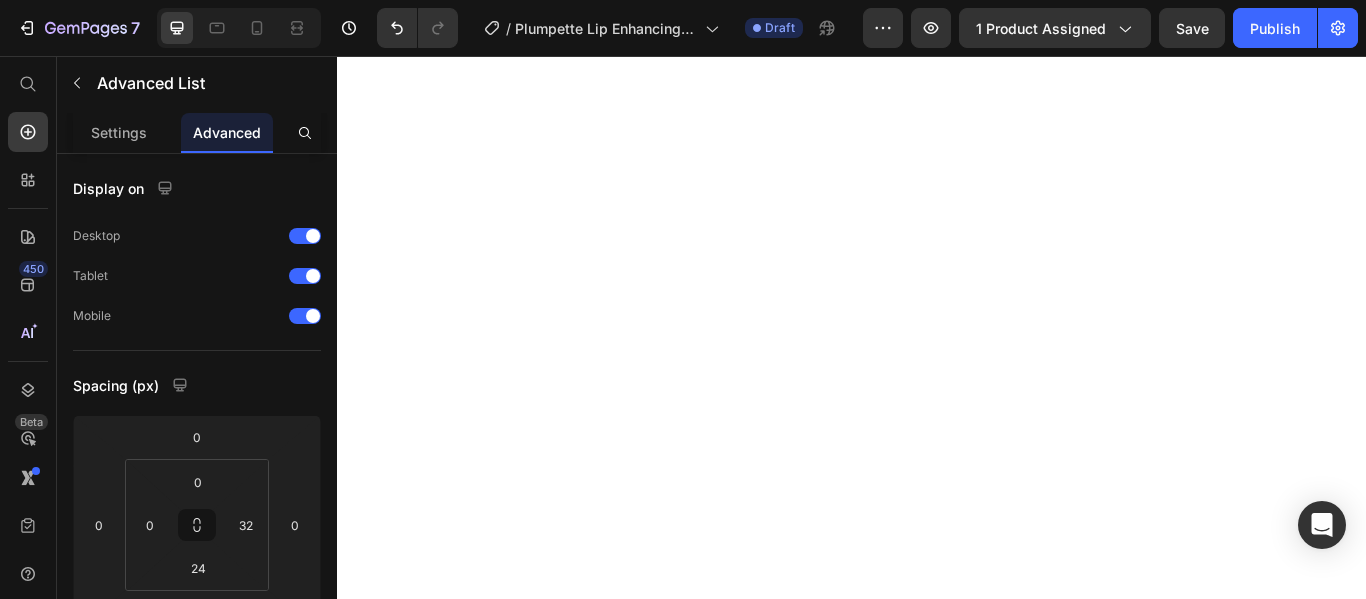 scroll, scrollTop: 0, scrollLeft: 0, axis: both 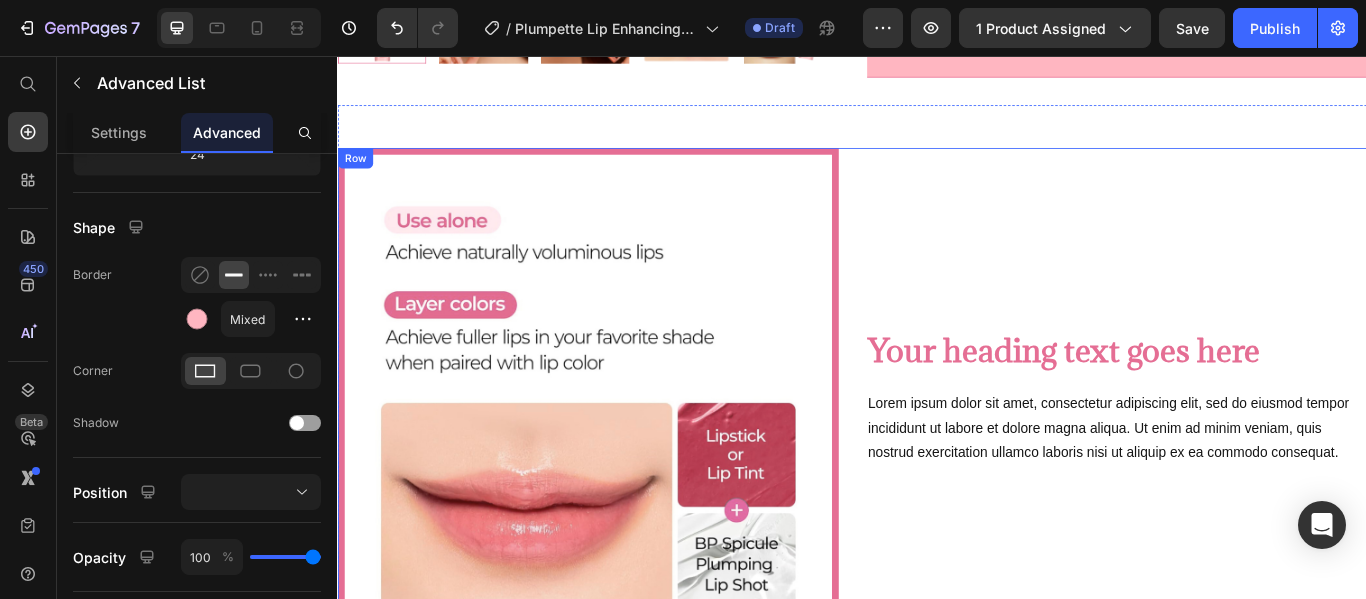 click on "Your heading text goes here Heading Lorem ipsum dolor sit amet, consectetur adipiscing elit, sed do eiusmod tempor incididunt ut labore et dolore magna aliqua. Ut enim ad minim veniam, quis nostrud exercitation ullamco laboris nisi ut aliquip ex ea commodo consequat. Text Block Image Row" at bounding box center (937, 455) 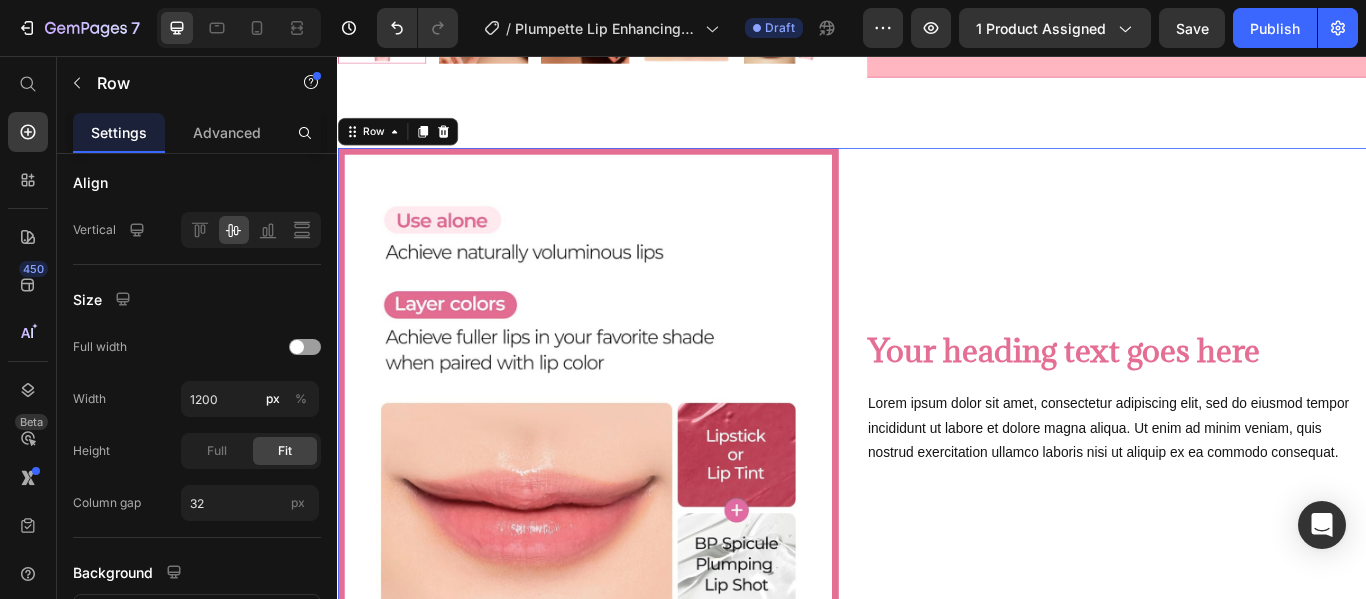 scroll, scrollTop: 0, scrollLeft: 0, axis: both 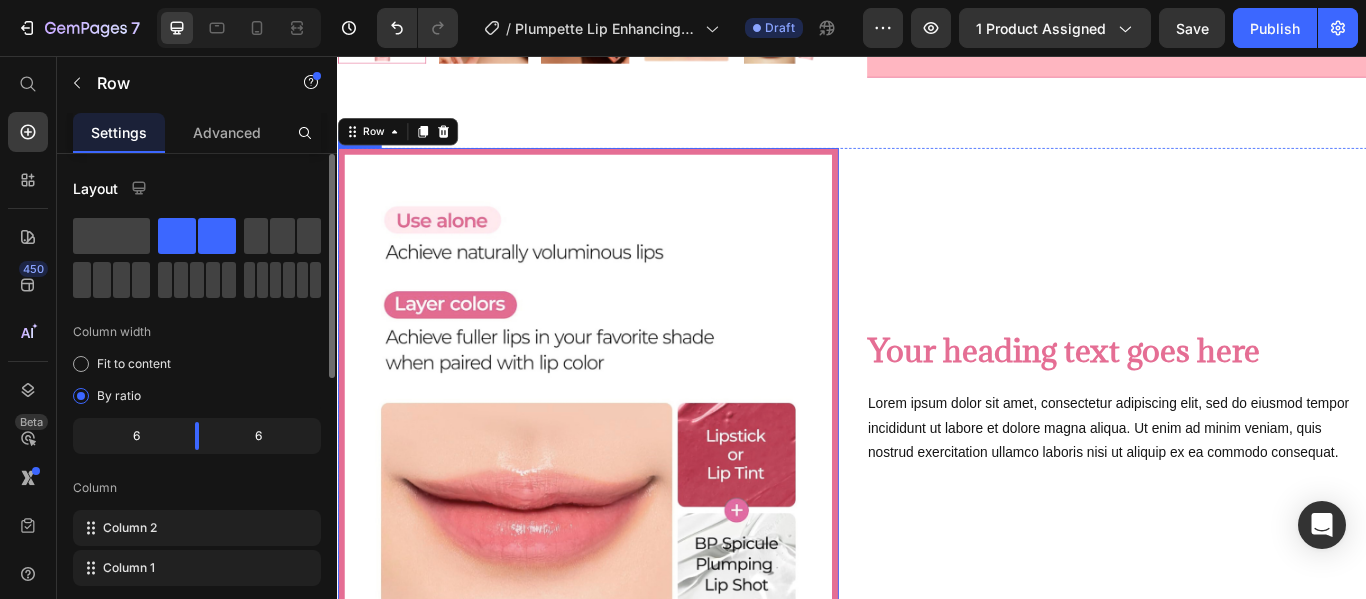 click at bounding box center [629, 455] 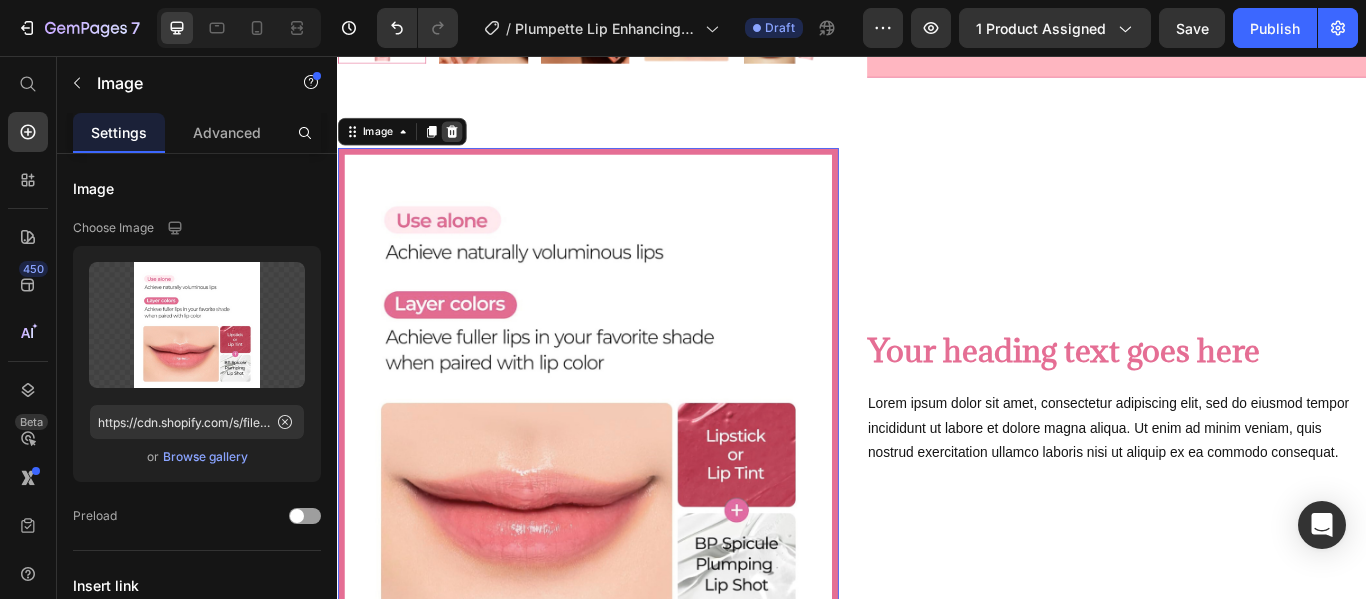 click 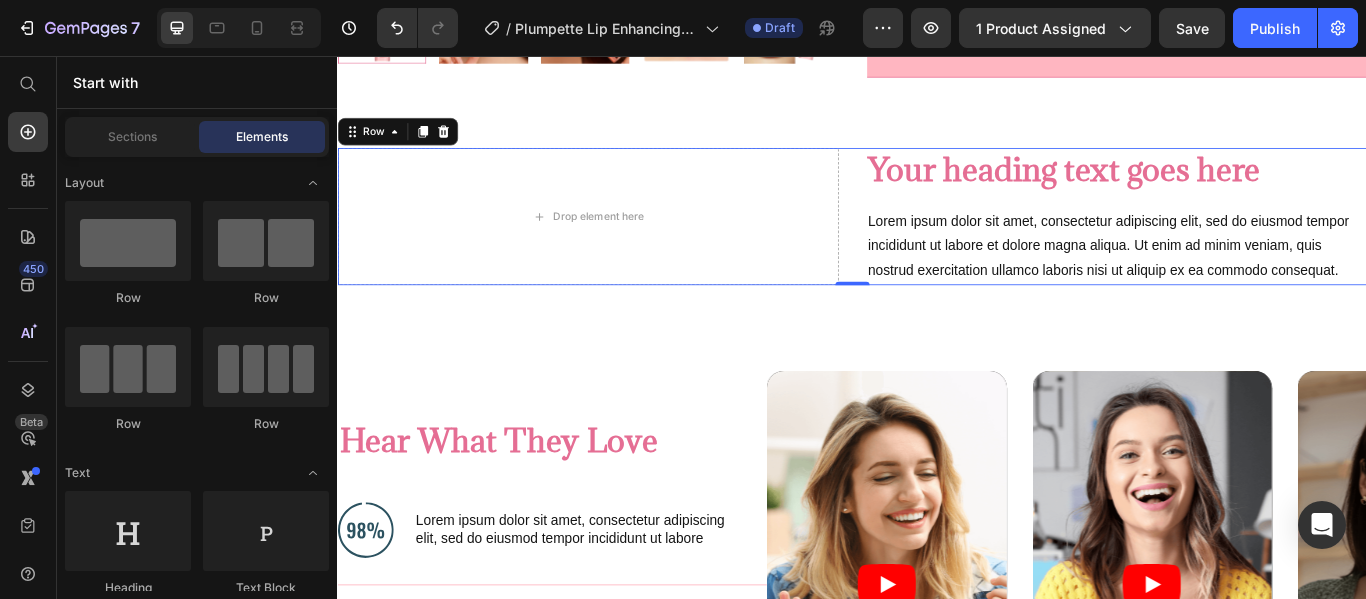 click on "Your heading text goes here Heading Lorem ipsum dolor sit amet, consectetur adipiscing elit, sed do eiusmod tempor incididunt ut labore et dolore magna aliqua. Ut enim ad minim veniam, quis nostrud exercitation ullamco laboris nisi ut aliquip ex ea commodo consequat. Text Block
Drop element here Row   0" at bounding box center [937, 243] 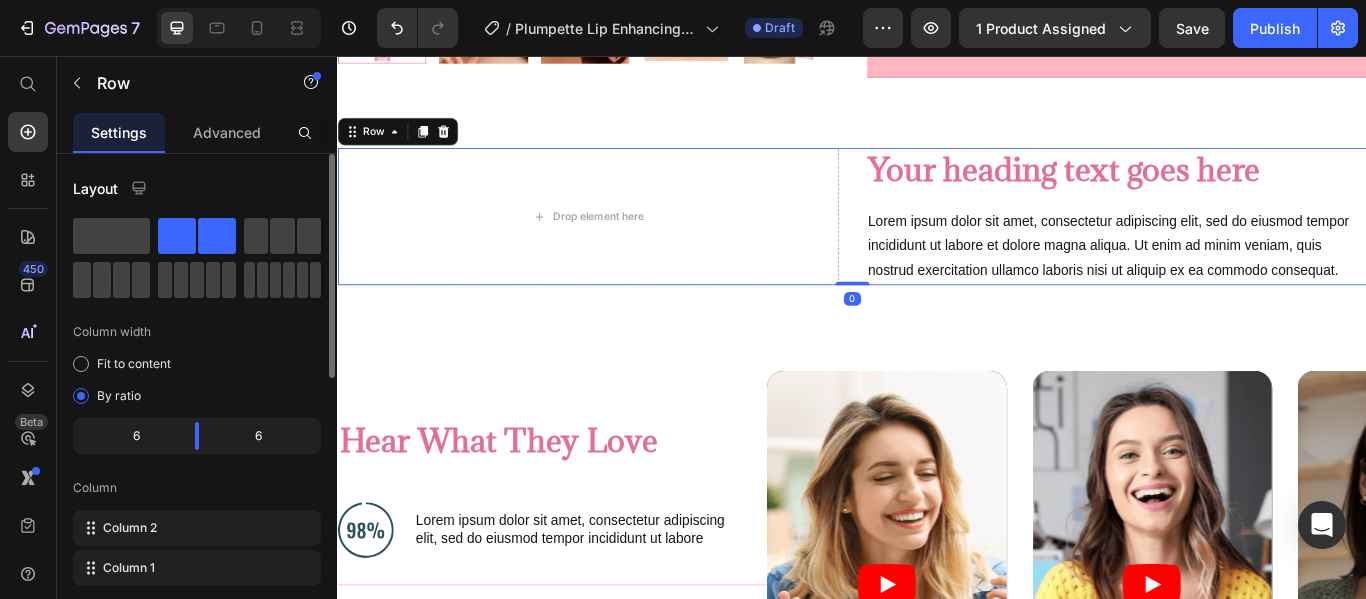 click 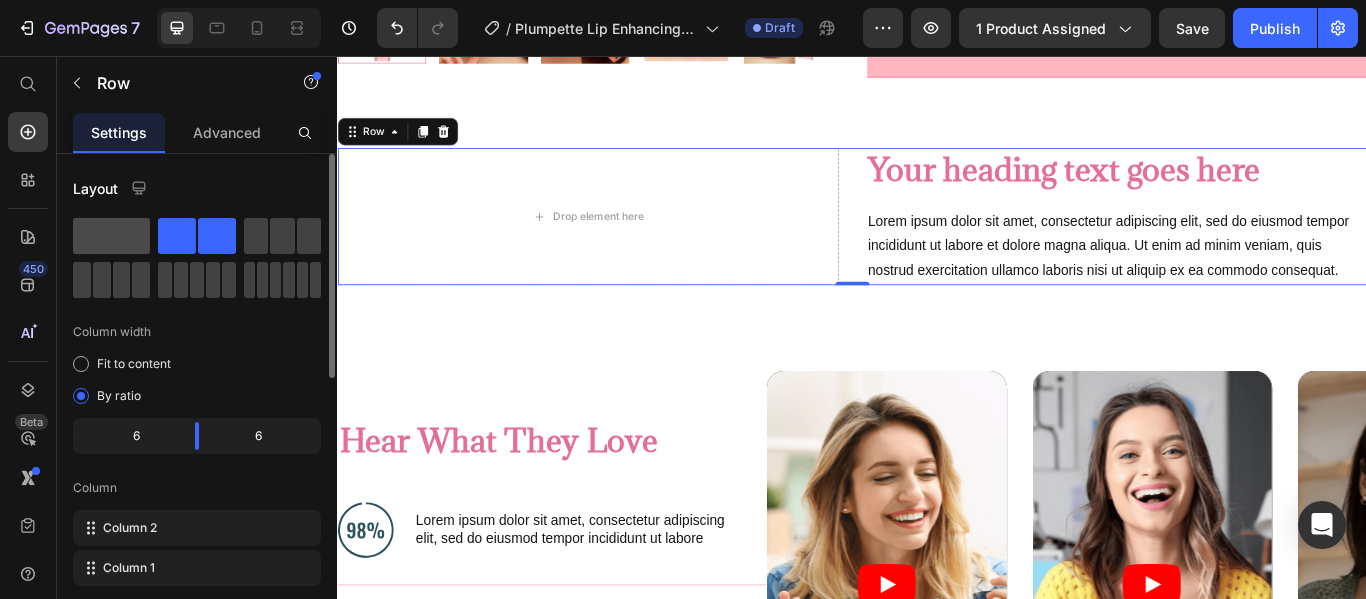 click 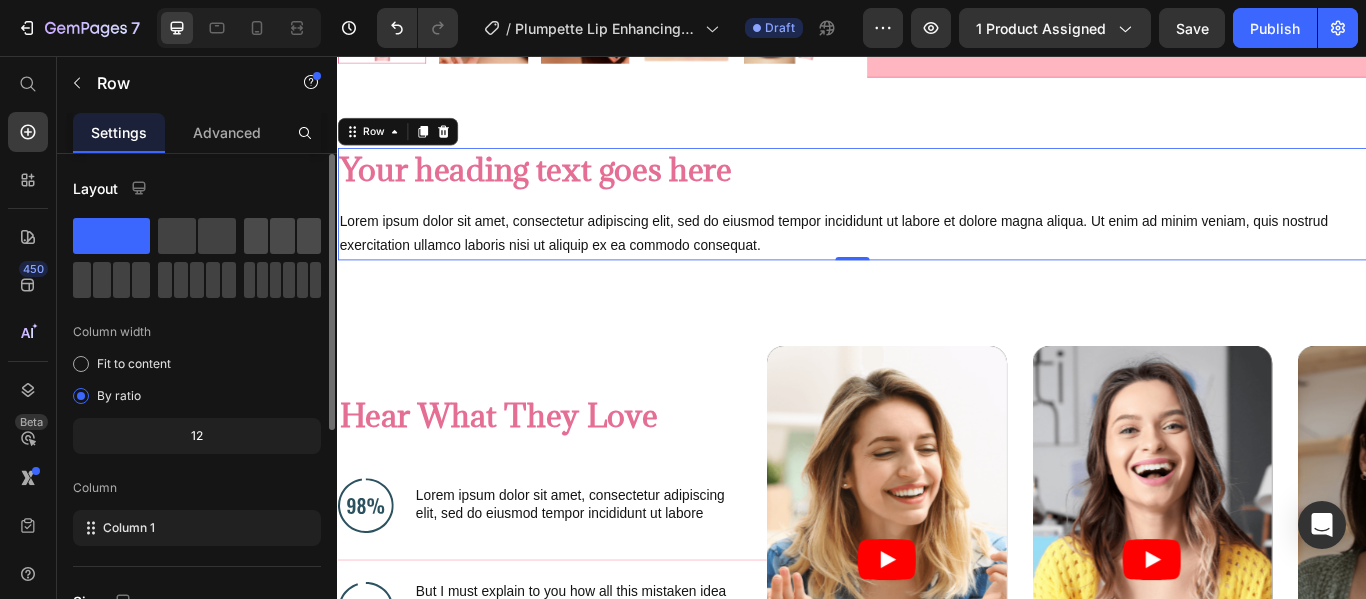 click 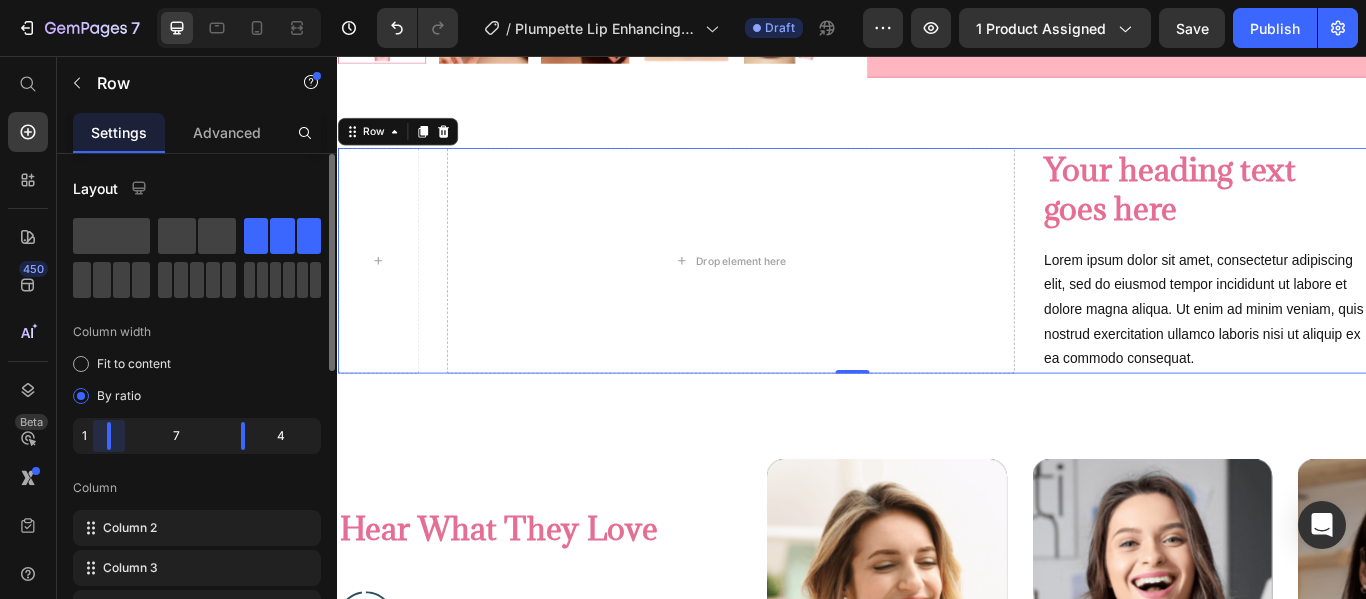 drag, startPoint x: 155, startPoint y: 440, endPoint x: 89, endPoint y: 434, distance: 66.27216 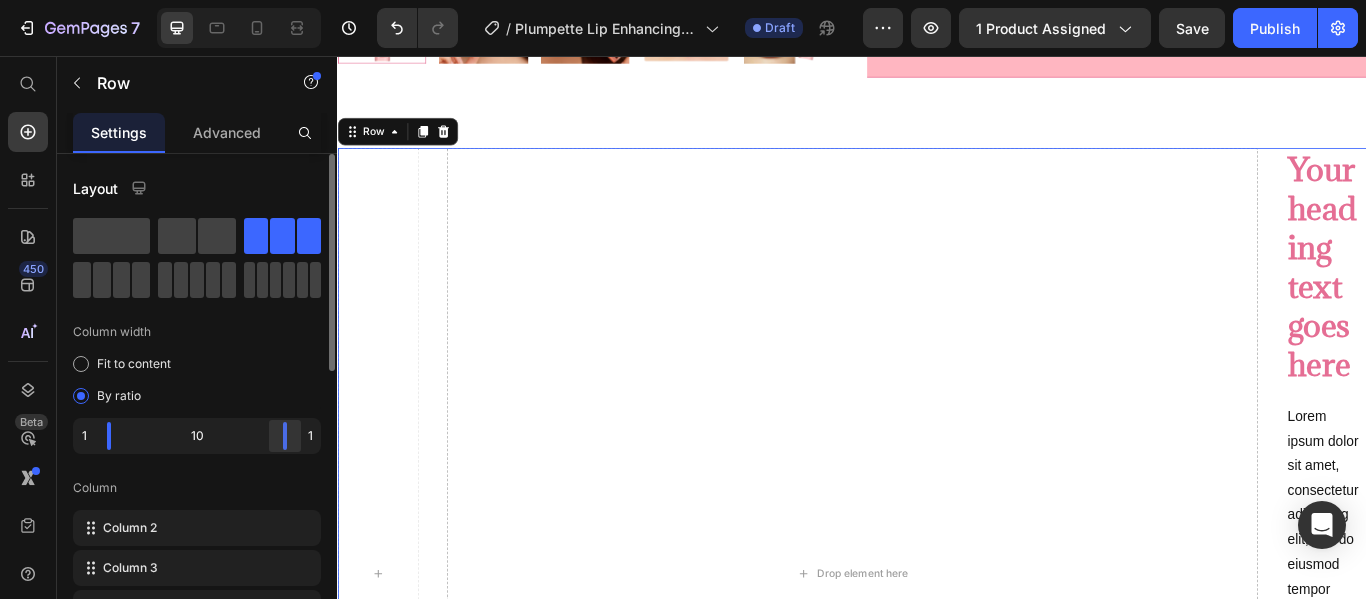 drag, startPoint x: 243, startPoint y: 438, endPoint x: 296, endPoint y: 439, distance: 53.009434 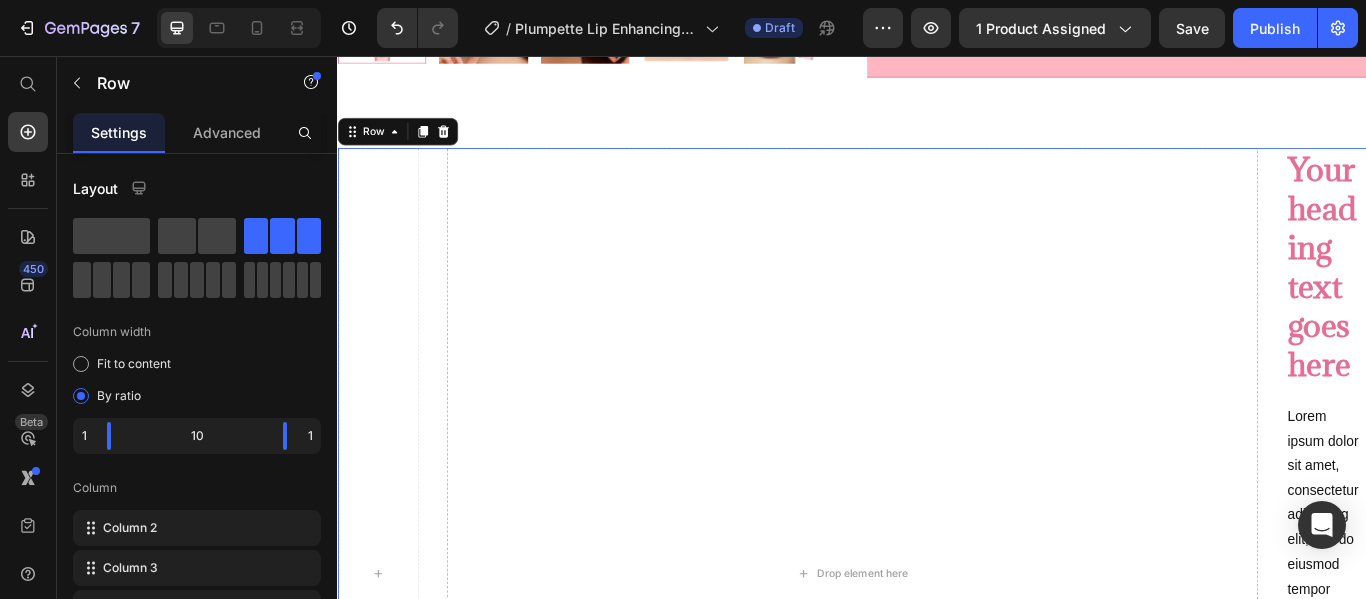click on "Your heading text goes here Heading Lorem ipsum dolor sit amet, consectetur adipiscing elit, sed do eiusmod tempor incididunt ut labore et dolore magna aliqua. Ut enim ad minim veniam, quis nostrud exercitation ullamco laboris nisi ut aliquip ex ea commodo consequat. Text Block
Drop element here Row   0" at bounding box center [937, 659] 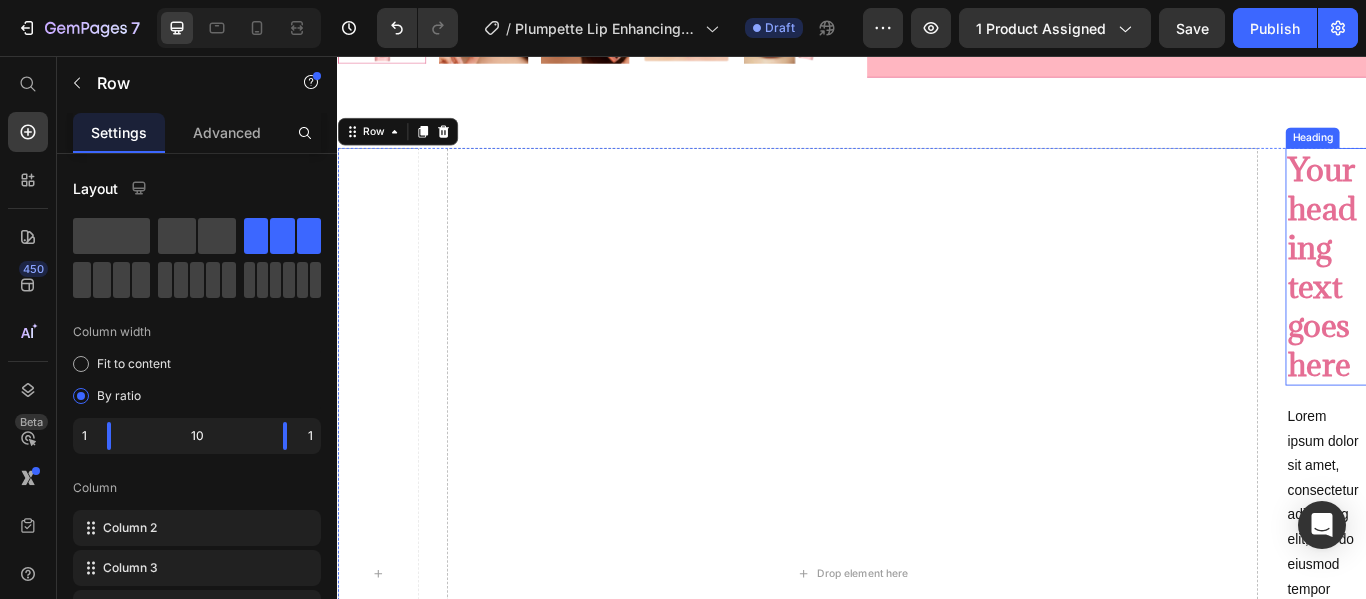 click on "Your heading text goes here" at bounding box center (1489, 301) 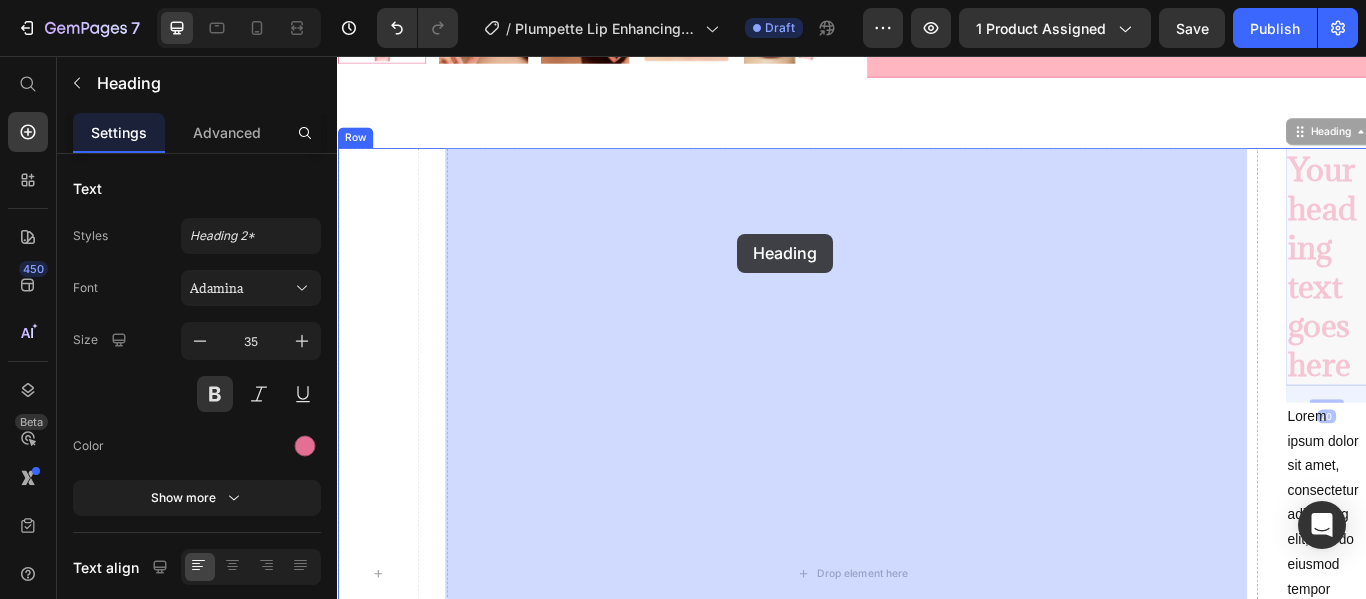 drag, startPoint x: 1443, startPoint y: 143, endPoint x: 803, endPoint y: 263, distance: 651.15283 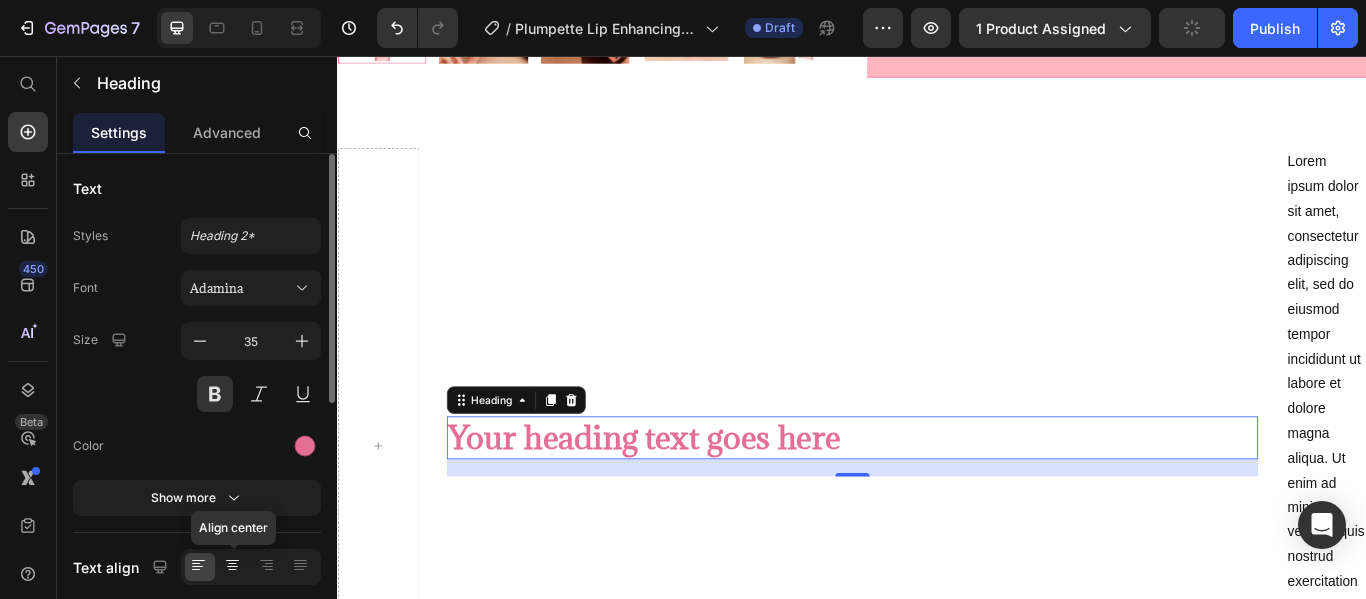 click 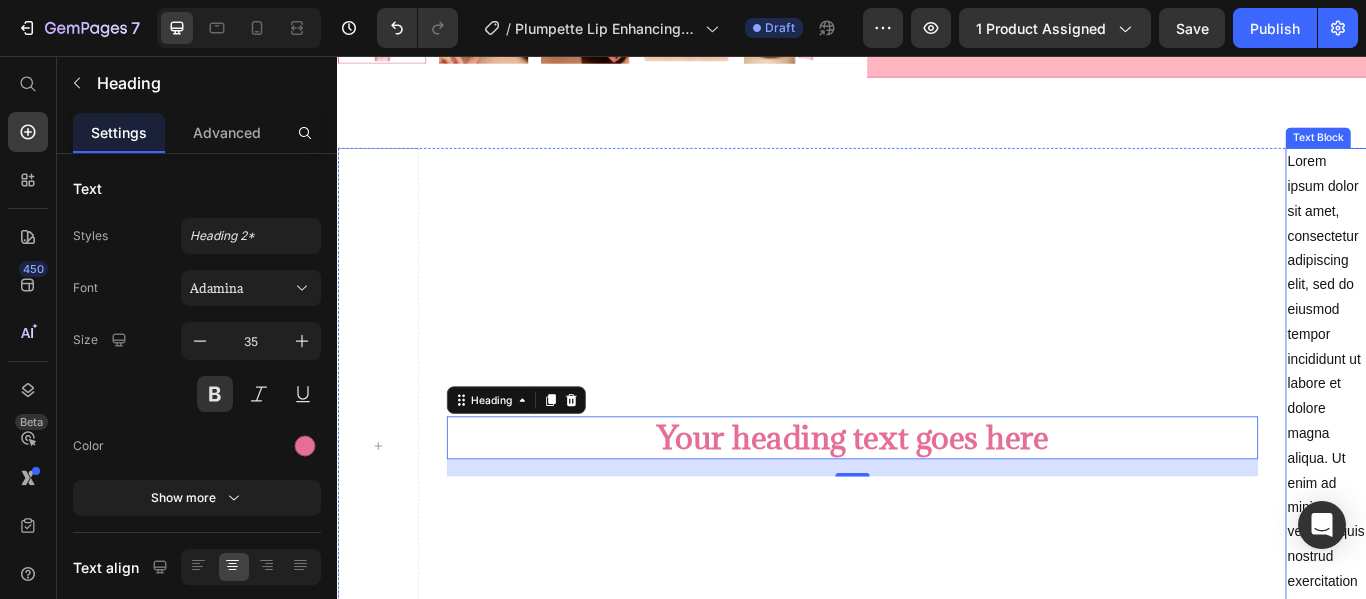 click on "Lorem ipsum dolor sit amet, consectetur adipiscing elit, sed do eiusmod tempor incididunt ut labore et dolore magna aliqua. Ut enim ad minim veniam, quis nostrud exercitation ullamco laboris nisi ut aliquip ex ea commodo consequat." at bounding box center (1489, 510) 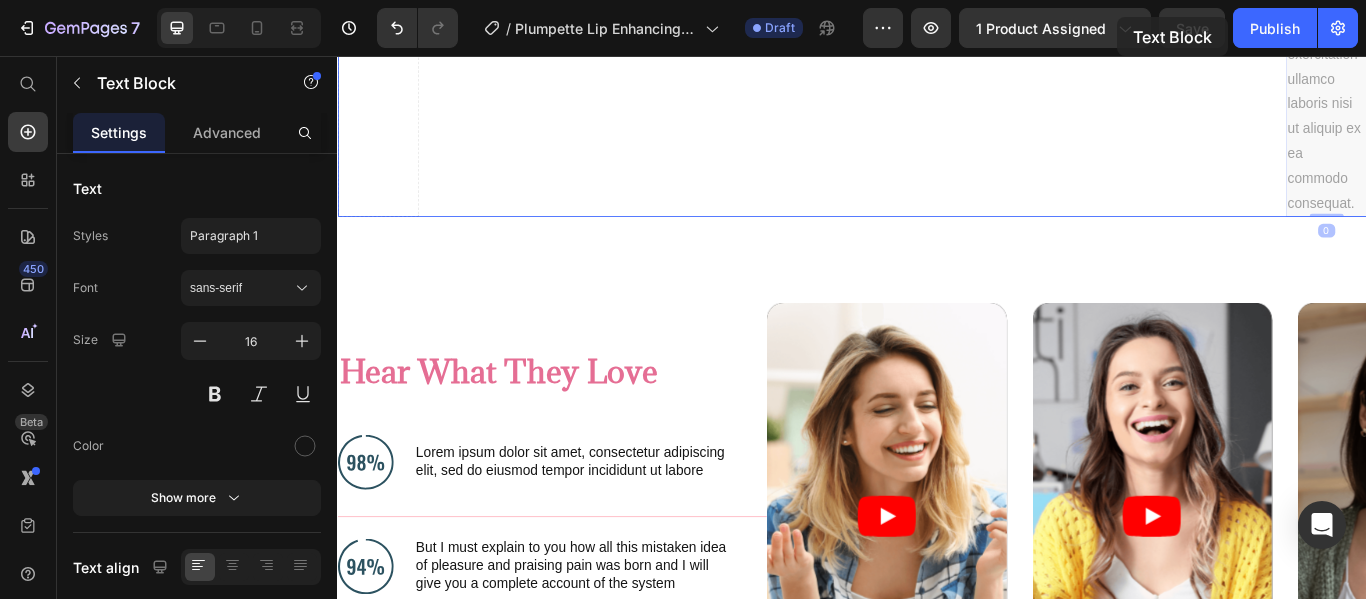 scroll, scrollTop: 1208, scrollLeft: 0, axis: vertical 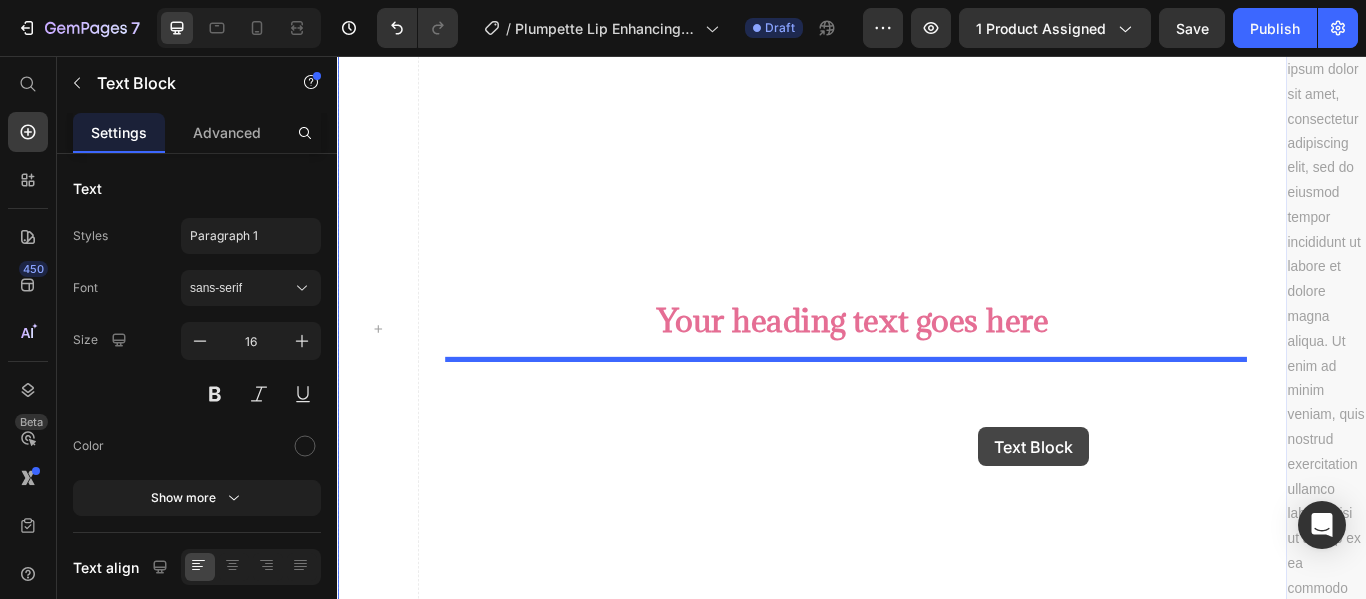drag, startPoint x: 1453, startPoint y: 141, endPoint x: 1085, endPoint y: 489, distance: 506.48593 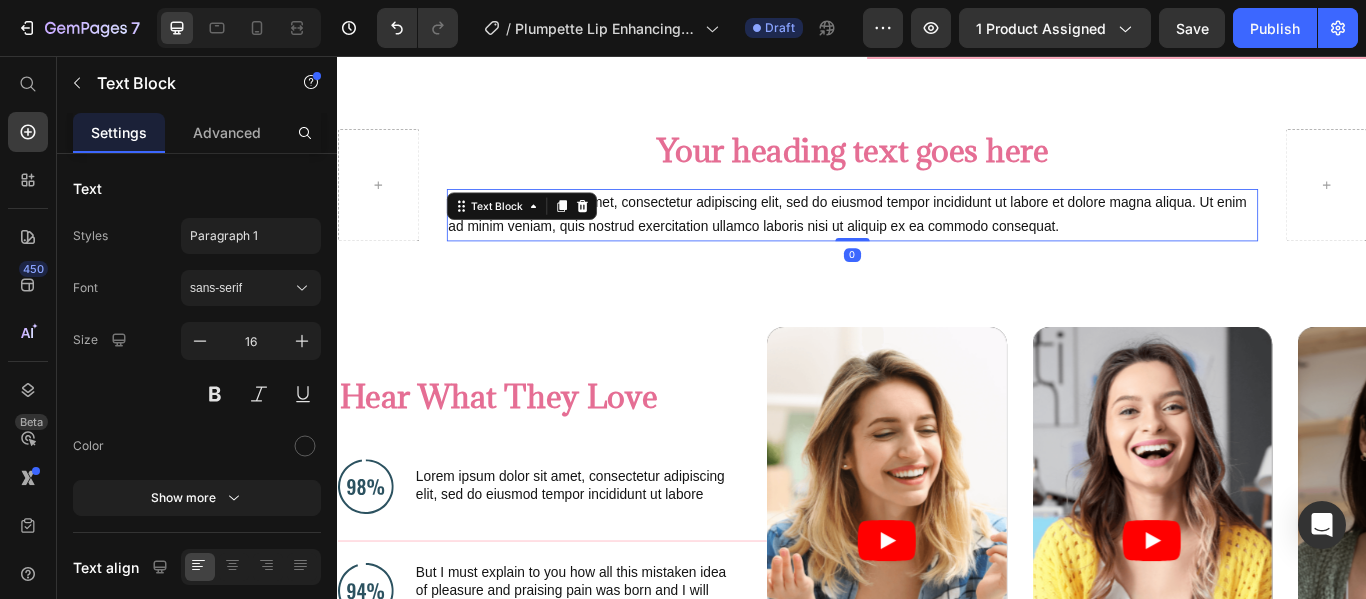 scroll, scrollTop: 1049, scrollLeft: 0, axis: vertical 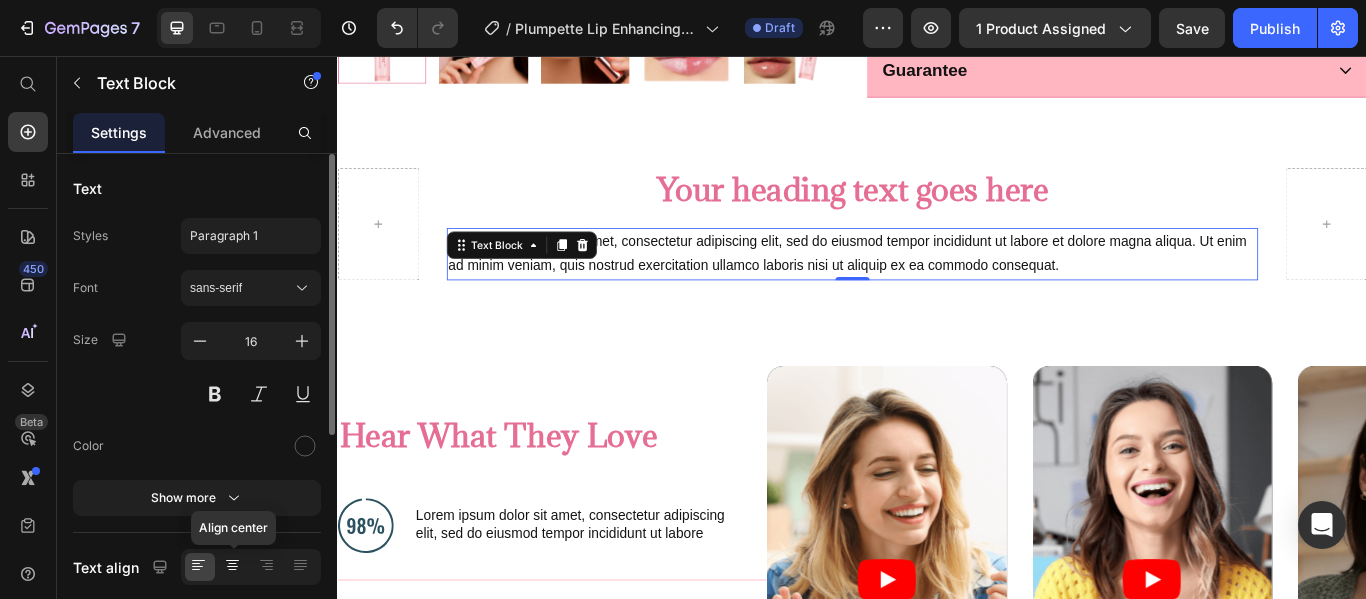 click 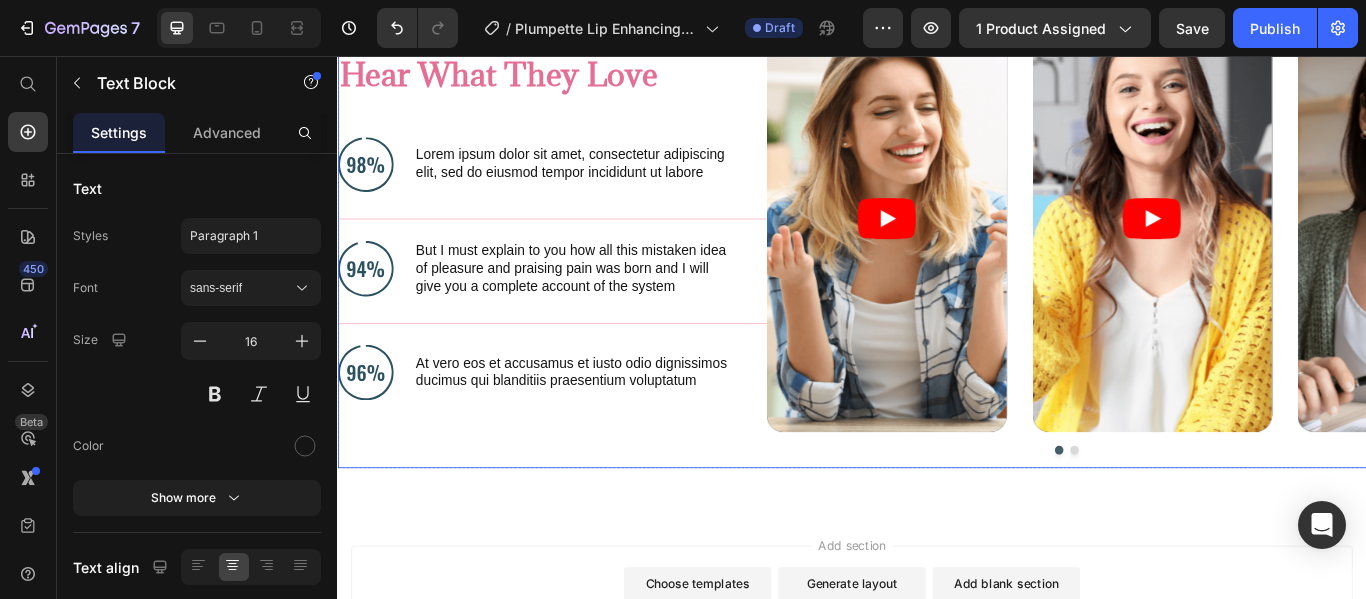scroll, scrollTop: 1467, scrollLeft: 0, axis: vertical 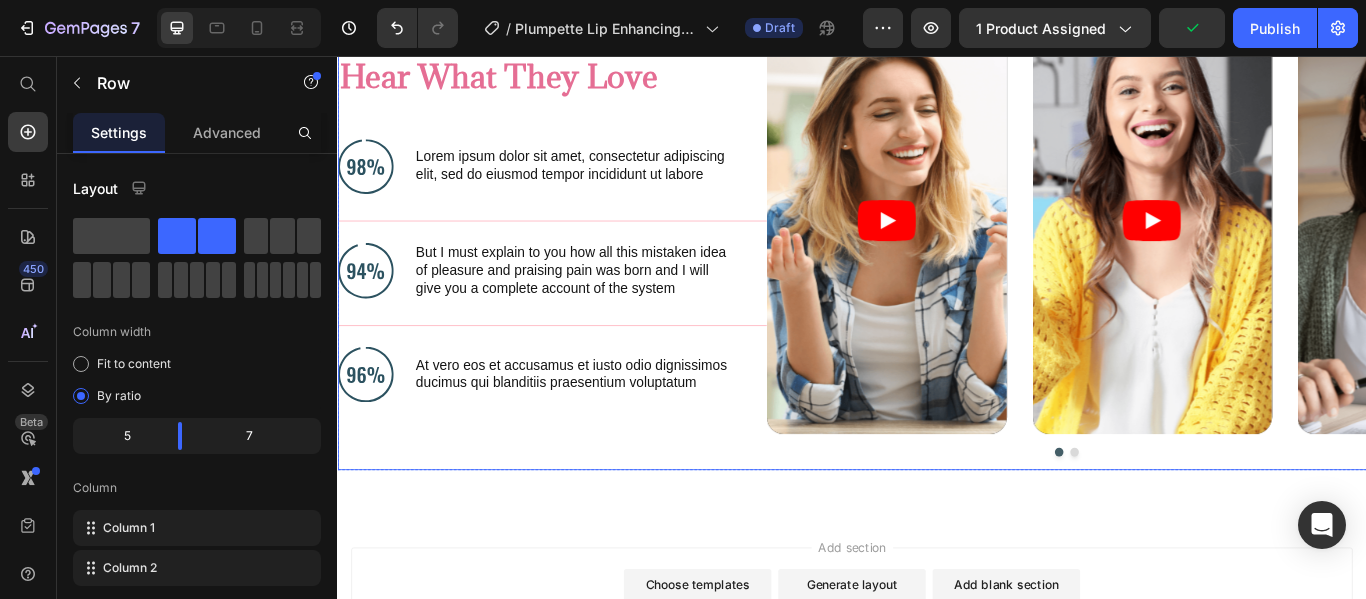 click on "Hear What They Love Heading Image Lorem ipsum dolor sit amet, consectetur adipiscing elit, sed do eiusmod tempor incididunt ut labore Text Block Advanced List Image But I must explain to you how all this mistaken idea of pleasure and praising pain was born and I will give you a complete account of the system Text Block Advanced List Image At vero eos et accusamus et iusto odio dignissimos ducimus qui blanditiis praesentium voluptatum Text Block Advanced List Row" at bounding box center (587, 268) 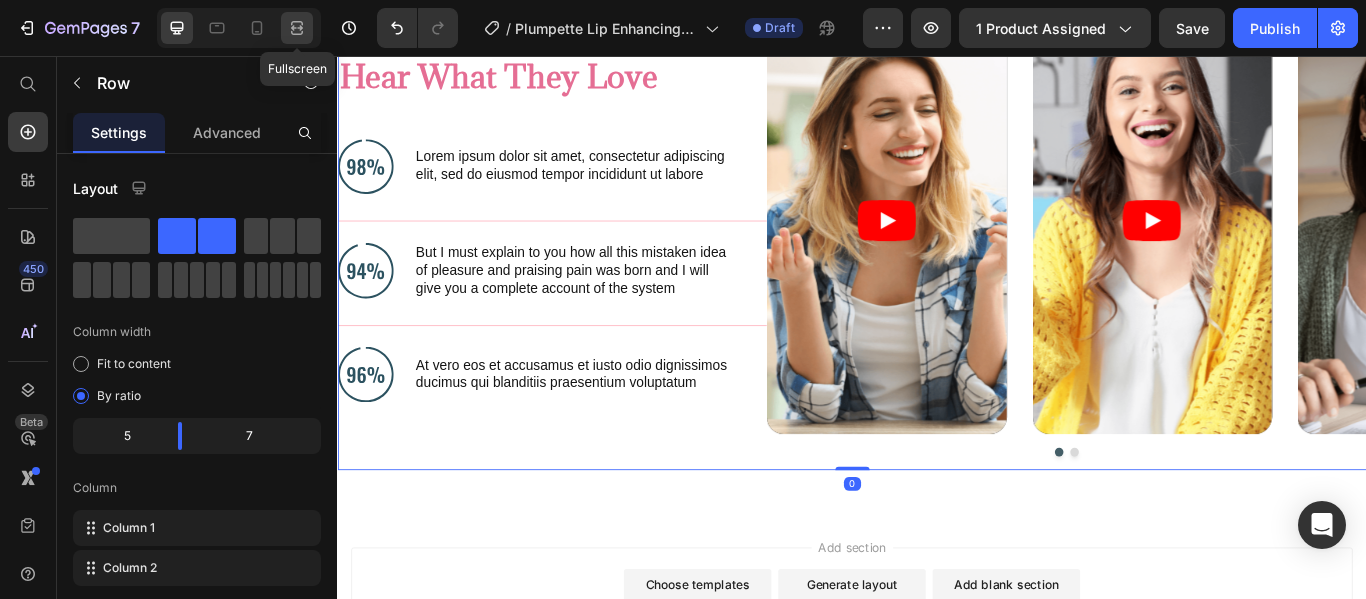 click 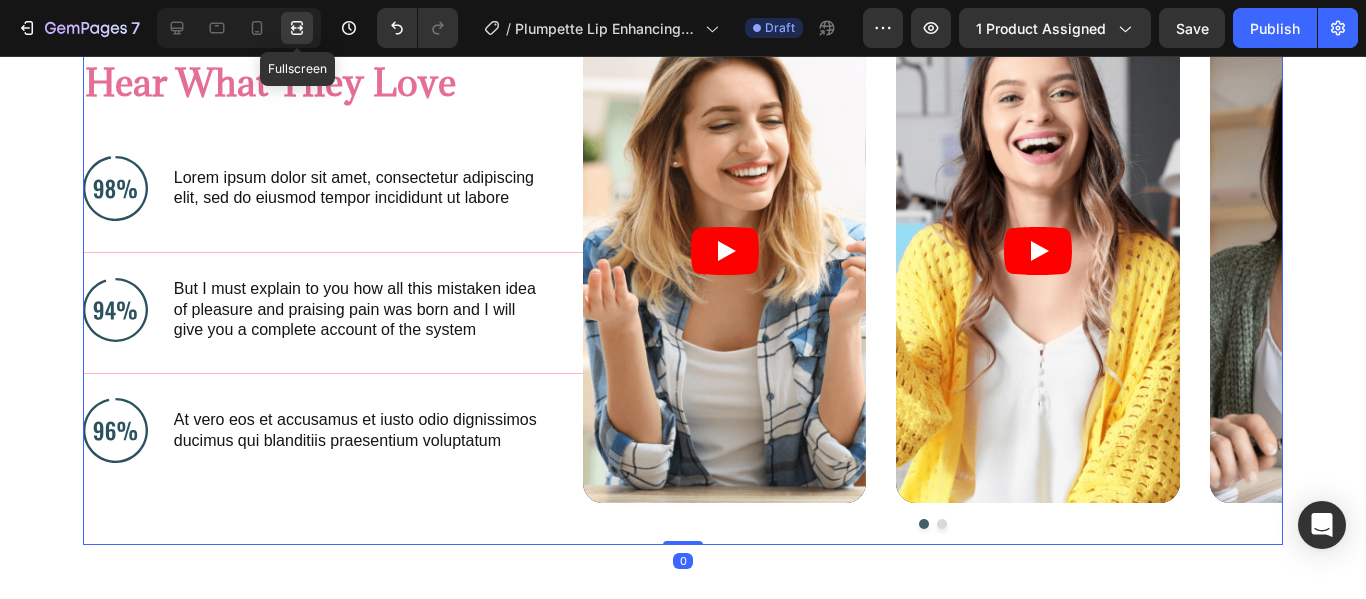 scroll, scrollTop: 1470, scrollLeft: 0, axis: vertical 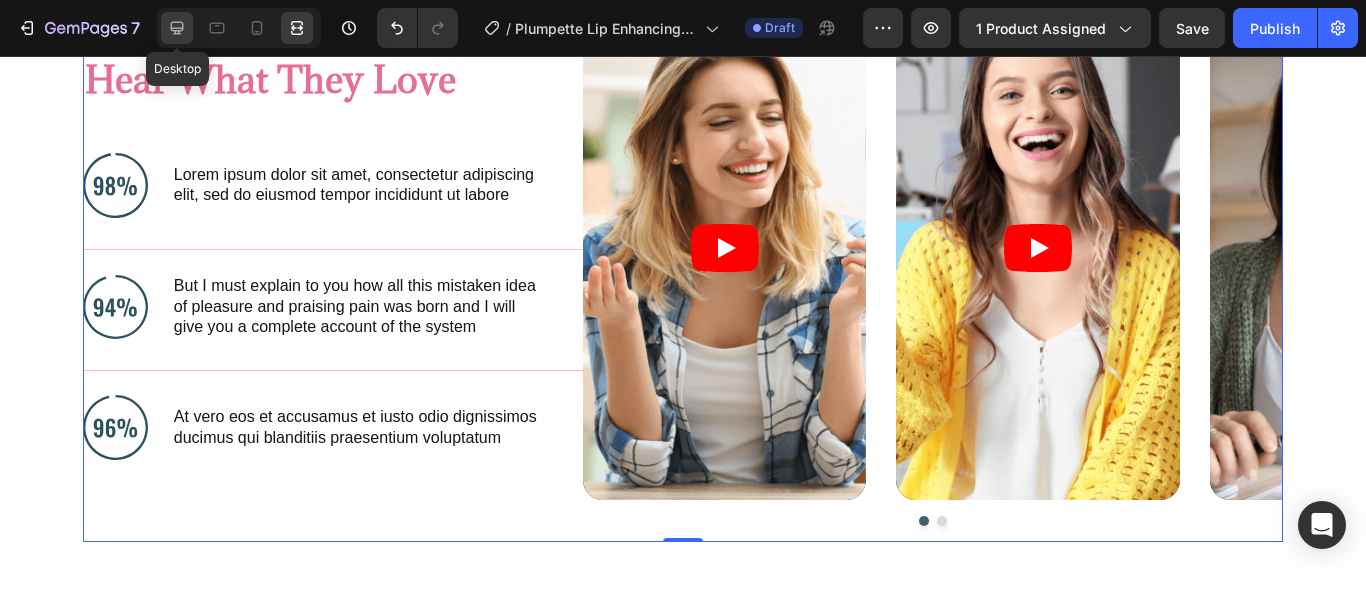 click 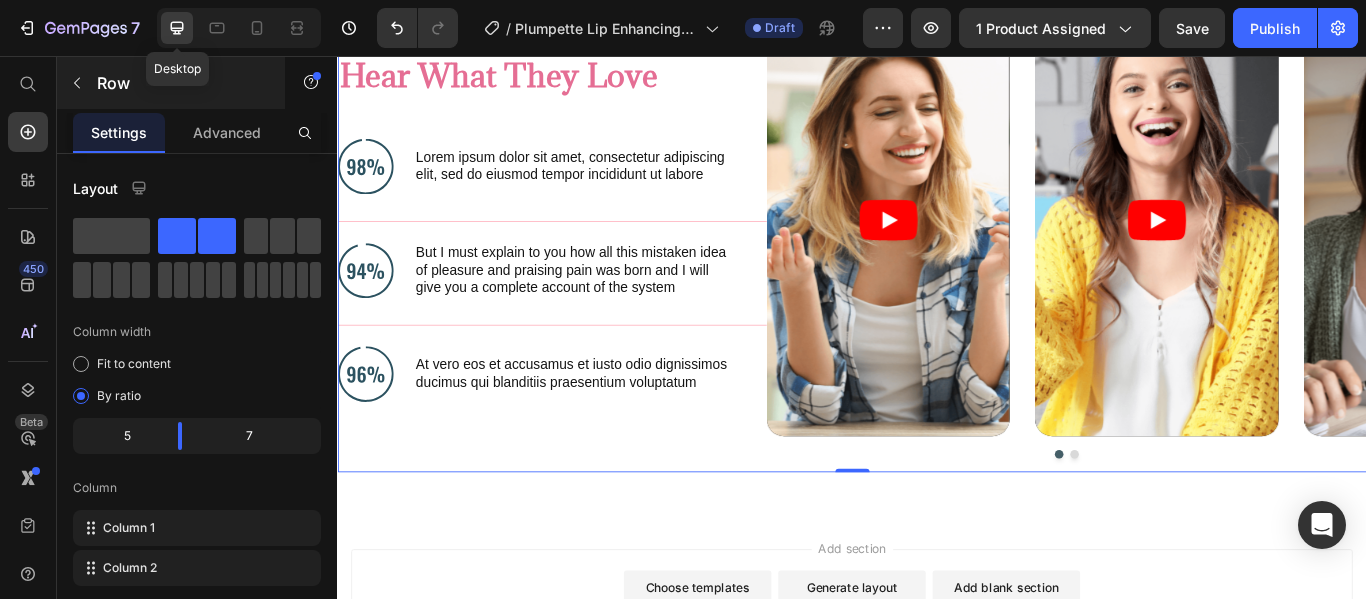 scroll, scrollTop: 1467, scrollLeft: 0, axis: vertical 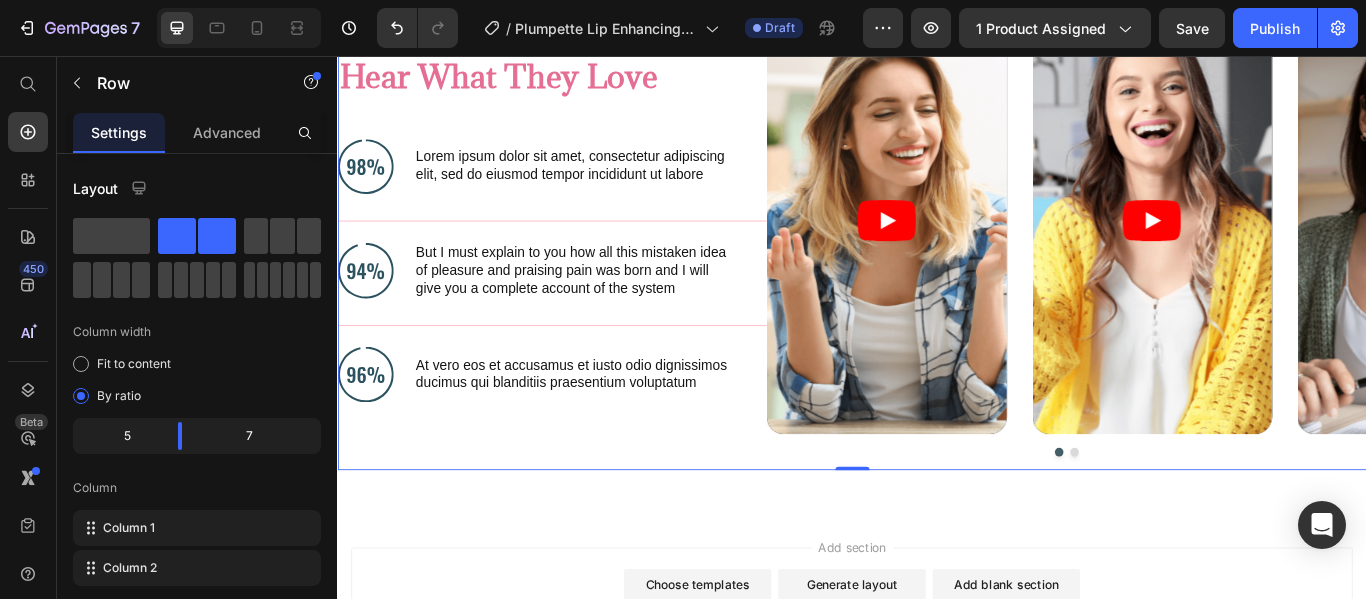 click on "Hear What They Love Heading Image Lorem ipsum dolor sit amet, consectetur adipiscing elit, sed do eiusmod tempor incididunt ut labore Text Block Advanced List Image But I must explain to you how all this mistaken idea of pleasure and praising pain was born and I will give you a complete account of the system Text Block Advanced List Image At vero eos et accusamus et iusto odio dignissimos ducimus qui blanditiis praesentium voluptatum Text Block Advanced List Row" at bounding box center [587, 268] 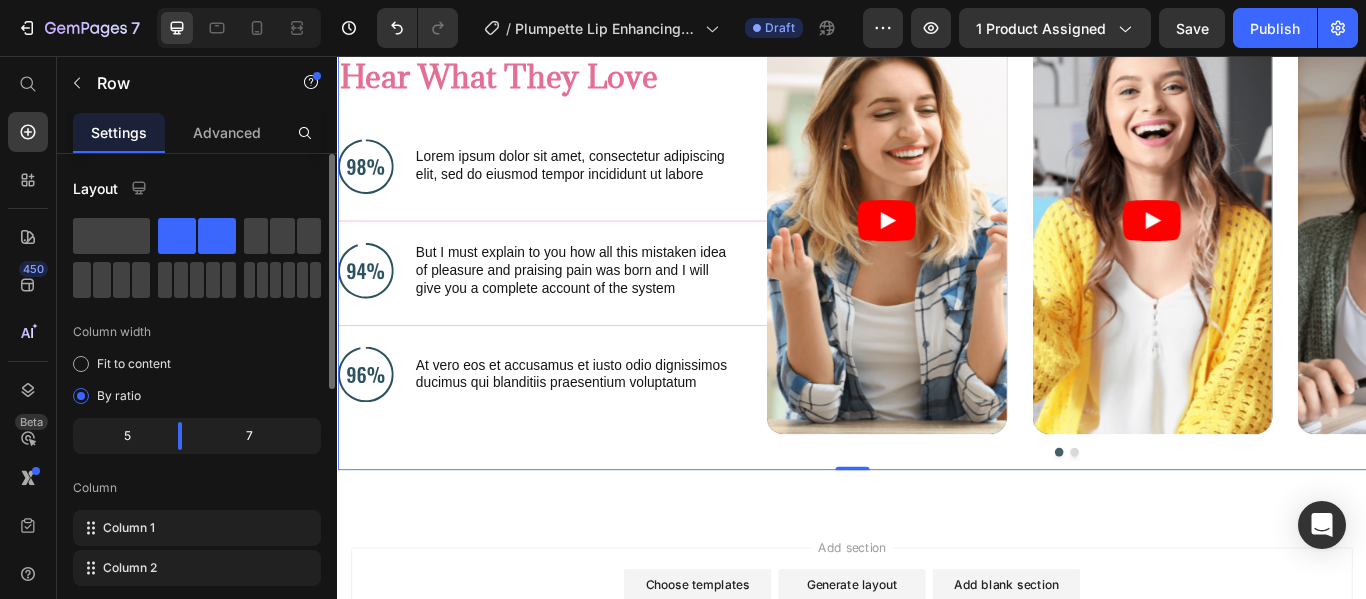 scroll, scrollTop: 386, scrollLeft: 0, axis: vertical 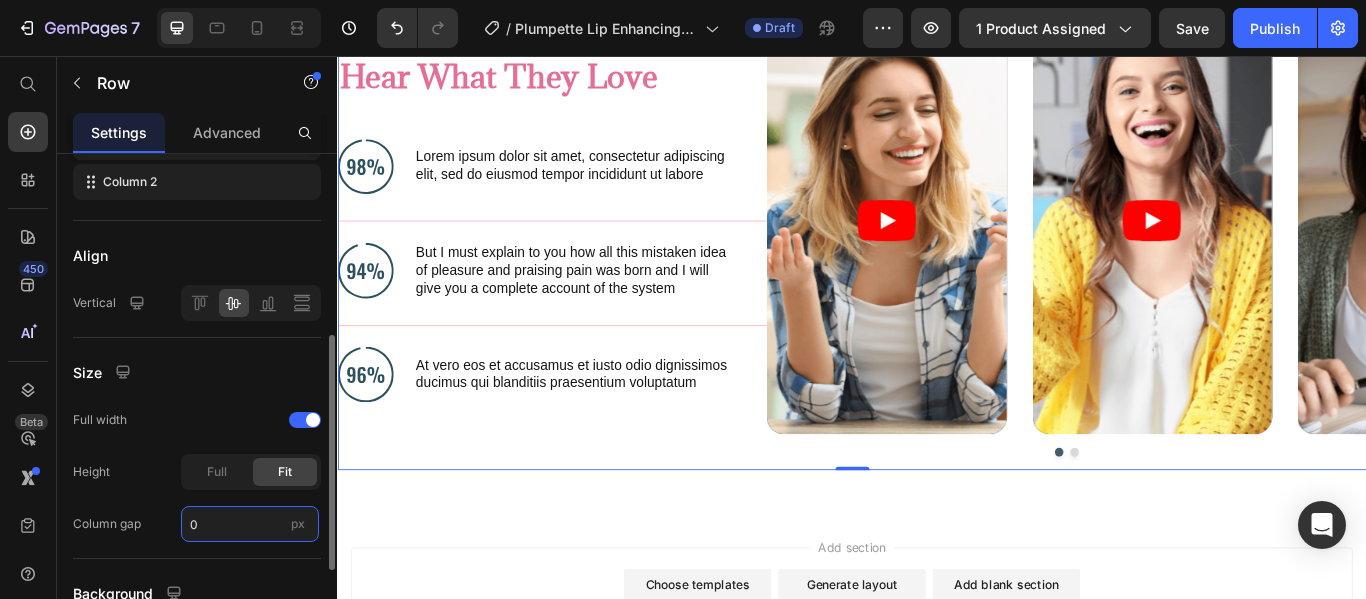 click on "0" at bounding box center (250, 524) 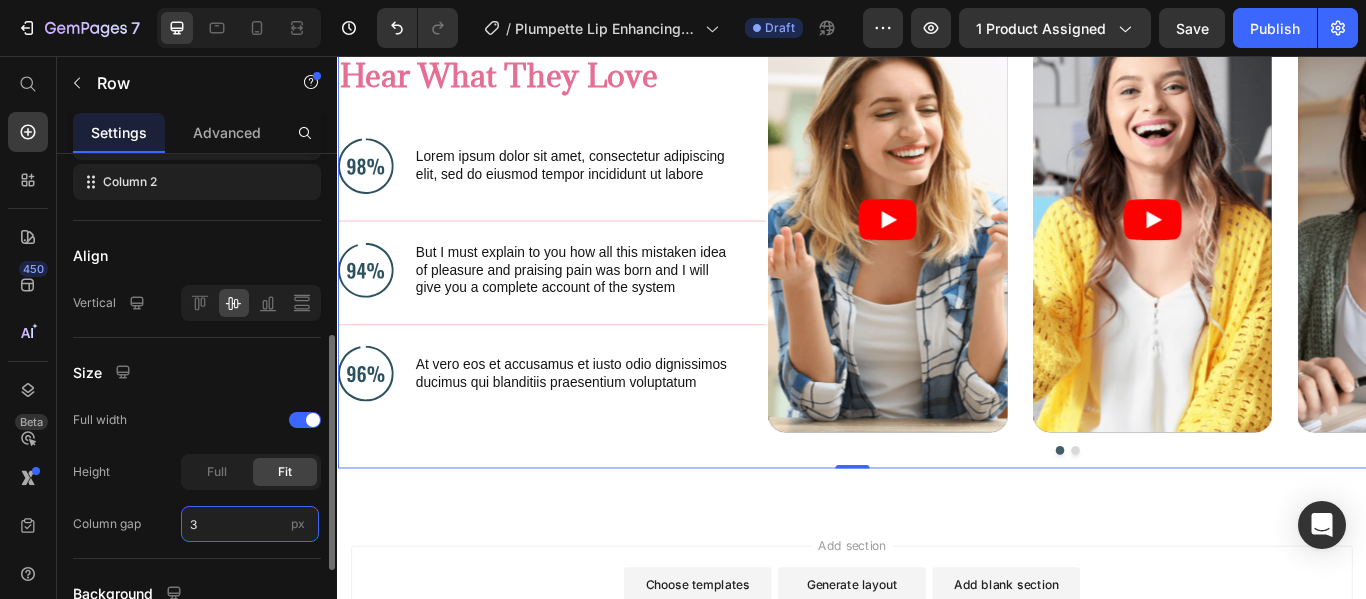 type on "30" 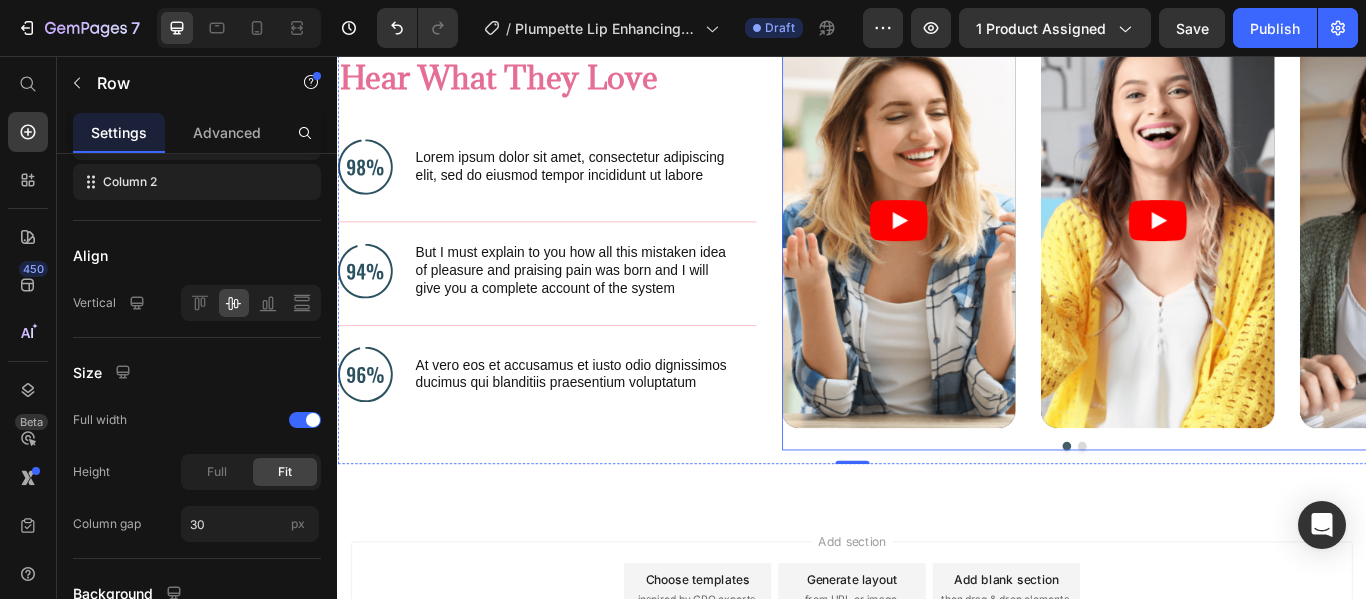 click on "Video Video Video" at bounding box center [1196, 248] 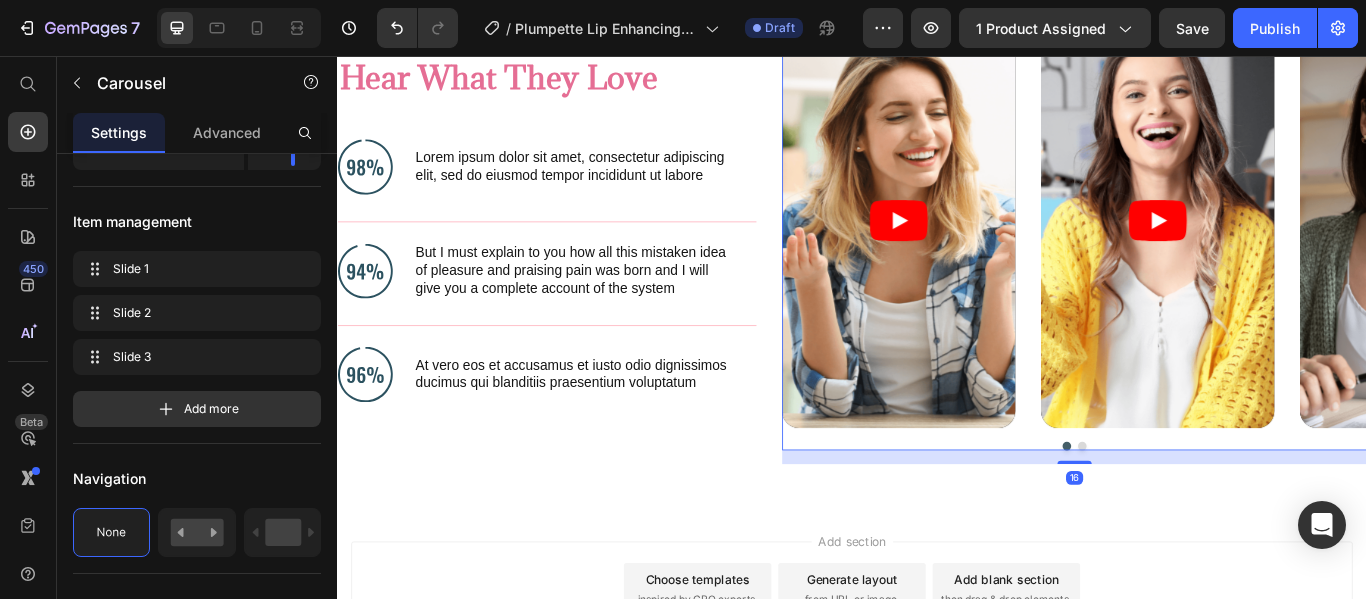 scroll, scrollTop: 0, scrollLeft: 0, axis: both 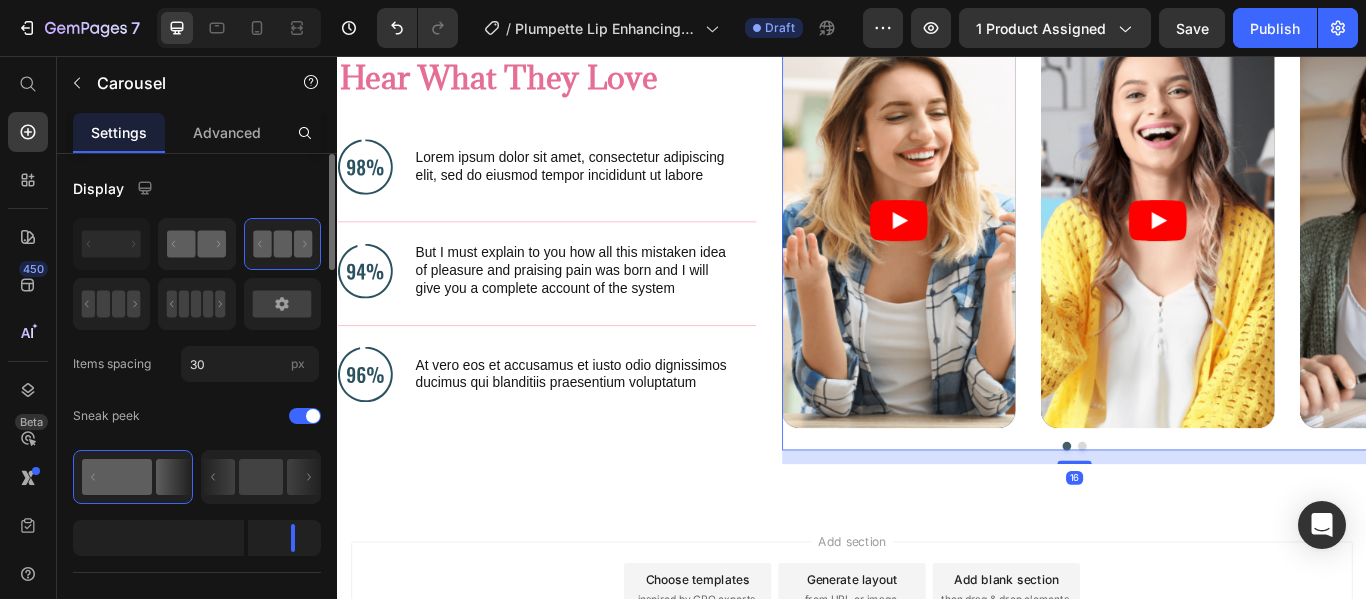click 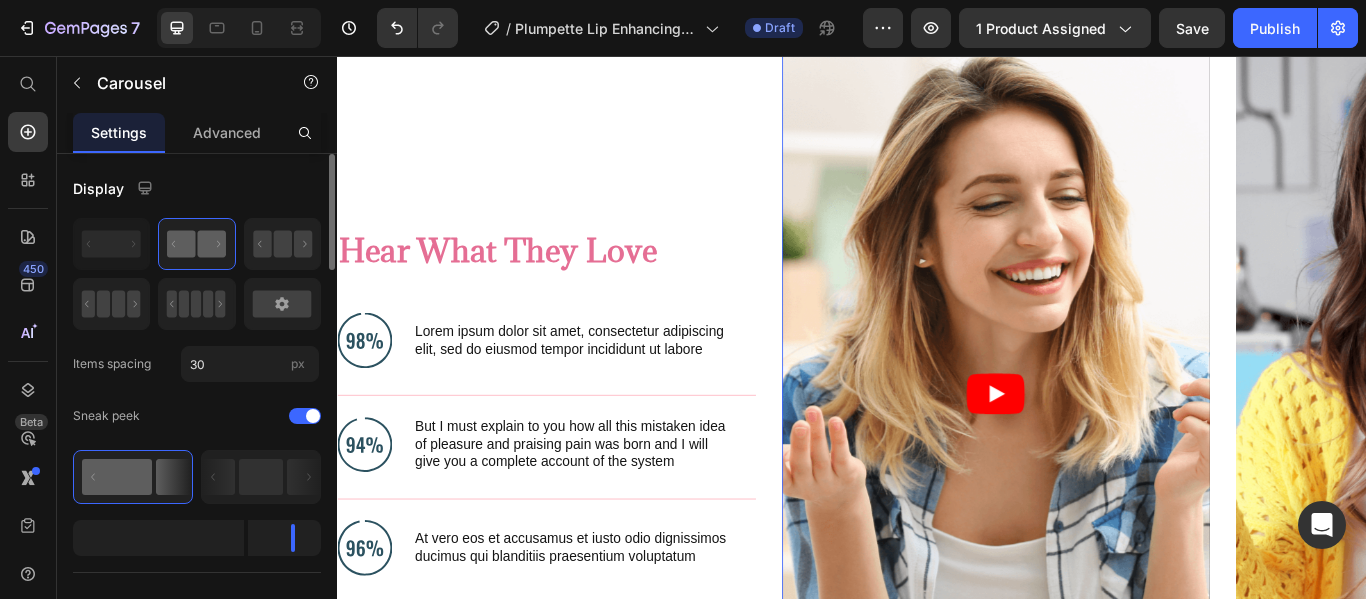 scroll, scrollTop: 1662, scrollLeft: 0, axis: vertical 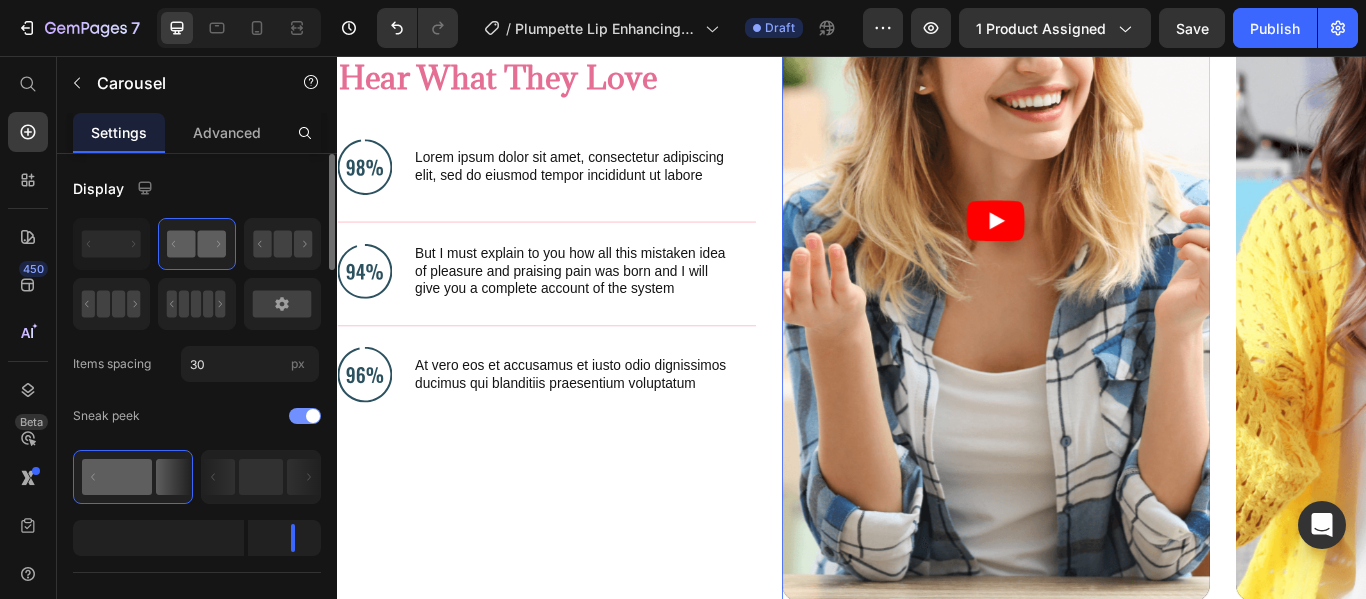 click on "Sneak peek" 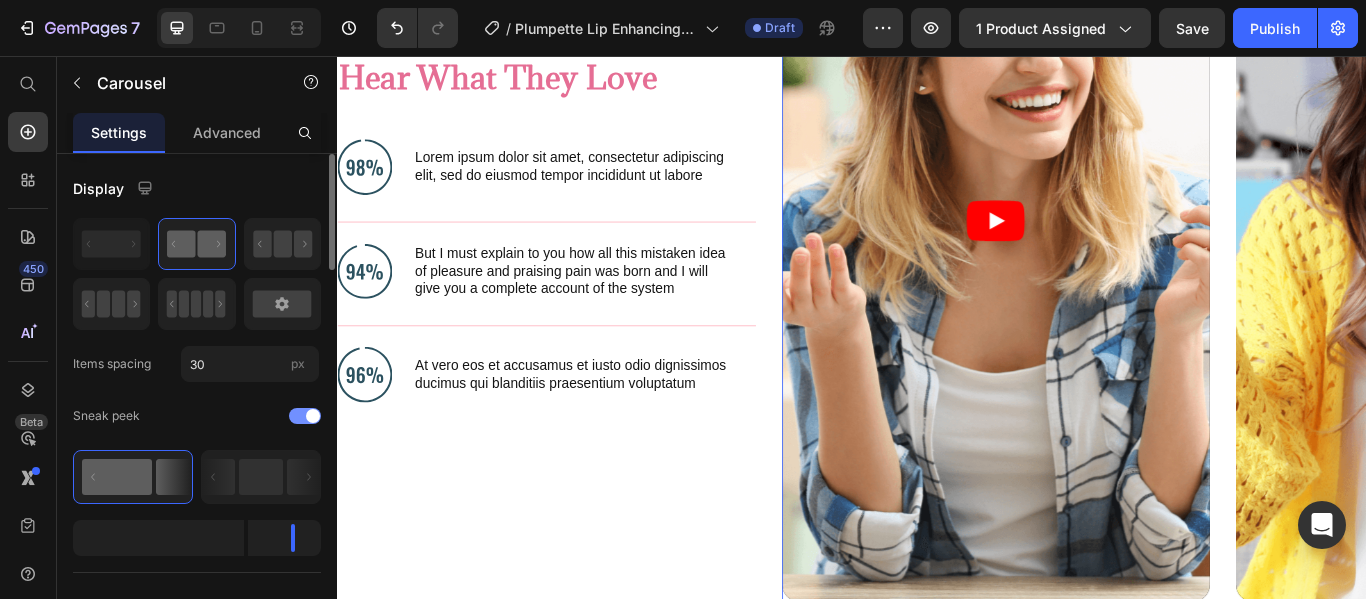 click at bounding box center [305, 416] 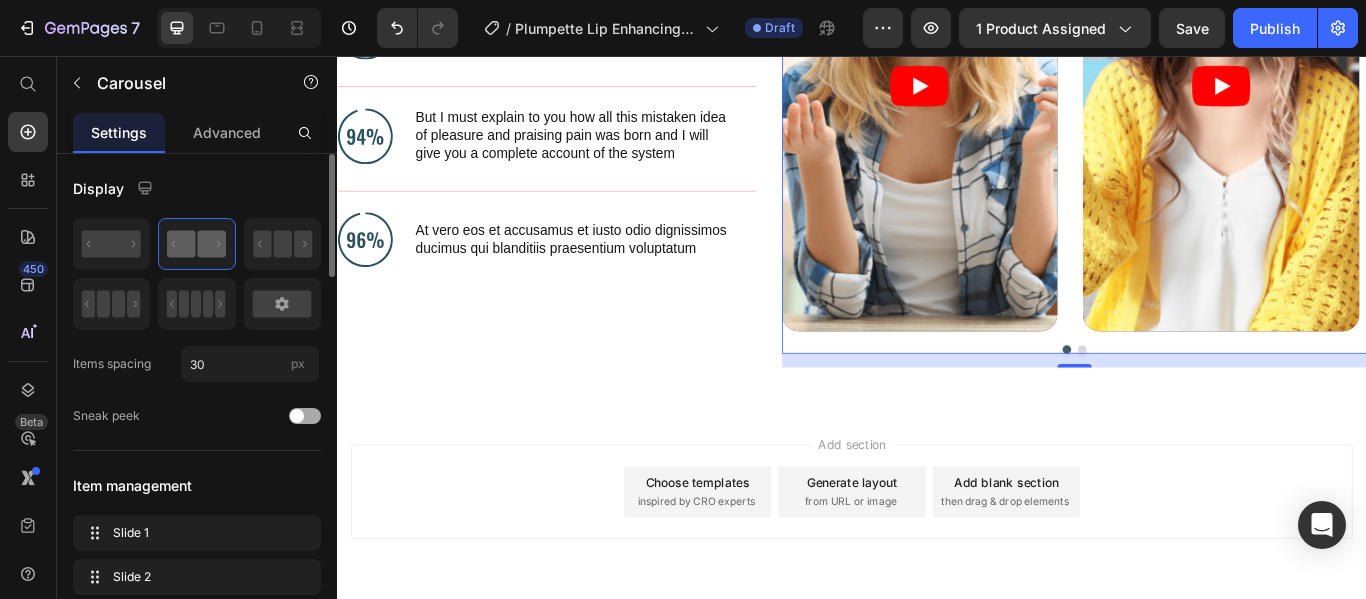 scroll, scrollTop: 1504, scrollLeft: 0, axis: vertical 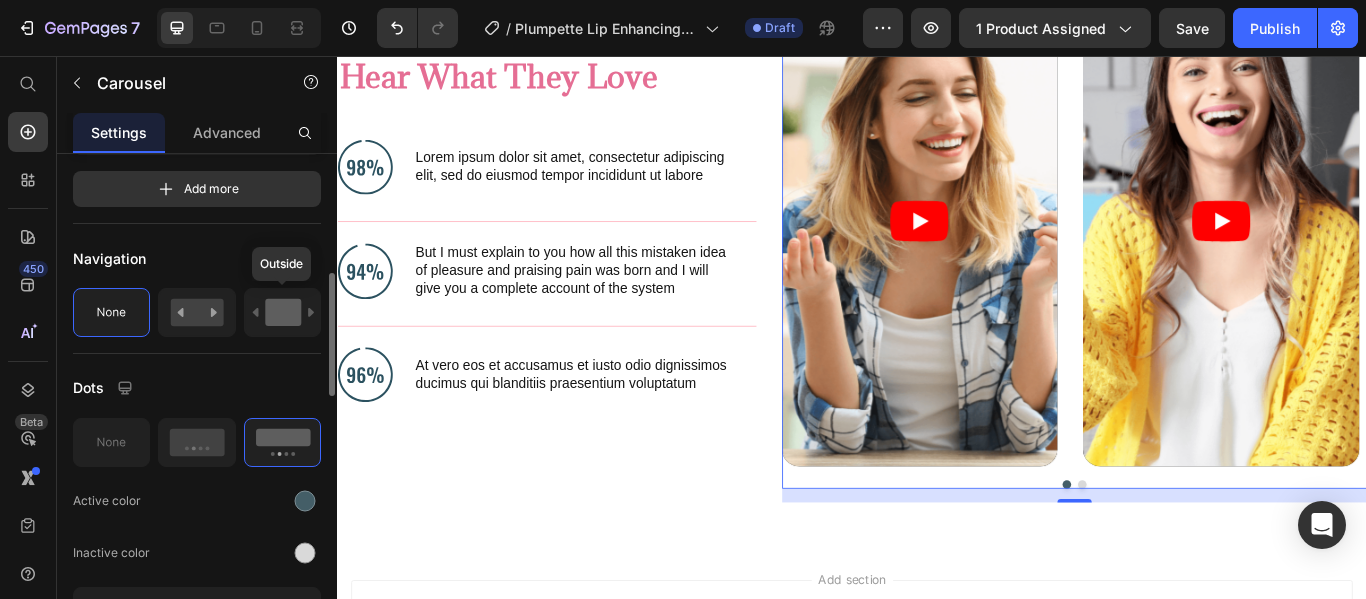 click 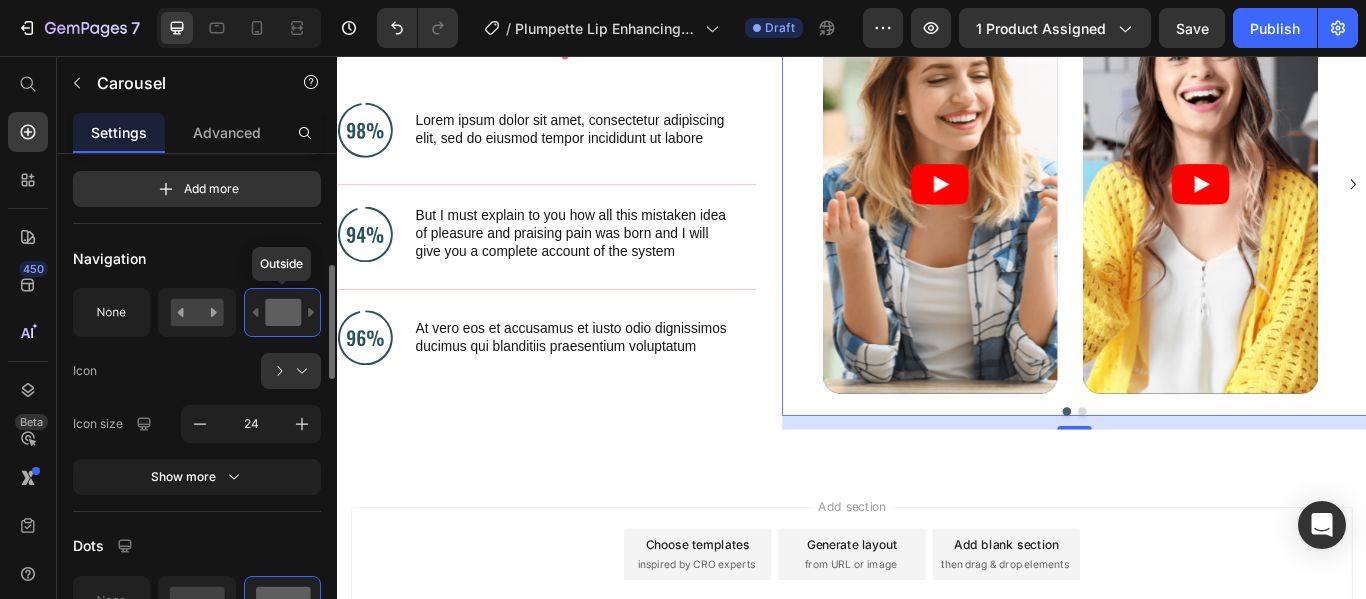 scroll, scrollTop: 1462, scrollLeft: 0, axis: vertical 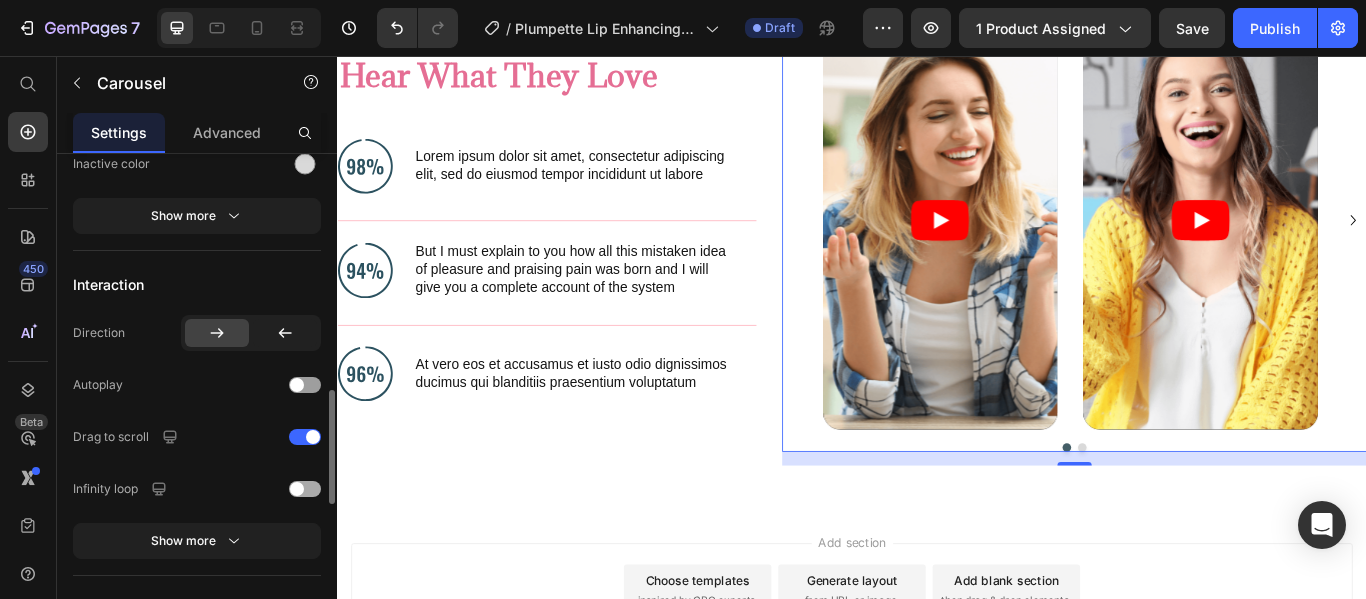 click at bounding box center (305, 489) 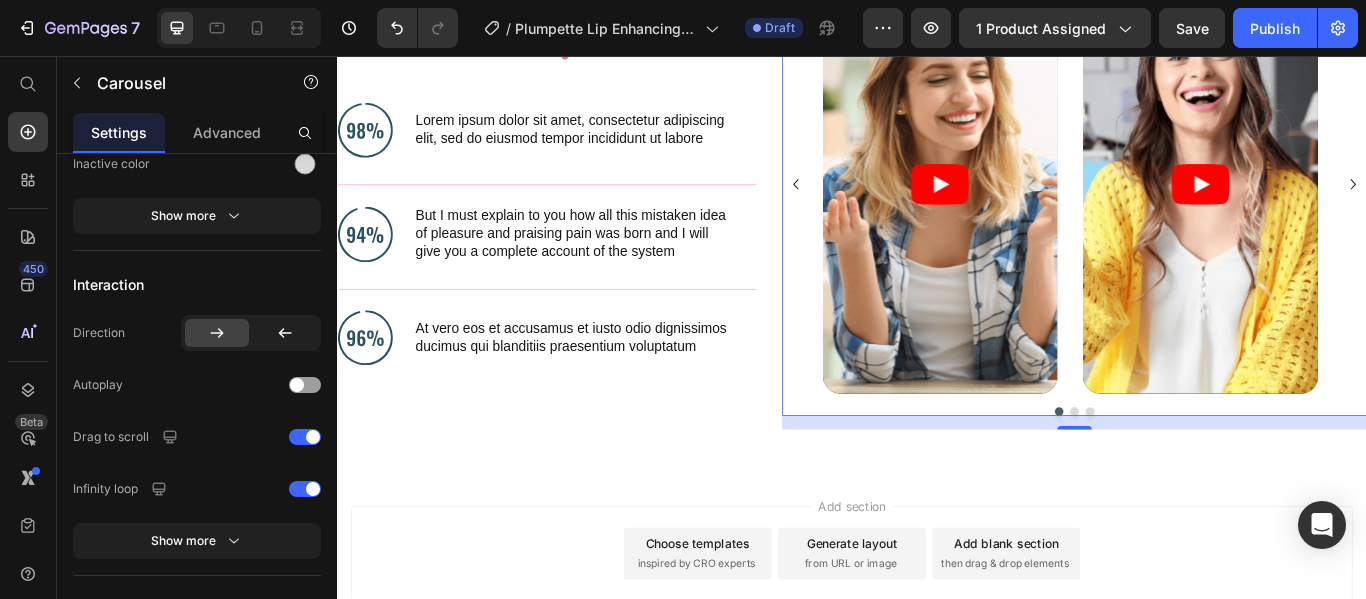 scroll, scrollTop: 1511, scrollLeft: 0, axis: vertical 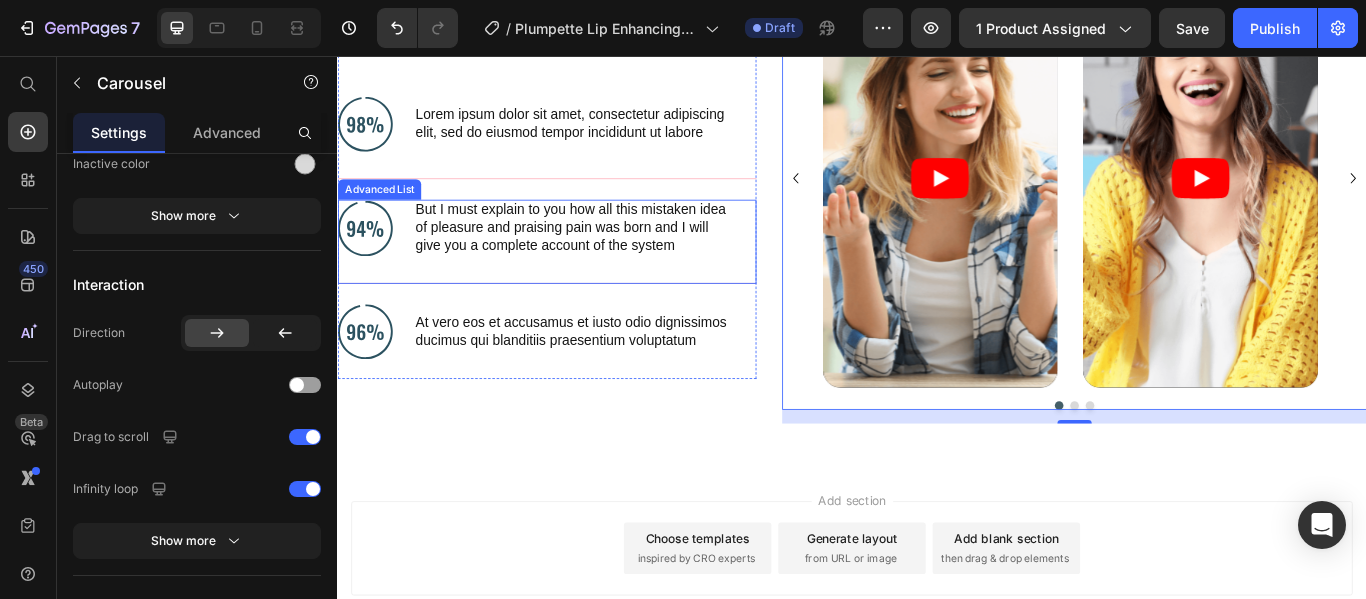 click on "Image But I must explain to you how all this mistaken idea of pleasure and praising pain was born and I will give you a complete account of the system Text Block" at bounding box center (565, 257) 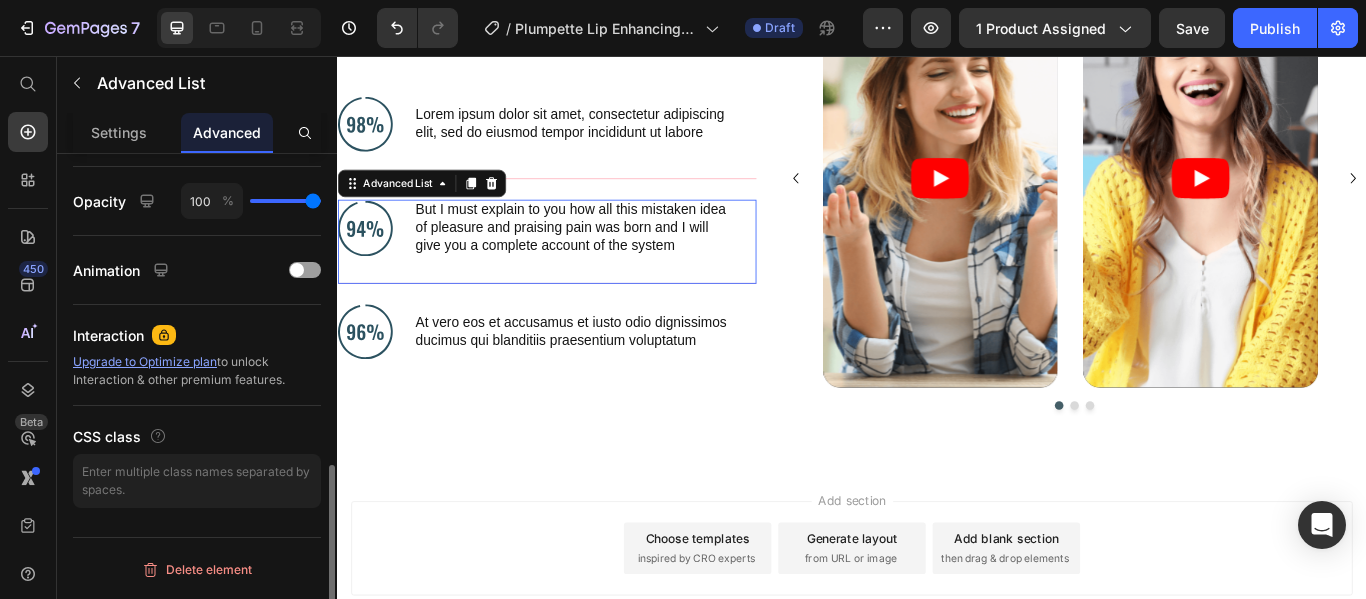 scroll, scrollTop: 0, scrollLeft: 0, axis: both 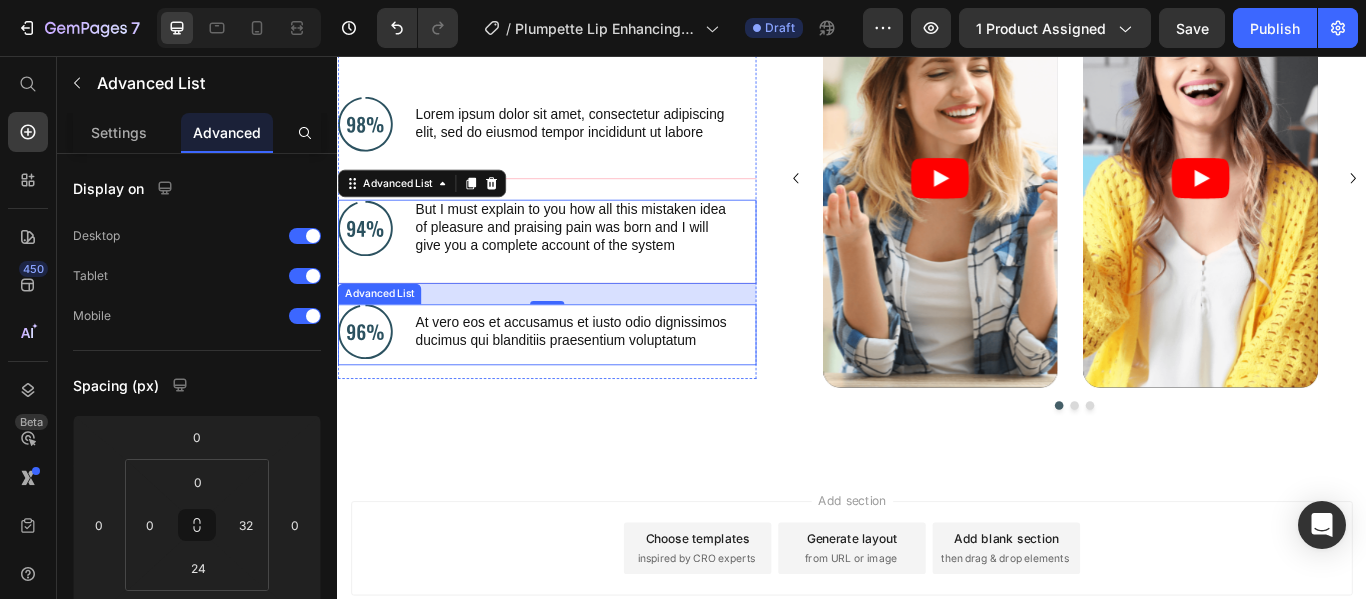 click on "Image At vero eos et accusamus et iusto odio dignissimos ducimus qui blanditiis praesentium voluptatum Text Block" at bounding box center (565, 378) 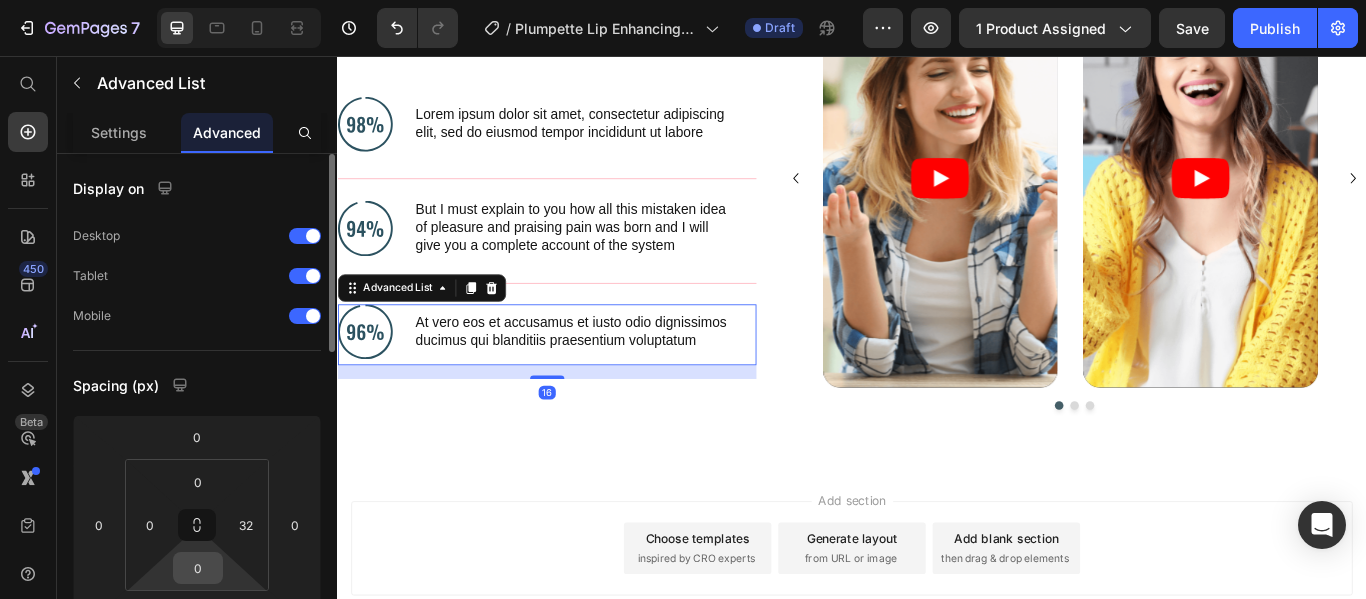 click on "0" at bounding box center (198, 568) 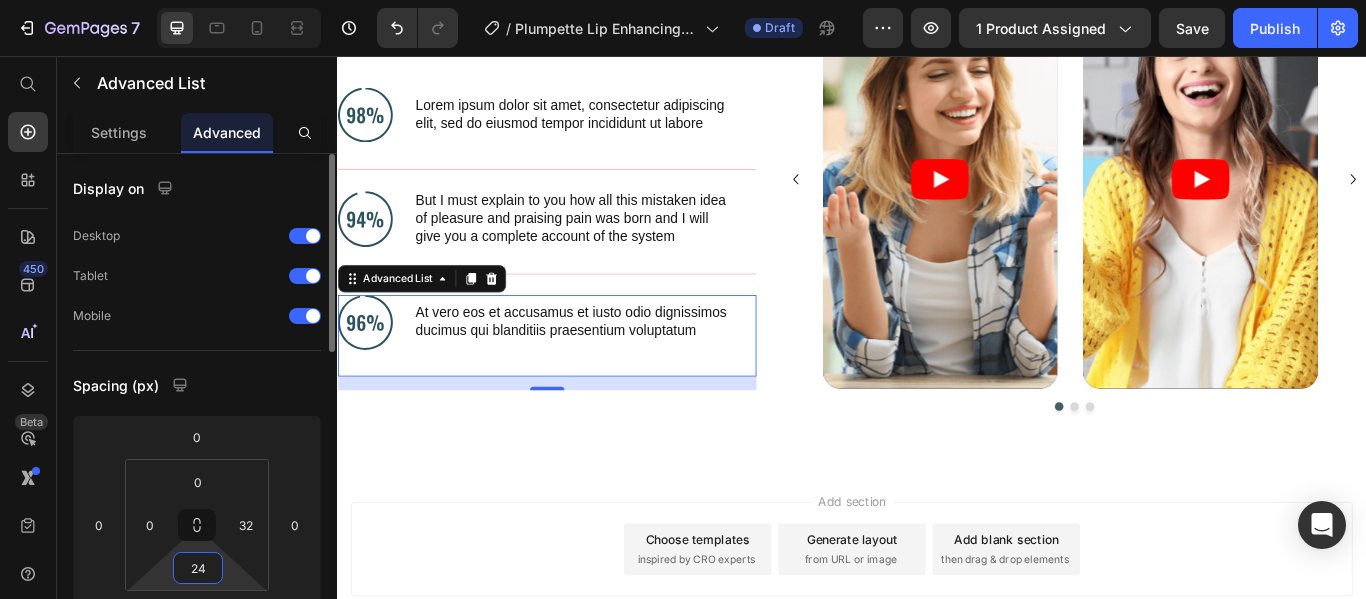 scroll, scrollTop: 1499, scrollLeft: 0, axis: vertical 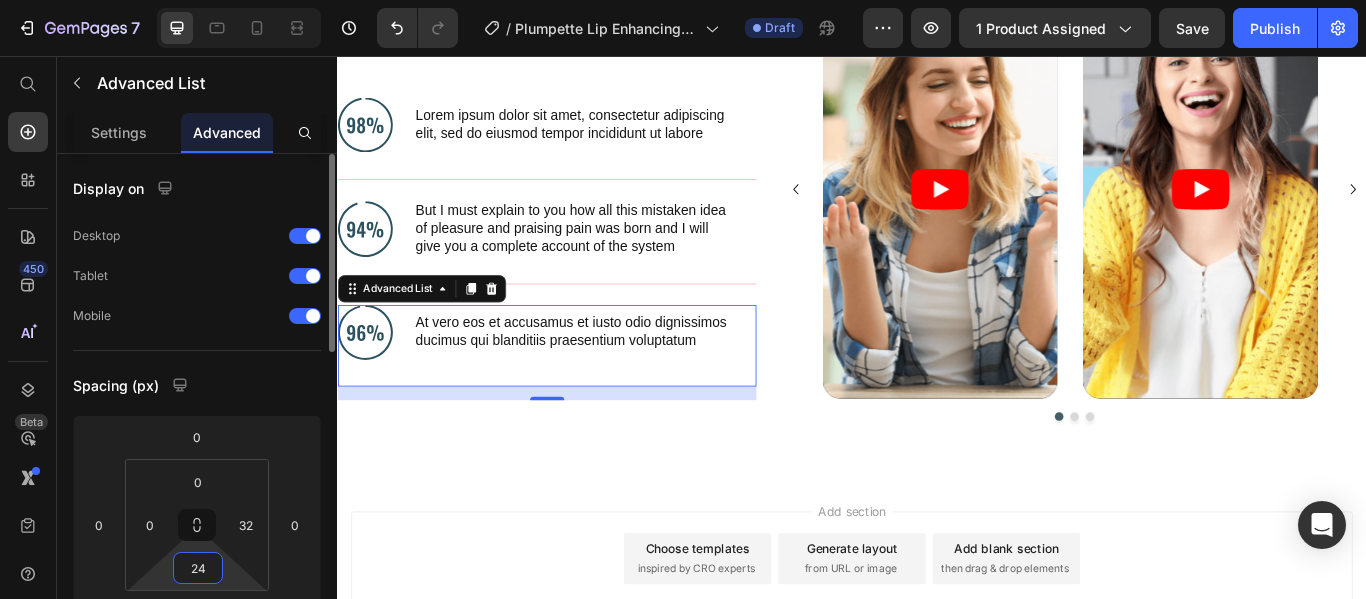 type on "24" 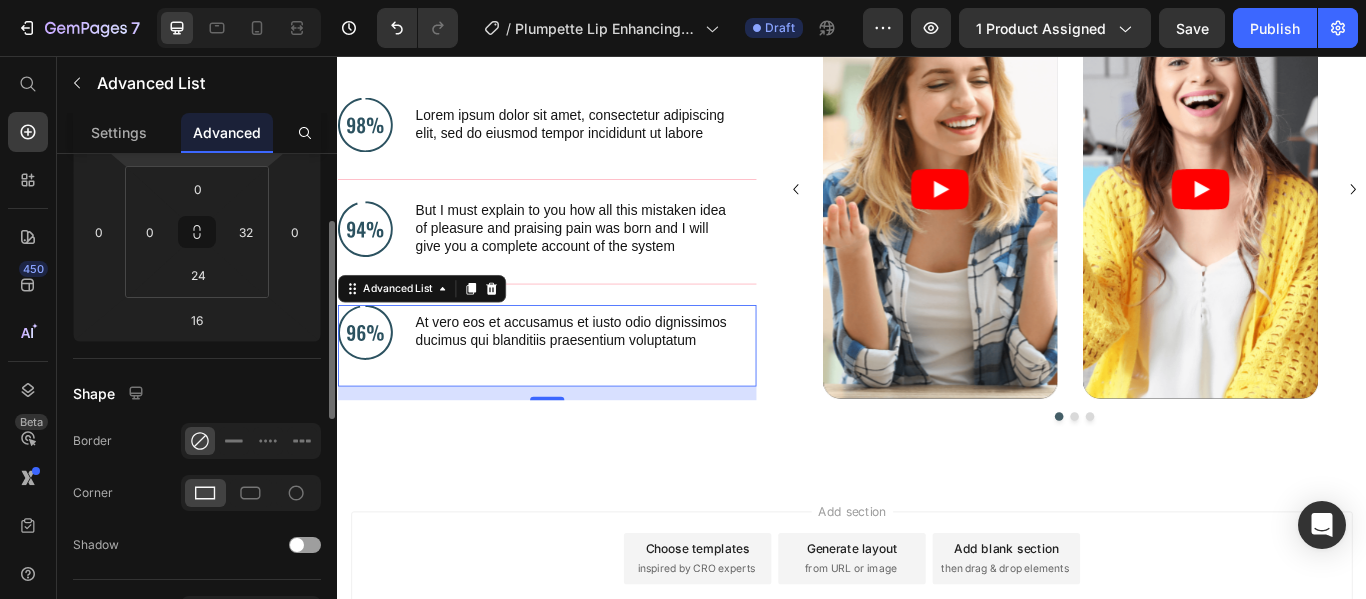 scroll, scrollTop: 306, scrollLeft: 0, axis: vertical 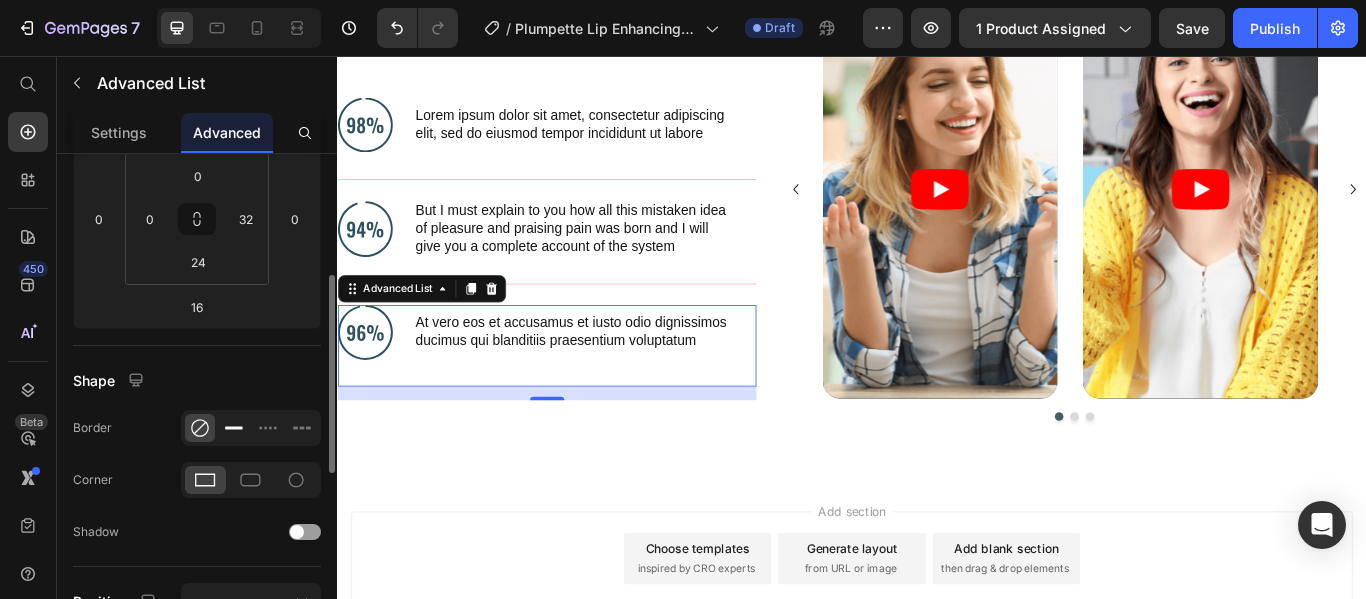 click 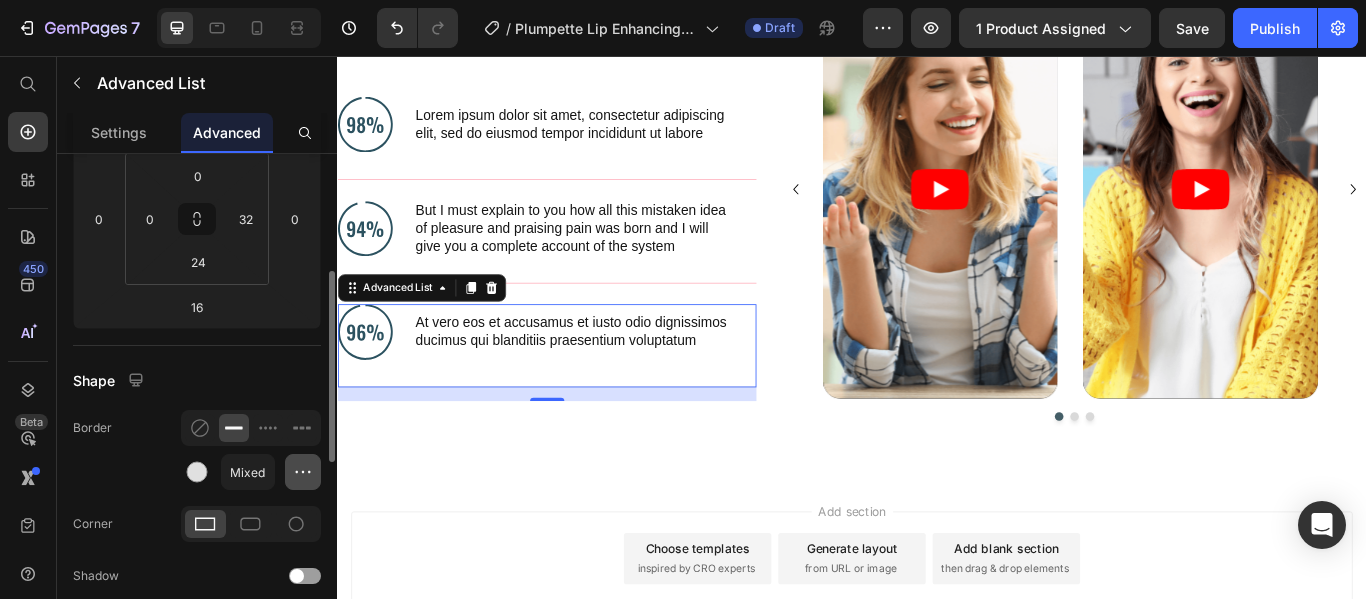 click 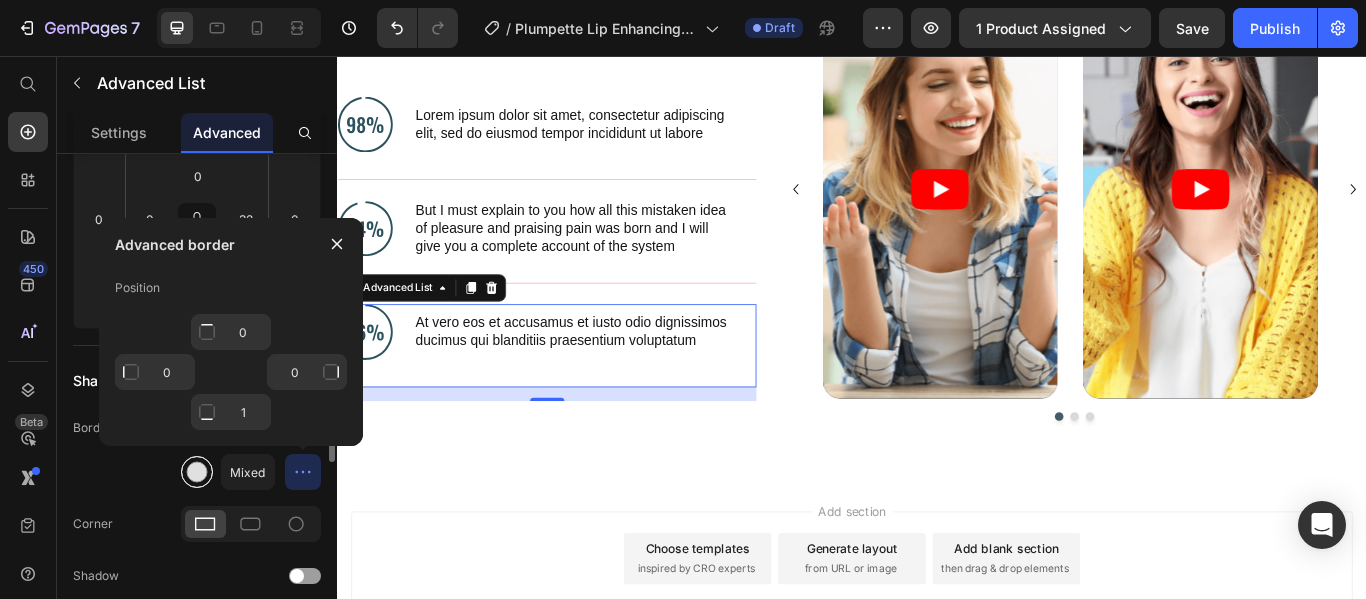 click at bounding box center [197, 472] 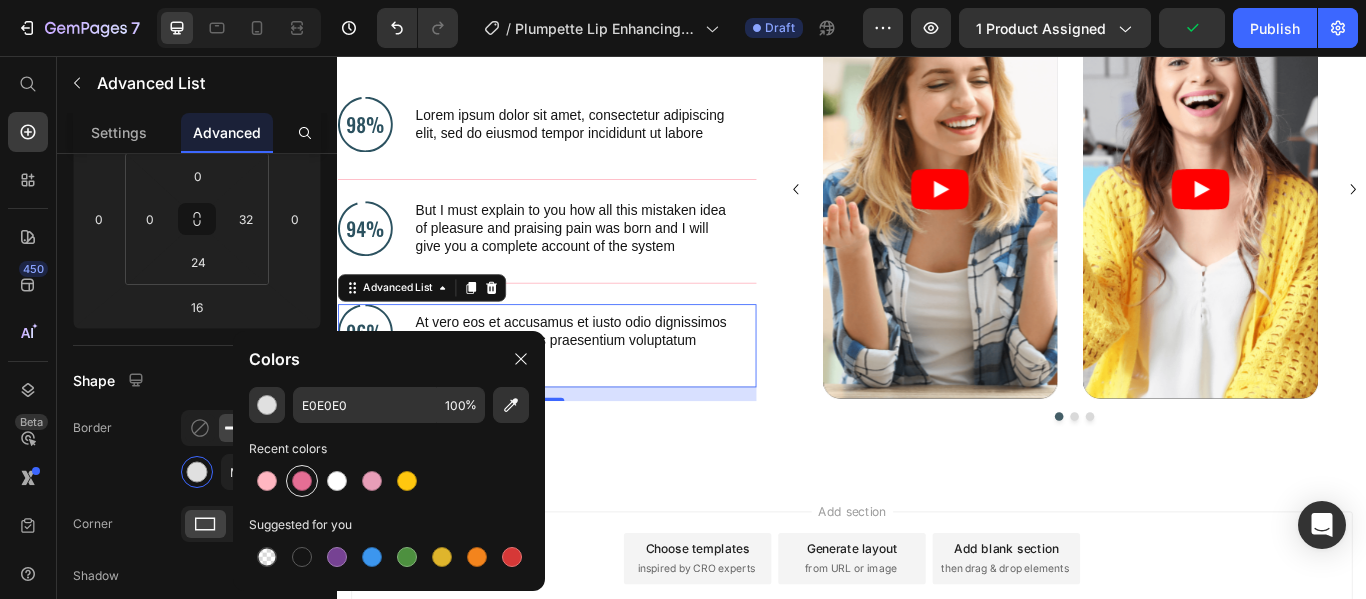 click at bounding box center (302, 481) 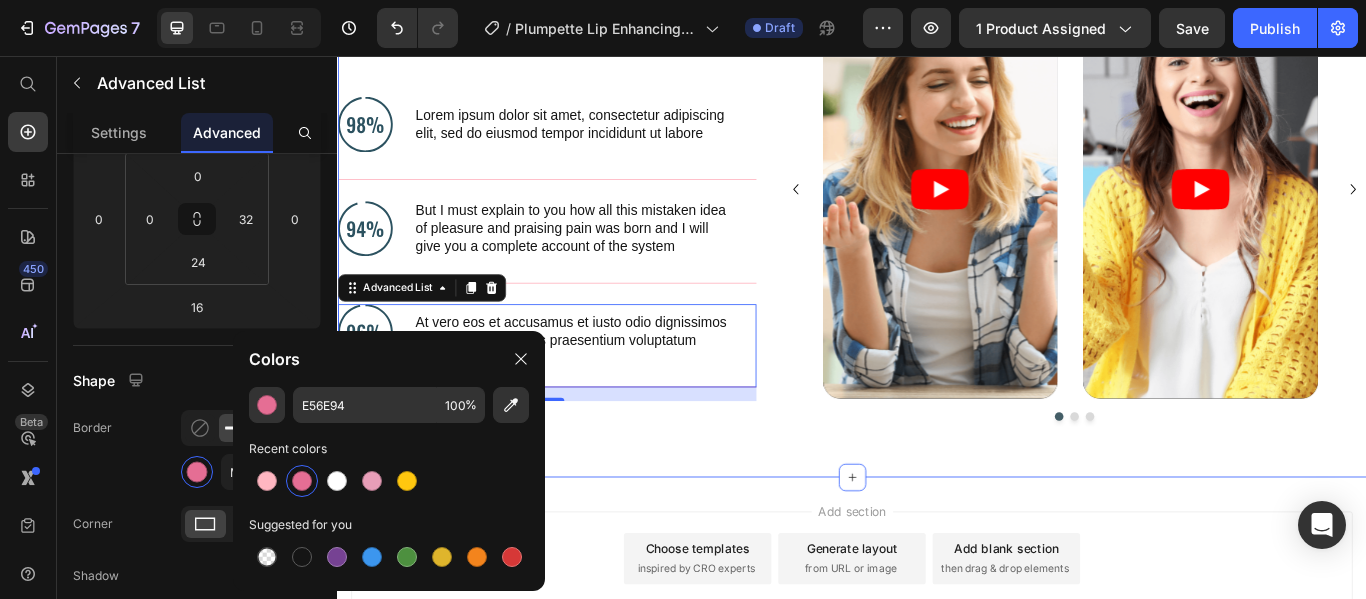click on "Hear What They Love Heading Image Lorem ipsum dolor sit amet, consectetur adipiscing elit, sed do eiusmod tempor incididunt ut labore Text Block Advanced List Image But I must explain to you how all this mistaken idea of pleasure and praising pain was born and I will give you a complete account of the system Text Block Advanced List Image At vero eos et accusamus et iusto odio dignissimos ducimus qui blanditiis praesentium voluptatum Text Block Advanced List   16 Row
Video Video Video
Carousel Row Row Section 4" at bounding box center (937, 231) 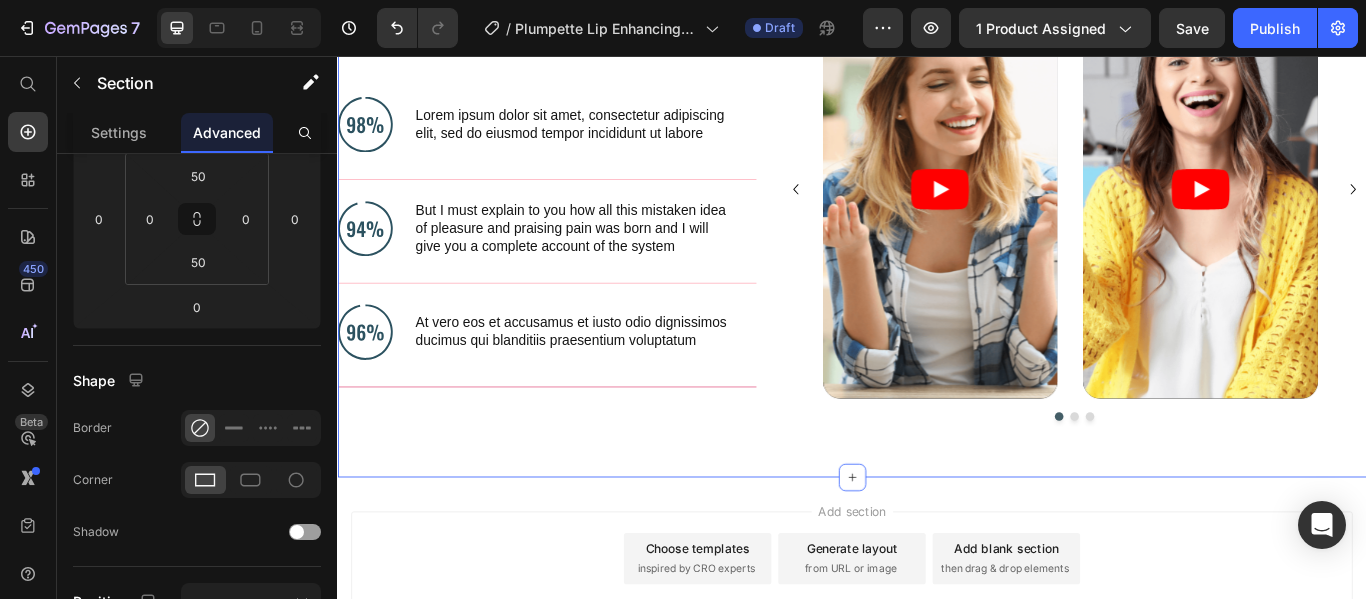 scroll, scrollTop: 0, scrollLeft: 0, axis: both 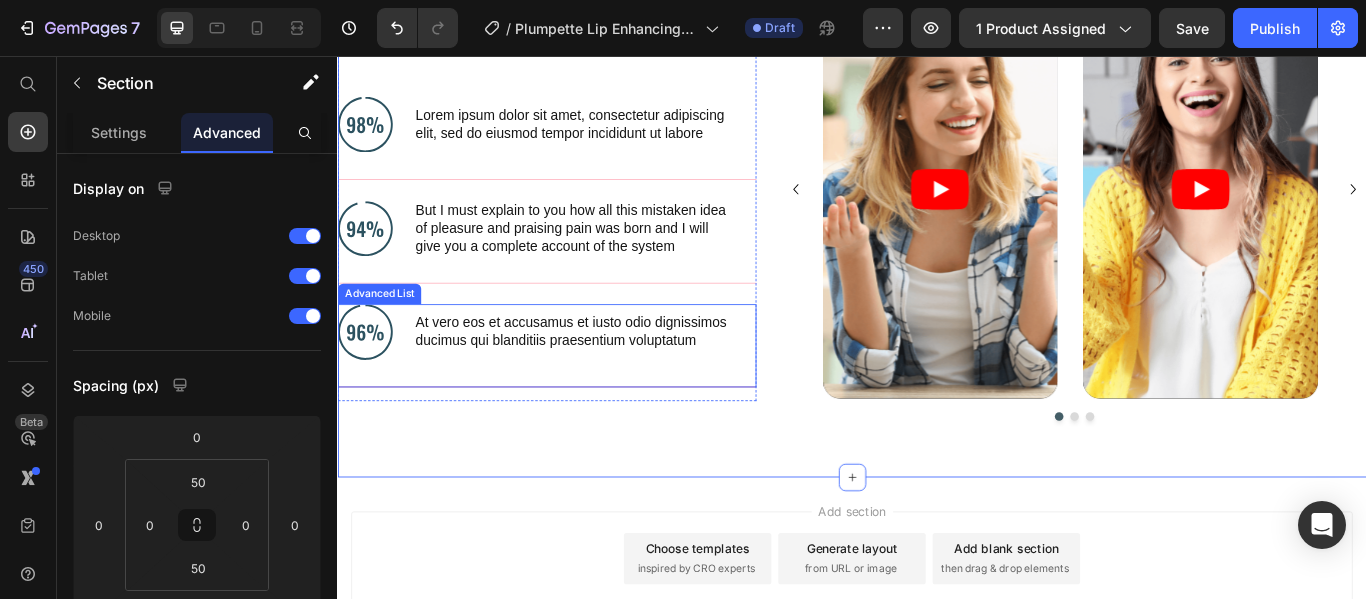 click on "Image At vero eos et accusamus et iusto odio dignissimos ducimus qui blanditiis praesentium voluptatum Text Block" at bounding box center [581, 393] 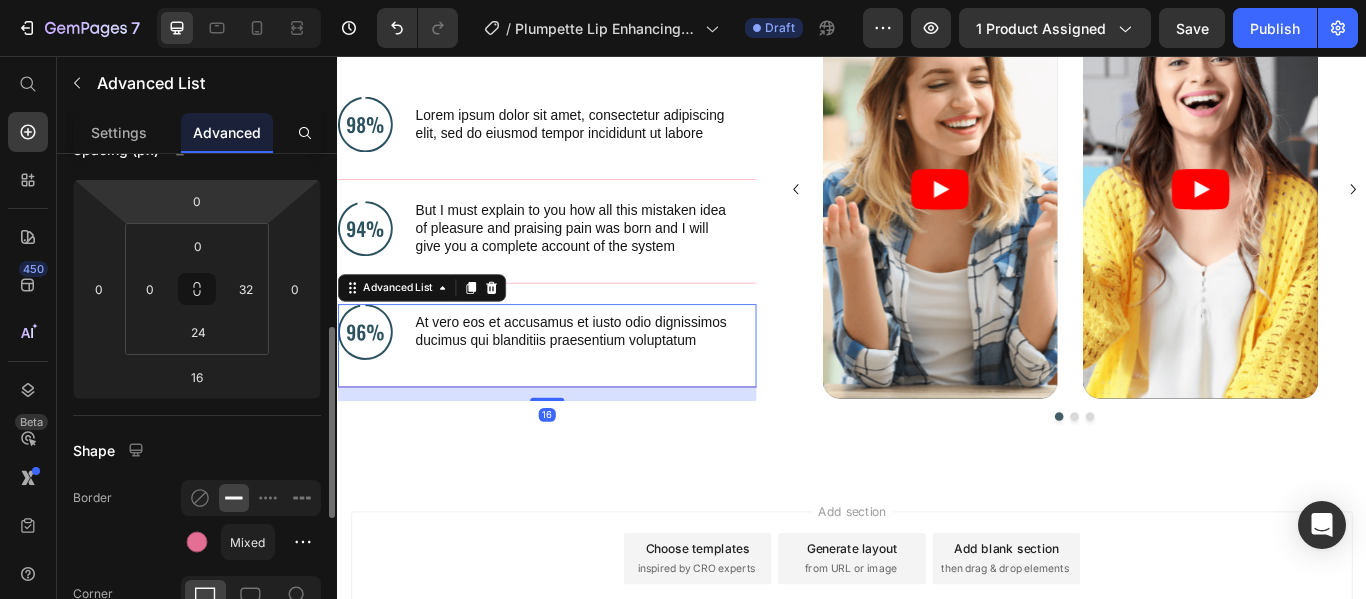 scroll, scrollTop: 304, scrollLeft: 0, axis: vertical 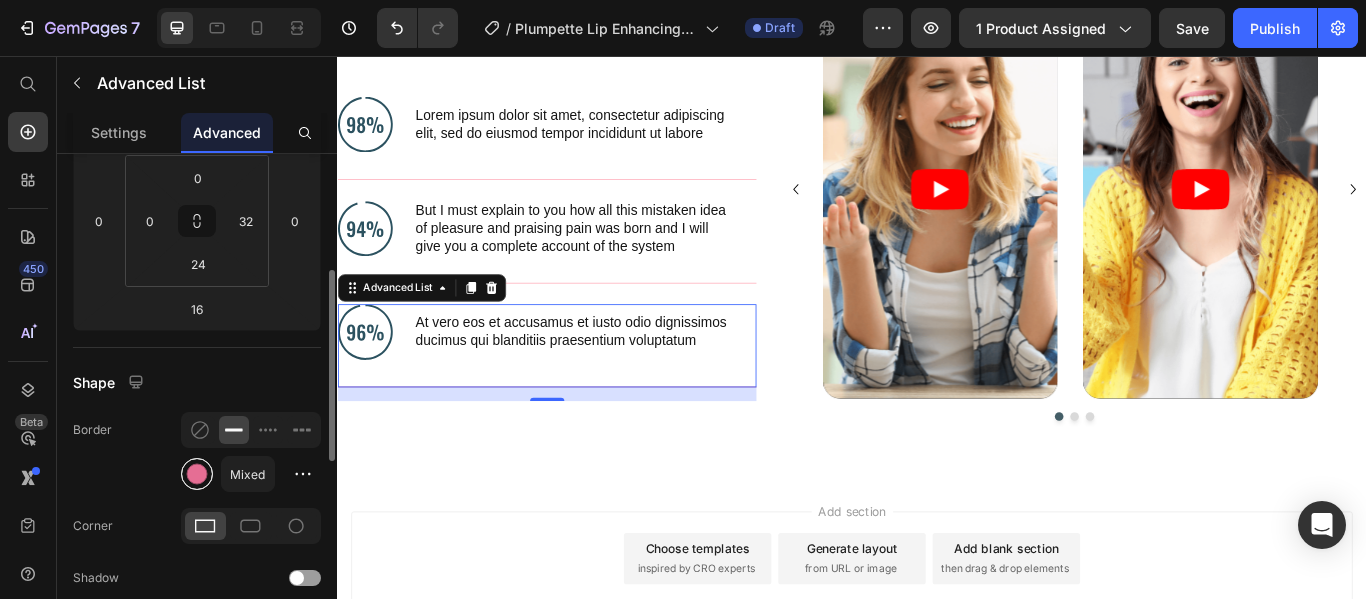 click at bounding box center (197, 474) 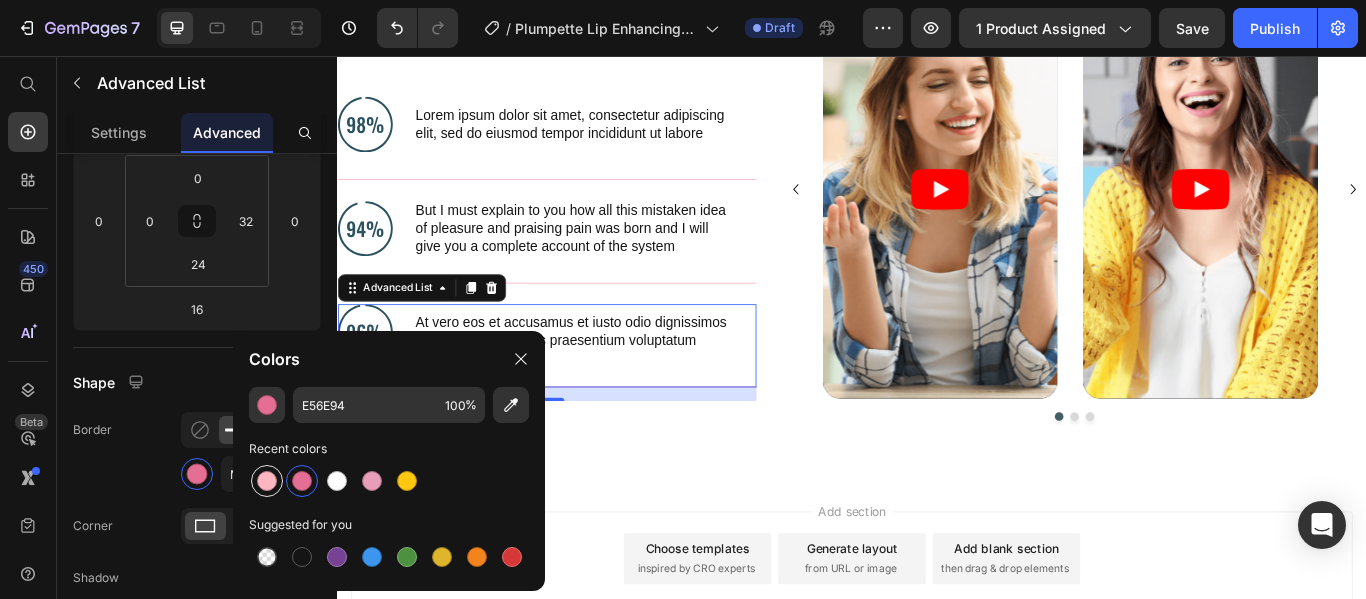 click at bounding box center (267, 481) 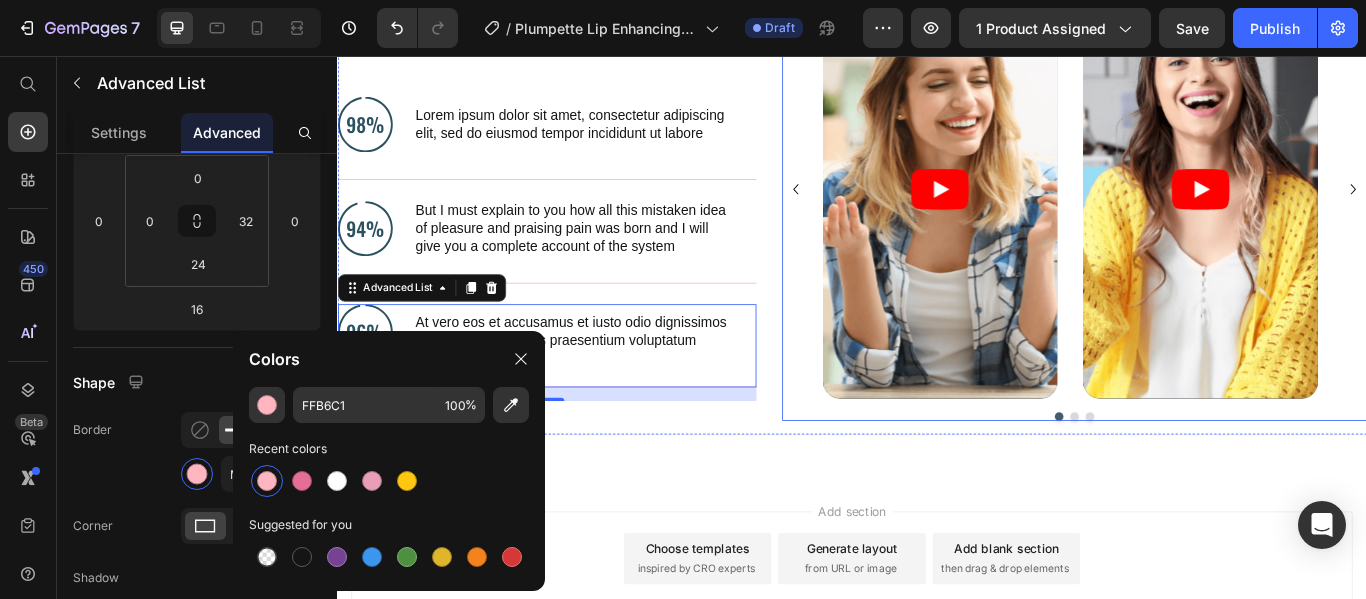 click at bounding box center [1196, 476] 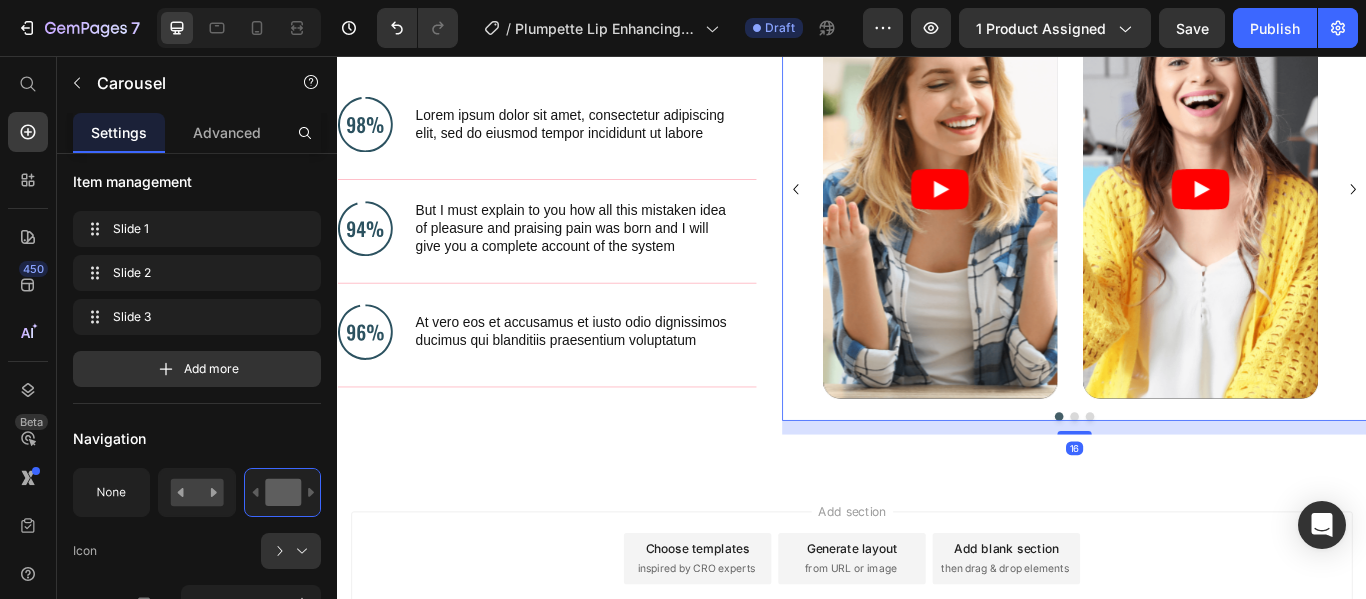 scroll, scrollTop: 0, scrollLeft: 0, axis: both 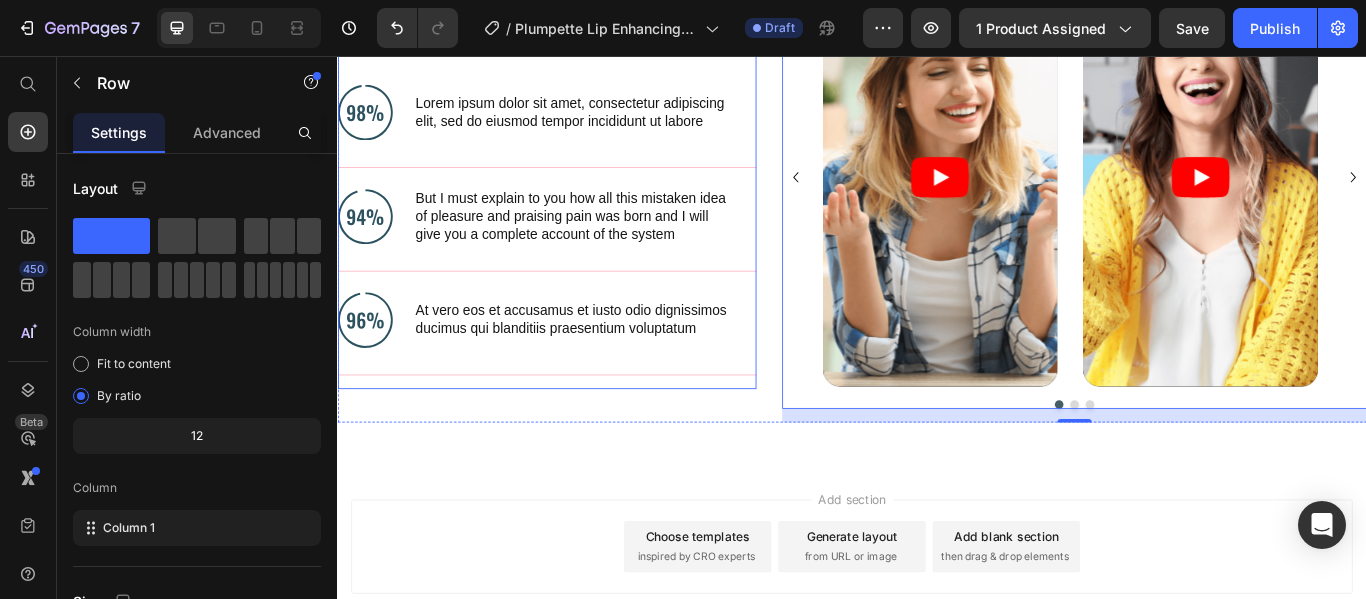 click on "Hear What They Love Heading Image Lorem ipsum dolor sit amet, consectetur adipiscing elit, sed do eiusmod tempor incididunt ut labore Text Block Advanced List Image But I must explain to you how all this mistaken idea of pleasure and praising pain was born and I will give you a complete account of the system Text Block Advanced List Image At vero eos et accusamus et iusto odio dignissimos ducimus qui blanditiis praesentium voluptatum Text Block Advanced List" at bounding box center [581, 218] 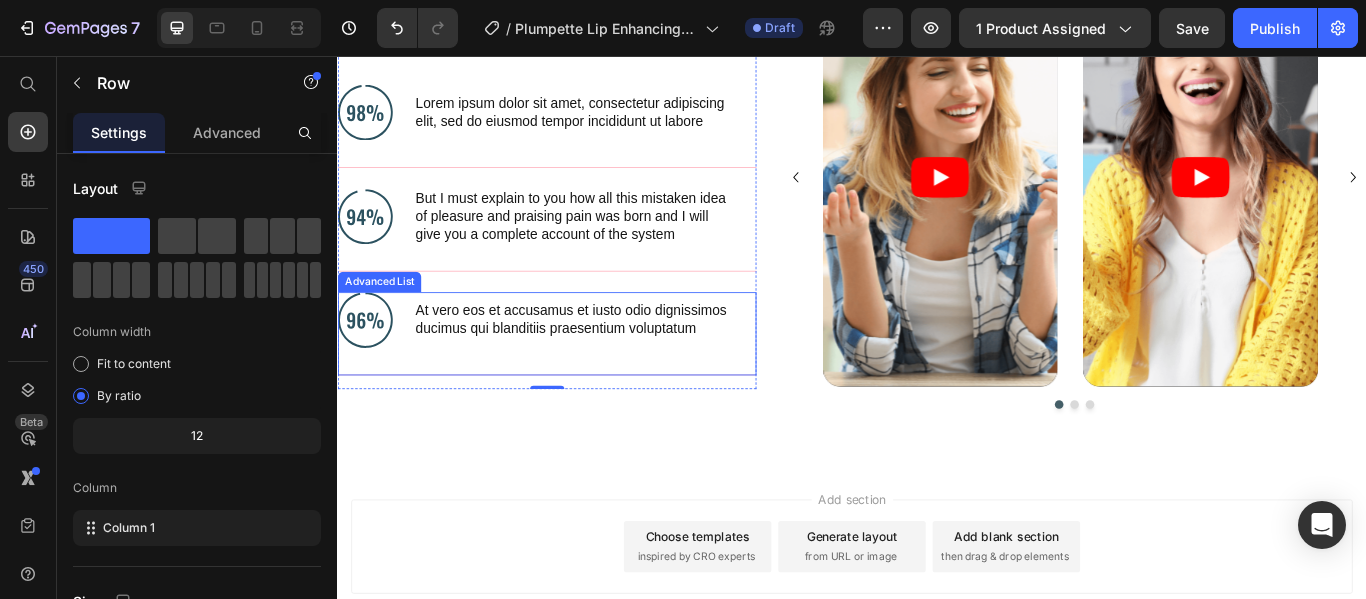 click on "Image At vero eos et accusamus et iusto odio dignissimos ducimus qui blanditiis praesentium voluptatum Text Block" at bounding box center [581, 379] 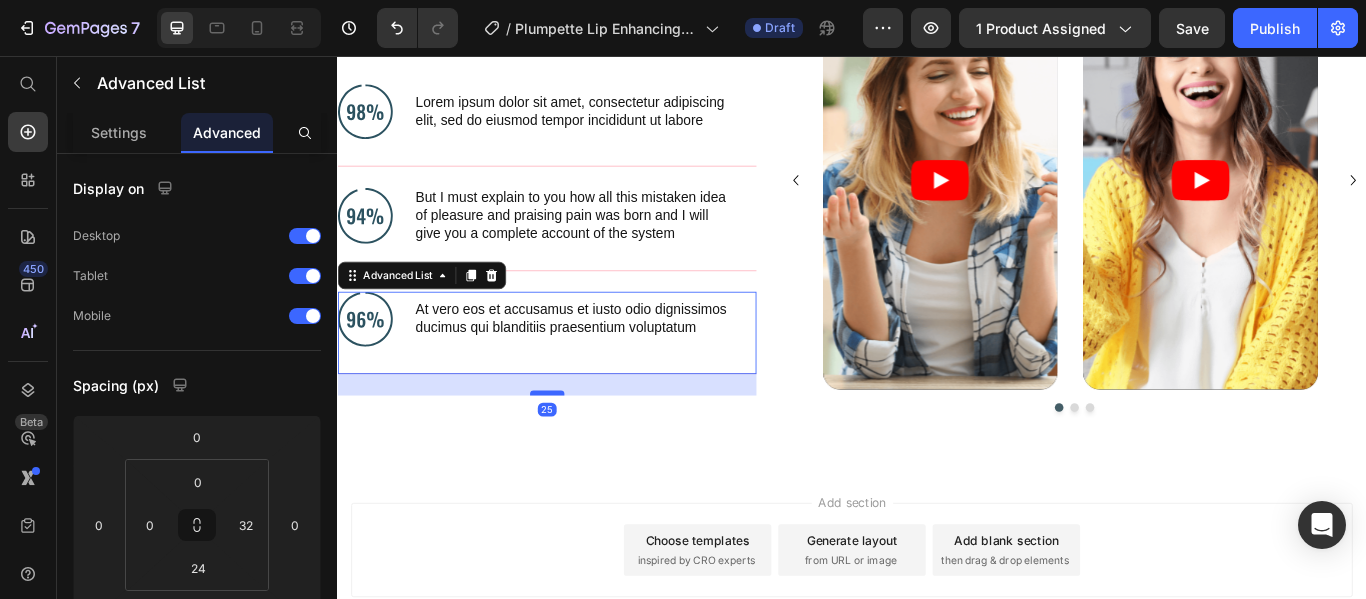 scroll, scrollTop: 1508, scrollLeft: 0, axis: vertical 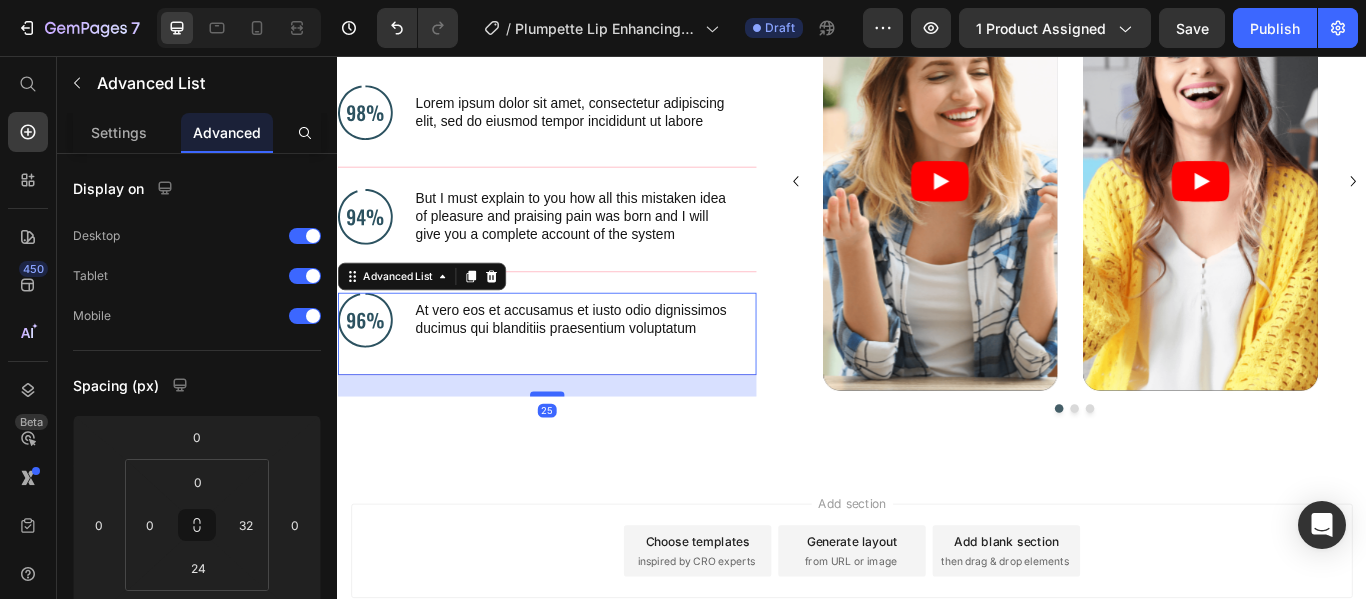 click at bounding box center (581, 450) 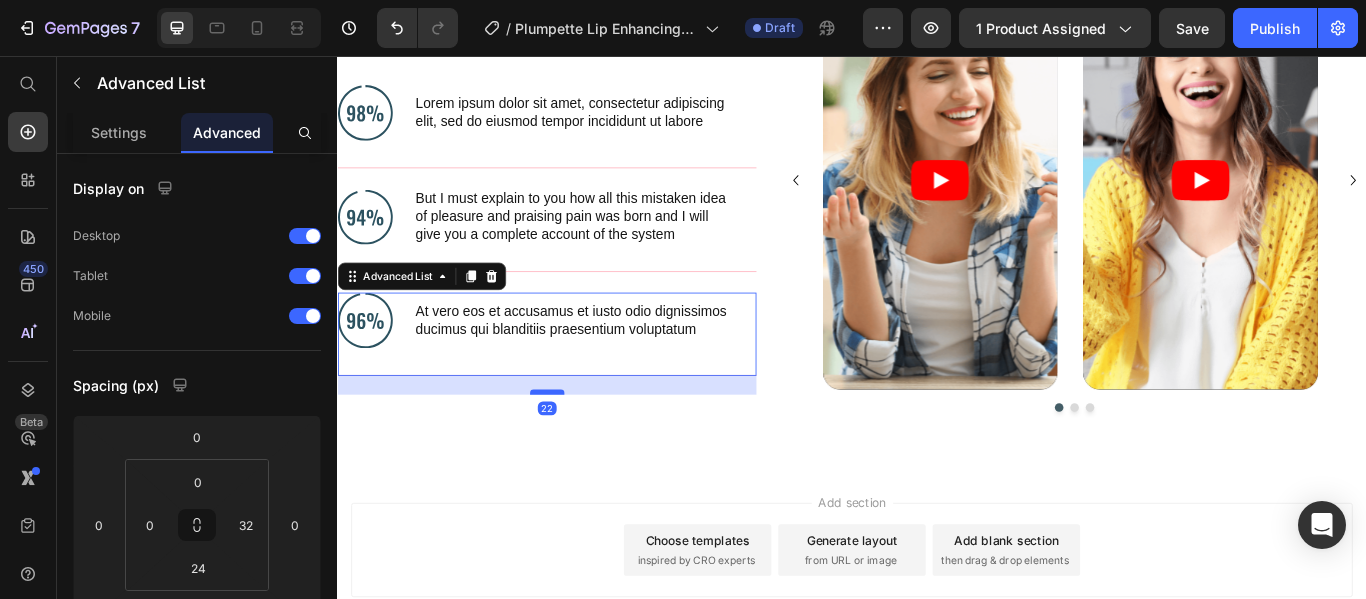scroll, scrollTop: 1510, scrollLeft: 0, axis: vertical 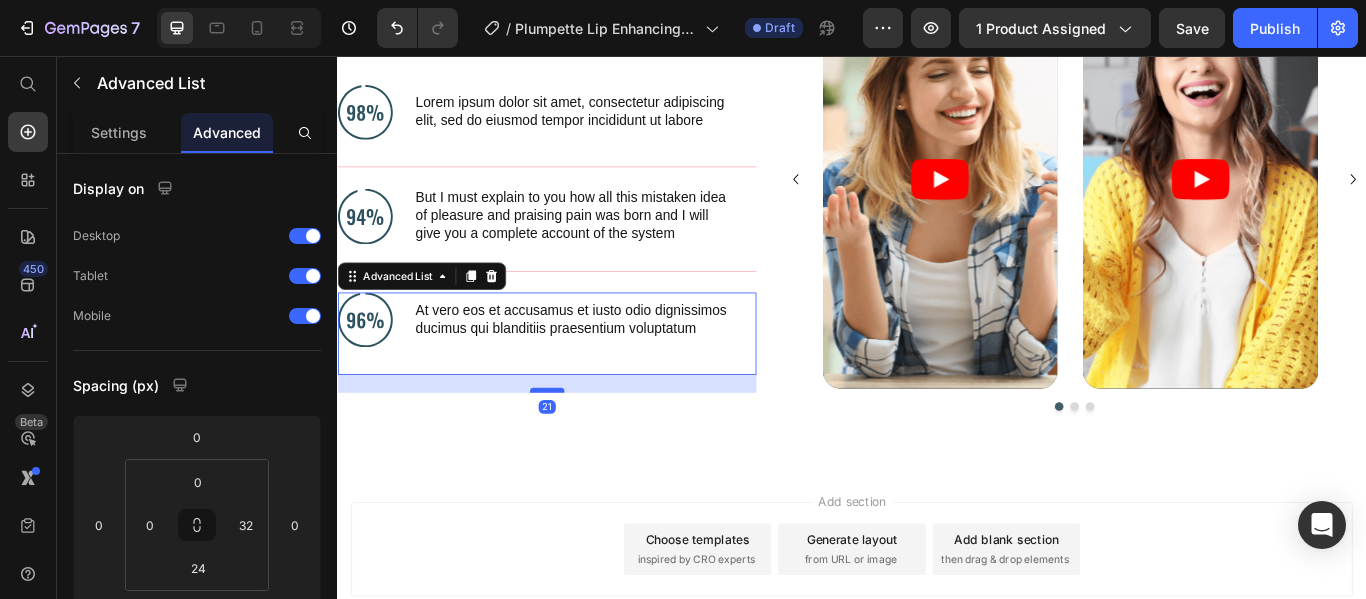 click at bounding box center (581, 446) 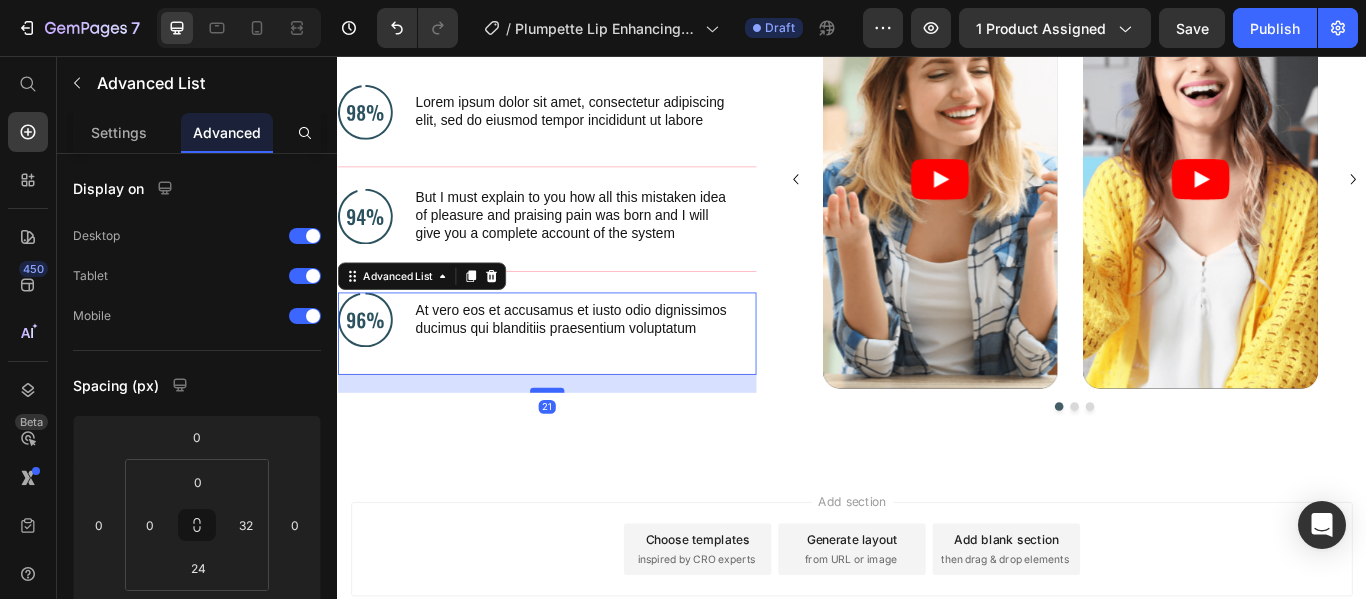 type on "21" 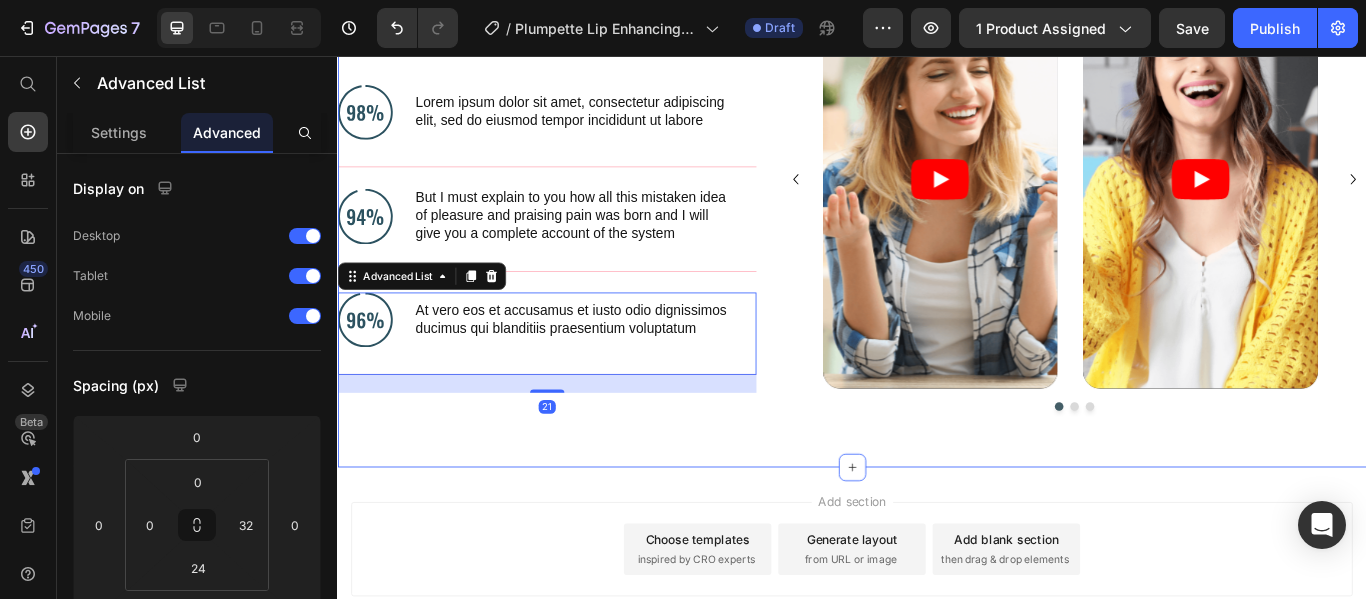 click on "Hear What They Love Heading Image Lorem ipsum dolor sit amet, consectetur adipiscing elit, sed do eiusmod tempor incididunt ut labore Text Block Advanced List Image But I must explain to you how all this mistaken idea of pleasure and praising pain was born and I will give you a complete account of the system Text Block Advanced List Image At vero eos et accusamus et iusto odio dignissimos ducimus qui blanditiis praesentium voluptatum Text Block Advanced List   21 Row
Video Video Video
Carousel Row Row Section 4" at bounding box center (937, 220) 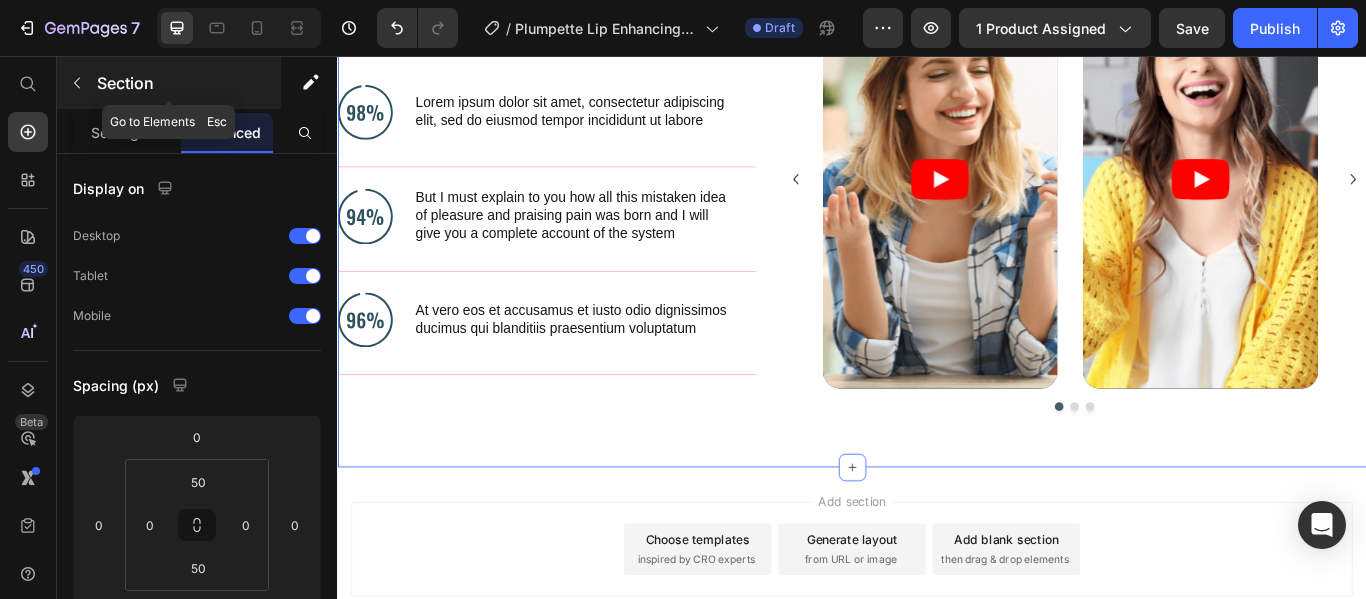 click 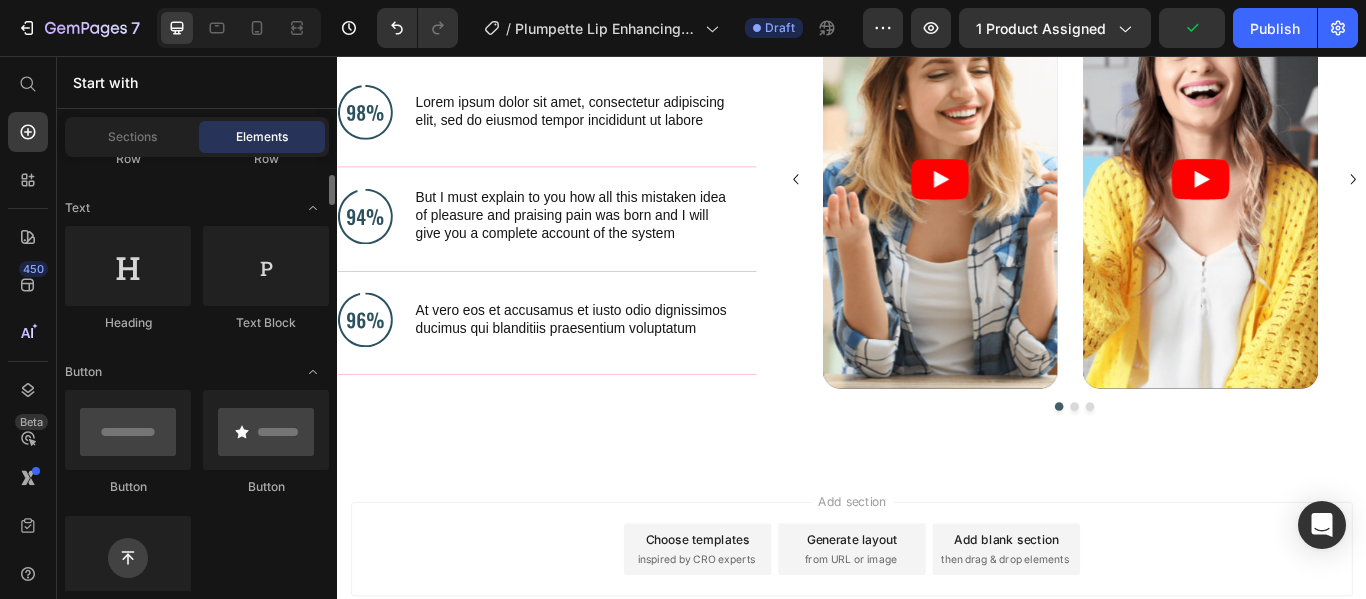 scroll, scrollTop: 271, scrollLeft: 0, axis: vertical 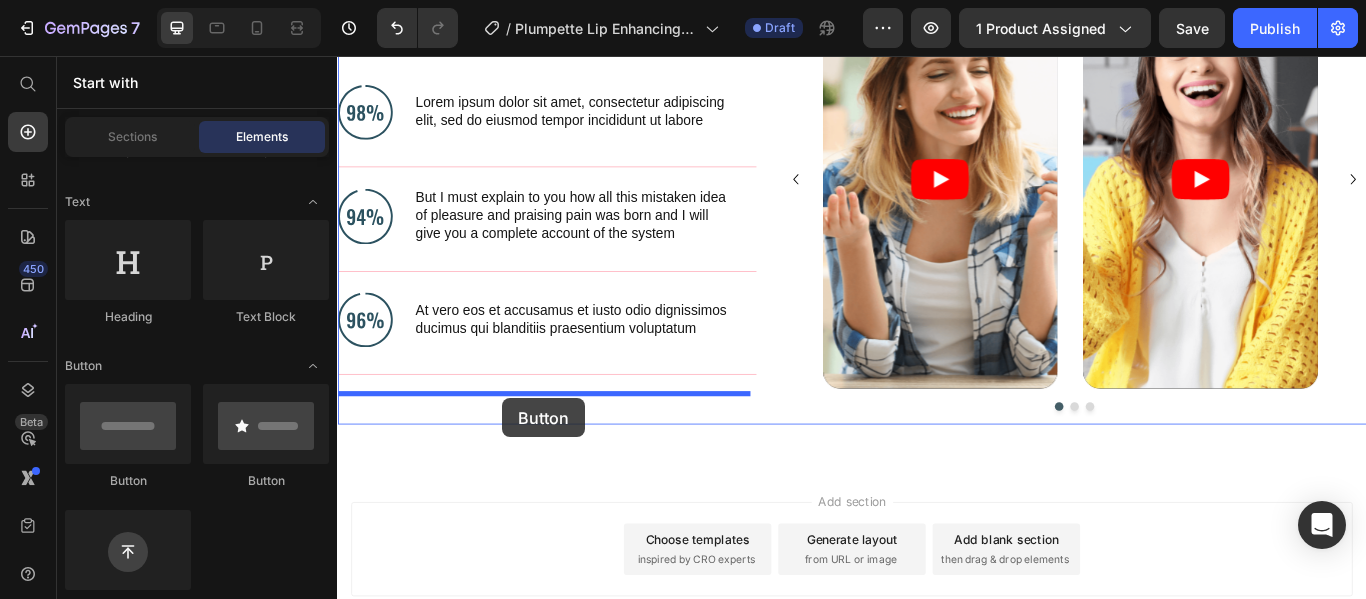 drag, startPoint x: 475, startPoint y: 510, endPoint x: 529, endPoint y: 455, distance: 77.07788 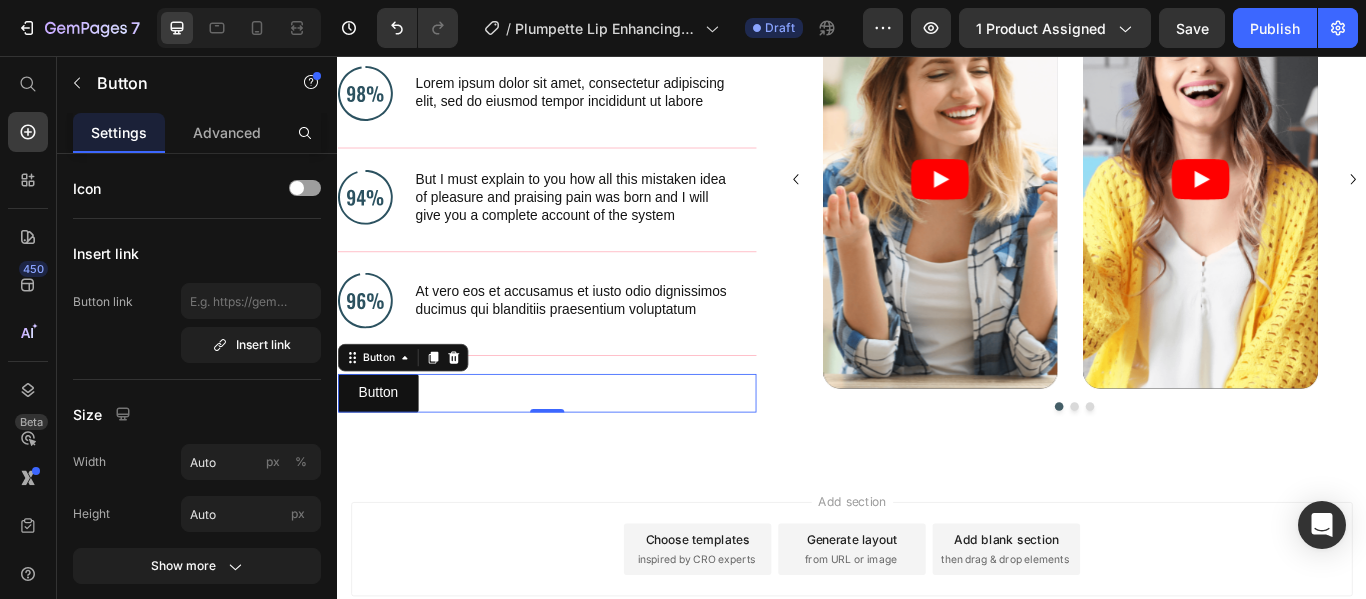 scroll, scrollTop: 1488, scrollLeft: 0, axis: vertical 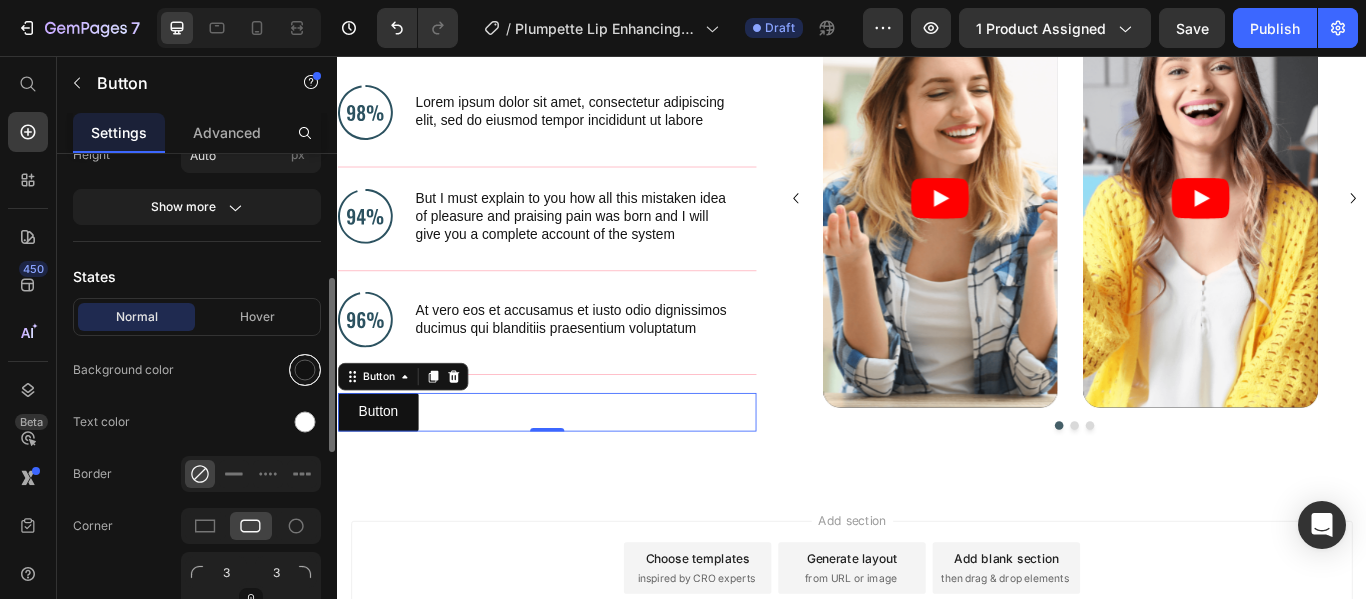 click at bounding box center (305, 370) 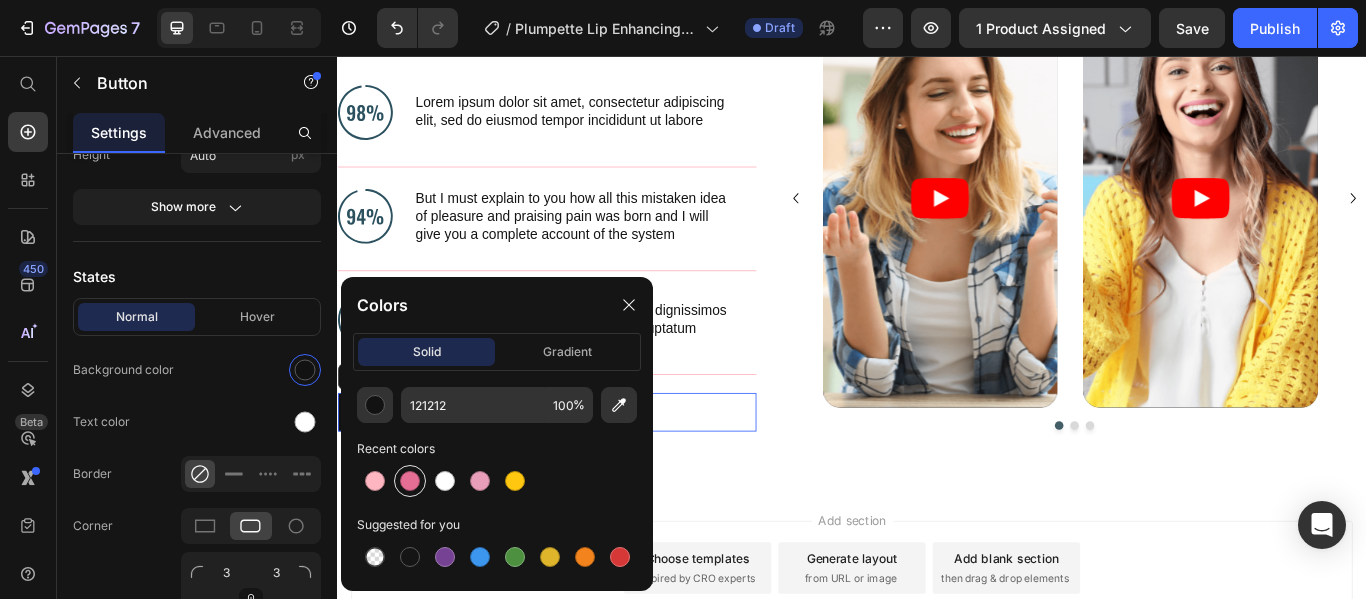 click at bounding box center [410, 481] 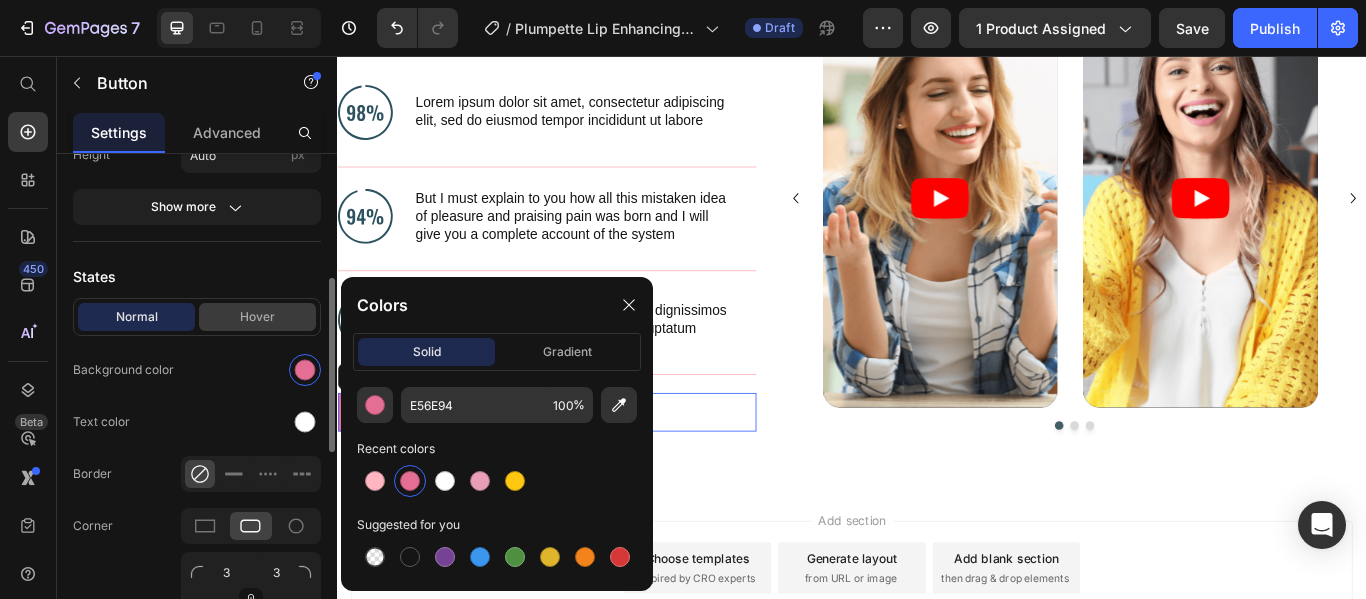 click on "Hover" at bounding box center [257, 317] 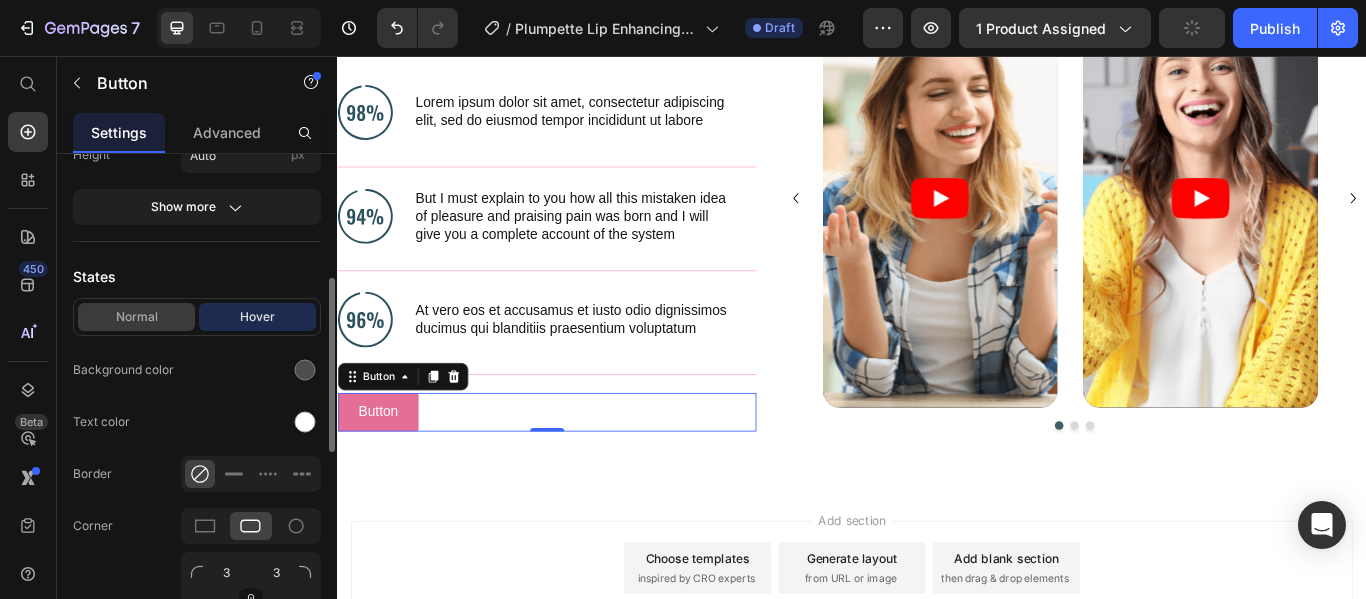 click on "Normal" at bounding box center [136, 317] 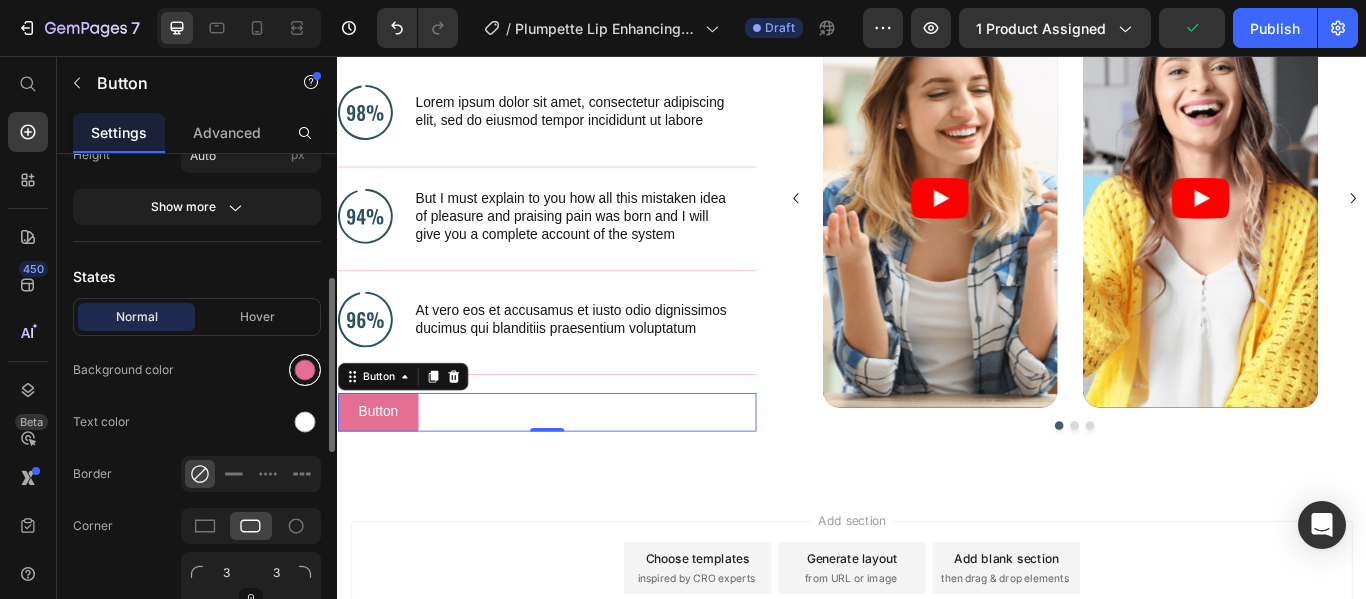 click at bounding box center (305, 370) 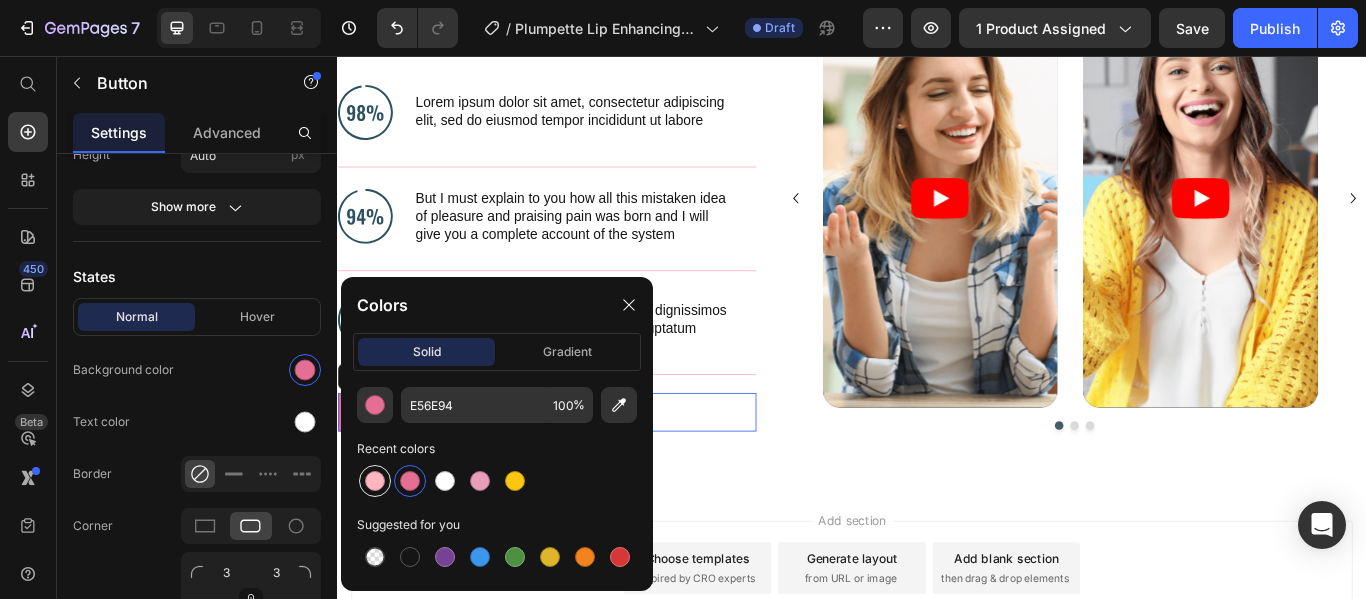 click at bounding box center (375, 481) 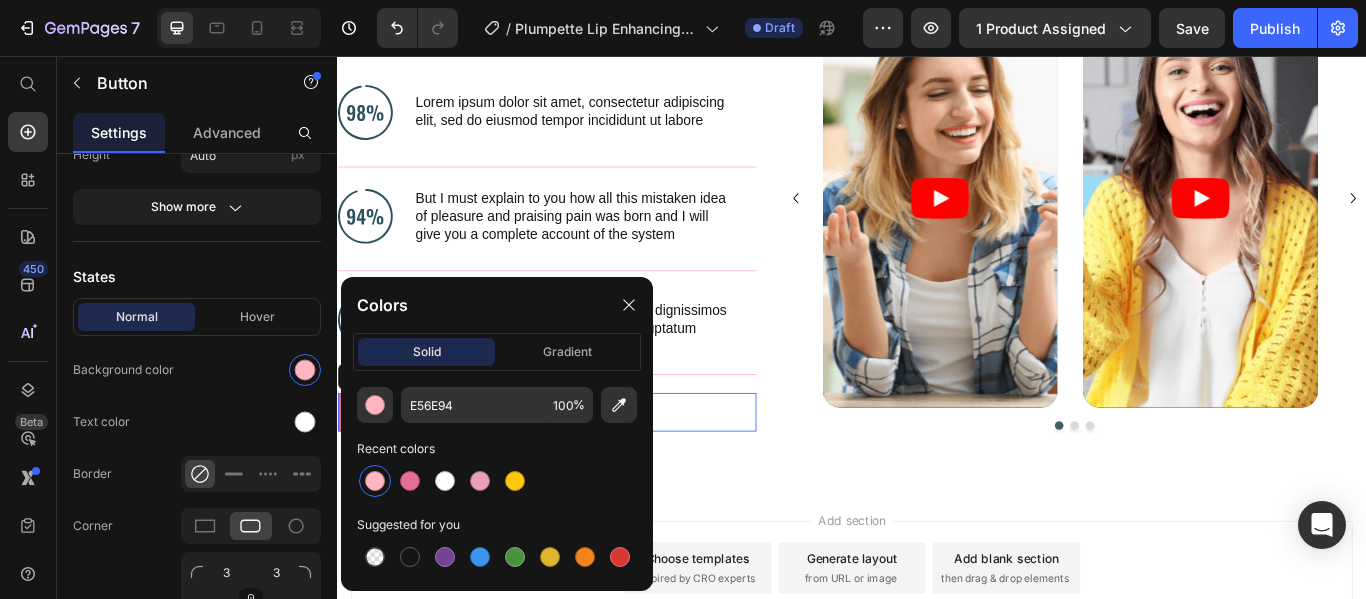 type on "FFB6C1" 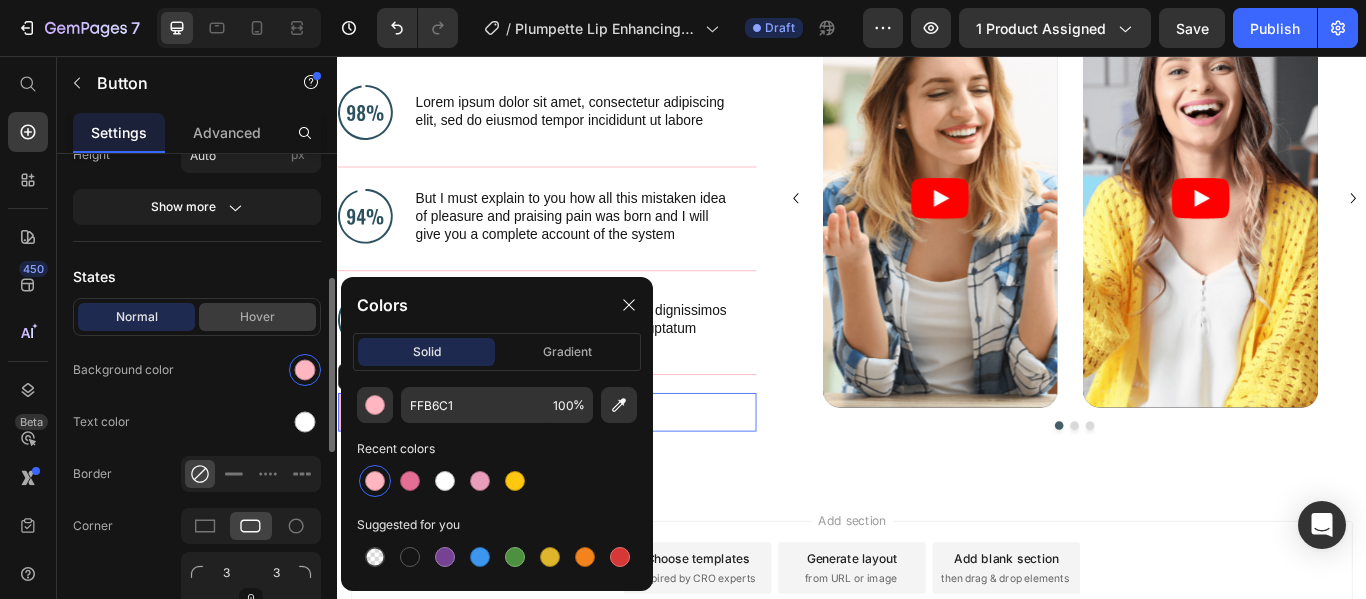 click on "Hover" at bounding box center [257, 317] 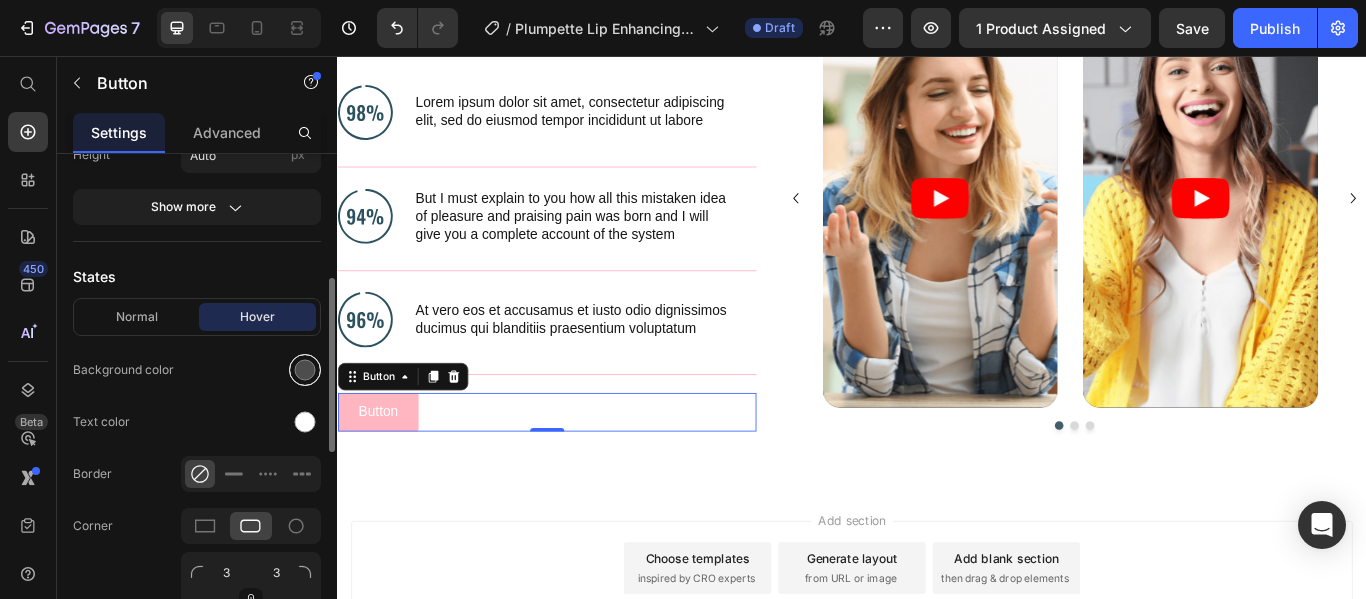 click at bounding box center [305, 370] 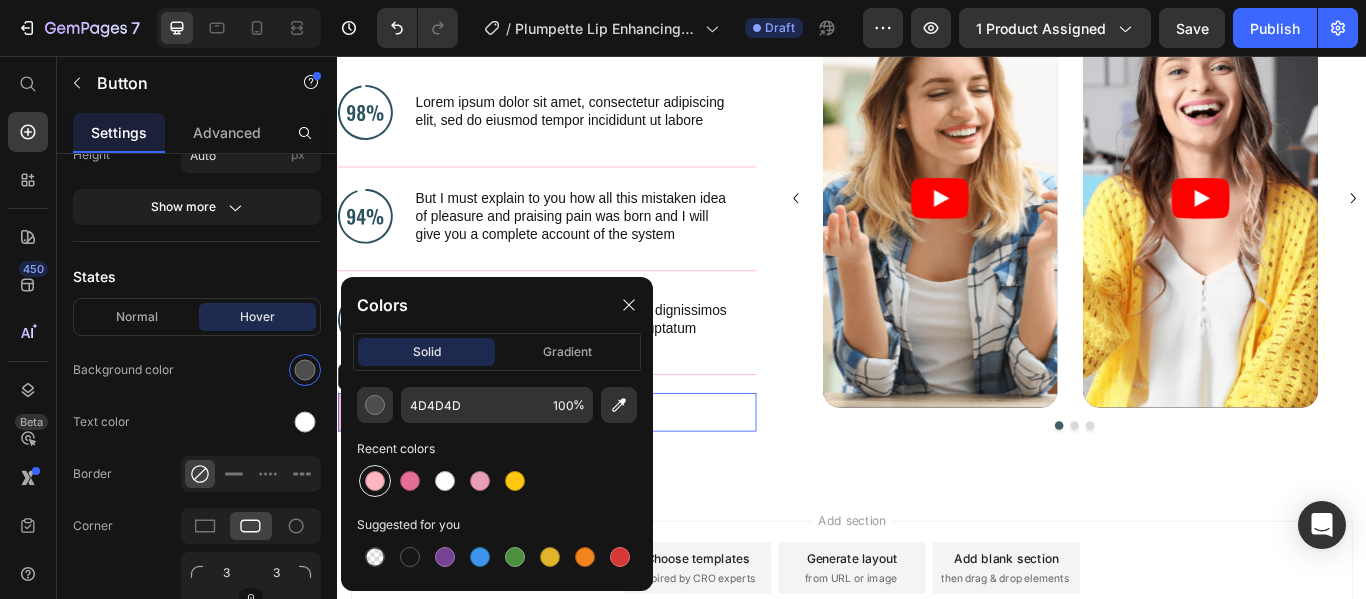 click at bounding box center [375, 481] 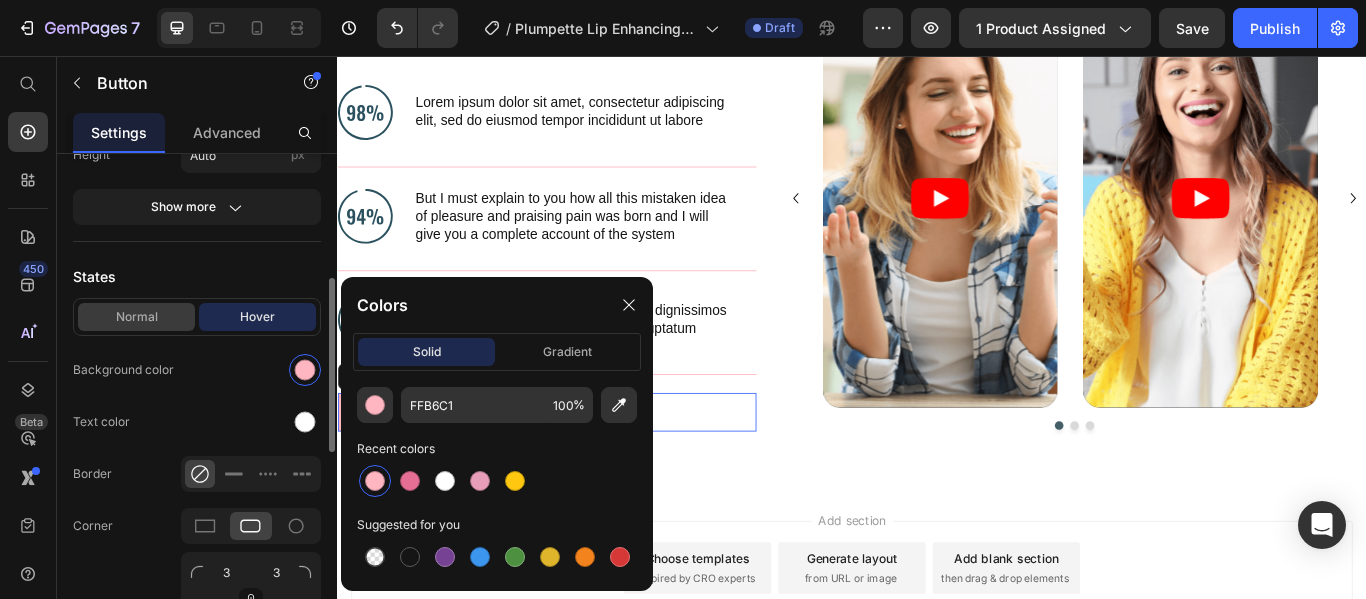 click on "Normal" at bounding box center [136, 317] 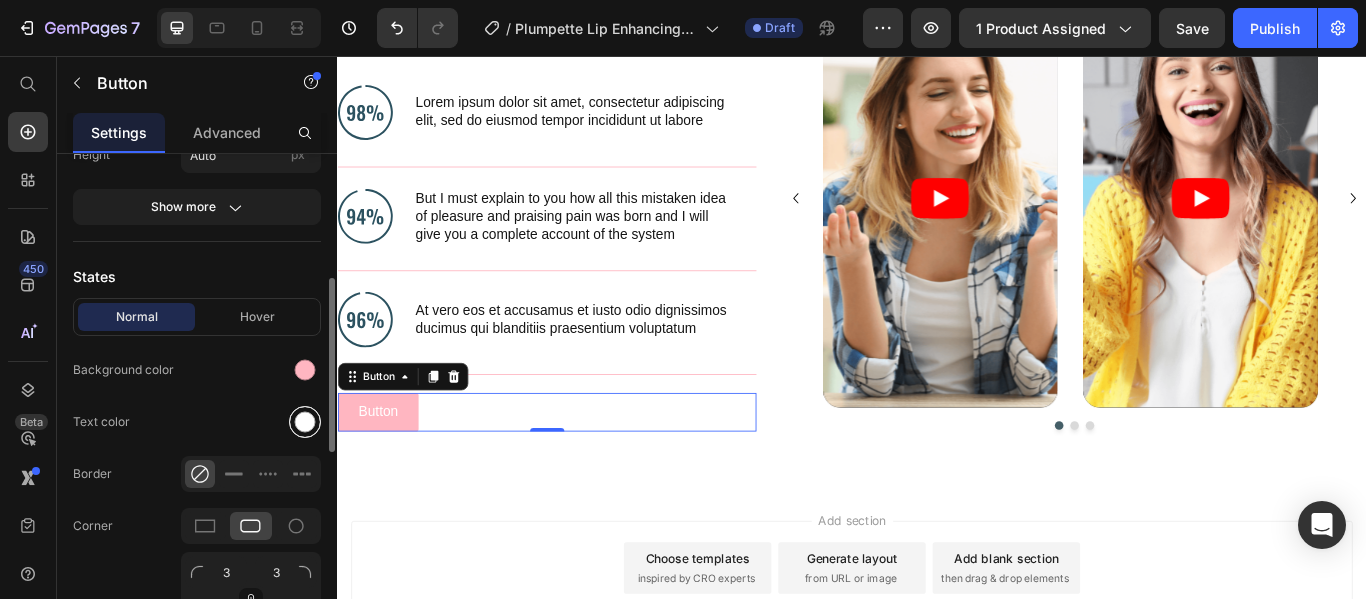 click at bounding box center (305, 422) 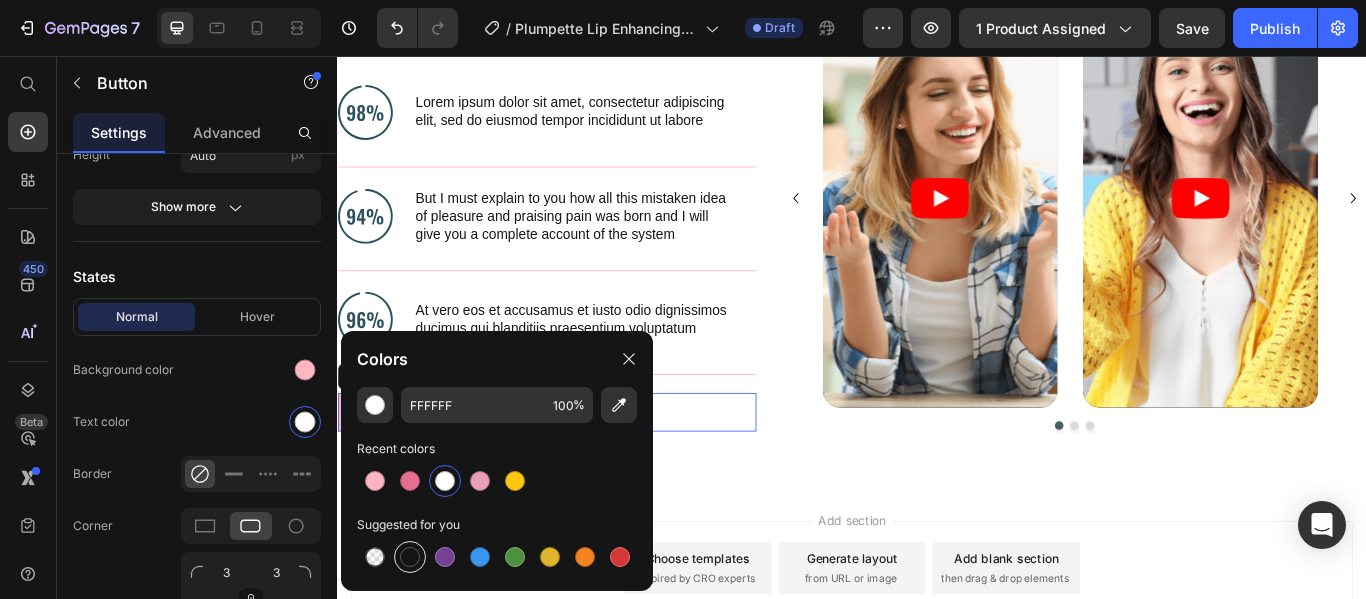 click at bounding box center (410, 557) 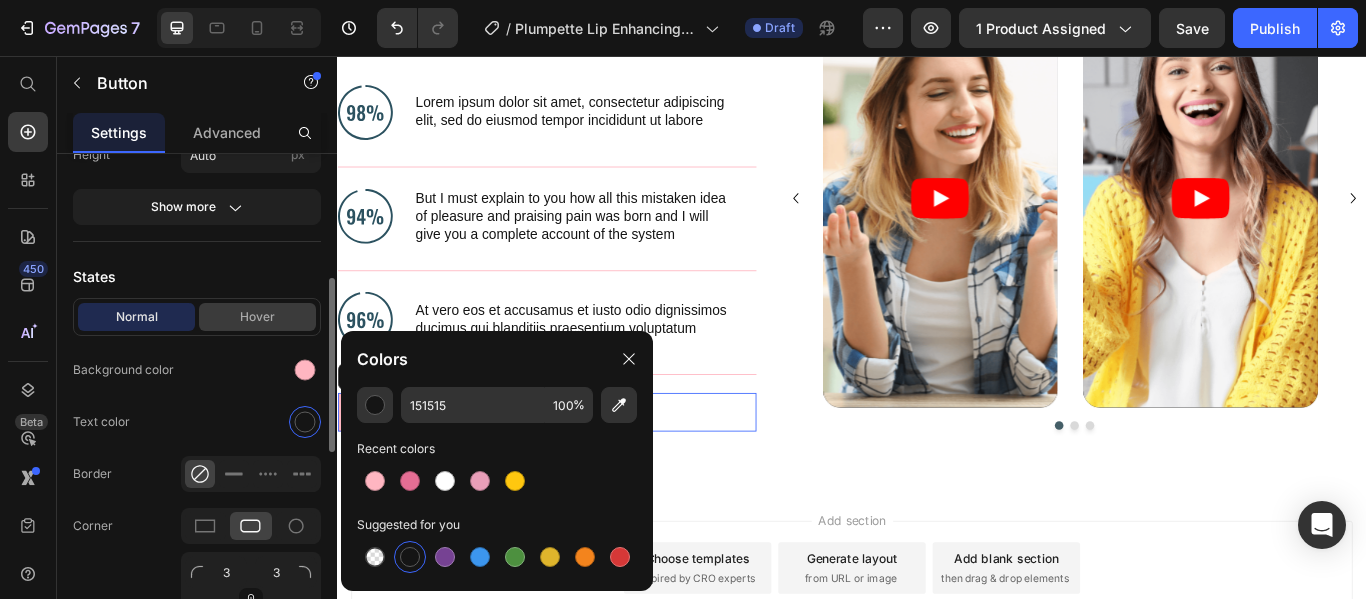 click on "Hover" at bounding box center (257, 317) 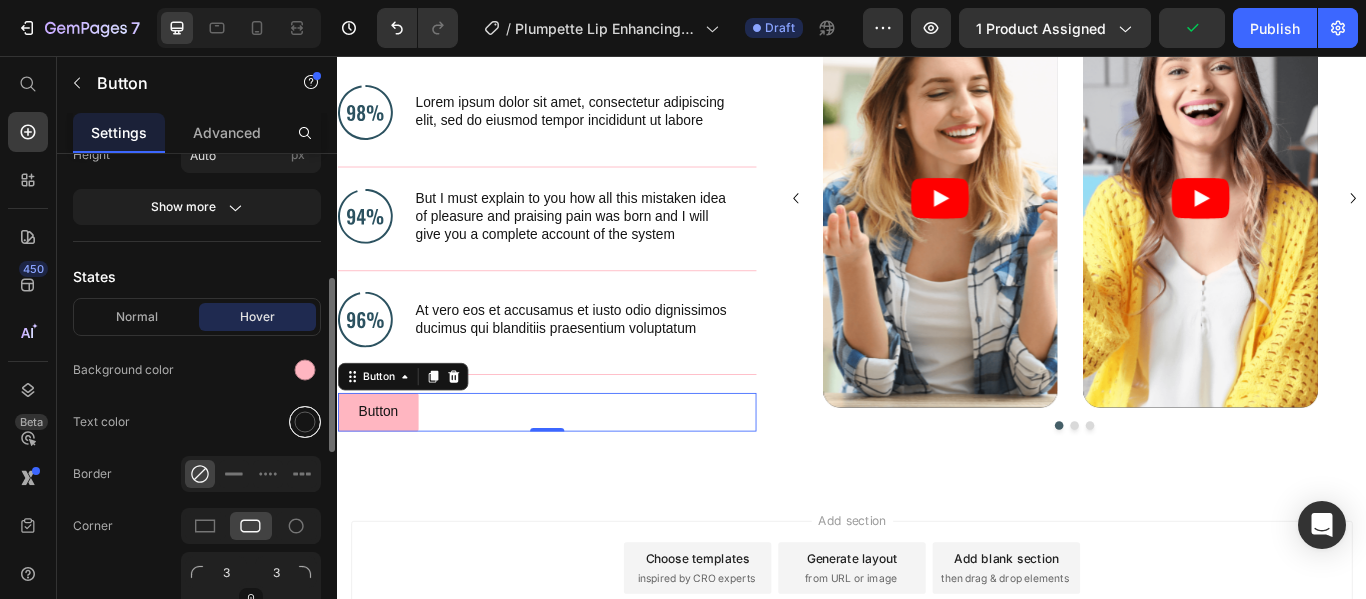 click at bounding box center [305, 422] 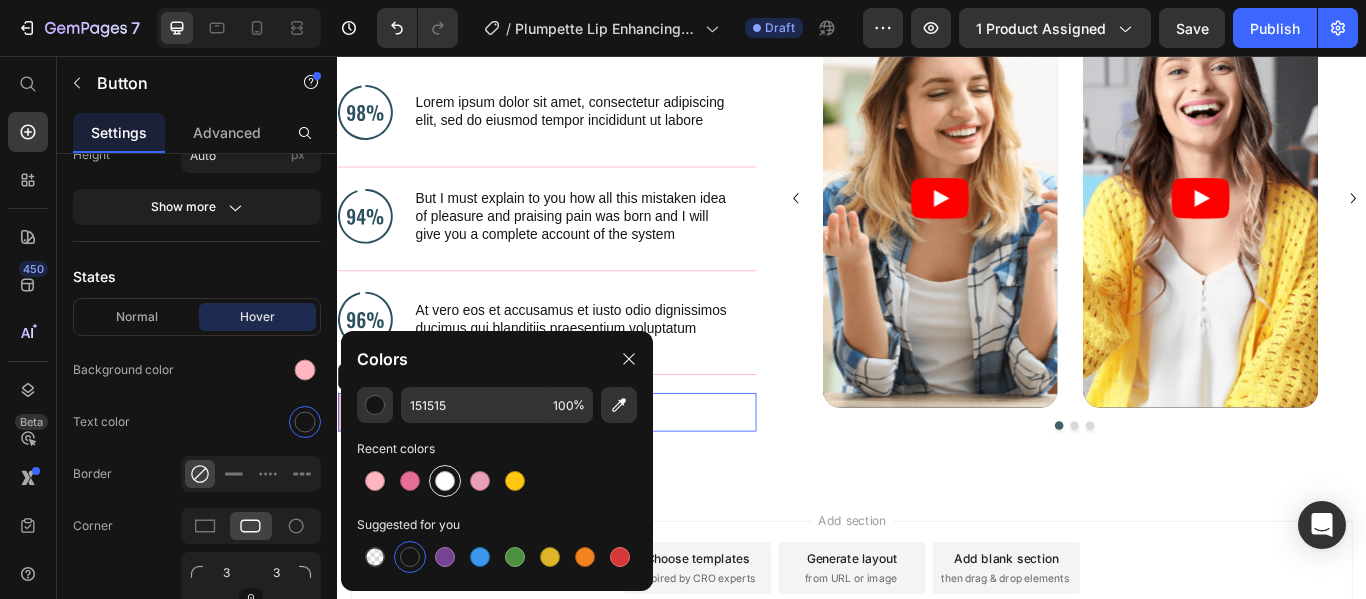 click at bounding box center (445, 481) 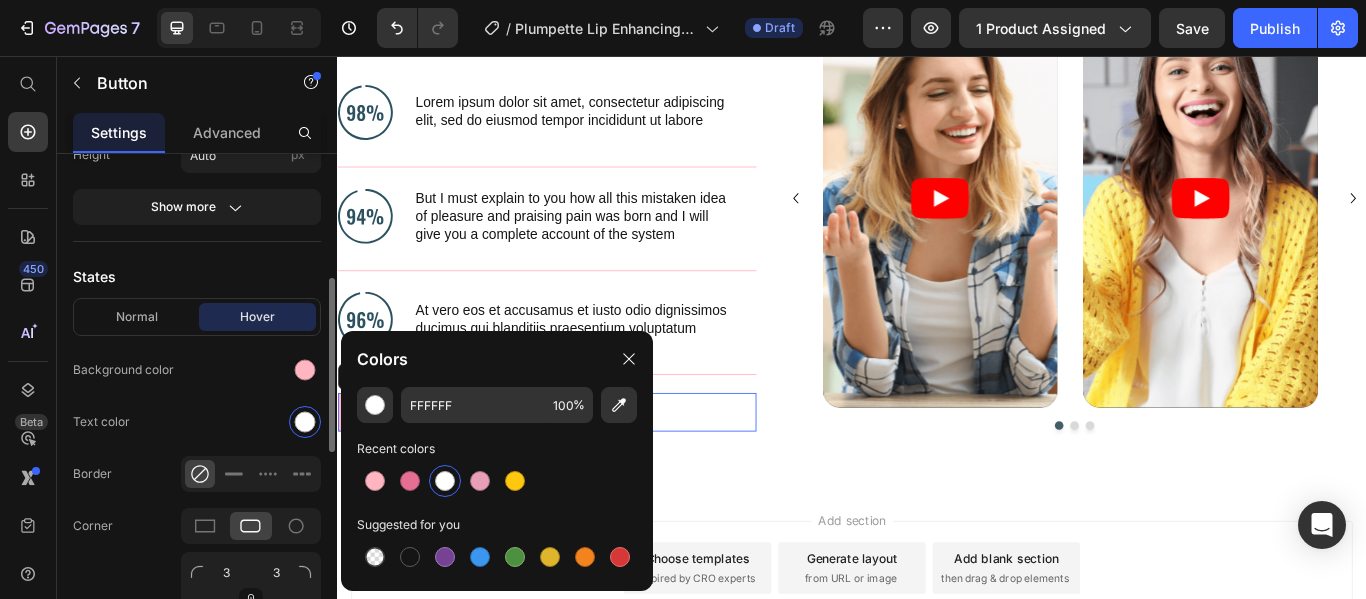 click on "Normal Hover Background color Text color Border Corner 3 3 3 3 Shadow" 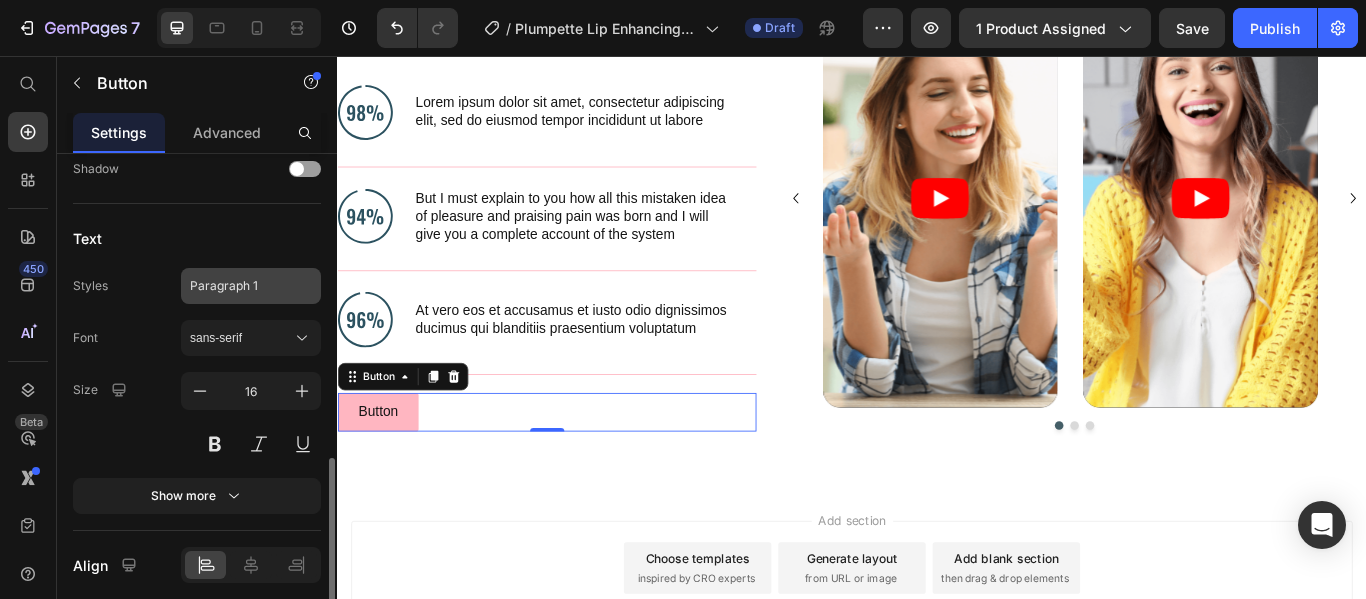 scroll, scrollTop: 874, scrollLeft: 0, axis: vertical 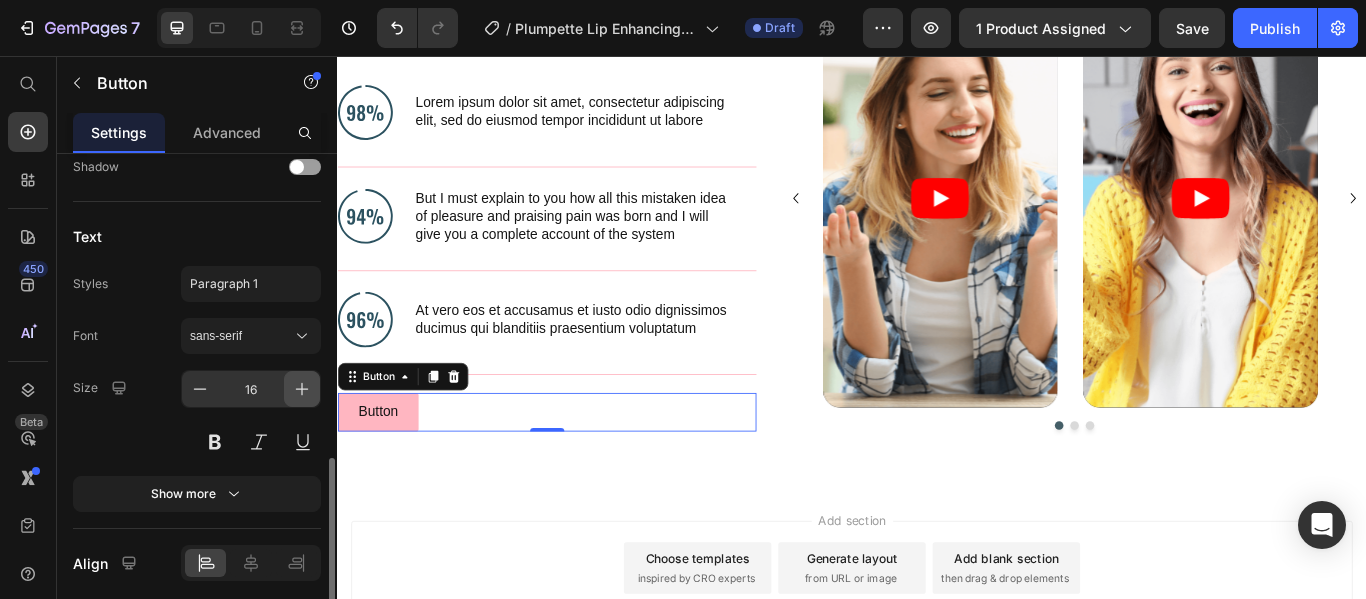 click 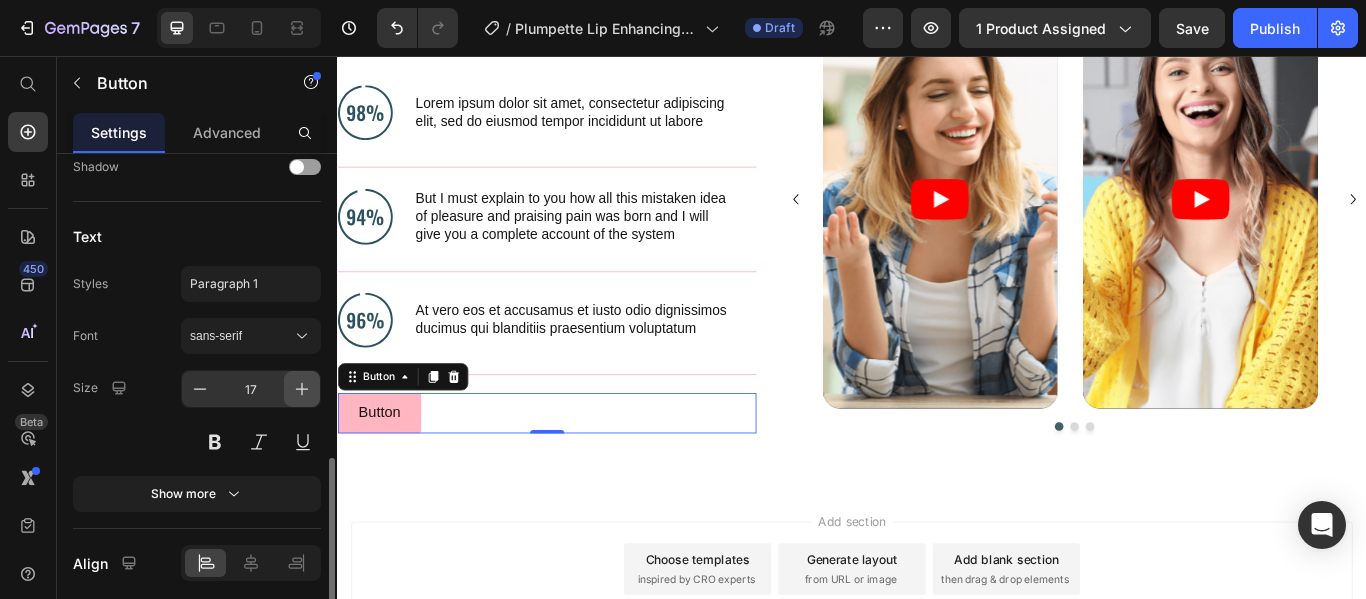 click 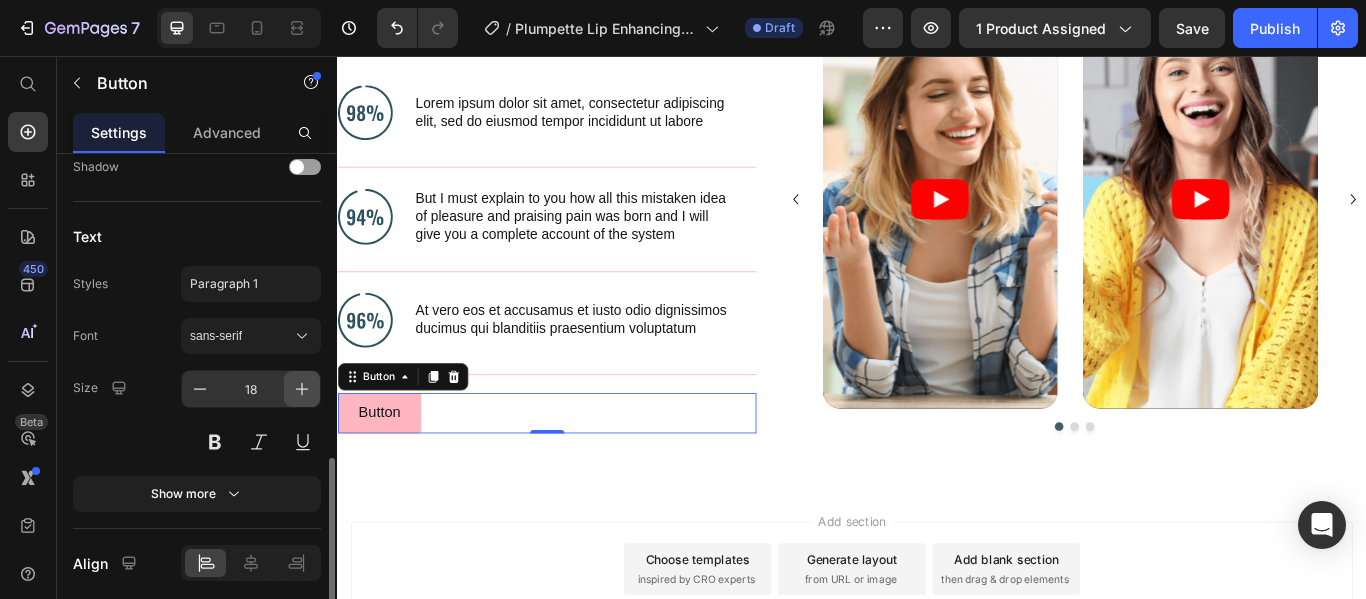 scroll, scrollTop: 1486, scrollLeft: 0, axis: vertical 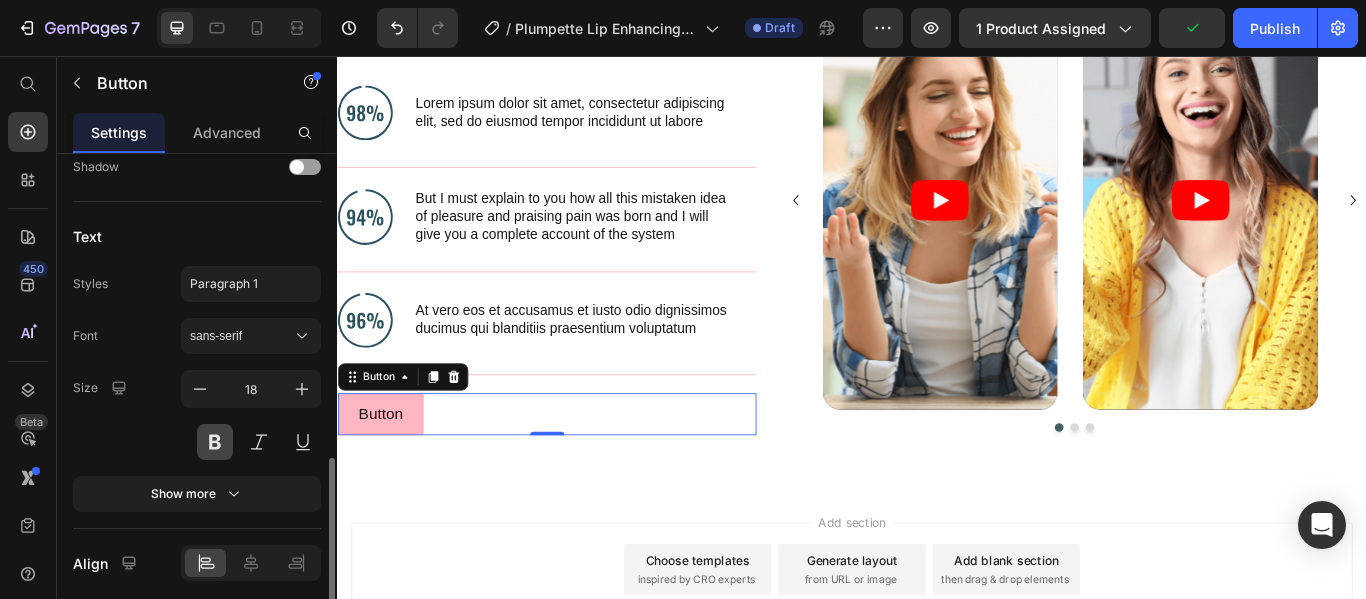 click at bounding box center (215, 442) 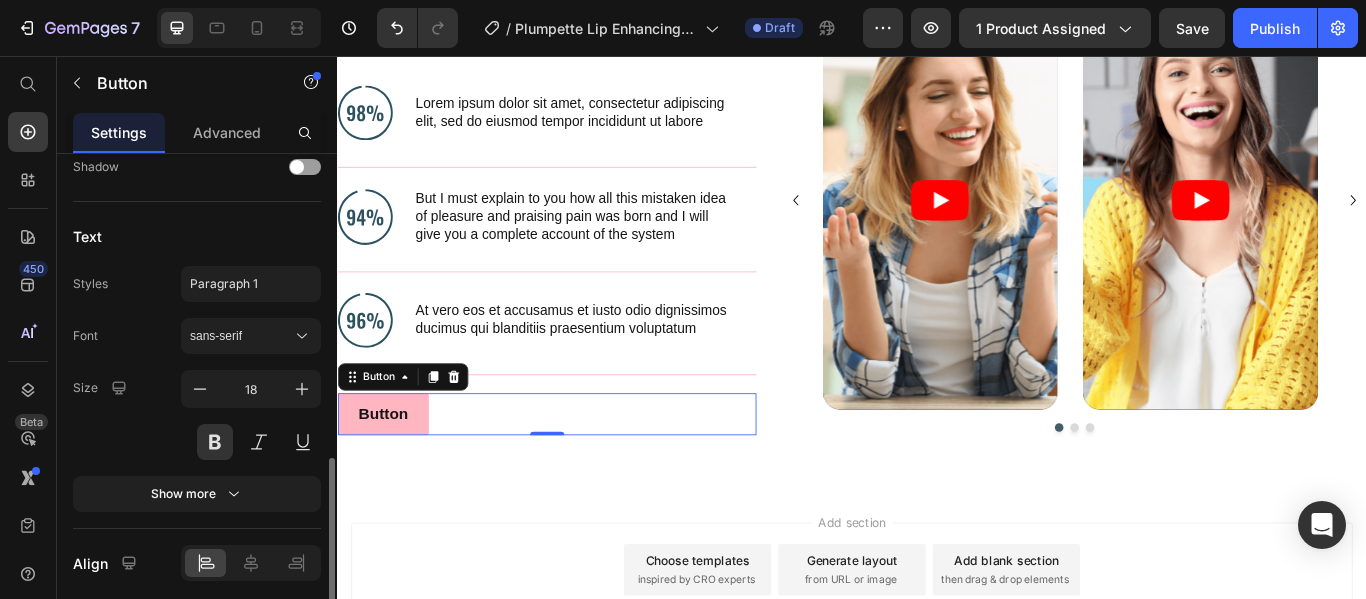 click on "Size 18" at bounding box center (197, 415) 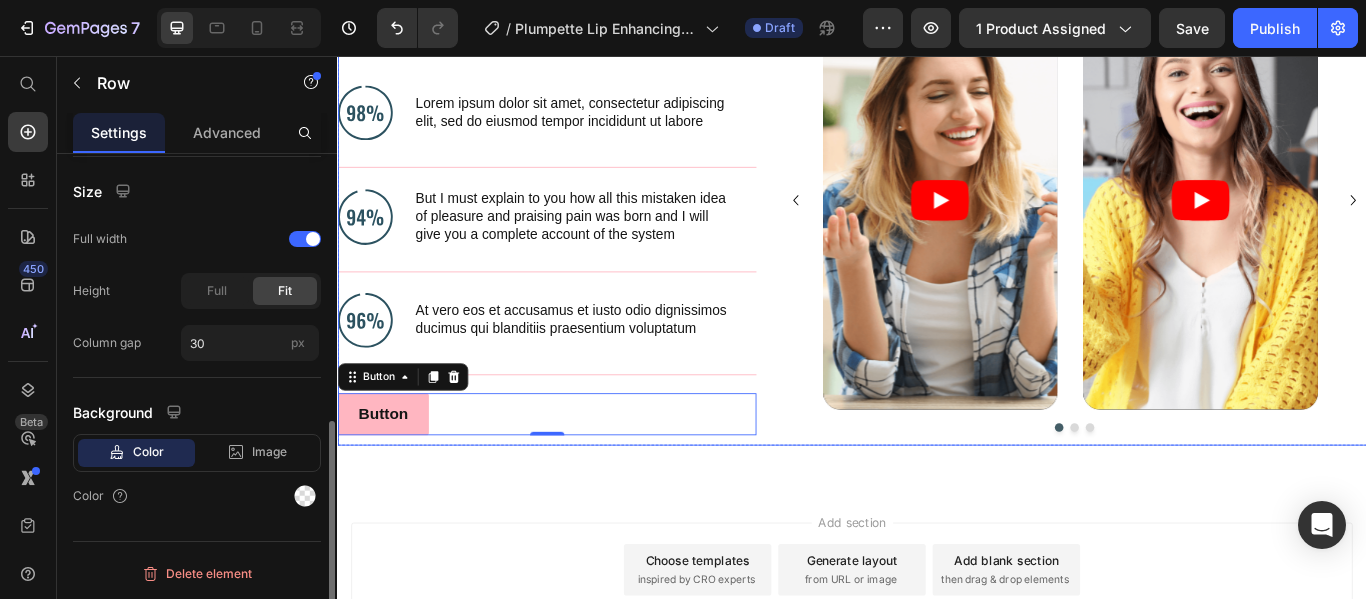 click on "Hear What They Love Heading Image Lorem ipsum dolor sit amet, consectetur adipiscing elit, sed do eiusmod tempor incididunt ut labore Text Block Advanced List Image But I must explain to you how all this mistaken idea of pleasure and praising pain was born and I will give you a complete account of the system Text Block Advanced List Image At vero eos et accusamus et iusto odio dignissimos ducimus qui blanditiis praesentium voluptatum Text Block Advanced List Row Button Button   0
Video Video Video
Carousel Row" at bounding box center (937, 244) 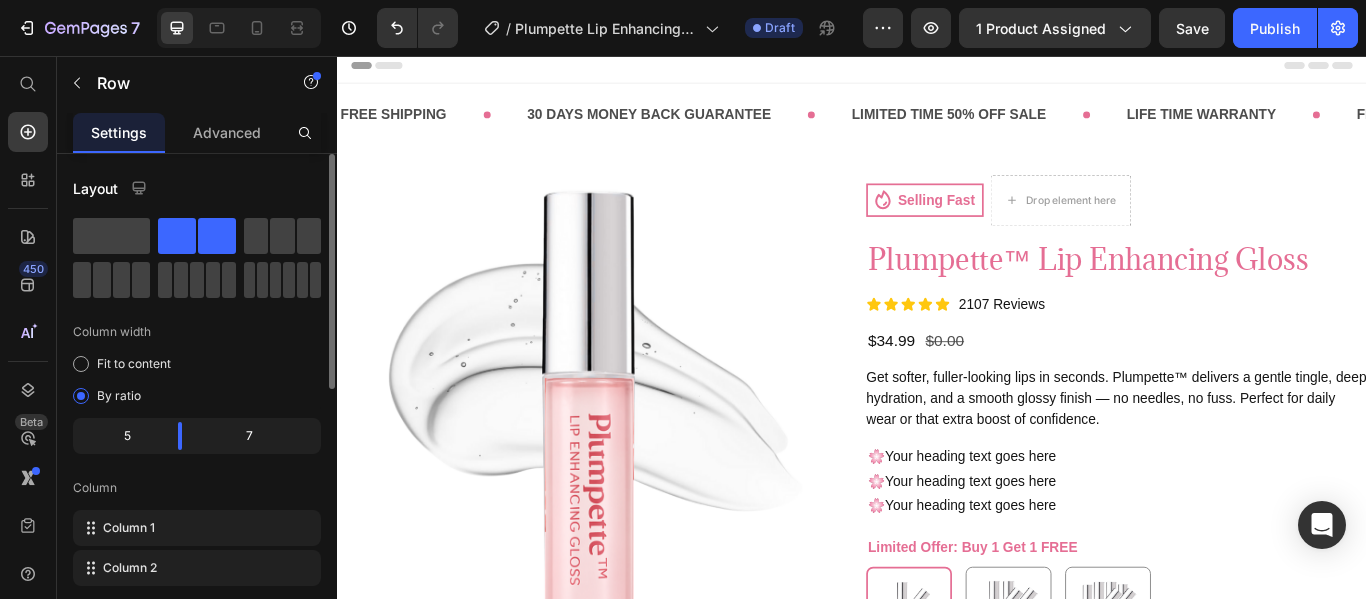 scroll, scrollTop: 0, scrollLeft: 0, axis: both 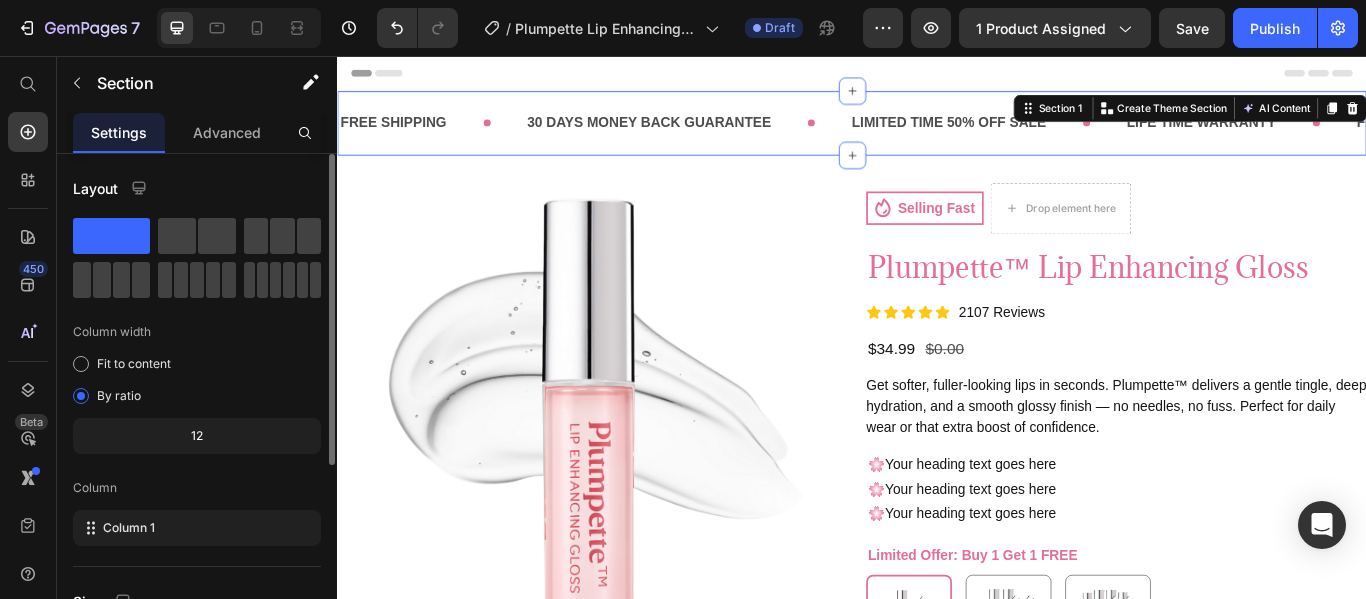 click on "FREE SHIPPING Text
30 DAYS MONEY BACK GUARANTEE Text
LIMITED TIME 50% OFF SALE Text
LIFE TIME WARRANTY Text
FREE SHIPPING Text
30 DAYS MONEY BACK GUARANTEE Text
LIMITED TIME 50% OFF SALE Text
LIFE TIME WARRANTY Text
FREE SHIPPING Text
30 DAYS MONEY BACK GUARANTEE Text
LIMITED TIME 50% OFF SALE Text
LIFE TIME WARRANTY Text
FREE SHIPPING Text
30 DAYS MONEY BACK GUARANTEE Text
LIMITED TIME 50% OFF SALE Text
LIFE TIME WARRANTY Text
FREE SHIPPING Text
30 DAYS MONEY BACK GUARANTEE Text
LIMITED TIME 50% OFF SALE Text
LIFE TIME WARRANTY Text
FREE SHIPPING Text
30 DAYS MONEY BACK GUARANTEE Text
LIMITED TIME 50% OFF SALE Text
LIFE TIME WARRANTY Text Marquee" at bounding box center [937, 134] 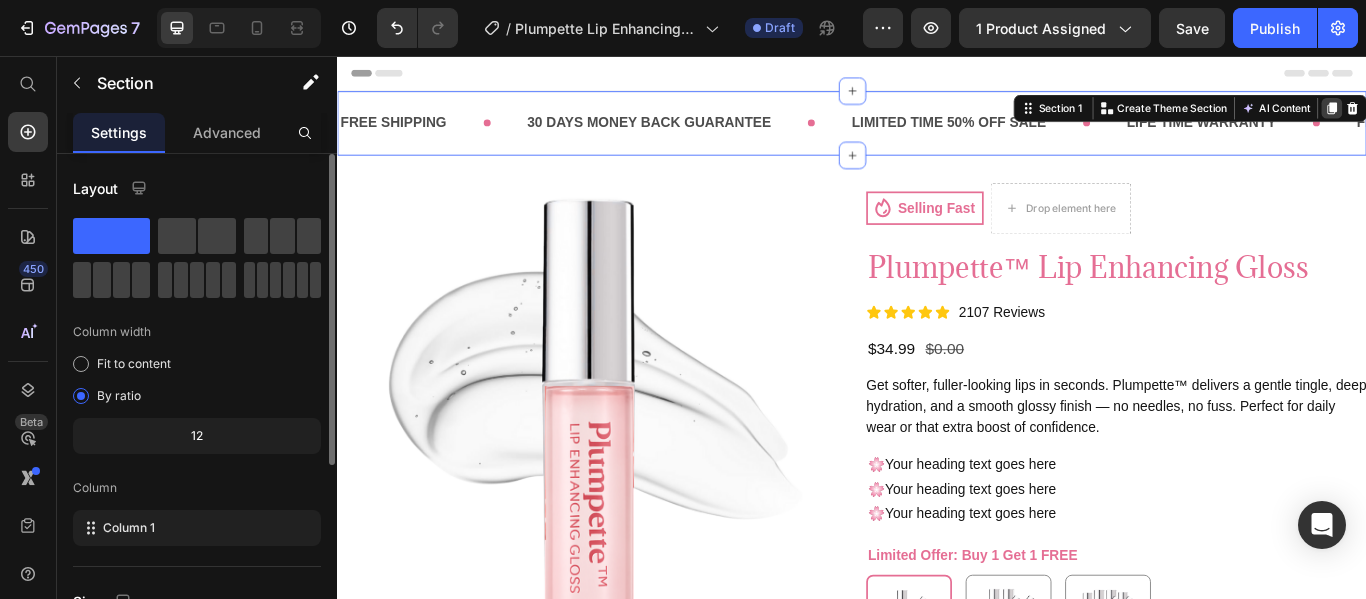 click 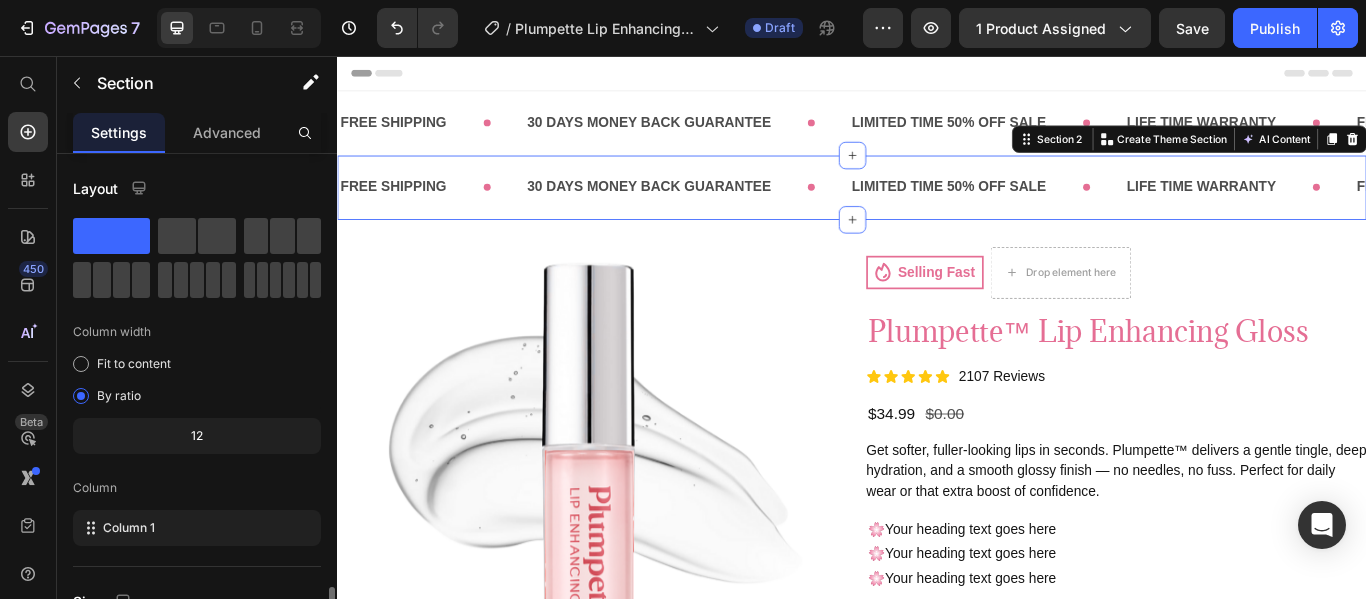 scroll, scrollTop: 306, scrollLeft: 0, axis: vertical 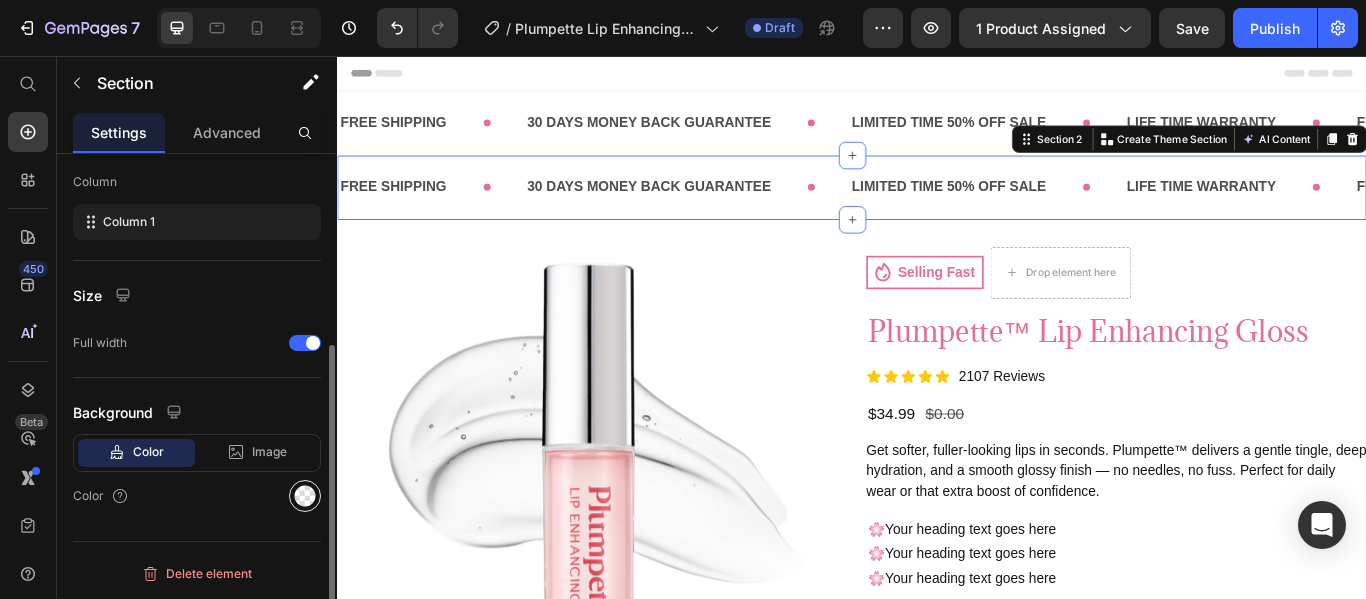 click at bounding box center (305, 496) 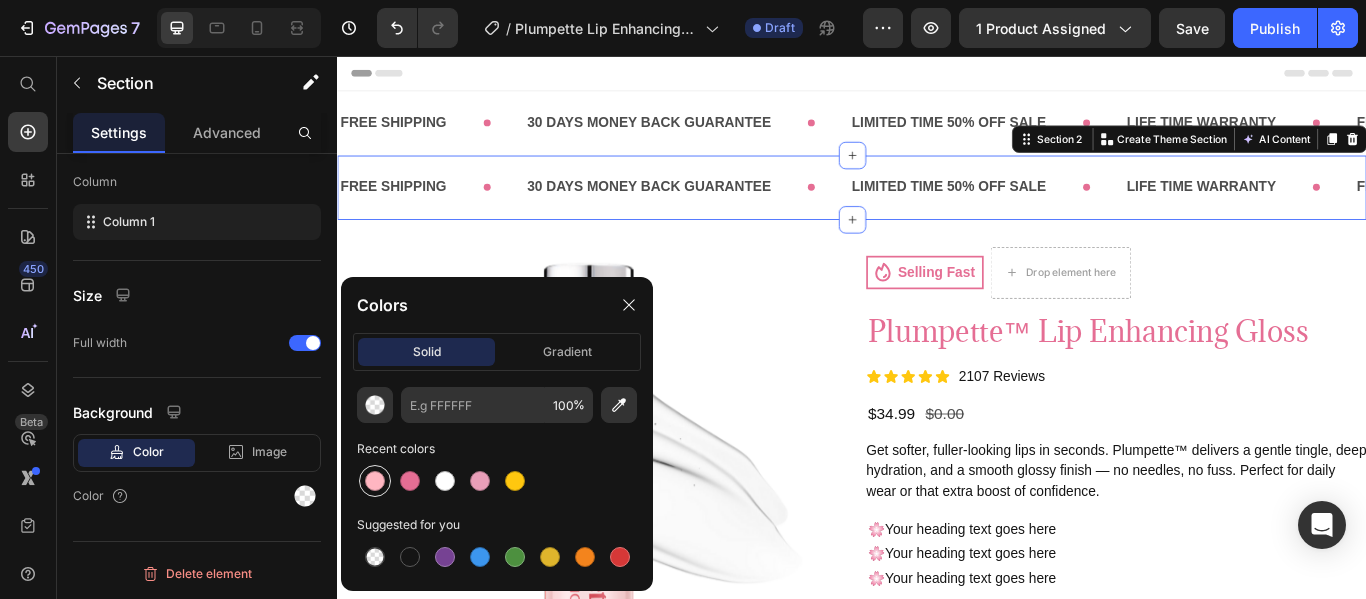 click at bounding box center [375, 481] 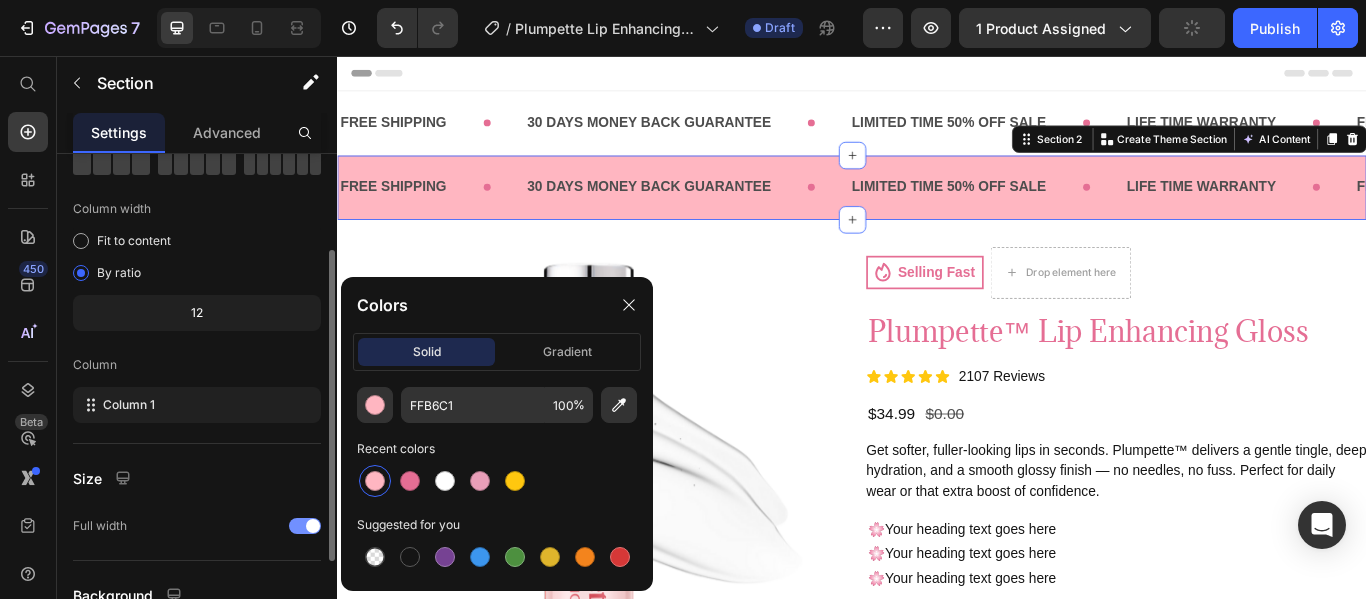 scroll, scrollTop: 135, scrollLeft: 0, axis: vertical 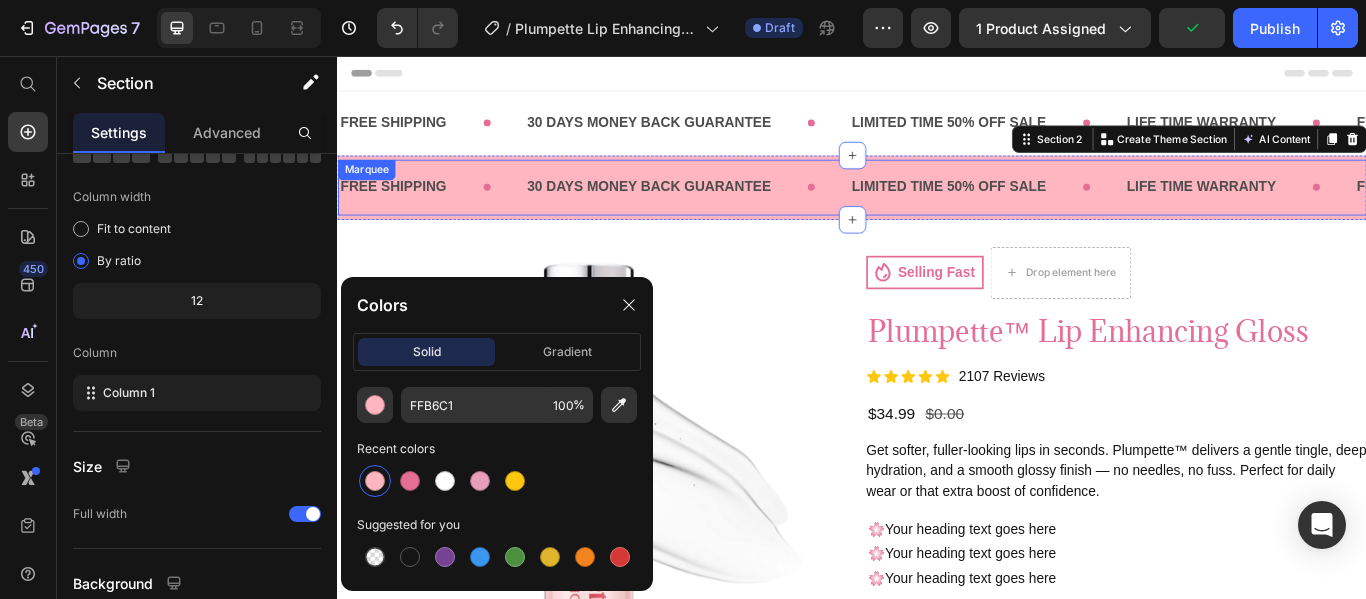click on "FREE SHIPPING Text" at bounding box center [447, 209] 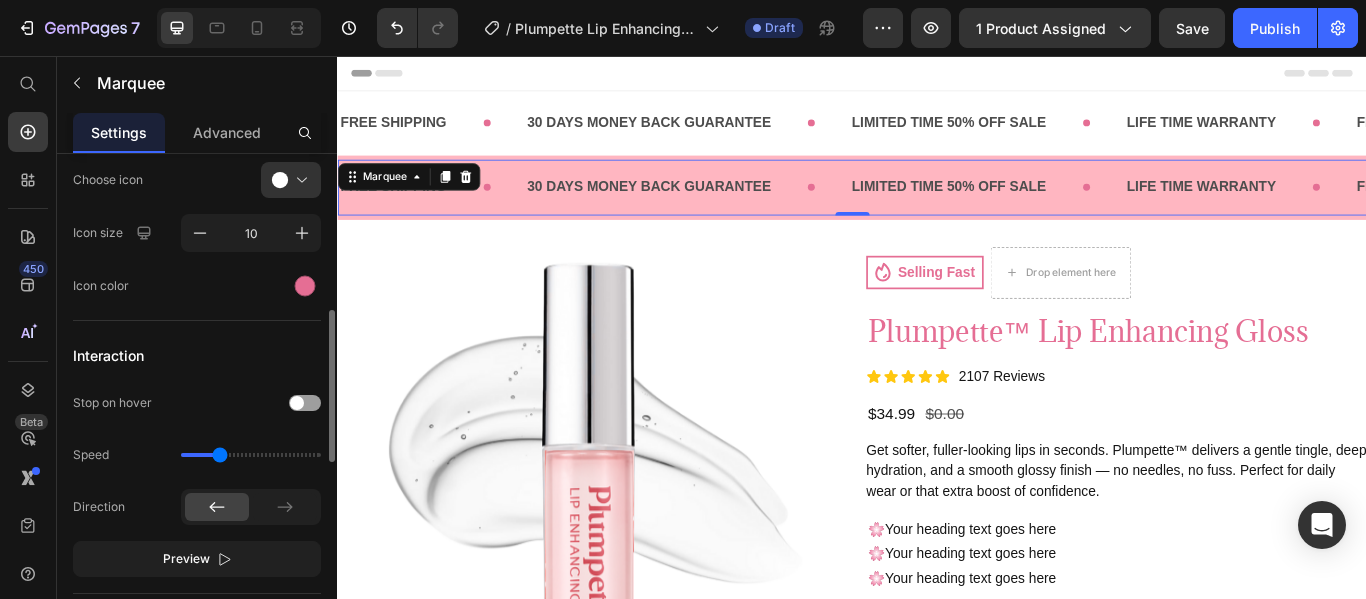 scroll, scrollTop: 548, scrollLeft: 0, axis: vertical 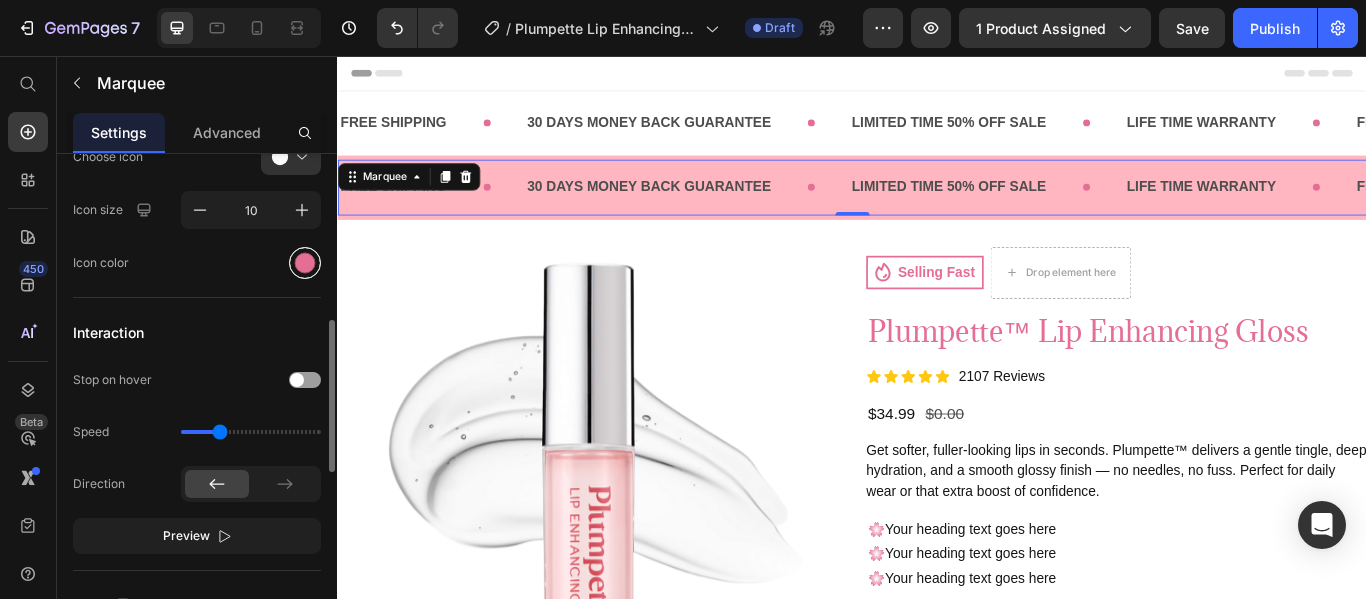 click at bounding box center (305, 263) 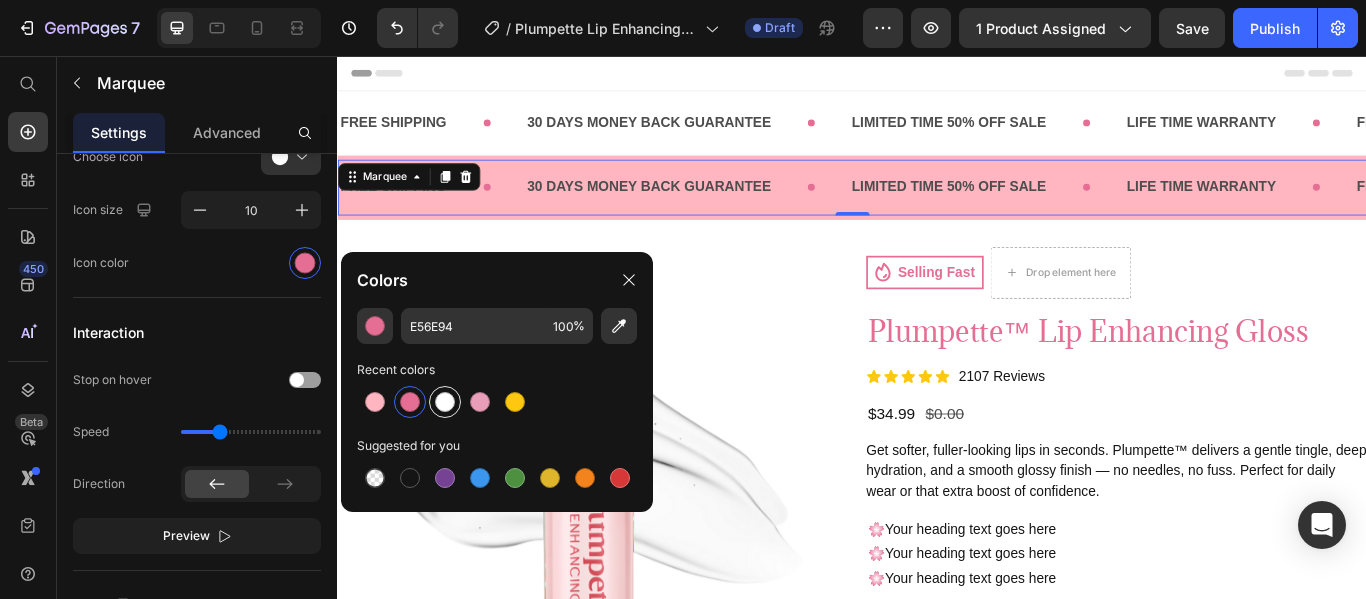click at bounding box center [445, 402] 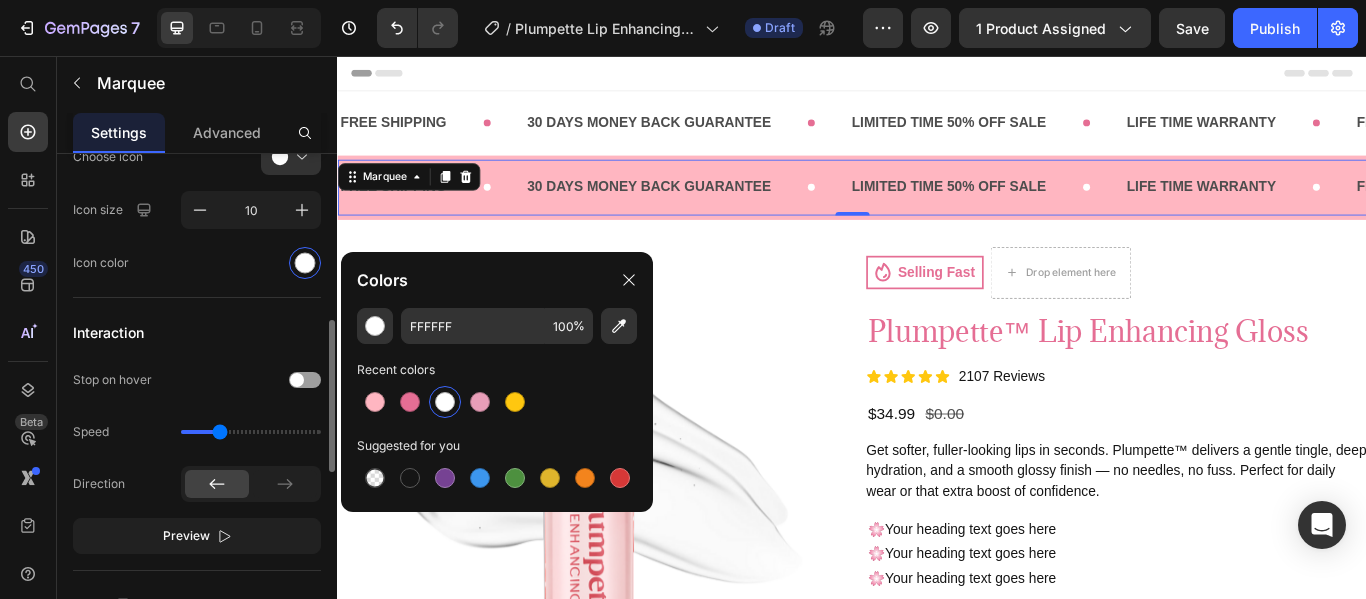 click on "Interaction" at bounding box center (197, 332) 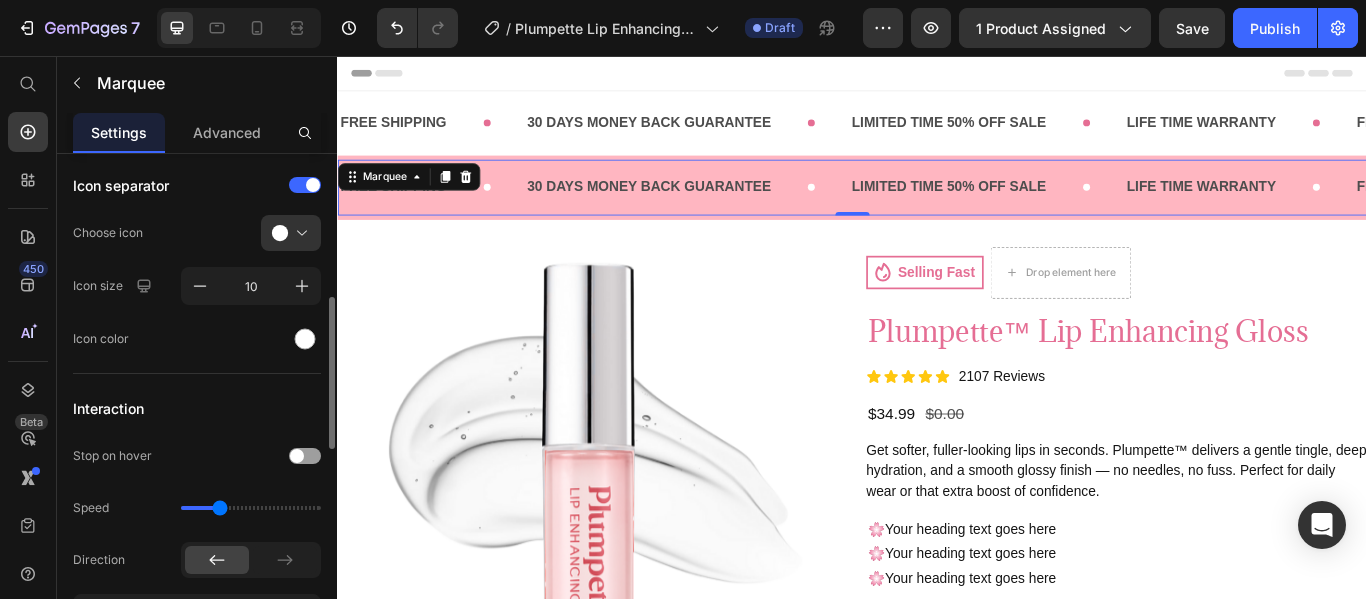 scroll, scrollTop: 471, scrollLeft: 0, axis: vertical 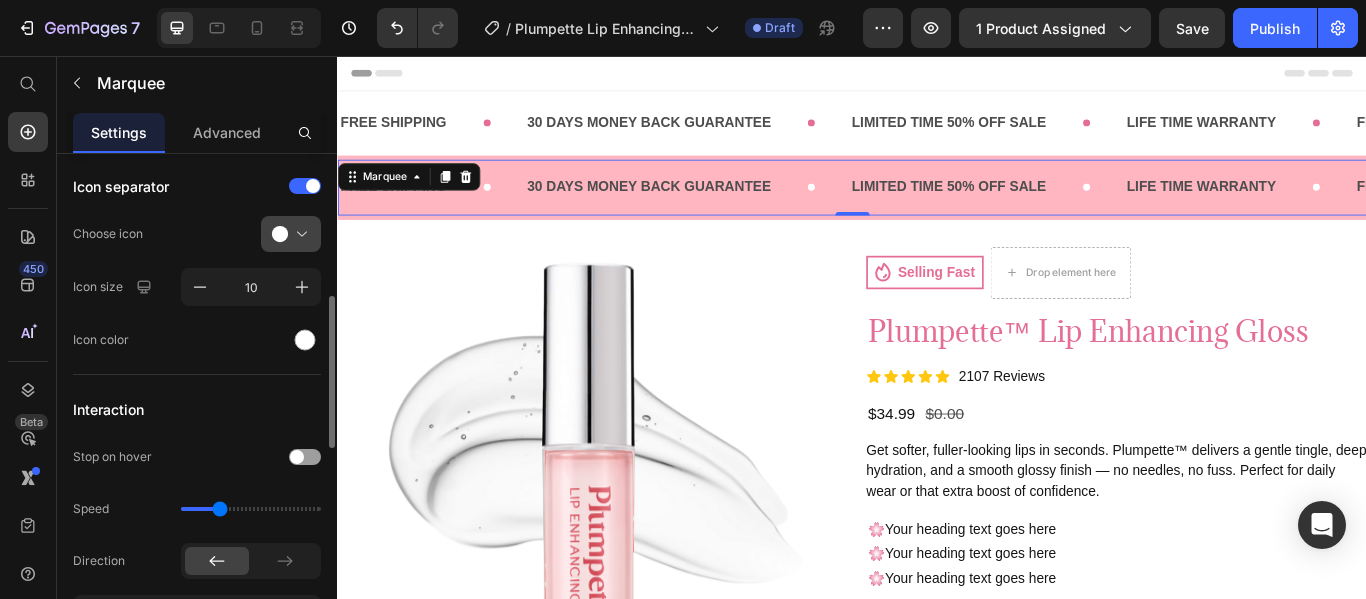 click at bounding box center [299, 234] 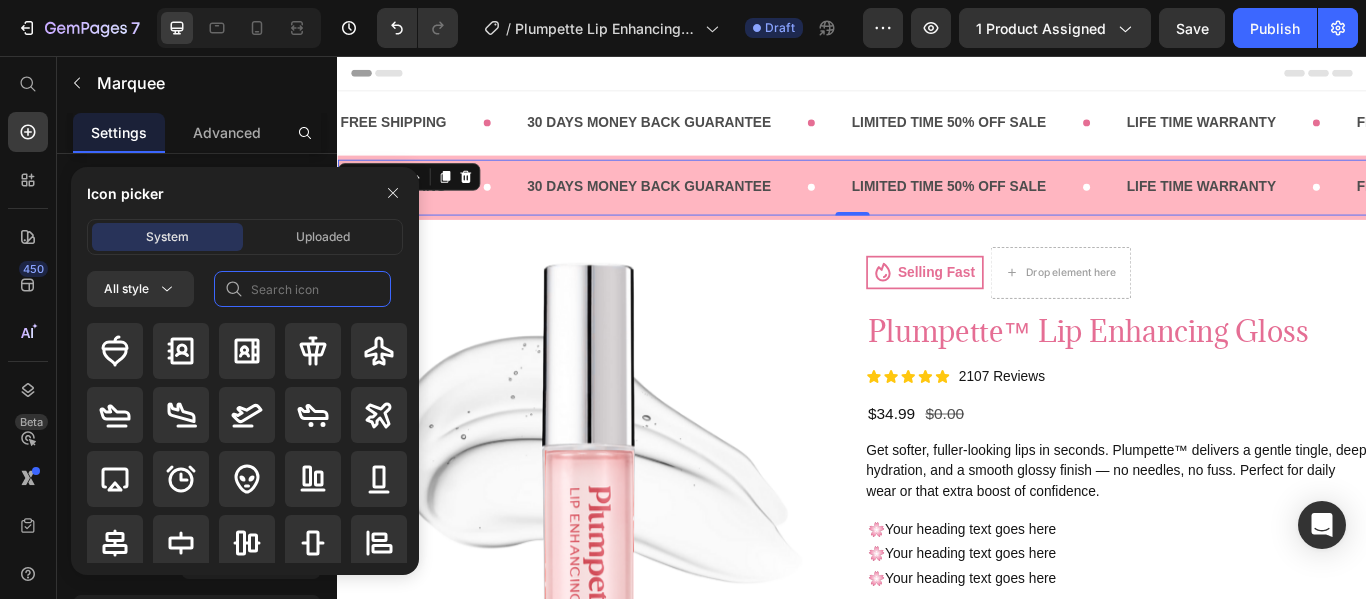 click 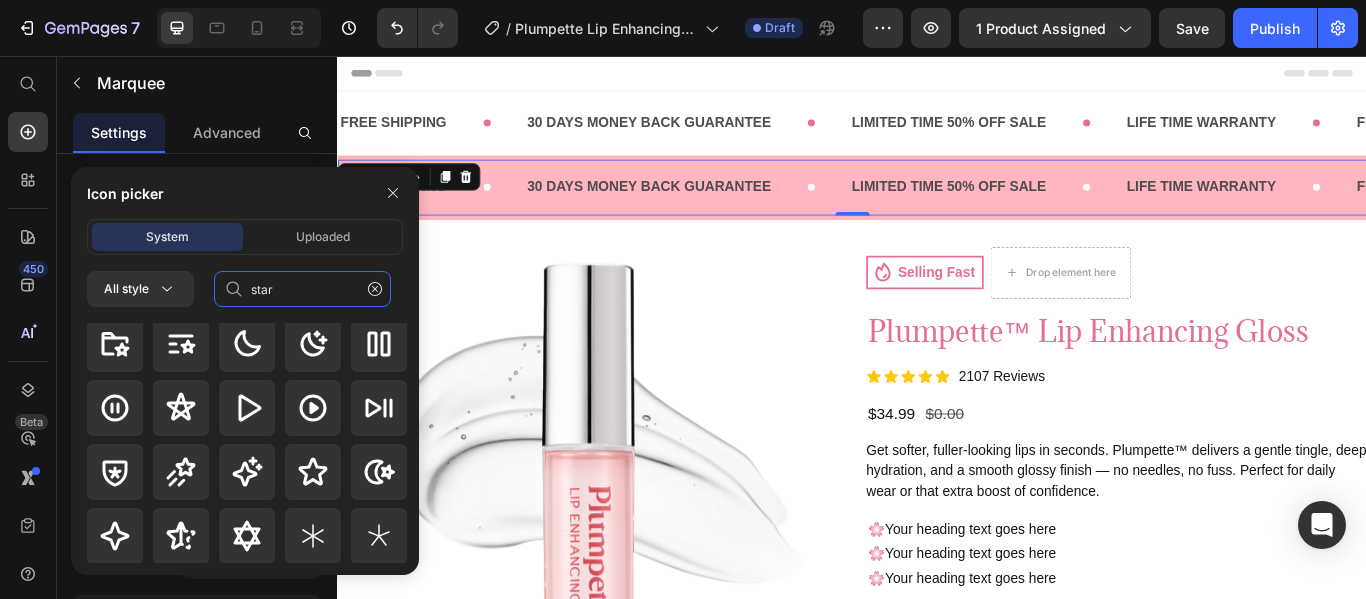 scroll, scrollTop: 85, scrollLeft: 0, axis: vertical 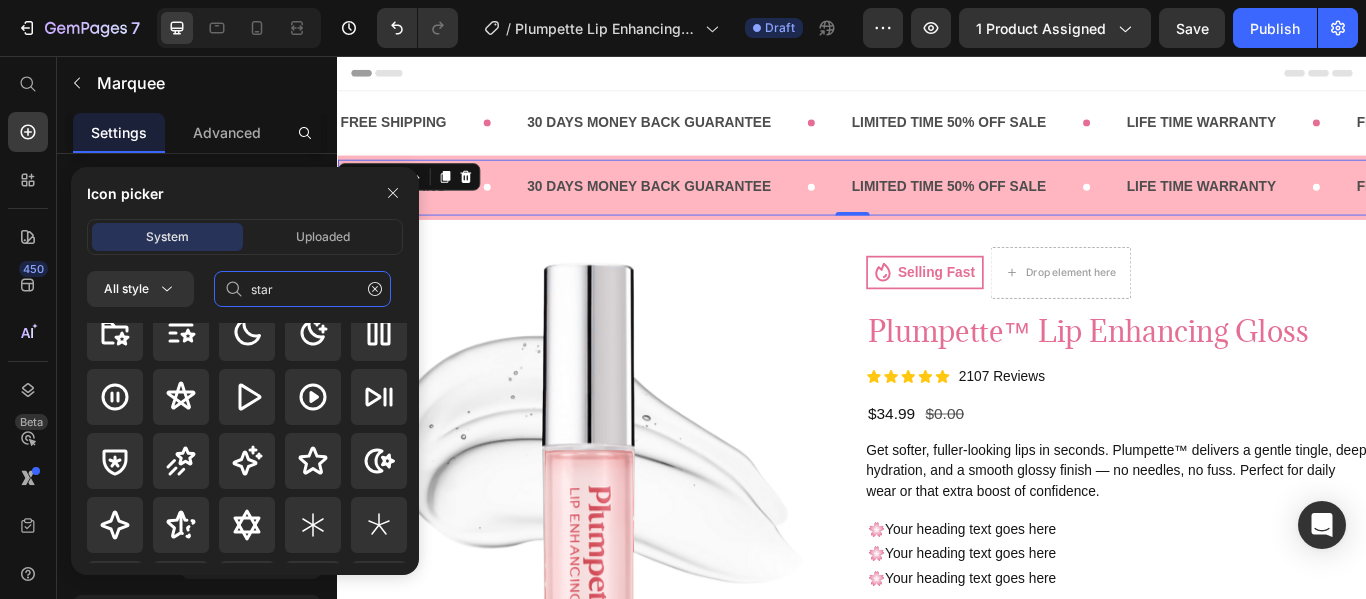 type on "star" 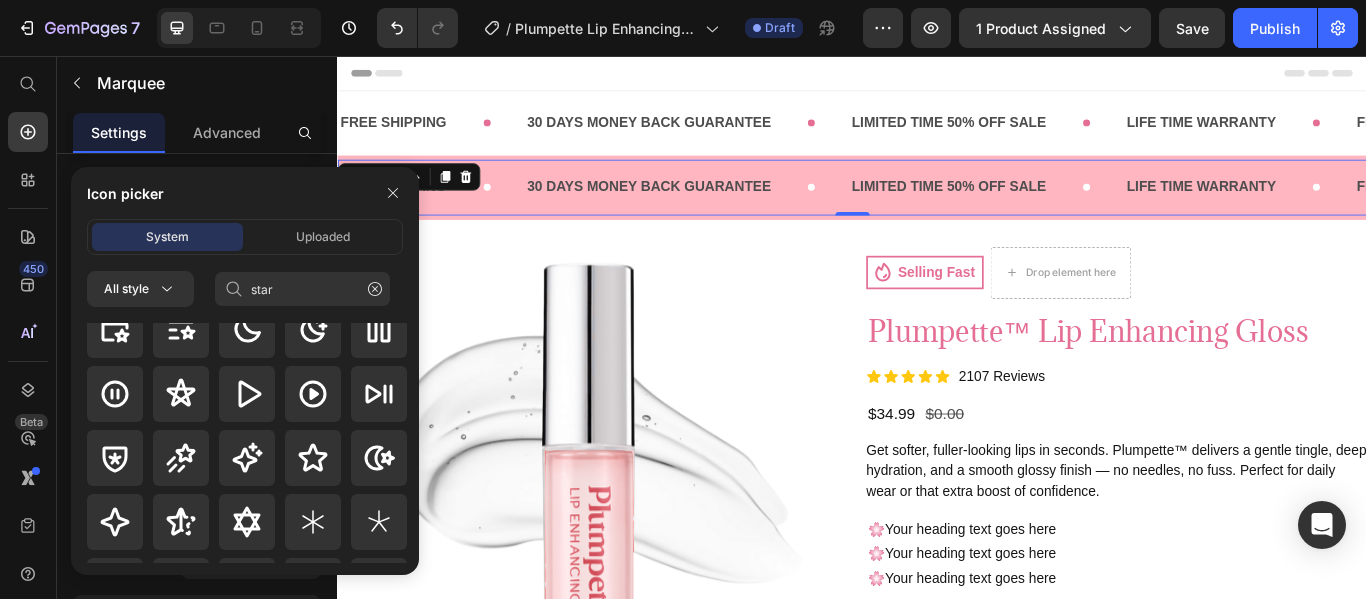 click 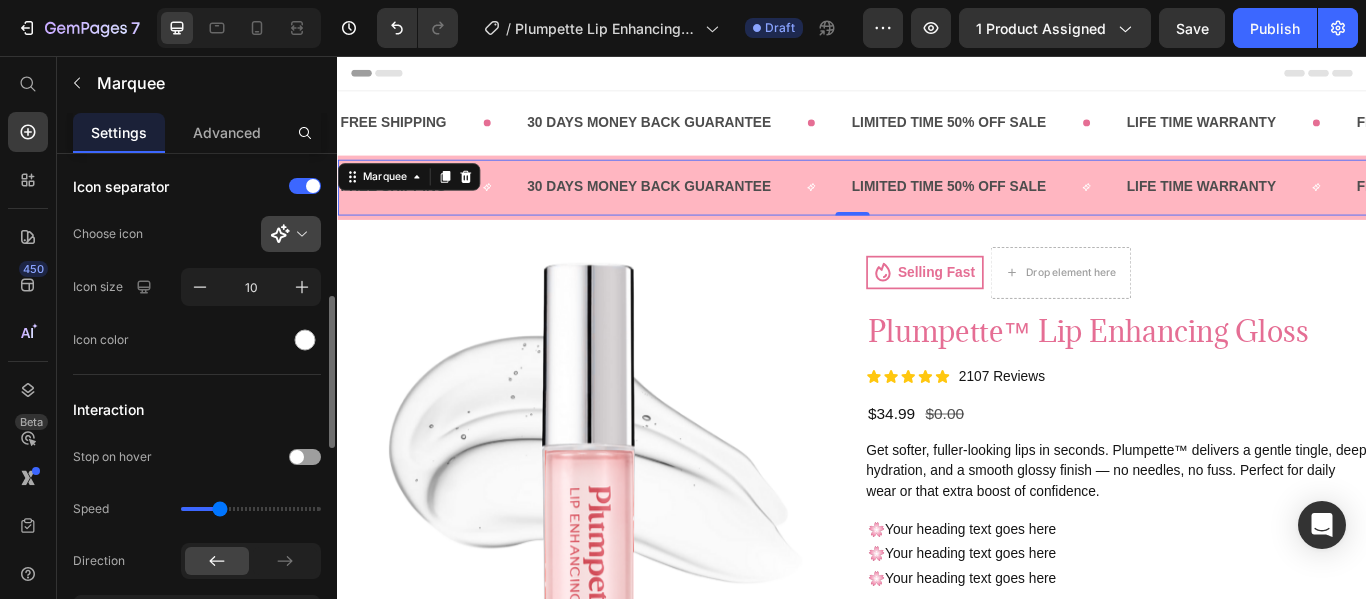click at bounding box center [299, 234] 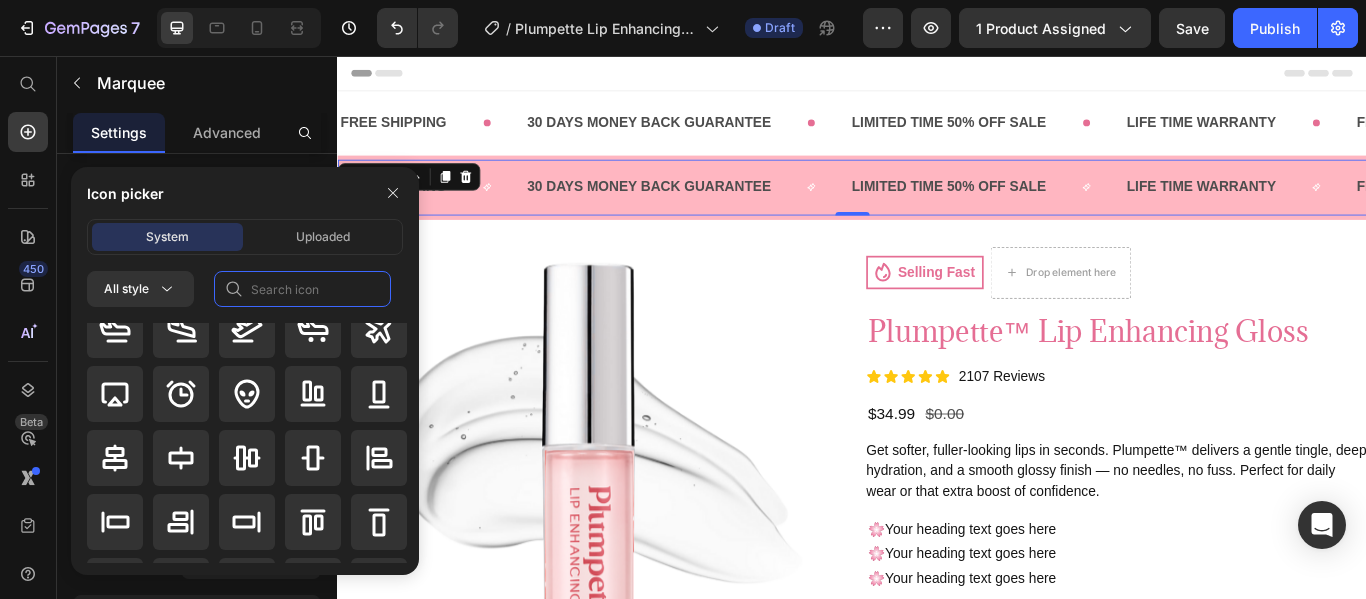 click 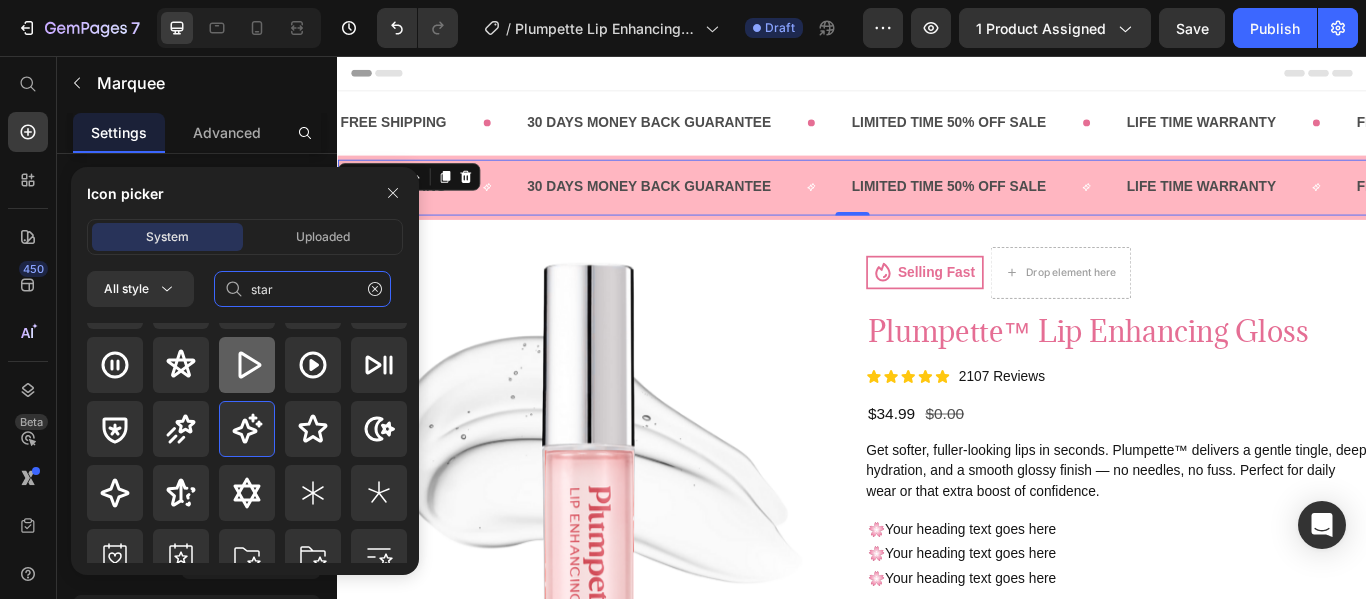 scroll, scrollTop: 127, scrollLeft: 0, axis: vertical 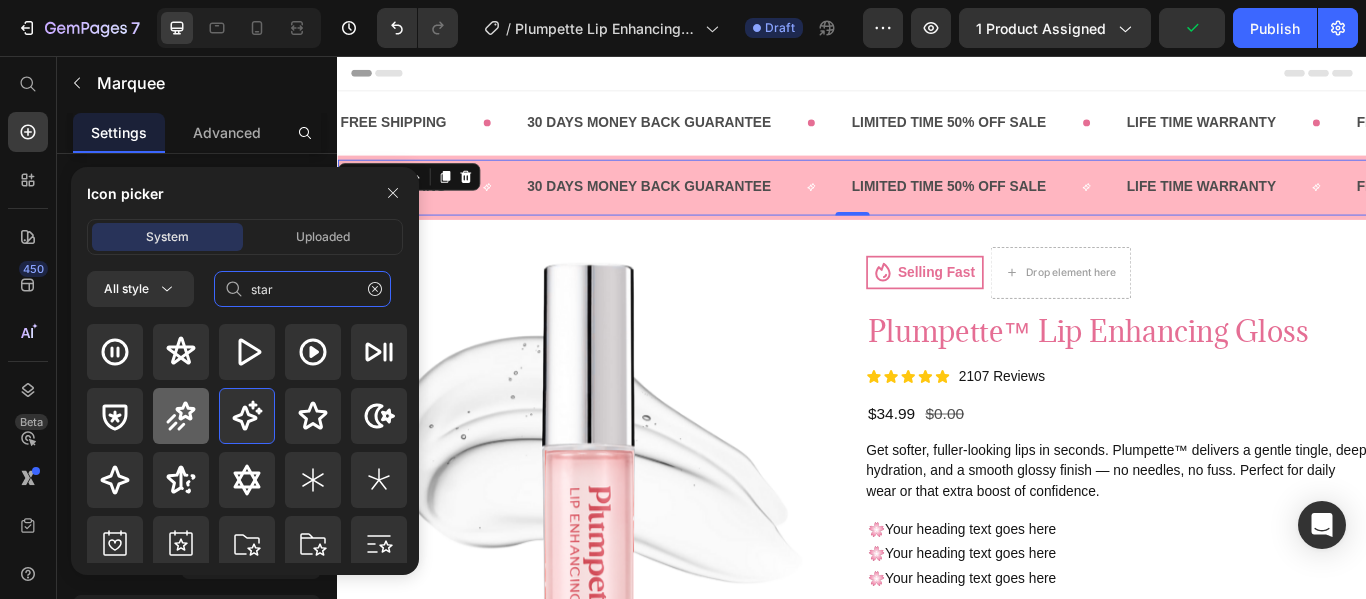 type on "star" 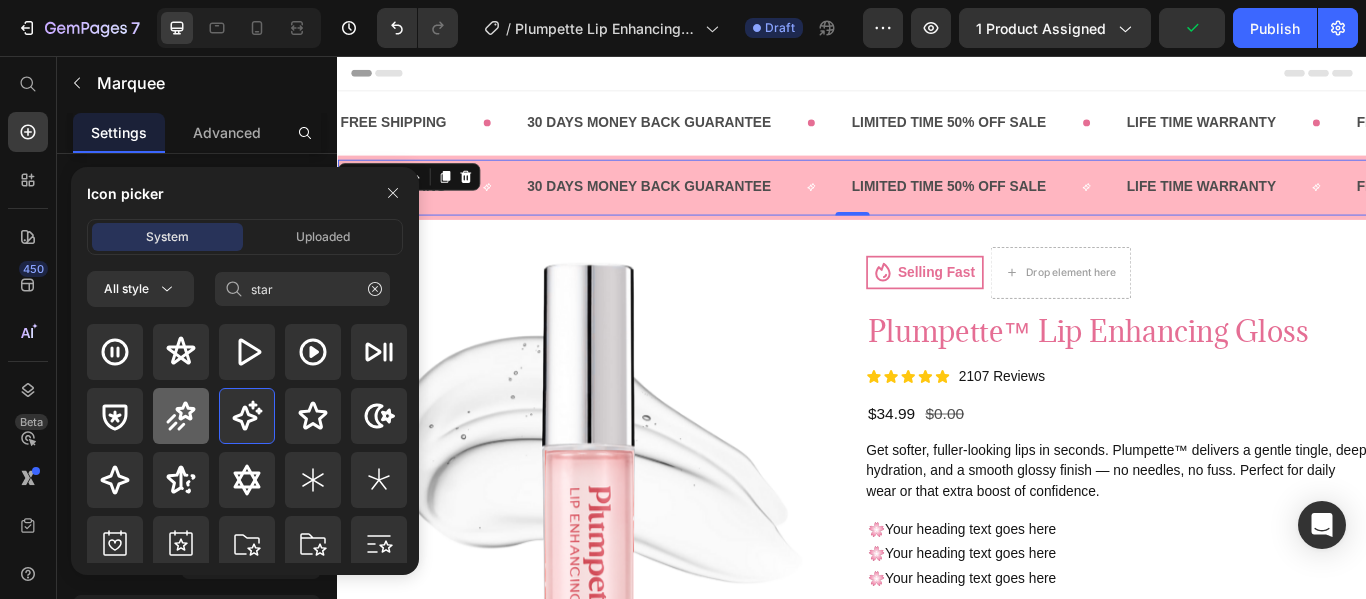 click 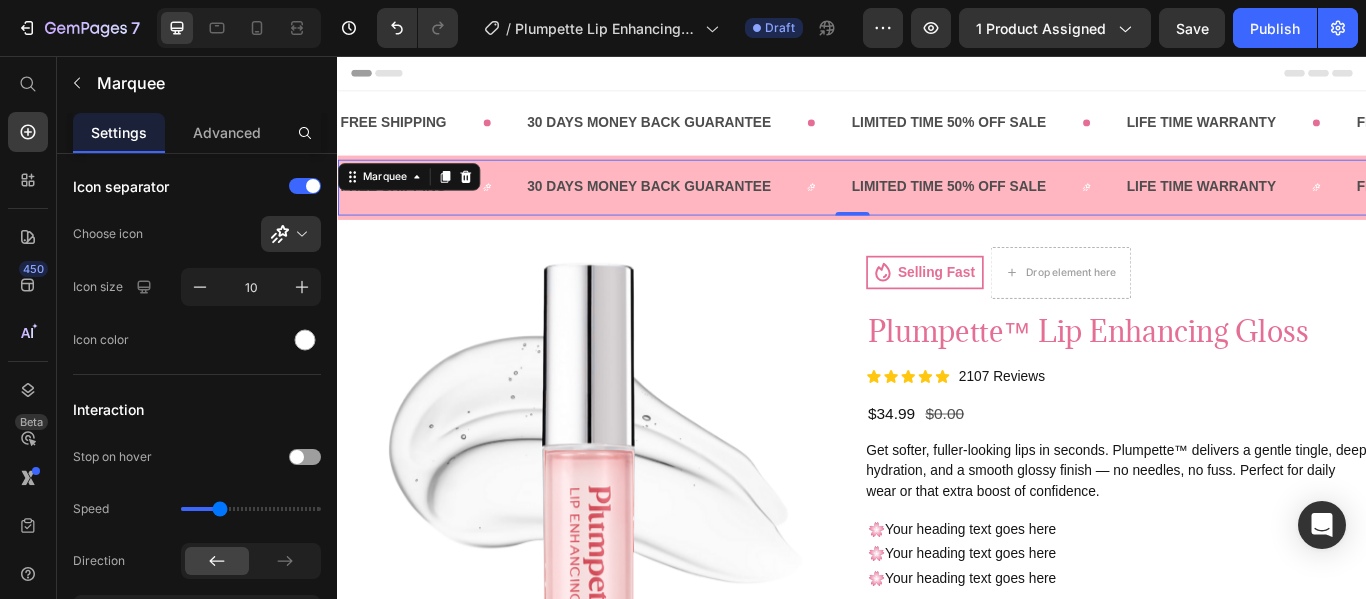 scroll, scrollTop: 0, scrollLeft: 0, axis: both 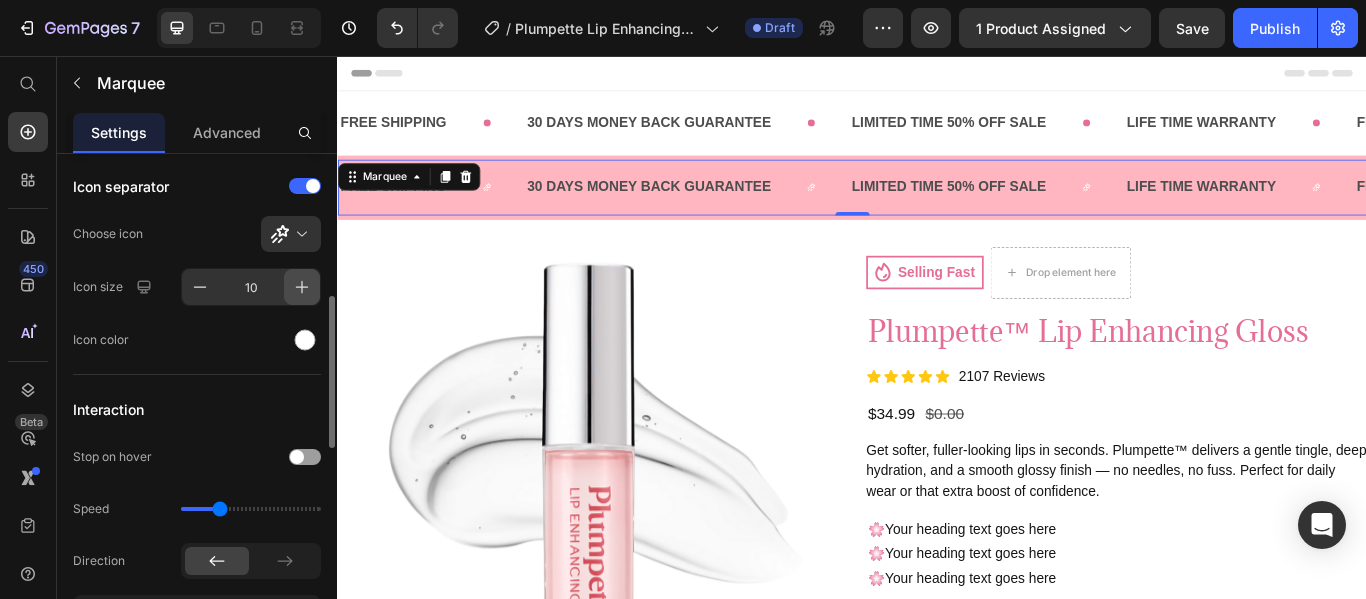 click 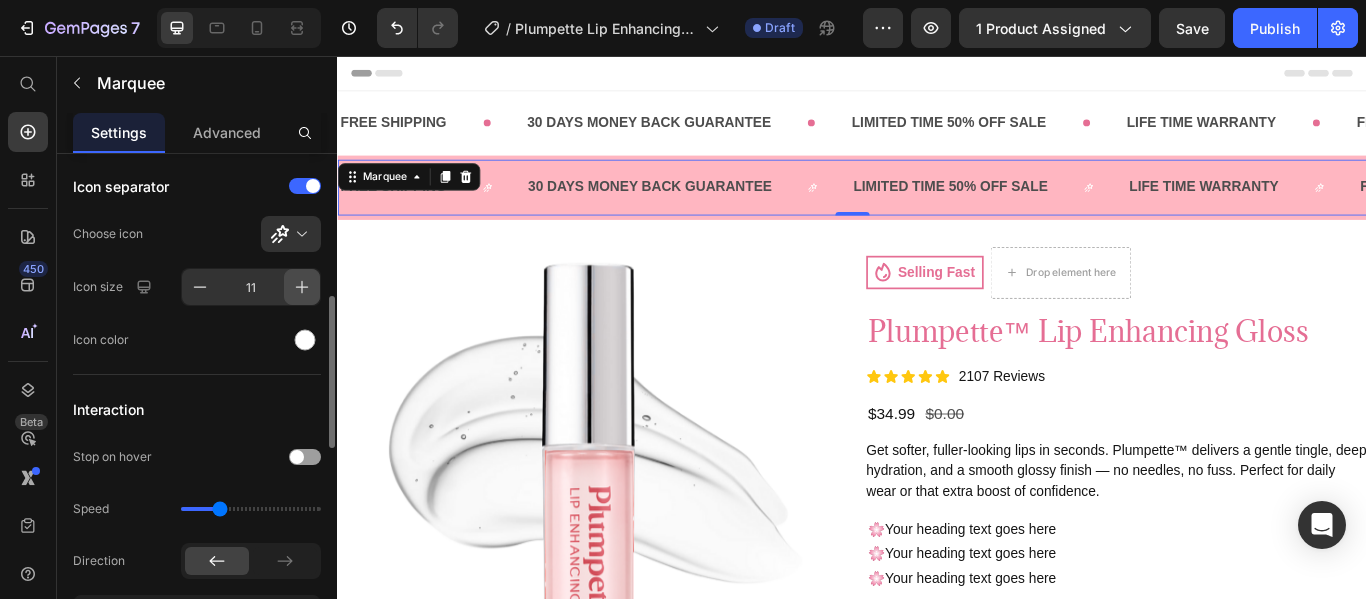click 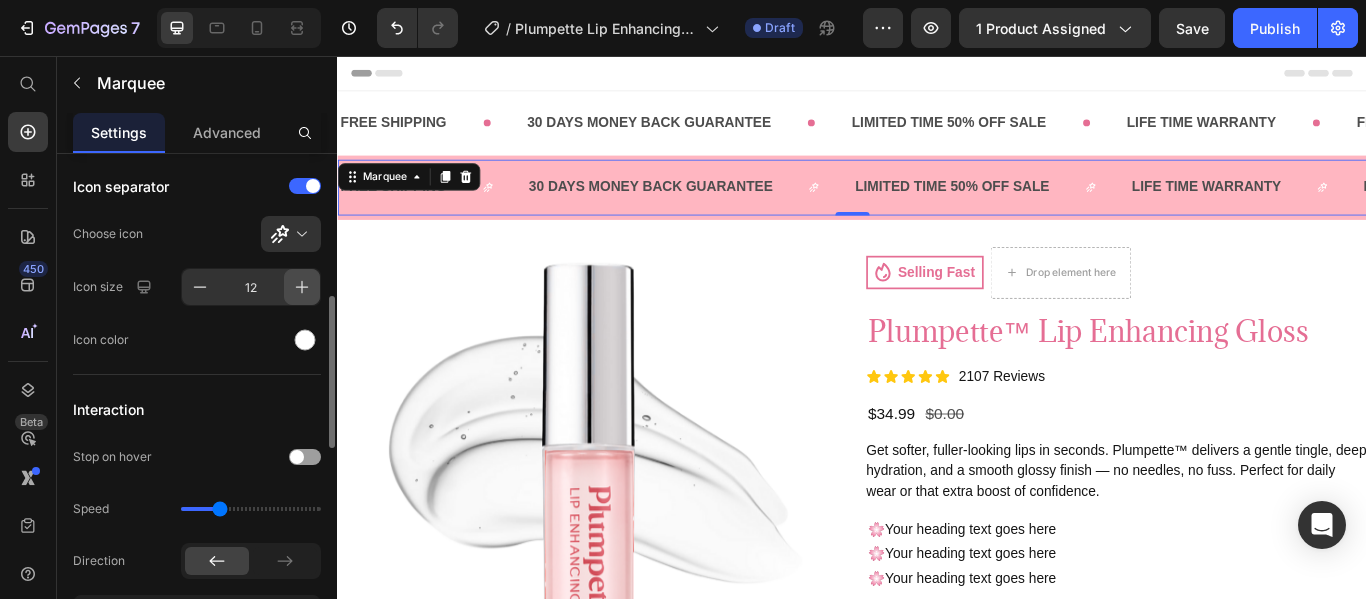 click 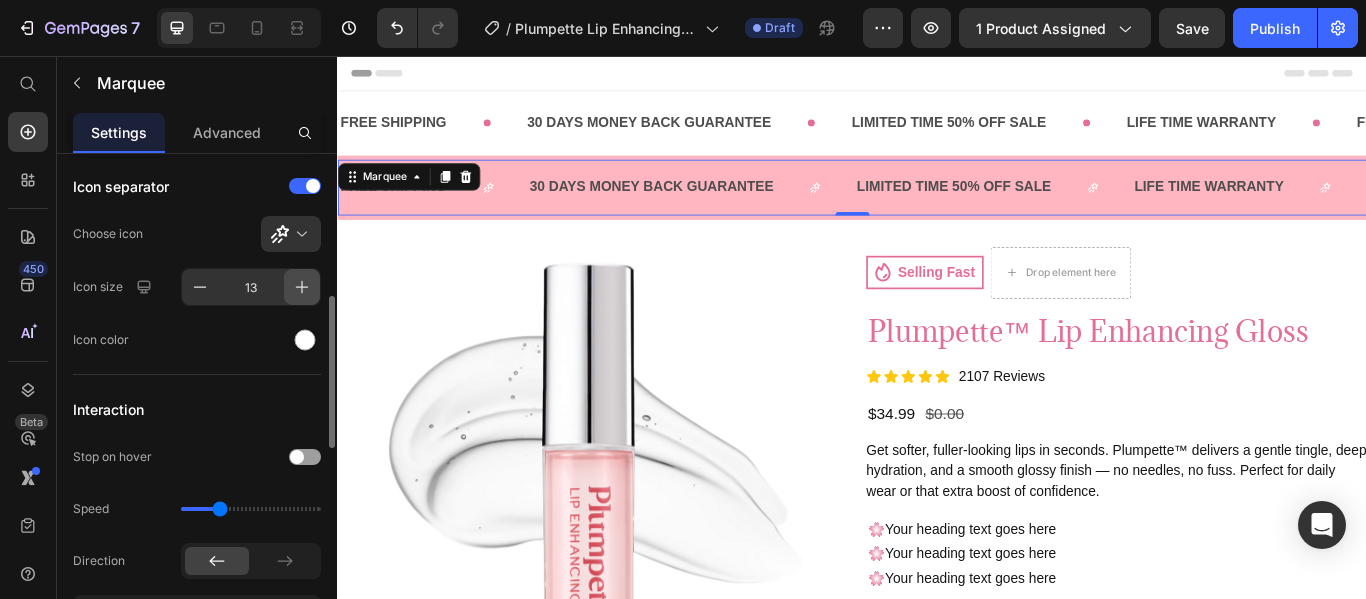 click 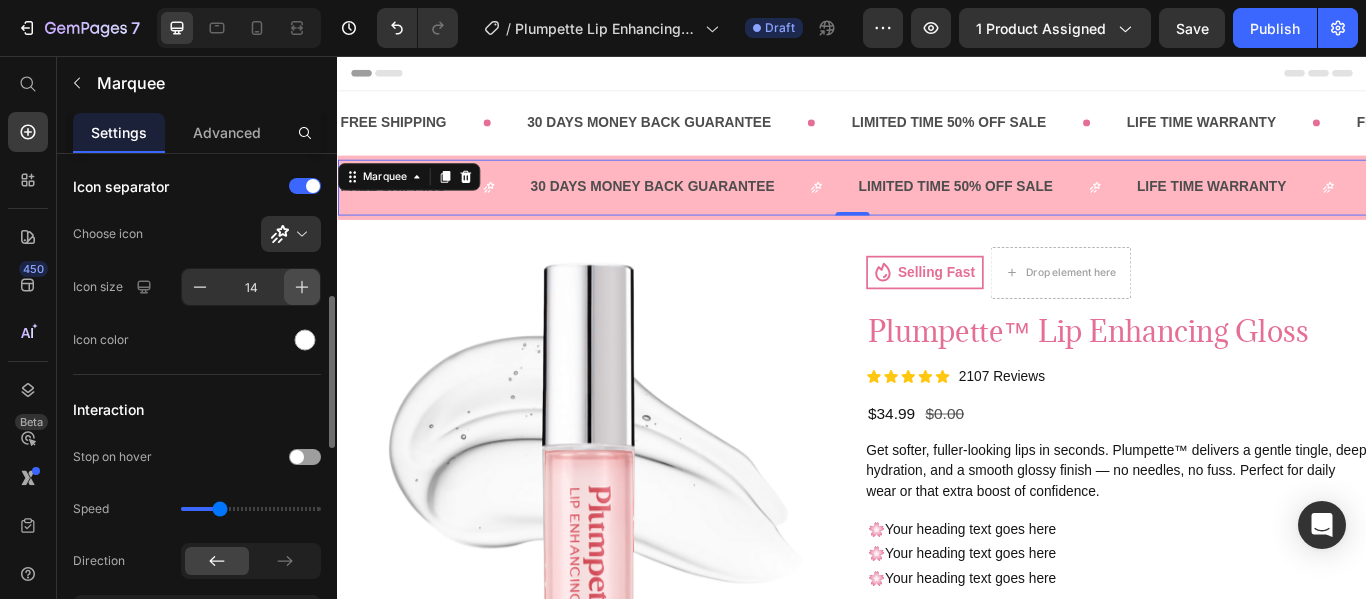 click 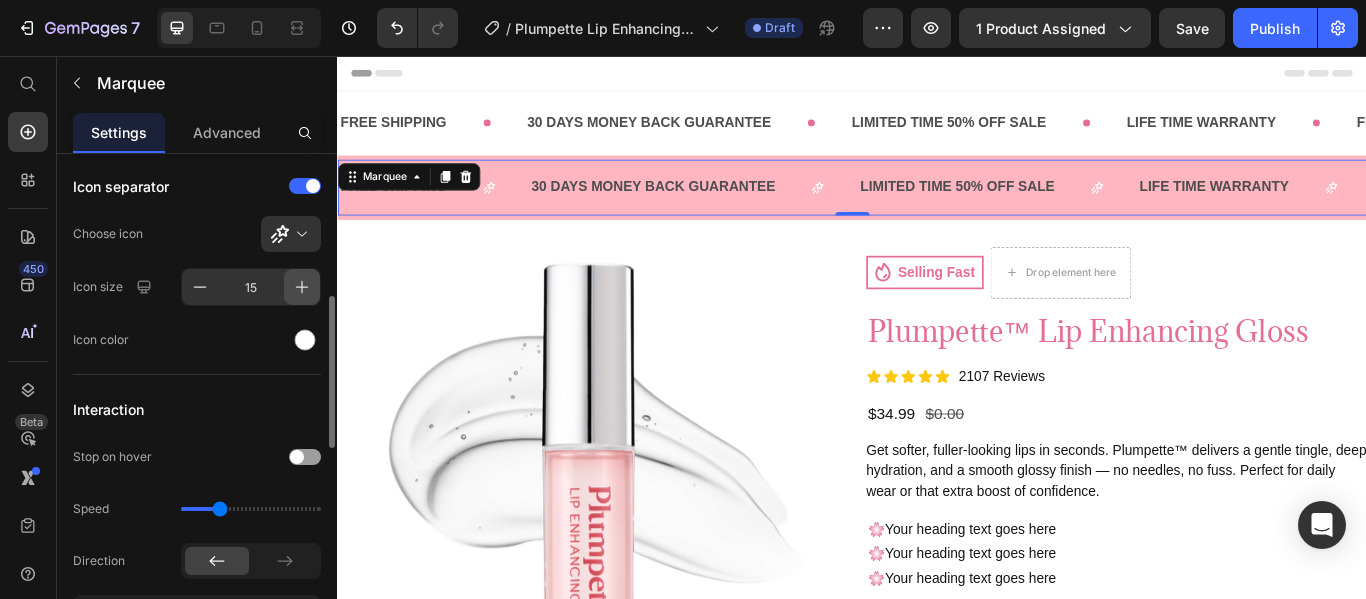 click 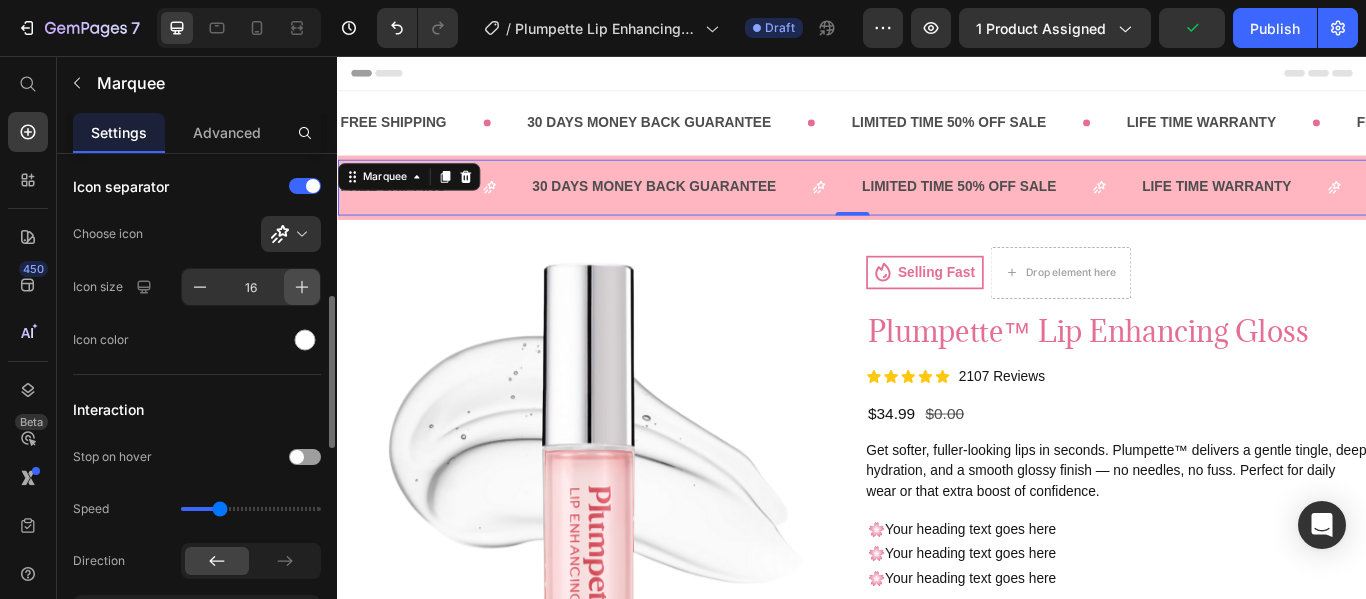 click 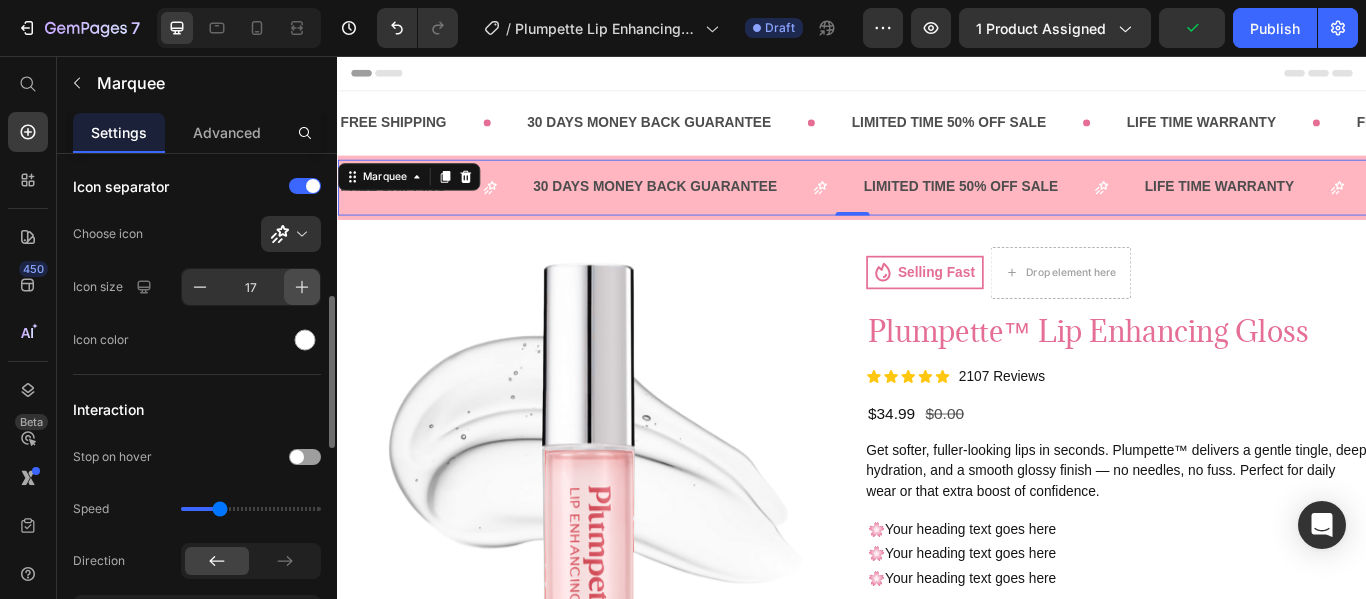 click 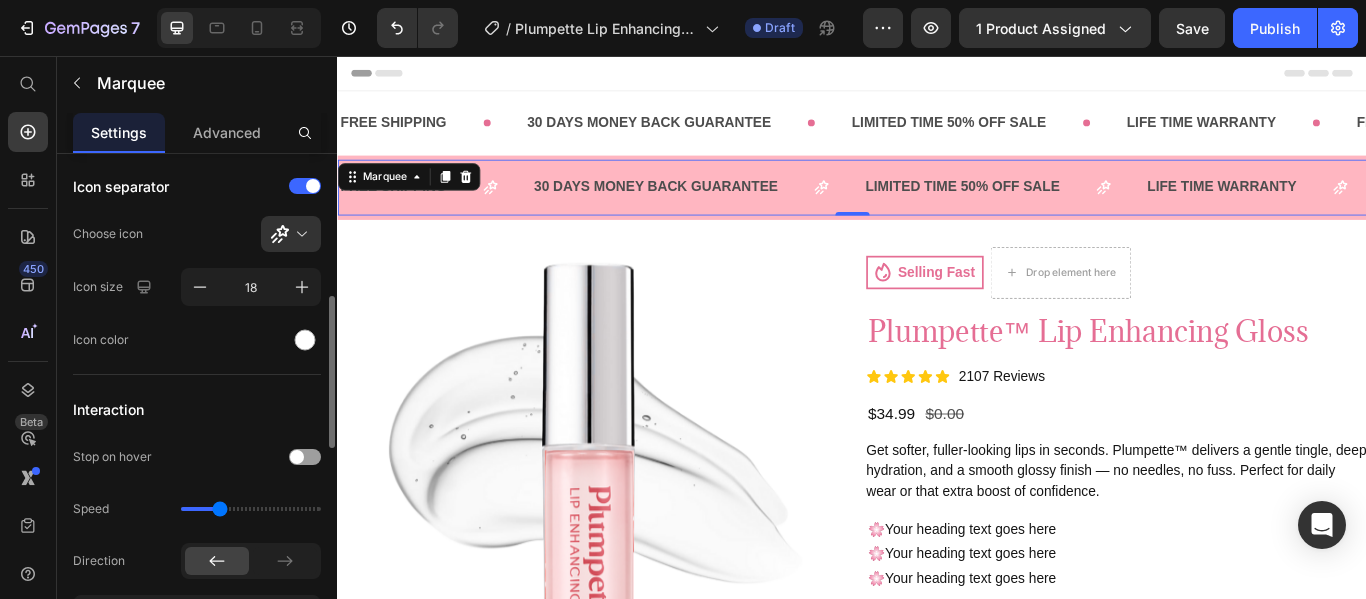 click on "Icon separator Choose icon
Icon size 18 Icon color" 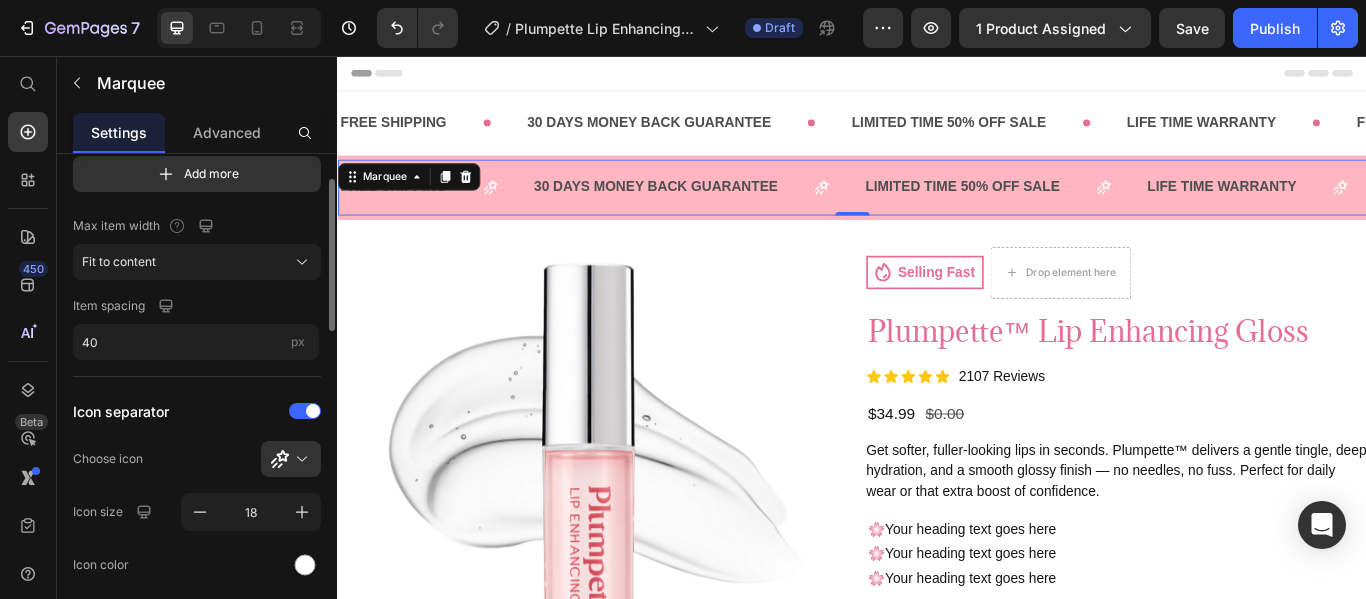 scroll, scrollTop: 184, scrollLeft: 0, axis: vertical 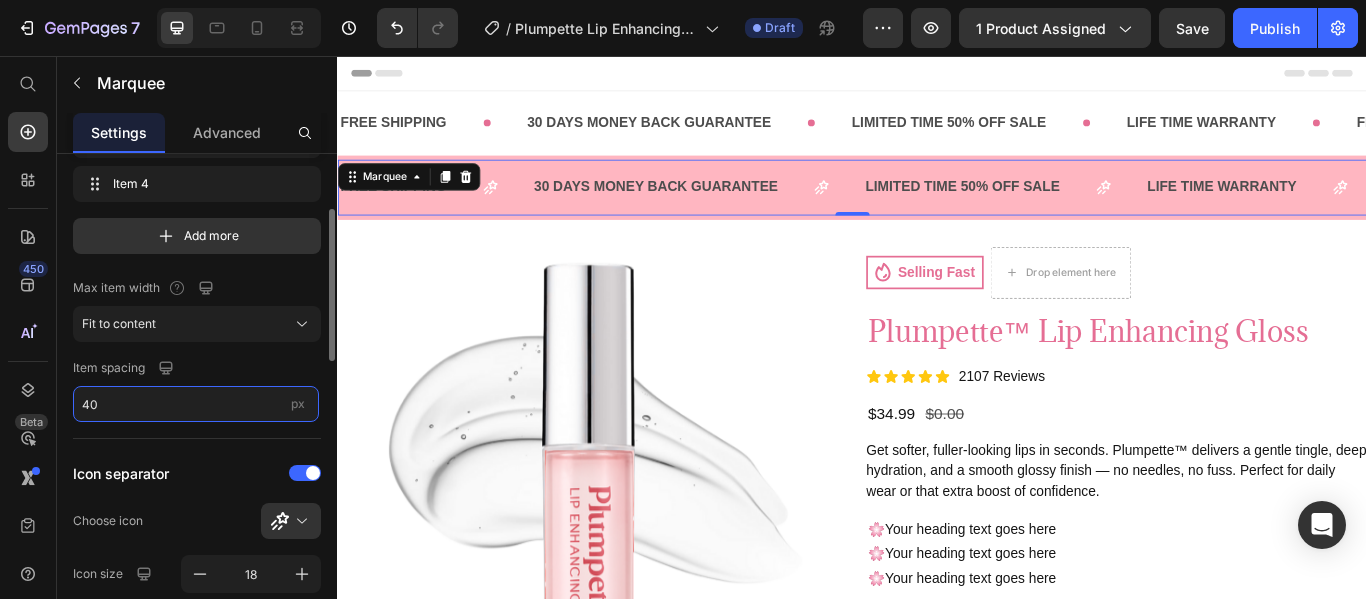 click on "40" at bounding box center [196, 404] 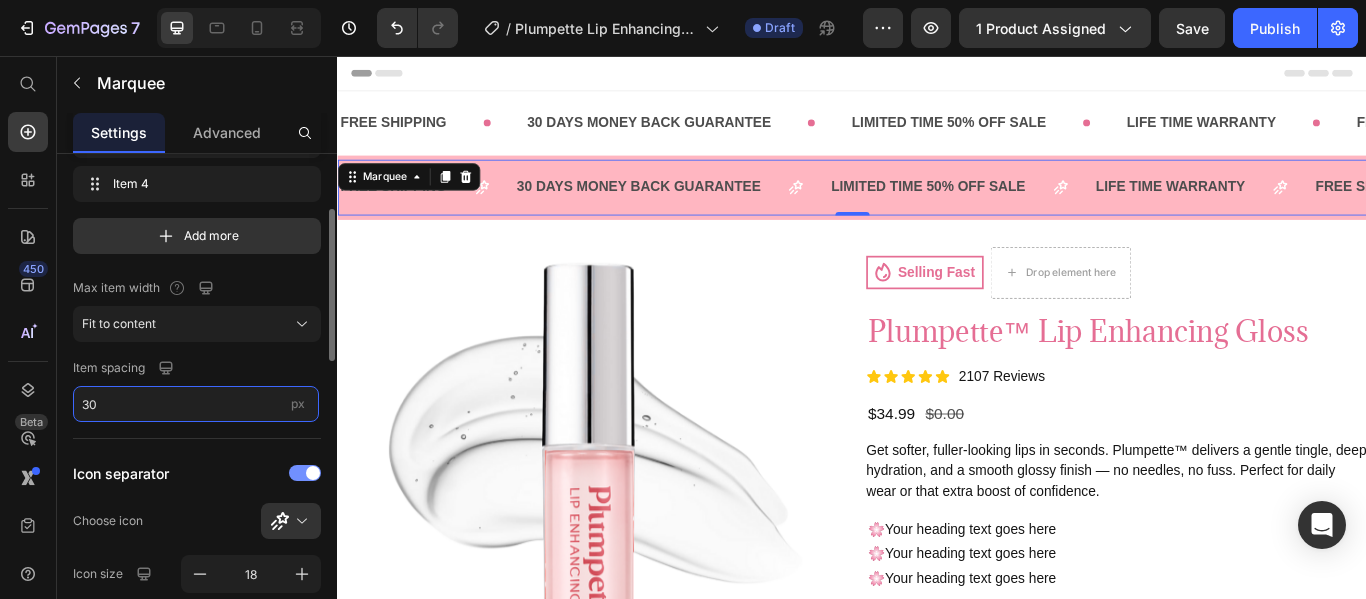 type on "30" 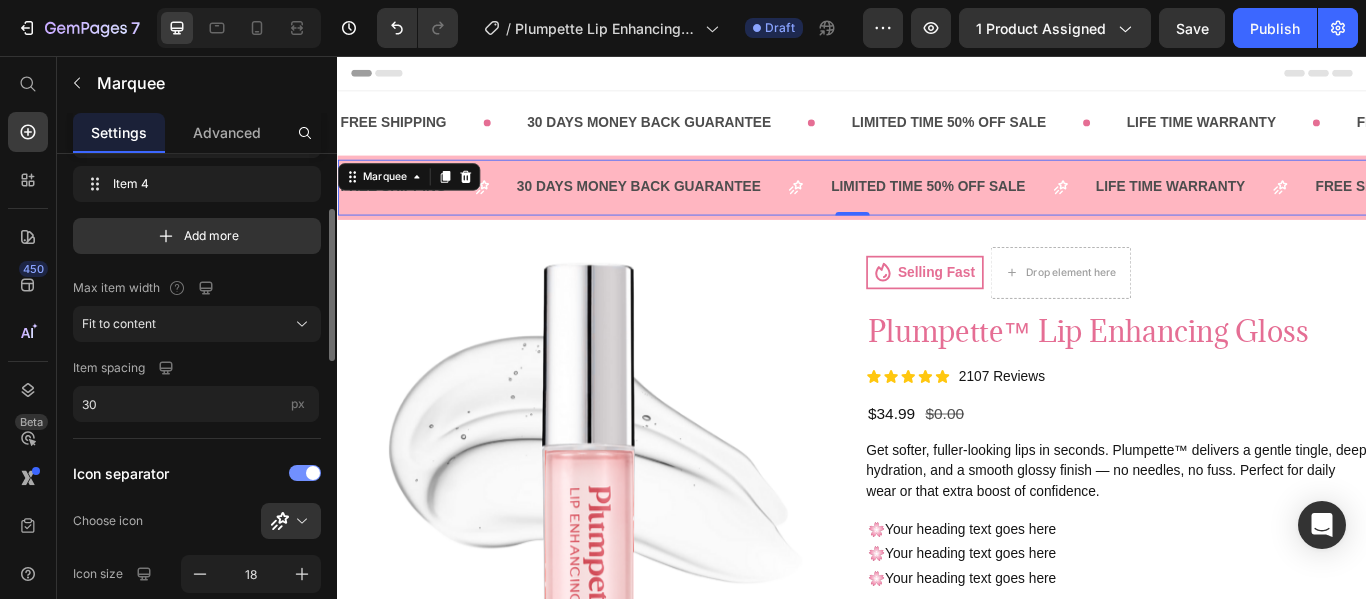 click on "Icon separator" 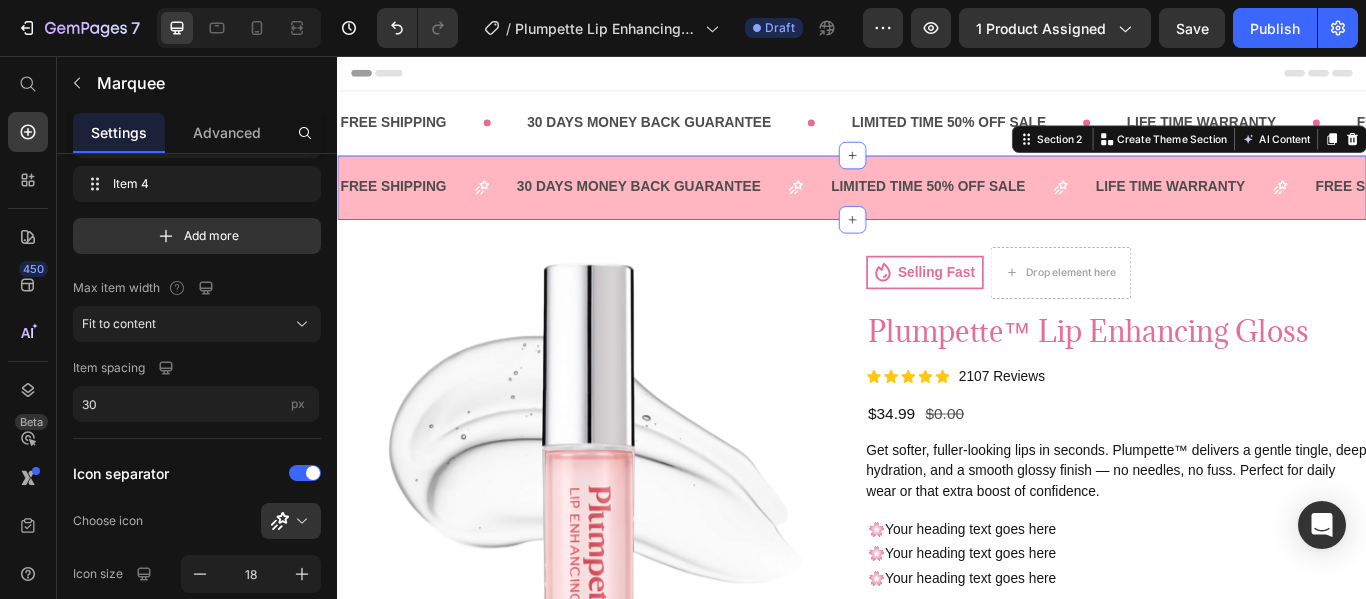 click on "FREE SHIPPING Text
30 DAYS MONEY BACK GUARANTEE Text
LIMITED TIME 50% OFF SALE Text
LIFE TIME WARRANTY Text
FREE SHIPPING Text
30 DAYS MONEY BACK GUARANTEE Text
LIMITED TIME 50% OFF SALE Text
LIFE TIME WARRANTY Text
FREE SHIPPING Text
30 DAYS MONEY BACK GUARANTEE Text
LIMITED TIME 50% OFF SALE Text
LIFE TIME WARRANTY Text
FREE SHIPPING Text
30 DAYS MONEY BACK GUARANTEE Text
LIMITED TIME 50% OFF SALE Text
LIFE TIME WARRANTY Text
FREE SHIPPING Text
30 DAYS MONEY BACK GUARANTEE Text
LIMITED TIME 50% OFF SALE Text
LIFE TIME WARRANTY Text
FREE SHIPPING Text
30 DAYS MONEY BACK GUARANTEE Text
LIMITED TIME 50% OFF SALE Text
LIFE TIME WARRANTY Text Marquee" at bounding box center [937, 209] 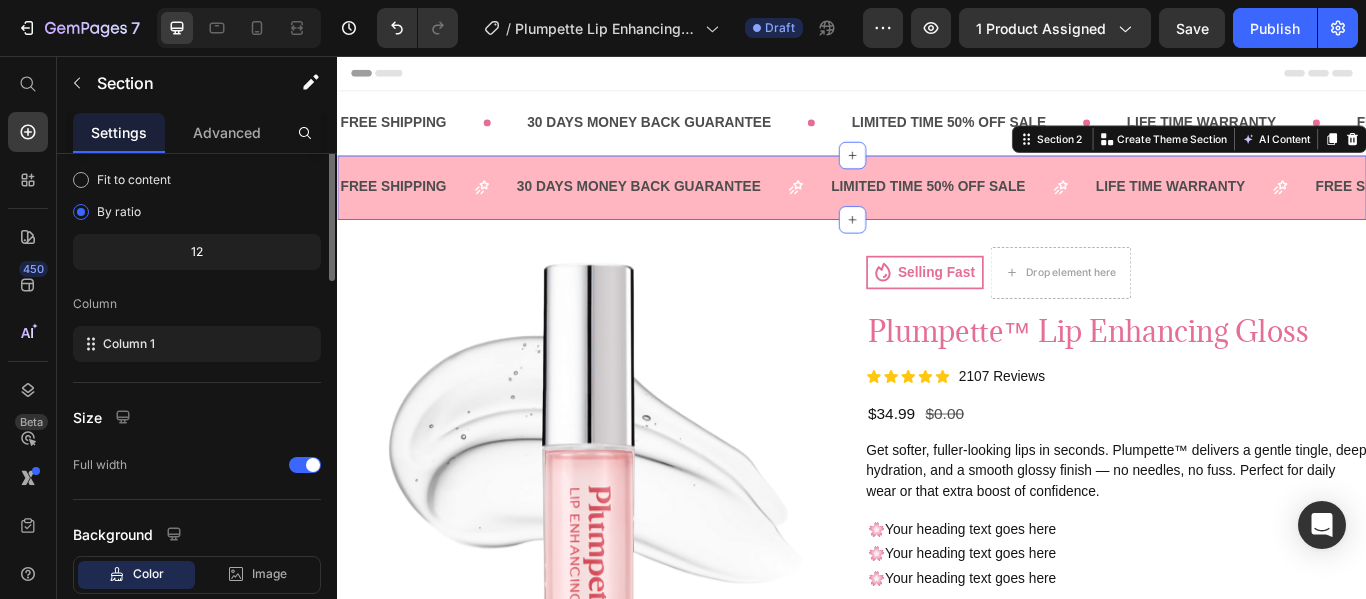 scroll, scrollTop: 0, scrollLeft: 0, axis: both 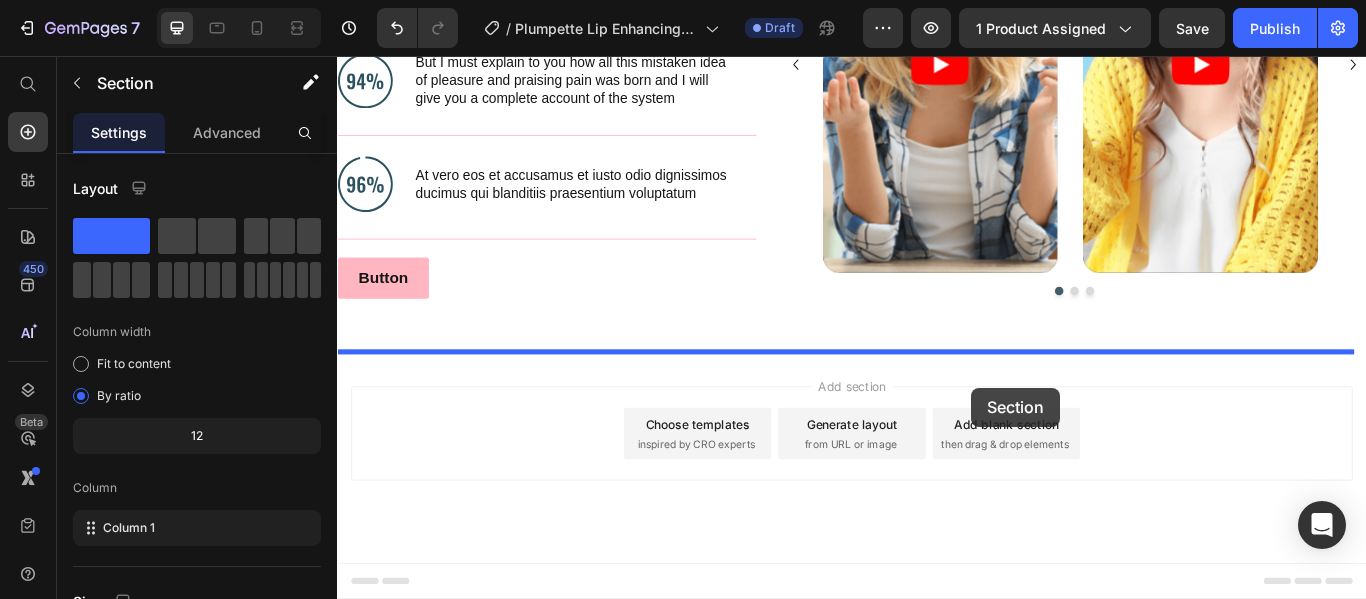 drag, startPoint x: 1125, startPoint y: 149, endPoint x: 1076, endPoint y: 443, distance: 298.05536 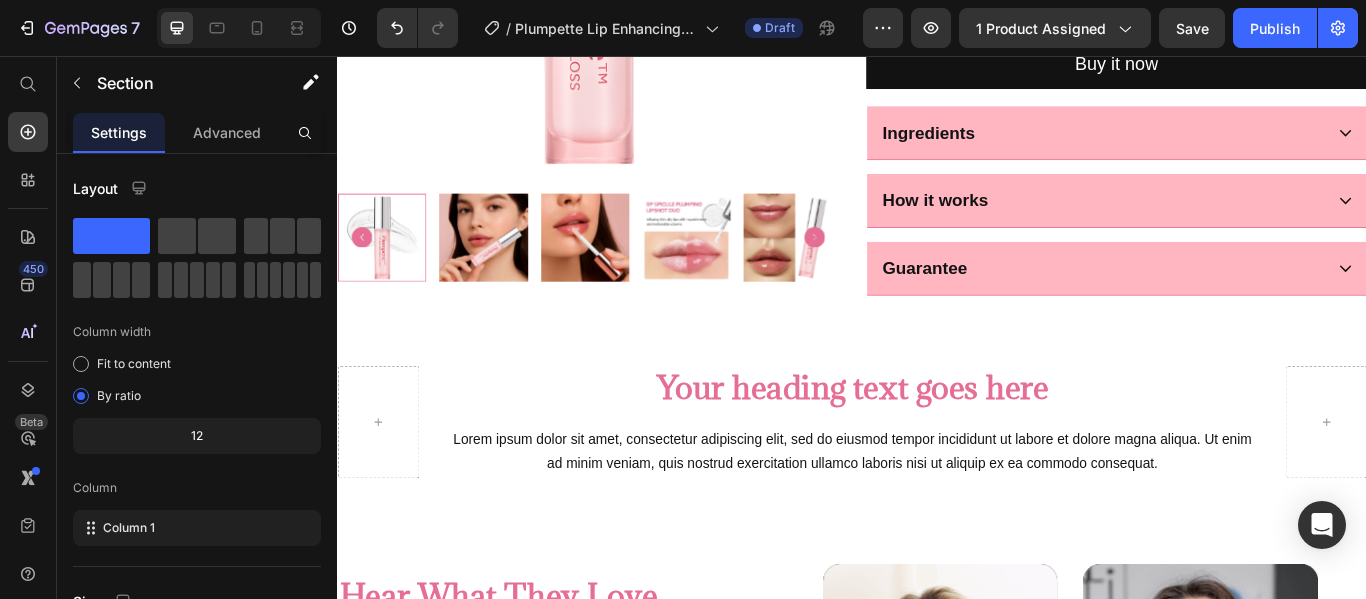 scroll, scrollTop: 823, scrollLeft: 0, axis: vertical 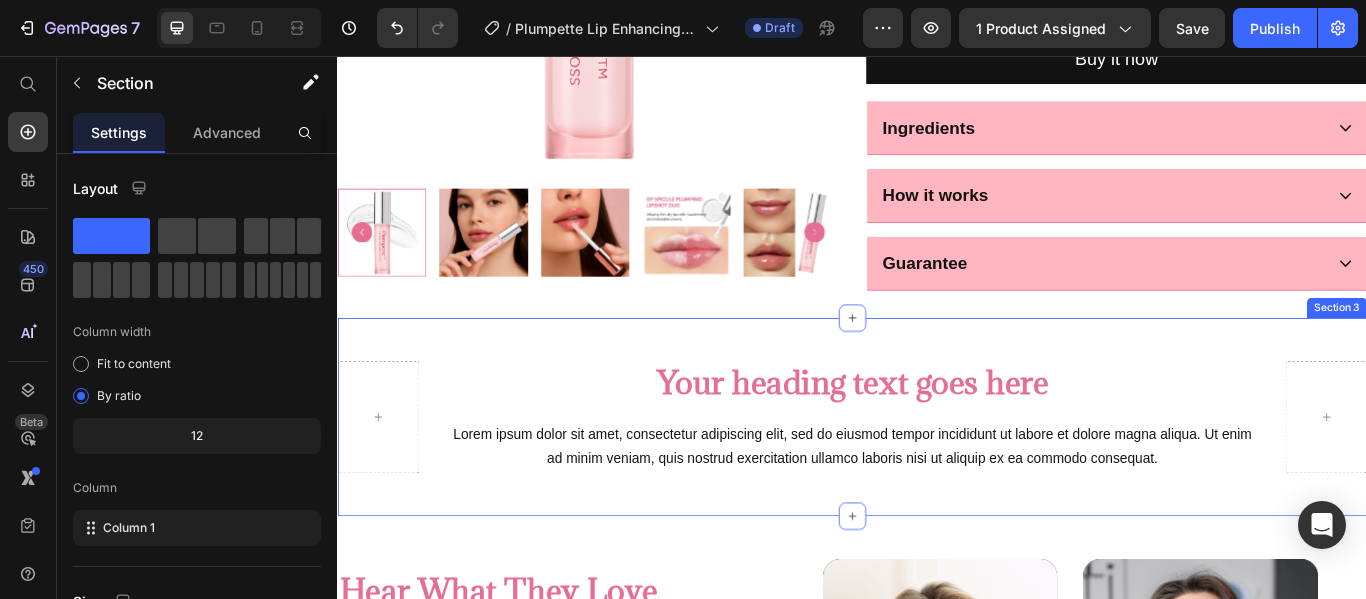 click on "Your heading text goes here Heading Lorem ipsum dolor sit amet, consectetur adipiscing elit, sed do eiusmod tempor incididunt ut labore et dolore magna aliqua. Ut enim ad minim veniam, quis nostrud exercitation ullamco laboris nisi ut aliquip ex ea commodo consequat. Text Block Row Section 3" at bounding box center [937, 477] 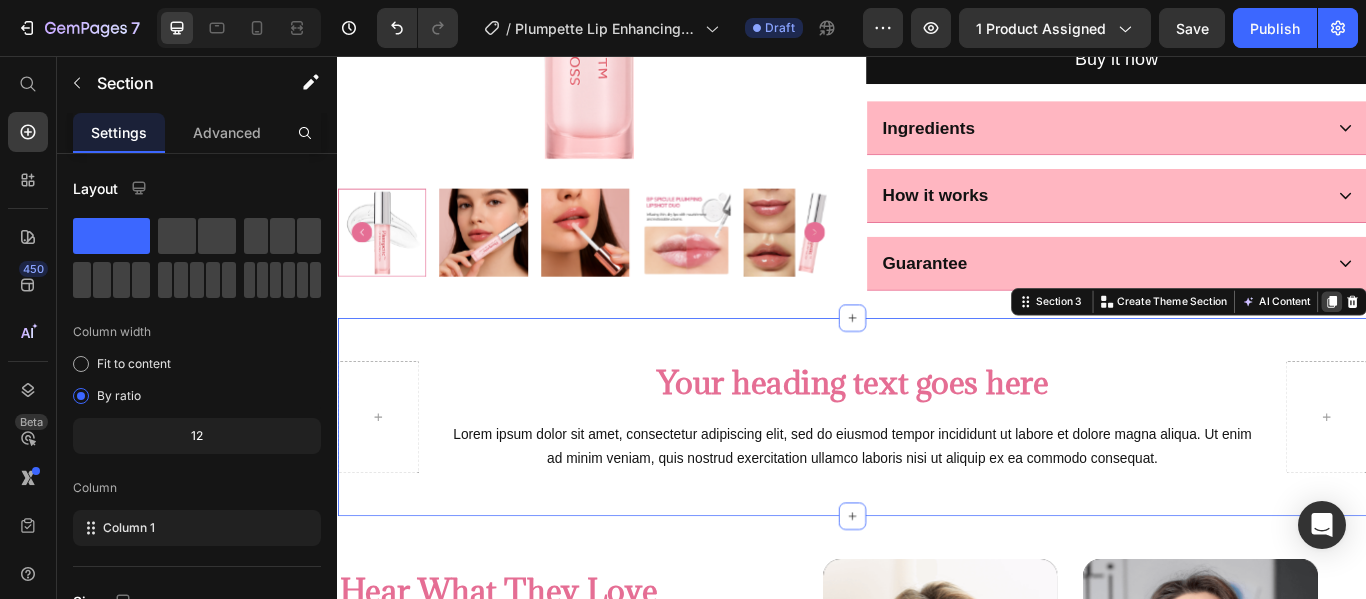 click 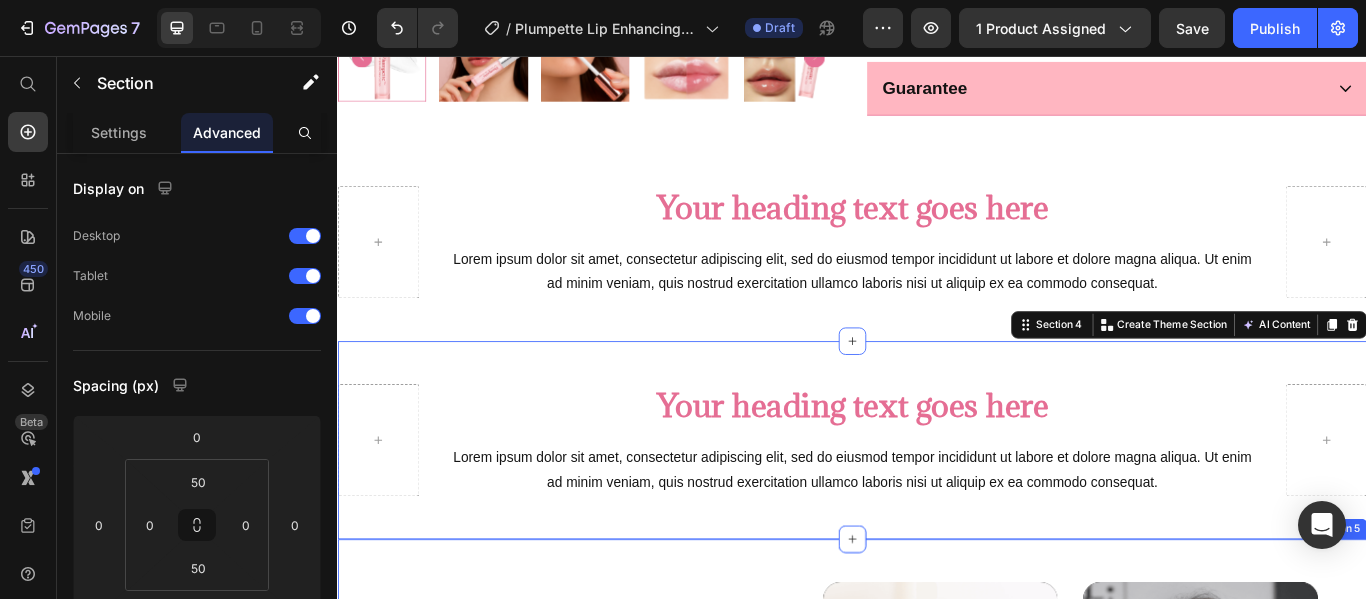 scroll, scrollTop: 1290, scrollLeft: 0, axis: vertical 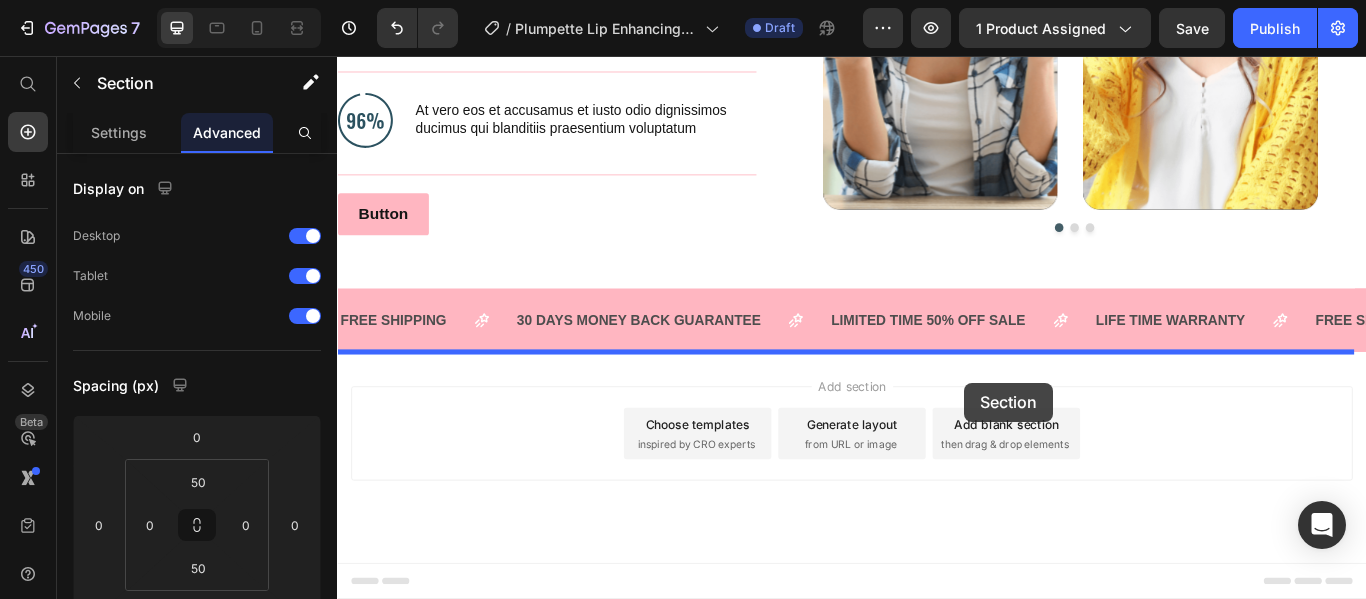drag, startPoint x: 1125, startPoint y: 108, endPoint x: 1068, endPoint y: 437, distance: 333.90118 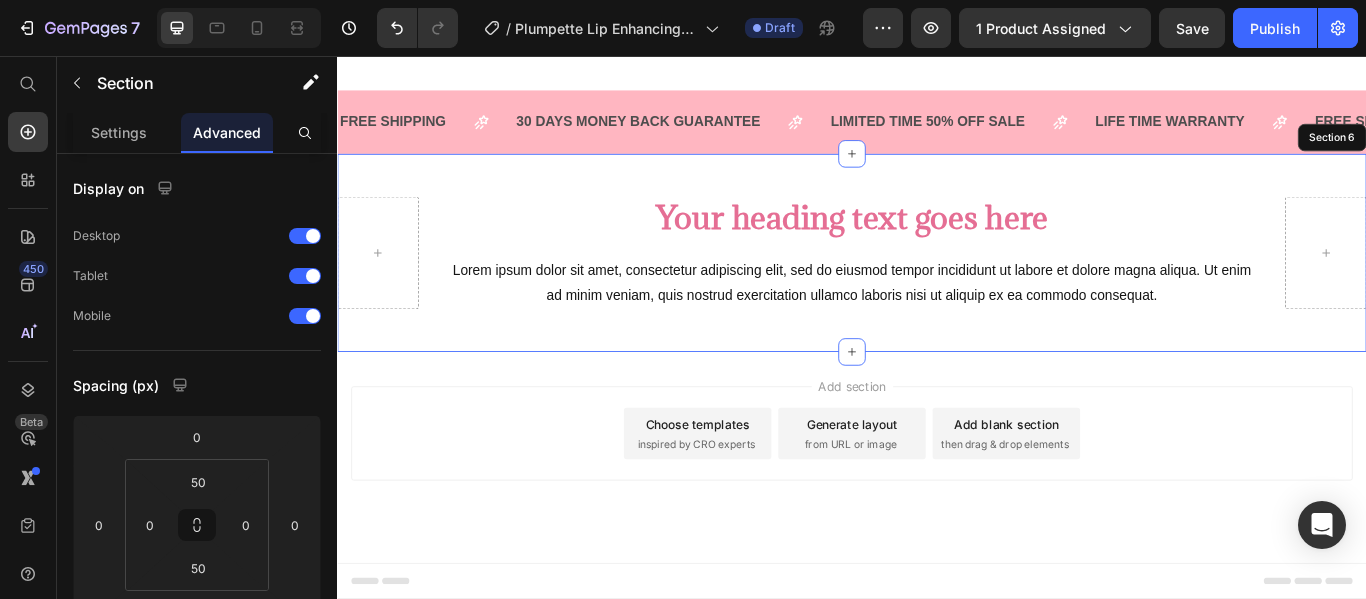 scroll, scrollTop: 1719, scrollLeft: 0, axis: vertical 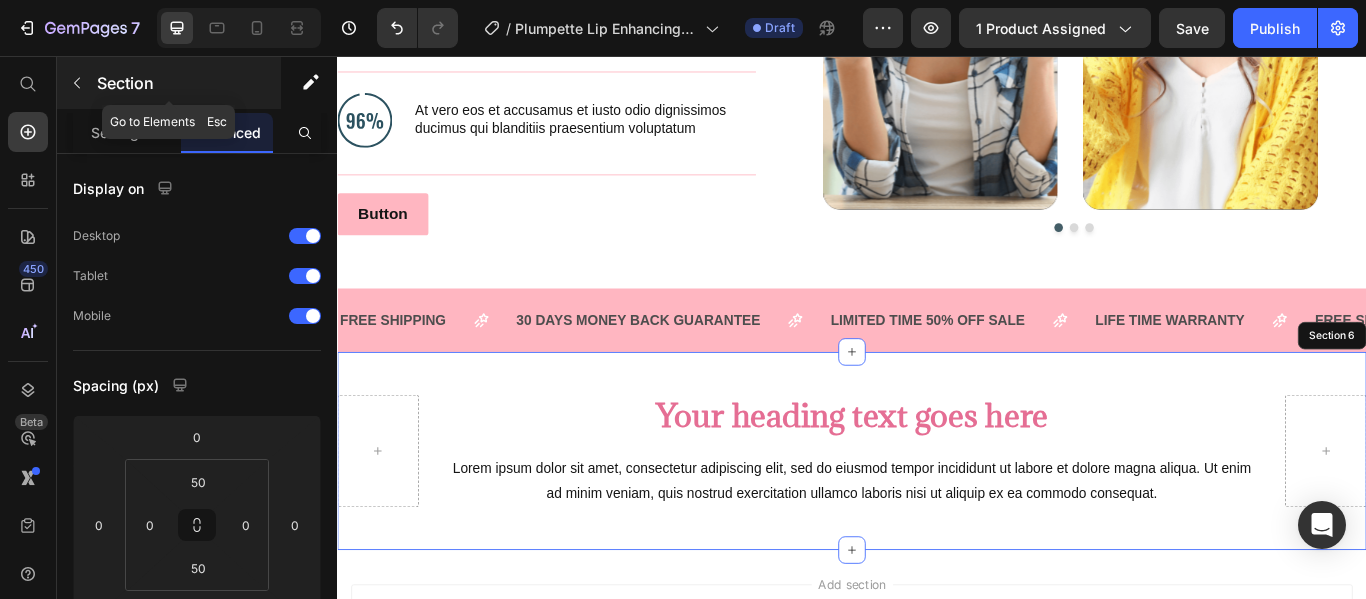 click 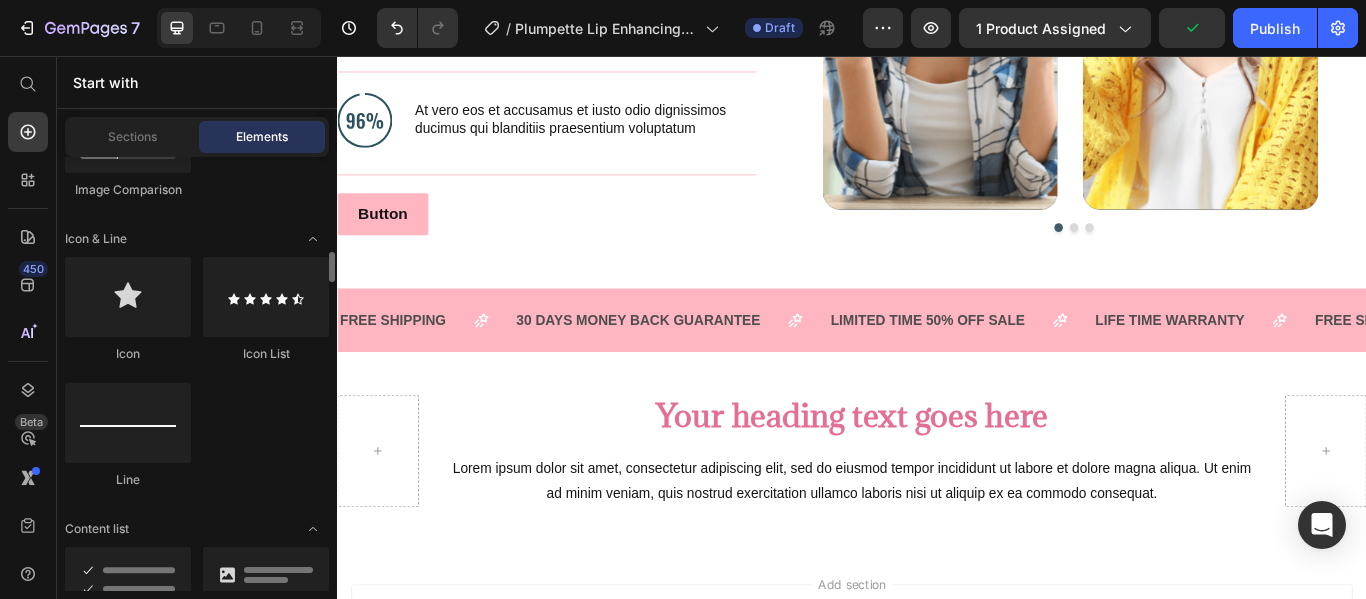 scroll, scrollTop: 1504, scrollLeft: 0, axis: vertical 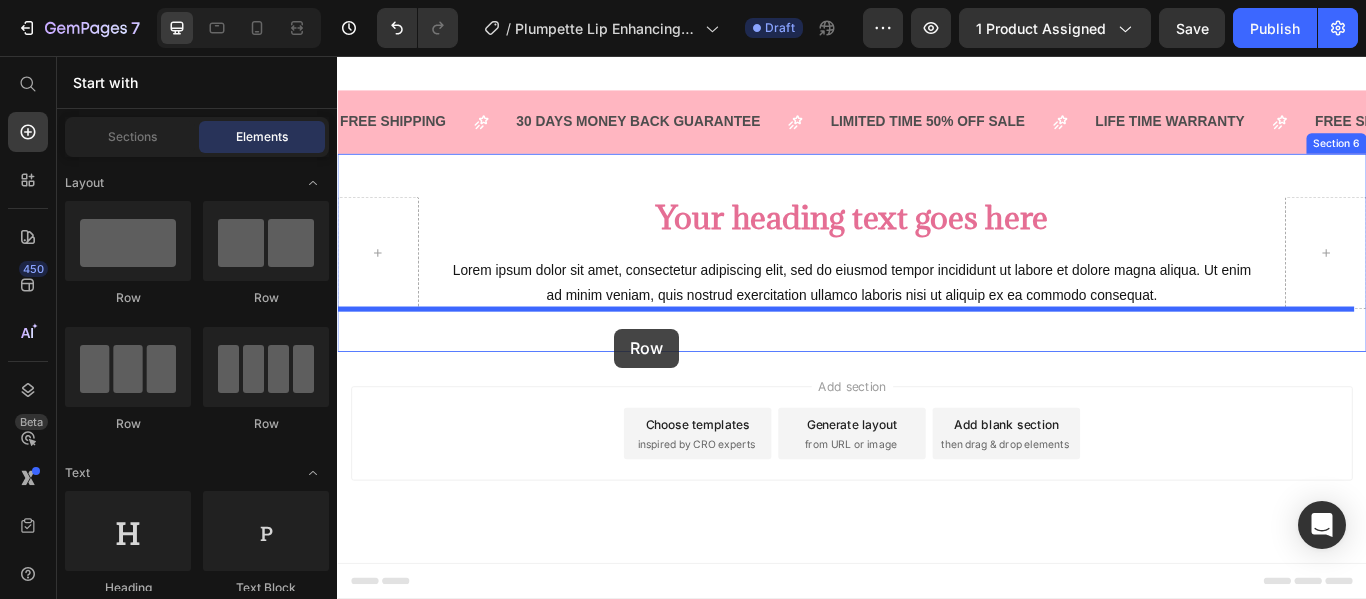 drag, startPoint x: 477, startPoint y: 287, endPoint x: 660, endPoint y: 374, distance: 202.62773 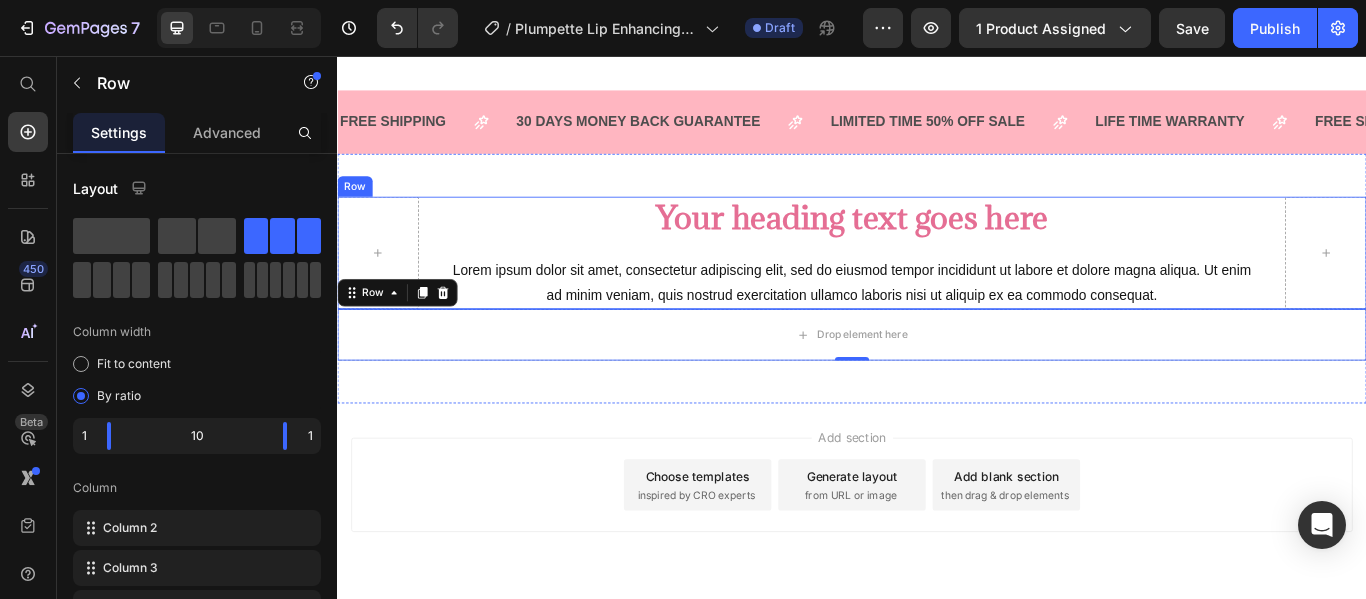 click on "Your heading text goes here Heading Lorem ipsum dolor sit amet, consectetur adipiscing elit, sed do eiusmod tempor incididunt ut labore et dolore magna aliqua. Ut enim ad minim veniam, quis nostrud exercitation ullamco laboris nisi ut aliquip ex ea commodo consequat. Text Block Row" at bounding box center [937, 285] 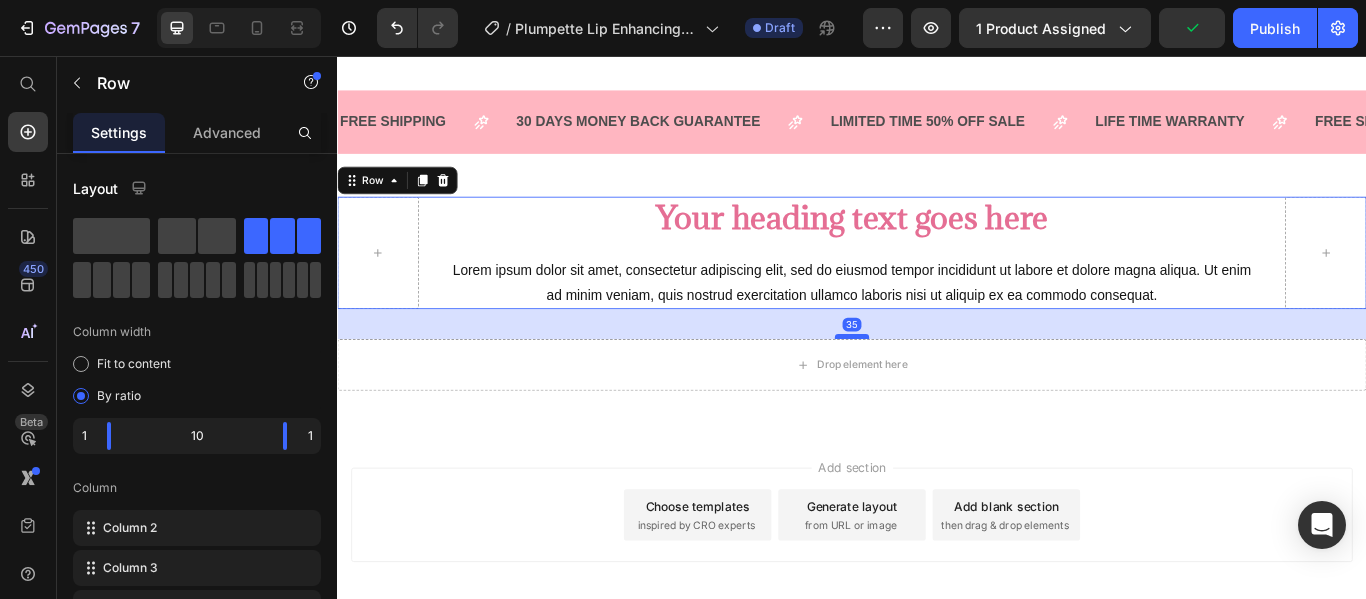 drag, startPoint x: 929, startPoint y: 348, endPoint x: 930, endPoint y: 381, distance: 33.01515 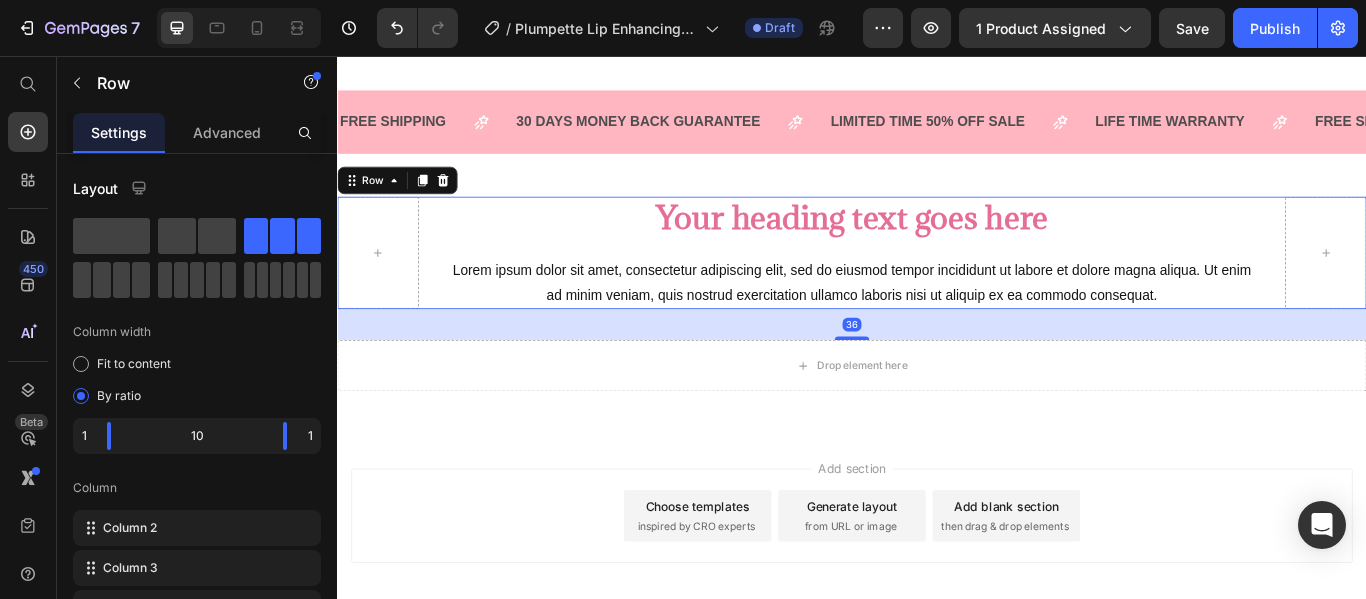 click at bounding box center [937, 385] 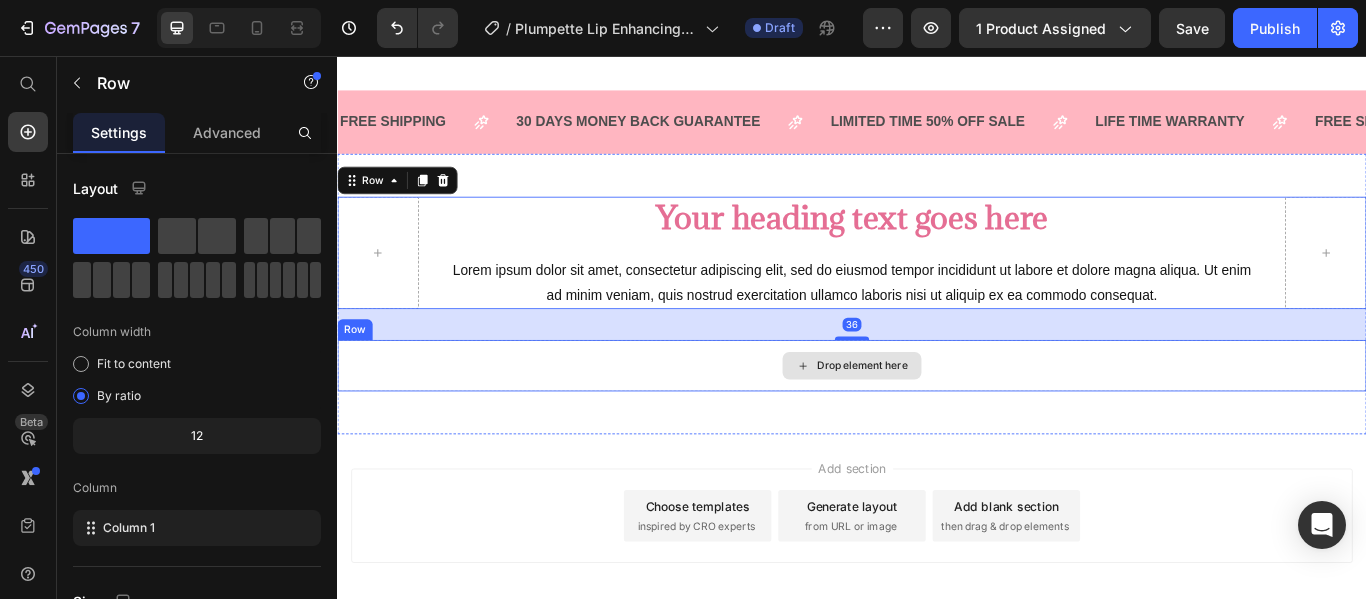 click on "Drop element here" at bounding box center [937, 417] 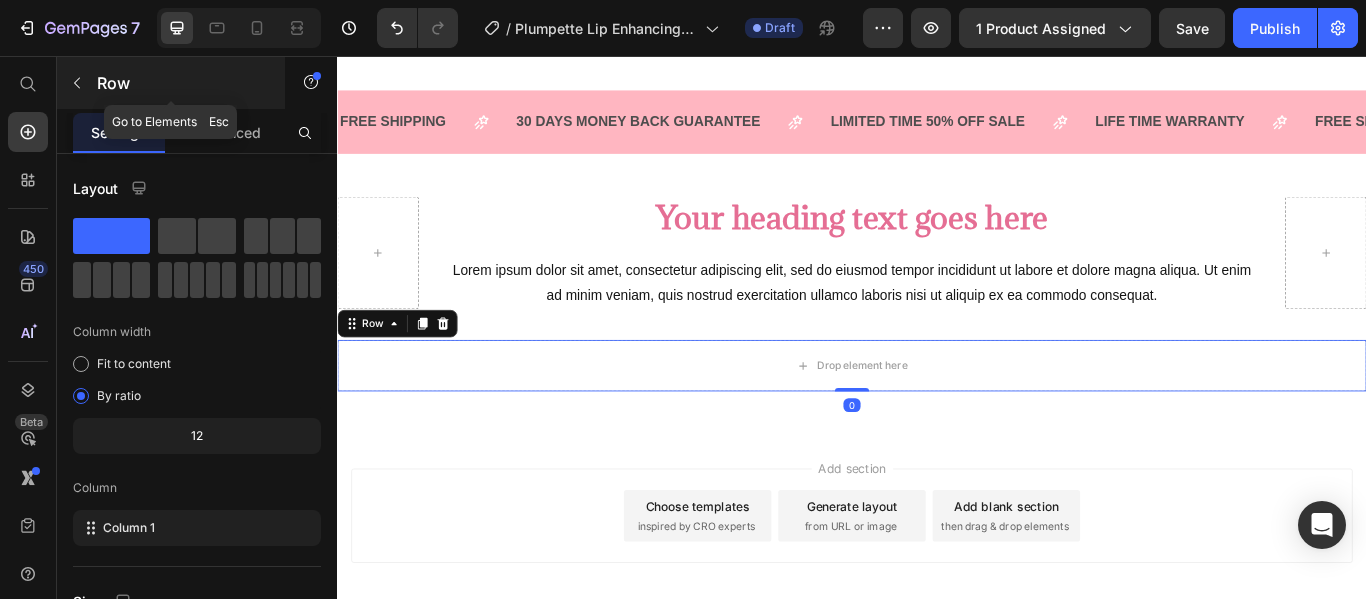 click at bounding box center [77, 83] 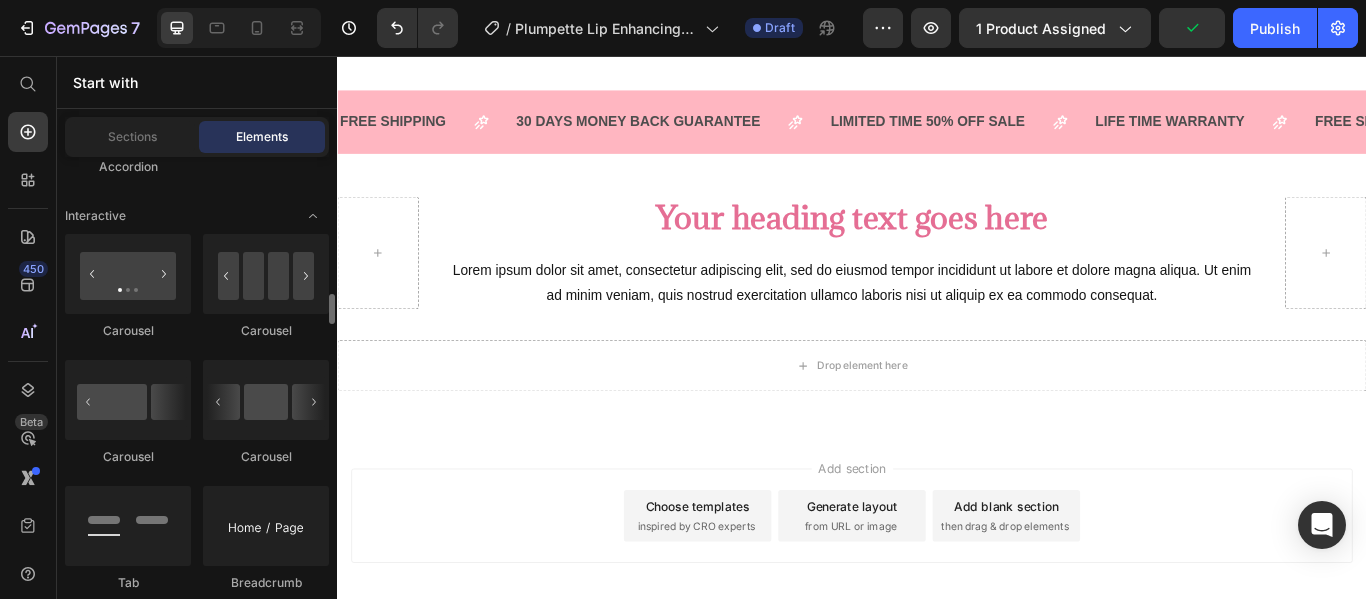 scroll, scrollTop: 2082, scrollLeft: 0, axis: vertical 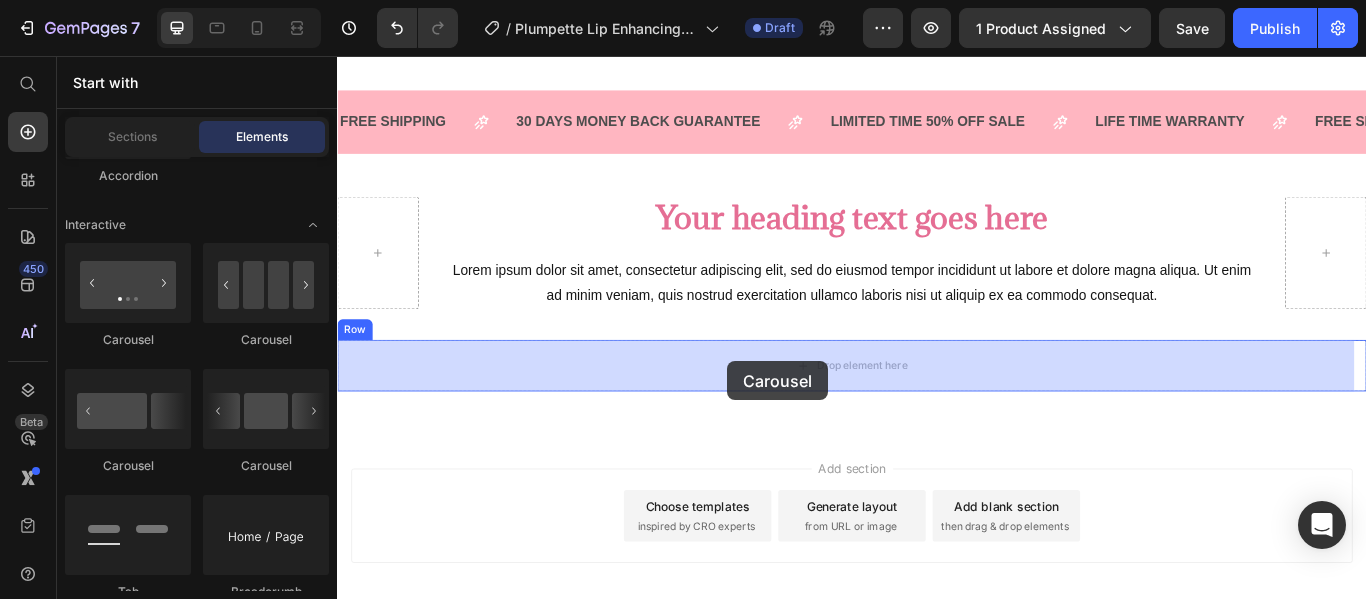 drag, startPoint x: 602, startPoint y: 352, endPoint x: 792, endPoint y: 411, distance: 198.94974 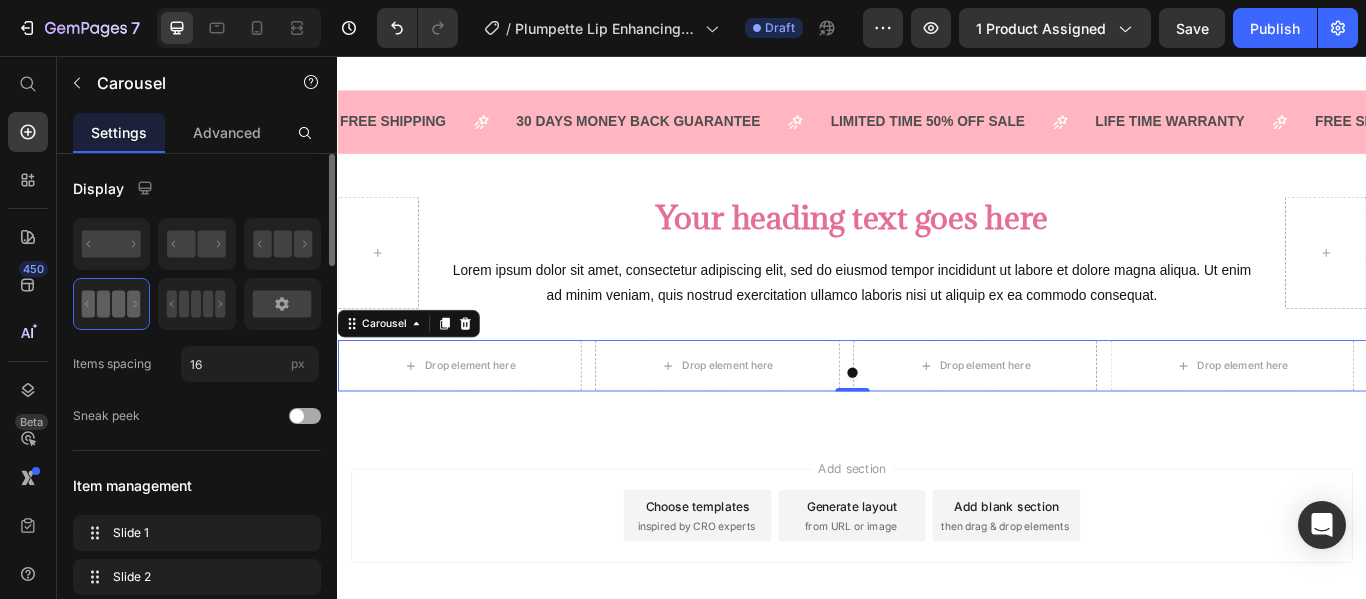 click at bounding box center [305, 416] 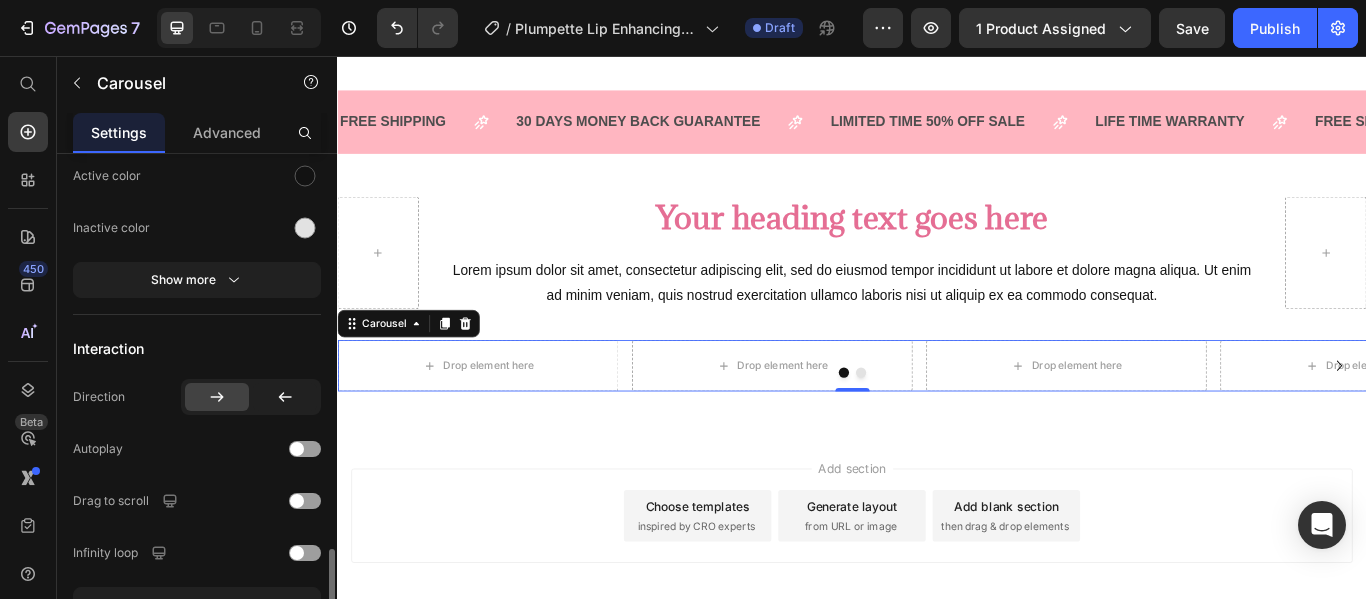 scroll, scrollTop: 1269, scrollLeft: 0, axis: vertical 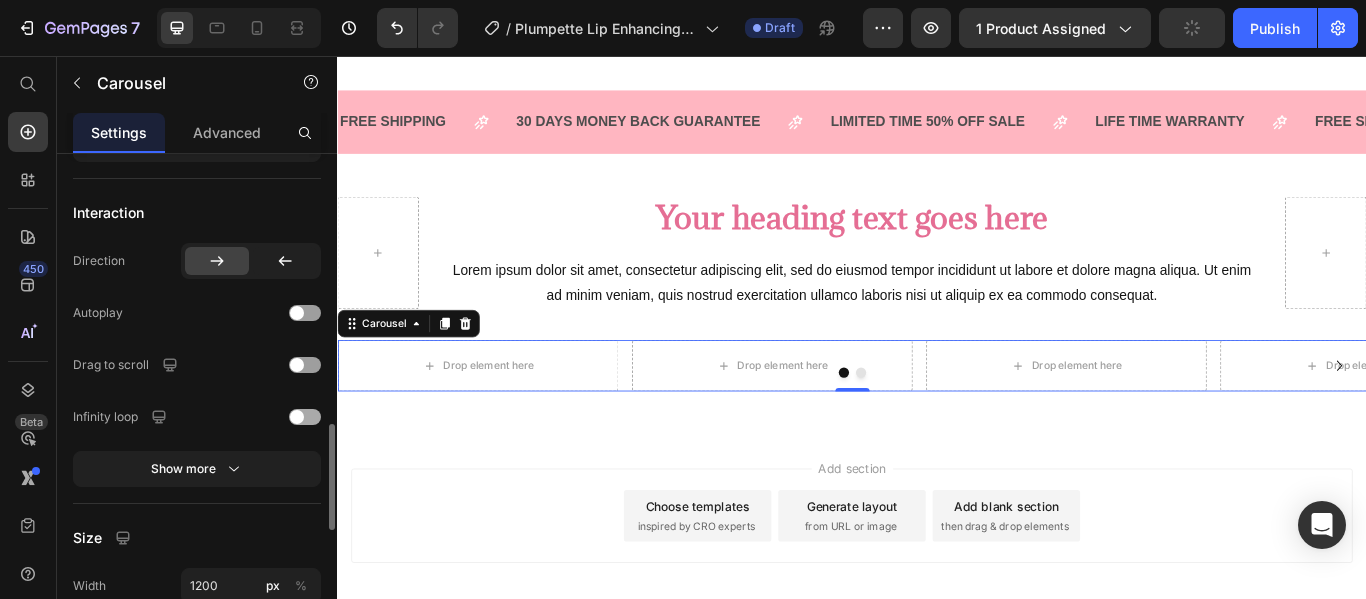 click at bounding box center [305, 417] 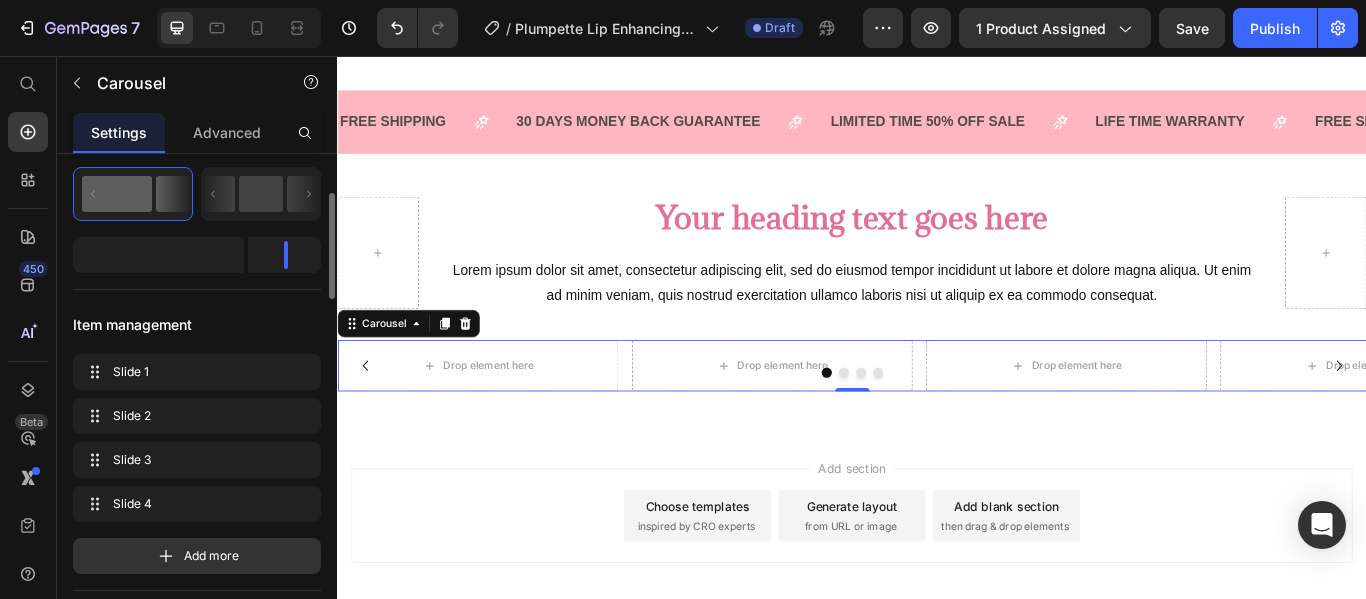 scroll, scrollTop: 59, scrollLeft: 0, axis: vertical 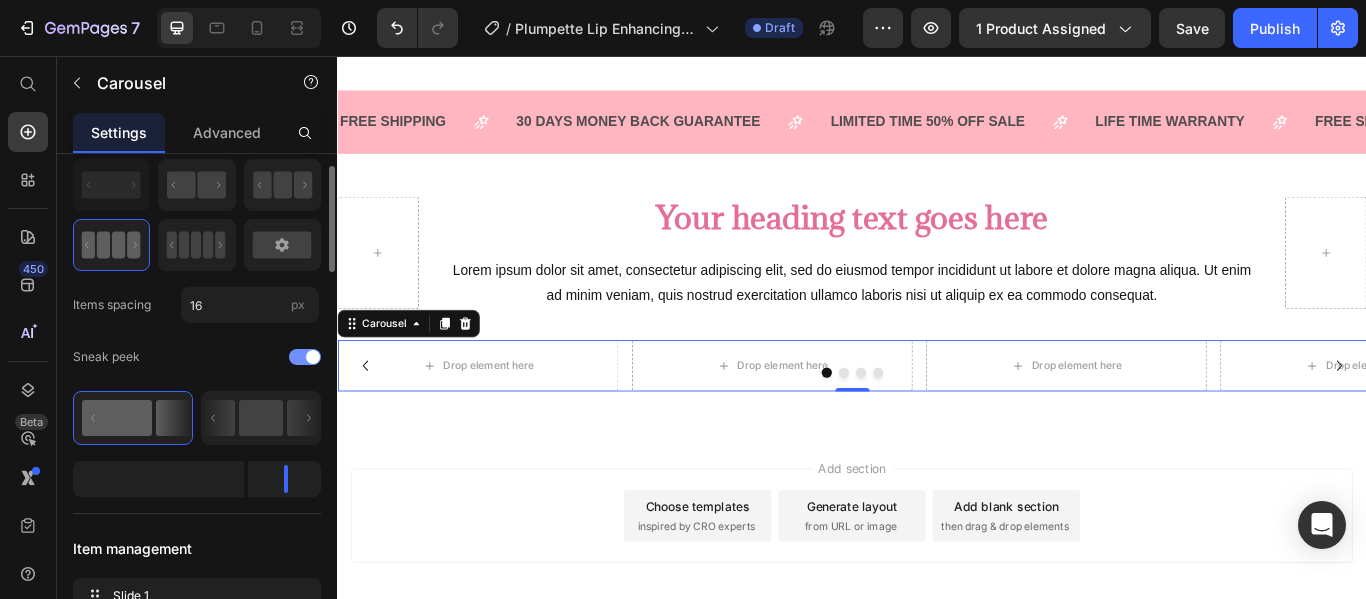 click at bounding box center [305, 357] 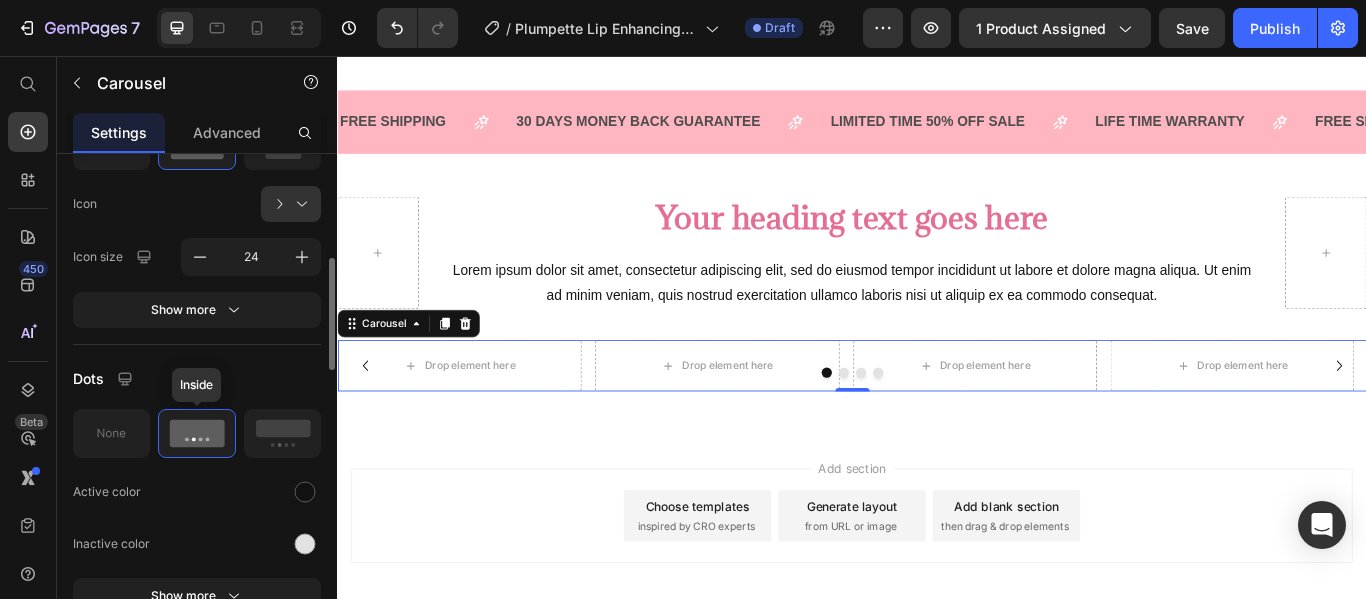 scroll, scrollTop: 699, scrollLeft: 0, axis: vertical 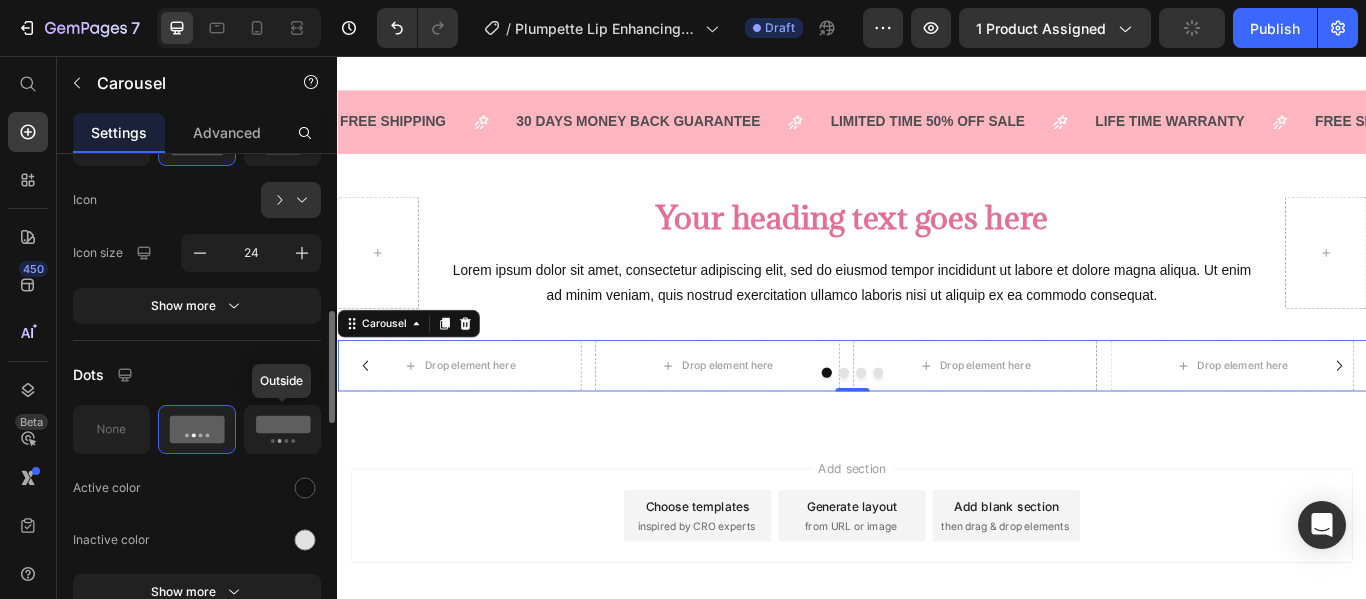 click 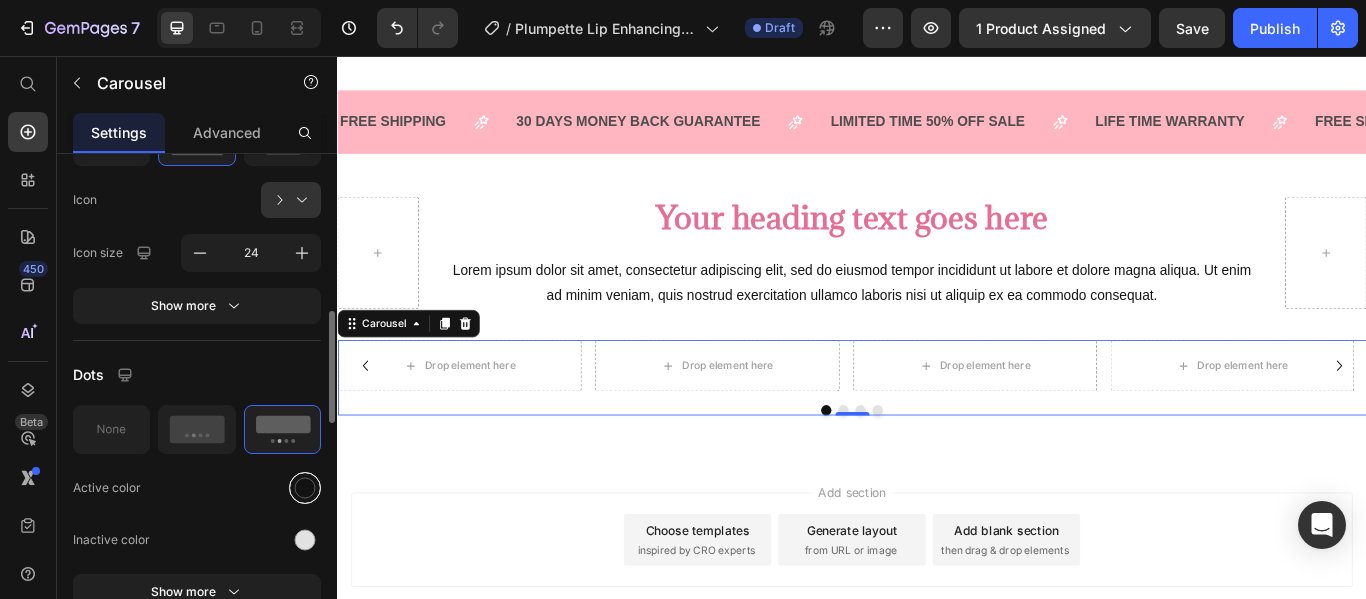 click at bounding box center [305, 487] 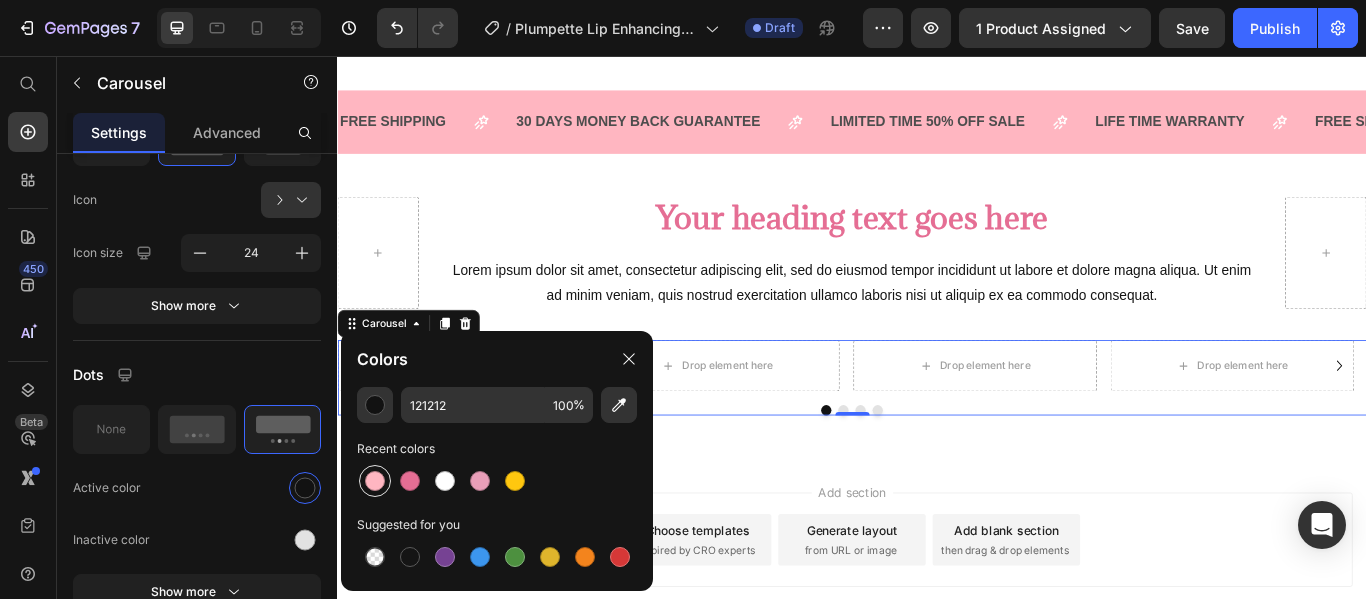 click at bounding box center (375, 481) 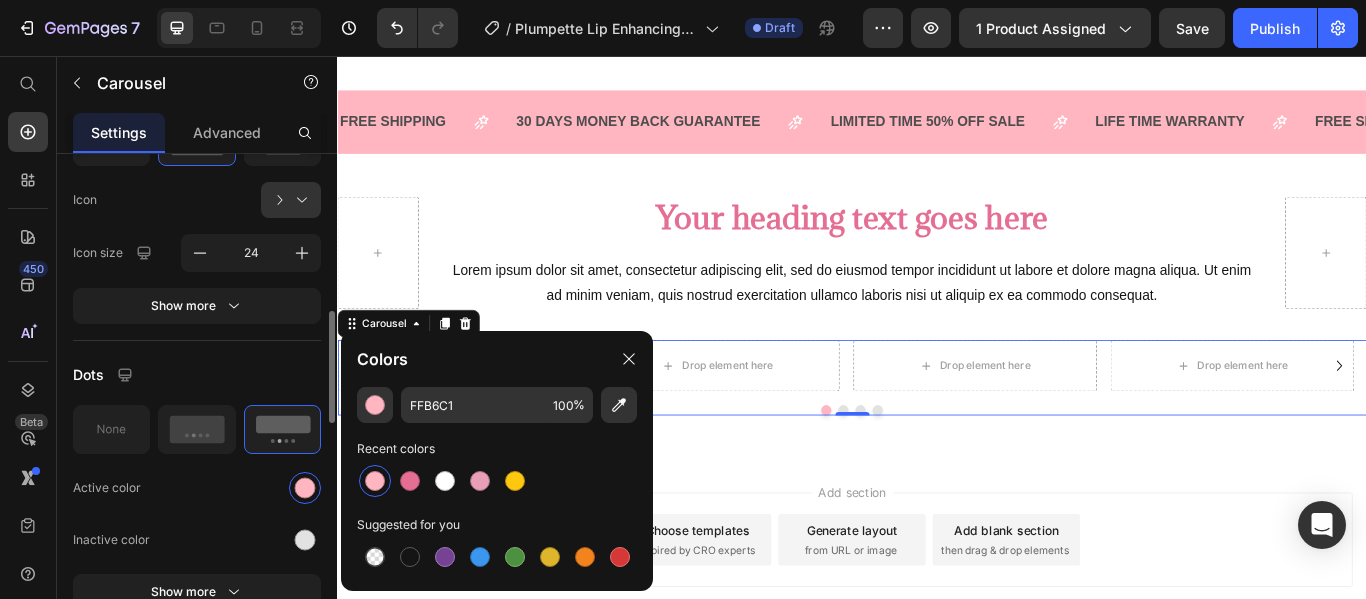 click on "Active color" 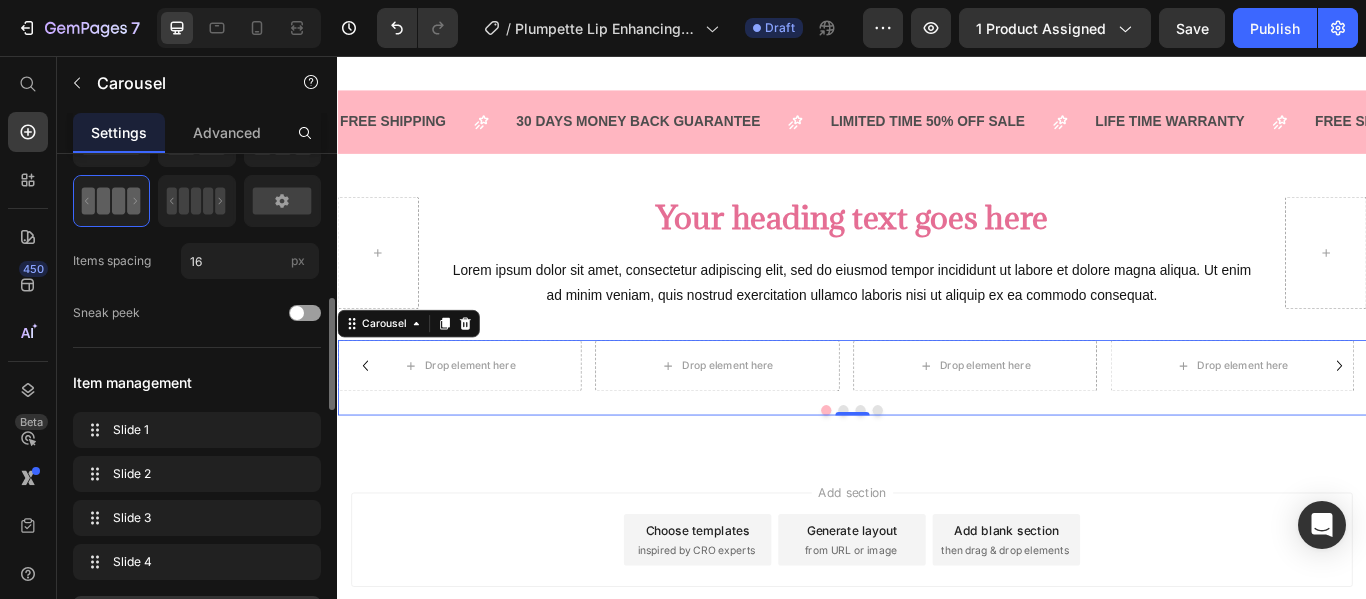 scroll, scrollTop: 0, scrollLeft: 0, axis: both 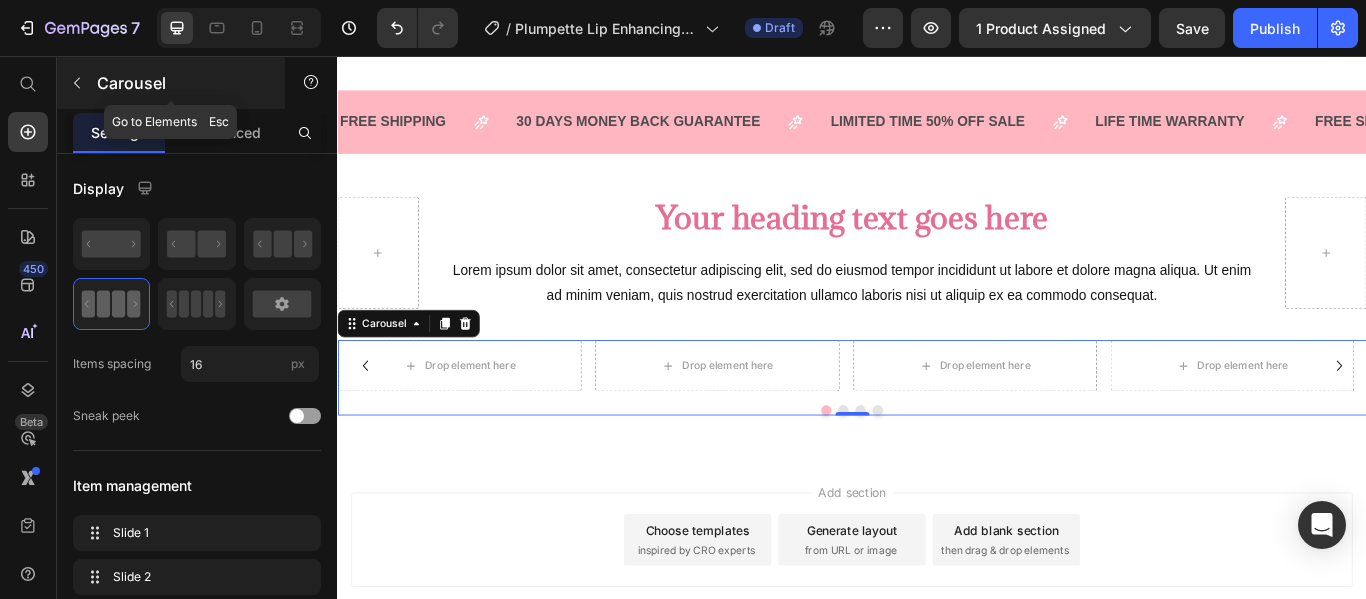 click 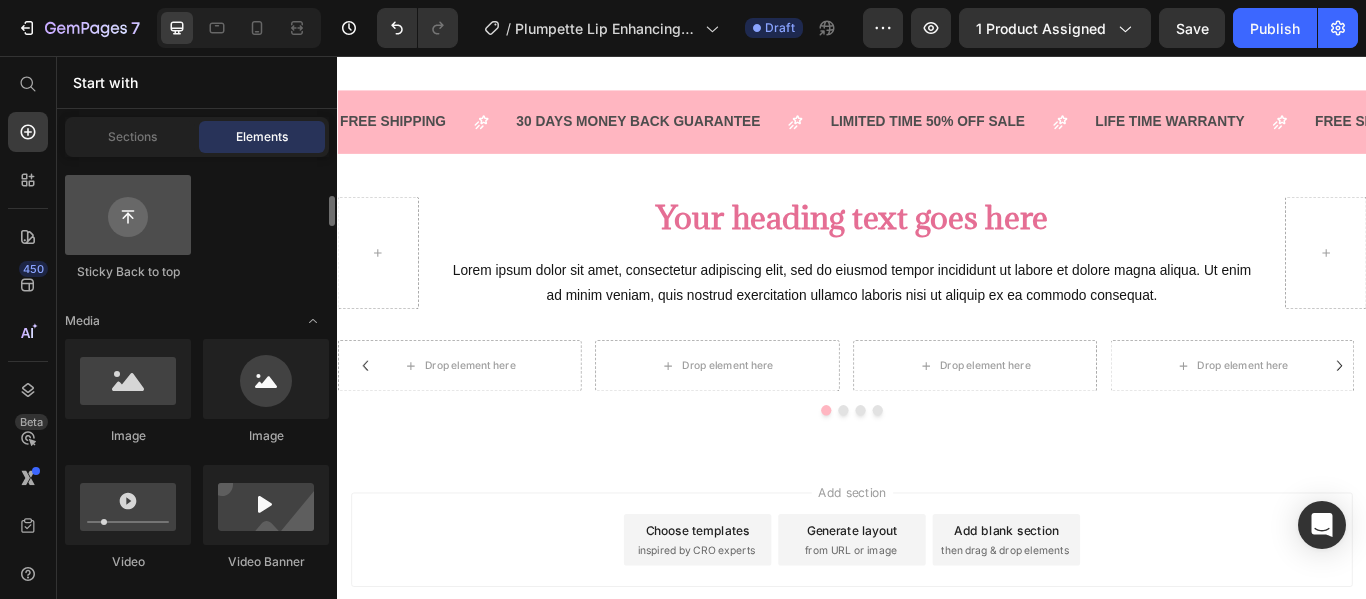 scroll, scrollTop: 607, scrollLeft: 0, axis: vertical 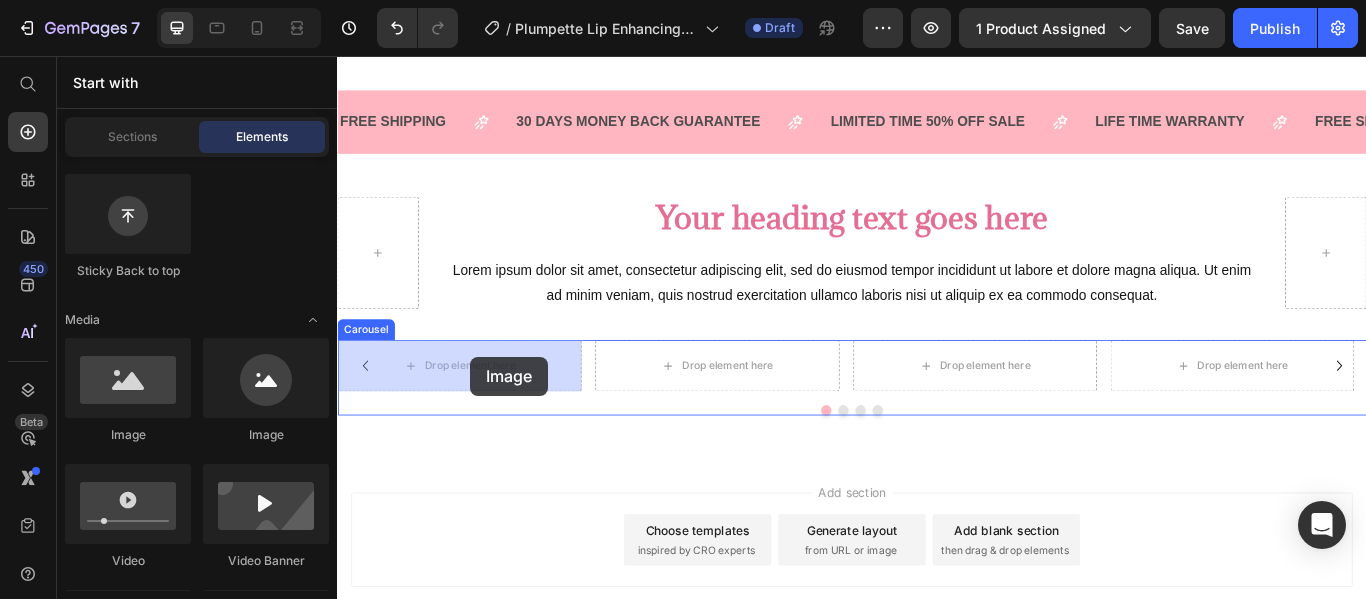 drag, startPoint x: 462, startPoint y: 448, endPoint x: 492, endPoint y: 407, distance: 50.803543 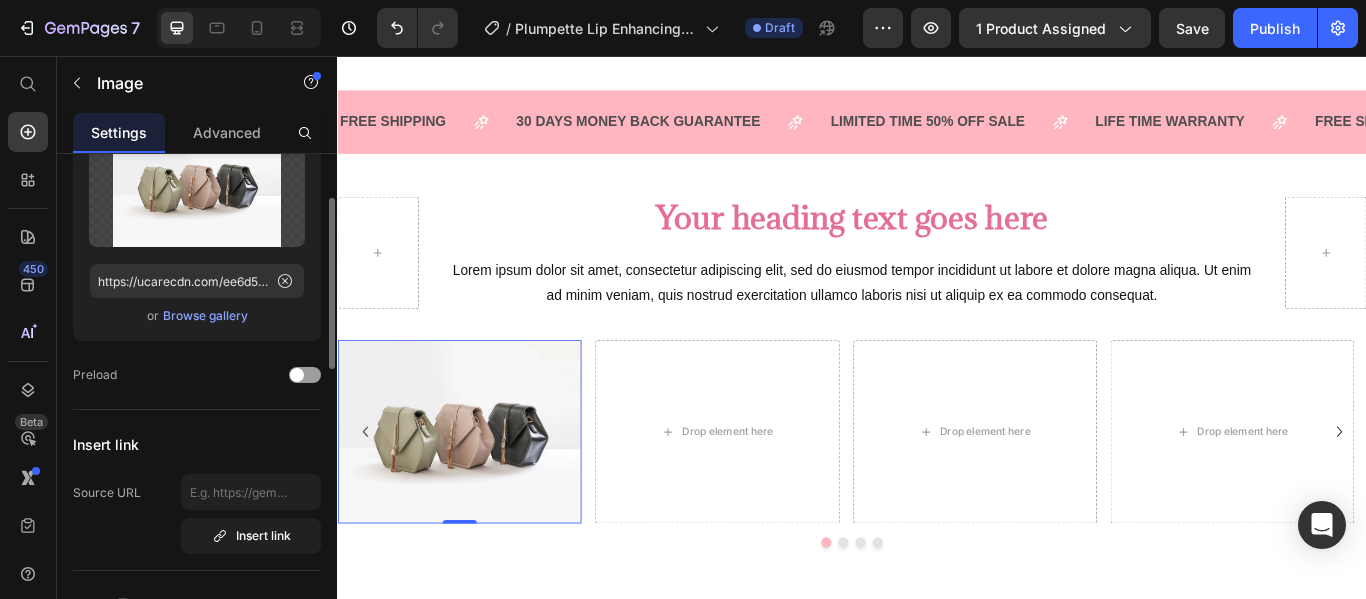 scroll, scrollTop: 142, scrollLeft: 0, axis: vertical 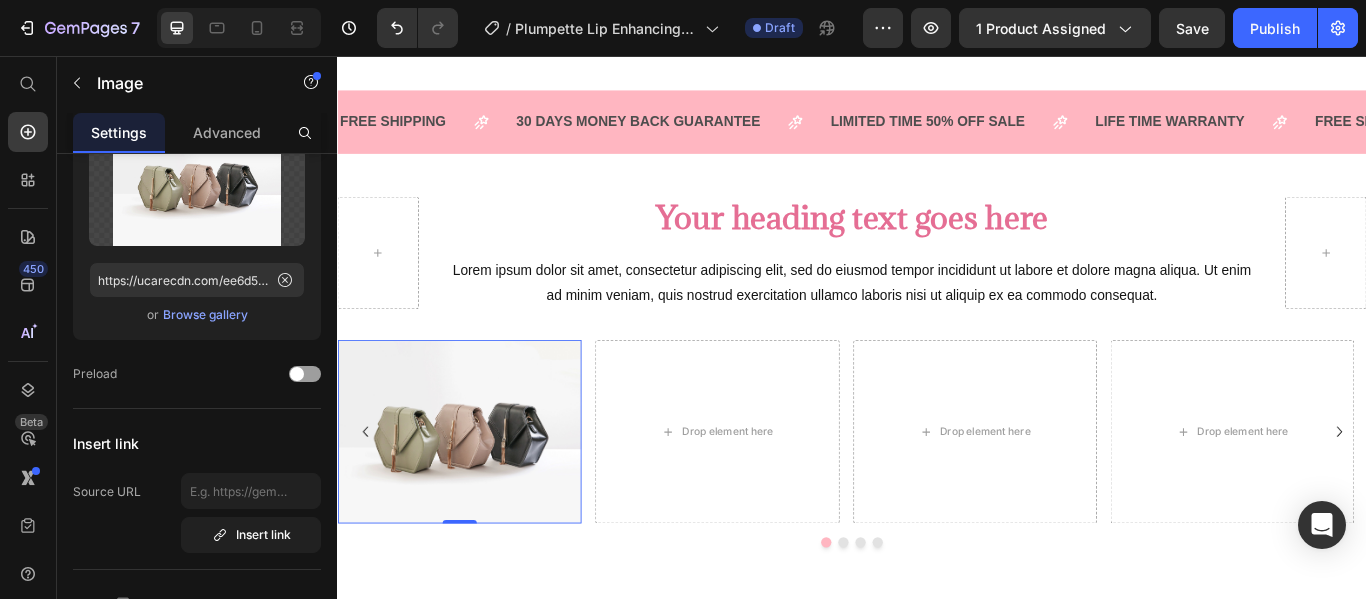 click at bounding box center [479, 493] 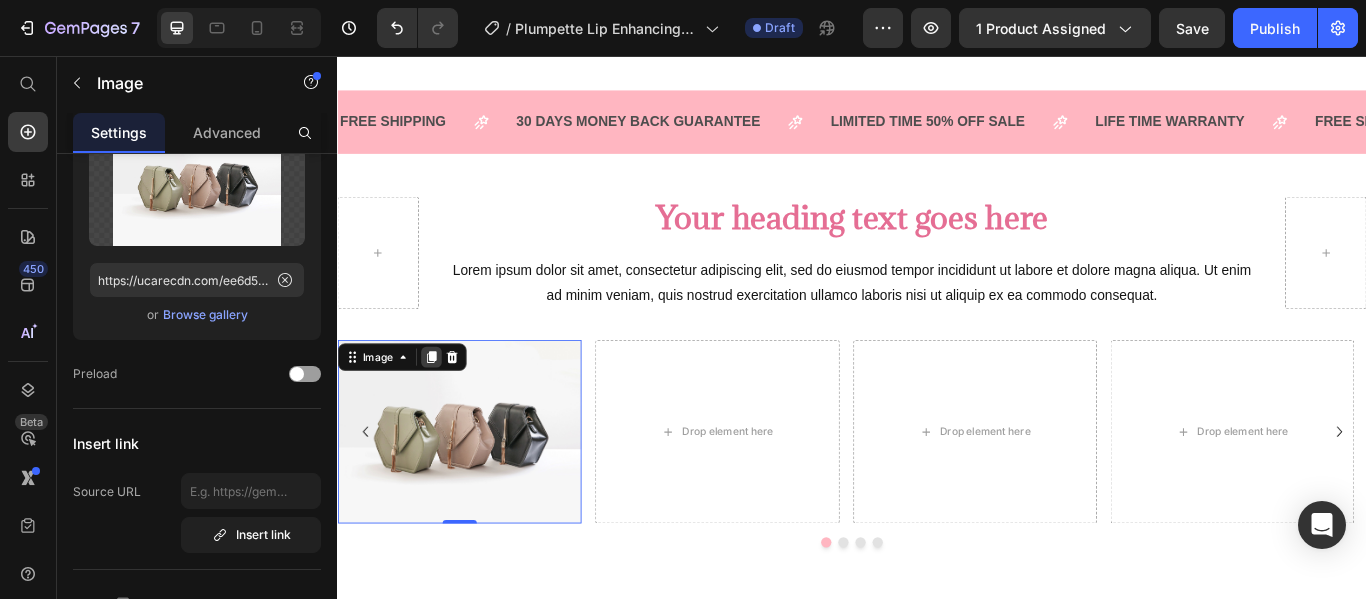 click 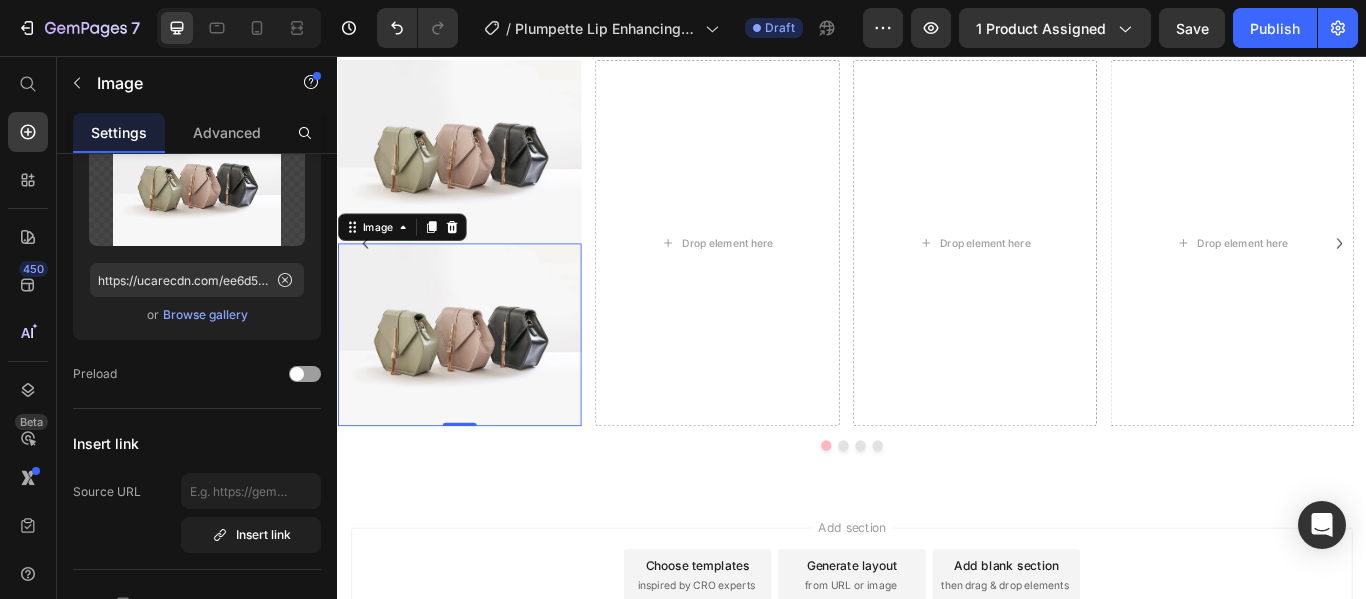 scroll, scrollTop: 2264, scrollLeft: 0, axis: vertical 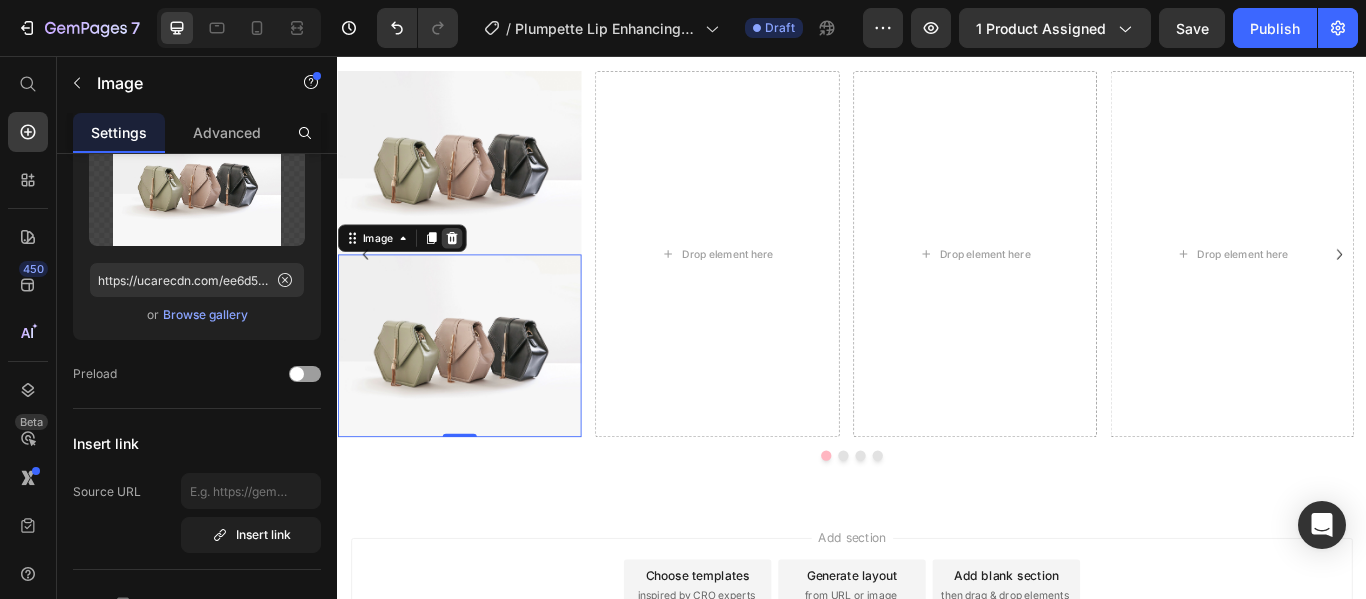 click 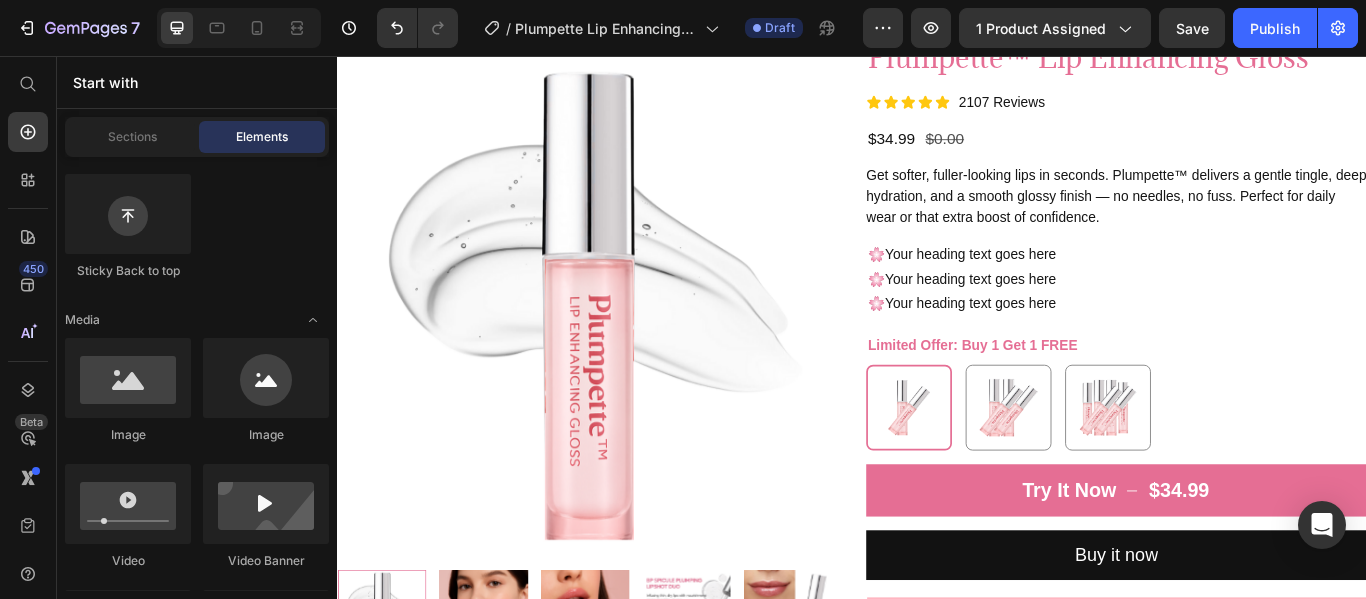 scroll, scrollTop: 331, scrollLeft: 0, axis: vertical 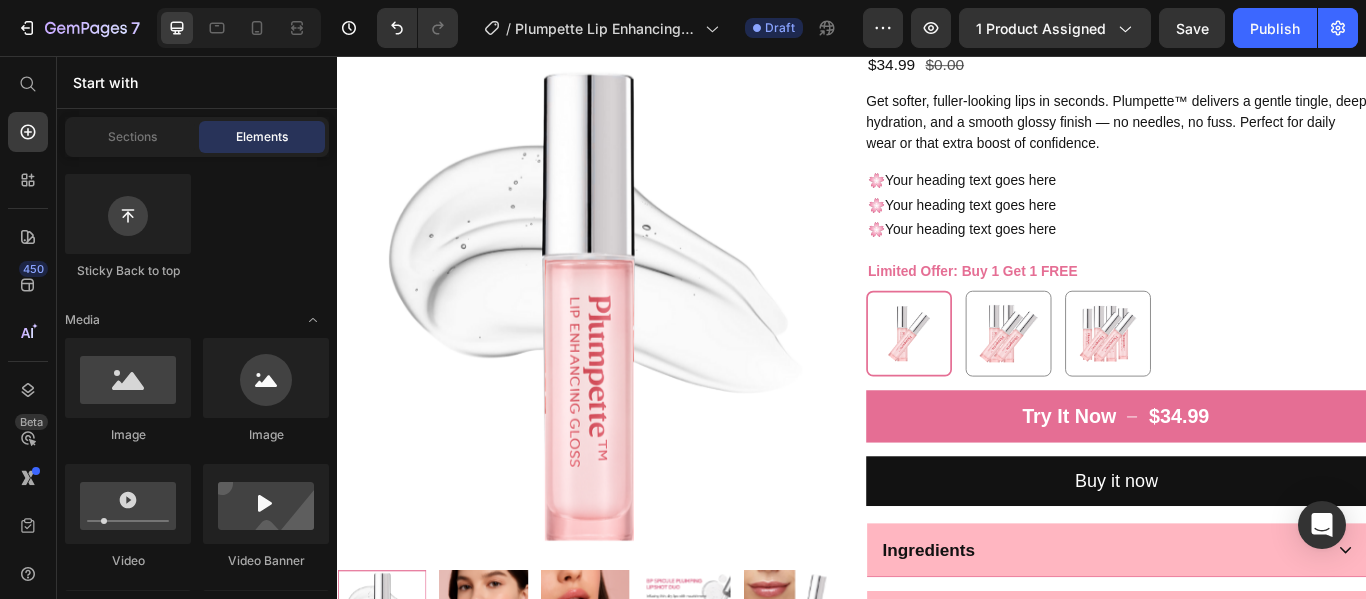 click at bounding box center [629, 348] 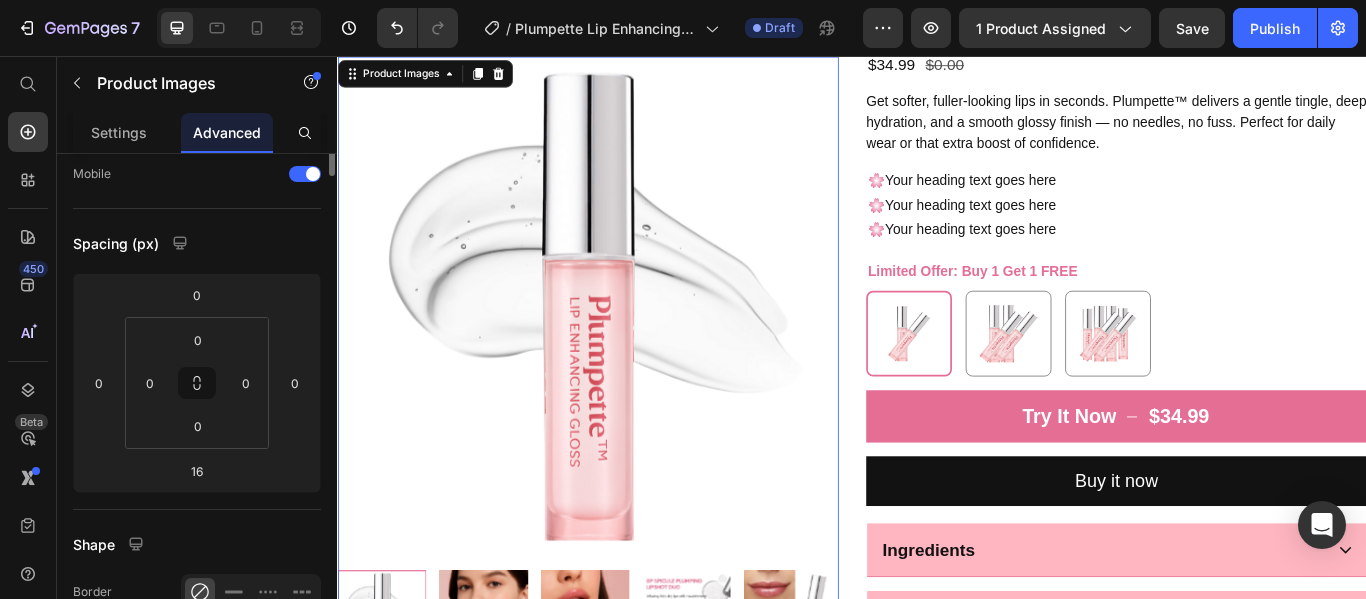scroll, scrollTop: 0, scrollLeft: 0, axis: both 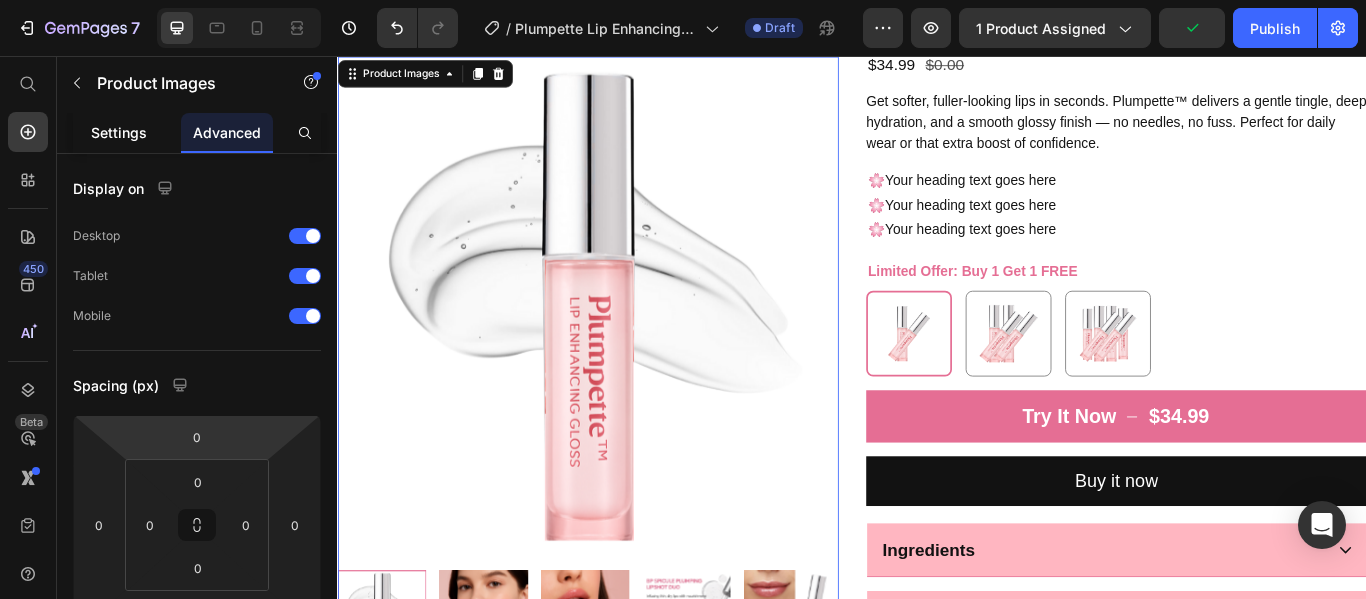 click on "Settings" at bounding box center (119, 132) 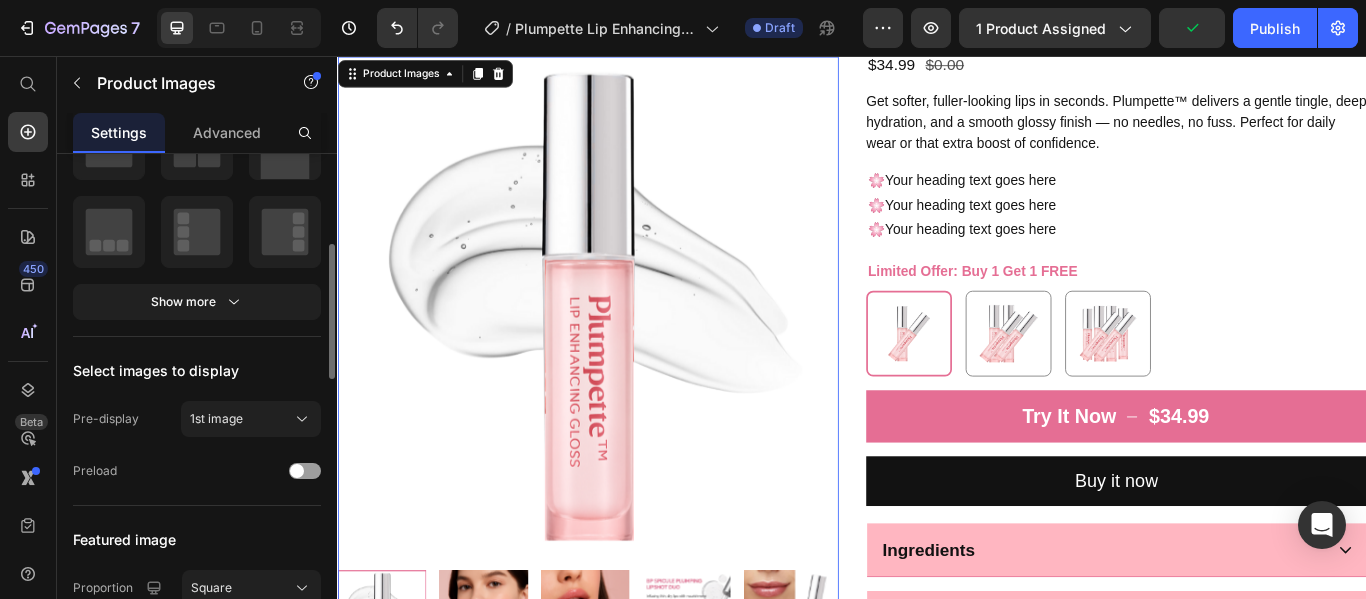 scroll, scrollTop: 360, scrollLeft: 0, axis: vertical 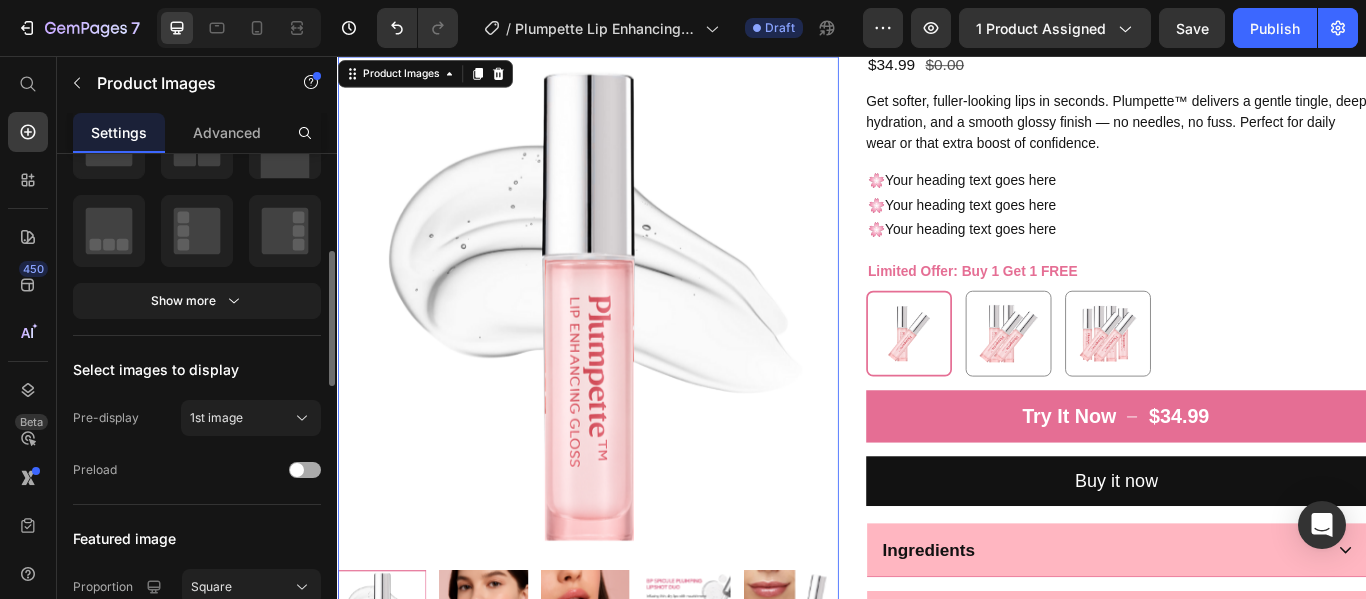 click at bounding box center [297, 470] 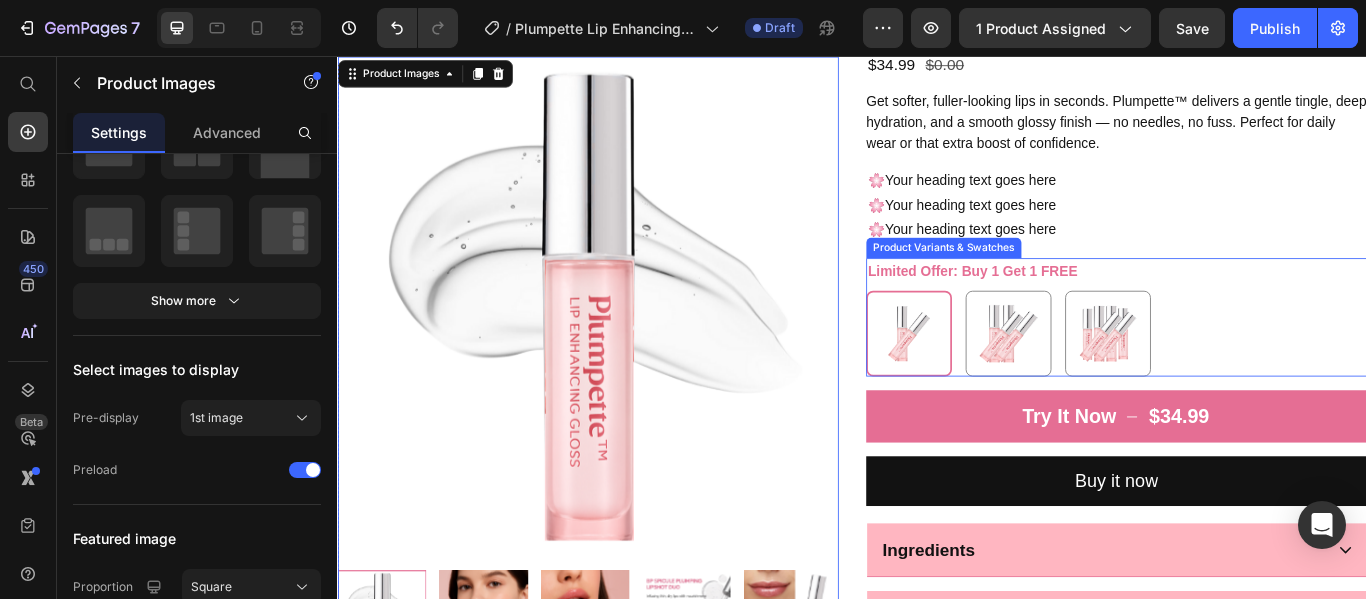 click at bounding box center [1003, 380] 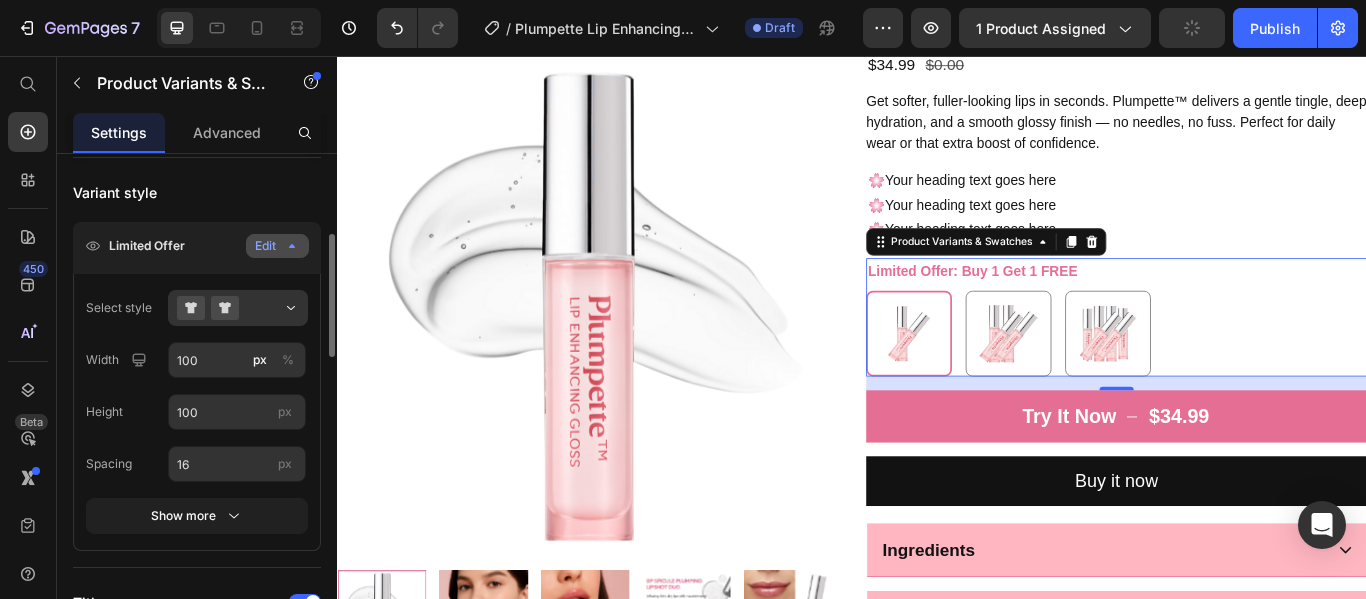 scroll, scrollTop: 327, scrollLeft: 0, axis: vertical 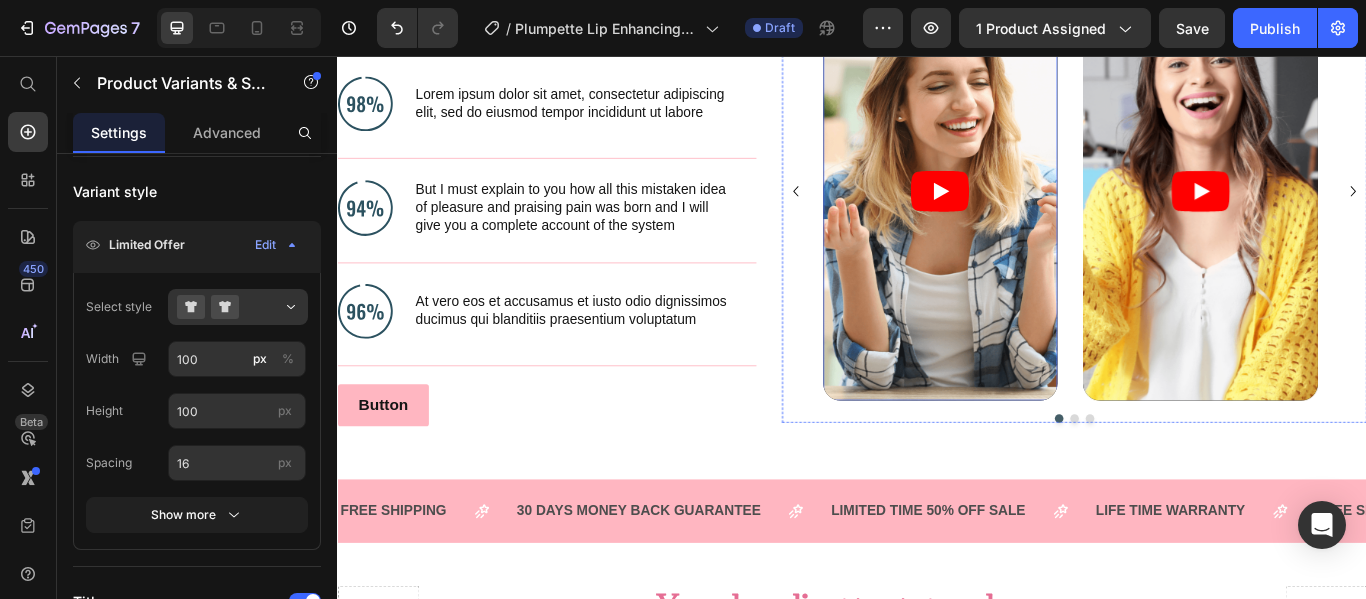 click at bounding box center (1040, 213) 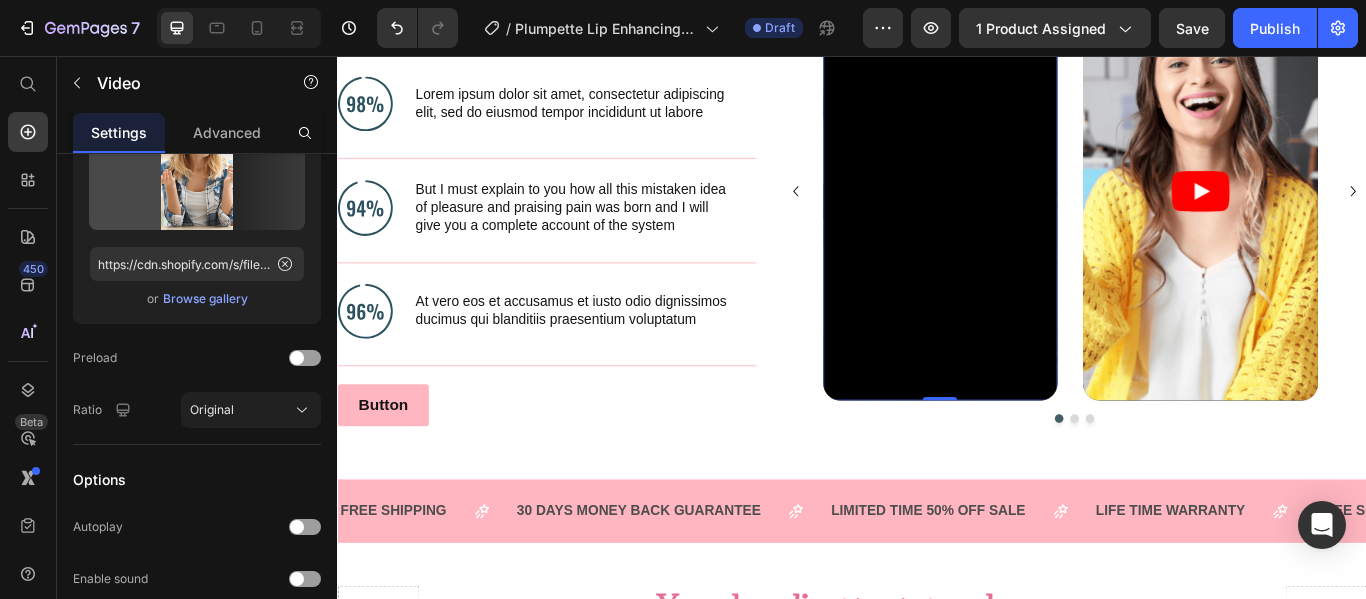 scroll, scrollTop: 0, scrollLeft: 0, axis: both 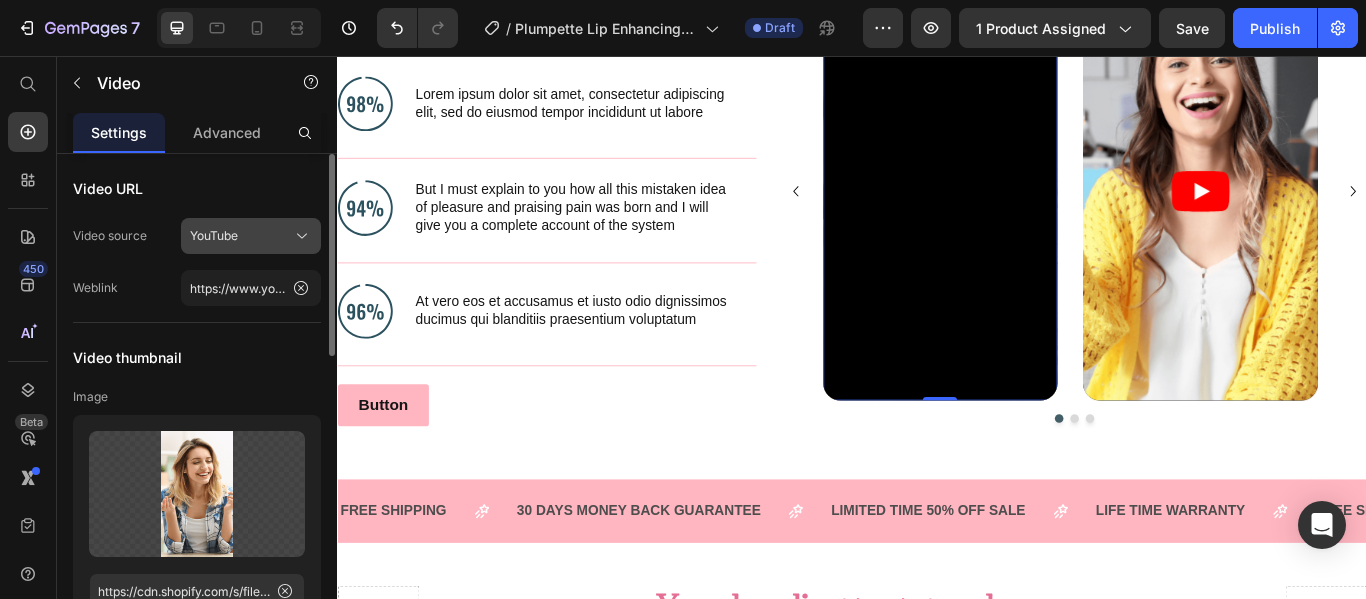 click on "YouTube" at bounding box center [251, 236] 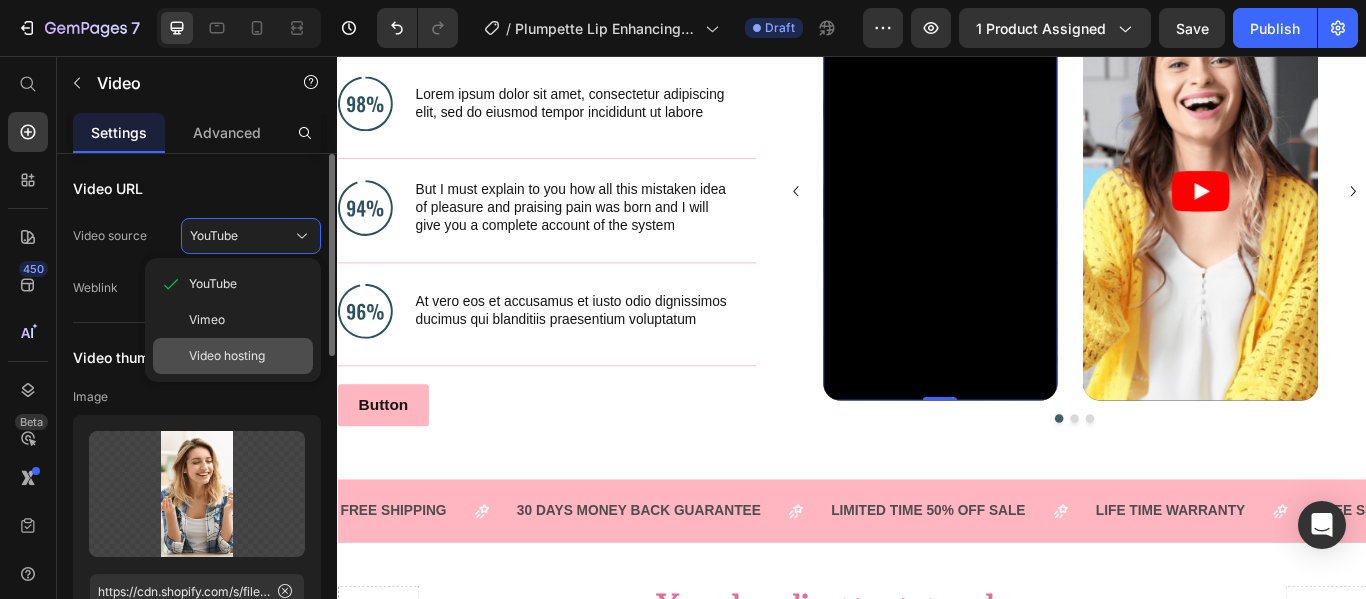click on "Video hosting" at bounding box center [227, 356] 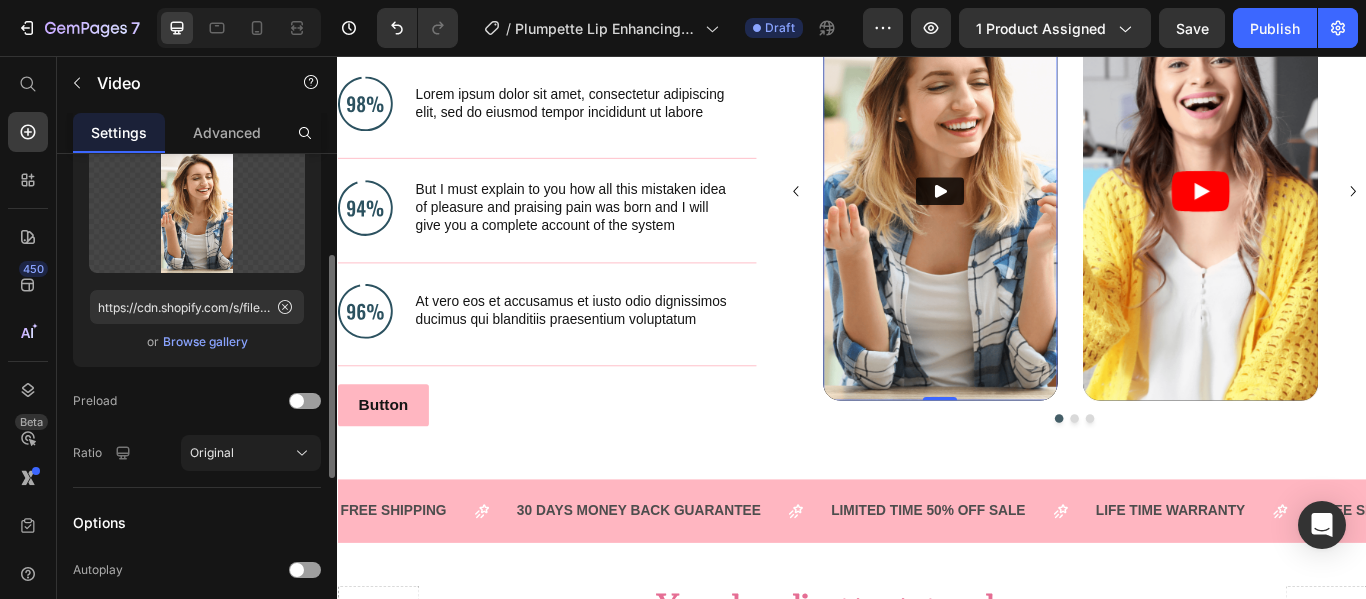 scroll, scrollTop: 349, scrollLeft: 0, axis: vertical 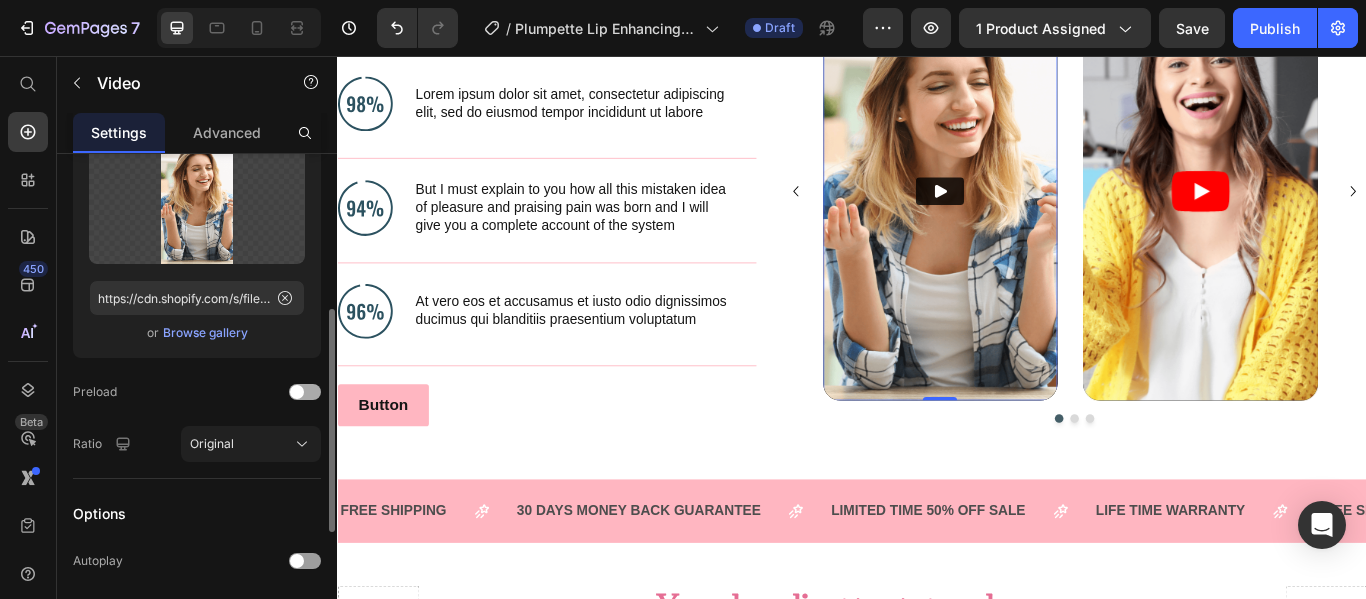 click at bounding box center [297, 392] 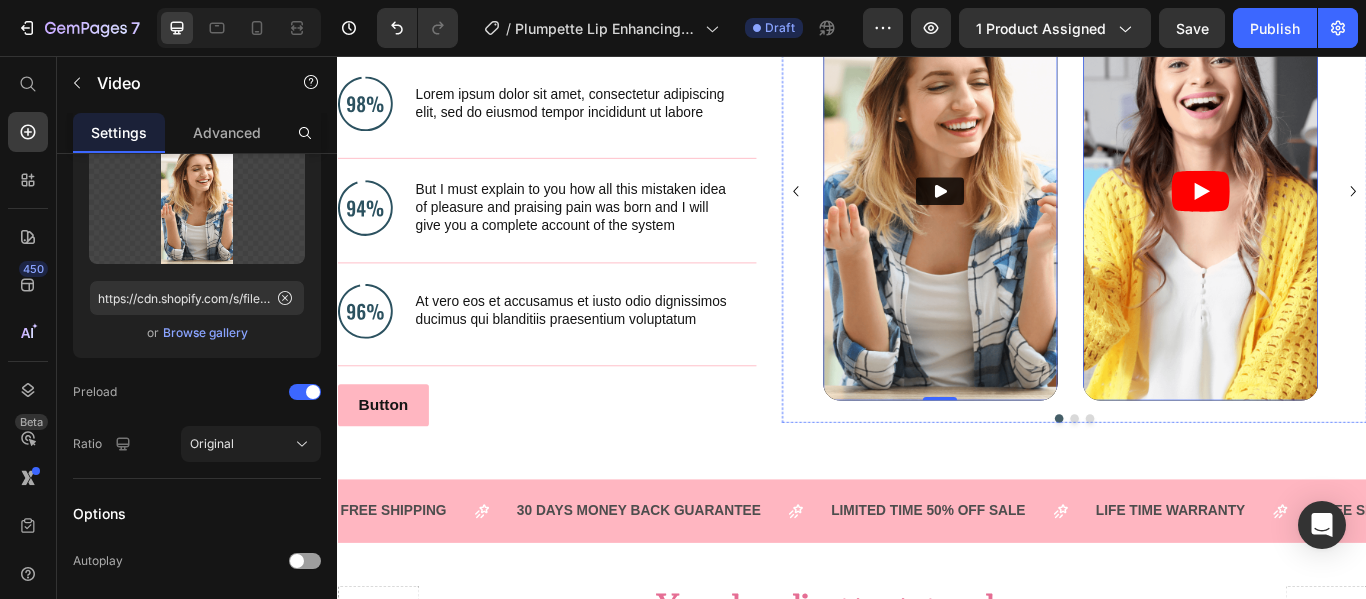 click at bounding box center (1343, 213) 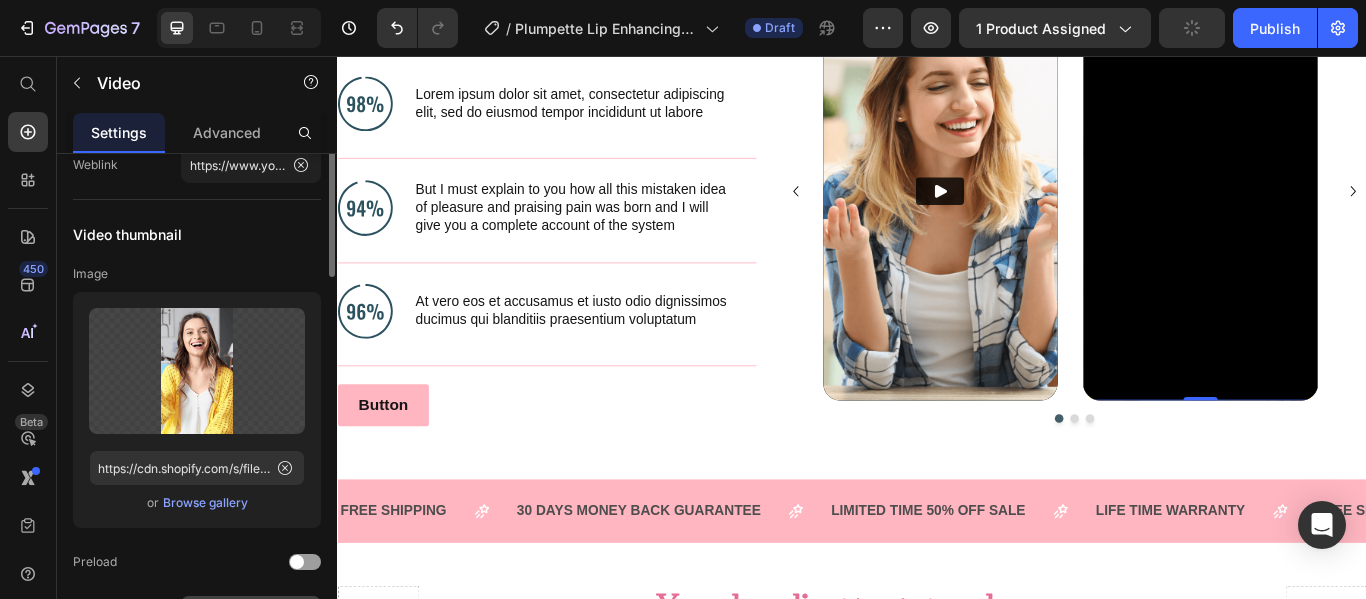 scroll, scrollTop: 0, scrollLeft: 0, axis: both 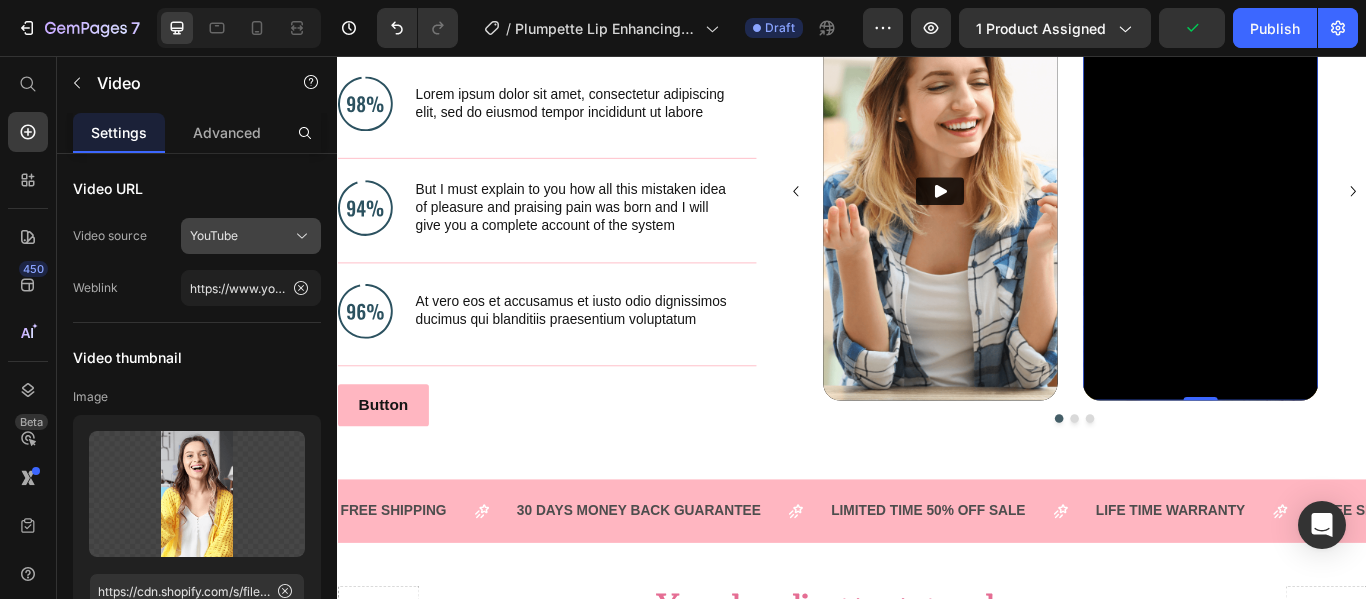 click on "YouTube" at bounding box center (251, 236) 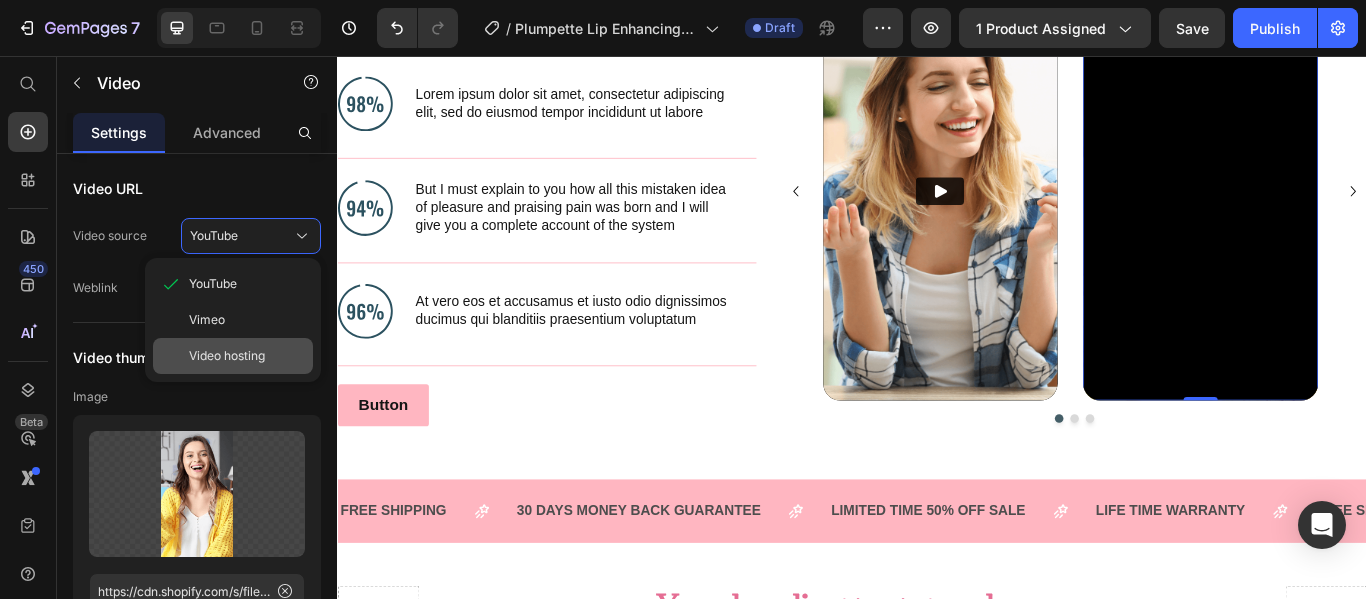 click on "Video hosting" 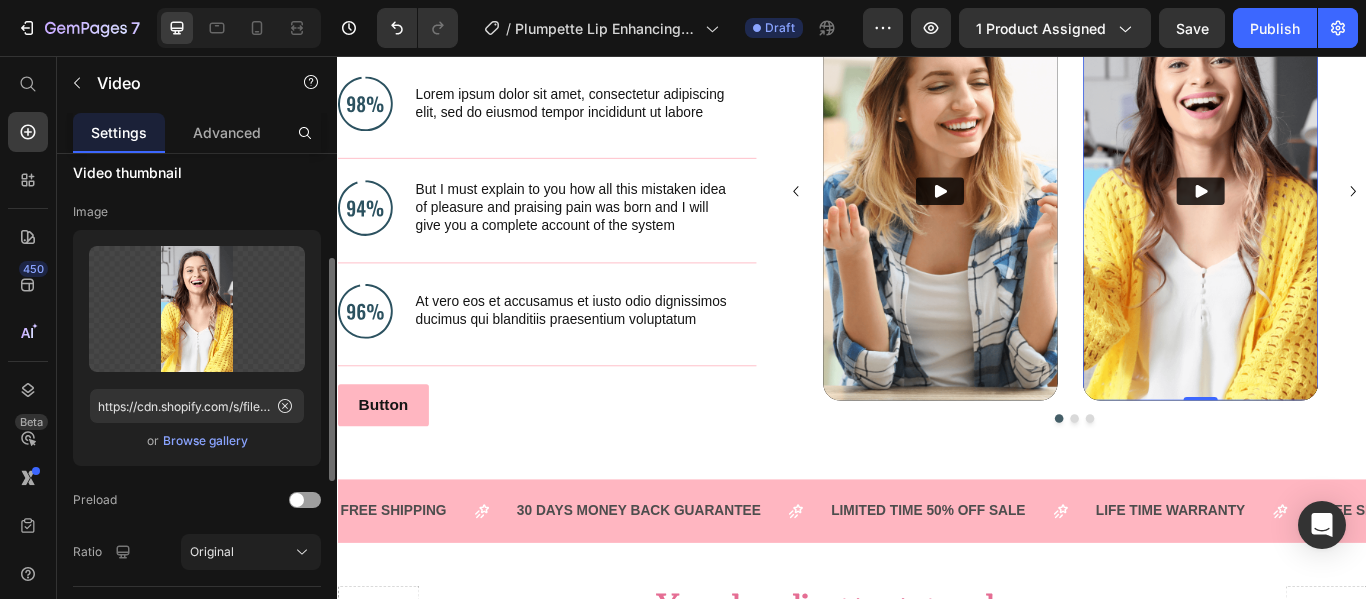 scroll, scrollTop: 256, scrollLeft: 0, axis: vertical 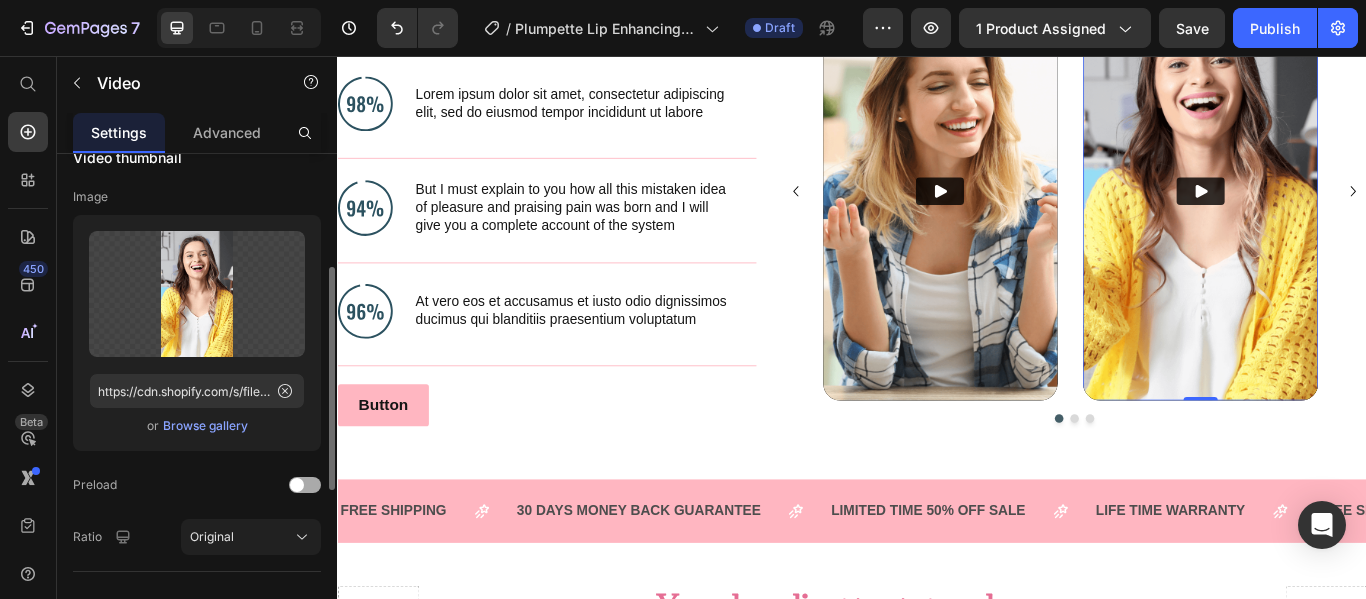 click at bounding box center (297, 485) 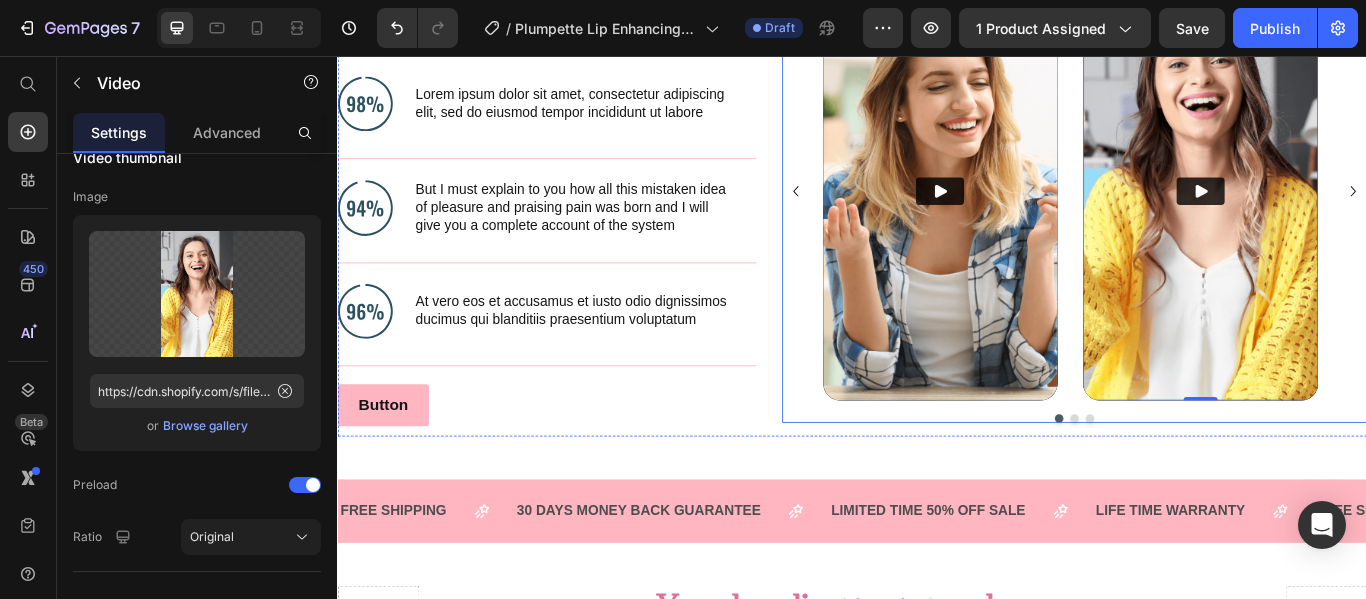 click at bounding box center [1196, 479] 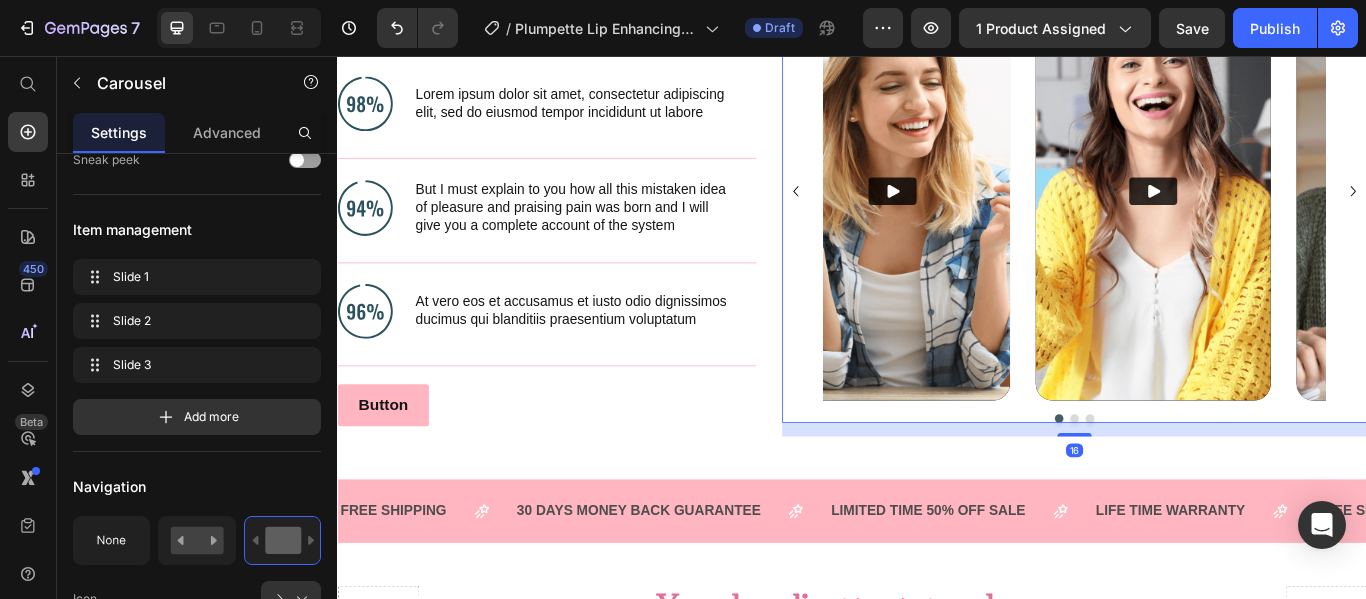 scroll, scrollTop: 0, scrollLeft: 0, axis: both 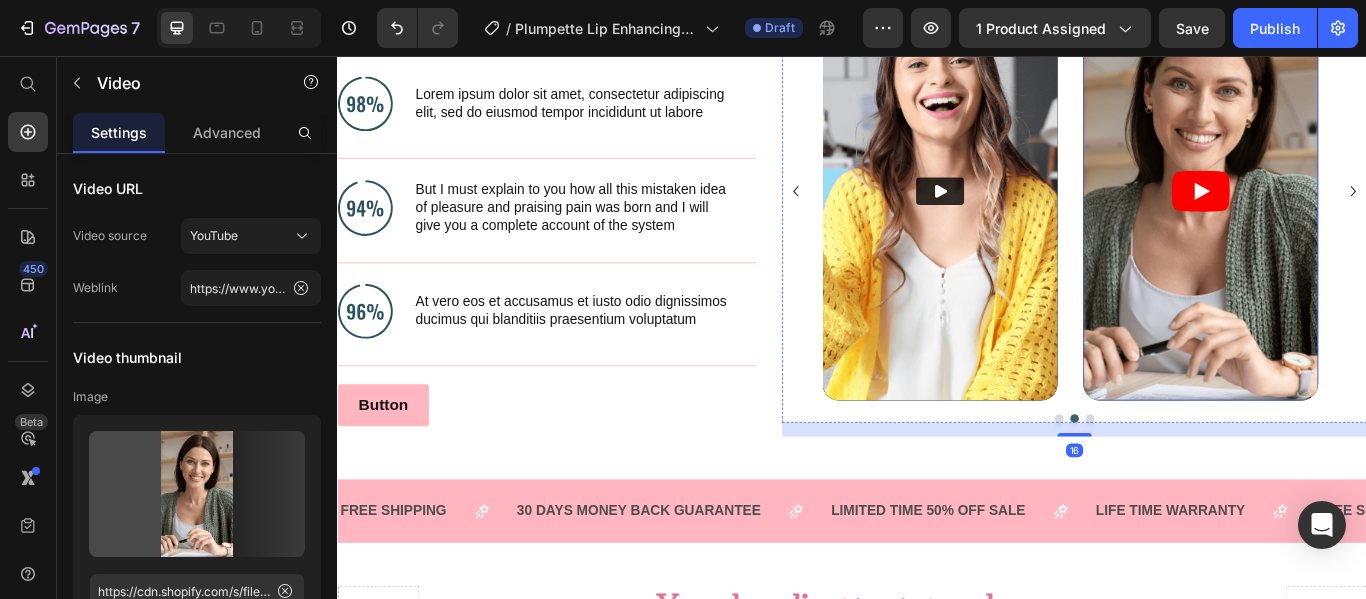 click at bounding box center [1343, 213] 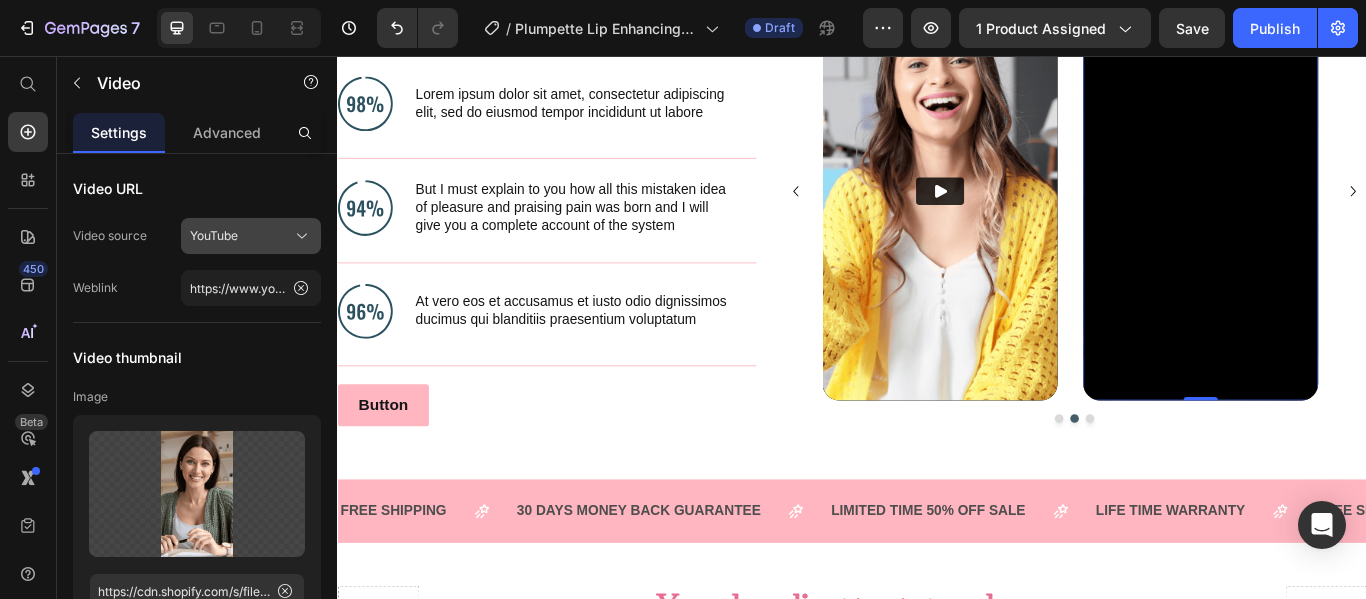 click on "YouTube" 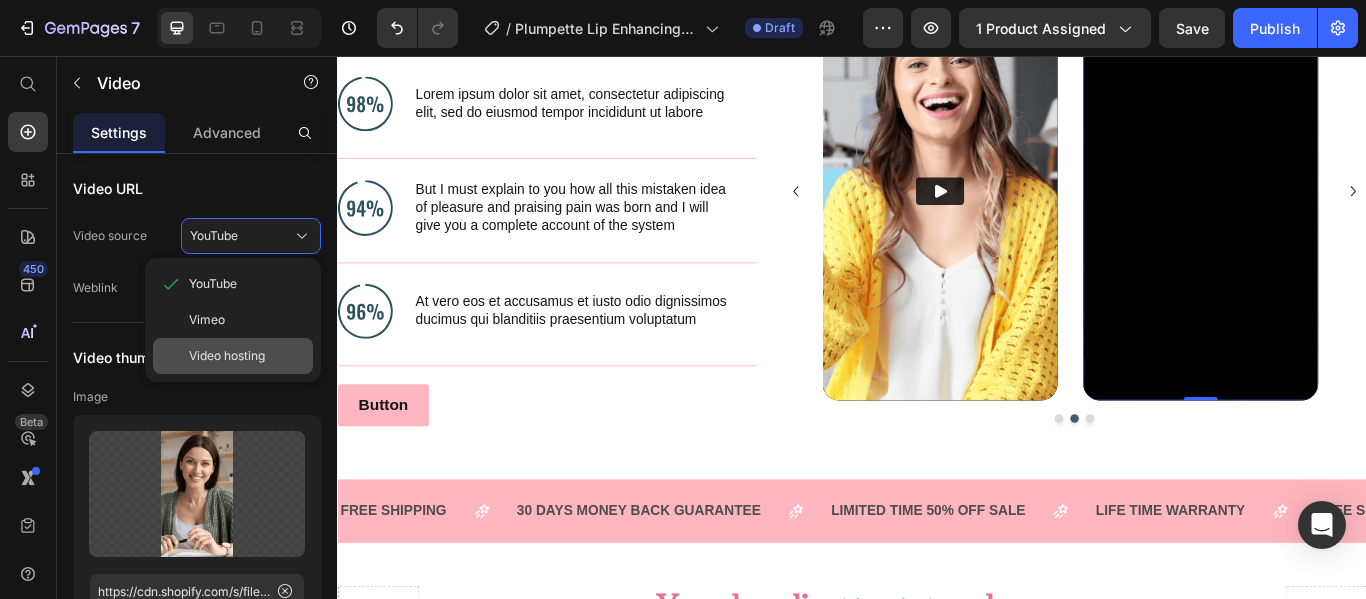 click on "Video hosting" at bounding box center [227, 356] 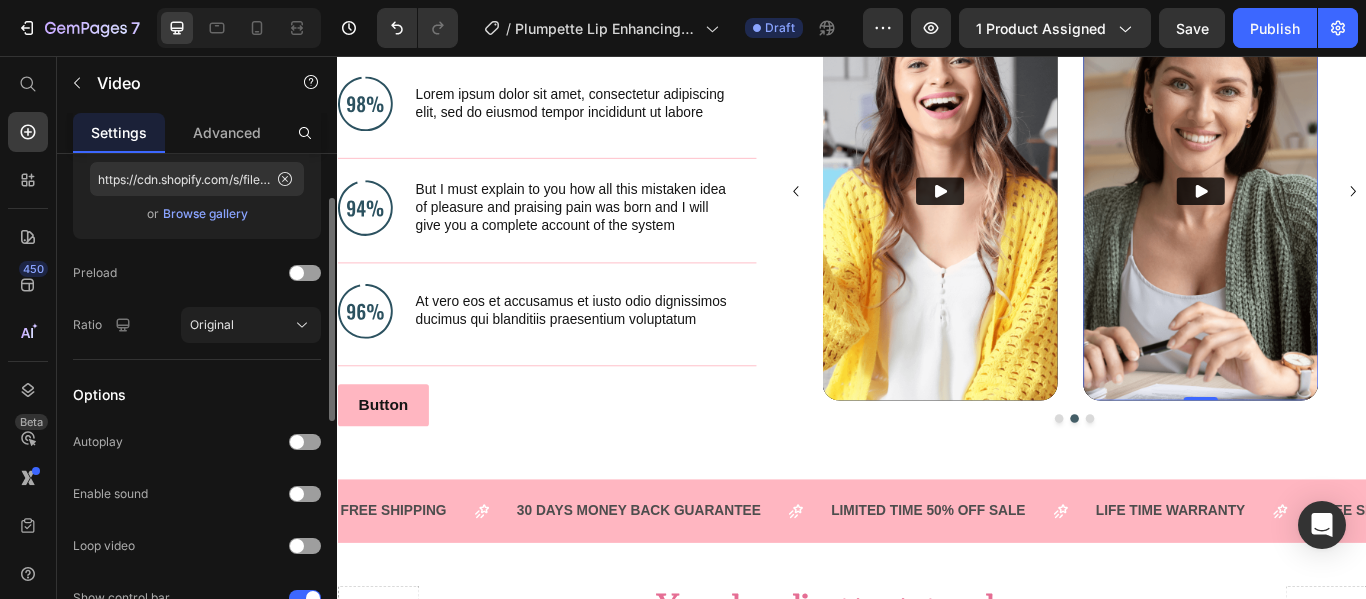 scroll, scrollTop: 319, scrollLeft: 0, axis: vertical 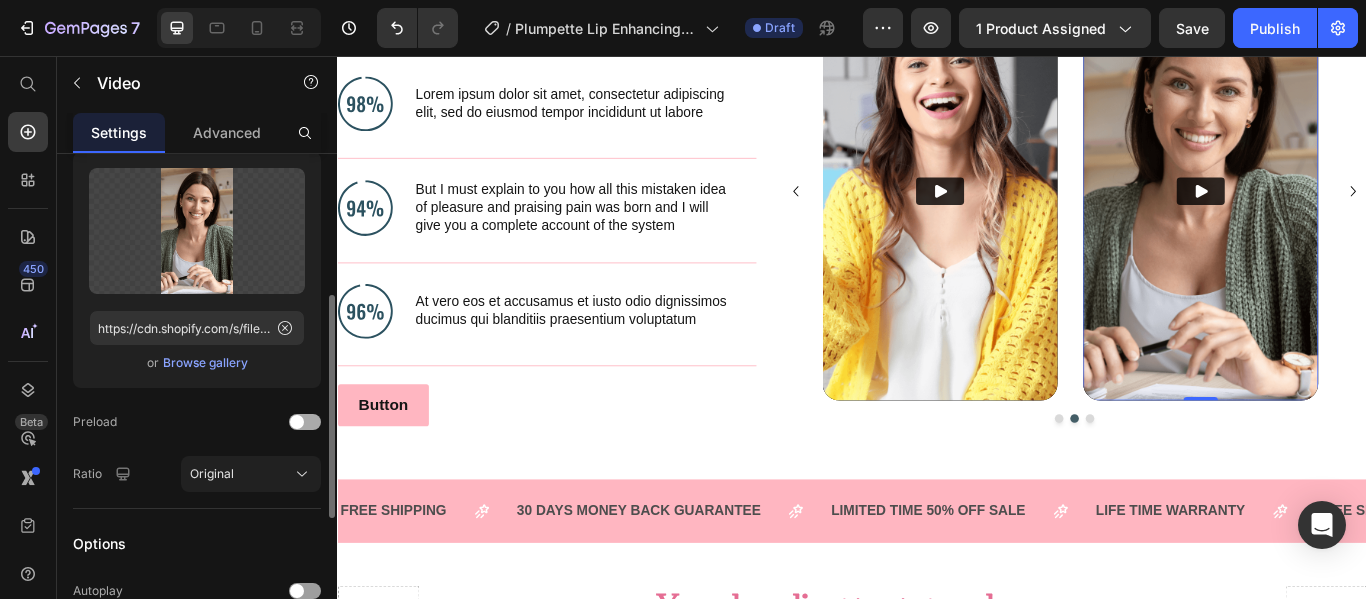 click at bounding box center (297, 422) 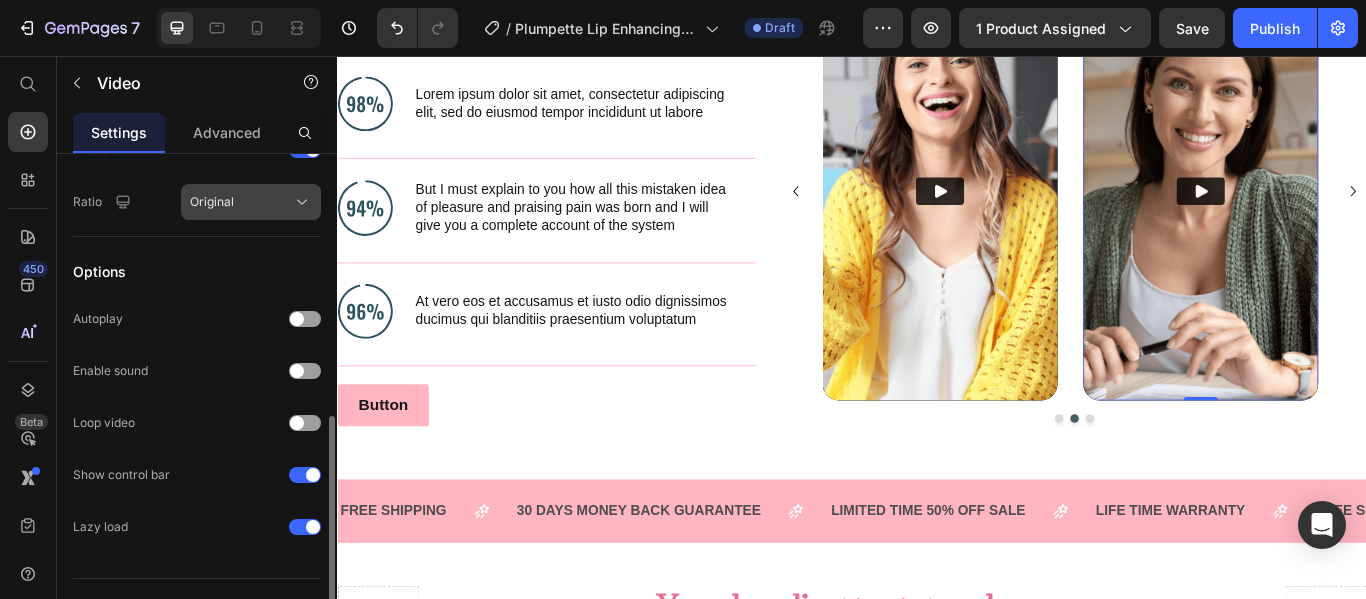 scroll, scrollTop: 599, scrollLeft: 0, axis: vertical 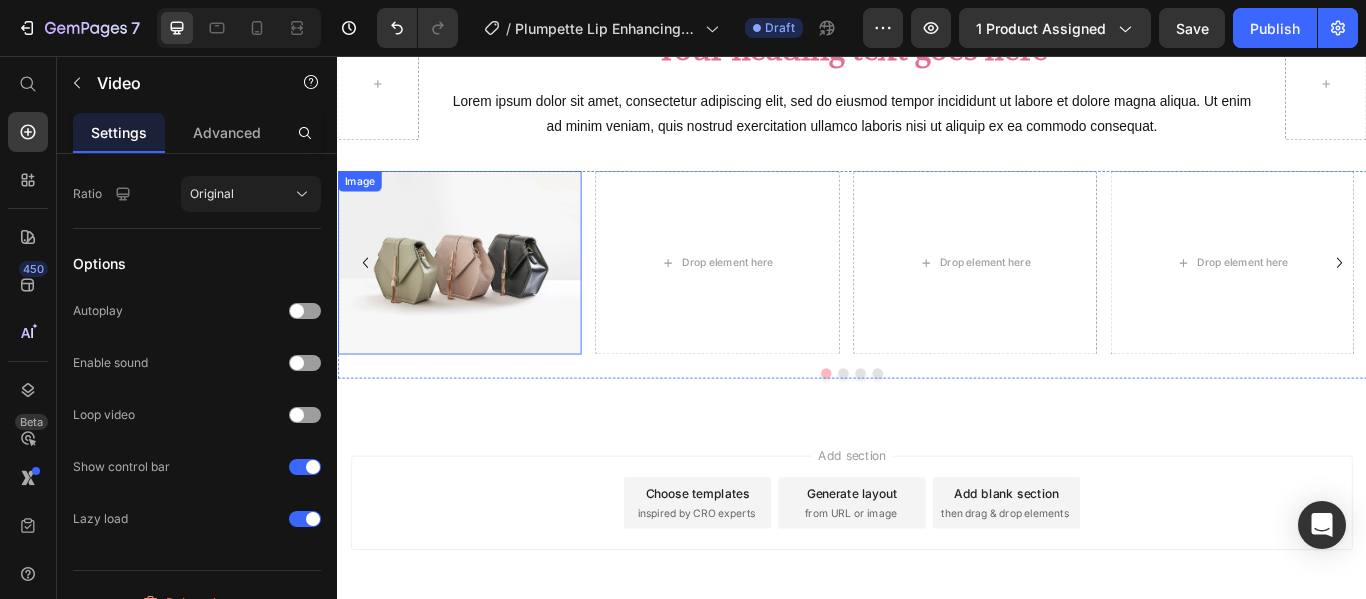 click at bounding box center (479, 296) 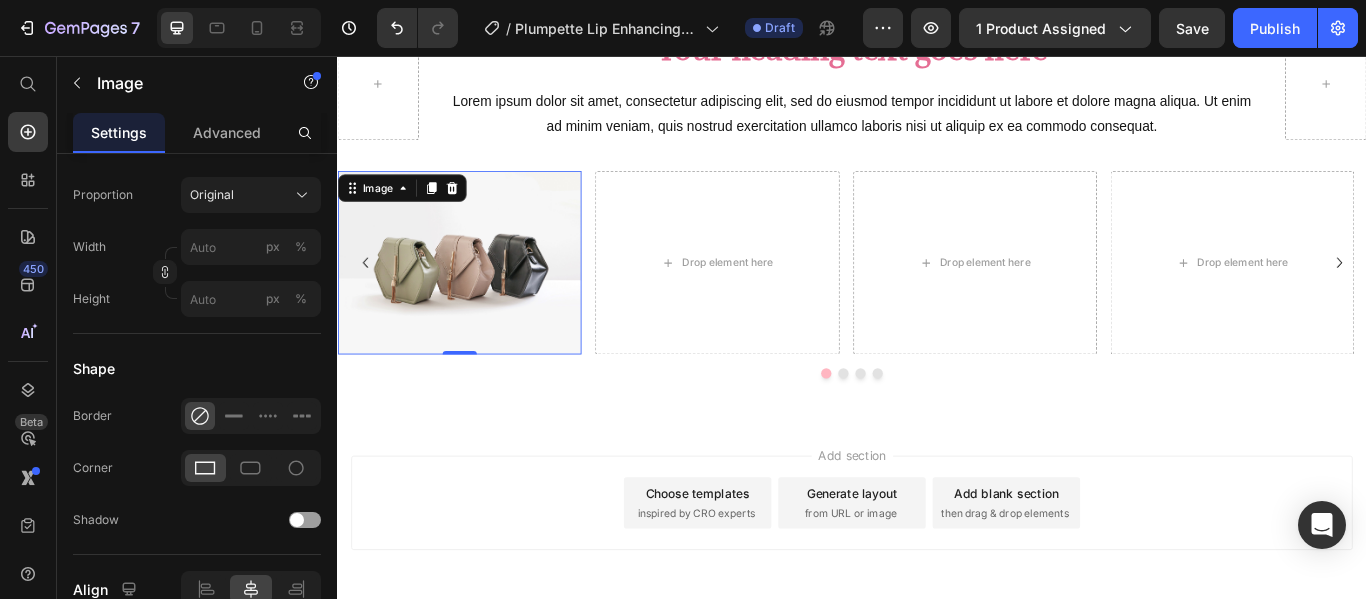 scroll, scrollTop: 0, scrollLeft: 0, axis: both 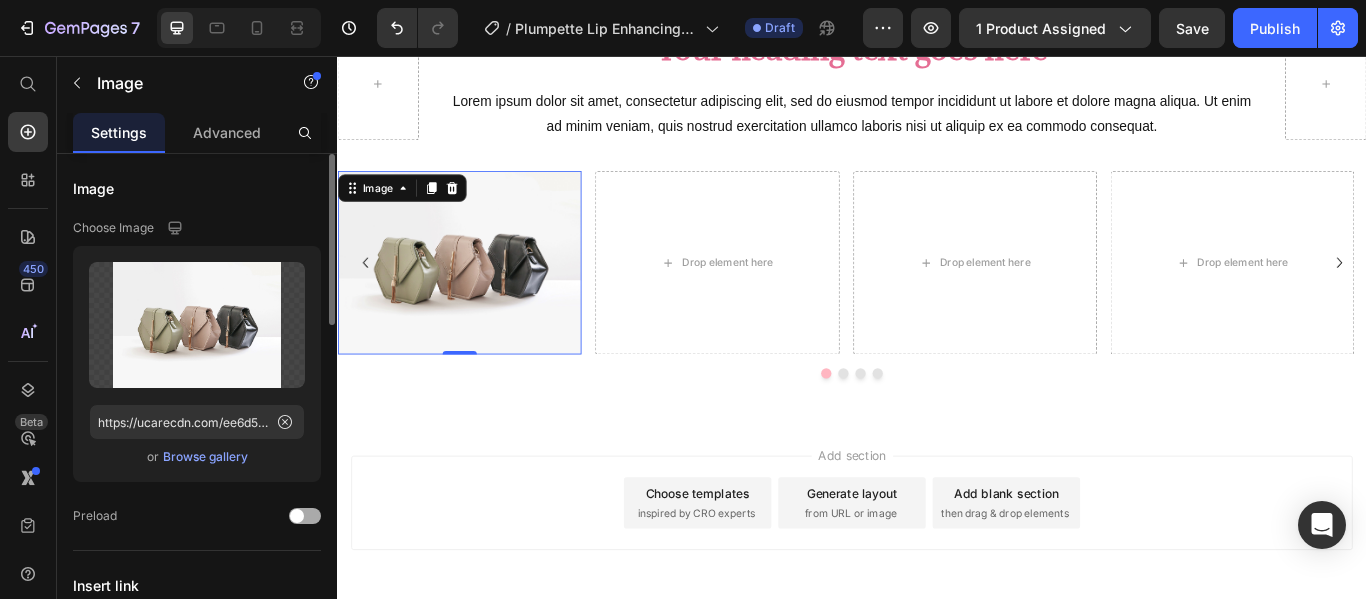 click at bounding box center [297, 516] 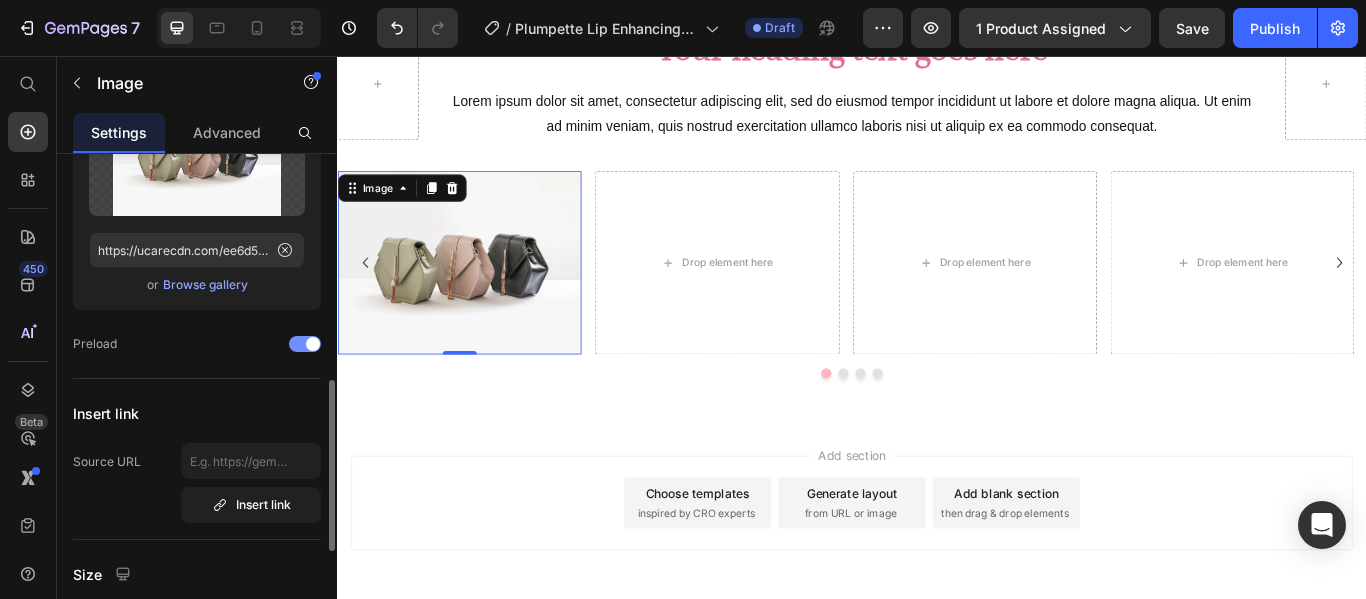 scroll, scrollTop: 0, scrollLeft: 0, axis: both 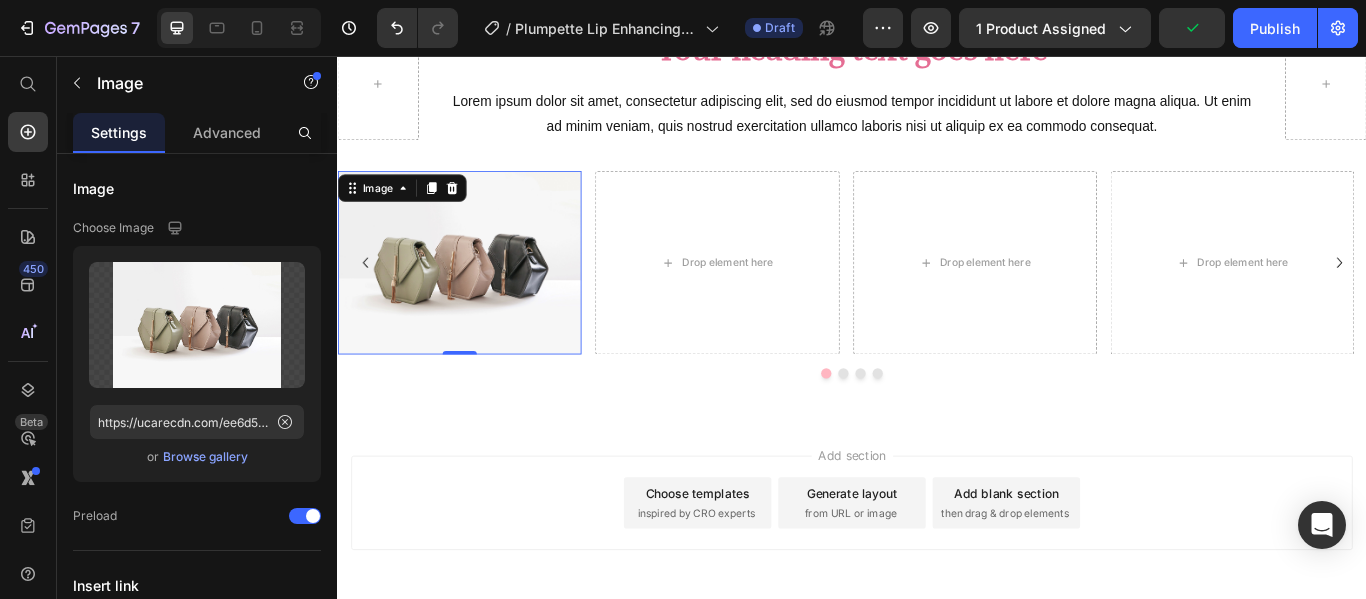 click on "Image" at bounding box center (412, 210) 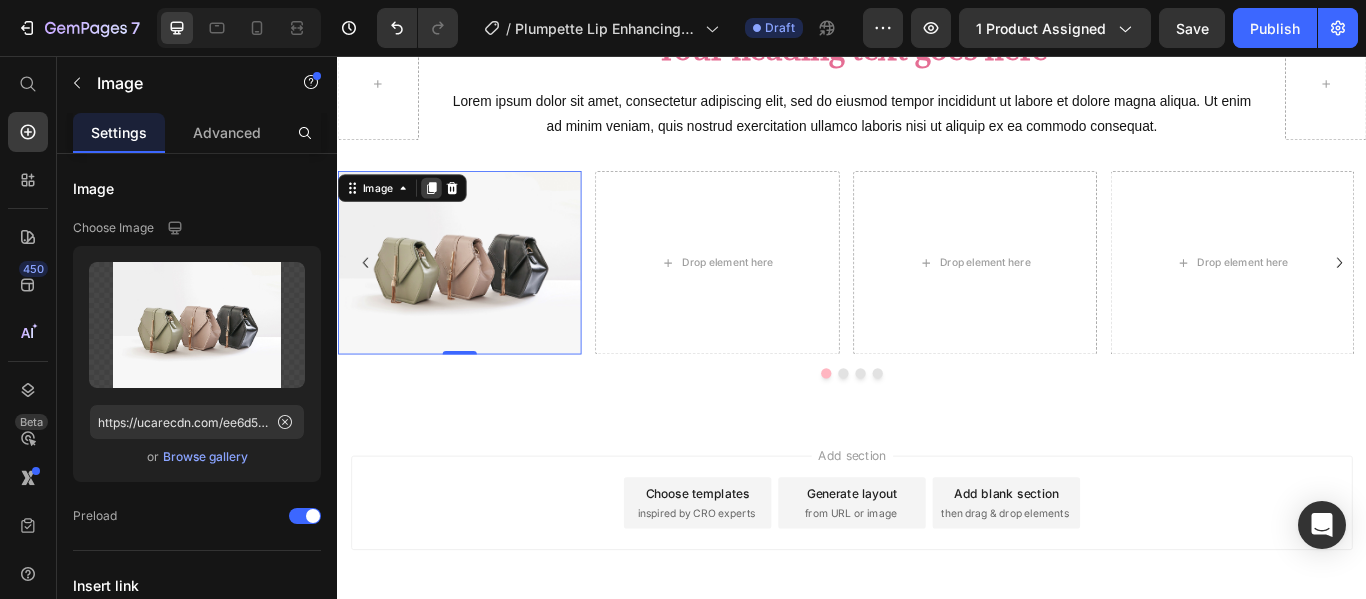 click 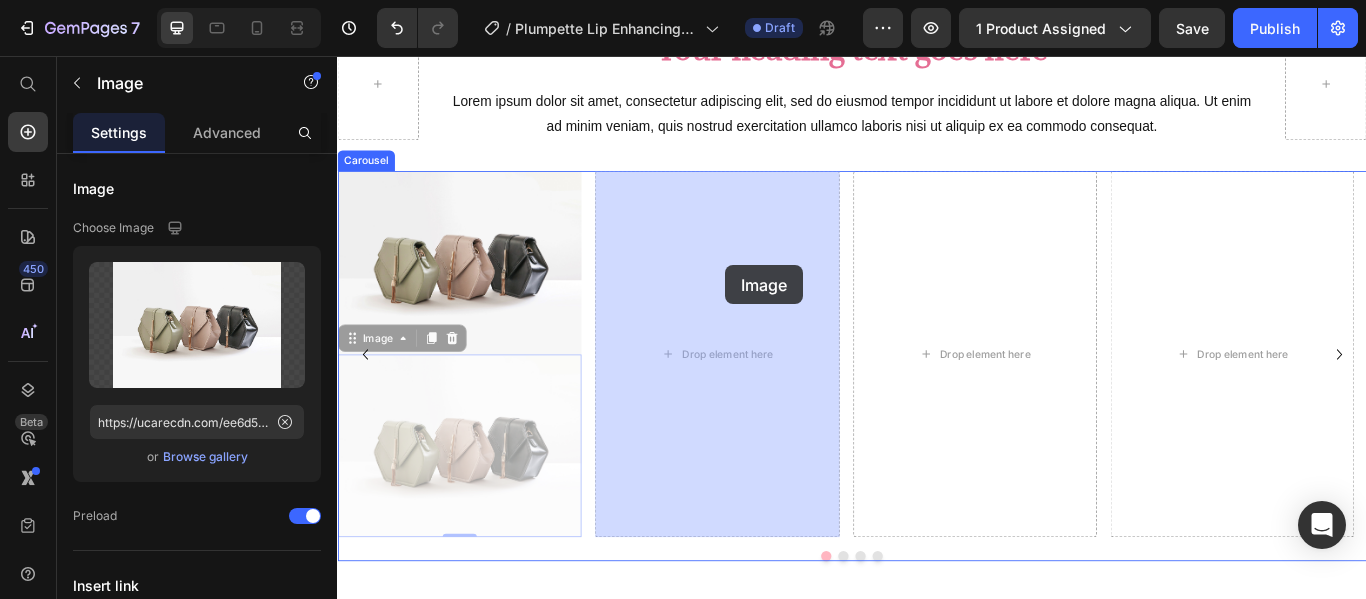 drag, startPoint x: 361, startPoint y: 386, endPoint x: 731, endPoint y: 332, distance: 373.91977 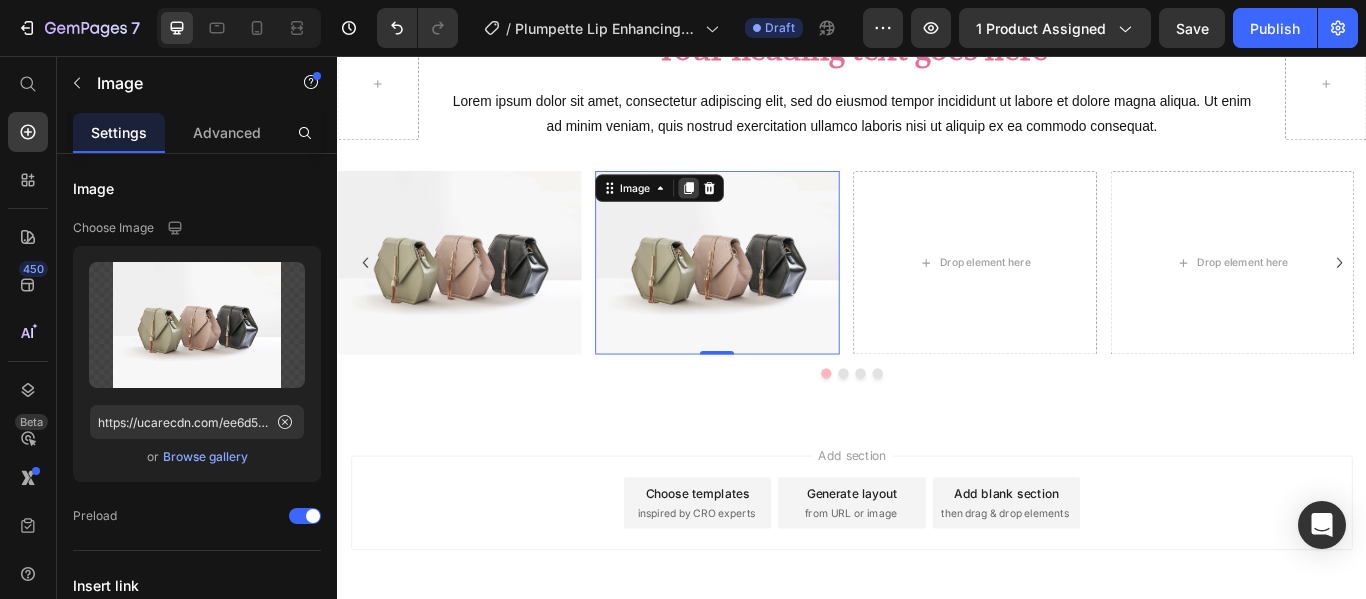 click 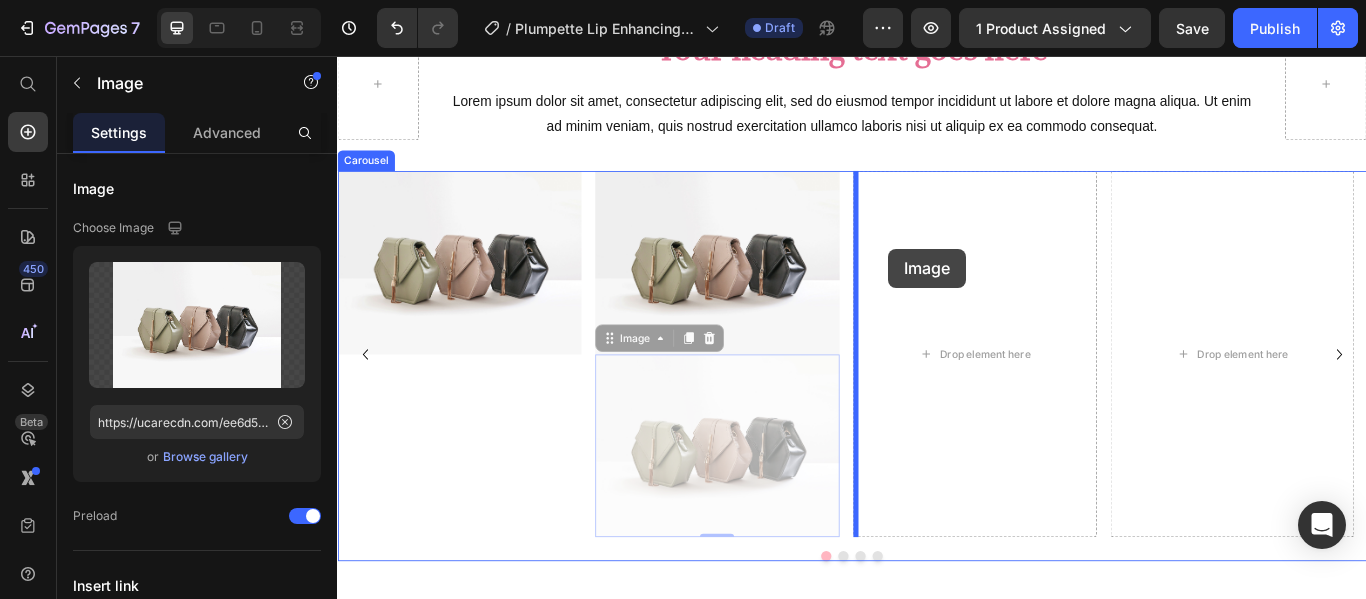 drag, startPoint x: 656, startPoint y: 384, endPoint x: 979, endPoint y: 281, distance: 339.0251 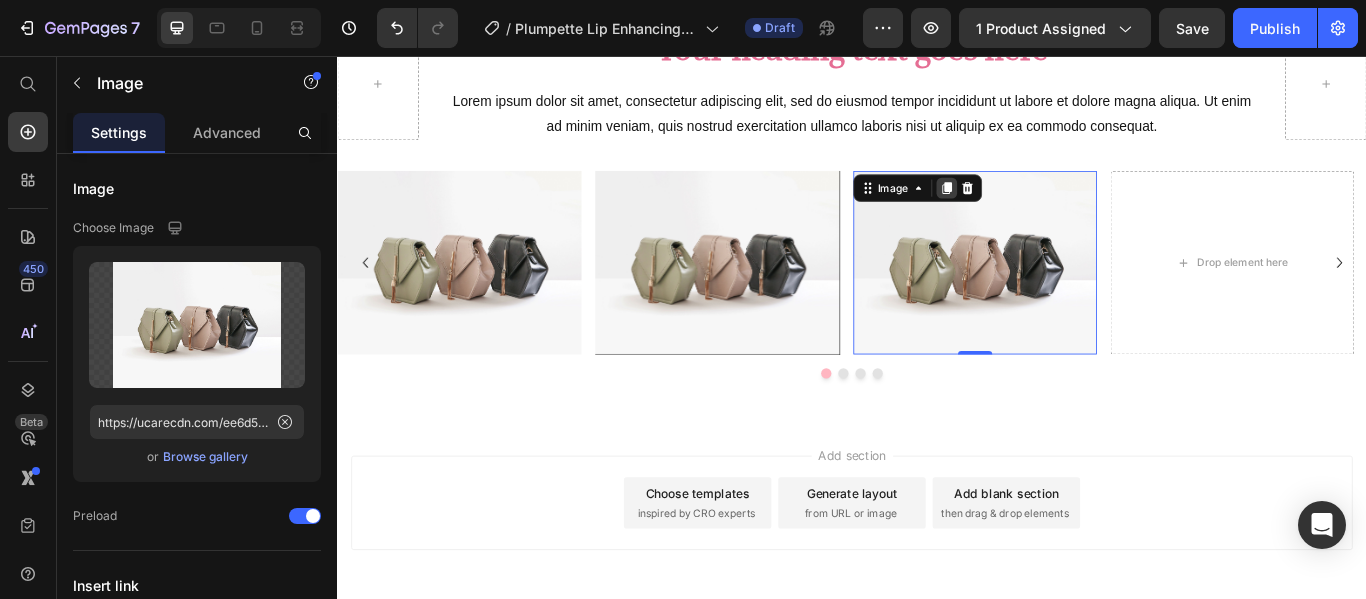 click 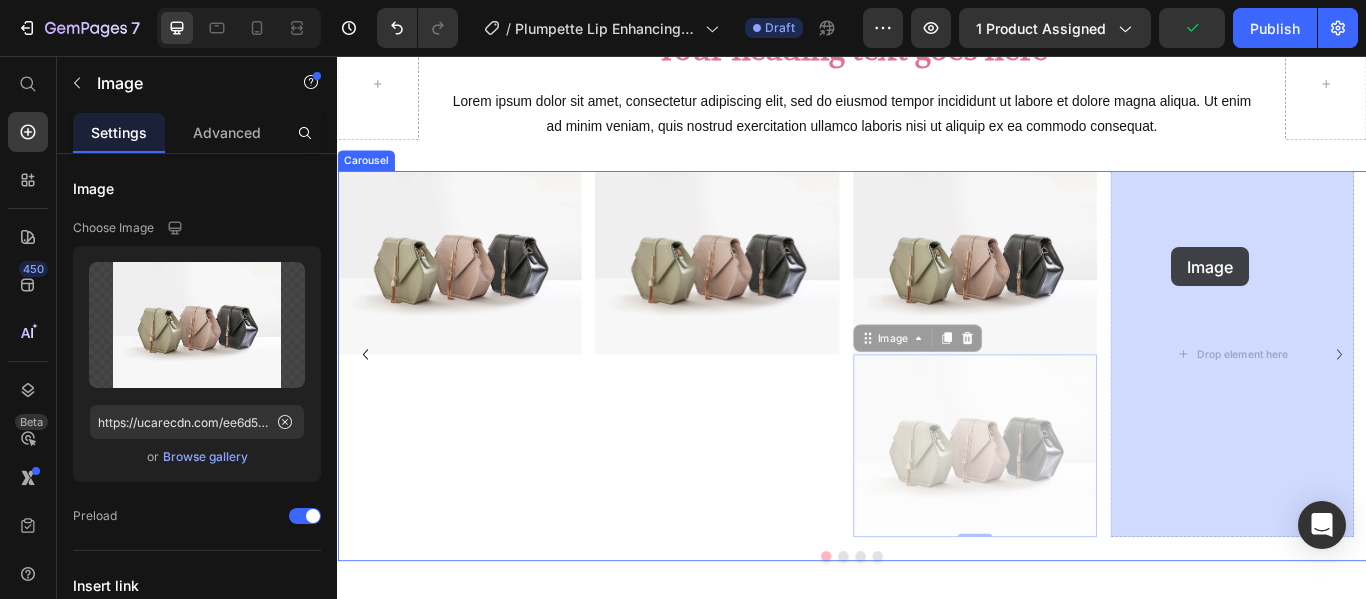 drag, startPoint x: 957, startPoint y: 384, endPoint x: 1311, endPoint y: 278, distance: 369.52942 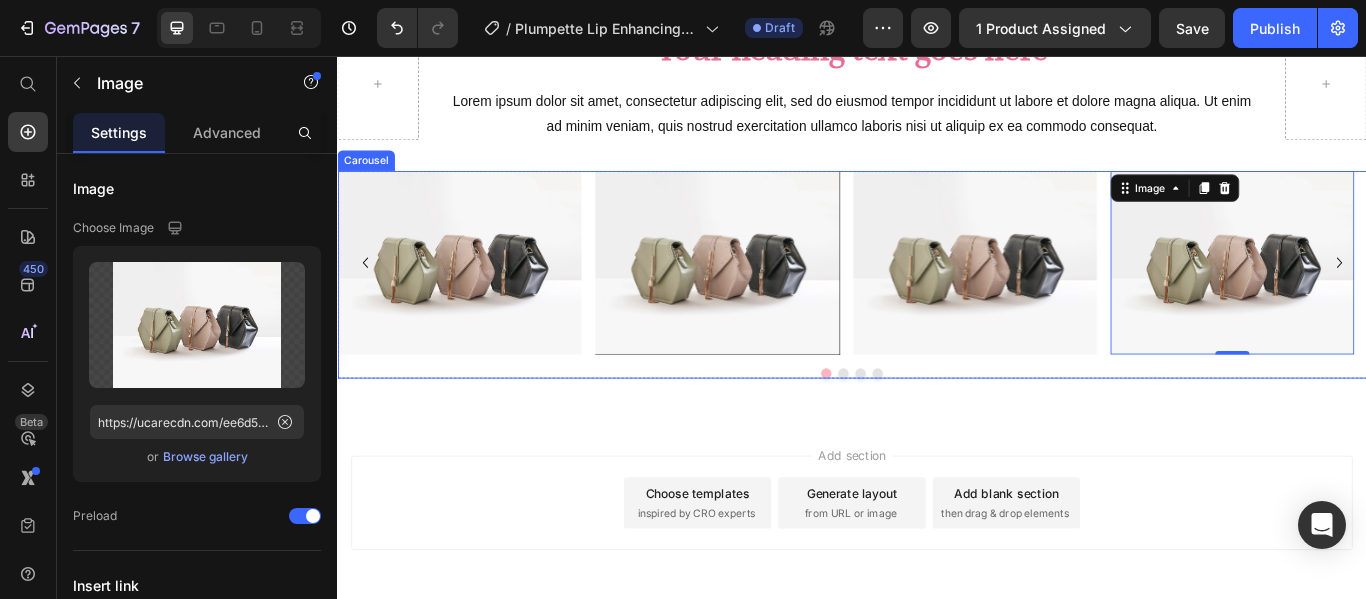 click on "Image Image Image Image   0" at bounding box center [937, 296] 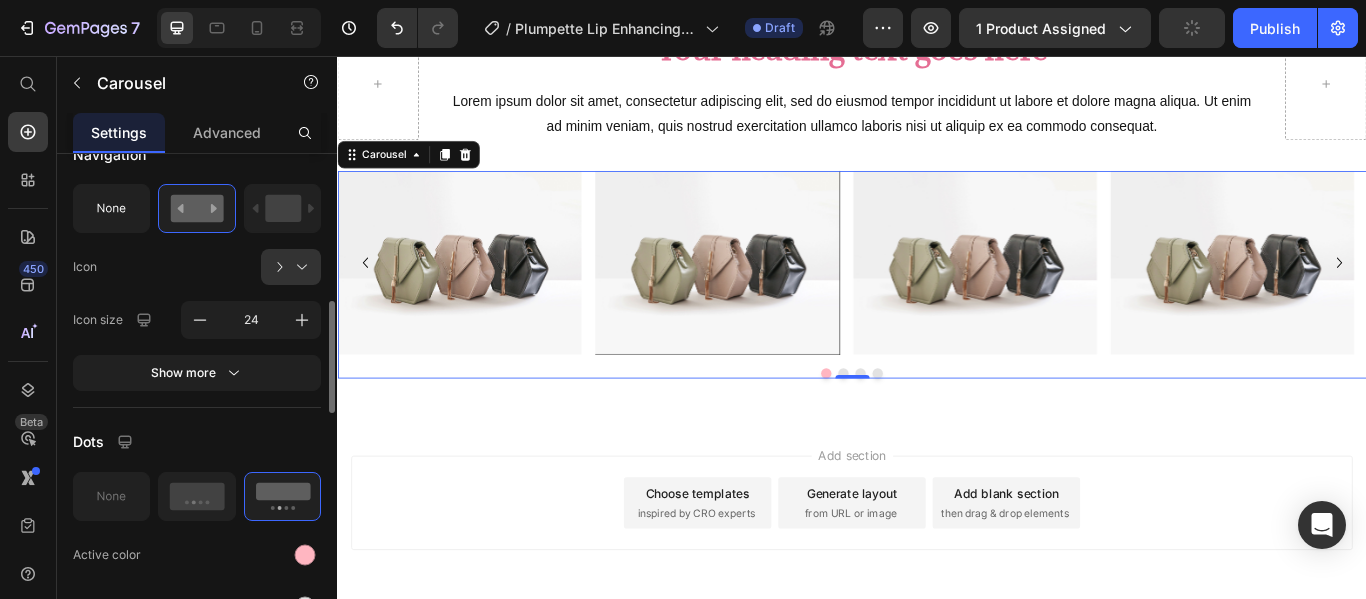 scroll, scrollTop: 642, scrollLeft: 0, axis: vertical 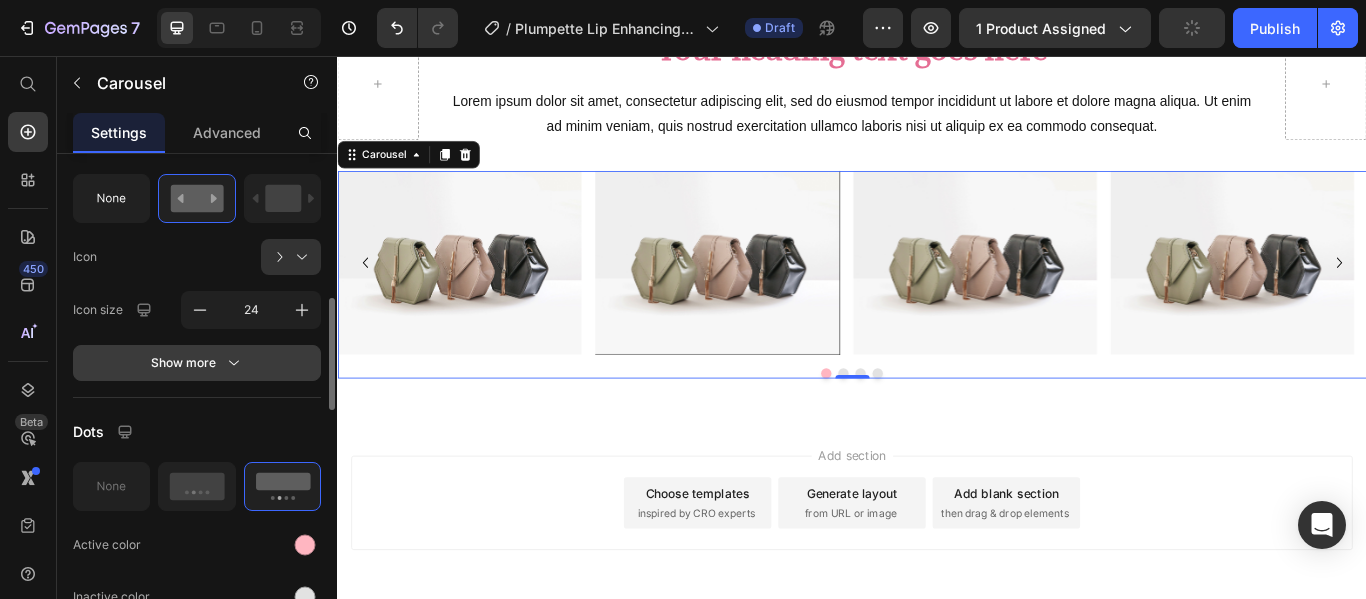 click 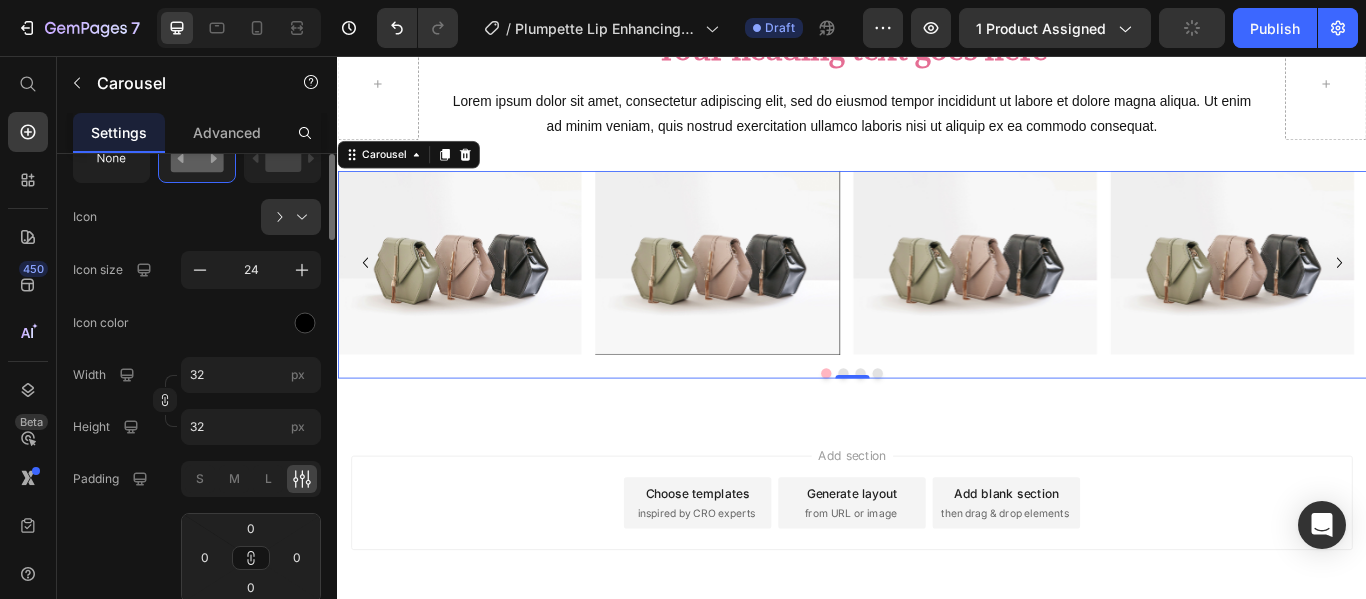 scroll, scrollTop: 581, scrollLeft: 0, axis: vertical 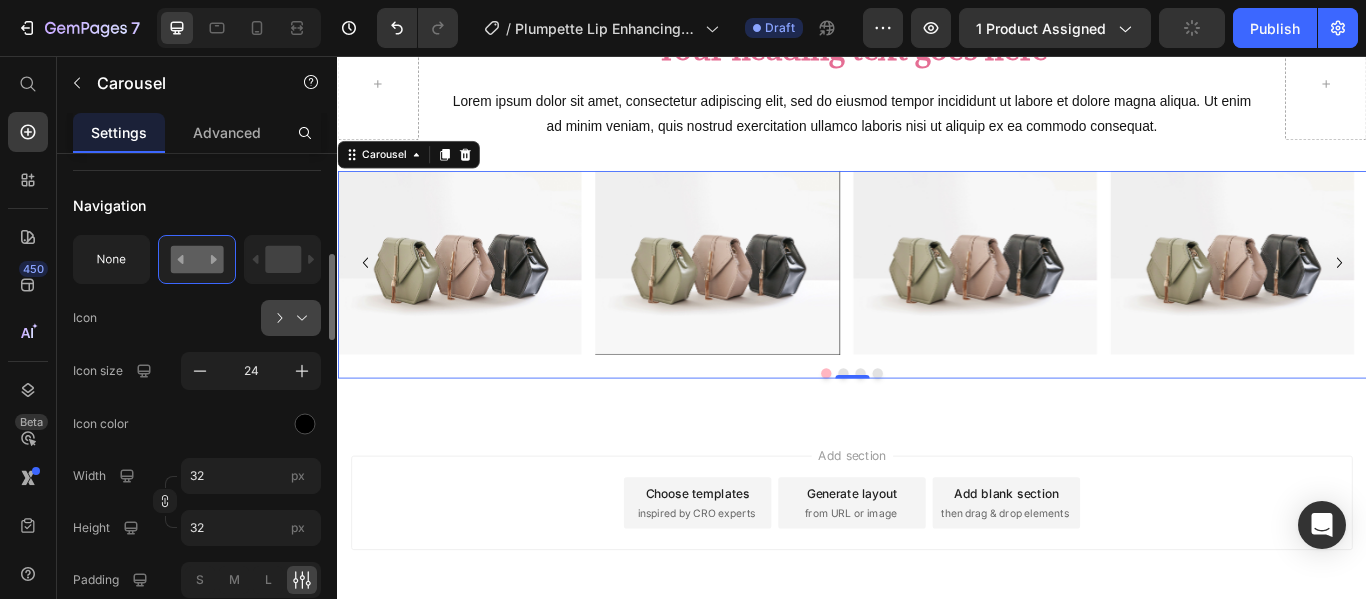 click at bounding box center (299, 318) 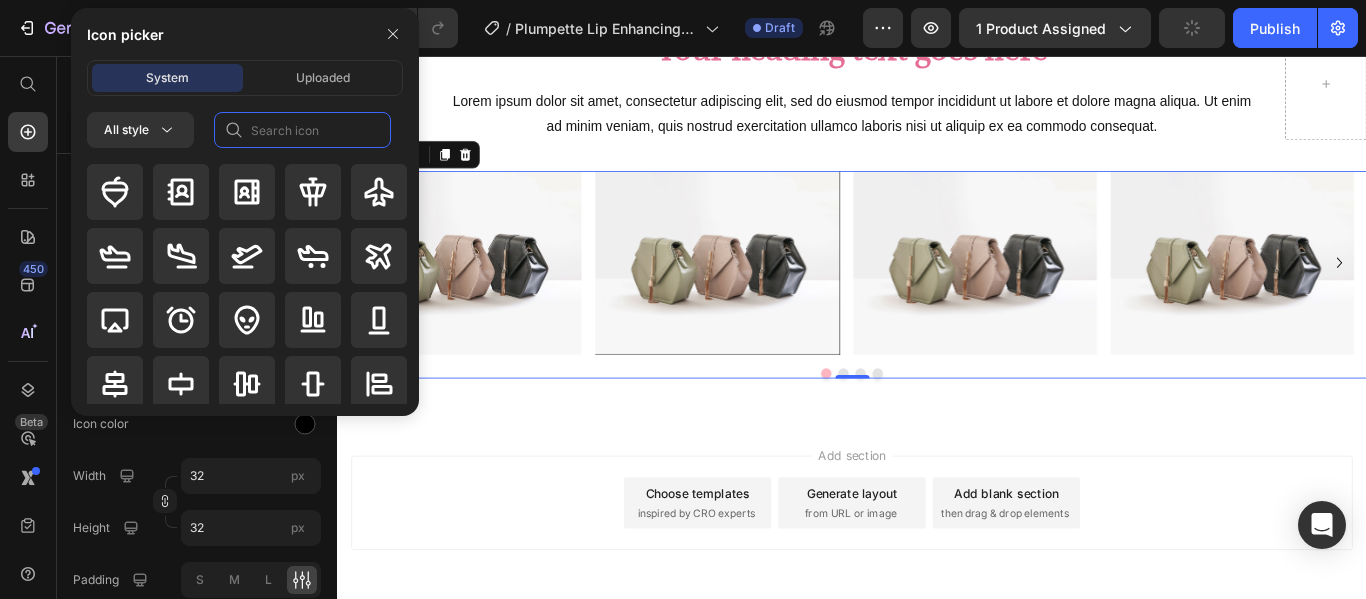 click 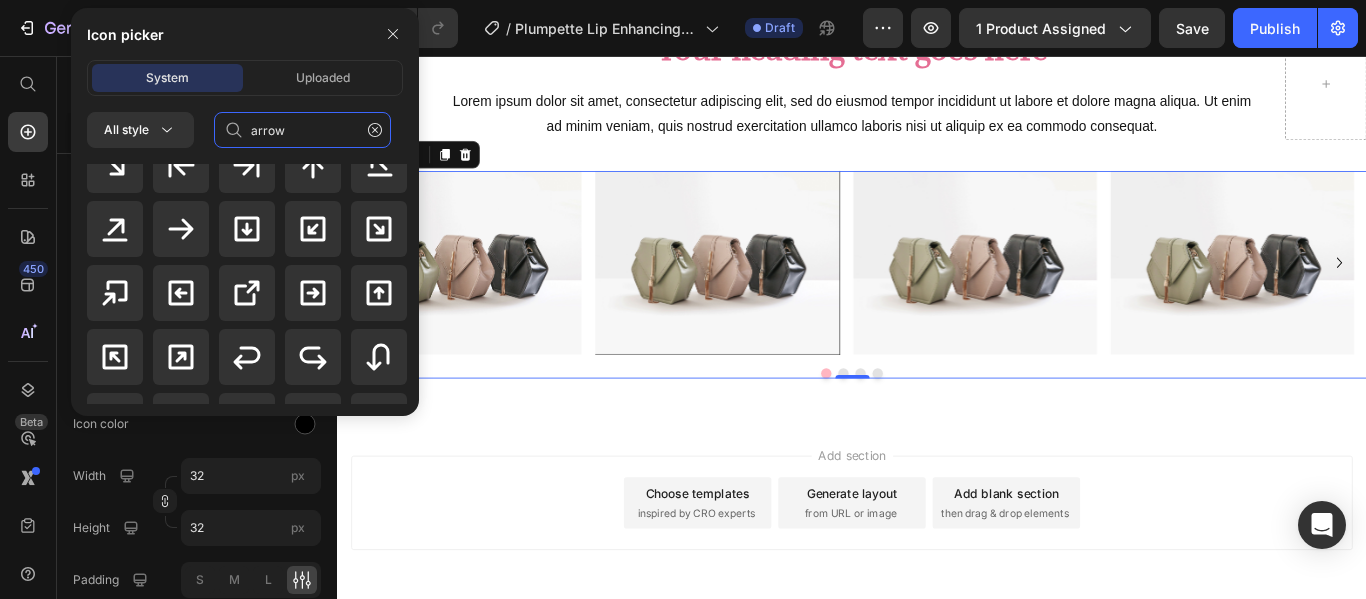 scroll, scrollTop: 614, scrollLeft: 0, axis: vertical 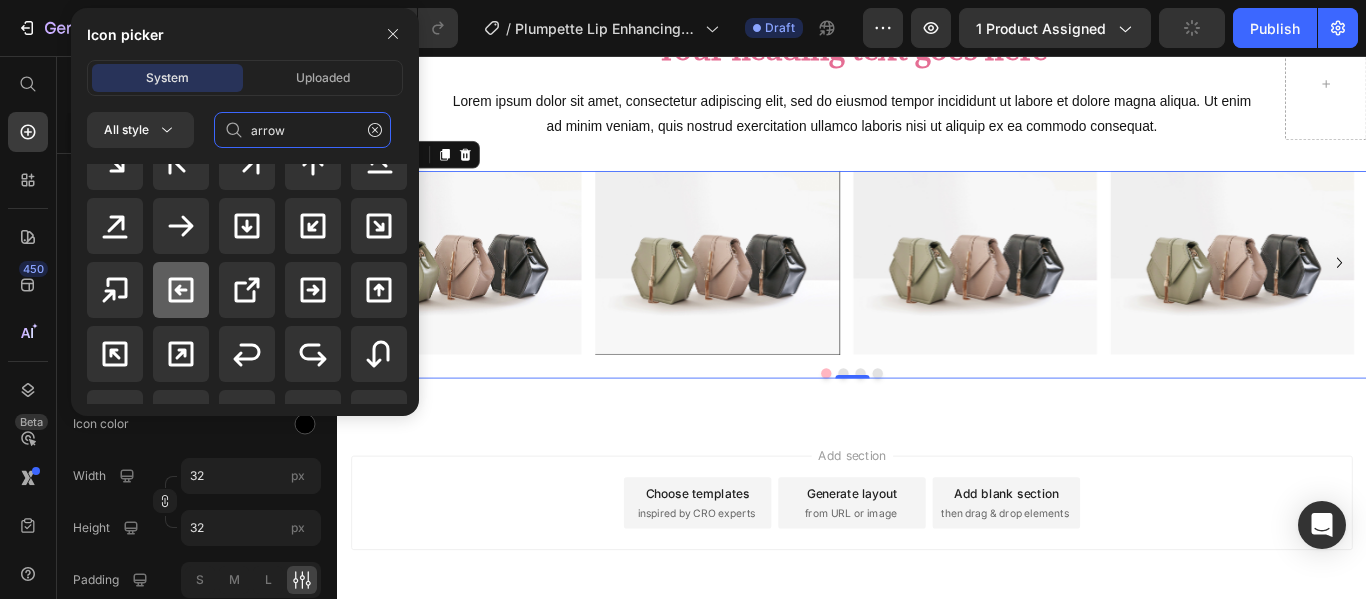 type on "arrow" 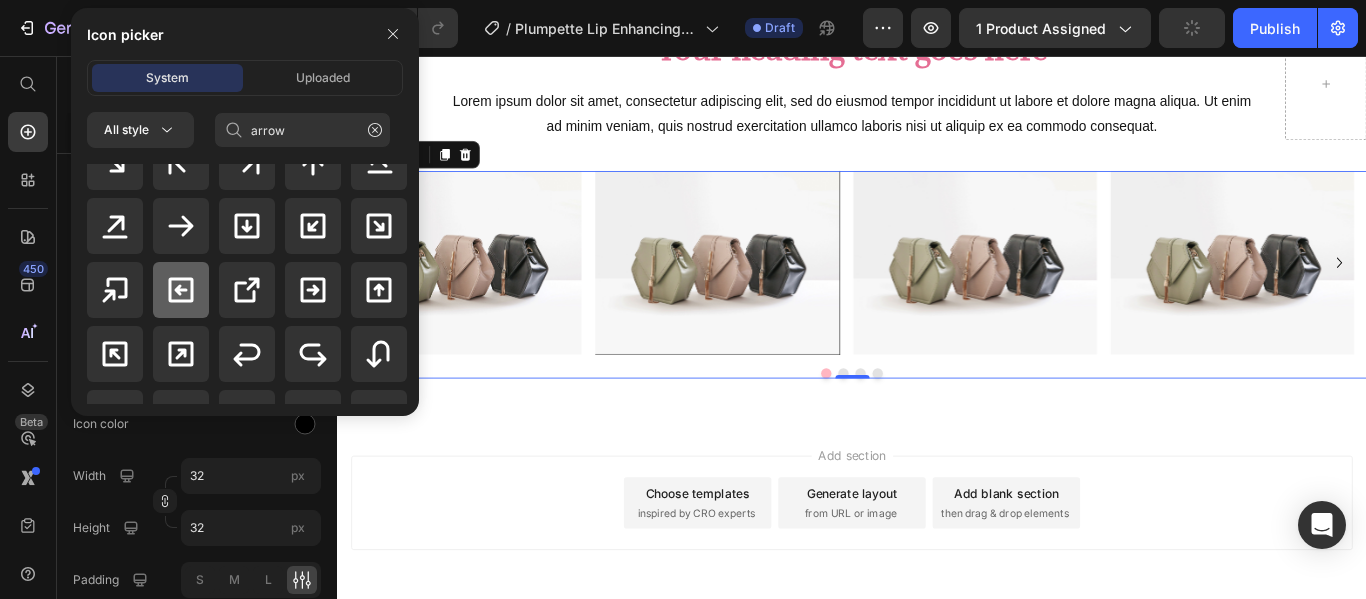 click 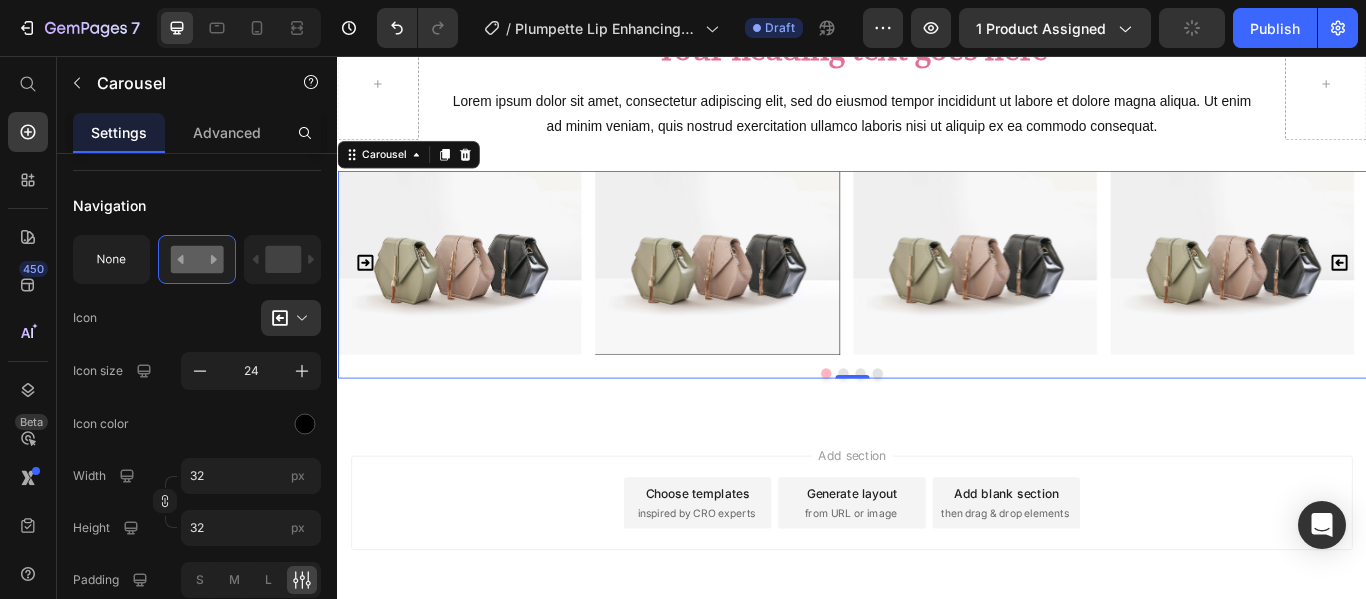 scroll, scrollTop: 0, scrollLeft: 0, axis: both 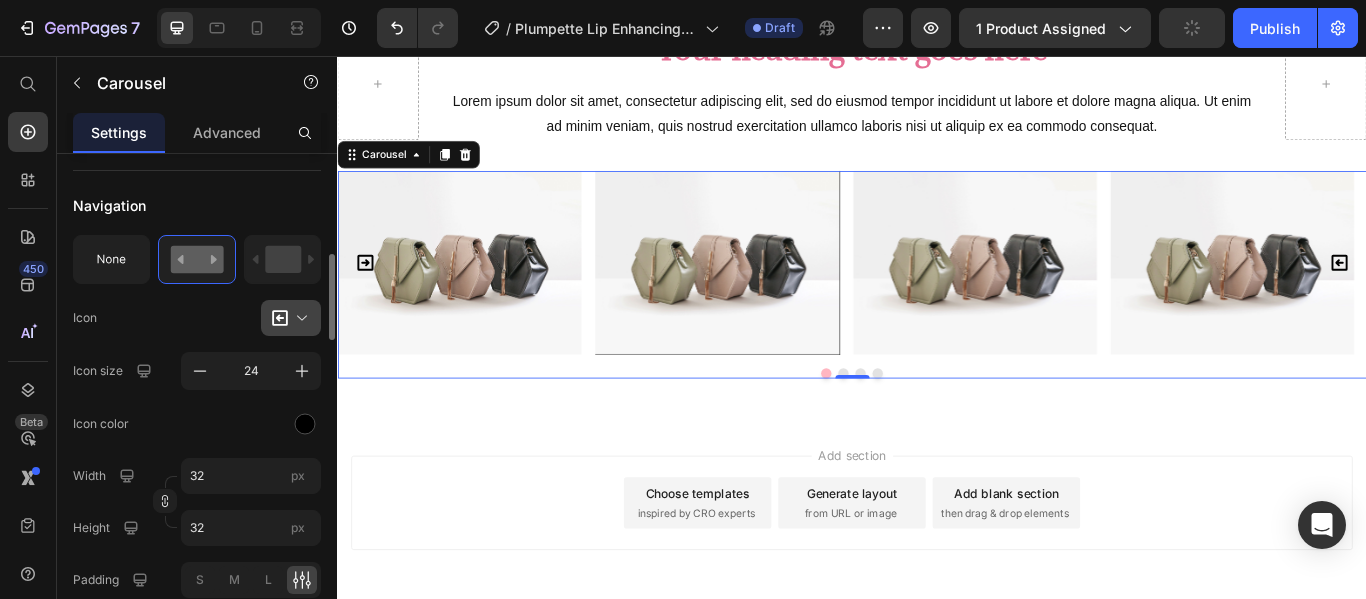click at bounding box center [299, 318] 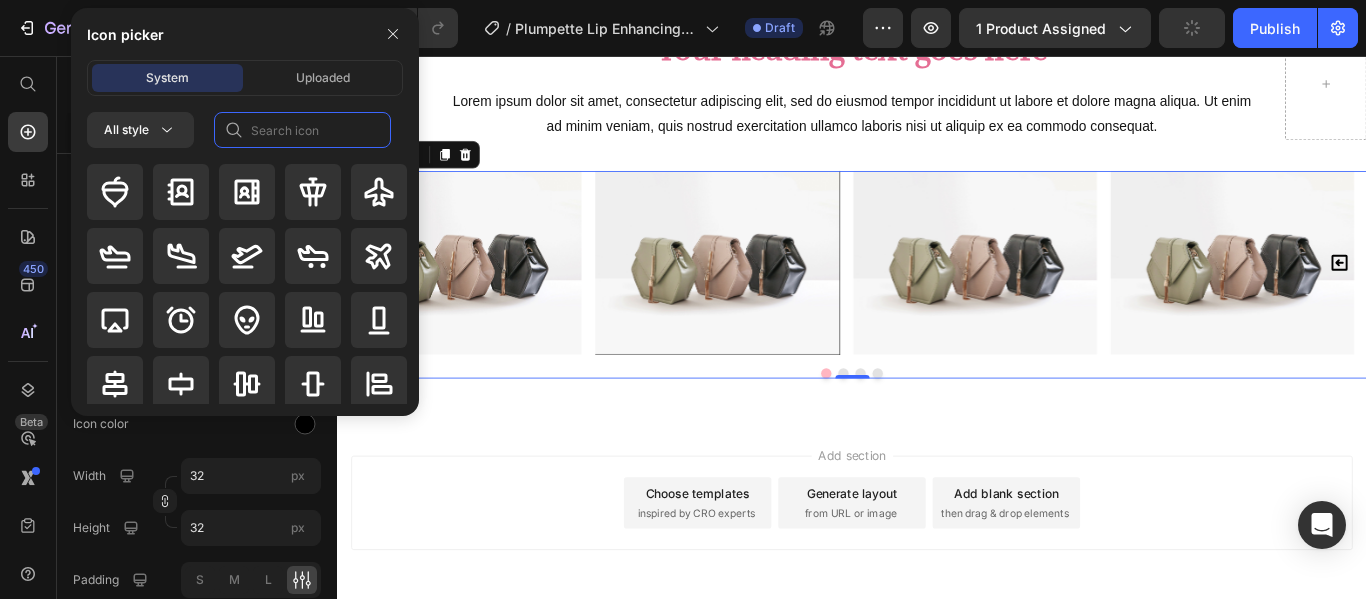click 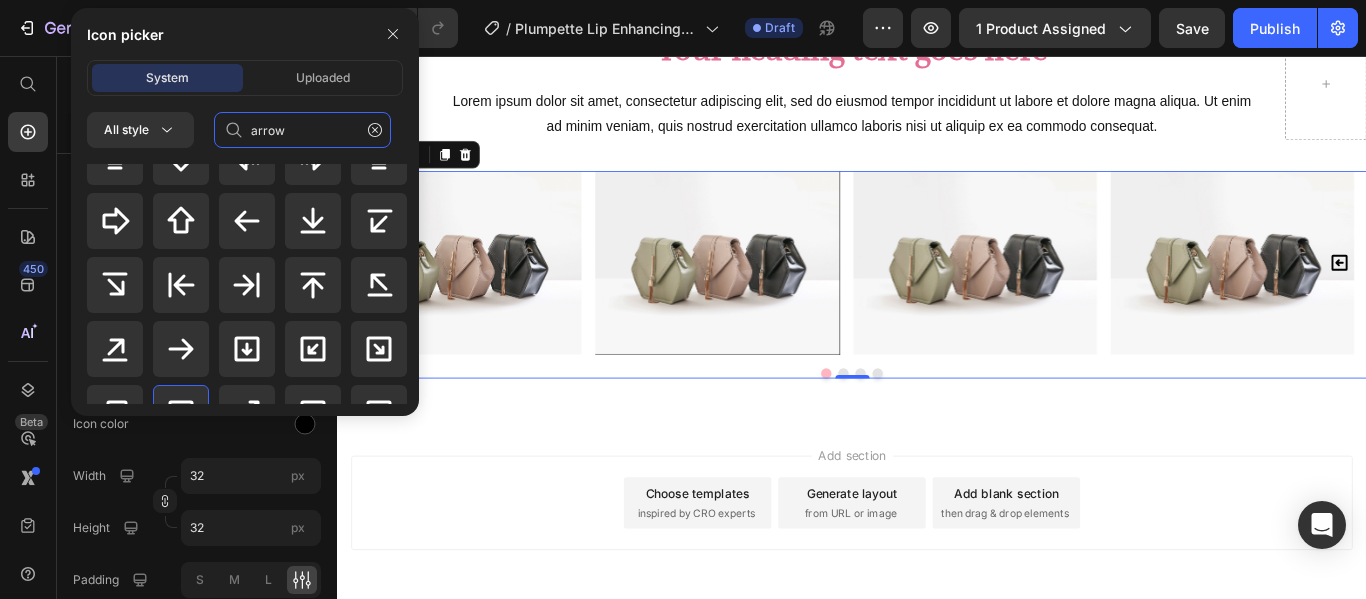 scroll, scrollTop: 497, scrollLeft: 0, axis: vertical 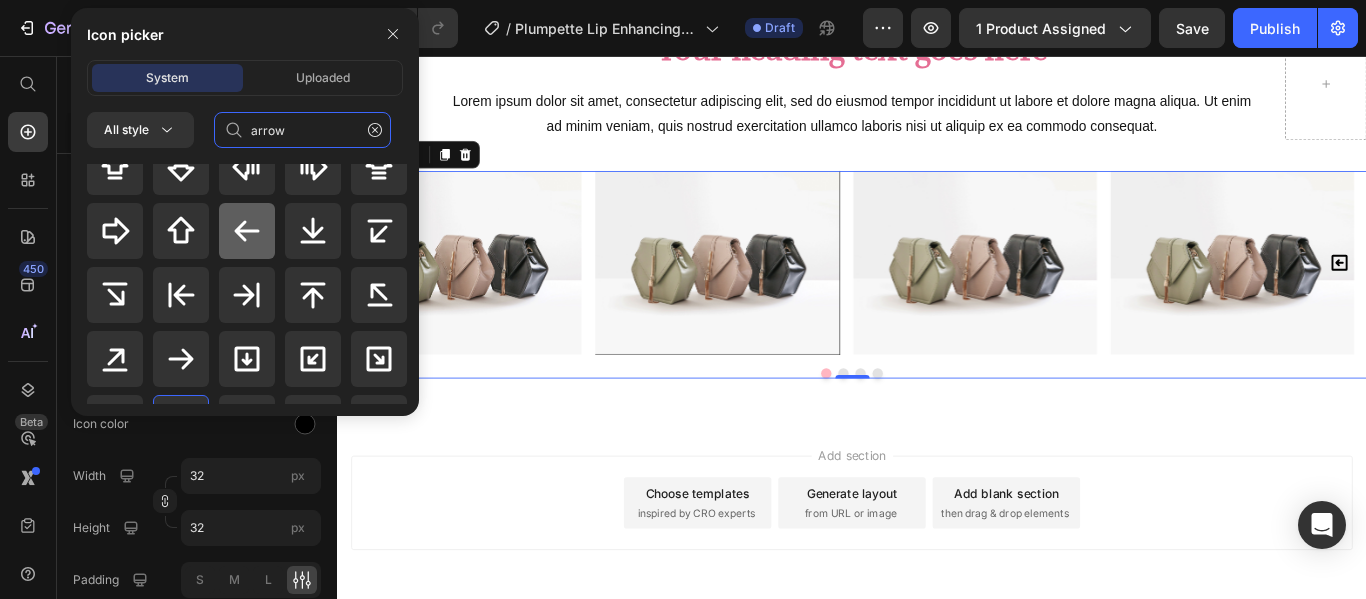 type on "arrow" 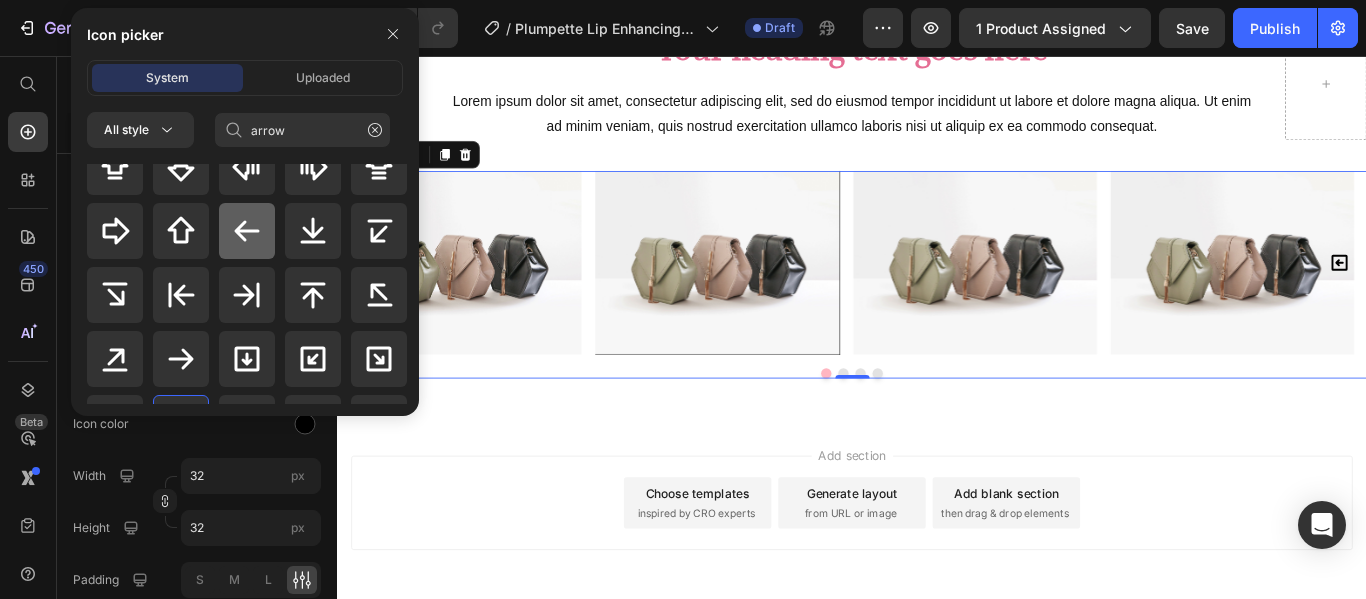 click 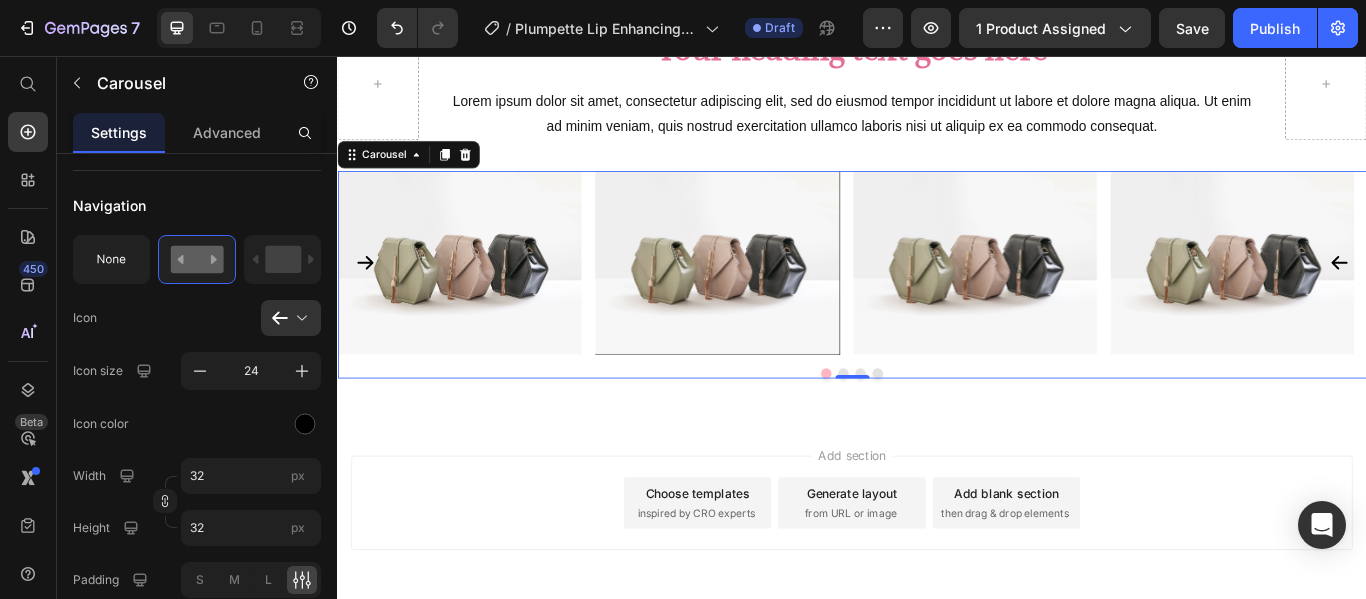 scroll, scrollTop: 0, scrollLeft: 0, axis: both 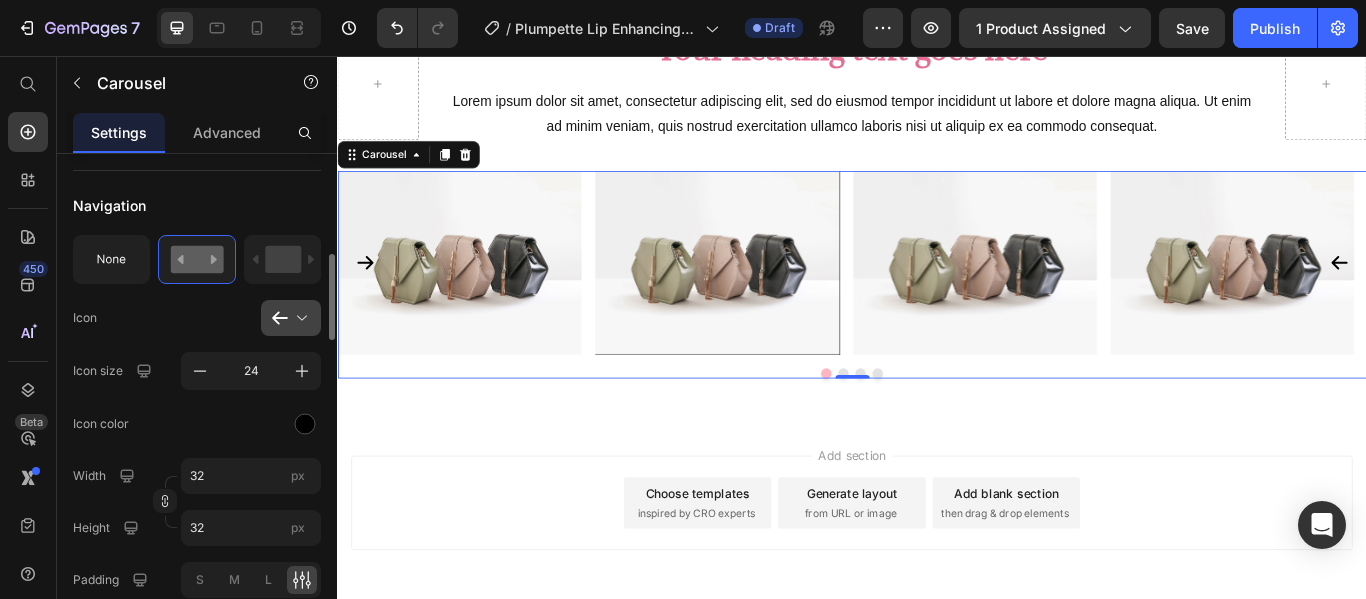 click at bounding box center [299, 318] 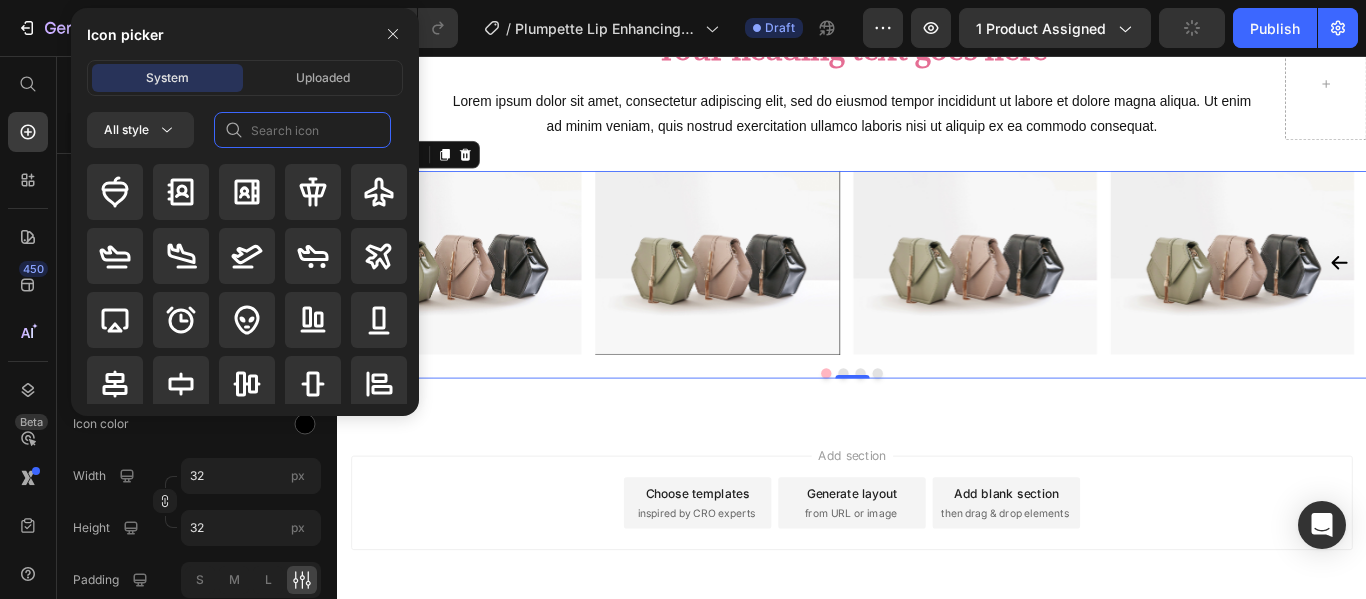 click 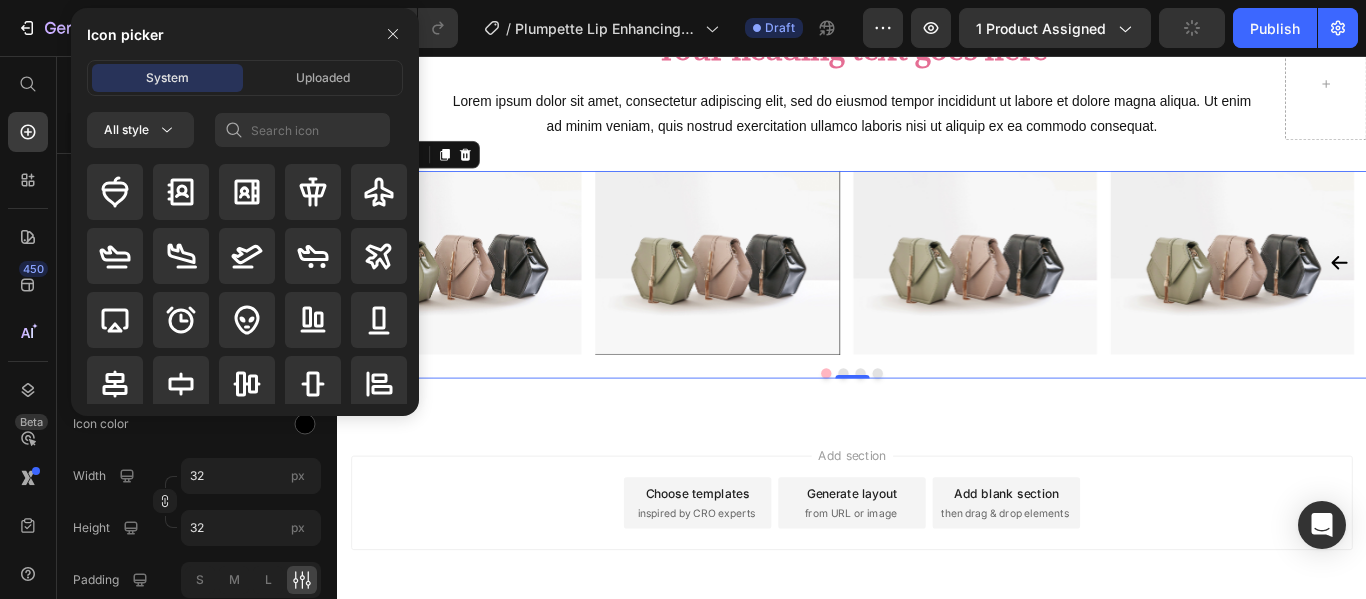 click on "Icon color" 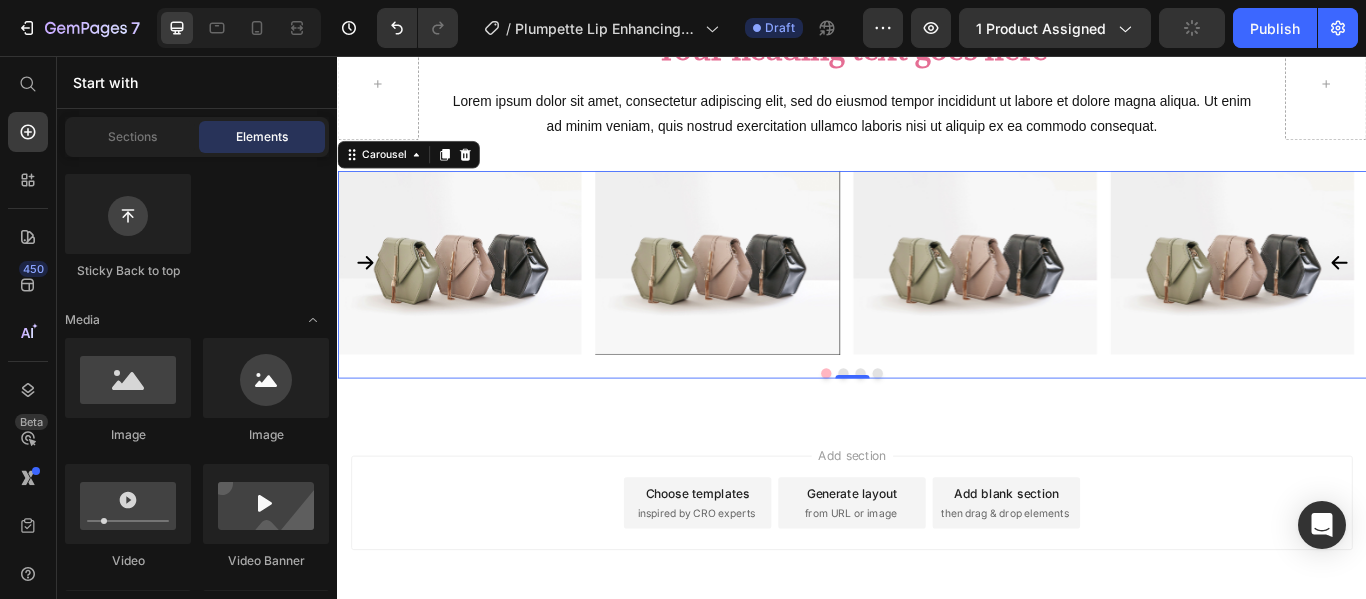 click on "Add section Choose templates inspired by CRO experts Generate layout from URL or image Add blank section then drag & drop elements" at bounding box center [937, 577] 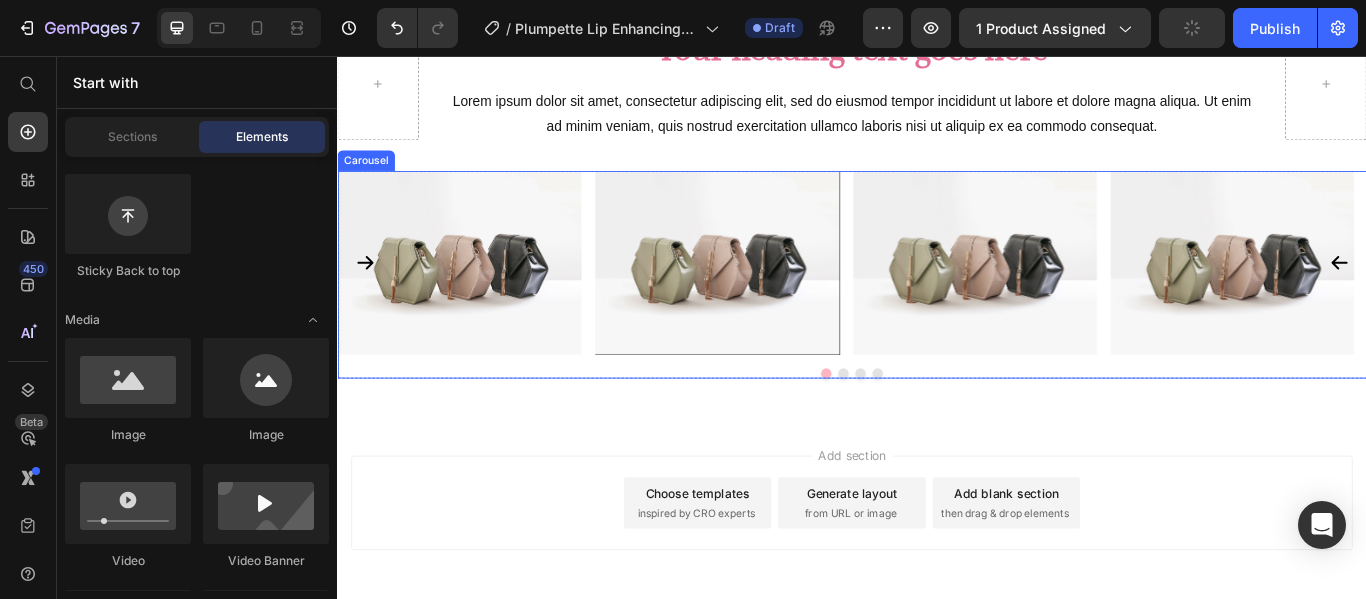 click on "Image Image Image Image" at bounding box center [937, 310] 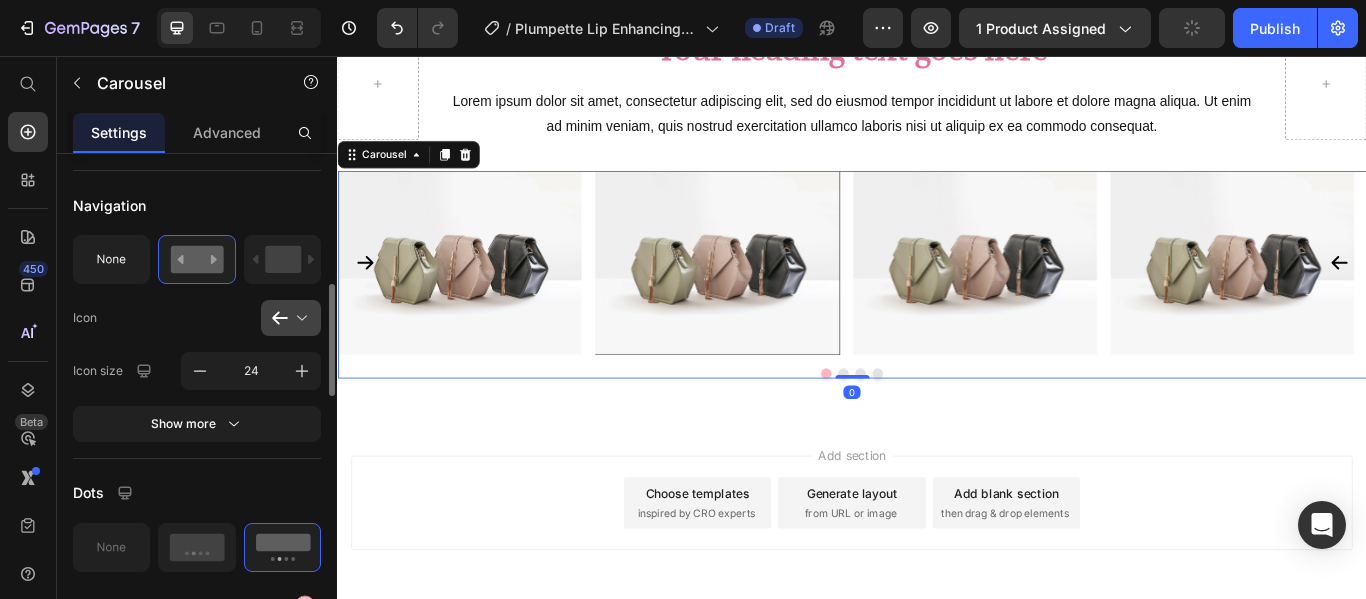 click at bounding box center [299, 318] 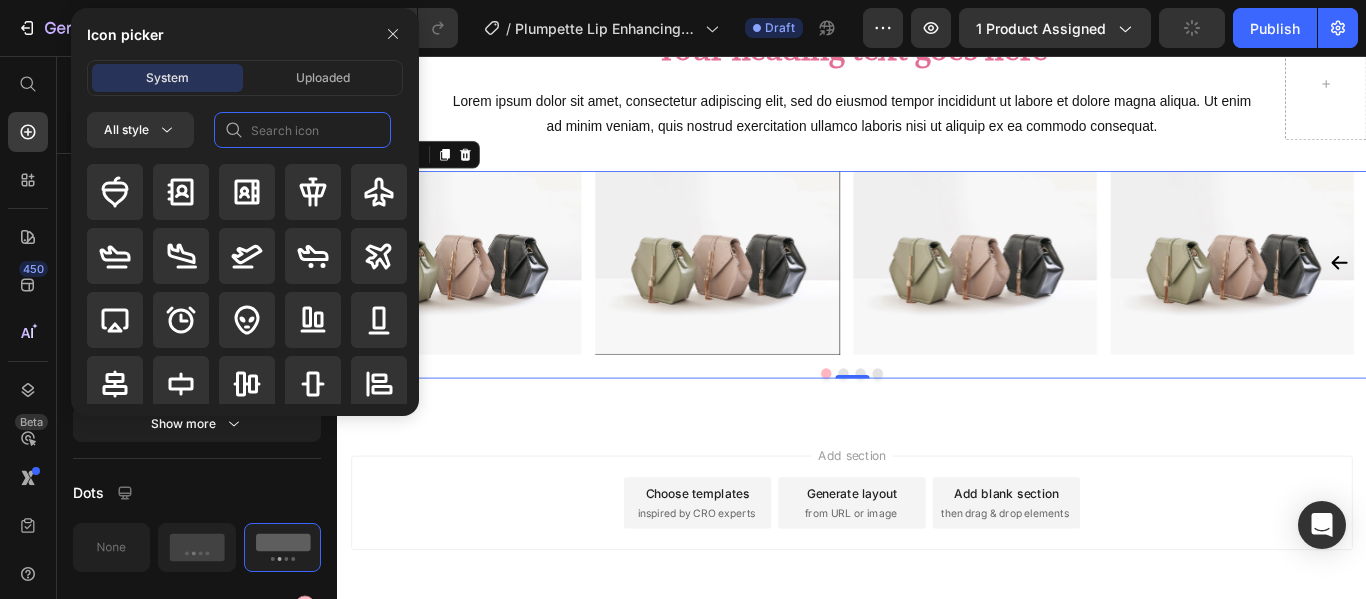click 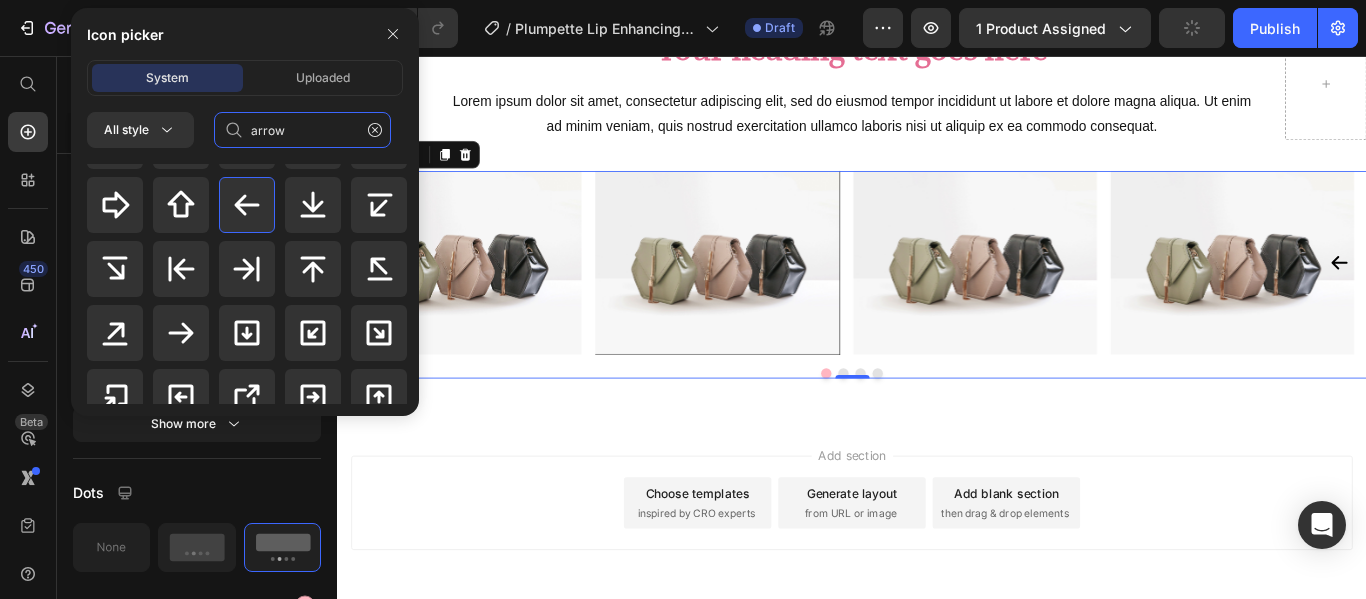 scroll, scrollTop: 528, scrollLeft: 0, axis: vertical 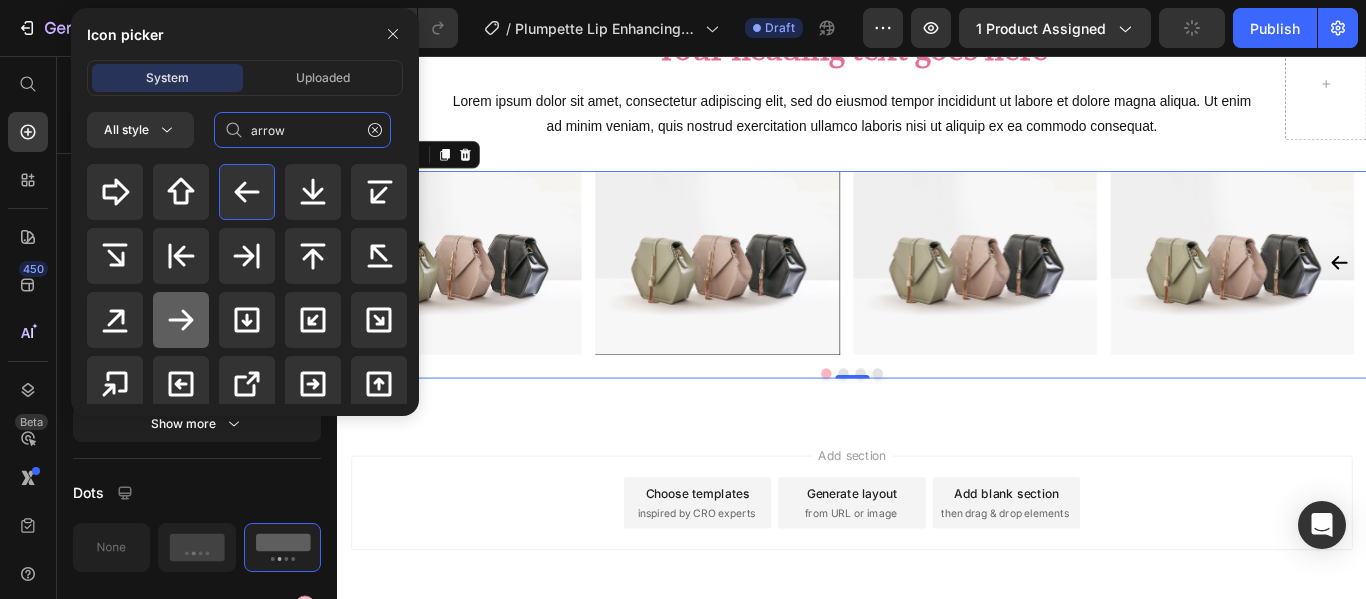 type on "arrow" 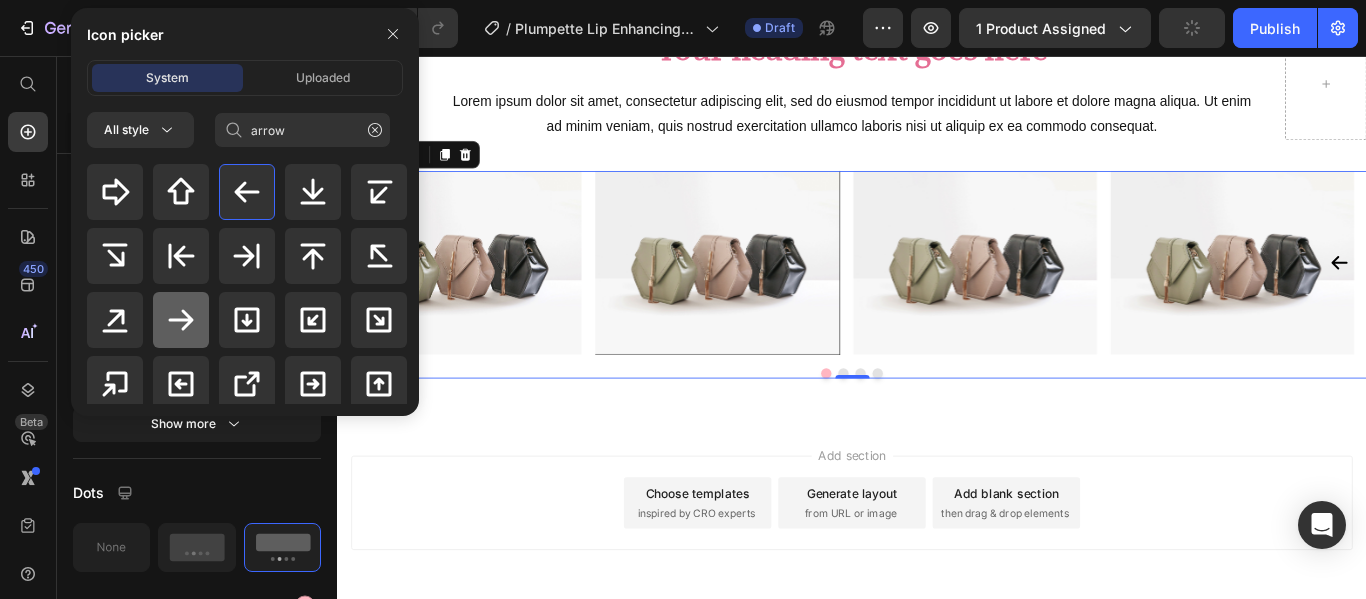 click 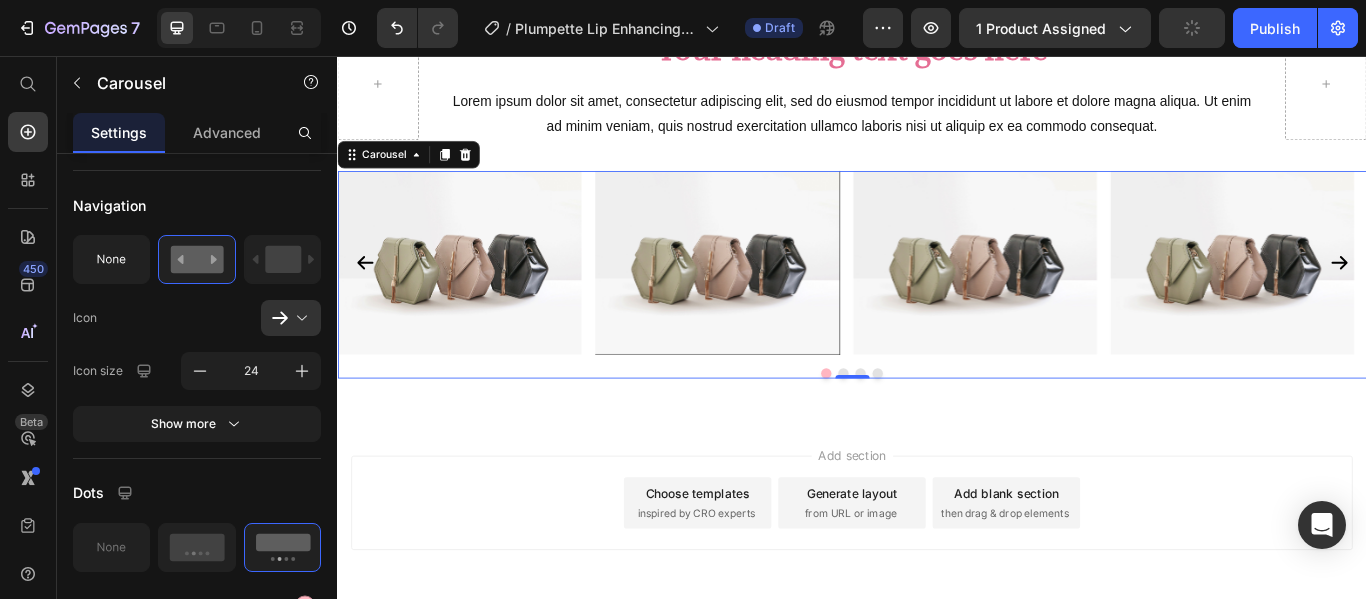 scroll, scrollTop: 0, scrollLeft: 0, axis: both 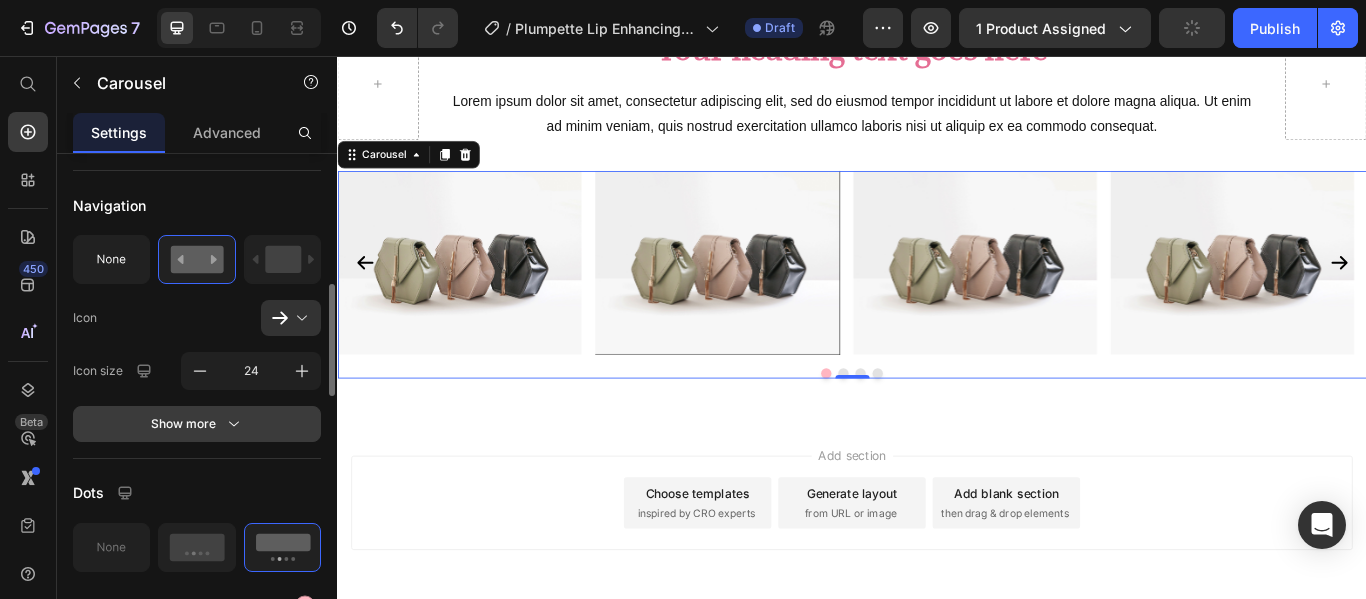 click on "Show more" at bounding box center (197, 424) 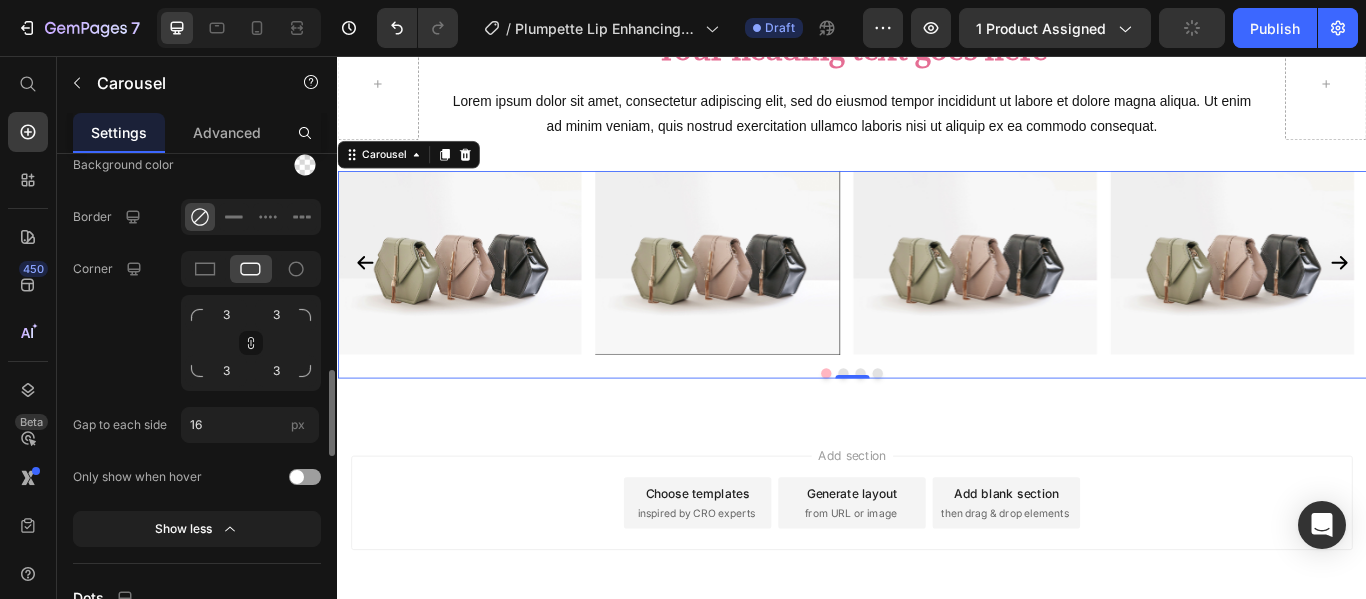 scroll, scrollTop: 1177, scrollLeft: 0, axis: vertical 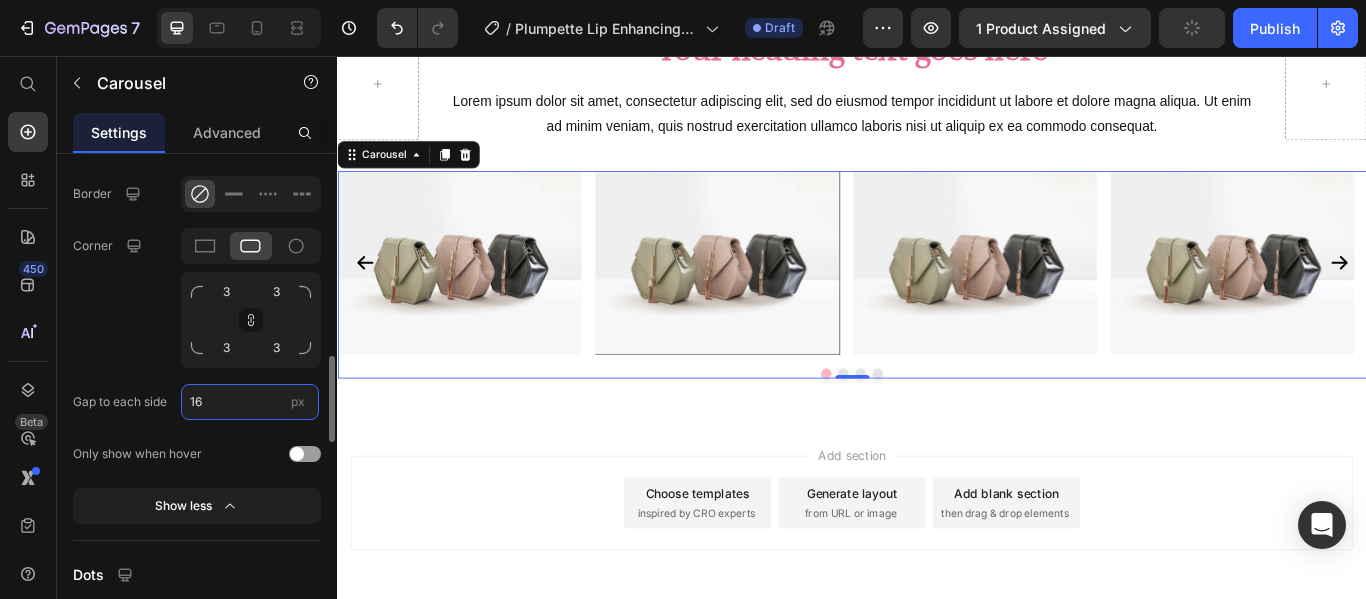 click on "16" at bounding box center [250, 402] 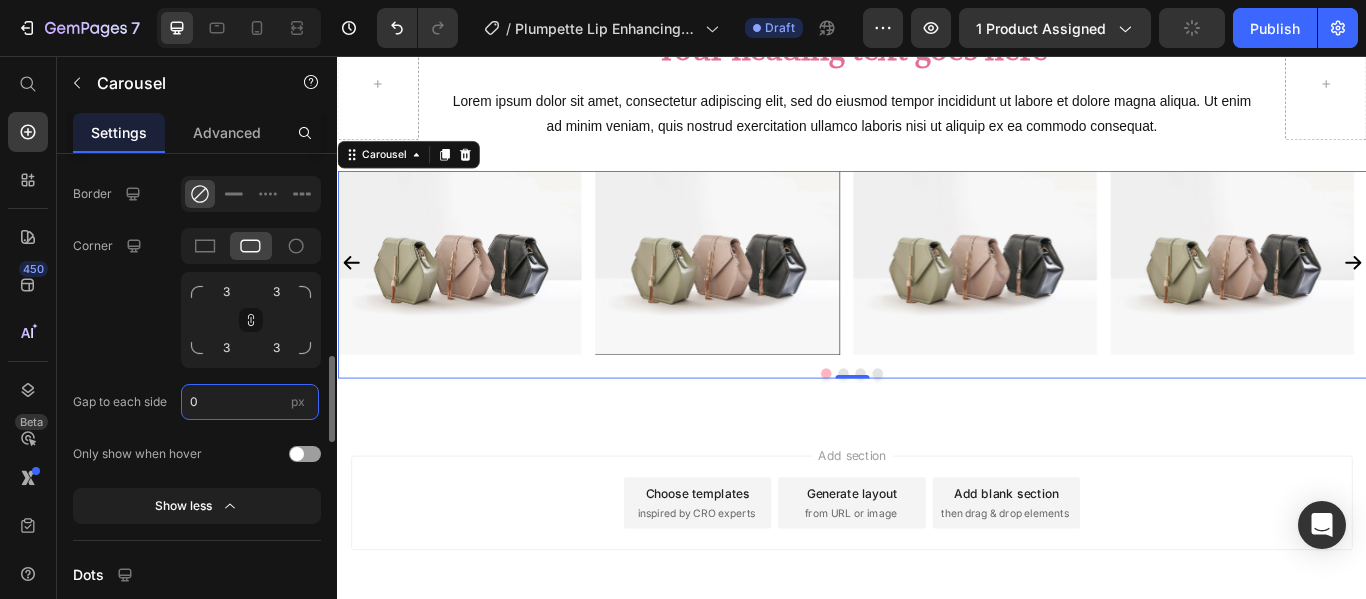 type on "0" 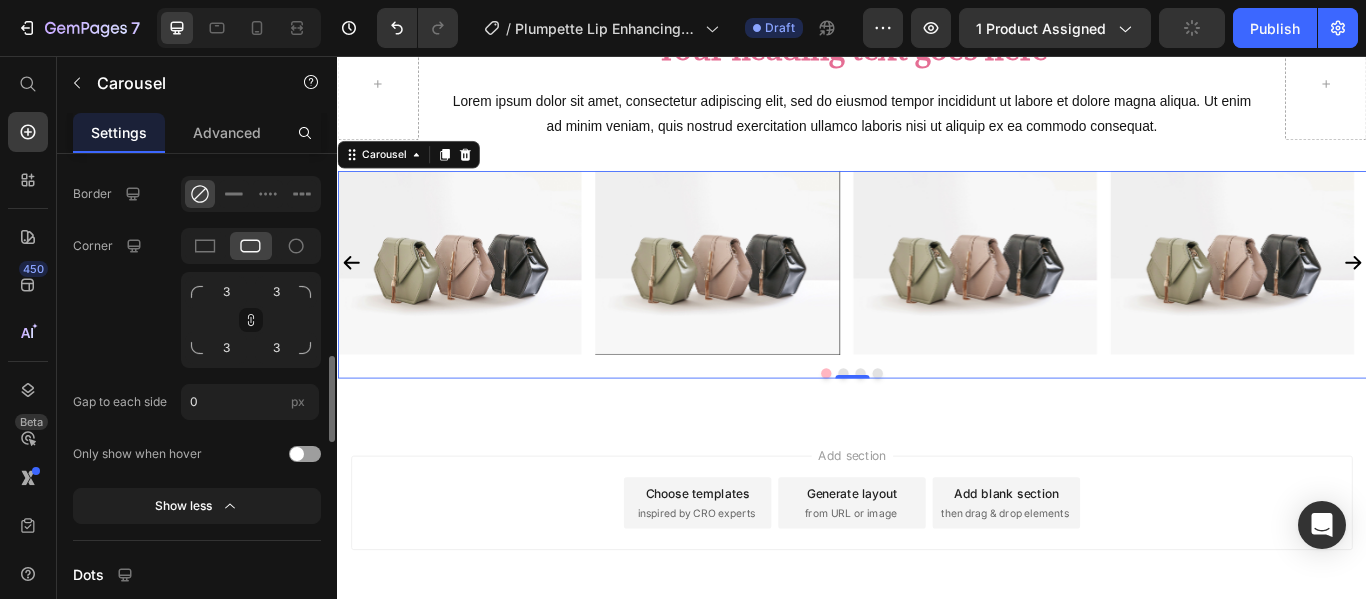 click on "Navigation Icon
Icon size 24 Icon color Width 32 px Height 32 px Padding S M L 0 0 0 0 Background color Border Corner 3 3 3 3 Gap to each side 0 px Only show when hover Show less" 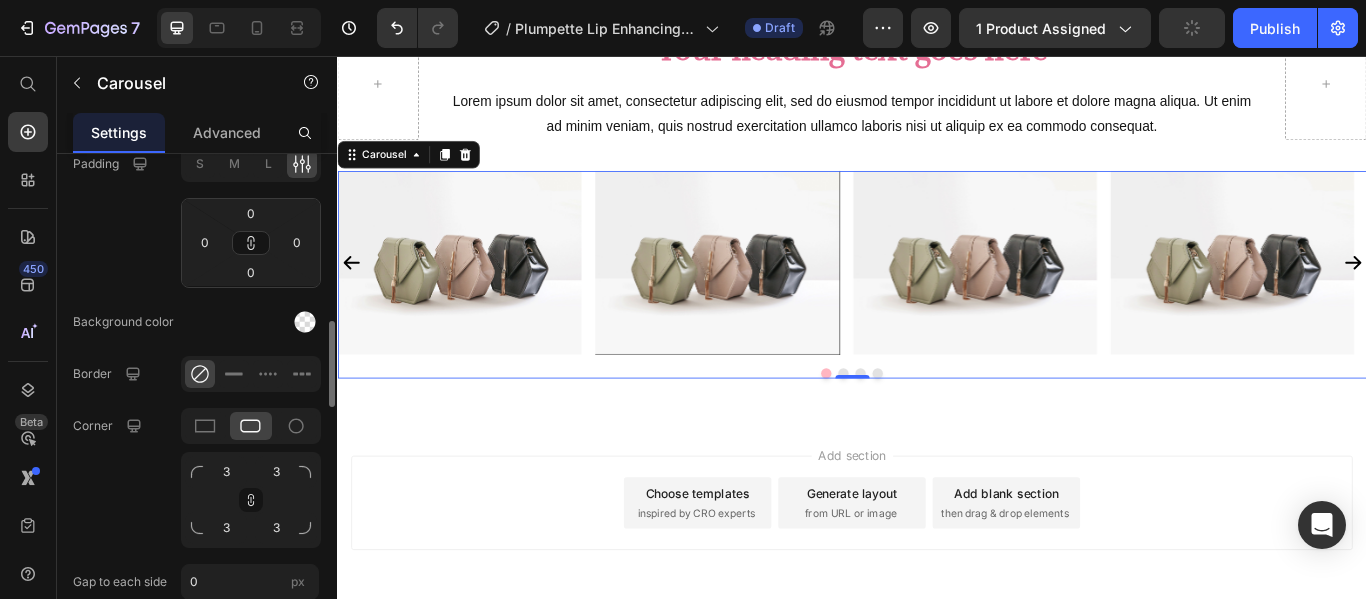 scroll, scrollTop: 993, scrollLeft: 0, axis: vertical 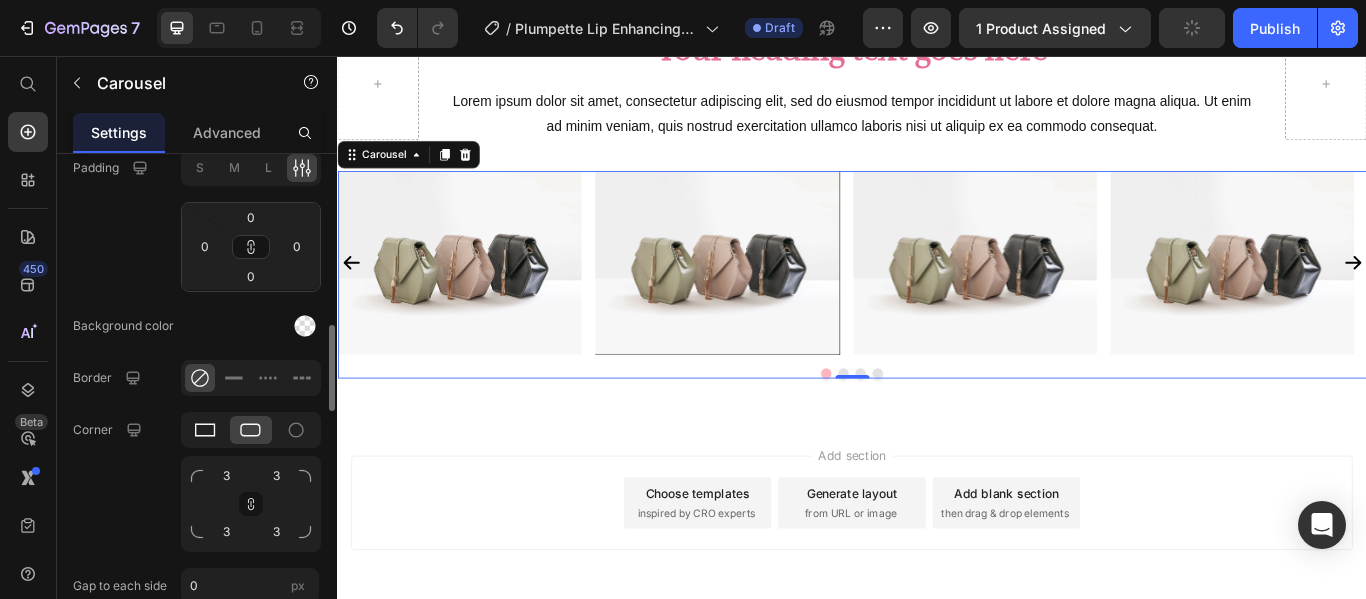 click 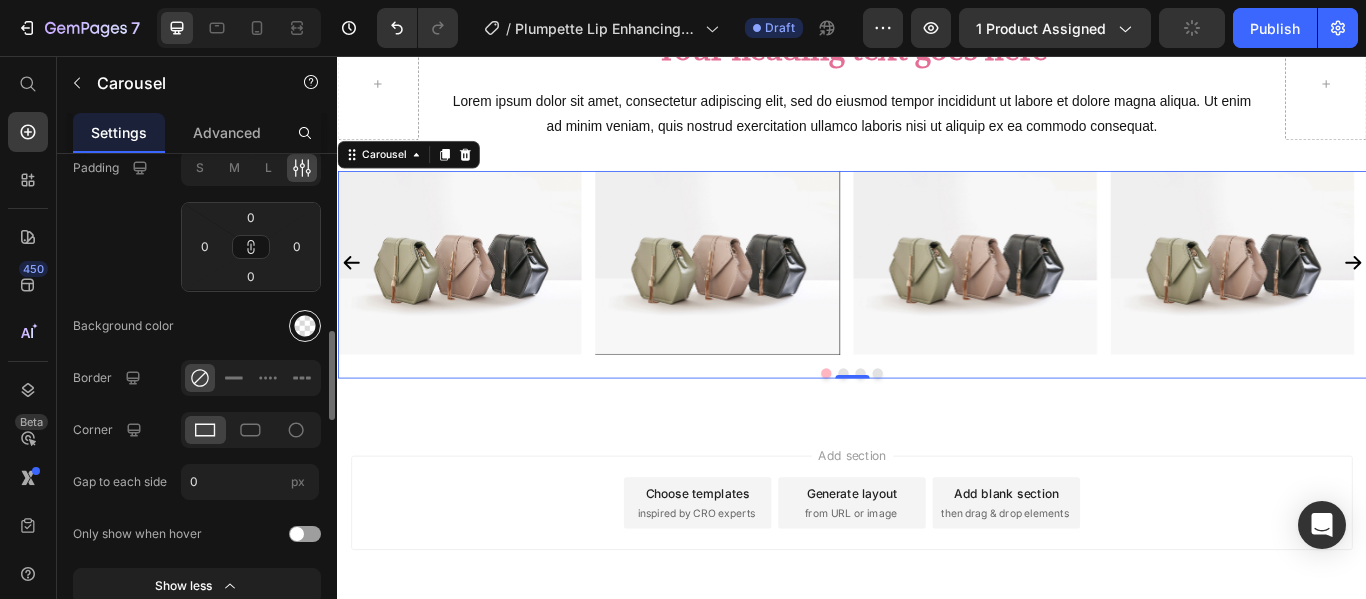 click at bounding box center (305, 326) 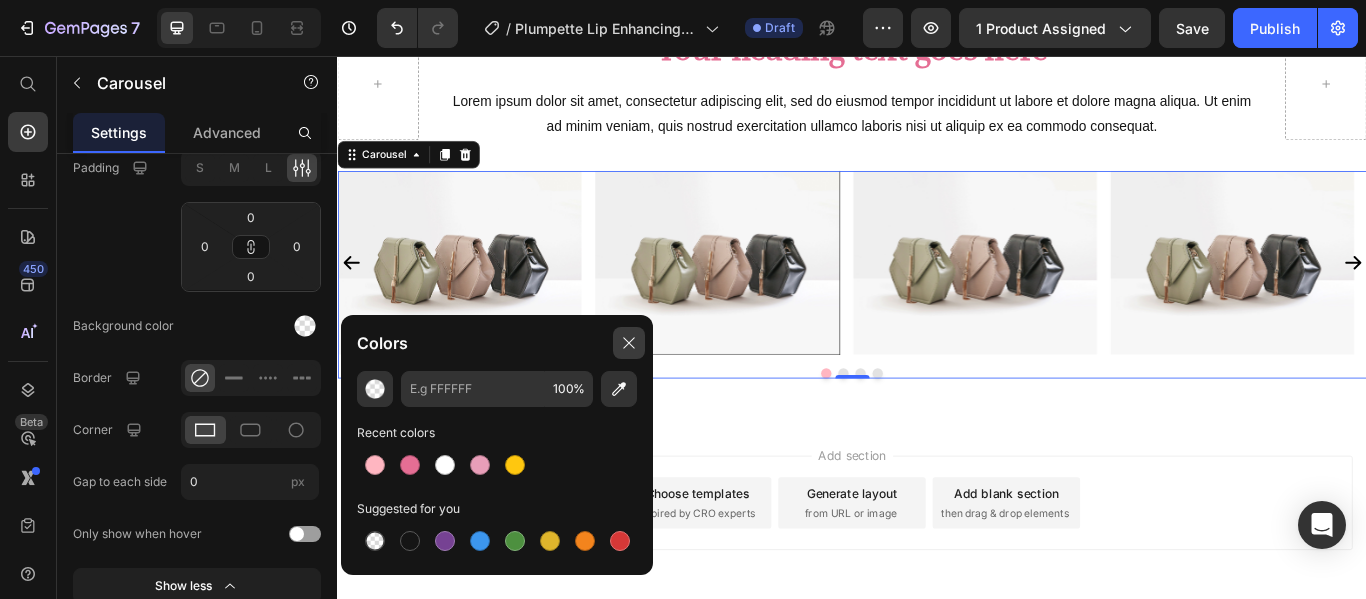 click 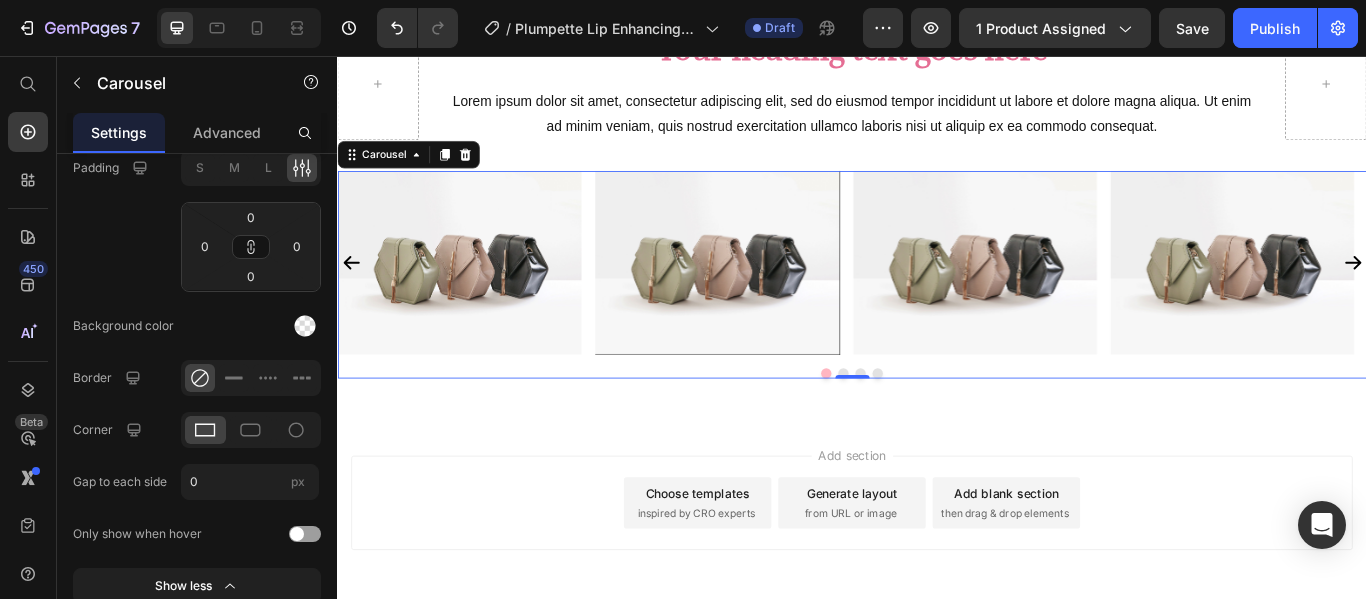 click at bounding box center (937, 426) 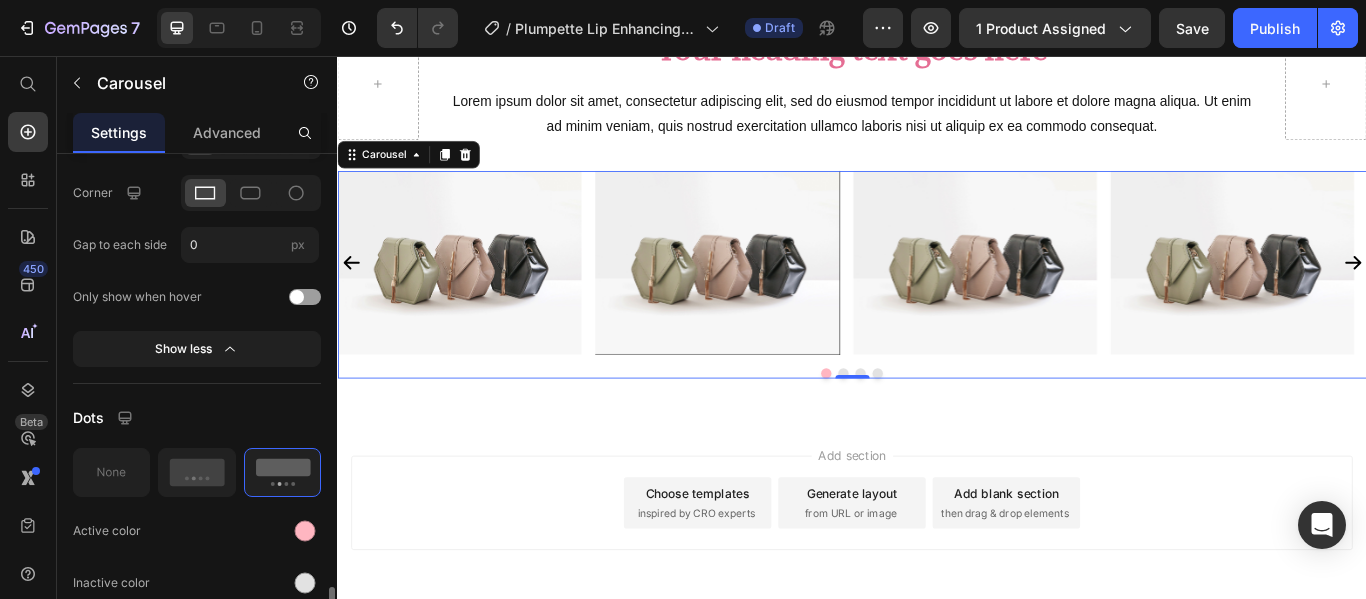 scroll, scrollTop: 1423, scrollLeft: 0, axis: vertical 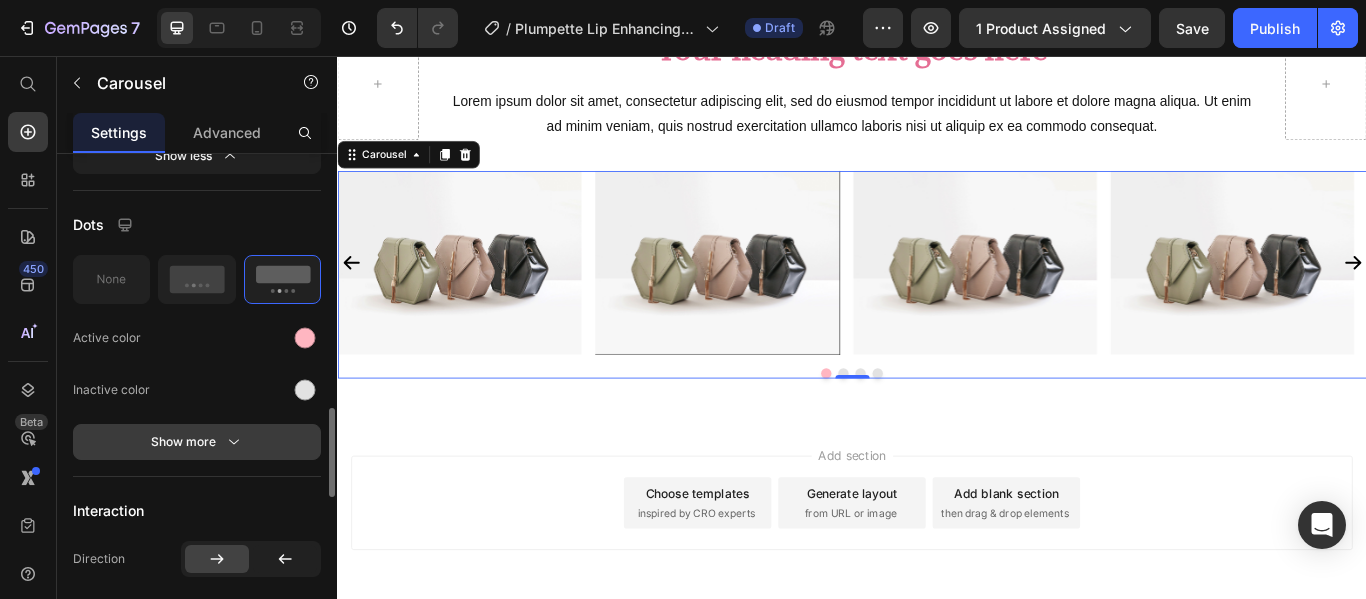 click 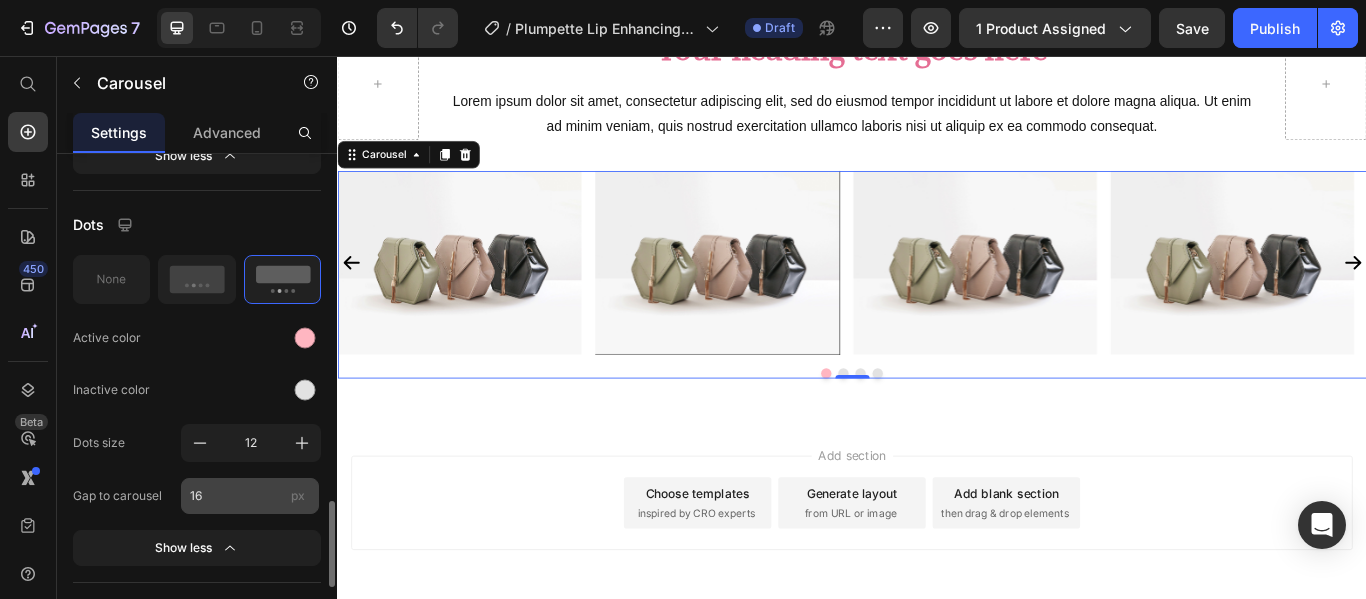 scroll, scrollTop: 1510, scrollLeft: 0, axis: vertical 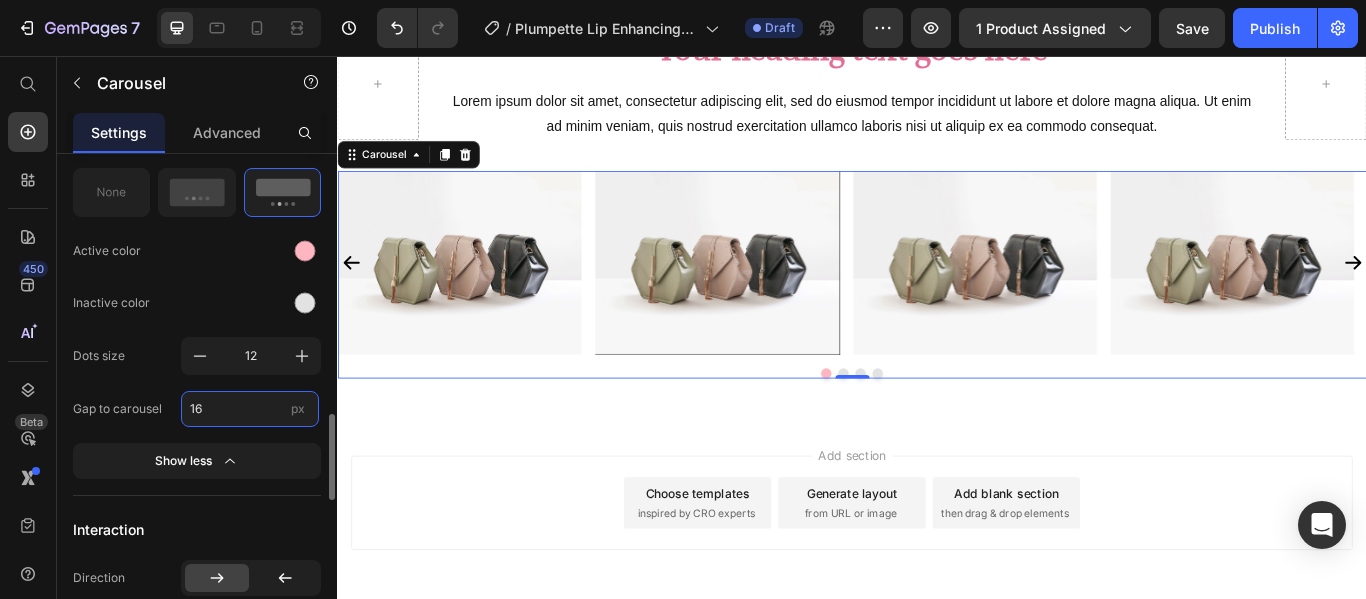 click on "16" at bounding box center [250, 409] 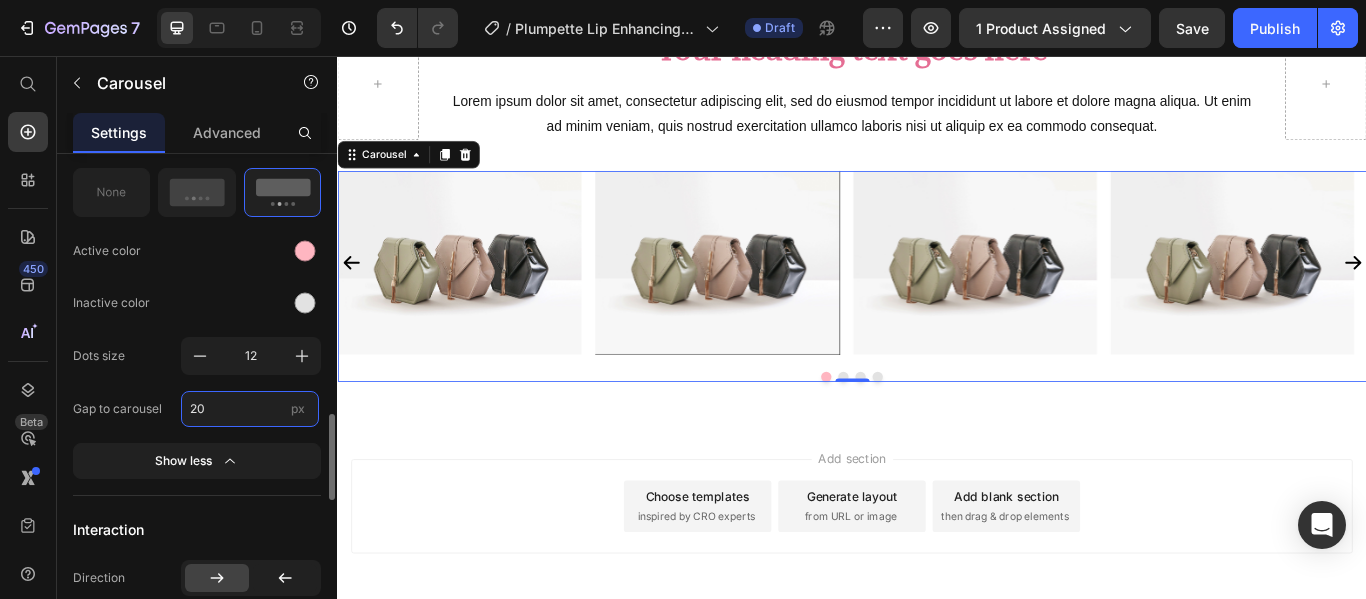 type on "20" 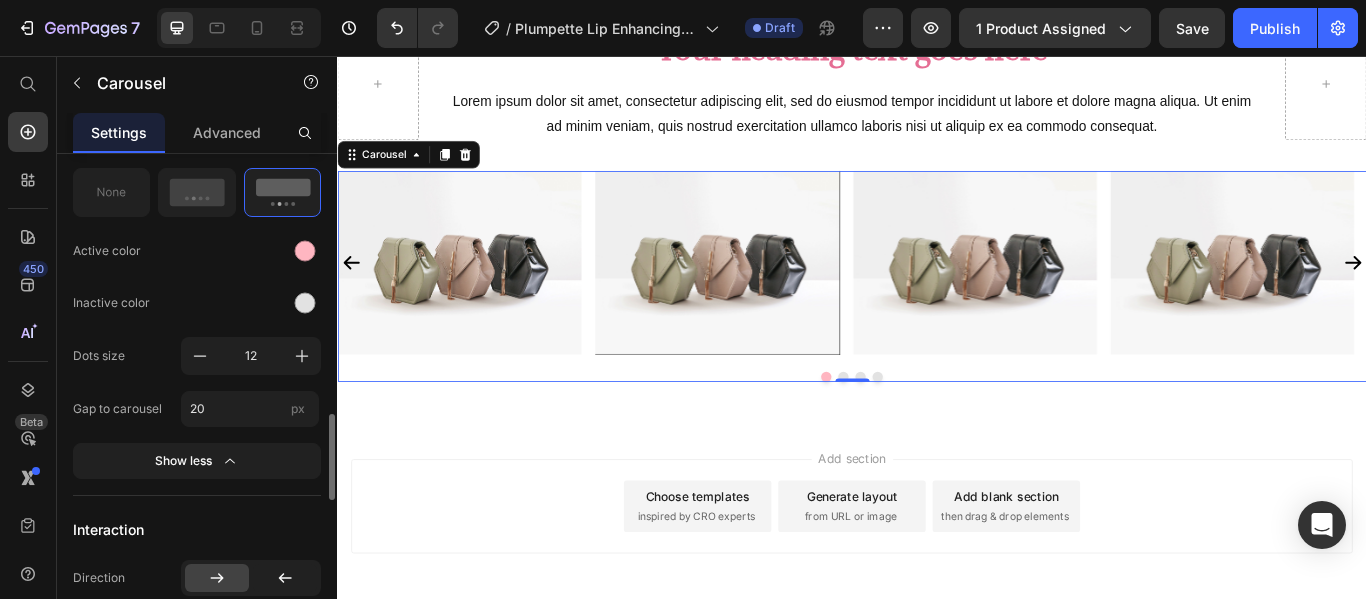 click on "Dots Active color Inactive color Dots size 12 Gap to carousel 20 px Show less" 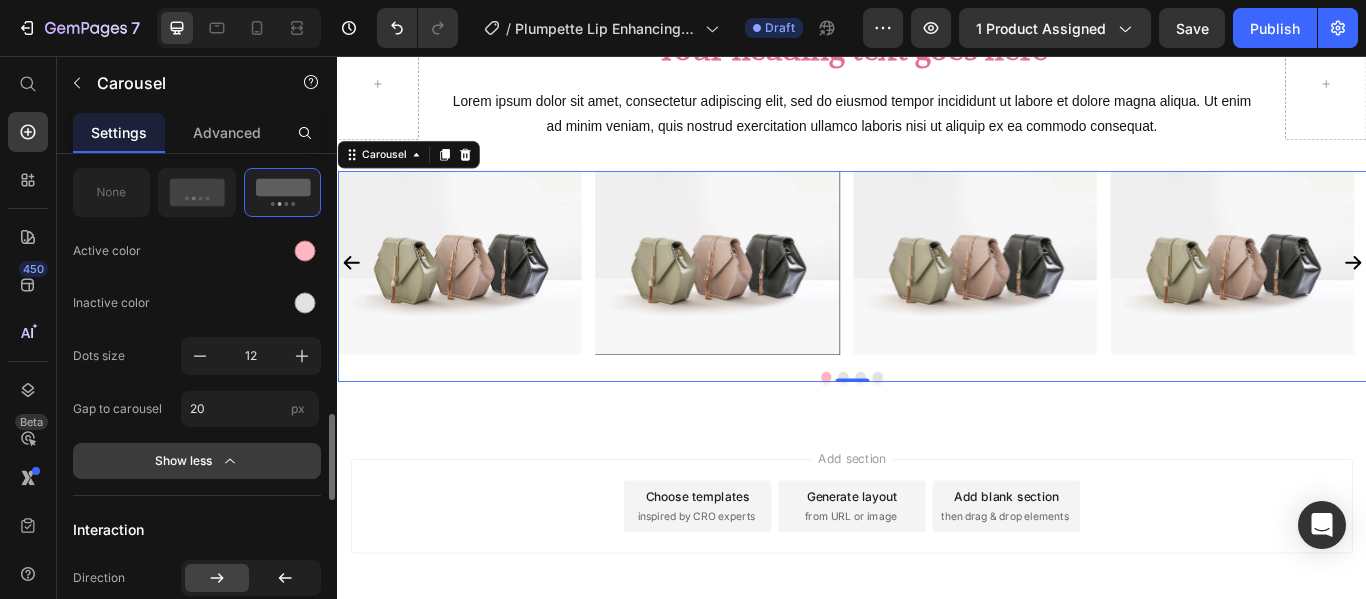 click on "Show less" at bounding box center [197, 461] 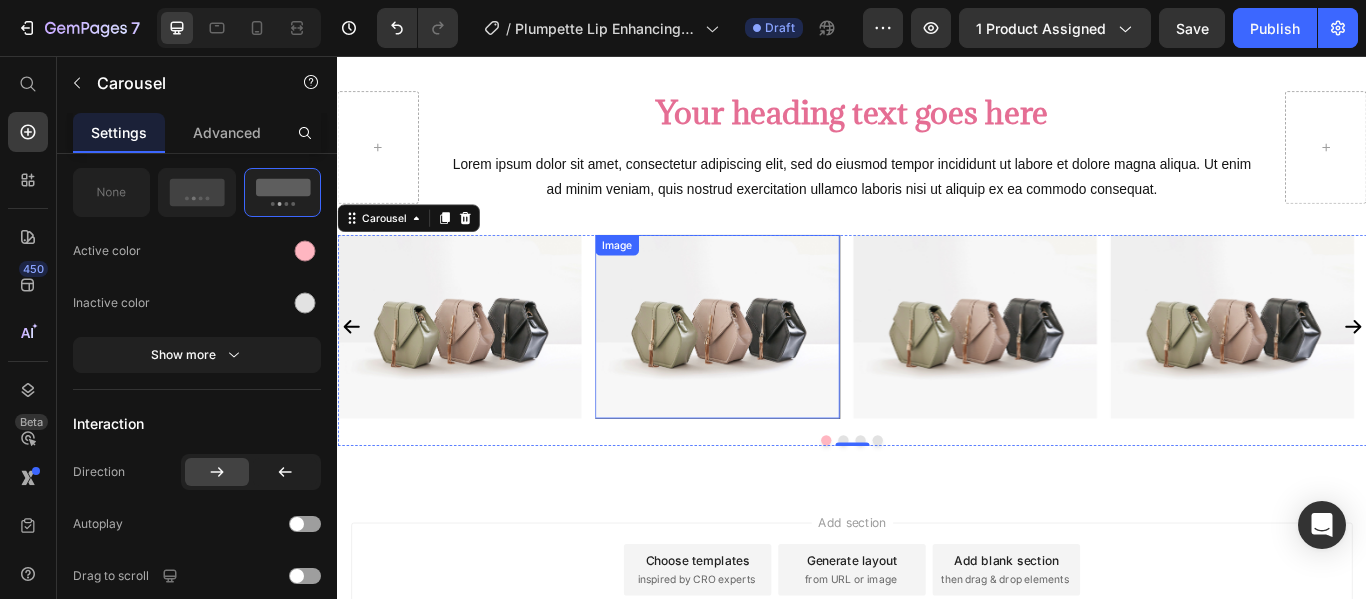 scroll, scrollTop: 2071, scrollLeft: 0, axis: vertical 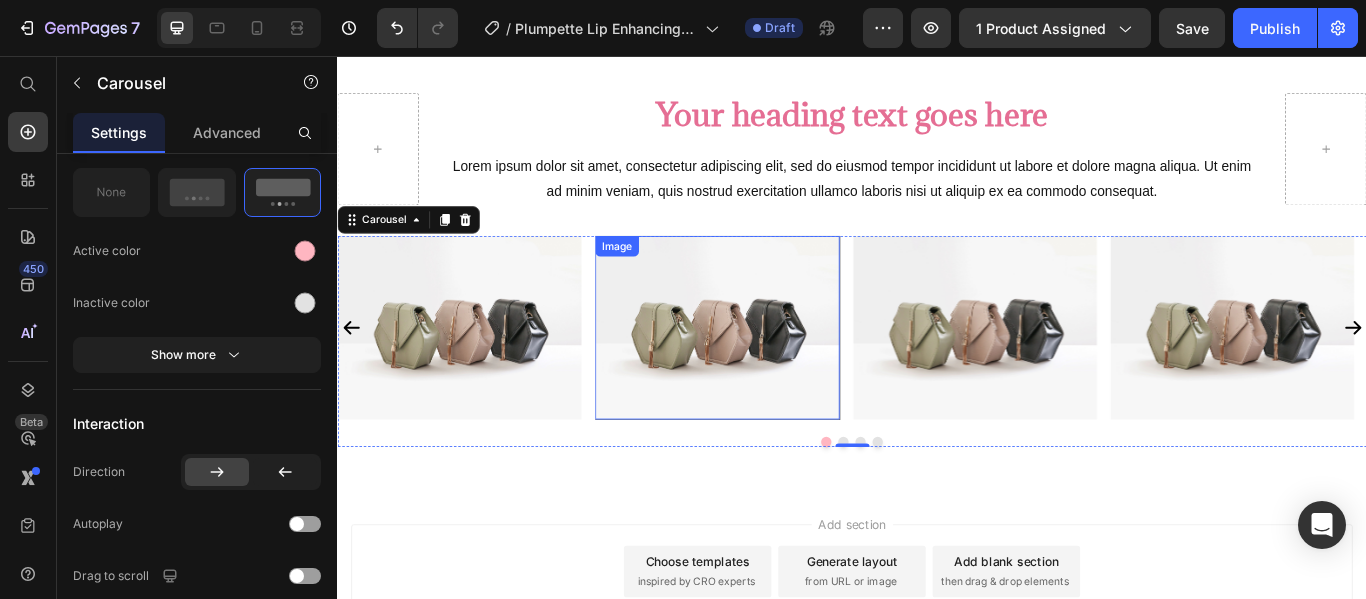 click at bounding box center [779, 372] 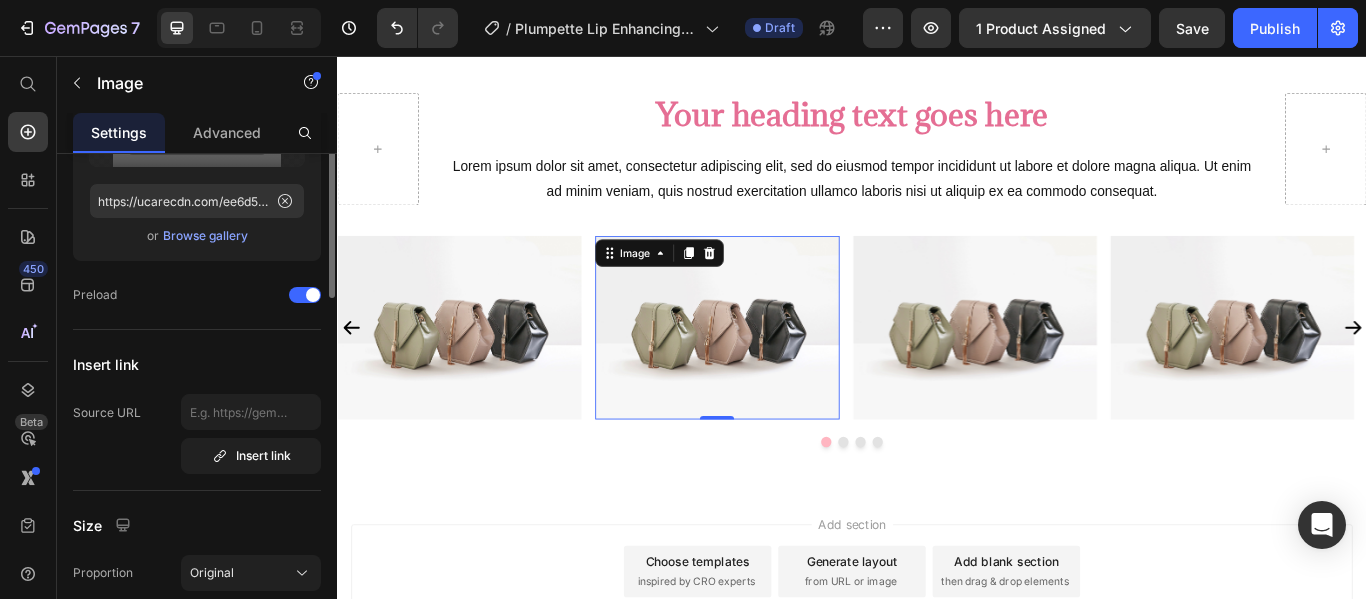 scroll, scrollTop: 127, scrollLeft: 0, axis: vertical 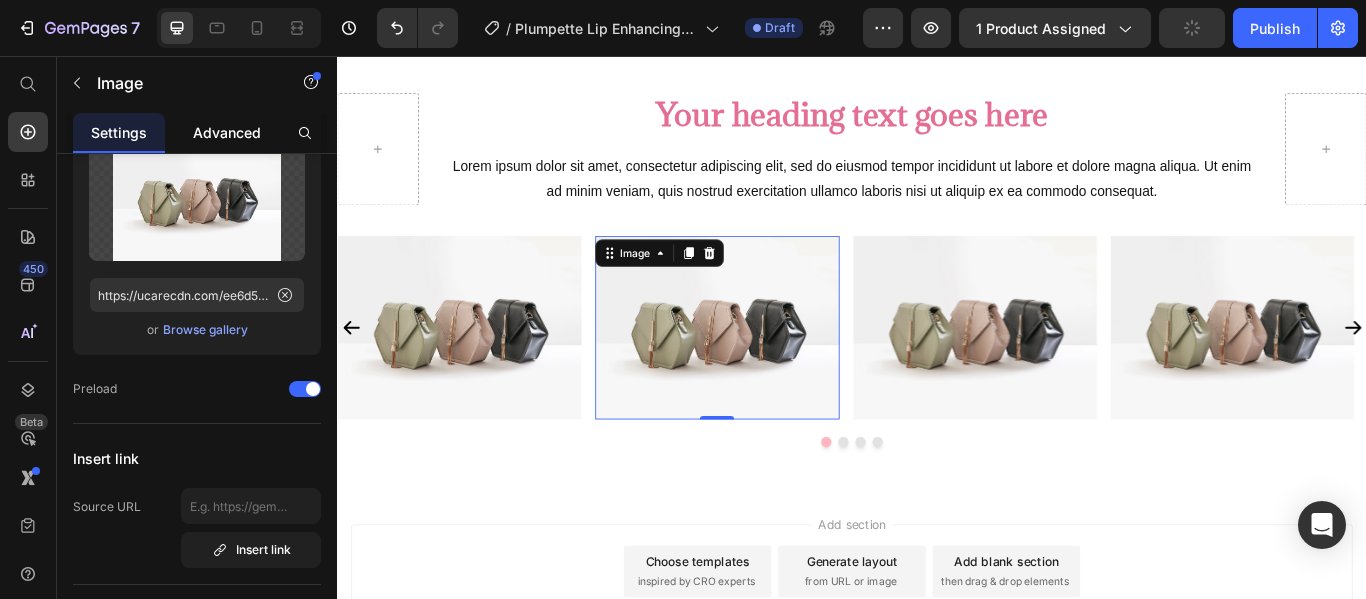 click on "Advanced" at bounding box center (227, 132) 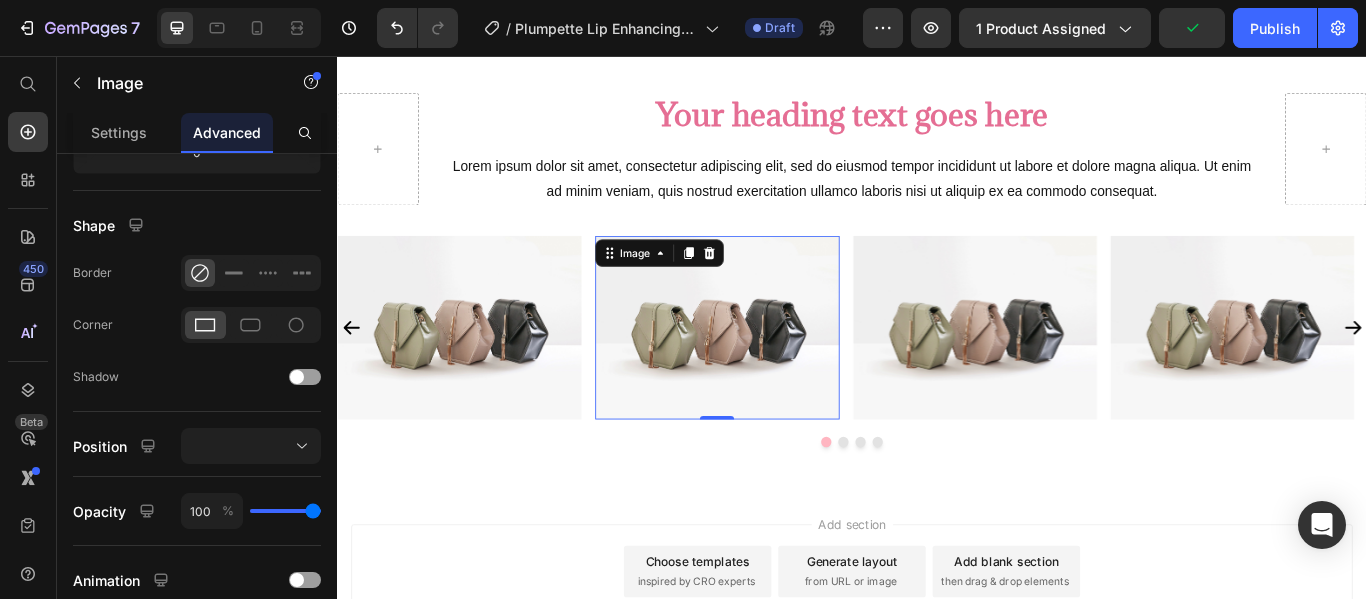 scroll, scrollTop: 0, scrollLeft: 0, axis: both 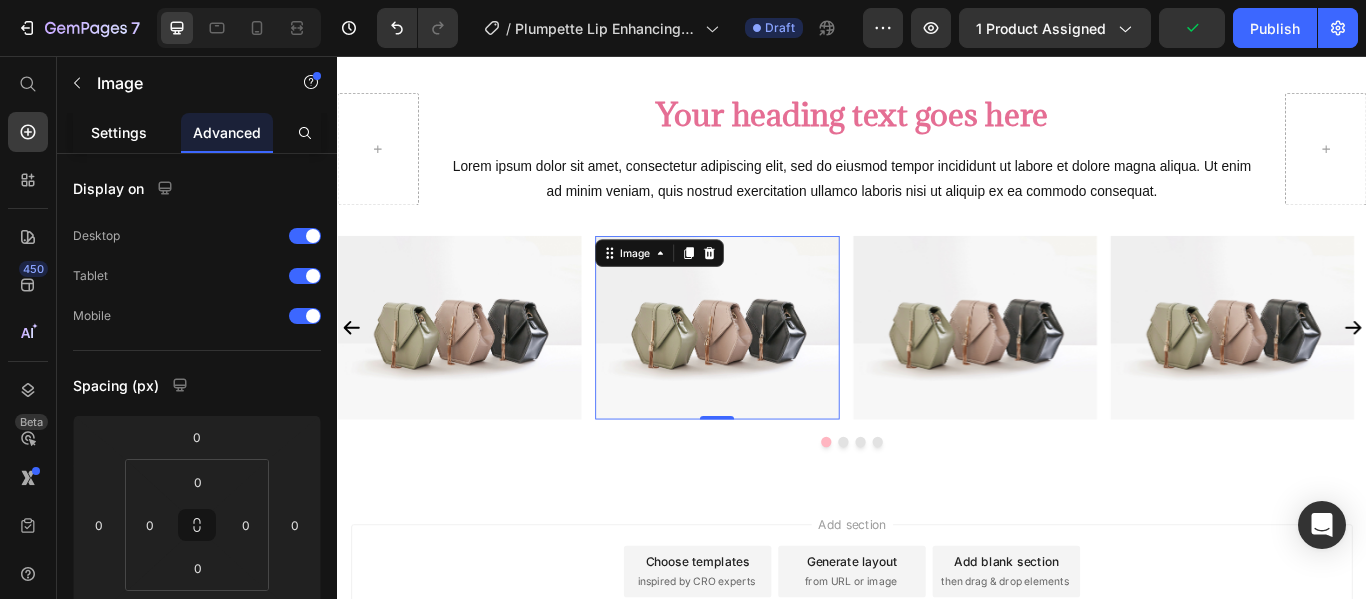 click on "Settings" at bounding box center (119, 132) 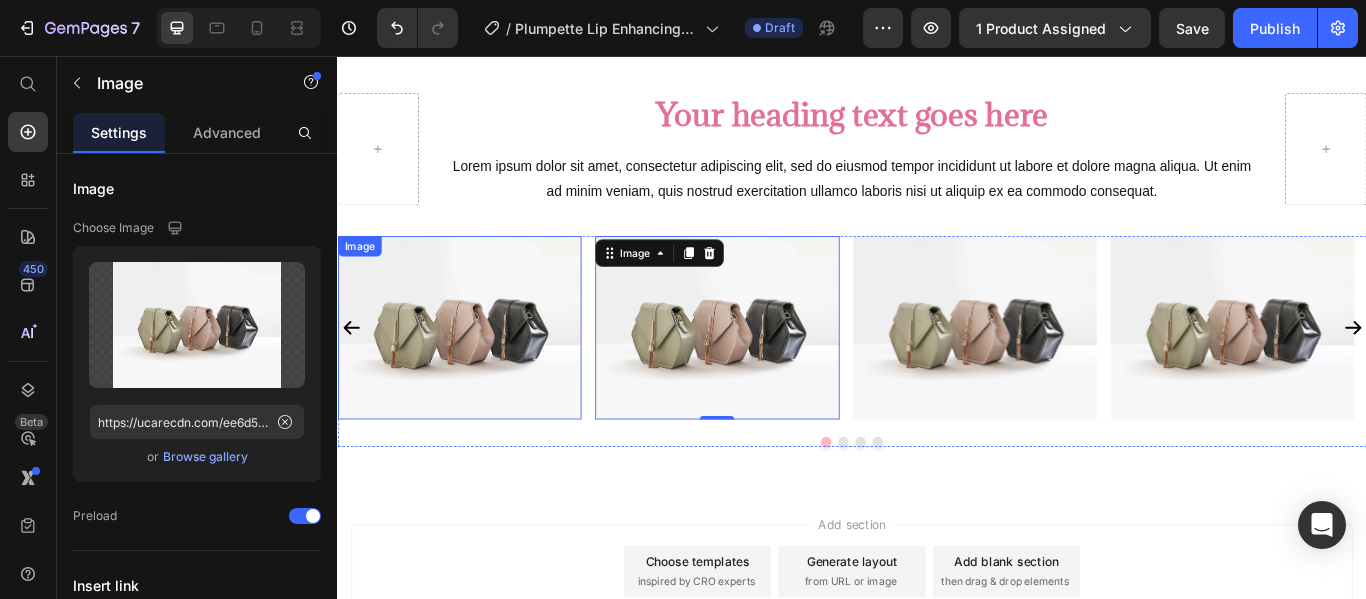 click at bounding box center [479, 372] 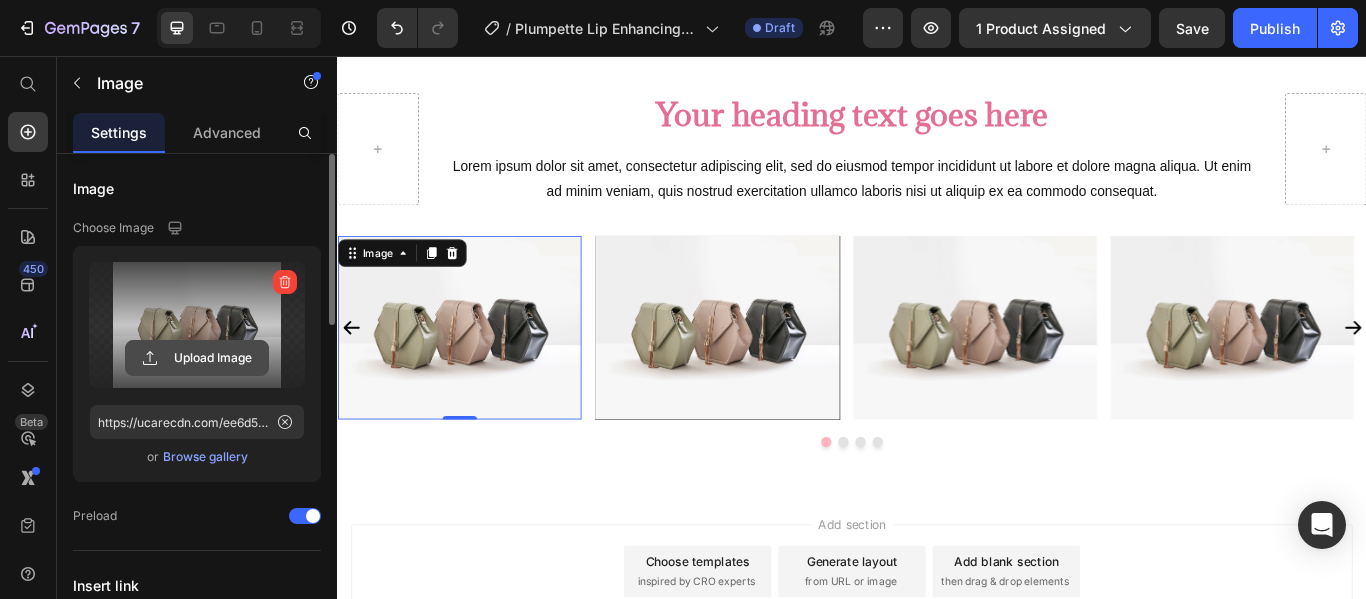 click 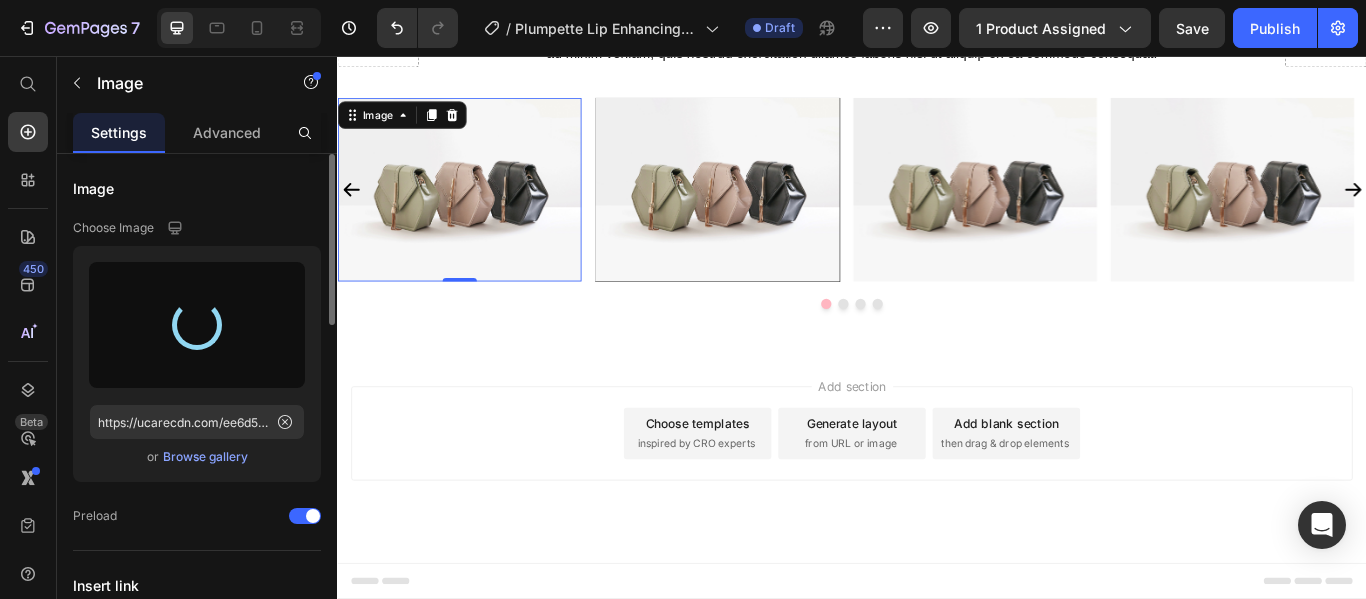 scroll, scrollTop: 2034, scrollLeft: 0, axis: vertical 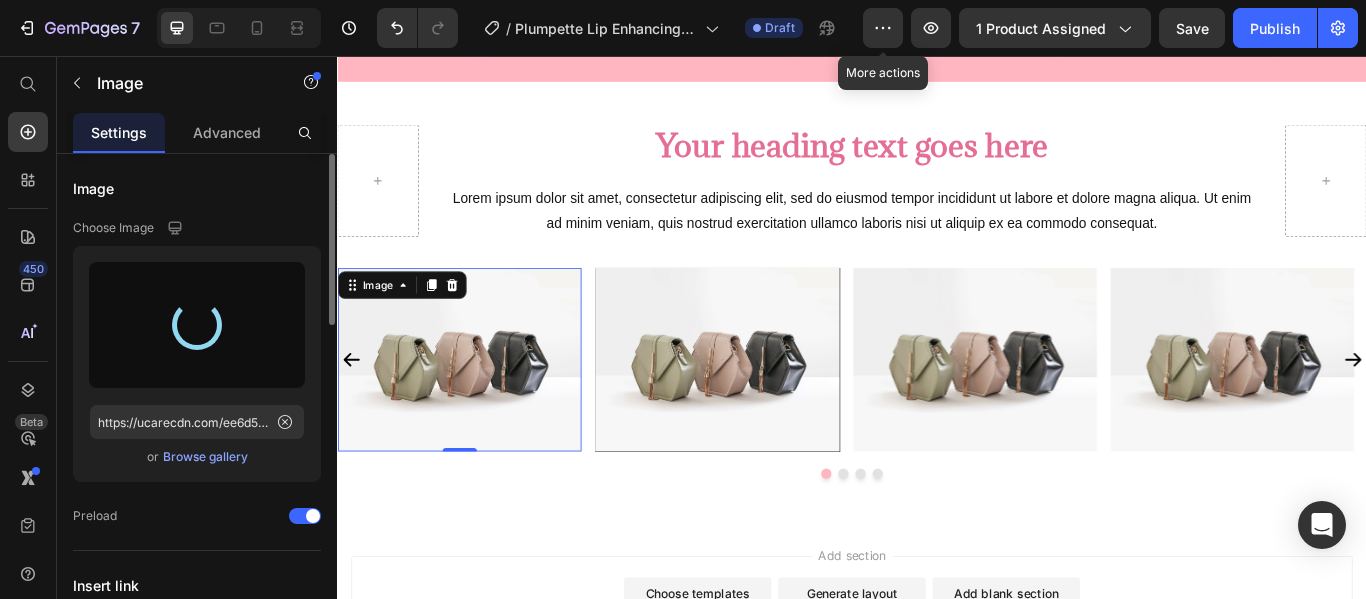 click at bounding box center [479, 409] 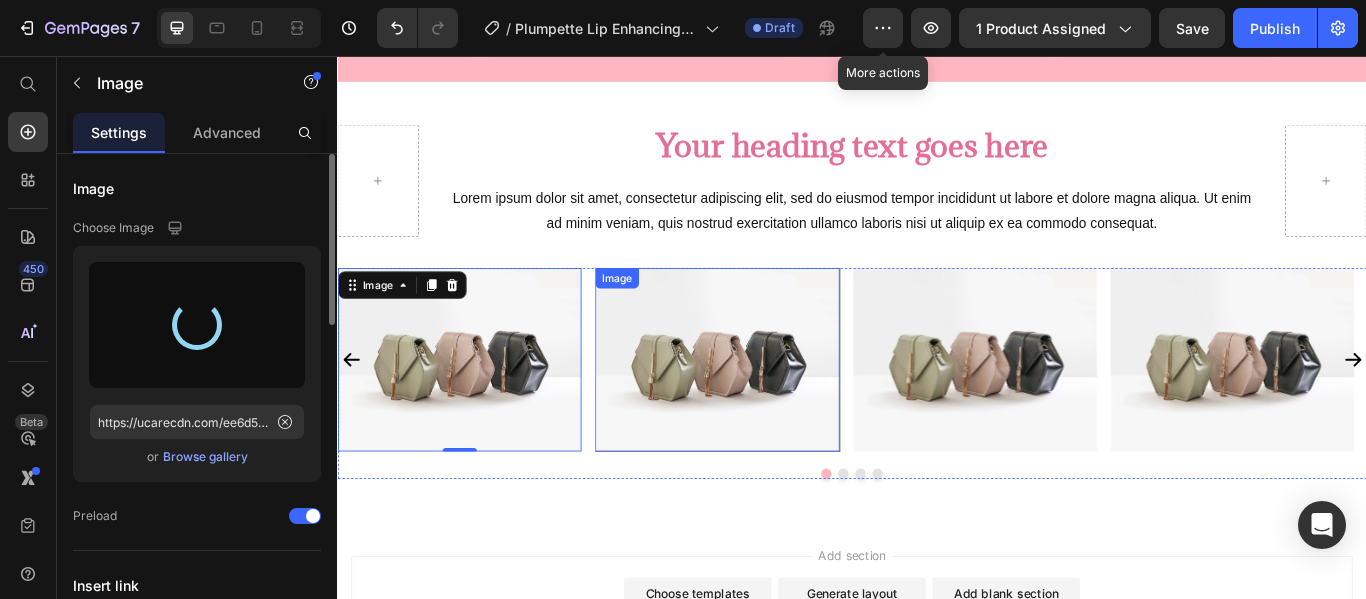 click at bounding box center (779, 409) 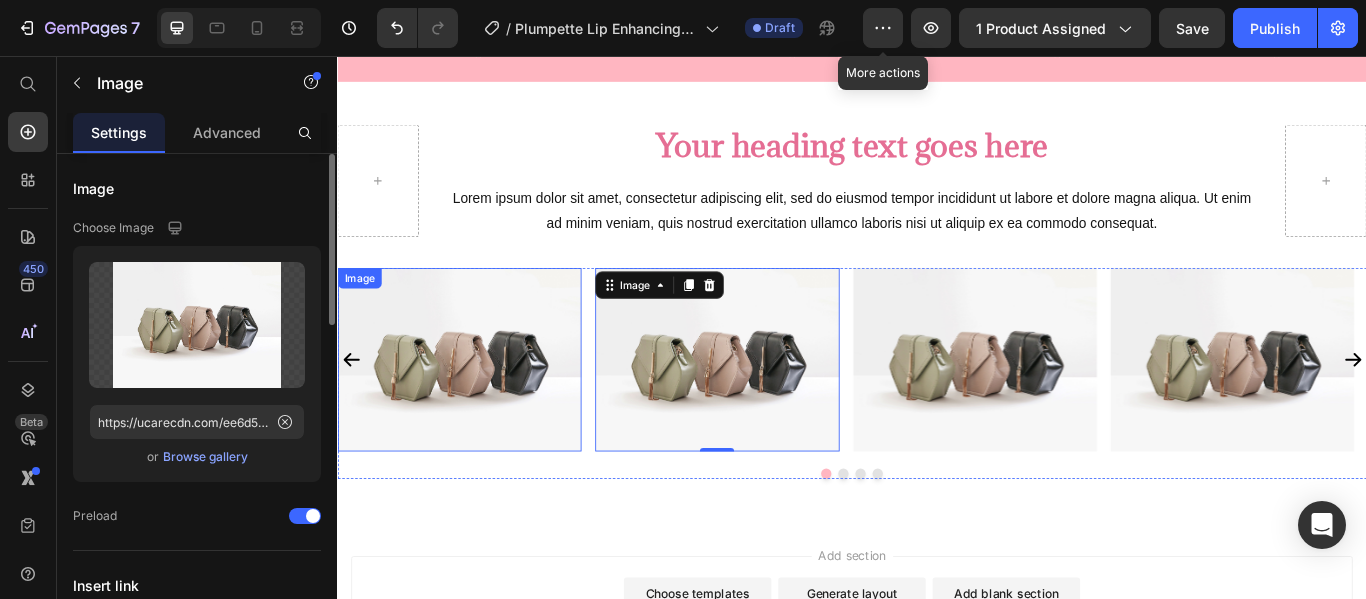 click at bounding box center [479, 409] 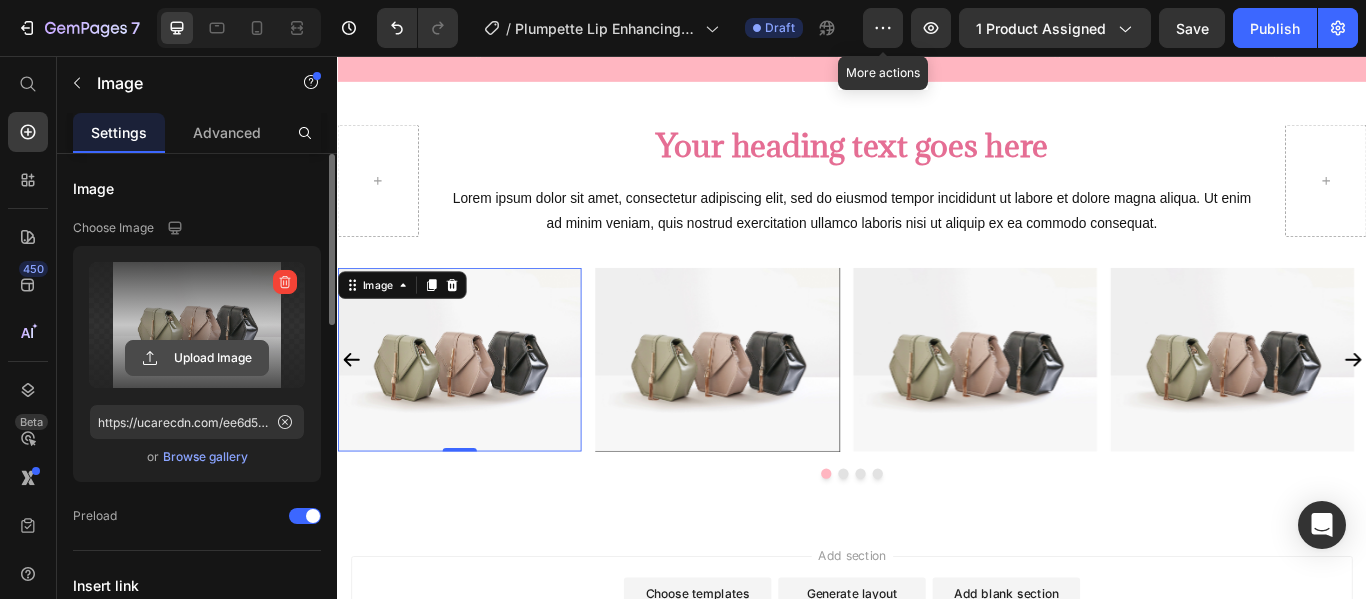 click 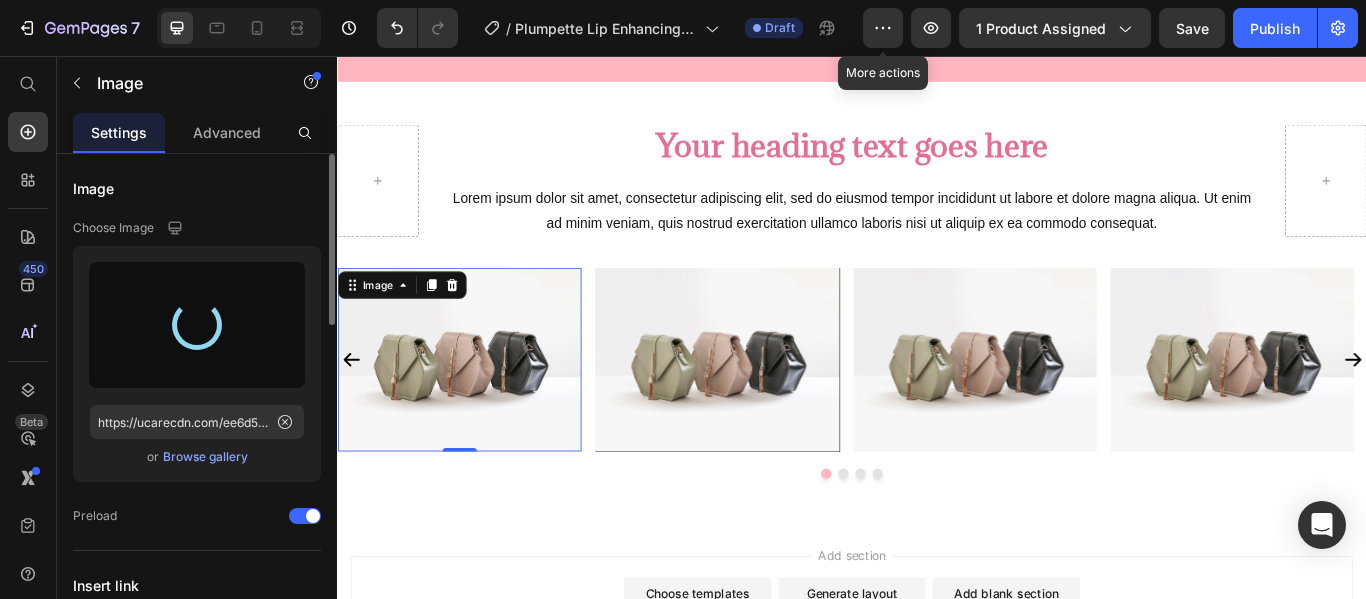 type on "https://cdn.shopify.com/s/files/1/0939/0175/0579/files/gempages_567756307172426793-716e54ef-4ccb-4b32-9b38-a6efabb9559e.png" 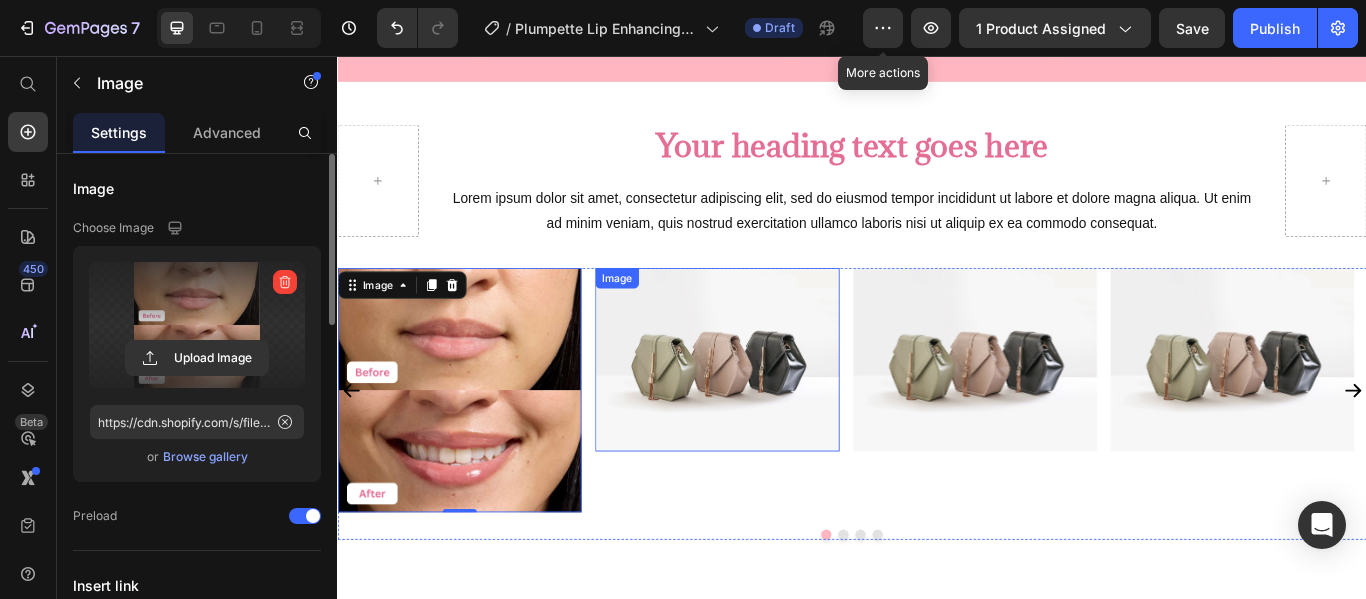 click at bounding box center (779, 409) 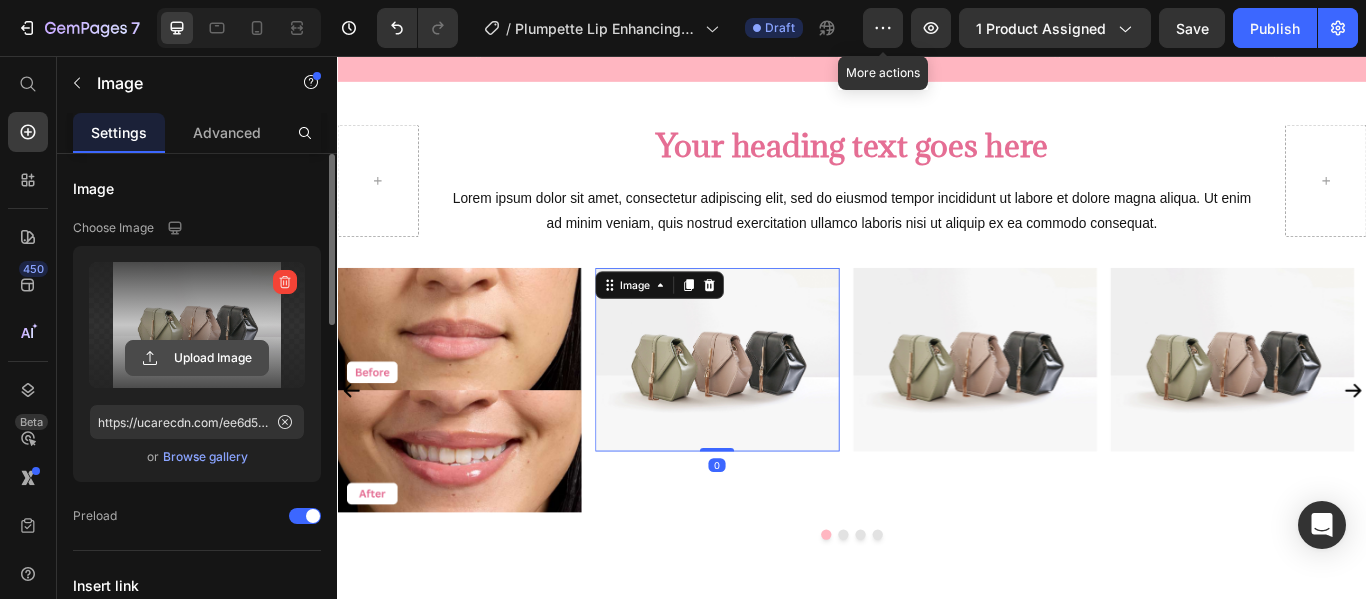 click 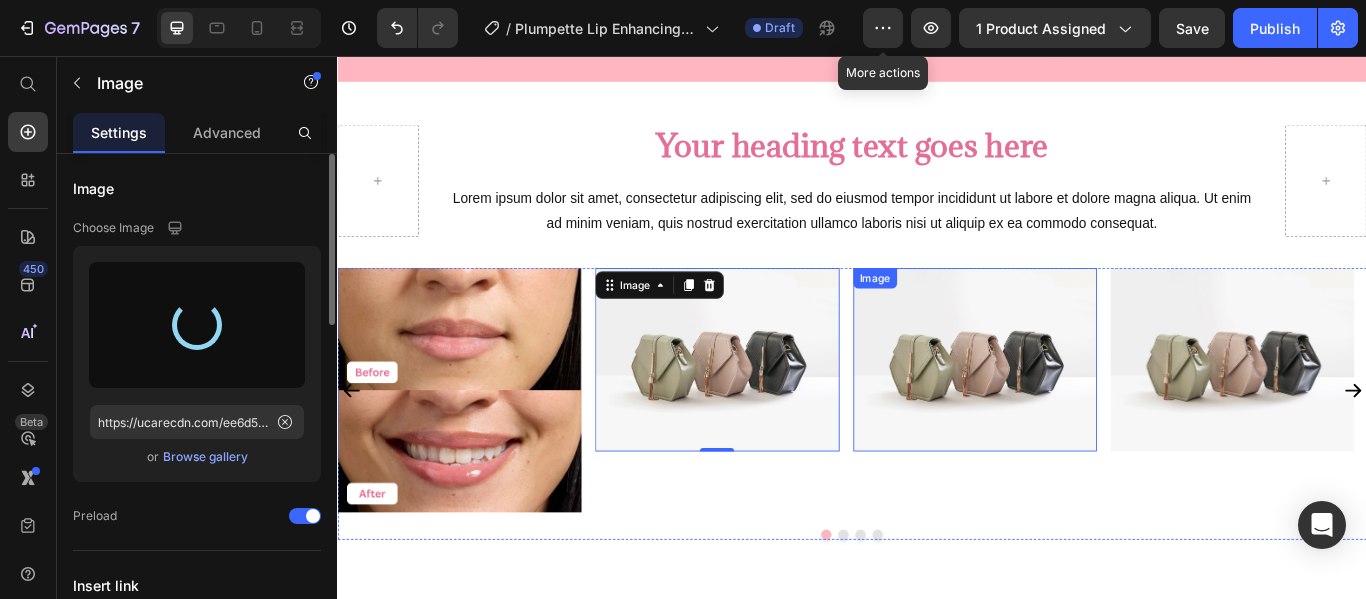 type on "https://cdn.shopify.com/s/files/1/0939/0175/0579/files/gempages_567756307172426793-f68491b6-c434-4e4e-86c1-30b0d77382fb.png" 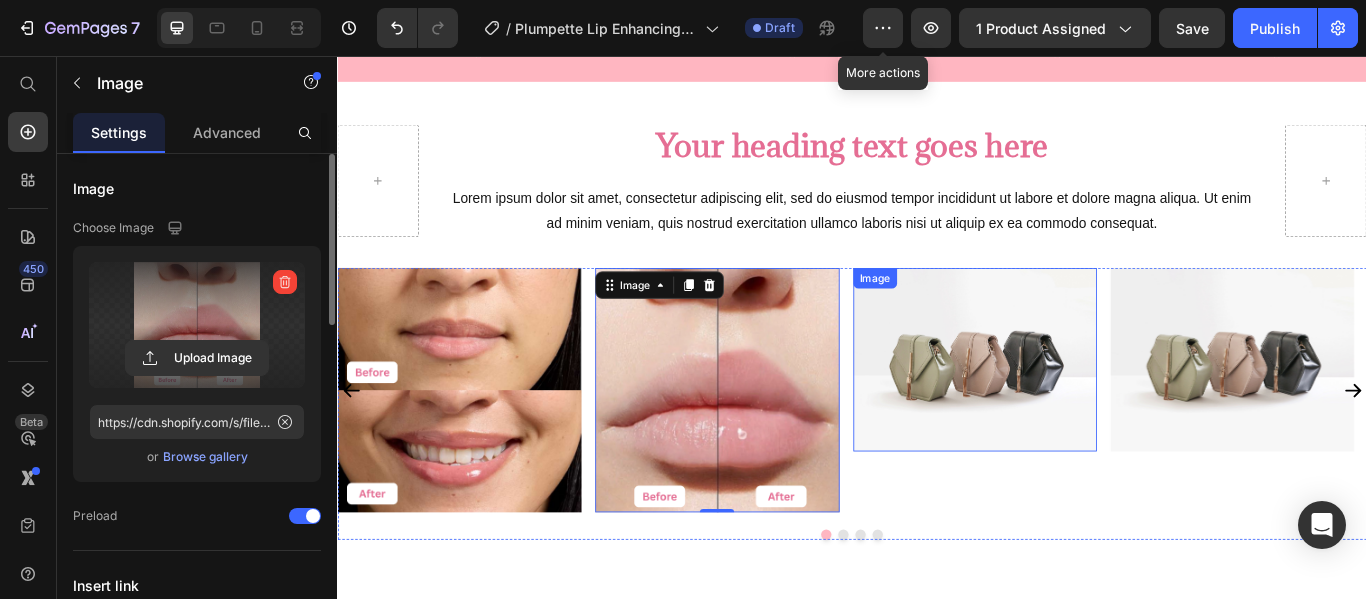 click at bounding box center [1080, 409] 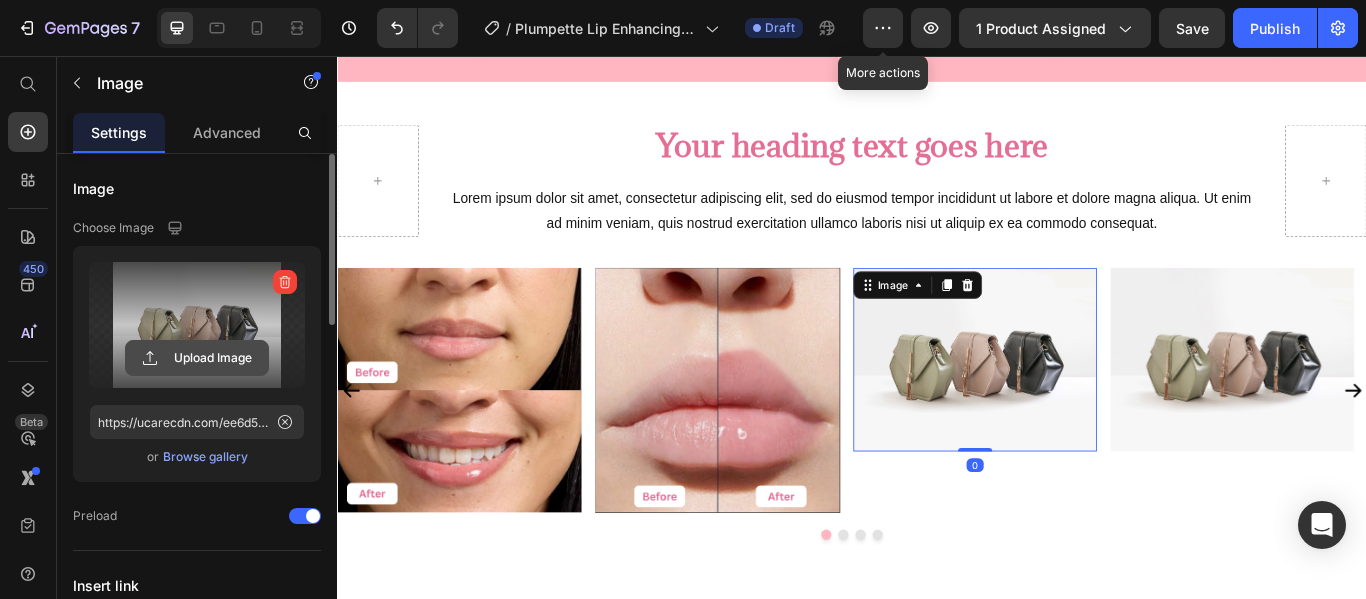 click 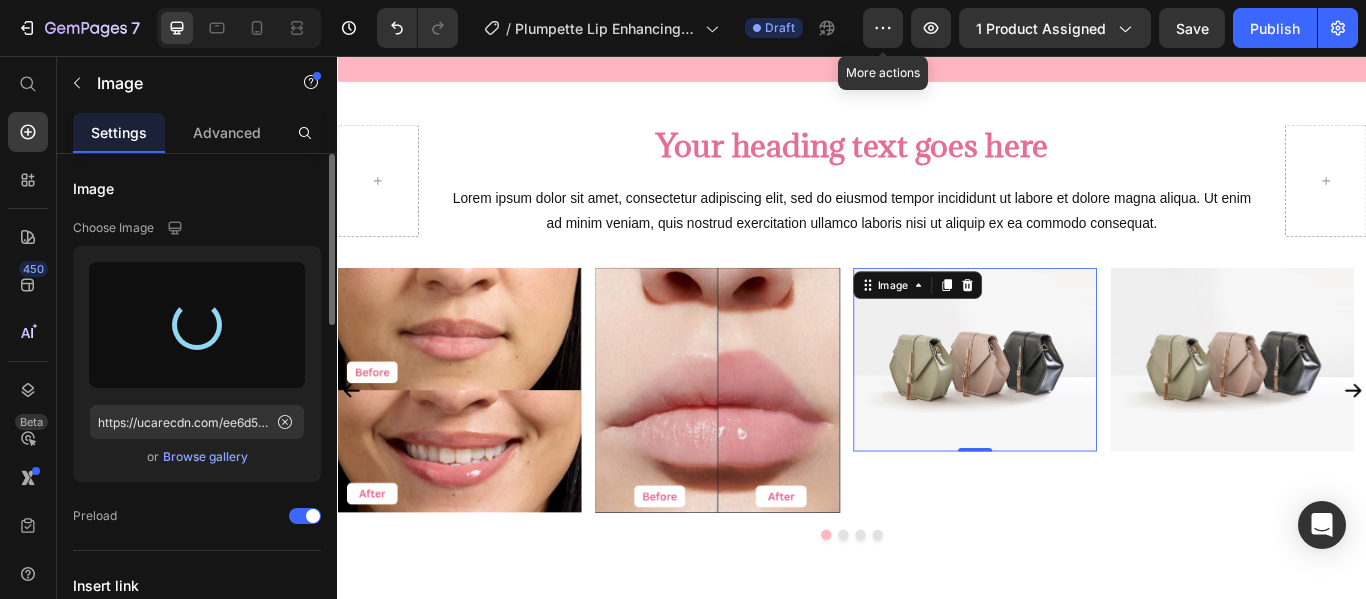 type on "https://cdn.shopify.com/s/files/1/0939/0175/0579/files/gempages_567756307172426793-df9ceecc-eaf9-47e8-bc23-45cf9b4c8967.png" 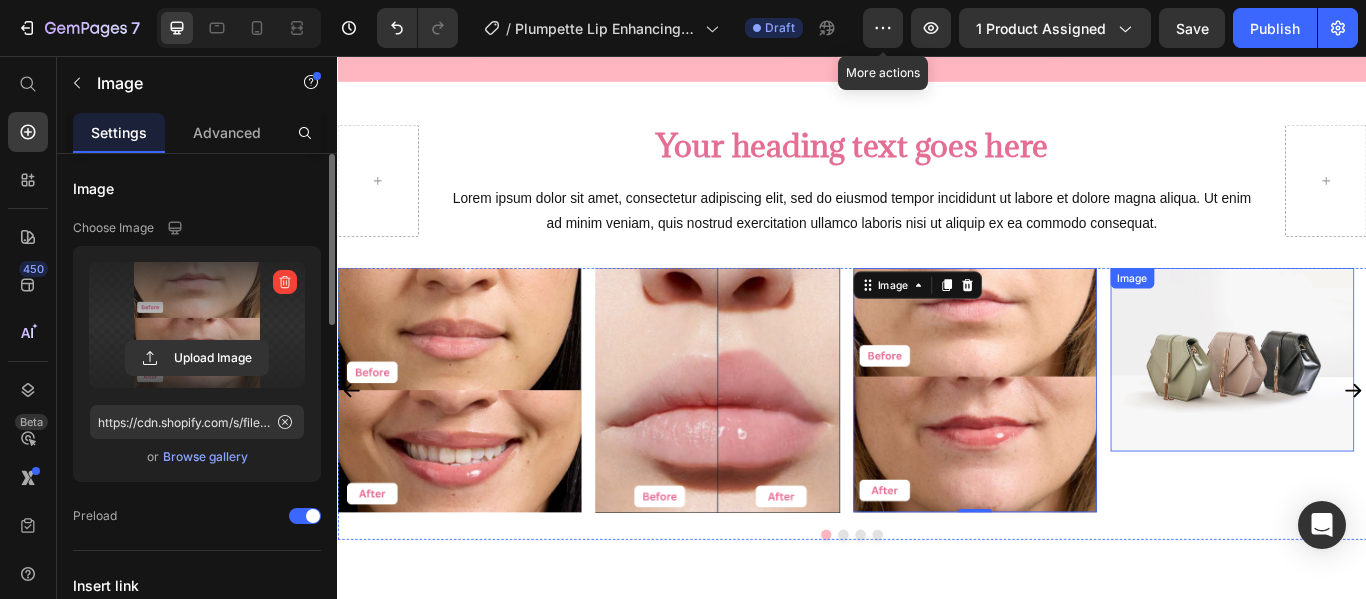 click at bounding box center (1380, 409) 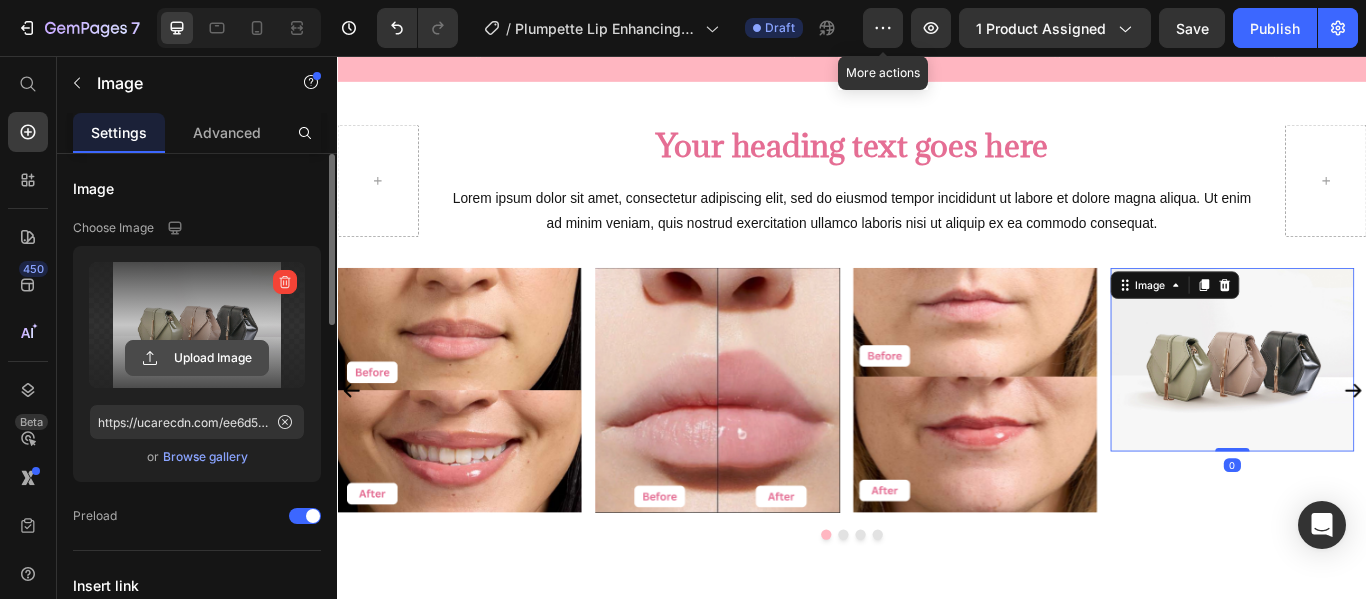 click 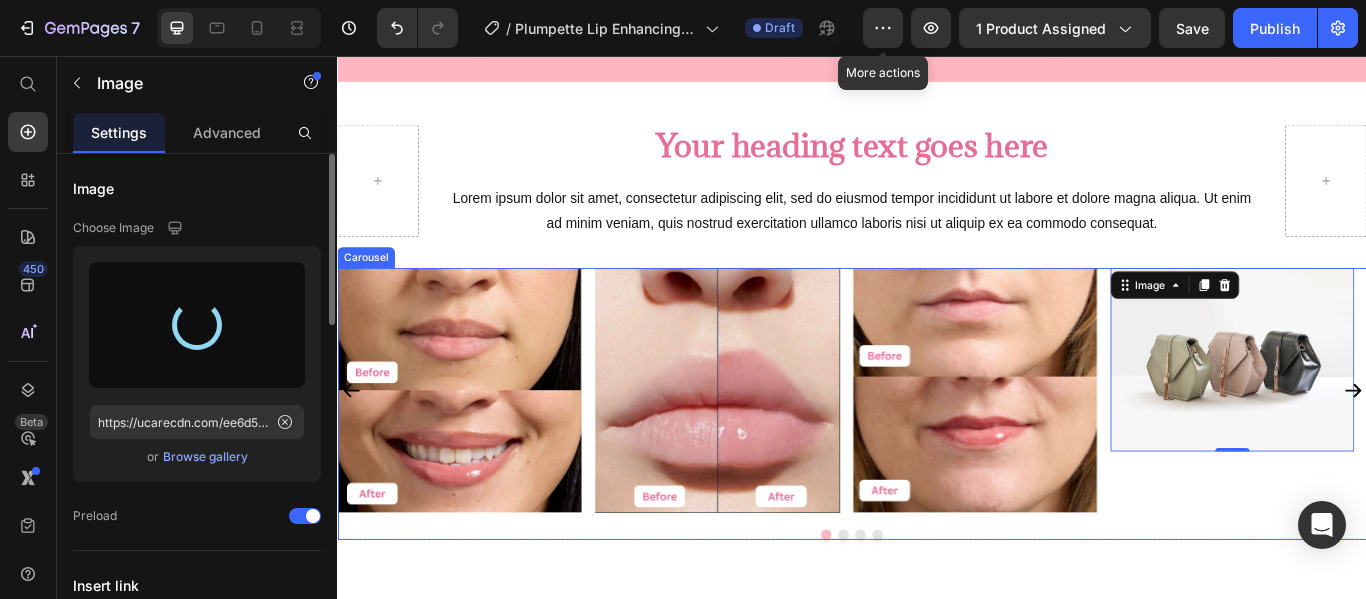 type on "https://cdn.shopify.com/s/files/1/0939/0175/0579/files/gempages_567756307172426793-db27770c-7caa-4059-83b9-b4cfc9acdaf4.png" 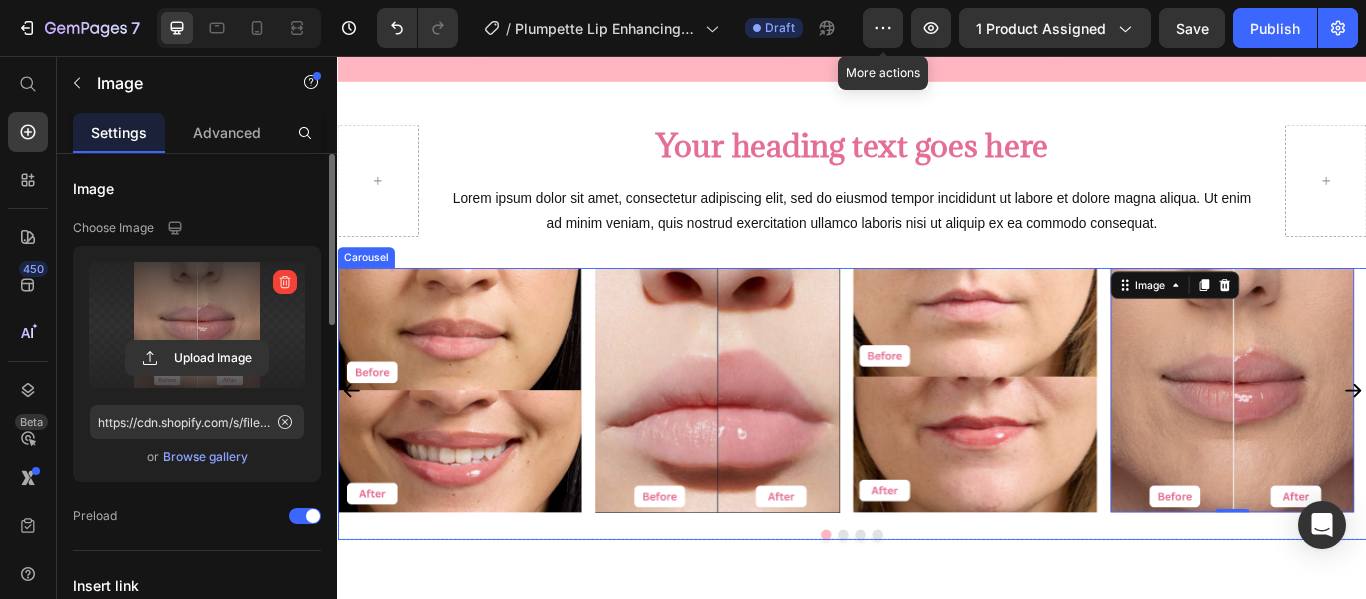 click on "Image Image Image Image   0" at bounding box center [937, 445] 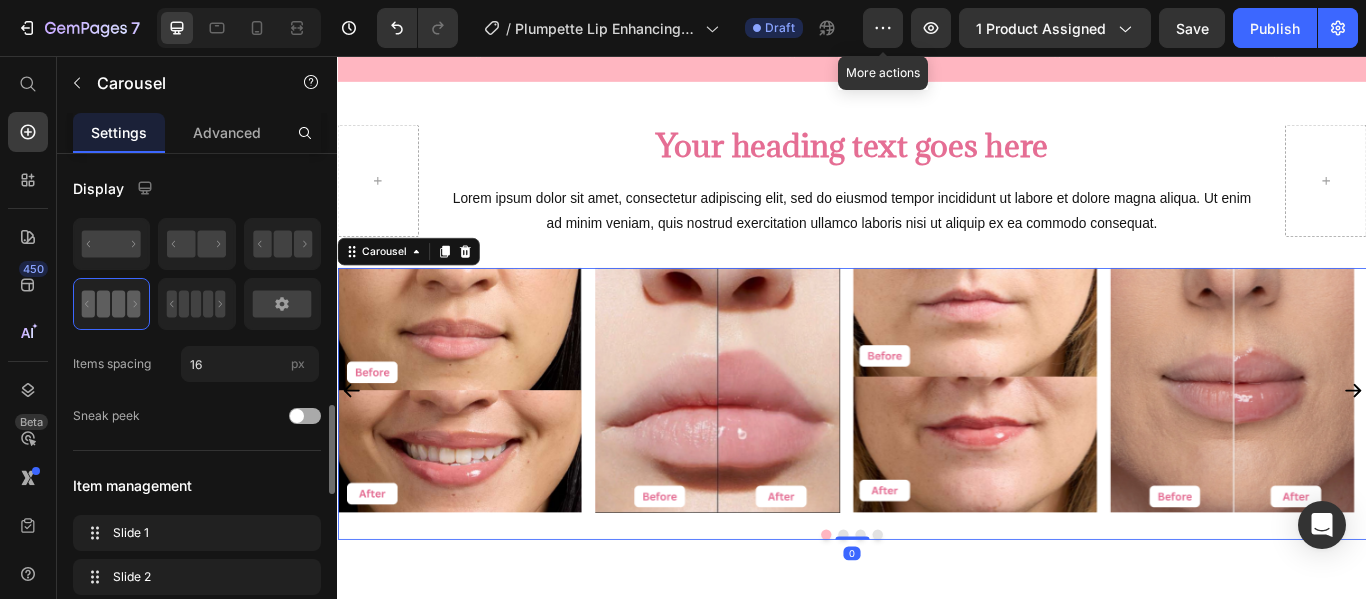 scroll, scrollTop: 245, scrollLeft: 0, axis: vertical 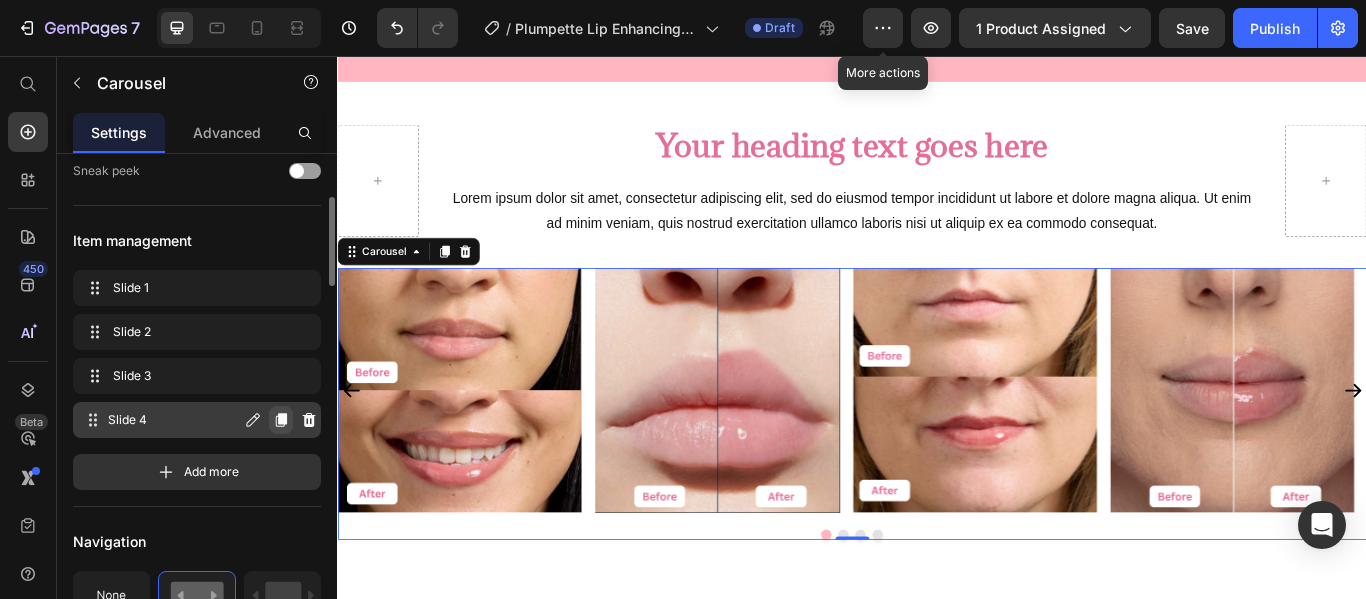 click 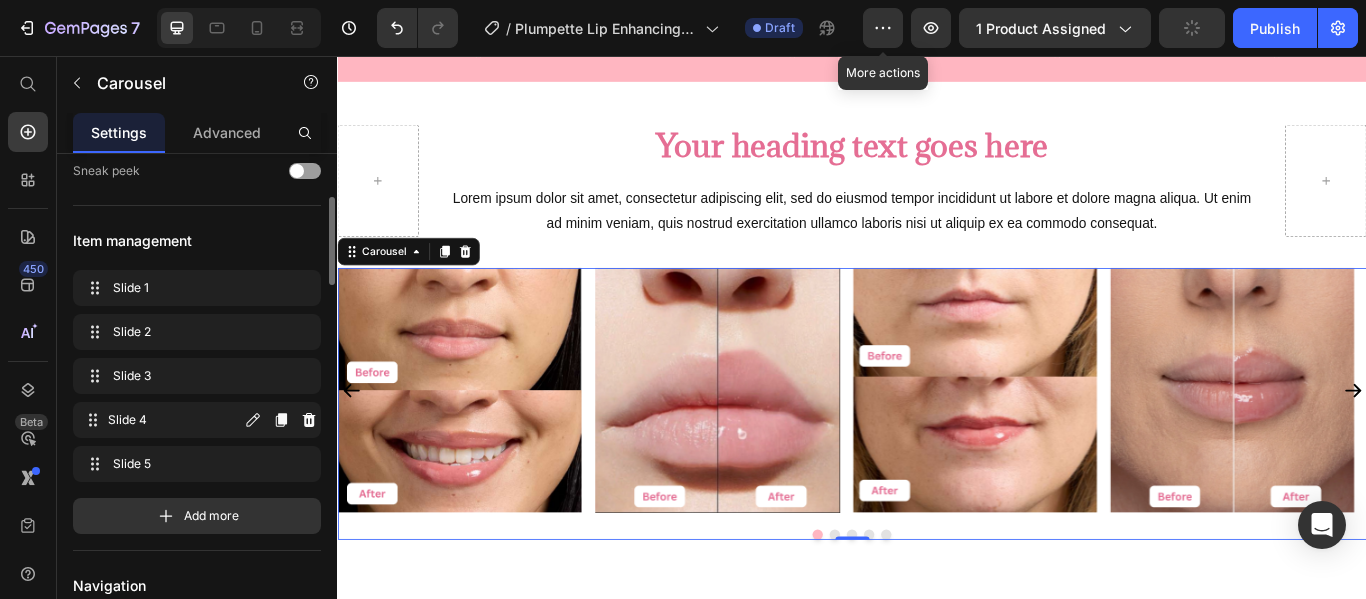 click 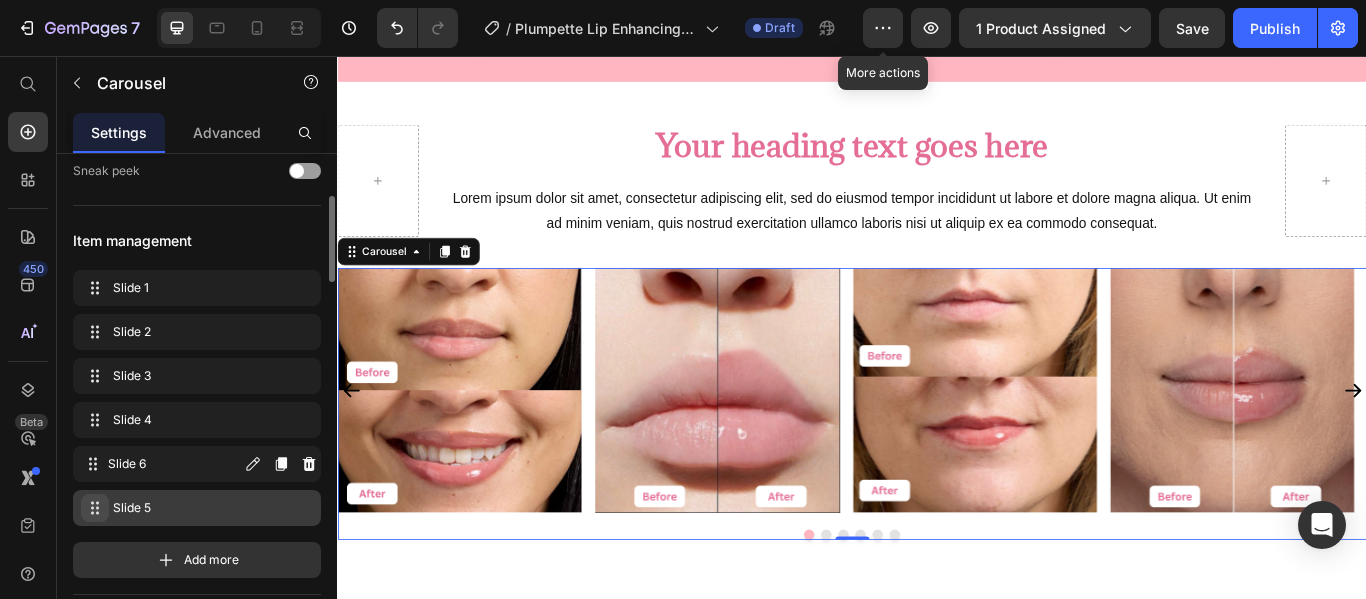 type 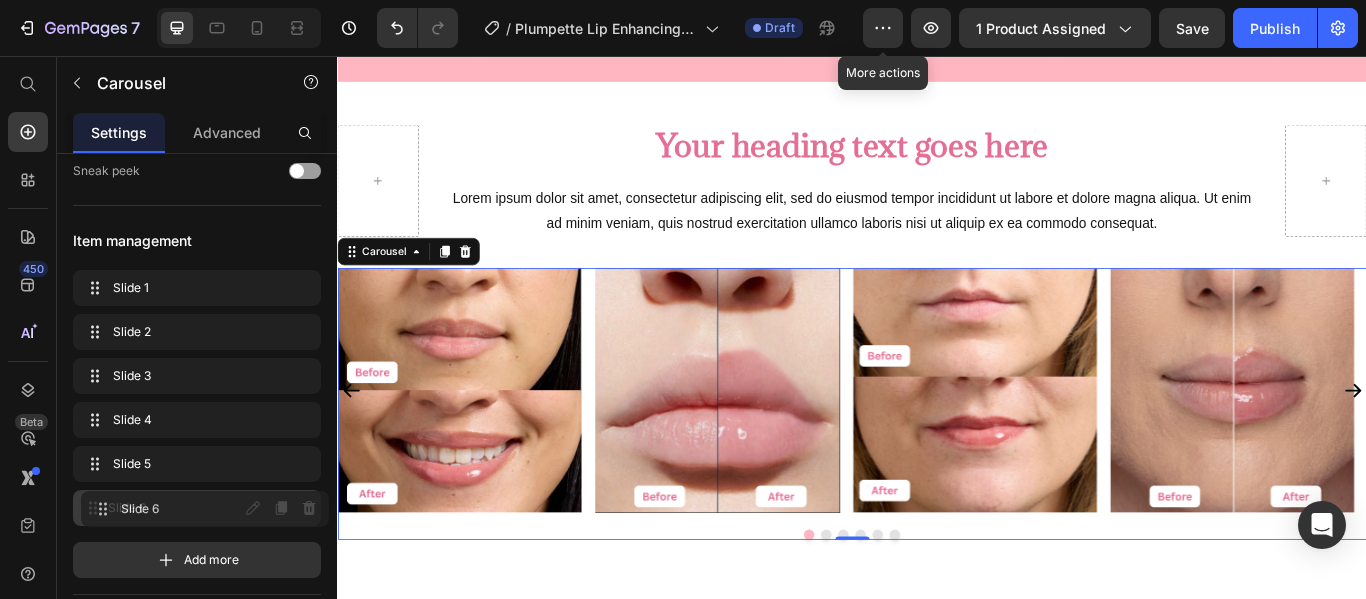 drag, startPoint x: 94, startPoint y: 471, endPoint x: 782, endPoint y: 544, distance: 691.862 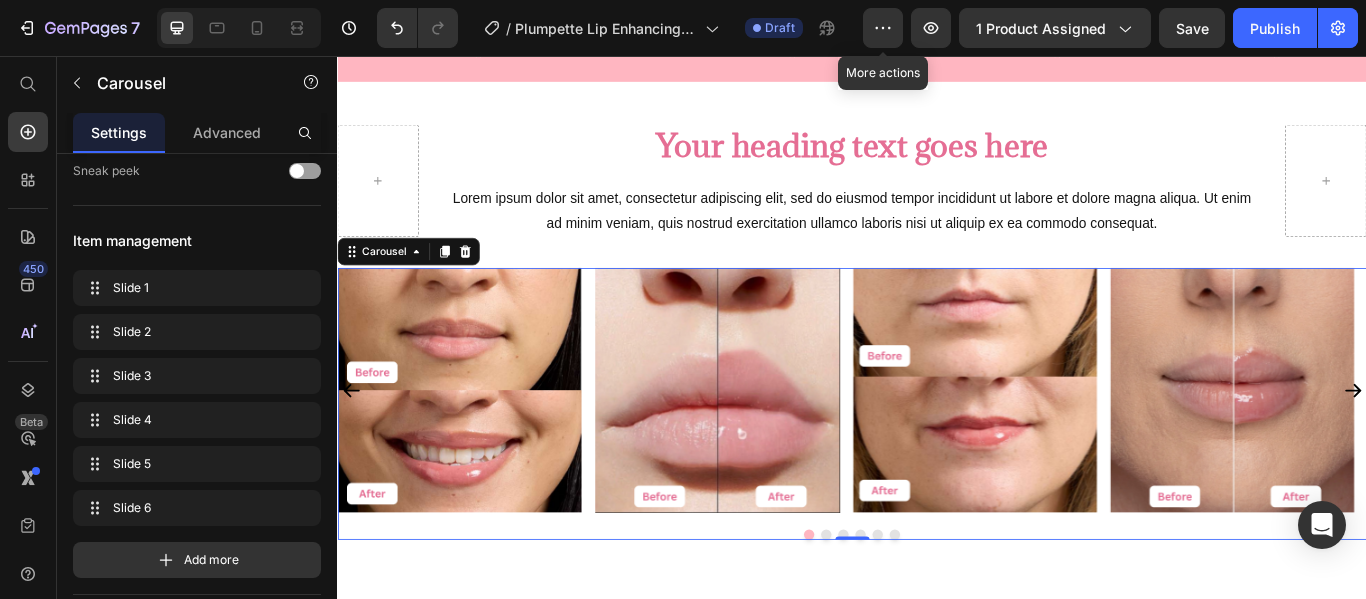 click at bounding box center [967, 614] 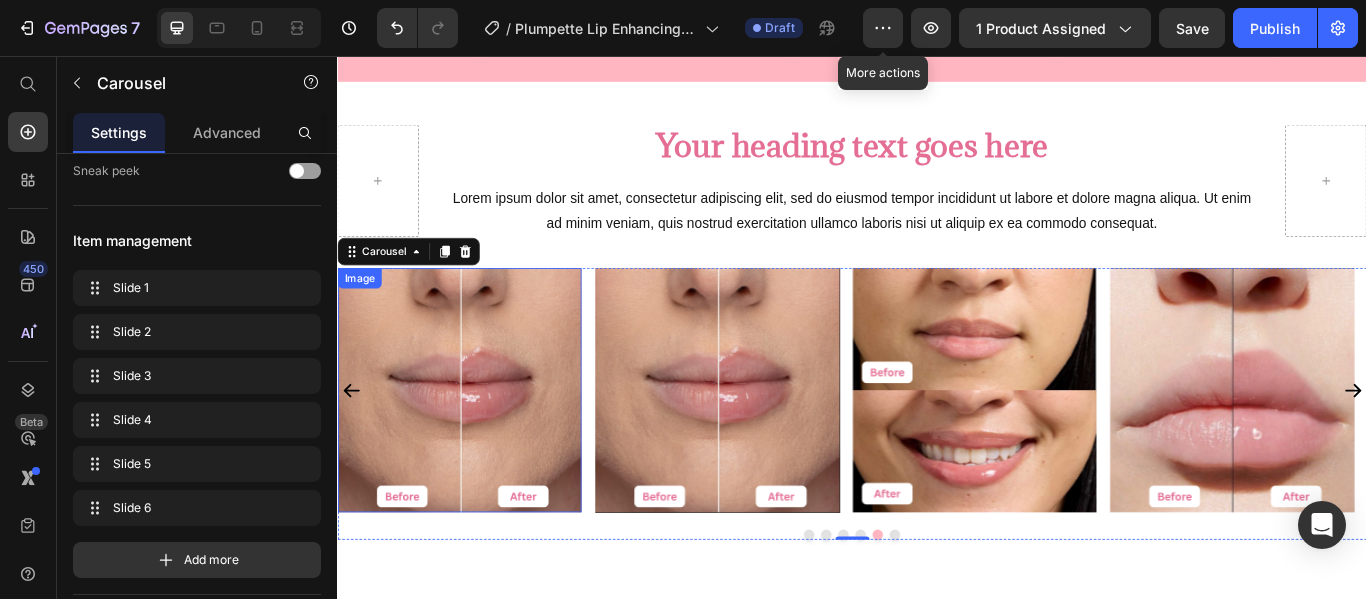 click at bounding box center [479, 445] 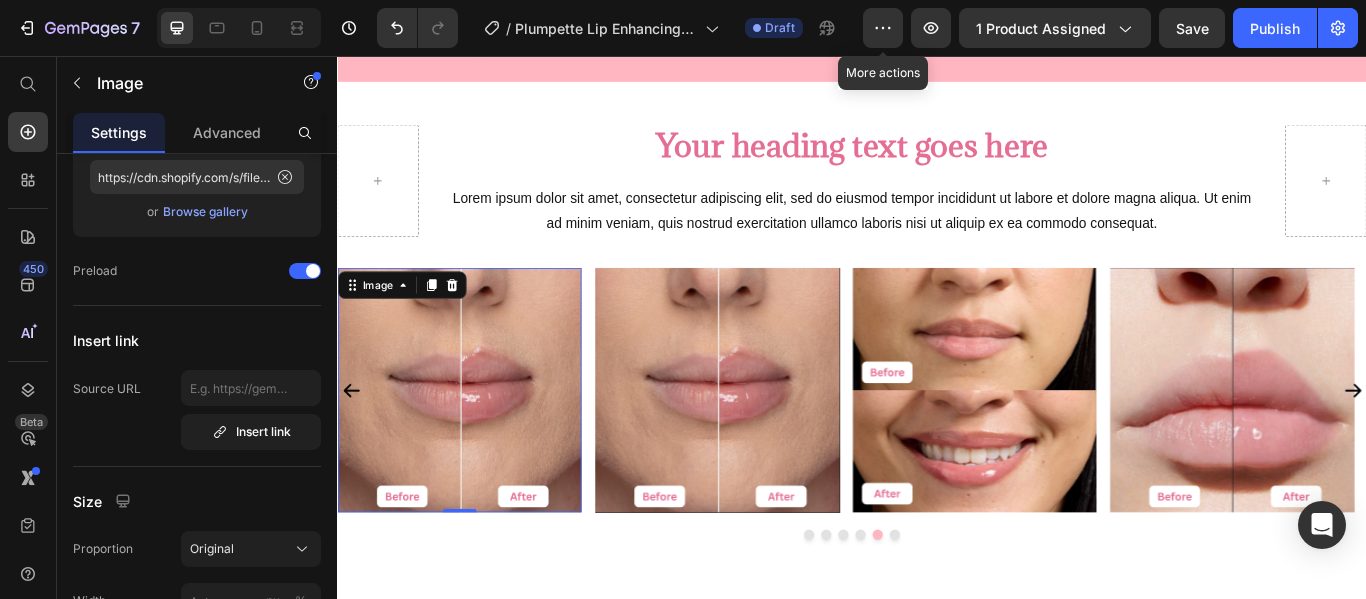 scroll, scrollTop: 0, scrollLeft: 0, axis: both 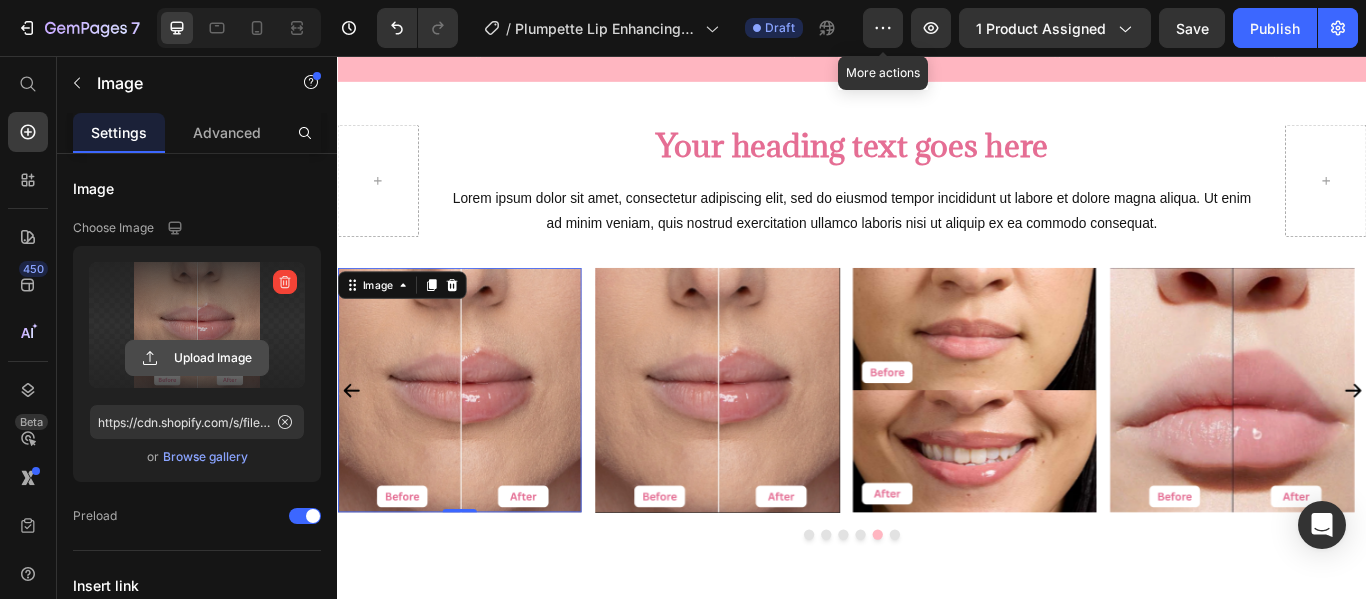 click 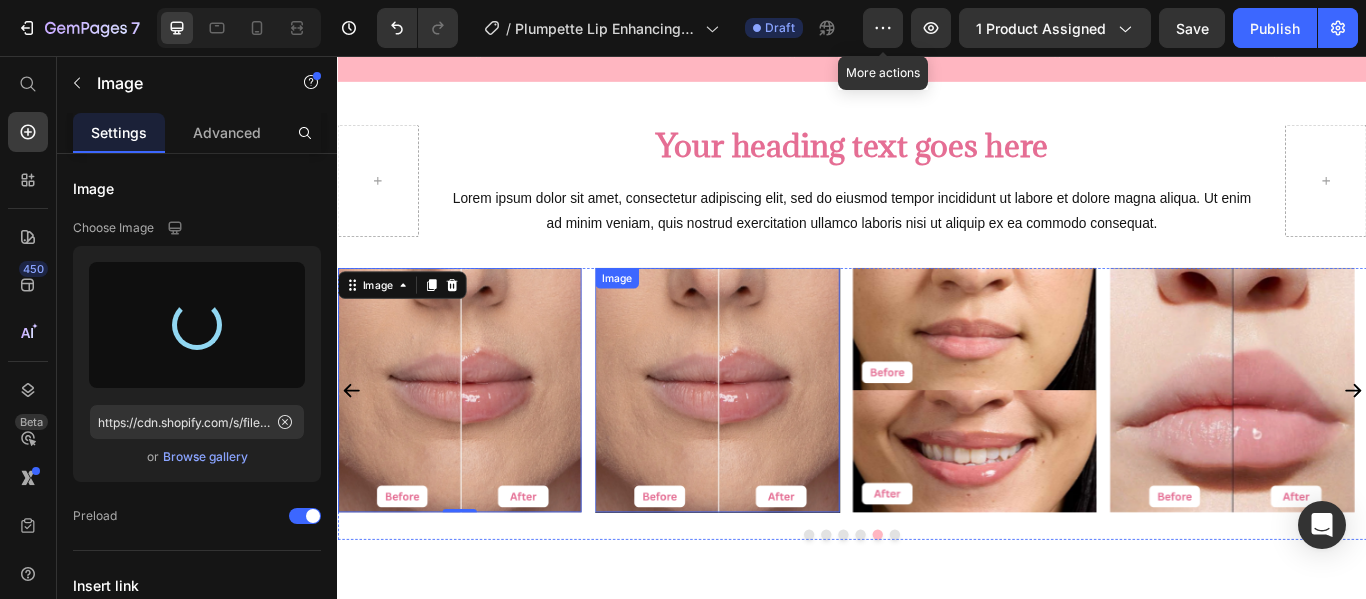 type on "https://cdn.shopify.com/s/files/1/0939/0175/0579/files/gempages_567756307172426793-31ba3d55-c1fa-4cda-957d-e306033dac84.png" 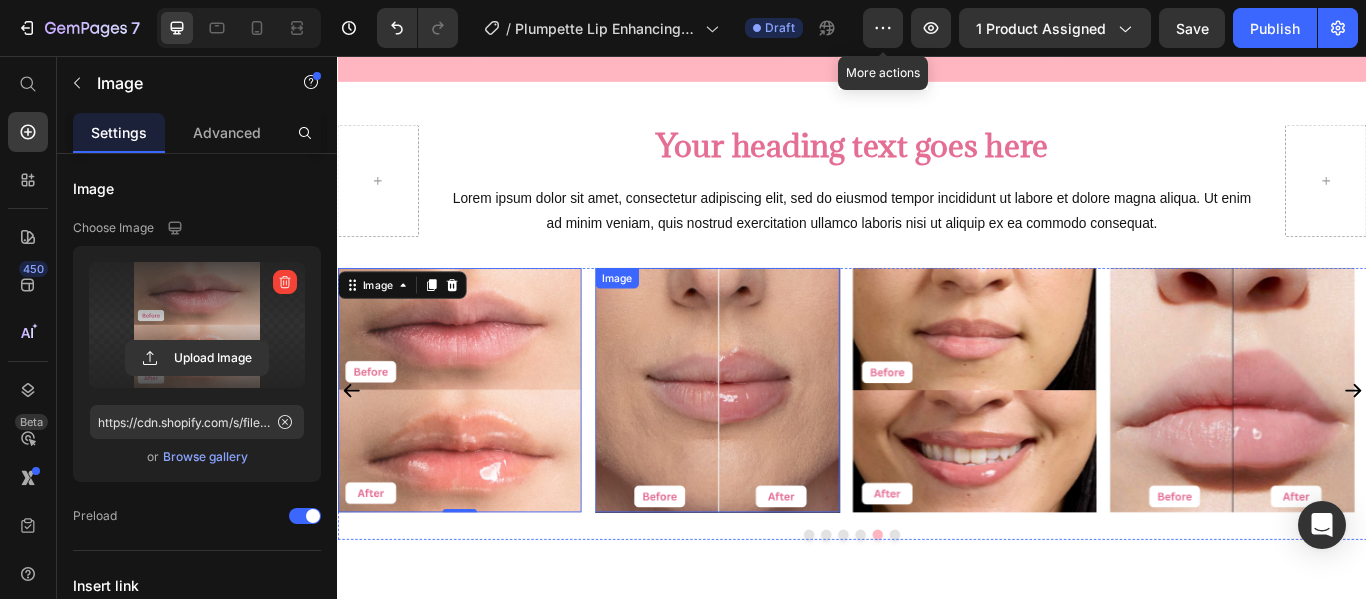 click at bounding box center (779, 445) 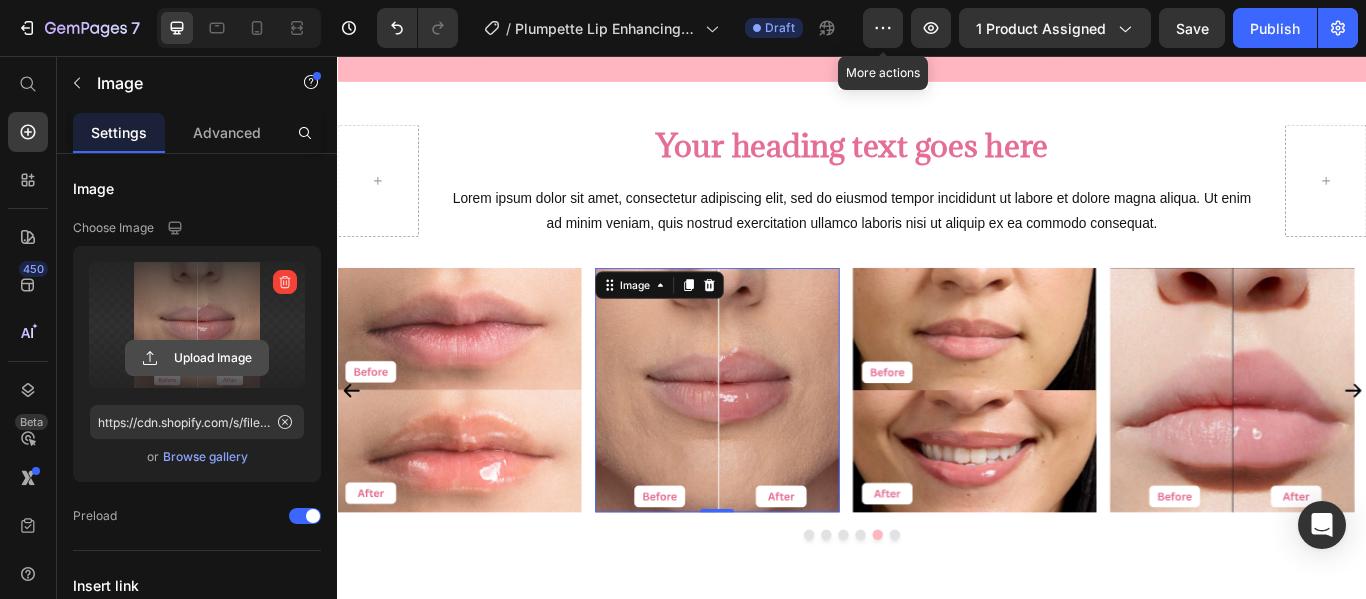 click 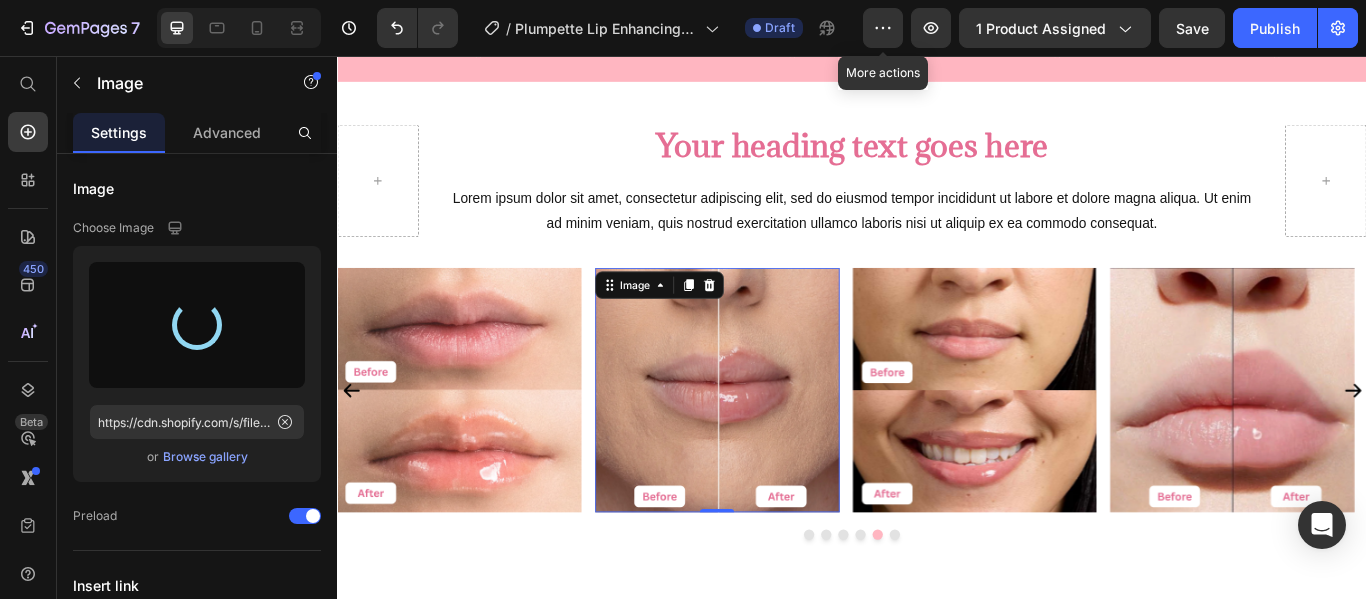 type on "https://cdn.shopify.com/s/files/1/0939/0175/0579/files/gempages_567756307172426793-5aa0786d-74fc-4c41-8c1b-46c42d98b9a2.png" 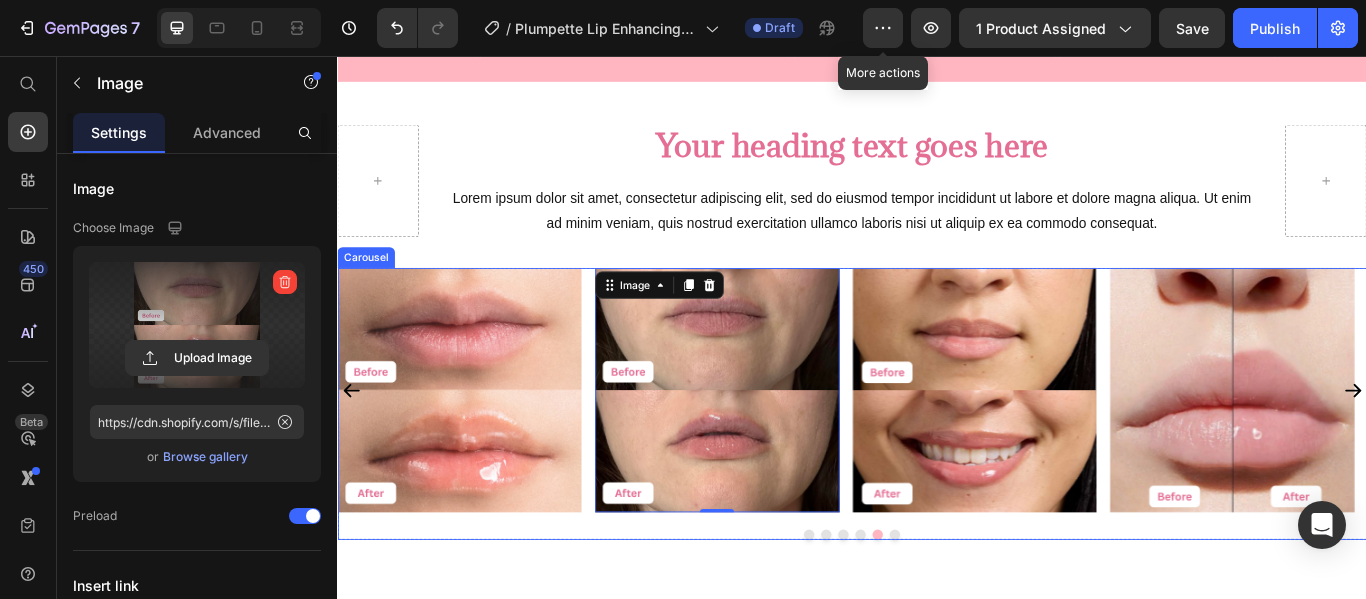 click on "Image Image Image Image Image Image   0" at bounding box center (937, 445) 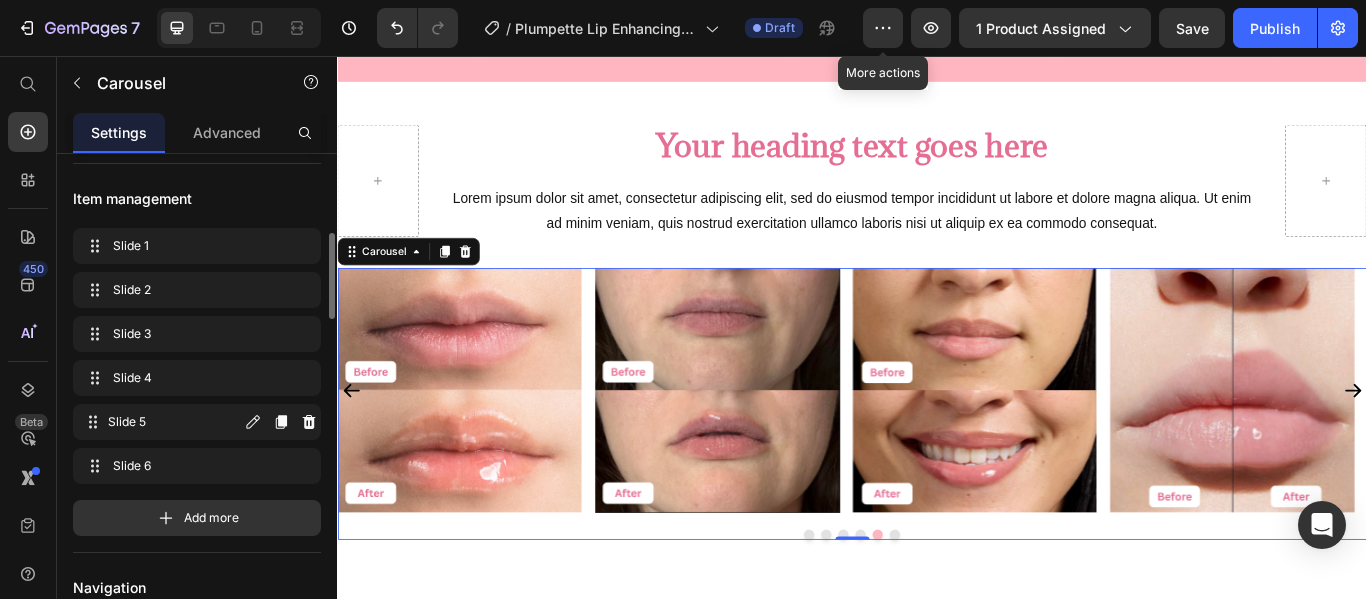 scroll, scrollTop: 312, scrollLeft: 0, axis: vertical 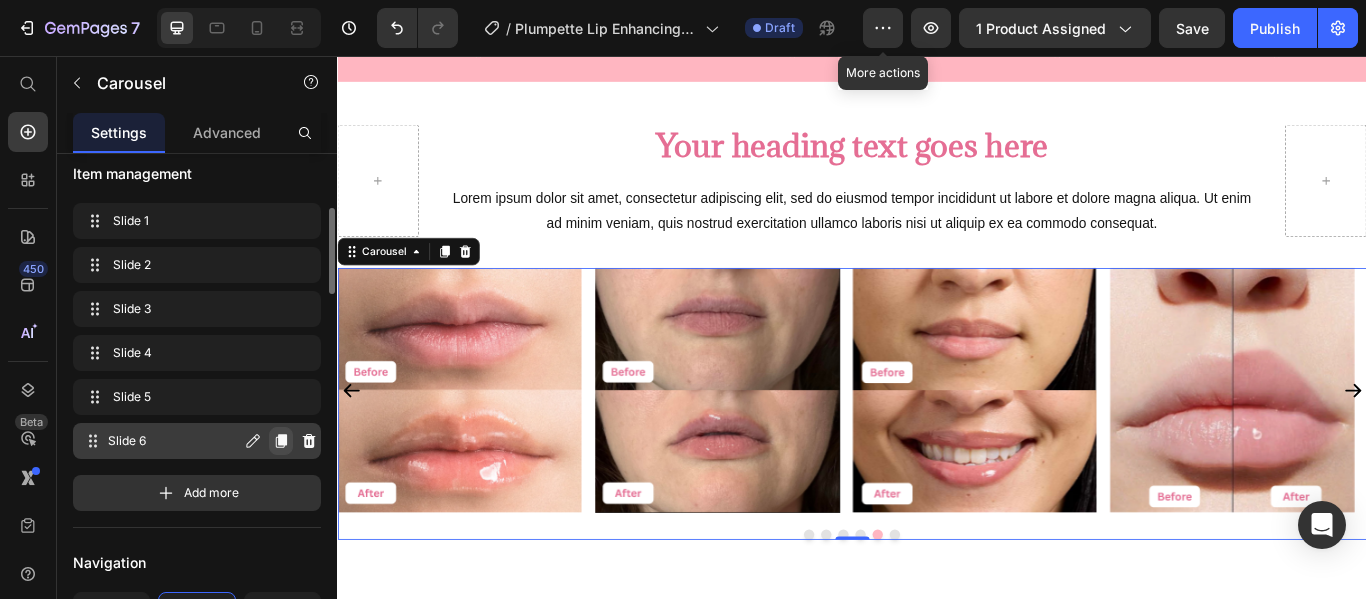 click 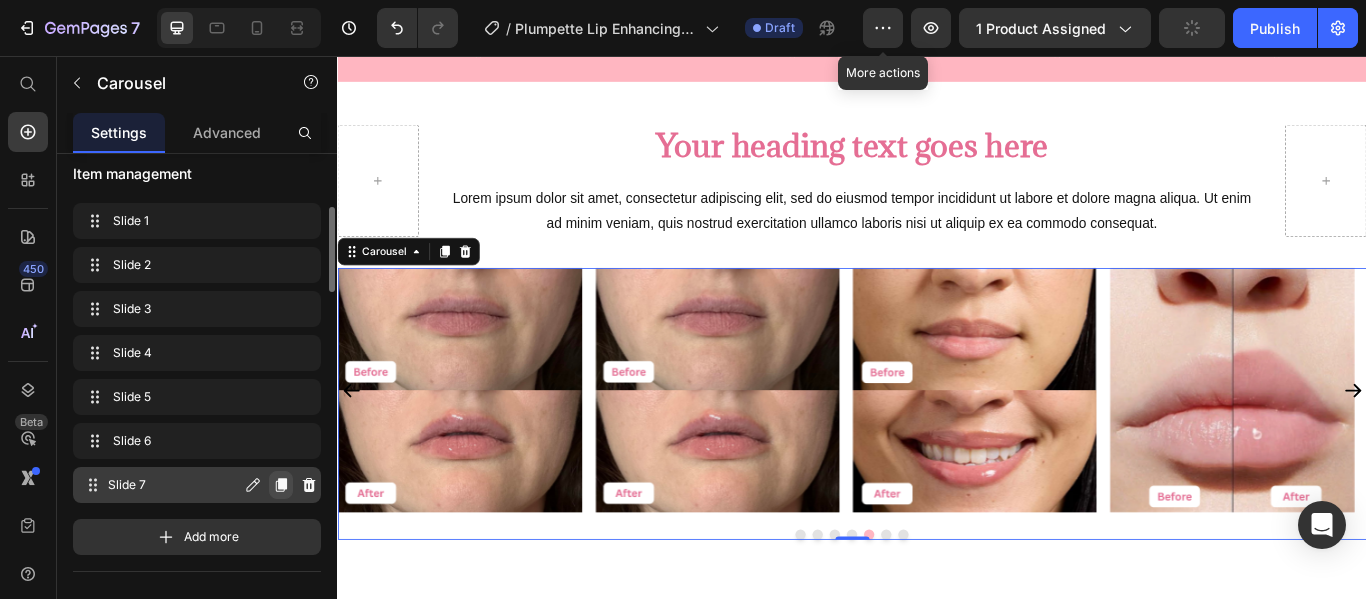 click 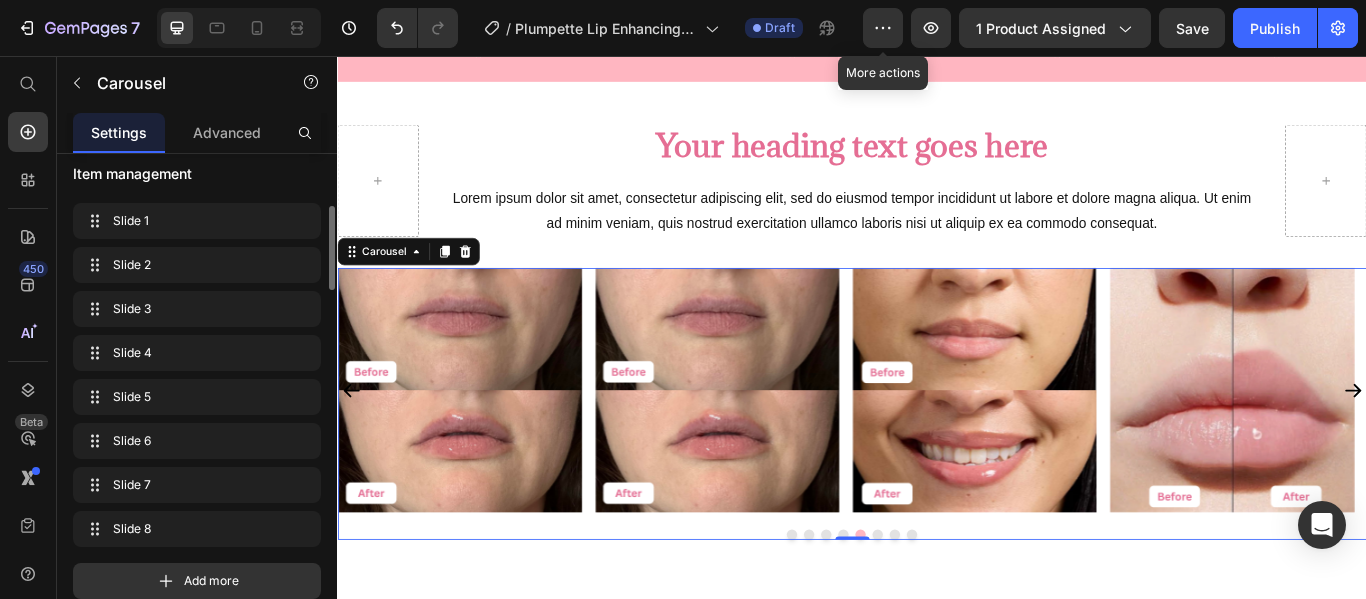 click at bounding box center (967, 614) 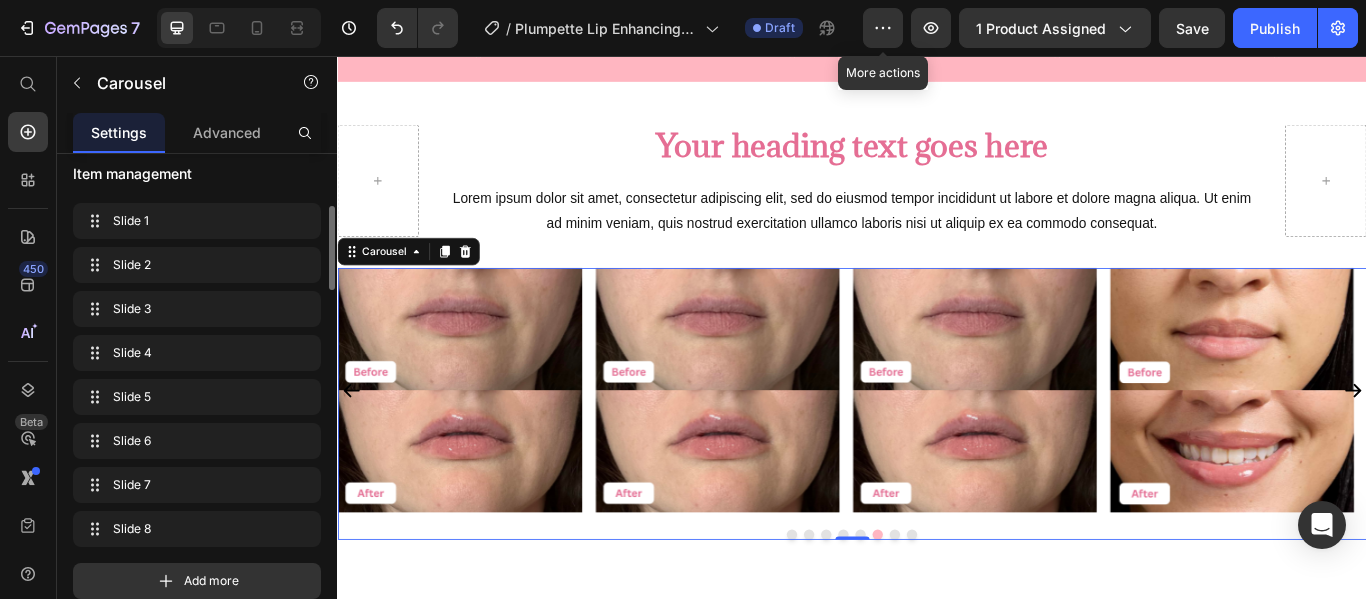 click at bounding box center [947, 614] 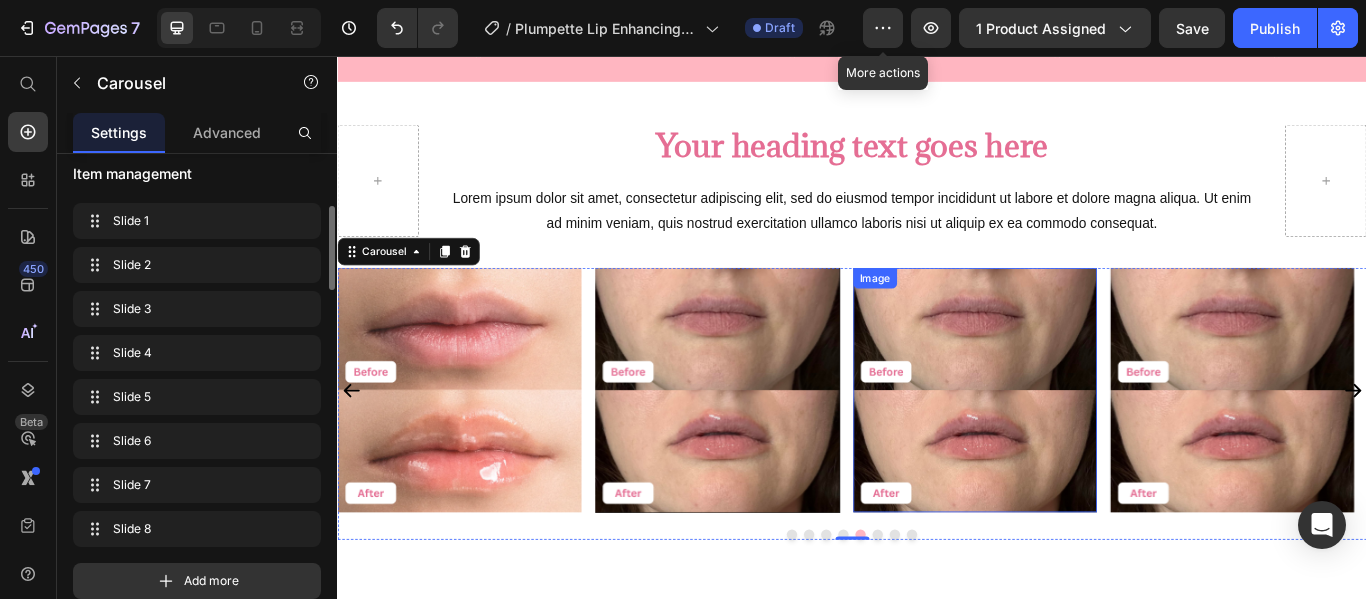 click at bounding box center [1080, 445] 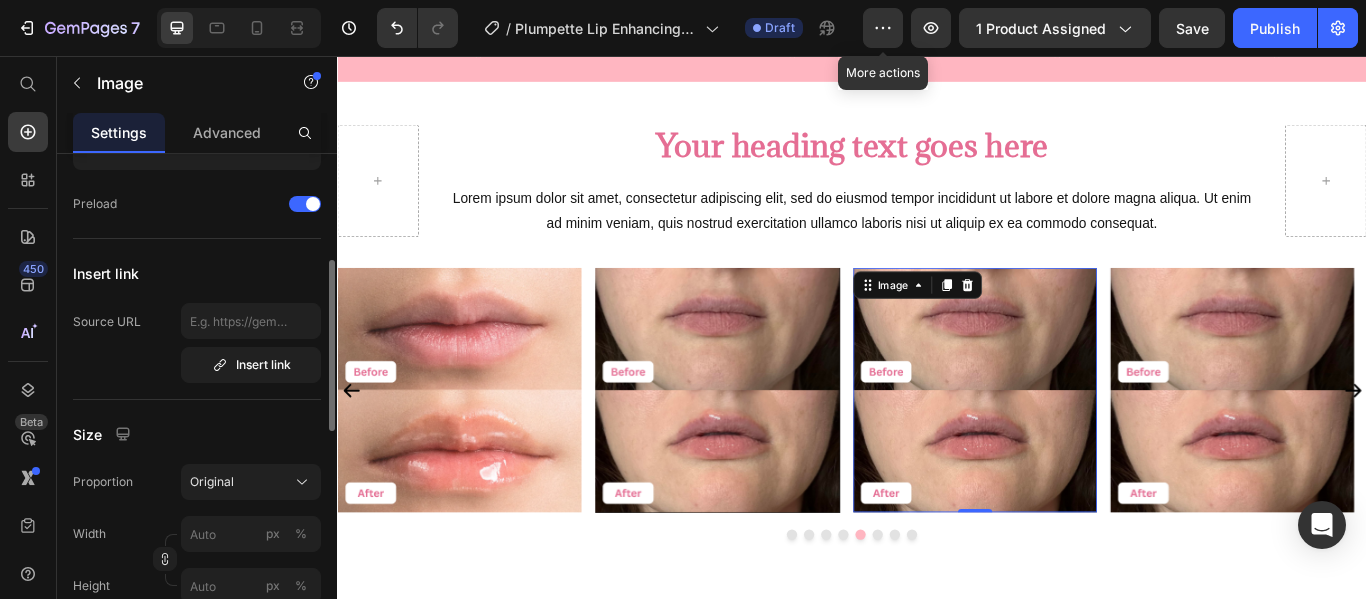 scroll, scrollTop: 0, scrollLeft: 0, axis: both 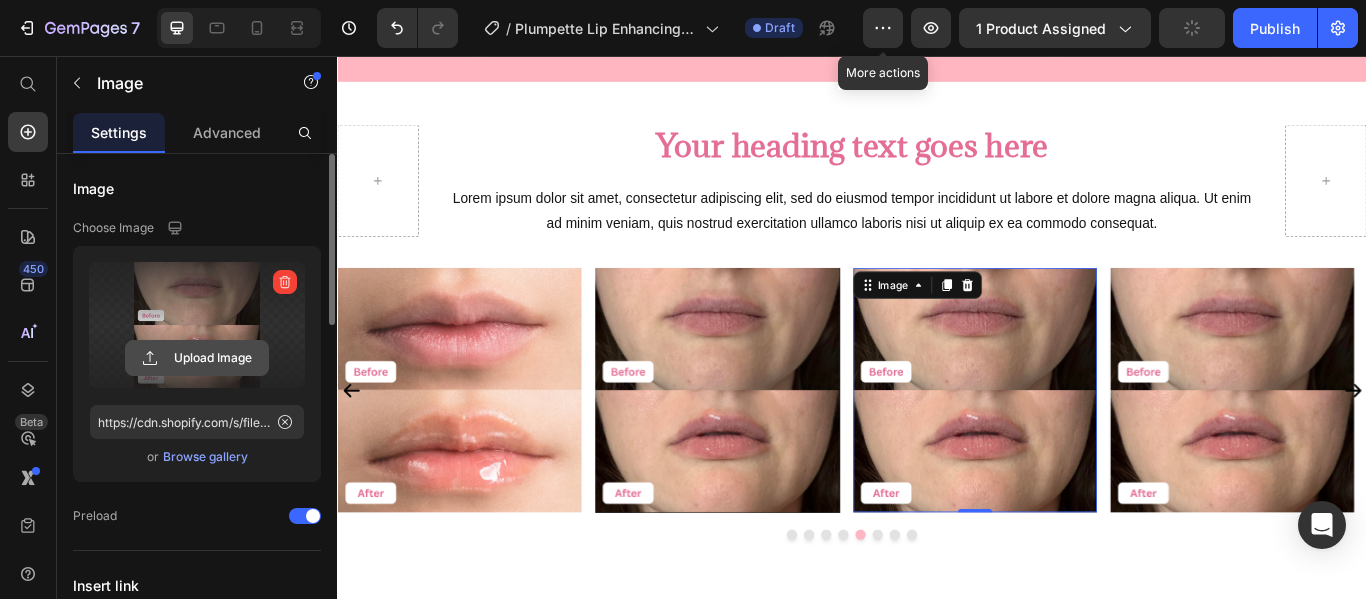 click 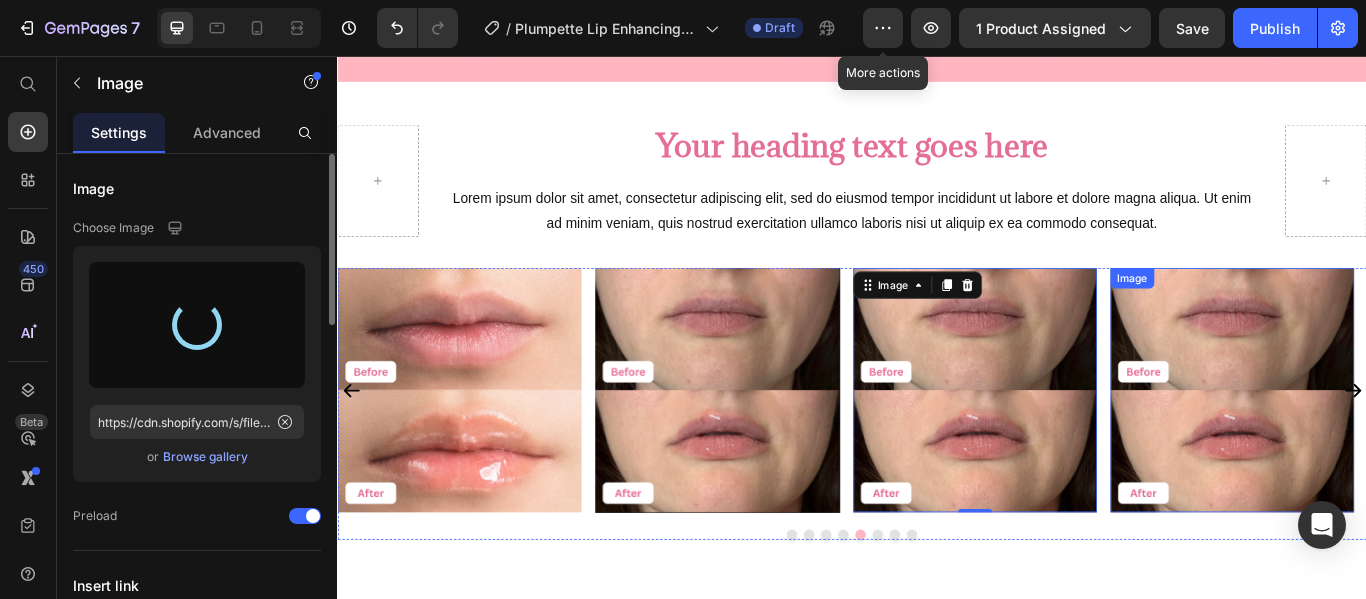 type on "https://cdn.shopify.com/s/files/1/0939/0175/0579/files/gempages_567756307172426793-32eee57b-cf34-478a-88c3-2f0d57b8c506.png" 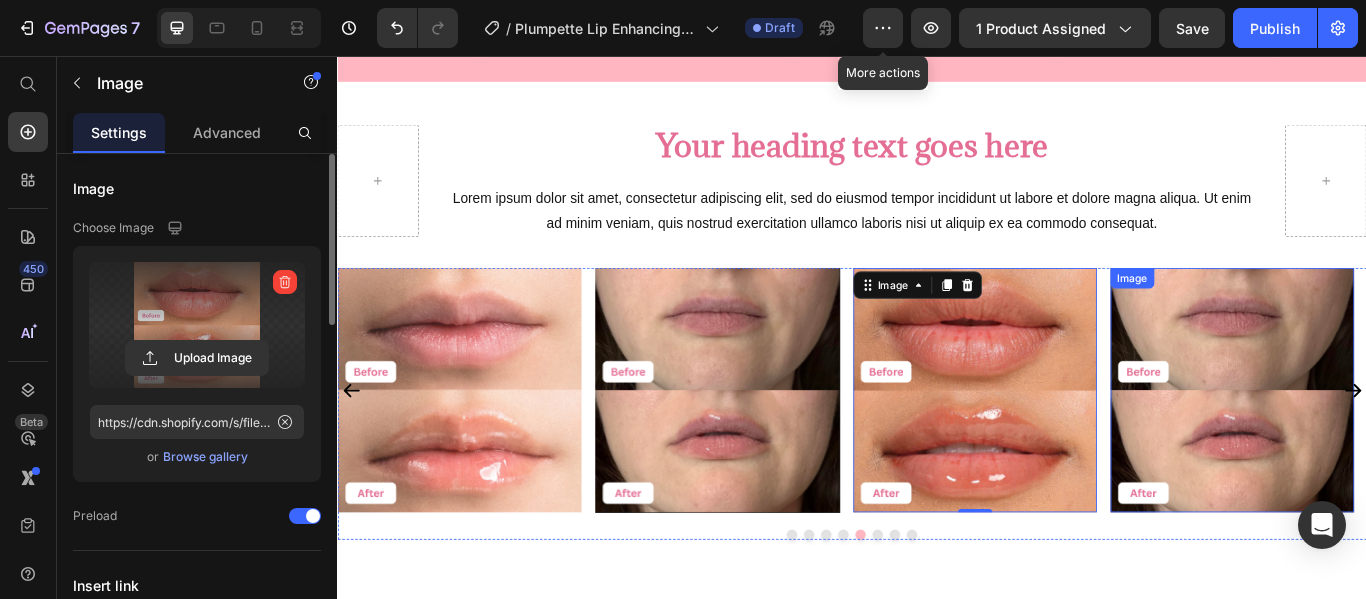 click at bounding box center (1380, 445) 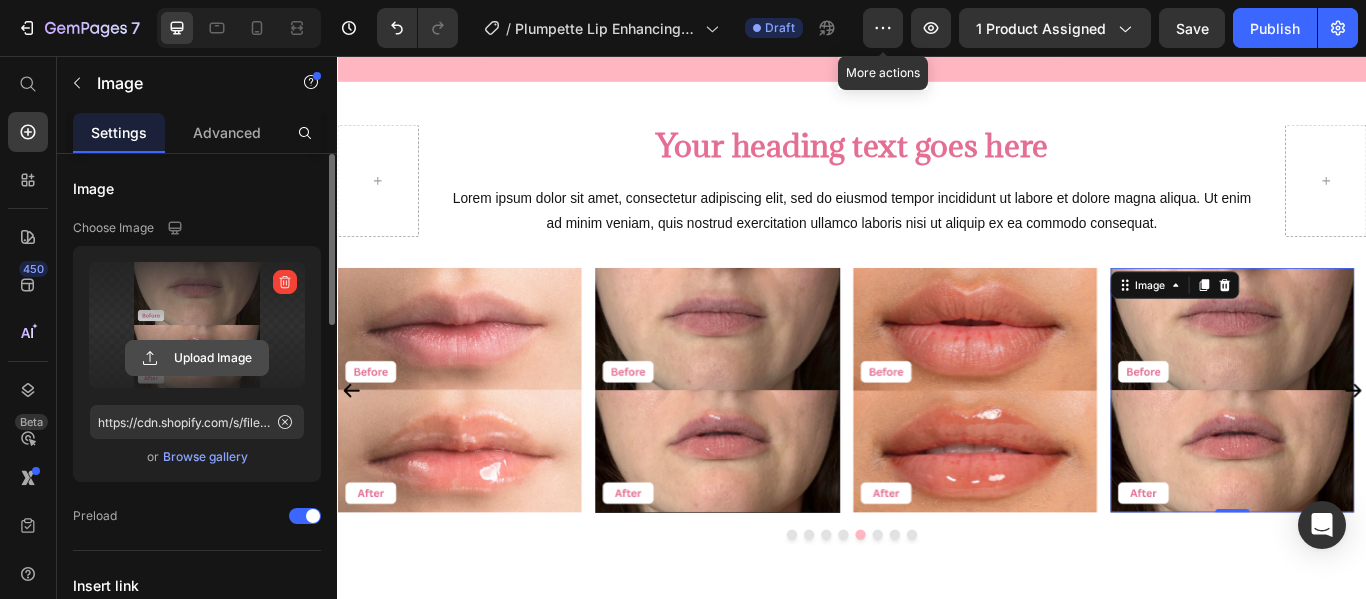 click 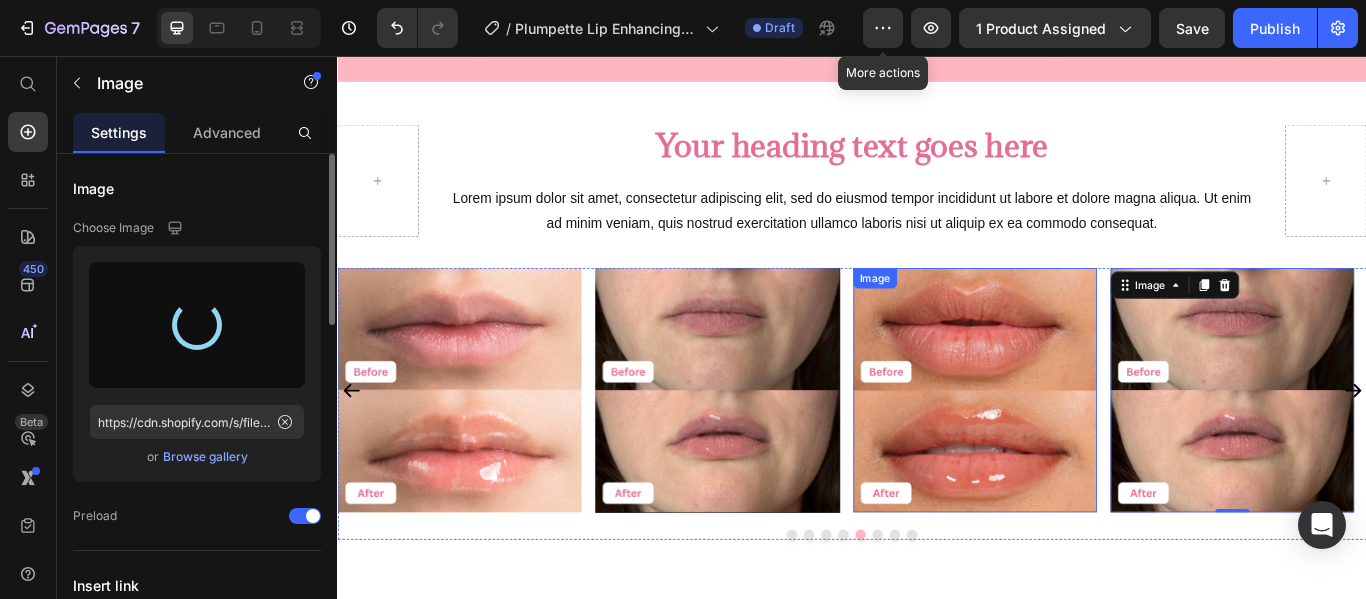 type on "https://cdn.shopify.com/s/files/1/0939/0175/0579/files/gempages_567756307172426793-ae6b892b-a087-4116-b800-bfc9187b3ba9.png" 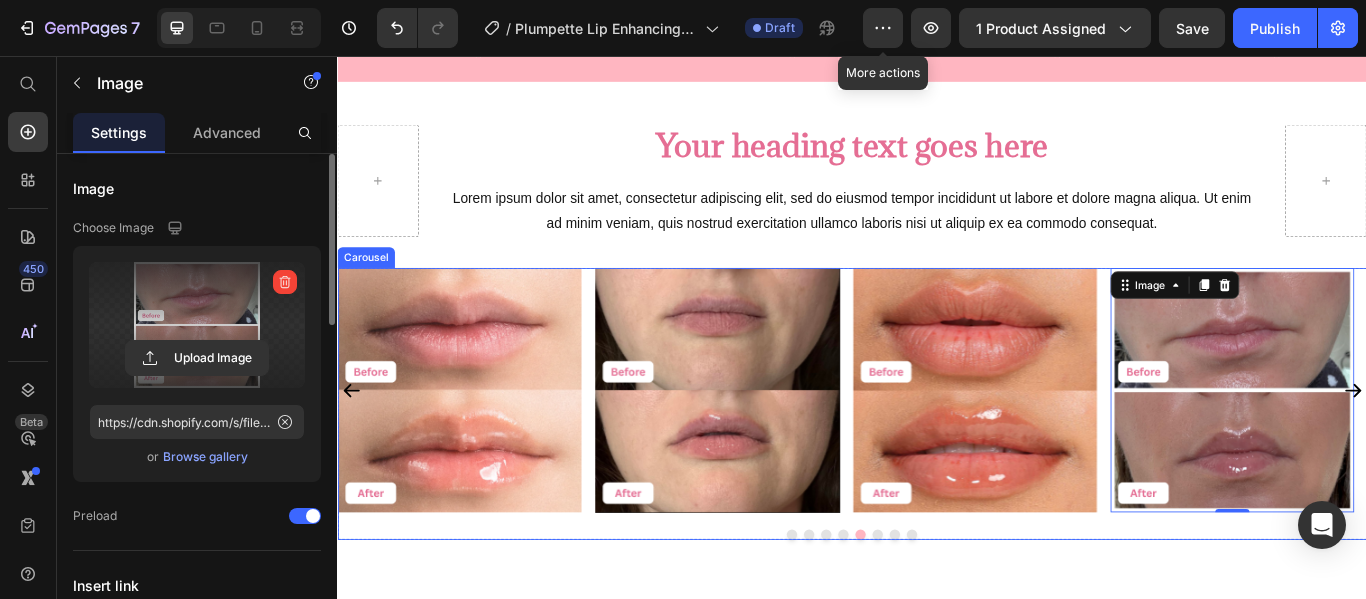 click at bounding box center (1007, 614) 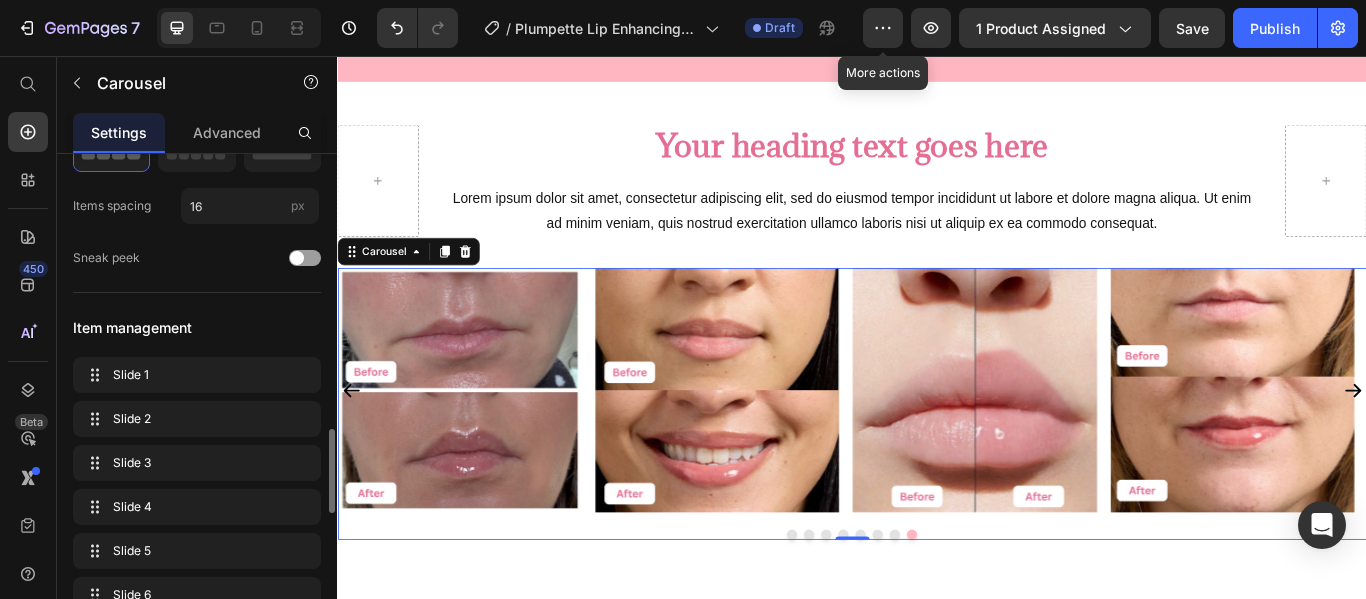 scroll, scrollTop: 377, scrollLeft: 0, axis: vertical 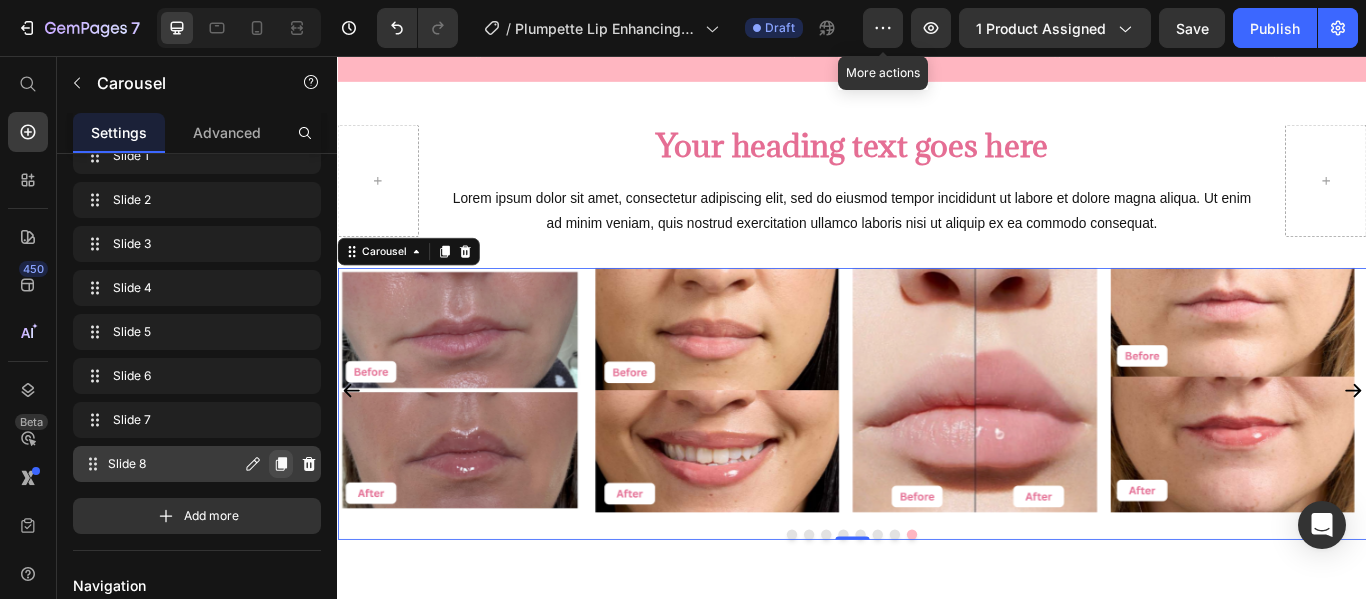 click 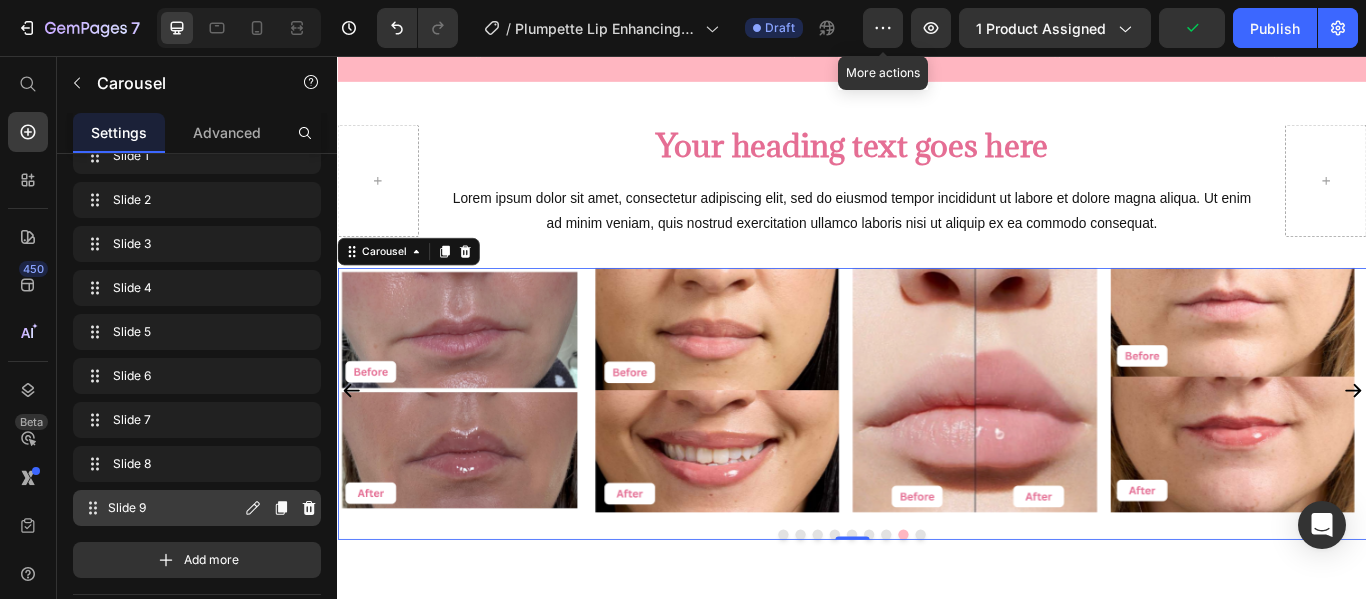 click on "Slide 9" at bounding box center (174, 508) 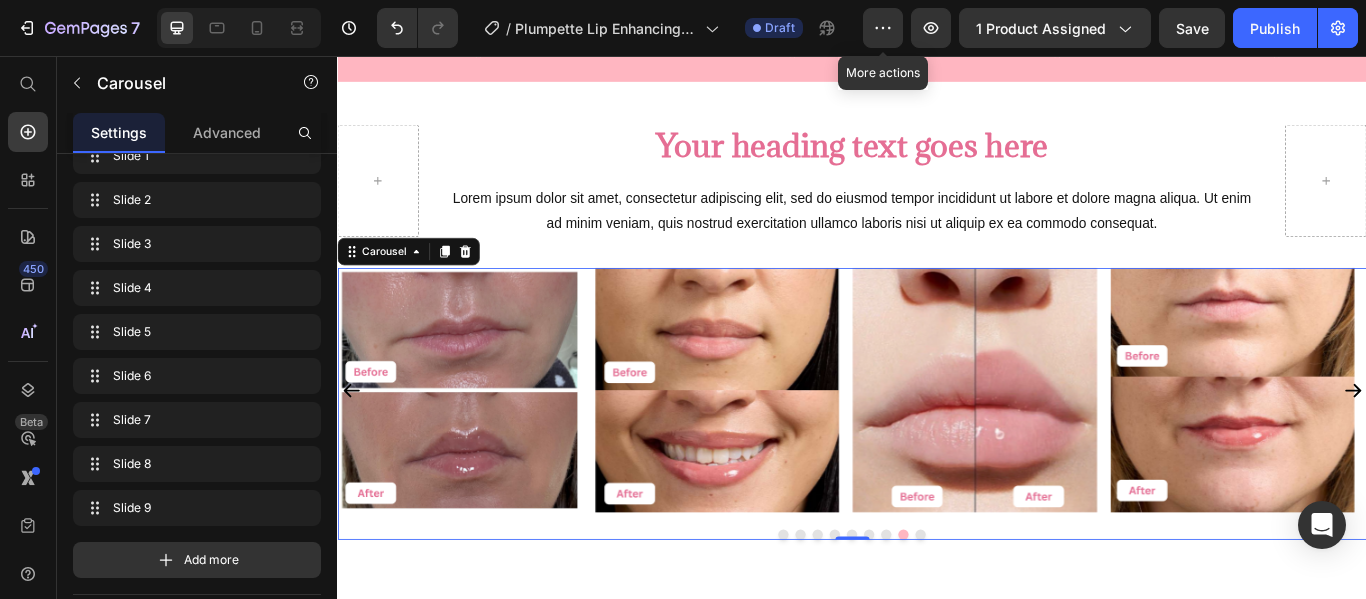 click at bounding box center (1017, 614) 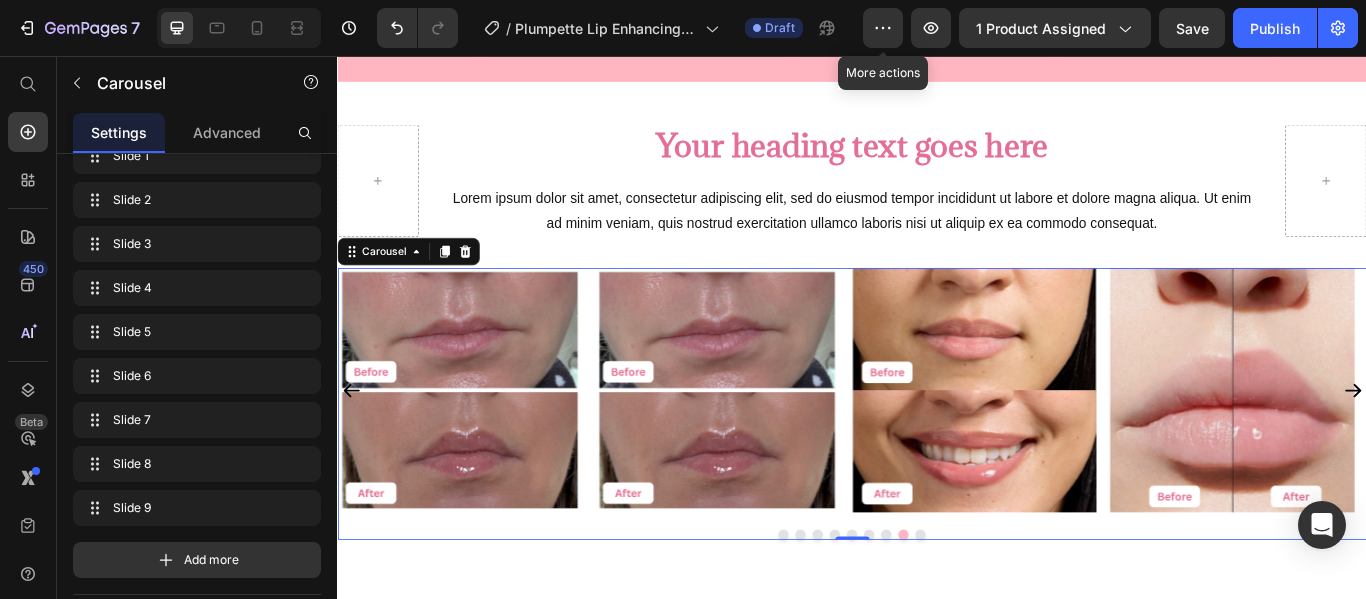 click at bounding box center [937, 614] 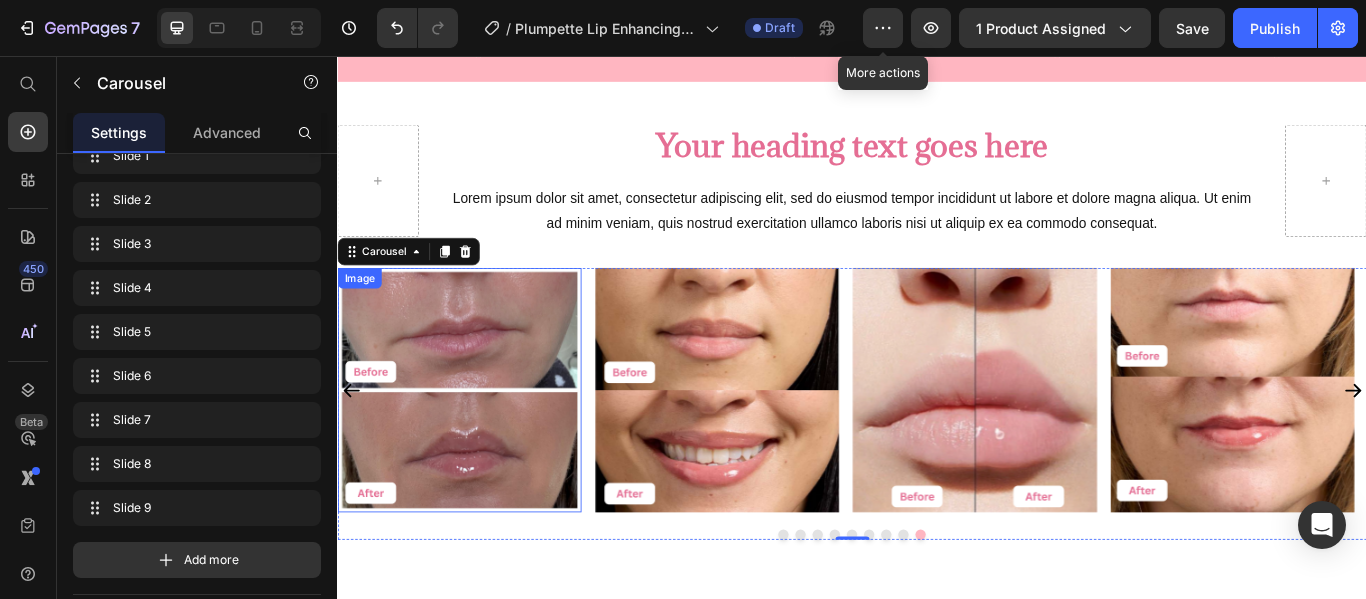 click at bounding box center [479, 445] 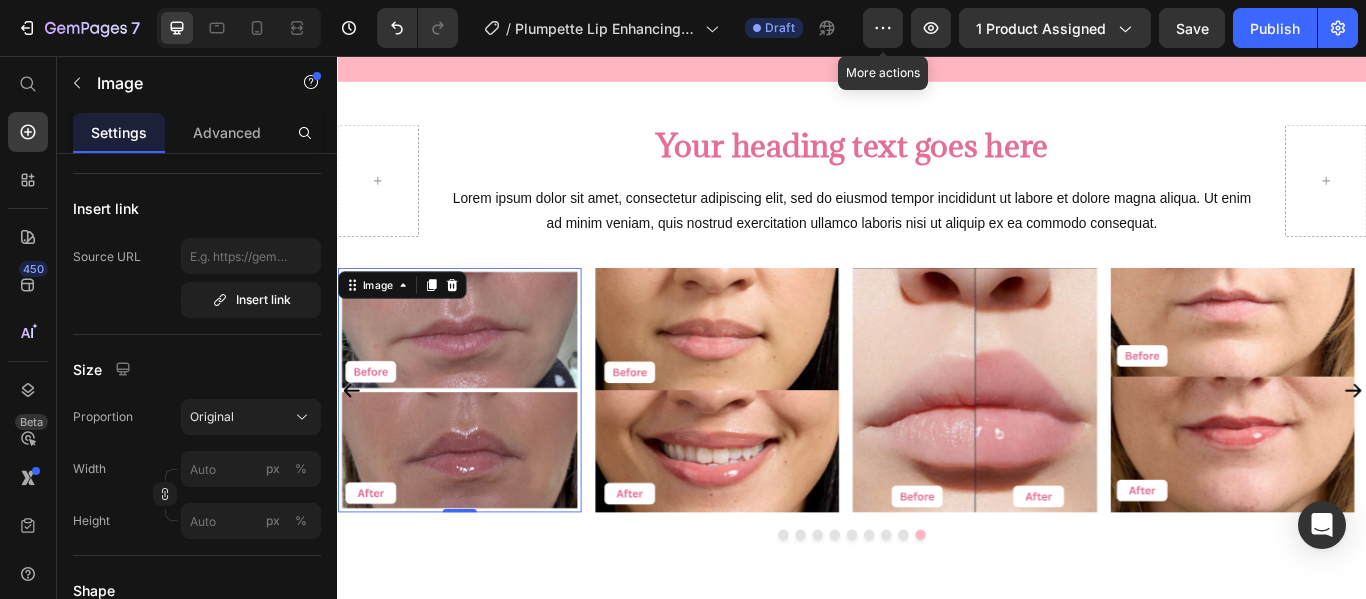 scroll, scrollTop: 0, scrollLeft: 0, axis: both 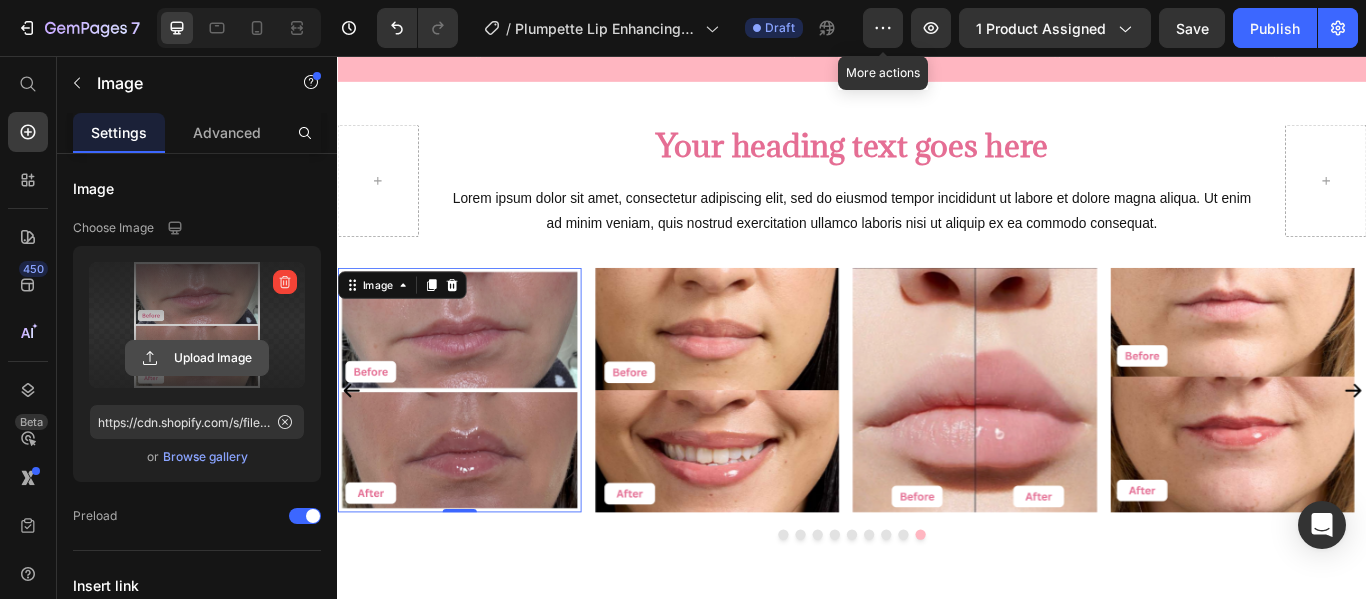 click 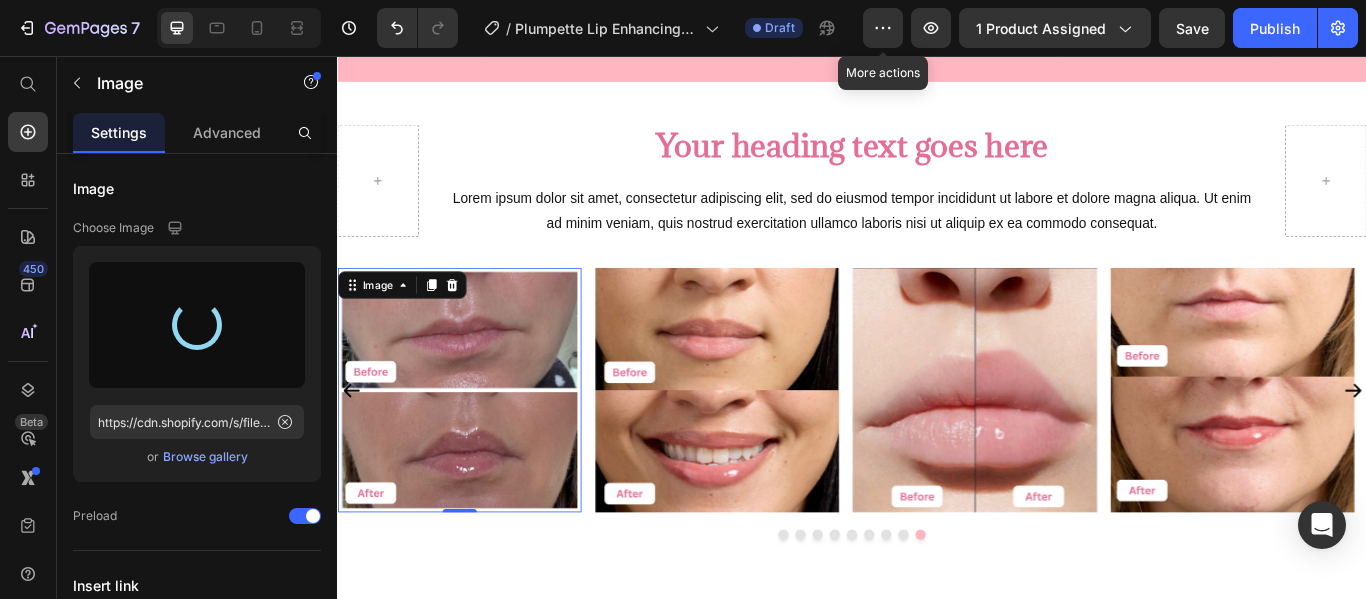 type on "https://cdn.shopify.com/s/files/1/0939/0175/0579/files/gempages_567756307172426793-31ba3d55-c1fa-4cda-957d-e306033dac84.png" 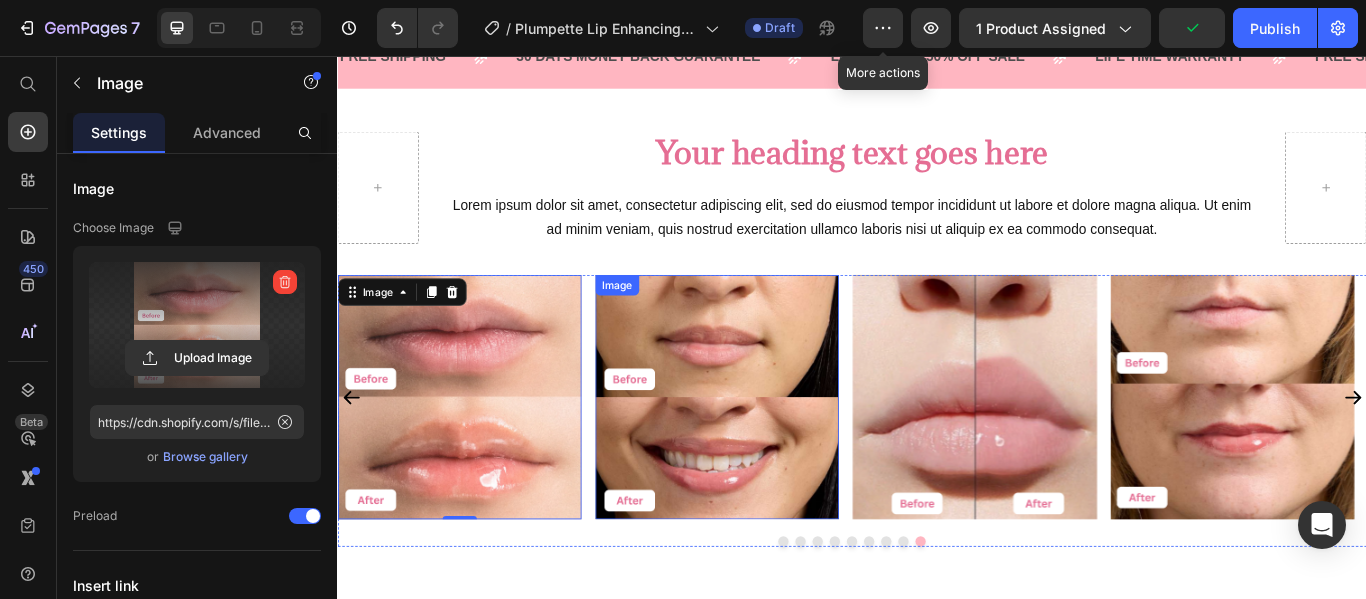 scroll, scrollTop: 2023, scrollLeft: 0, axis: vertical 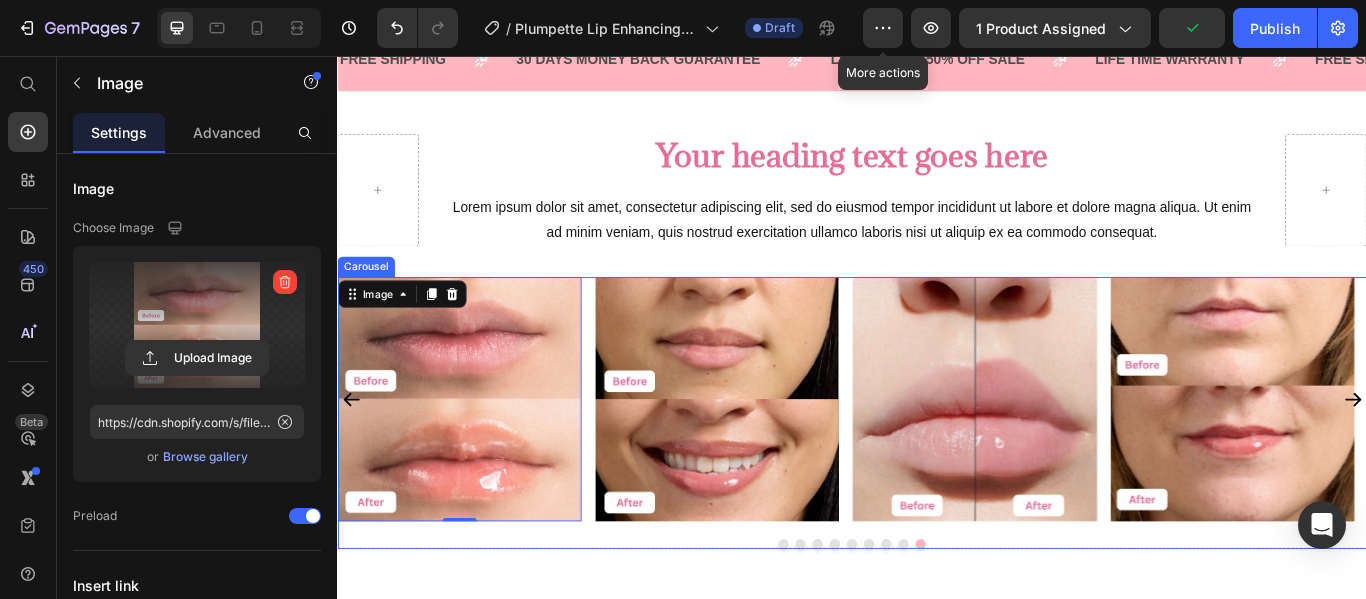 click on "Image Image Image Image Image Image Image Image Image   0" at bounding box center [937, 472] 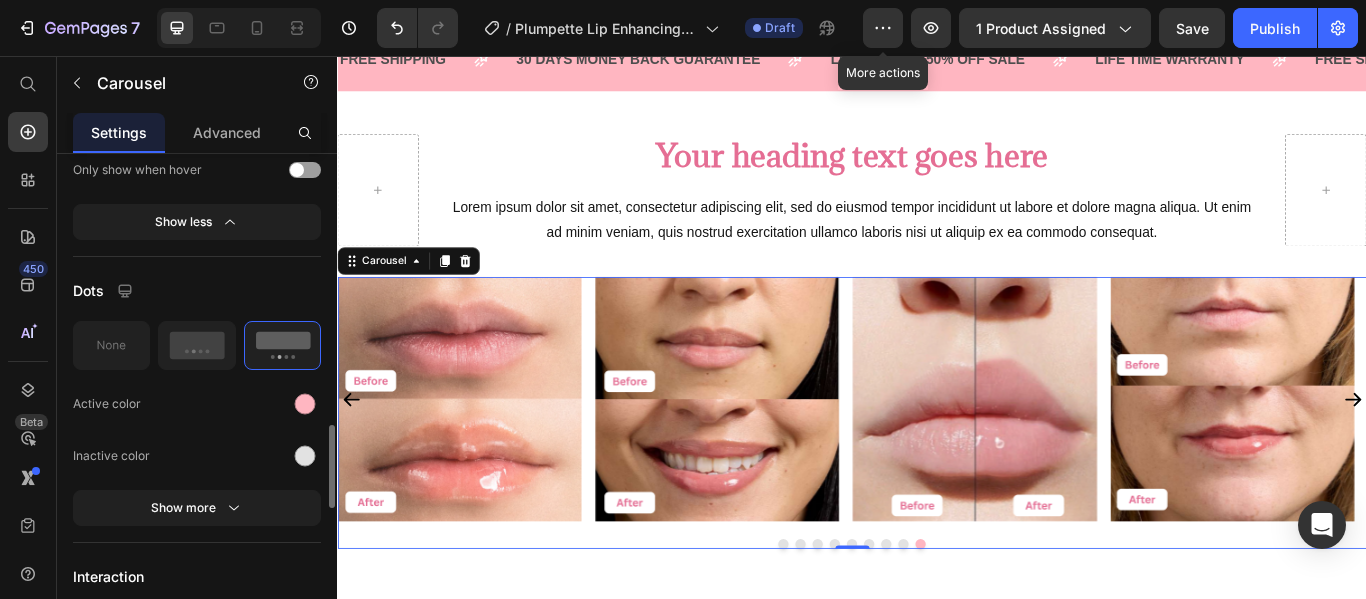 scroll, scrollTop: 1590, scrollLeft: 0, axis: vertical 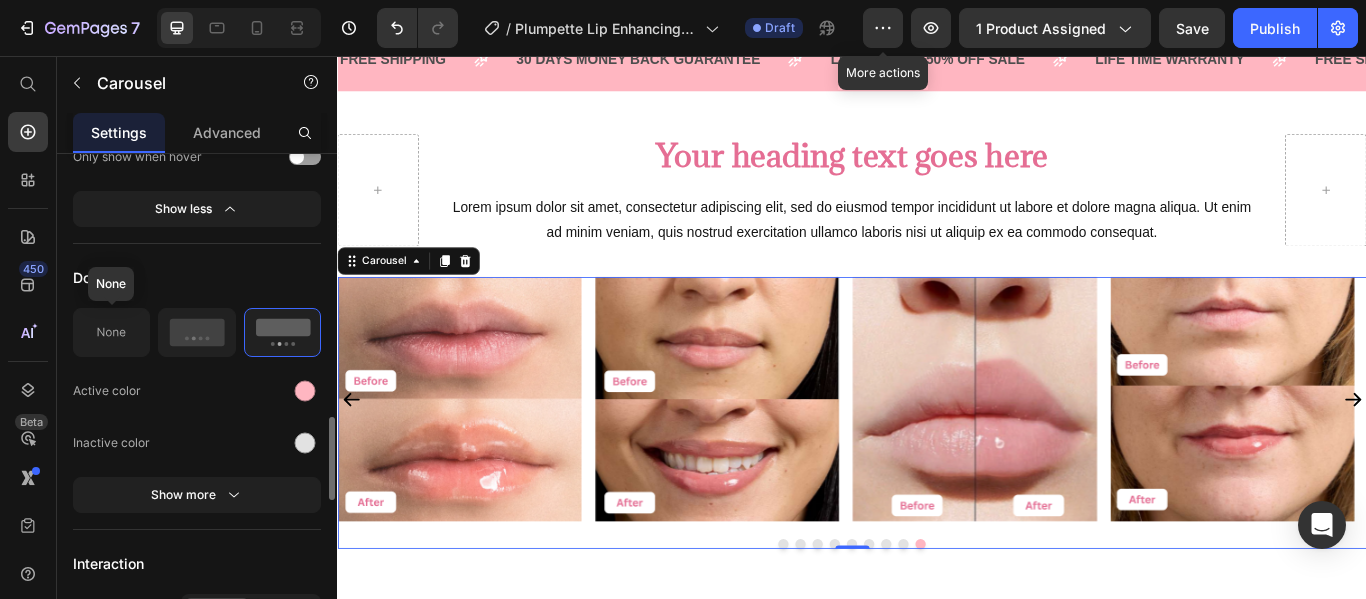 click 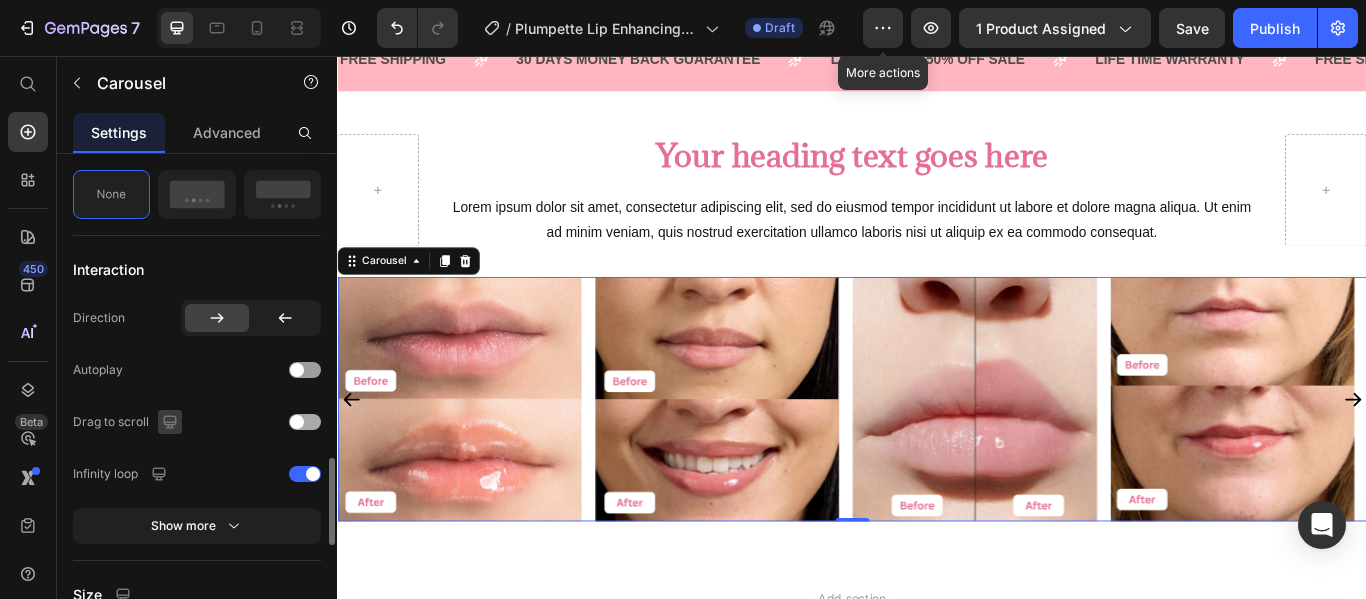 scroll, scrollTop: 1730, scrollLeft: 0, axis: vertical 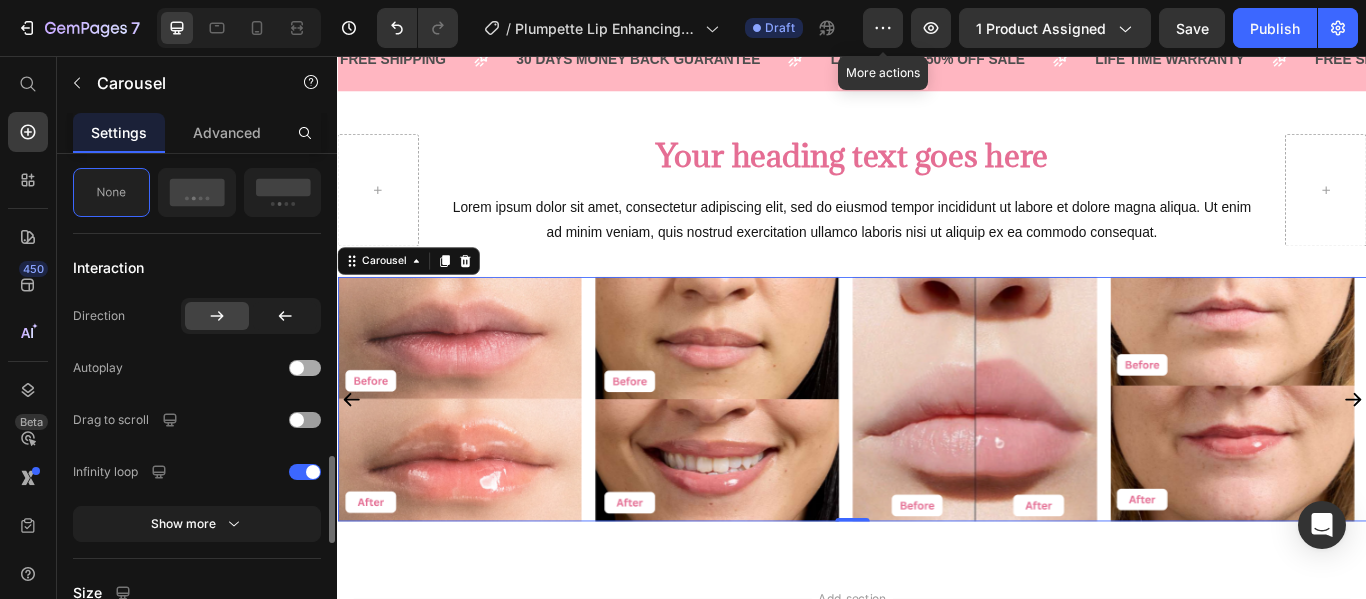 click at bounding box center [305, 368] 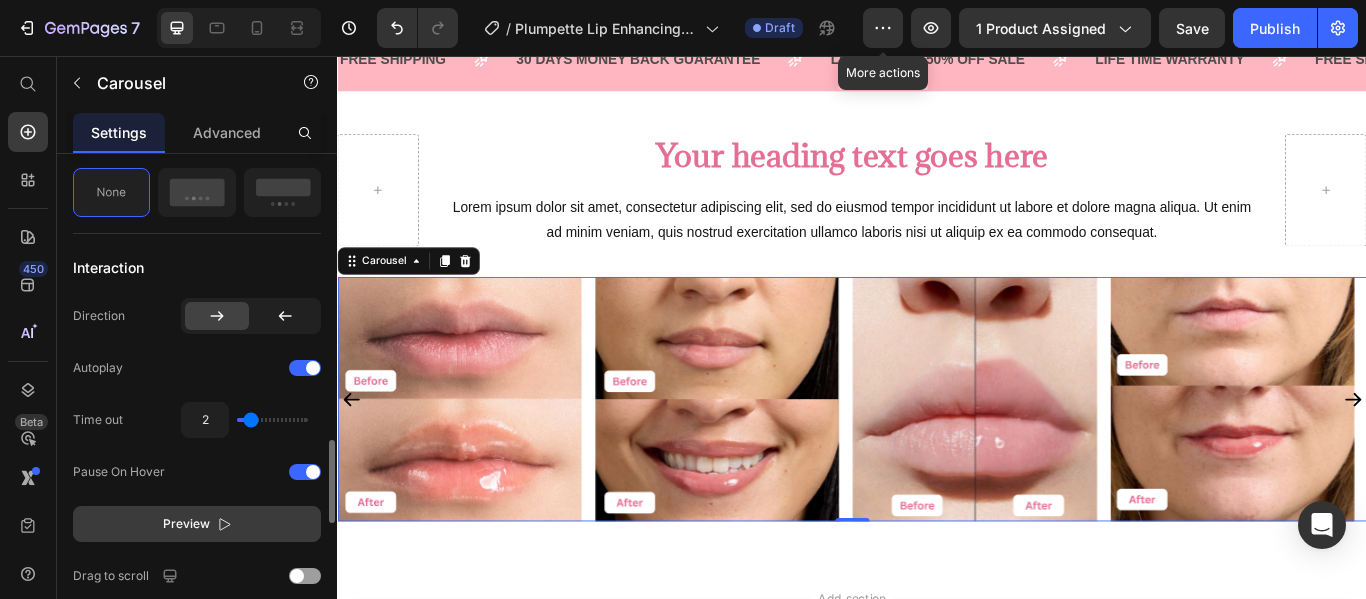 click 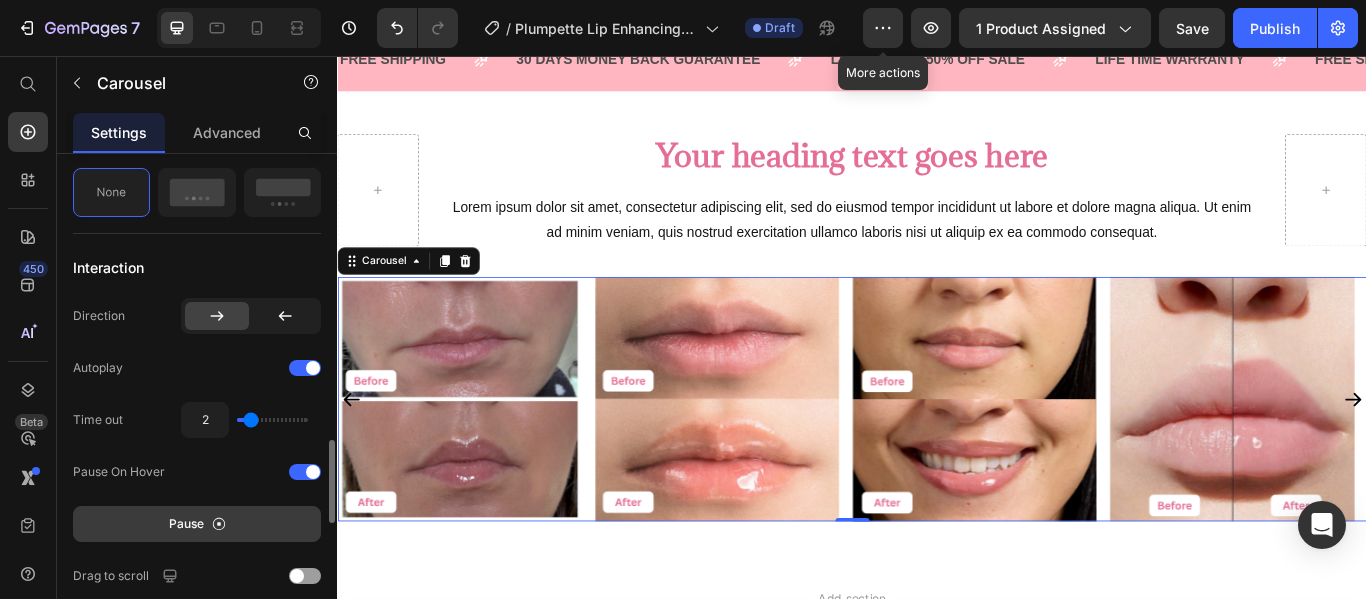 click 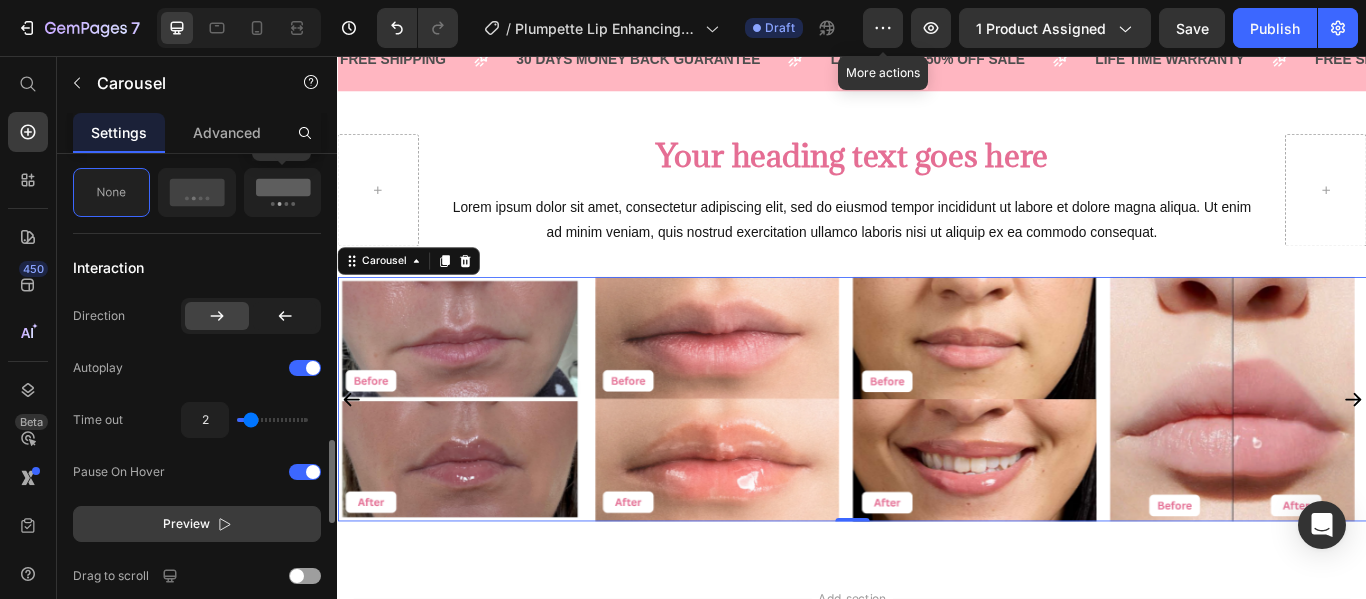 click 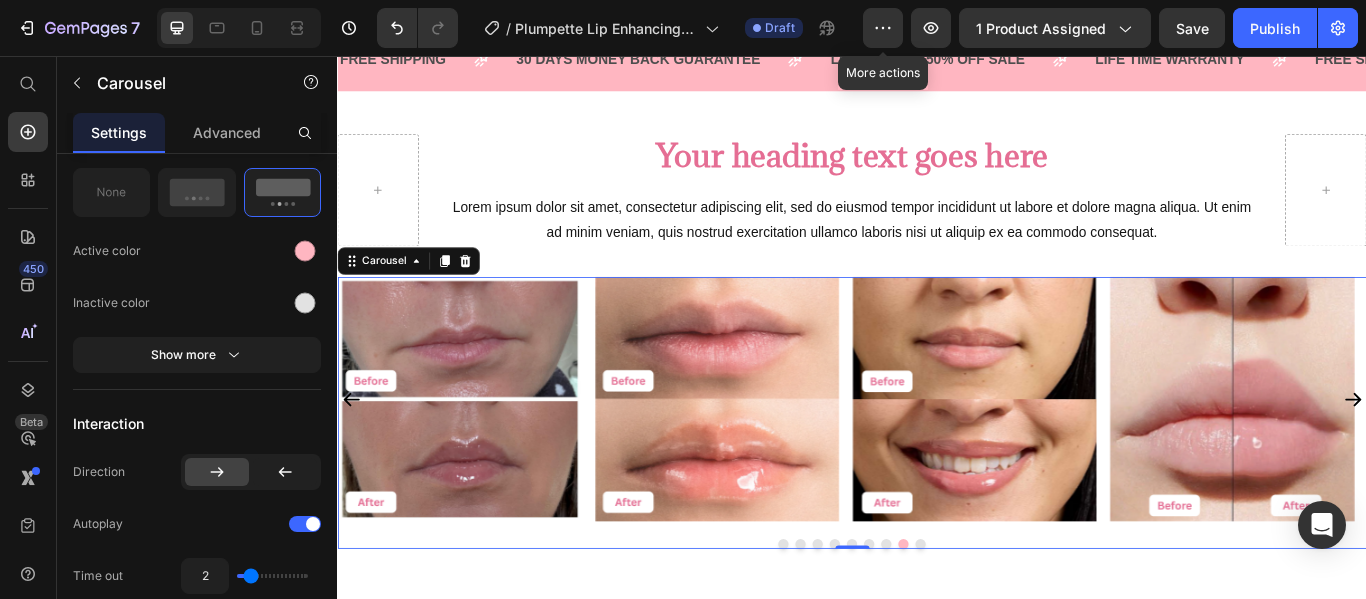 click at bounding box center [857, 625] 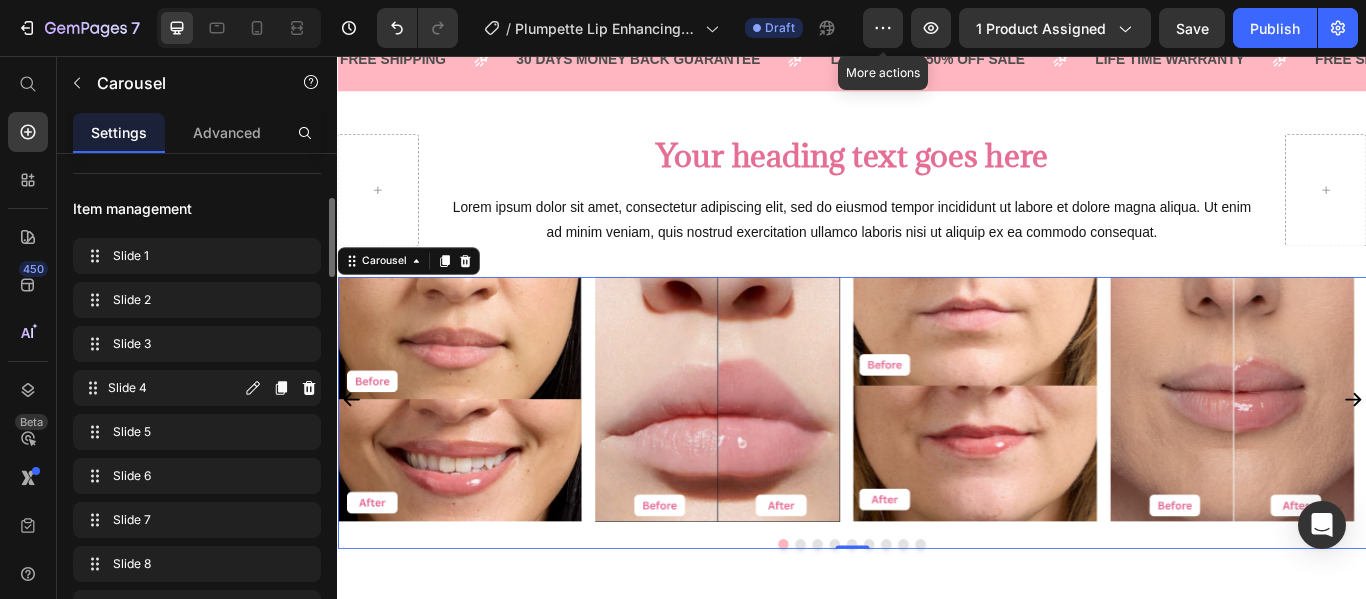 scroll, scrollTop: 278, scrollLeft: 0, axis: vertical 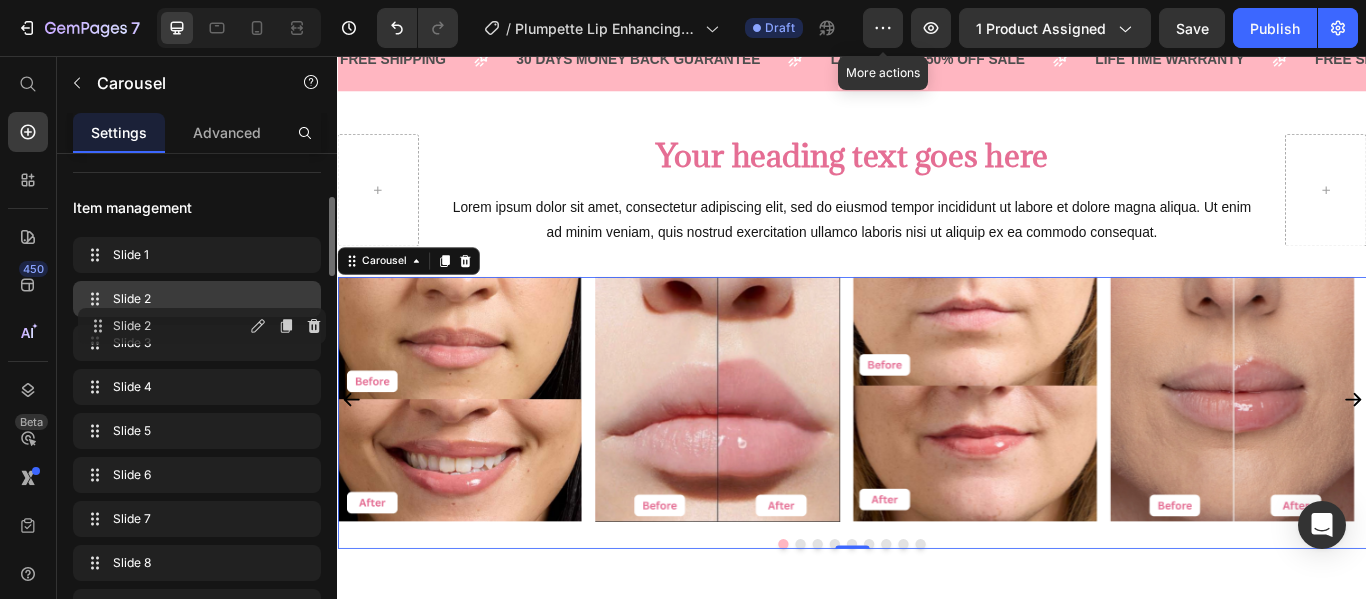 type 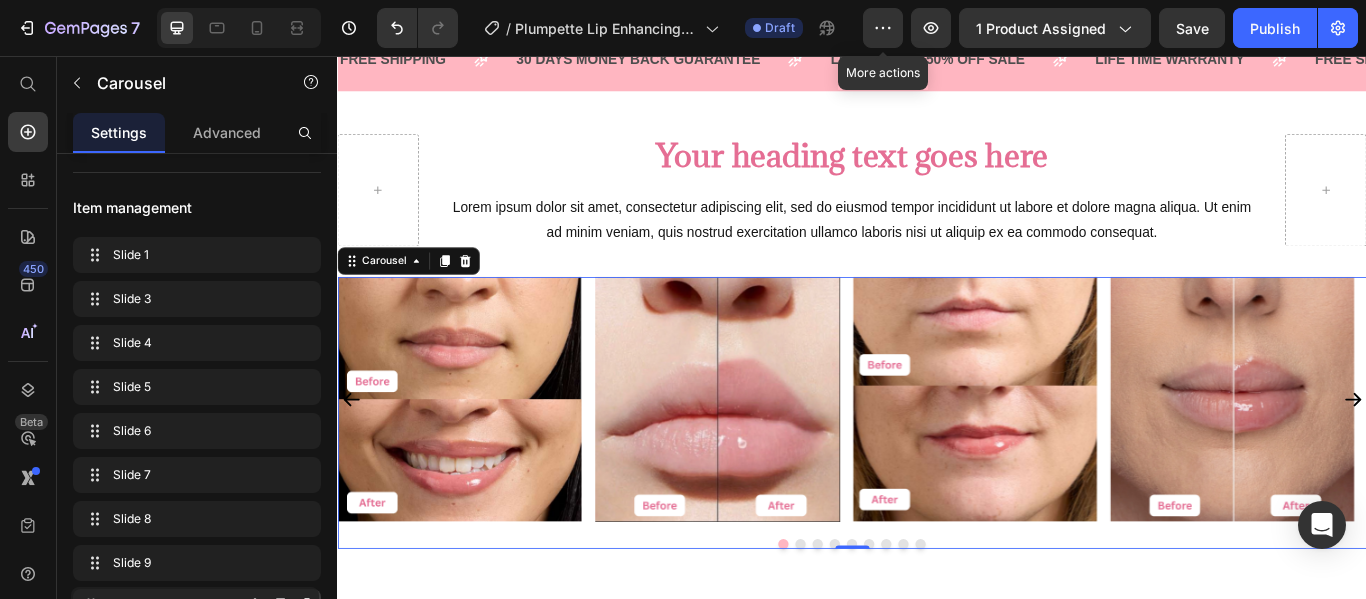 drag, startPoint x: 94, startPoint y: 297, endPoint x: 92, endPoint y: 603, distance: 306.00653 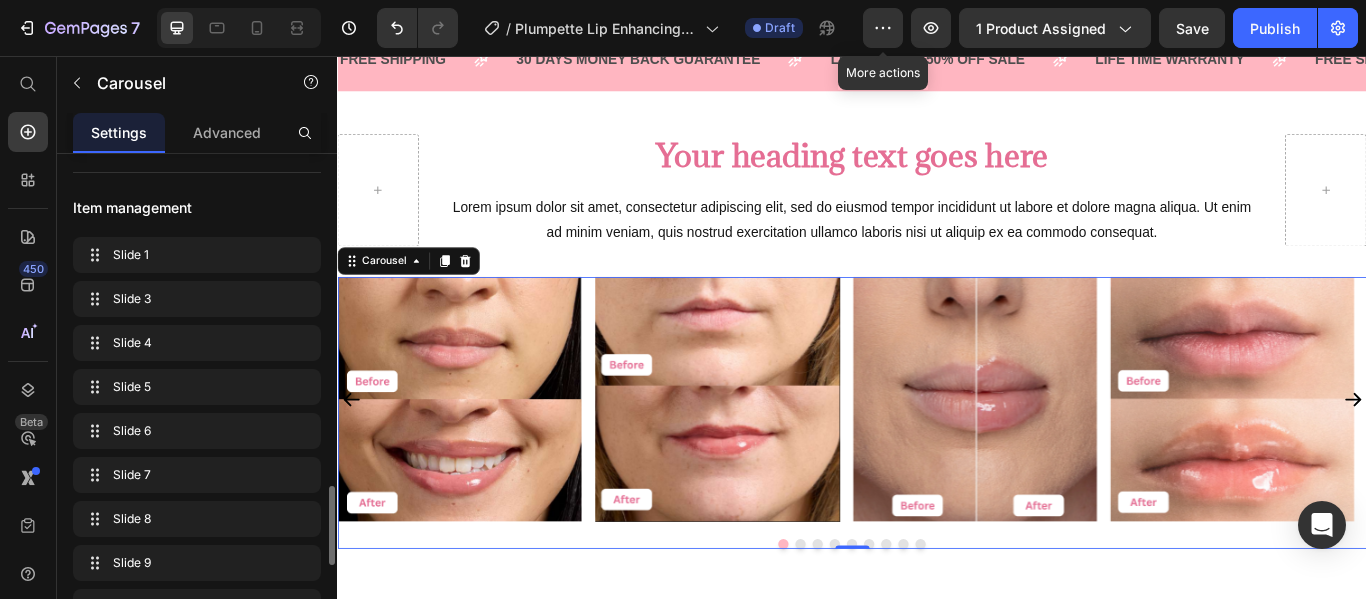 scroll, scrollTop: 527, scrollLeft: 0, axis: vertical 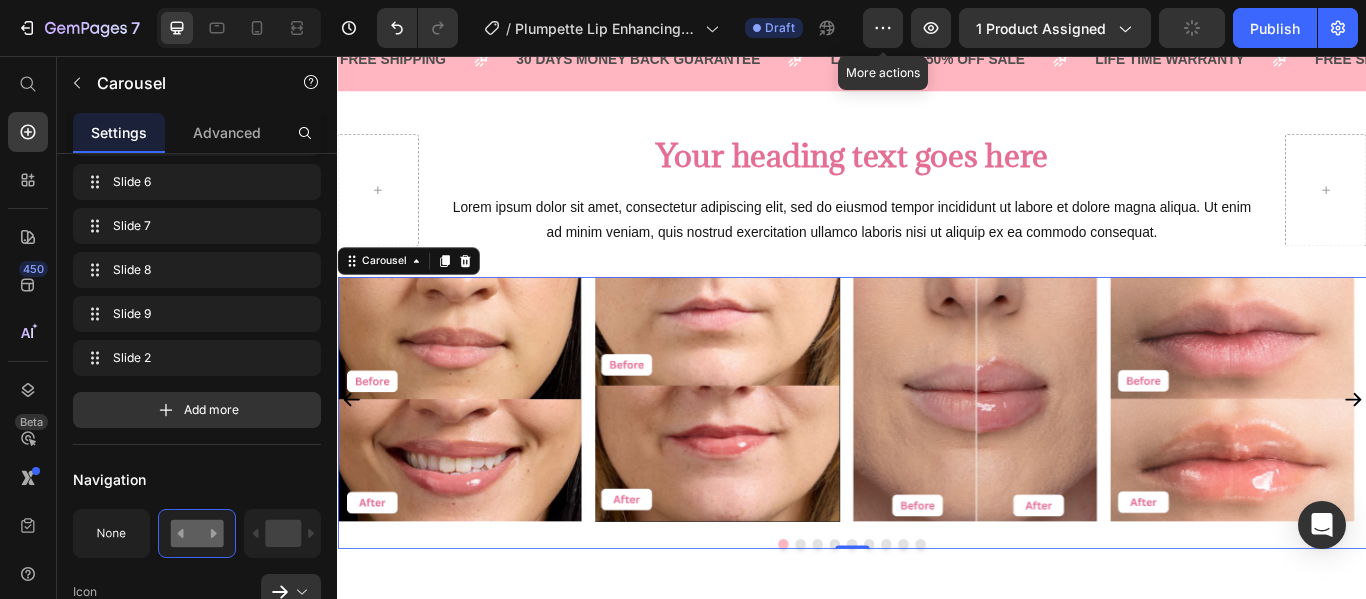 click at bounding box center (897, 625) 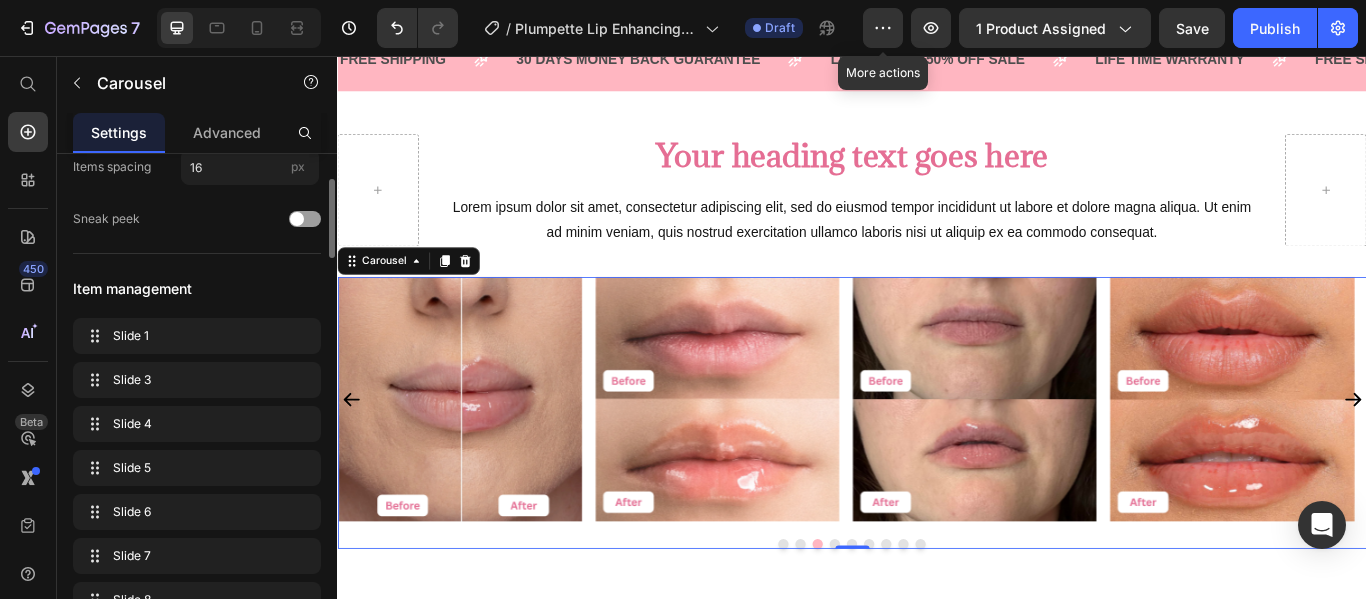 scroll, scrollTop: 201, scrollLeft: 0, axis: vertical 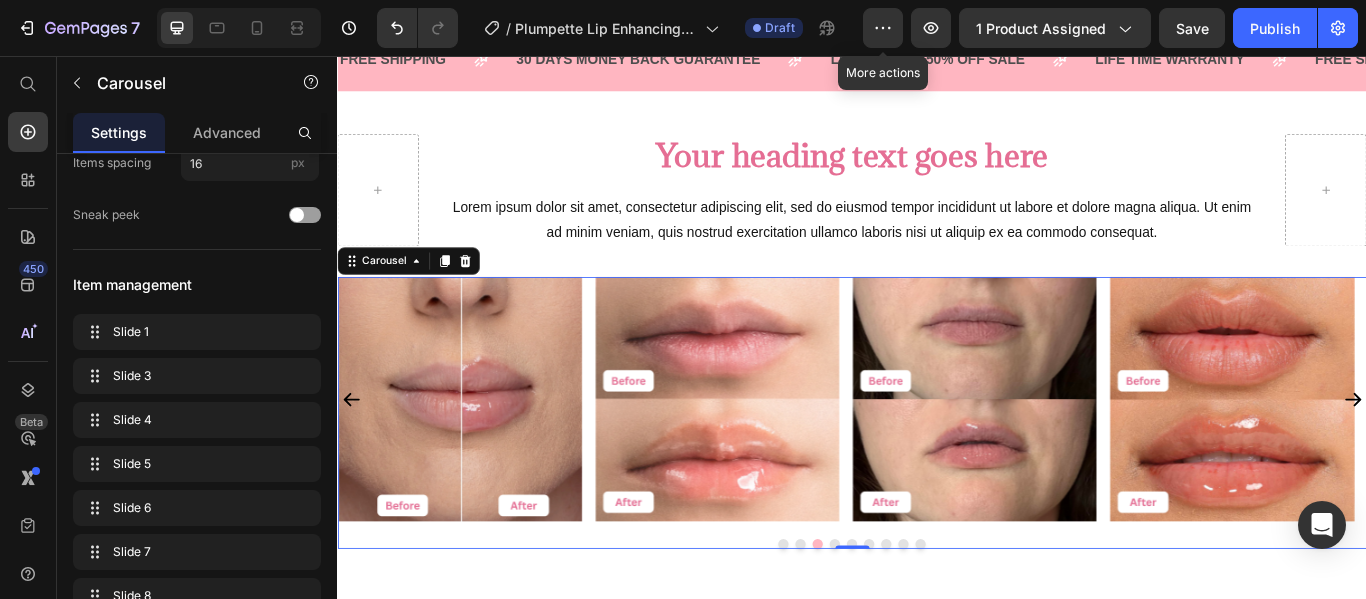 click at bounding box center [857, 625] 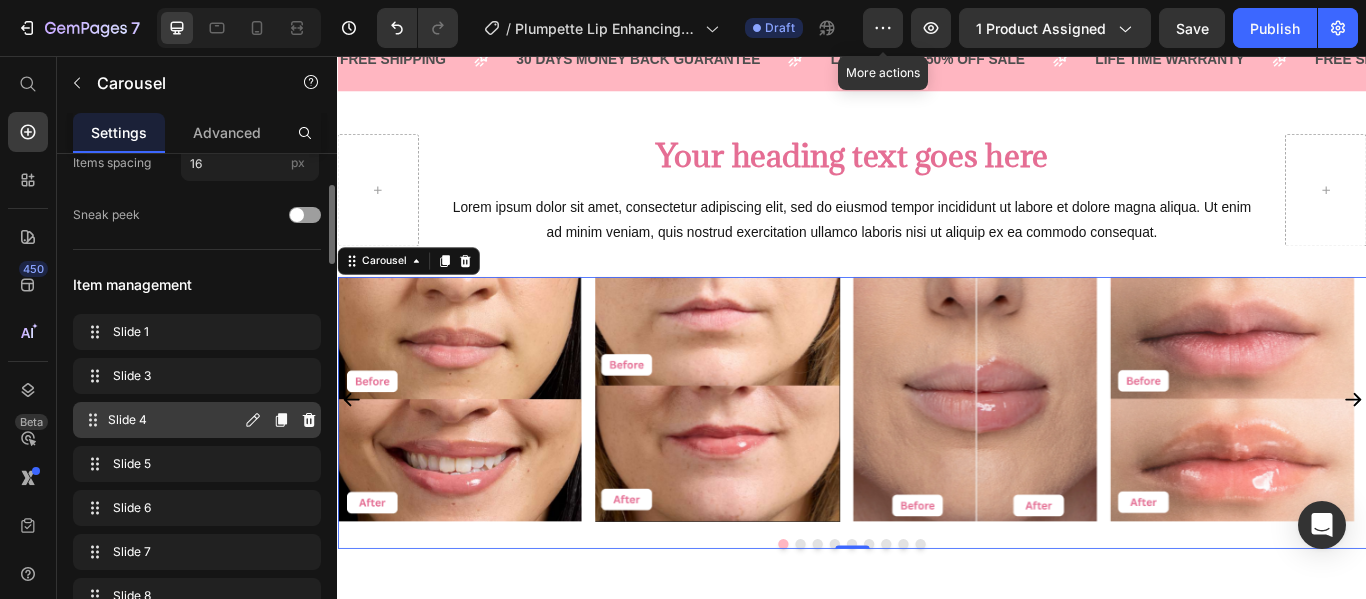 click on "Slide 4 Slide 4" at bounding box center [161, 420] 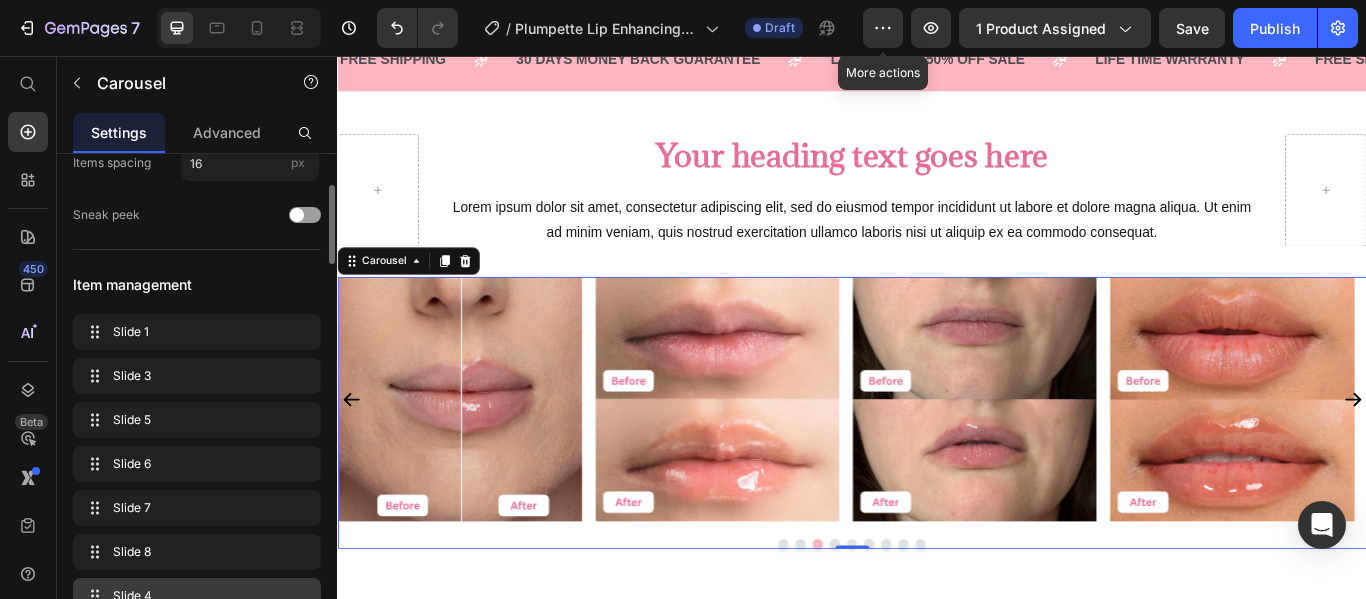 drag, startPoint x: 93, startPoint y: 420, endPoint x: 118, endPoint y: 641, distance: 222.40953 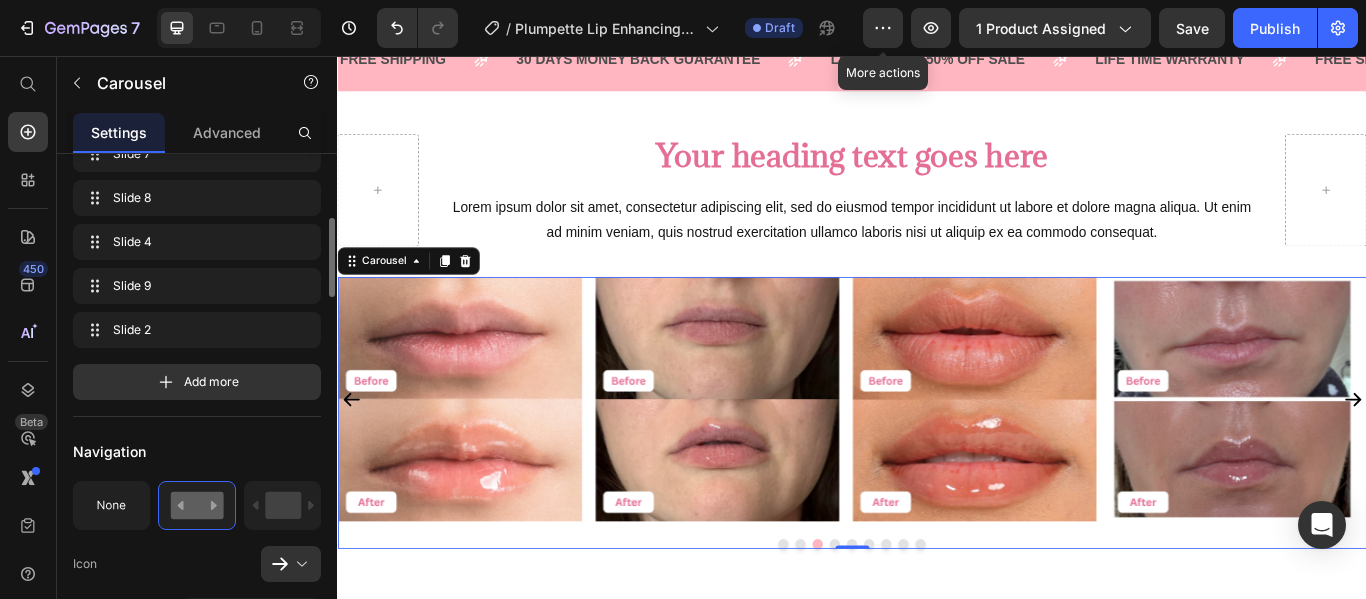 scroll, scrollTop: 518, scrollLeft: 0, axis: vertical 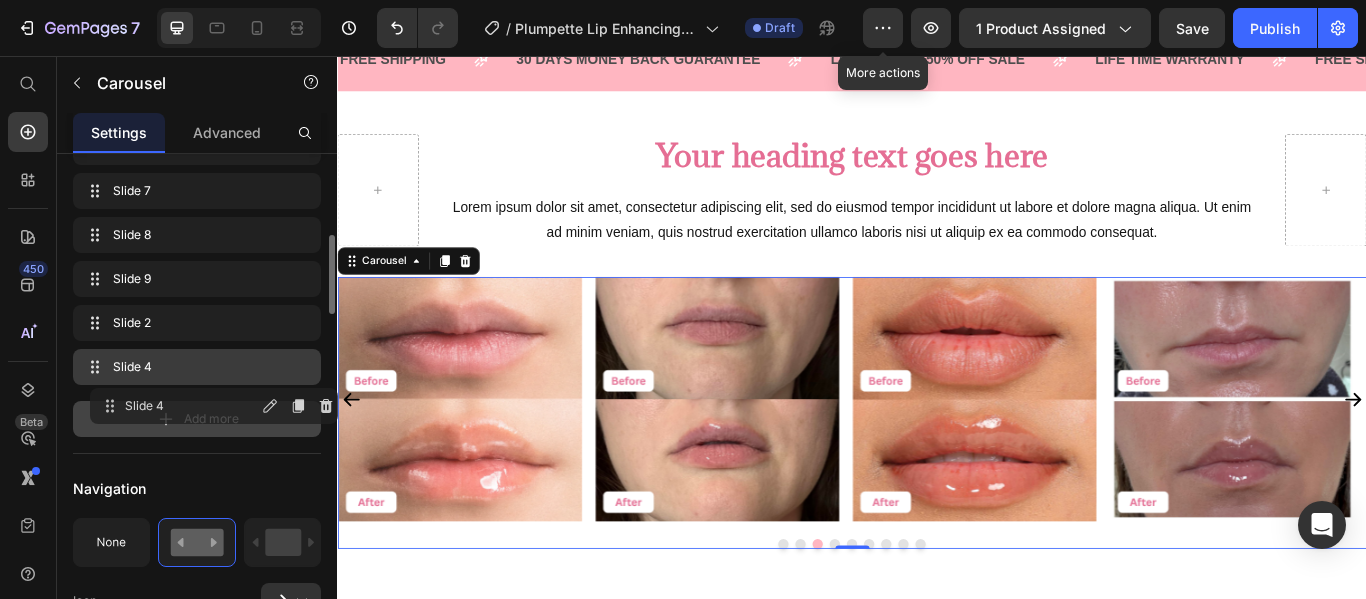 drag, startPoint x: 94, startPoint y: 276, endPoint x: 110, endPoint y: 403, distance: 128.0039 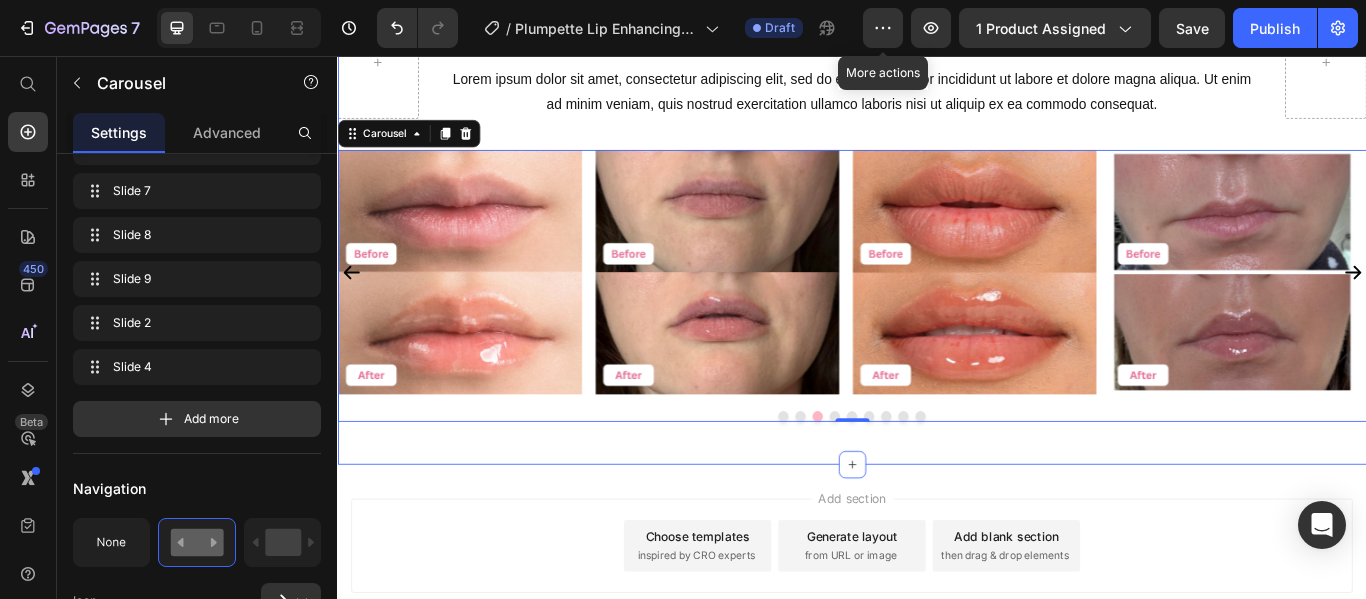 scroll, scrollTop: 2179, scrollLeft: 0, axis: vertical 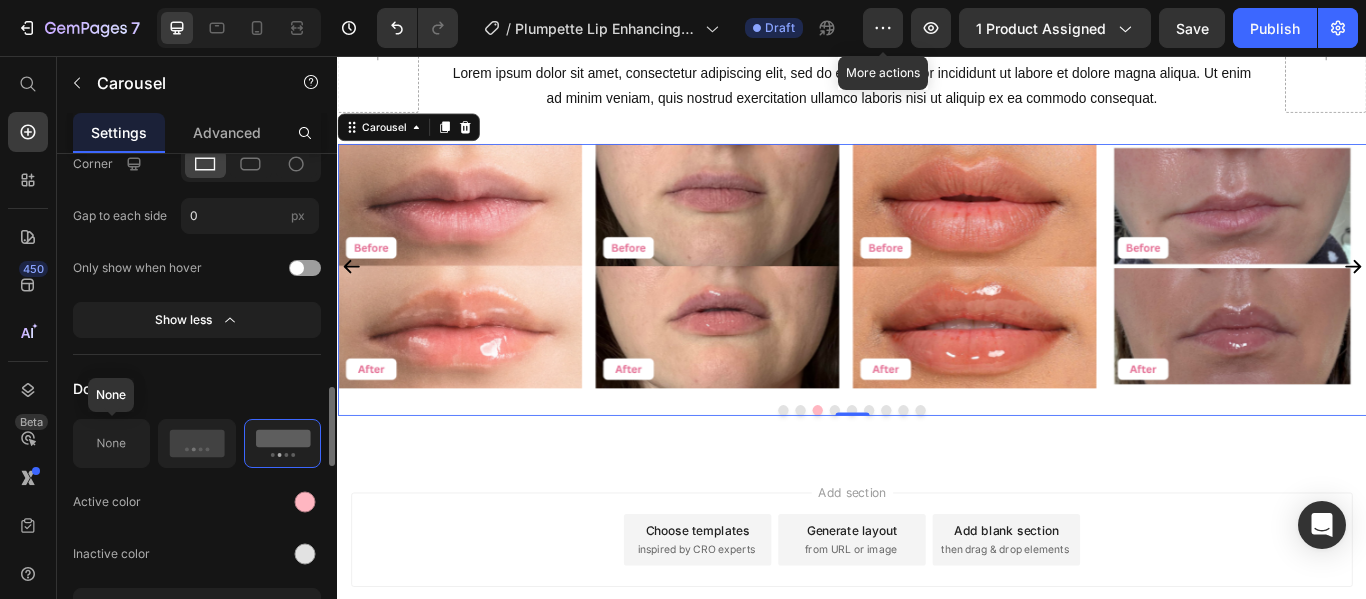 click 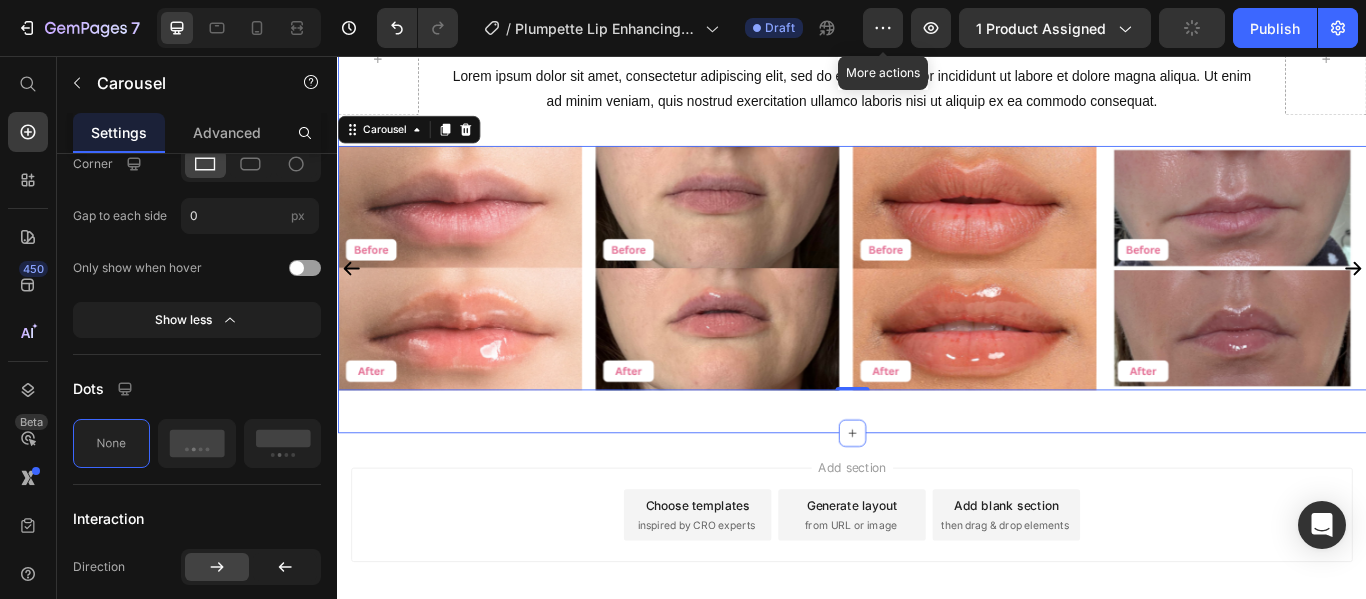 scroll, scrollTop: 2174, scrollLeft: 0, axis: vertical 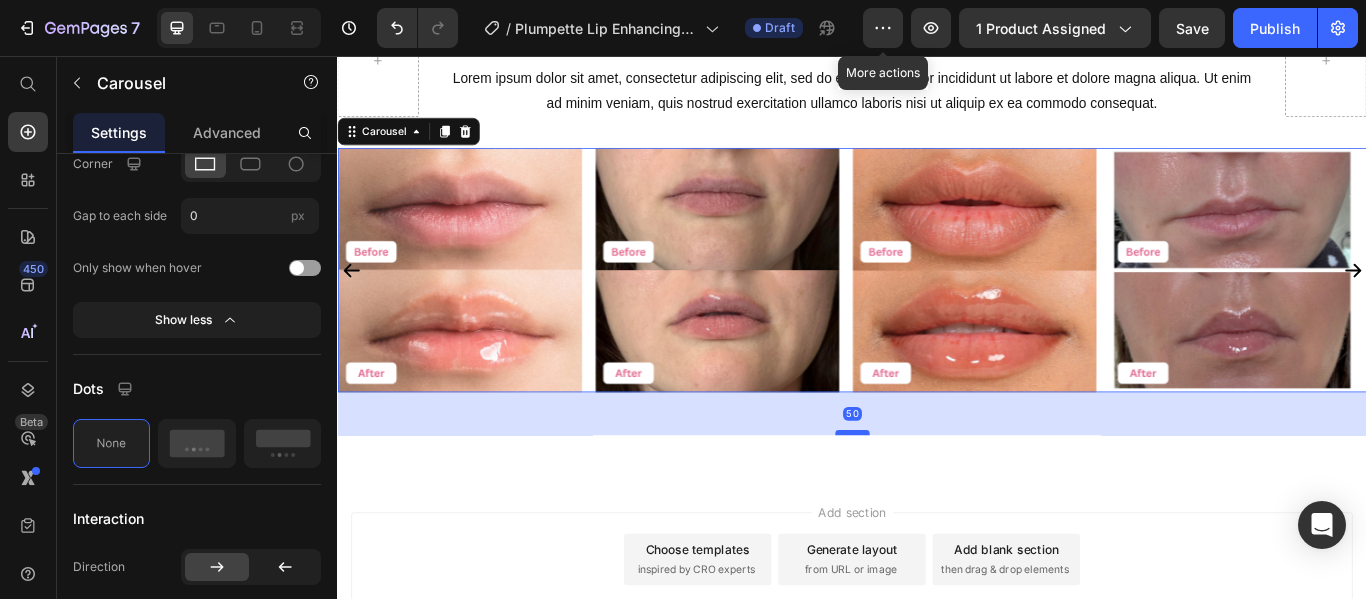 drag, startPoint x: 932, startPoint y: 444, endPoint x: 948, endPoint y: 494, distance: 52.49762 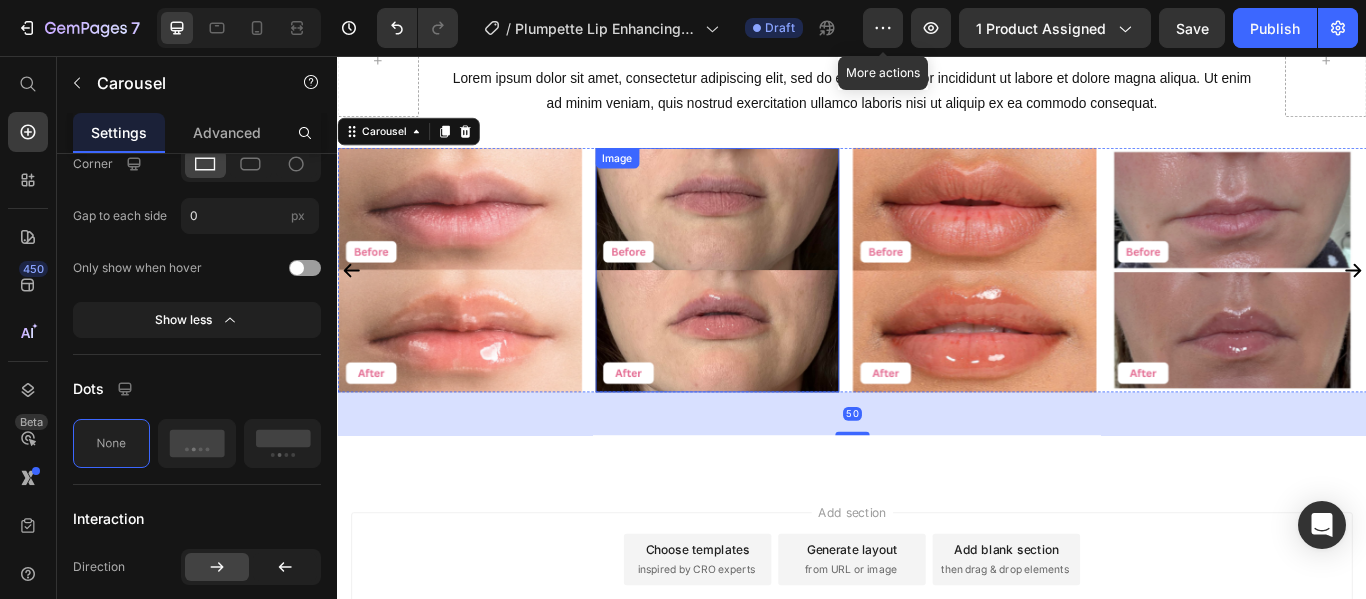 scroll, scrollTop: 2093, scrollLeft: 0, axis: vertical 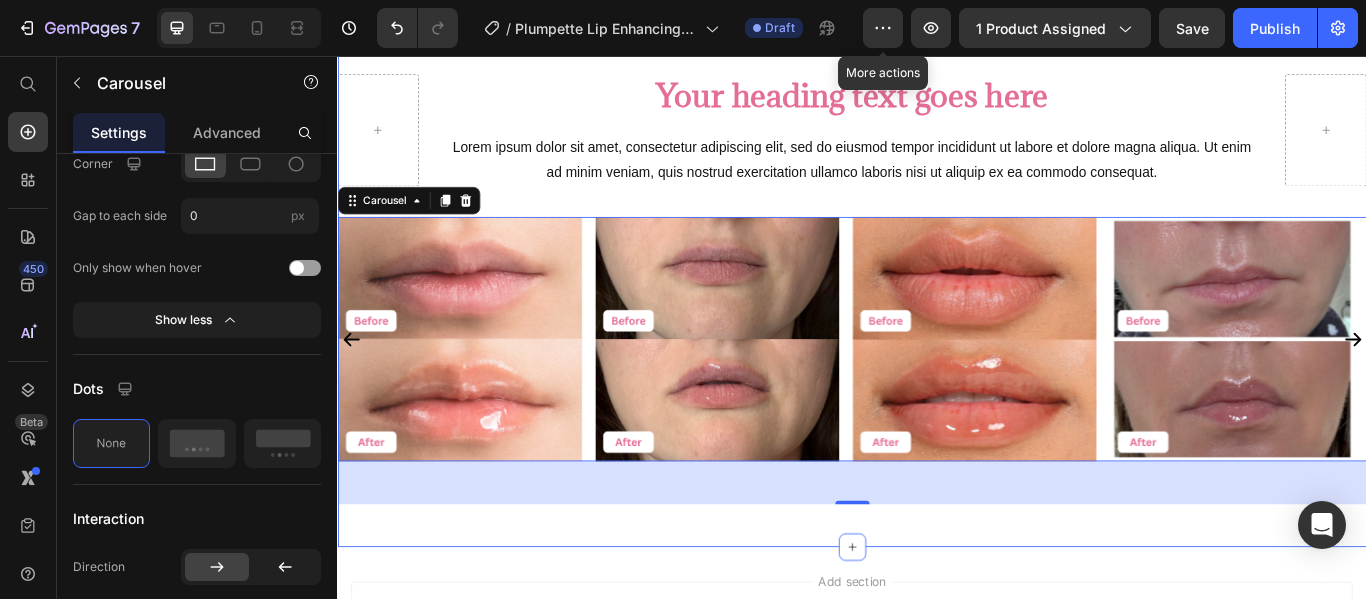 click on "Your heading text goes here Heading Lorem ipsum dolor sit amet, consectetur adipiscing elit, sed do eiusmod tempor incididunt ut labore et dolore magna aliqua. Ut enim ad minim veniam, quis nostrud exercitation ullamco laboris nisi ut aliquip ex ea commodo consequat. Text Block Row
Image Image Image Image Image Image Image Image Image
Carousel   50 Row Section 6" at bounding box center (937, 327) 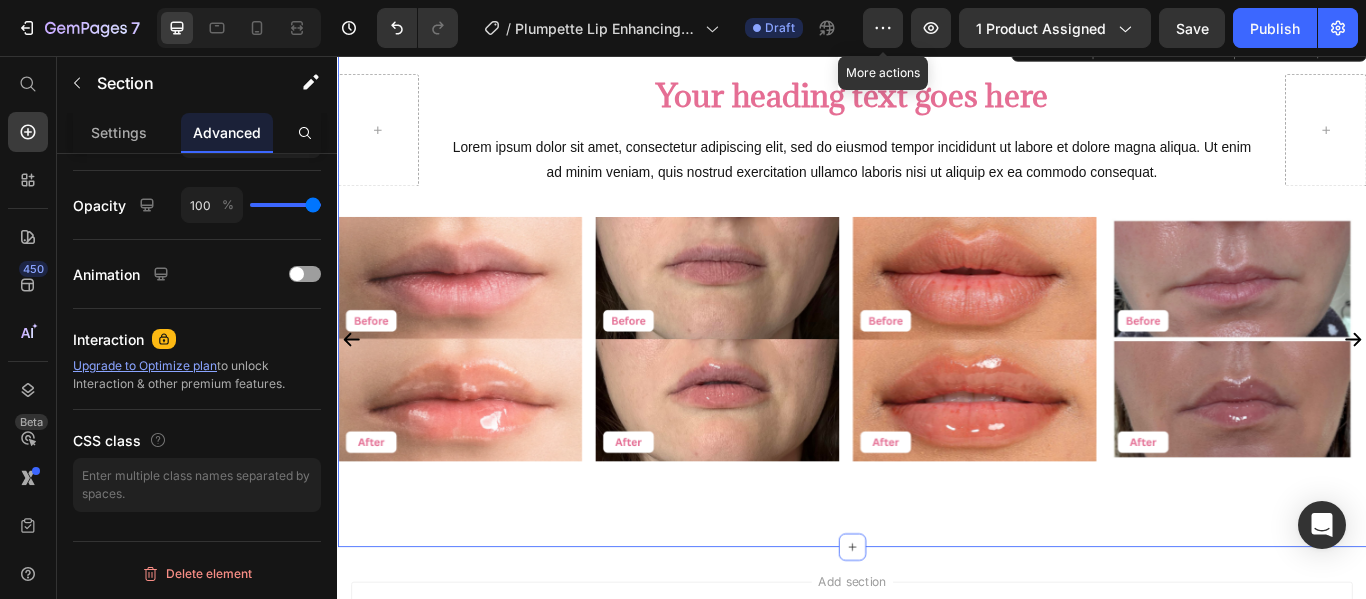 scroll, scrollTop: 0, scrollLeft: 0, axis: both 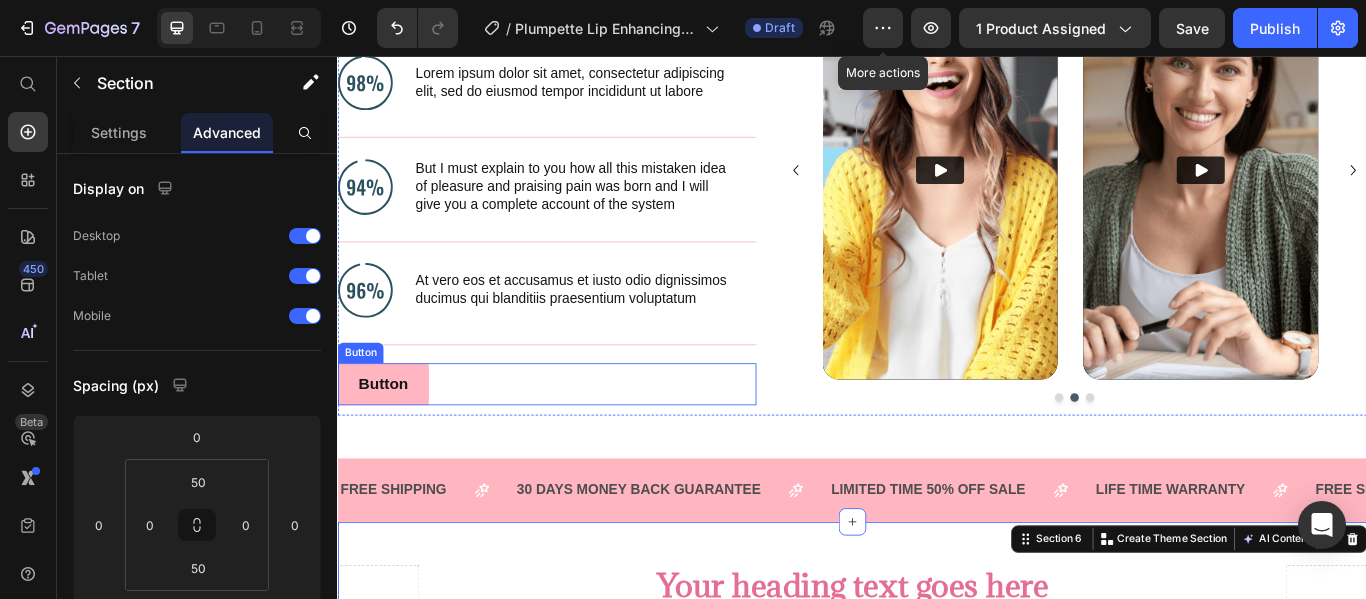 click on "Button Button" at bounding box center (581, 438) 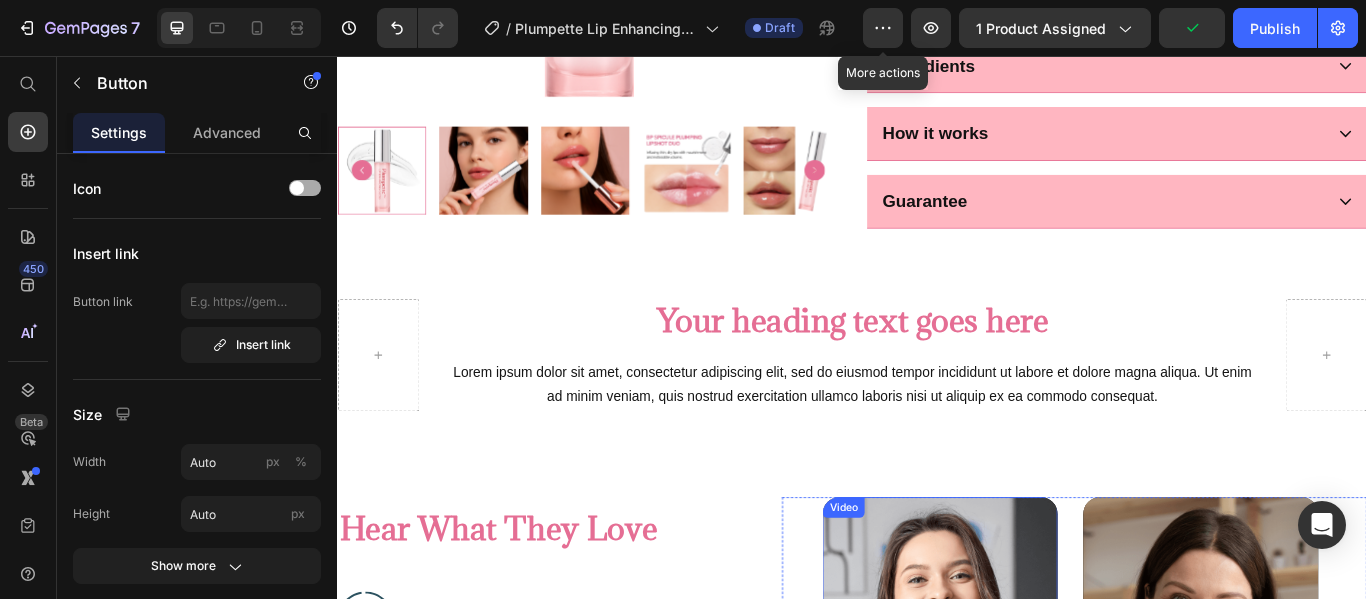 scroll, scrollTop: 0, scrollLeft: 0, axis: both 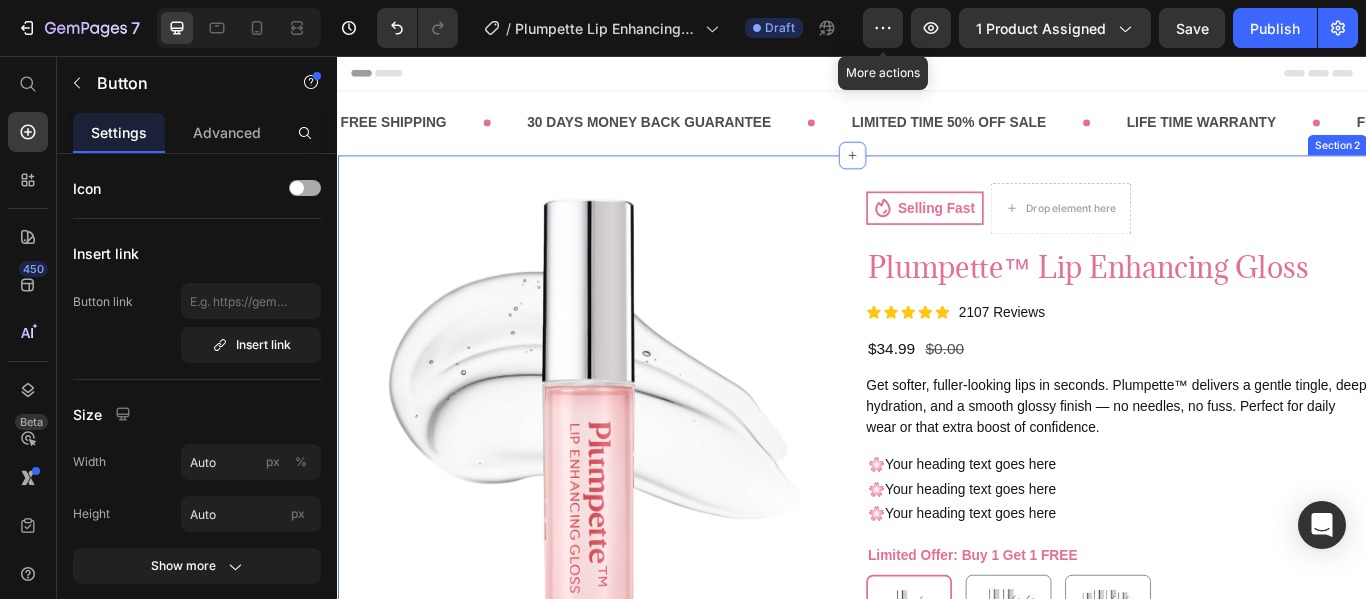 click on "Product Images
Selling Fast Item List
Drop element here Row Plumpette™ Lip Enhancing Gloss Product Title Icon Icon Icon Icon Icon Icon List 2107 Reviews Text Block Row $34.99 Product Price $0.00 Product Price Row Get softer, fuller-looking lips in seconds. Plumpette™ delivers a gentle tingle, deep hydration, and a smooth glossy finish — no needles, no fuss. Perfect for daily wear or that extra boost of confidence. Product Description 🌸  Your heading text goes here 🌸  Your heading text goes here 🌸  Your heading text goes here Text Block Limited Offer: Buy 1 Get 1 FREE Buy 1 Get 1 FREE Buy 1 Get 1 FREE Buy 2 Get 2 FREE Buy 2 Get 2 FREE Buy 3 Get 3 FREE Buy 3 Get 3 FREE Product Variants & Swatches Try It Now
$34.99 Add to Cart Buy it now Dynamic Checkout
Ingredients
How it works
Guarantee Accordion Product Row Section 2" at bounding box center [937, 678] 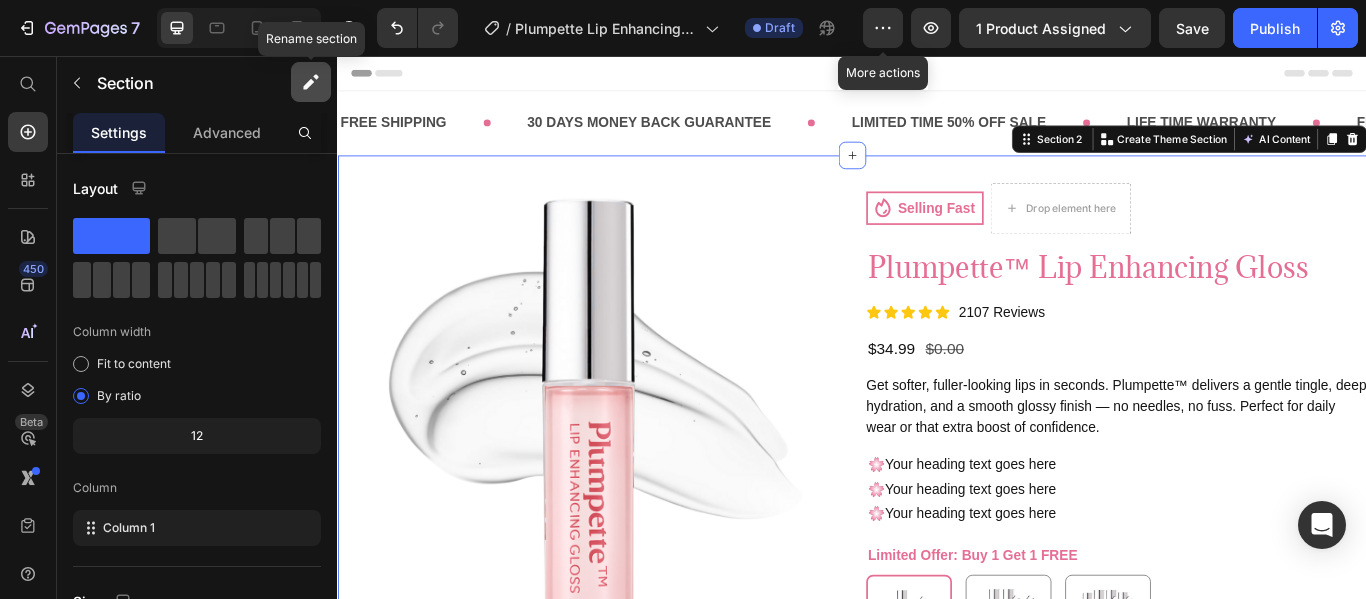 click 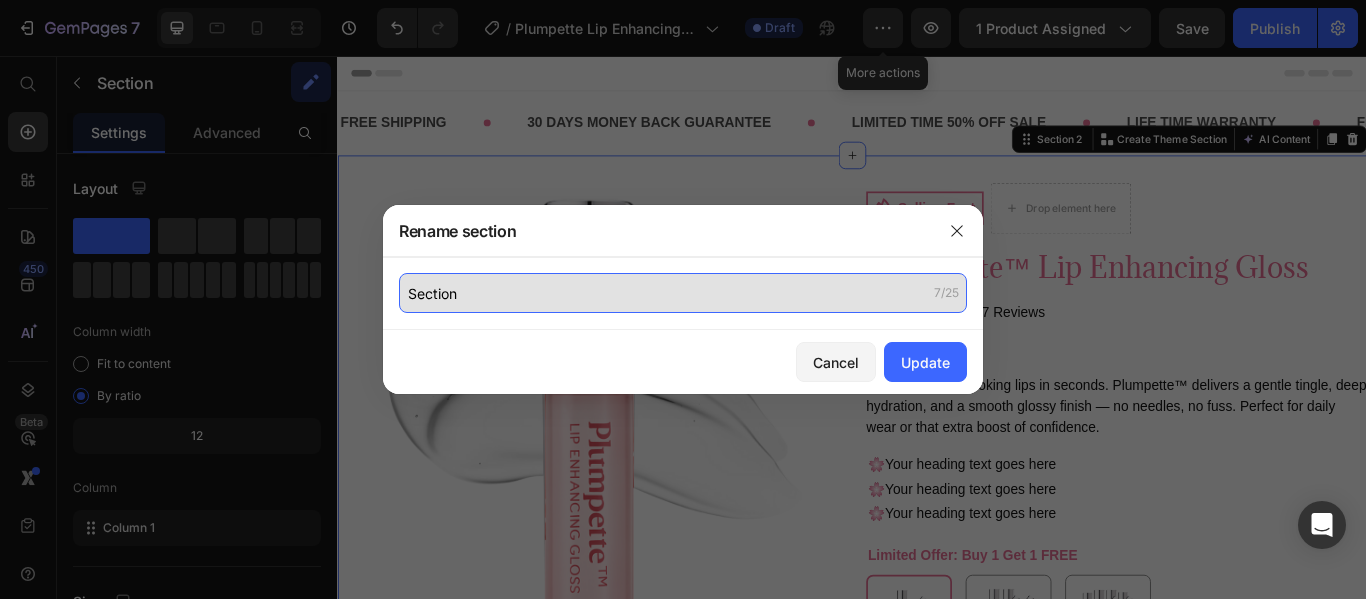 click on "Section" 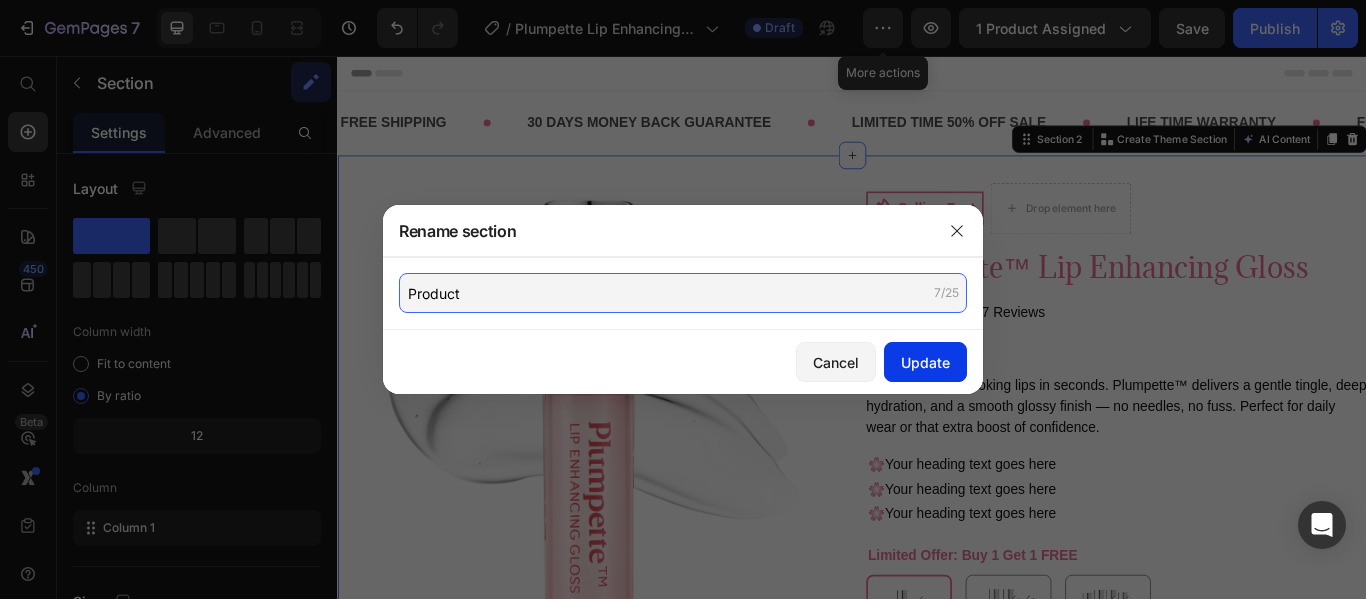 type on "Product" 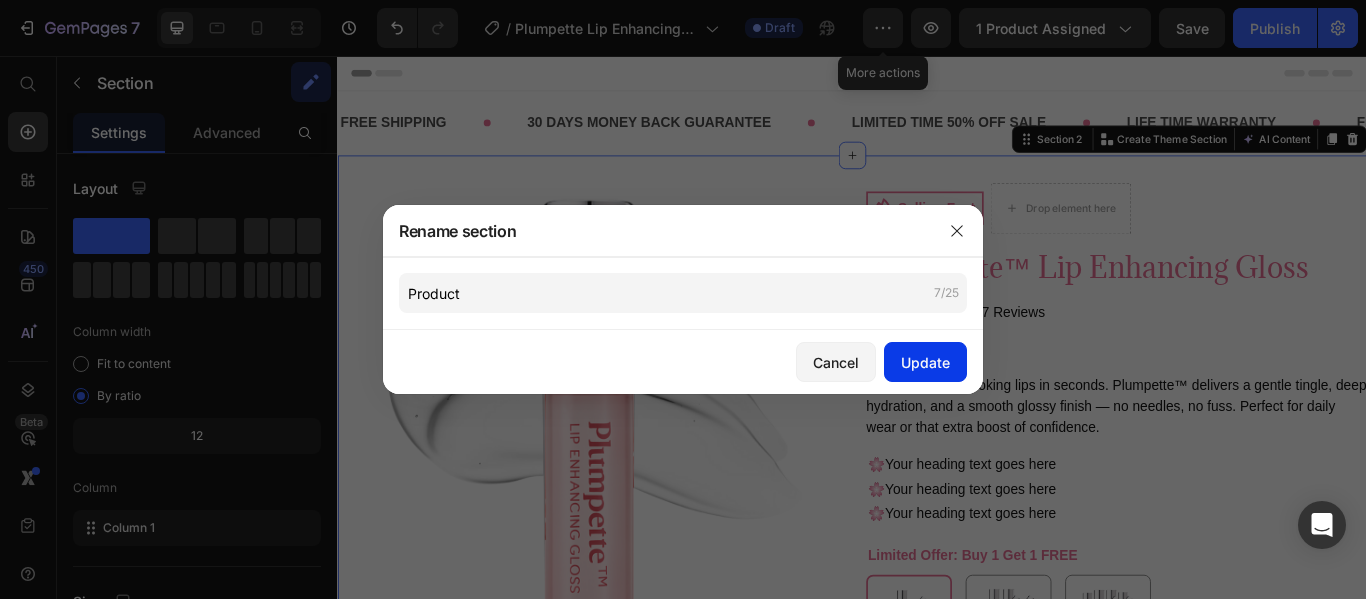click on "Update" at bounding box center (925, 362) 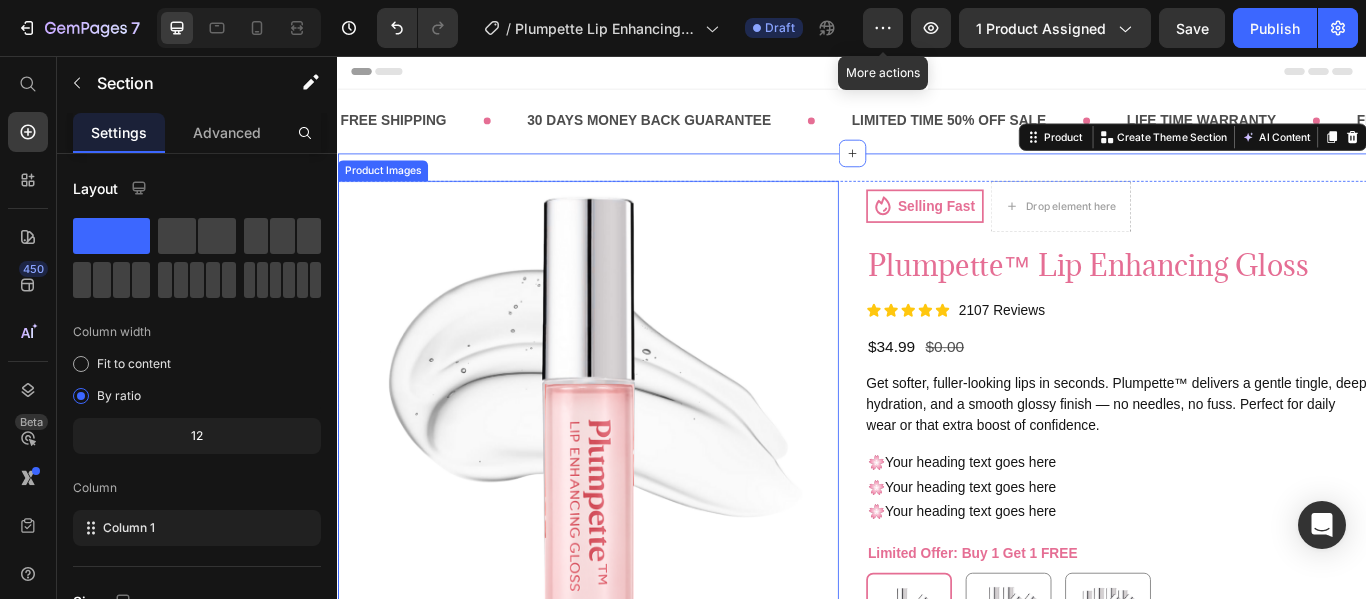 scroll, scrollTop: 3, scrollLeft: 0, axis: vertical 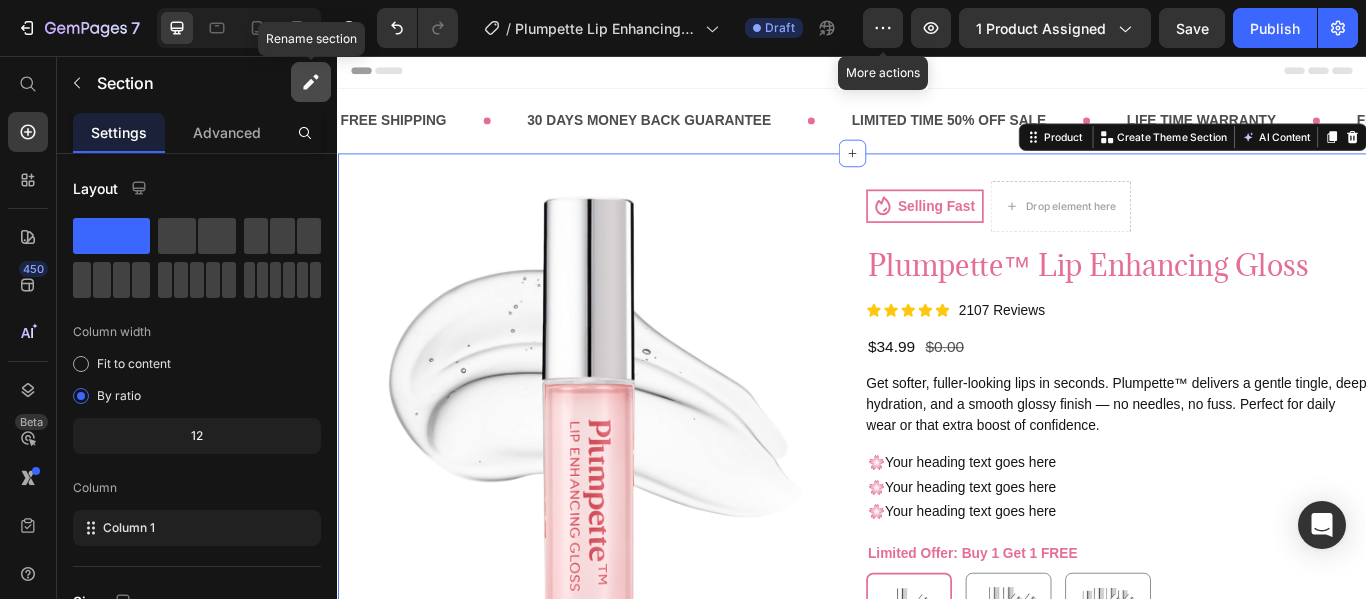 click 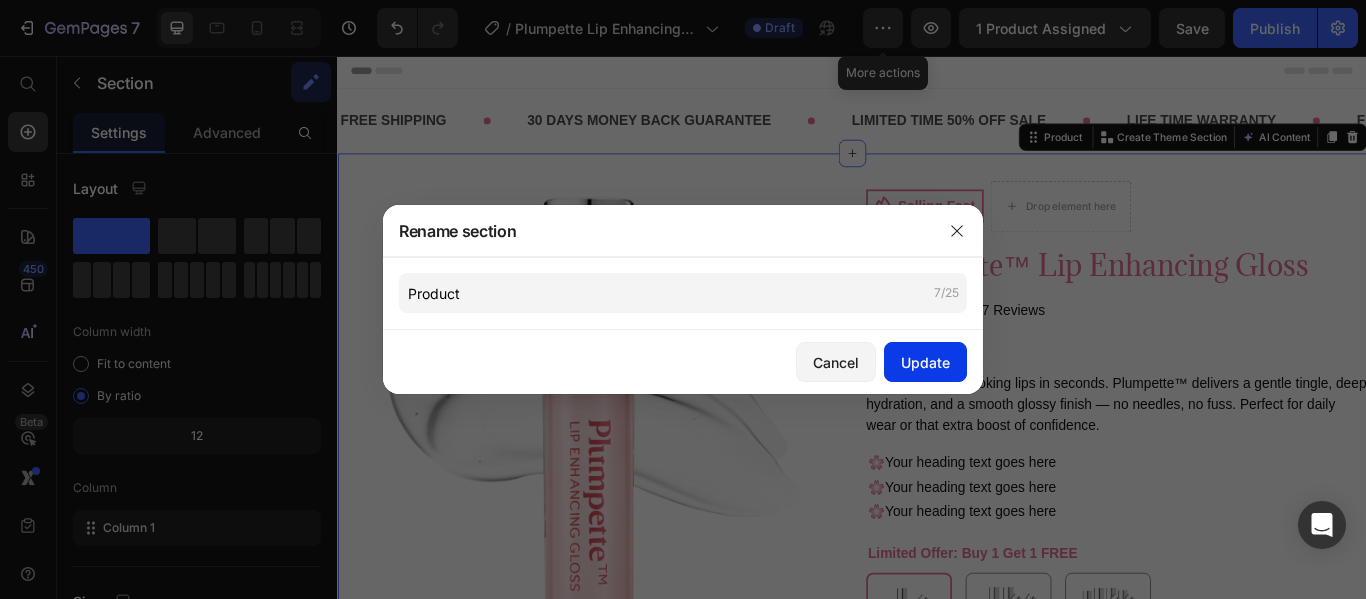 click on "Update" at bounding box center (925, 362) 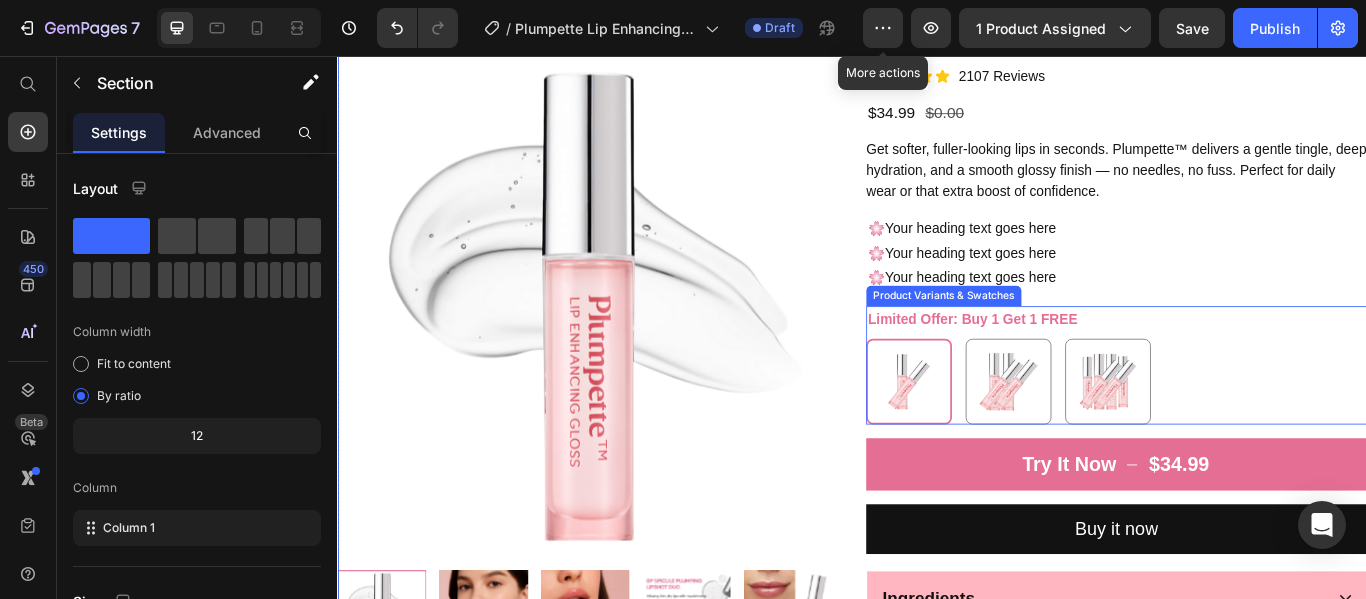 scroll, scrollTop: 1420, scrollLeft: 0, axis: vertical 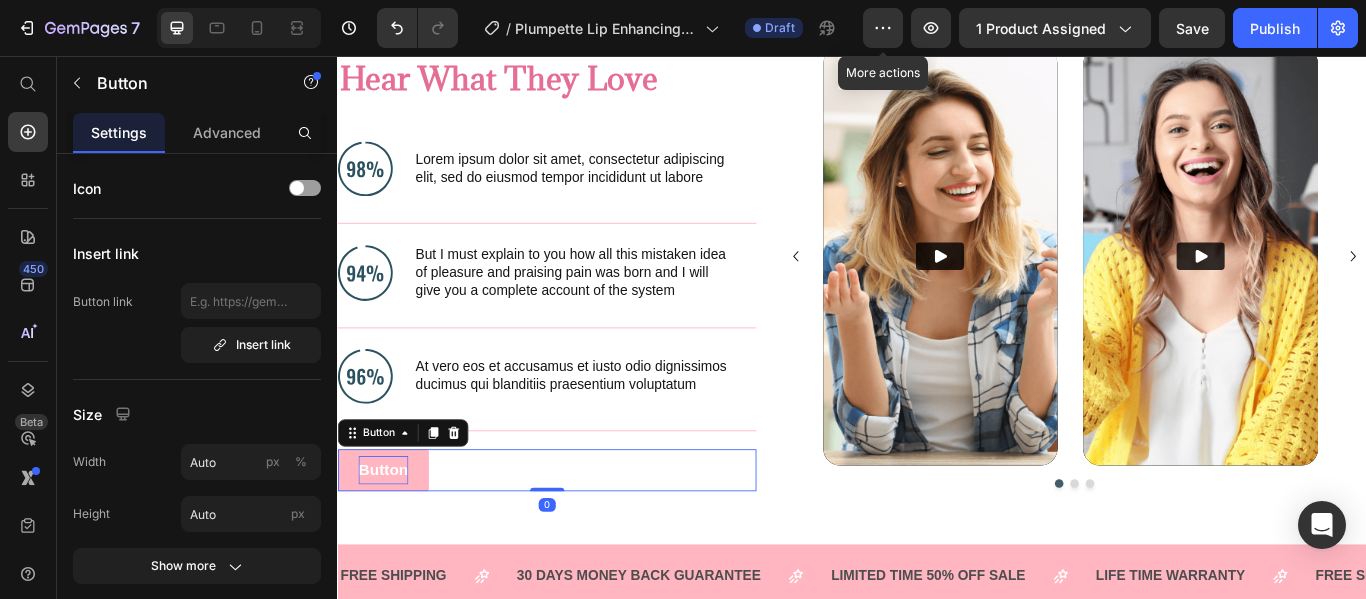 click on "Button" at bounding box center (390, 539) 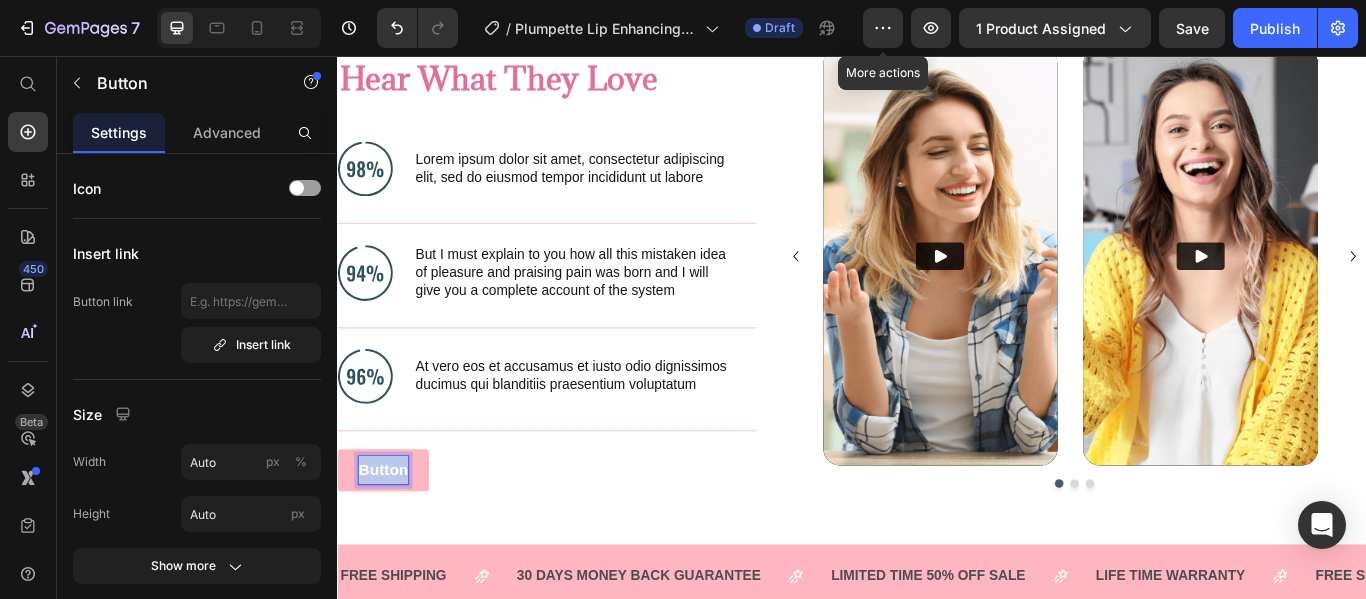 click on "Button" at bounding box center [390, 539] 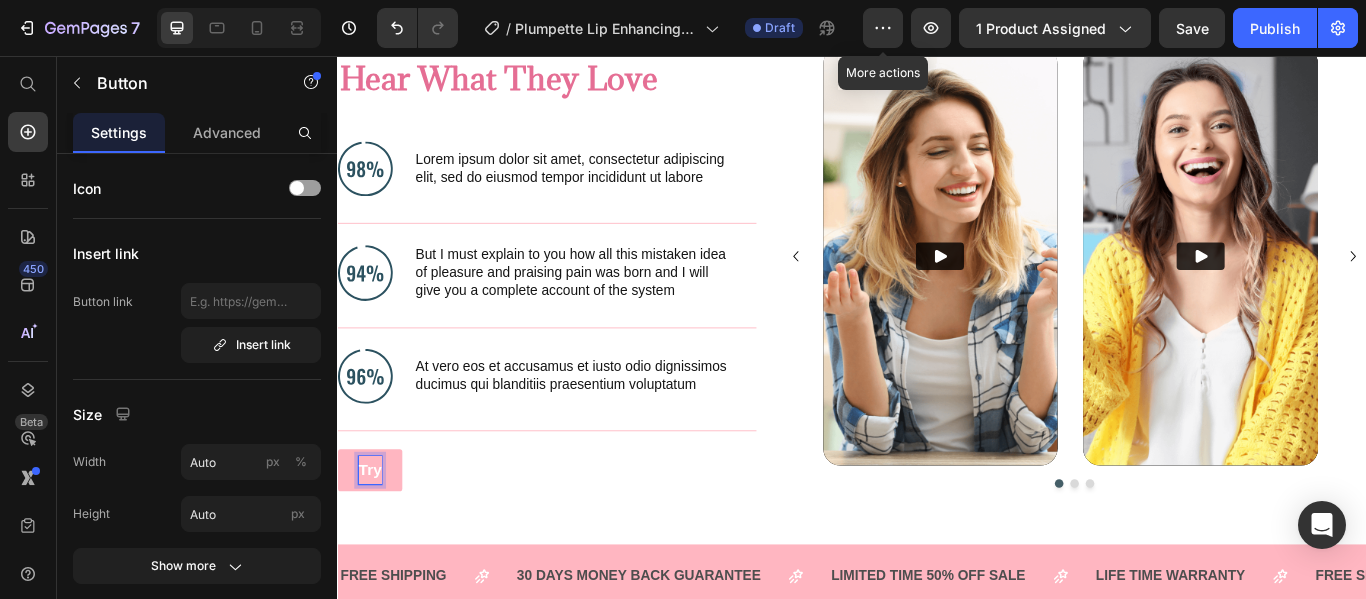 click on "Try" at bounding box center (374, 539) 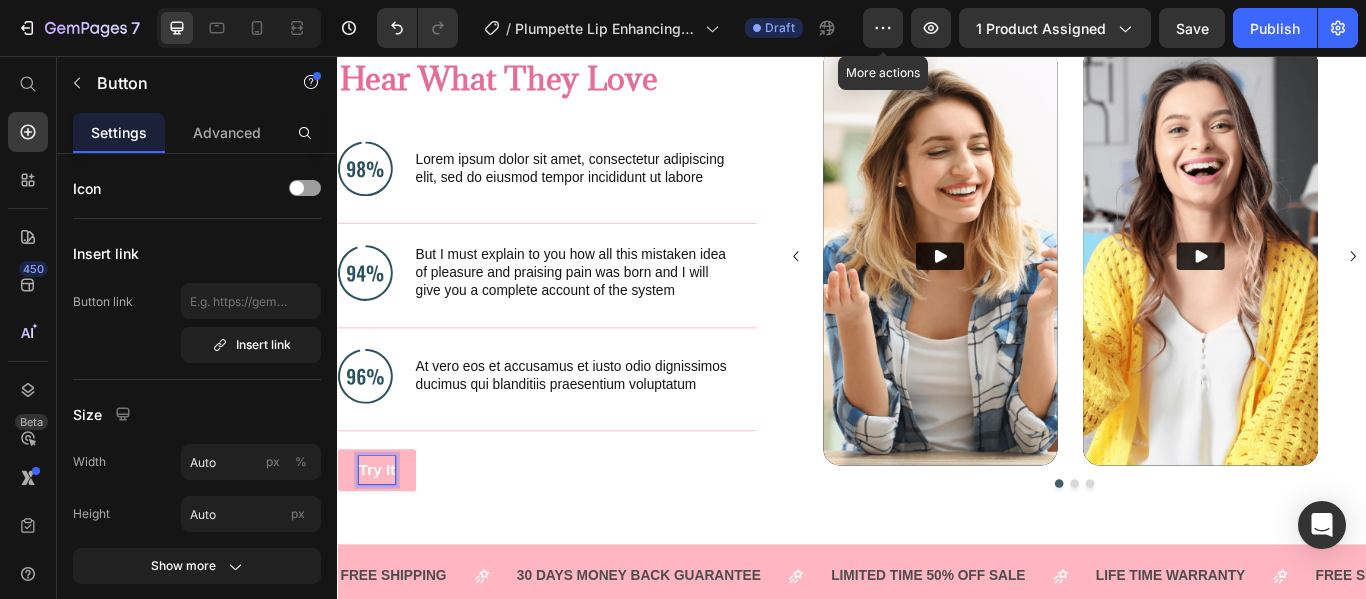 click on "Try It" at bounding box center [382, 539] 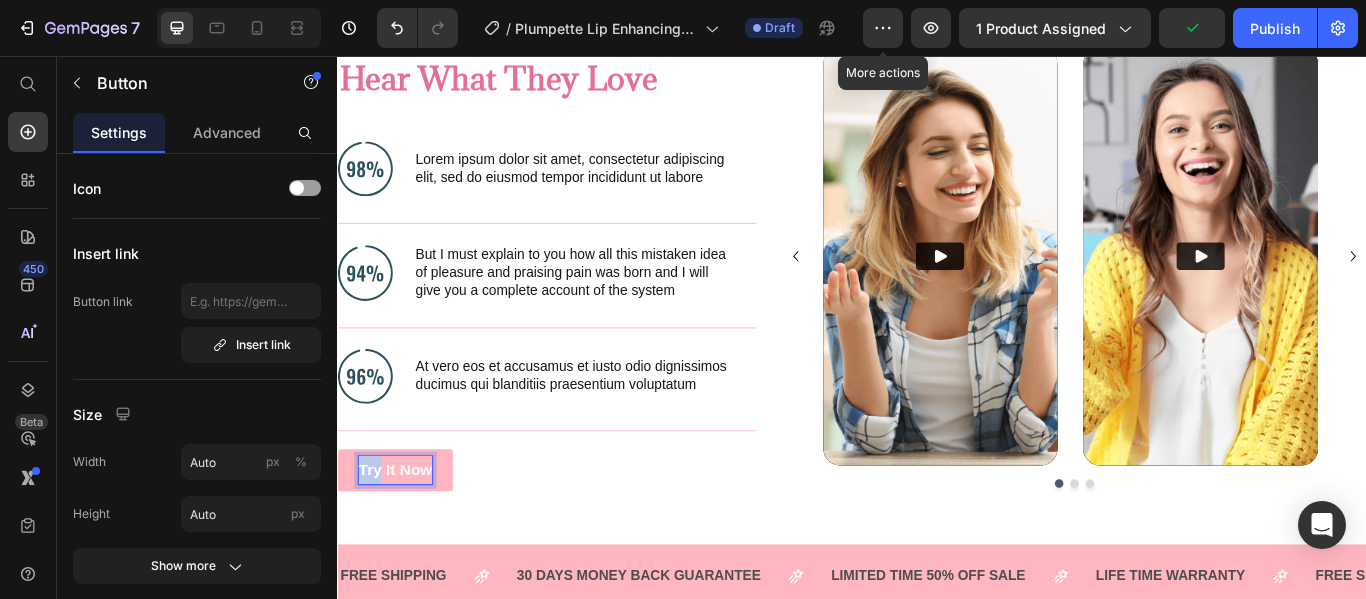 drag, startPoint x: 387, startPoint y: 543, endPoint x: 340, endPoint y: 542, distance: 47.010635 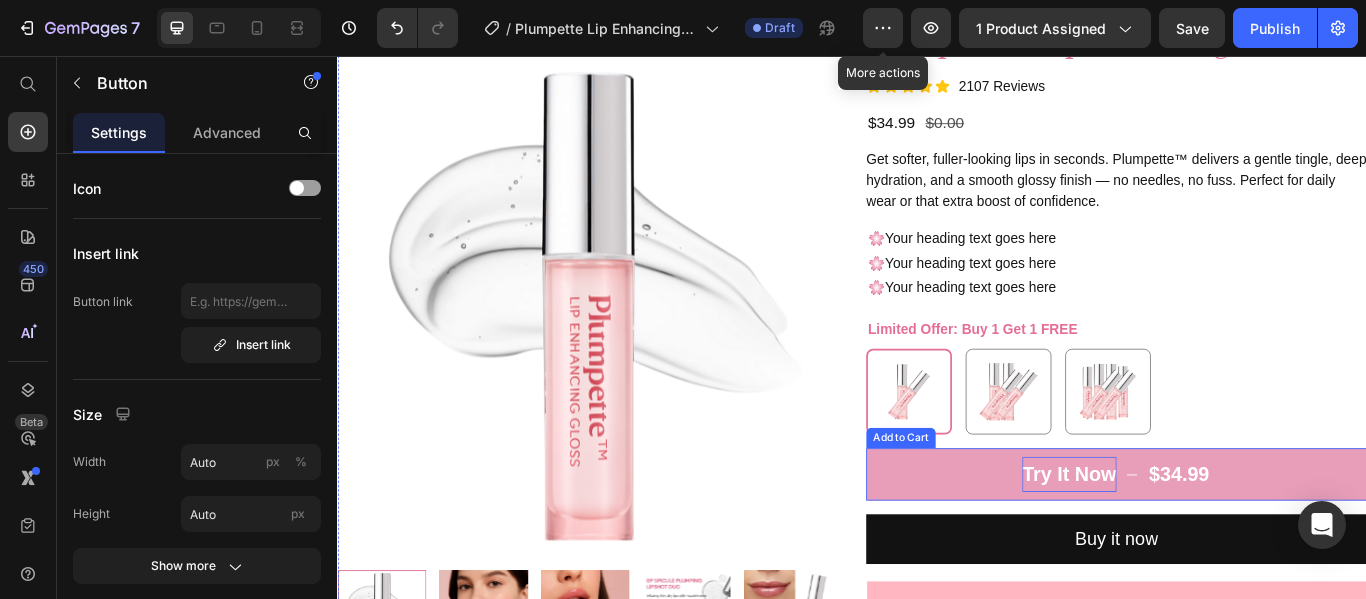 scroll, scrollTop: 314, scrollLeft: 0, axis: vertical 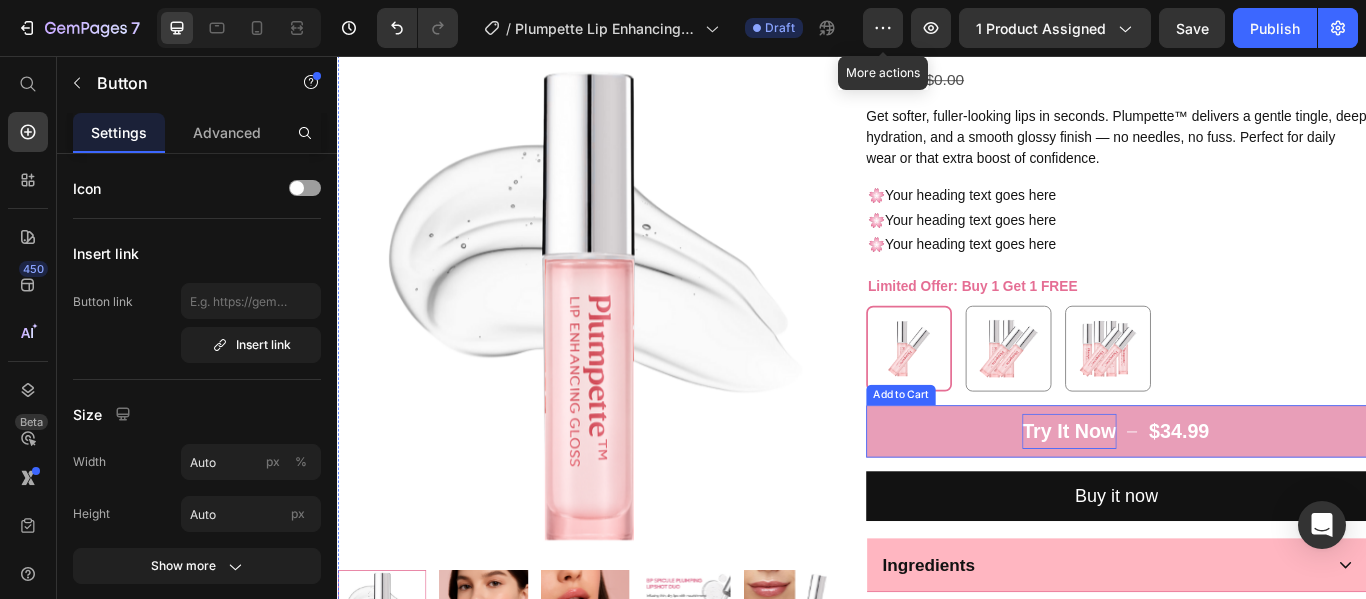 click on "Selling Fast Item List
Drop element here Row Plumpette™ Lip Enhancing Gloss Product Title Icon Icon Icon Icon Icon Icon List 2107 Reviews Text Block Row $34.99 Product Price $0.00 Product Price Row Get softer, fuller-looking lips in seconds. Plumpette™ delivers a gentle tingle, deep hydration, and a smooth glossy finish — no needles, no fuss. Perfect for daily wear or that extra boost of confidence. Product Description 🌸  Your heading text goes here 🌸  Your heading text goes here 🌸  Your heading text goes here Text Block Limited Offer: Buy 1 Get 1 FREE Buy 1 Get 1 FREE Buy 1 Get 1 FREE Buy 2 Get 2 FREE Buy 2 Get 2 FREE Buy 3 Get 3 FREE Buy 3 Get 3 FREE Product Variants & Swatches Try It Now
$34.99 Add to Cart Buy it now Dynamic Checkout
Ingredients
How it works
Guarantee Accordion" at bounding box center [1245, 364] 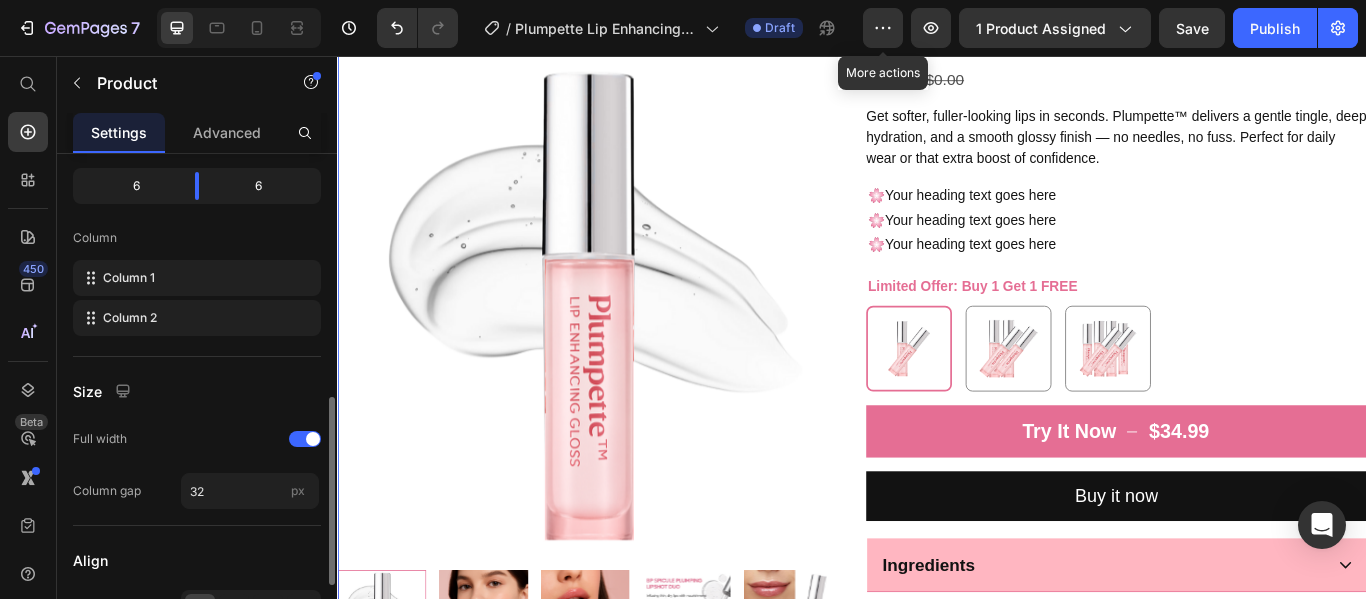 scroll, scrollTop: 837, scrollLeft: 0, axis: vertical 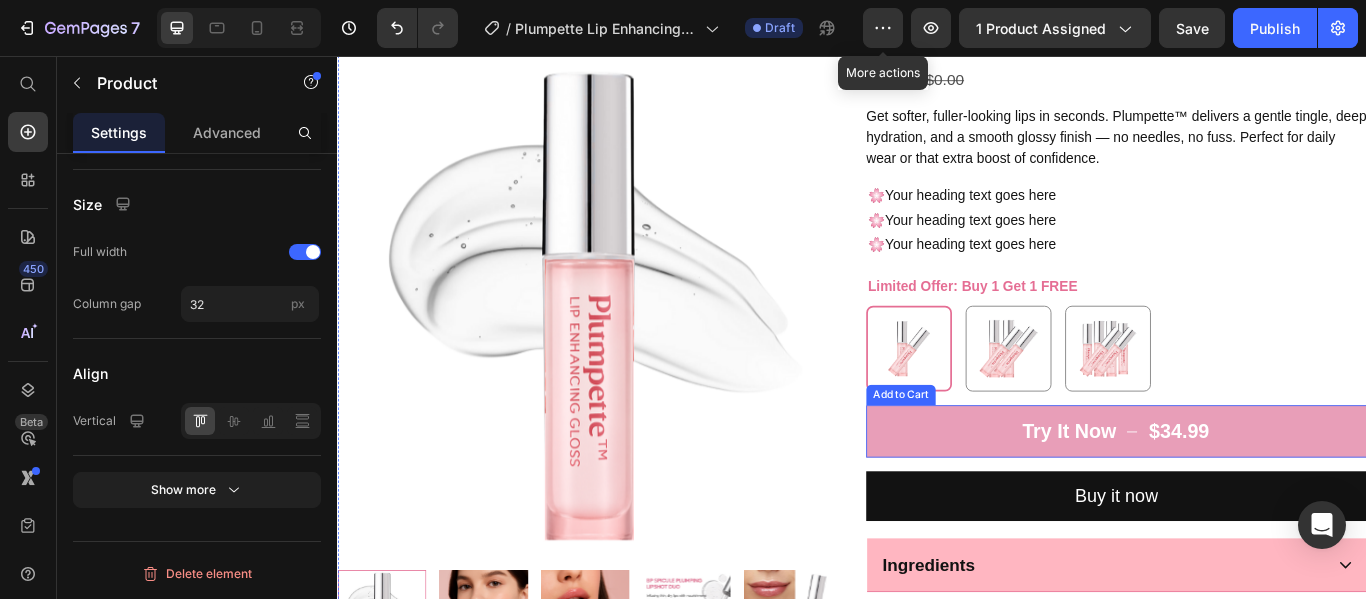 click on "Try It Now
$34.99" at bounding box center (1245, 493) 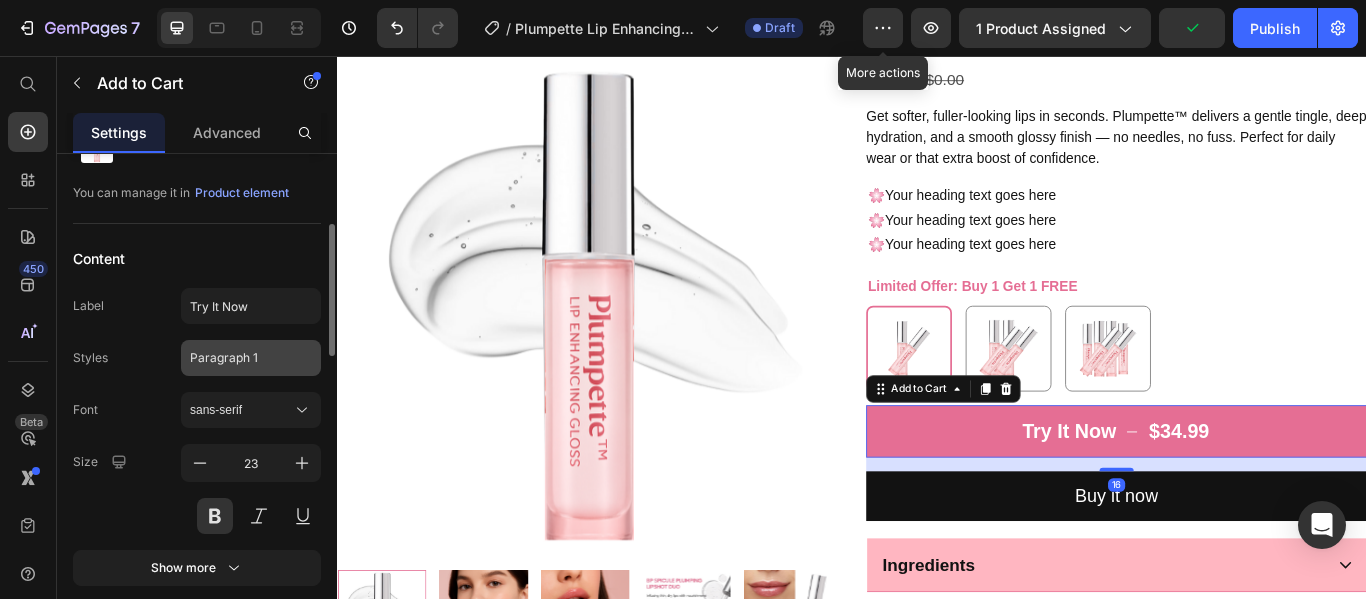 scroll, scrollTop: 55, scrollLeft: 0, axis: vertical 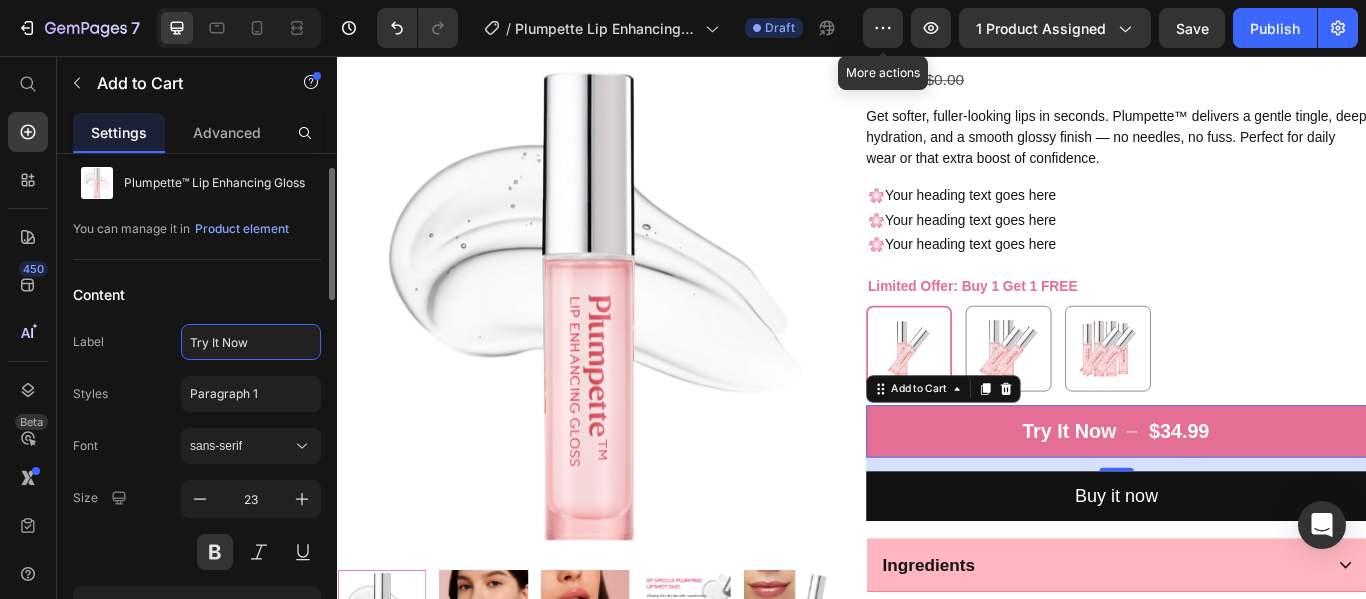 click on "Try It Now" 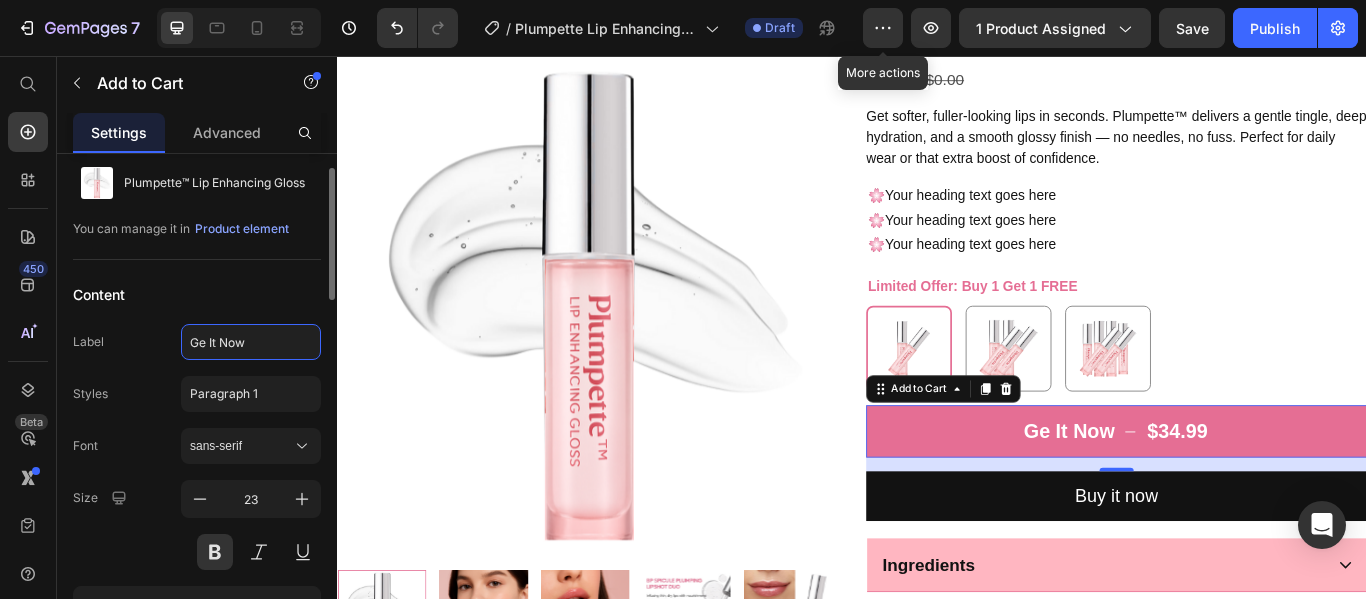 type on "Get It Now" 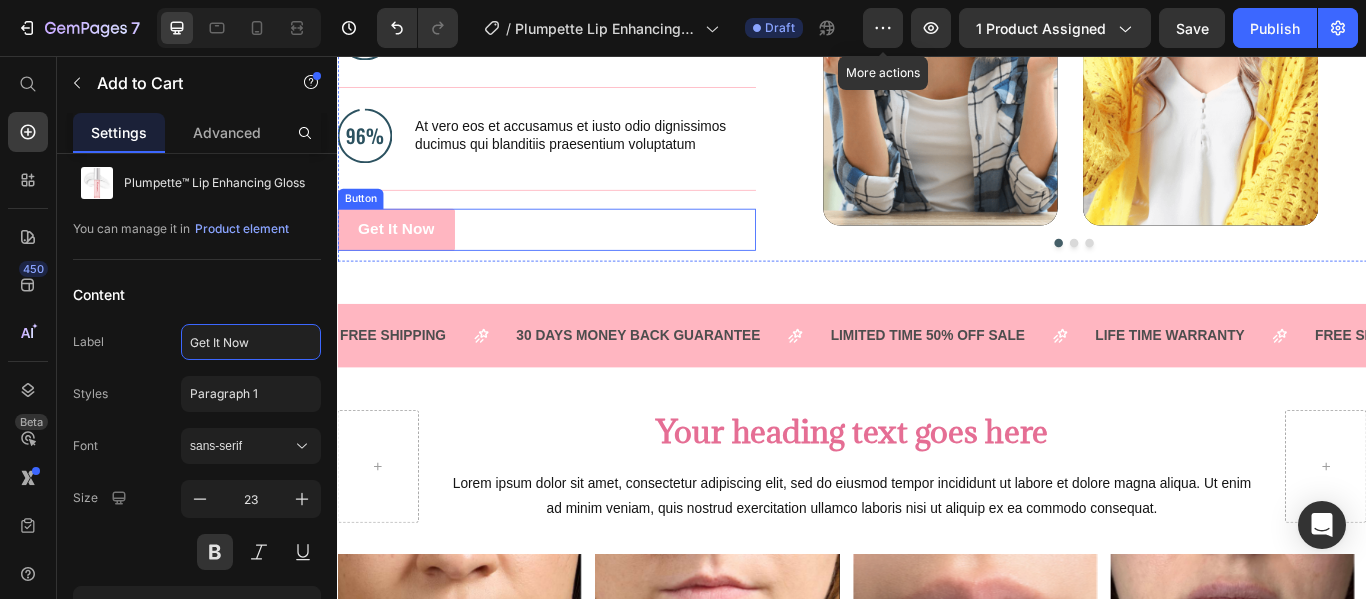 scroll, scrollTop: 1703, scrollLeft: 0, axis: vertical 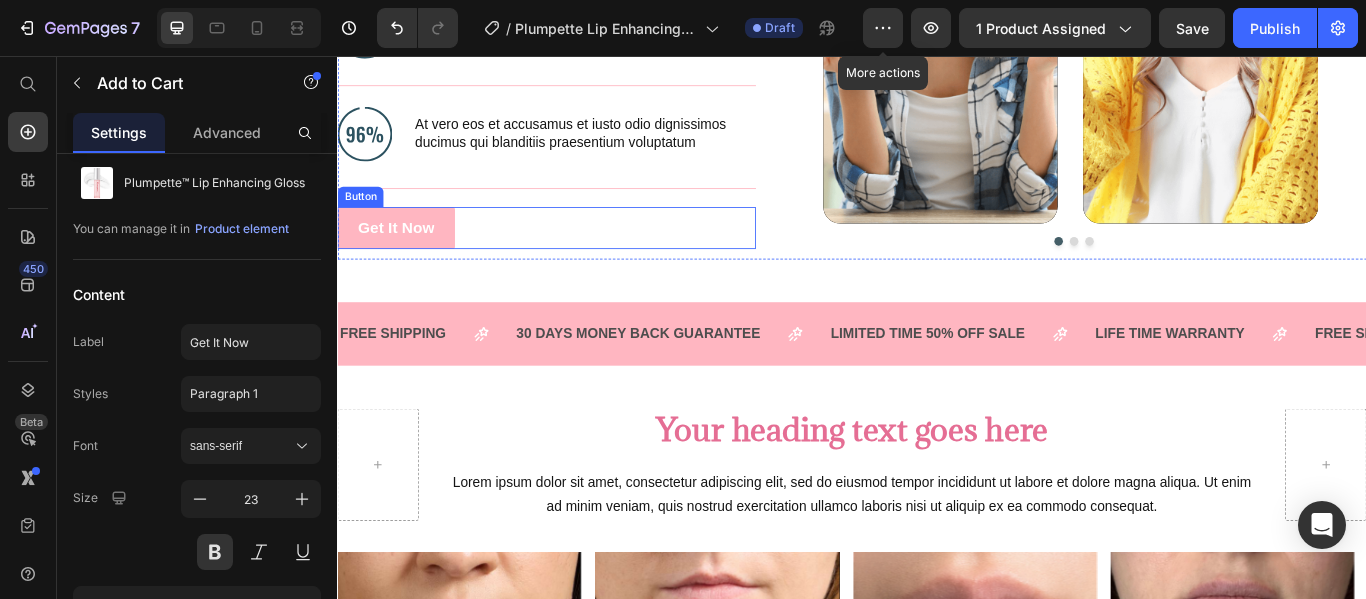 click on "Get It Now" at bounding box center (405, 256) 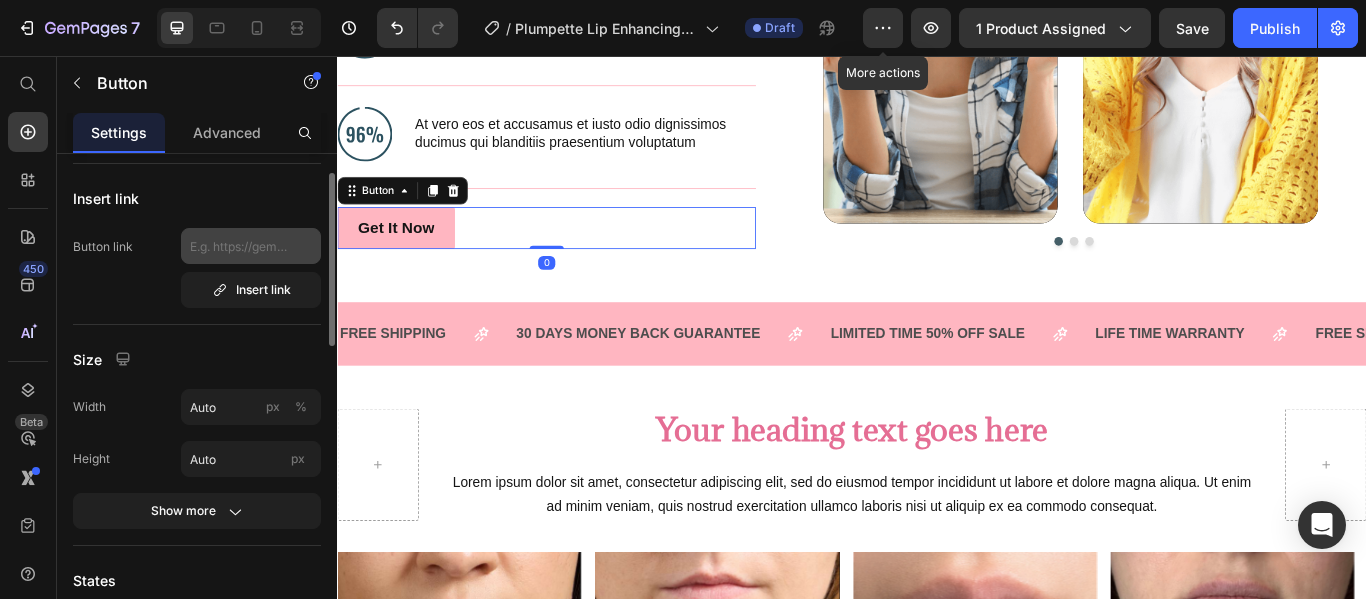 scroll, scrollTop: 0, scrollLeft: 0, axis: both 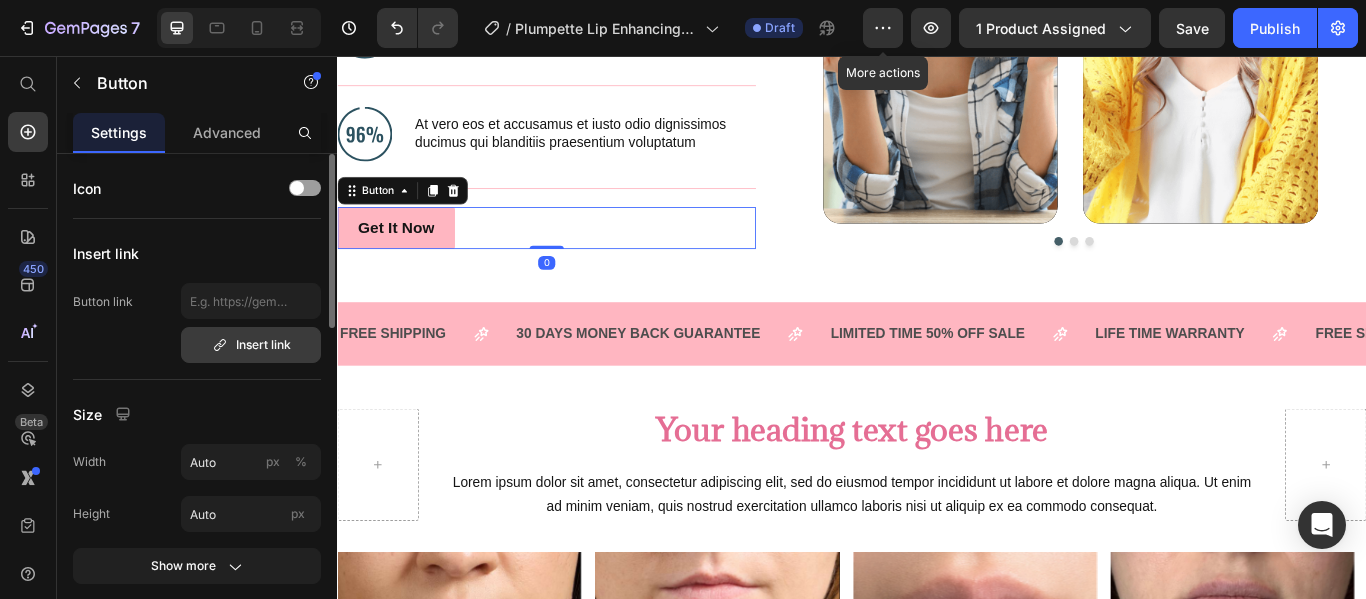 click on "Insert link" at bounding box center [251, 345] 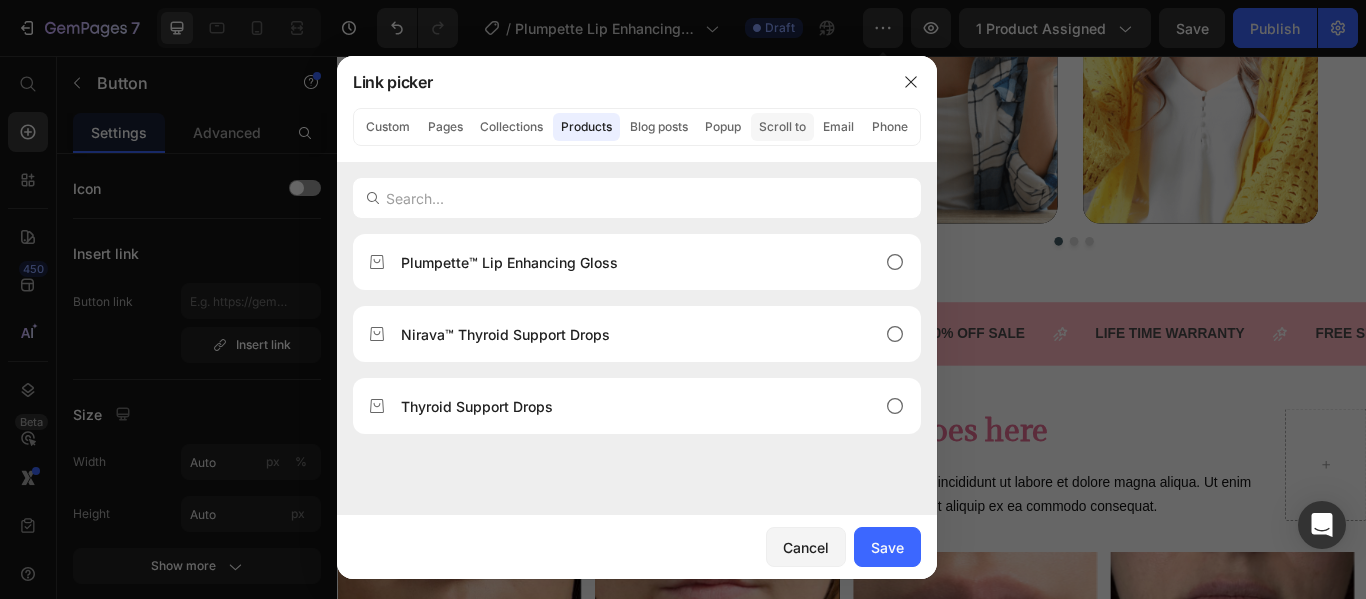 click on "Scroll to" 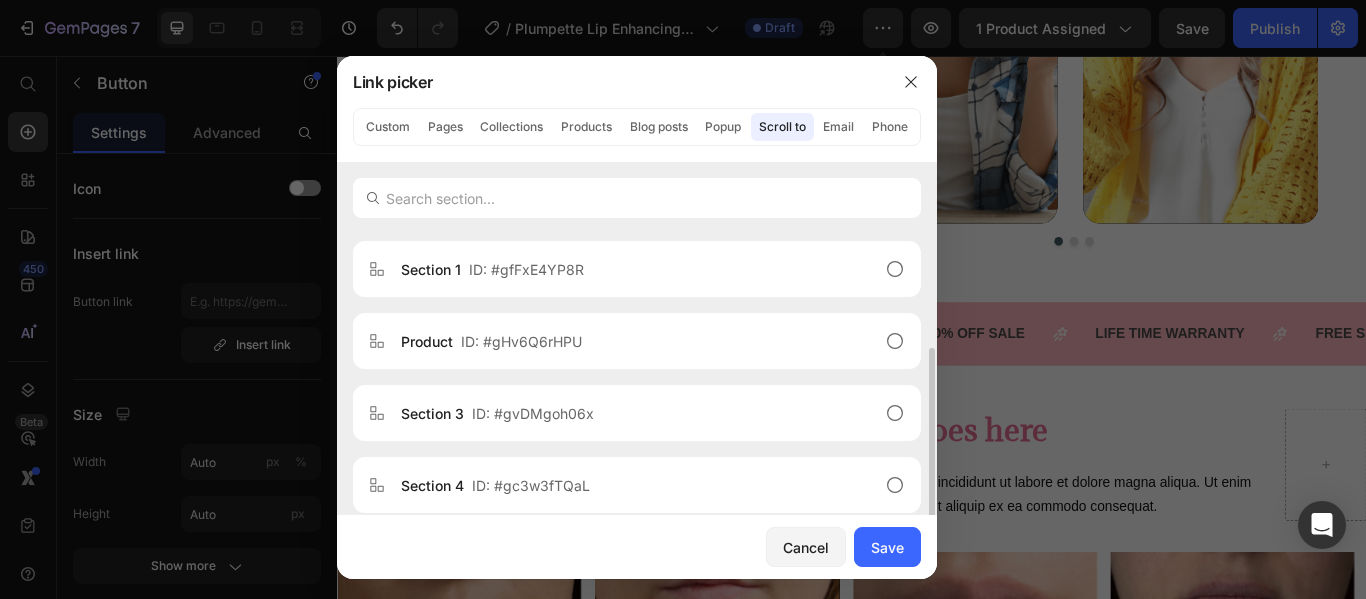 scroll, scrollTop: 200, scrollLeft: 0, axis: vertical 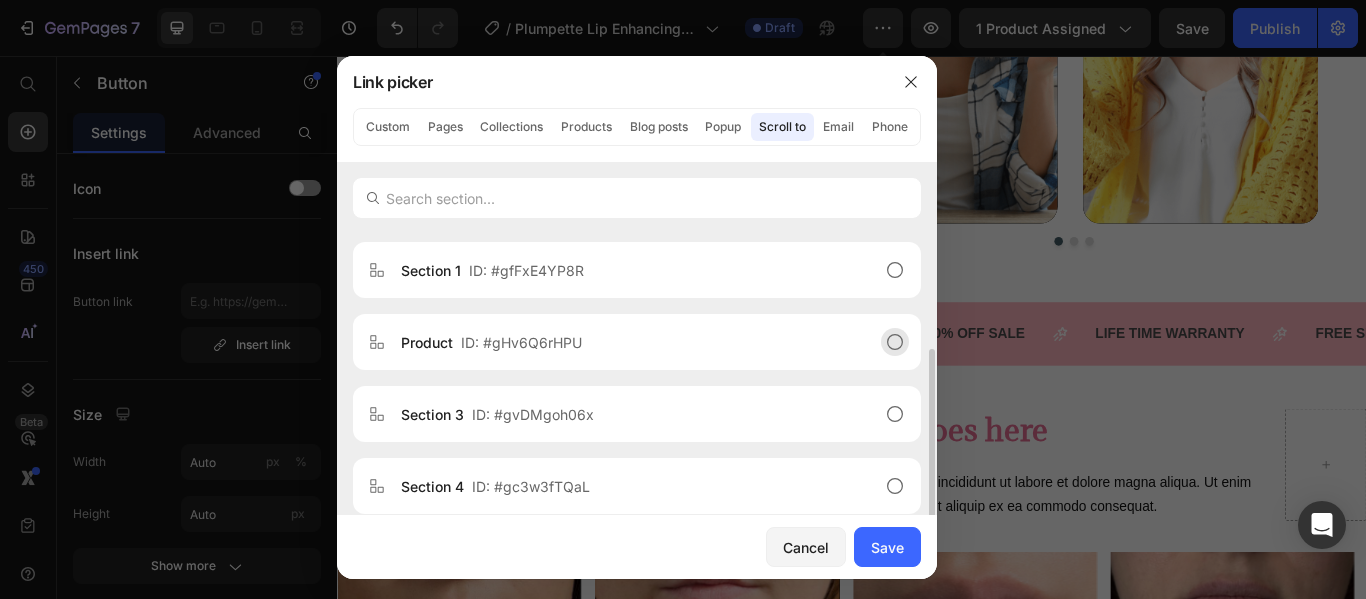 click on "Product  ID: #gHv6Q6rHPU" 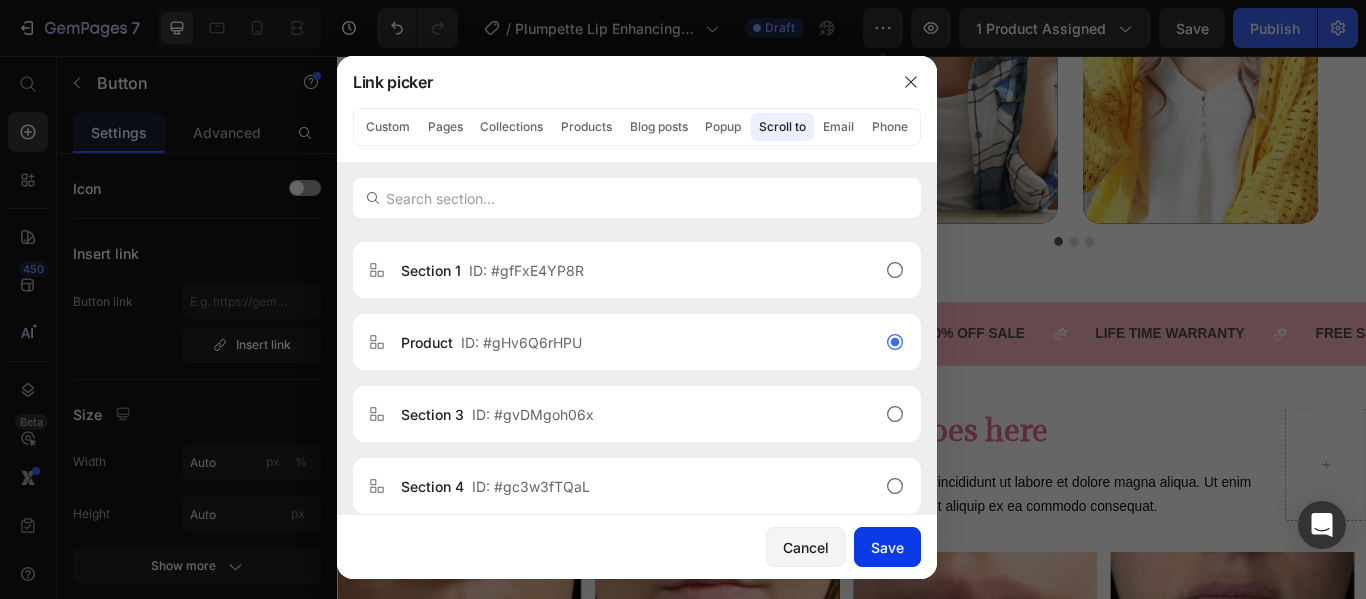 click on "Save" 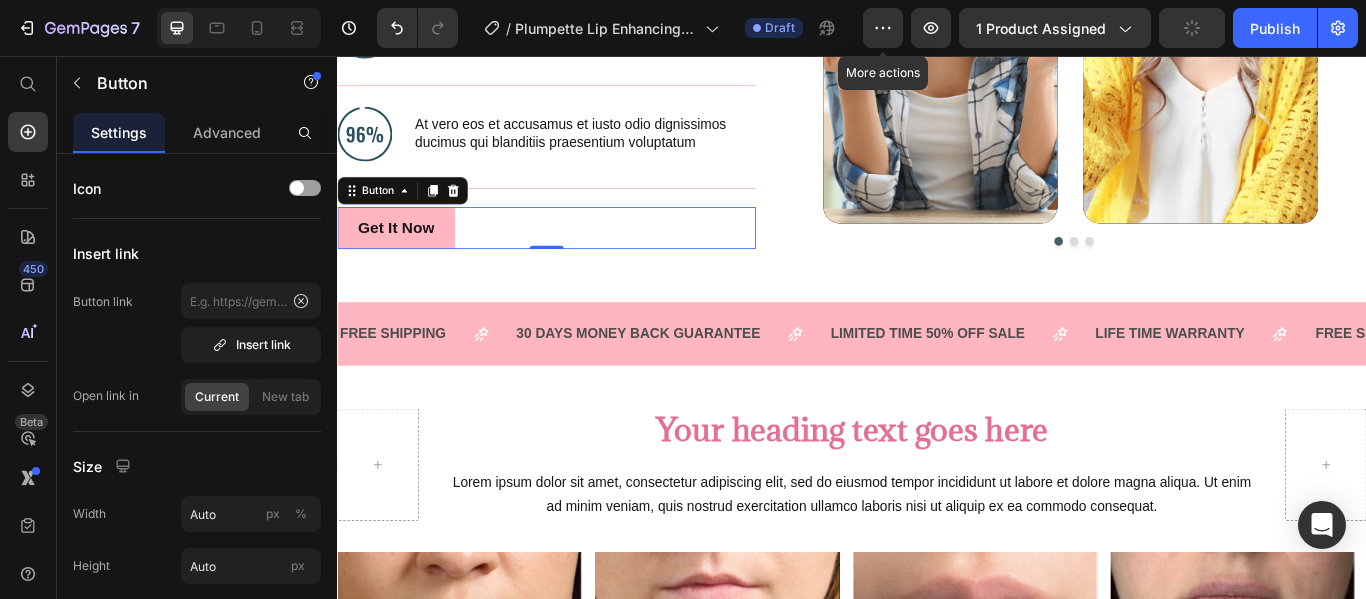 type on "#gHv6Q6rHPU" 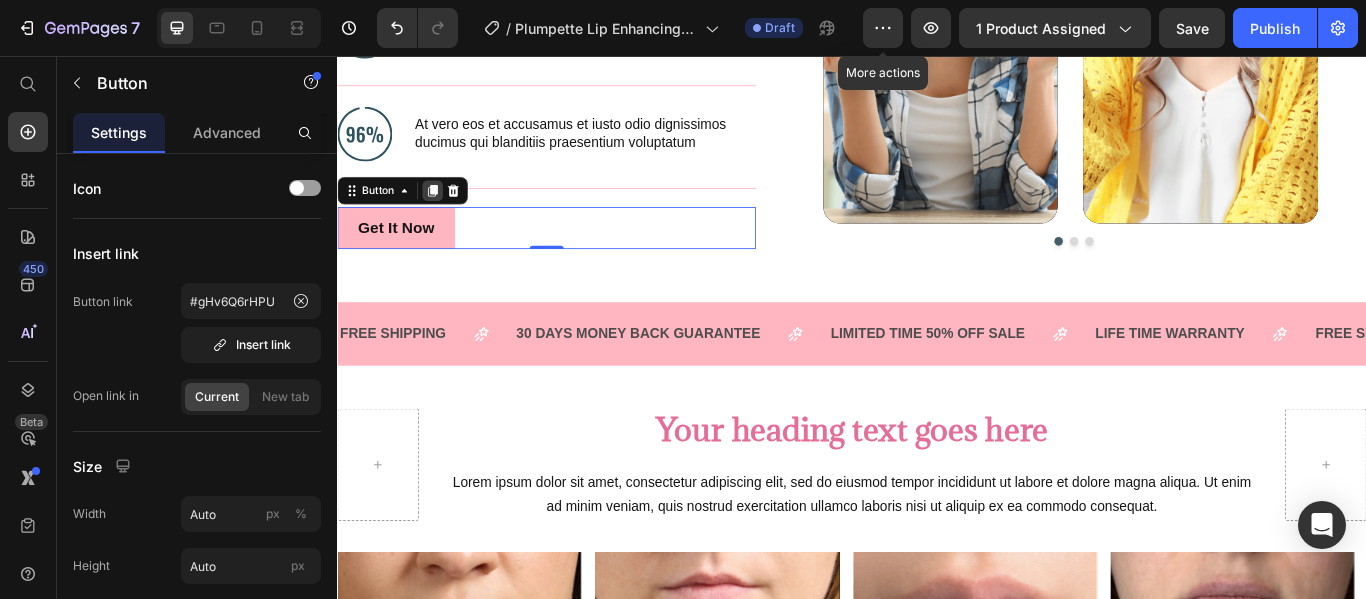 click 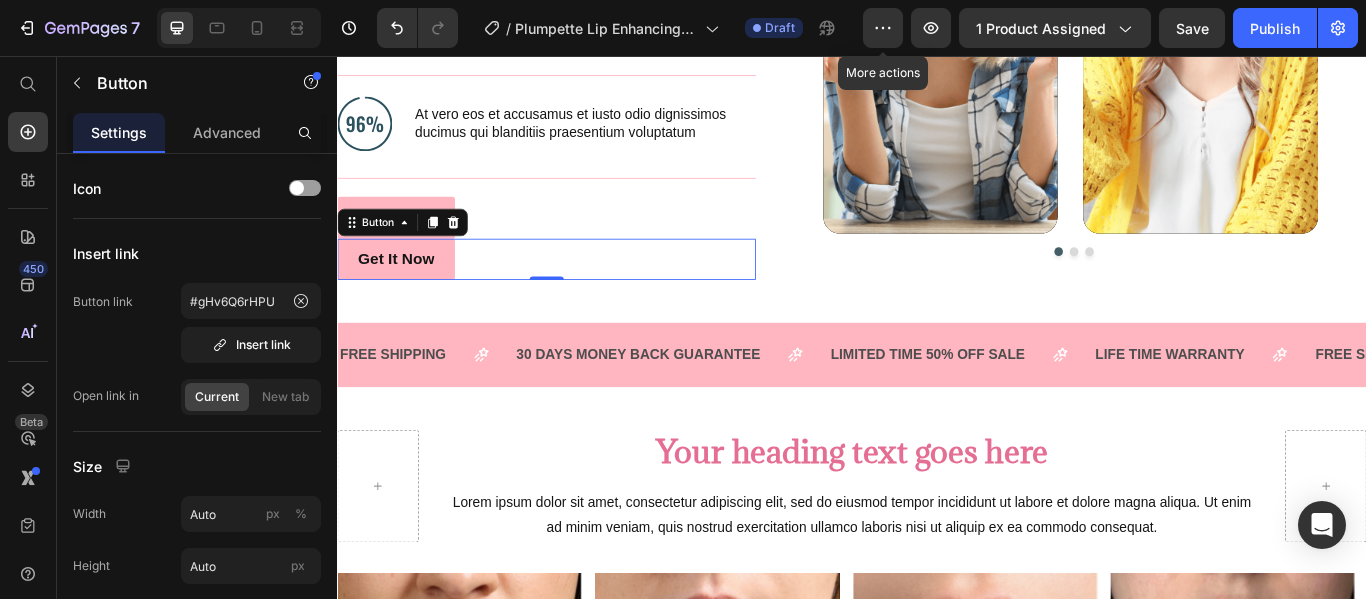 scroll, scrollTop: 1692, scrollLeft: 0, axis: vertical 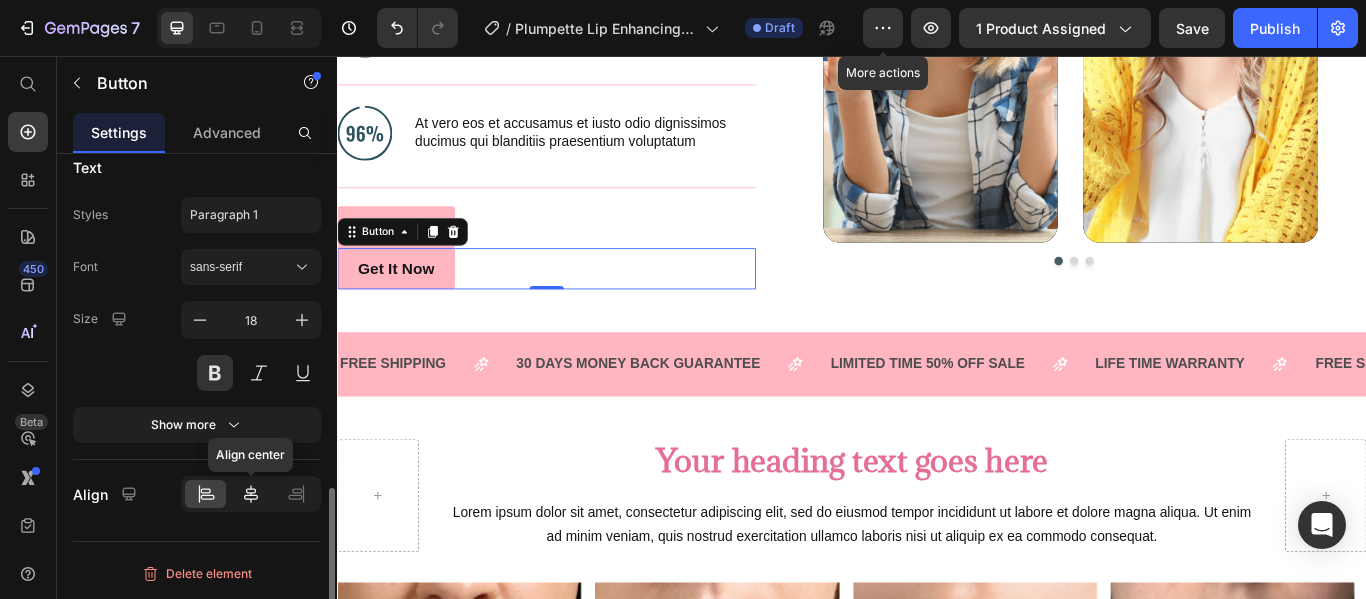 click 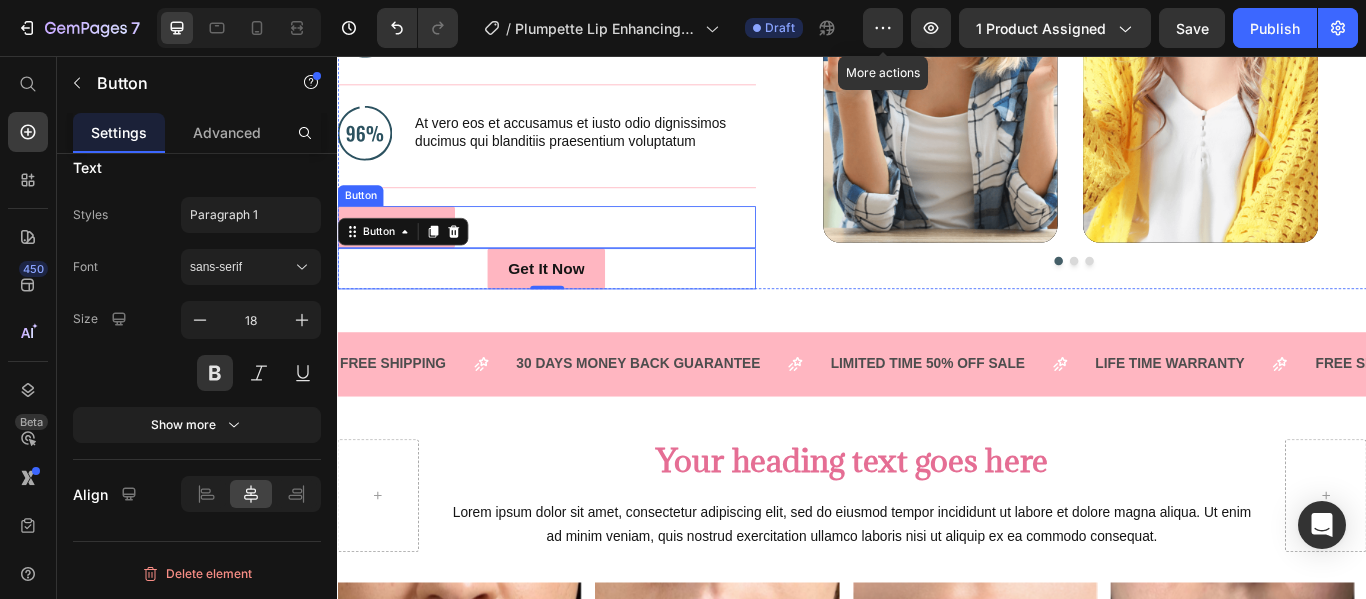 click on "Get It Now" at bounding box center [405, 255] 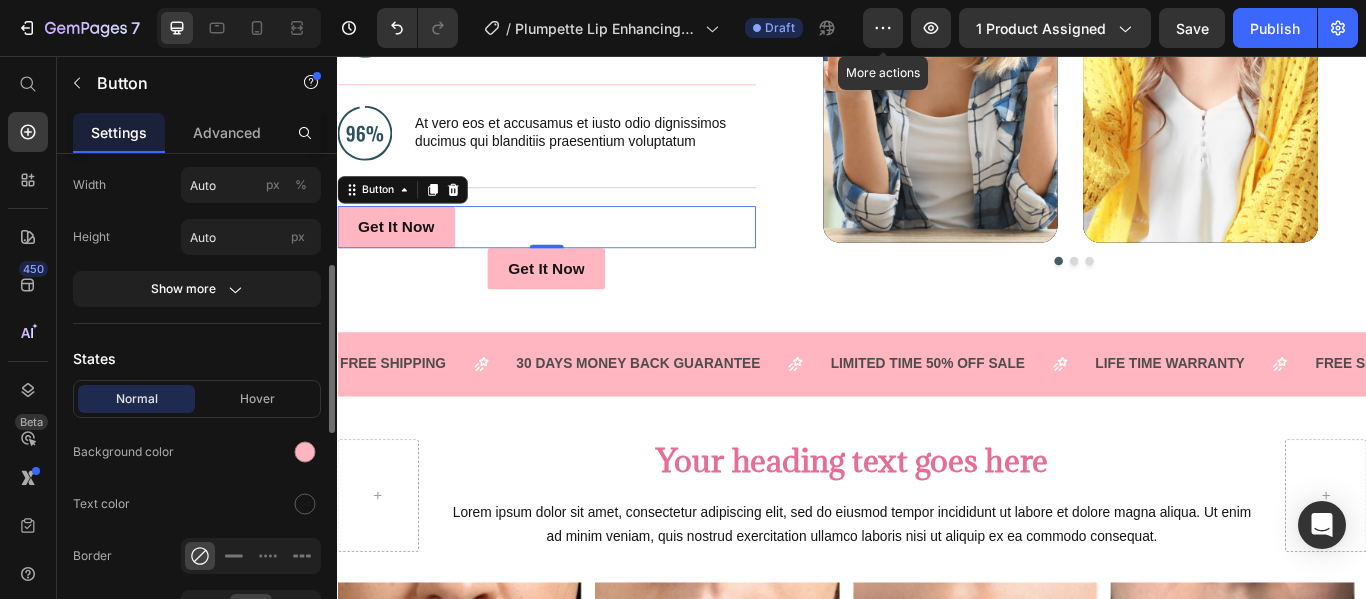 scroll, scrollTop: 332, scrollLeft: 0, axis: vertical 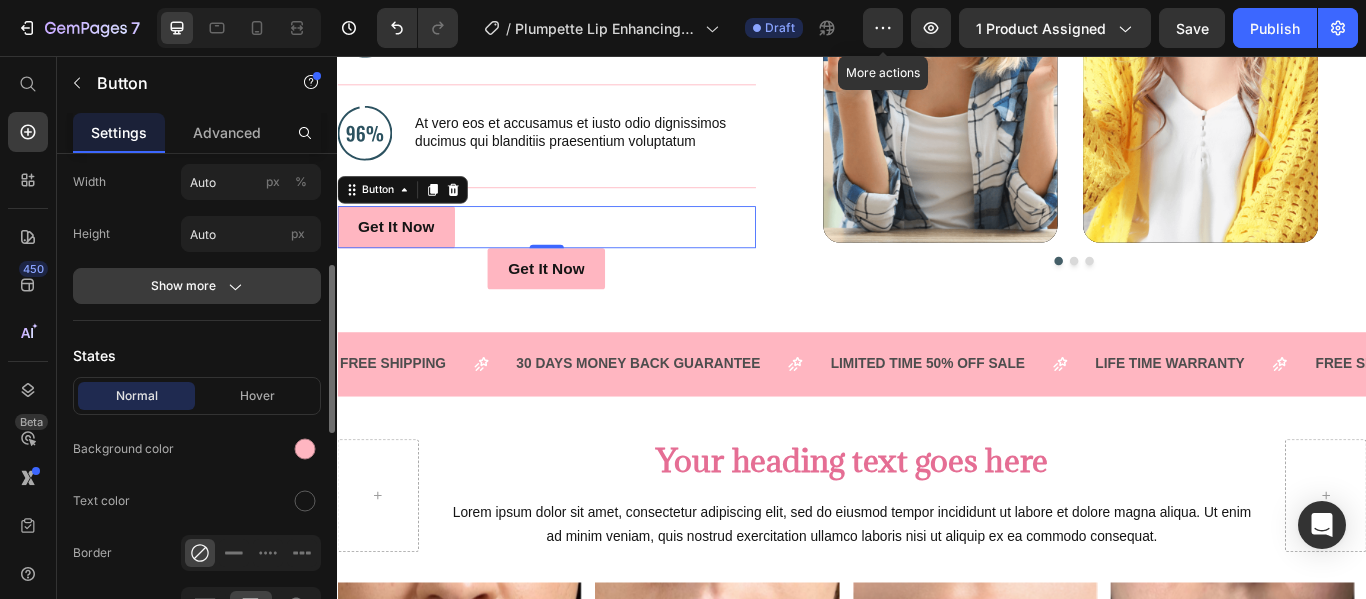 click on "Show more" 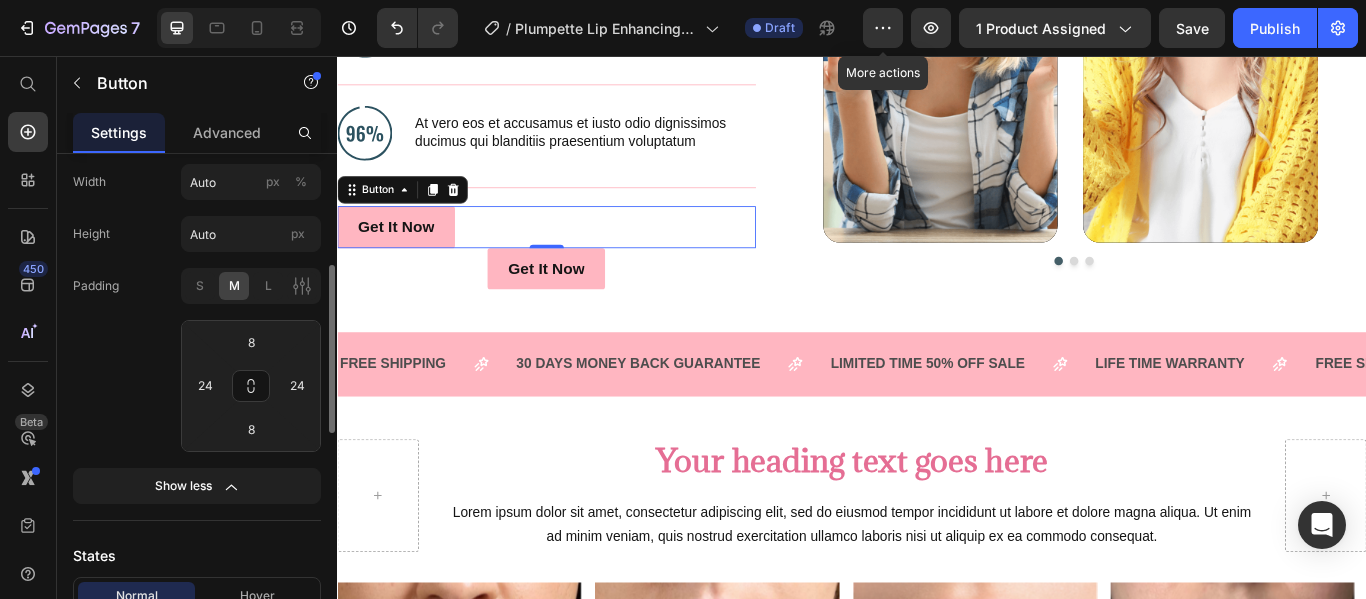 scroll, scrollTop: 426, scrollLeft: 0, axis: vertical 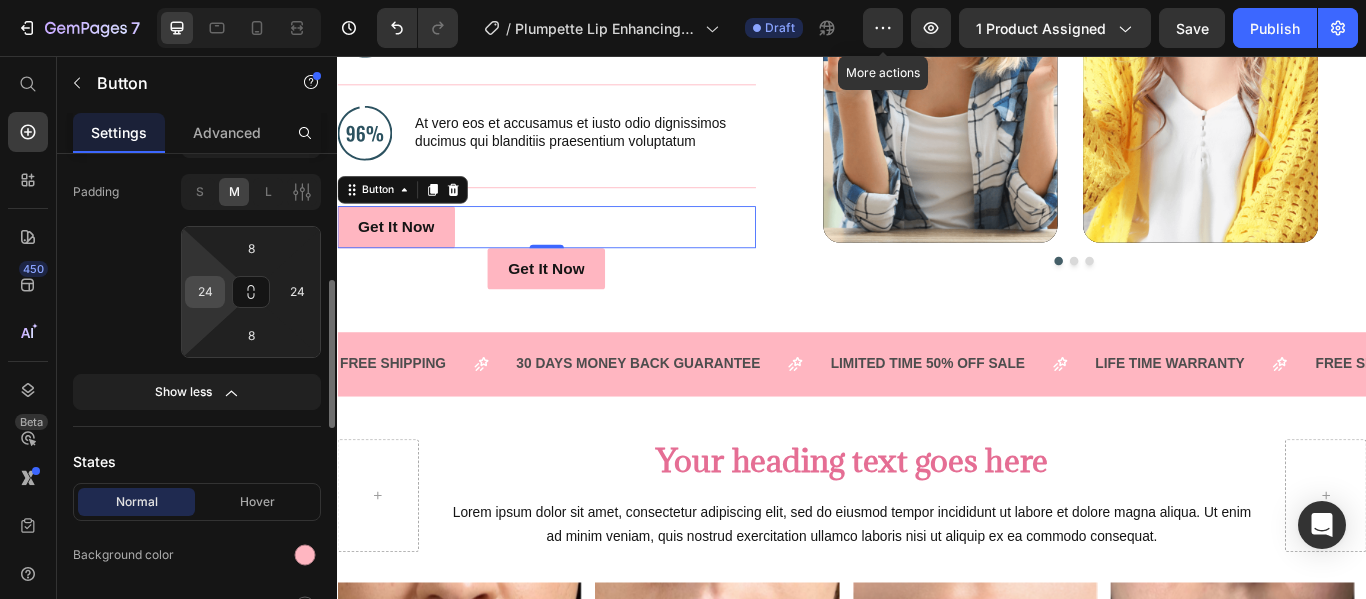 click on "24" at bounding box center [205, 292] 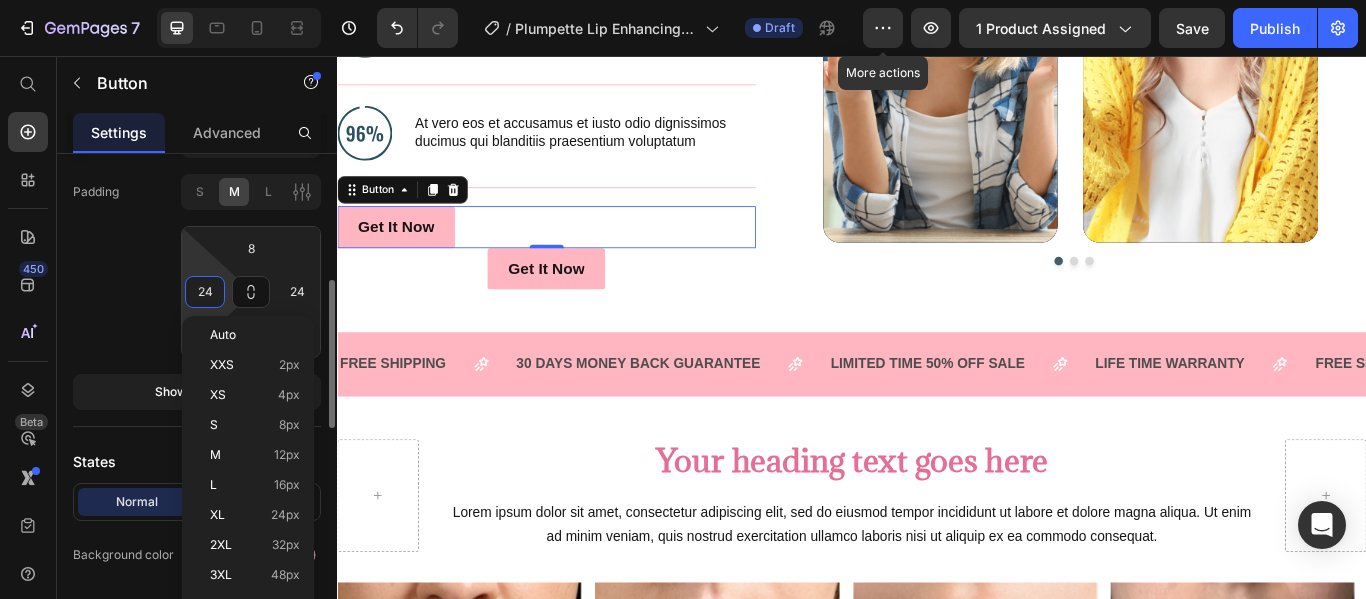 type on "5" 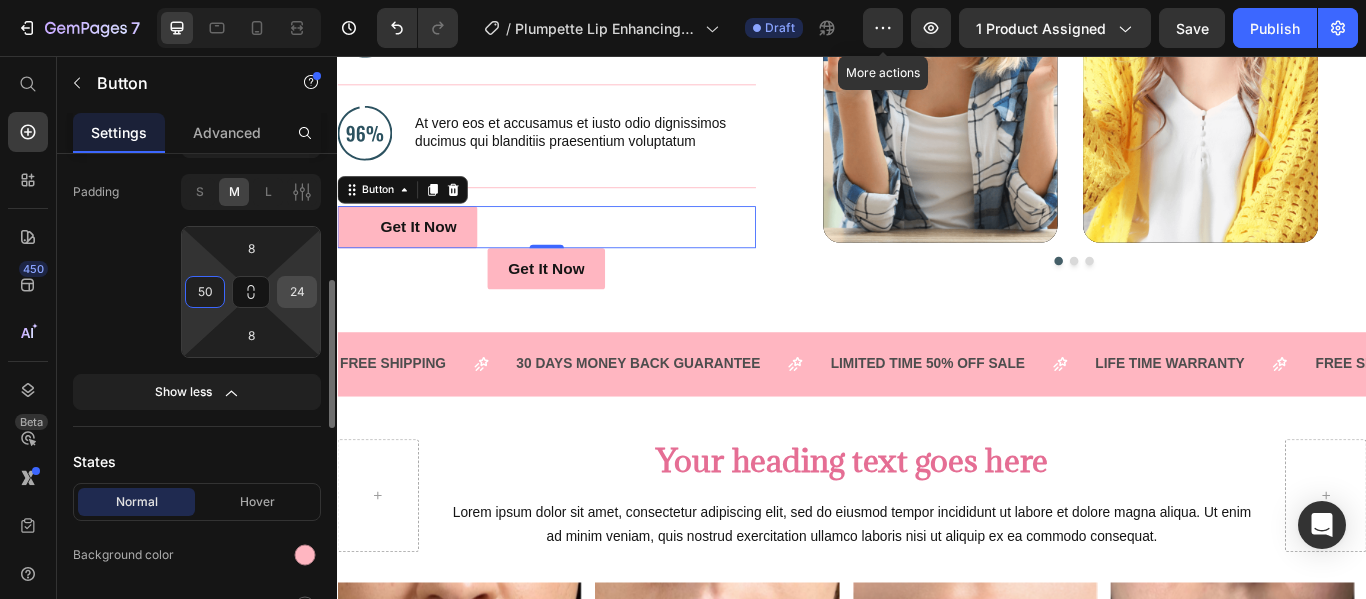 type on "50" 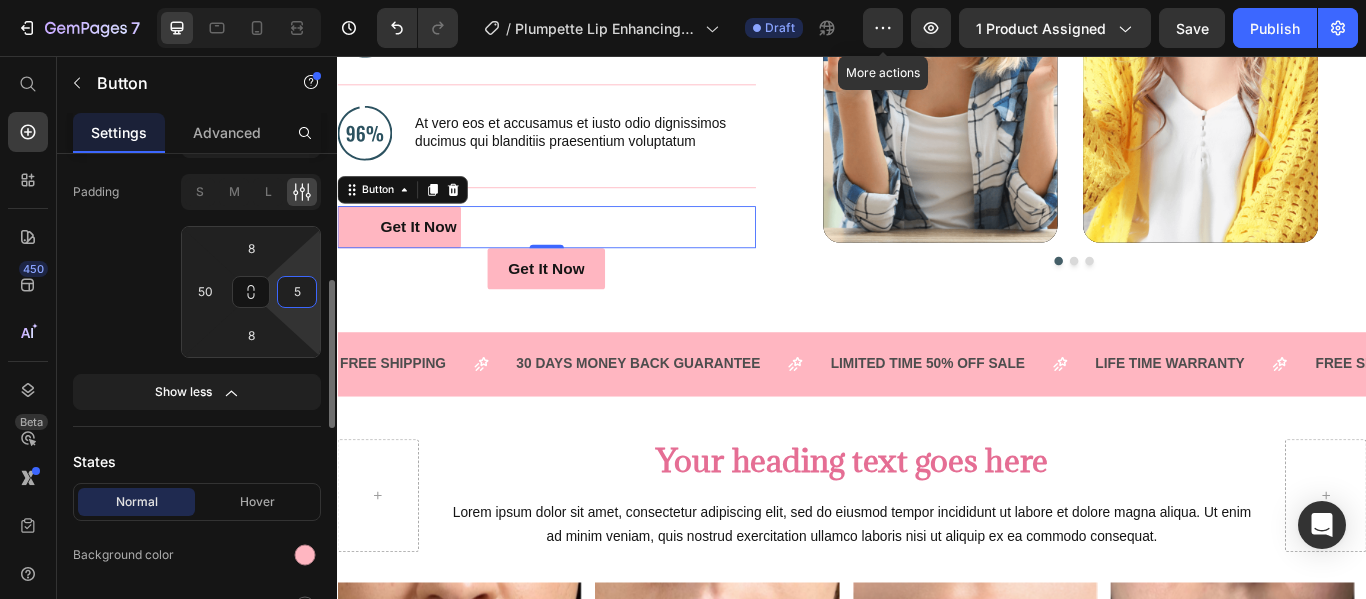 type on "50" 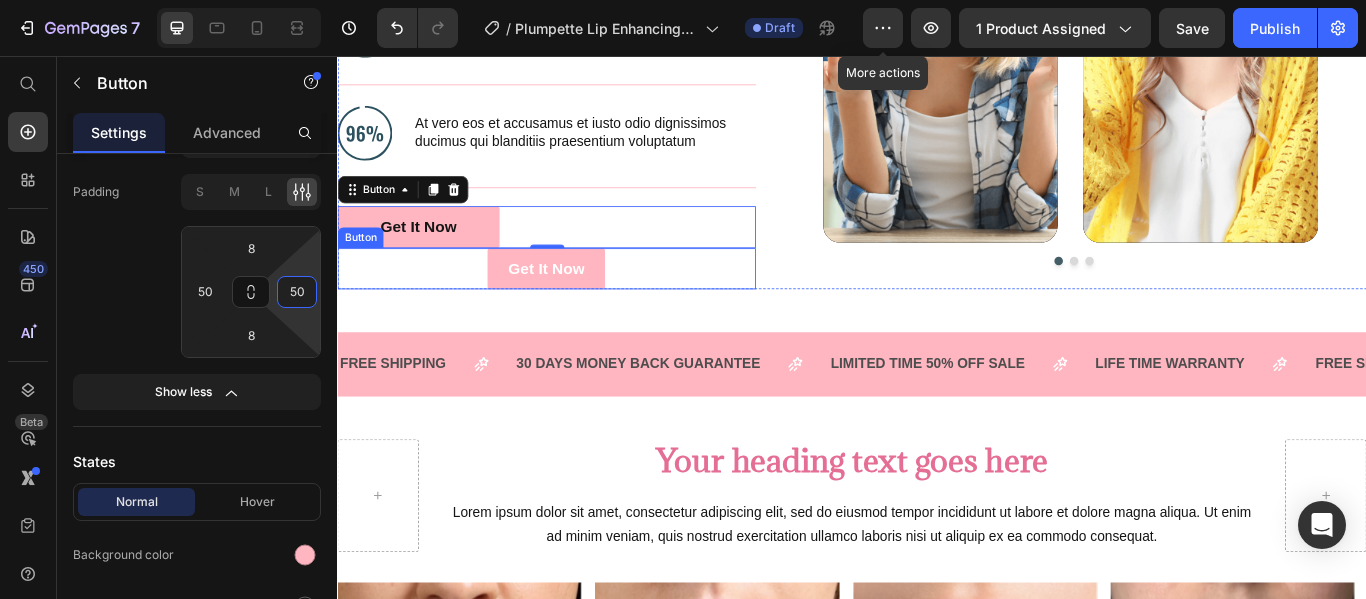 click on "Get It Now" at bounding box center [580, 304] 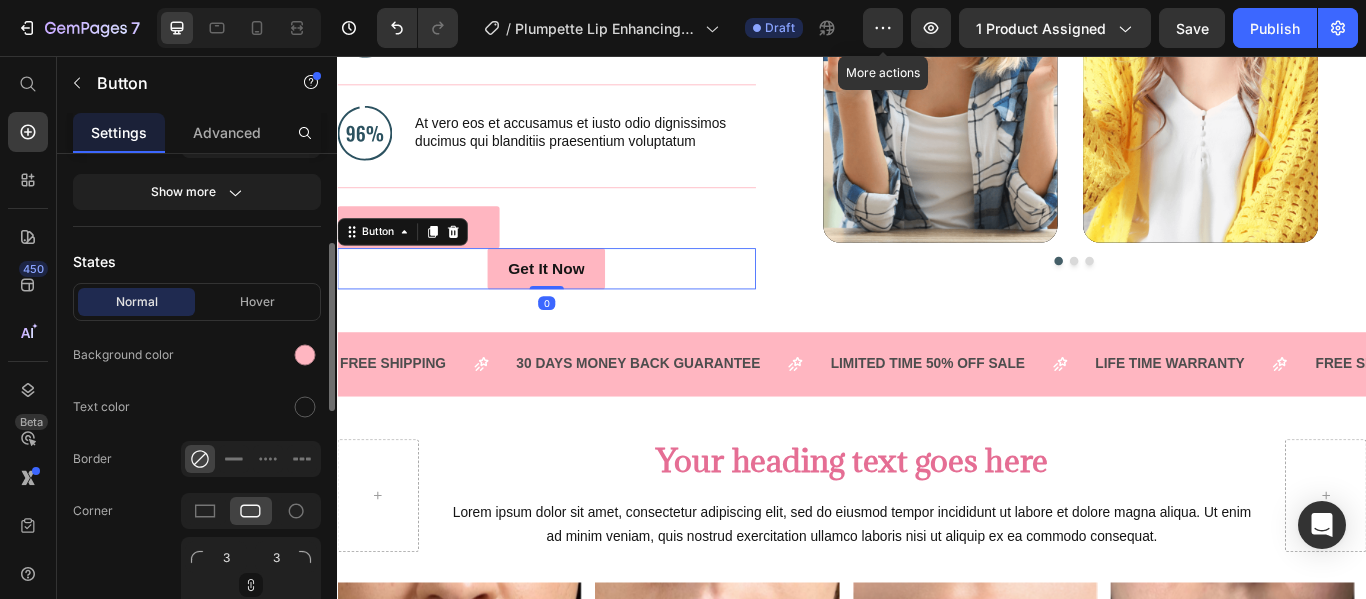 scroll, scrollTop: 386, scrollLeft: 0, axis: vertical 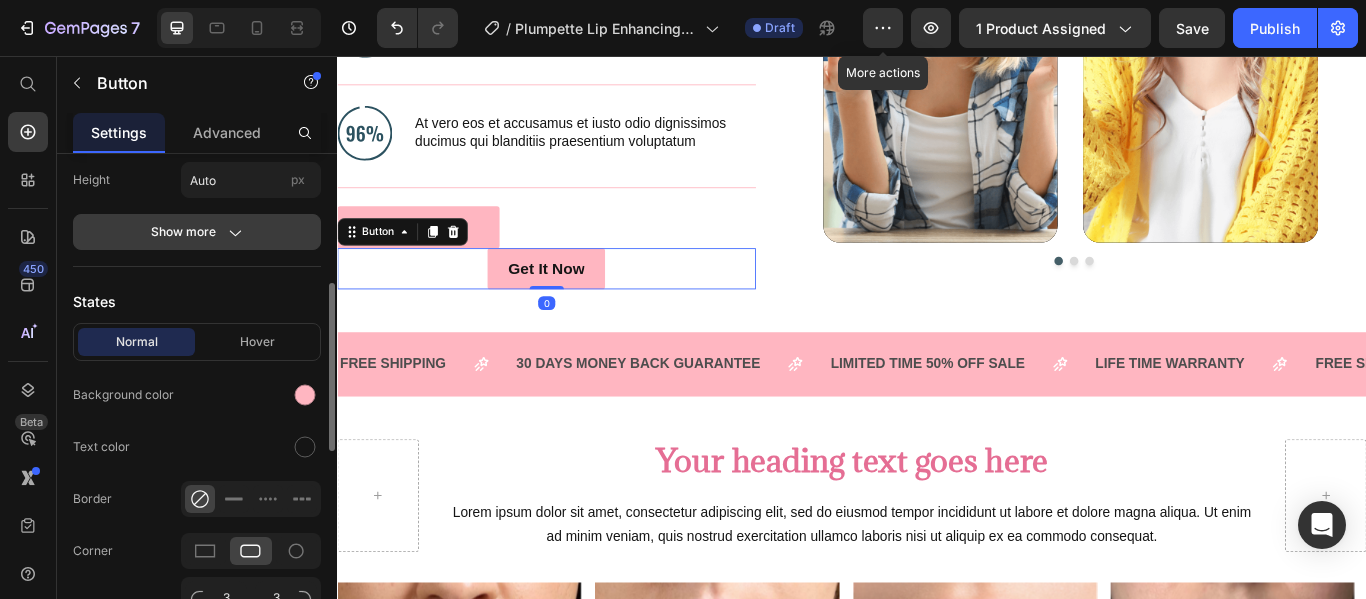 click 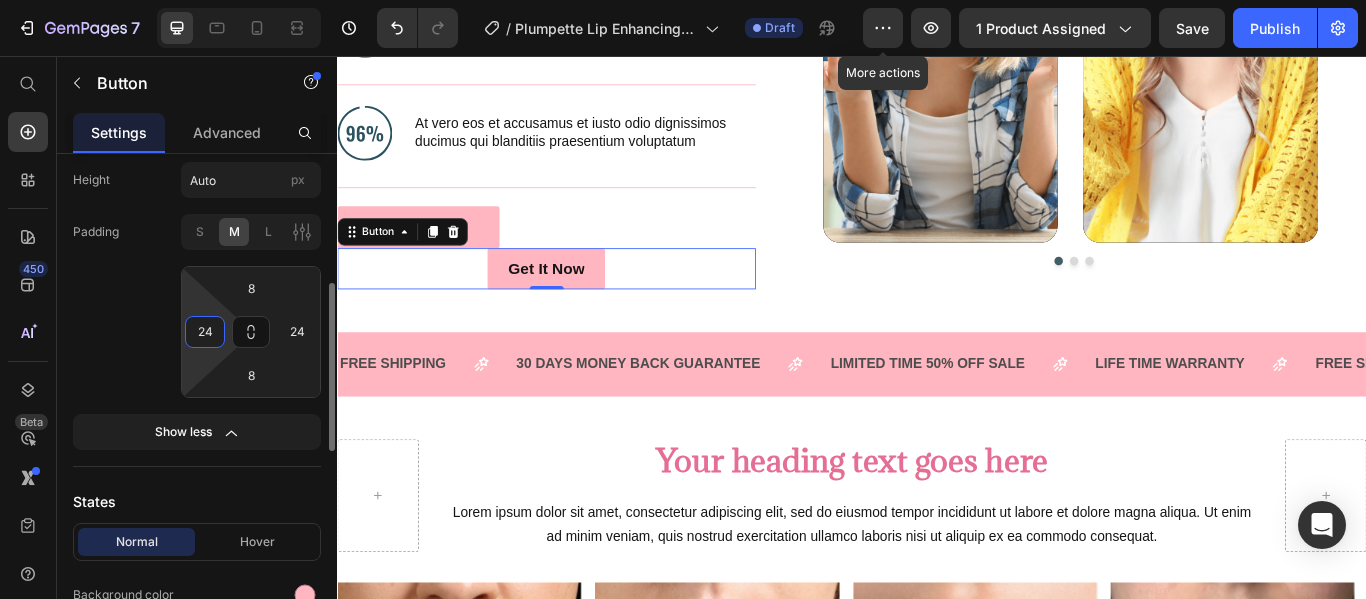 click on "24" at bounding box center [205, 332] 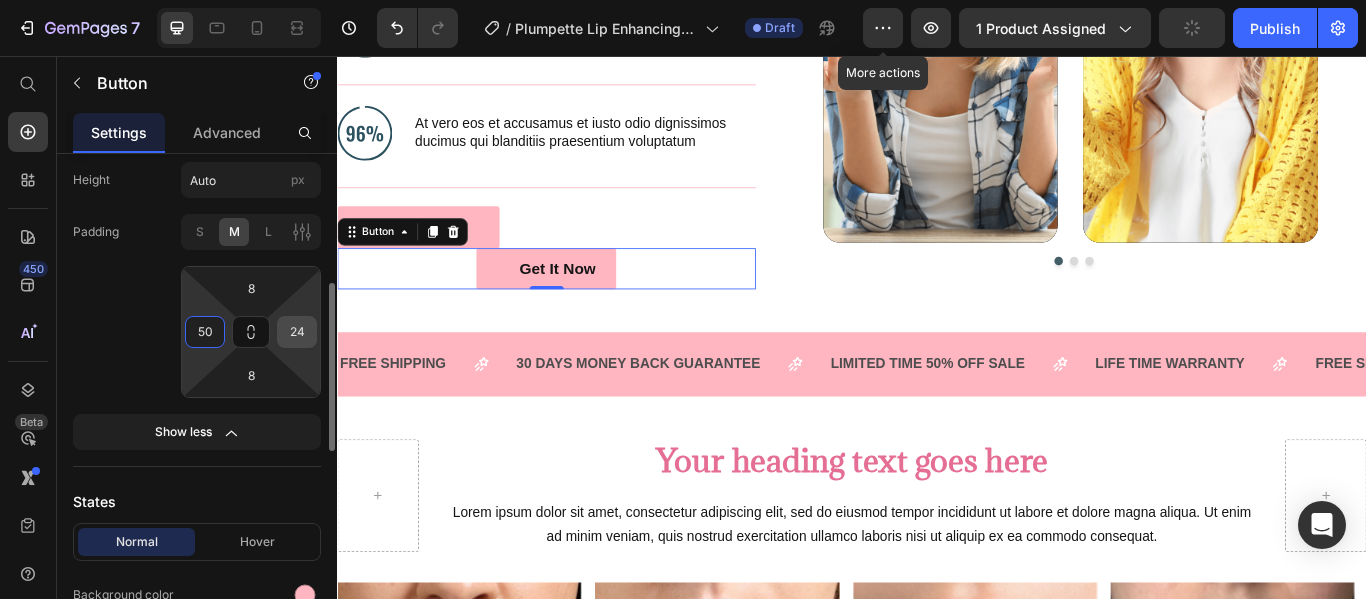 type on "50" 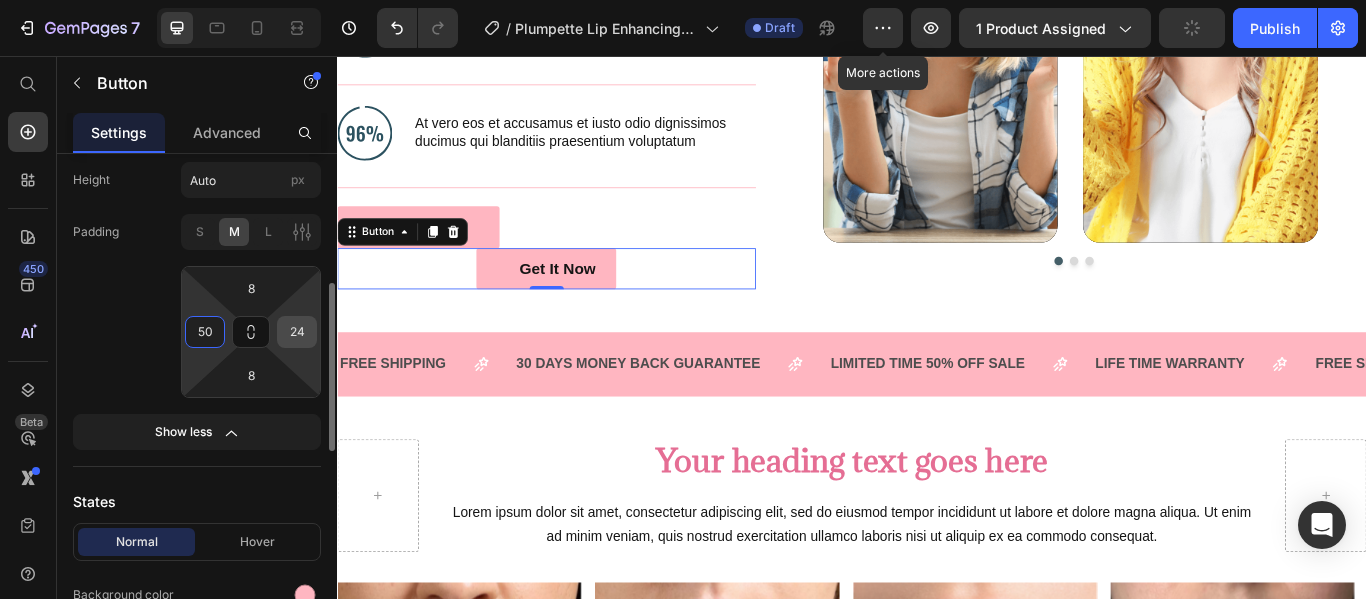 click on "24" at bounding box center [297, 332] 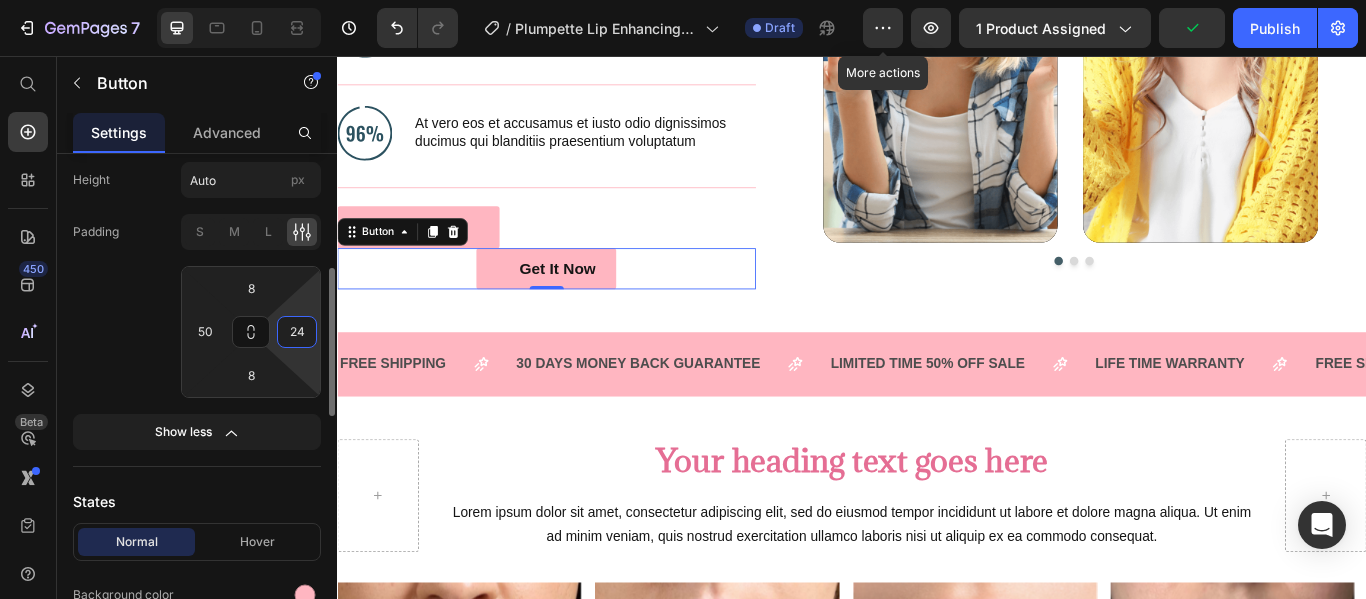 click on "24" at bounding box center (297, 332) 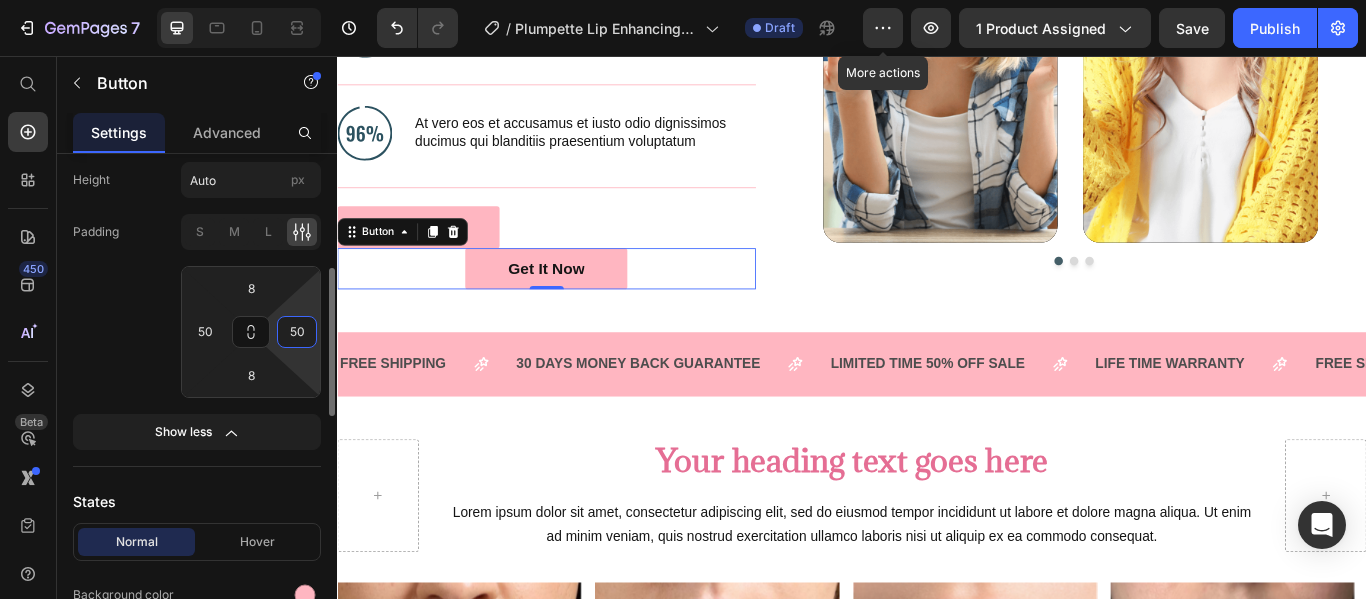 type on "50" 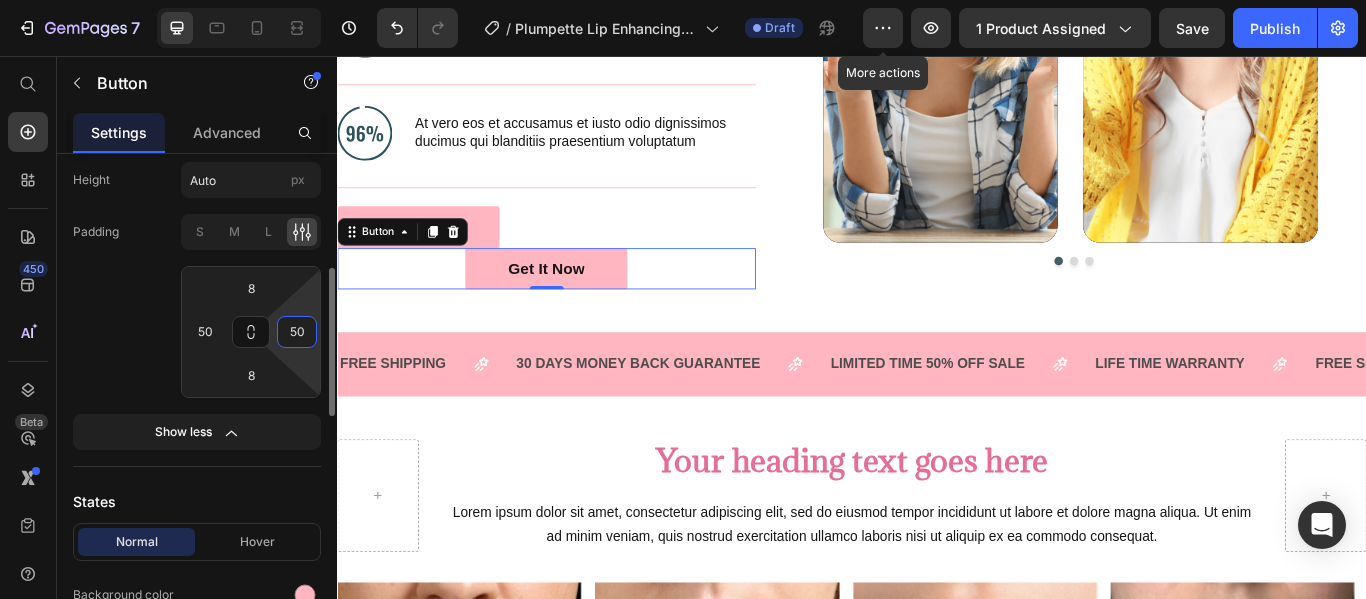 click on "Padding S M L 8 50 8 50" 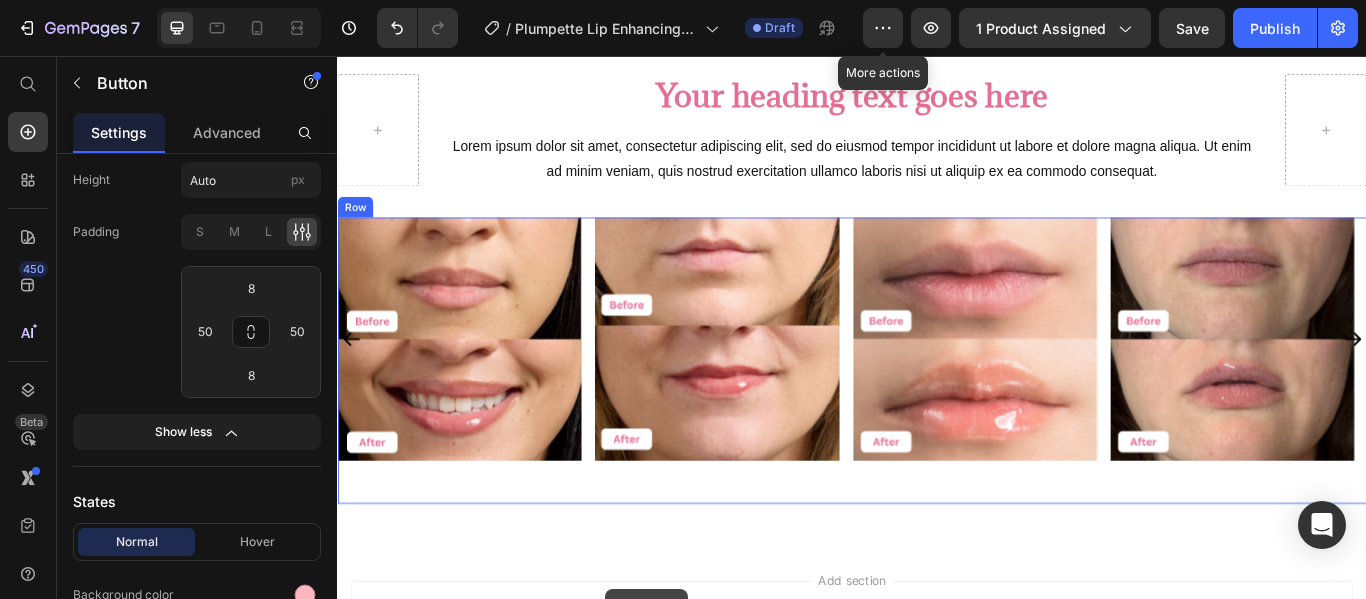 scroll, scrollTop: 2347, scrollLeft: 0, axis: vertical 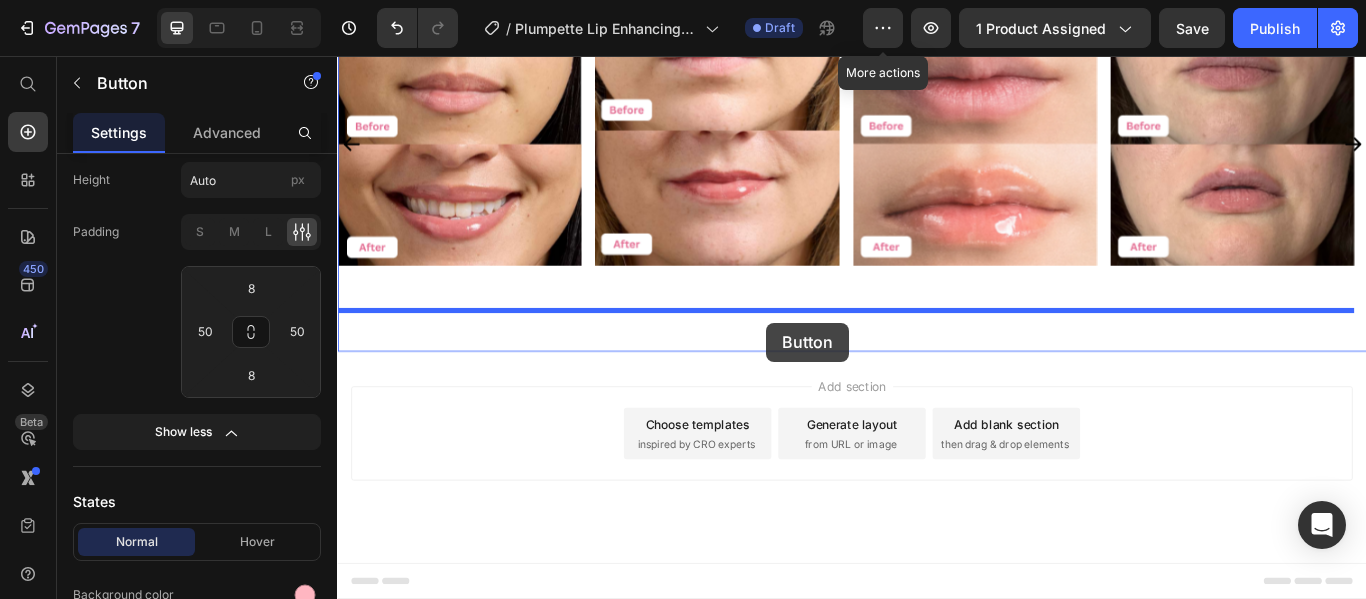 drag, startPoint x: 350, startPoint y: 263, endPoint x: 837, endPoint y: 365, distance: 497.56708 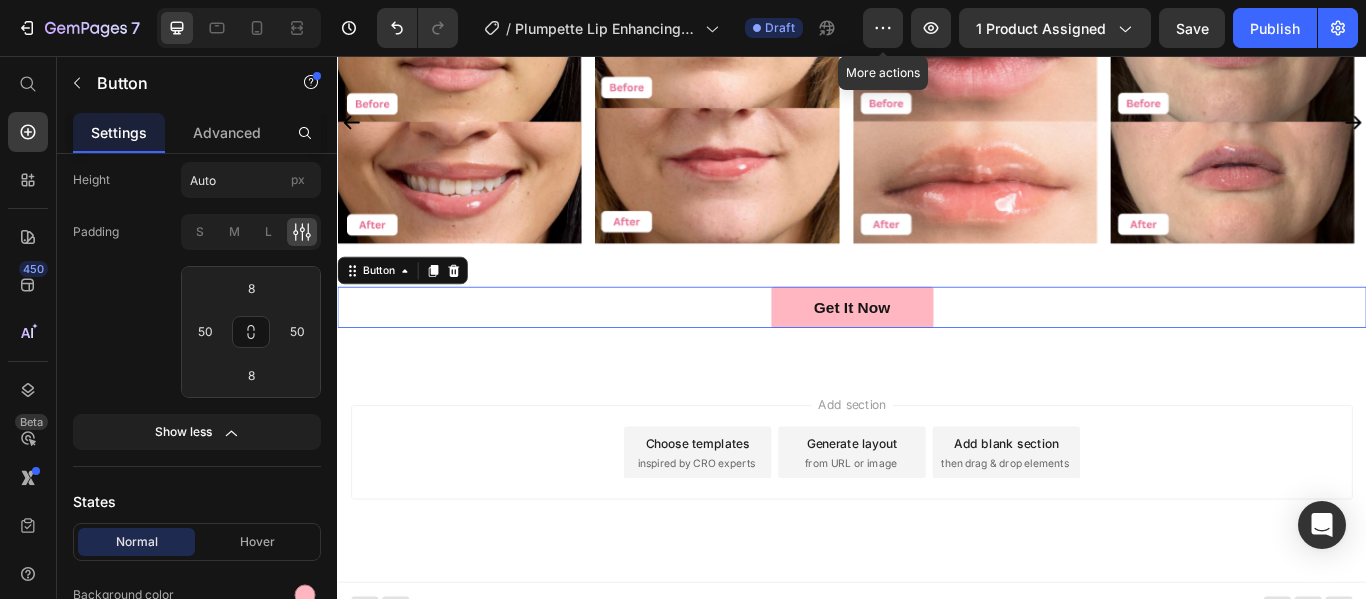 scroll, scrollTop: 2321, scrollLeft: 0, axis: vertical 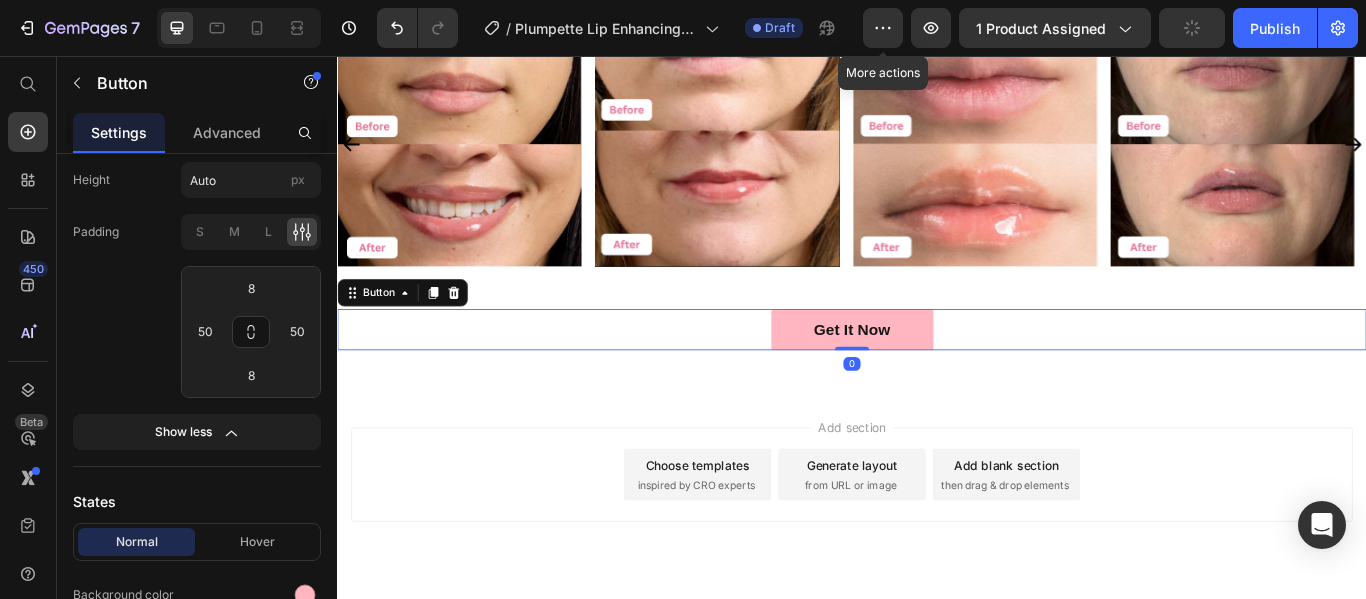 click on "Add section Choose templates inspired by CRO experts Generate layout from URL or image Add blank section then drag & drop elements" at bounding box center (937, 572) 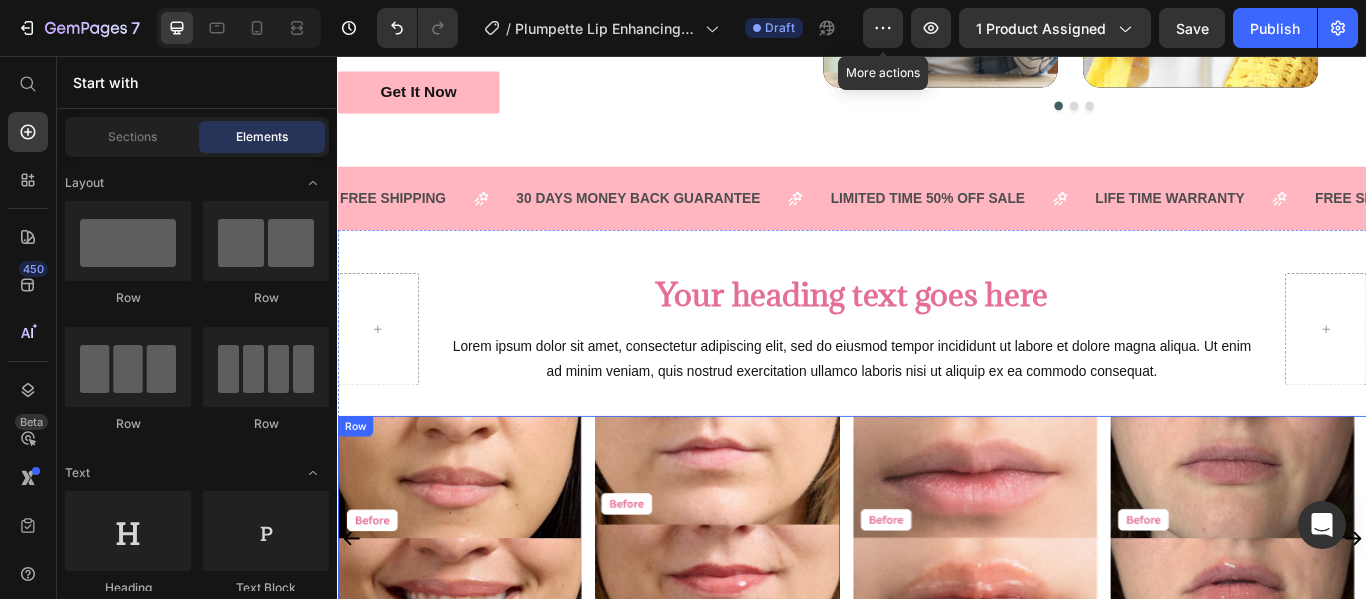 scroll, scrollTop: 1830, scrollLeft: 0, axis: vertical 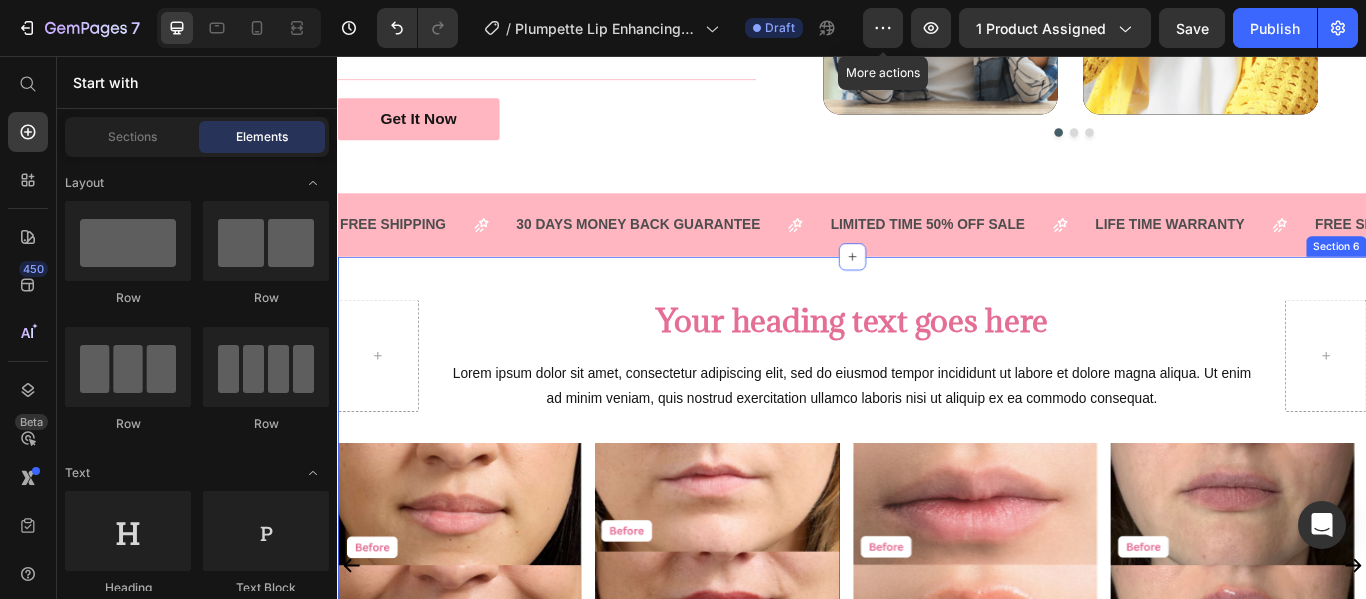 click on "Your heading text goes here Heading Lorem ipsum dolor sit amet, consectetur adipiscing elit, sed do eiusmod tempor incididunt ut labore et dolore magna aliqua. Ut enim ad minim veniam, quis nostrud exercitation ullamco laboris nisi ut aliquip ex ea commodo consequat. Text Block Row
Image Image Image Image Image Image Image Image Image
Carousel Row Get It Now Button Section 6" at bounding box center [937, 615] 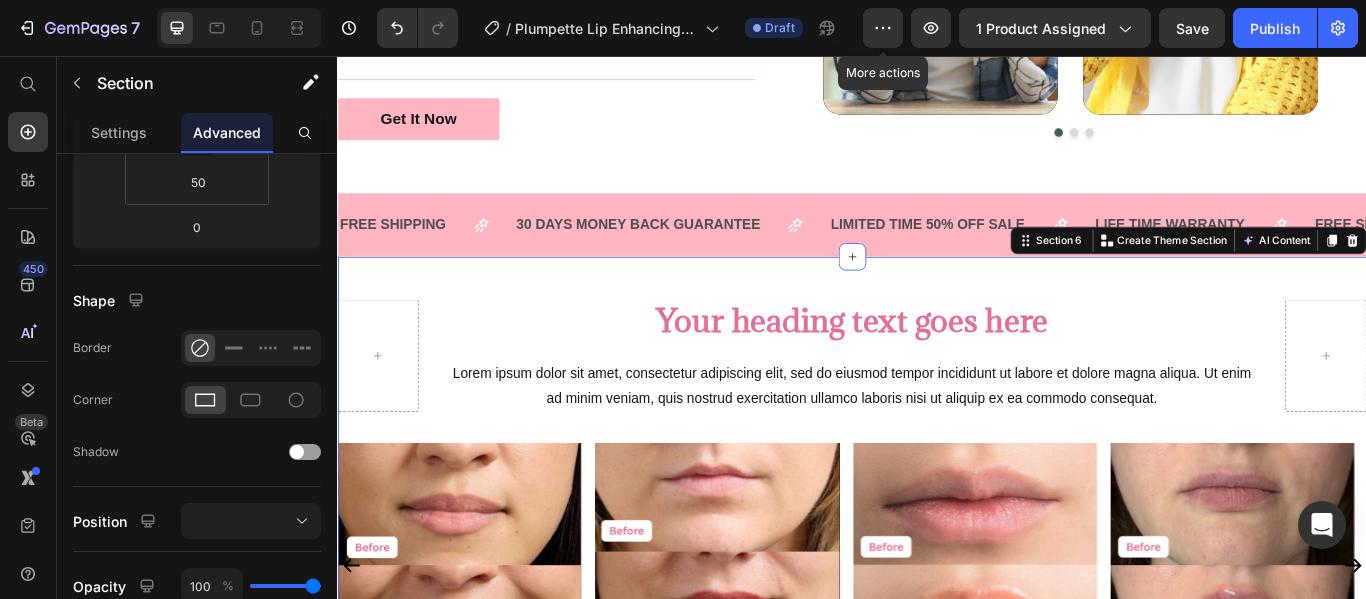 scroll, scrollTop: 0, scrollLeft: 0, axis: both 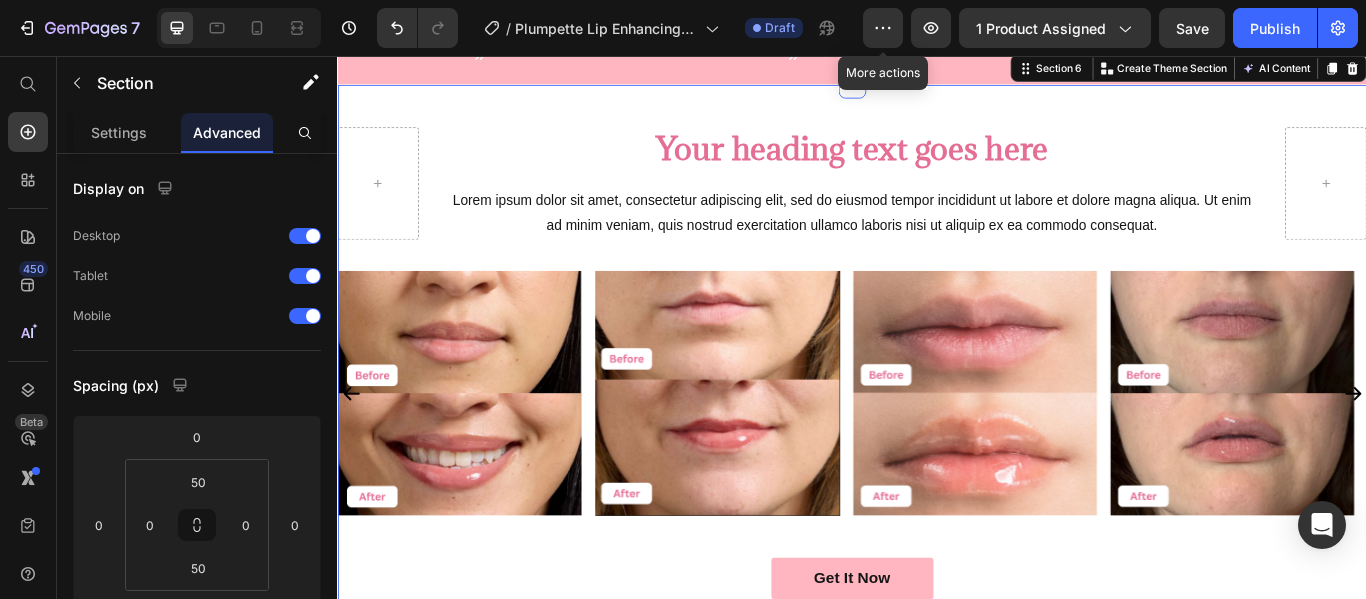 click on "Your heading text goes here Heading Lorem ipsum dolor sit amet, consectetur adipiscing elit, sed do eiusmod tempor incididunt ut labore et dolore magna aliqua. Ut enim ad minim veniam, quis nostrud exercitation ullamco laboris nisi ut aliquip ex ea commodo consequat. Text Block Row
Image Image Image Image Image Image Image Image Image
Carousel Row Get It Now Button Section 6   You can create reusable sections Create Theme Section AI Content Write with GemAI What would you like to describe here? Tone and Voice Persuasive Product Plumpette™ Lip Enhancing Gloss Show more Generate" at bounding box center [937, 414] 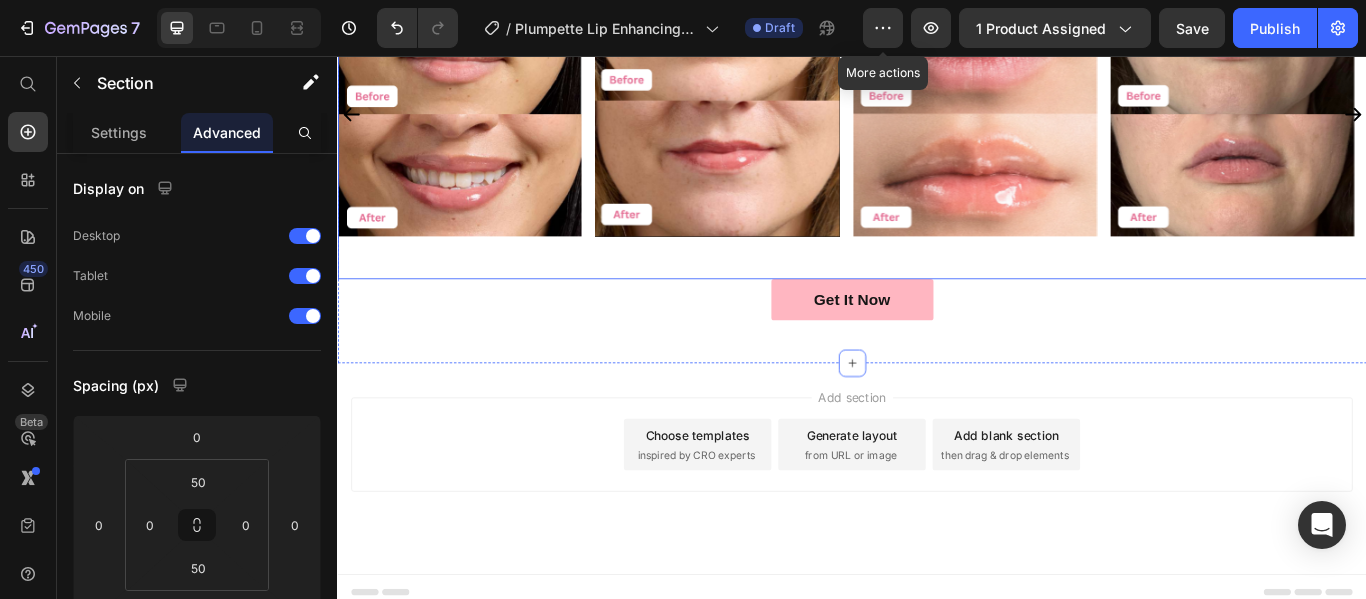 scroll, scrollTop: 2369, scrollLeft: 0, axis: vertical 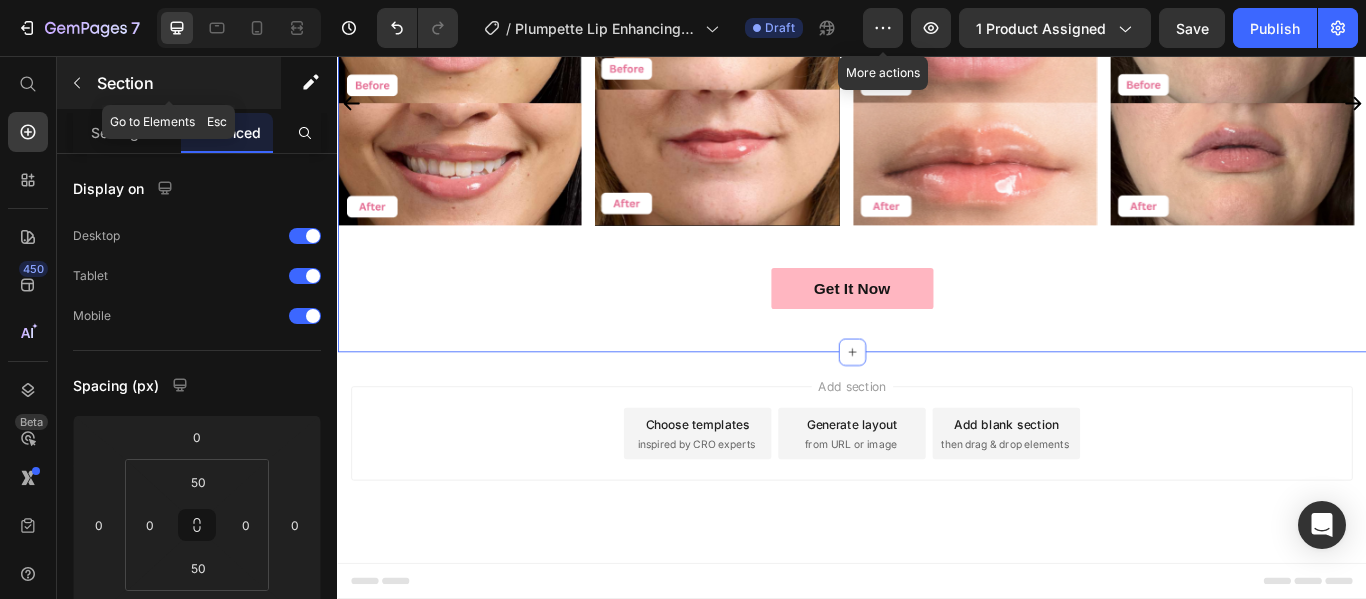 click 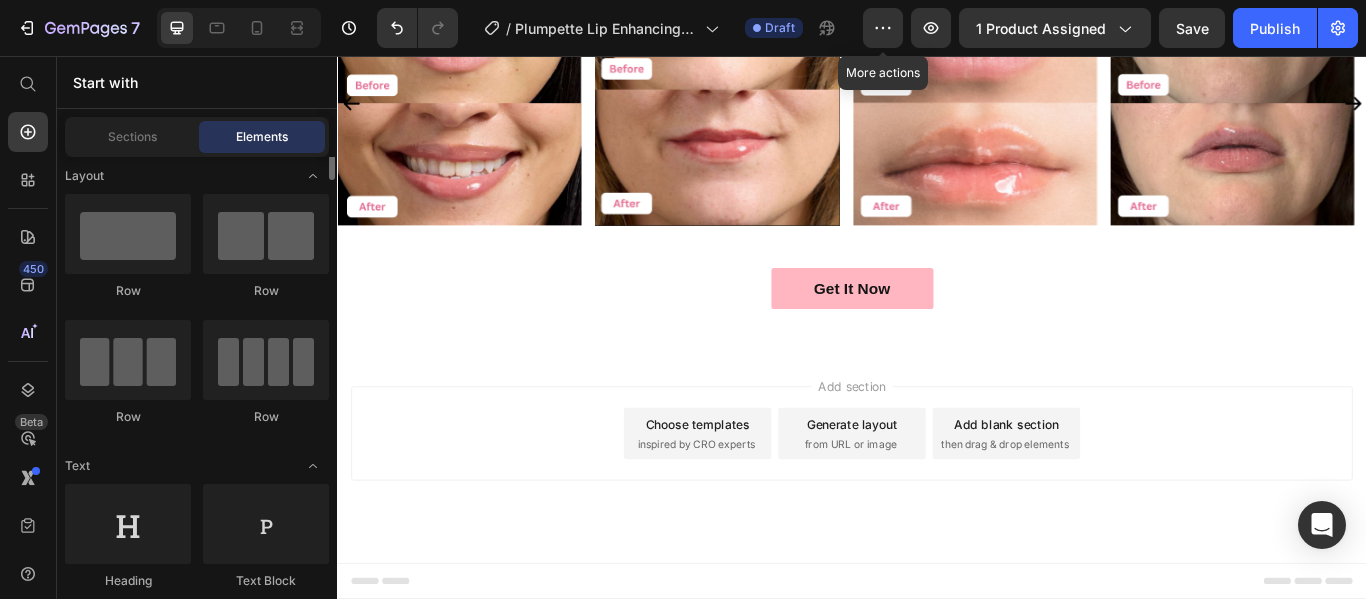 scroll, scrollTop: 0, scrollLeft: 0, axis: both 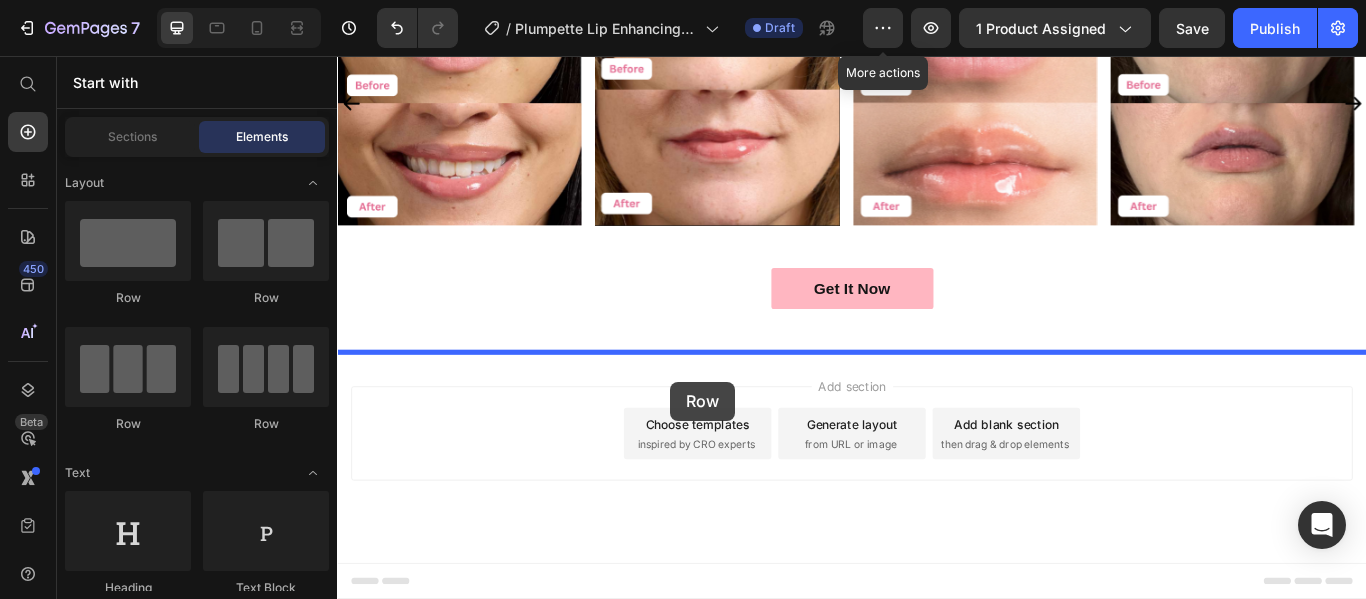 drag, startPoint x: 622, startPoint y: 481, endPoint x: 724, endPoint y: 437, distance: 111.085556 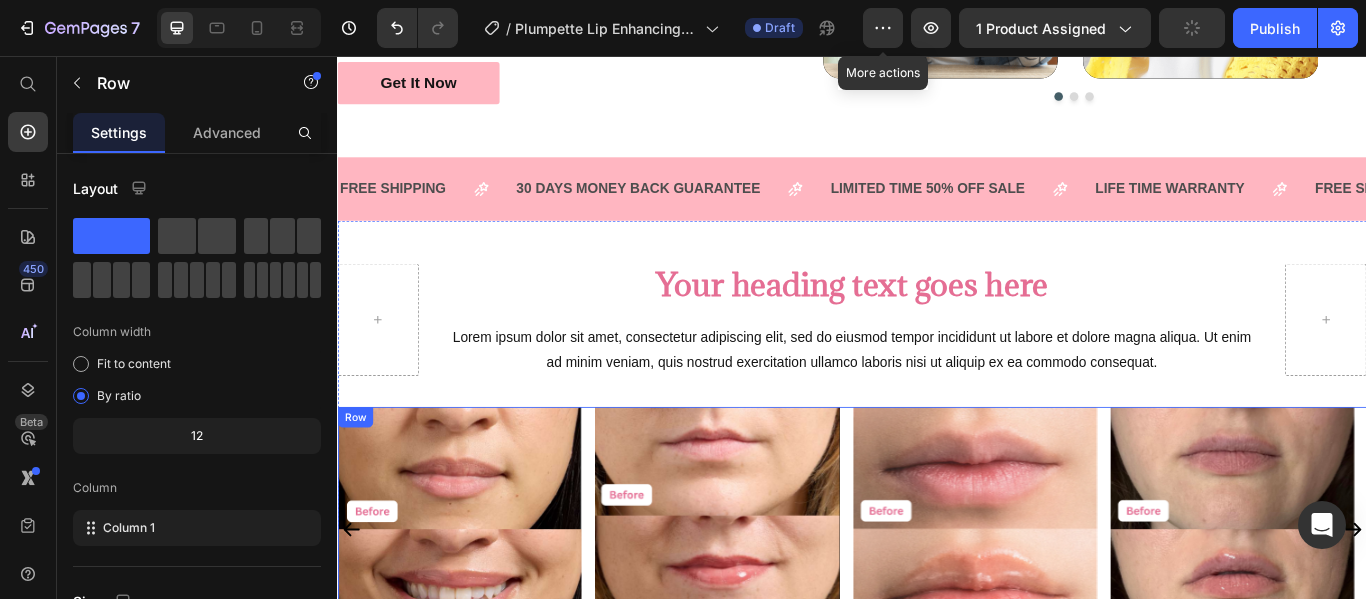 scroll, scrollTop: 1880, scrollLeft: 0, axis: vertical 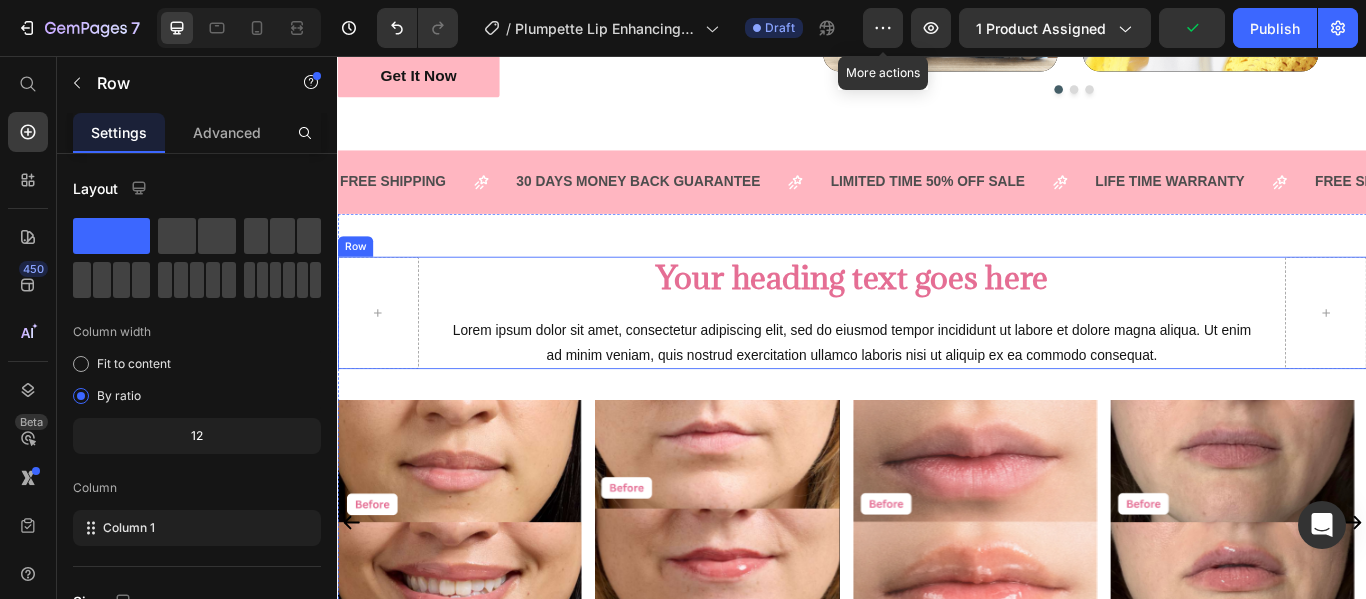 click on "Your heading text goes here Heading Lorem ipsum dolor sit amet, consectetur adipiscing elit, sed do eiusmod tempor incididunt ut labore et dolore magna aliqua. Ut enim ad minim veniam, quis nostrud exercitation ullamco laboris nisi ut aliquip ex ea commodo consequat. Text Block Row" at bounding box center (937, 355) 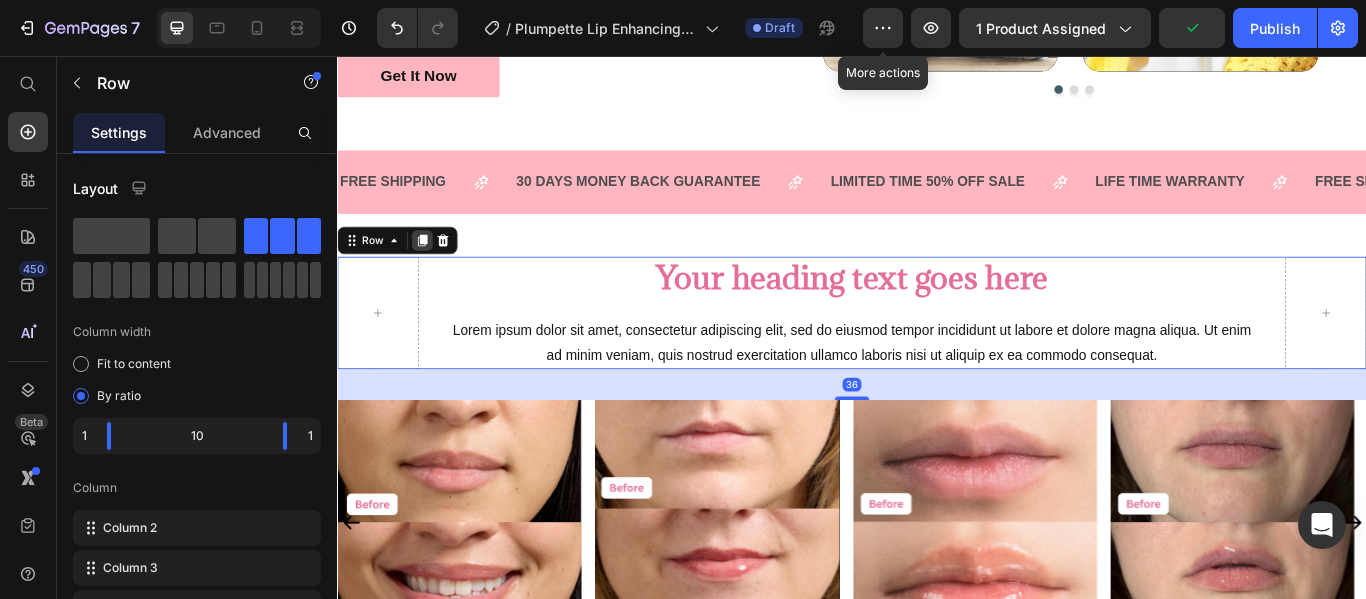 click 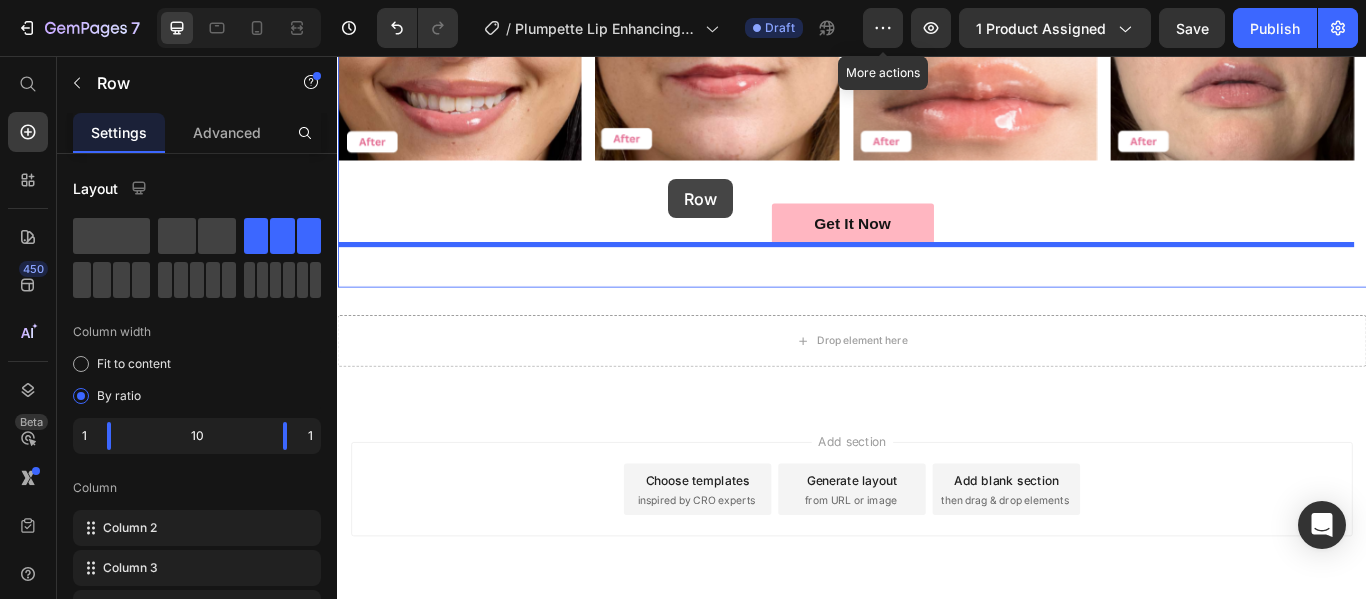 scroll, scrollTop: 2676, scrollLeft: 0, axis: vertical 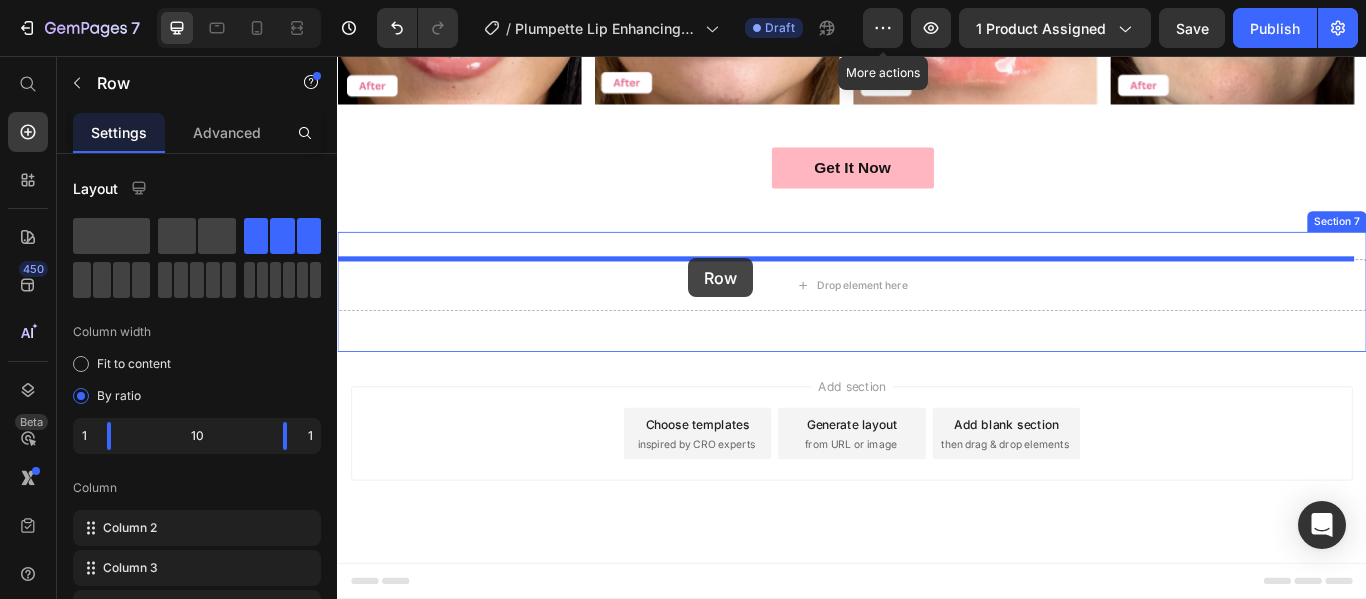 drag, startPoint x: 350, startPoint y: 434, endPoint x: 746, endPoint y: 292, distance: 420.6899 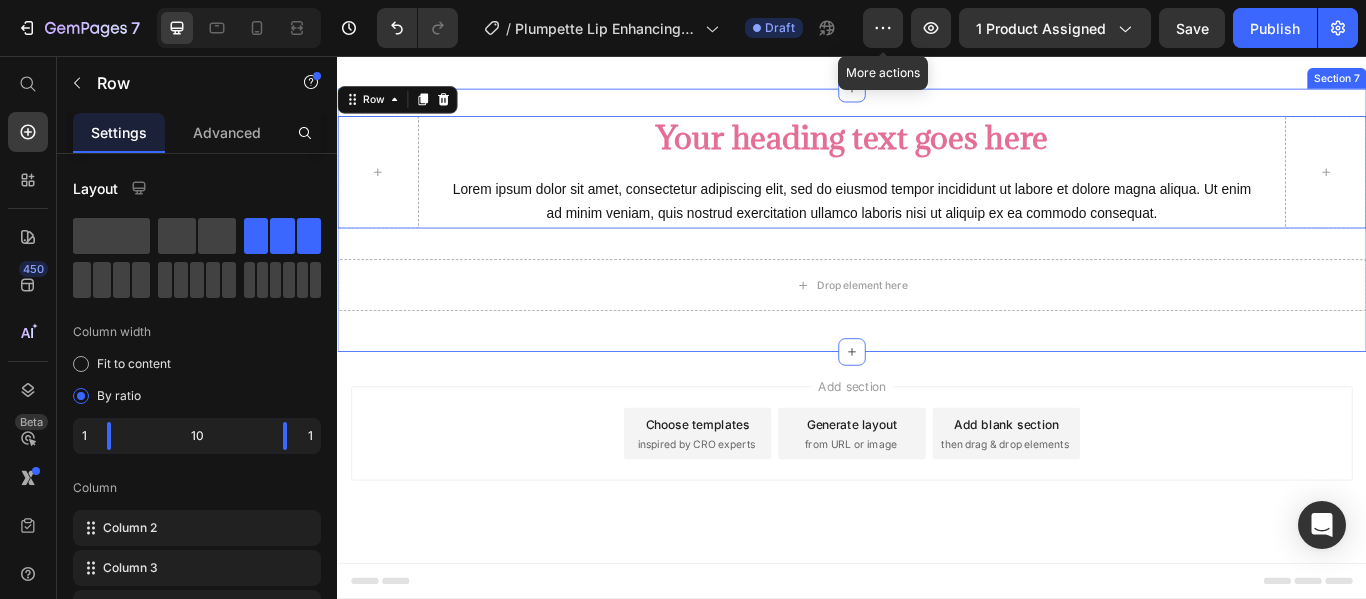 scroll, scrollTop: 2508, scrollLeft: 0, axis: vertical 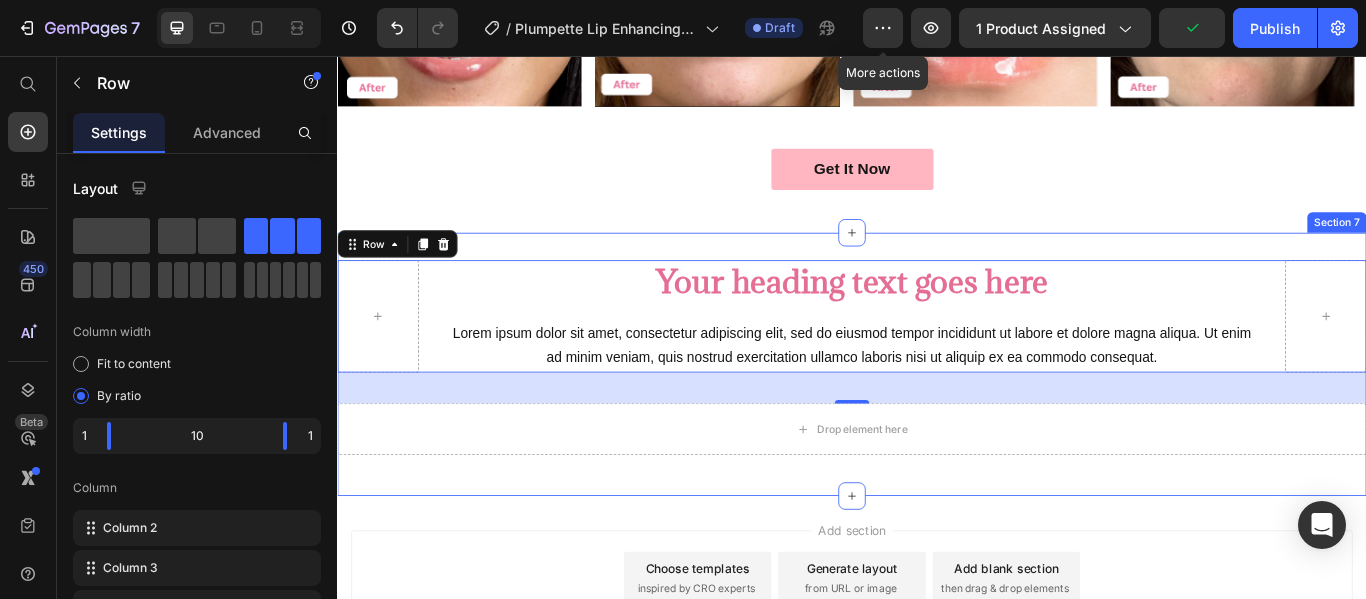 click on "Your heading text goes here Heading Lorem ipsum dolor sit amet, consectetur adipiscing elit, sed do eiusmod tempor incididunt ut labore et dolore magna aliqua. Ut enim ad minim veniam, quis nostrud exercitation ullamco laboris nisi ut aliquip ex ea commodo consequat. Text Block Row   36
Drop element here Row Section 7" at bounding box center (937, 415) 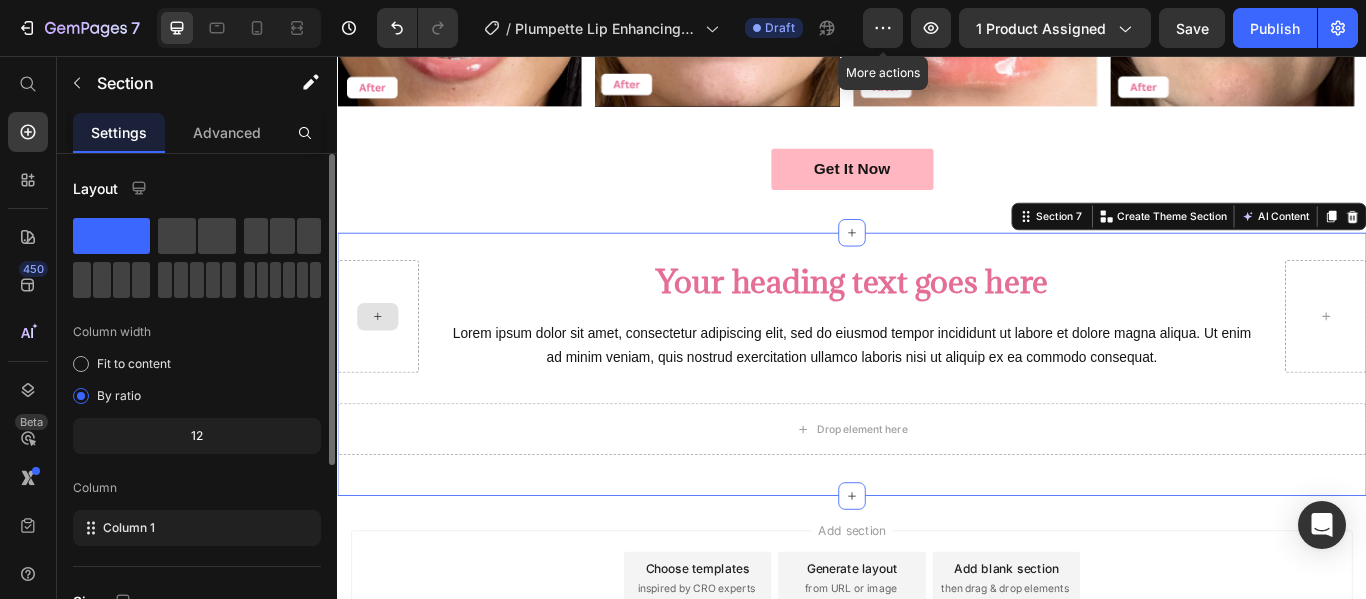 scroll, scrollTop: 306, scrollLeft: 0, axis: vertical 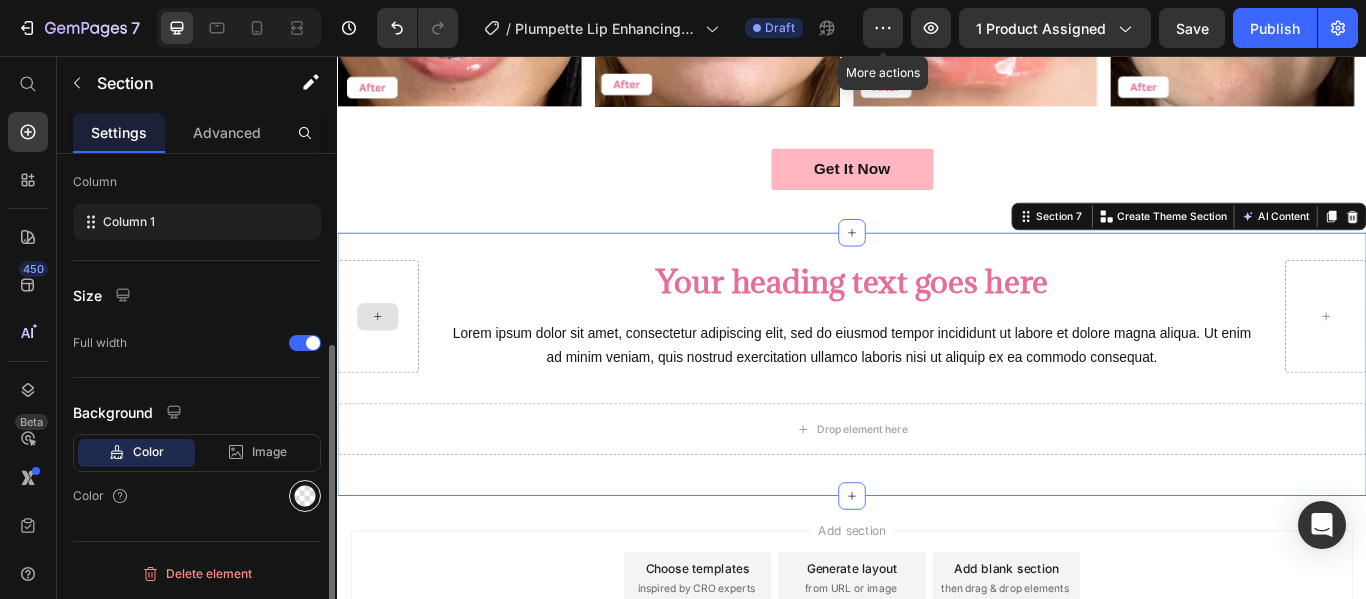 click at bounding box center [305, 496] 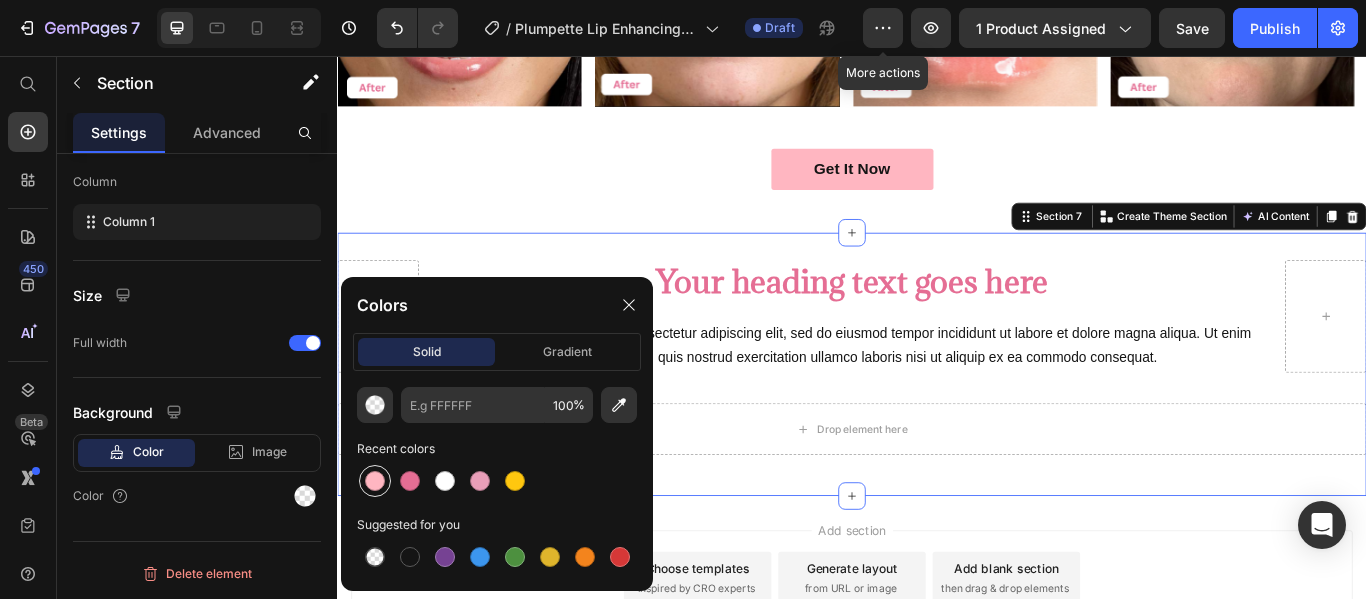 click at bounding box center [375, 481] 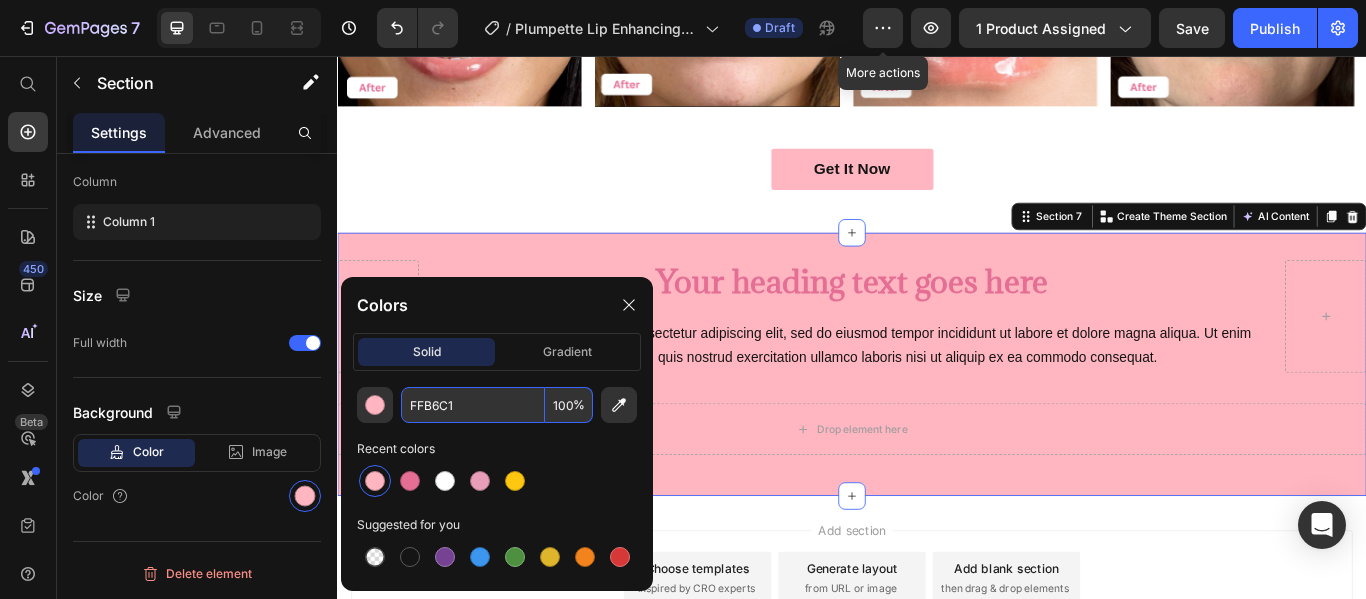 click on "FFB6C1" at bounding box center (473, 405) 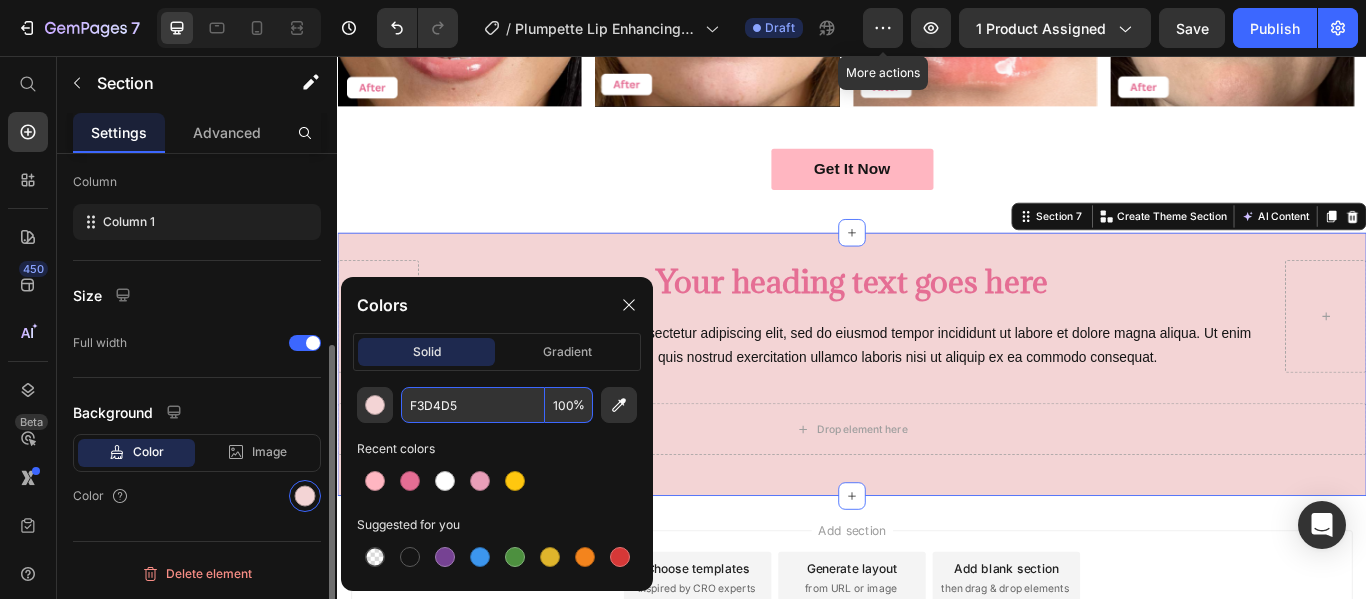 type on "F3D4D5" 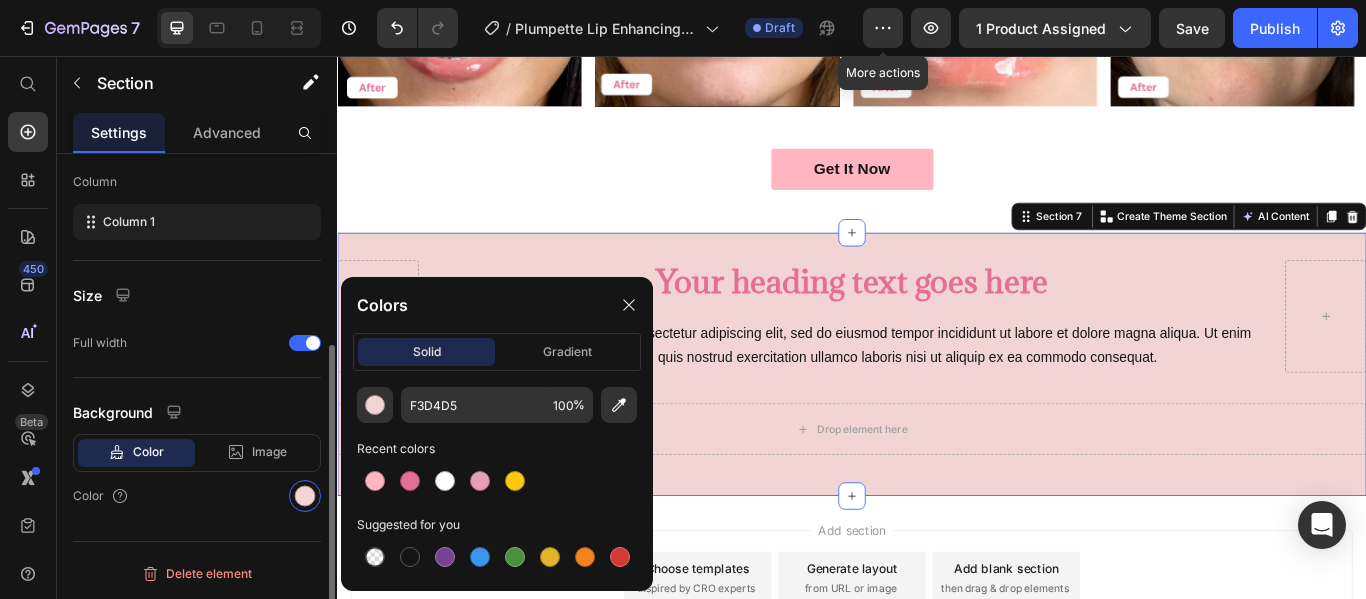 click on "Size" at bounding box center (197, 295) 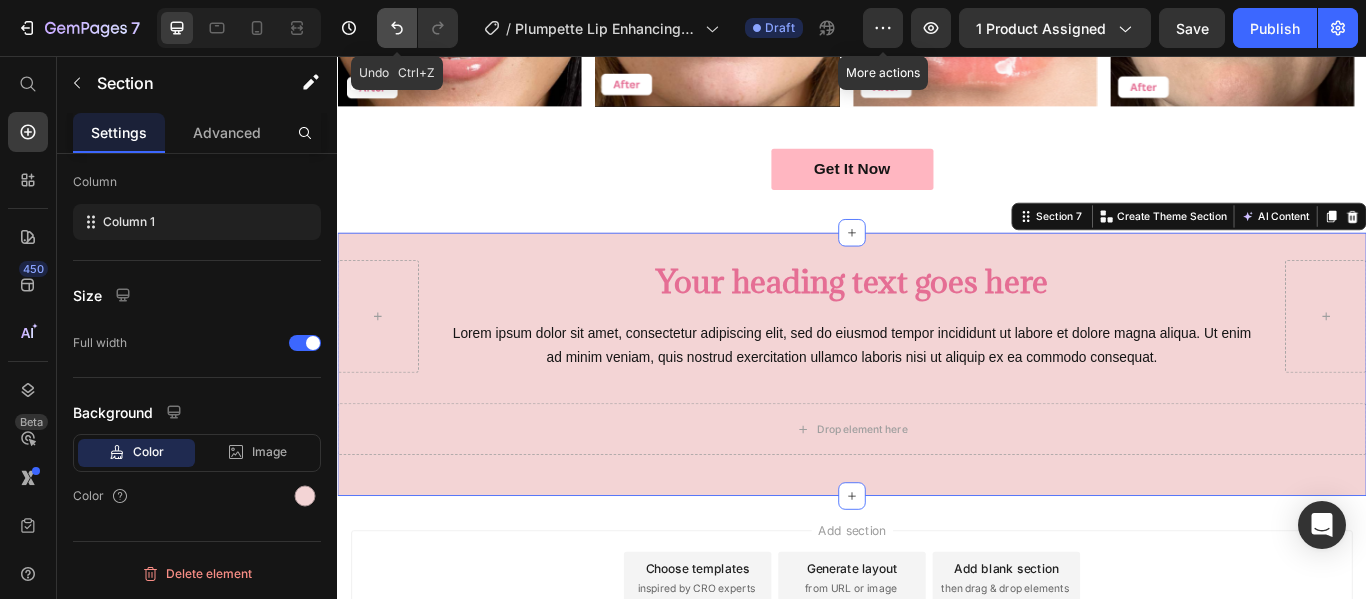 click 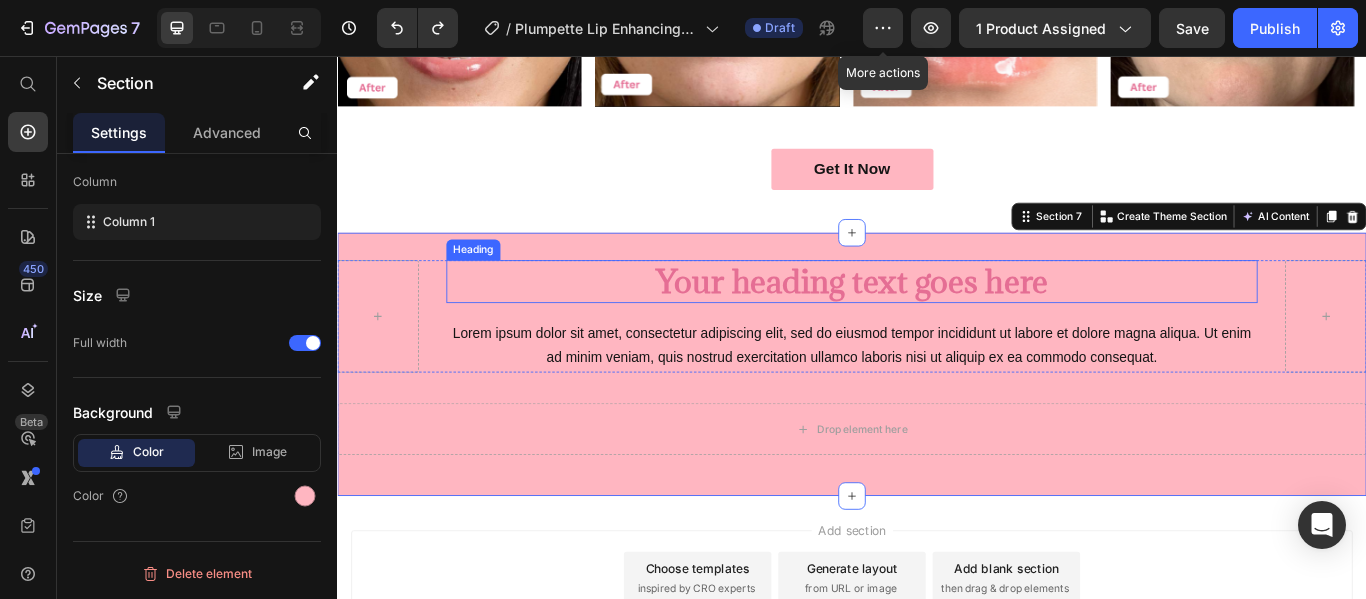 click on "Your heading text goes here" at bounding box center (937, 319) 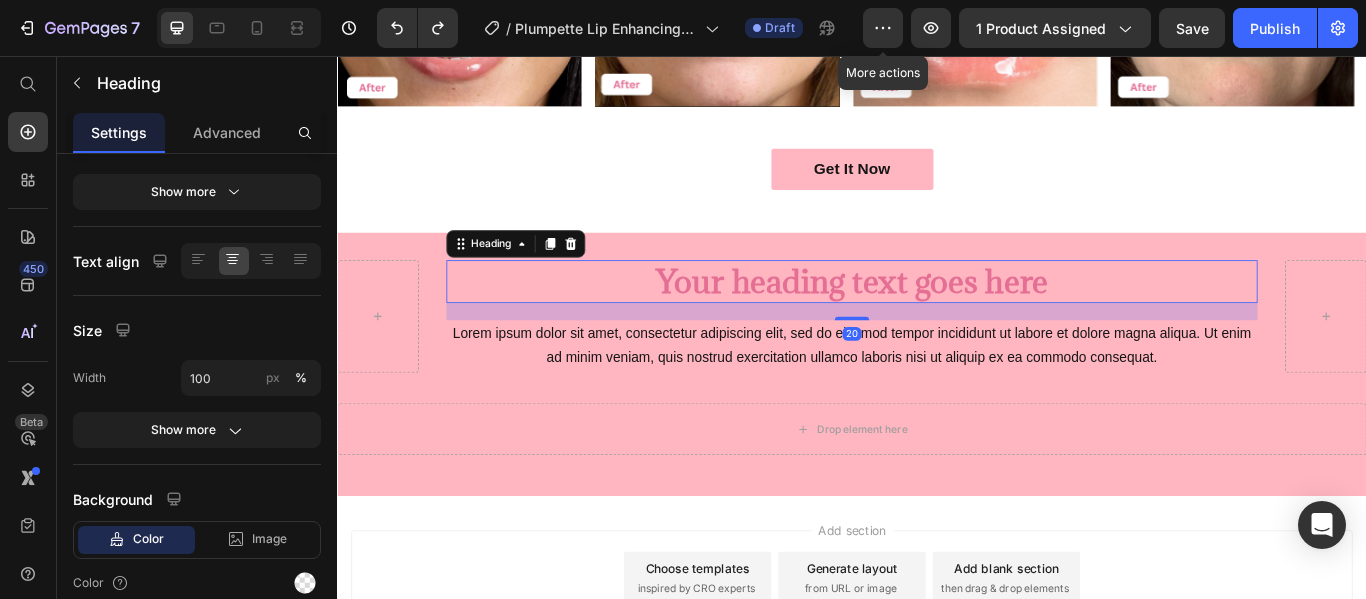 scroll, scrollTop: 0, scrollLeft: 0, axis: both 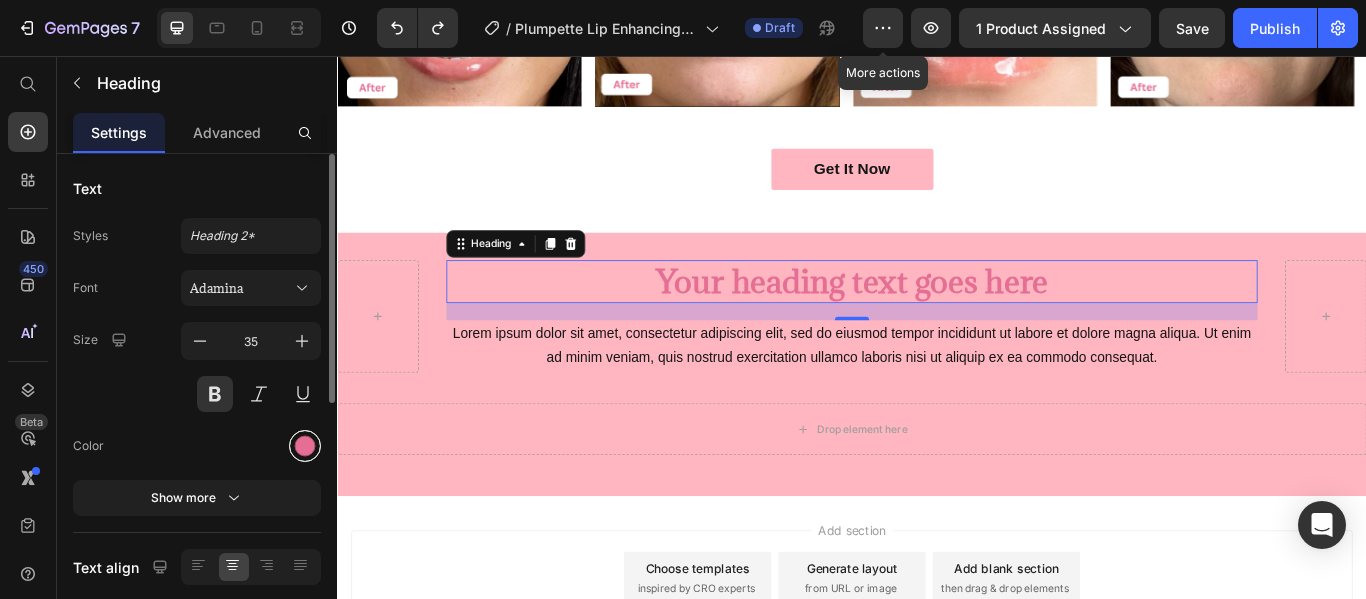 click at bounding box center (305, 446) 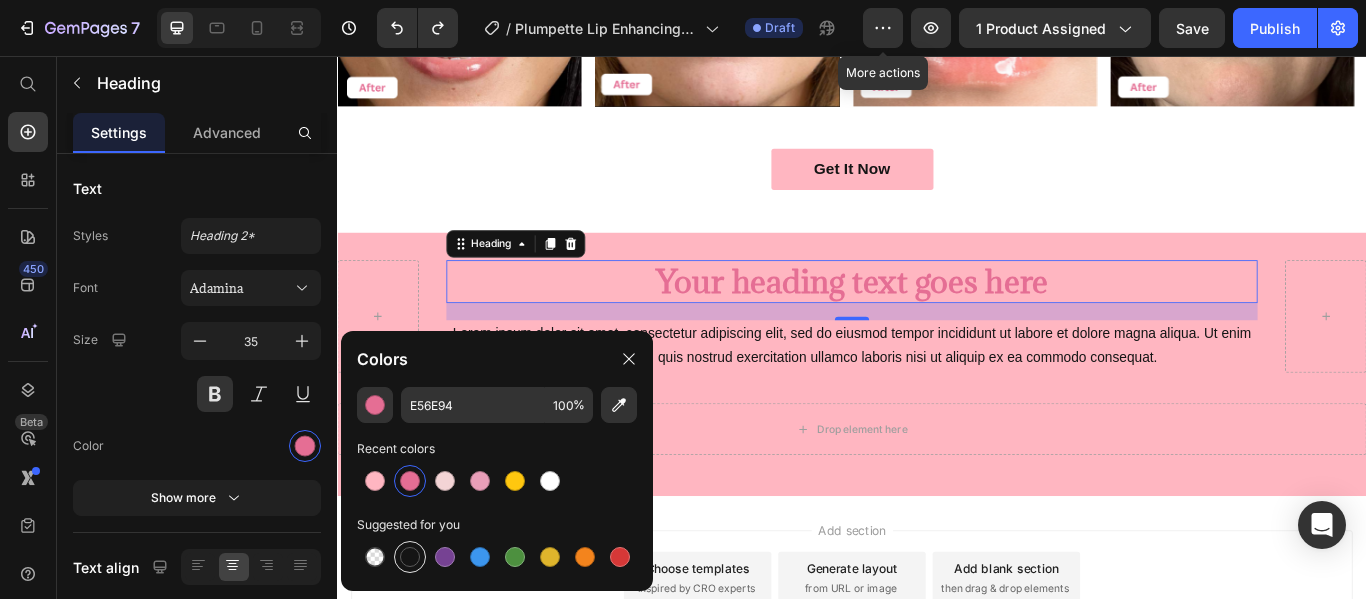click at bounding box center (410, 557) 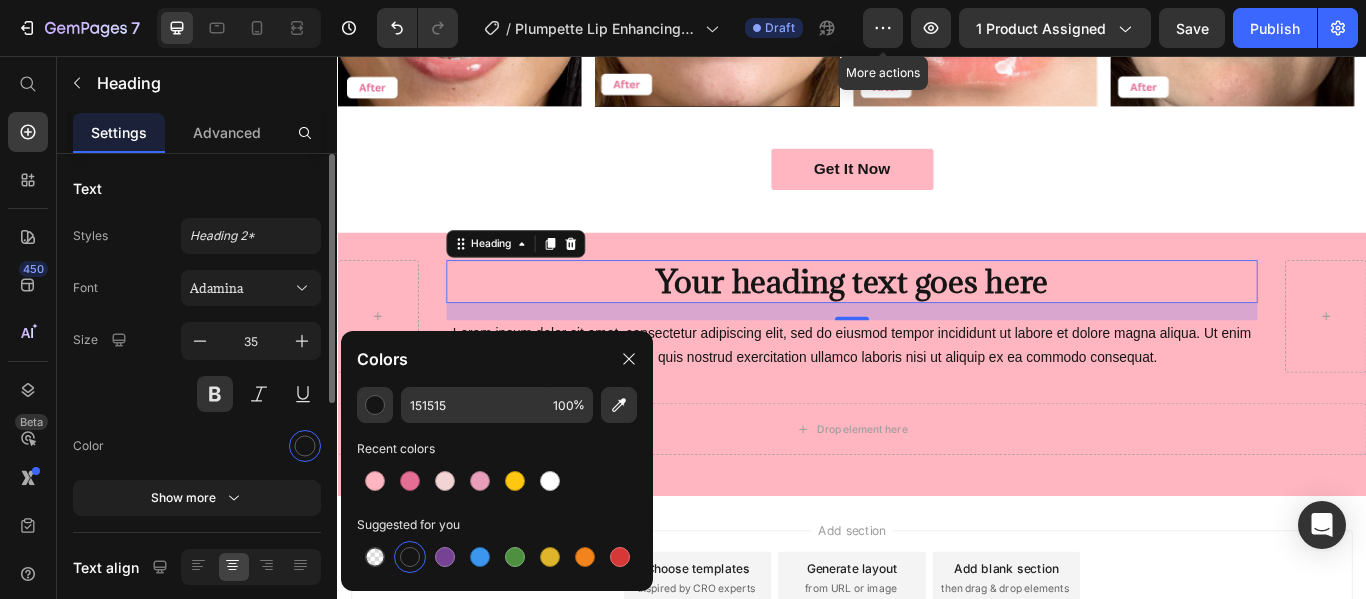 click on "Font Adamina Size 35 Color Show more" at bounding box center [197, 393] 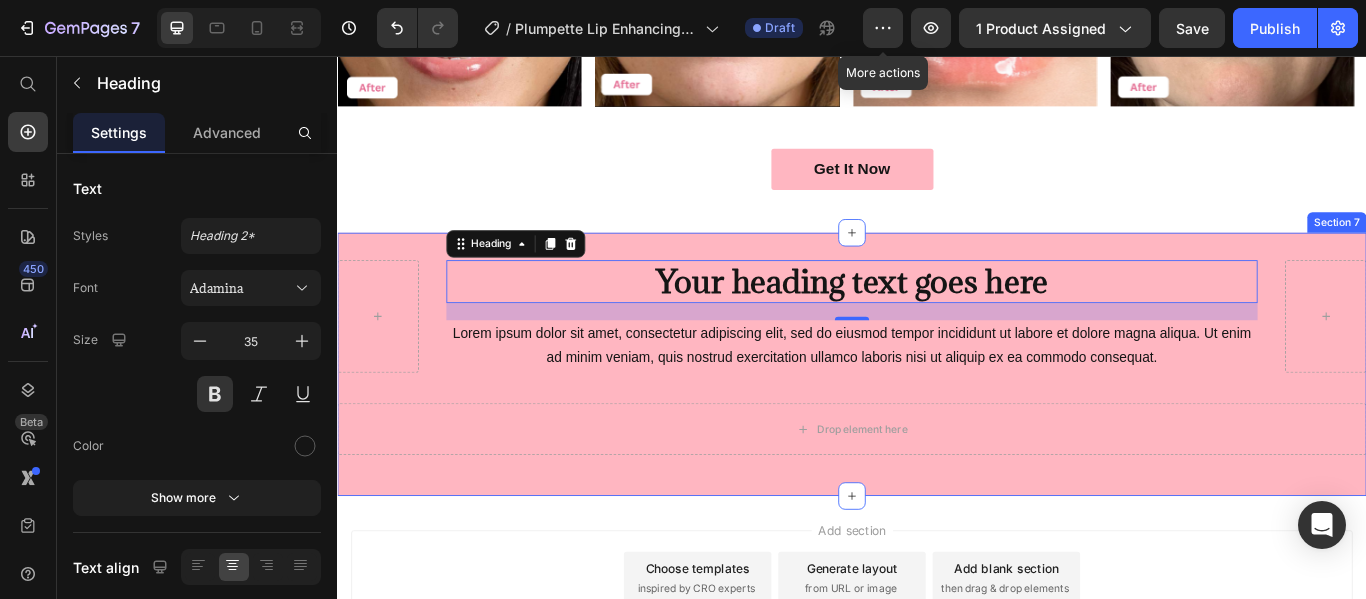 click on "Your heading text goes here Heading   20 Lorem ipsum dolor sit amet, consectetur adipiscing elit, sed do eiusmod tempor incididunt ut labore et dolore magna aliqua. Ut enim ad minim veniam, quis nostrud exercitation ullamco laboris nisi ut aliquip ex ea commodo consequat. Text Block Row
Drop element here Row Section 7" at bounding box center [937, 415] 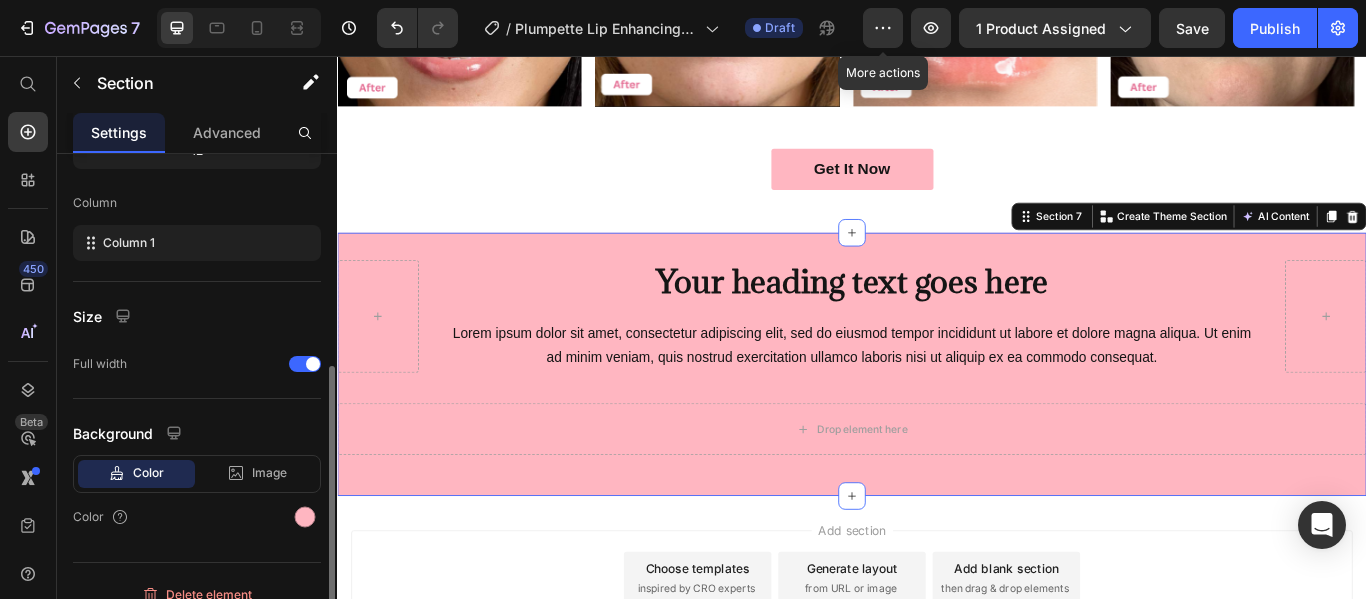 scroll, scrollTop: 306, scrollLeft: 0, axis: vertical 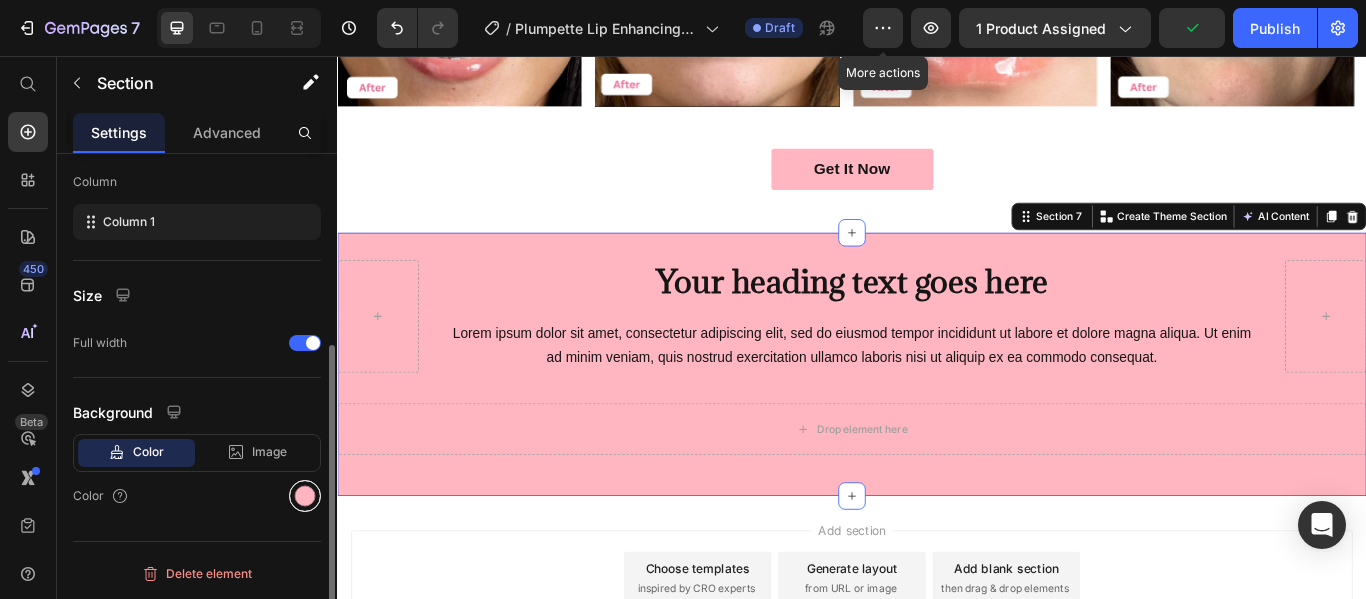 click at bounding box center (305, 496) 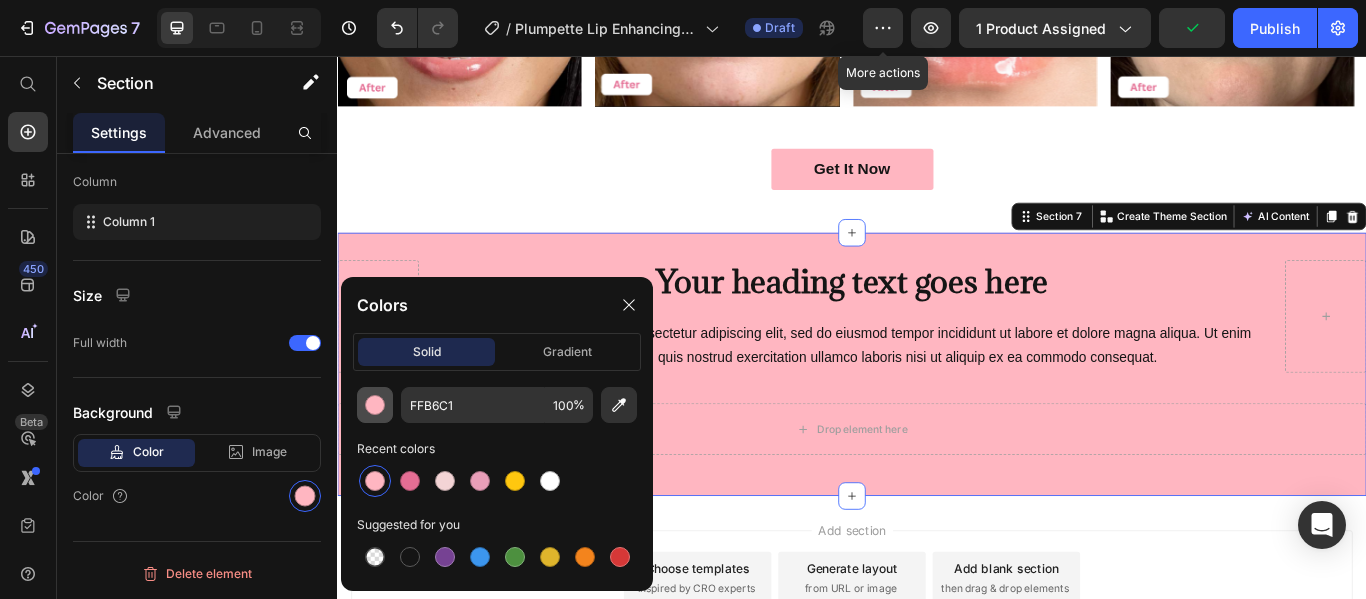 click at bounding box center (375, 405) 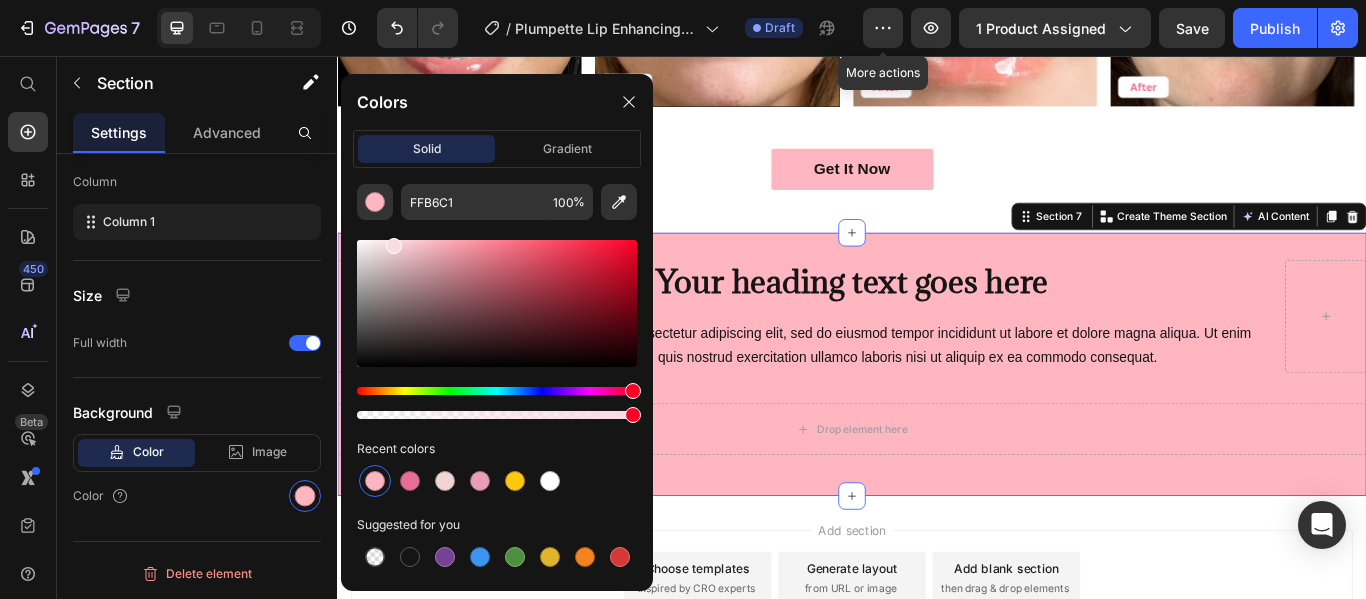 click at bounding box center (497, 303) 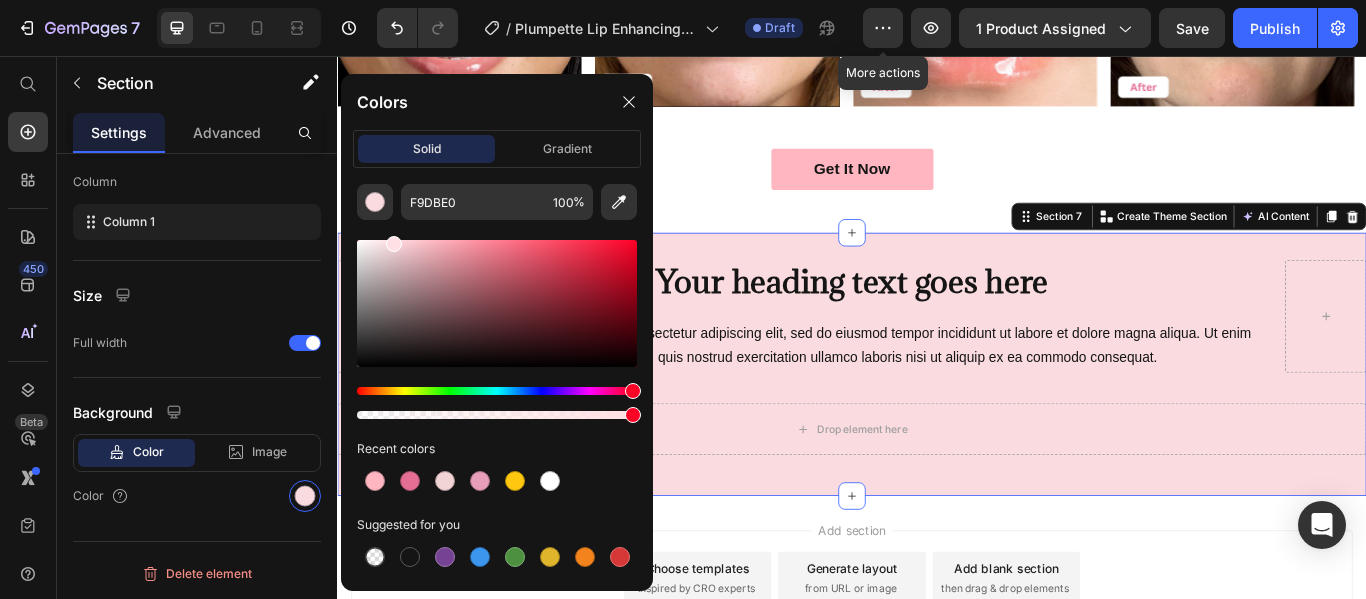 type on "FFE0E4" 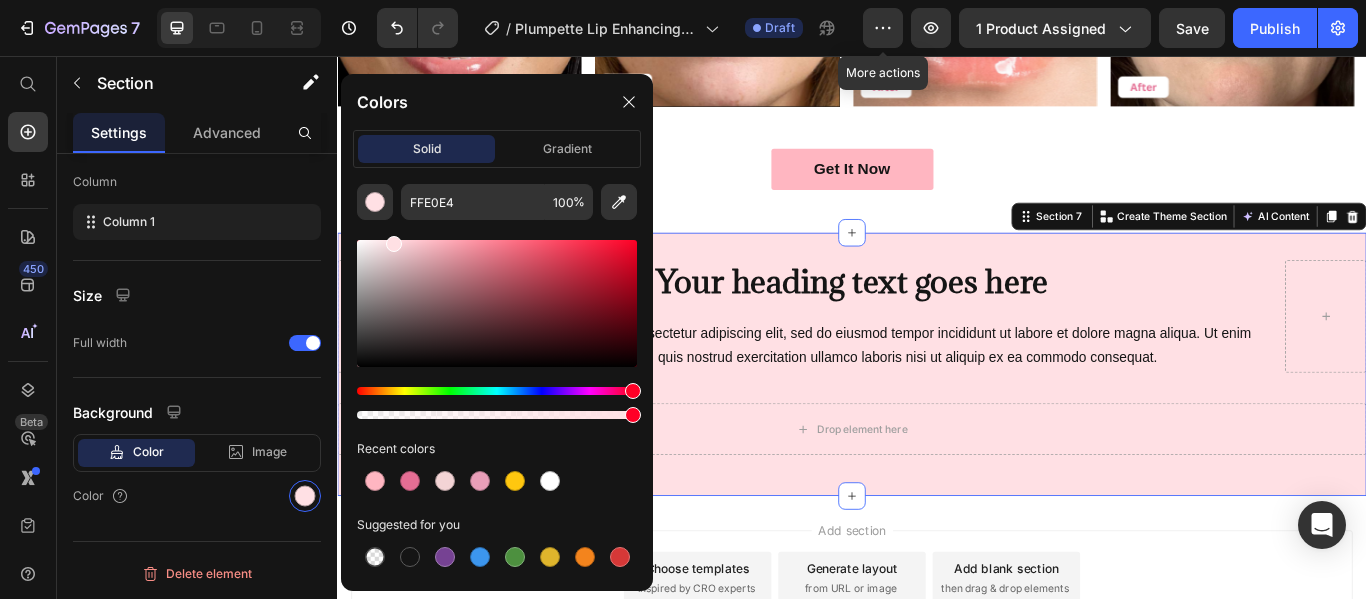 click at bounding box center (394, 244) 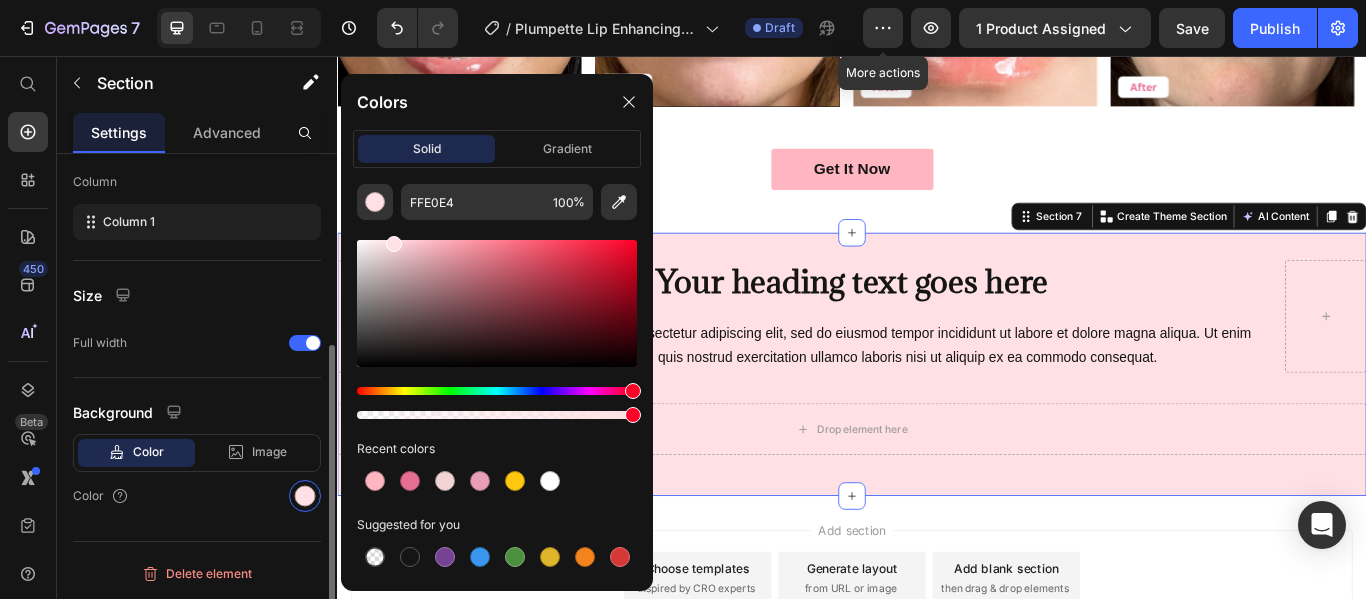 click on "Size" at bounding box center [197, 295] 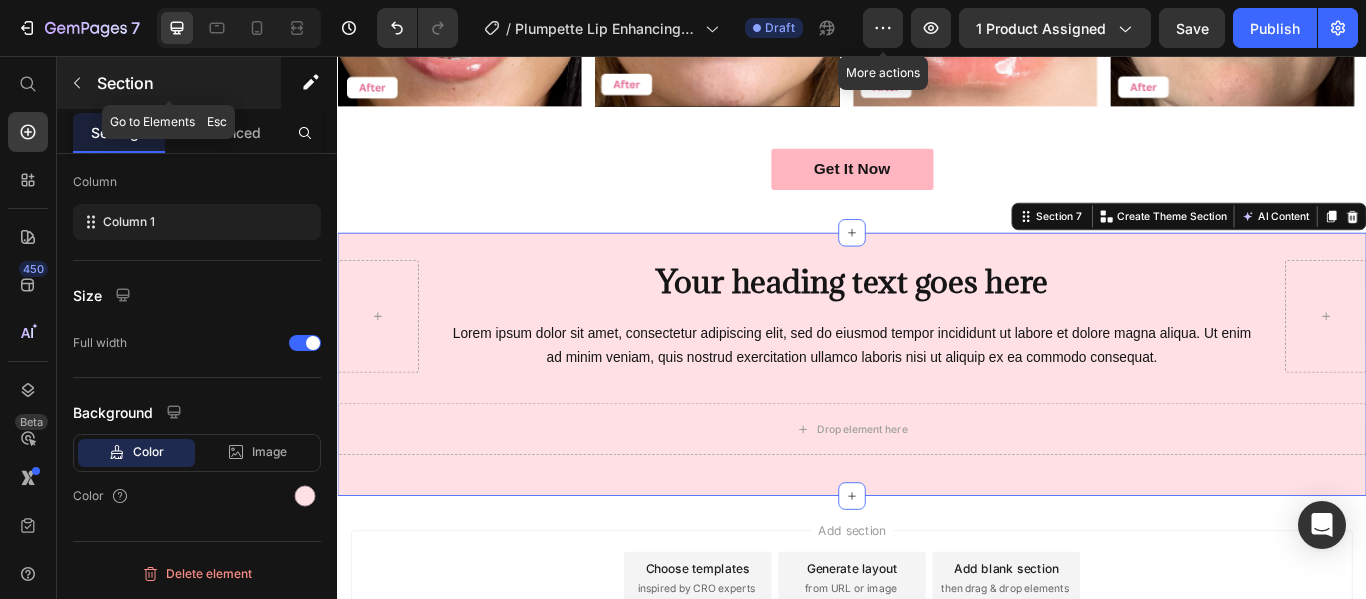 click 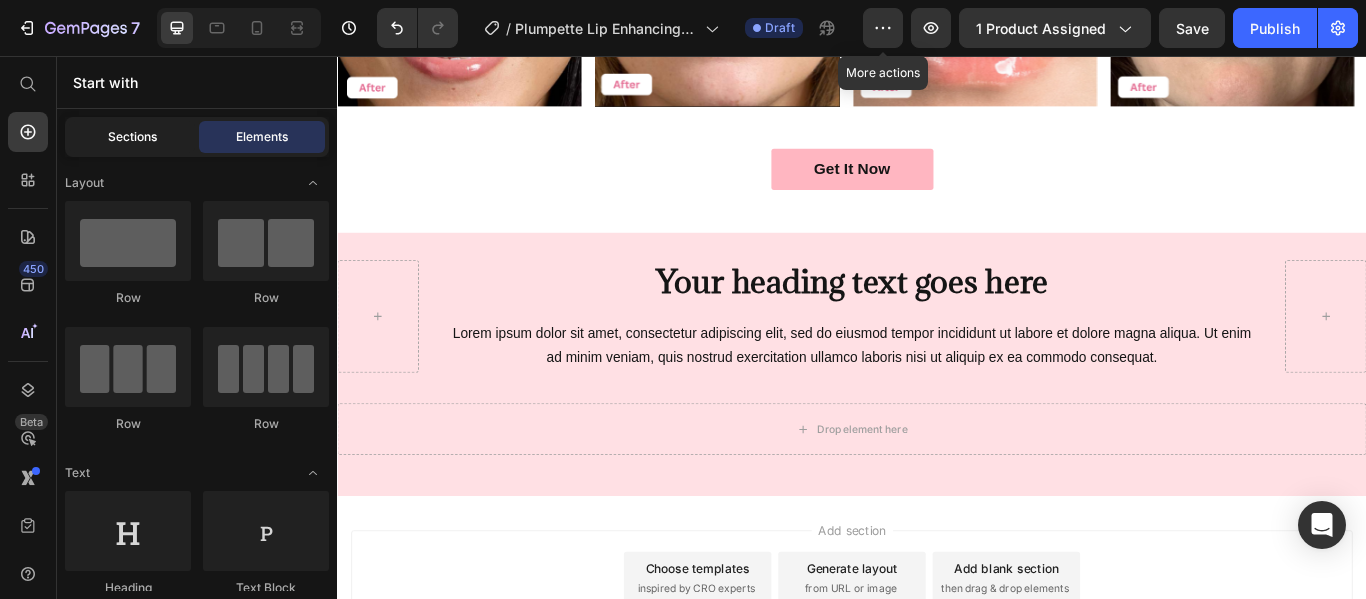 click on "Sections" at bounding box center (132, 137) 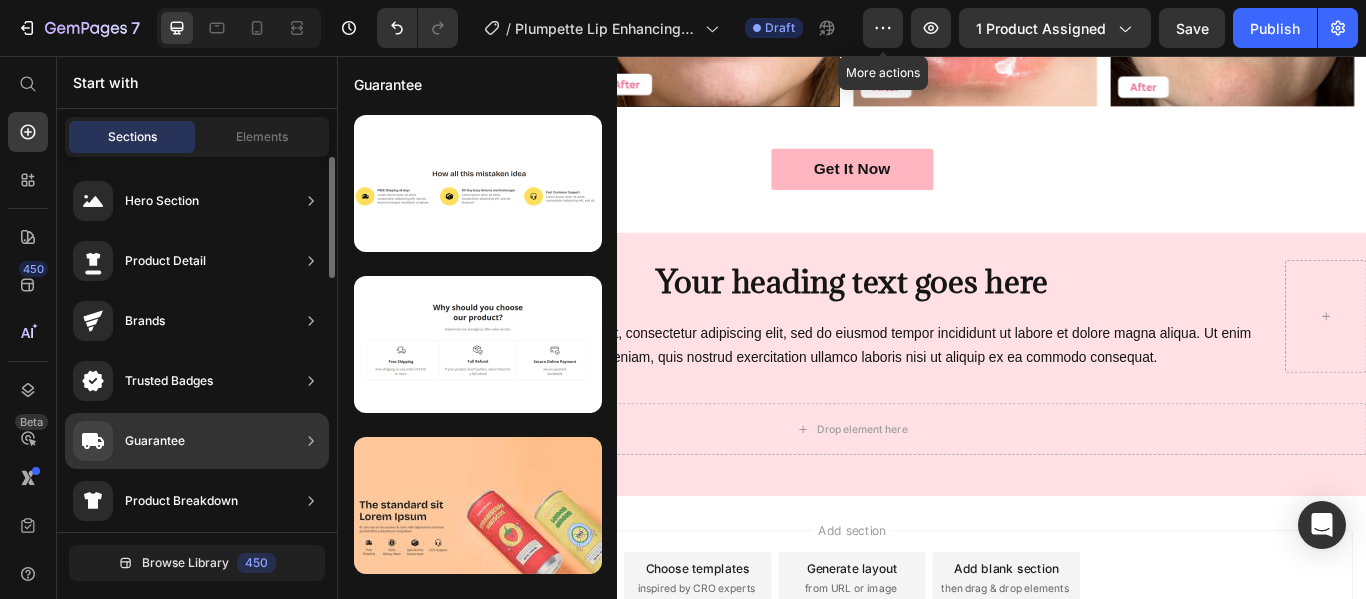 scroll, scrollTop: 465, scrollLeft: 0, axis: vertical 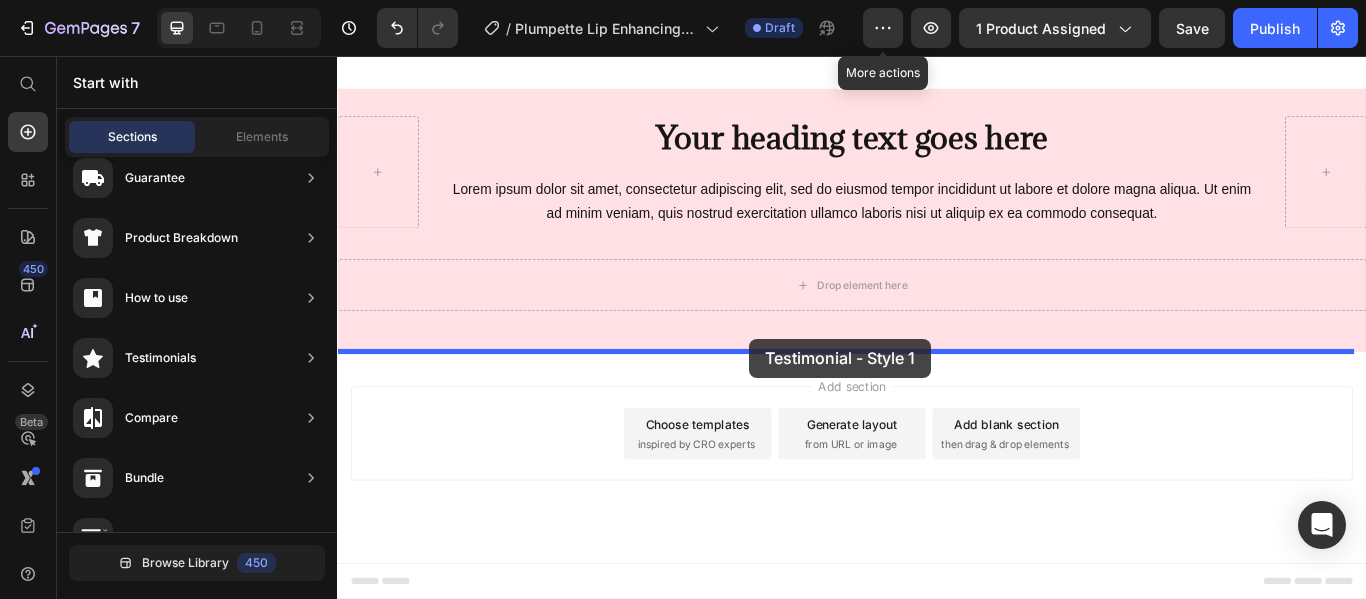 drag, startPoint x: 805, startPoint y: 233, endPoint x: 818, endPoint y: 386, distance: 153.5513 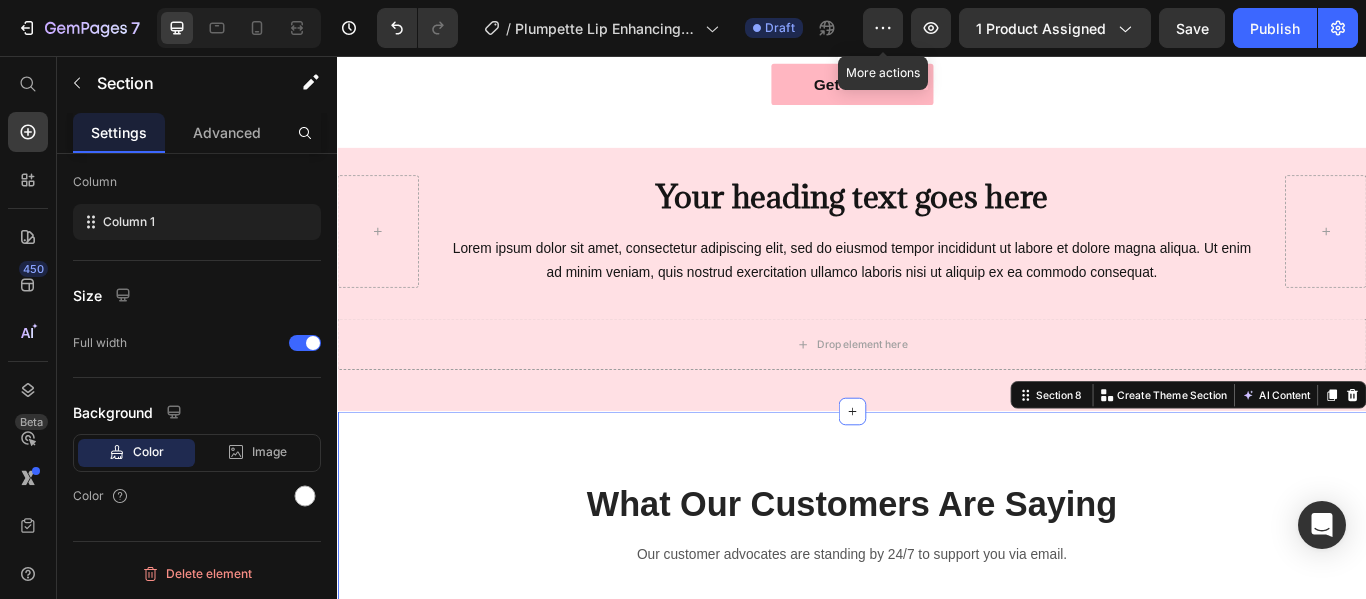 scroll, scrollTop: 2586, scrollLeft: 0, axis: vertical 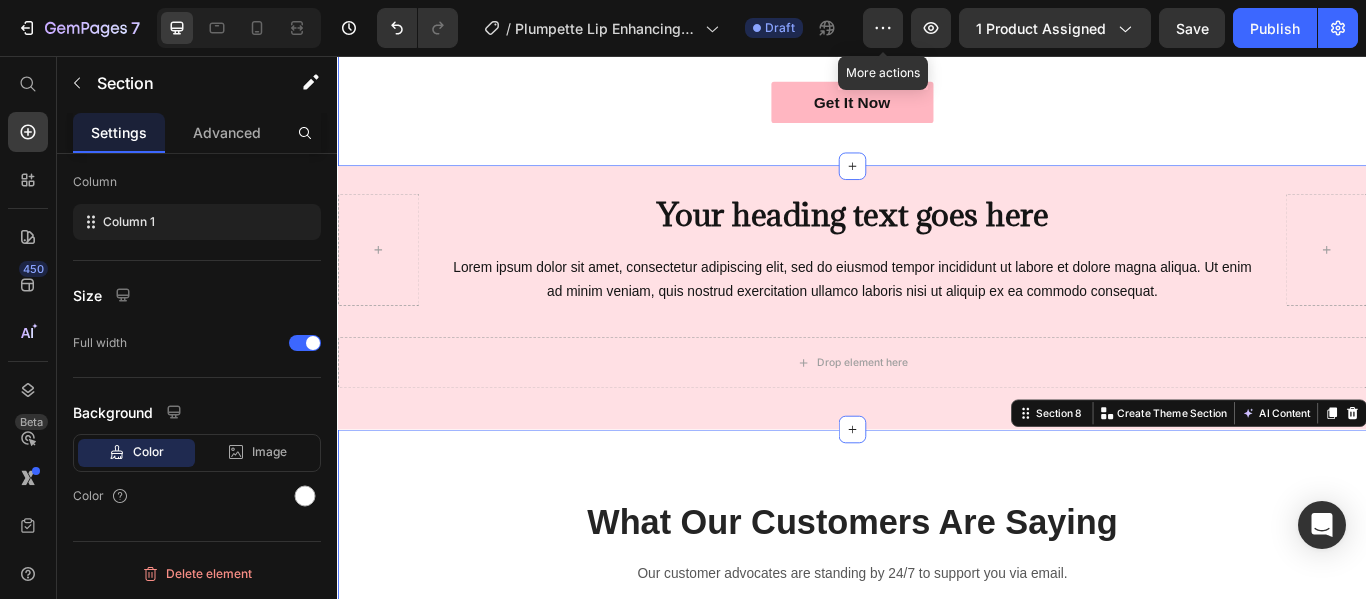 click on "Your heading text goes here Heading Lorem ipsum dolor sit amet, consectetur adipiscing elit, sed do eiusmod tempor incididunt ut labore et dolore magna aliqua. Ut enim ad minim veniam, quis nostrud exercitation ullamco laboris nisi ut aliquip ex ea commodo consequat. Text Block Row
Image Image Image Image Image Image Image Image Image
Carousel Row Get It Now Button Section 6" at bounding box center [937, -141] 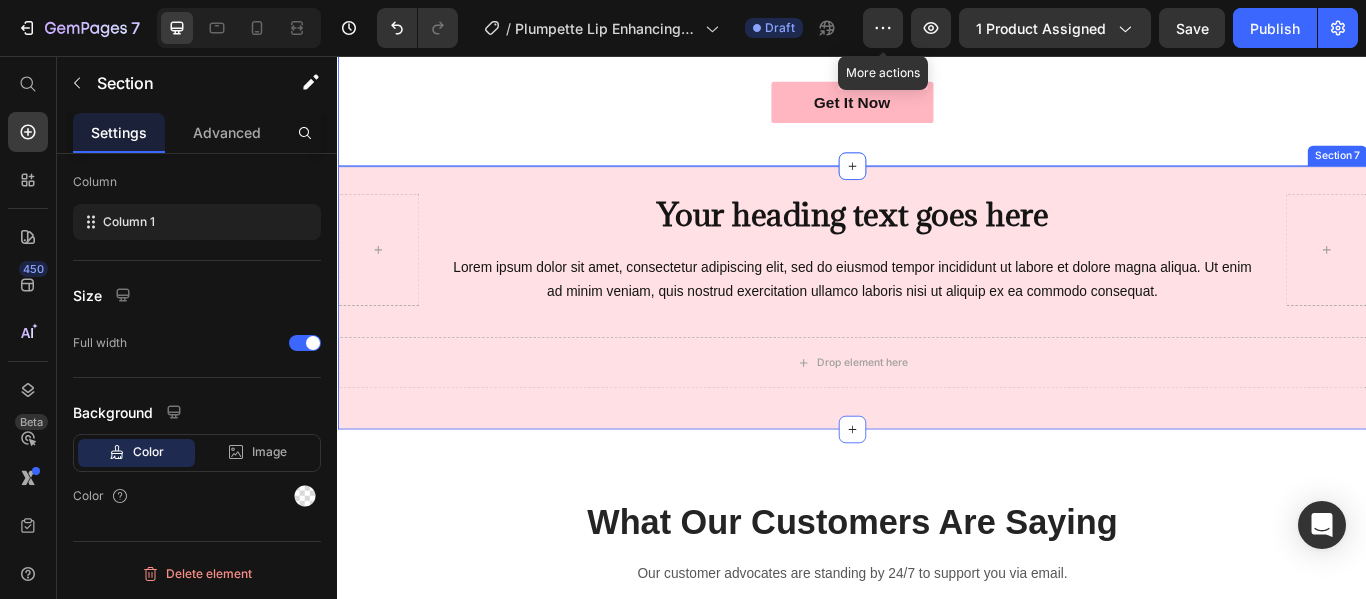 click on "Your heading text goes here Heading Lorem ipsum dolor sit amet, consectetur adipiscing elit, sed do eiusmod tempor incididunt ut labore et dolore magna aliqua. Ut enim ad minim veniam, quis nostrud exercitation ullamco laboris nisi ut aliquip ex ea commodo consequat. Text Block Row
Drop element here Row Section 7" at bounding box center (937, 337) 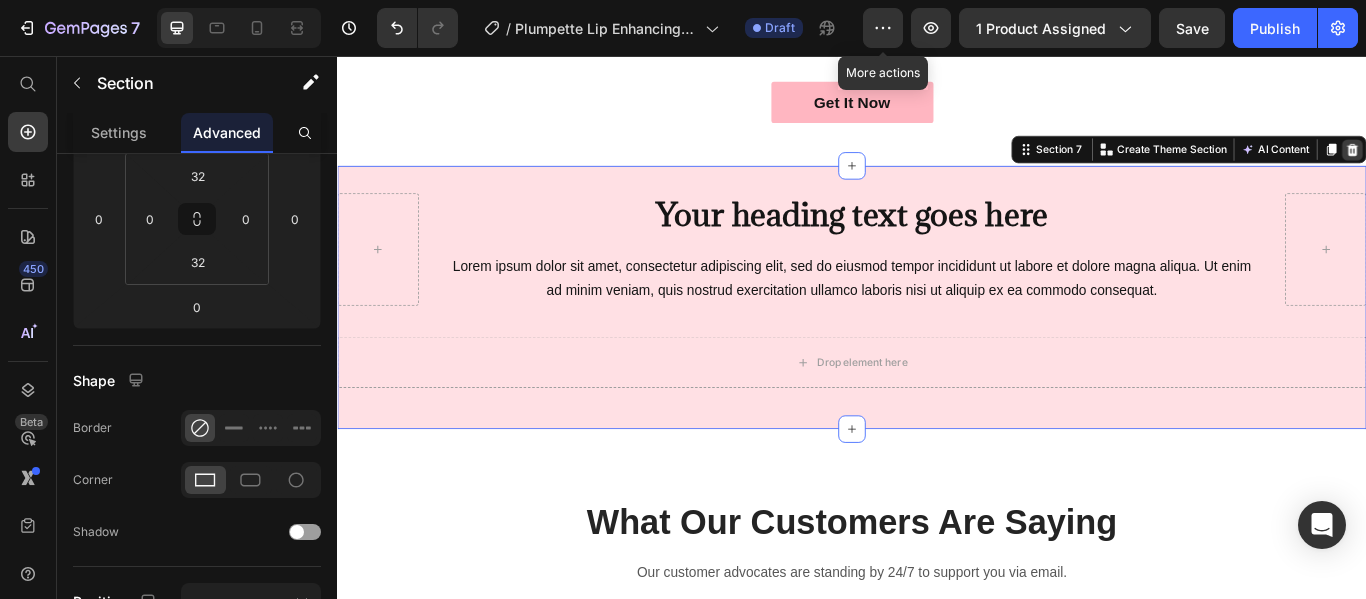 click 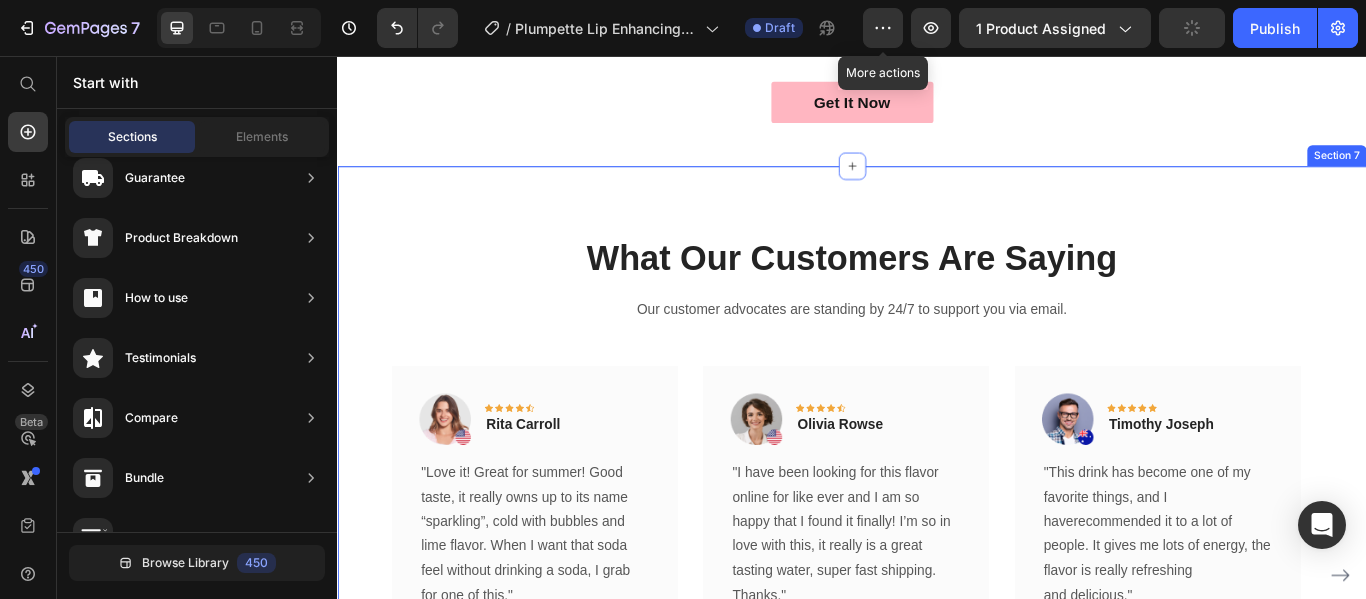 click on "What Our Customers Are Saying Heading Our customer advocates are standing by 24/7 to support you via email. Text block
Image
Icon
Icon
Icon
Icon
Icon Row Rita Carroll Text block Row "Love it! Great for summer! Good taste, it really owns up to its name “sparkling”, cold with bubbles and lime flavor. When I want that soda feel without drinking a soda, I grab for one of this." Text block                Title Line (P) Images & Gallery Plumpette™ Lip Enhancing Gloss (P) Title $34.99 (P) Price $0.00 (P) Price Row Buy Now (P) Cart Button Product Row Image
Icon
Icon
Icon
Icon
Icon Row Olivia Rowse Text block Row "I have been looking for this flavor online for like ever and I am so happy that I found it finally! I’m so in love with this, it really is a great tasting water, super fast shipping.  Thanks." Text block                Title" at bounding box center (937, 599) 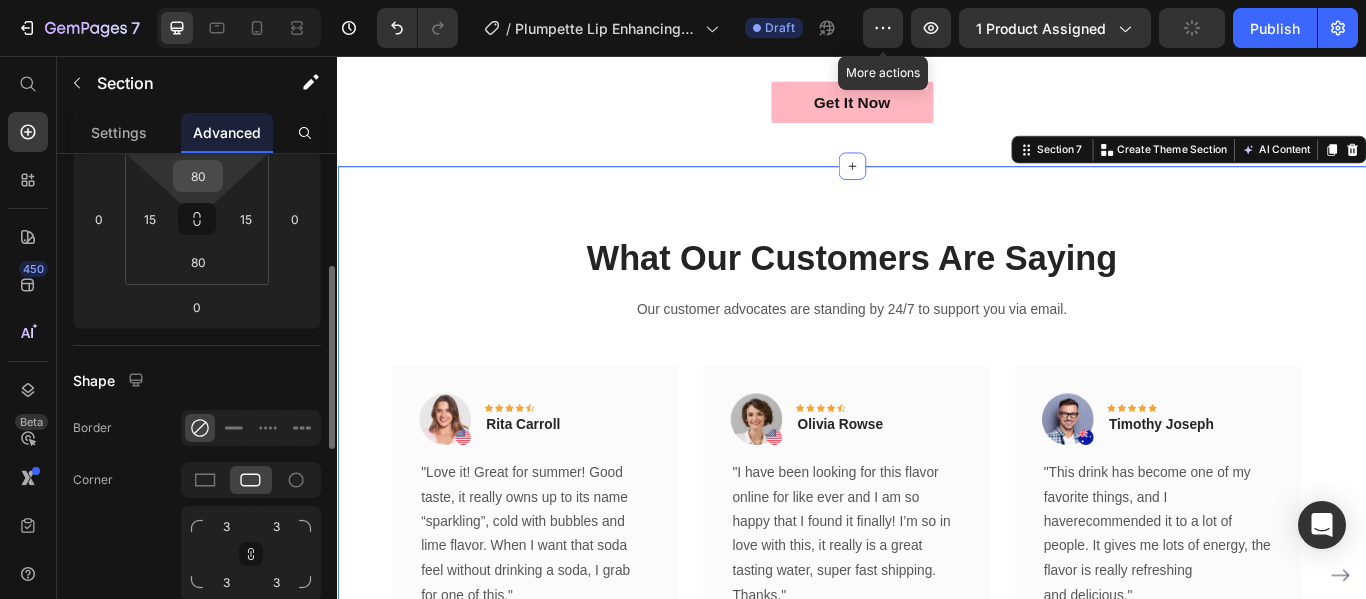 click on "80" at bounding box center [198, 176] 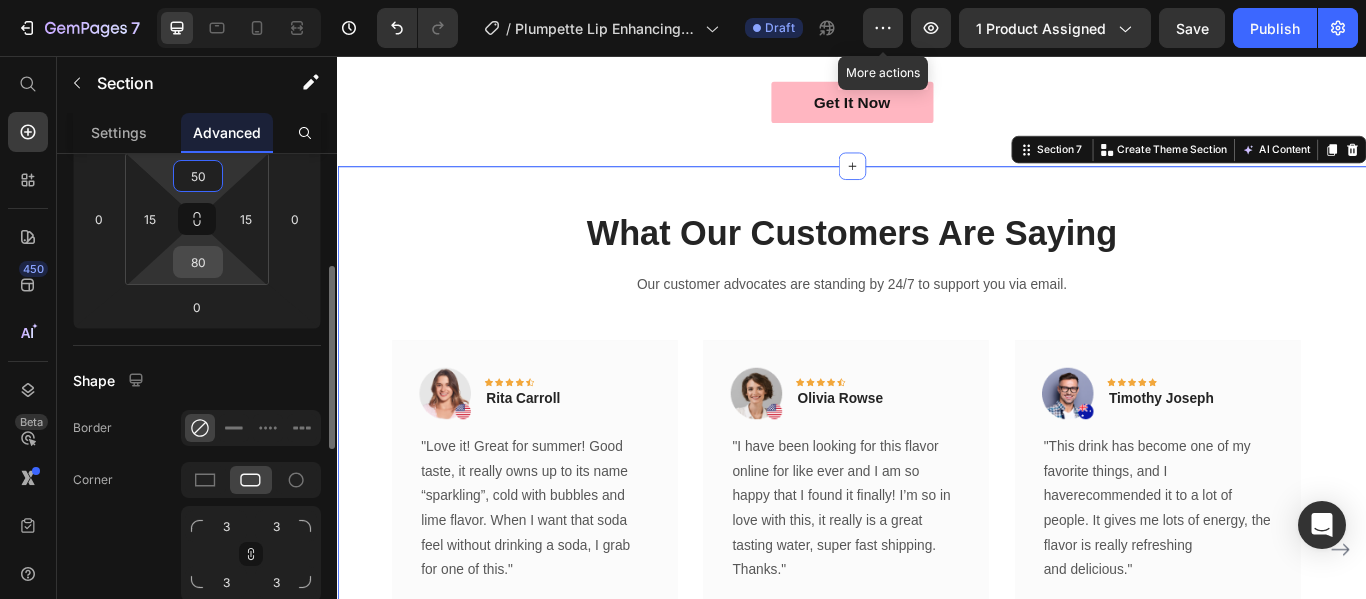type on "50" 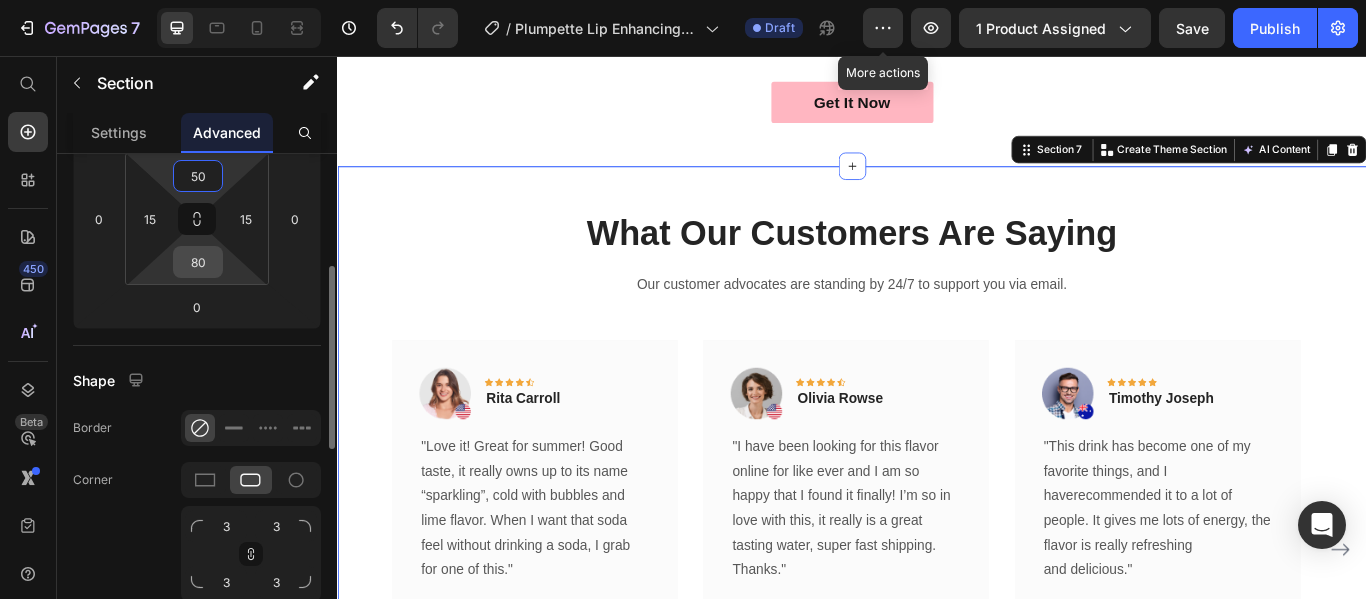 click on "80" at bounding box center [198, 262] 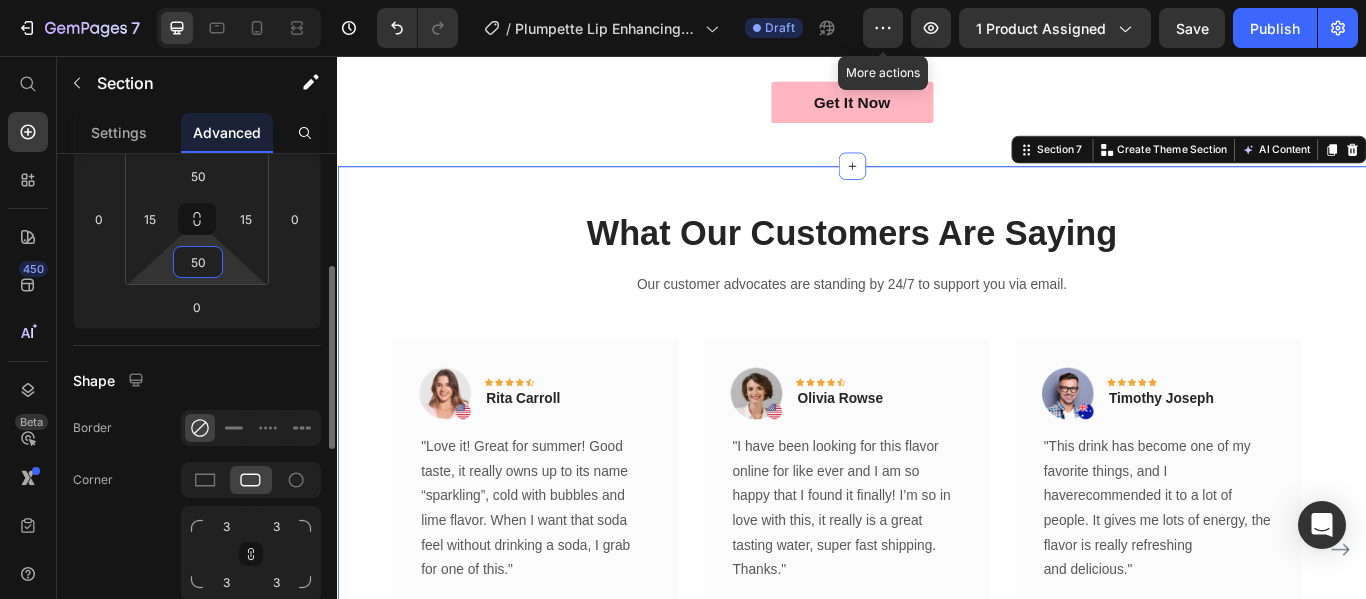 type on "50" 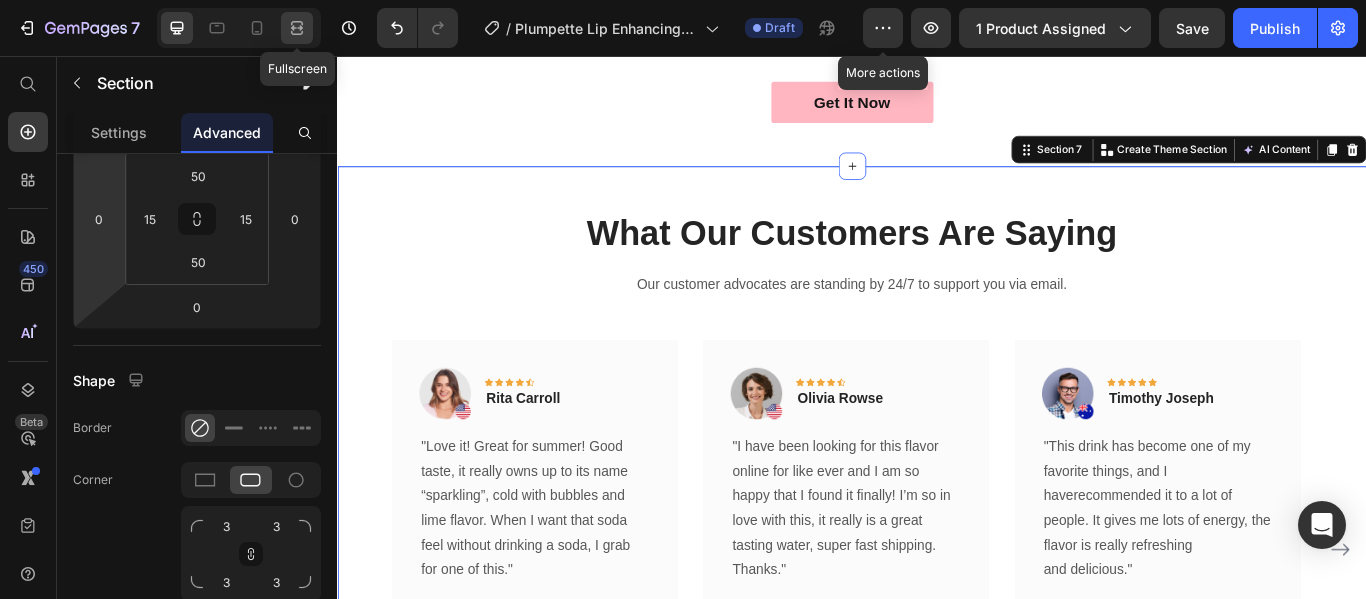 click 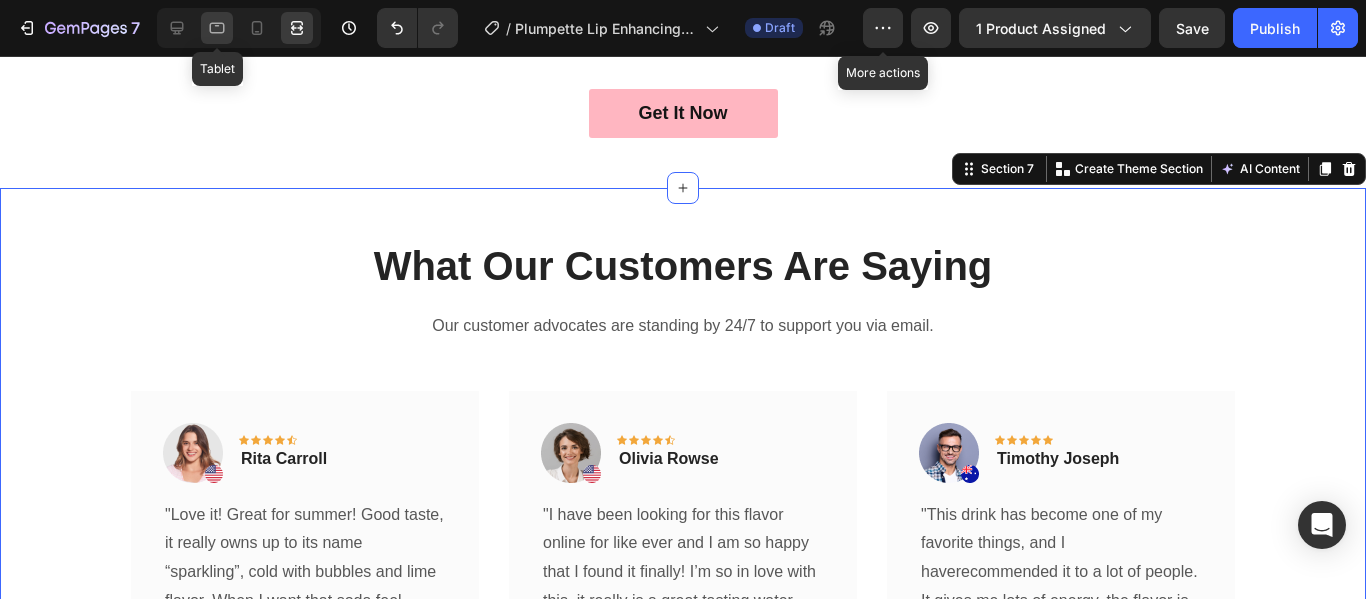 drag, startPoint x: 212, startPoint y: 23, endPoint x: 250, endPoint y: 270, distance: 249.90598 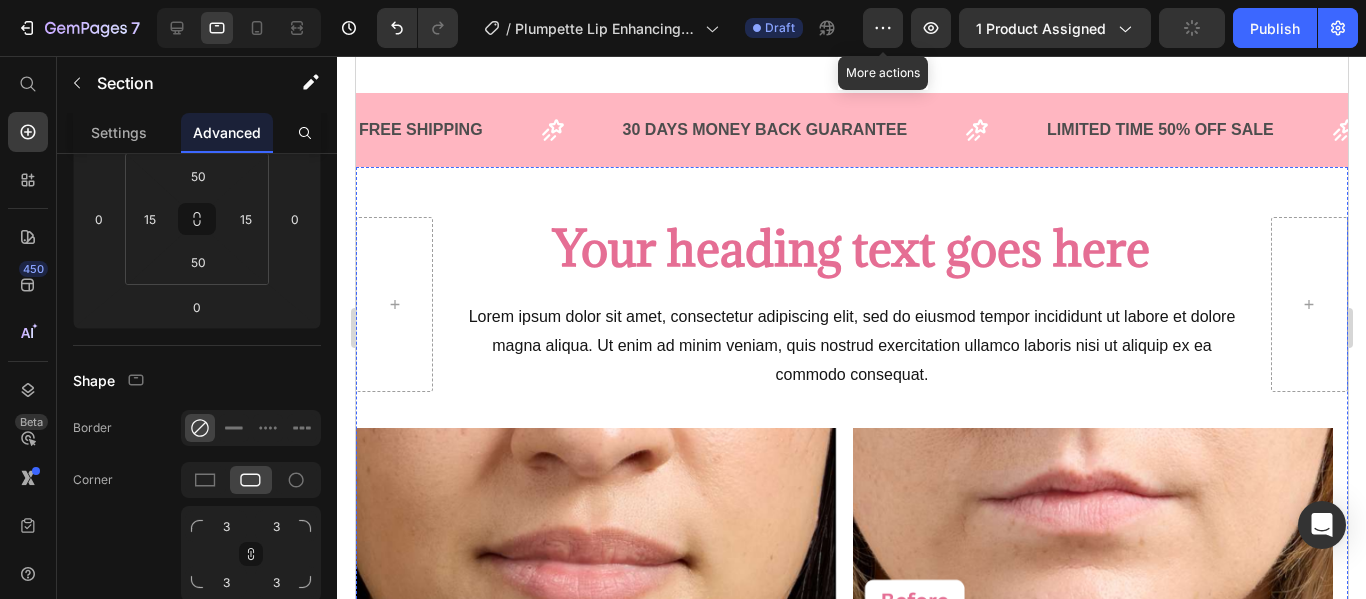 scroll, scrollTop: 2651, scrollLeft: 0, axis: vertical 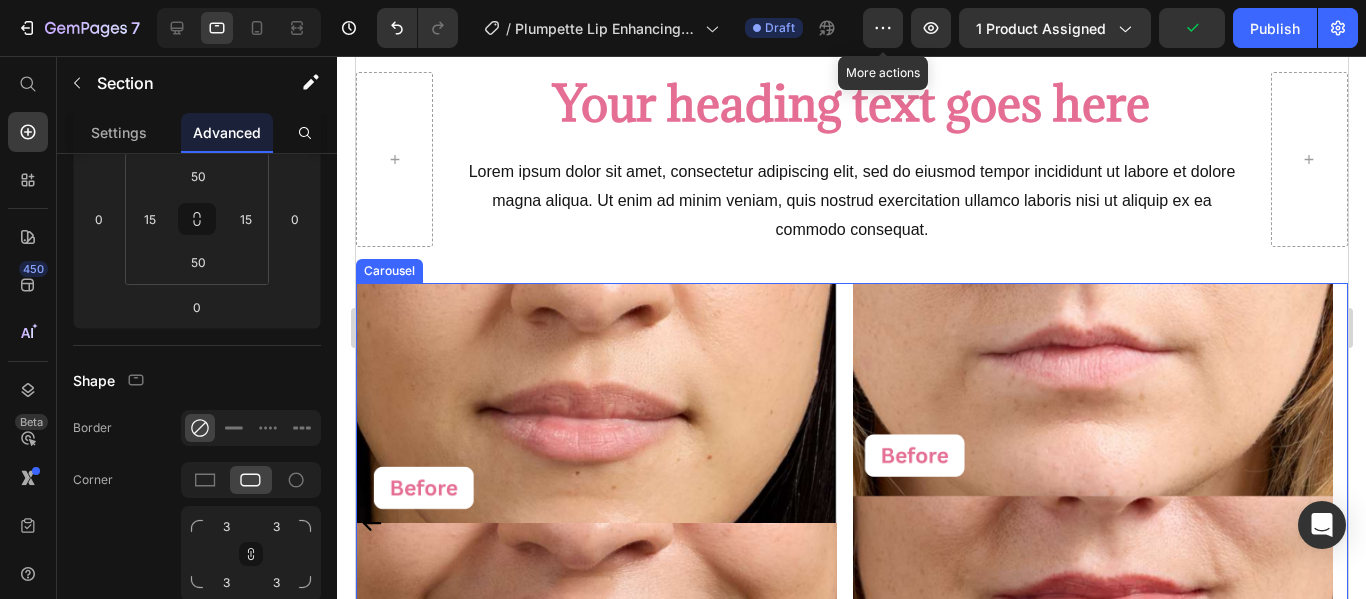 click on "Image Image Image Image Image Image Image Image Image" at bounding box center (851, 523) 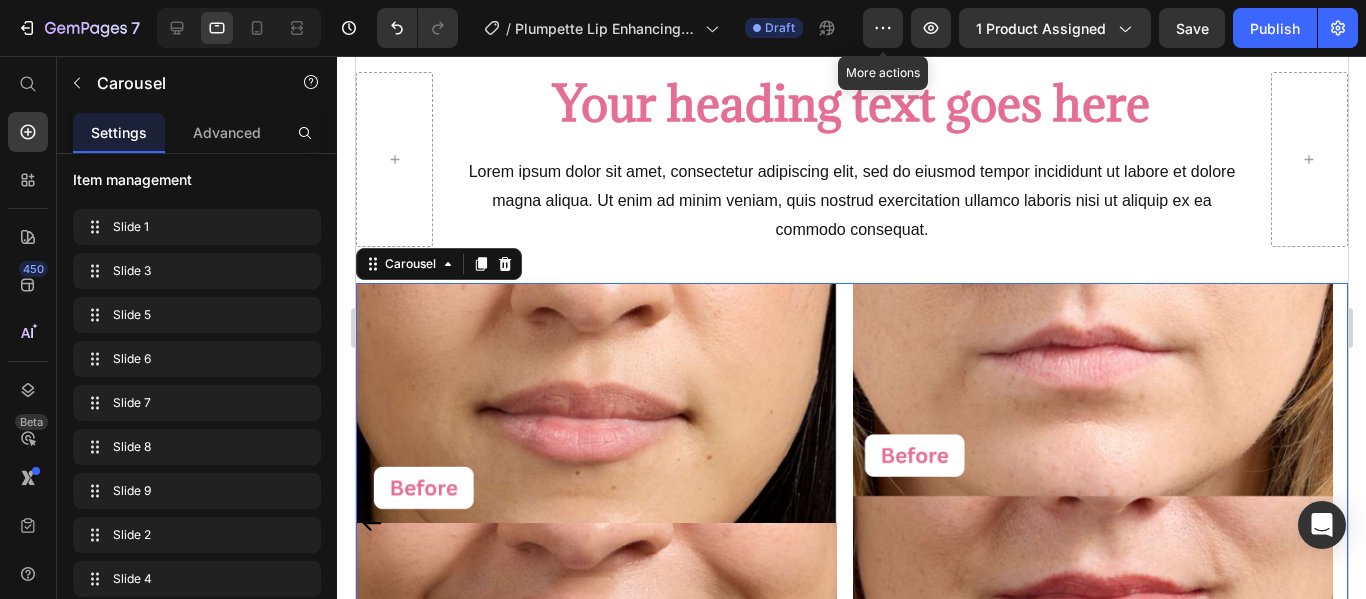 scroll, scrollTop: 0, scrollLeft: 0, axis: both 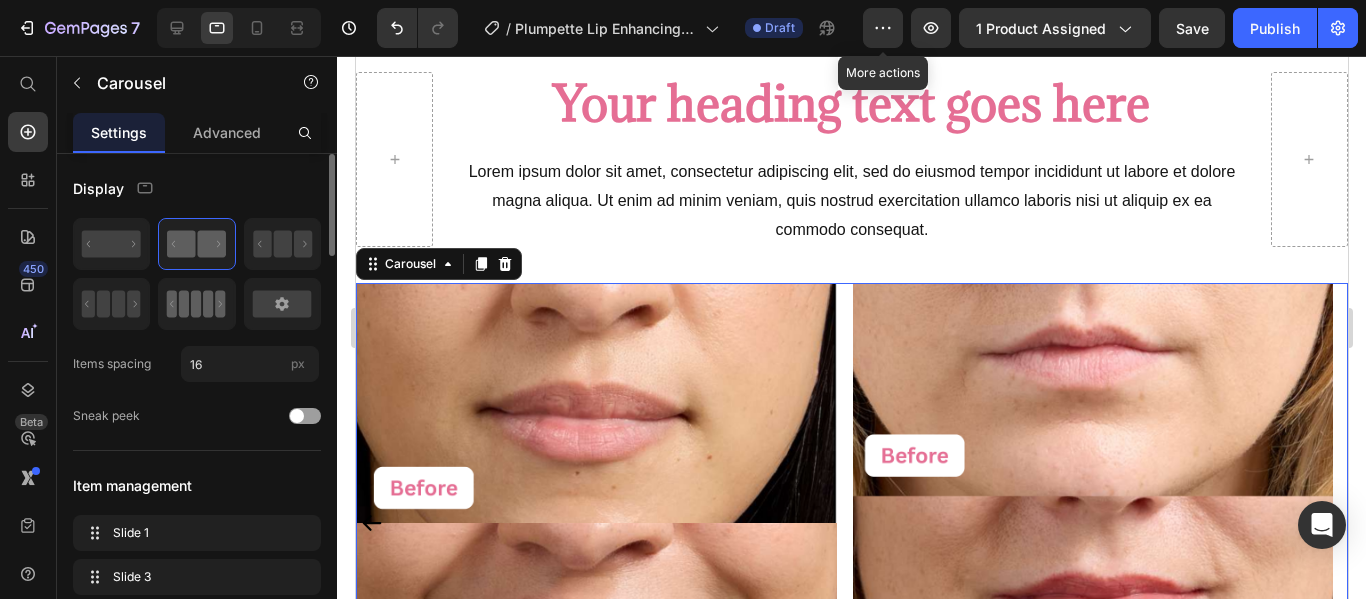click 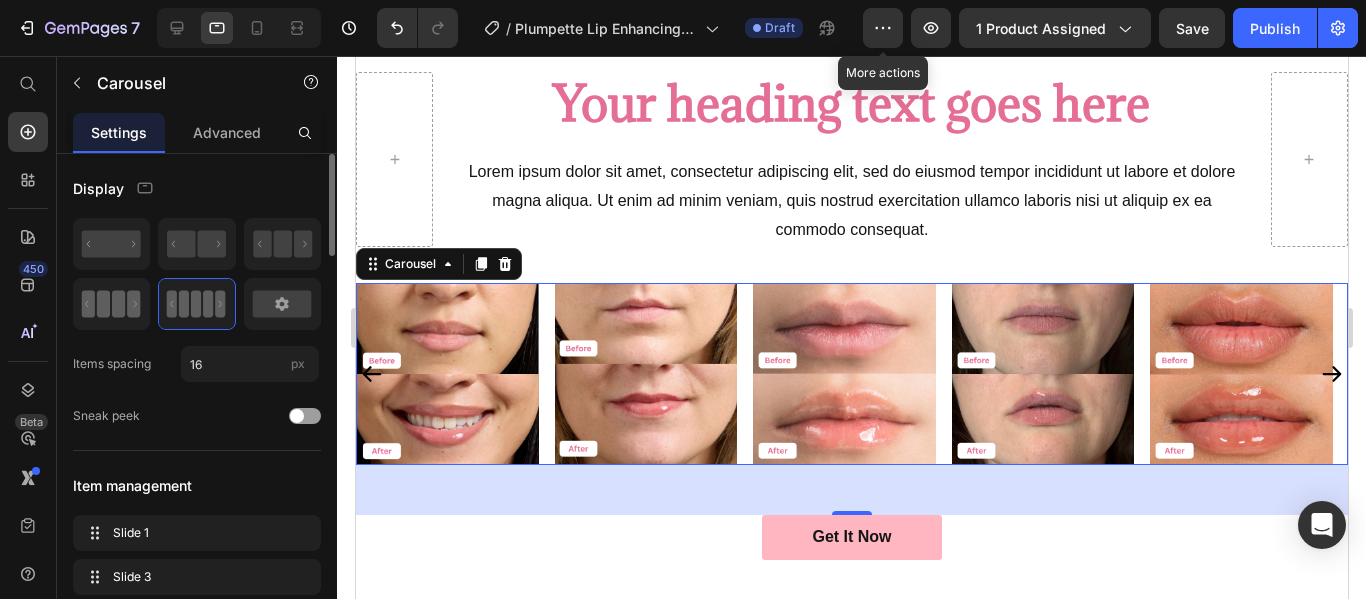 click 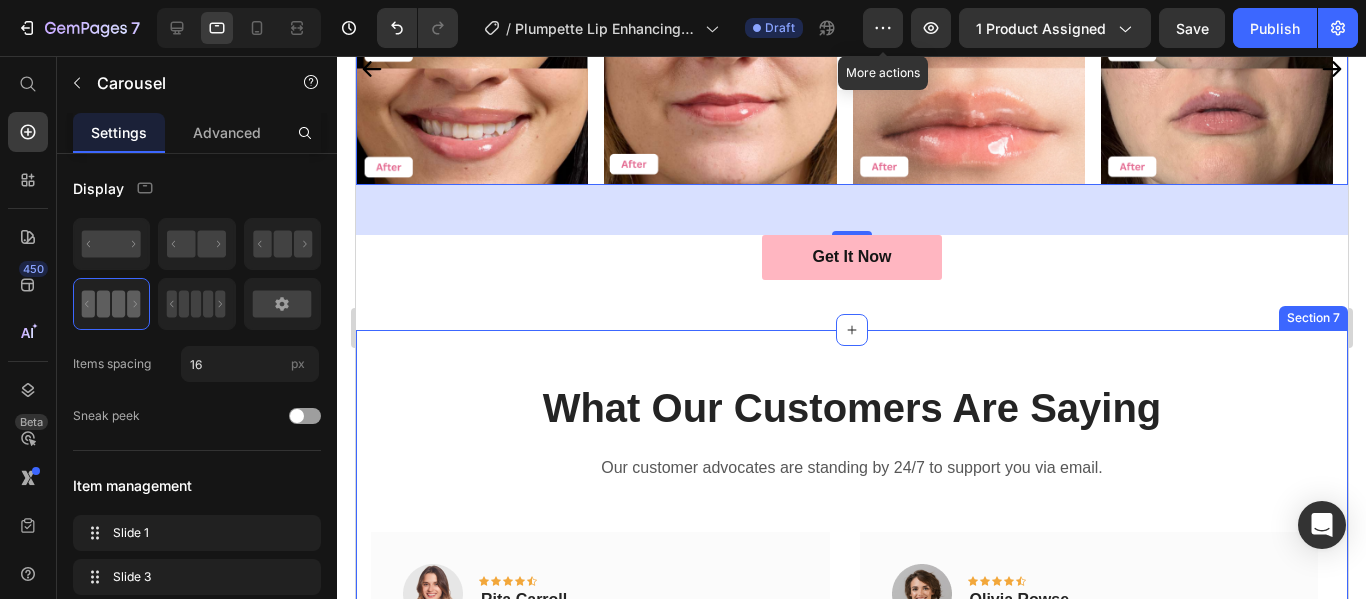 scroll, scrollTop: 3268, scrollLeft: 0, axis: vertical 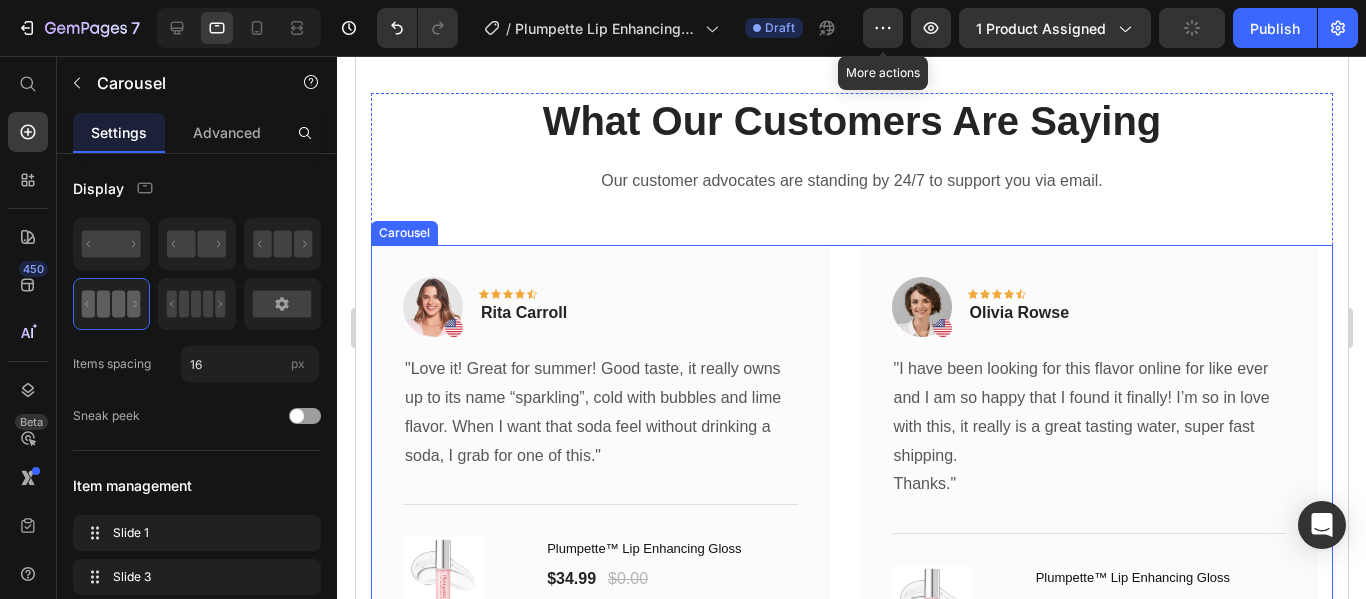 click on "Image
Icon
Icon
Icon
Icon
Icon Row Rita Carroll Text block Row "Love it! Great for summer! Good taste, it really owns up to its name “sparkling”, cold with bubbles and lime flavor. When I want that soda feel without drinking a soda, I grab for one of this." Text block                Title Line (P) Images & Gallery Plumpette™ Lip Enhancing Gloss (P) Title $34.99 (P) Price $0.00 (P) Price Row Buy Now (P) Cart Button Product Row Image
Icon
Icon
Icon
Icon
Icon Row Olivia Rowse Text block Row "I have been looking for this flavor online for like ever and I am so happy that I found it finally! I’m so in love with this, it really is a great tasting water, super fast shipping.  Thanks." Text block                Title Line (P) Images & Gallery Plumpette™ Lip Enhancing Gloss (P) Title $34.99 (P) Price $0.00 (P) Price Row Buy Now (P) Cart Button Row" at bounding box center [851, 465] 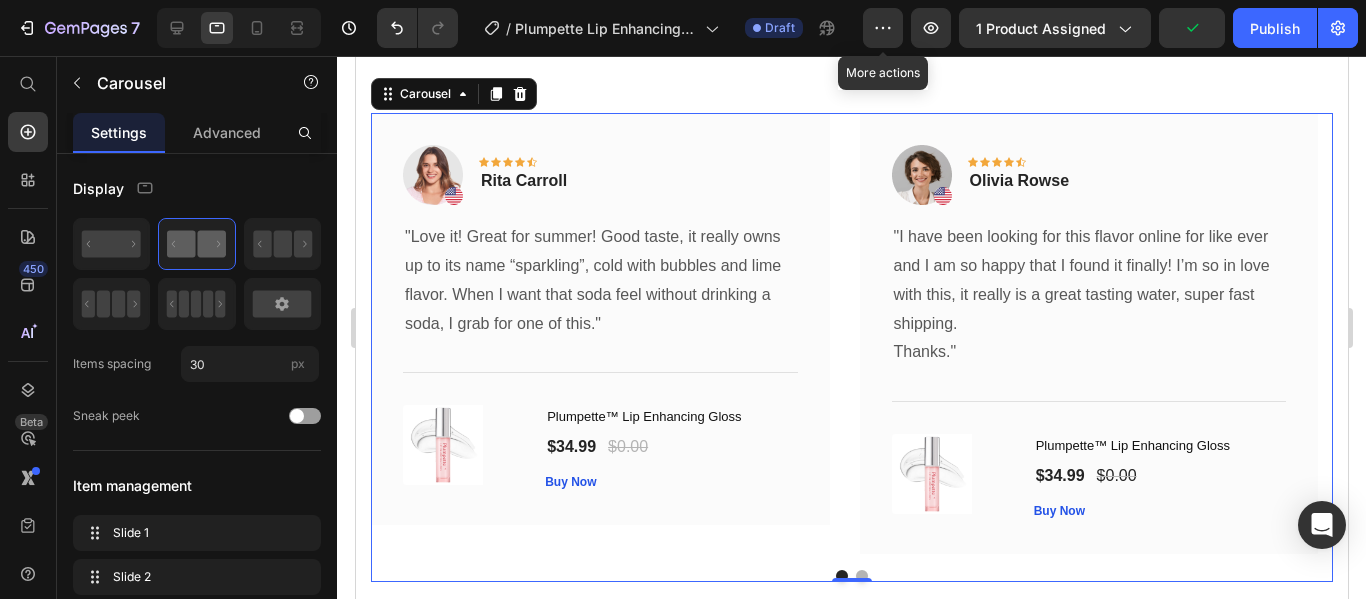 scroll, scrollTop: 3499, scrollLeft: 0, axis: vertical 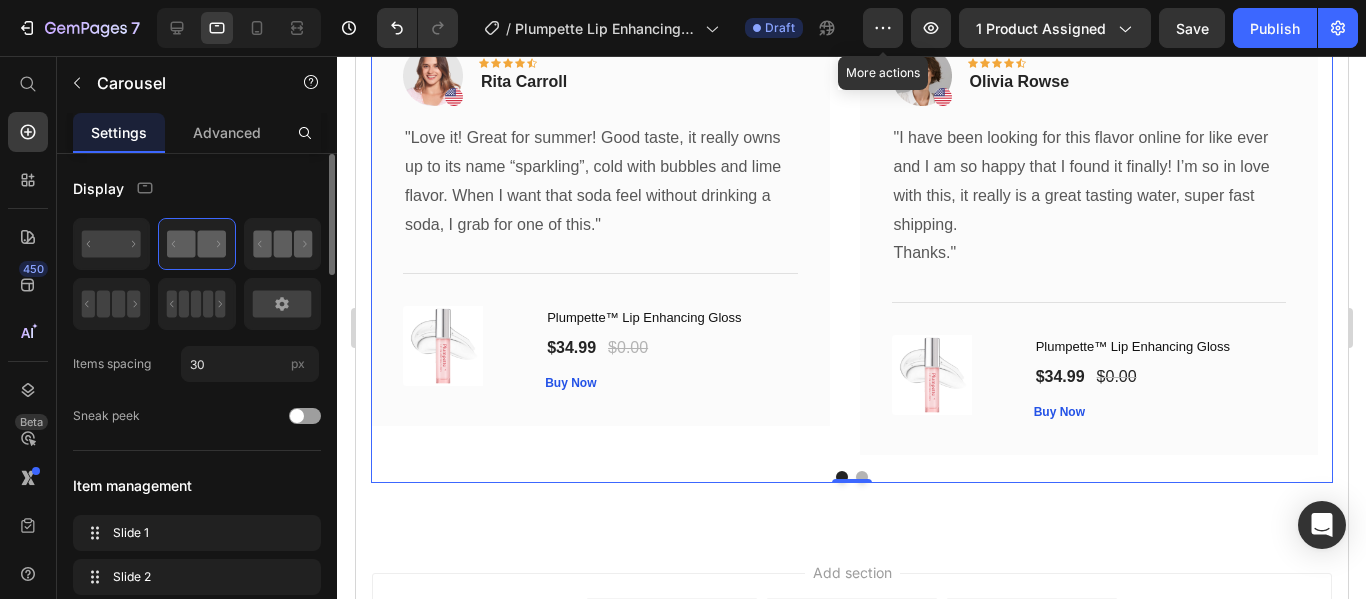 click 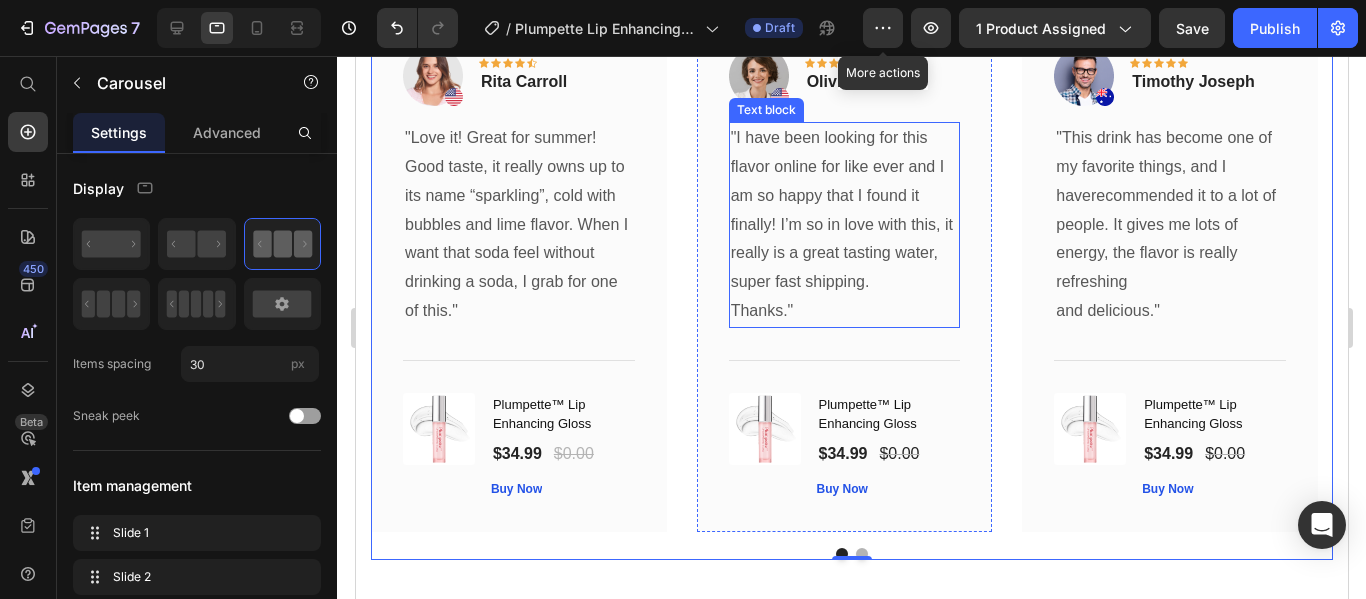scroll, scrollTop: 3514, scrollLeft: 0, axis: vertical 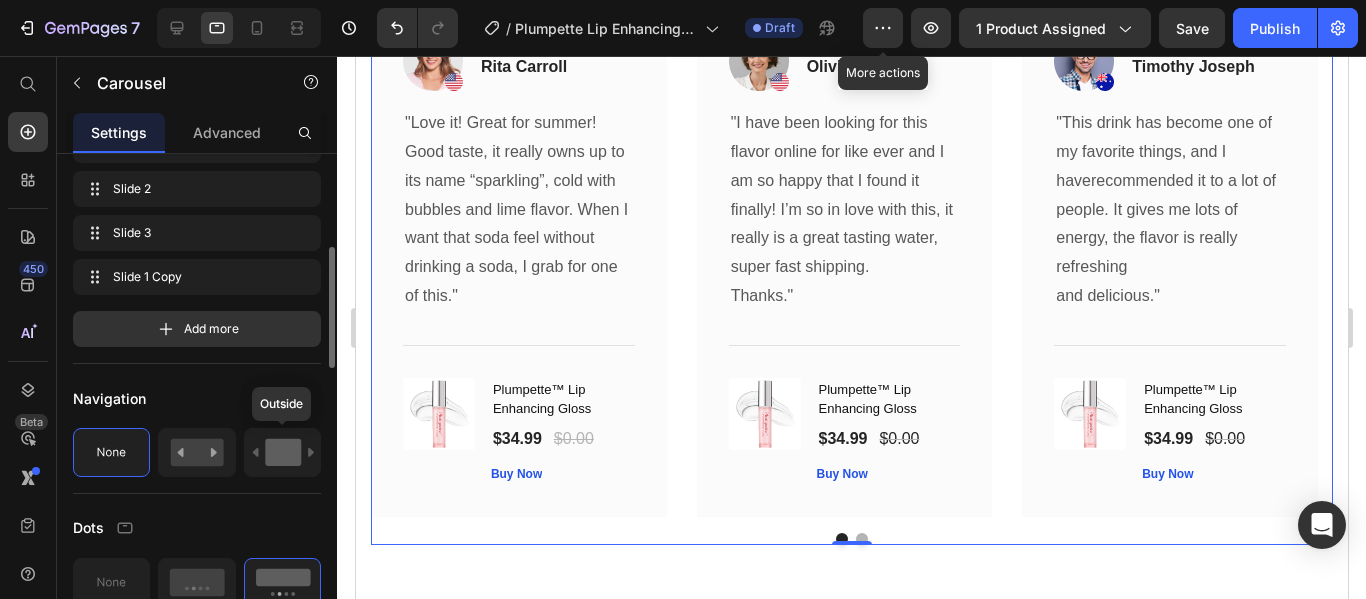 click 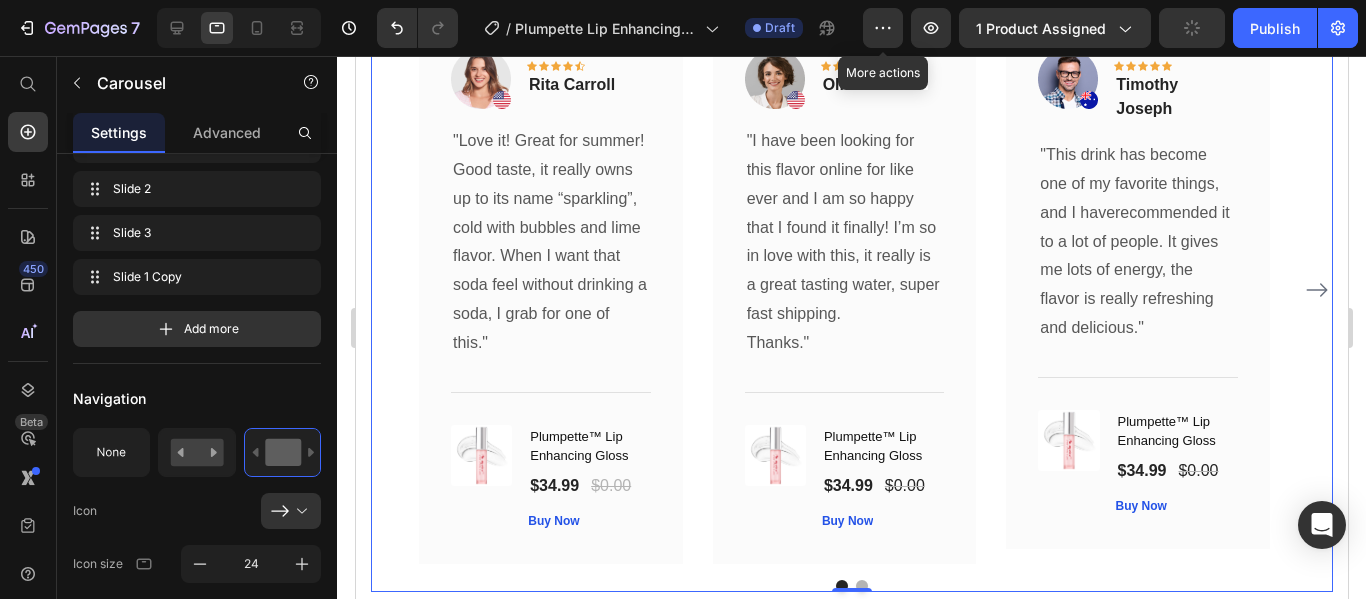 scroll, scrollTop: 3507, scrollLeft: 0, axis: vertical 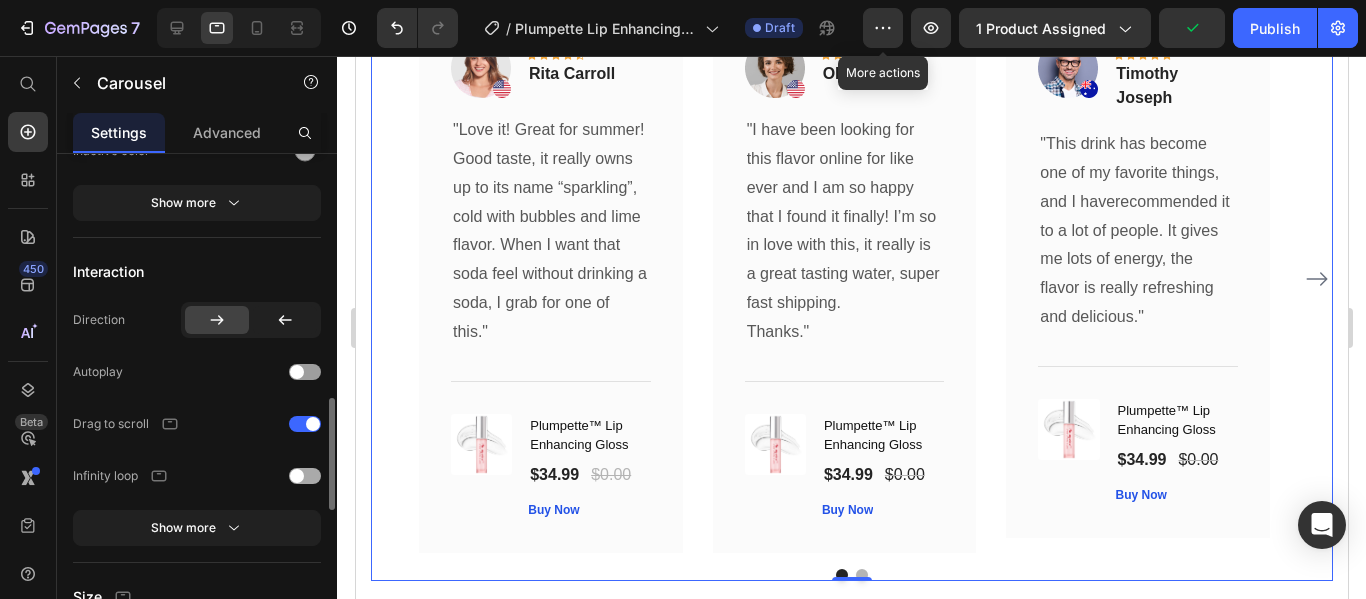 click at bounding box center [305, 476] 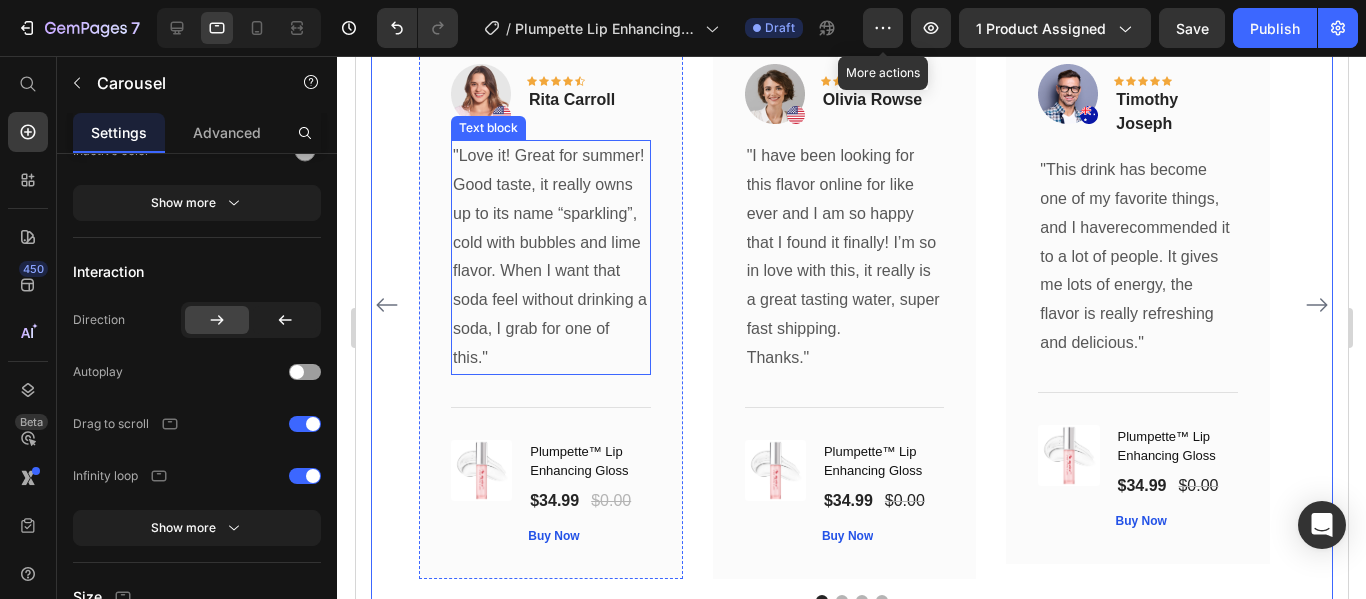 scroll, scrollTop: 3471, scrollLeft: 0, axis: vertical 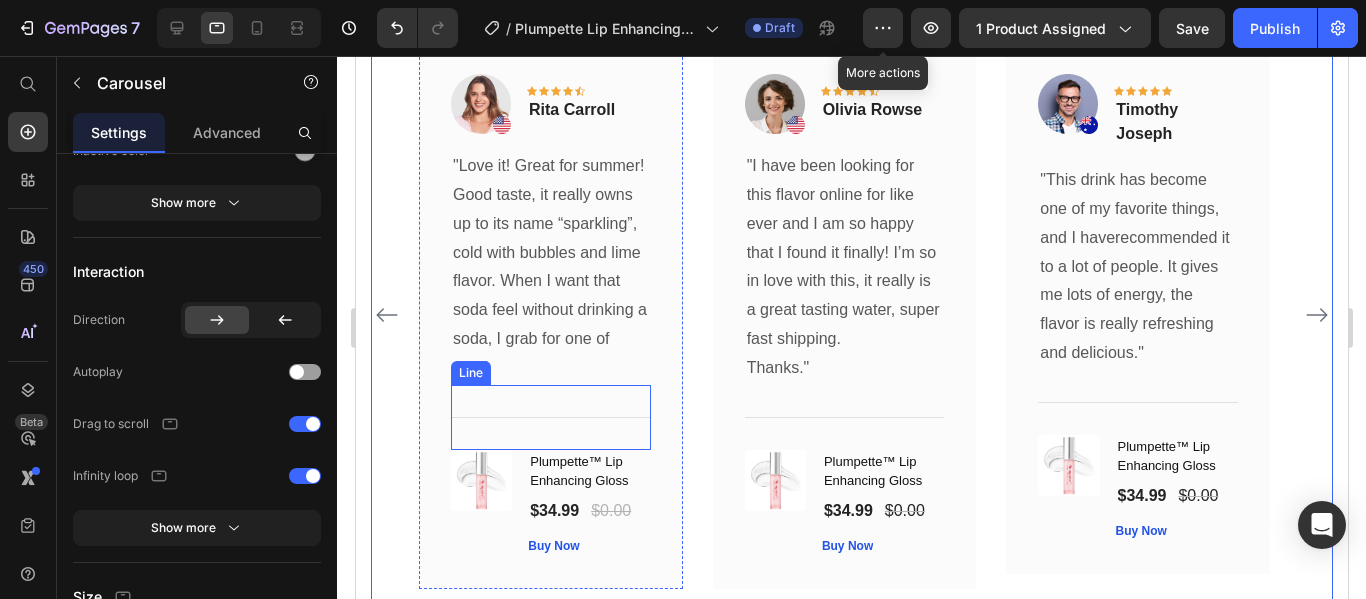 click on "Title Line" at bounding box center (550, 417) 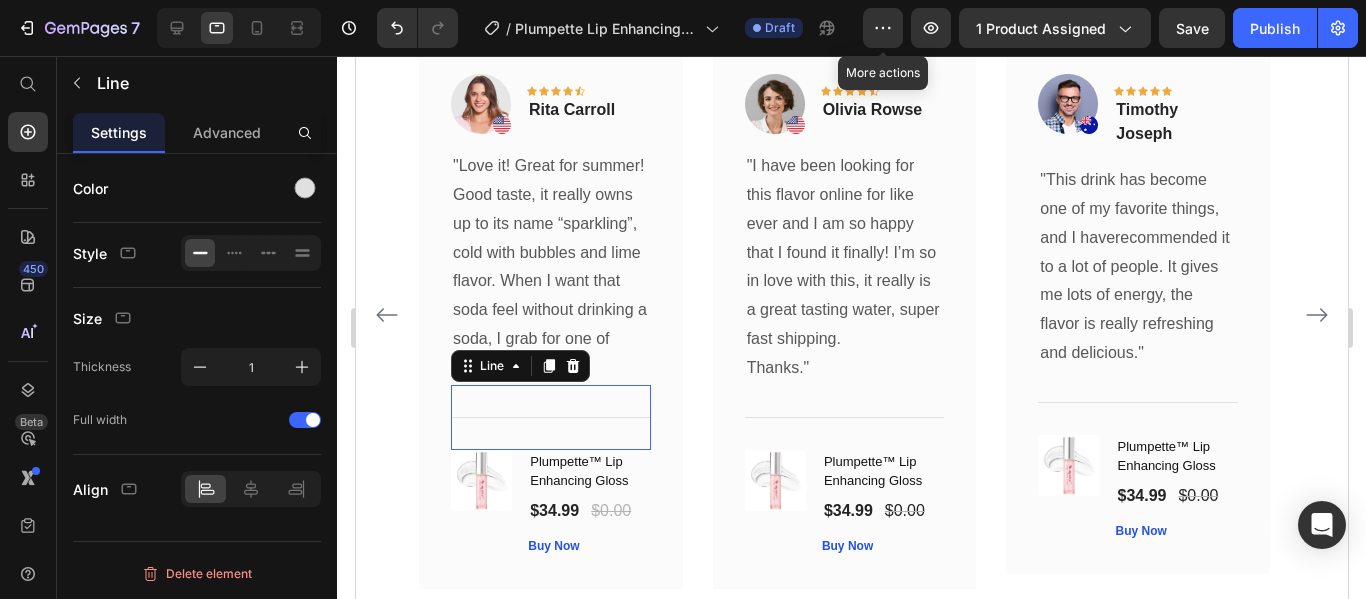 scroll, scrollTop: 0, scrollLeft: 0, axis: both 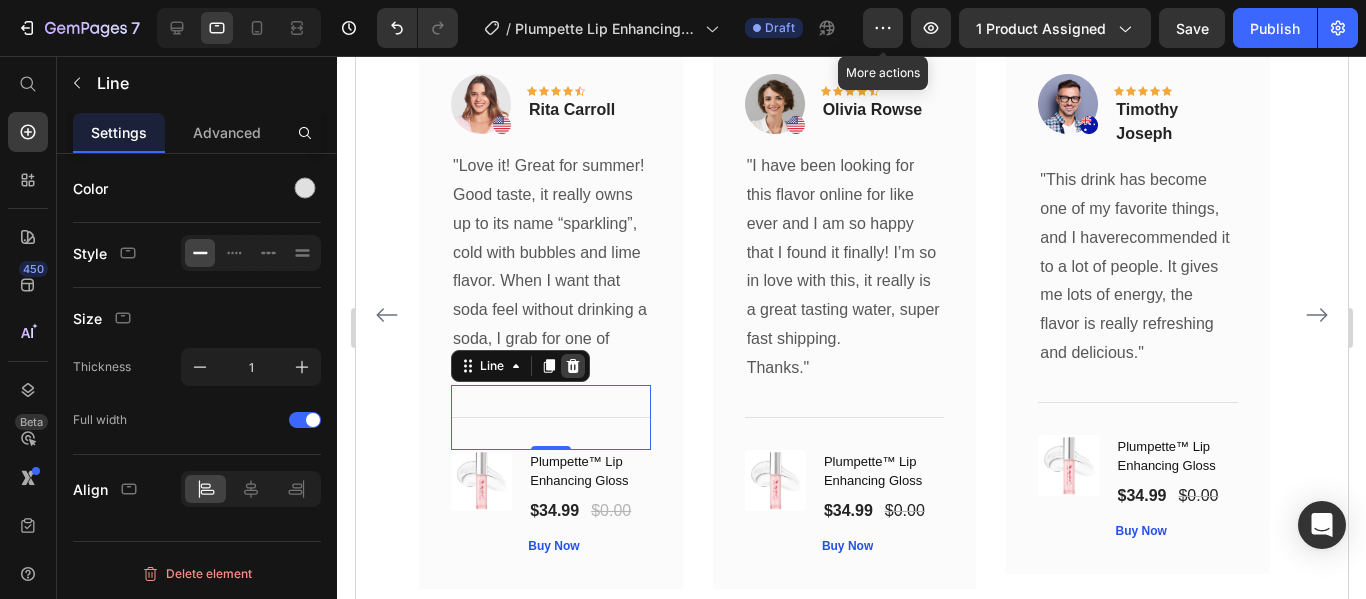 click 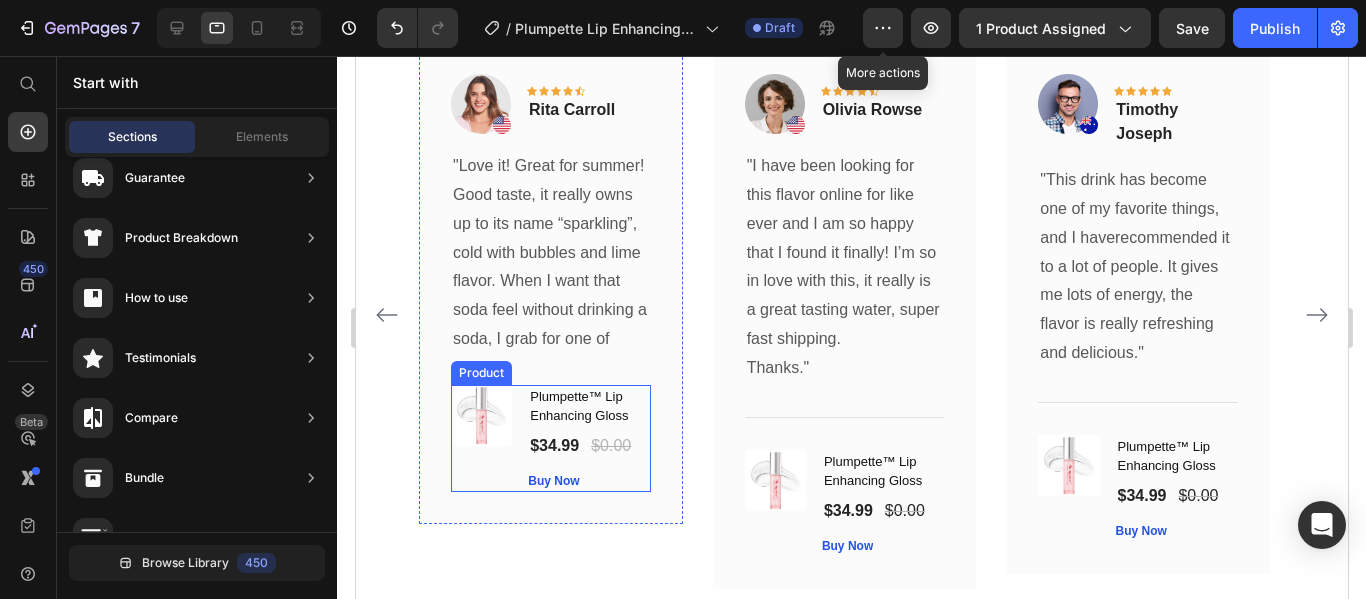click on "(P) Images & Gallery Plumpette™ Lip Enhancing Gloss (P) Title $34.99 (P) Price $0.00 (P) Price Row Buy Now (P) Cart Button Product" at bounding box center (550, 438) 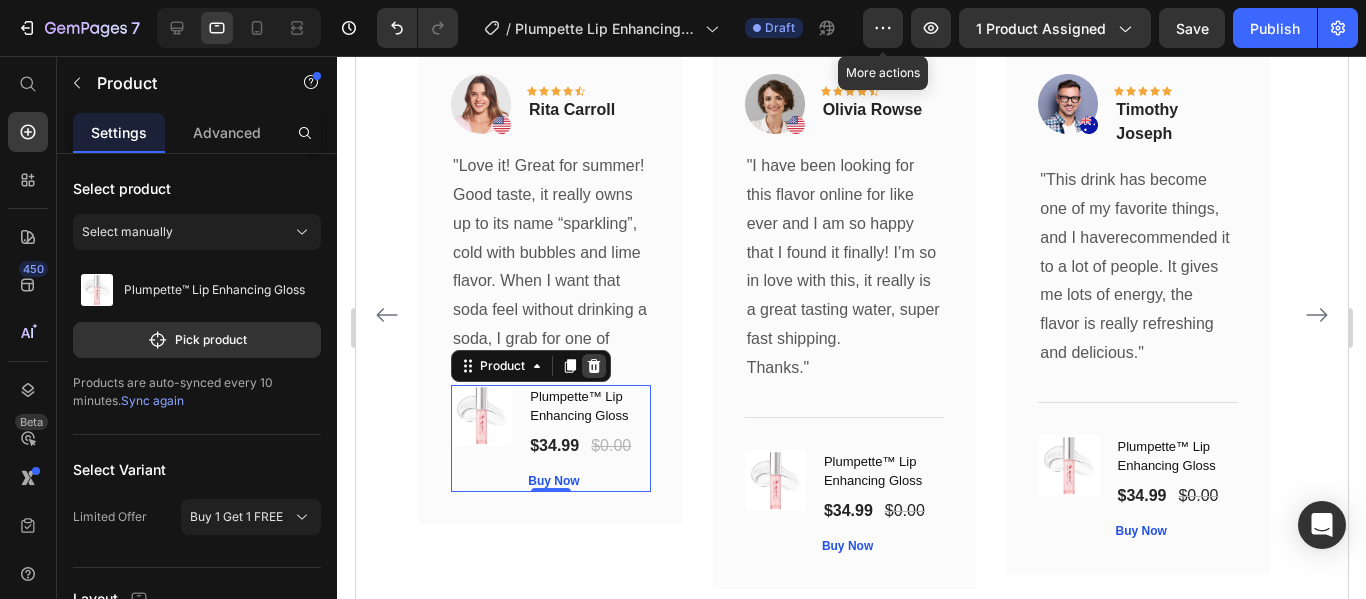 click 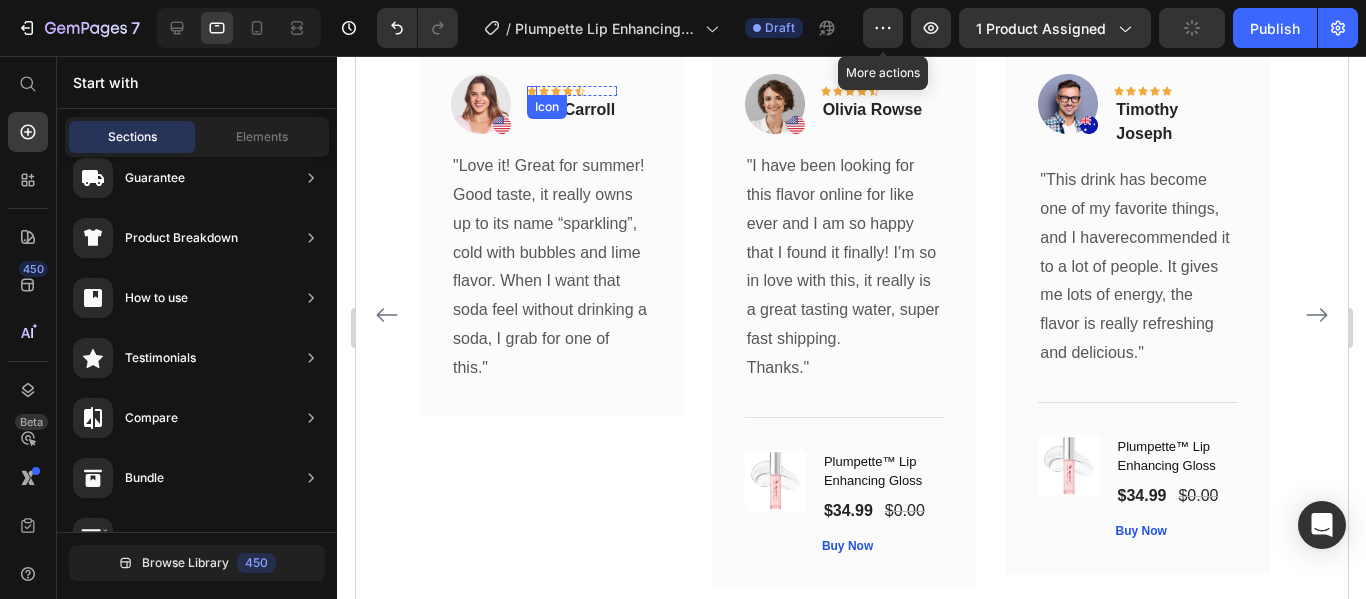click 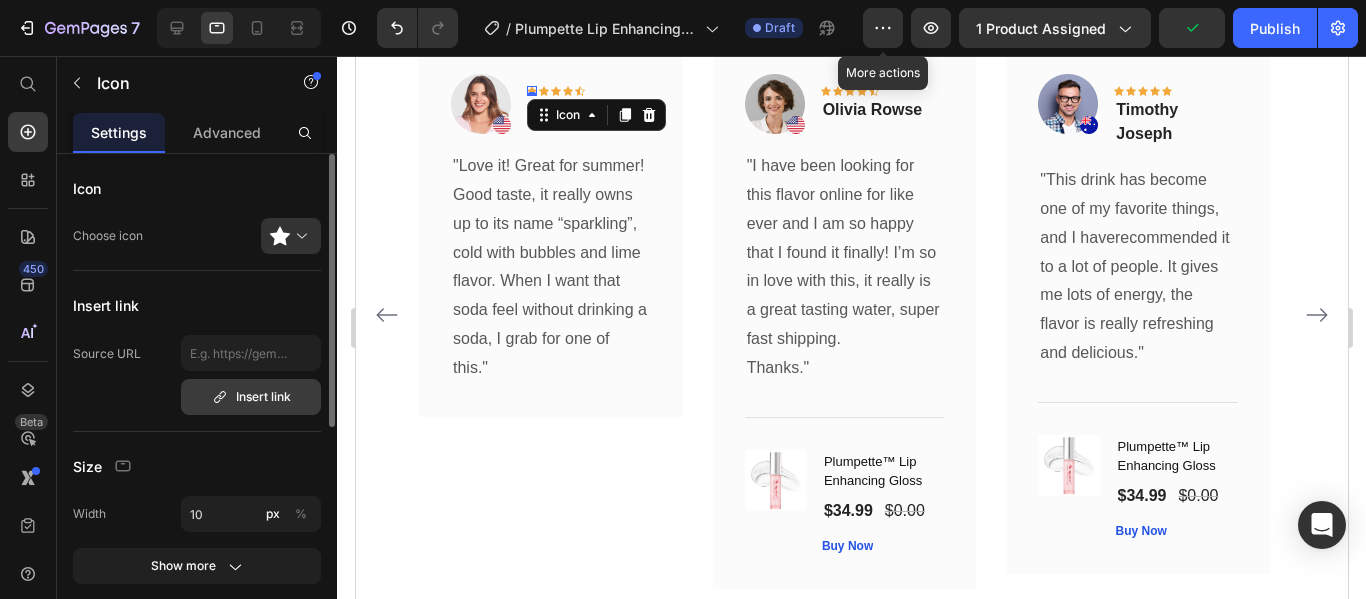 scroll, scrollTop: 147, scrollLeft: 0, axis: vertical 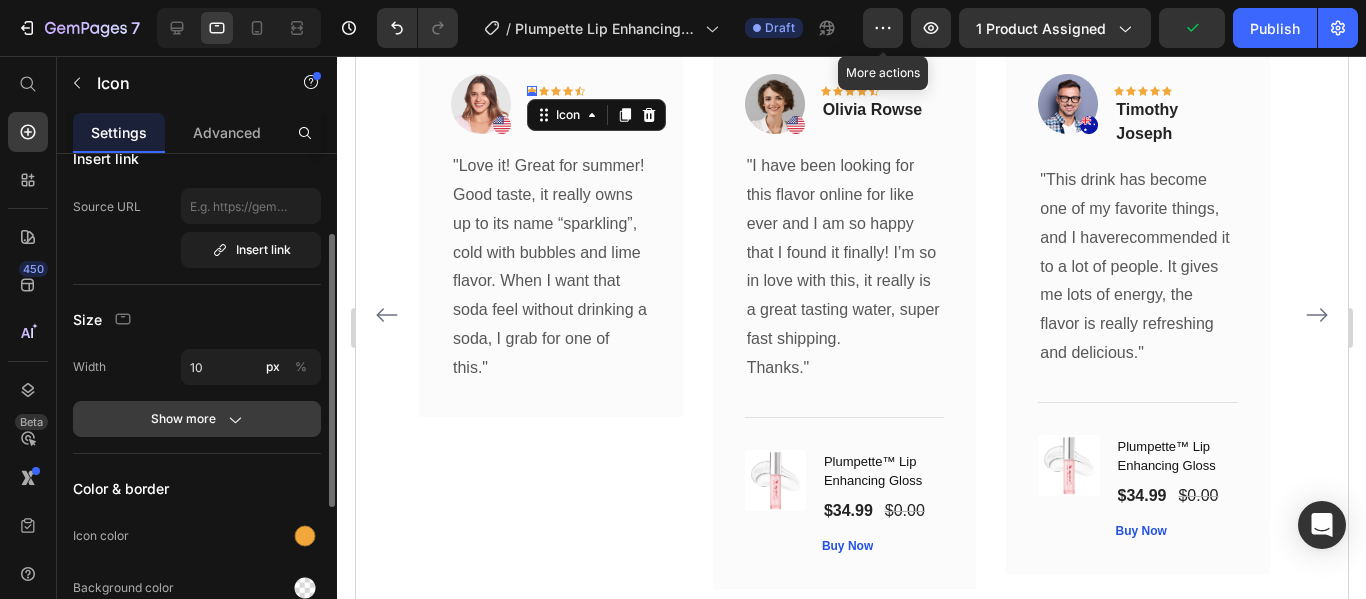 click 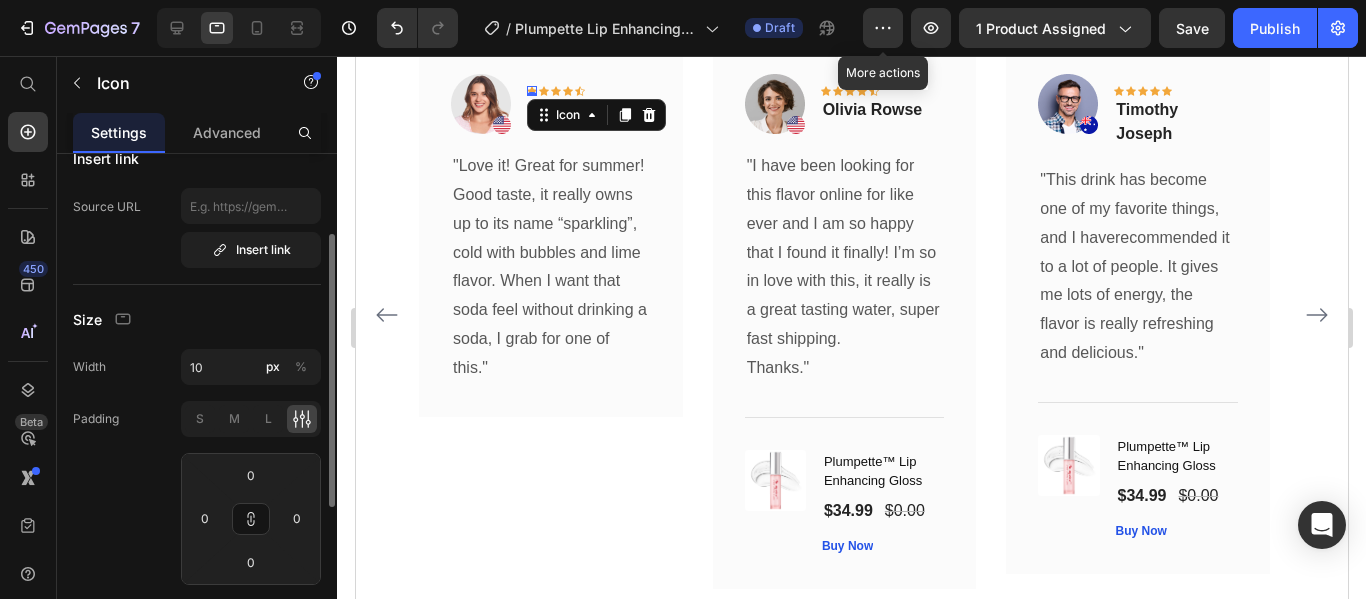 click on "Size Width 10 px % Padding S M L 0 0 0 0 Show less" 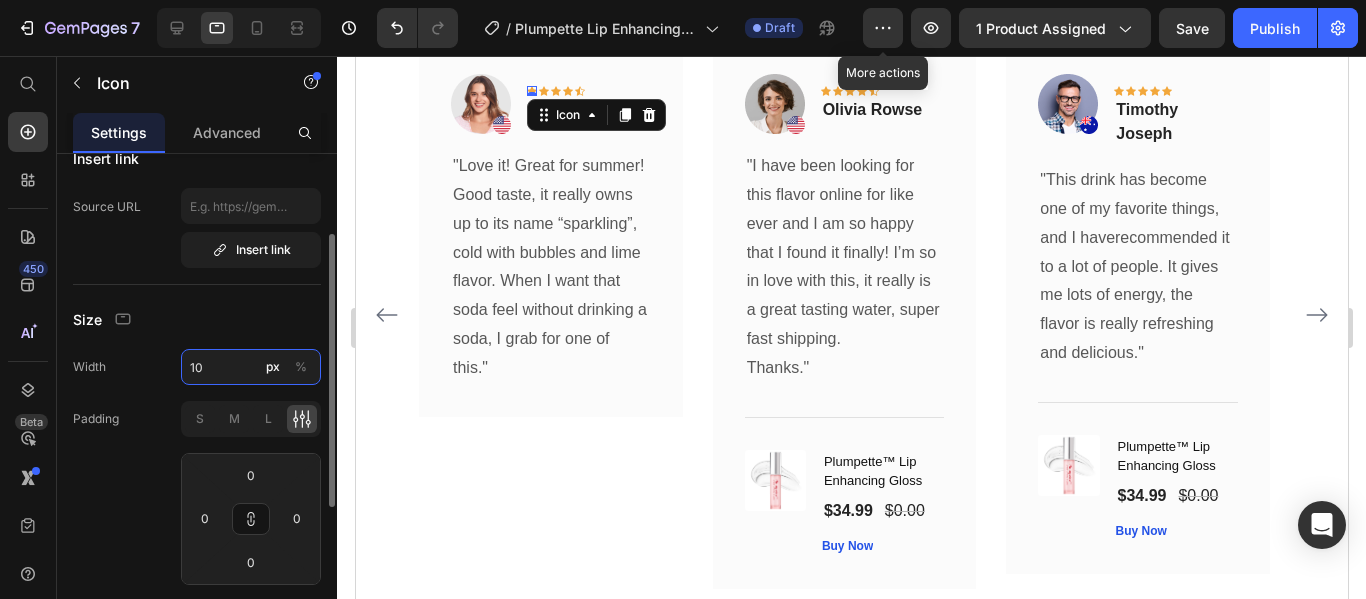 click on "10" at bounding box center [251, 367] 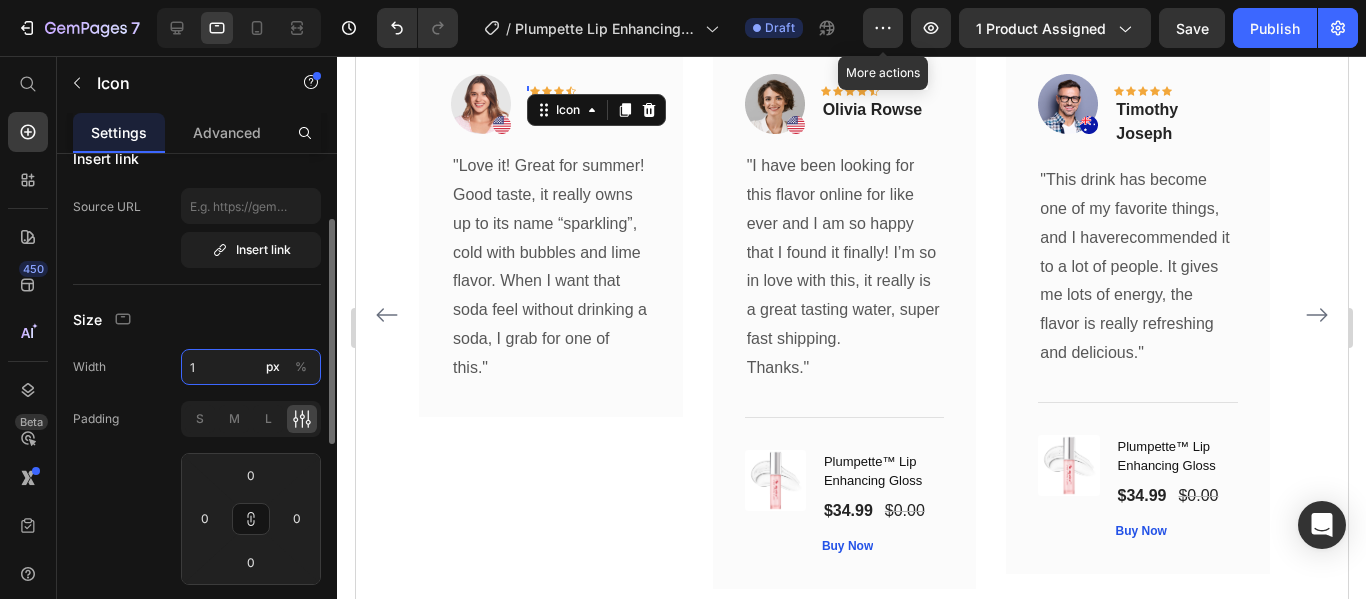 type on "15" 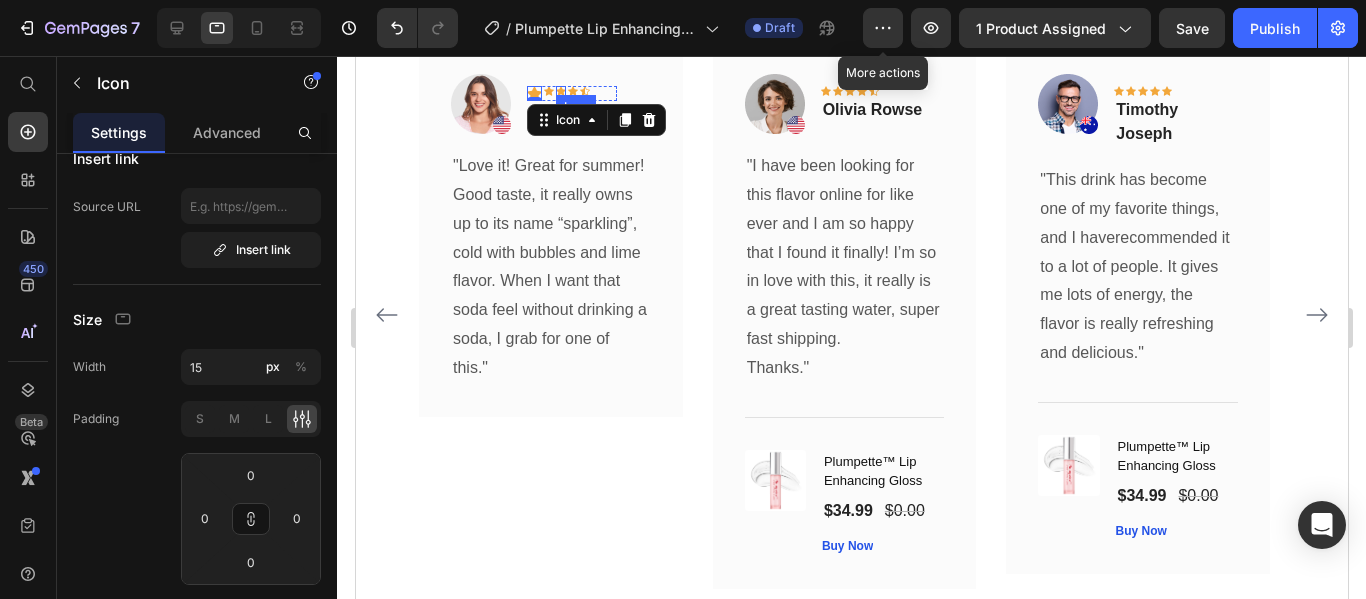 click on "Icon" at bounding box center [560, 91] 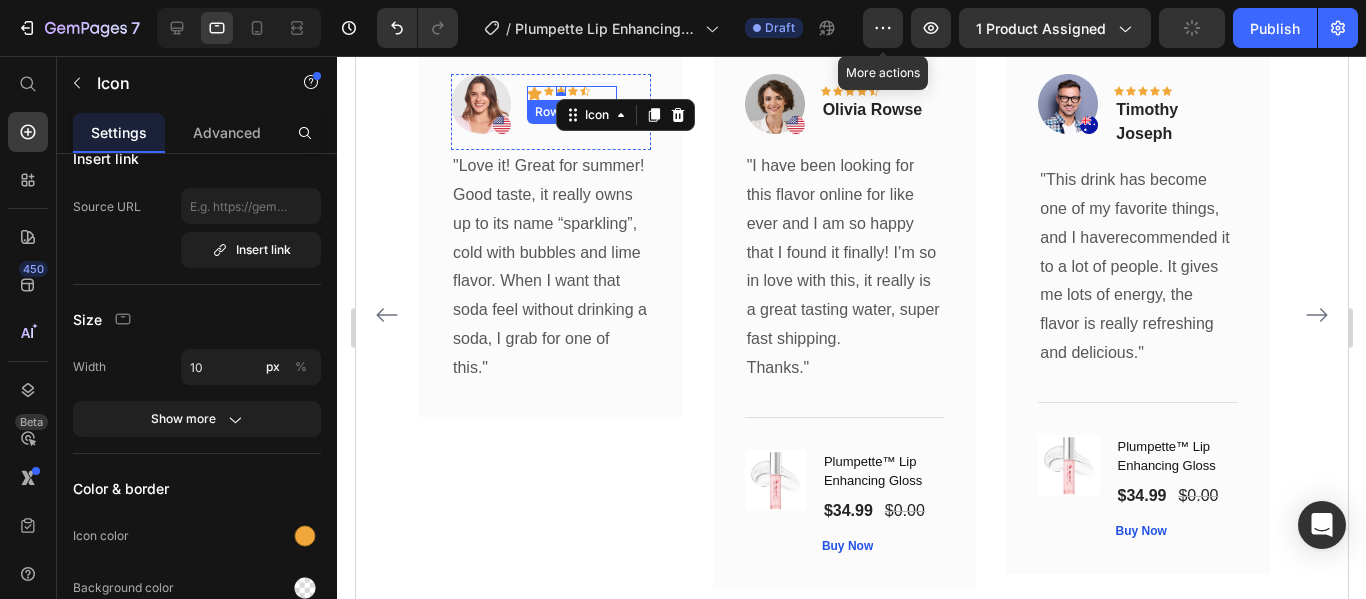 click on "Icon
Icon
Icon   0
Icon
Icon Row" at bounding box center [571, 93] 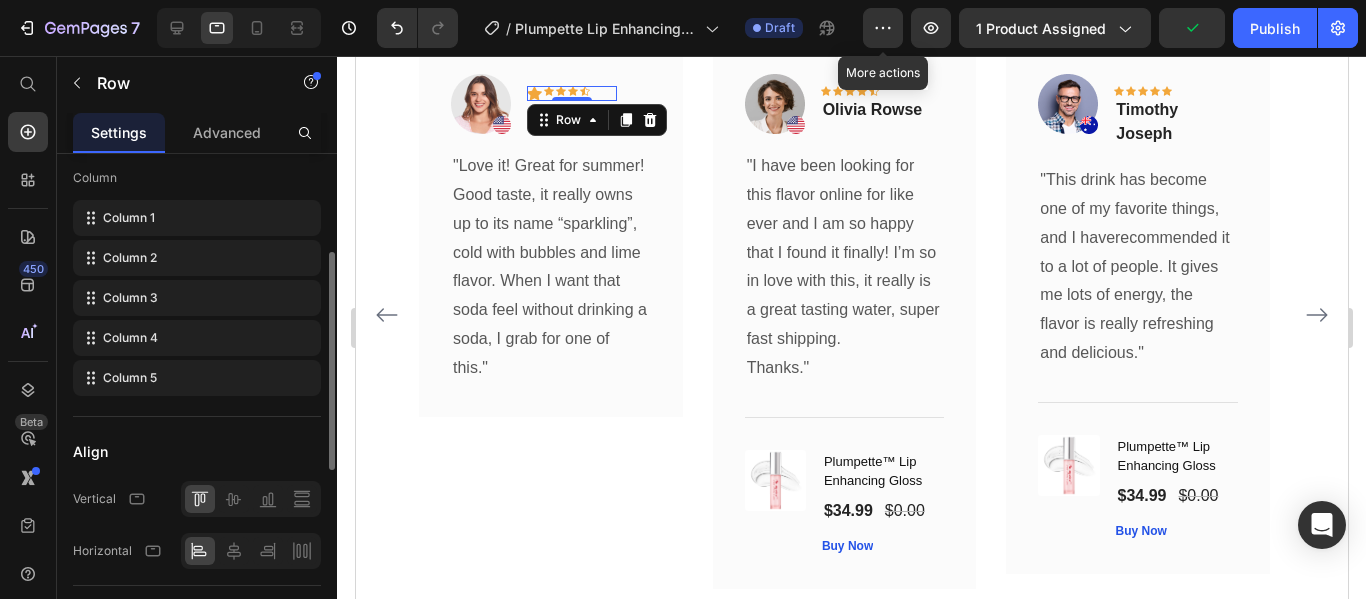 scroll, scrollTop: 223, scrollLeft: 0, axis: vertical 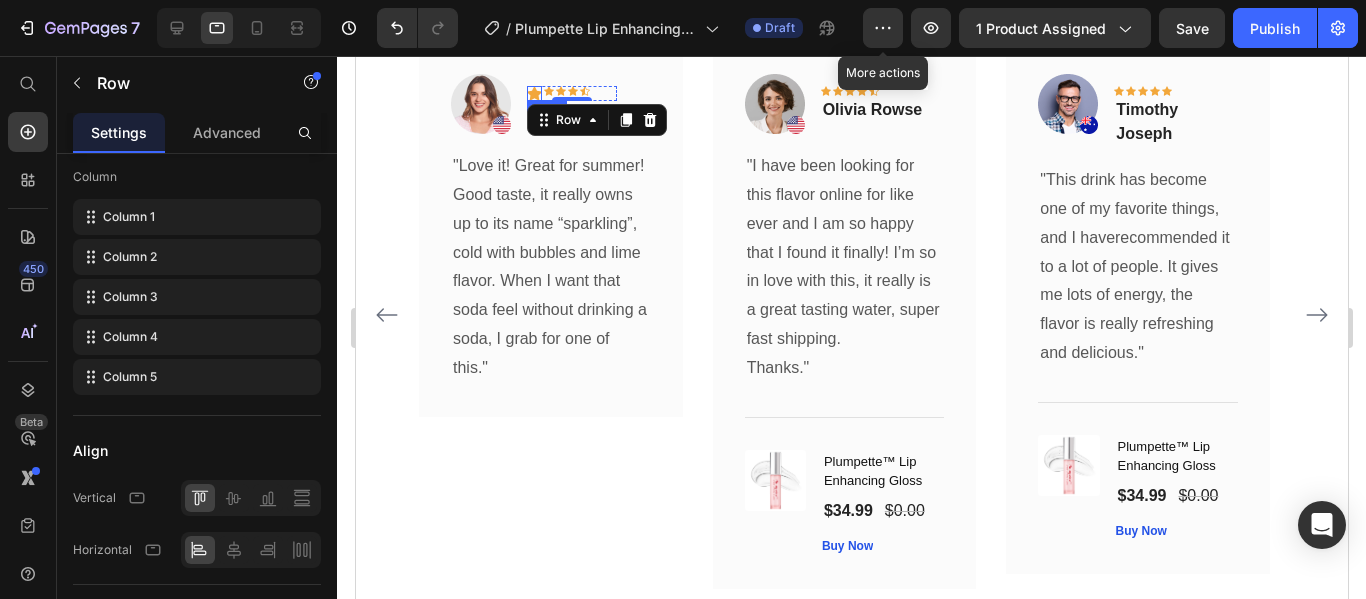click 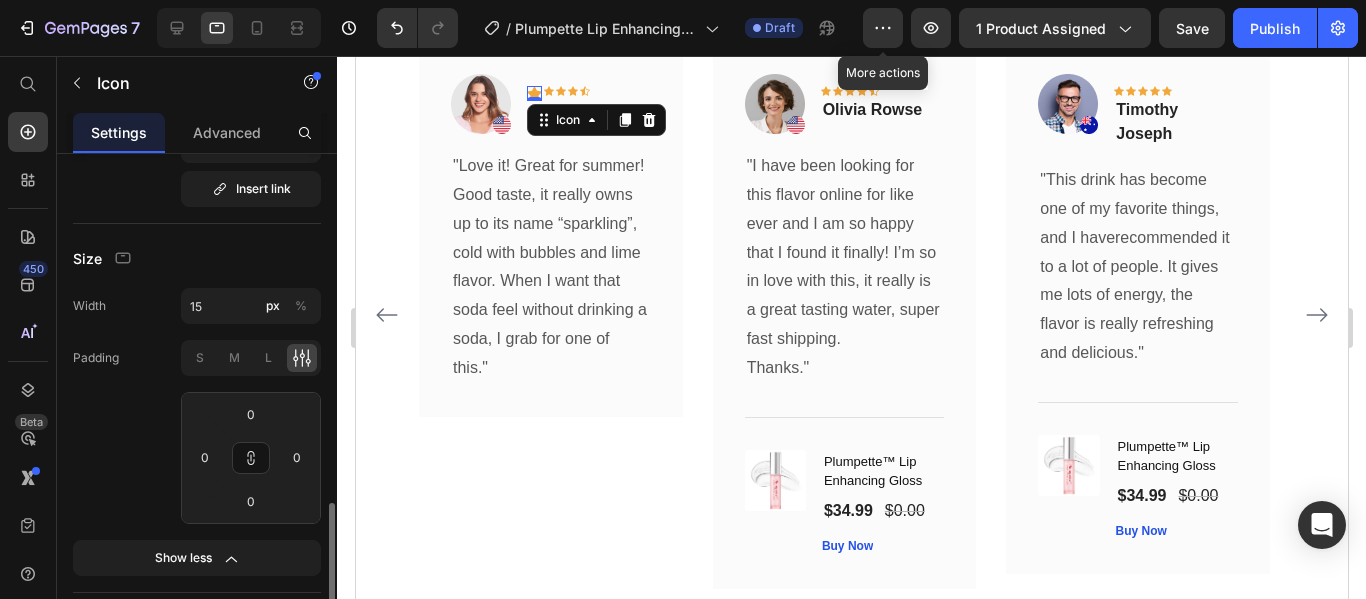scroll, scrollTop: 481, scrollLeft: 0, axis: vertical 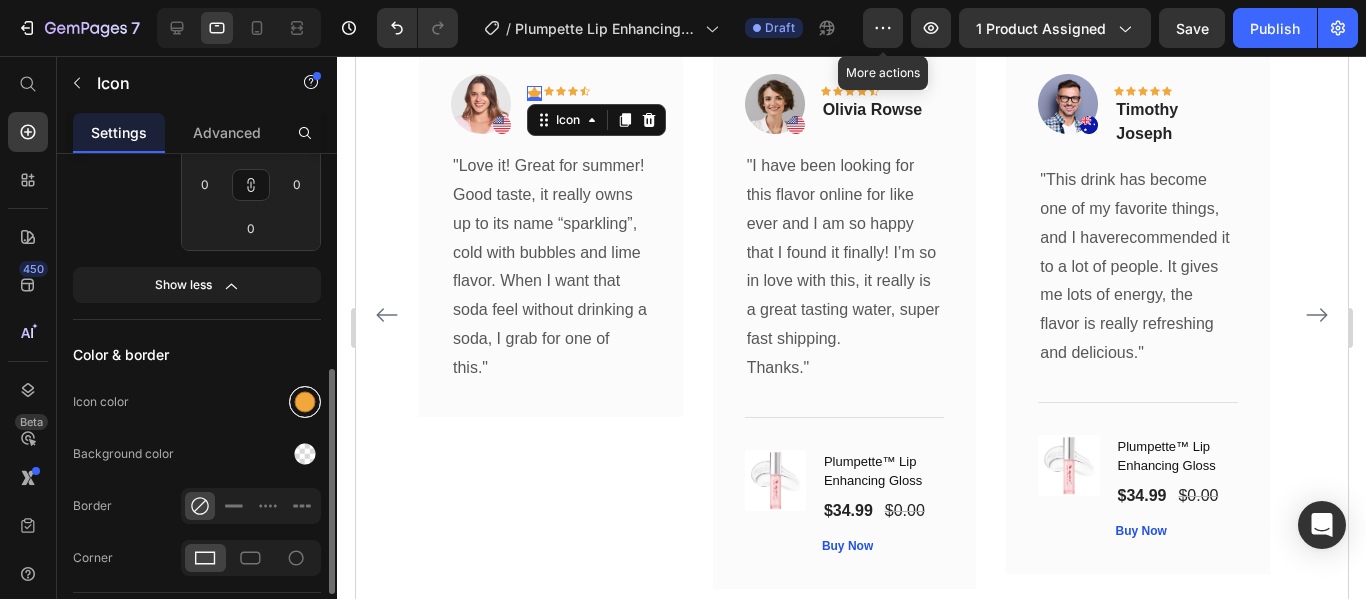 click at bounding box center (305, 402) 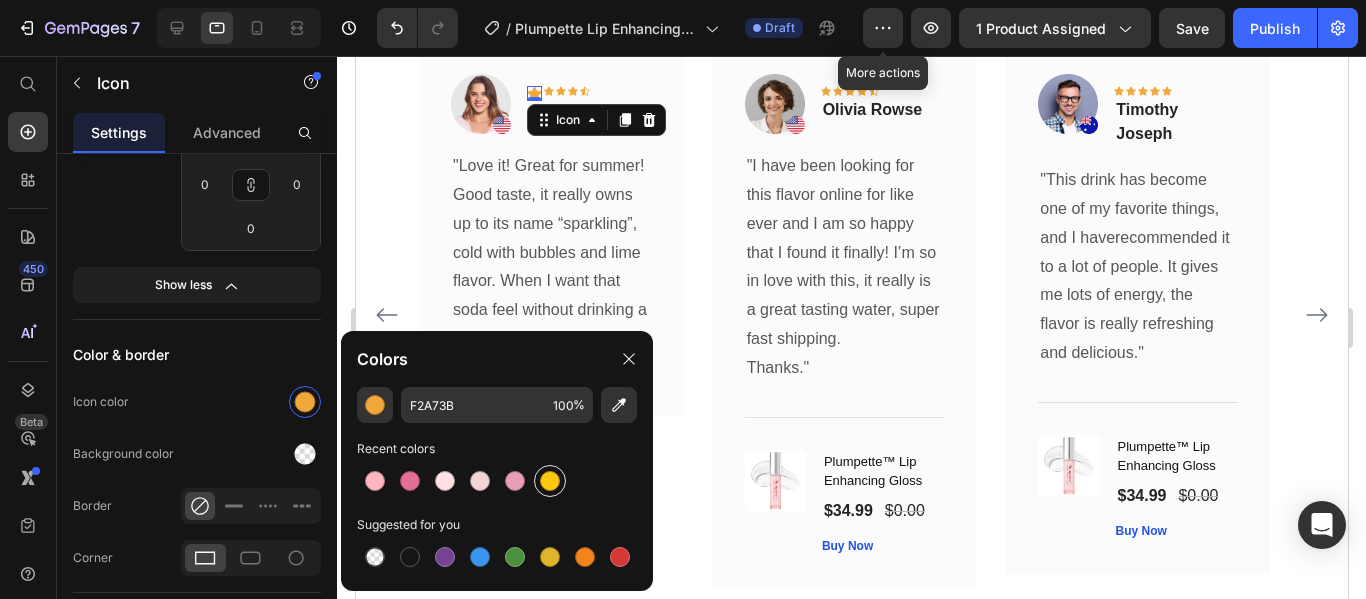 click at bounding box center (550, 481) 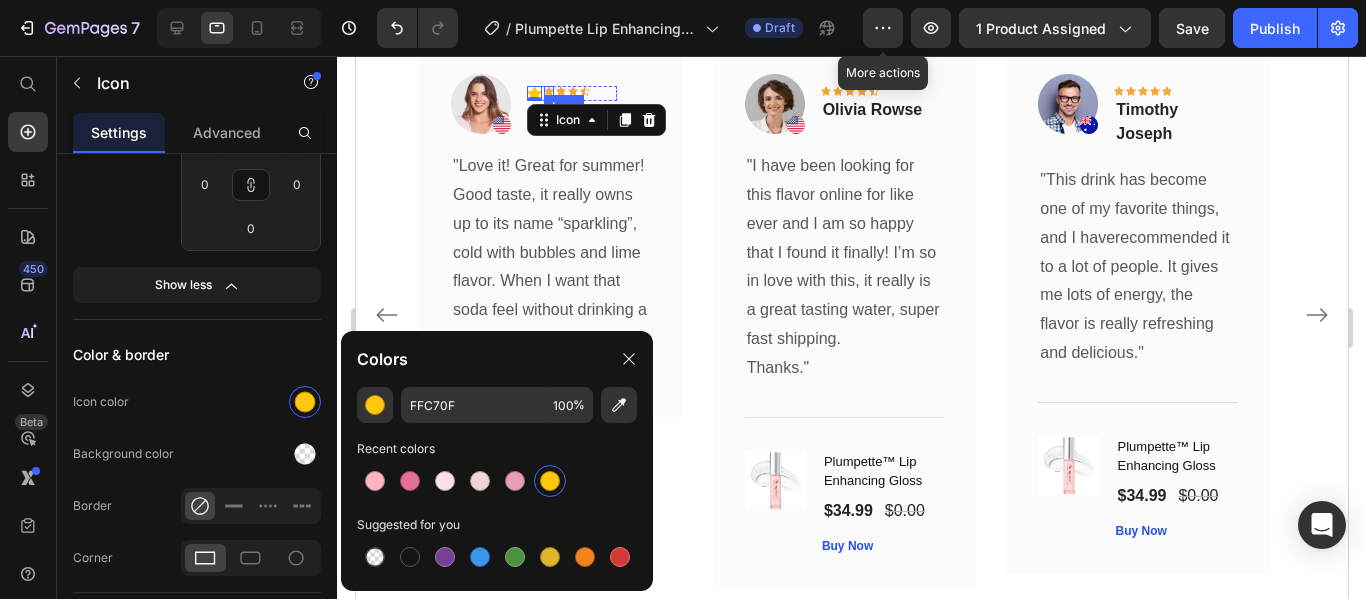 click 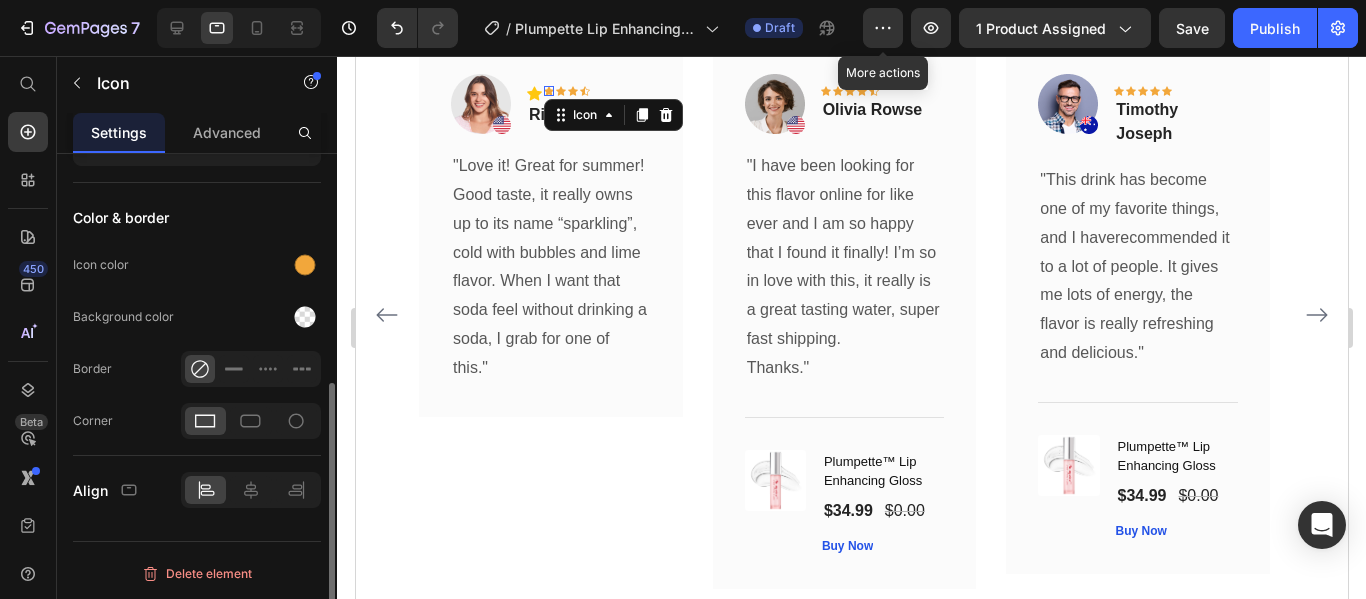 scroll, scrollTop: 418, scrollLeft: 0, axis: vertical 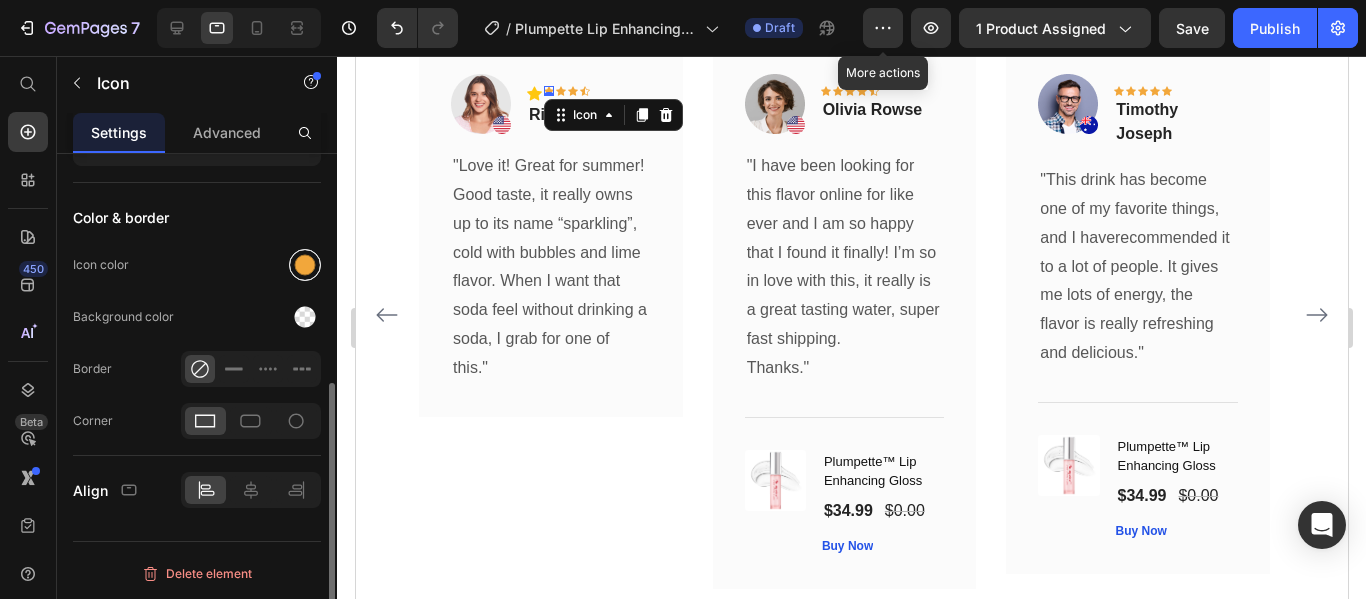 click at bounding box center (305, 265) 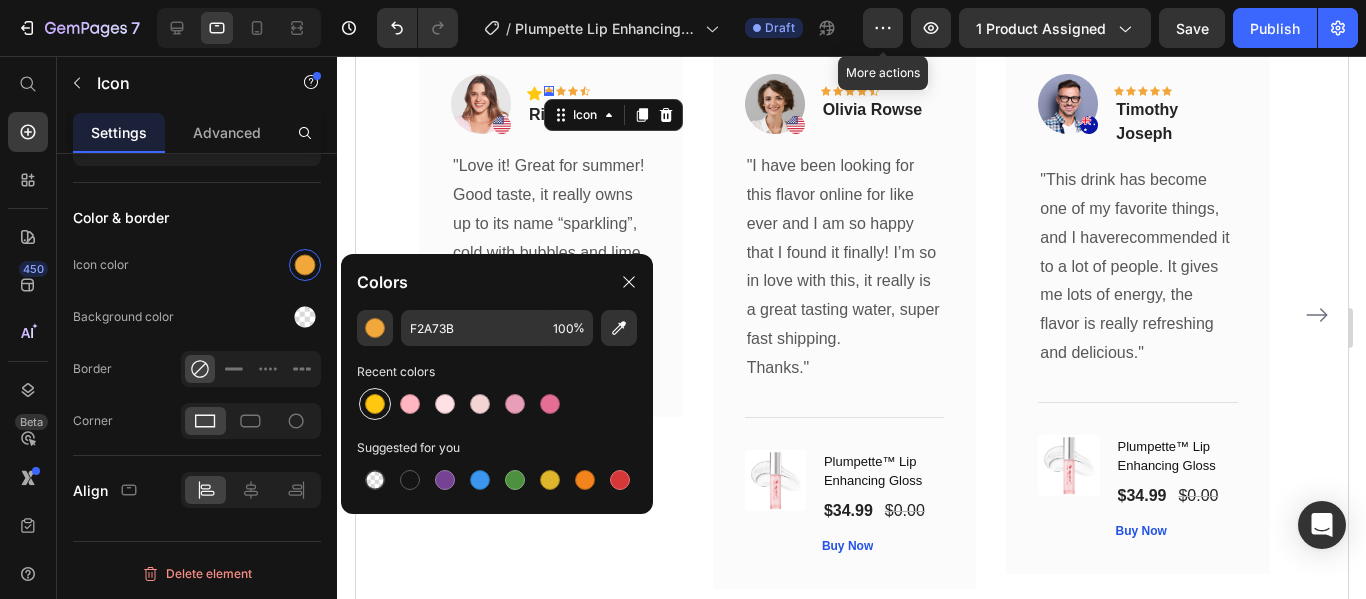 click at bounding box center [375, 404] 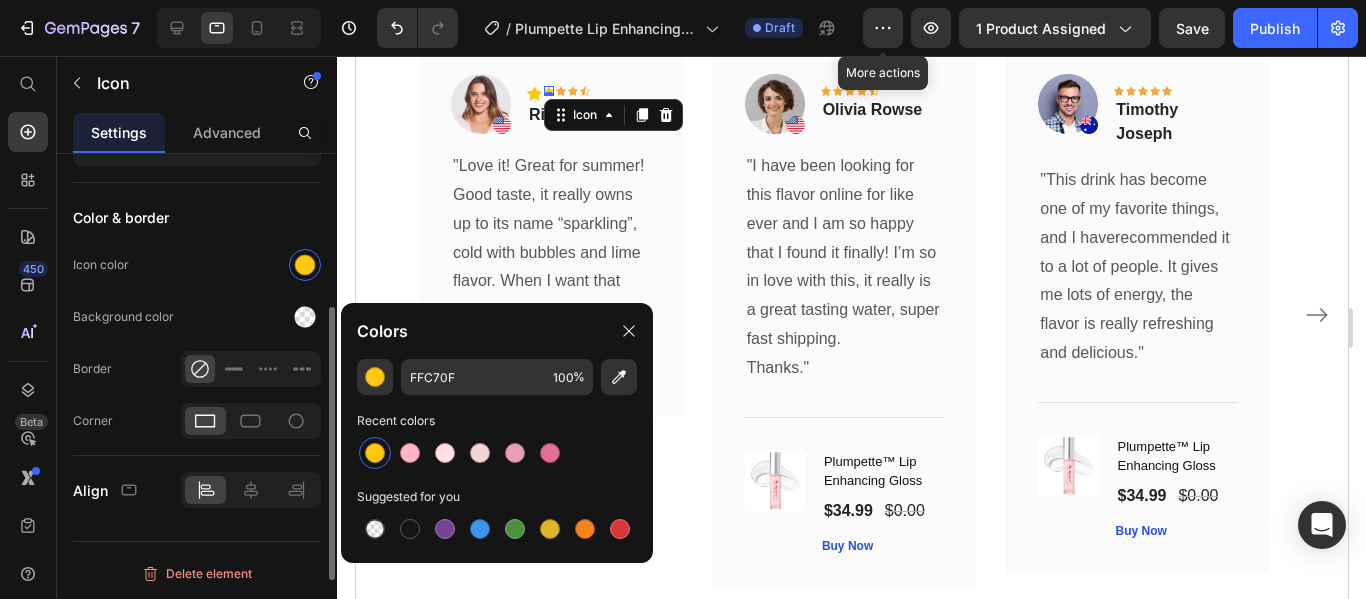 scroll, scrollTop: 177, scrollLeft: 0, axis: vertical 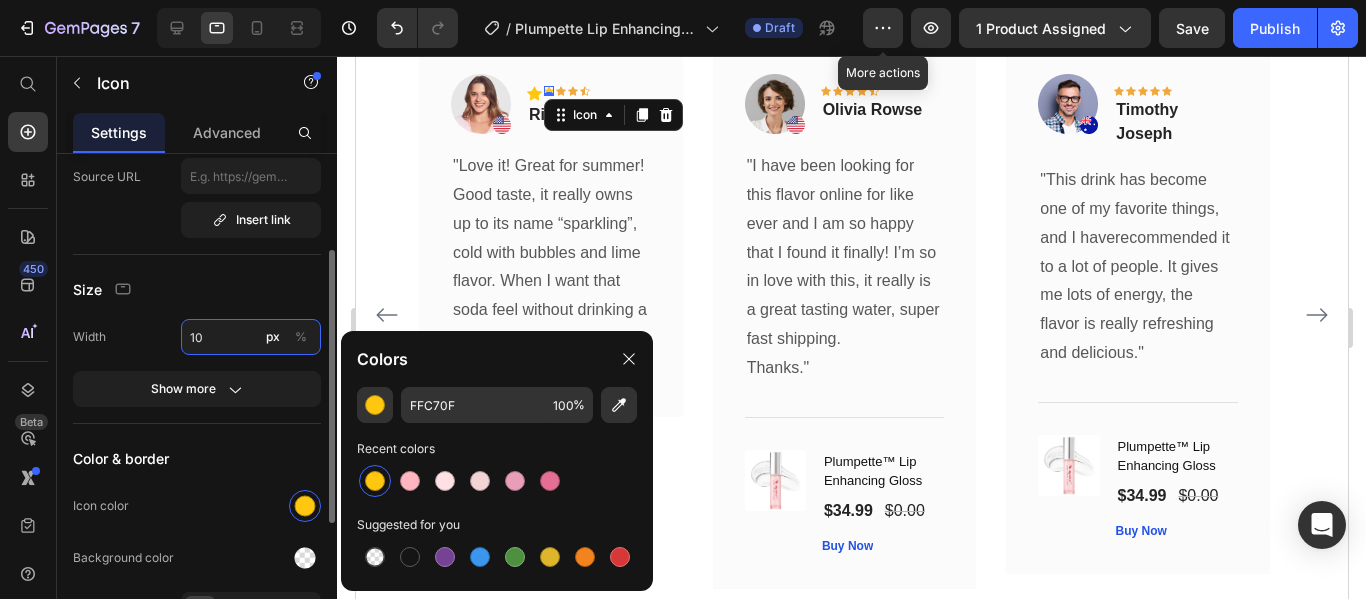 click on "10" at bounding box center (251, 337) 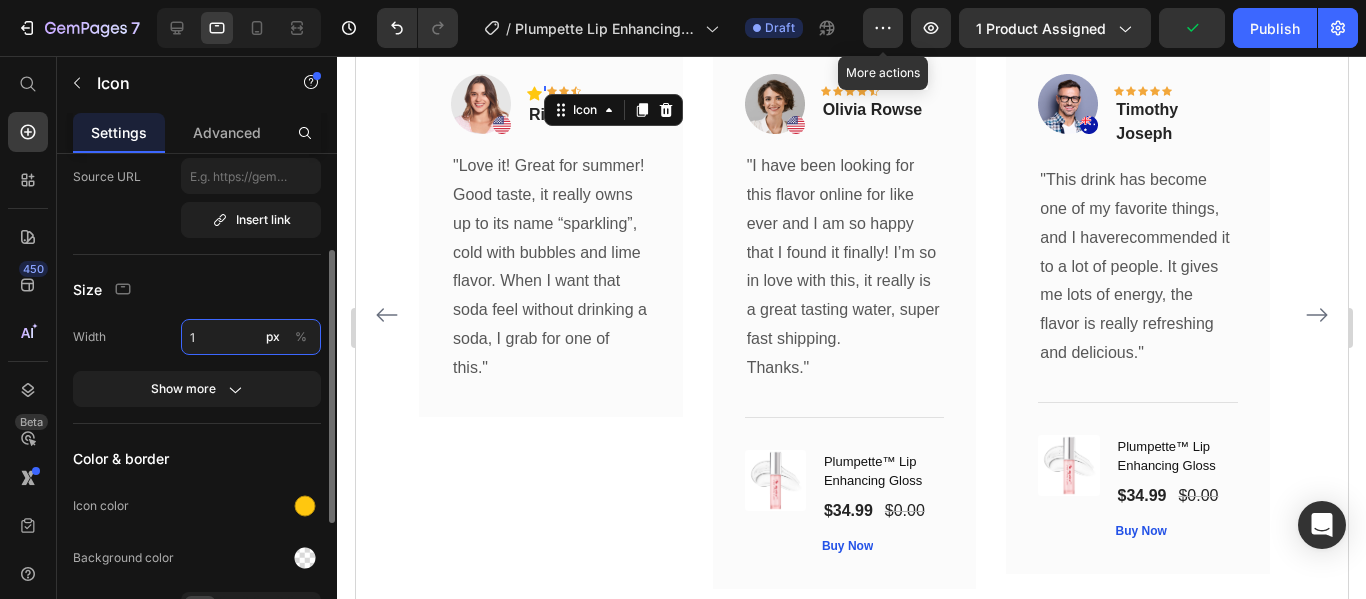 type on "15" 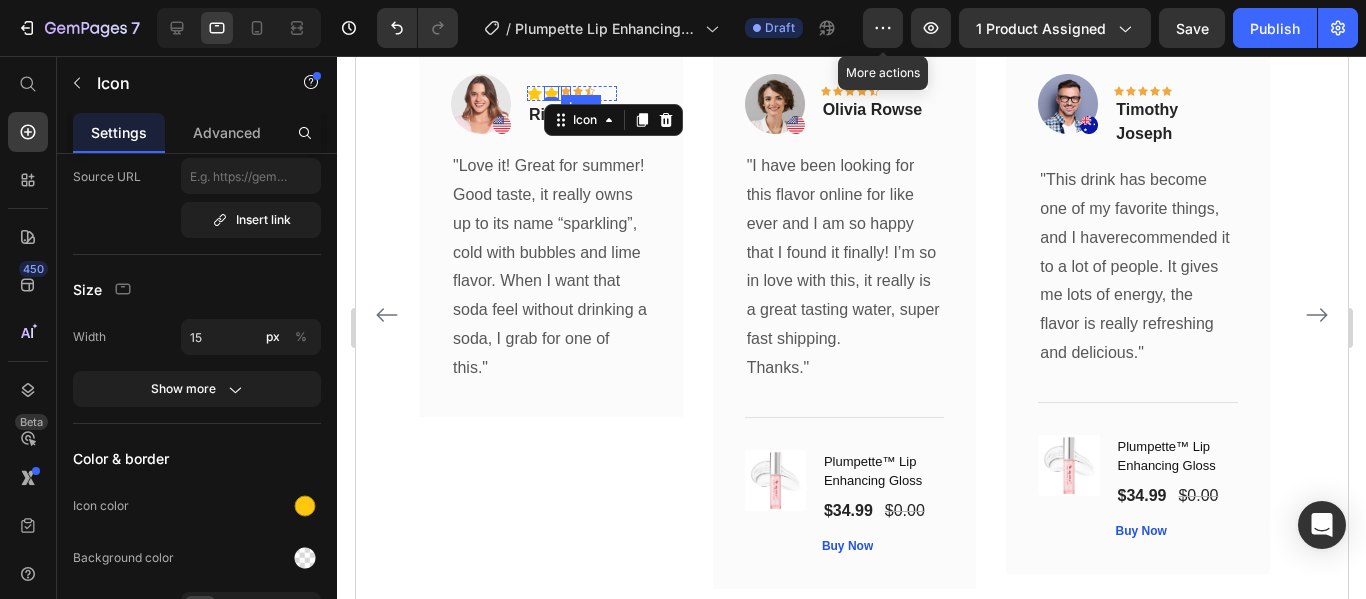 click 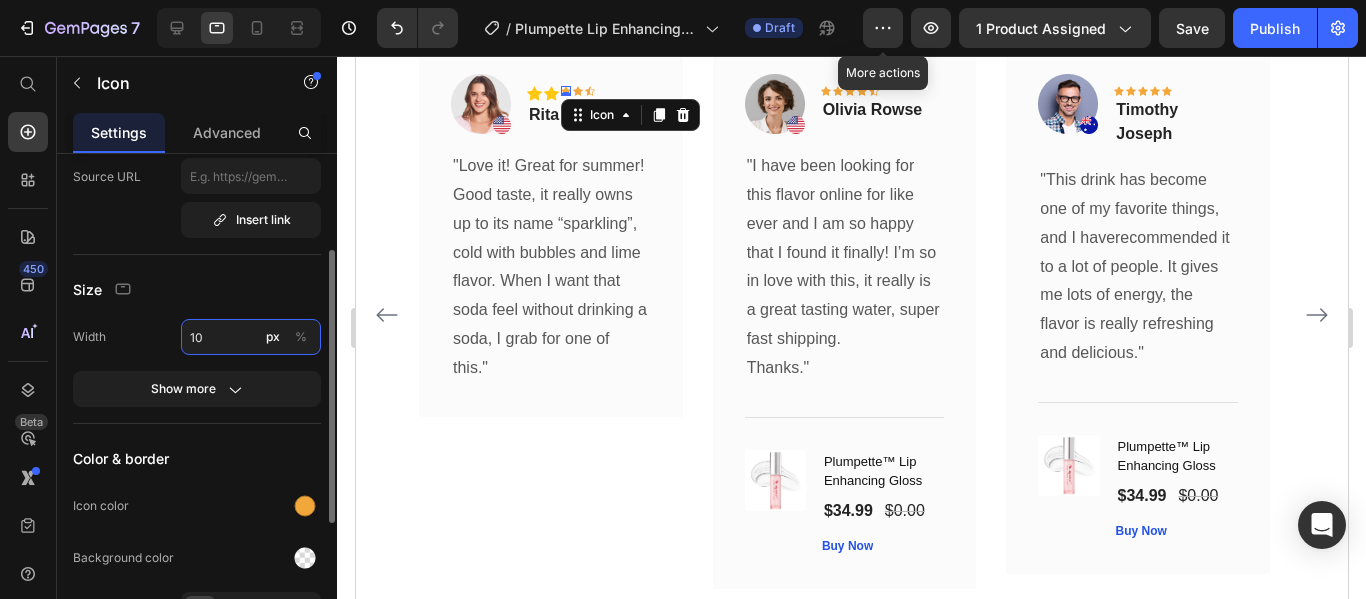 click on "10" at bounding box center [251, 337] 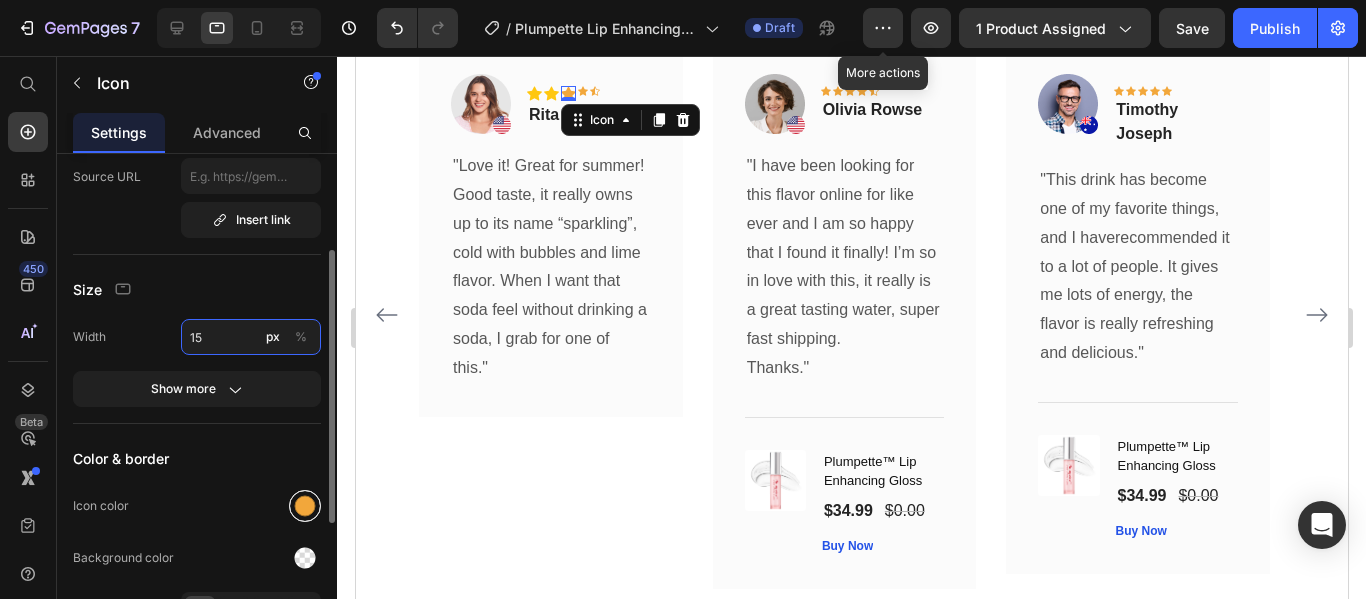 type on "15" 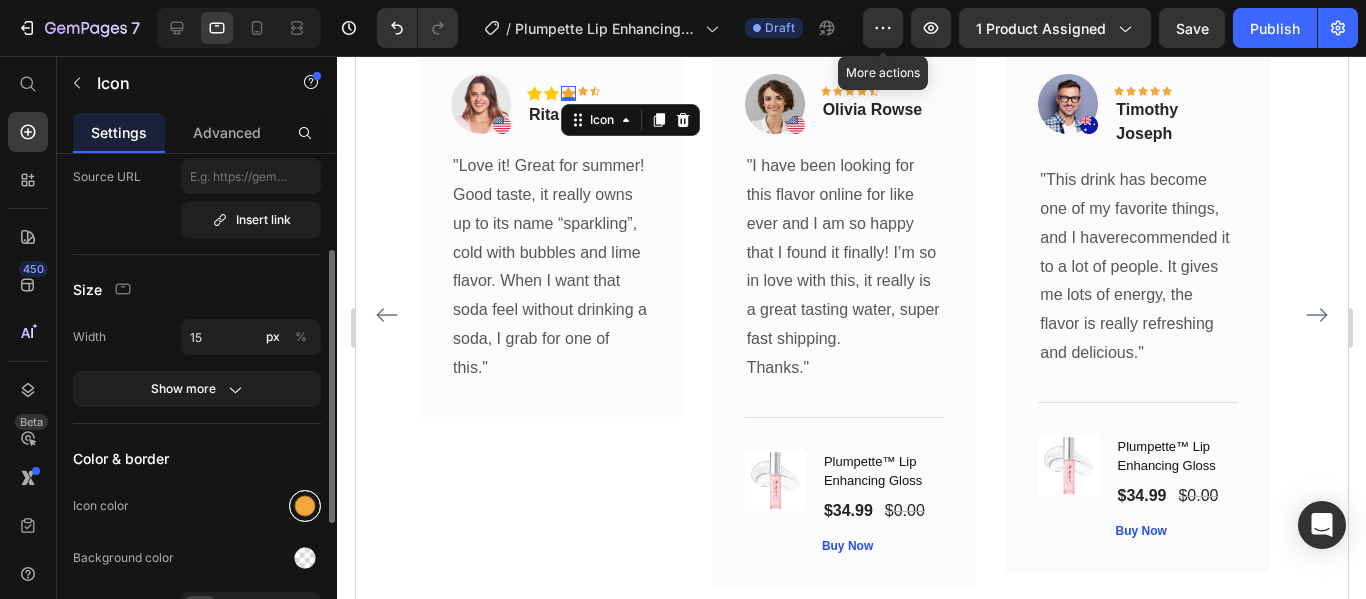 click at bounding box center (305, 506) 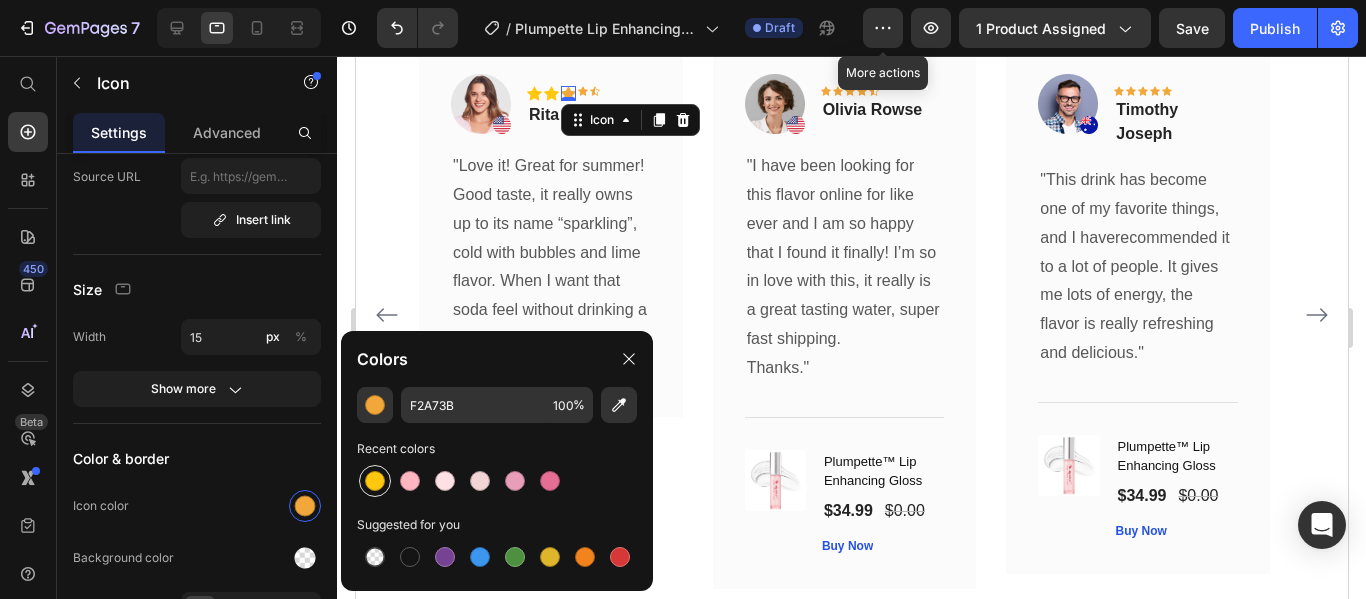 click at bounding box center (375, 481) 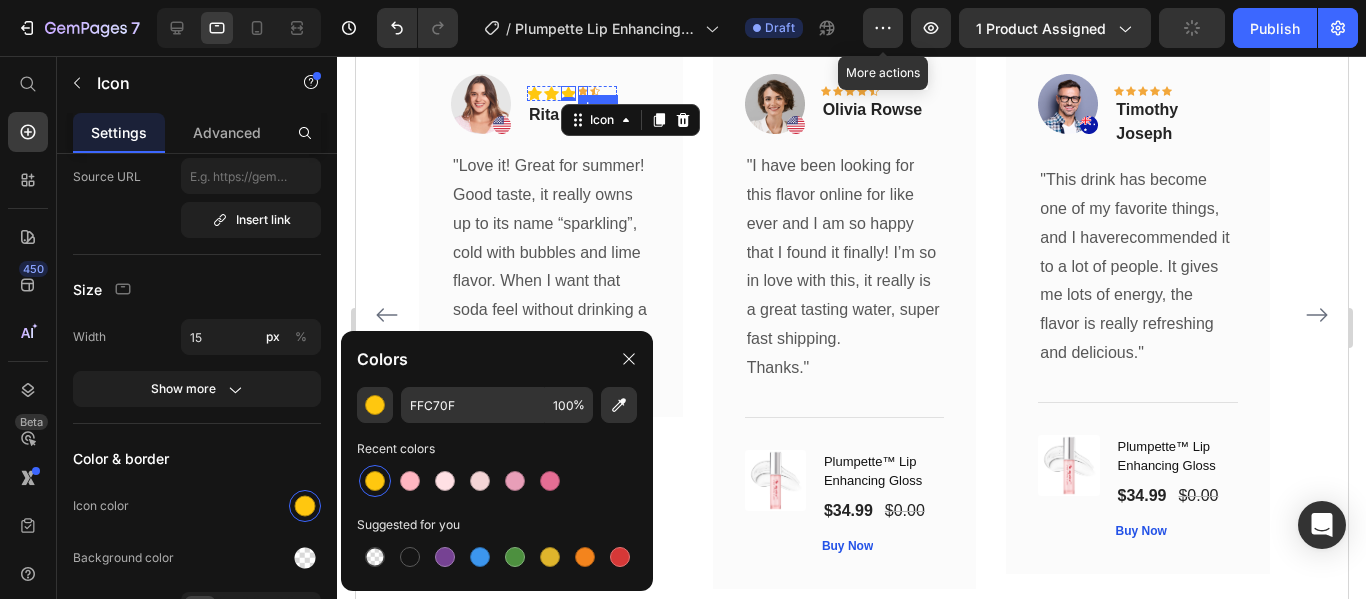 click on "Icon" at bounding box center (582, 93) 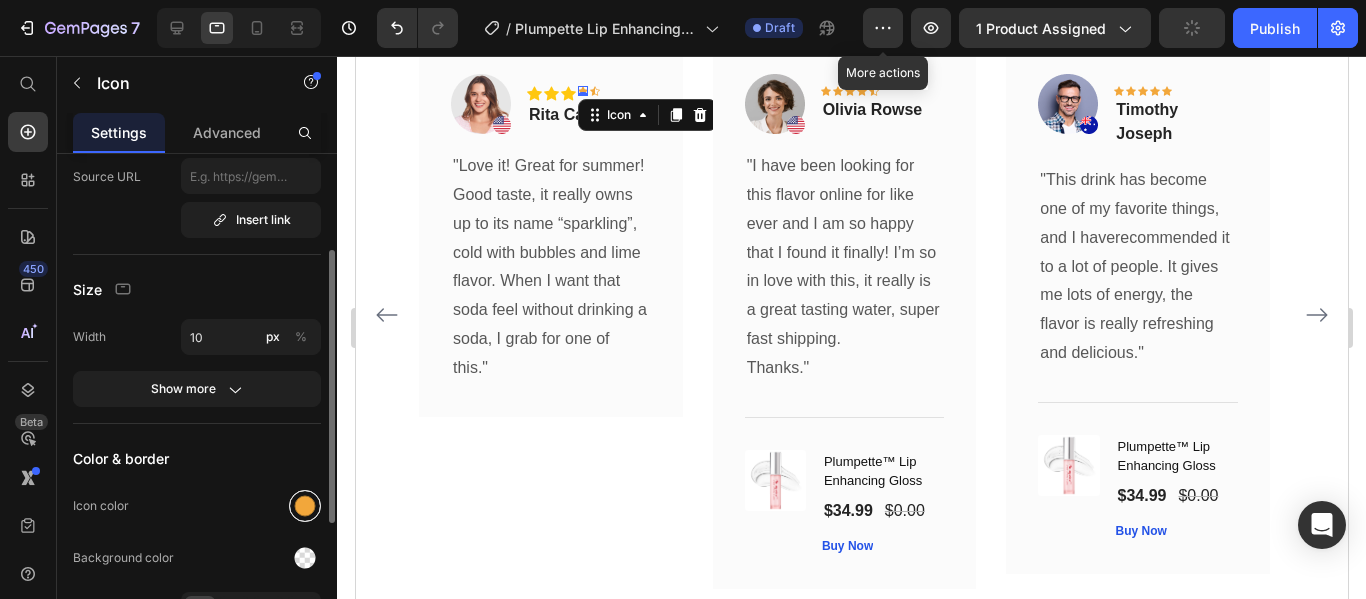 click at bounding box center [305, 506] 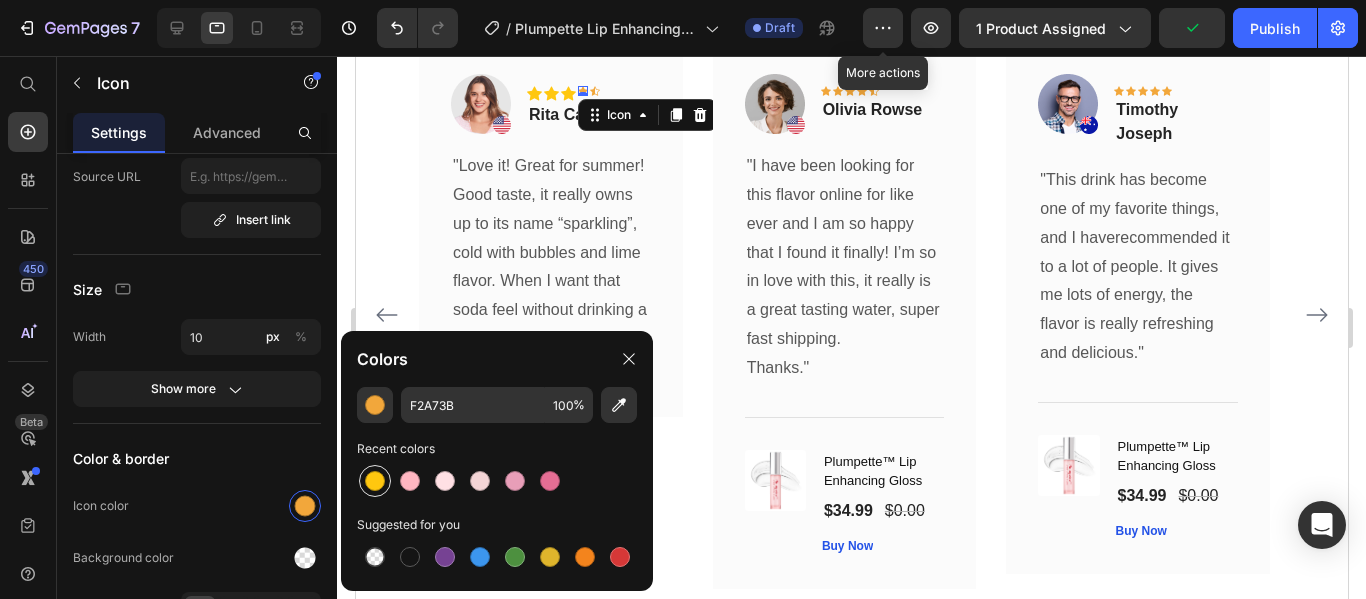 click at bounding box center (375, 481) 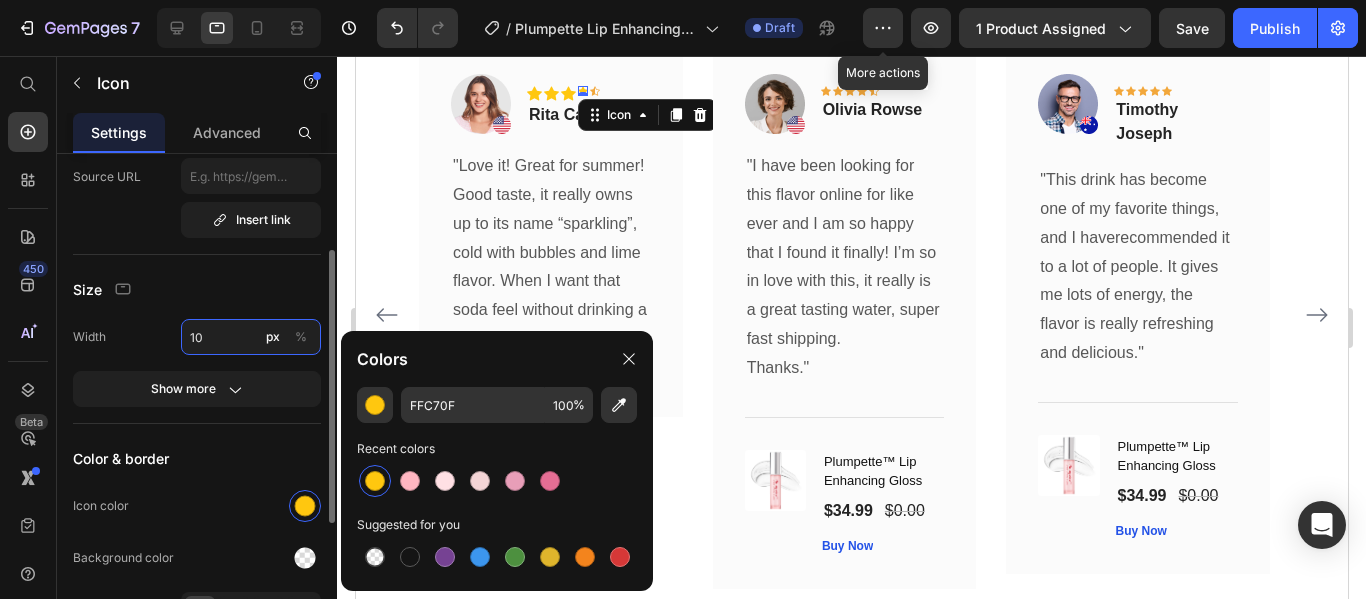 click on "10" at bounding box center [251, 337] 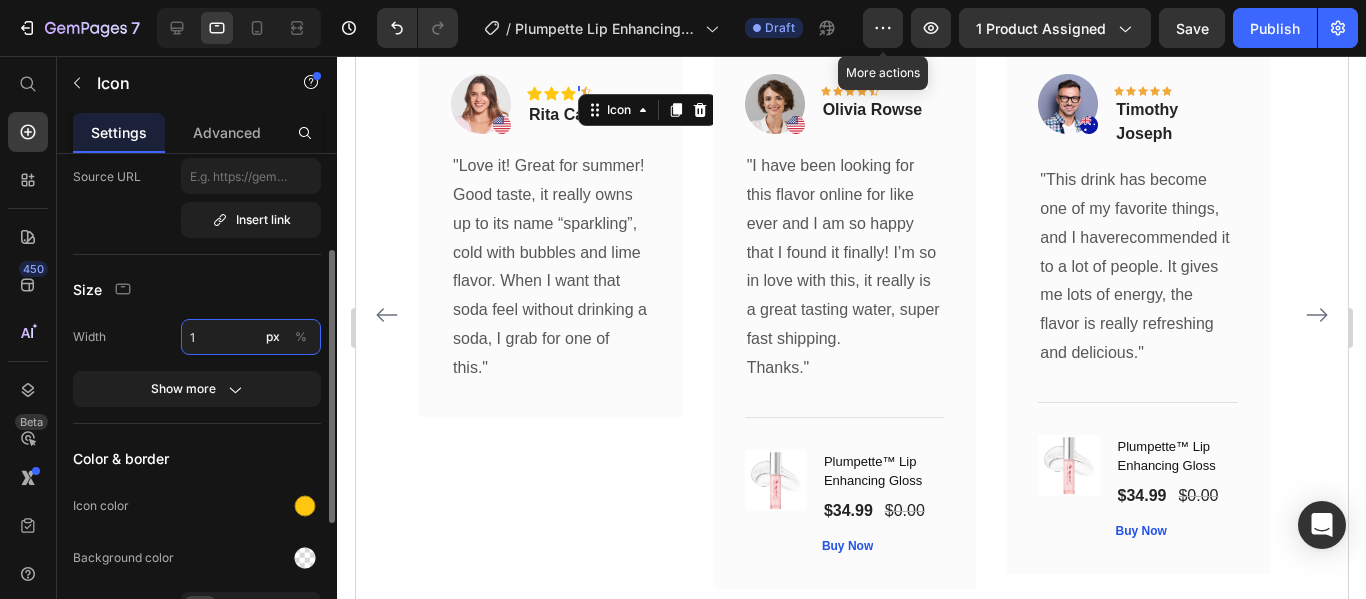 type on "15" 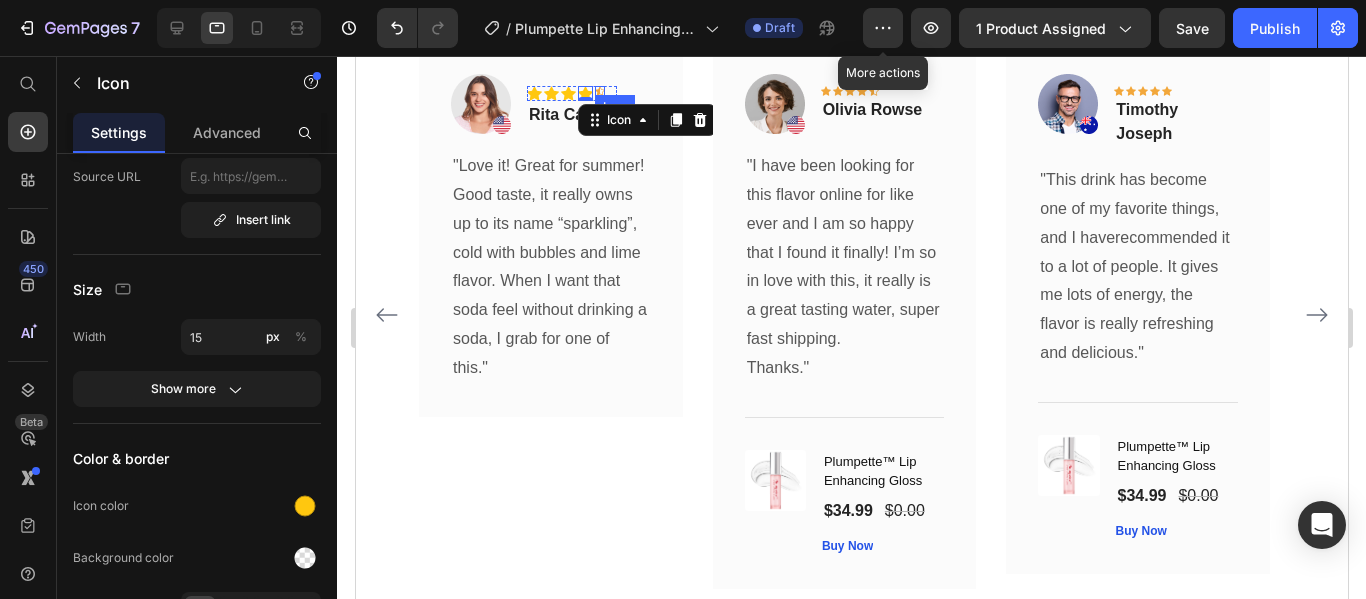 click 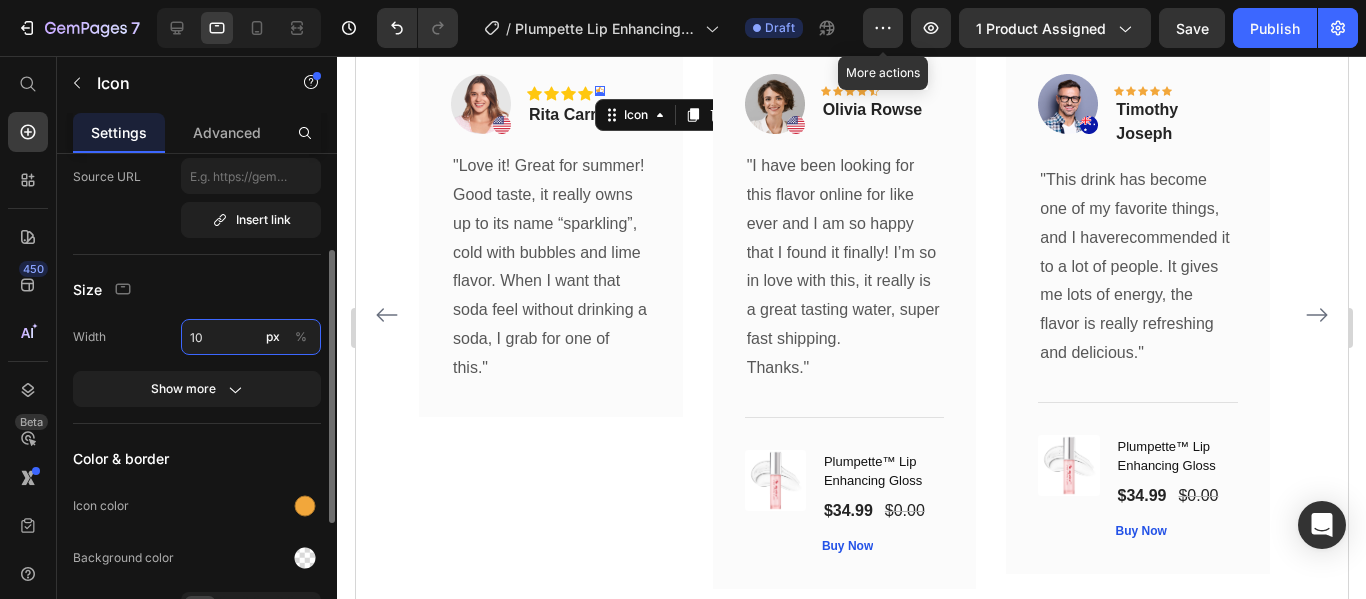 click on "10" at bounding box center [251, 337] 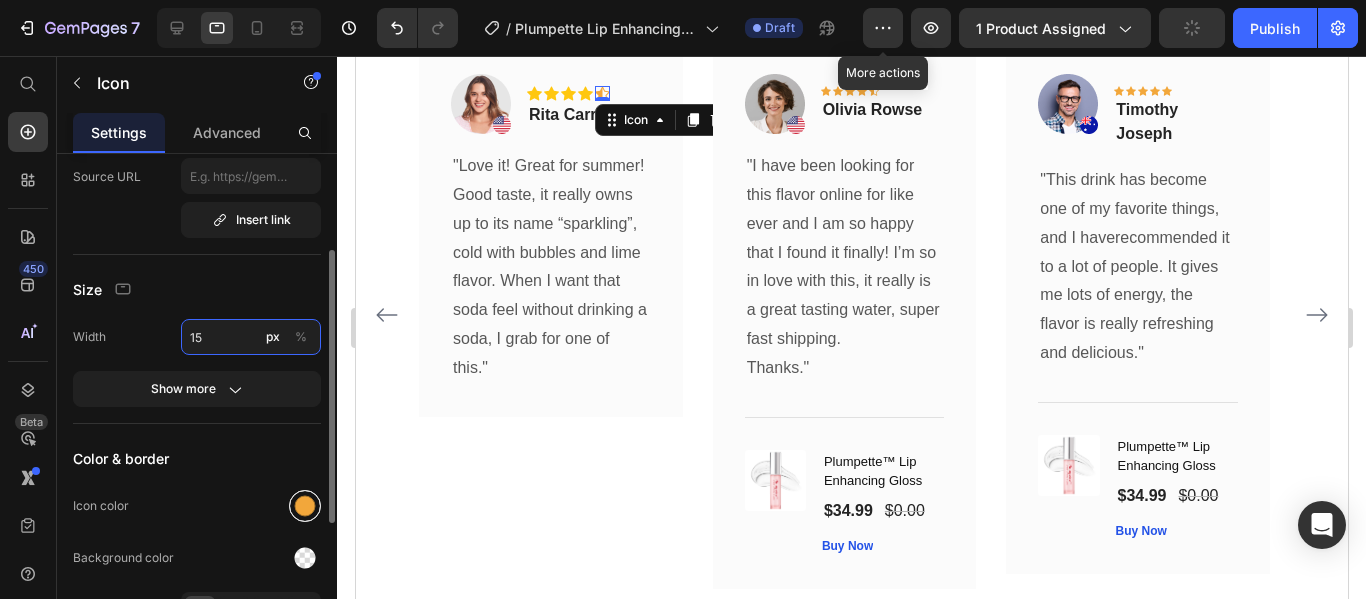 type on "15" 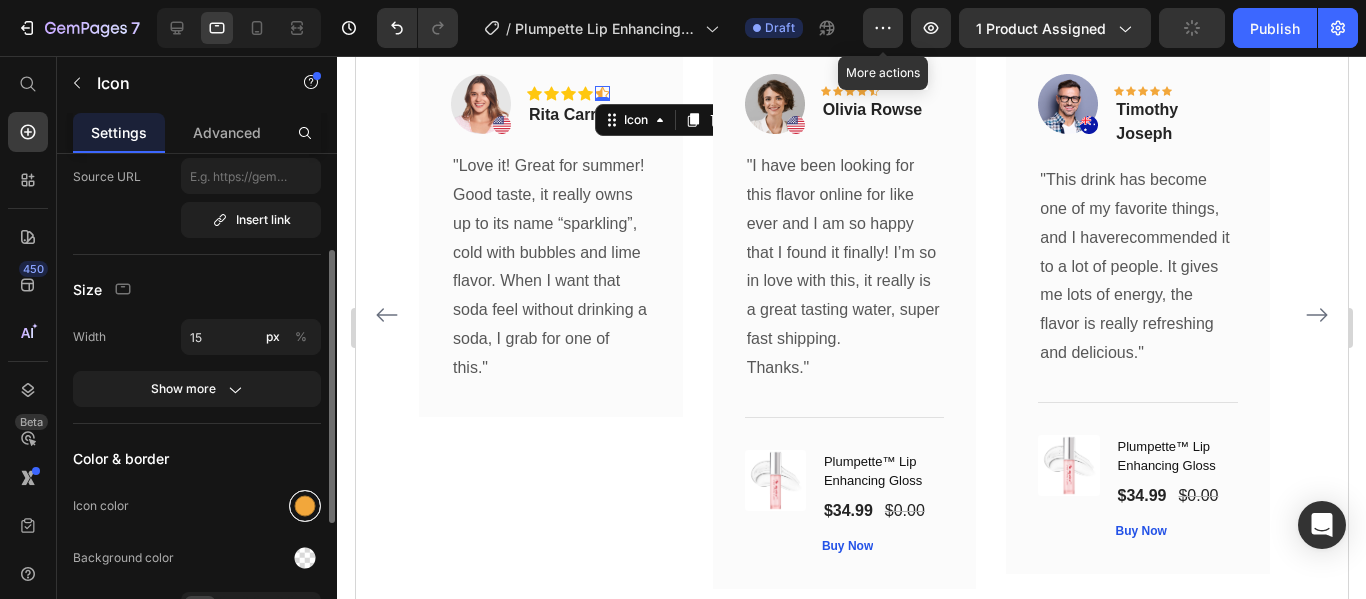 click at bounding box center [305, 506] 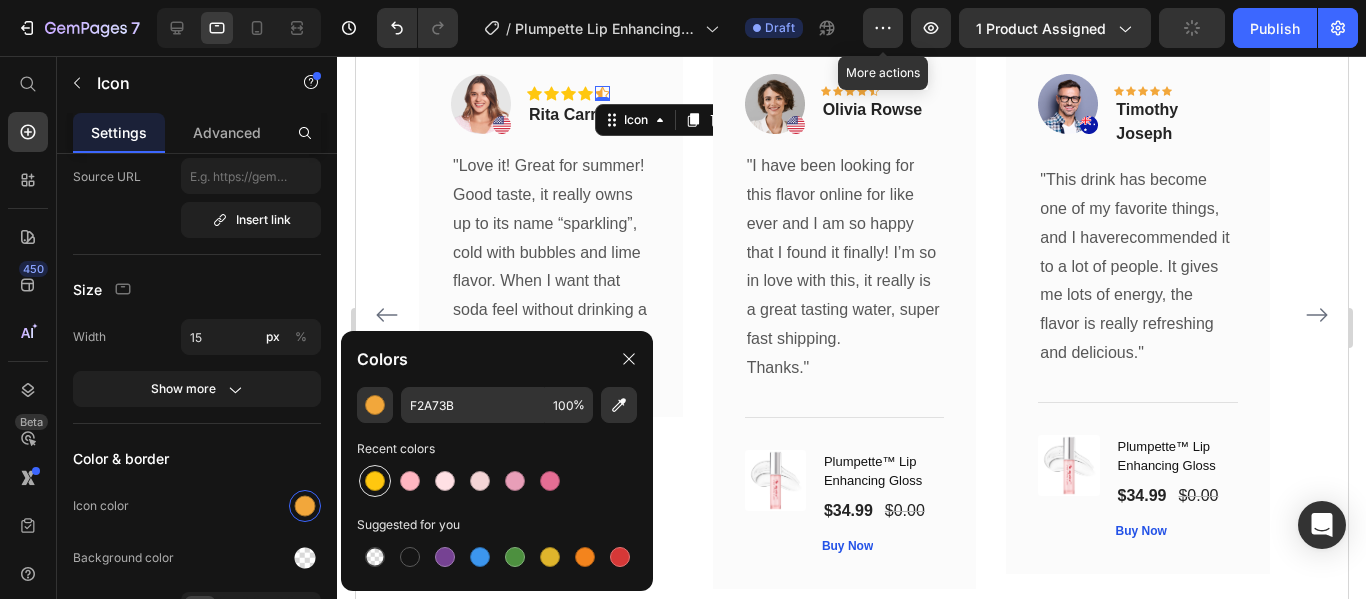 click at bounding box center [375, 481] 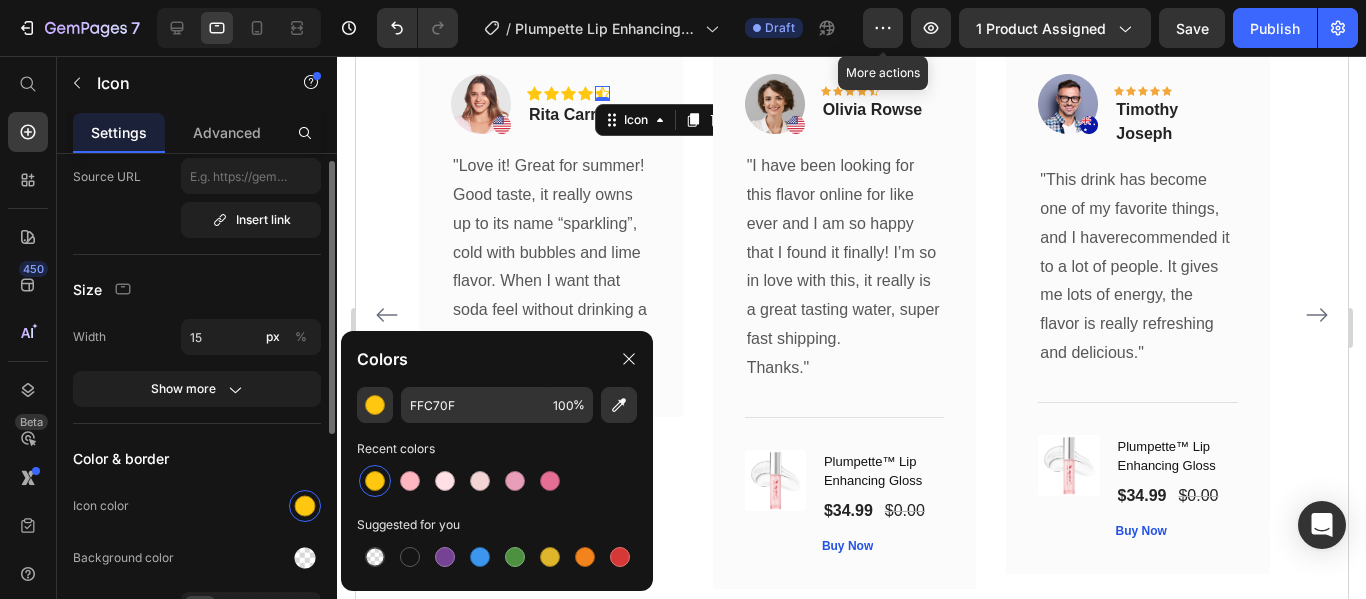 scroll, scrollTop: 0, scrollLeft: 0, axis: both 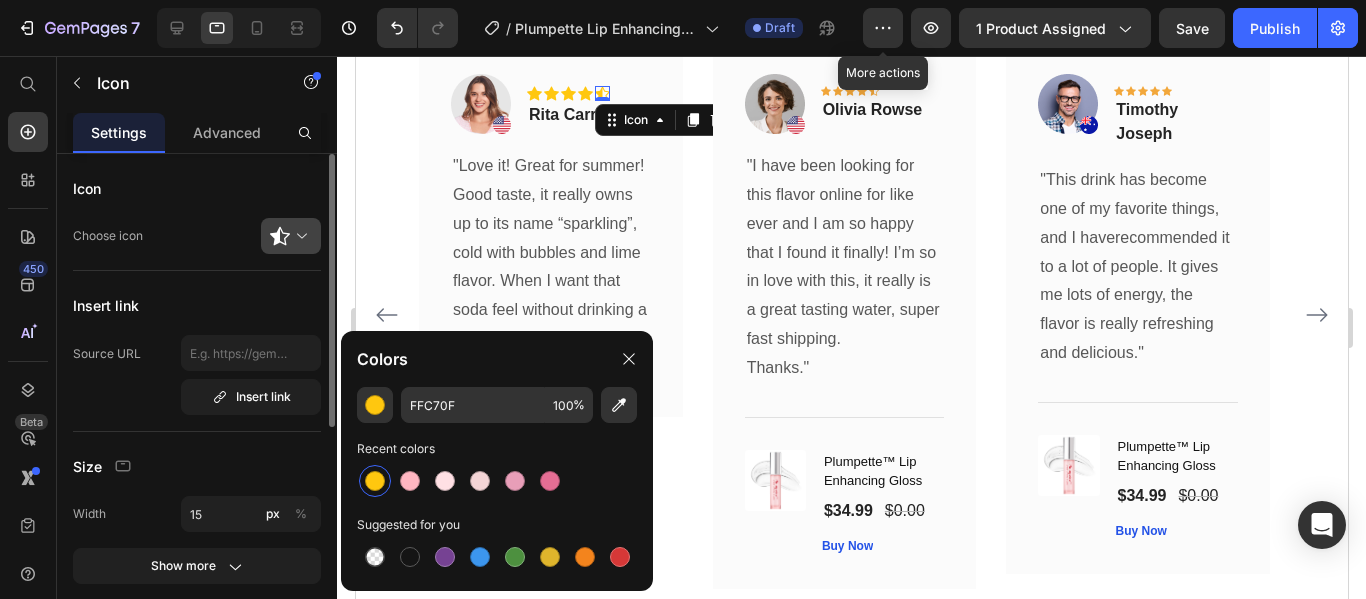 click at bounding box center (299, 236) 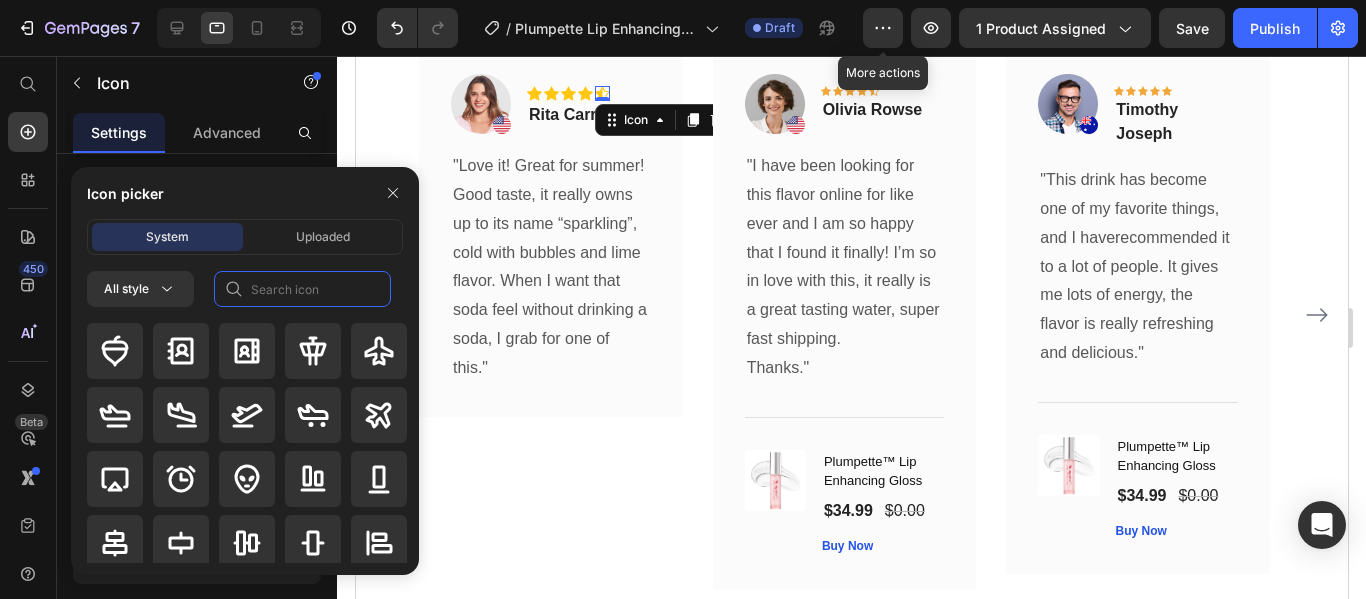 click 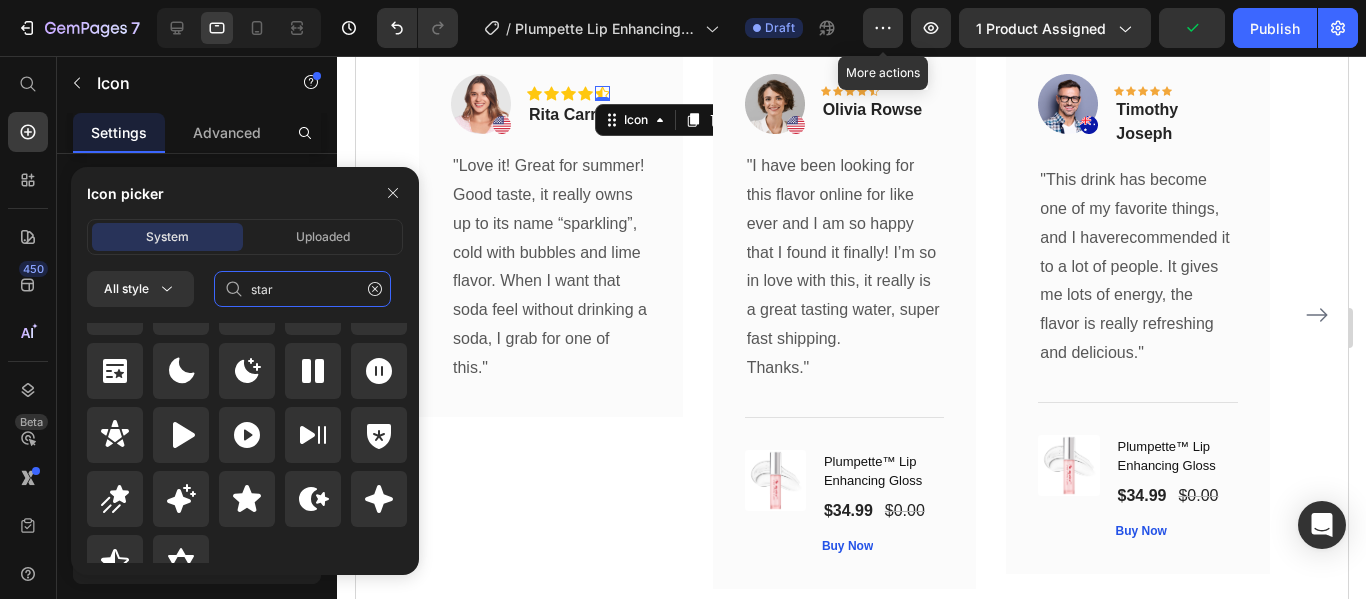 scroll, scrollTop: 872, scrollLeft: 0, axis: vertical 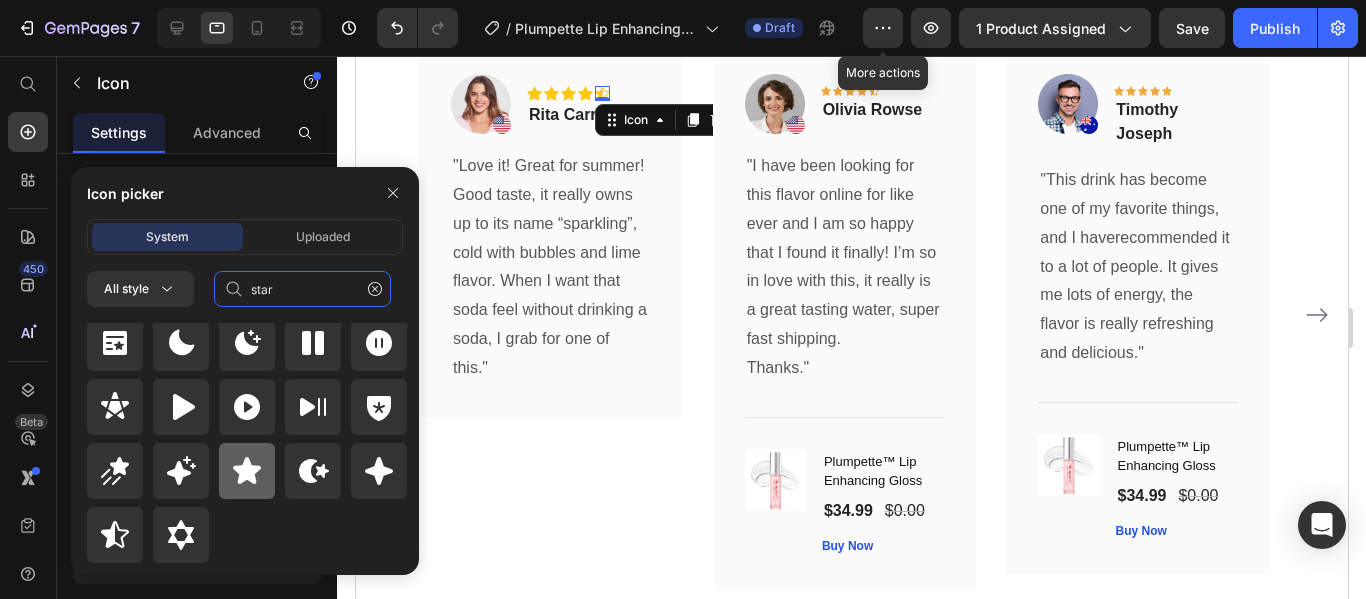 type on "star" 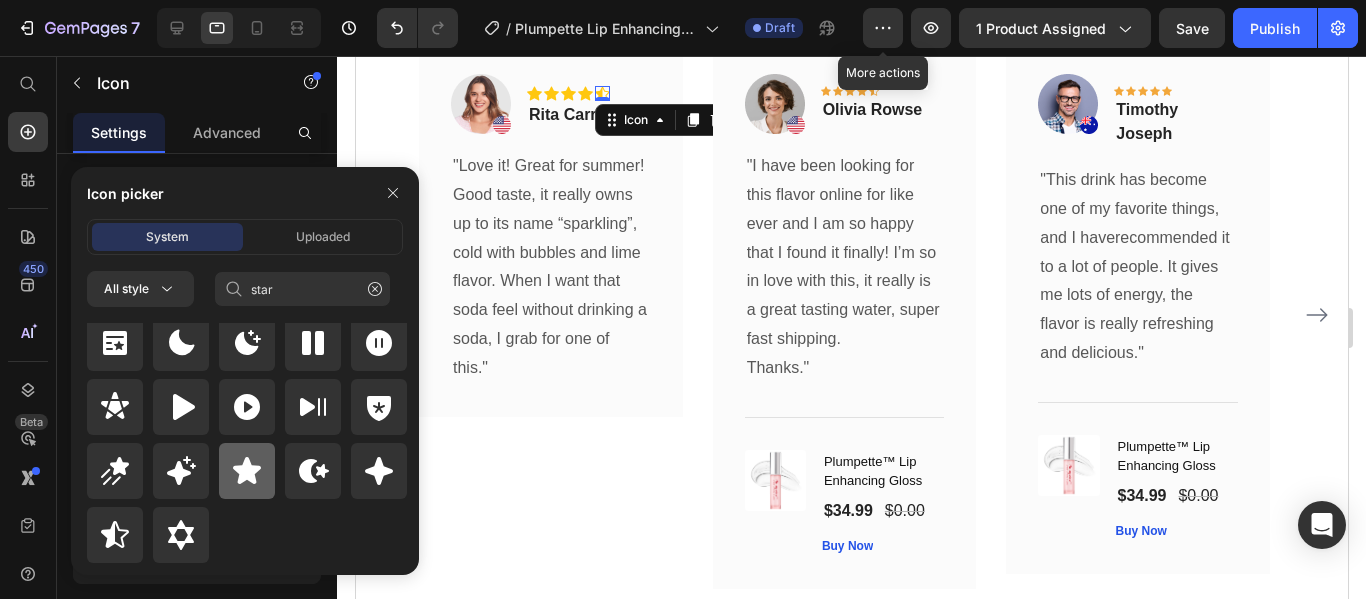 click 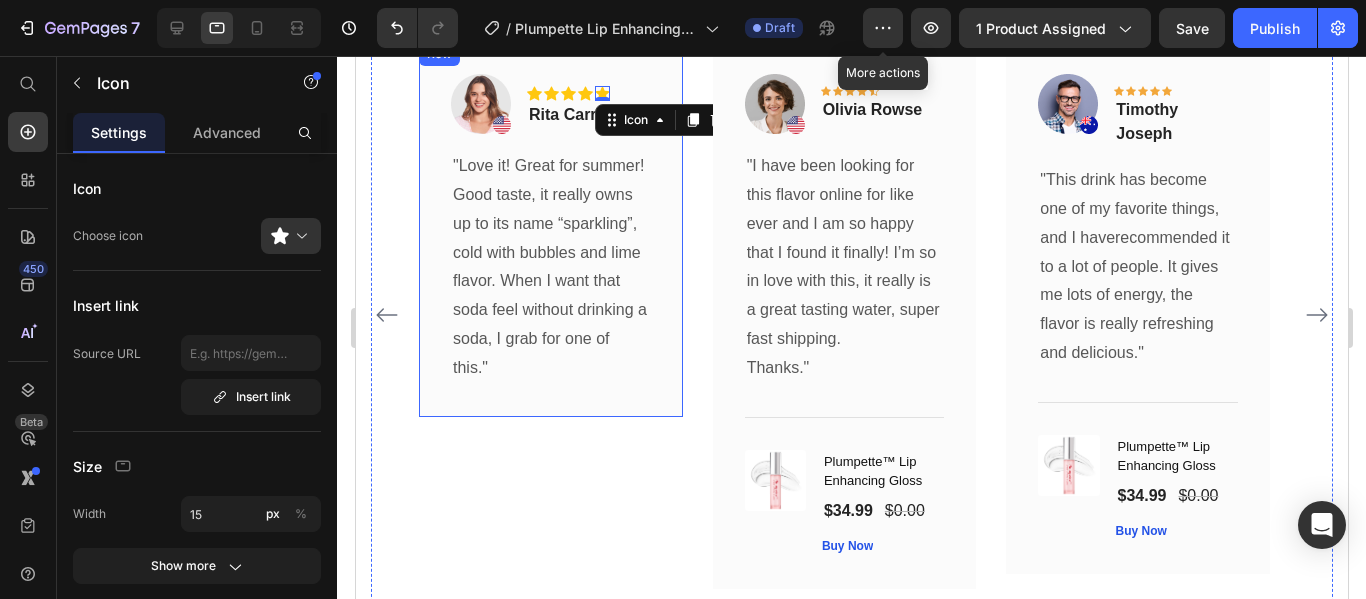 click on "Image
Icon
Icon
Icon
Icon
Icon   0 Row Rita Carroll Text block Row "Love it! Great for summer! Good taste, it really owns up to its name “sparkling”, cold with bubbles and lime flavor. When I want that soda feel without drinking a soda, I grab for one of this." Text block Row" at bounding box center (550, 229) 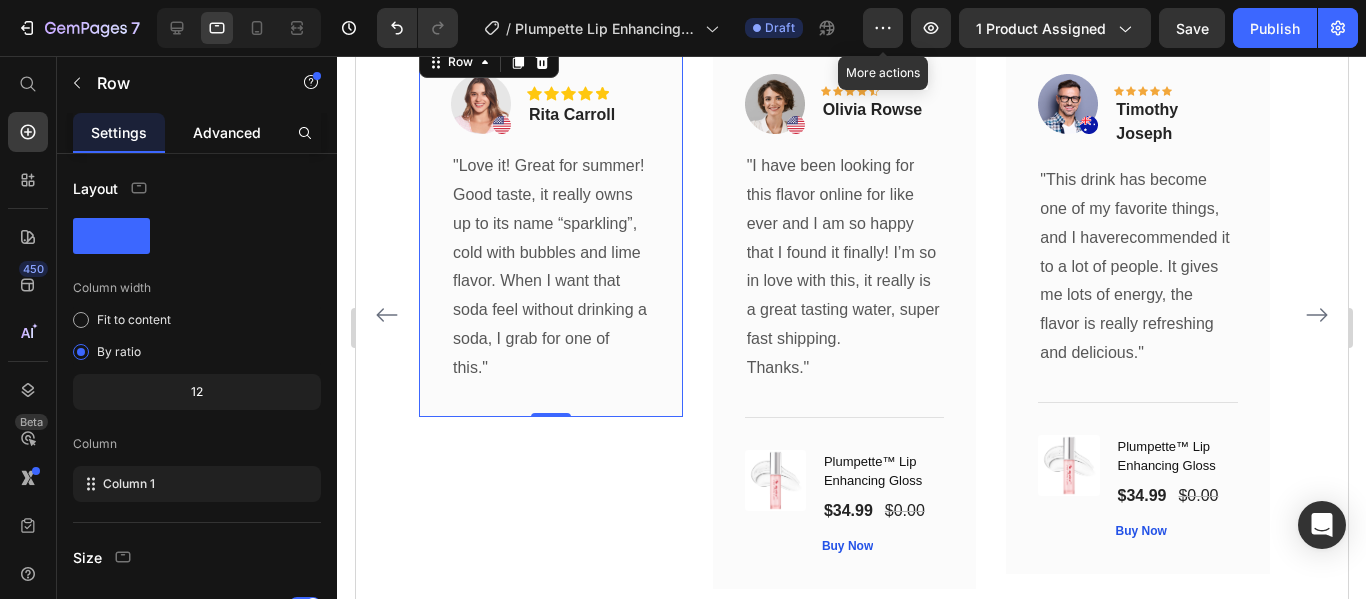click on "Advanced" at bounding box center [227, 132] 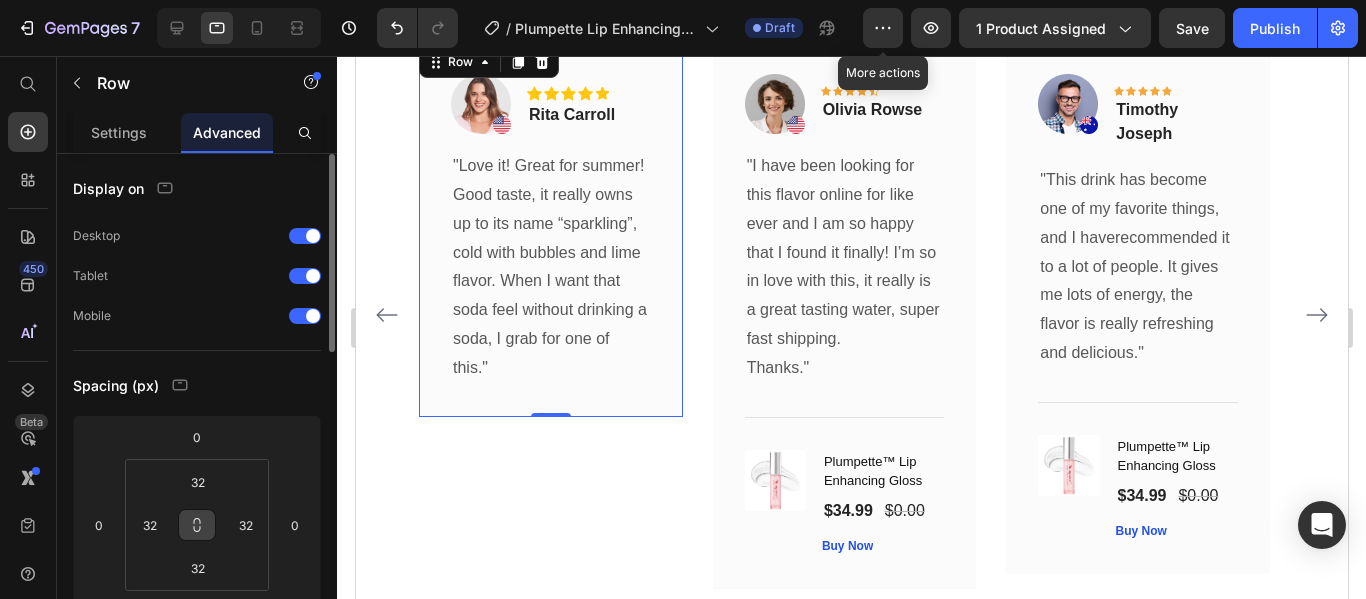click 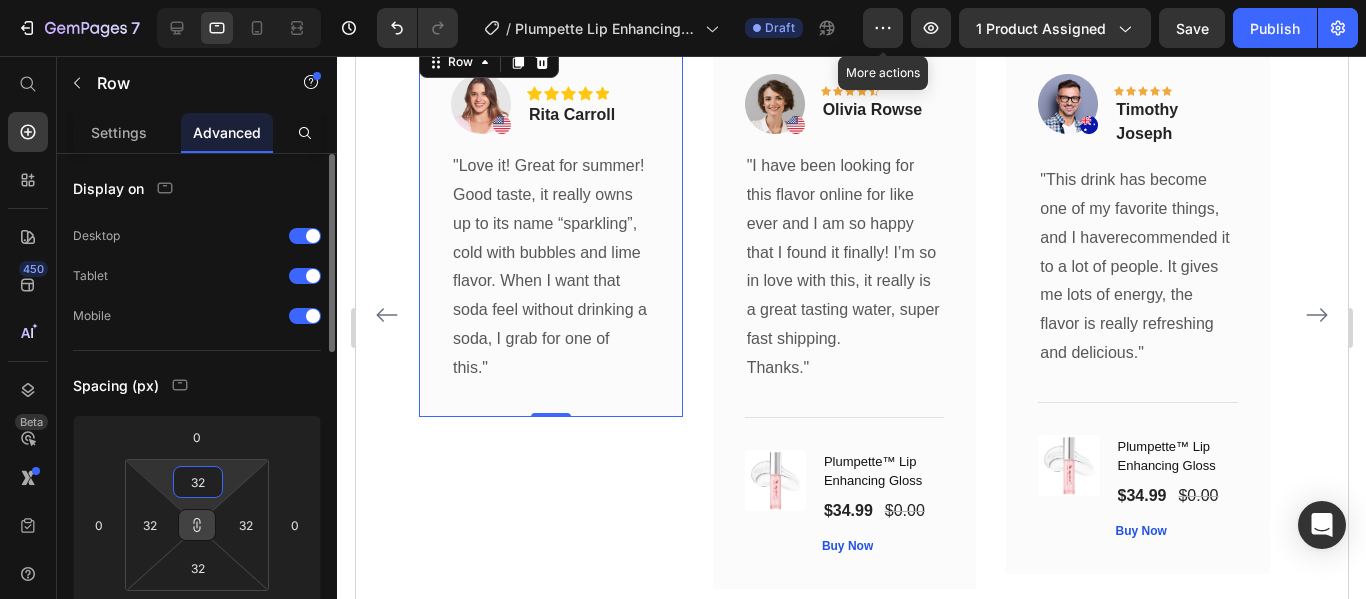 click on "32" at bounding box center (198, 482) 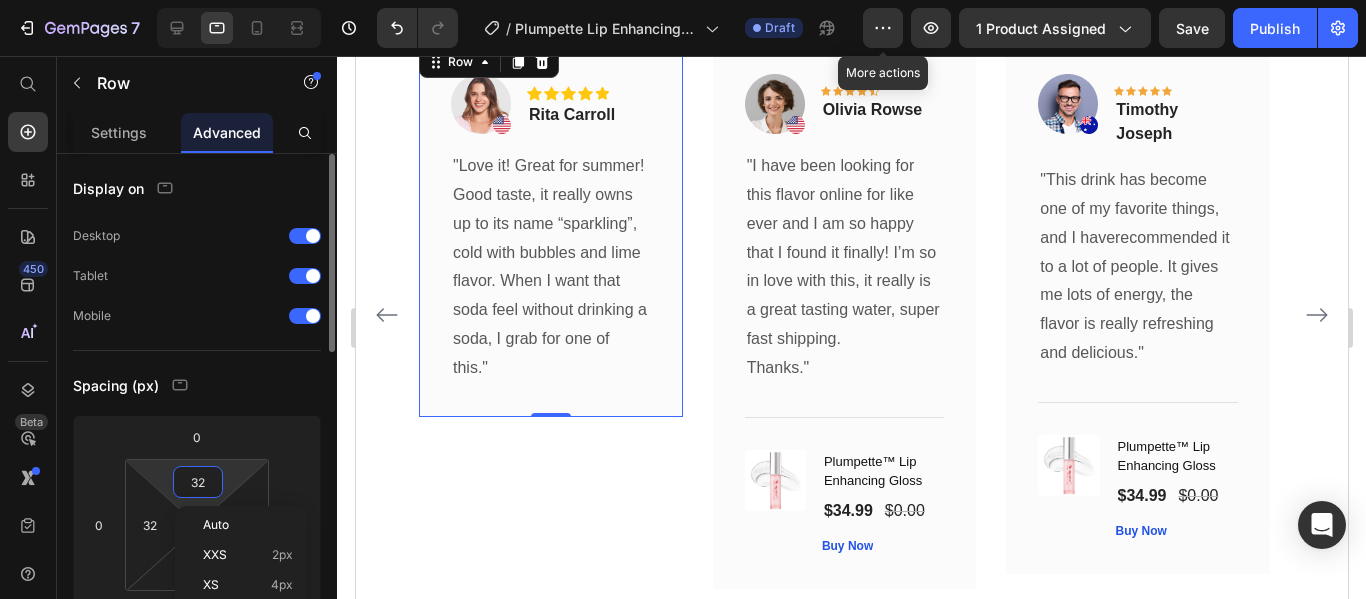 type on "2" 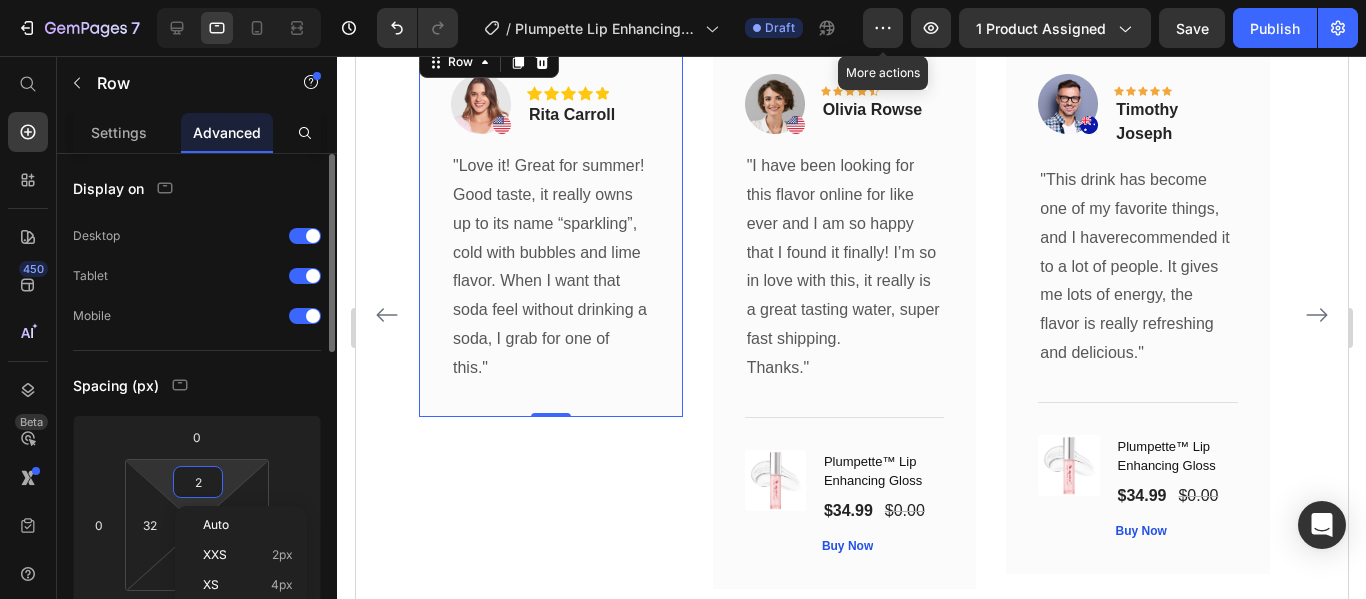 type on "2" 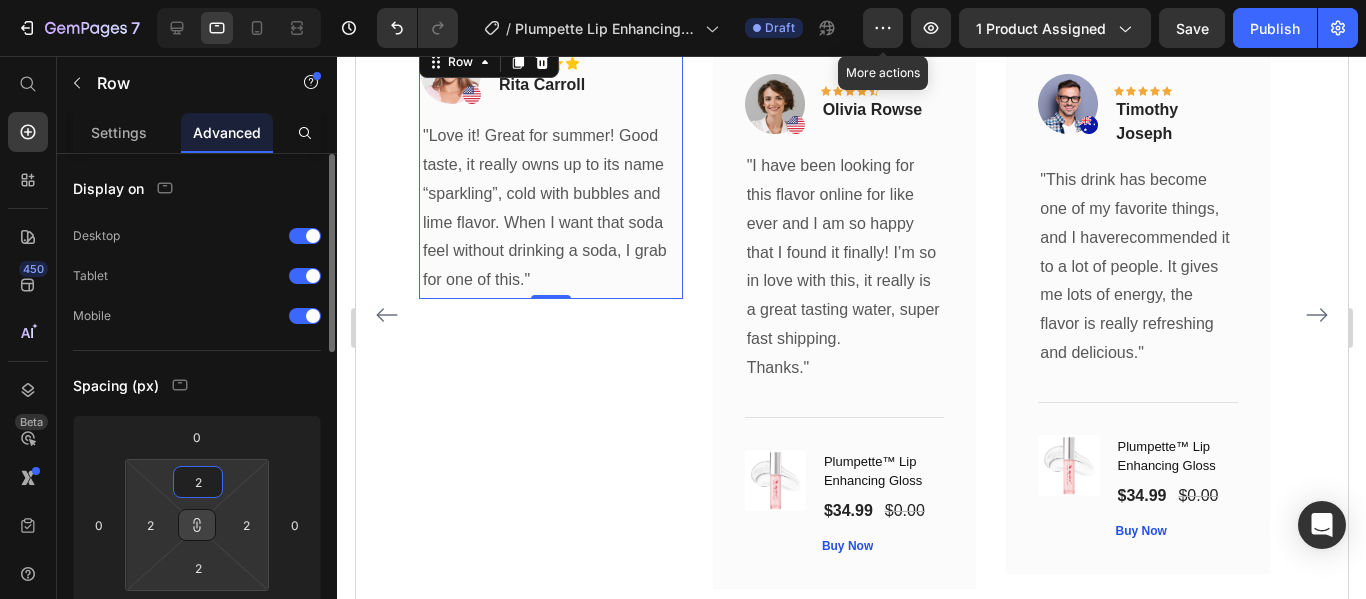 type on "25" 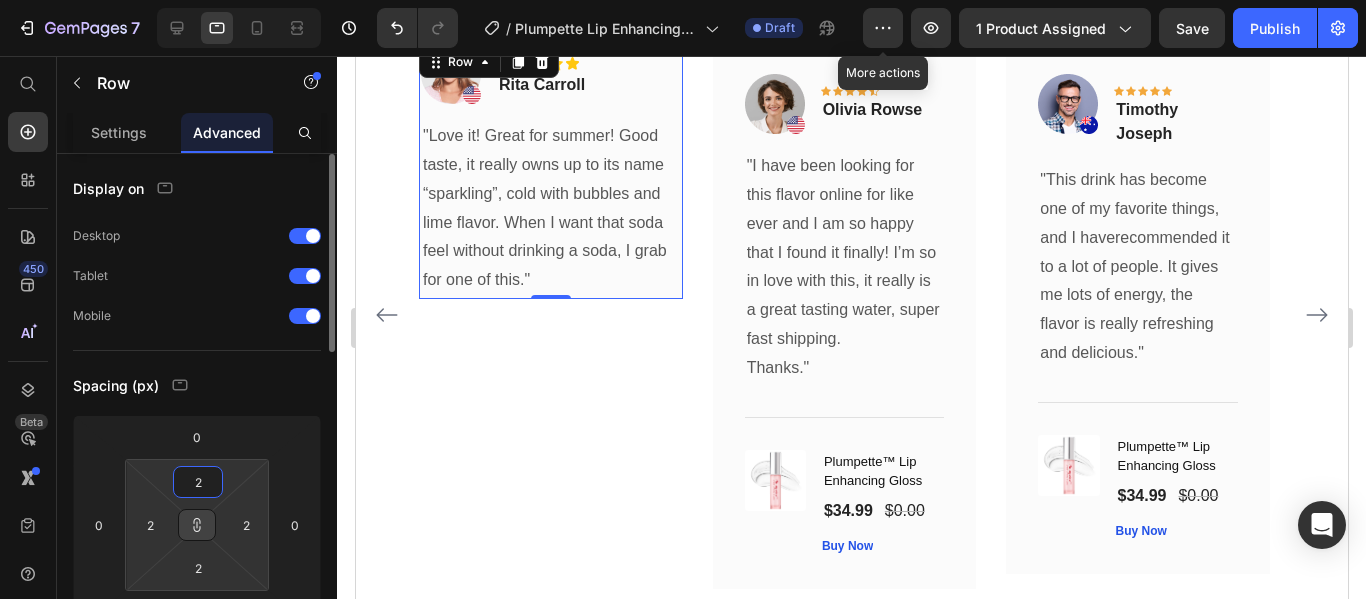 type on "25" 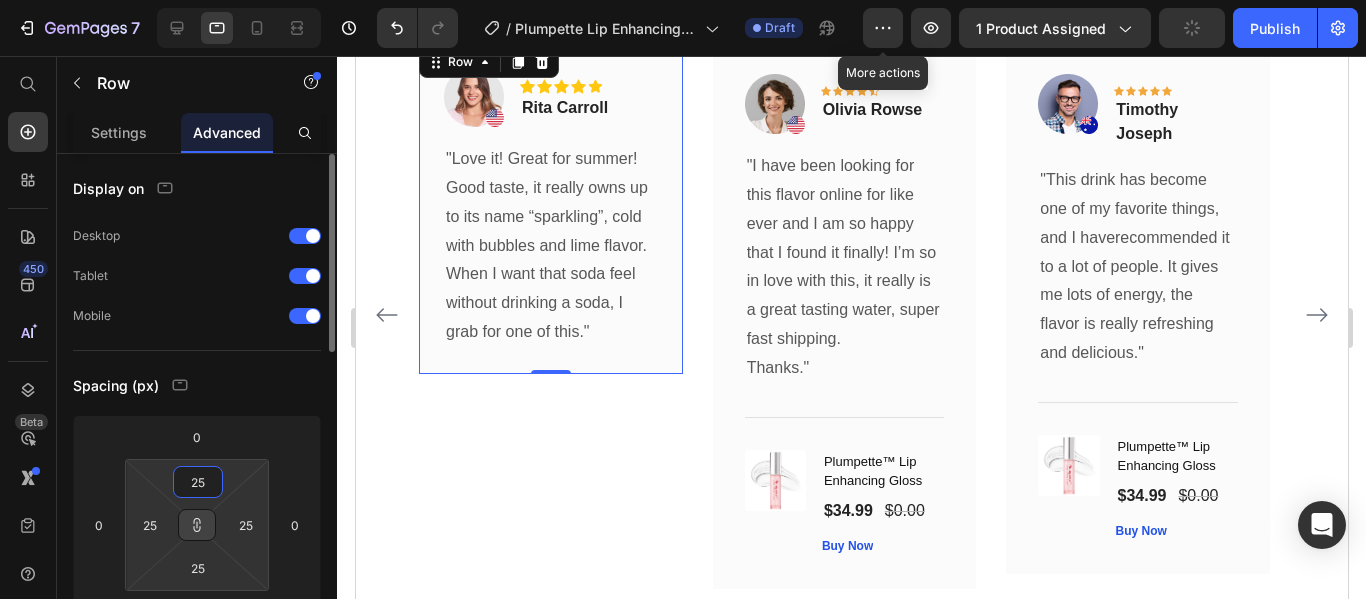 type on "2" 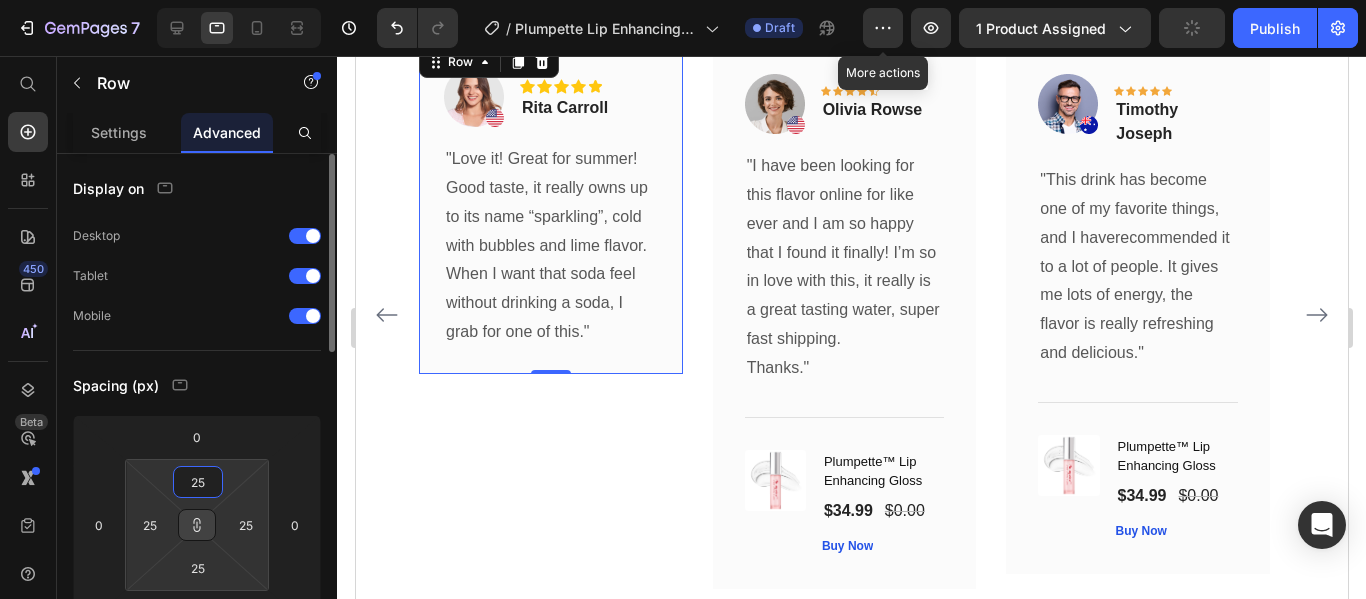 type on "2" 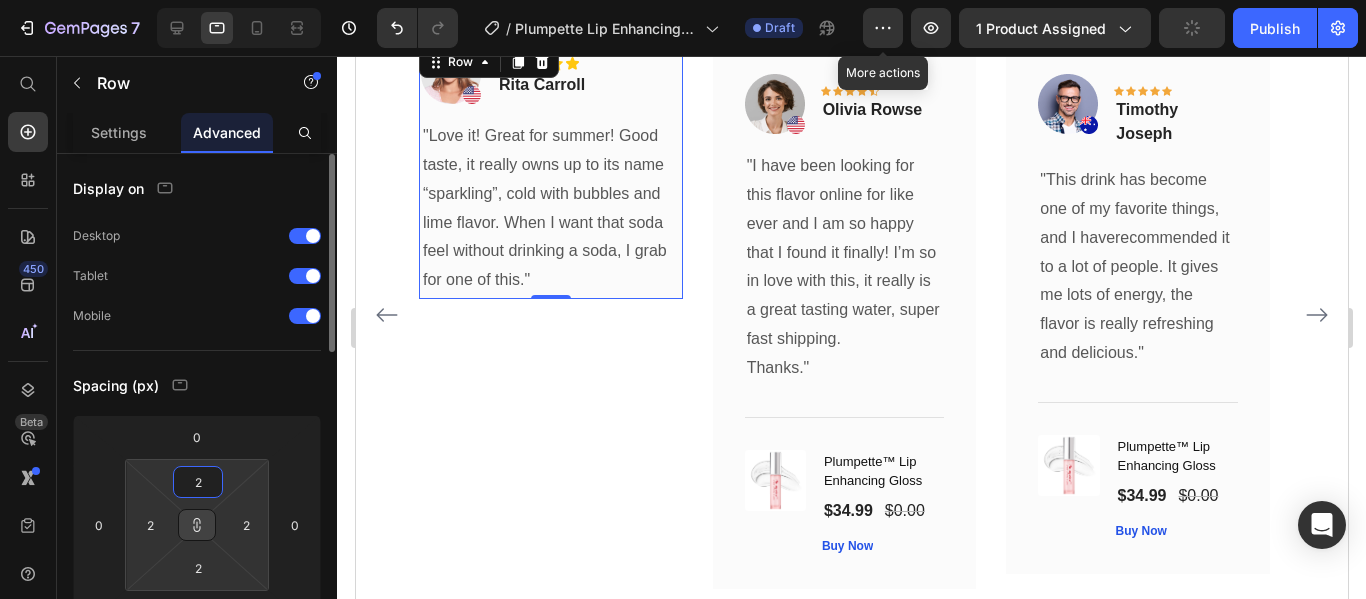 type on "20" 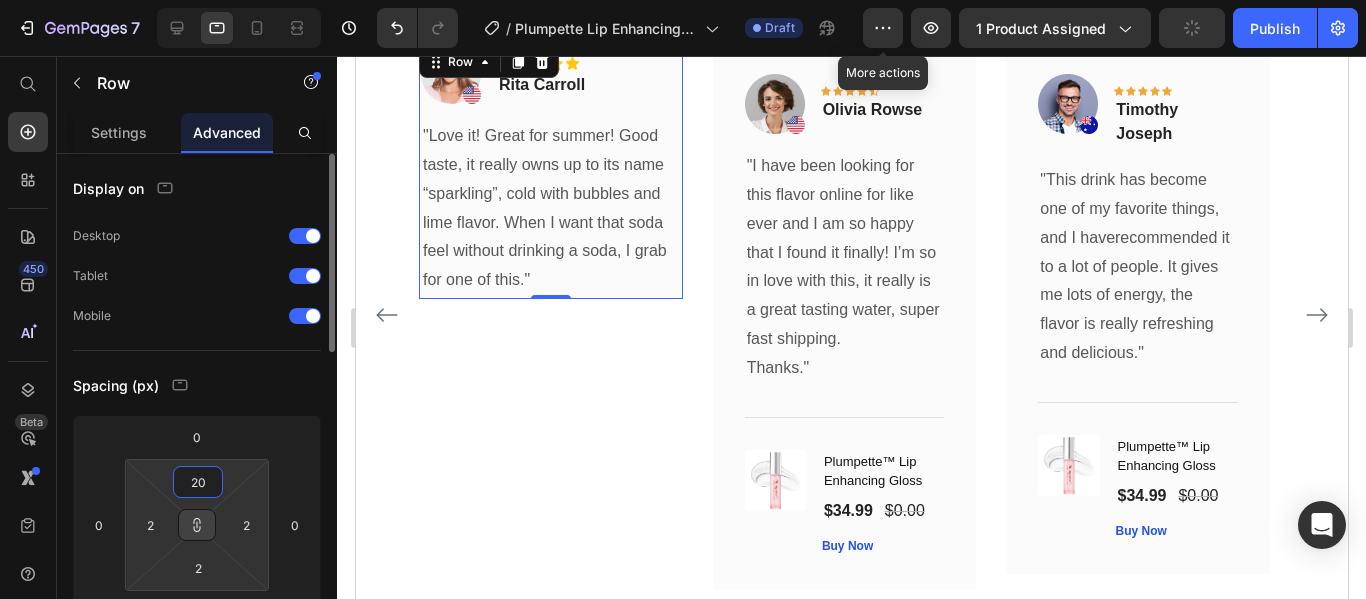 type on "20" 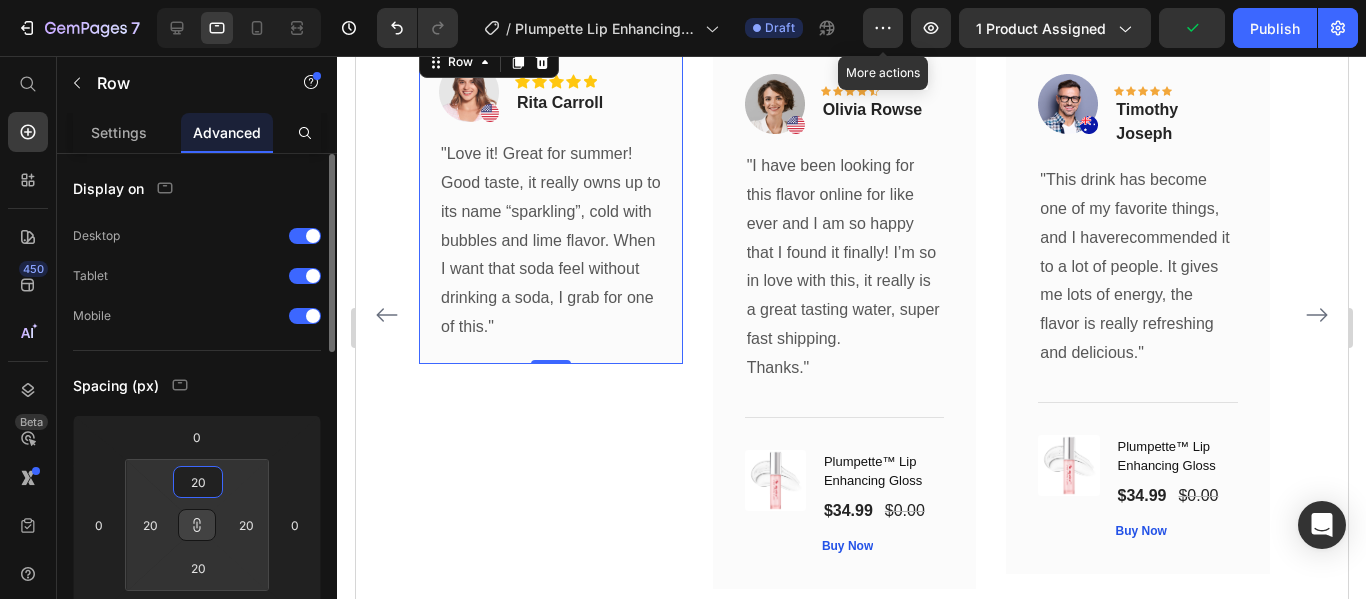 type on "20" 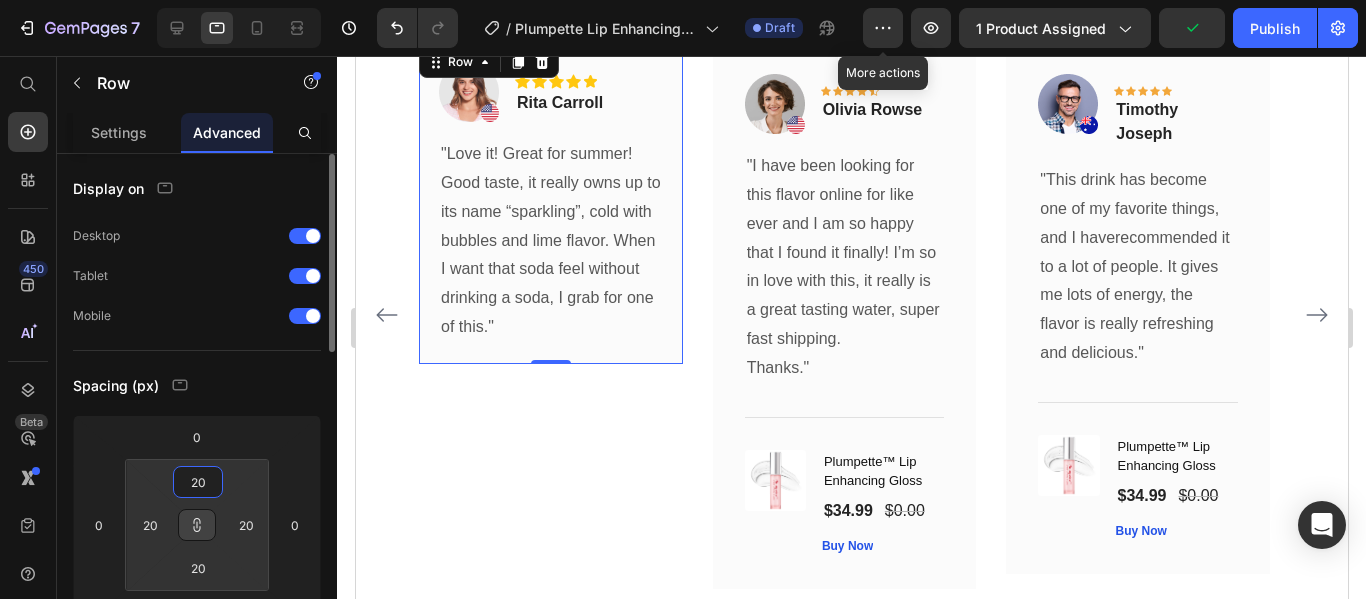 click on "Spacing (px)" at bounding box center (197, 385) 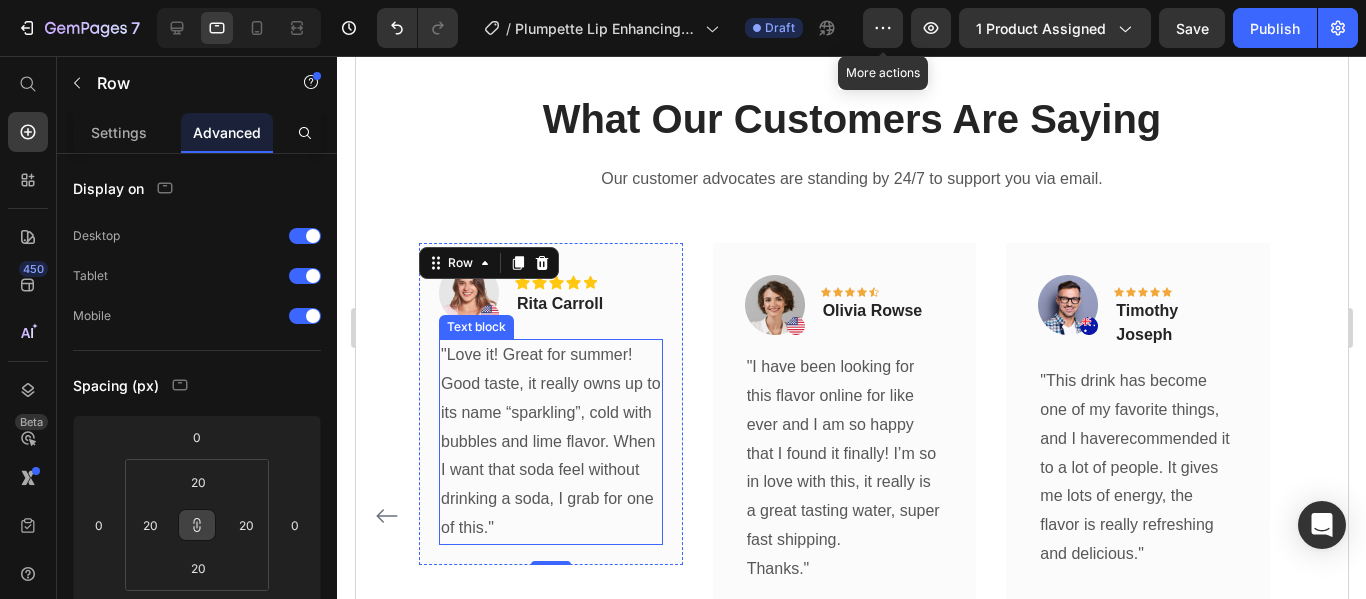 scroll, scrollTop: 3395, scrollLeft: 0, axis: vertical 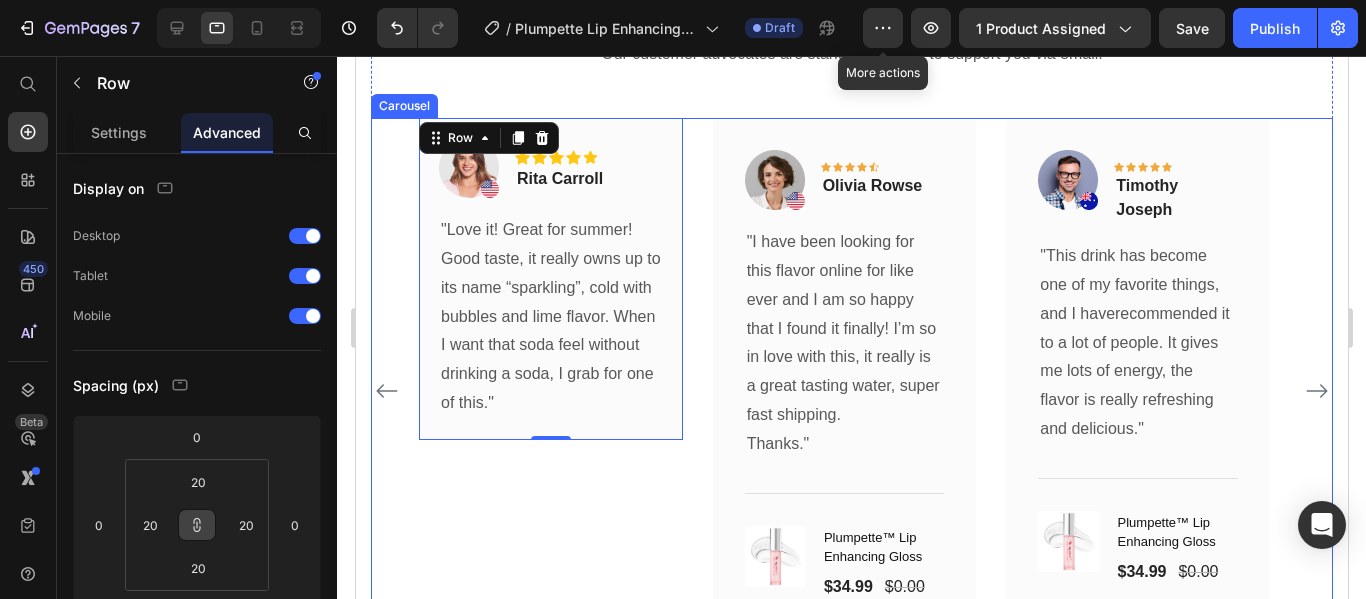 click on "Image
Icon
Icon
Icon
Icon
Icon Row Rita Carroll Text block Row "Love it! Great for summer! Good taste, it really owns up to its name “sparkling”, cold with bubbles and lime flavor. When I want that soda feel without drinking a soda, I grab for one of this." Text block Row   0 Image
Icon
Icon
Icon
Icon
Icon Row Olivia Rowse Text block Row "I have been looking for this flavor online for like ever and I am so happy that I found it finally! I’m so in love with this, it really is a great tasting water, super fast shipping.  Thanks." Text block                Title Line (P) Images & Gallery Plumpette™ Lip Enhancing Gloss (P) Title $34.99 (P) Price $0.00 (P) Price Row Buy Now (P) Cart Button Product Row Image
Icon
Icon
Icon
Icon
Icon Row Timothy Joseph Text block Row Row" at bounding box center (851, 391) 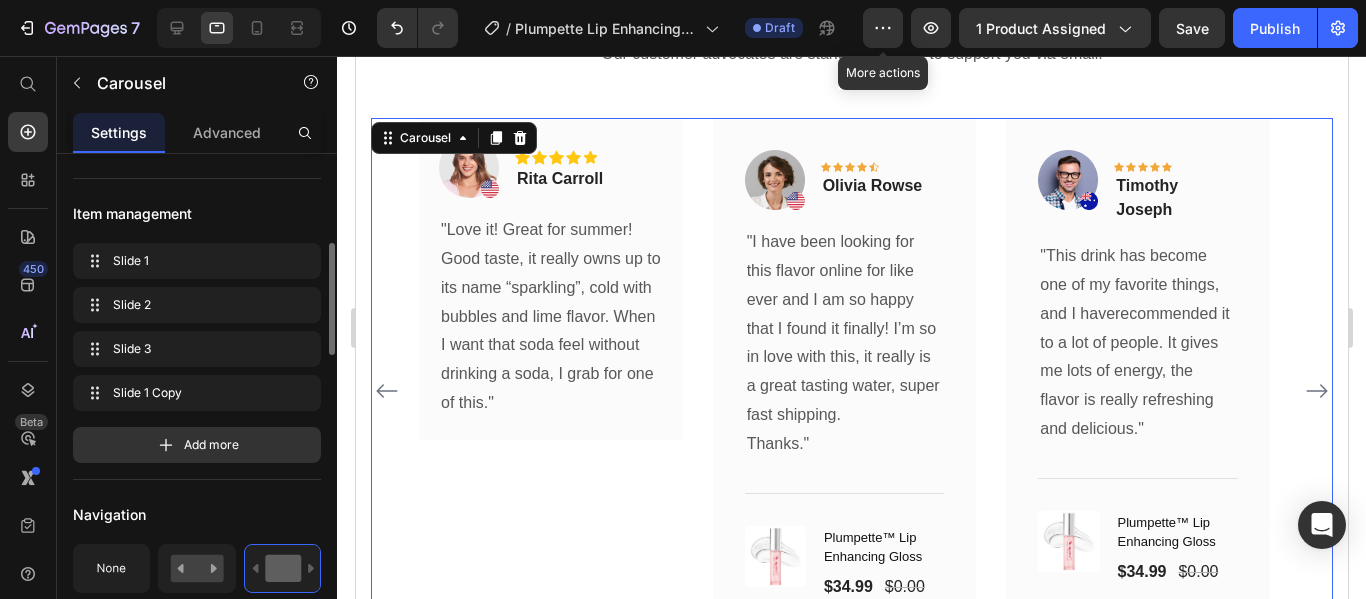 scroll, scrollTop: 295, scrollLeft: 0, axis: vertical 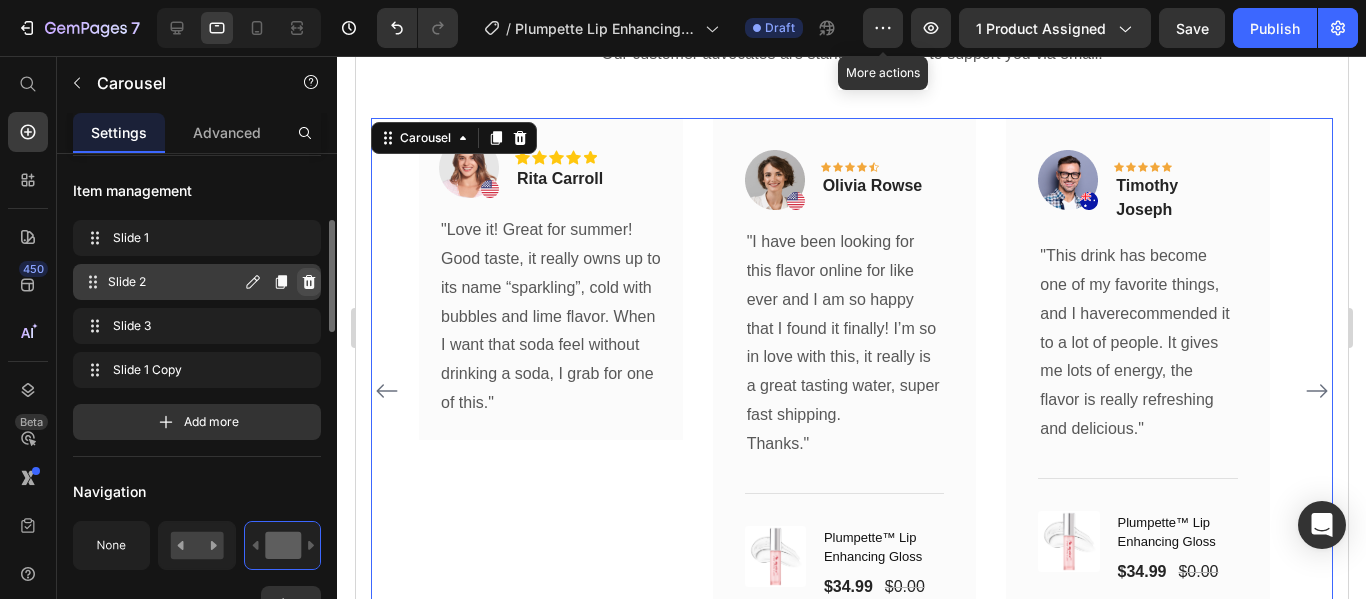 click 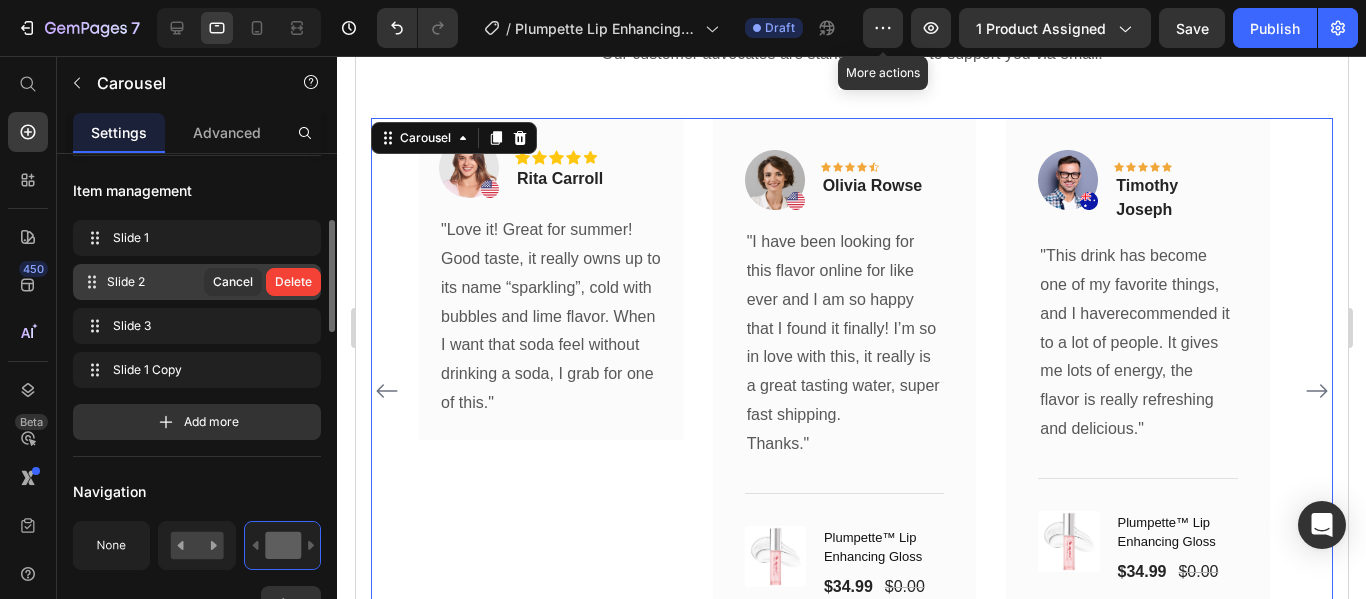click on "Delete" at bounding box center [293, 282] 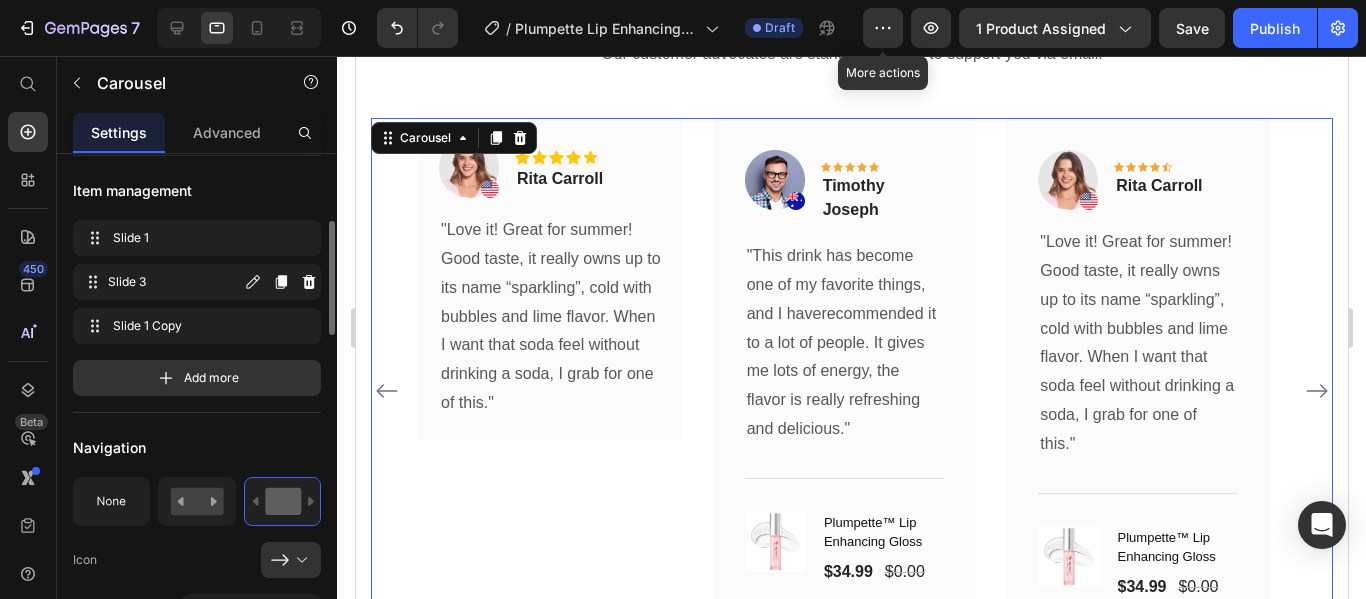 click 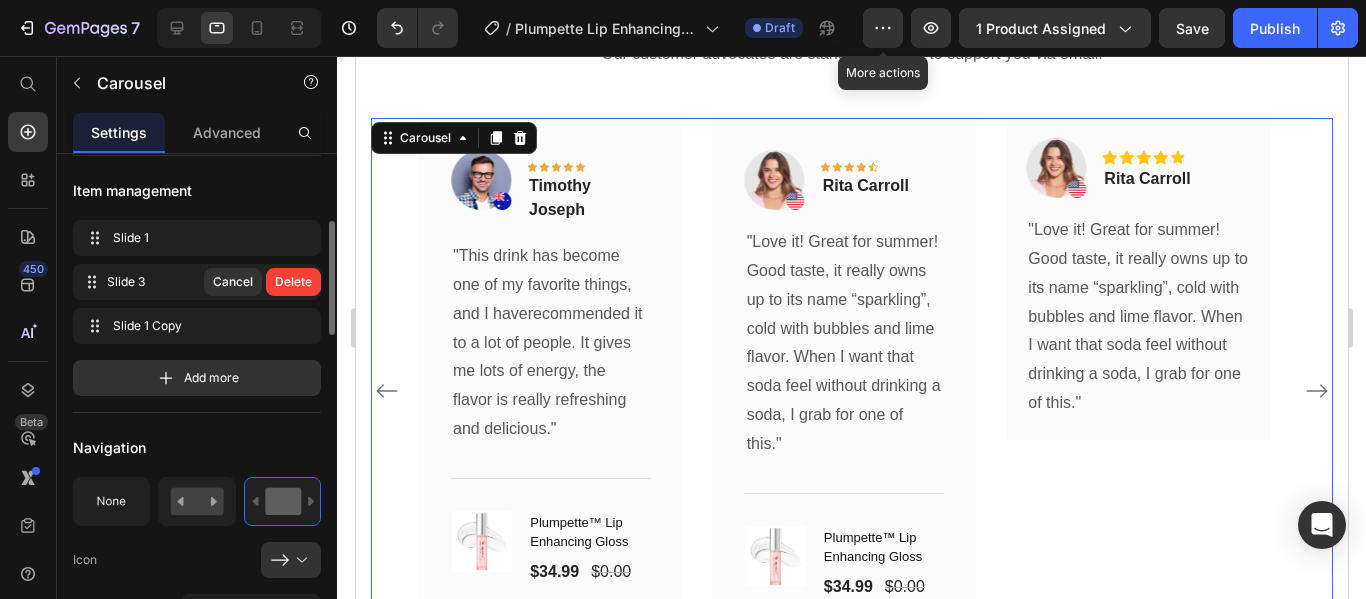 click on "Delete" at bounding box center [293, 282] 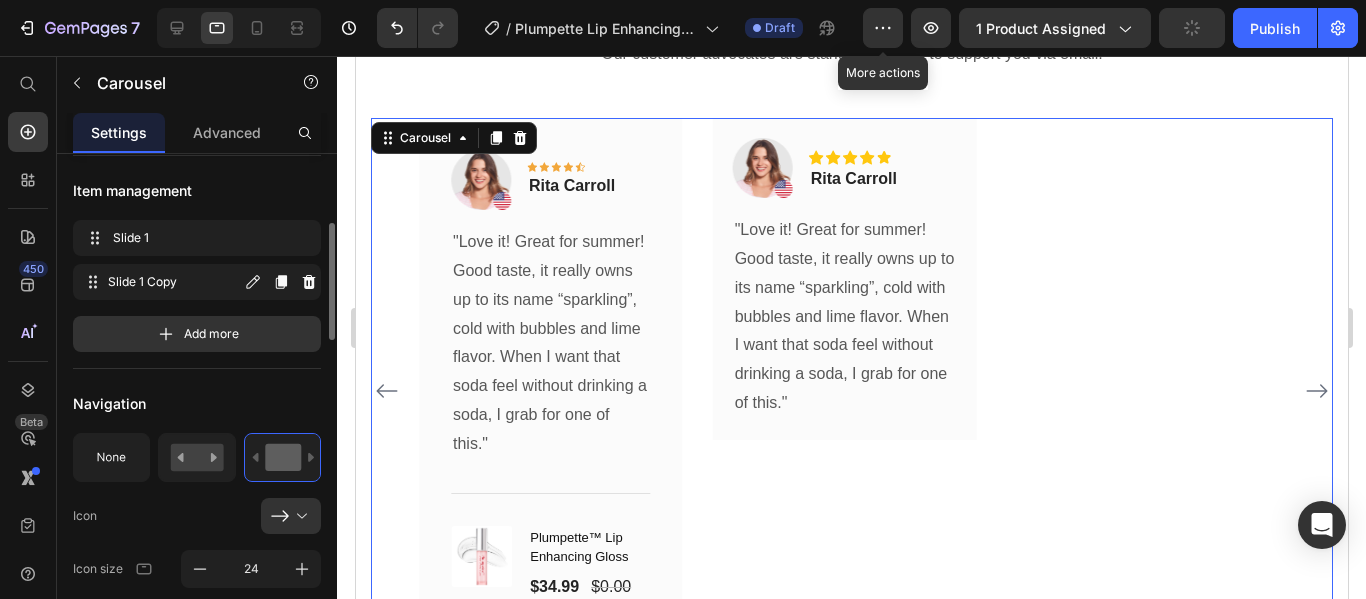 click 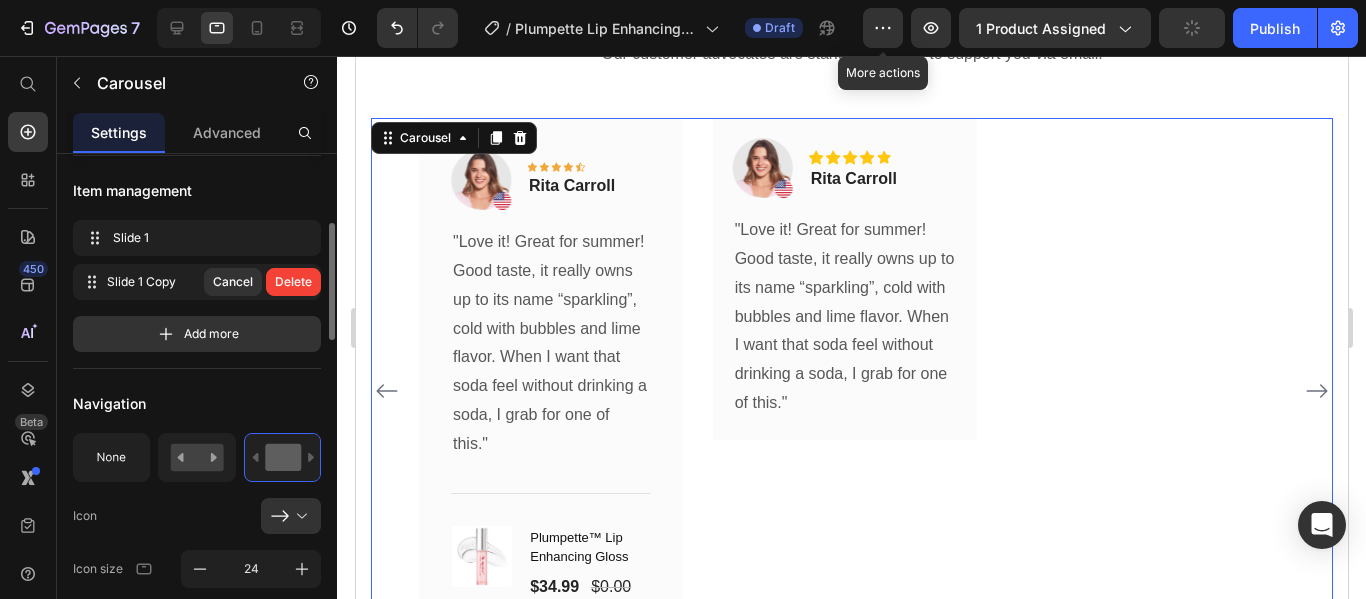 click on "Delete" at bounding box center (293, 282) 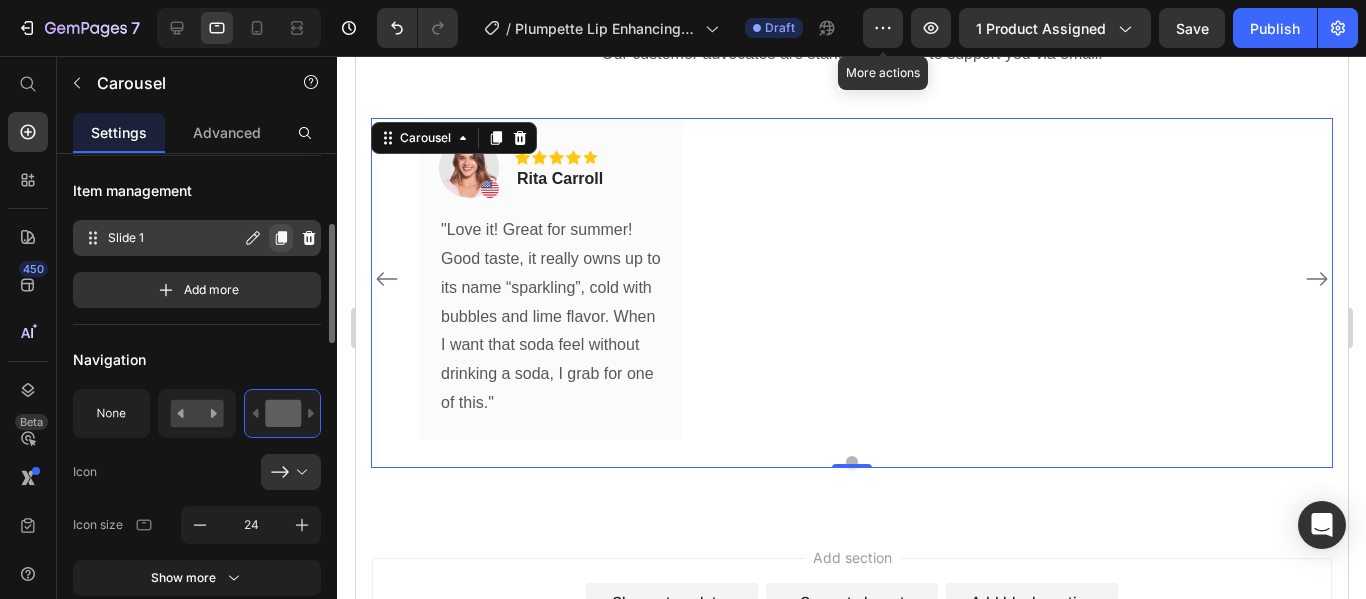 click 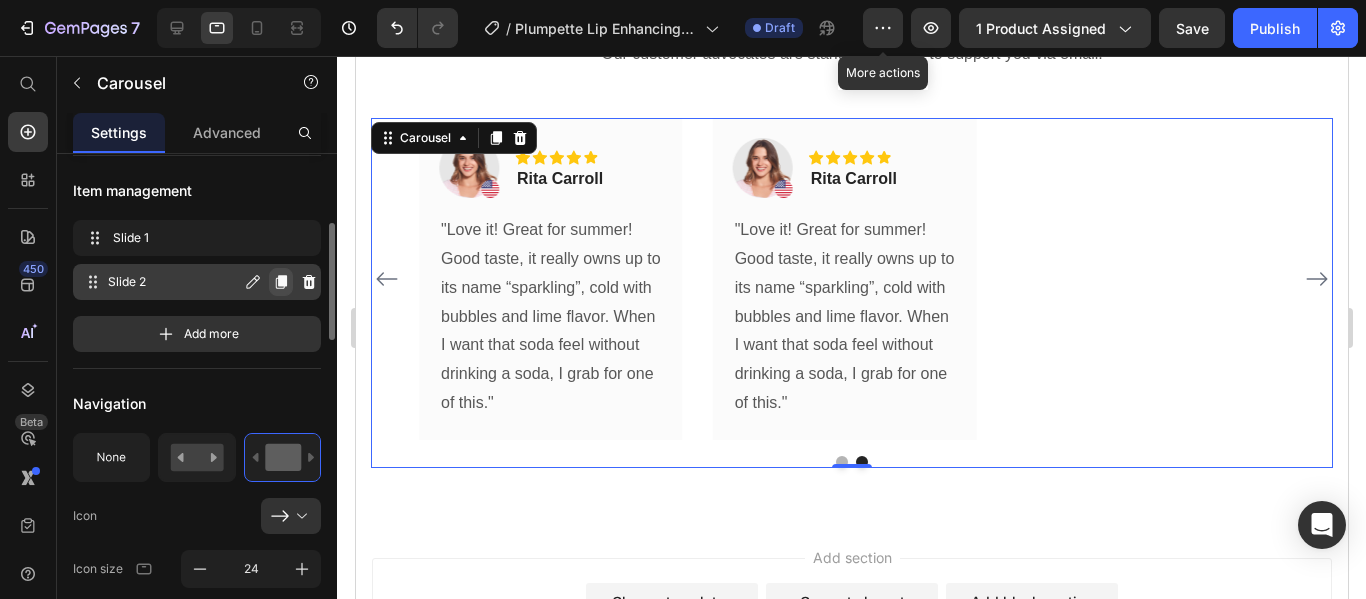 click 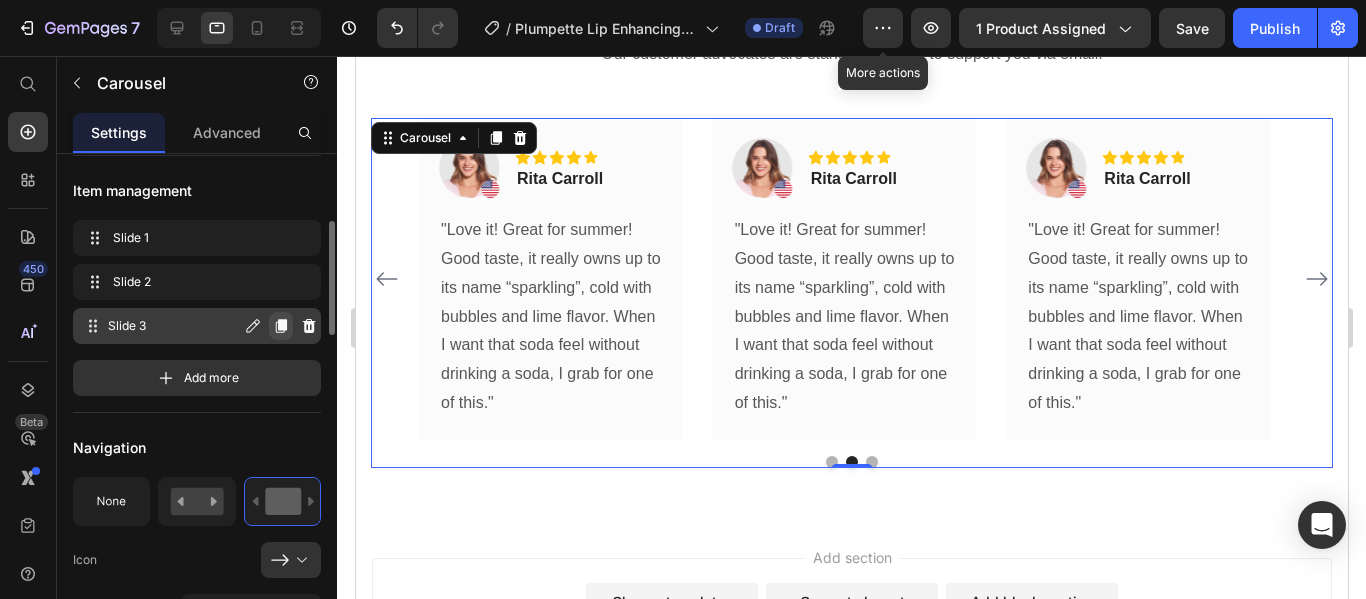 click 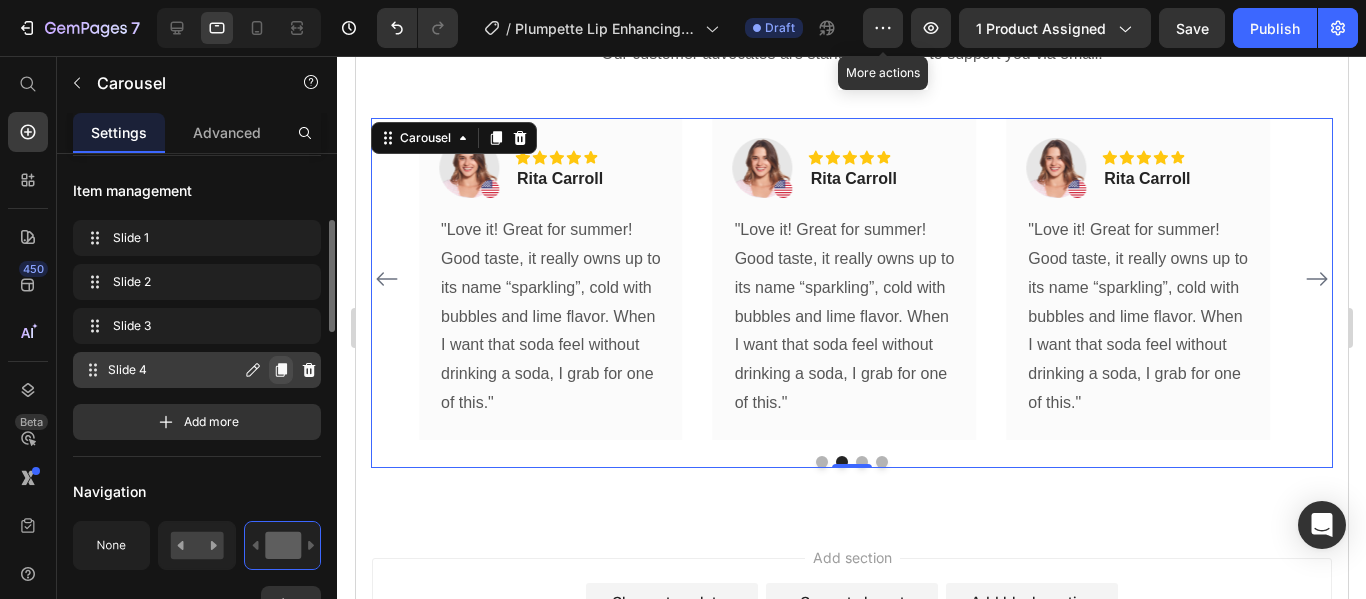 click 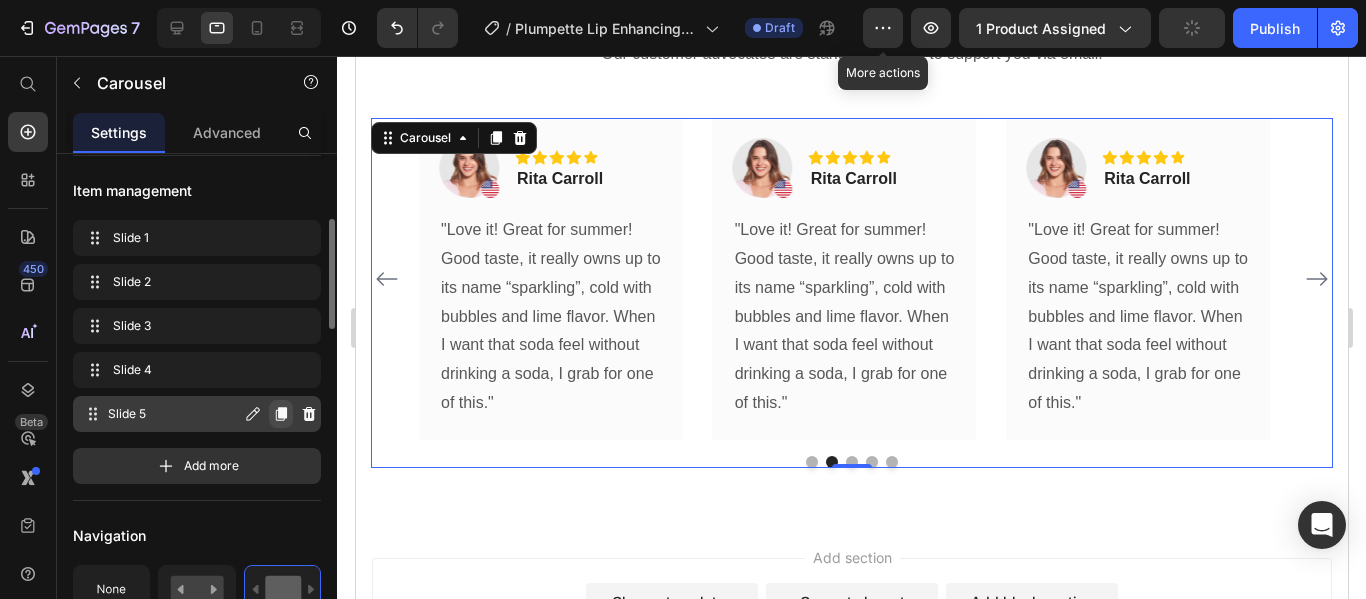 click 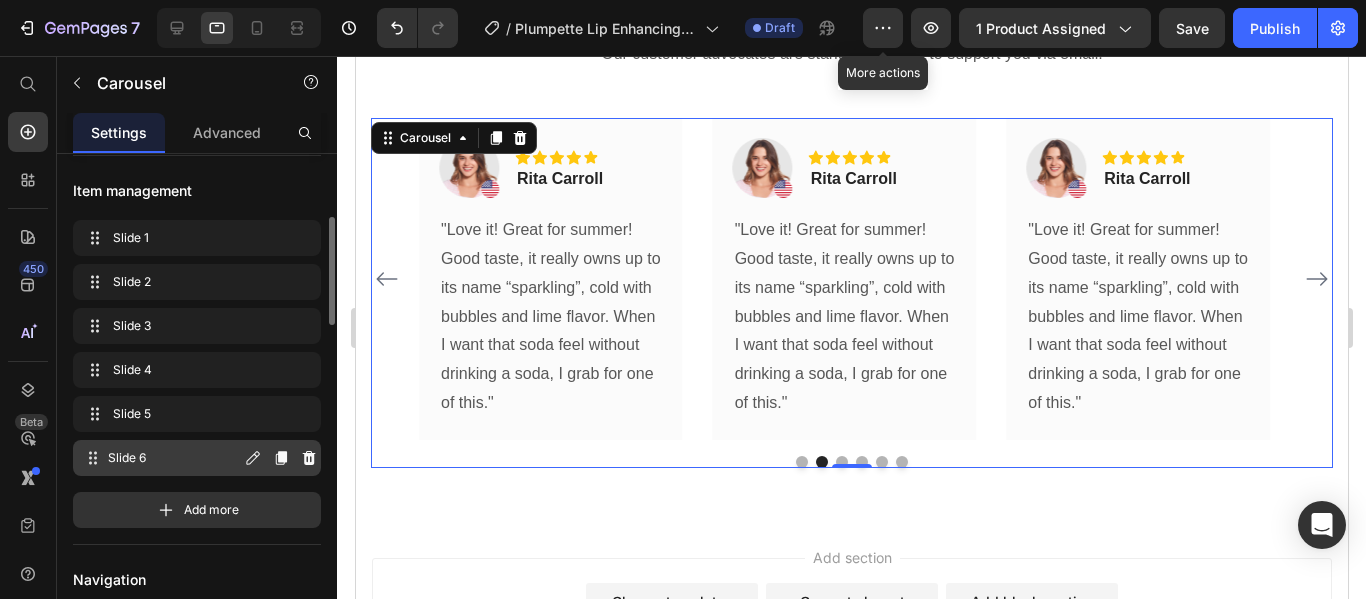 click 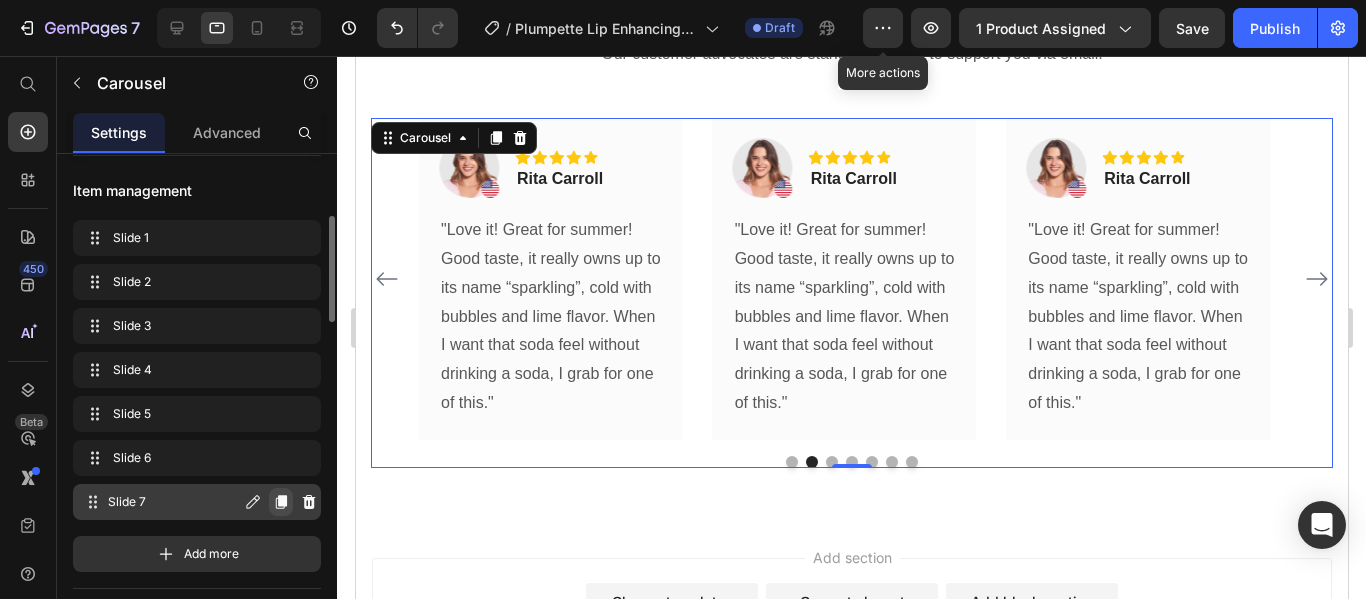 click 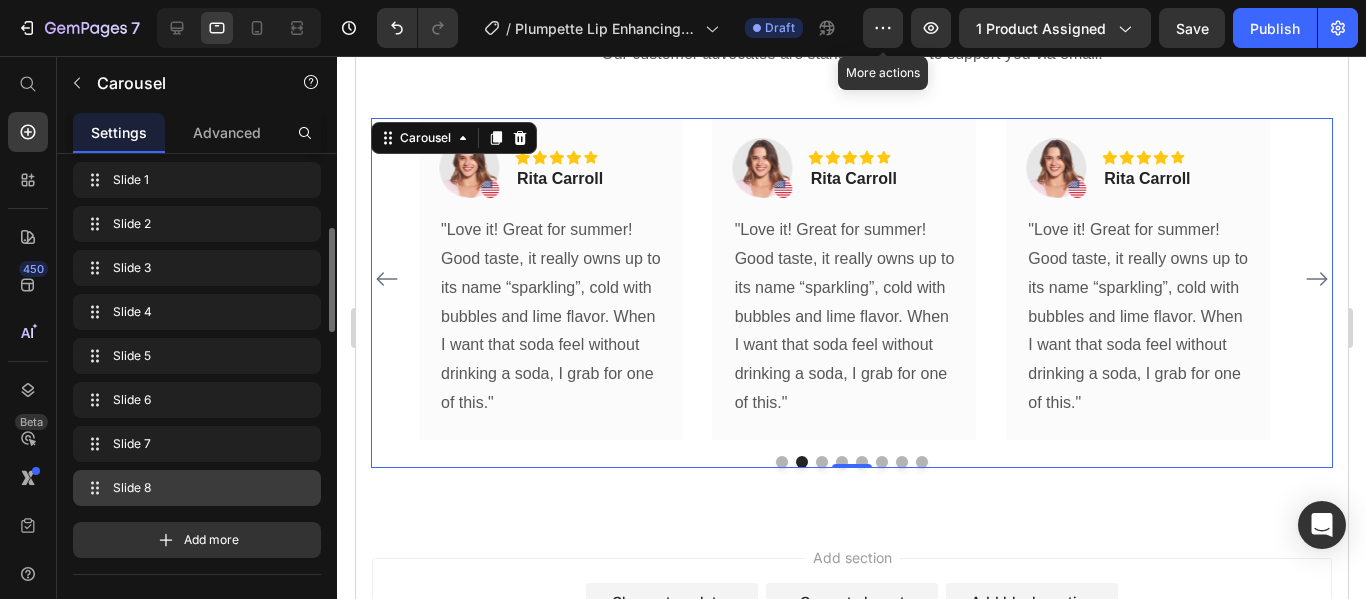 scroll, scrollTop: 354, scrollLeft: 0, axis: vertical 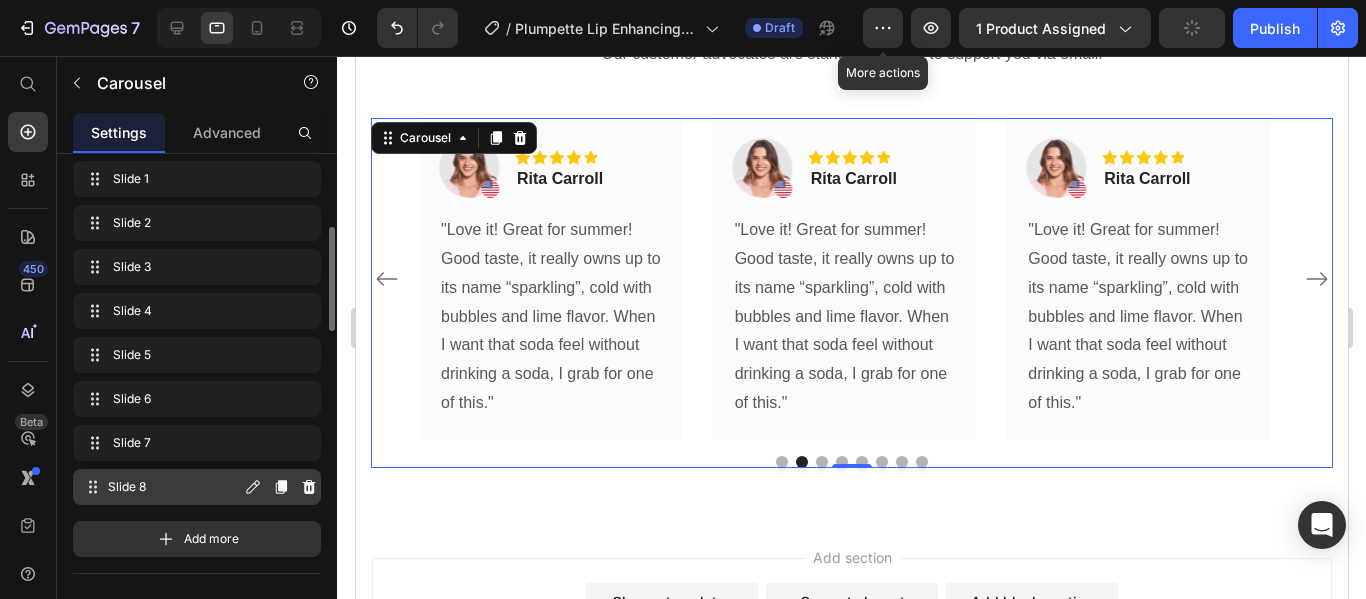 click 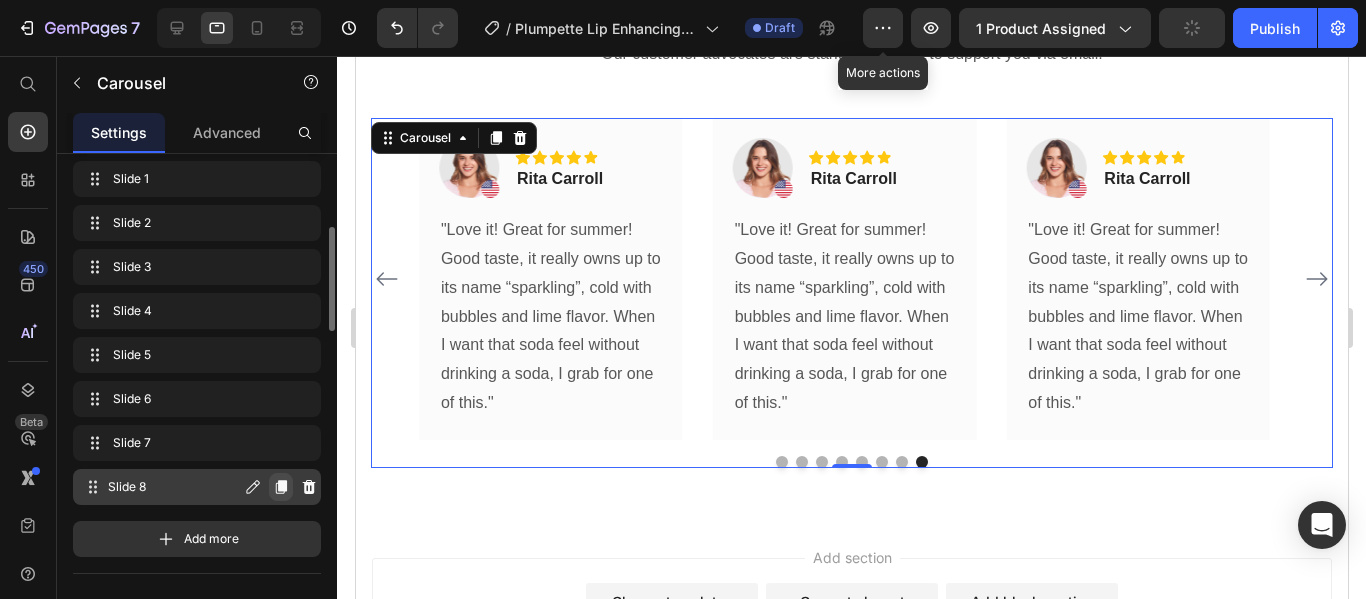 click 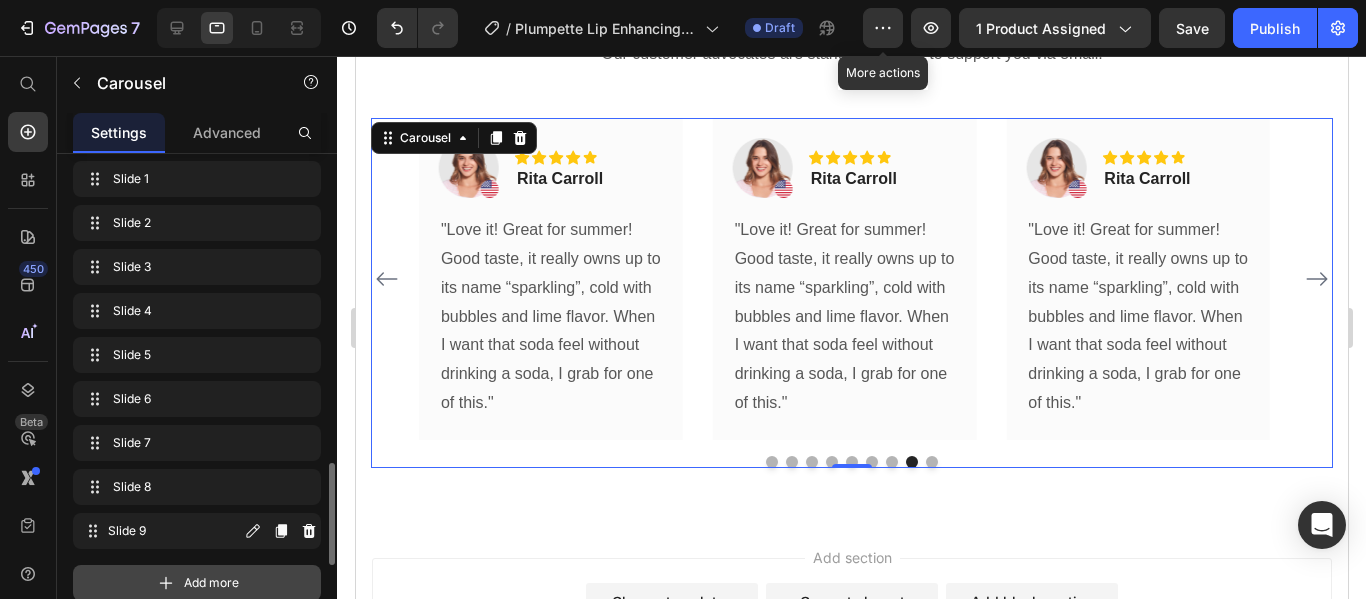 scroll, scrollTop: 551, scrollLeft: 0, axis: vertical 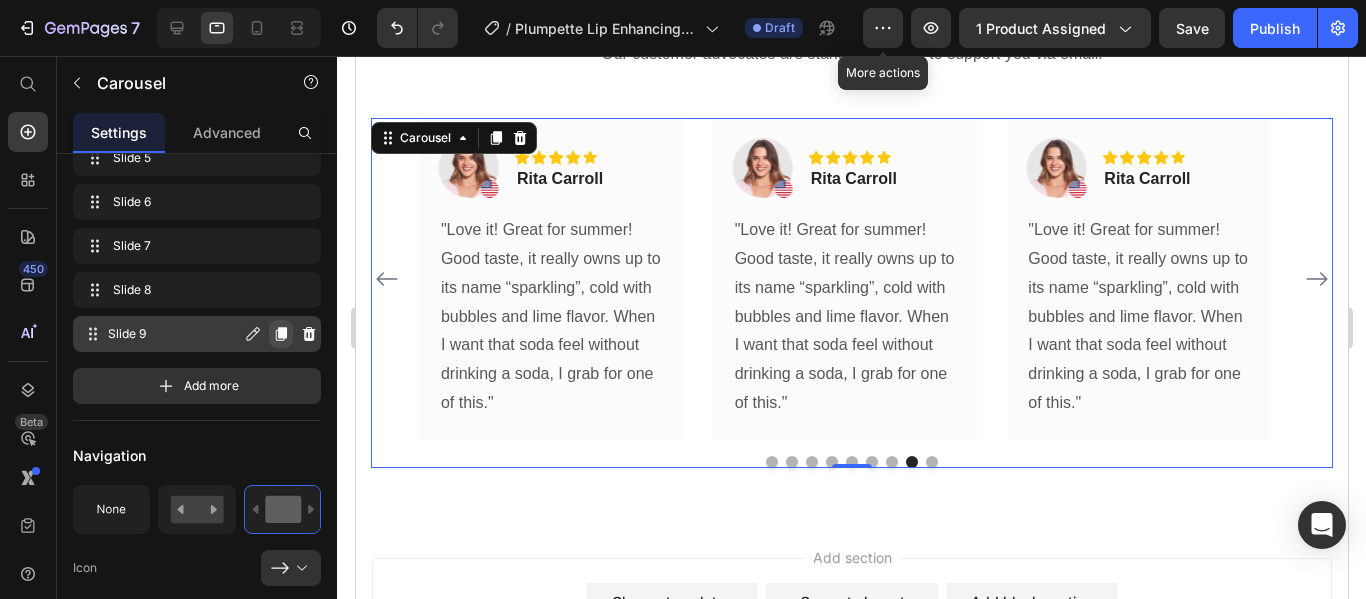 click 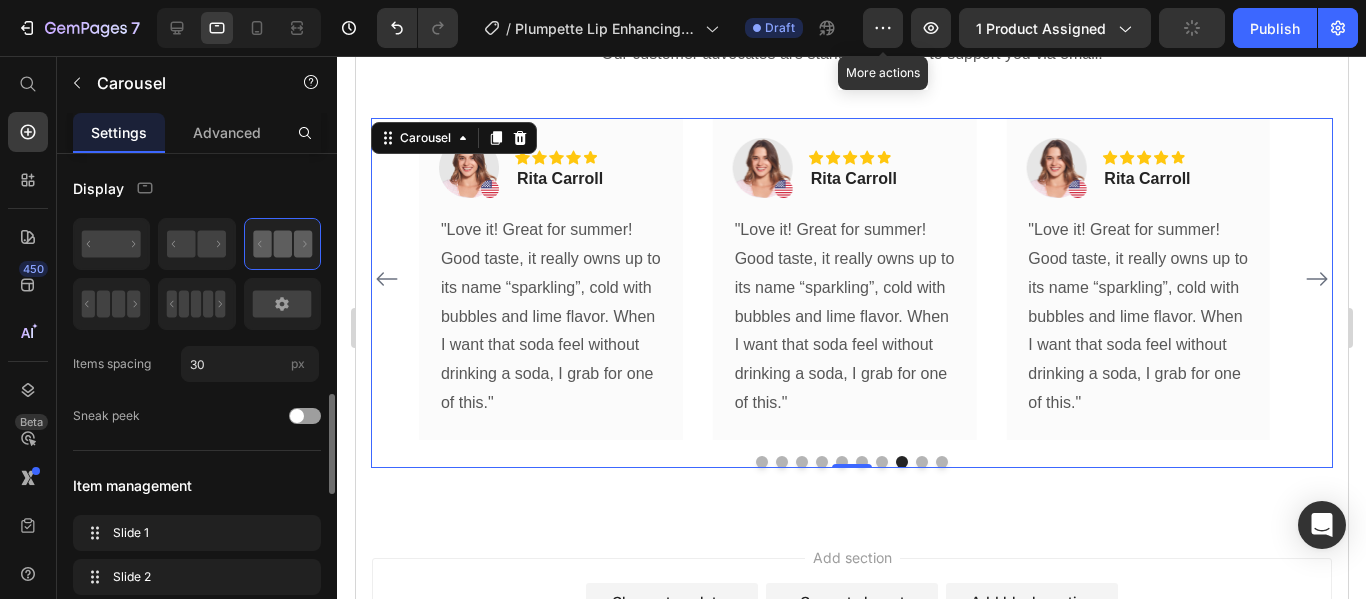 scroll, scrollTop: 243, scrollLeft: 0, axis: vertical 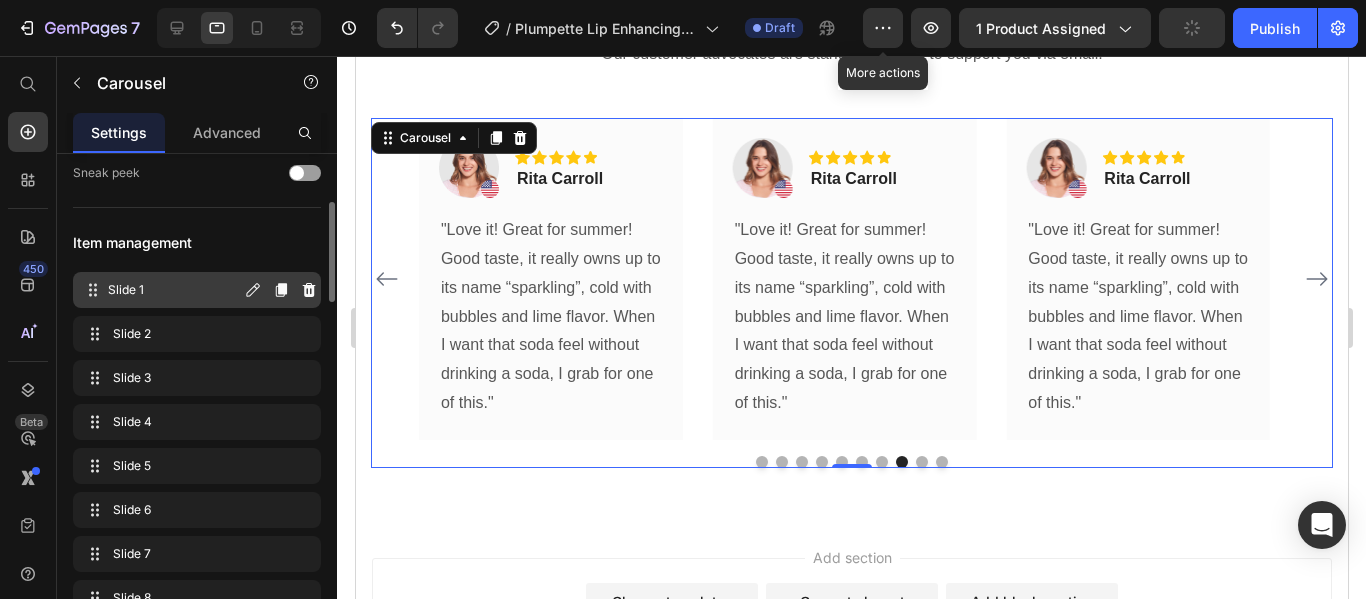 click on "Slide 1 Slide 1" at bounding box center [161, 290] 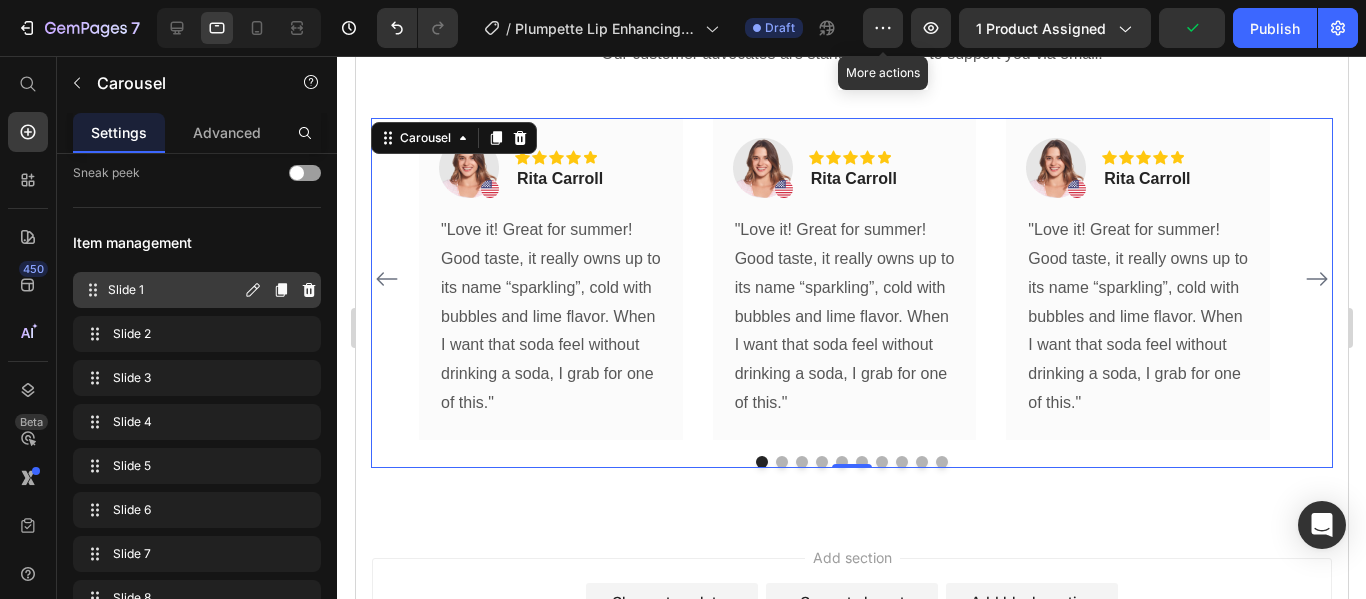 click on "Slide 1 Slide 1" at bounding box center (161, 290) 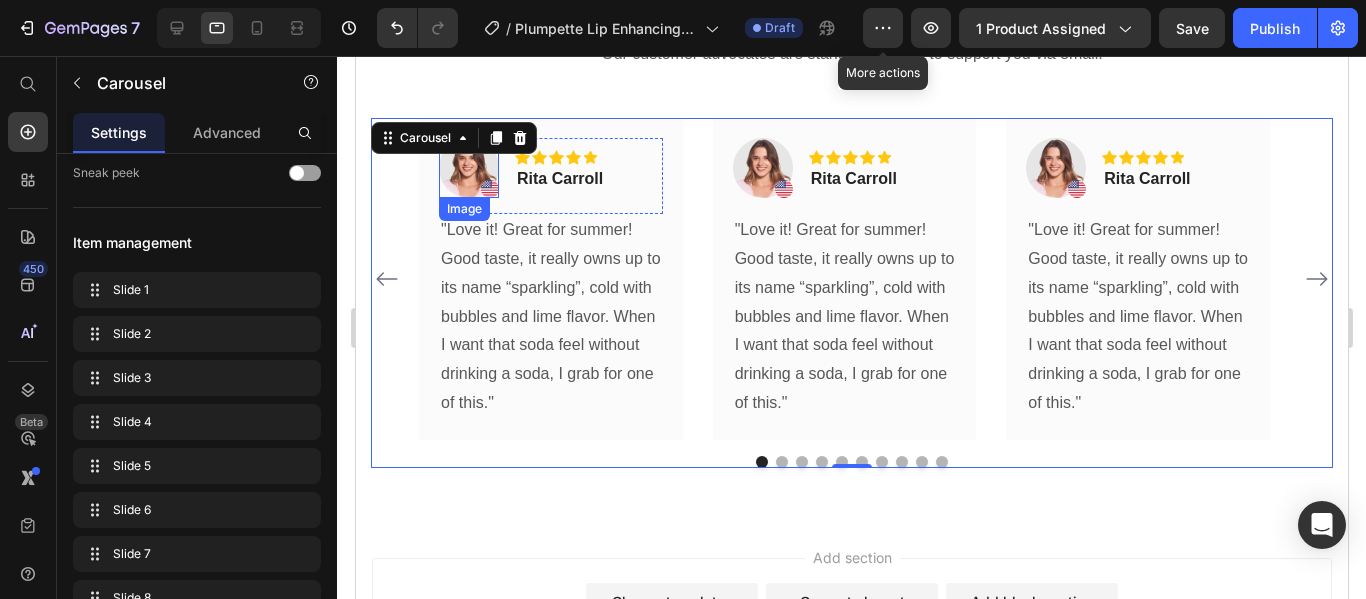 click at bounding box center [468, 168] 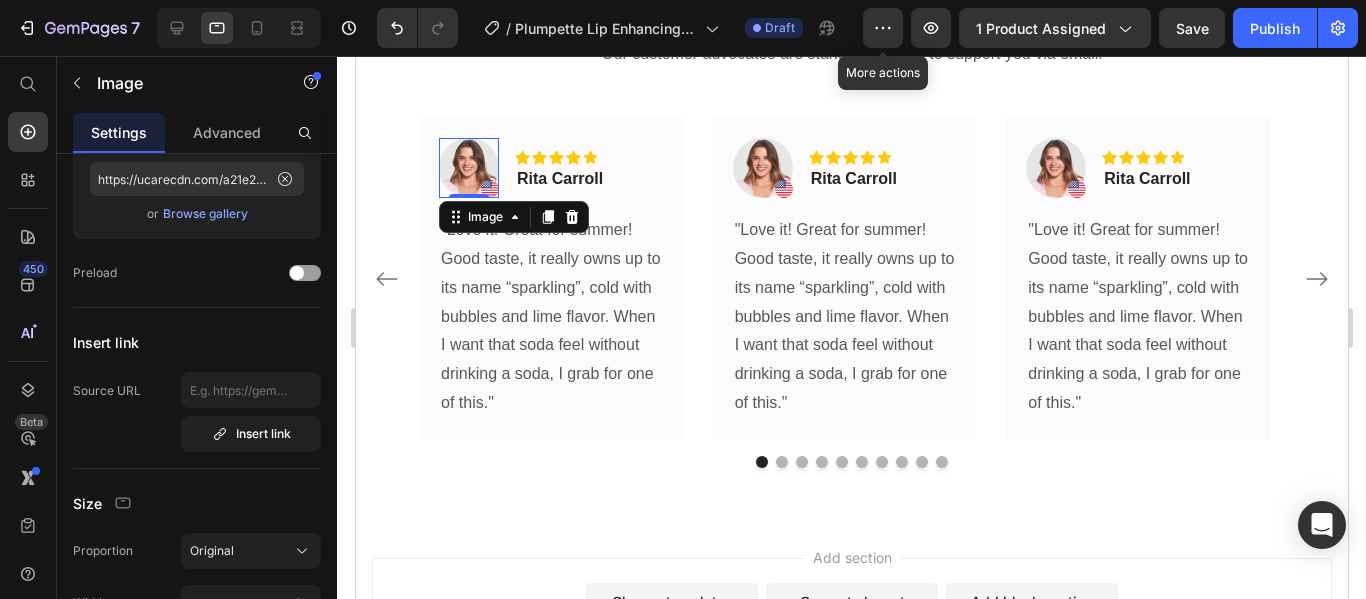 scroll, scrollTop: 0, scrollLeft: 0, axis: both 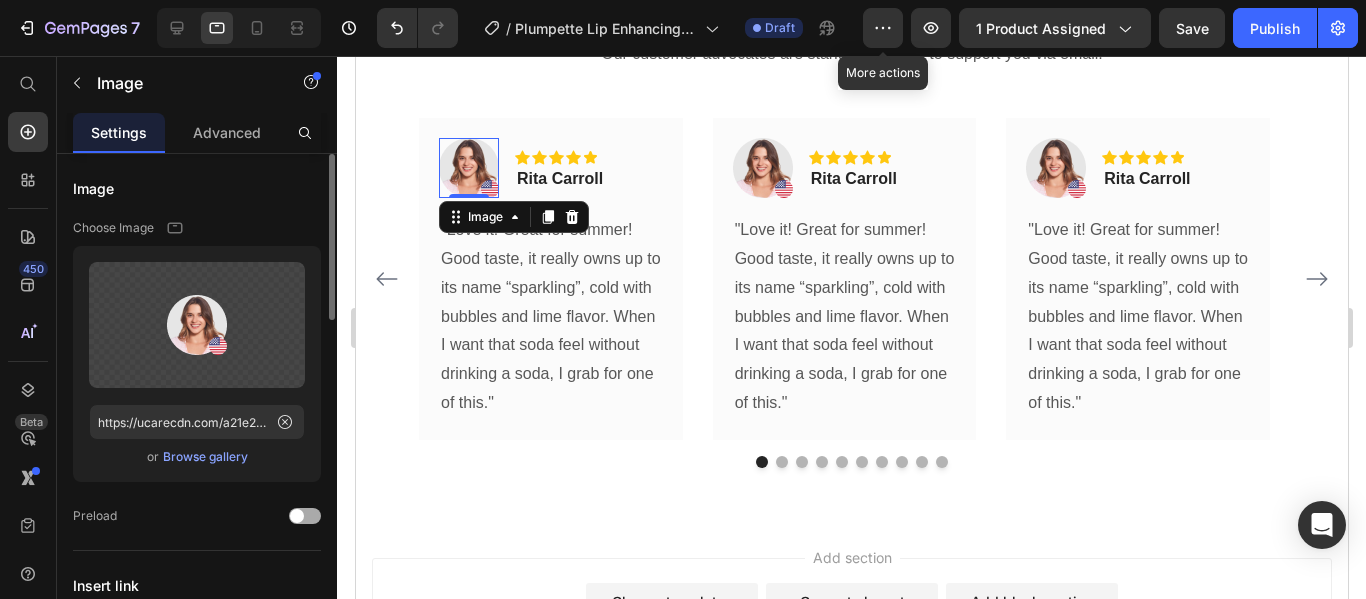 click at bounding box center (305, 516) 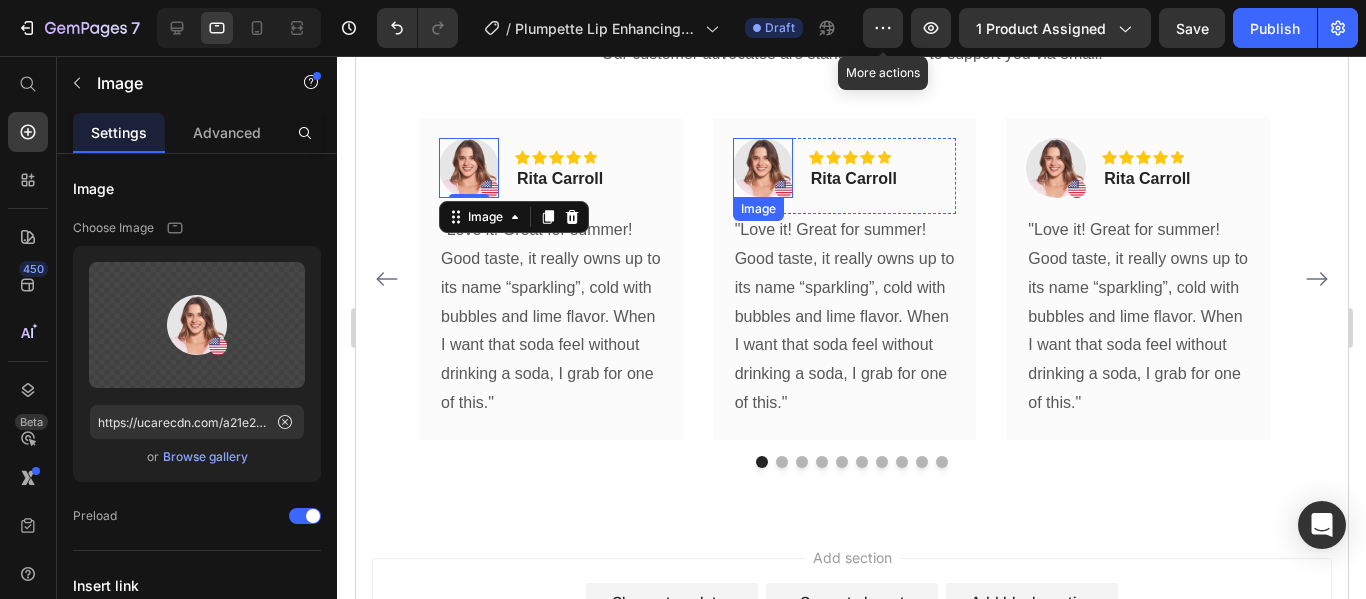 click at bounding box center [762, 168] 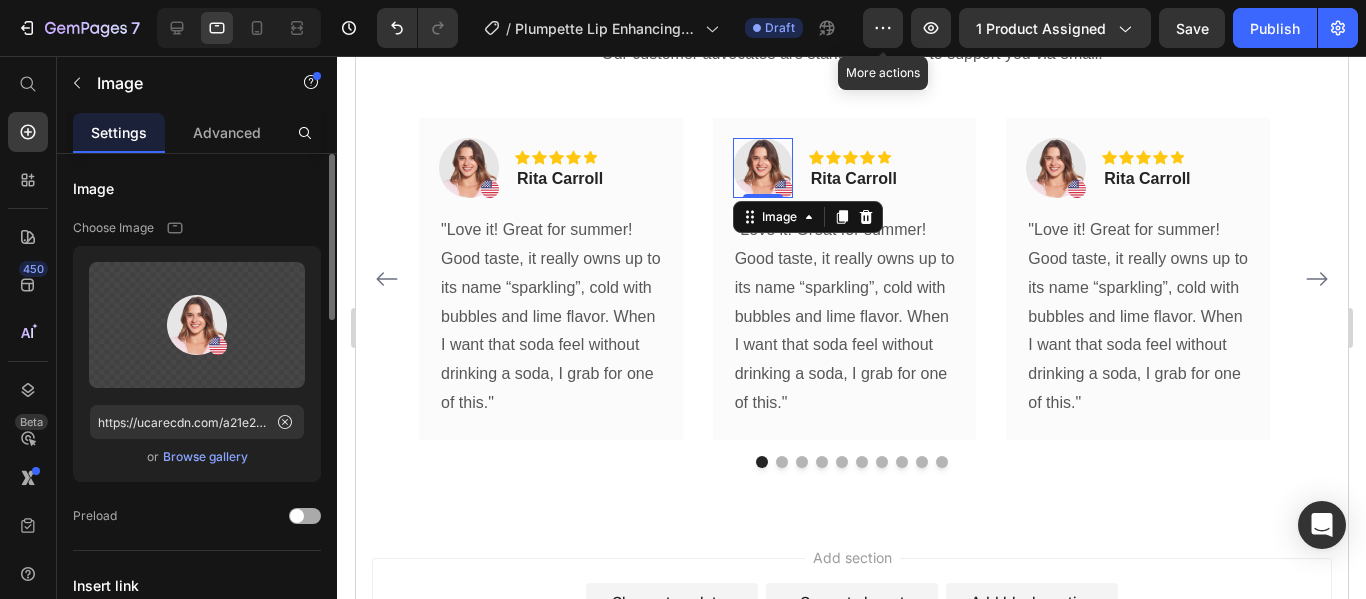 click at bounding box center [305, 516] 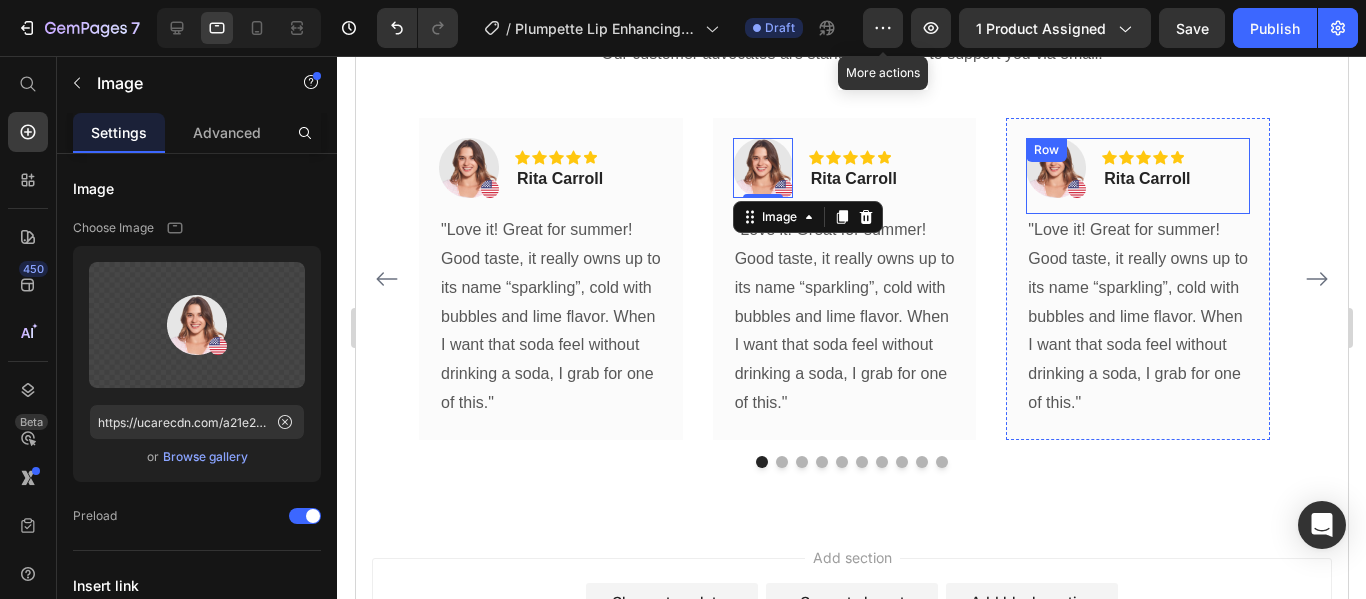 click on "Image
Icon
Icon
Icon
Icon
Icon Row Rita Carroll Text block Row" at bounding box center [1137, 176] 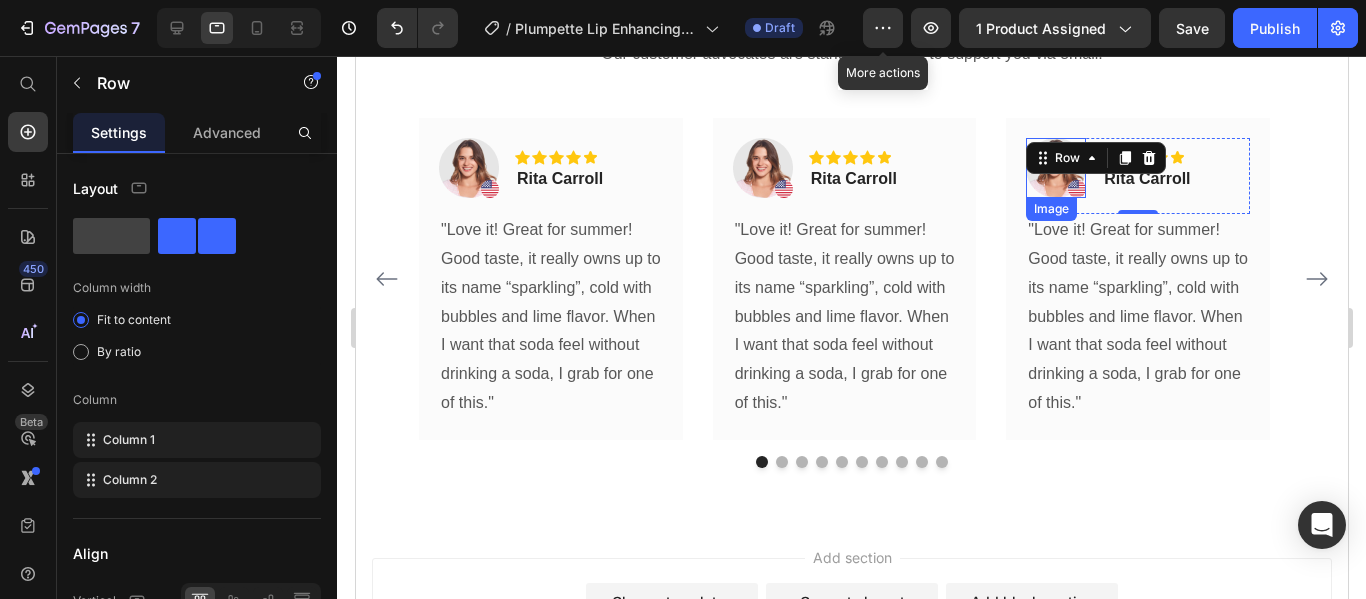 click at bounding box center [1055, 168] 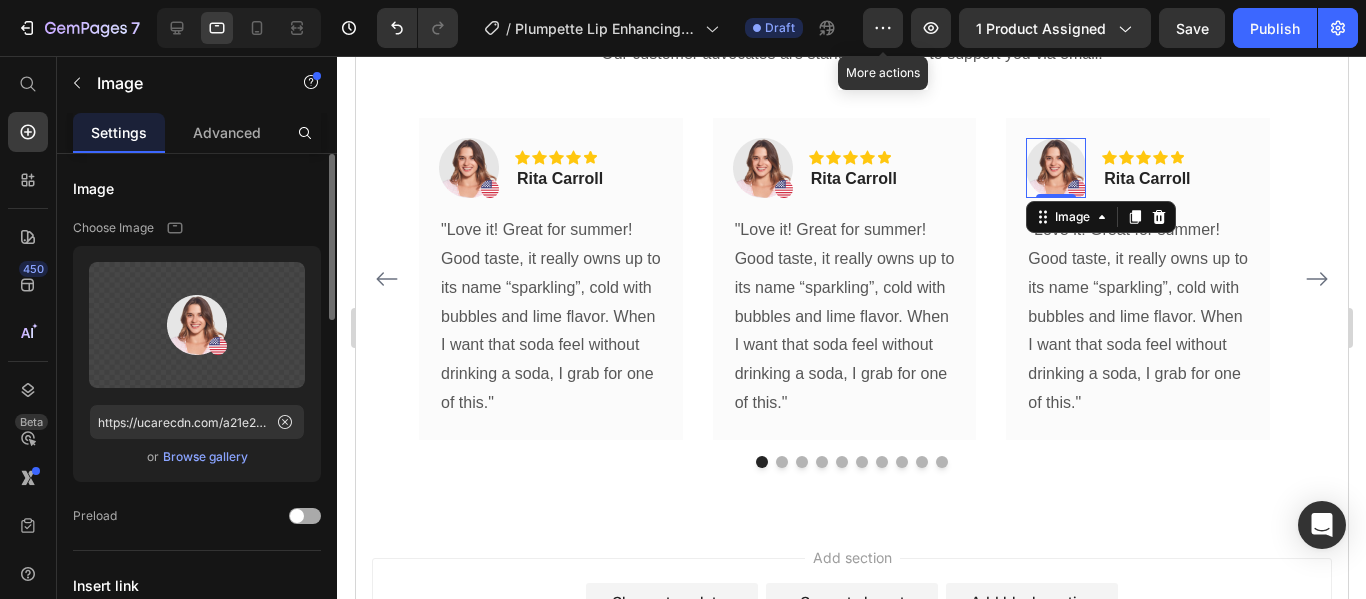 click at bounding box center [297, 516] 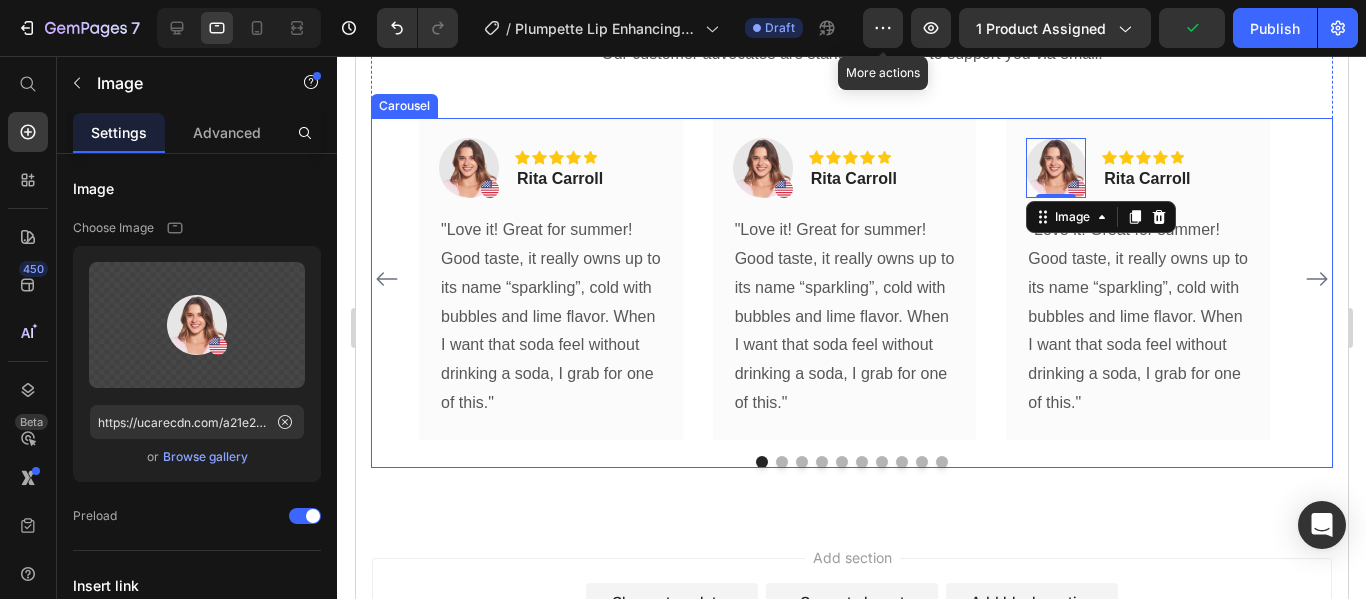 click at bounding box center [821, 462] 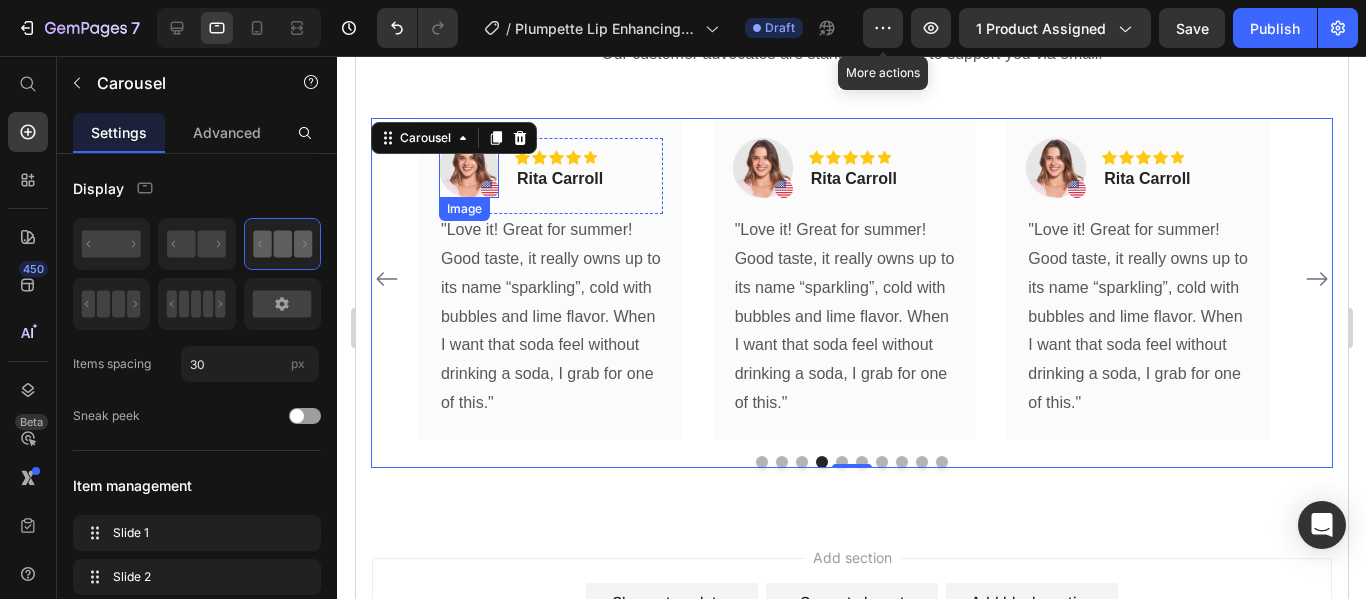 click at bounding box center [468, 168] 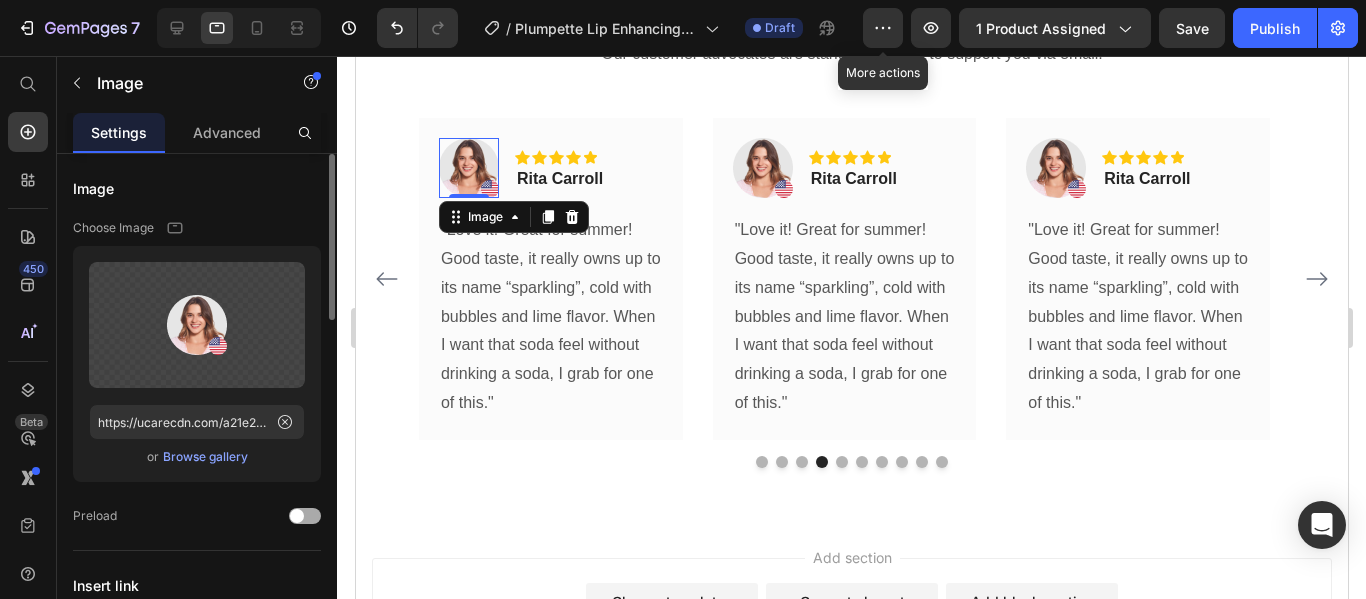 click at bounding box center [305, 516] 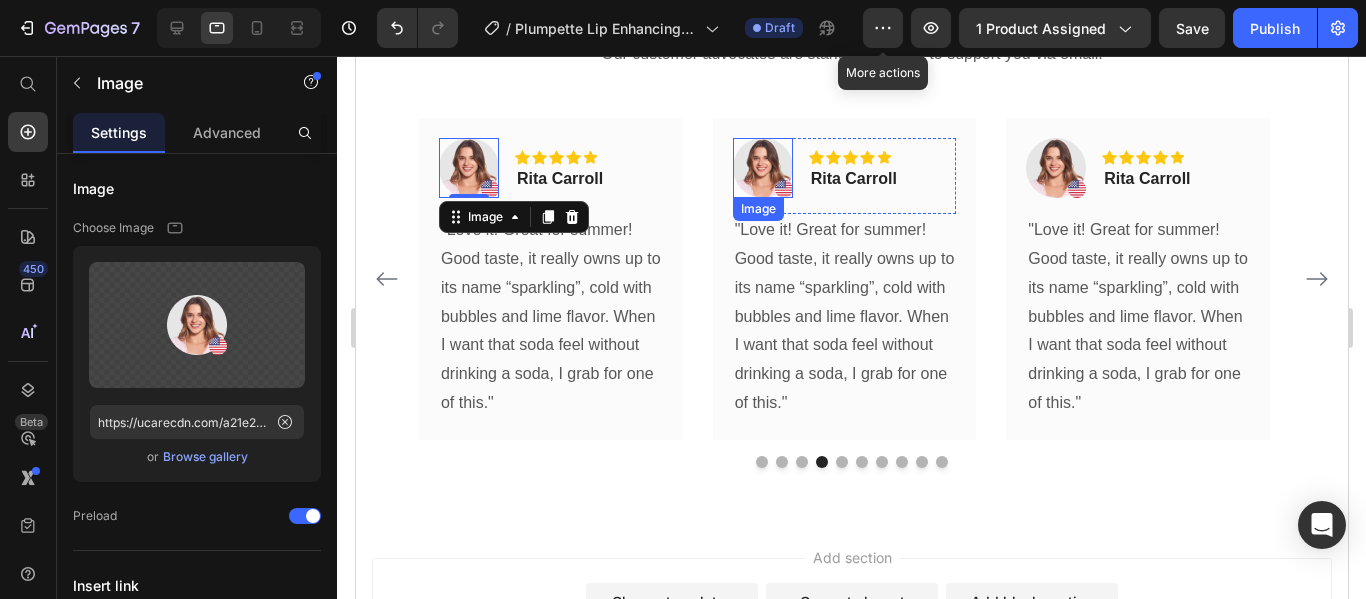 click at bounding box center [762, 168] 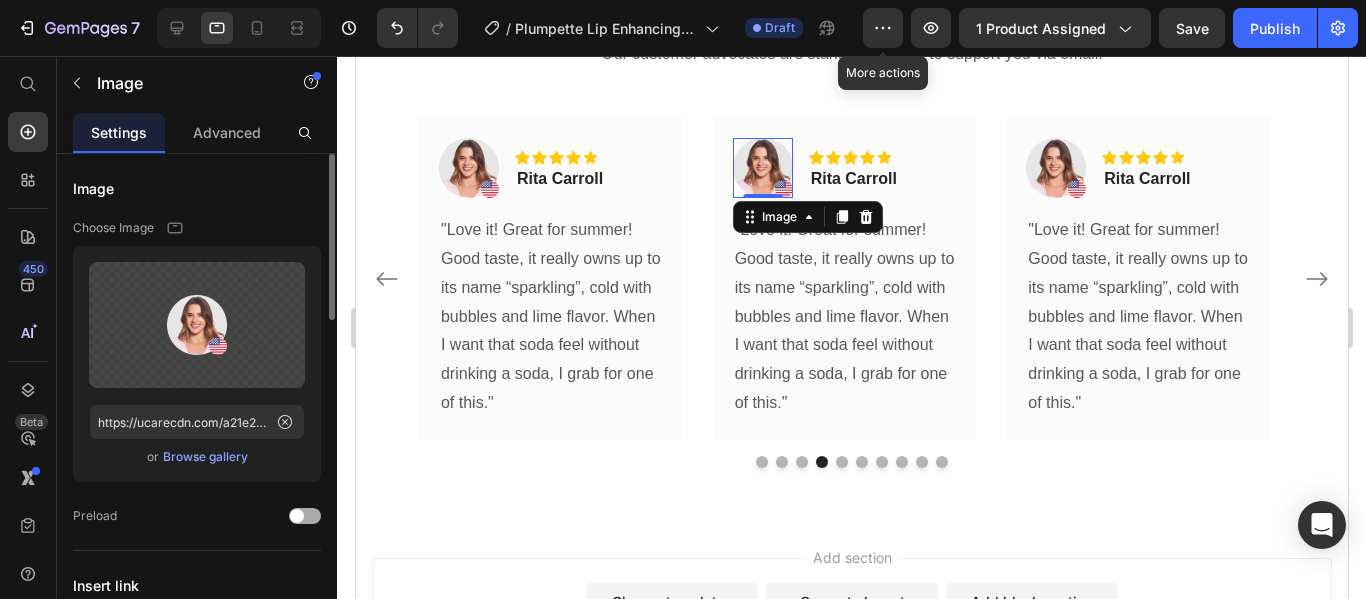 click at bounding box center [297, 516] 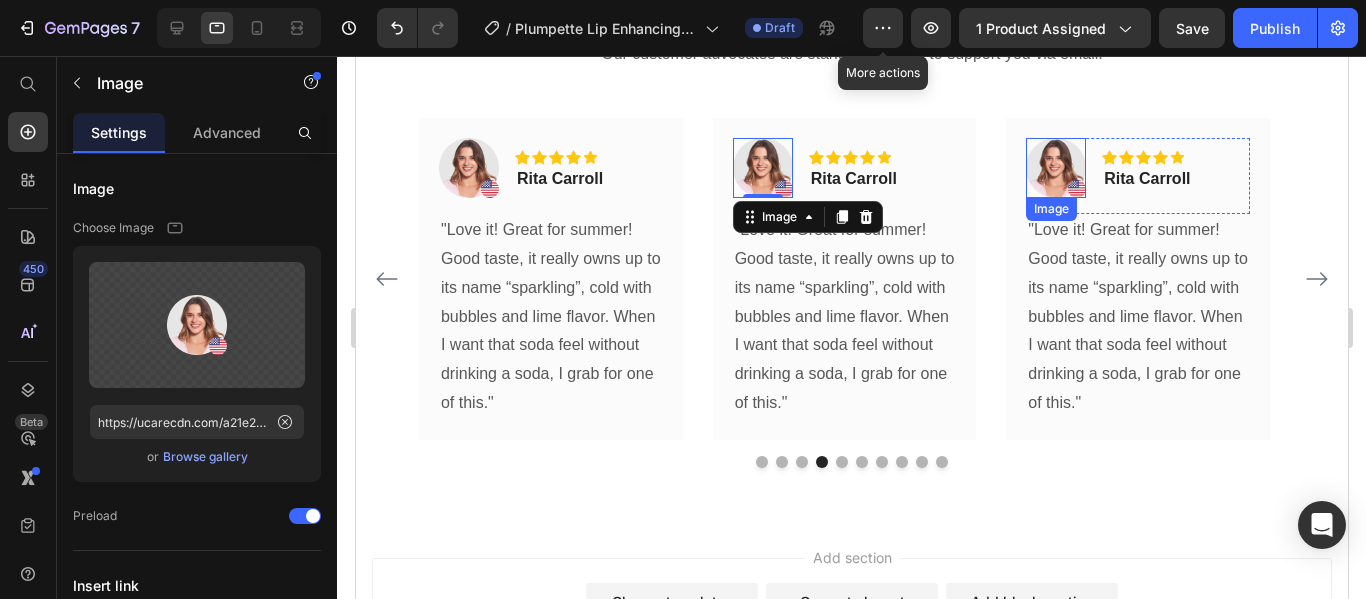 click at bounding box center (1055, 168) 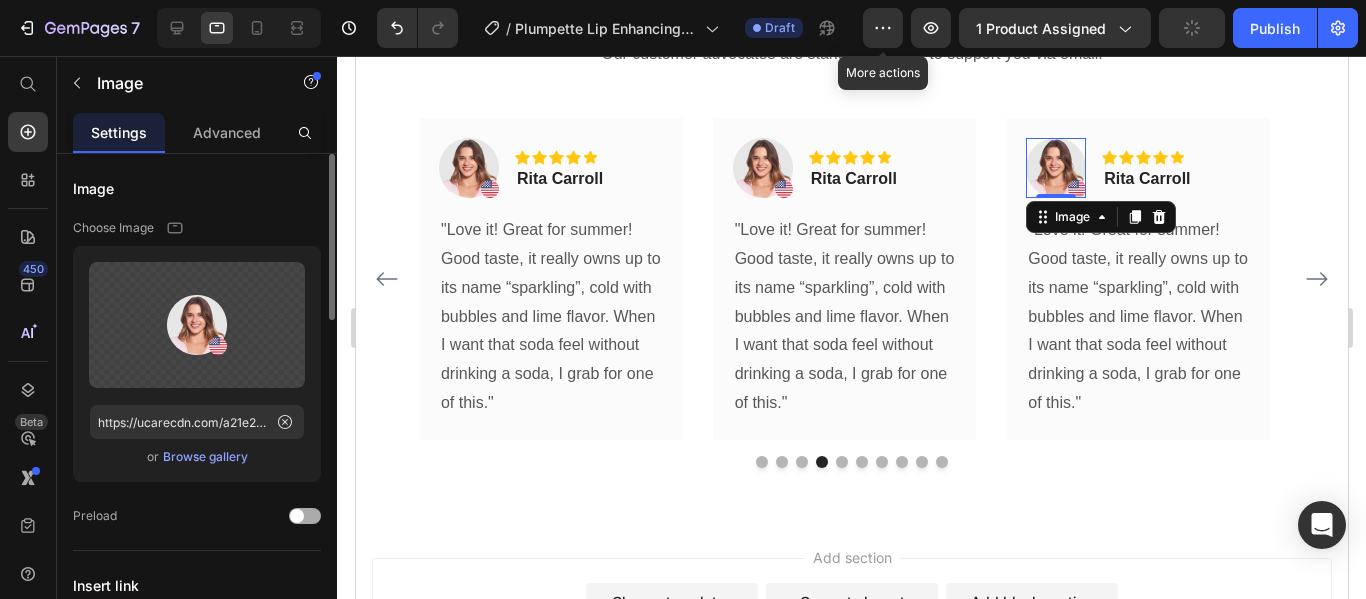 click at bounding box center [297, 516] 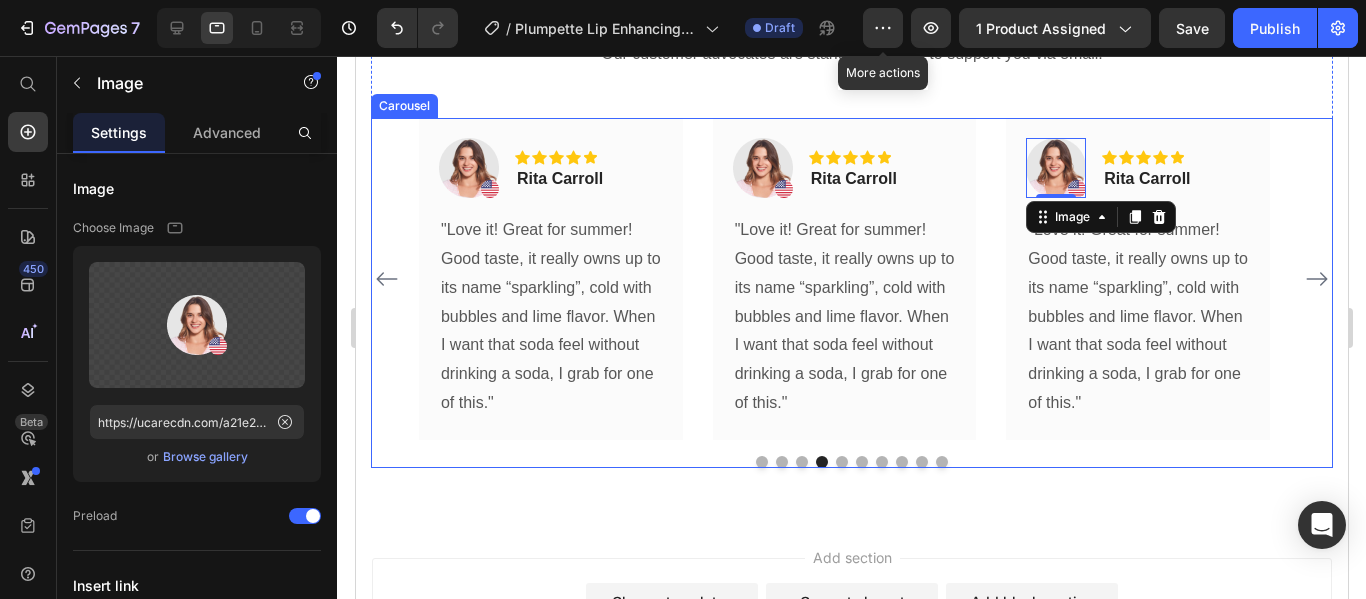 click at bounding box center [861, 462] 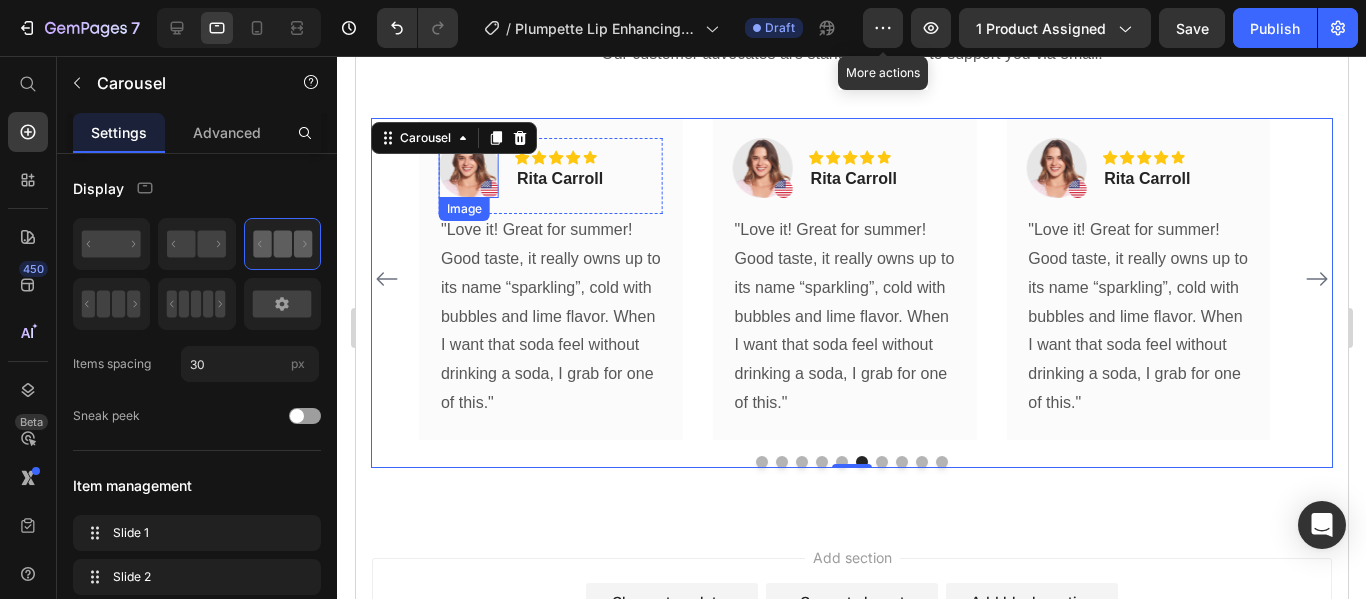 click at bounding box center (468, 168) 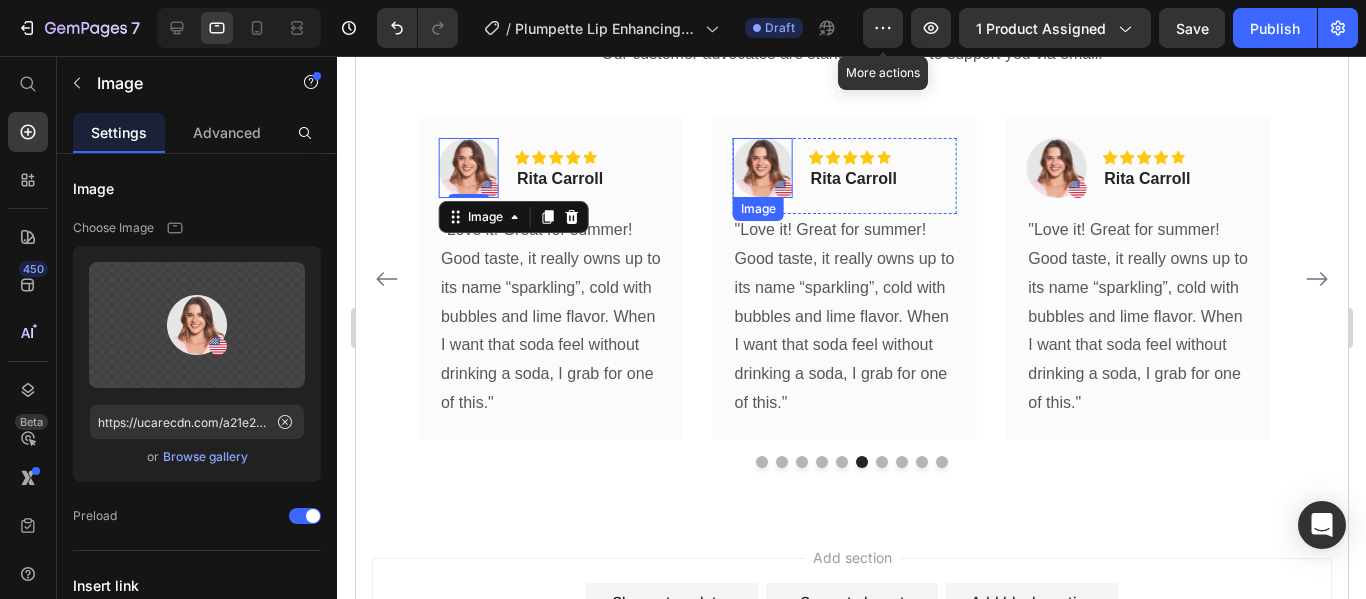 click at bounding box center (762, 168) 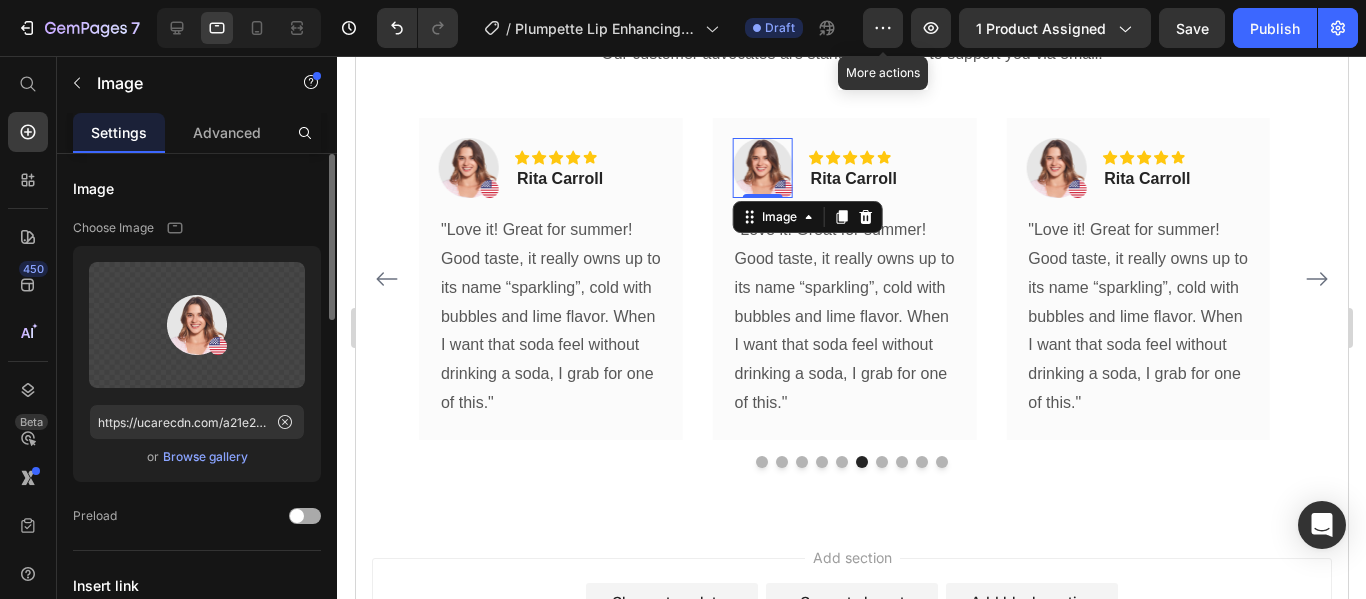 click on "Preload" 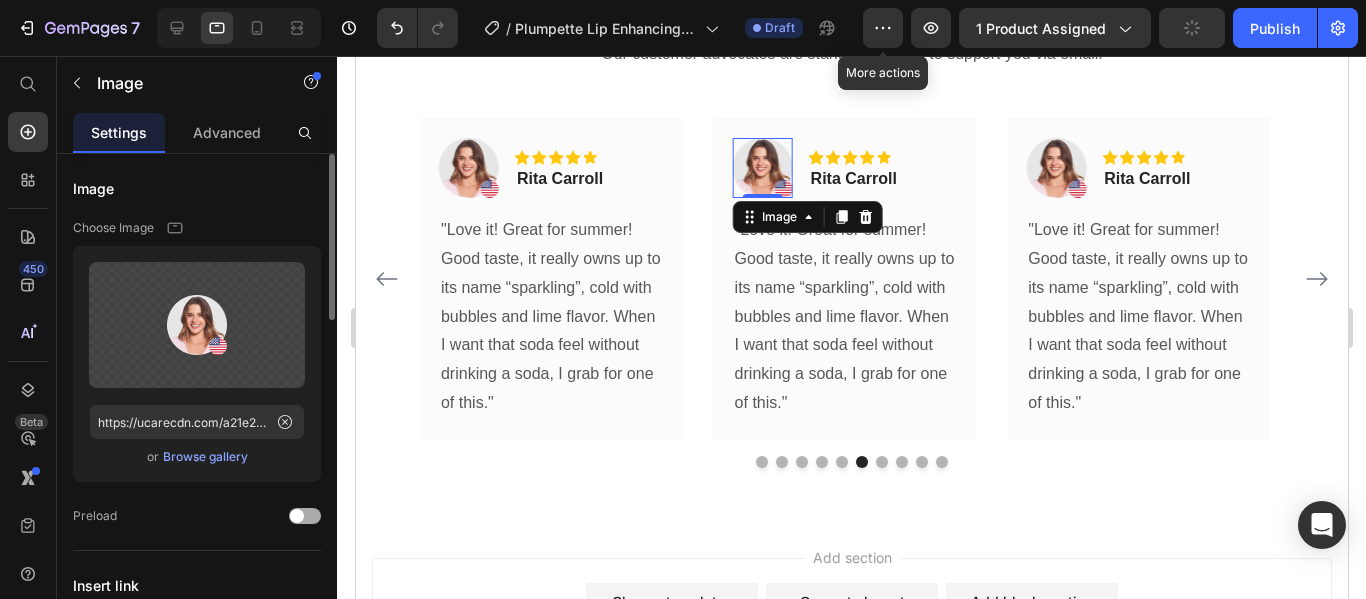 click at bounding box center (305, 516) 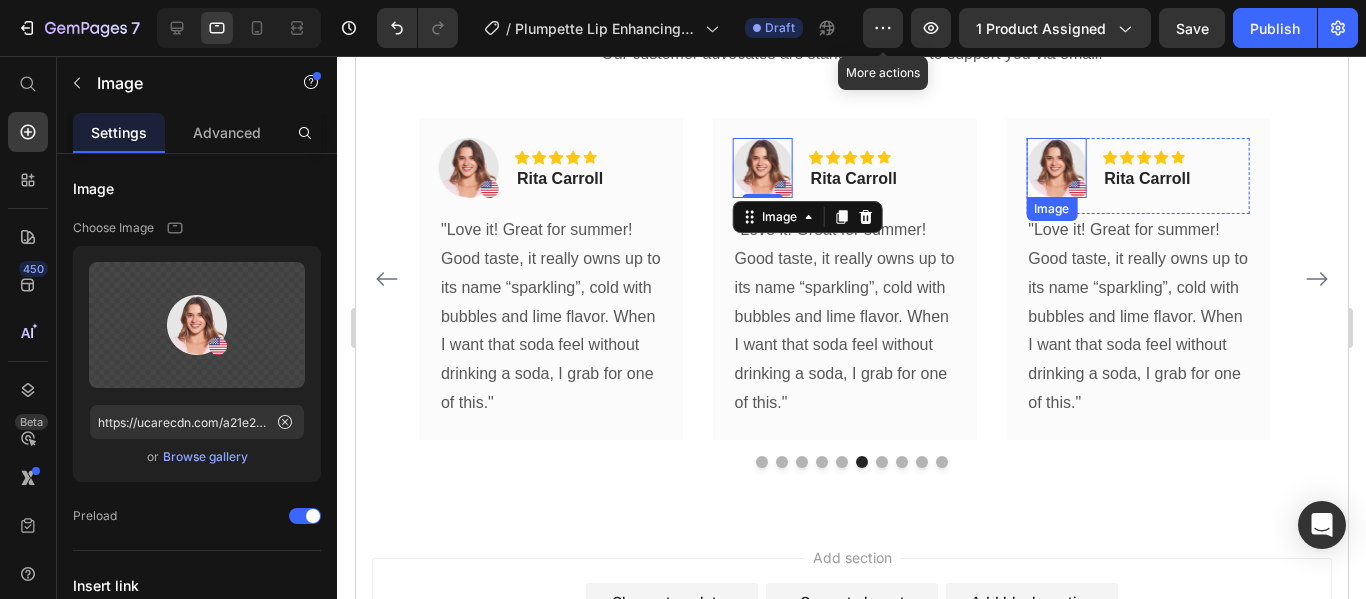 click at bounding box center (1055, 168) 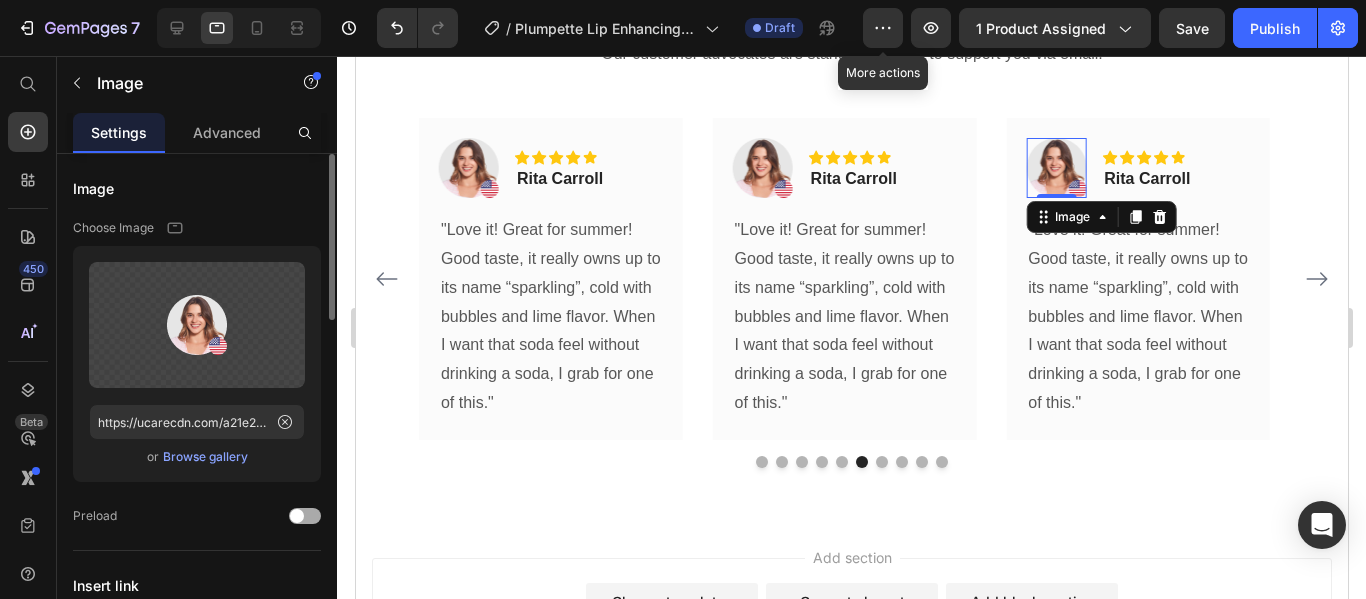 click at bounding box center [305, 516] 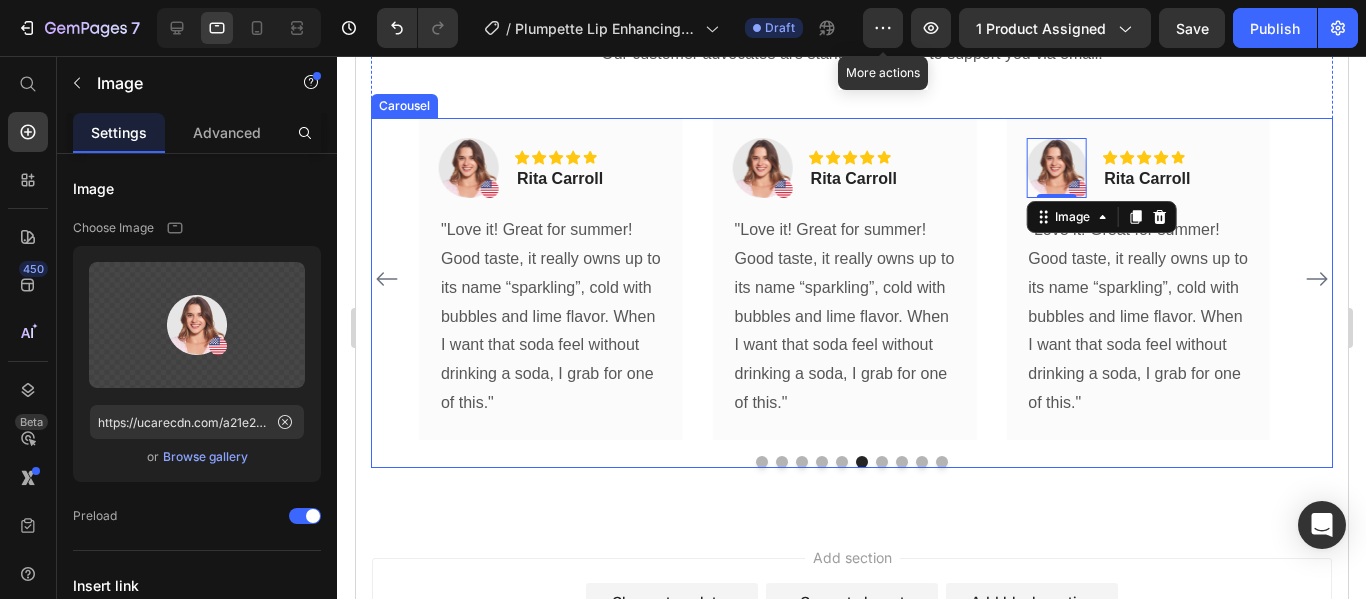 click at bounding box center [901, 462] 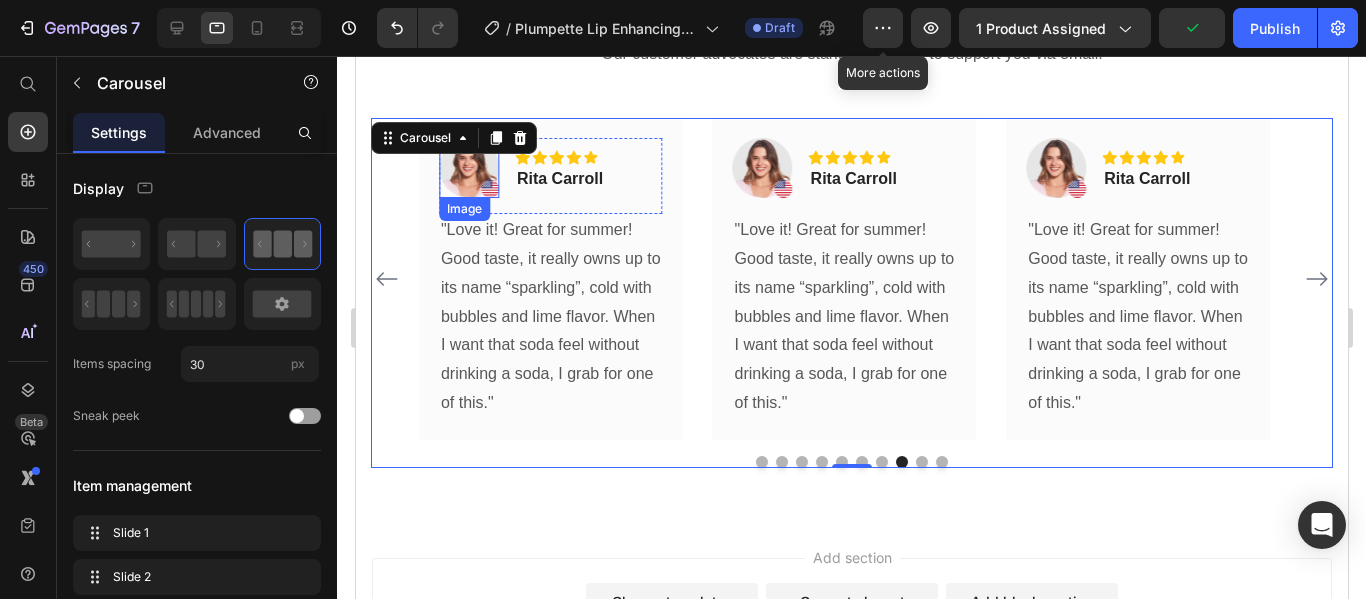 click at bounding box center [468, 168] 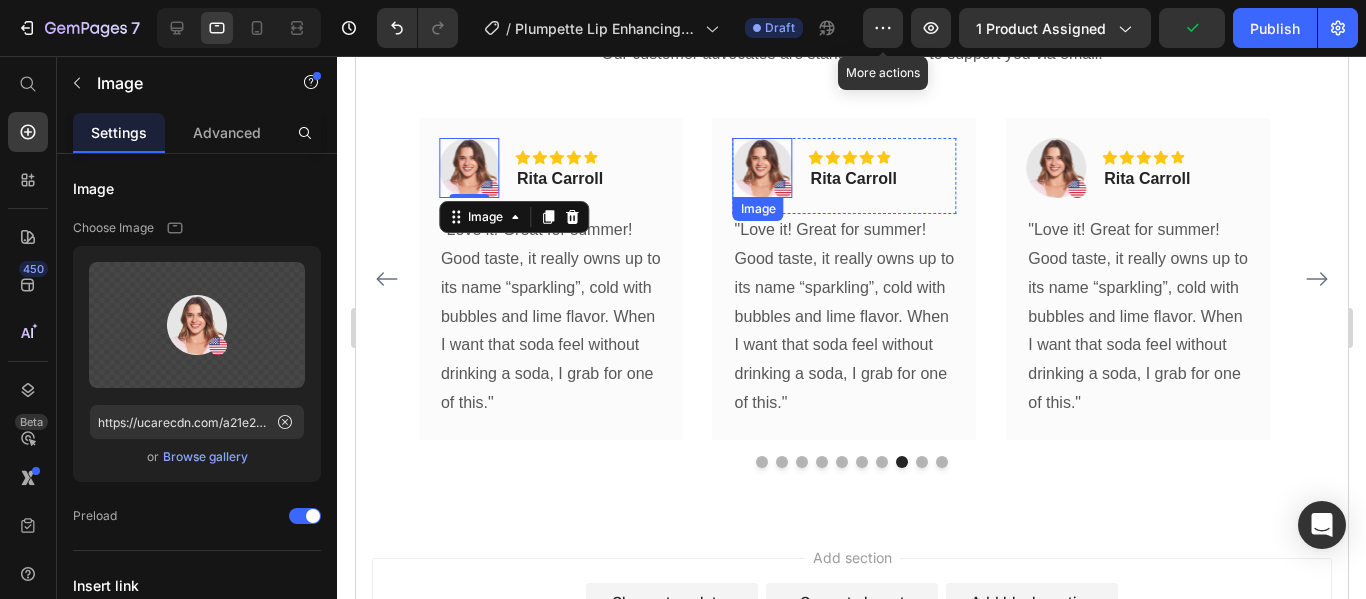 click at bounding box center (762, 168) 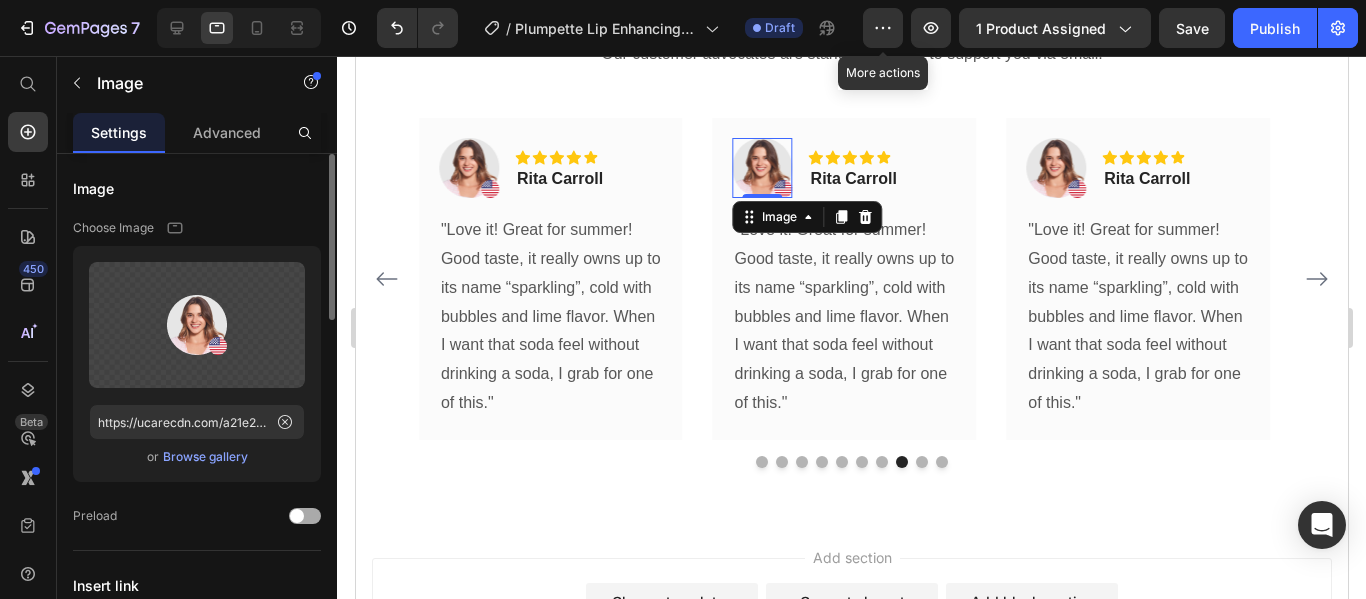 click at bounding box center [305, 516] 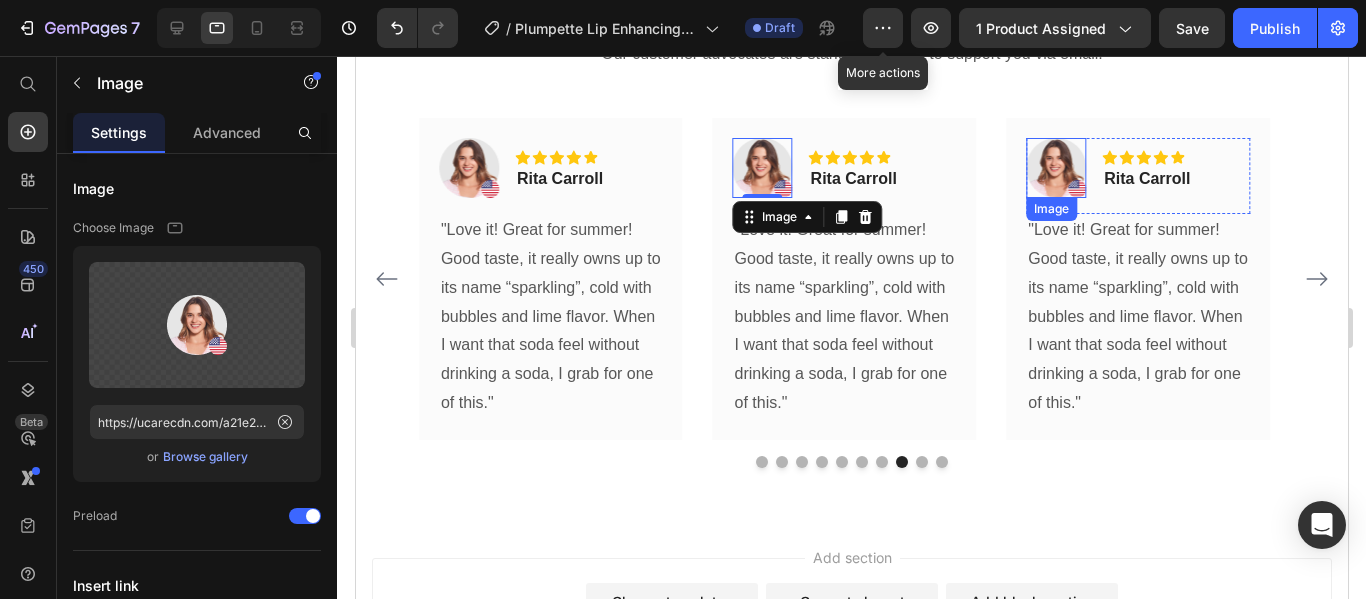 click at bounding box center [1055, 168] 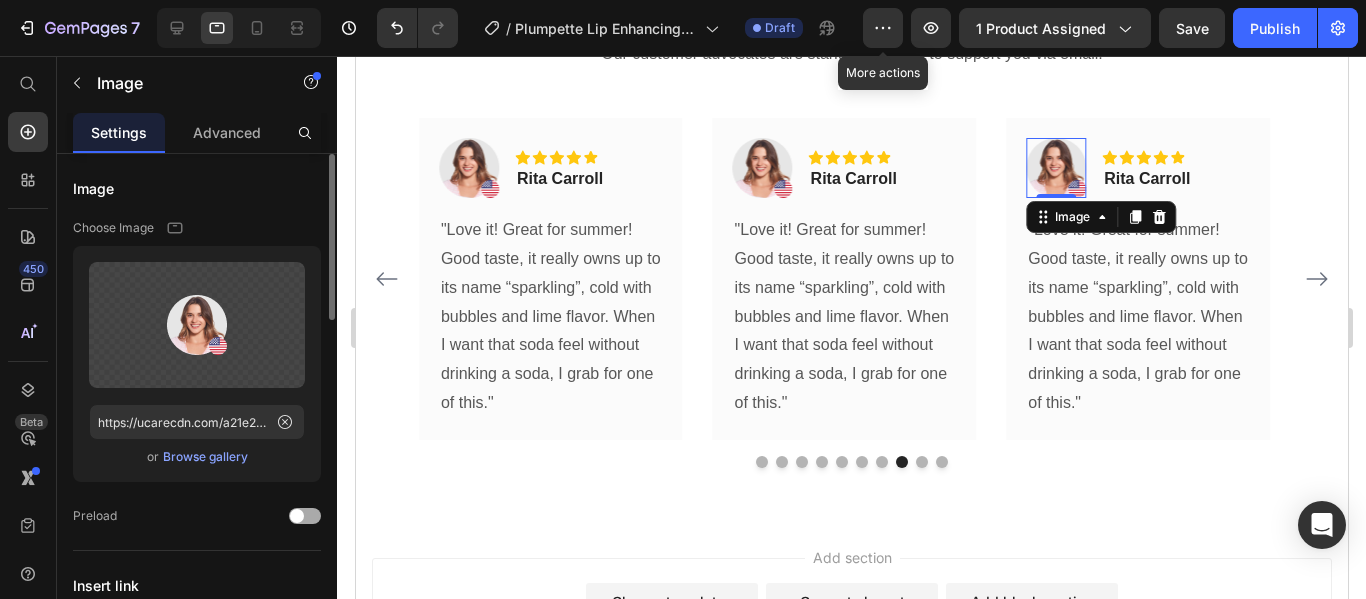 click on "Preload" 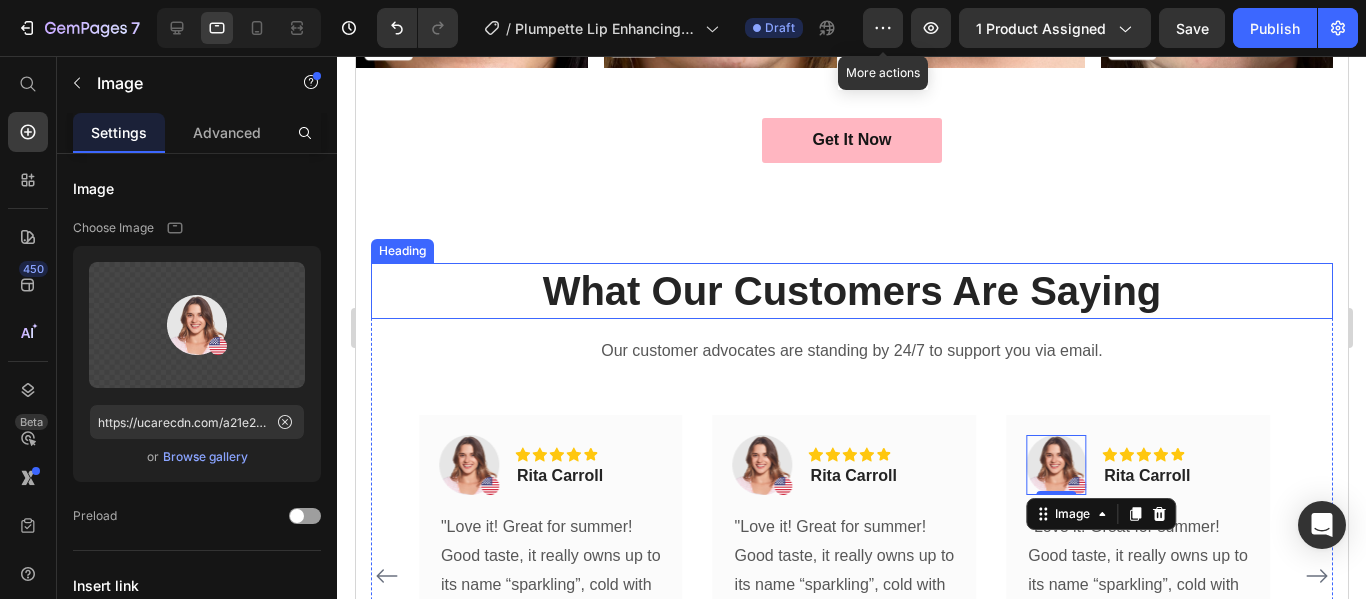 scroll, scrollTop: 2932, scrollLeft: 0, axis: vertical 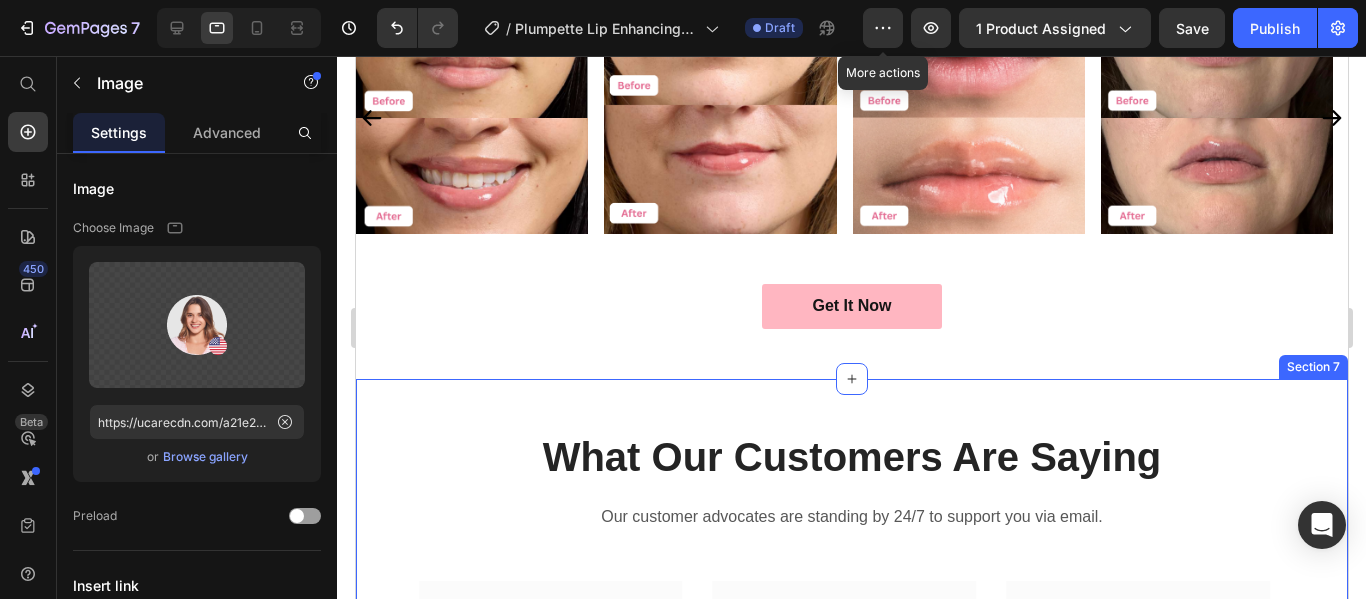 click on "What Our Customers Are Saying Heading Our customer advocates are standing by 24/7 to support you via email. Text block
Image
Icon
Icon
Icon
Icon
Icon Row [FIRST] [LAST] Text block Row "Love it! Great for summer! Good taste, it really owns up to its name “sparkling”, cold with bubbles and lime flavor. When I want that soda feel without drinking a soda, I grab for one of this." Text block Row Image
Icon
Icon
Icon
Icon
Icon Row [FIRST] [LAST] Text block Row "Love it! Great for summer! Good taste, it really owns up to its name “sparkling”, cold with bubbles and lime flavor. When I want that soda feel without drinking a soda, I grab for one of this." Text block Row Image
Icon
Icon
Icon
Icon
Icon Row [FIRST] [LAST] Text block Row Text block Row Image Icon Icon" at bounding box center (851, 680) 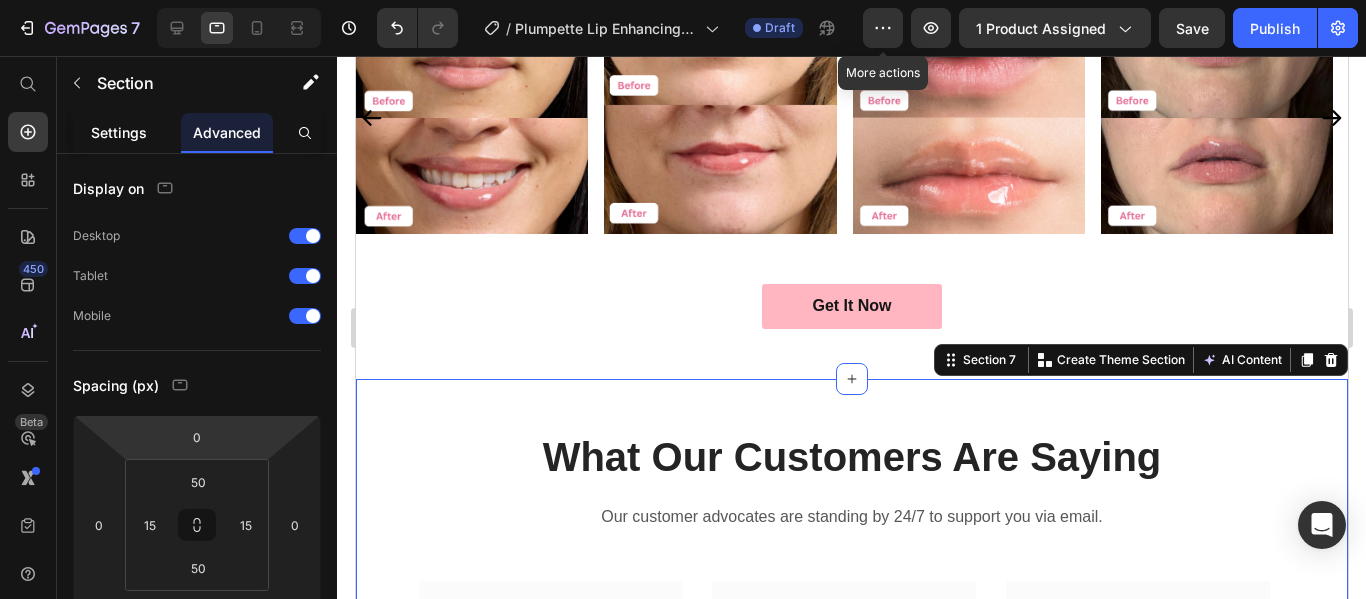 click on "Settings" at bounding box center (119, 132) 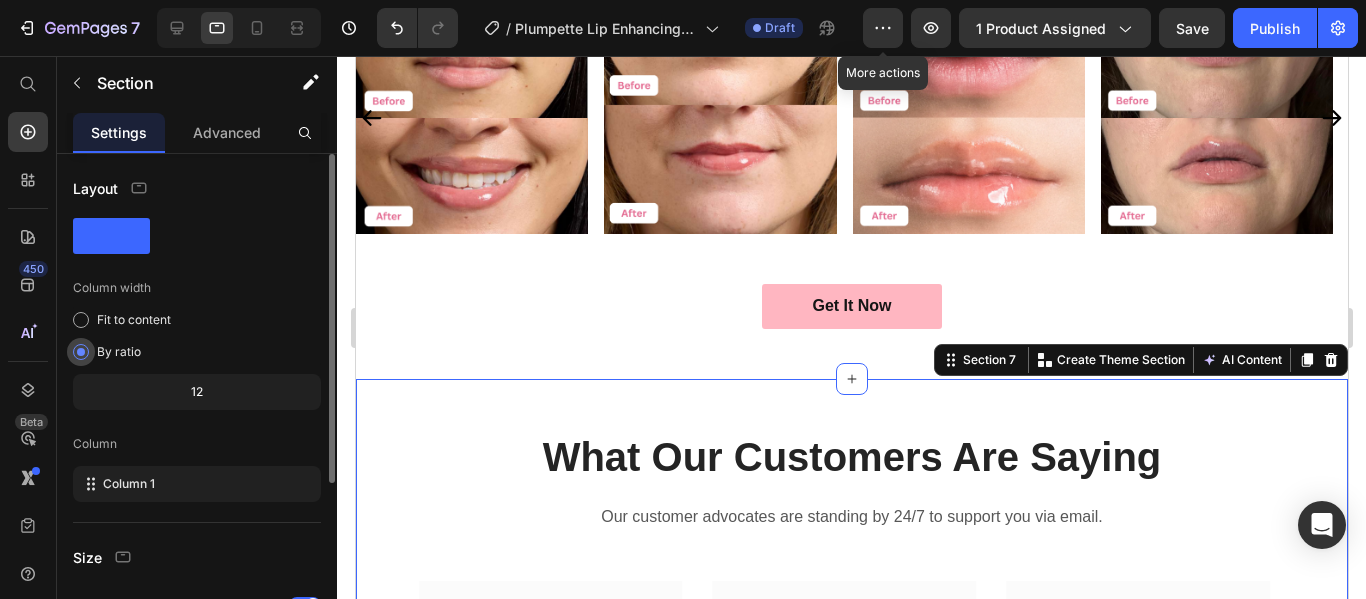 scroll, scrollTop: 262, scrollLeft: 0, axis: vertical 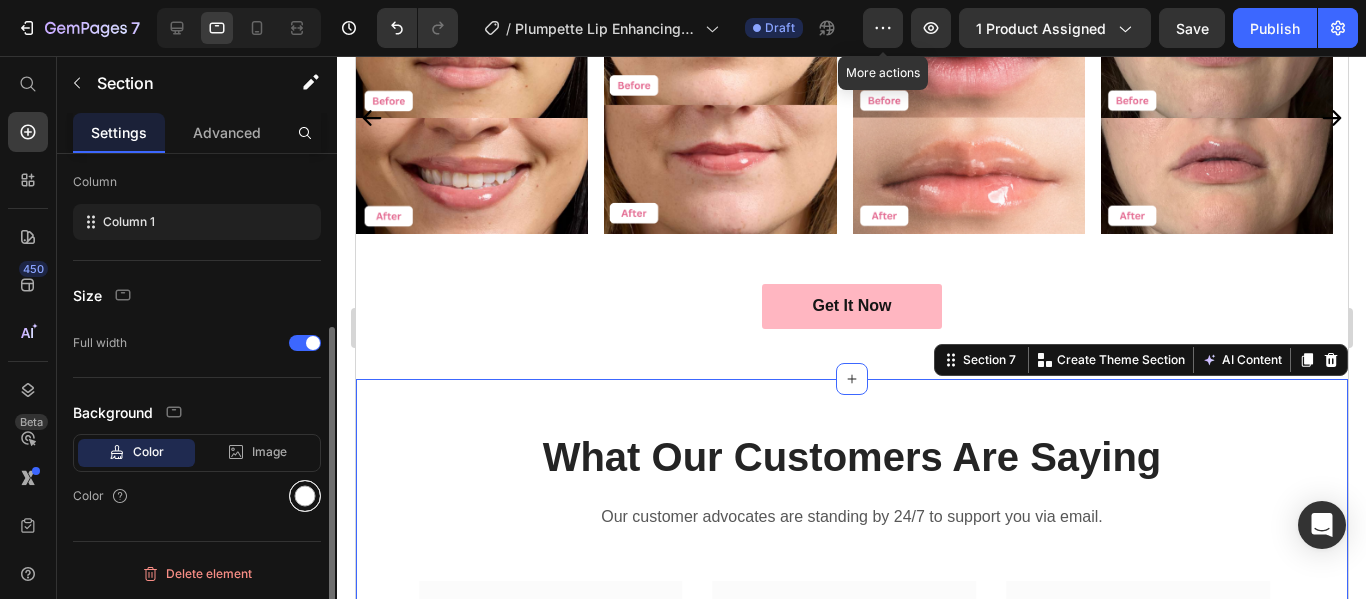 click at bounding box center (305, 496) 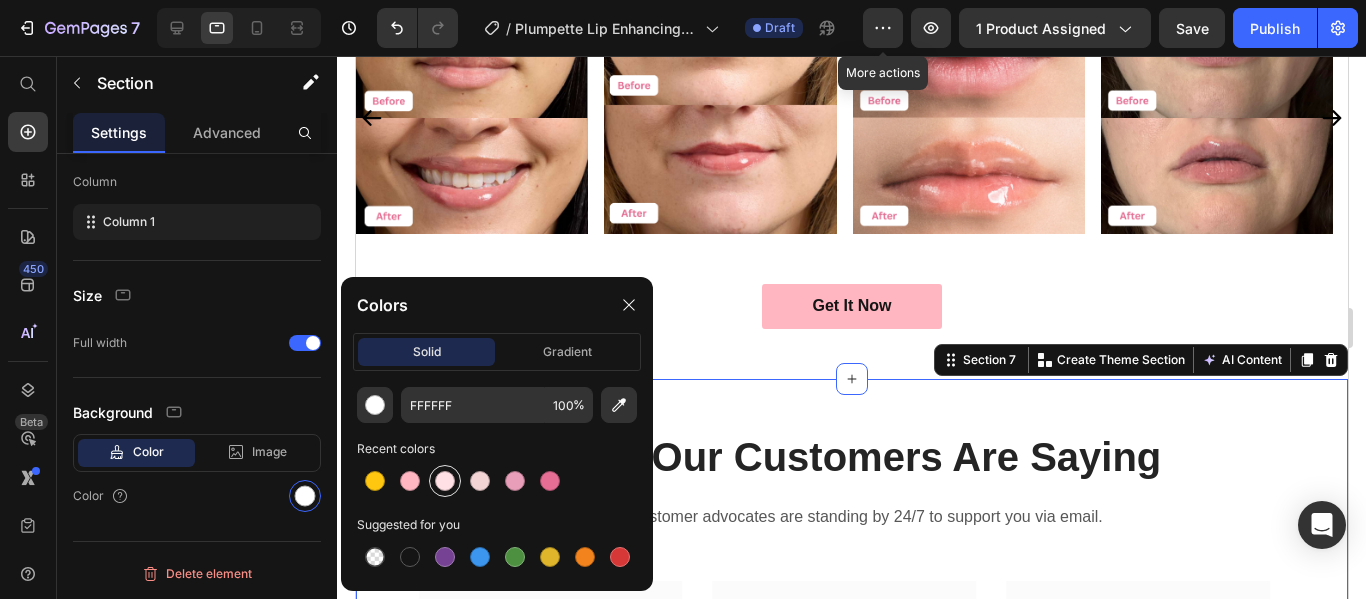 click at bounding box center [445, 481] 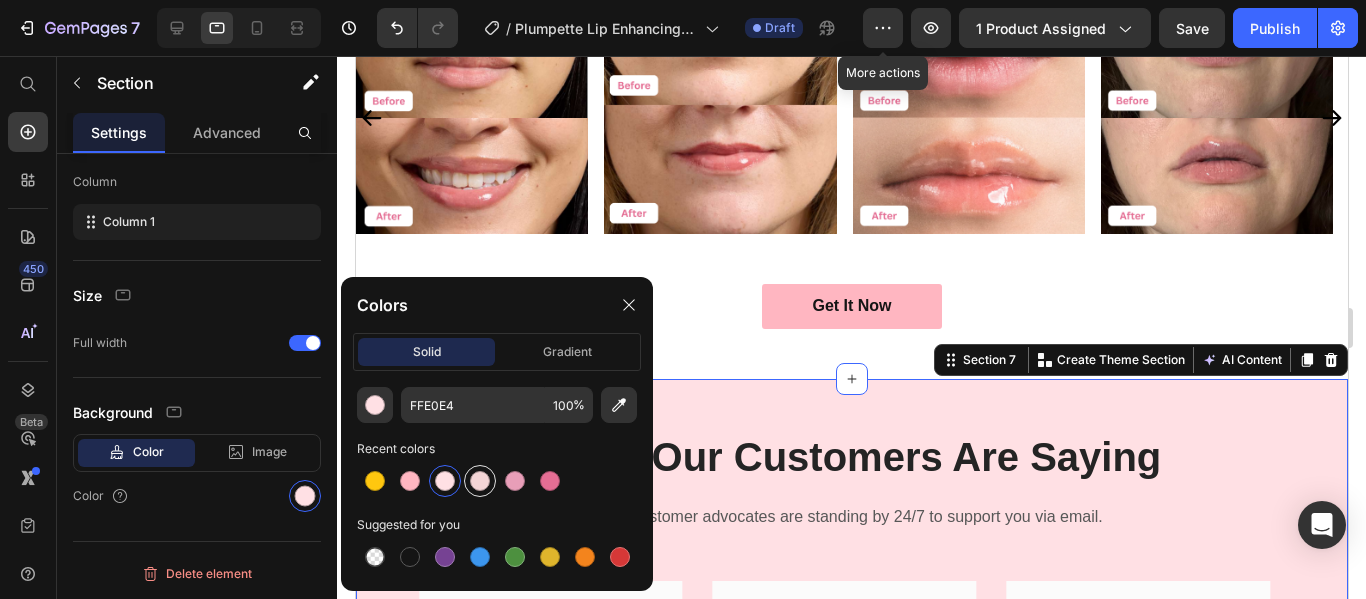 click at bounding box center (480, 481) 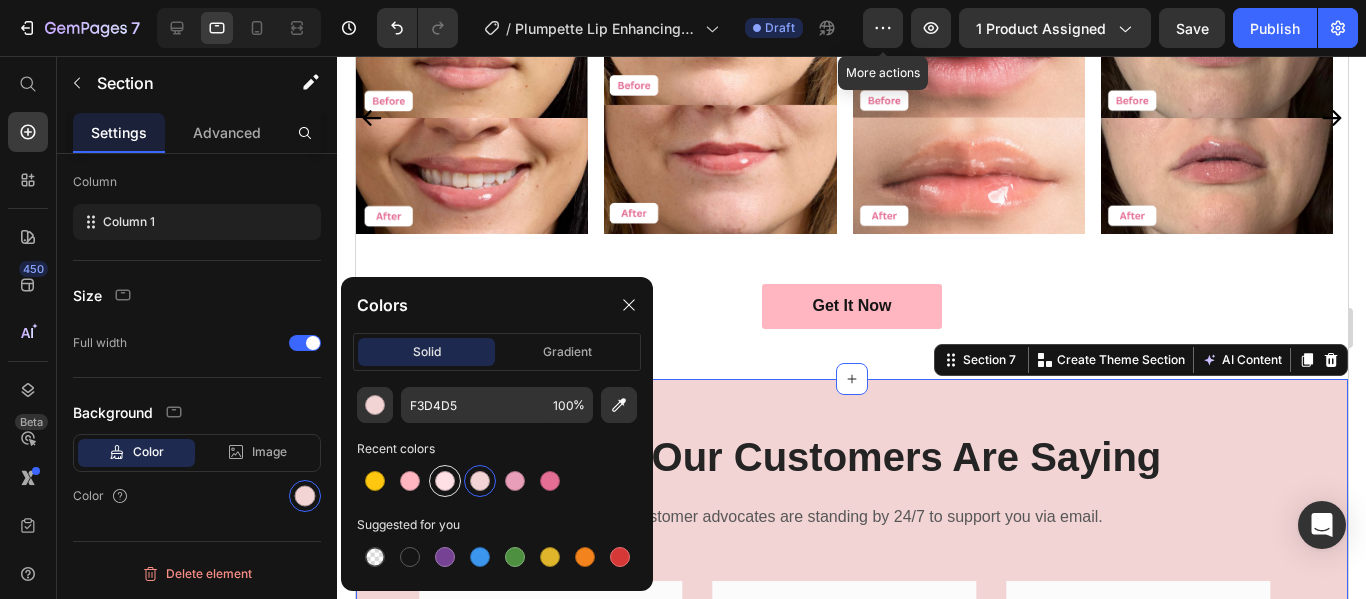 click at bounding box center [445, 481] 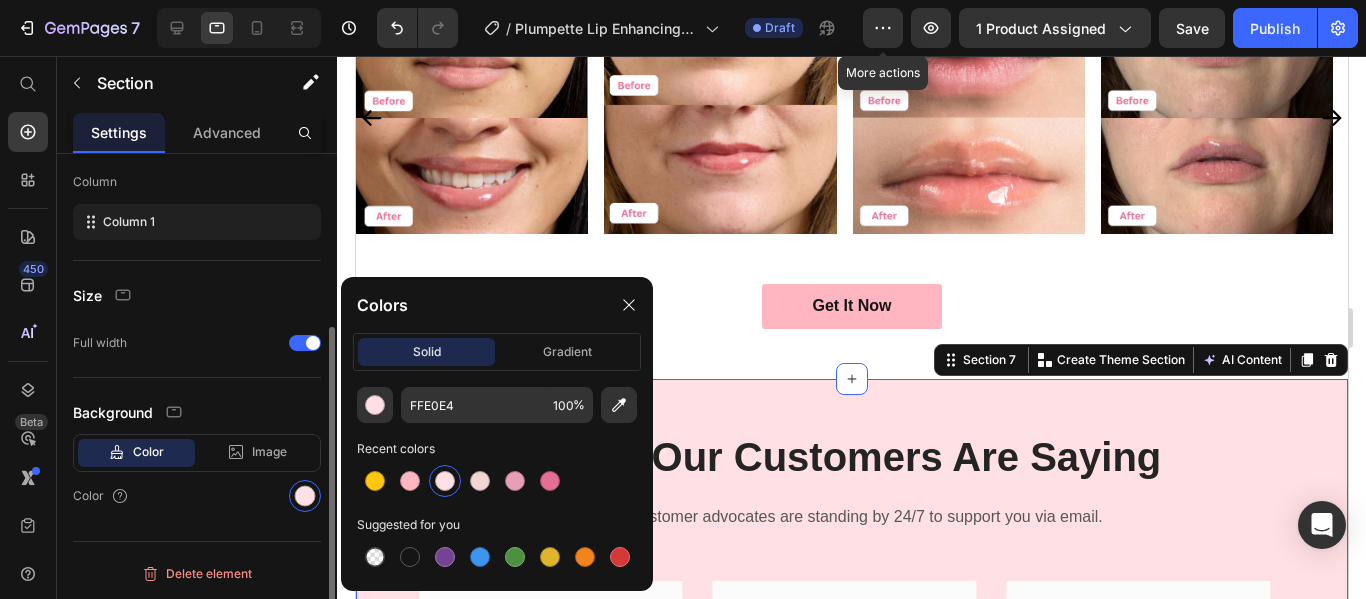 click on "Background" at bounding box center [197, 412] 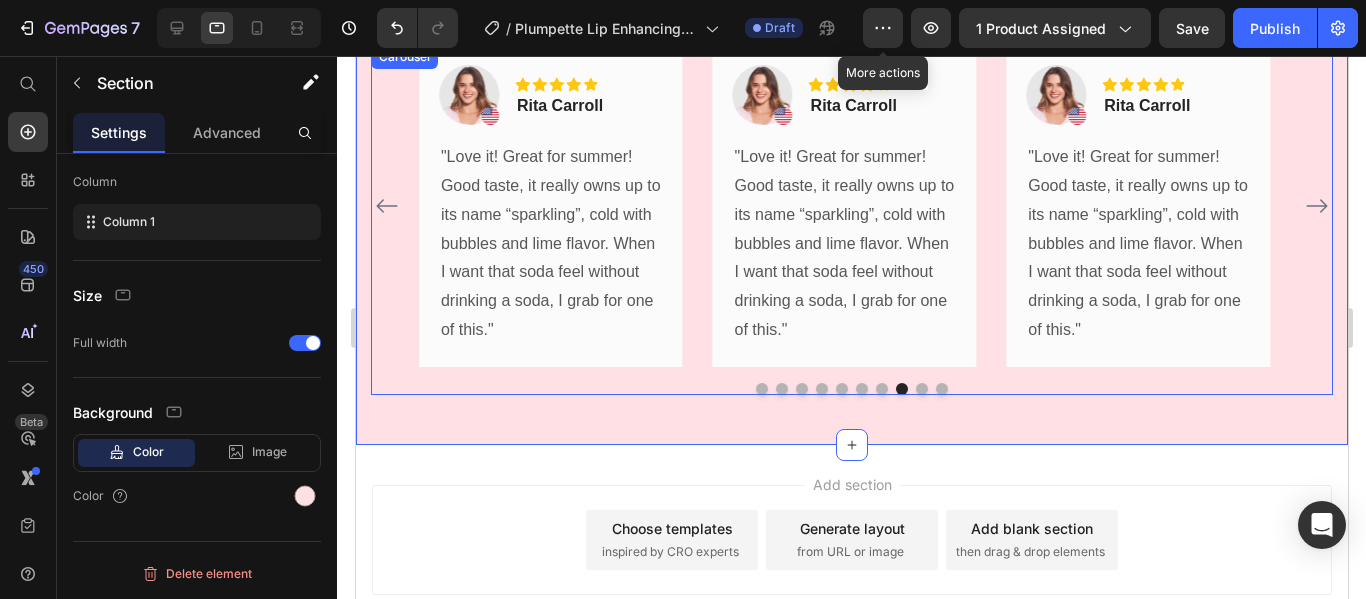 scroll, scrollTop: 3384, scrollLeft: 0, axis: vertical 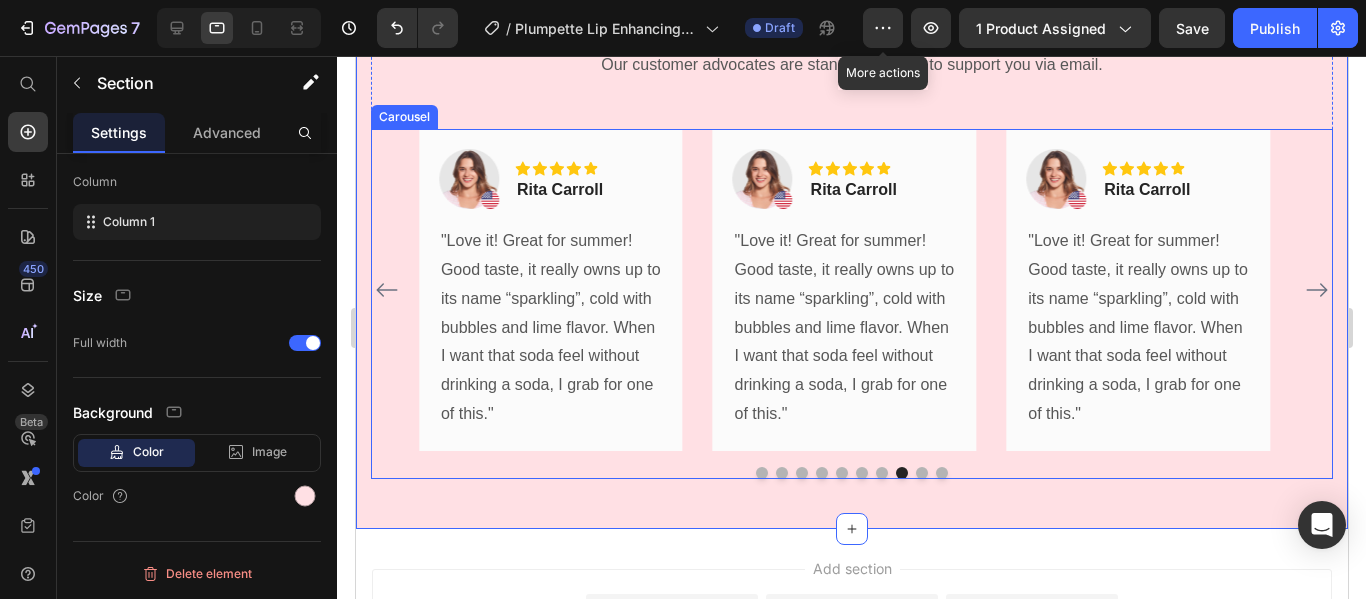 click on "Image
Icon
Icon
Icon
Icon
Icon Row [FIRST] [LAST] Text block Row "Love it! Great for summer! Good taste, it really owns up to its name “sparkling”, cold with bubbles and lime flavor. When I want that soda feel without drinking a soda, I grab for one of this." Text block Row Image
Icon
Icon
Icon
Icon
Icon Row [FIRST] [LAST] Text block Row "Love it! Great for summer! Good taste, it really owns up to its name “sparkling”, cold with bubbles and lime flavor. When I want that soda feel without drinking a soda, I grab for one of this." Text block Row Image
Icon
Icon
Icon
Icon
Icon Row [FIRST] [LAST] Text block Row Text block Row Image
Icon
Icon
Icon
Icon
Icon Row [FIRST] [LAST] Text block Row Row" at bounding box center [851, 304] 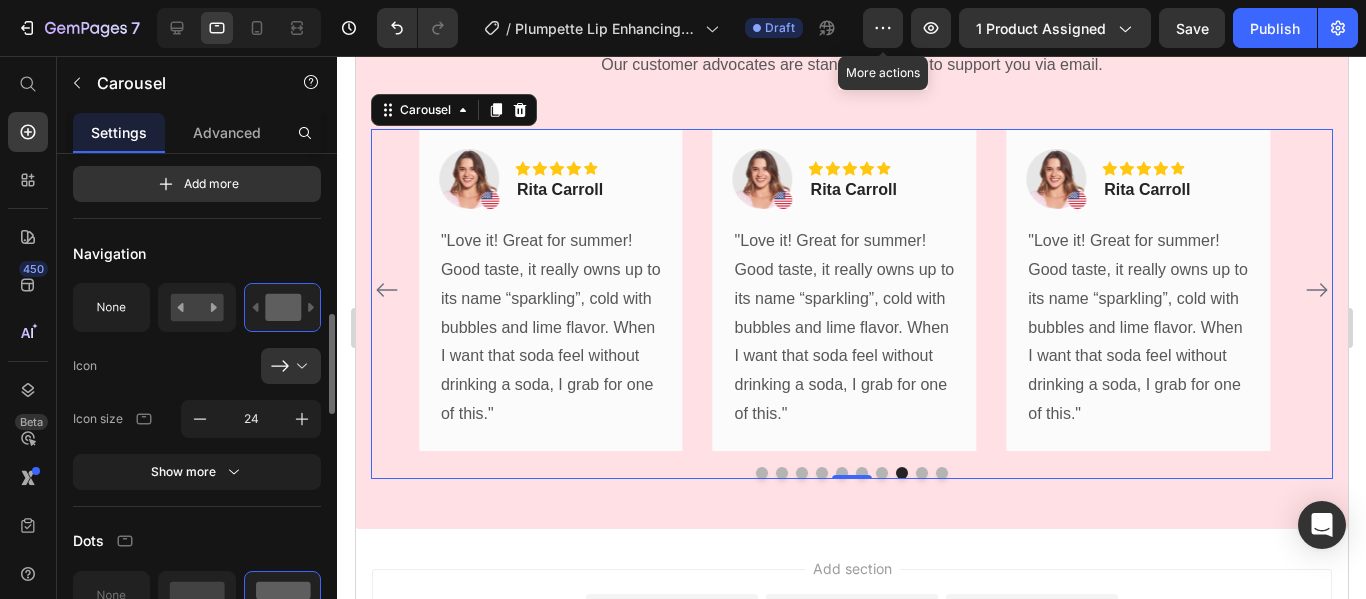 scroll, scrollTop: 972, scrollLeft: 0, axis: vertical 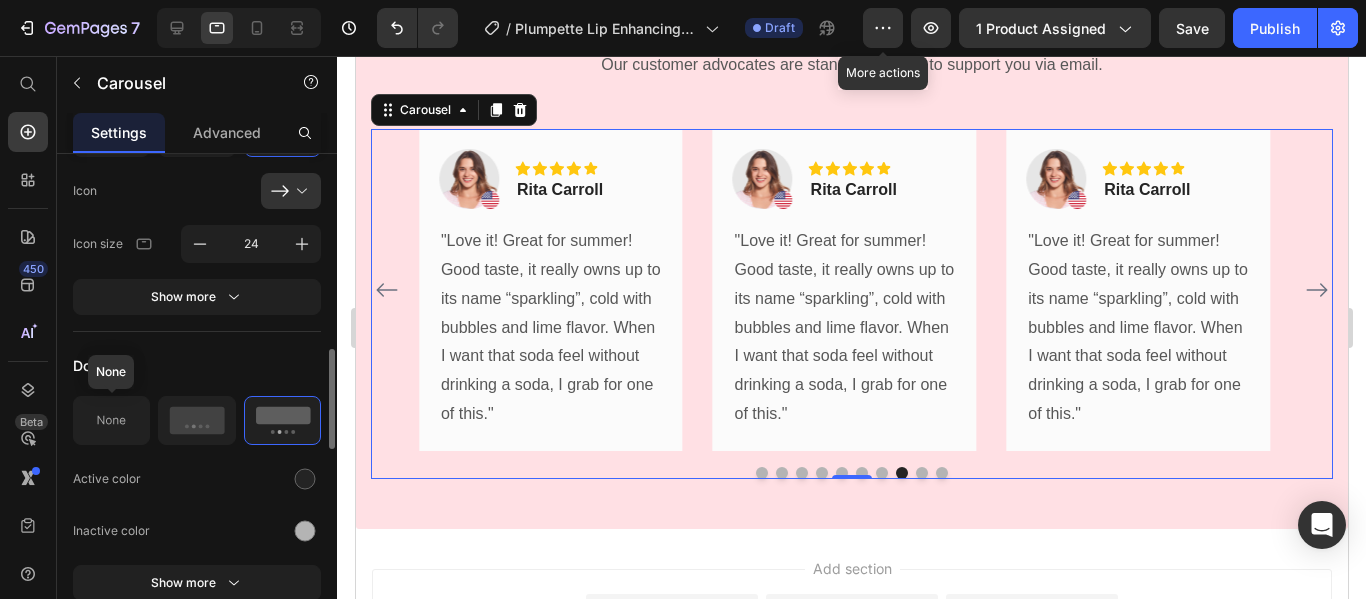 click 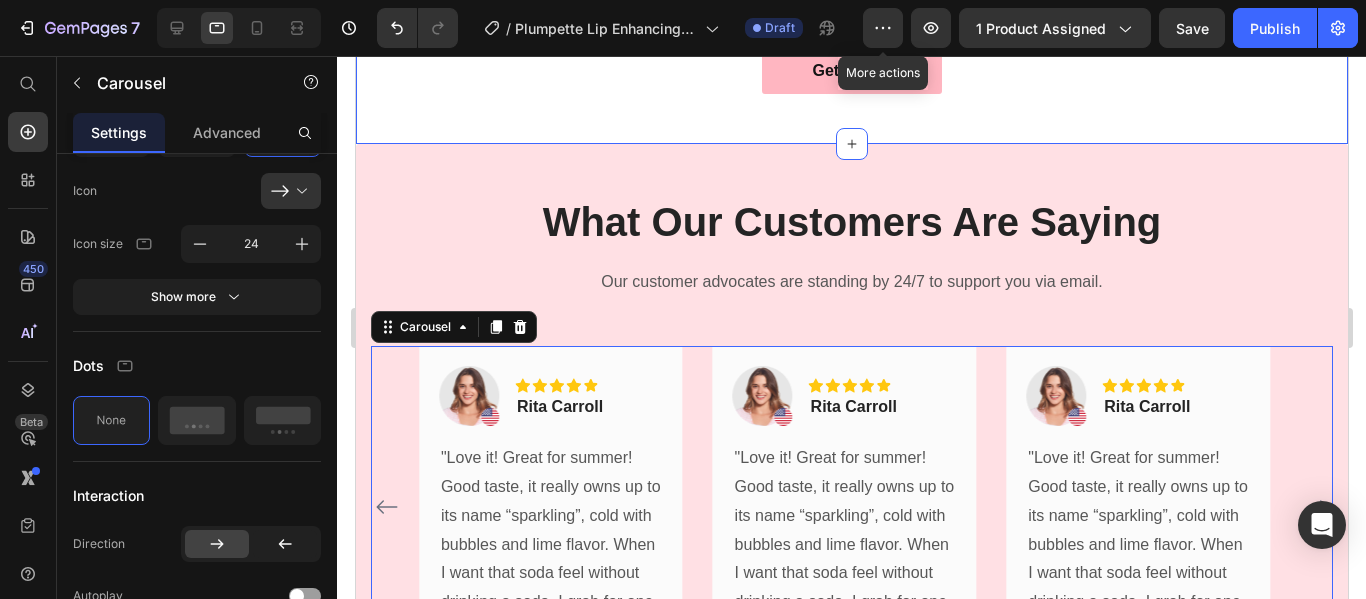 scroll, scrollTop: 3160, scrollLeft: 0, axis: vertical 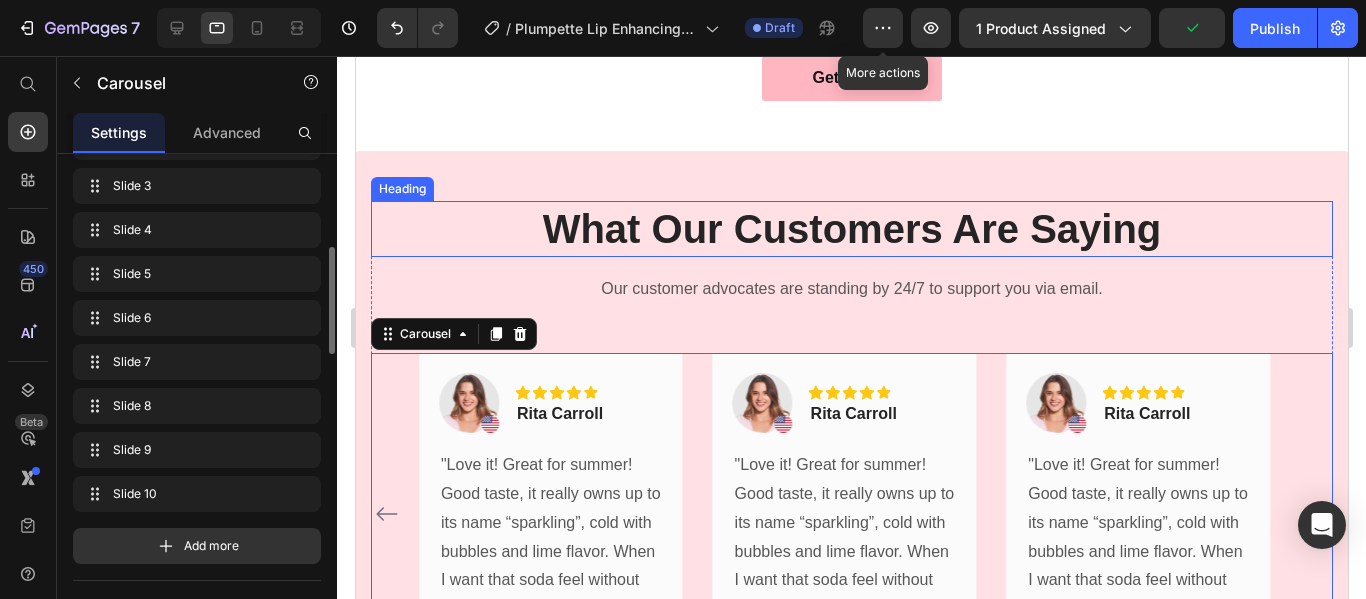 click on "What Our Customers Are Saying" at bounding box center [851, 229] 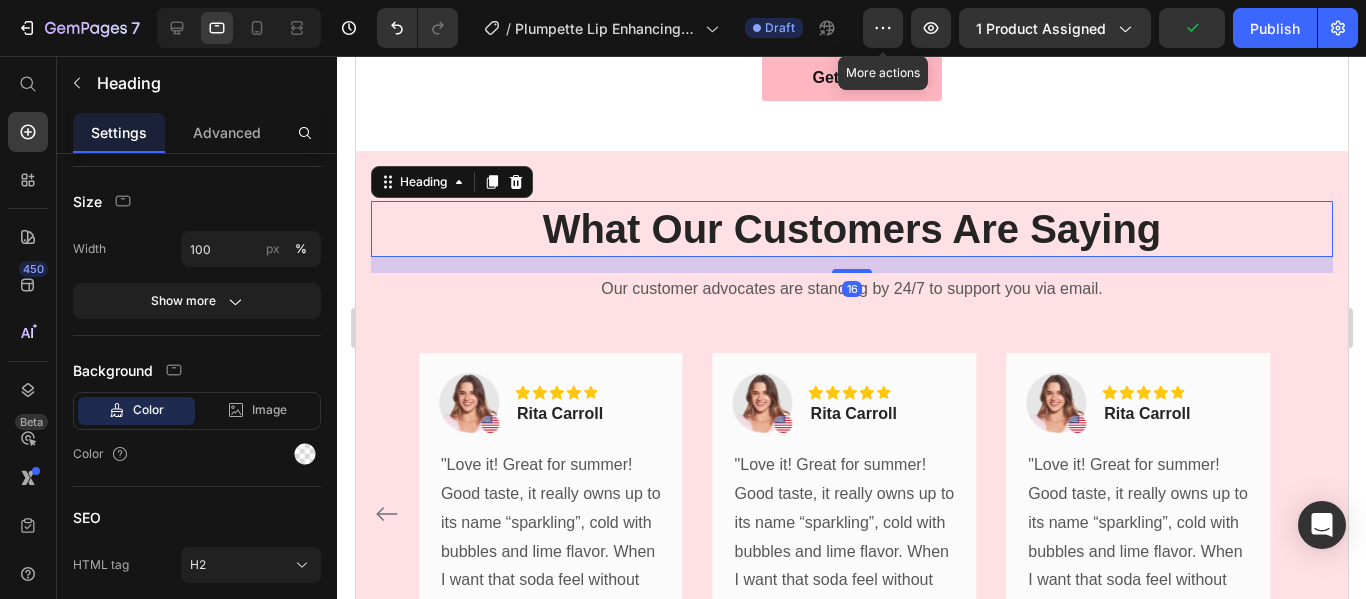 scroll, scrollTop: 0, scrollLeft: 0, axis: both 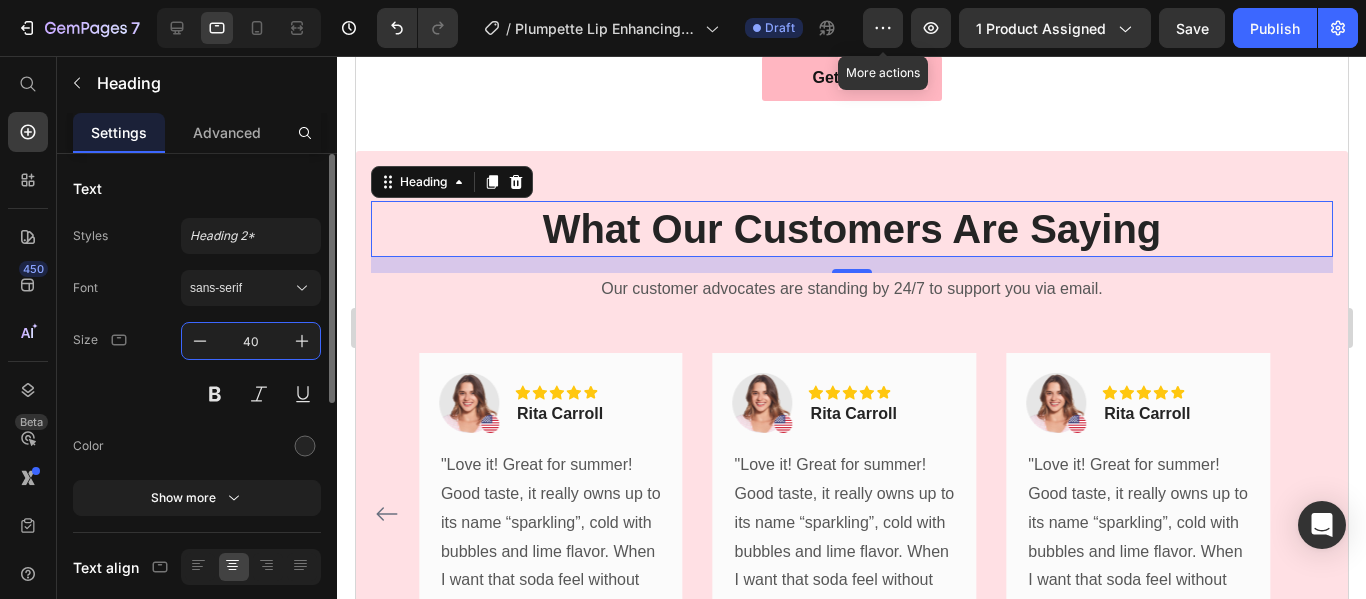 click on "40" at bounding box center (251, 341) 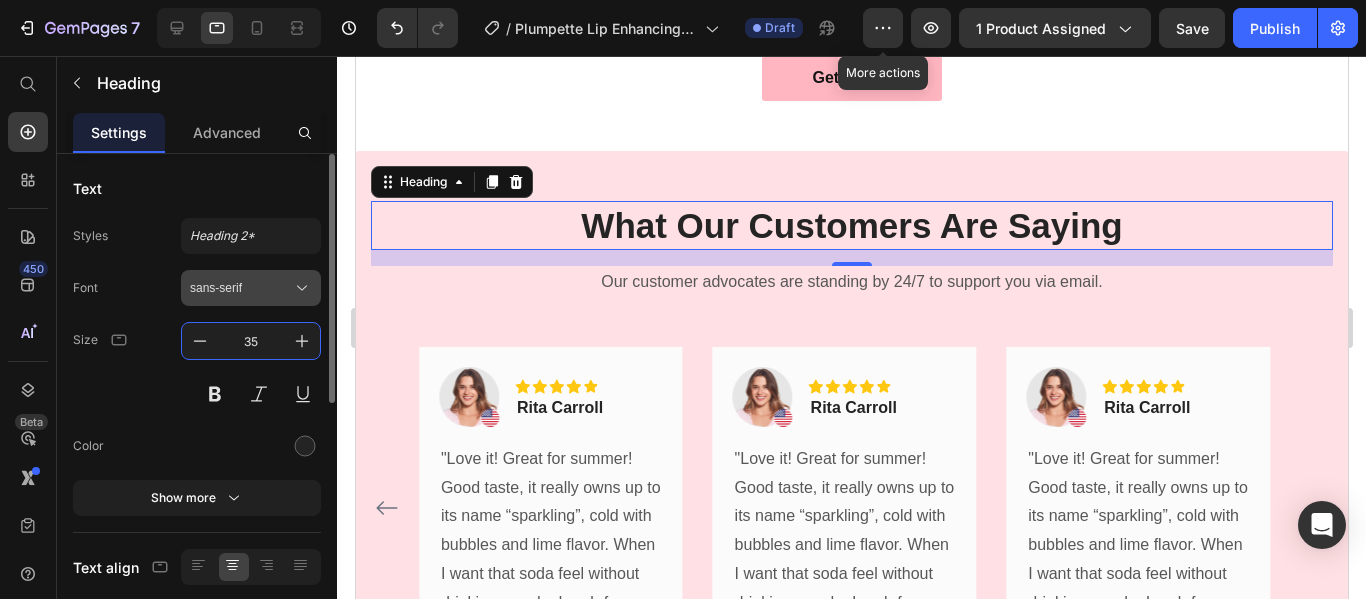 type on "35" 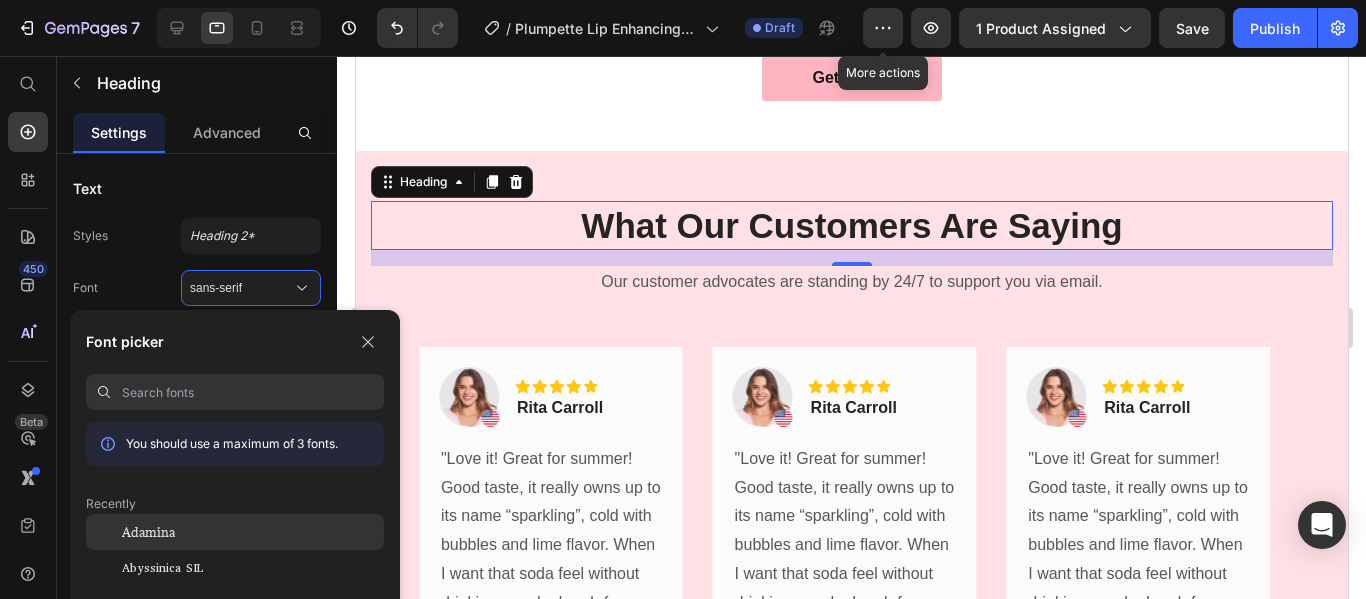 click on "Adamina" 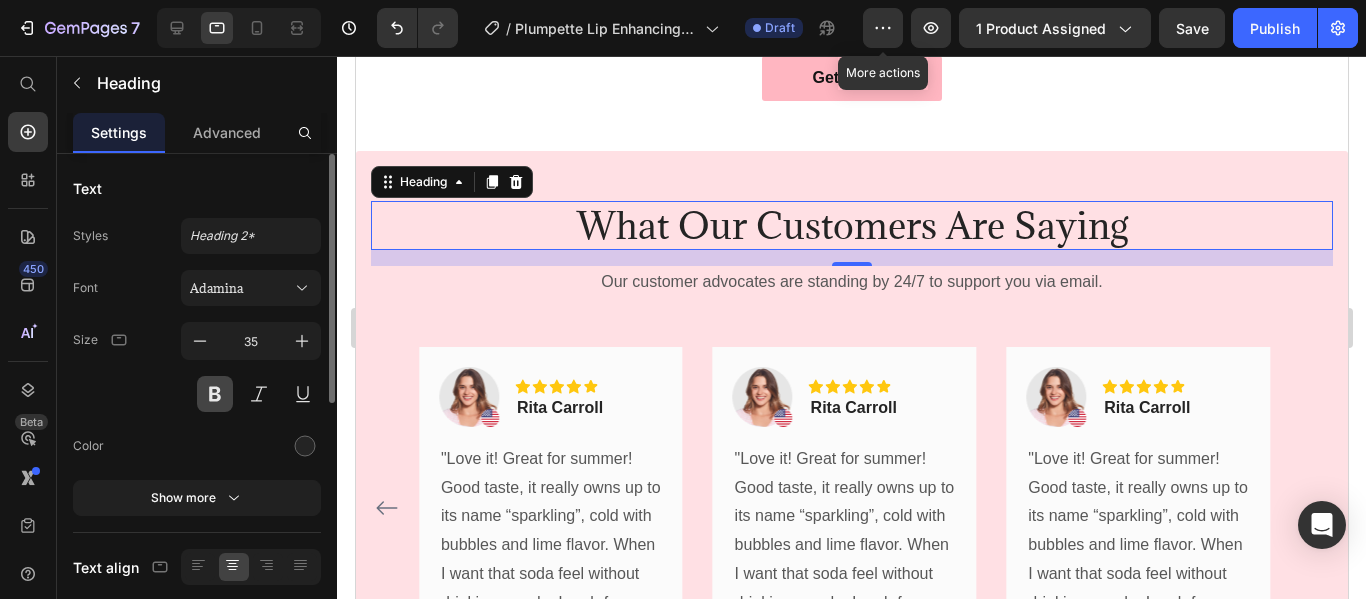 click at bounding box center (215, 394) 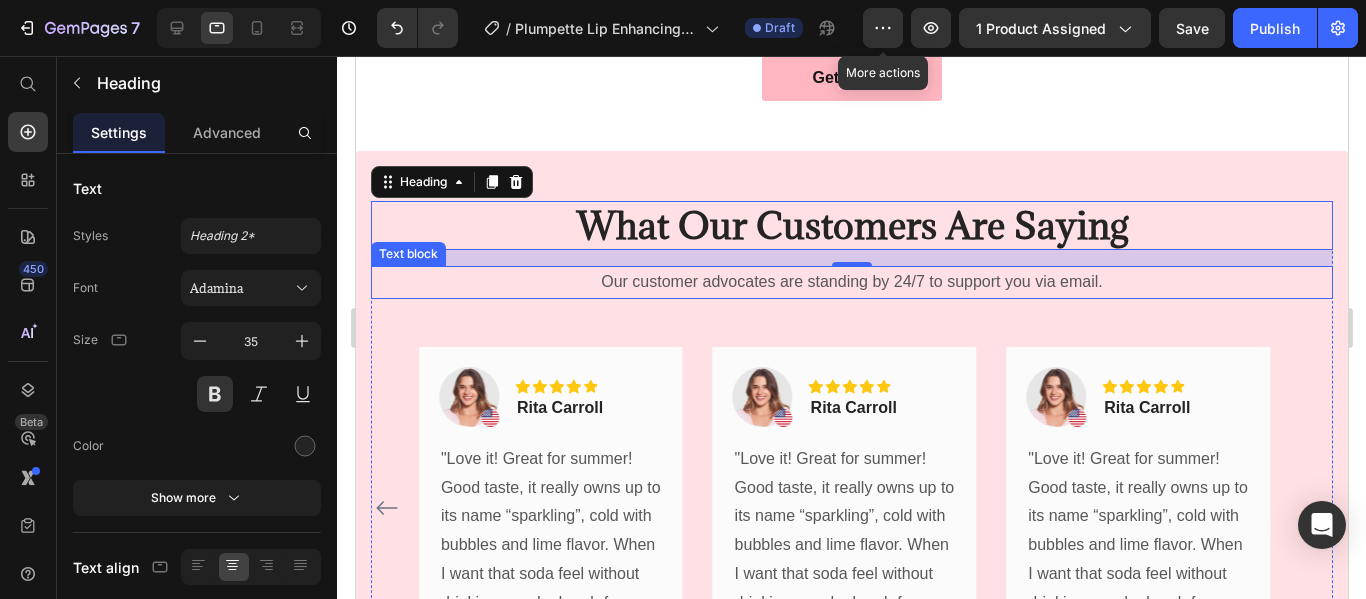 click on "Our customer advocates are standing by 24/7 to support you via email." at bounding box center (851, 282) 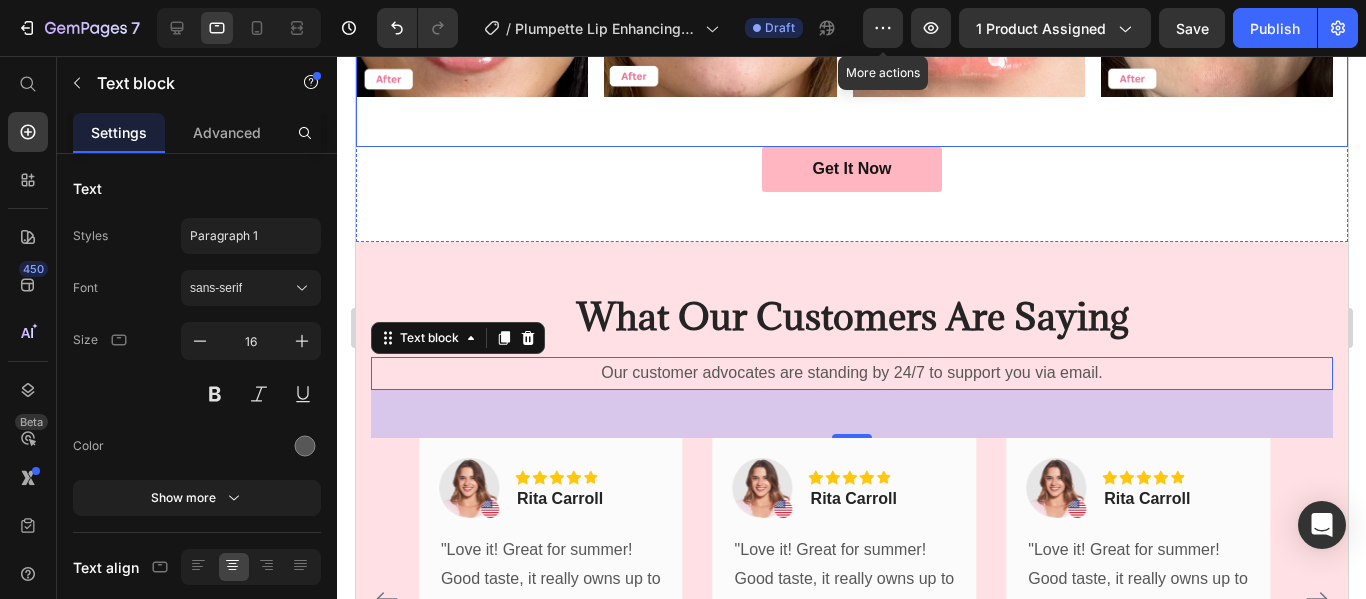scroll, scrollTop: 2959, scrollLeft: 0, axis: vertical 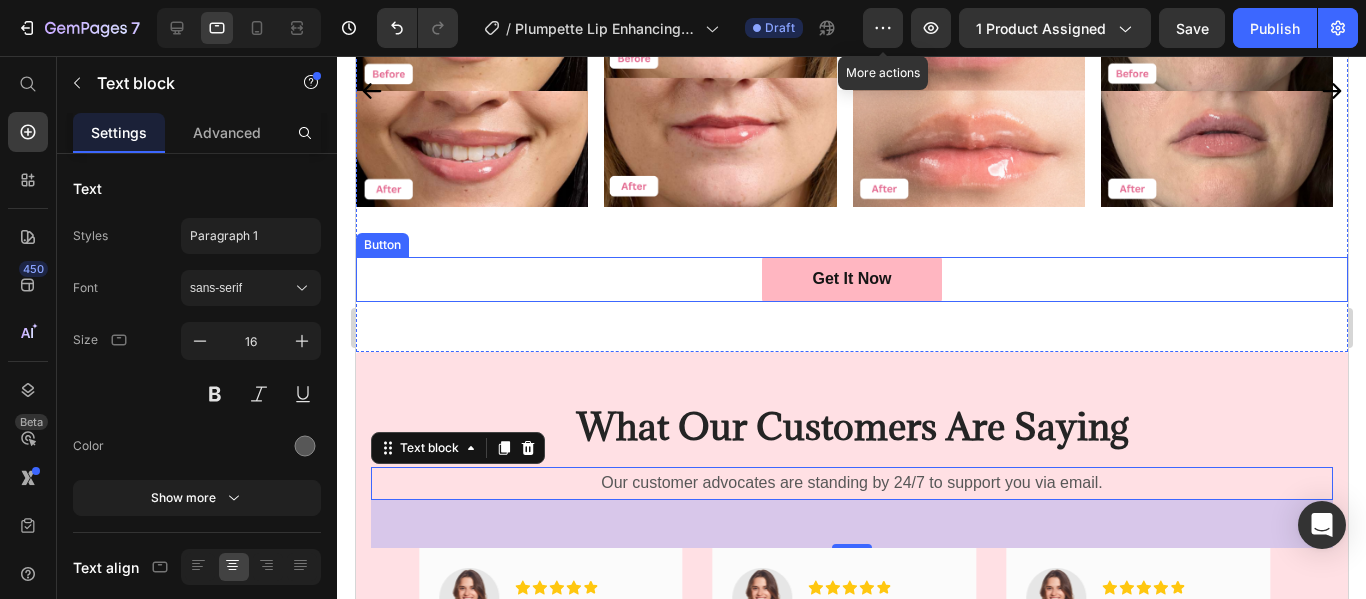 click on "Get It Now Button" at bounding box center (851, 279) 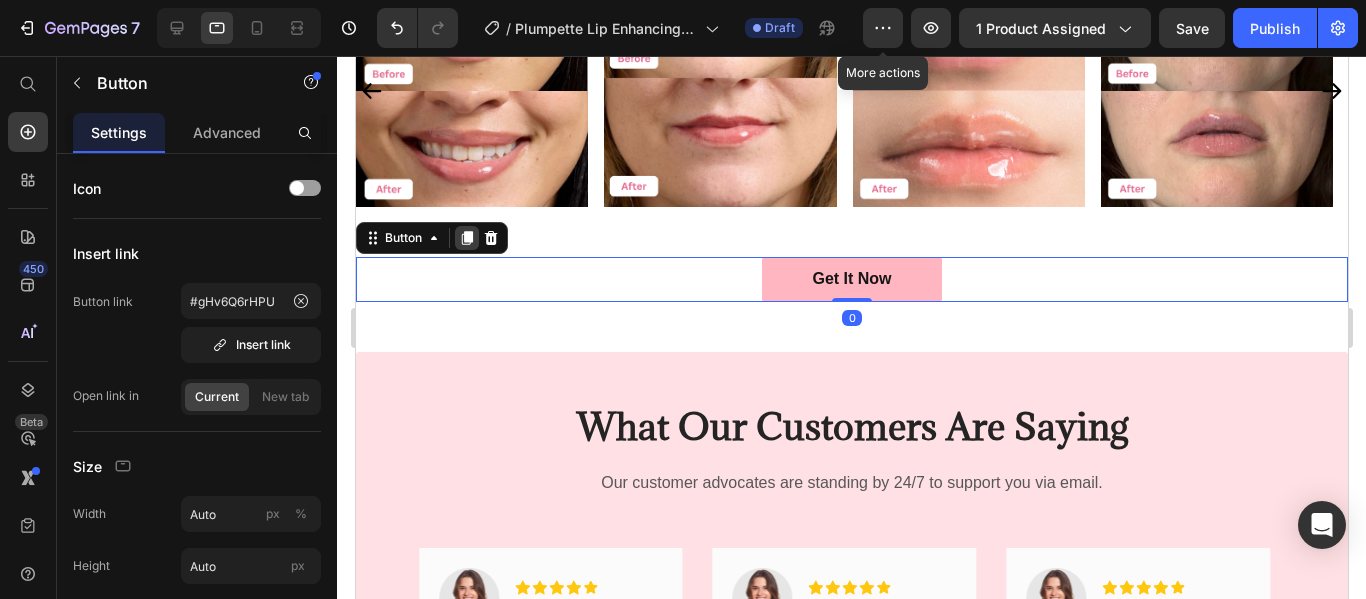 click 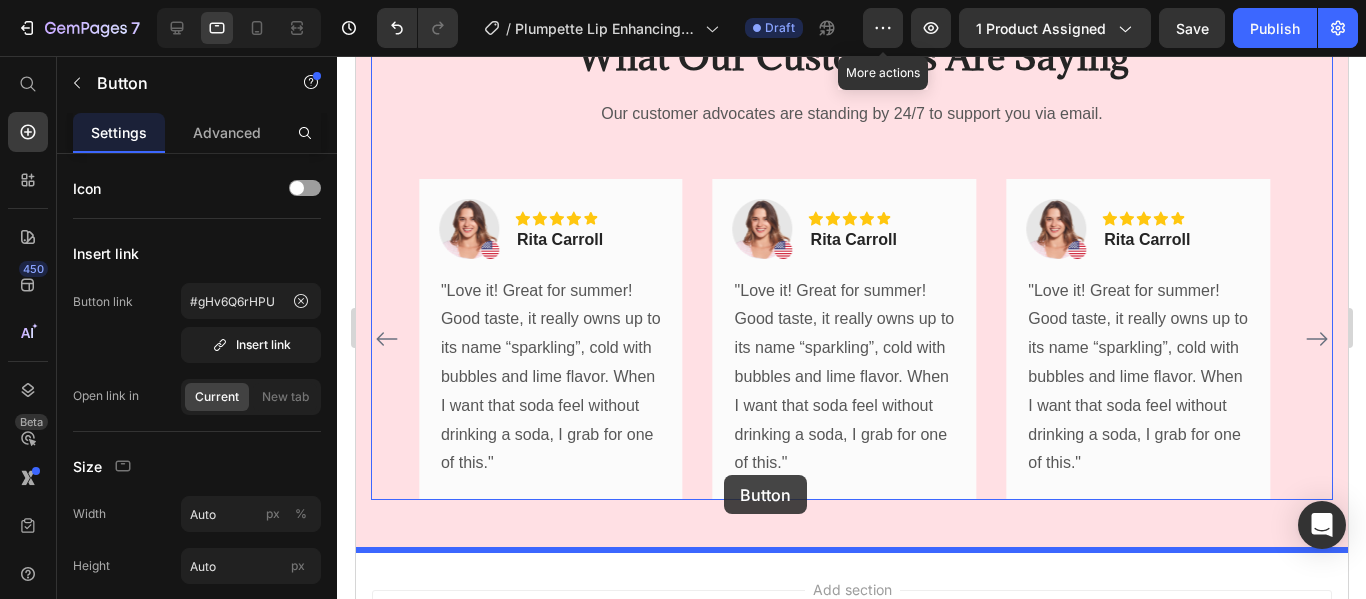 scroll, scrollTop: 3433, scrollLeft: 0, axis: vertical 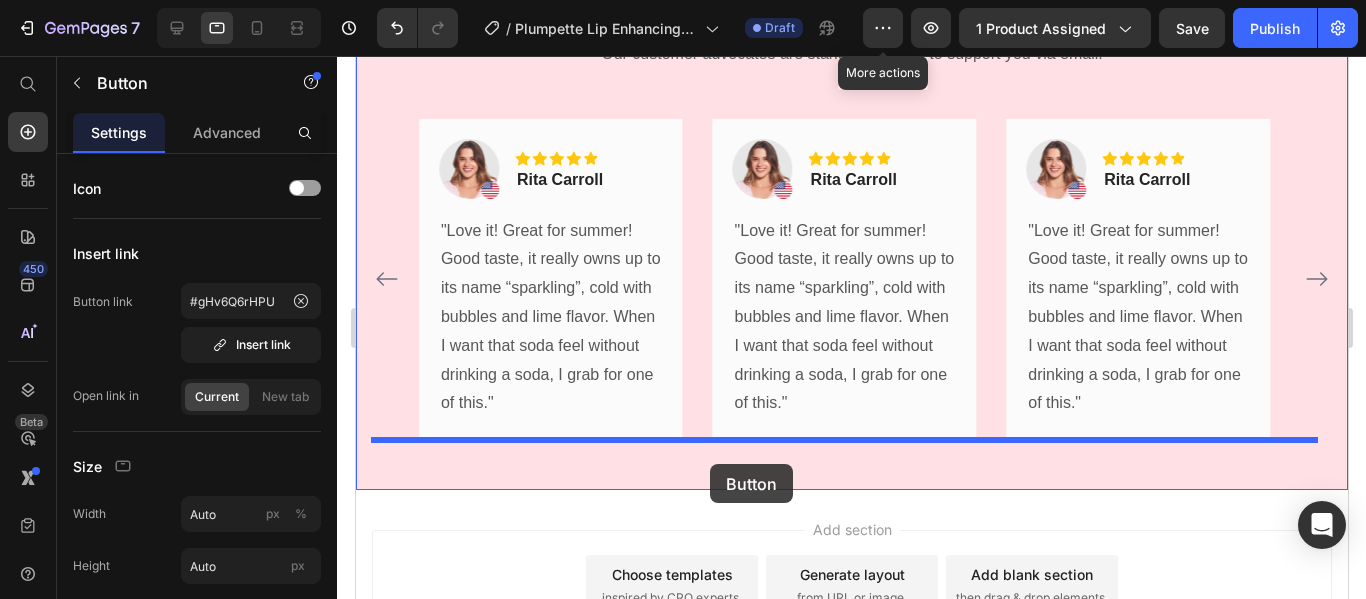 drag, startPoint x: 371, startPoint y: 290, endPoint x: 709, endPoint y: 464, distance: 380.15787 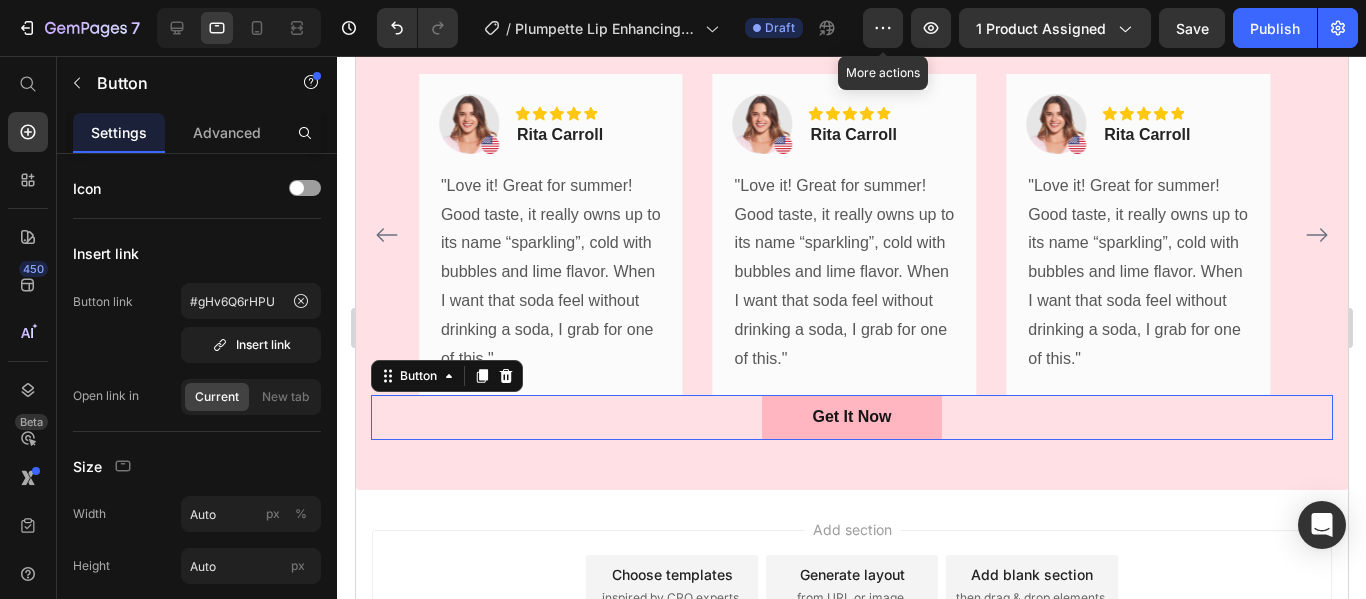 scroll, scrollTop: 3388, scrollLeft: 0, axis: vertical 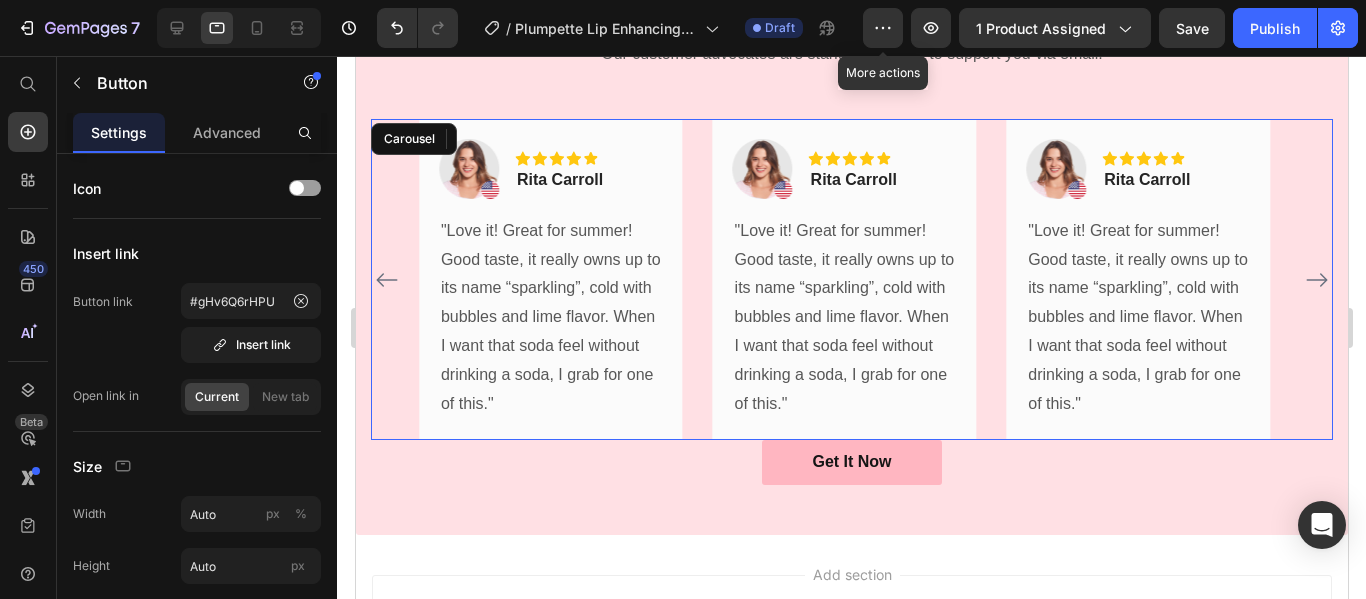 click on "Image
Icon
Icon
Icon
Icon
Icon Row [FIRST] [LAST] Text block Row "Love it! Great for summer! Good taste, it really owns up to its name “sparkling”, cold with bubbles and lime flavor. When I want that soda feel without drinking a soda, I grab for one of this." Text block Row Image
Icon
Icon
Icon
Icon
Icon Row [FIRST] [LAST] Text block Row "Love it! Great for summer! Good taste, it really owns up to its name “sparkling”, cold with bubbles and lime flavor. When I want that soda feel without drinking a soda, I grab for one of this." Text block Row Image
Icon
Icon
Icon
Icon
Icon Row [FIRST] [LAST] Text block Row Text block Row Image
Icon
Icon
Icon
Icon
Icon Row [FIRST] [LAST] Text block Row Row Image" at bounding box center (851, 280) 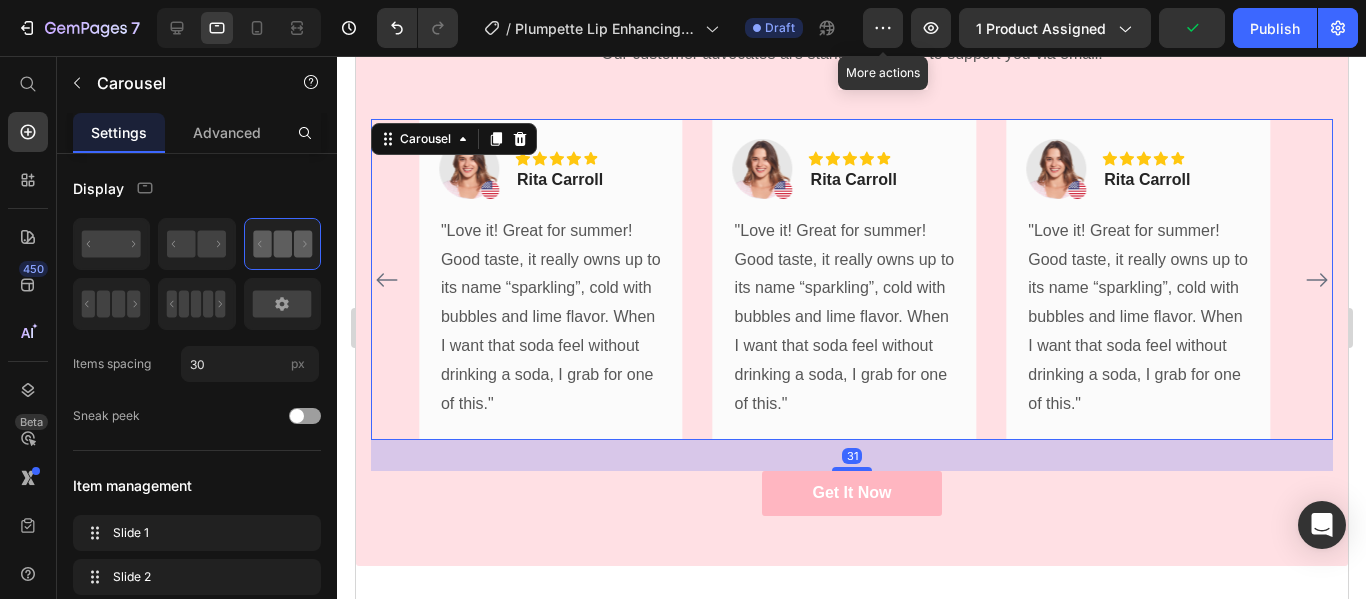 drag, startPoint x: 836, startPoint y: 436, endPoint x: 786, endPoint y: 500, distance: 81.21576 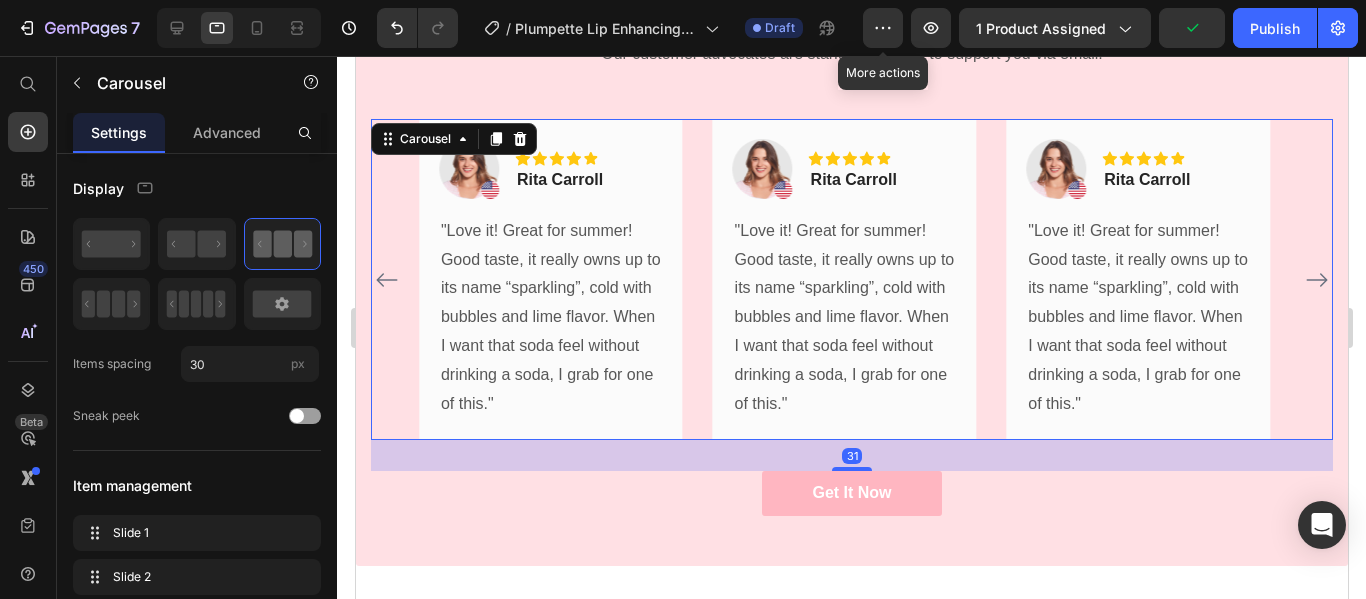 click at bounding box center [851, 469] 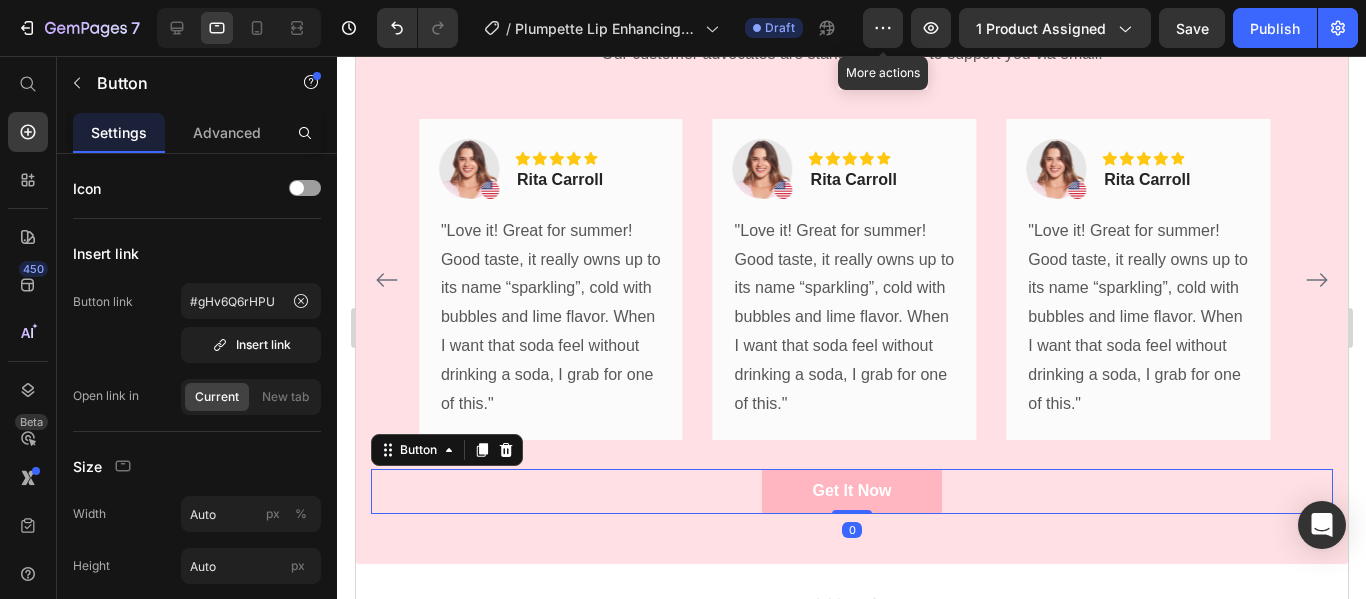 click on "Get It Now" at bounding box center (850, 491) 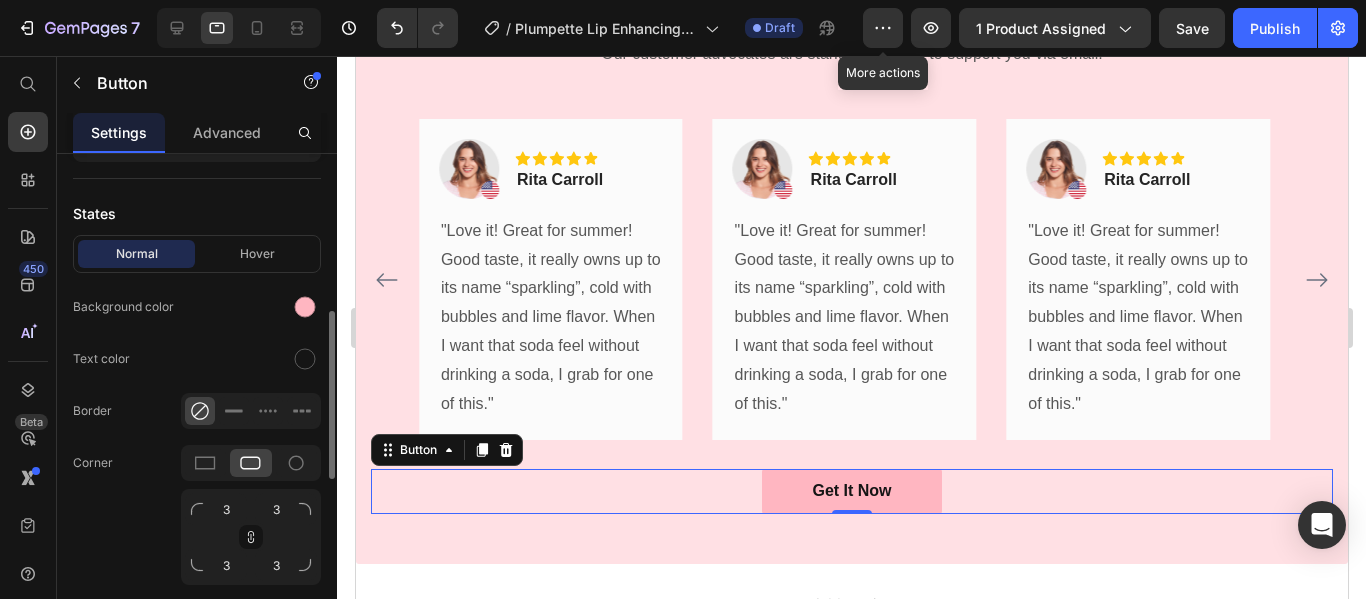 scroll, scrollTop: 473, scrollLeft: 0, axis: vertical 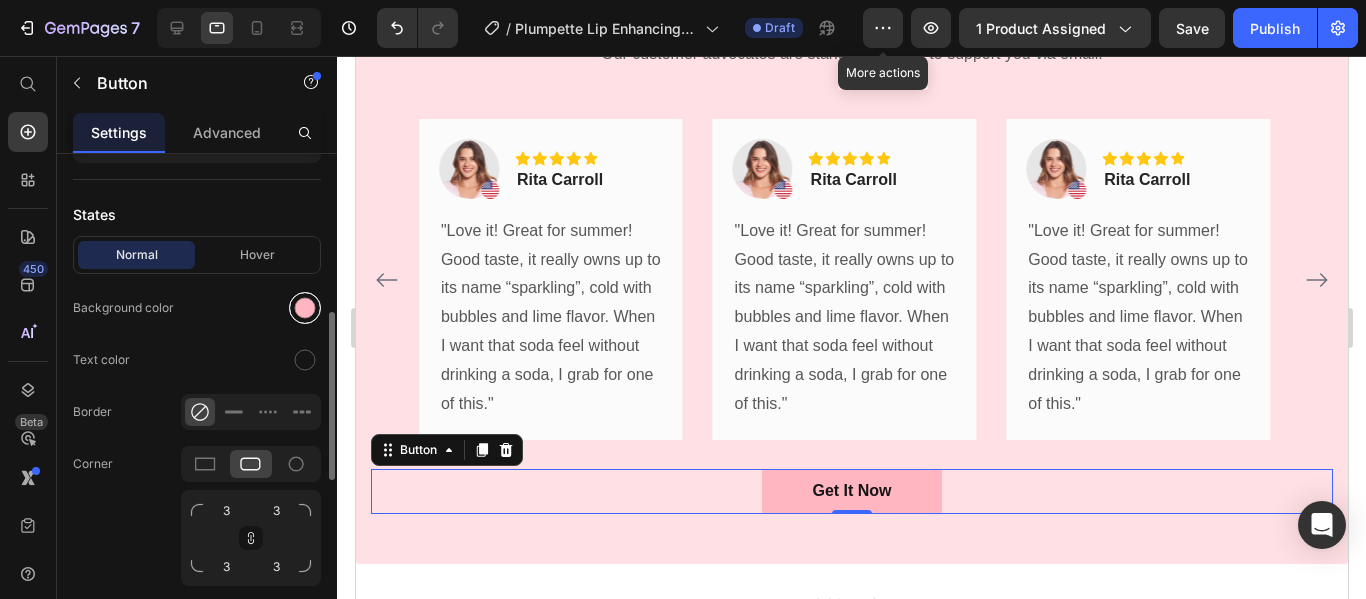 click at bounding box center [305, 308] 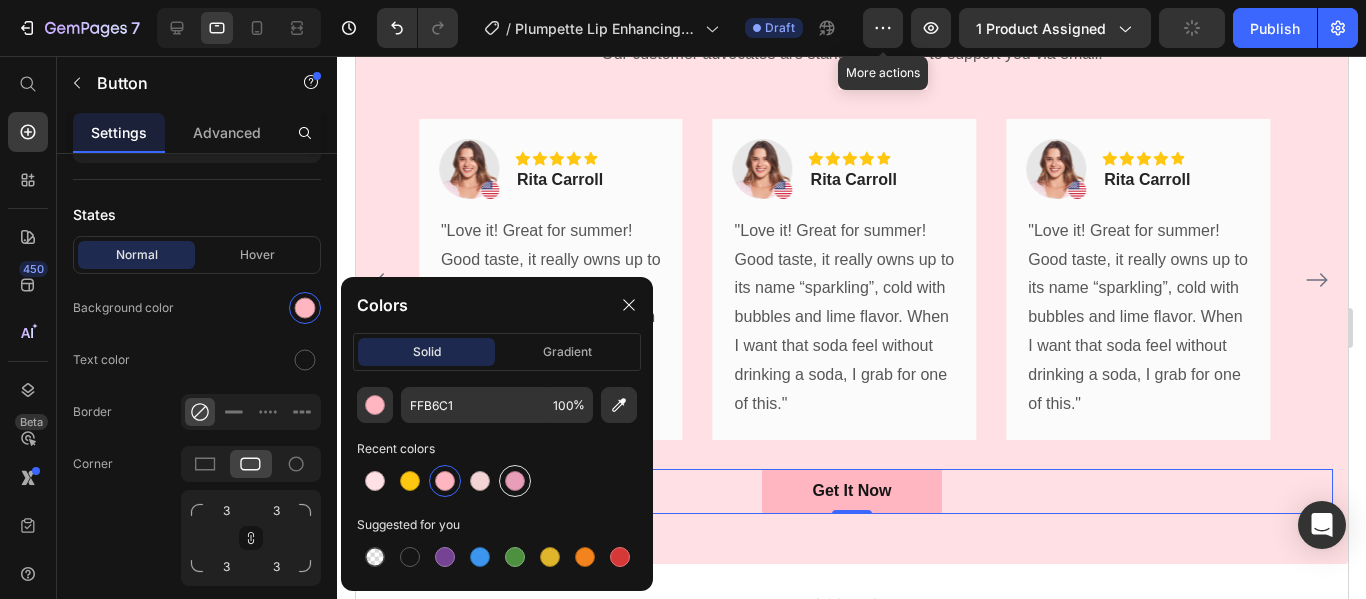 click at bounding box center [515, 481] 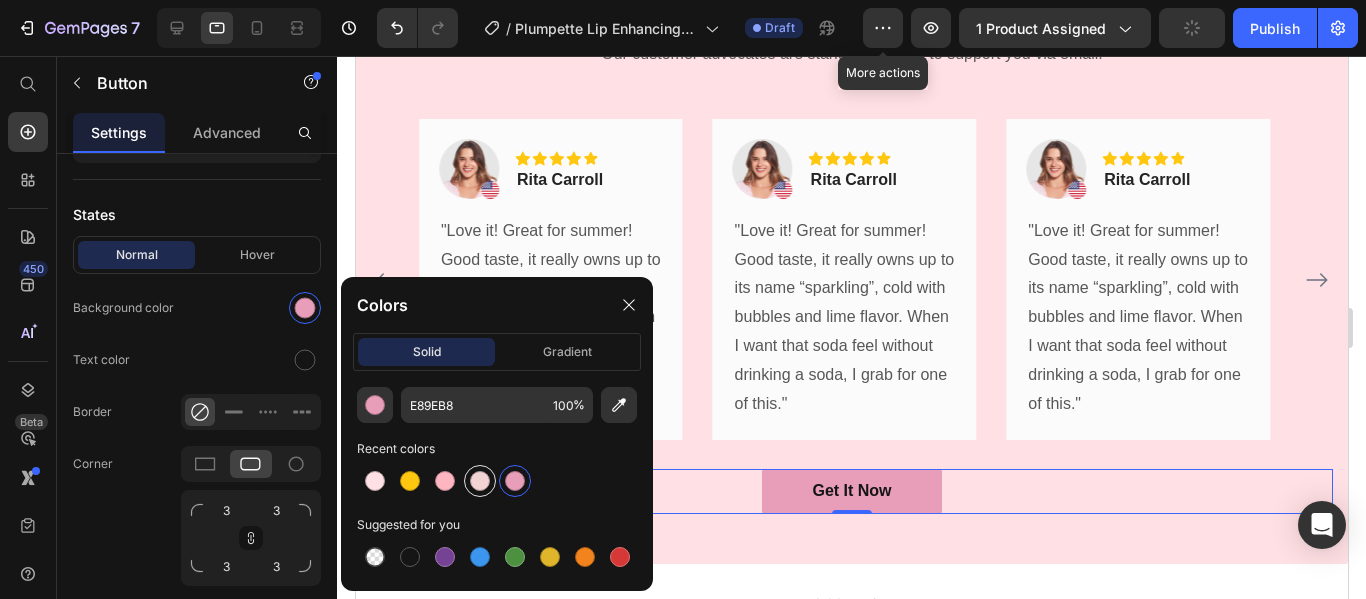 click at bounding box center [480, 481] 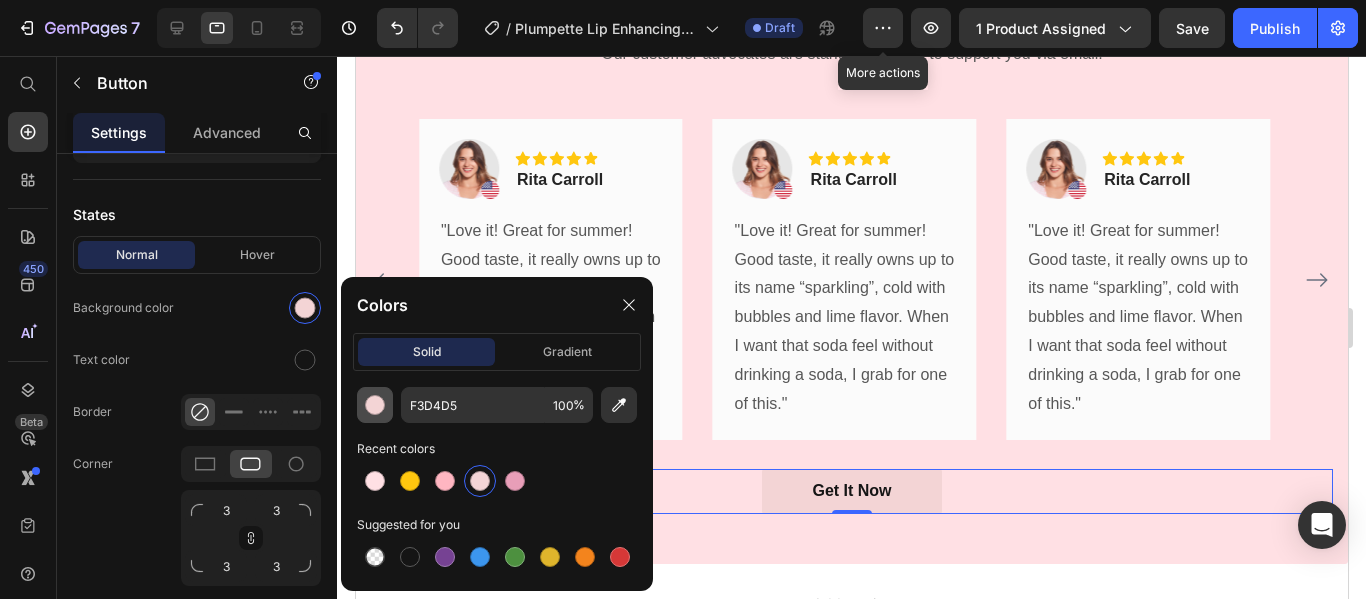 click at bounding box center (375, 405) 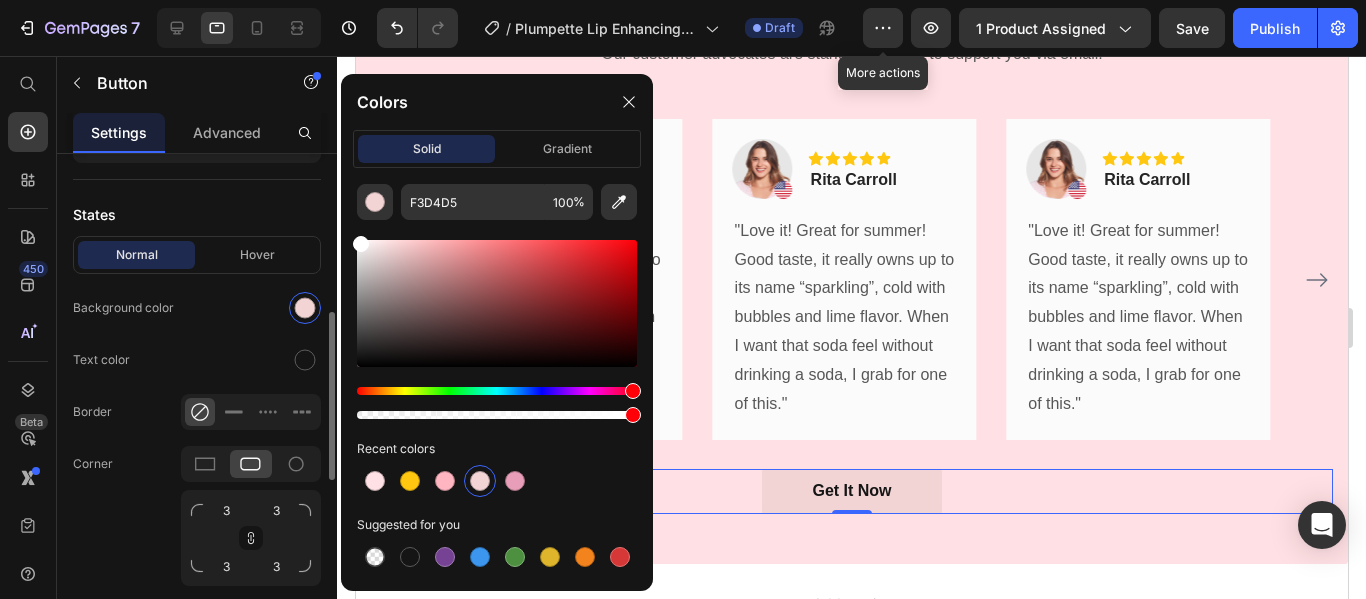 type on "FFFFFF" 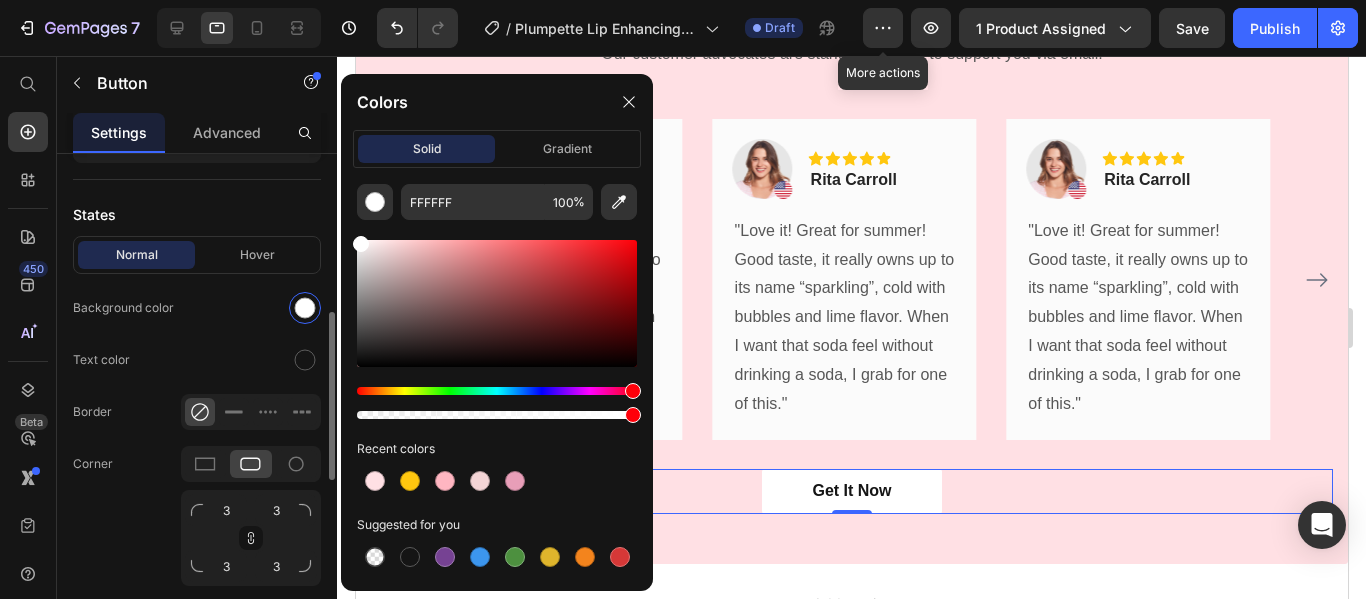 drag, startPoint x: 395, startPoint y: 252, endPoint x: 287, endPoint y: 166, distance: 138.05795 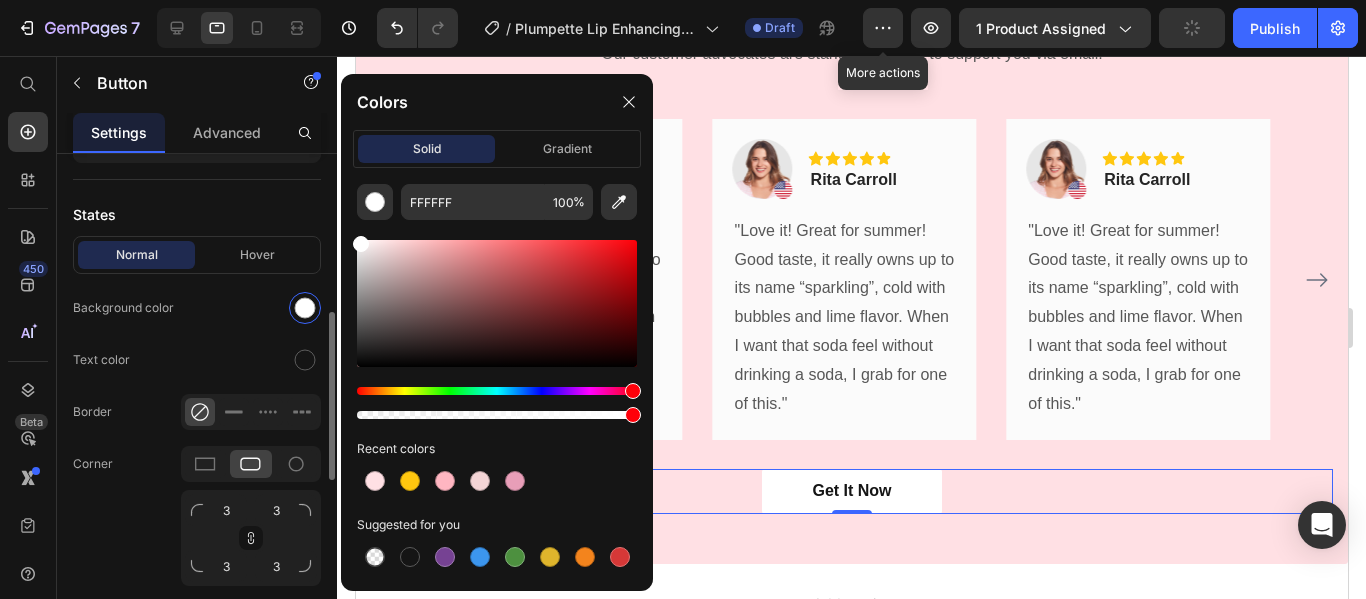 click at bounding box center (251, 308) 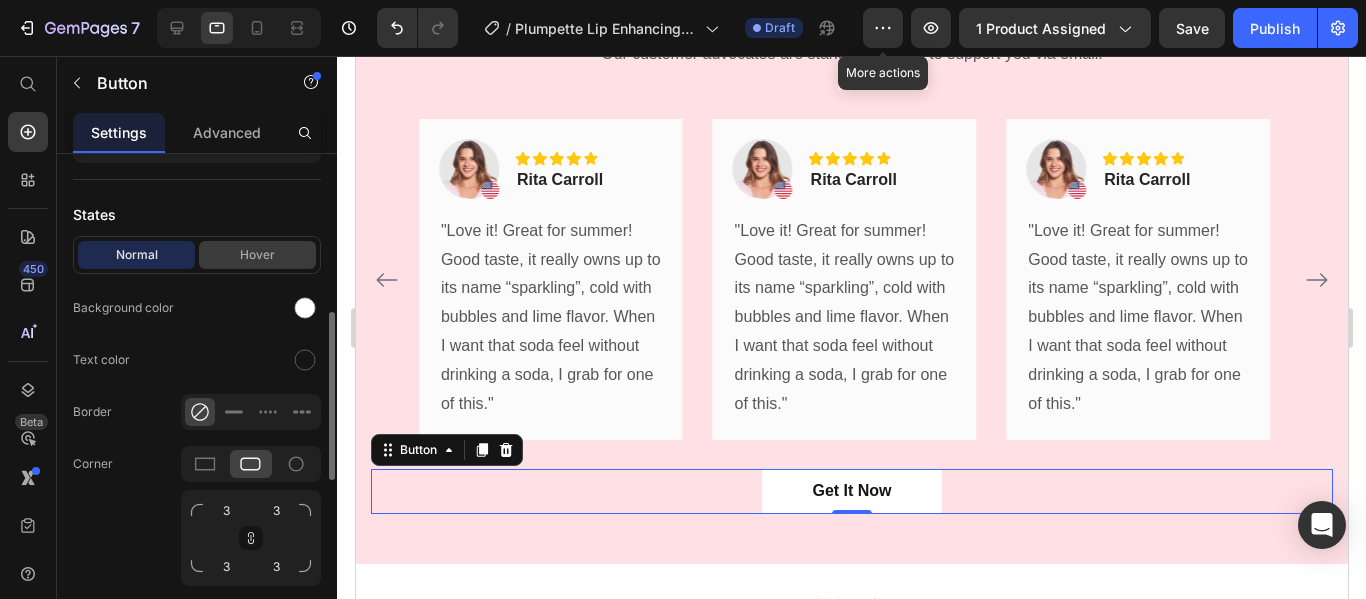 click on "Hover" at bounding box center (257, 255) 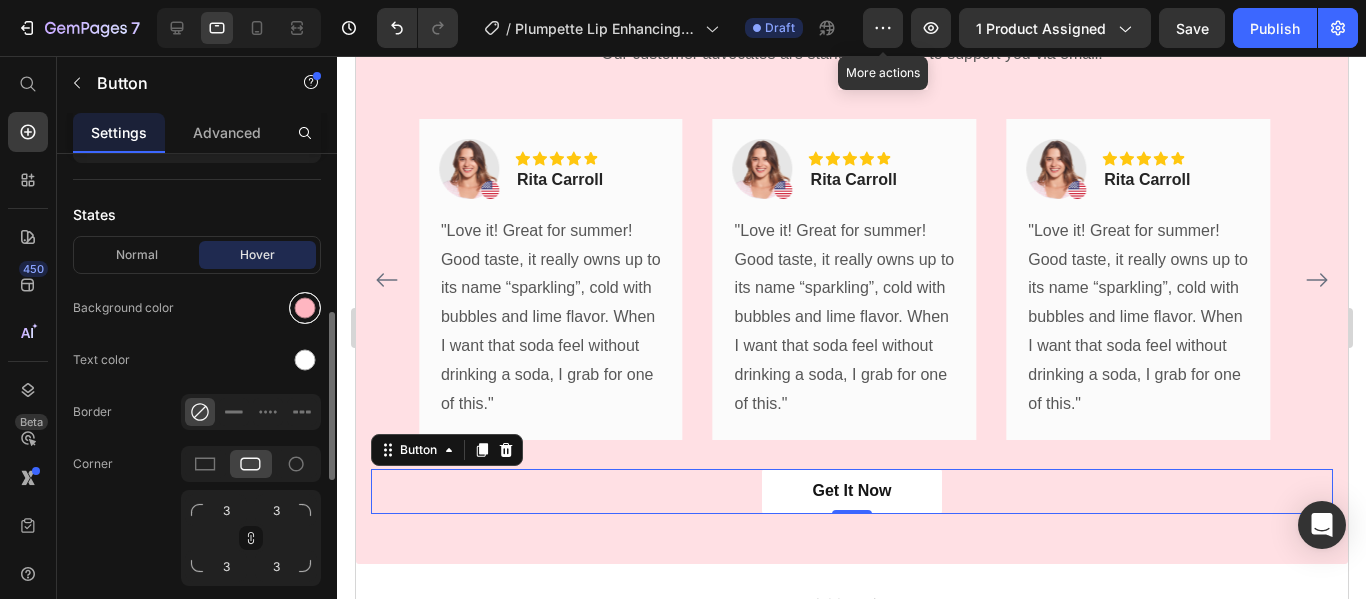click at bounding box center (305, 308) 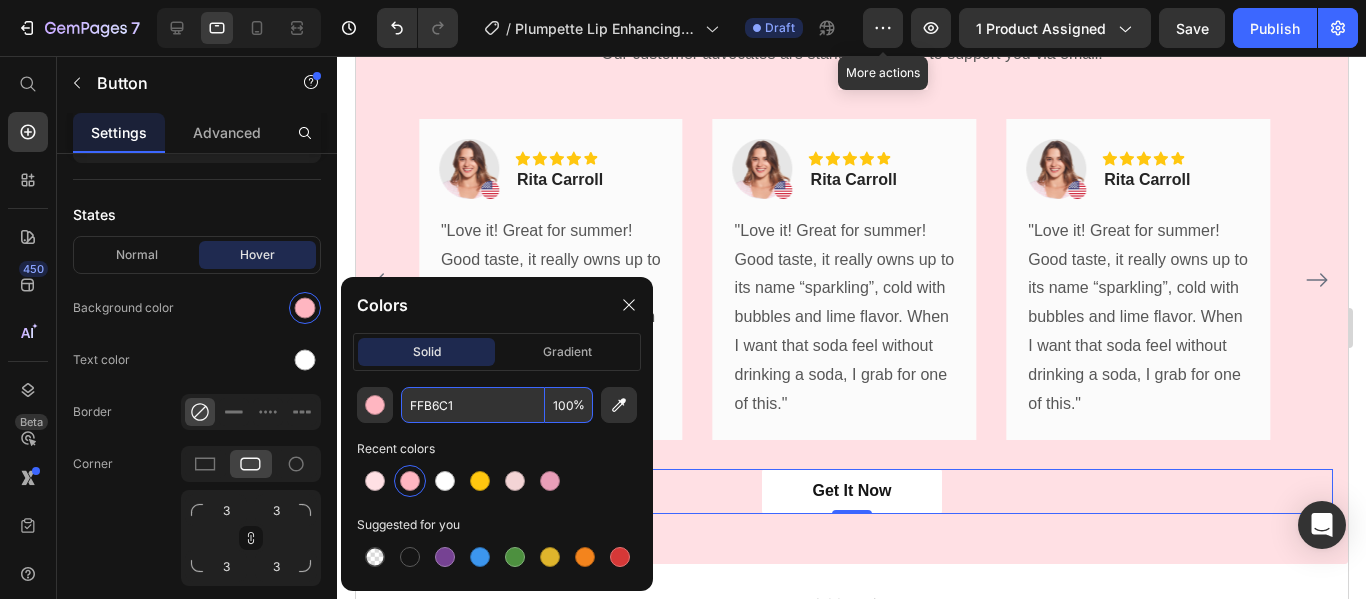 click on "FFB6C1" at bounding box center (473, 405) 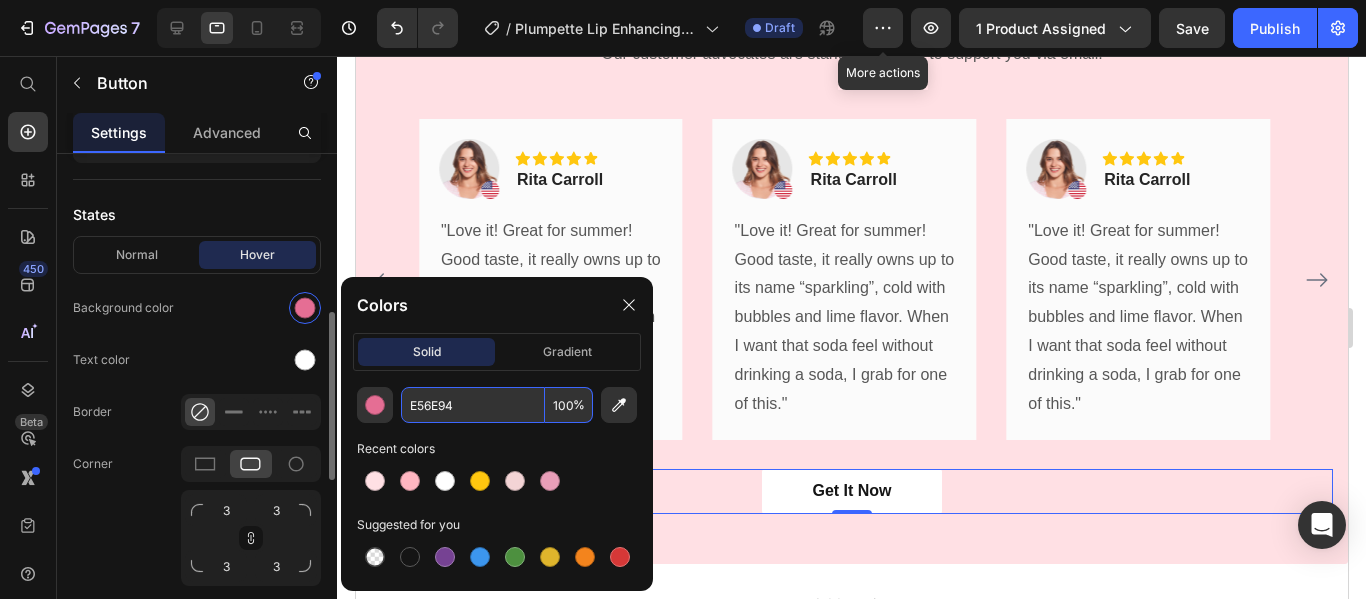 type on "E56E94" 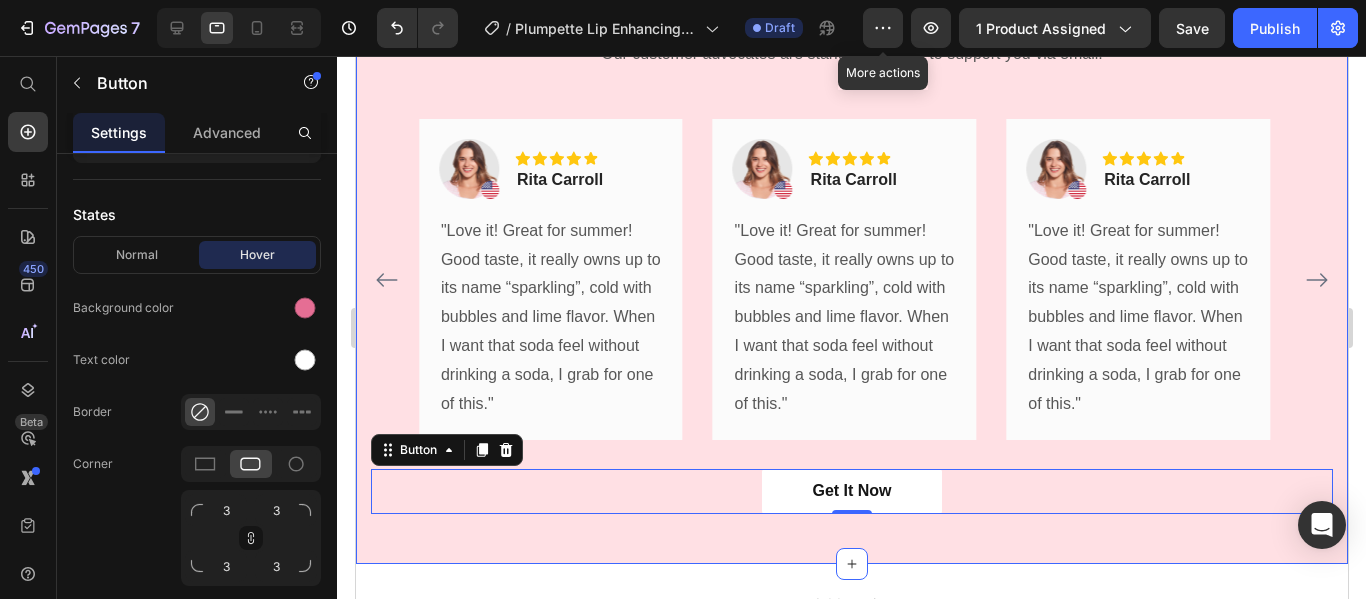 click on "What Our Customers Are Saying Heading Our customer advocates are standing by 24/7 to support you via email. Text block
Image
Icon
Icon
Icon
Icon
Icon Row [FIRST] [LAST] Text block Row "Love it! Great for summer! Good taste, it really owns up to its name “sparkling”, cold with bubbles and lime flavor. When I want that soda feel without drinking a soda, I grab for one of this." Text block Row Image
Icon
Icon
Icon
Icon
Icon Row [FIRST] [LAST] Text block Row "Love it! Great for summer! Good taste, it really owns up to its name “sparkling”, cold with bubbles and lime flavor. When I want that soda feel without drinking a soda, I grab for one of this." Text block Row Image
Icon
Icon
Icon
Icon
Icon Row [FIRST] [LAST] Text block Row Text block Row Image Icon Icon" at bounding box center (851, 244) 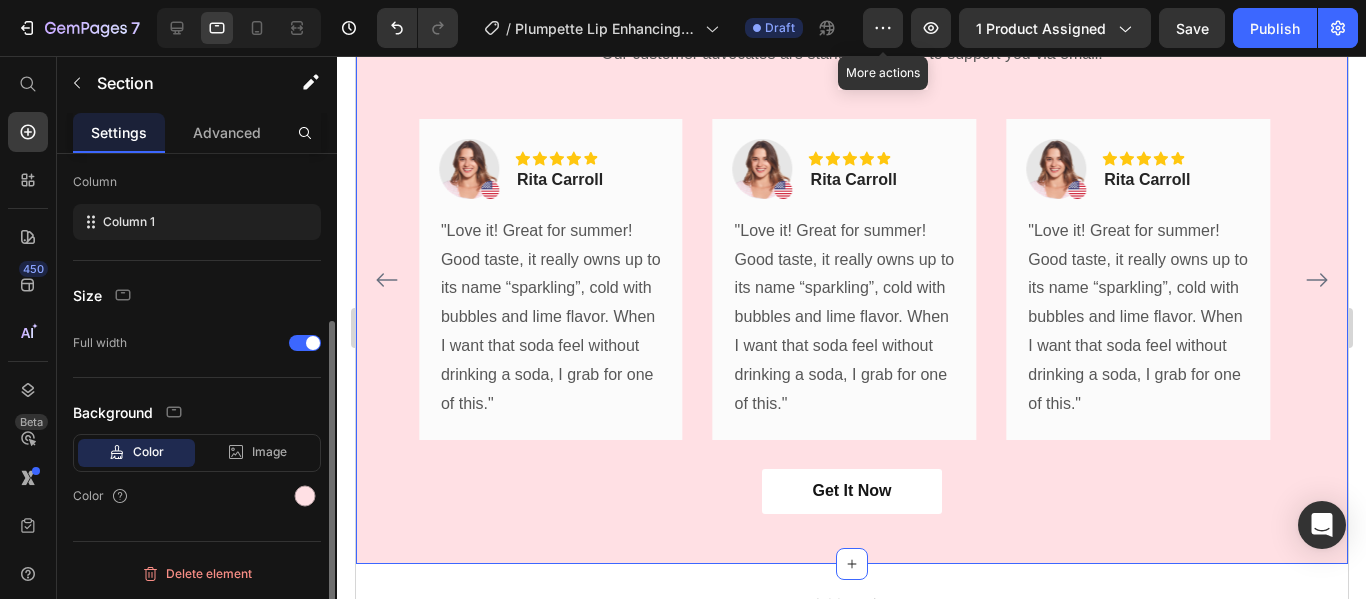 scroll, scrollTop: 0, scrollLeft: 0, axis: both 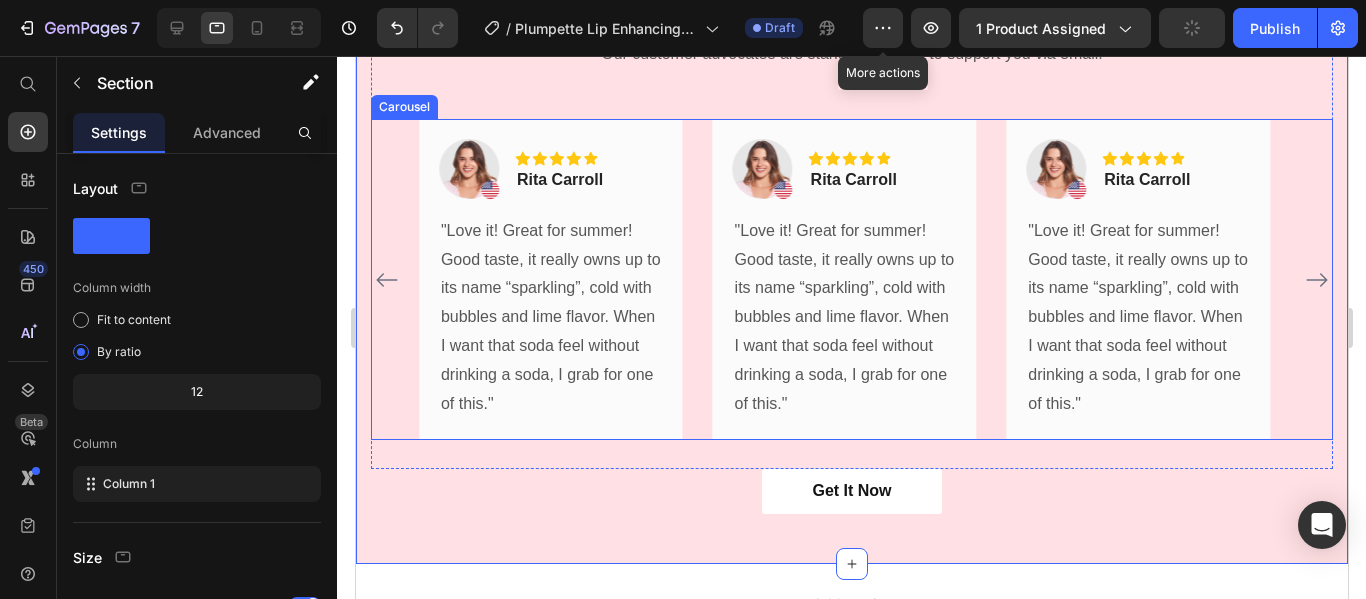 click on "Image
Icon
Icon
Icon
Icon
Icon Row [FIRST] [LAST] Text block Row "Love it! Great for summer! Good taste, it really owns up to its name “sparkling”, cold with bubbles and lime flavor. When I want that soda feel without drinking a soda, I grab for one of this." Text block Row Image
Icon
Icon
Icon
Icon
Icon Row [FIRST] [LAST] Text block Row "Love it! Great for summer! Good taste, it really owns up to its name “sparkling”, cold with bubbles and lime flavor. When I want that soda feel without drinking a soda, I grab for one of this." Text block Row Image
Icon
Icon
Icon
Icon
Icon Row [FIRST] [LAST] Text block Row Text block Row Image
Icon
Icon
Icon
Icon
Icon Row [FIRST] [LAST] Text block Row Row Image" at bounding box center [851, 280] 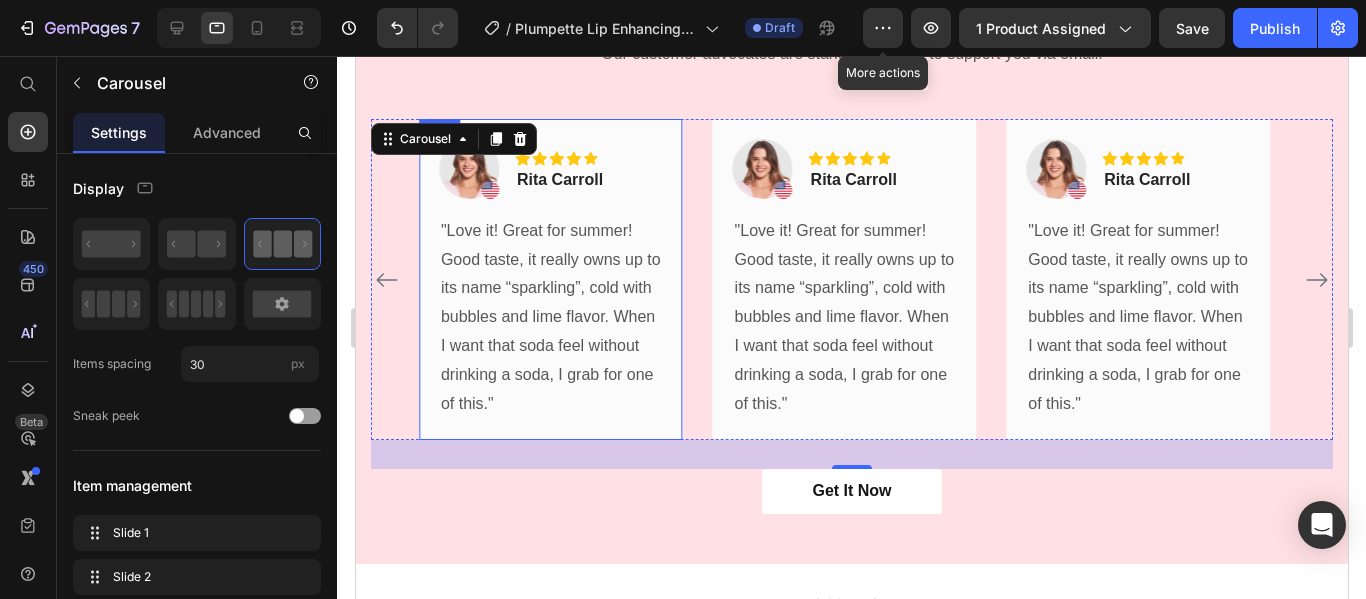 click on "Image
Icon
Icon
Icon
Icon
Icon Row Rita Carroll Text block Row "Love it! Great for summer! Good taste, it really owns up to its name “sparkling”, cold with bubbles and lime flavor. When I want that soda feel without drinking a soda, I grab for one of this." Text block Row" at bounding box center [550, 280] 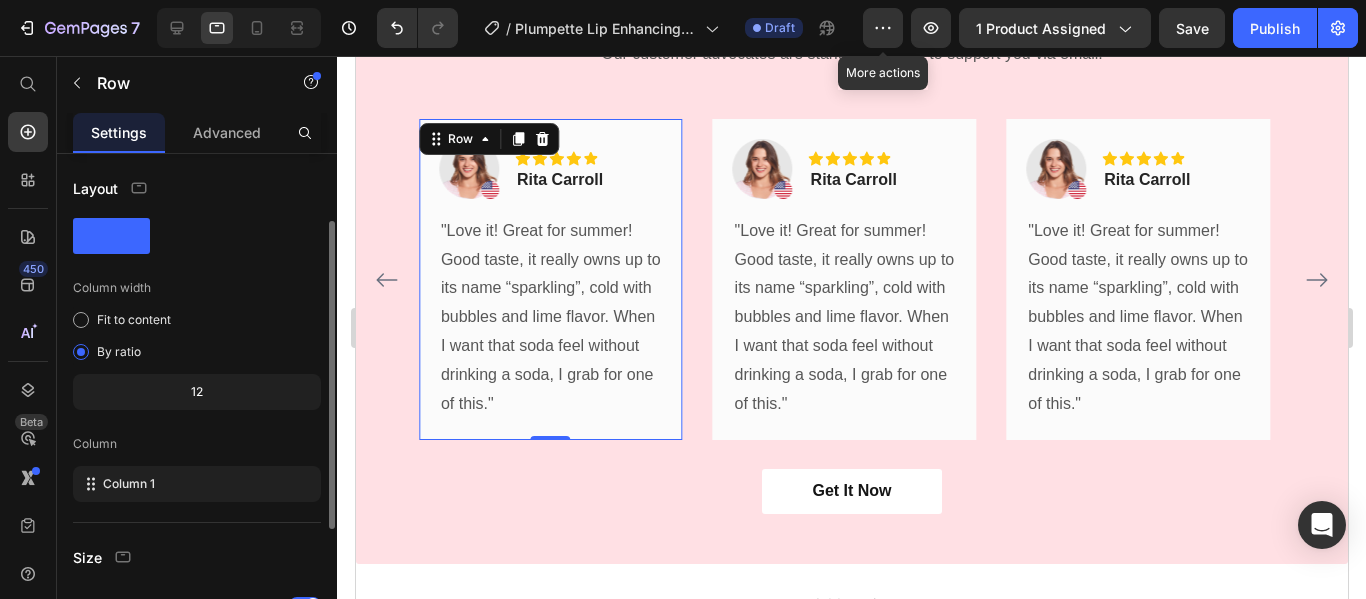 scroll, scrollTop: 314, scrollLeft: 0, axis: vertical 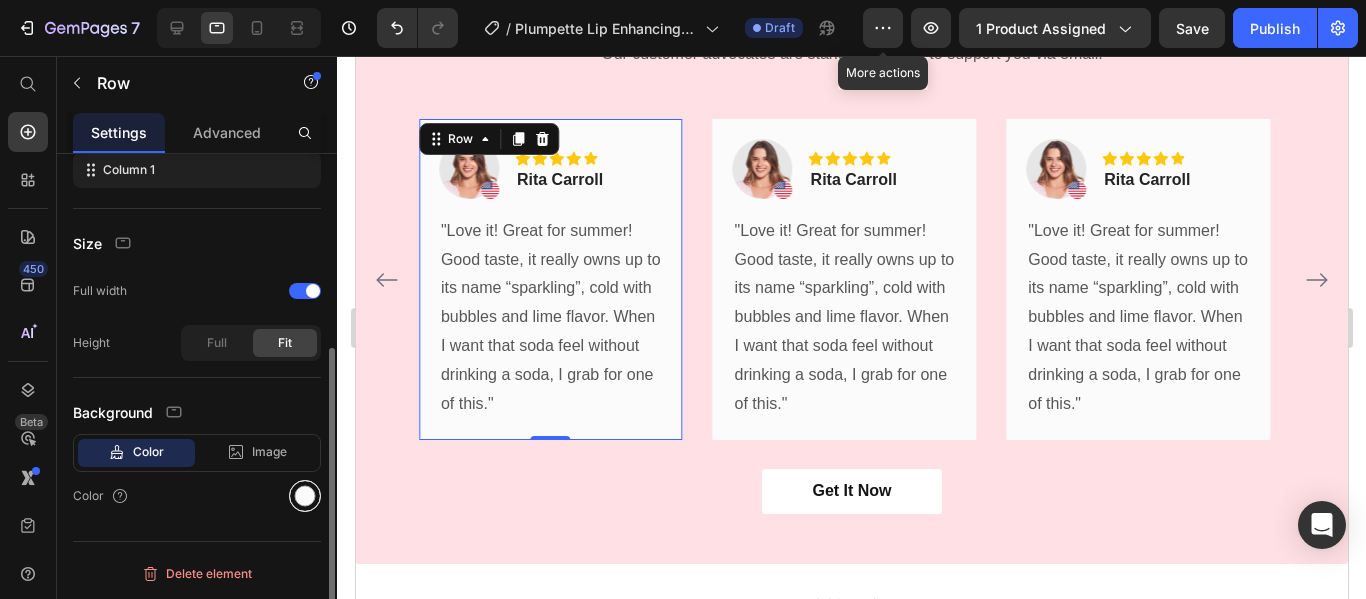 click at bounding box center [305, 496] 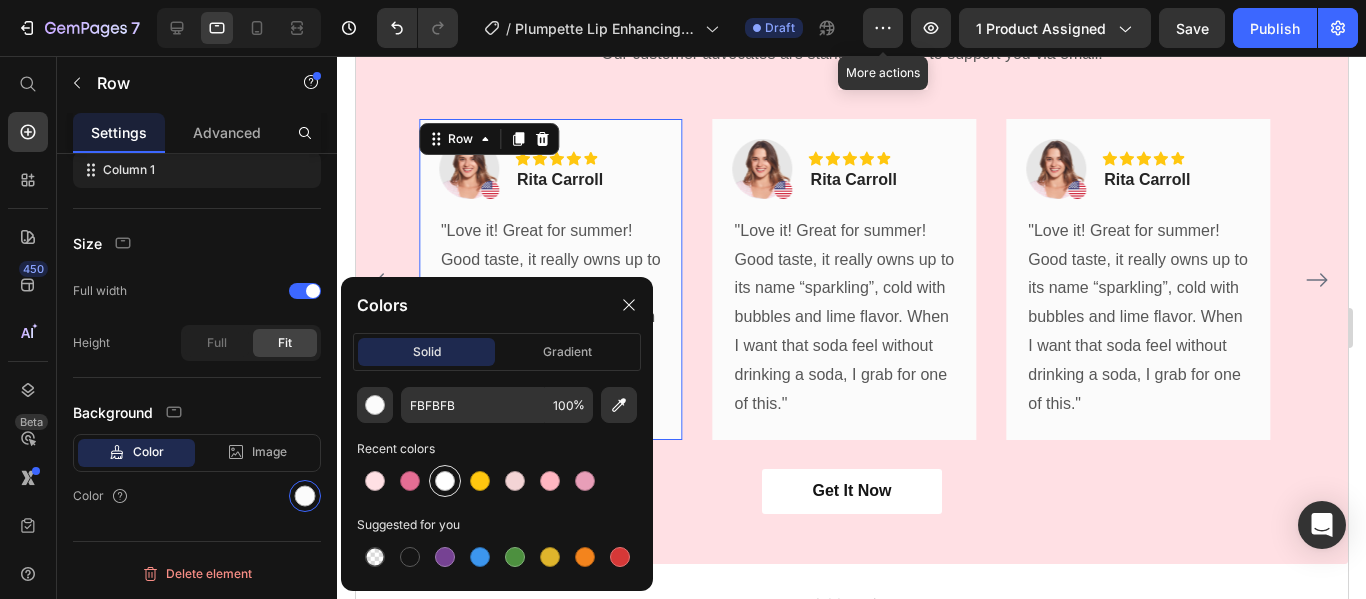 click at bounding box center [445, 481] 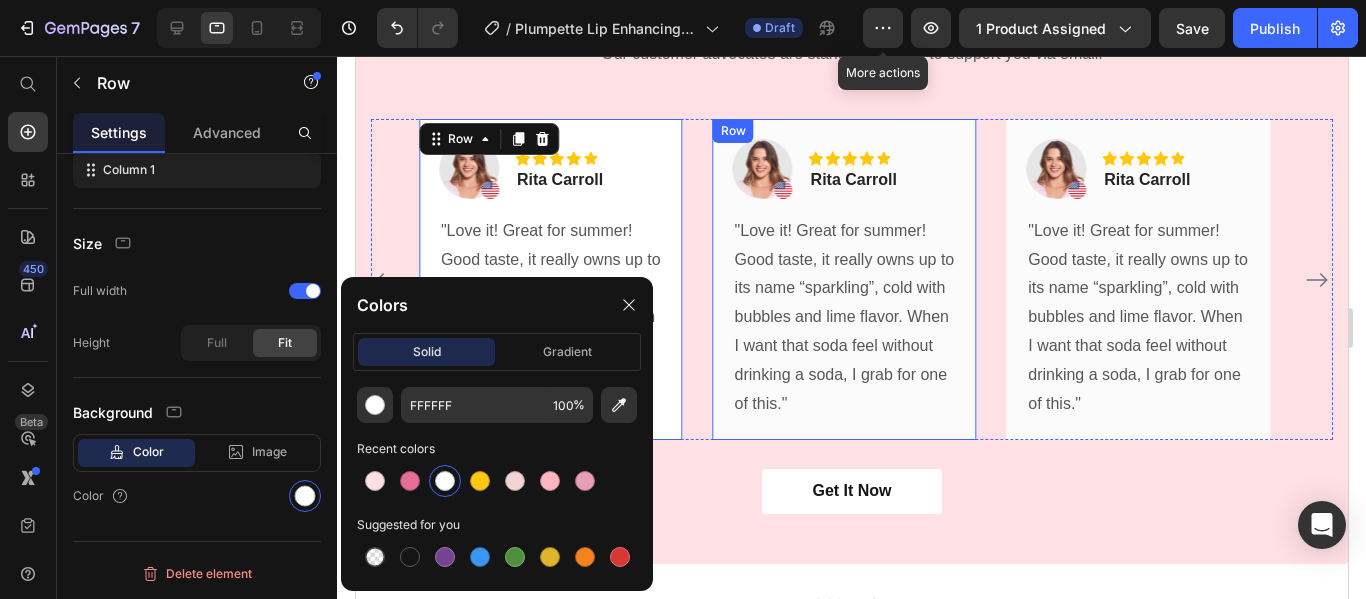 click on "Image
Icon
Icon
Icon
Icon
Icon Row Rita Carroll Text block Row "Love it! Great for summer! Good taste, it really owns up to its name “sparkling”, cold with bubbles and lime flavor. When I want that soda feel without drinking a soda, I grab for one of this." Text block Row" at bounding box center (844, 280) 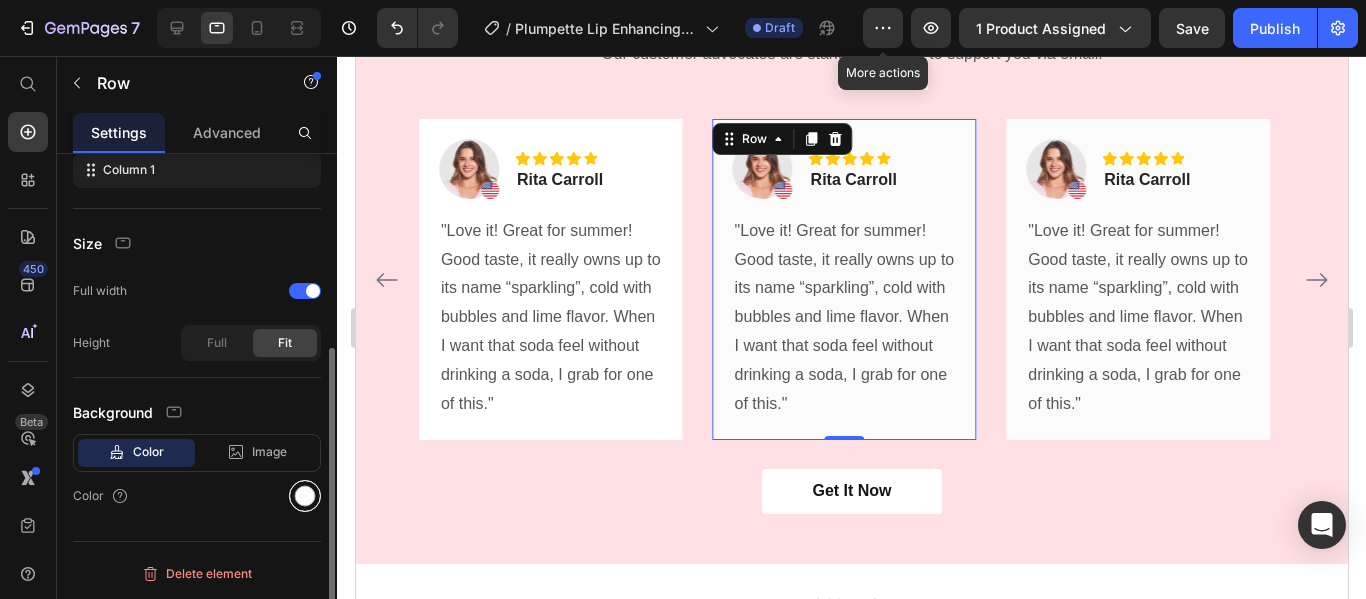 click at bounding box center [305, 496] 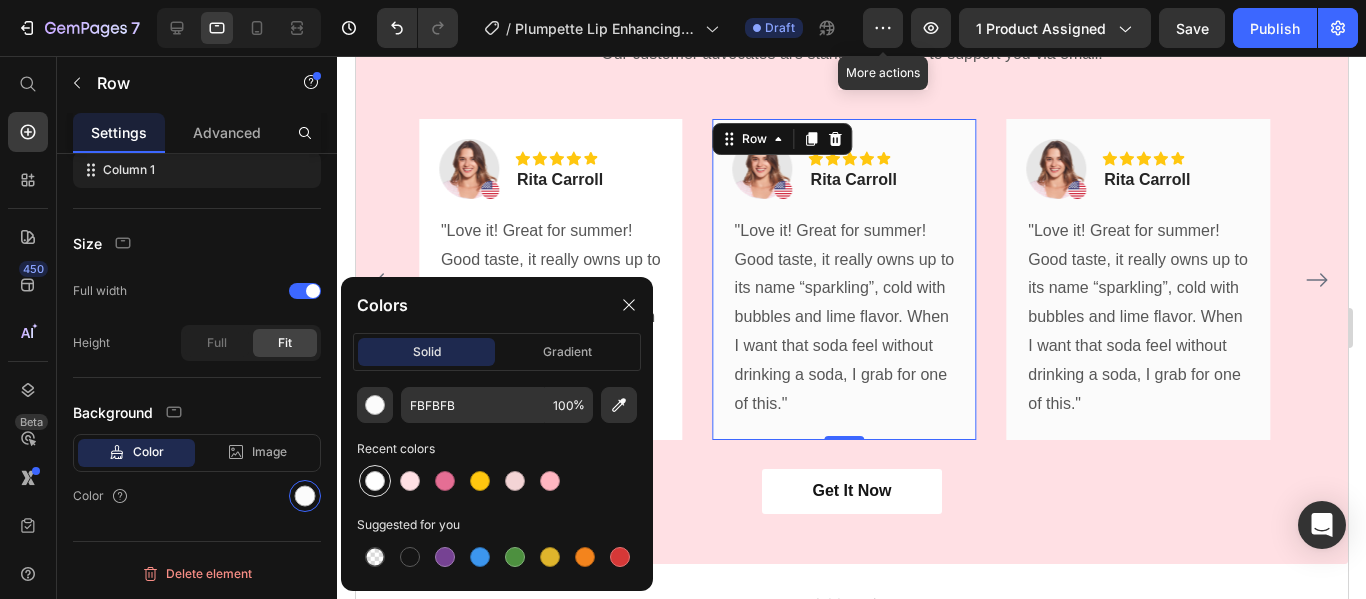 click at bounding box center (375, 481) 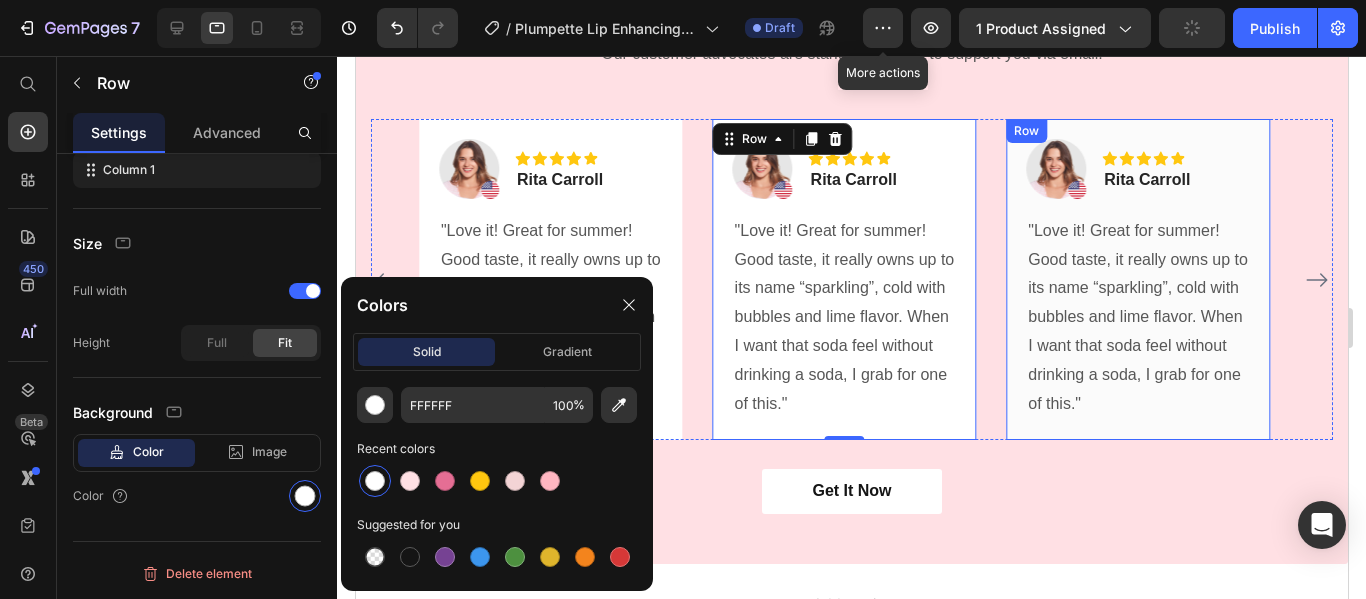 click on "Image
Icon
Icon
Icon
Icon
Icon Row Rita Carroll Text block Row "Love it! Great for summer! Good taste, it really owns up to its name “sparkling”, cold with bubbles and lime flavor. When I want that soda feel without drinking a soda, I grab for one of this." Text block Row" at bounding box center (1137, 280) 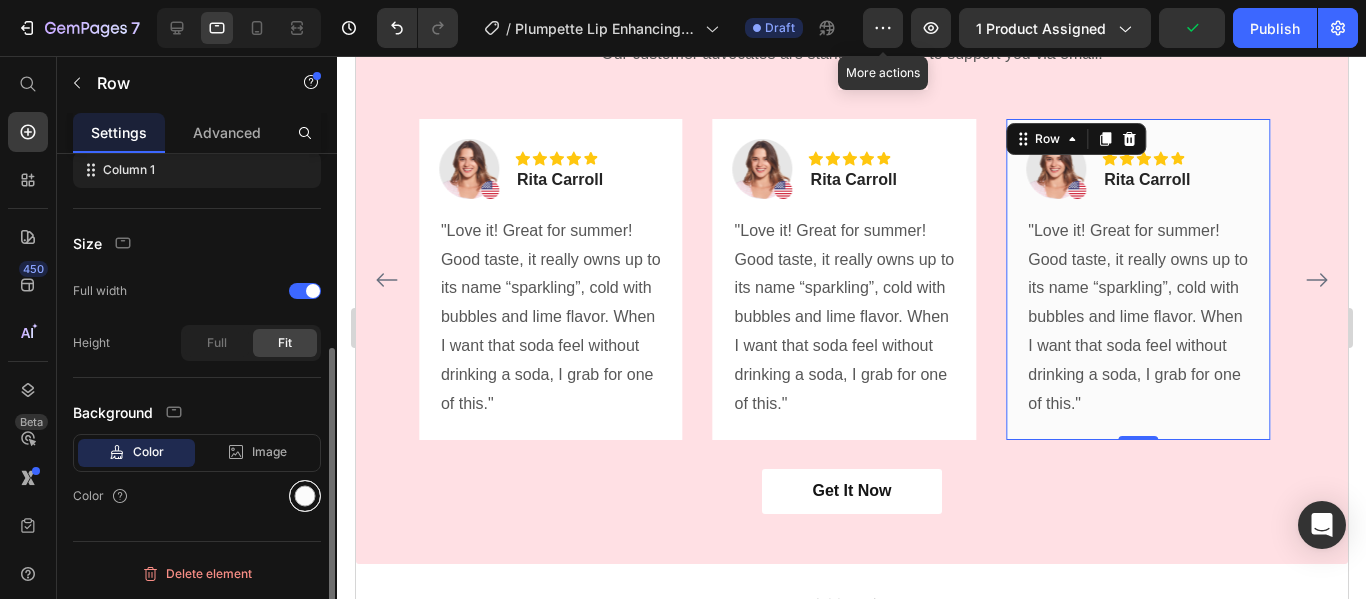 click at bounding box center (305, 496) 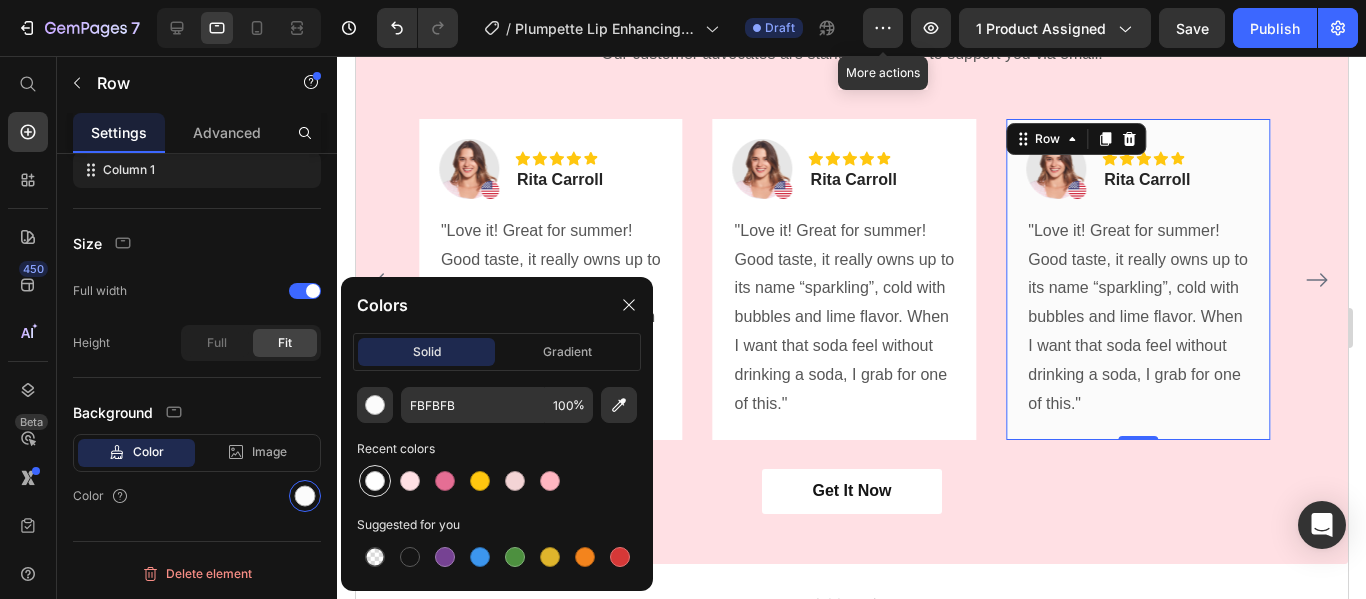 click at bounding box center (375, 481) 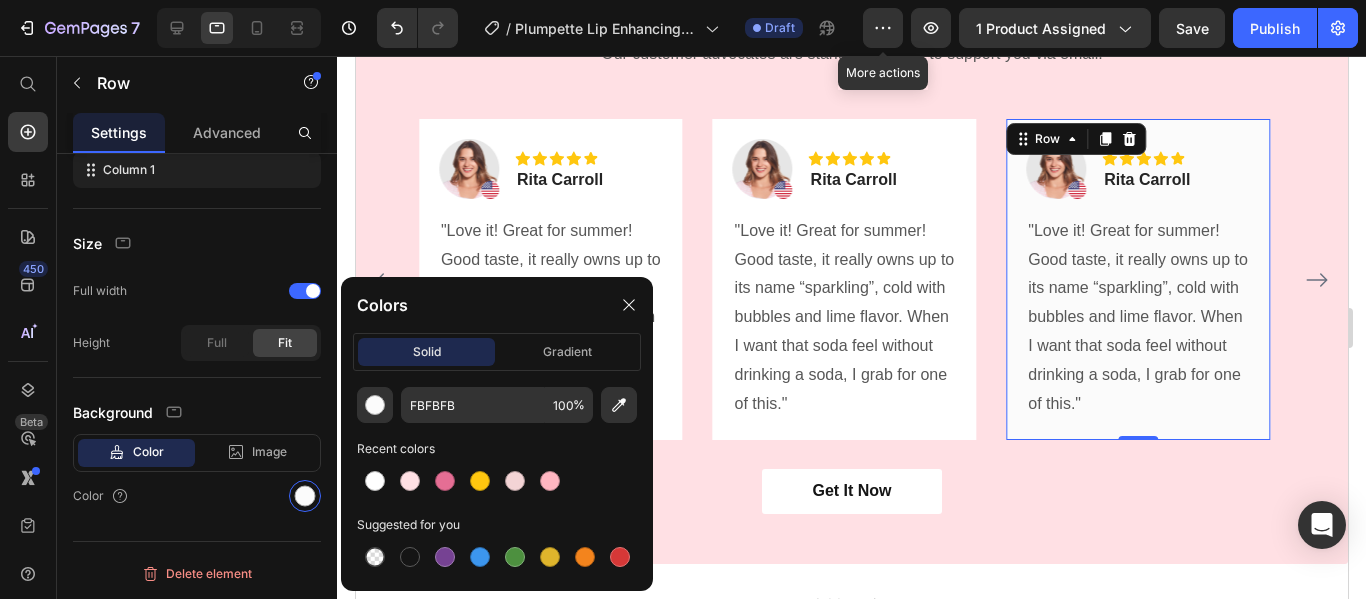 type on "FFFFFF" 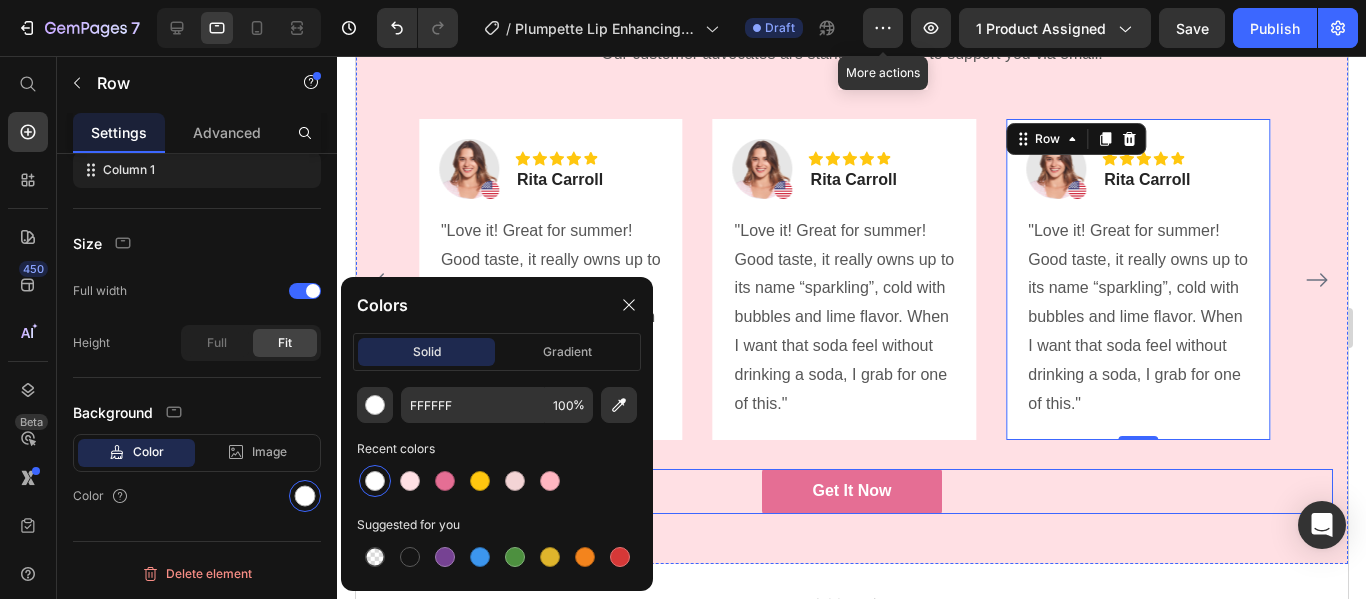 click on "Get It Now" at bounding box center [850, 491] 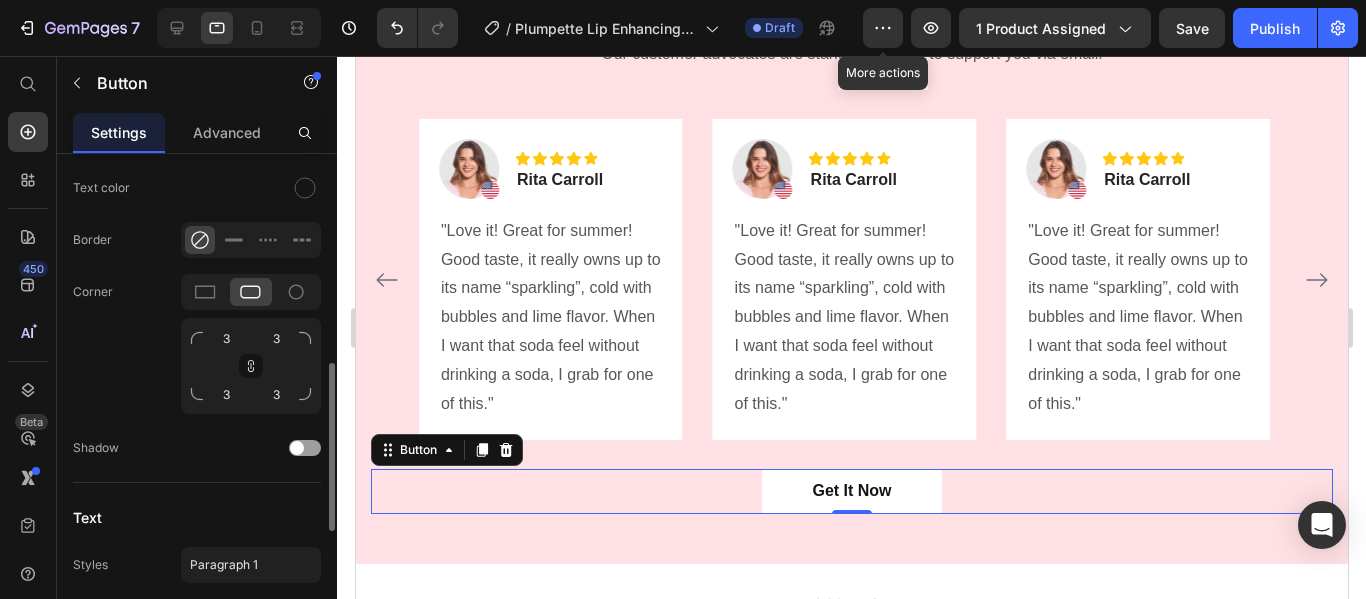 scroll, scrollTop: 640, scrollLeft: 0, axis: vertical 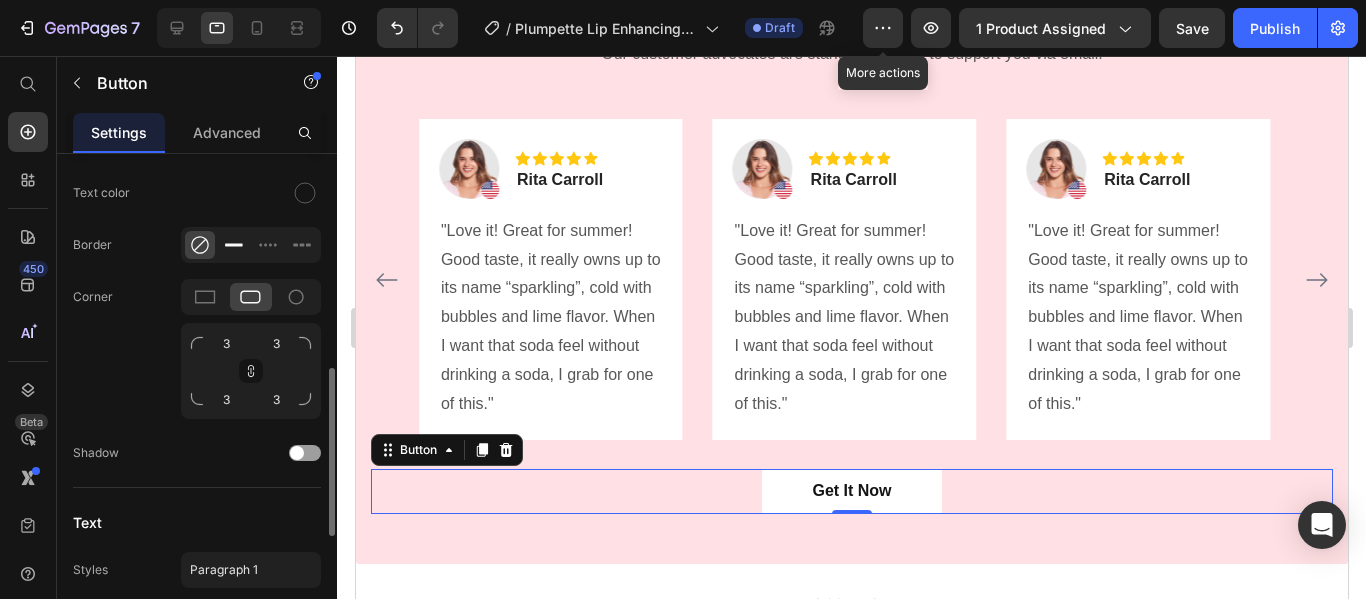 click 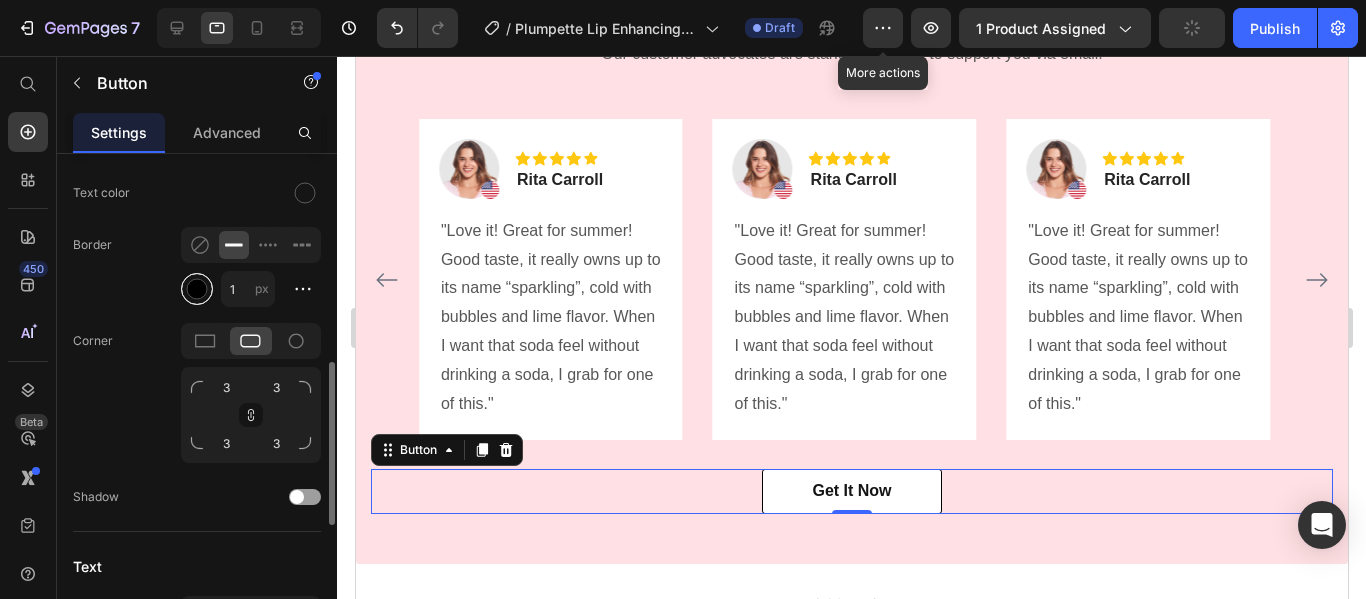 click at bounding box center [197, 289] 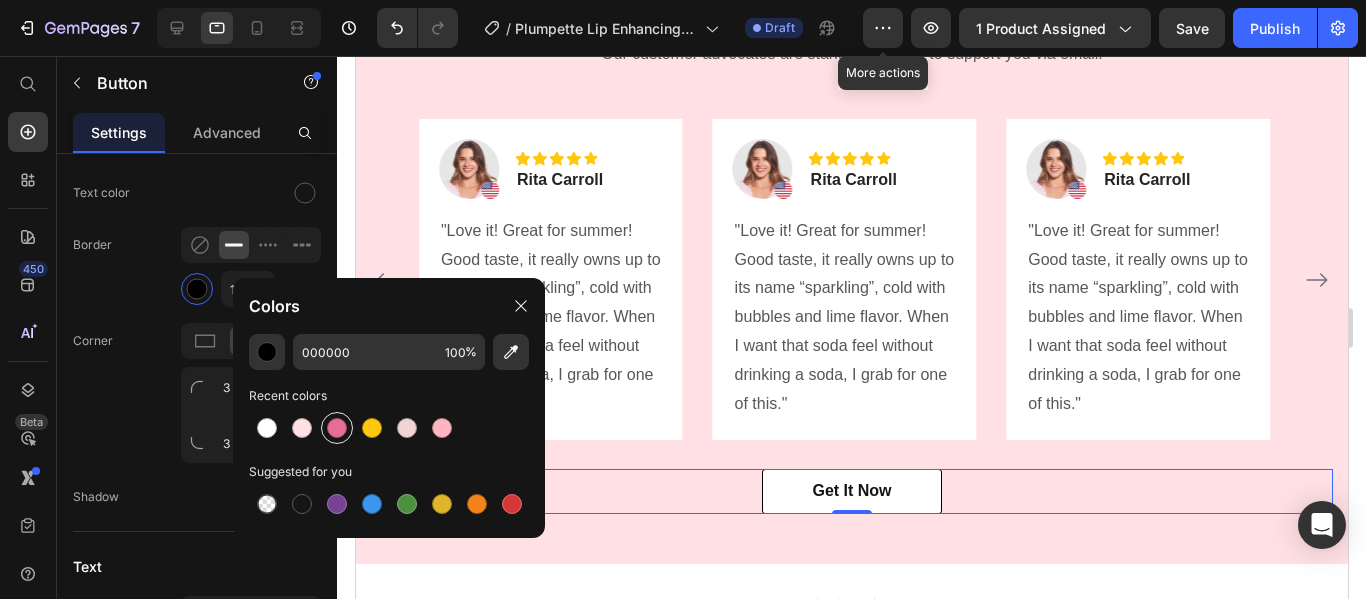 click at bounding box center [337, 428] 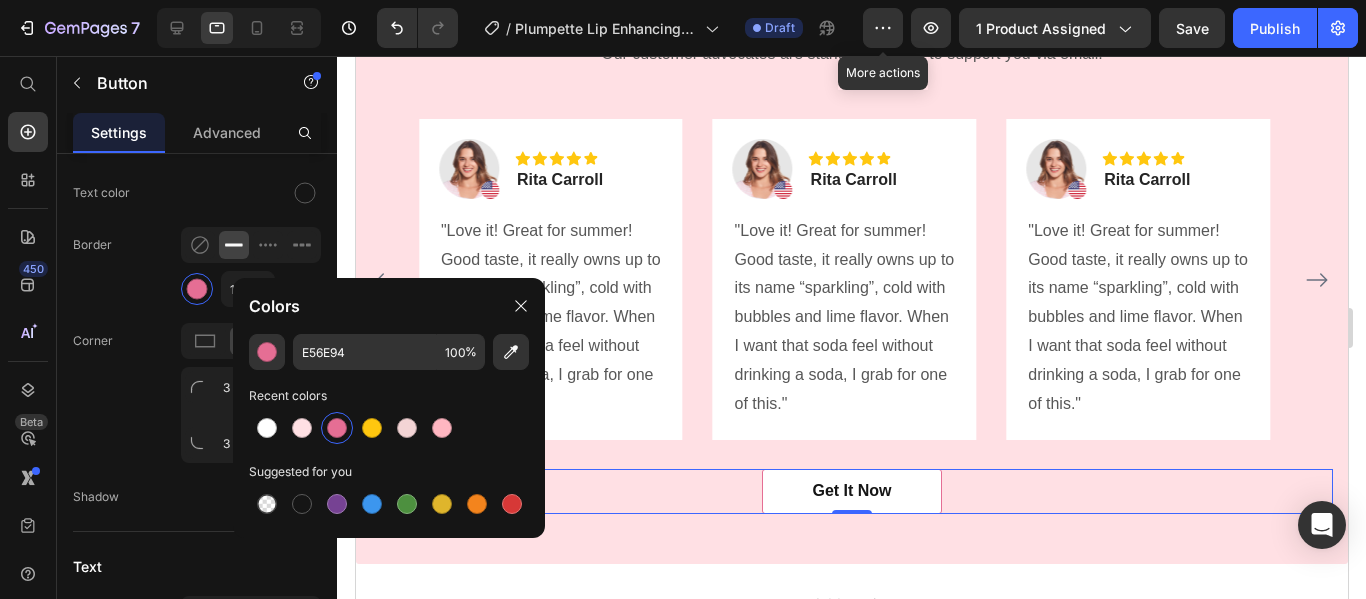 click on "Border 1 px" 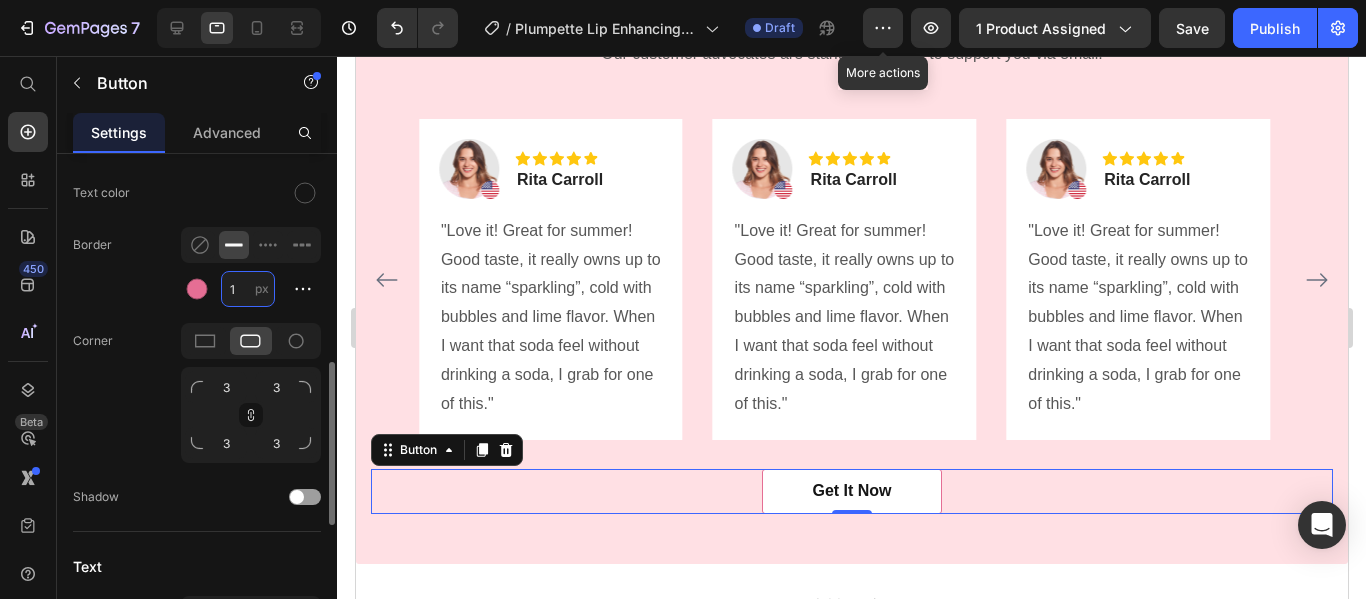 click on "1" at bounding box center [248, 289] 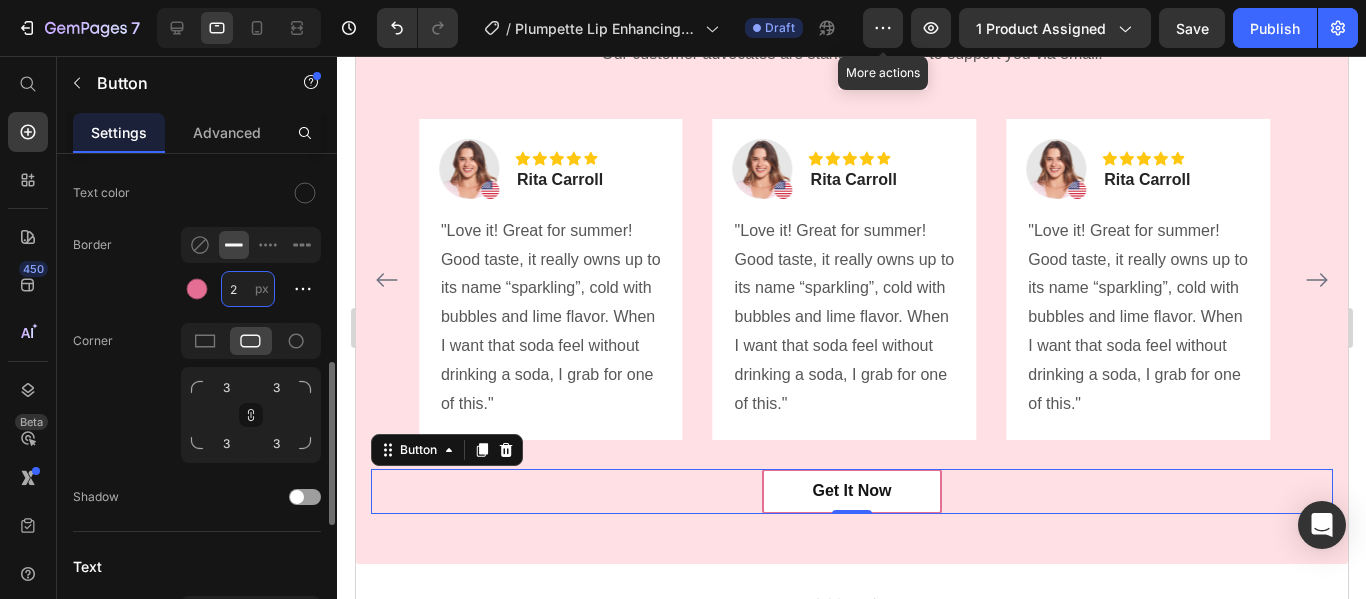 type on "2" 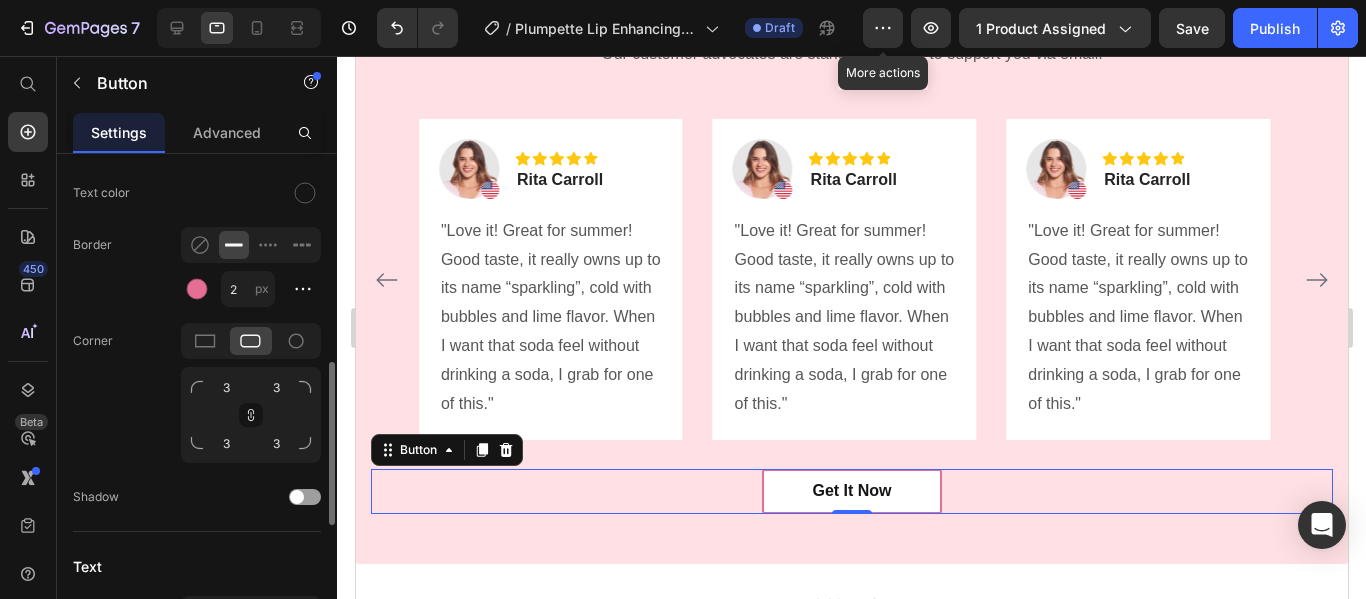 click on "Corner" at bounding box center (93, 341) 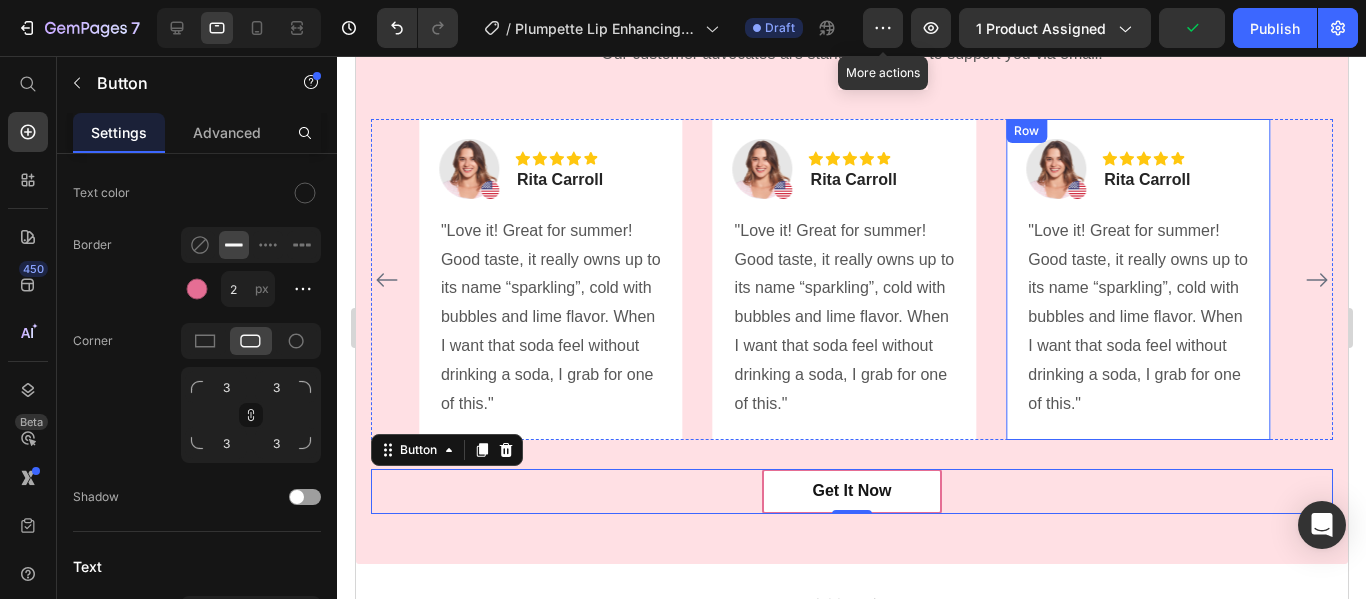 click on "Image
Icon
Icon
Icon
Icon
Icon Row Rita Carroll Text block Row "Love it! Great for summer! Good taste, it really owns up to its name “sparkling”, cold with bubbles and lime flavor. When I want that soda feel without drinking a soda, I grab for one of this." Text block Row" at bounding box center (1137, 280) 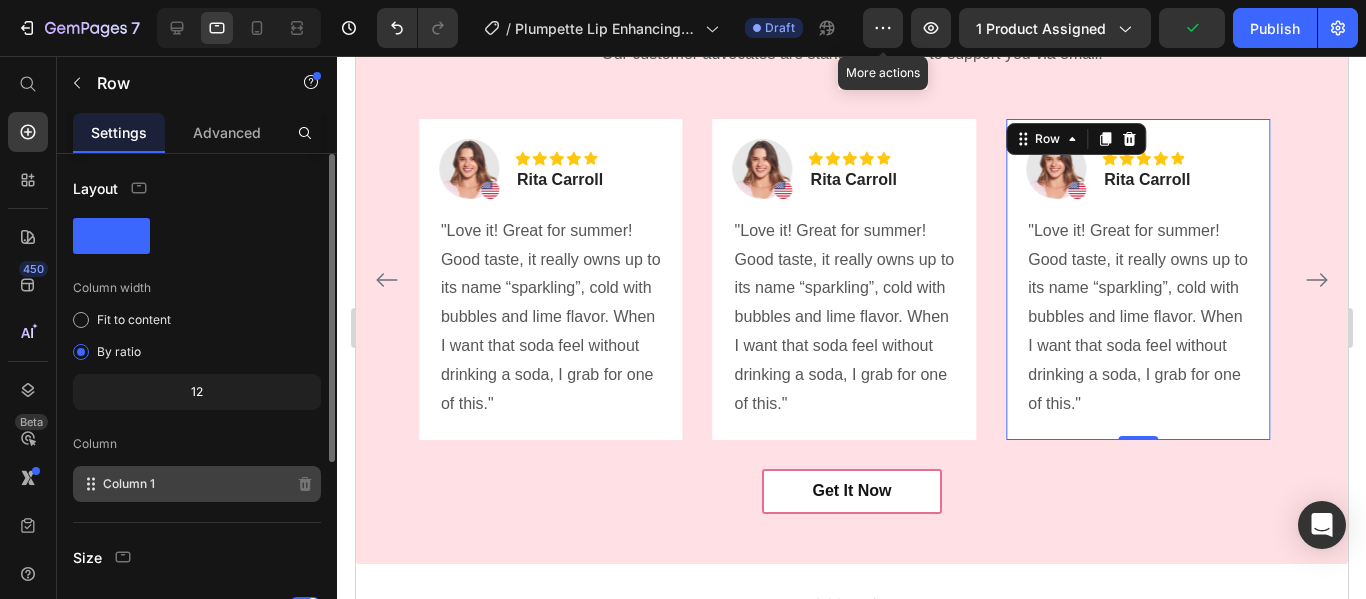 scroll, scrollTop: 314, scrollLeft: 0, axis: vertical 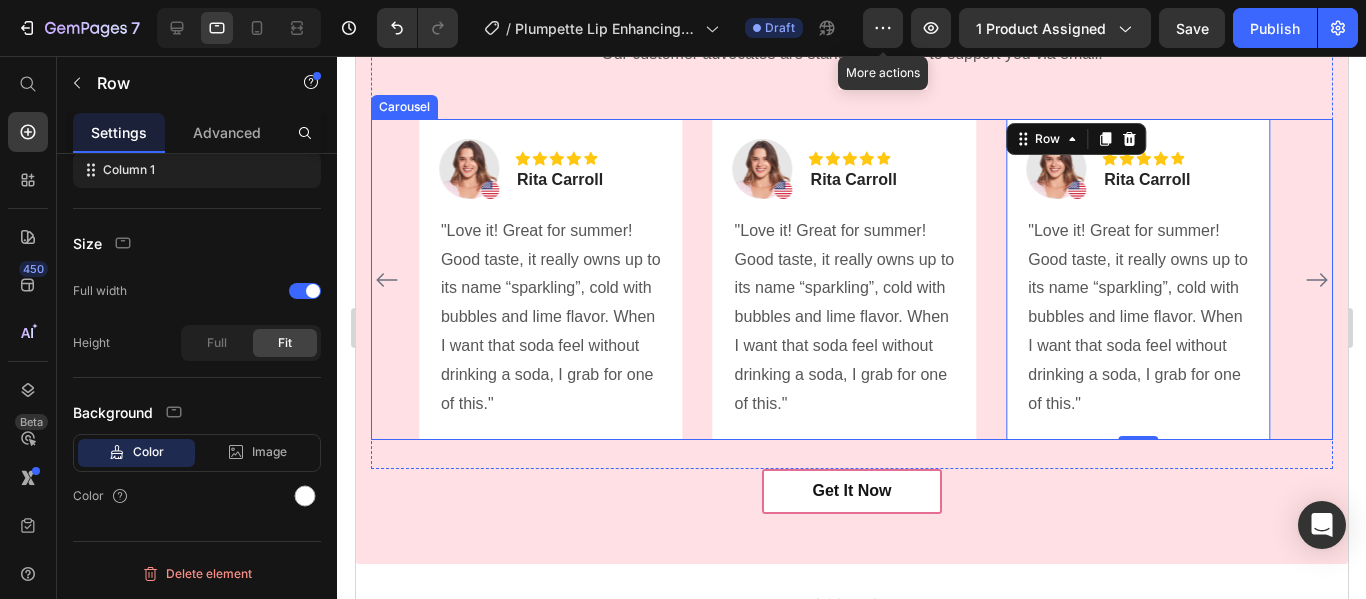 click 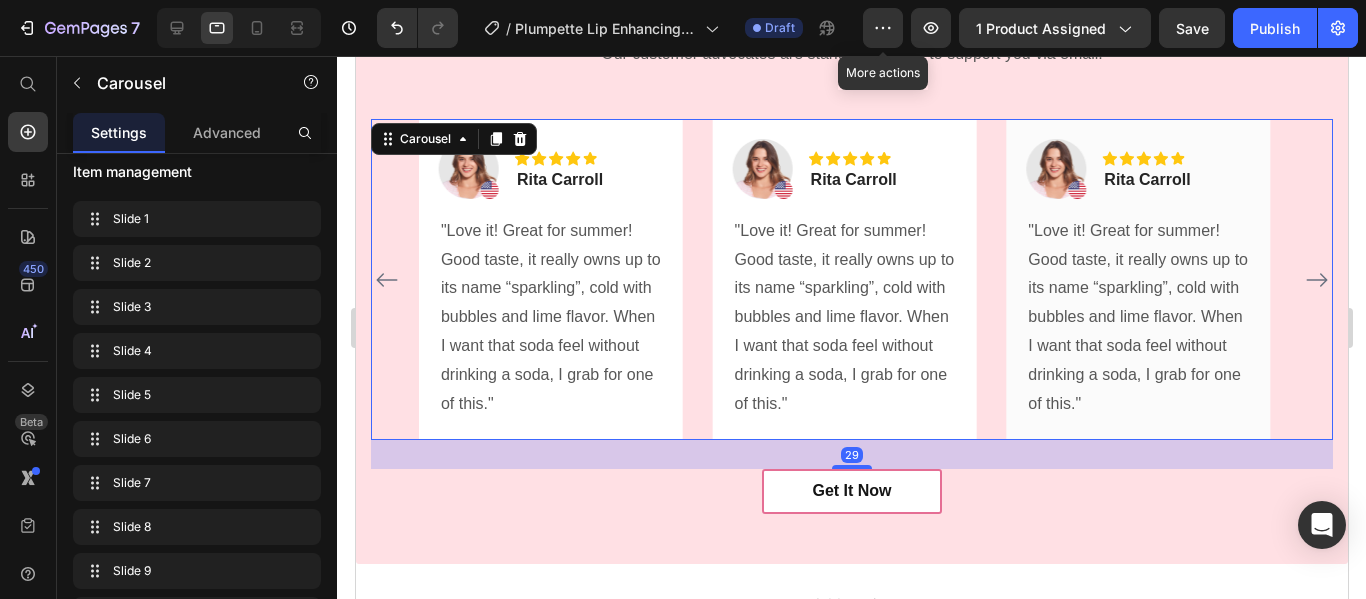 scroll, scrollTop: 0, scrollLeft: 0, axis: both 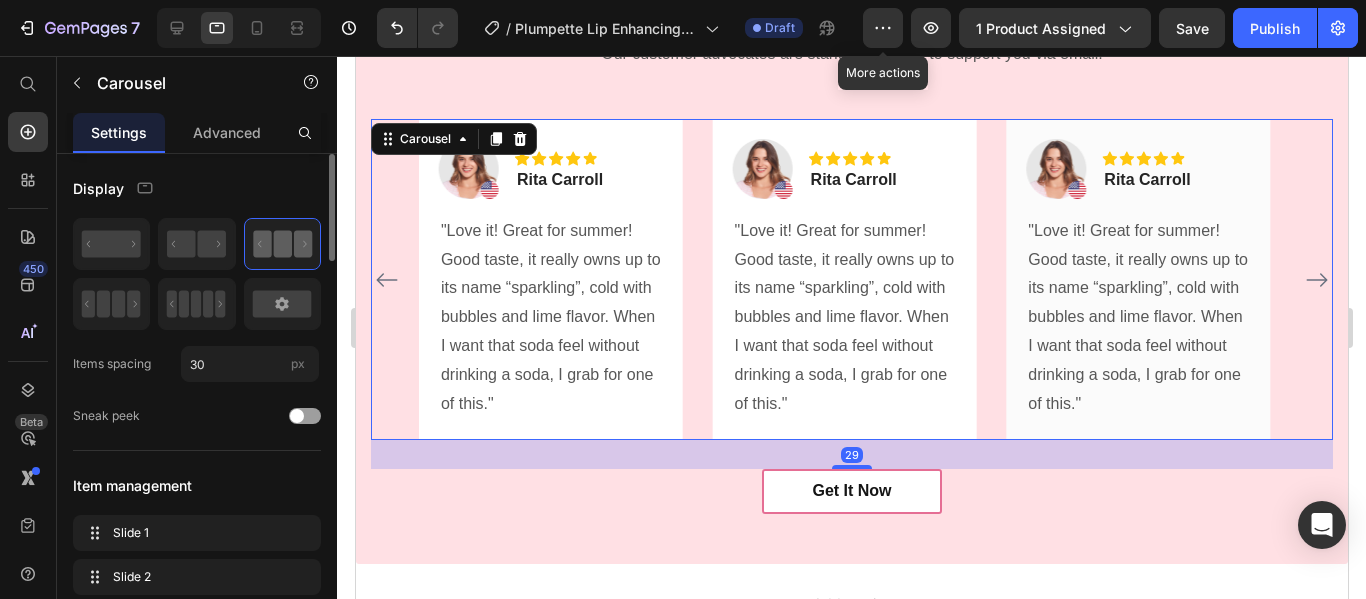 click 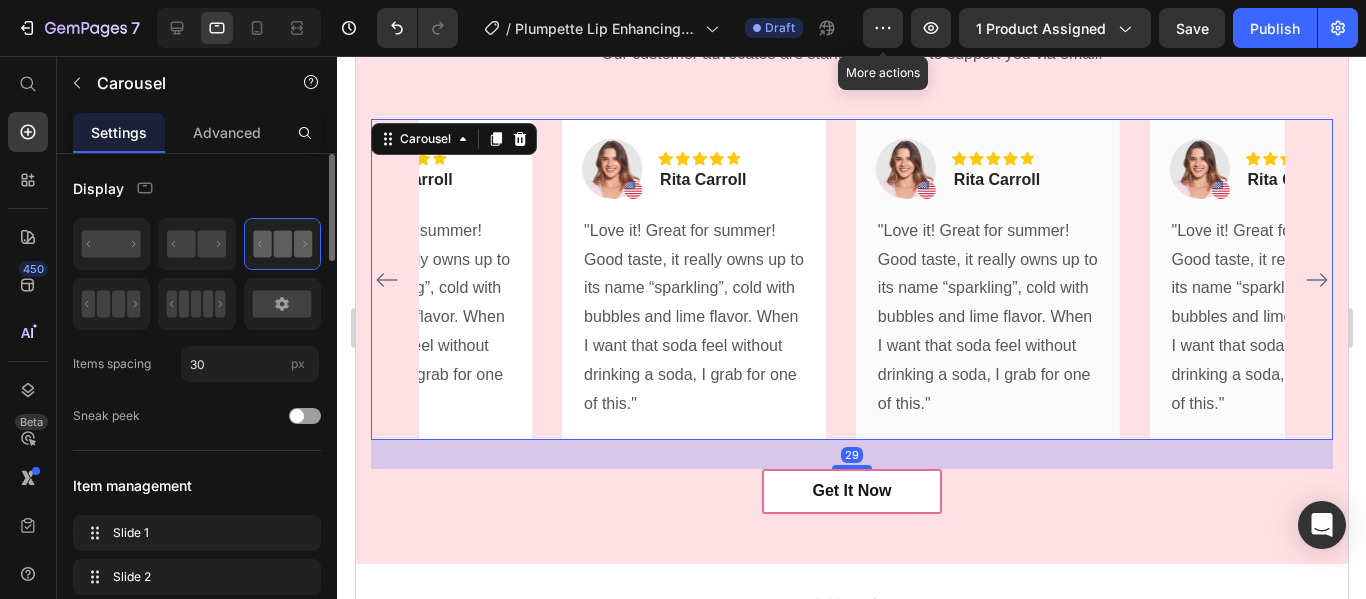 click 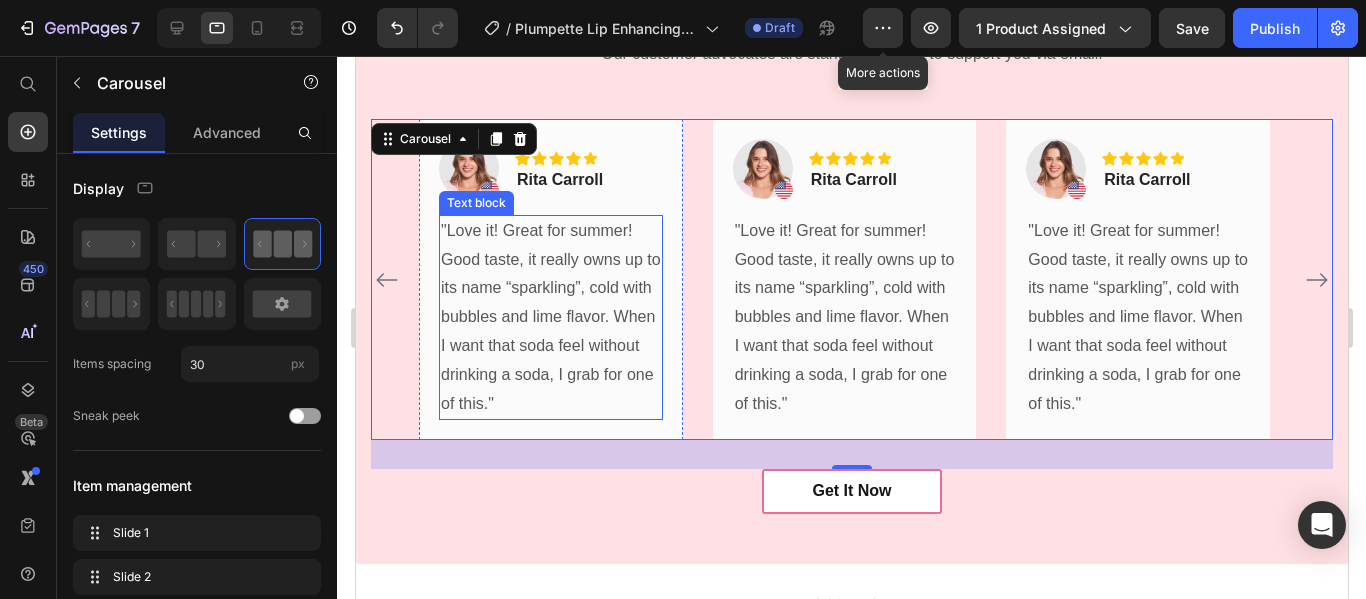 click on ""Love it! Great for summer! Good taste, it really owns up to its name “sparkling”, cold with bubbles and lime flavor. When I want that soda feel without drinking a soda, I grab for one of this."" at bounding box center (550, 318) 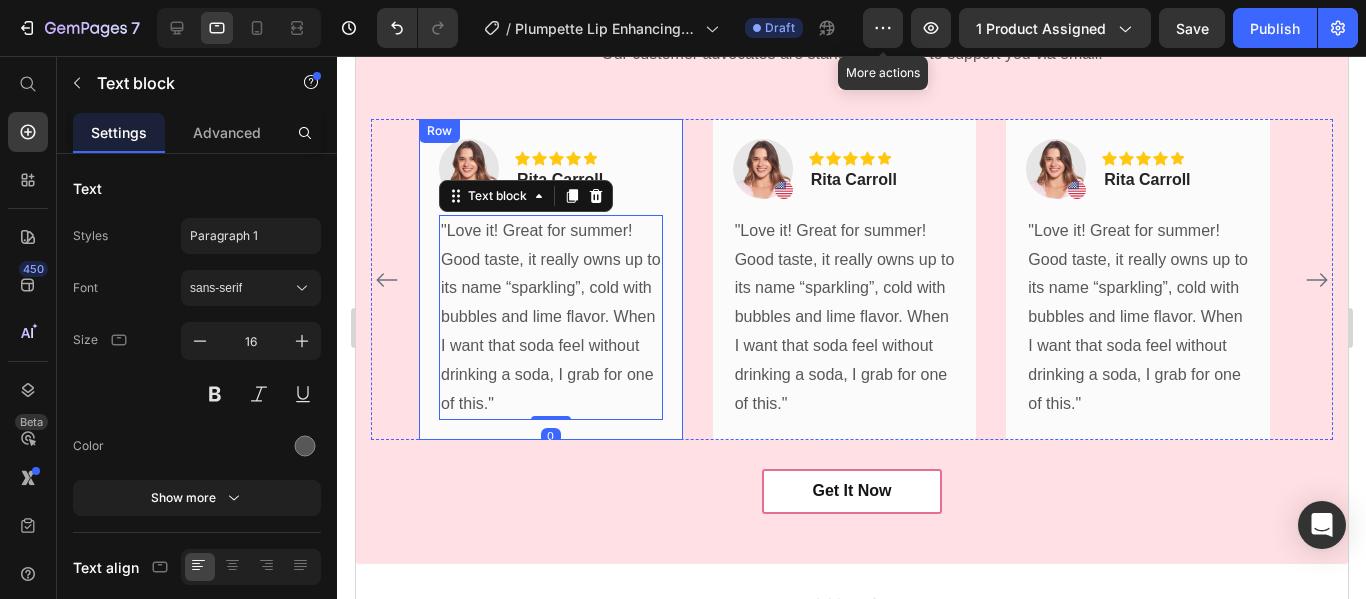 click on "Image
Icon
Icon
Icon
Icon
Icon Row Rita Carroll Text block Row "Love it! Great for summer! Good taste, it really owns up to its name “sparkling”, cold with bubbles and lime flavor. When I want that soda feel without drinking a soda, I grab for one of this." Text block   0 Row" at bounding box center (550, 280) 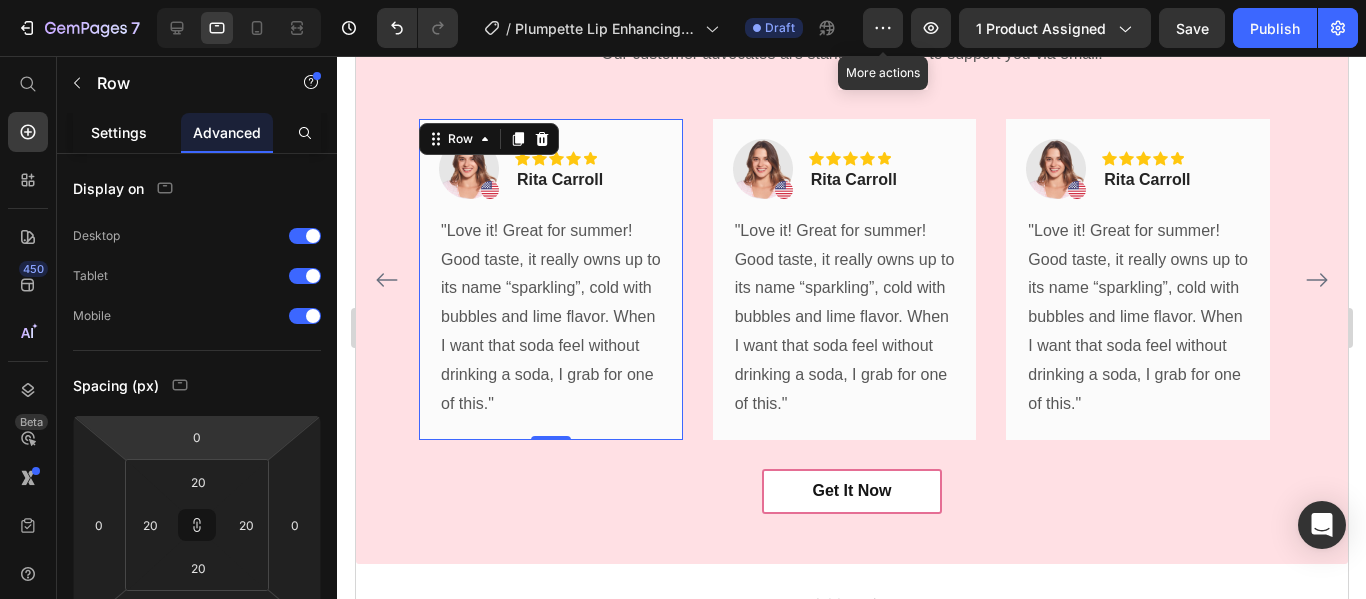 click on "Settings" at bounding box center [119, 132] 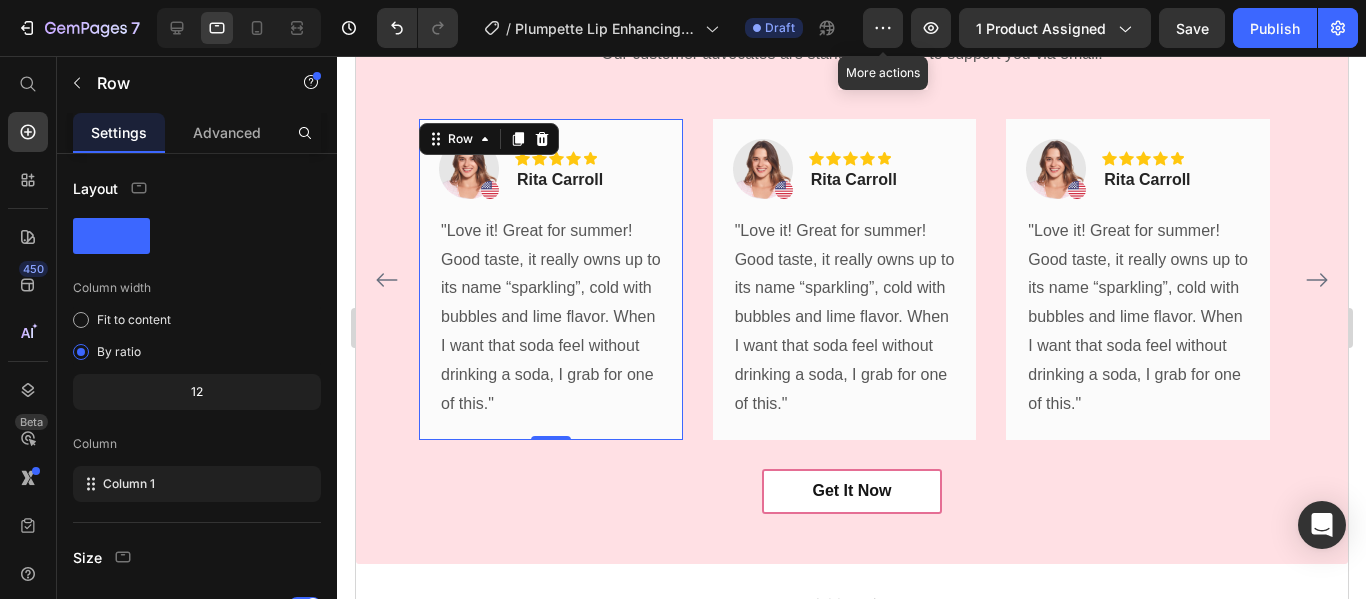 scroll, scrollTop: 314, scrollLeft: 0, axis: vertical 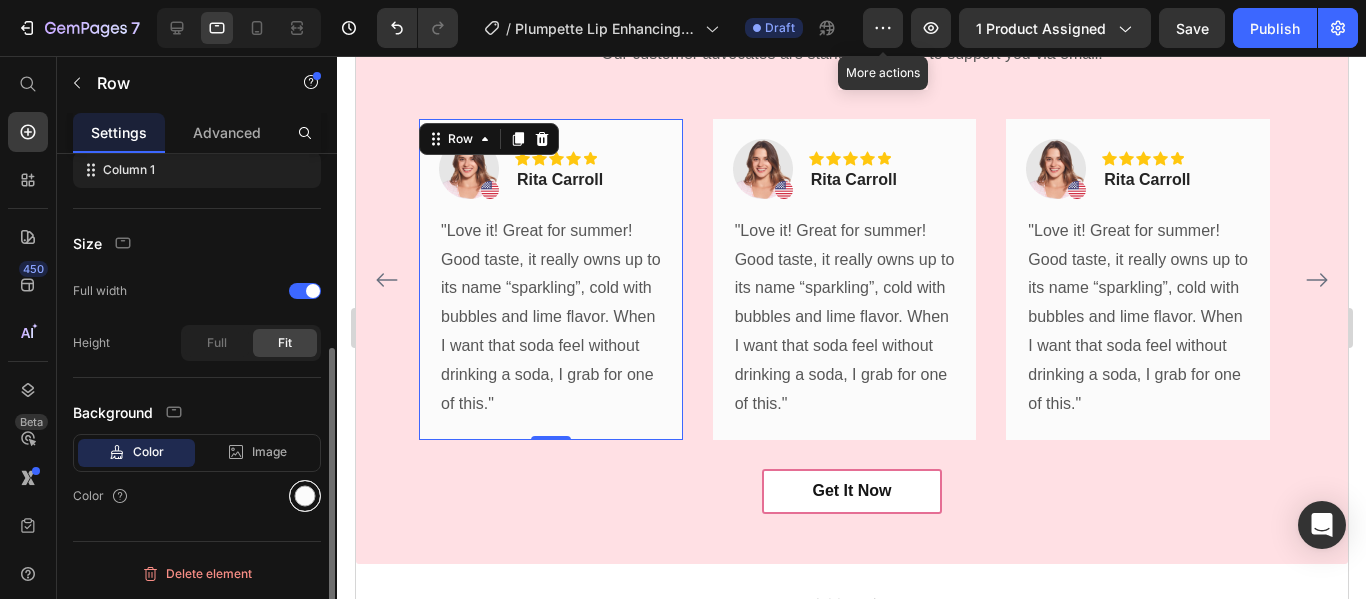 click at bounding box center [305, 496] 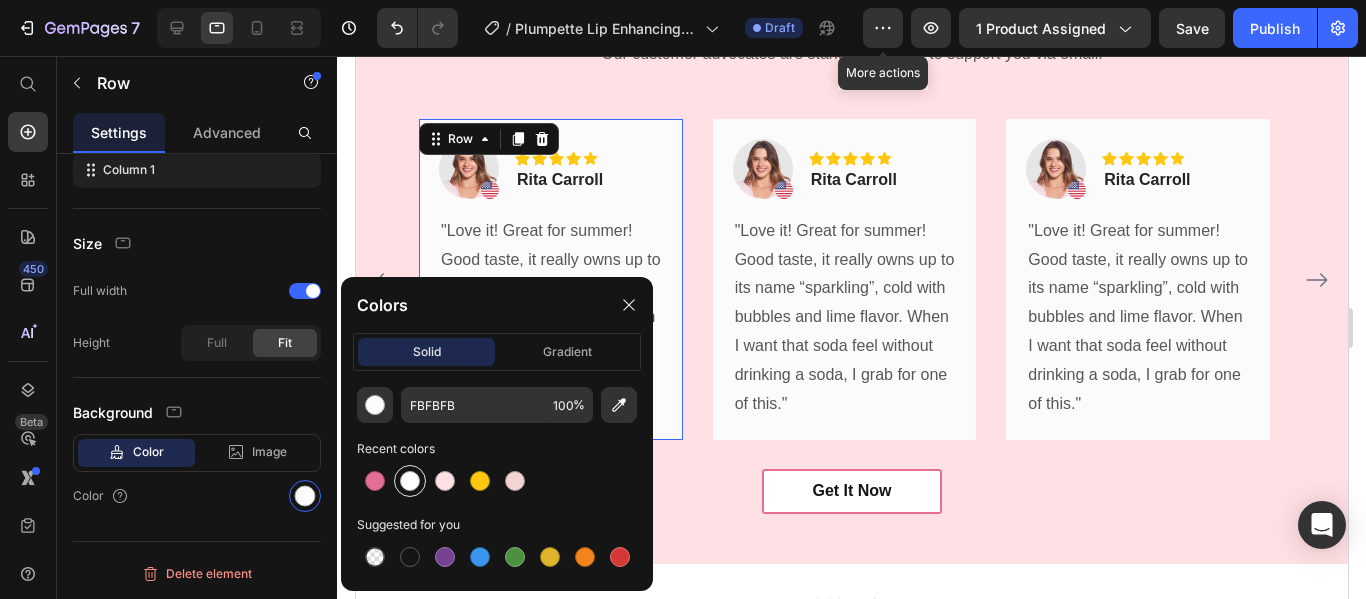 click at bounding box center [410, 481] 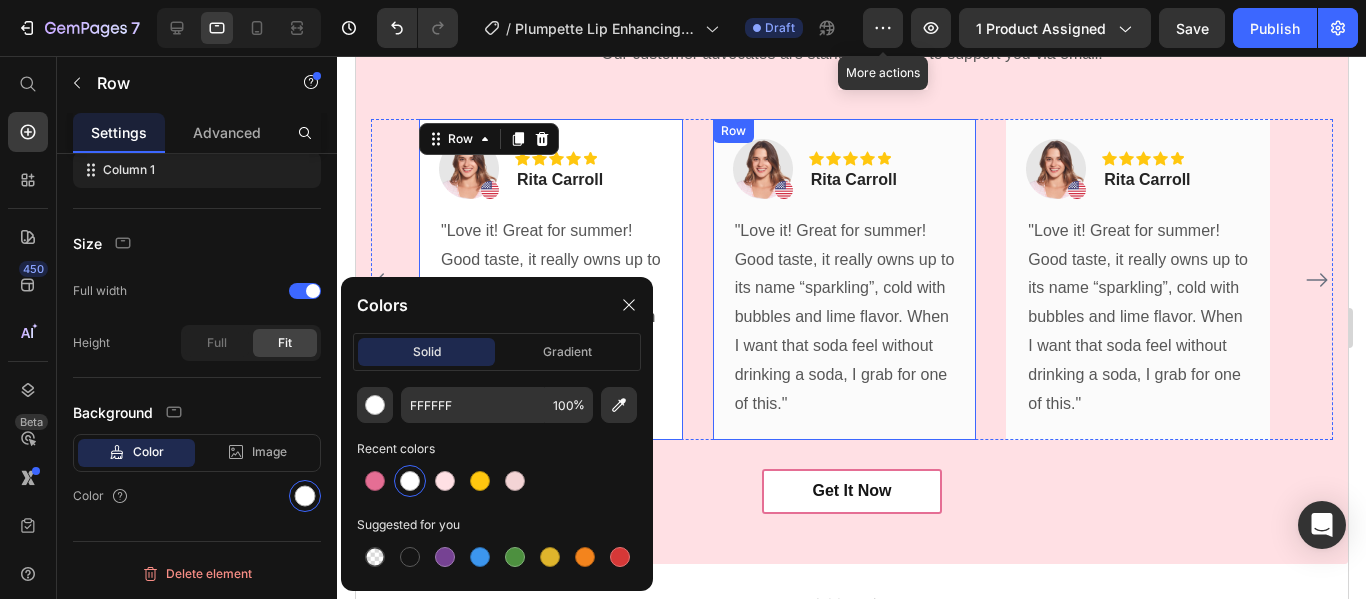 click on "Image
Icon
Icon
Icon
Icon
Icon Row Rita Carroll Text block Row "Love it! Great for summer! Good taste, it really owns up to its name “sparkling”, cold with bubbles and lime flavor. When I want that soda feel without drinking a soda, I grab for one of this." Text block Row" at bounding box center [844, 280] 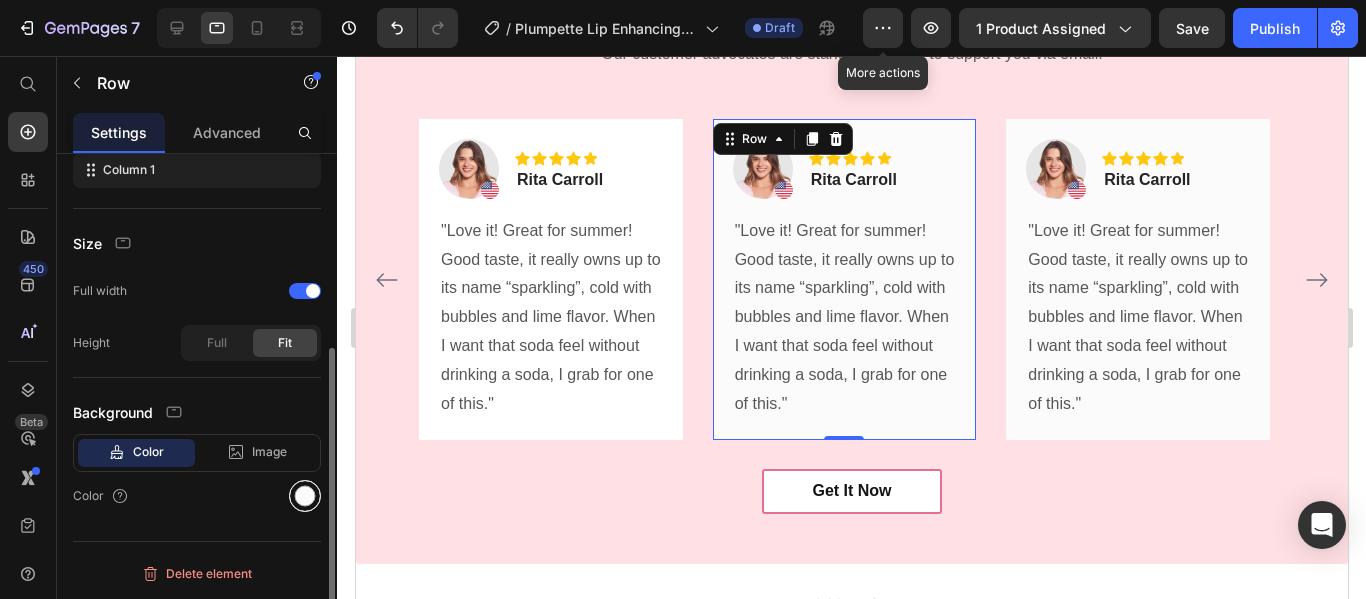 click at bounding box center [305, 496] 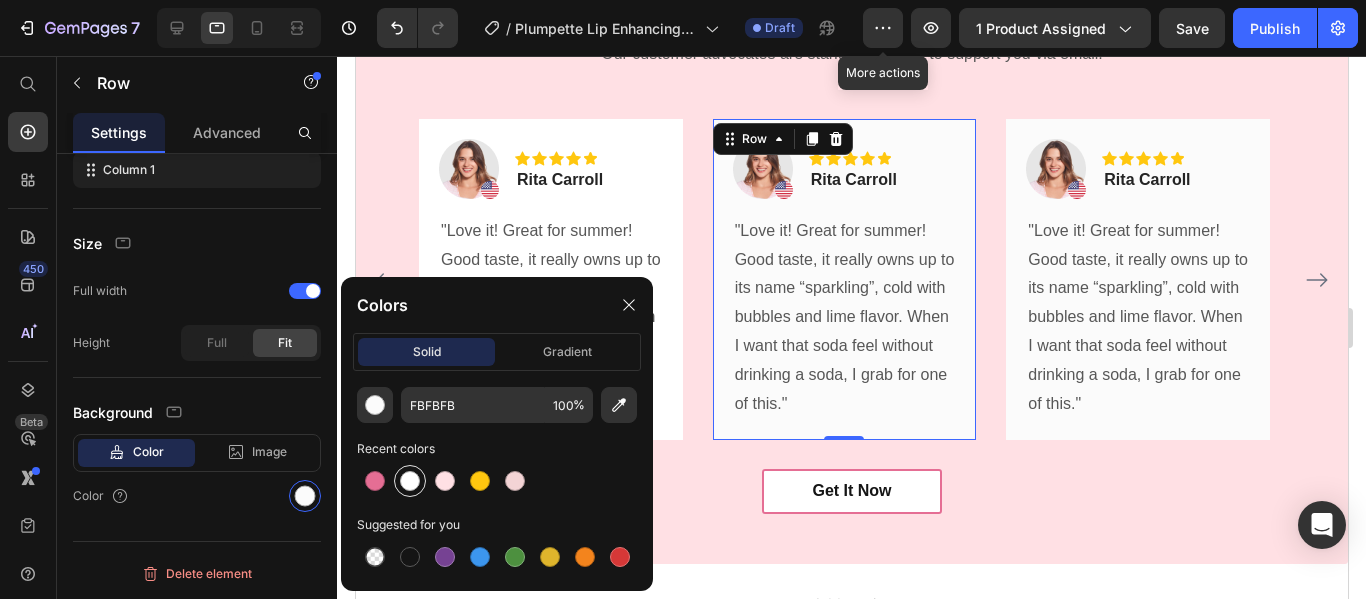 click at bounding box center [410, 481] 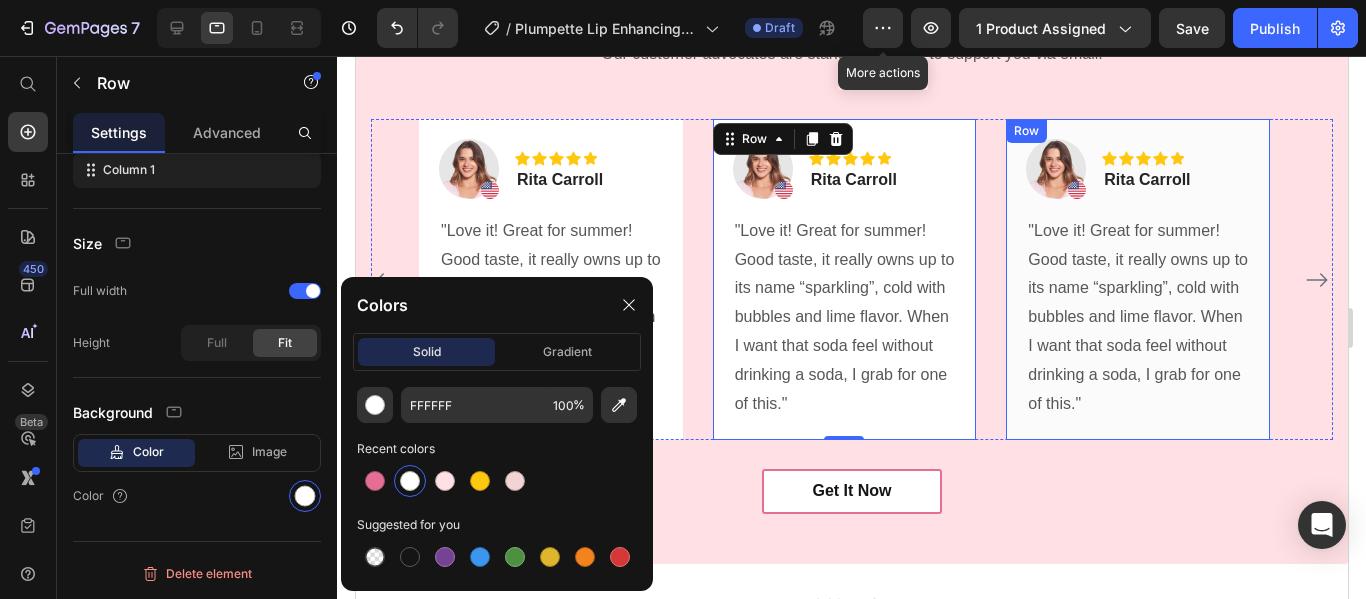 click on "Image
Icon
Icon
Icon
Icon
Icon Row Rita Carroll Text block Row "Love it! Great for summer! Good taste, it really owns up to its name “sparkling”, cold with bubbles and lime flavor. When I want that soda feel without drinking a soda, I grab for one of this." Text block Row" at bounding box center [1137, 280] 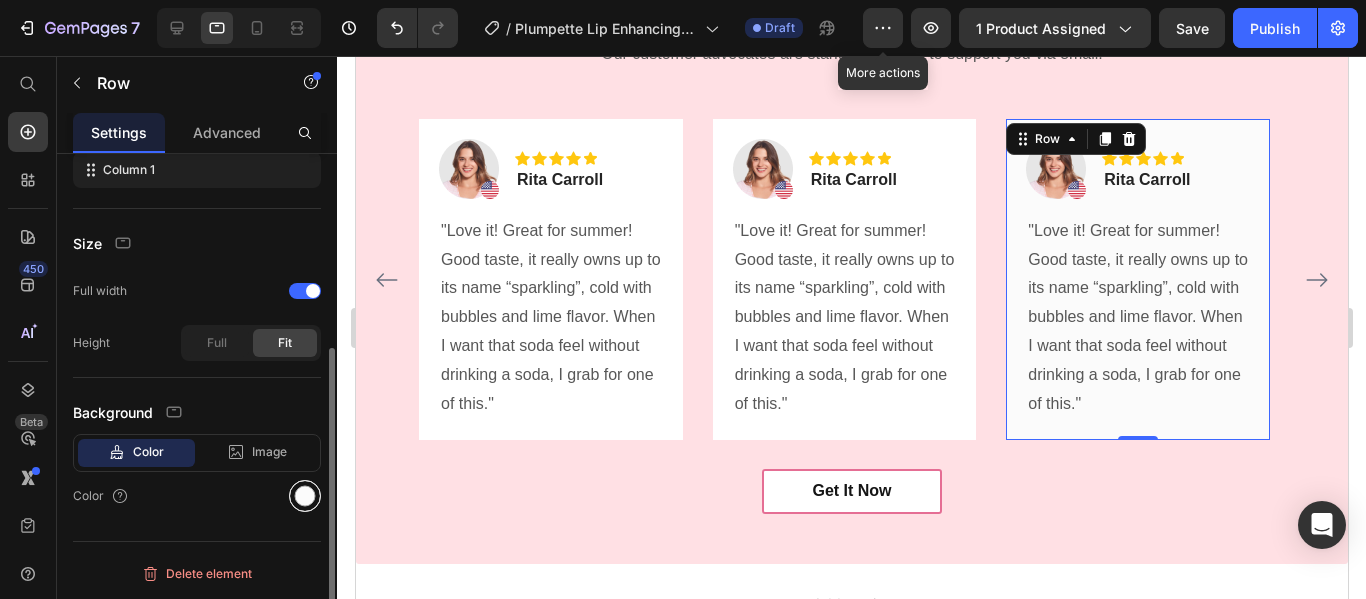 click at bounding box center (305, 496) 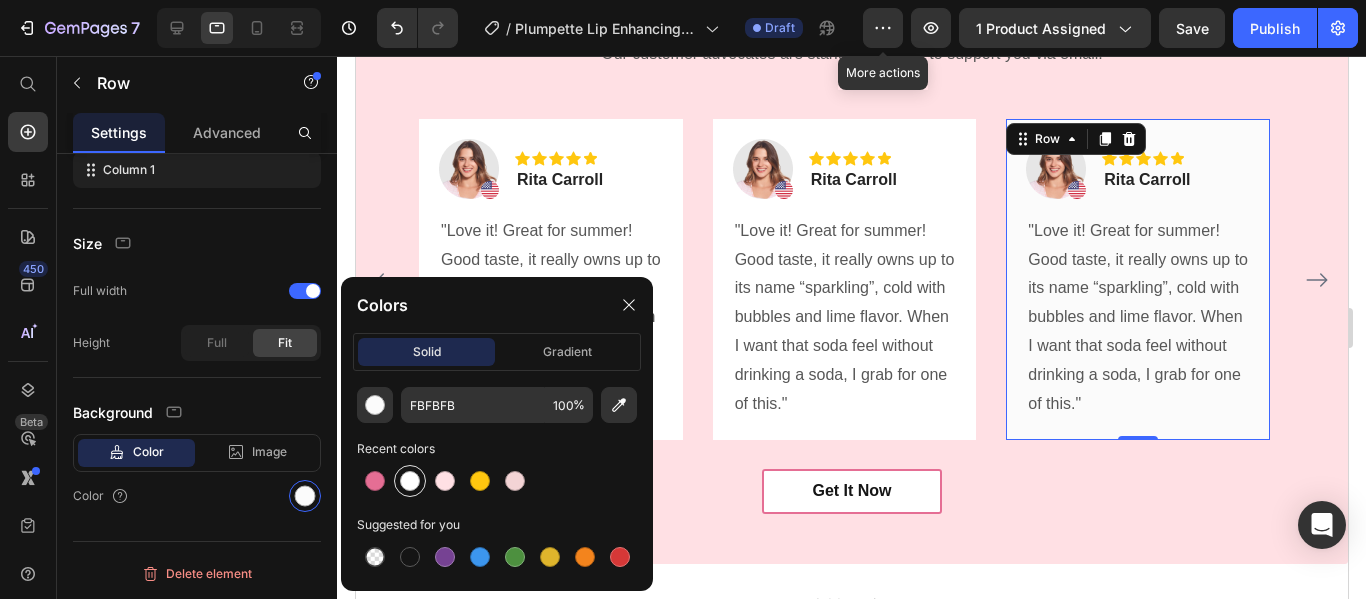 click at bounding box center (410, 481) 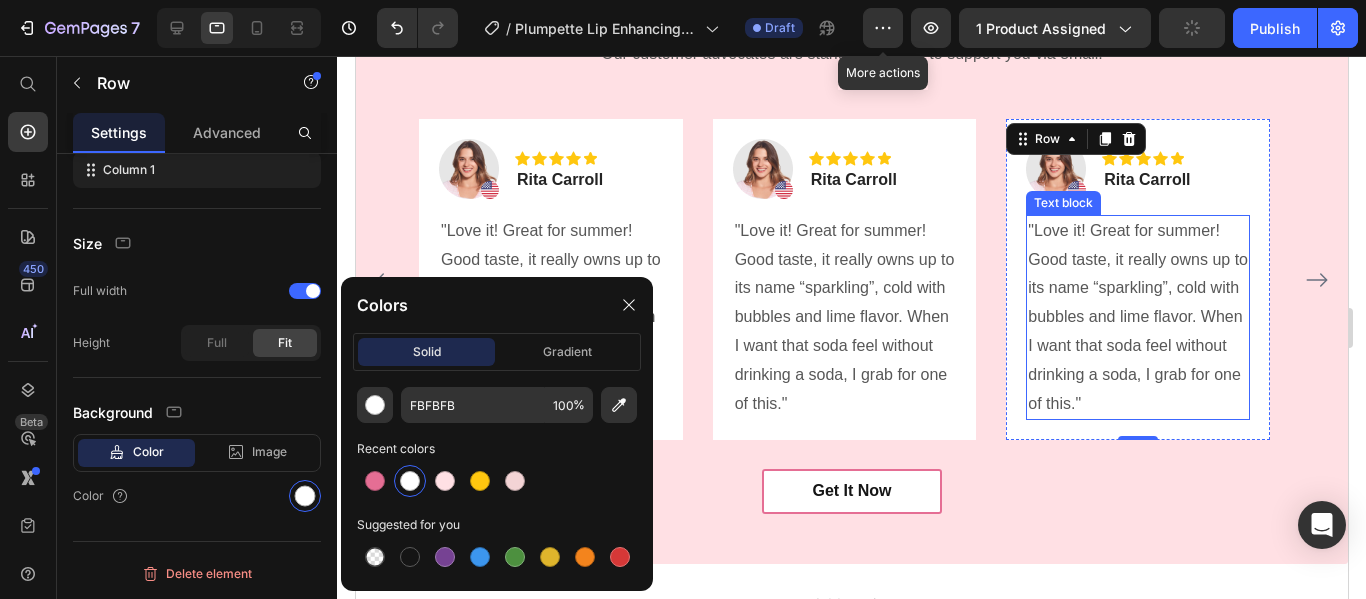 type on "FFFFFF" 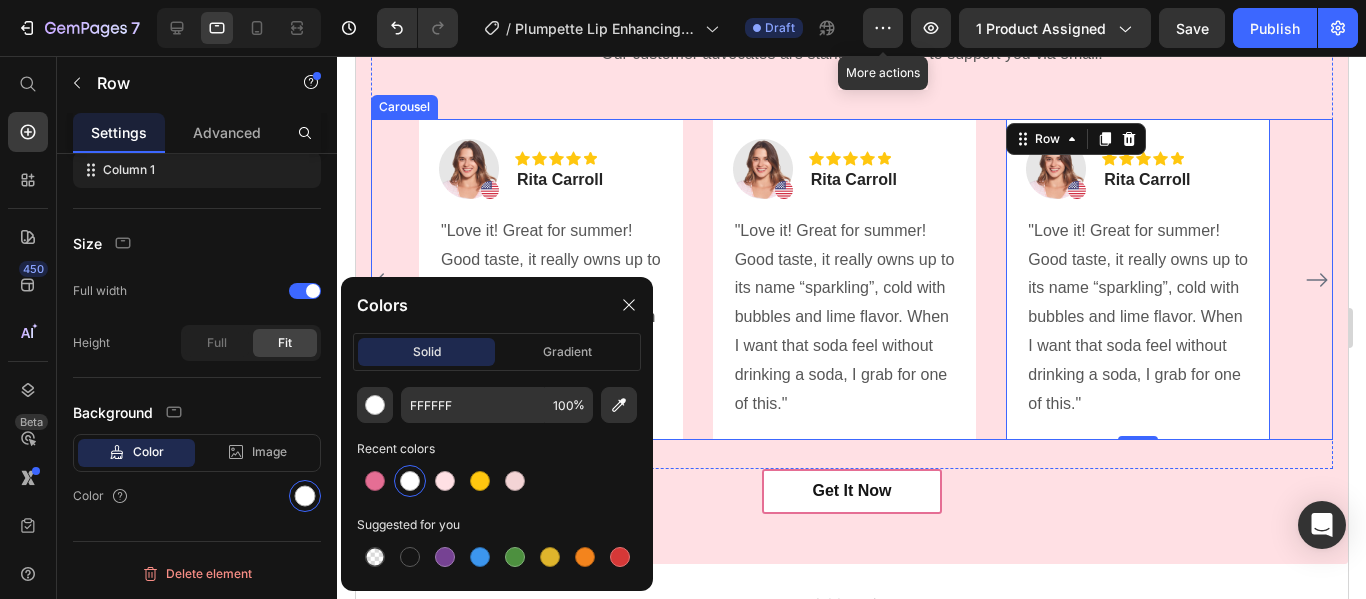 click 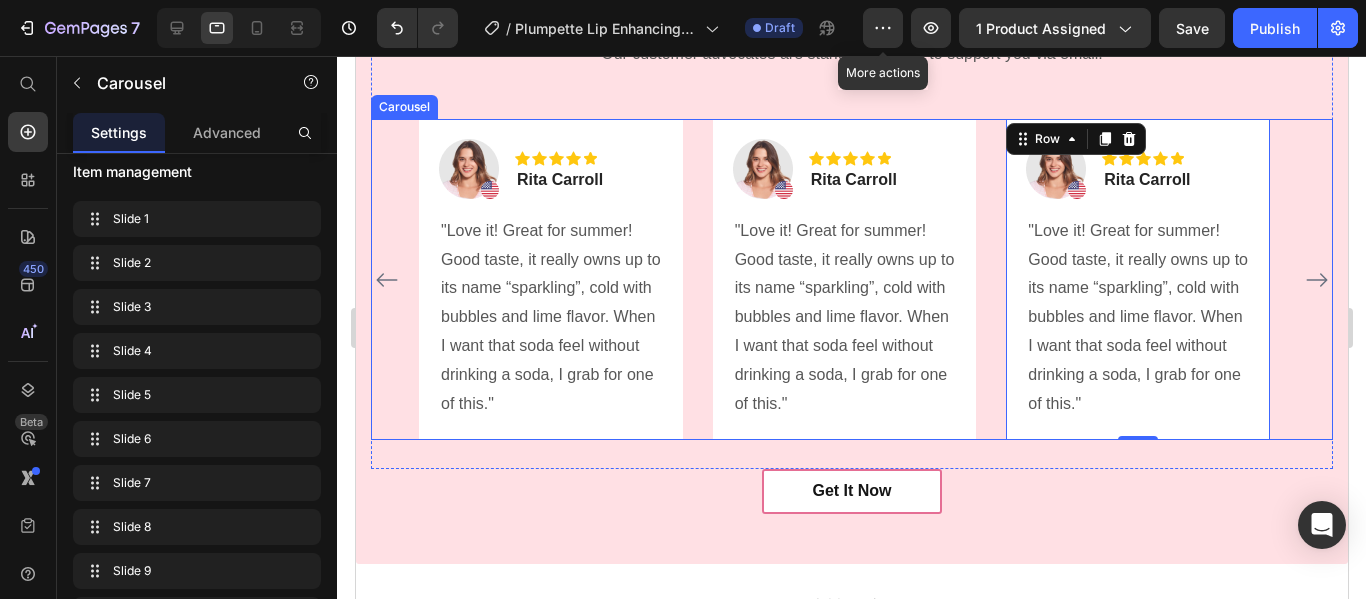 click 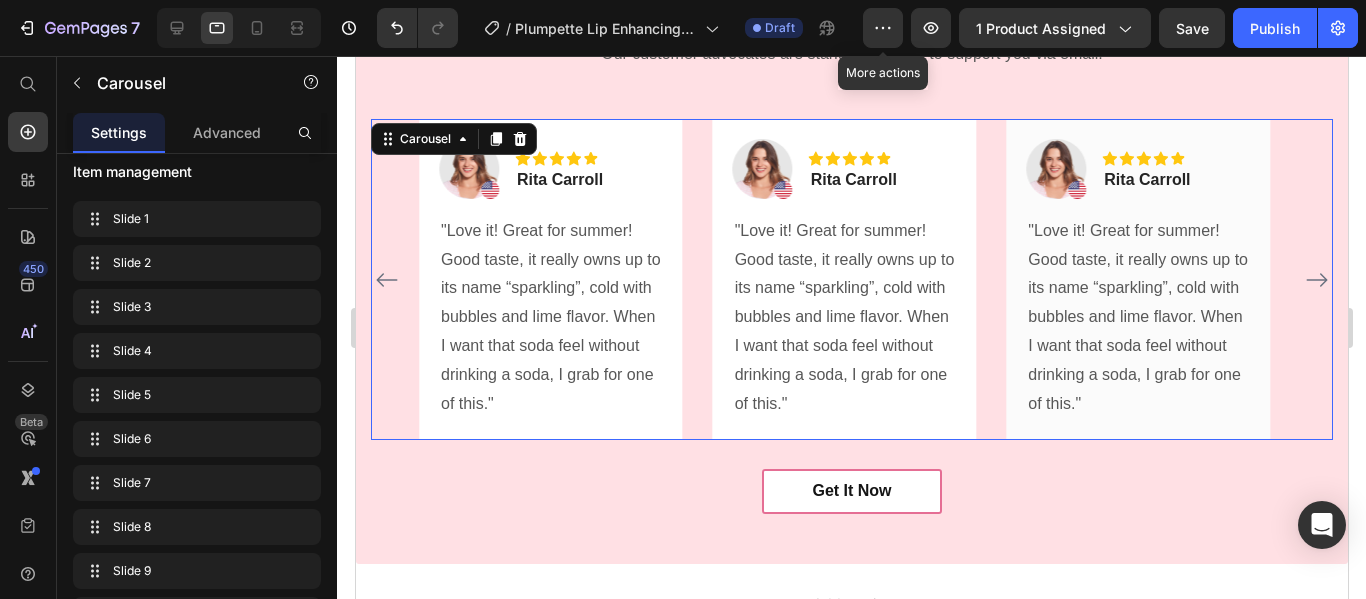 click 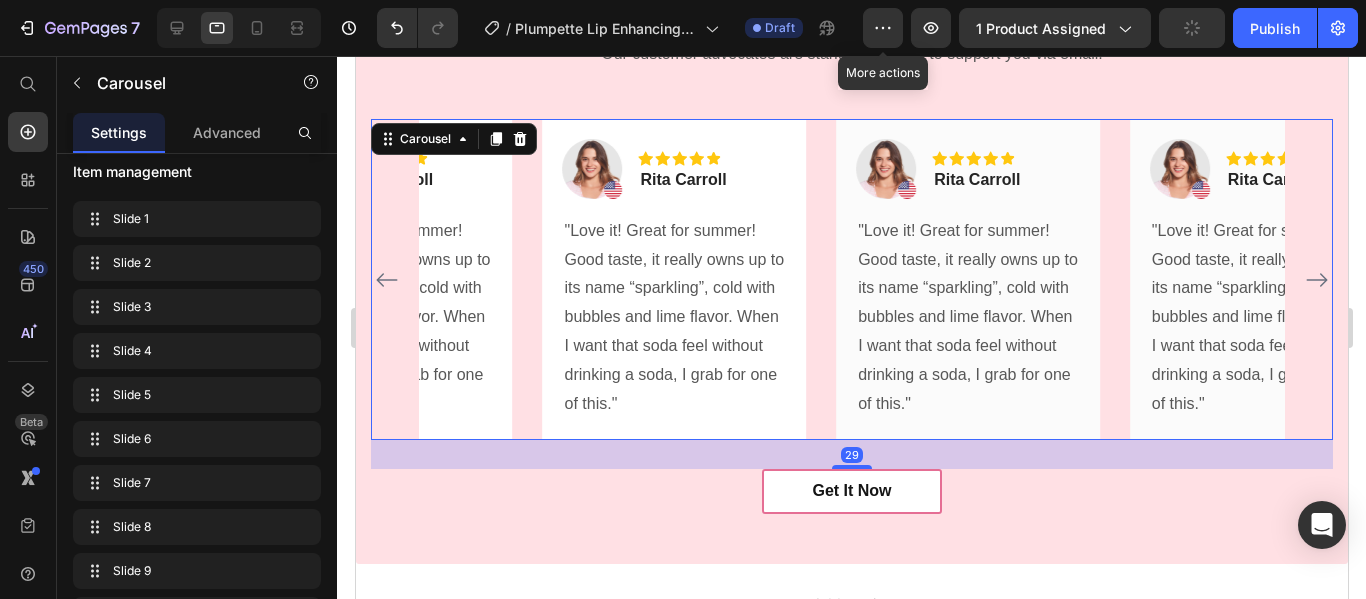 scroll, scrollTop: 0, scrollLeft: 0, axis: both 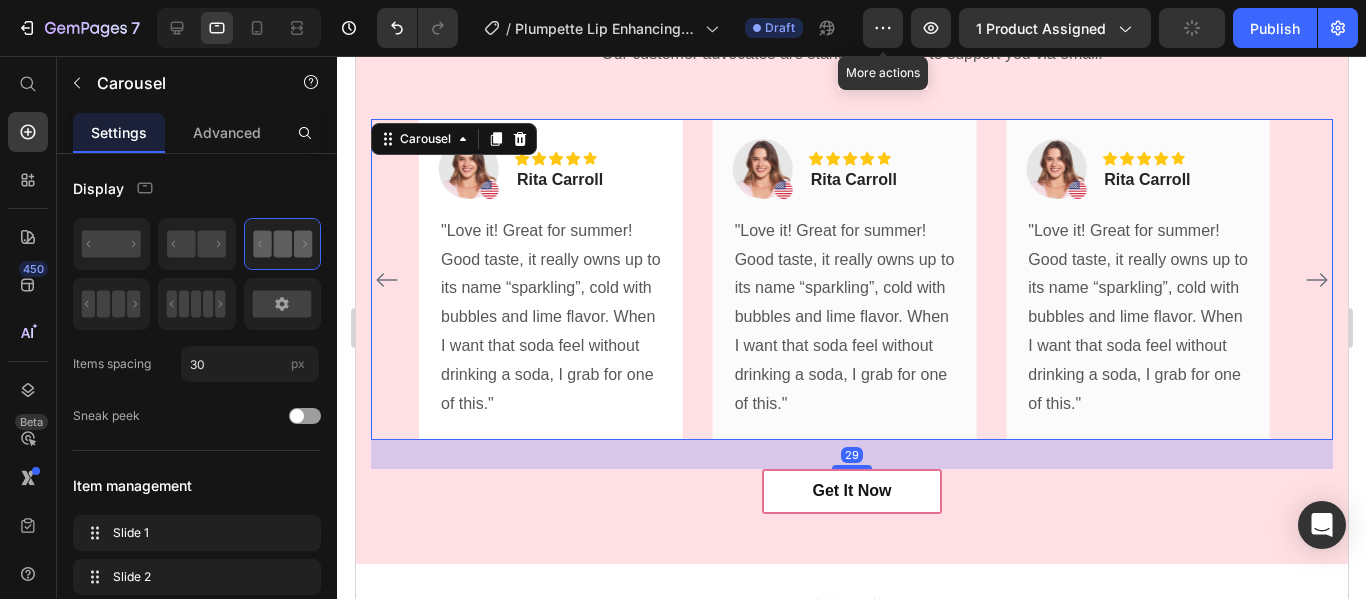 click 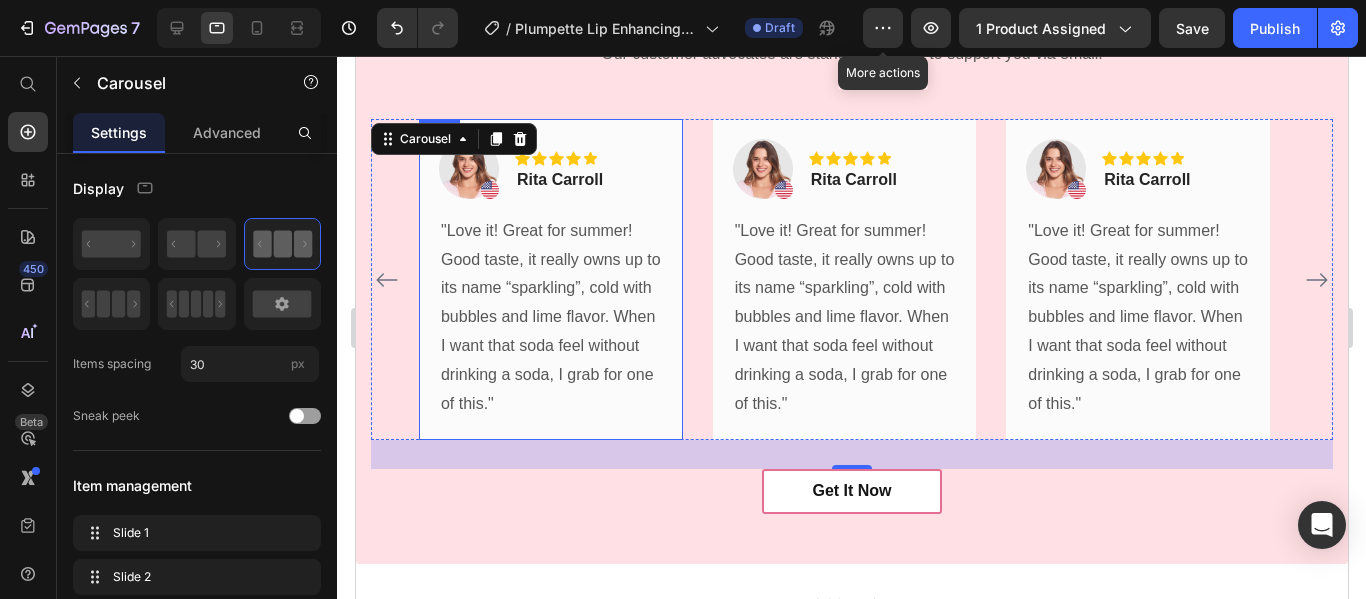 click on "Image
Icon
Icon
Icon
Icon
Icon Row Rita Carroll Text block Row "Love it! Great for summer! Good taste, it really owns up to its name “sparkling”, cold with bubbles and lime flavor. When I want that soda feel without drinking a soda, I grab for one of this." Text block Row" at bounding box center [550, 280] 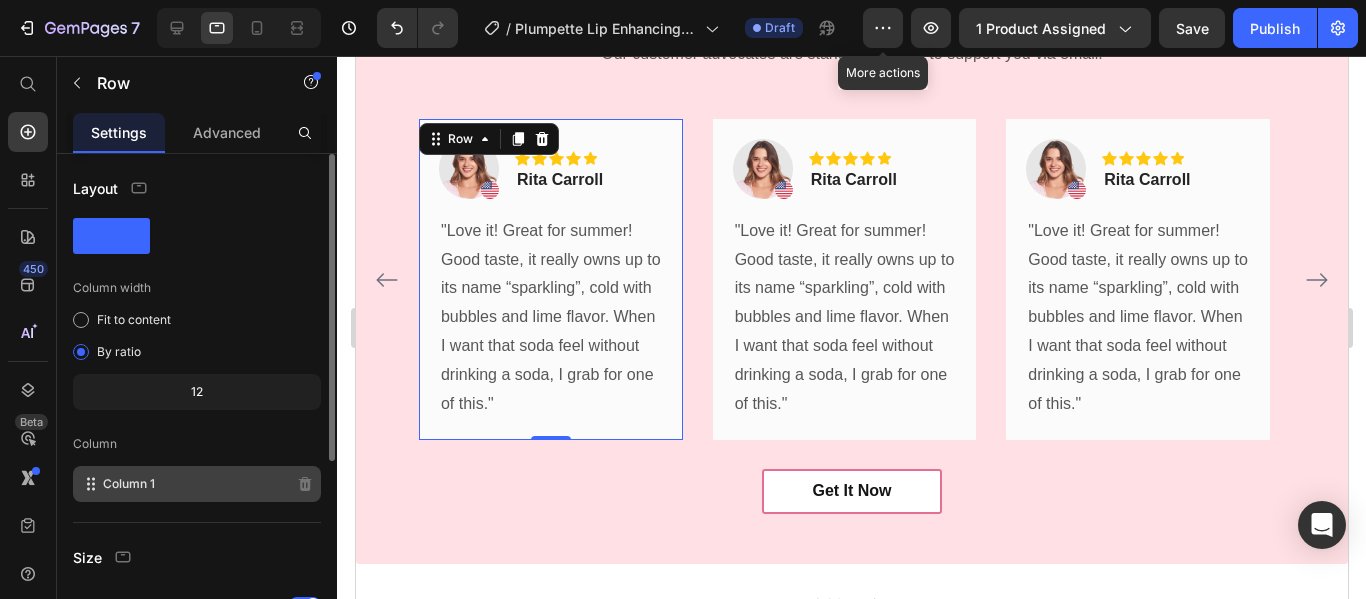 scroll, scrollTop: 314, scrollLeft: 0, axis: vertical 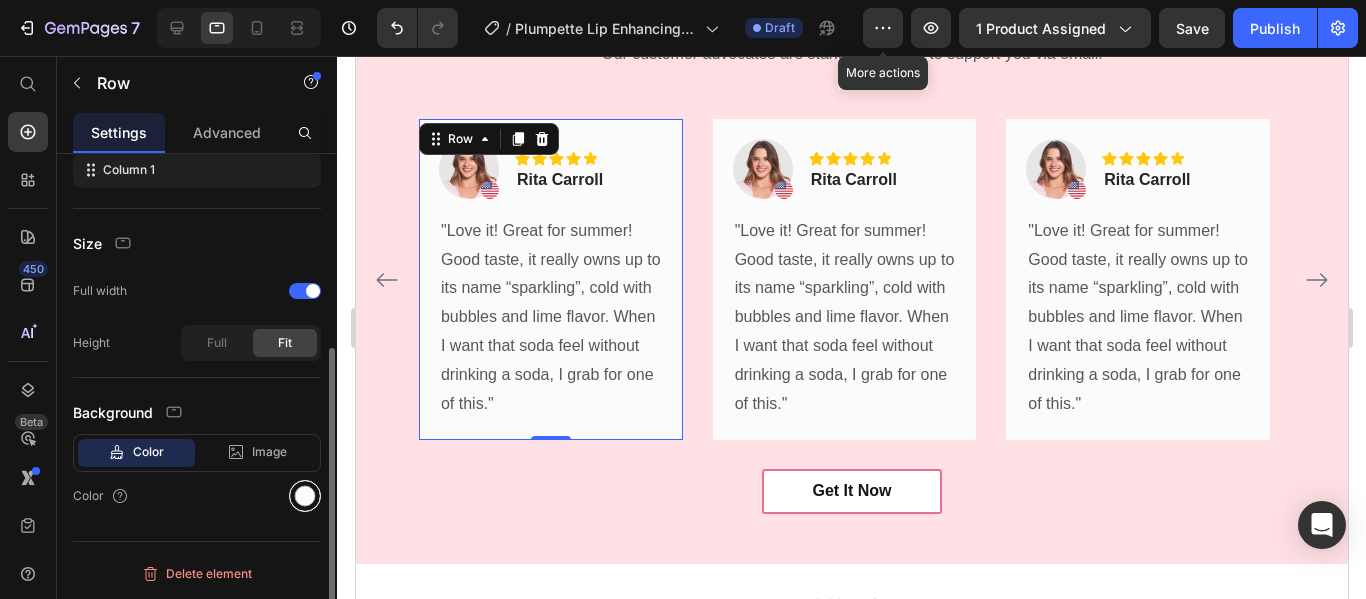 click at bounding box center (305, 496) 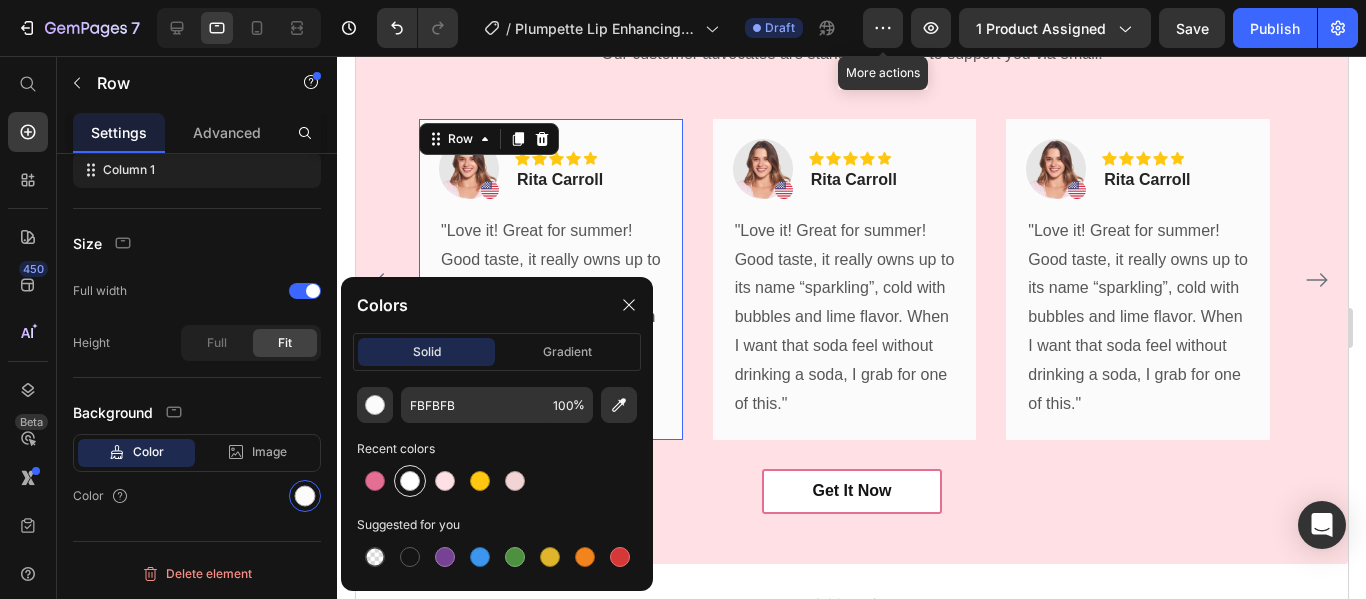 click at bounding box center [410, 481] 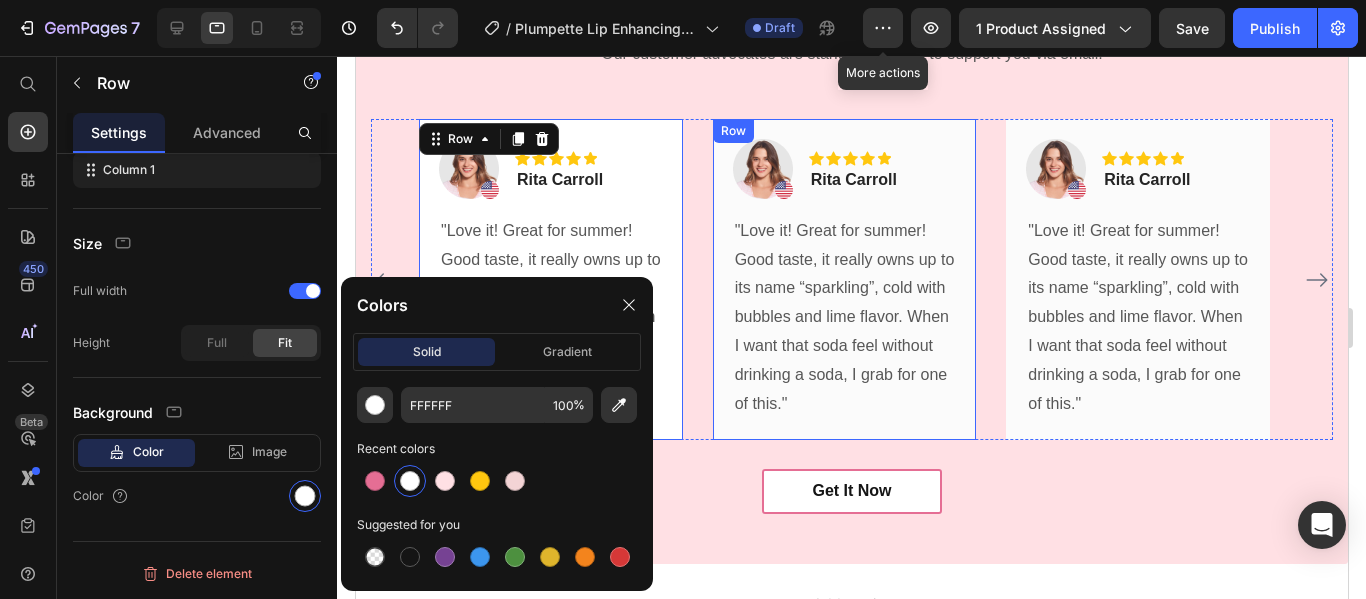 click on "Image
Icon
Icon
Icon
Icon
Icon Row Rita Carroll Text block Row "Love it! Great for summer! Good taste, it really owns up to its name “sparkling”, cold with bubbles and lime flavor. When I want that soda feel without drinking a soda, I grab for one of this." Text block Row" at bounding box center (844, 280) 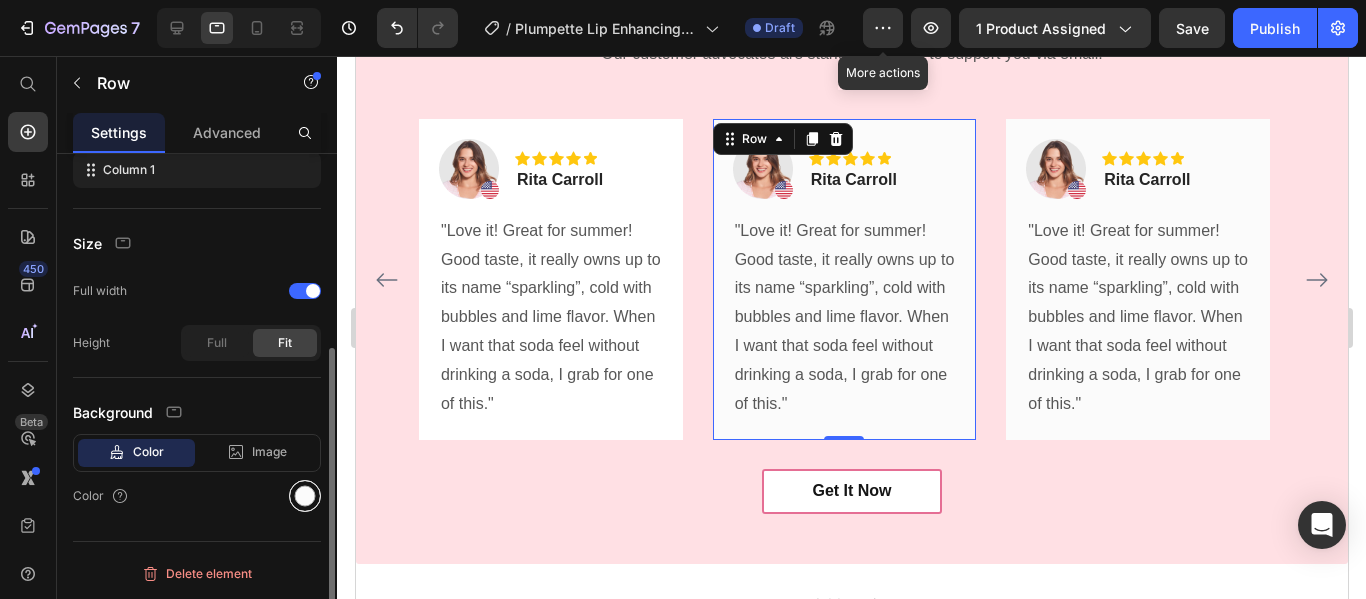 click at bounding box center (305, 496) 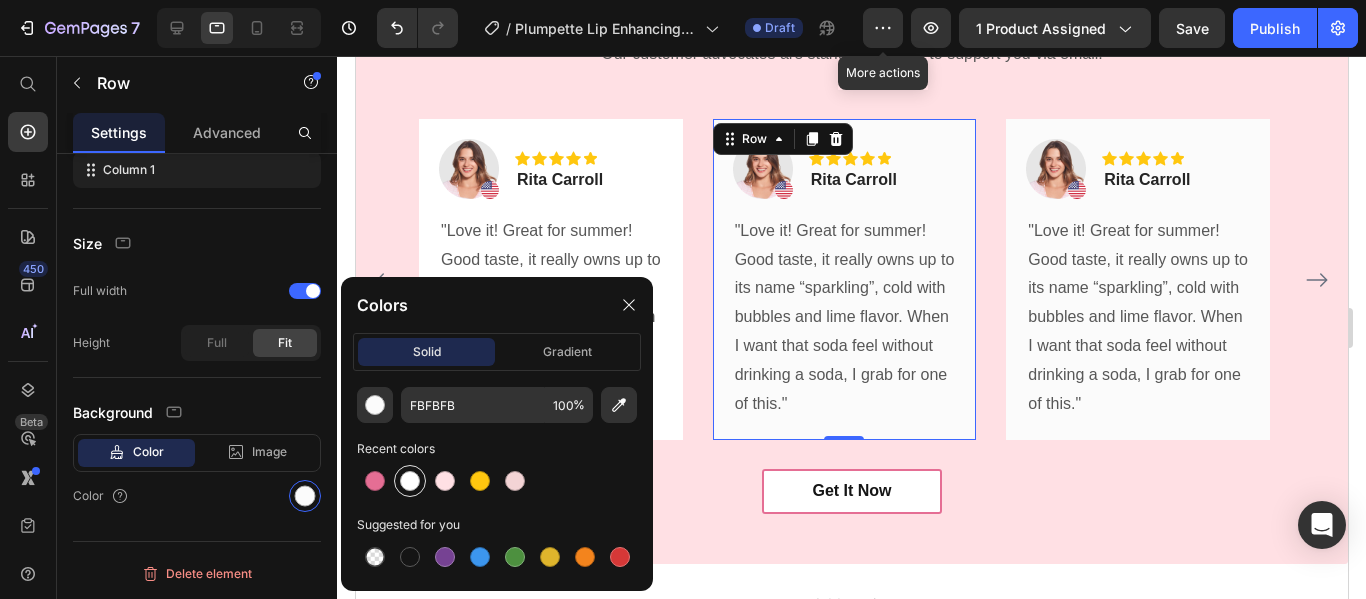 click at bounding box center [410, 481] 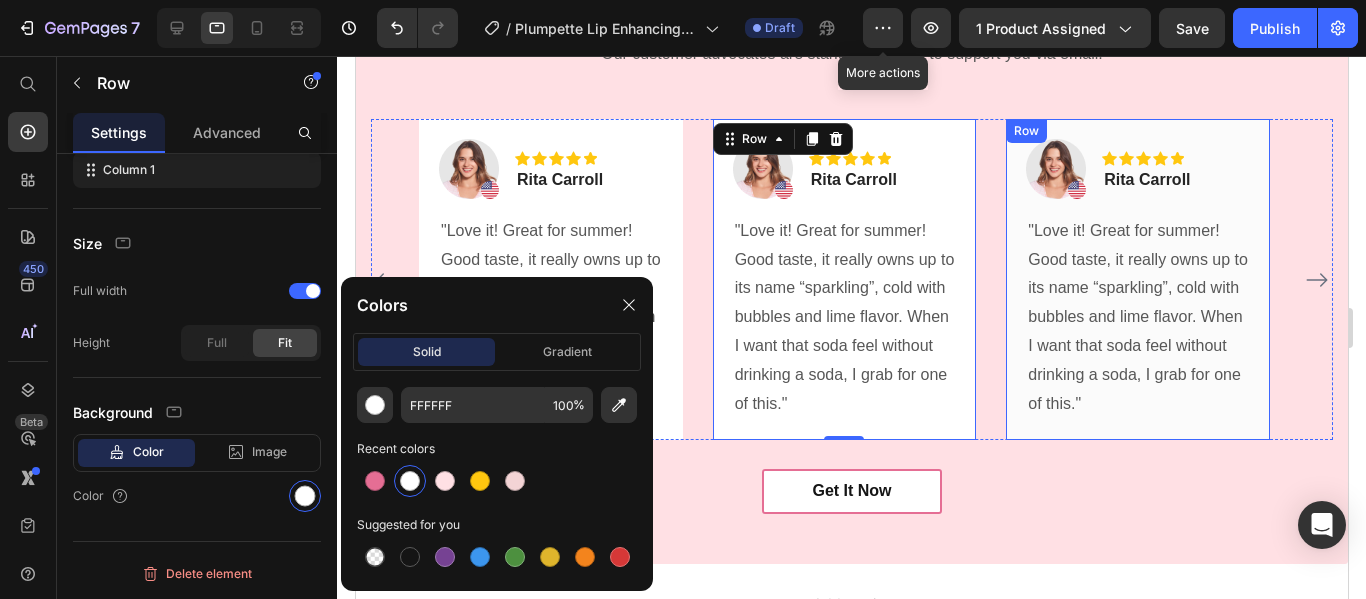 click on "Image
Icon
Icon
Icon
Icon
Icon Row Rita Carroll Text block Row "Love it! Great for summer! Good taste, it really owns up to its name “sparkling”, cold with bubbles and lime flavor. When I want that soda feel without drinking a soda, I grab for one of this." Text block Row" at bounding box center (1137, 280) 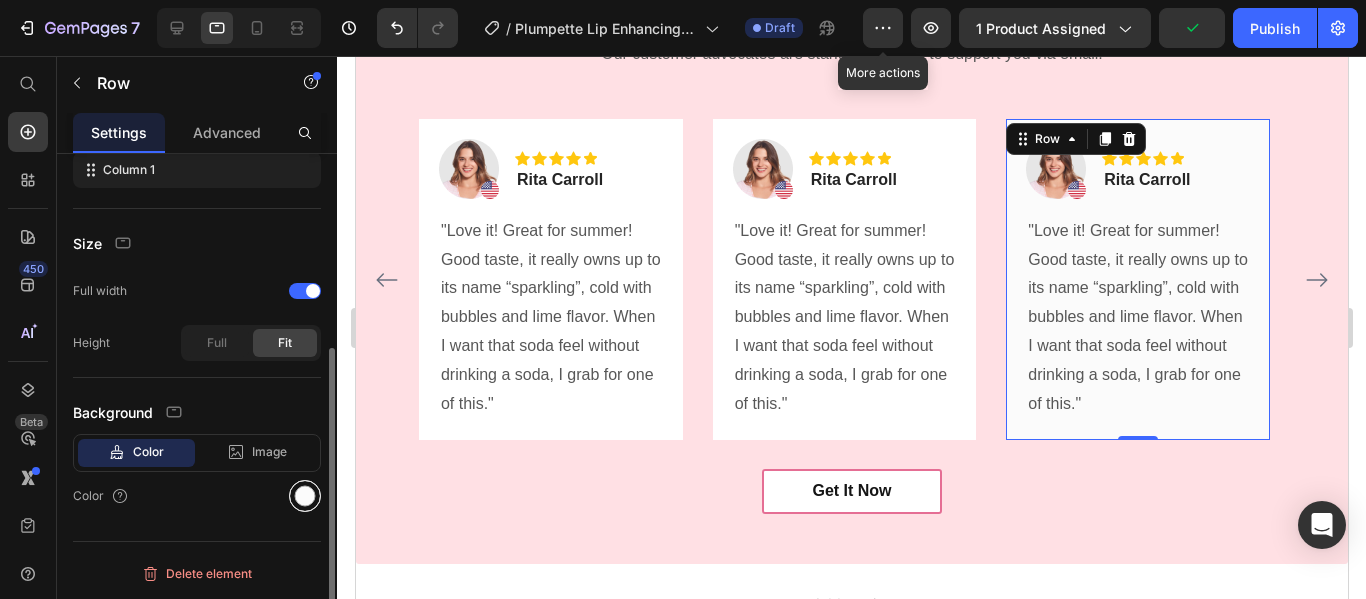 click at bounding box center (305, 496) 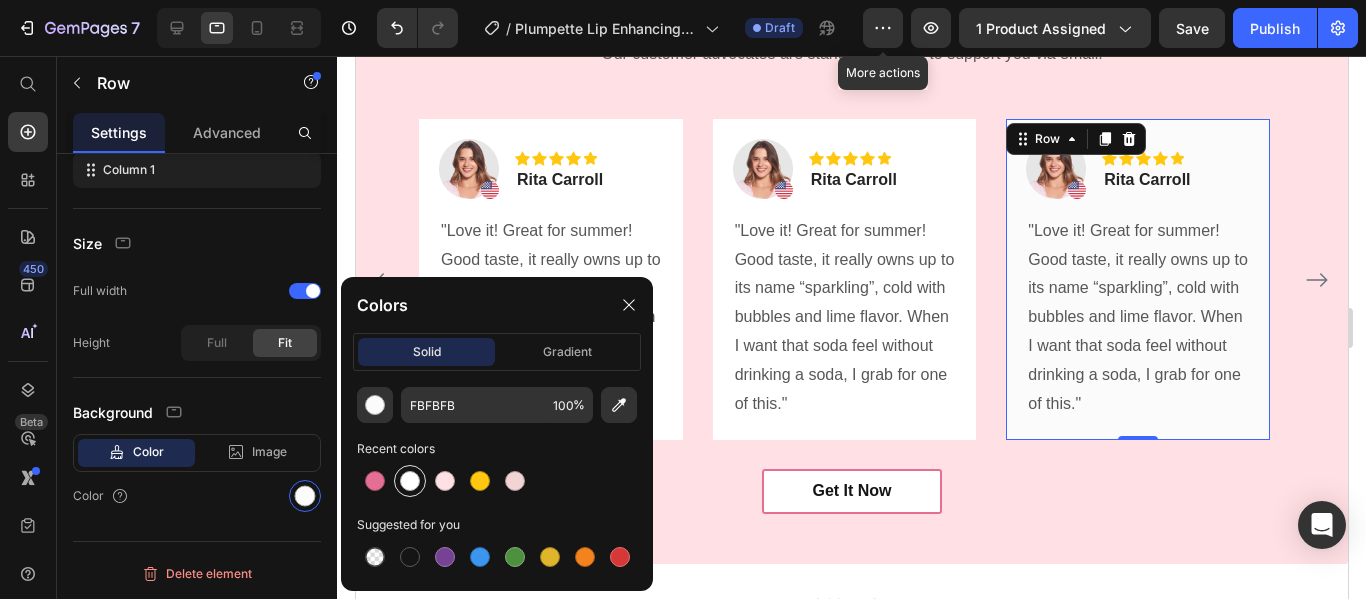 click at bounding box center (410, 481) 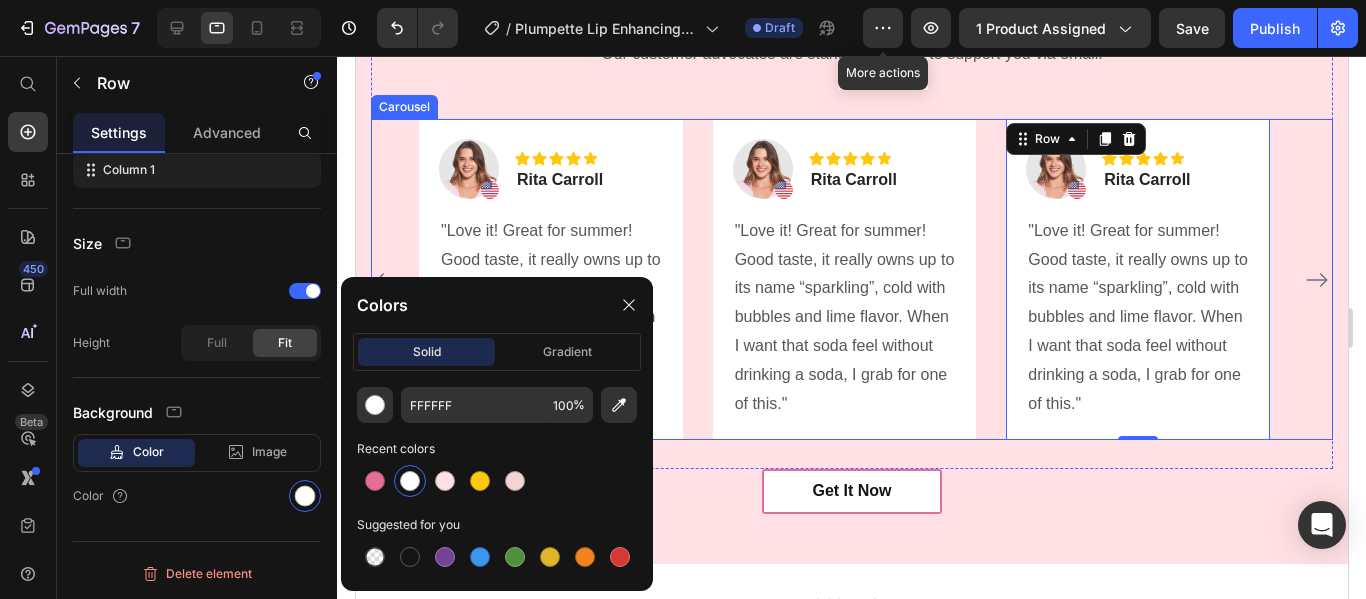 click at bounding box center (1316, 280) 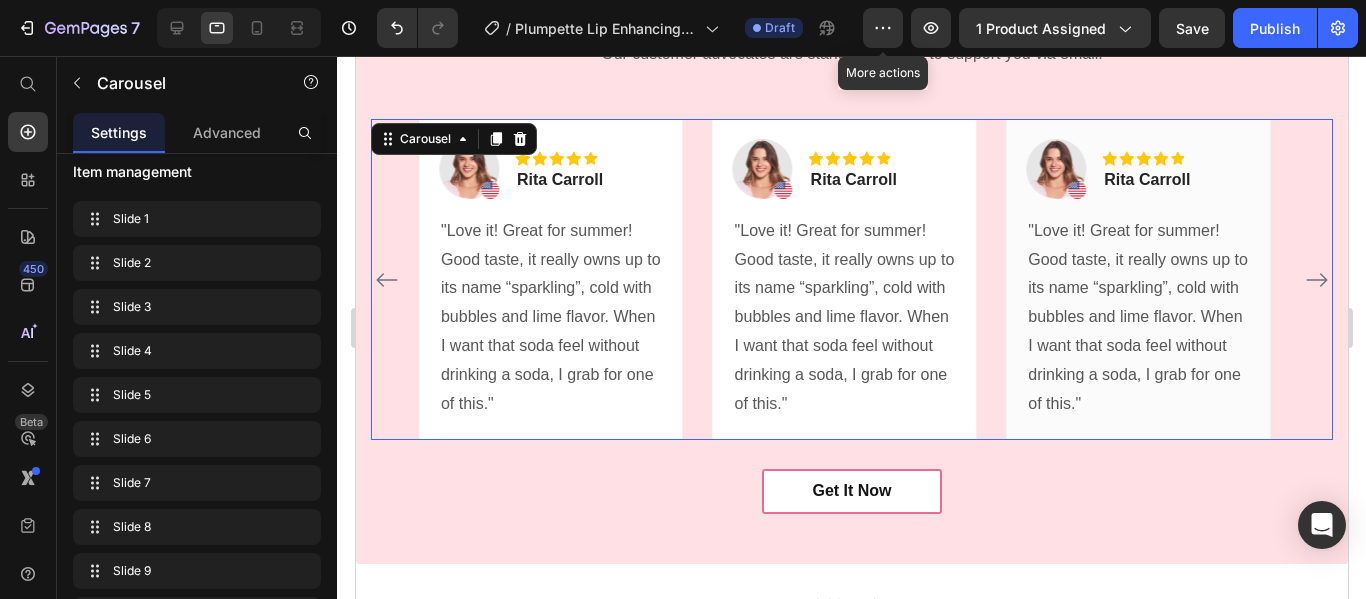 click at bounding box center (1316, 280) 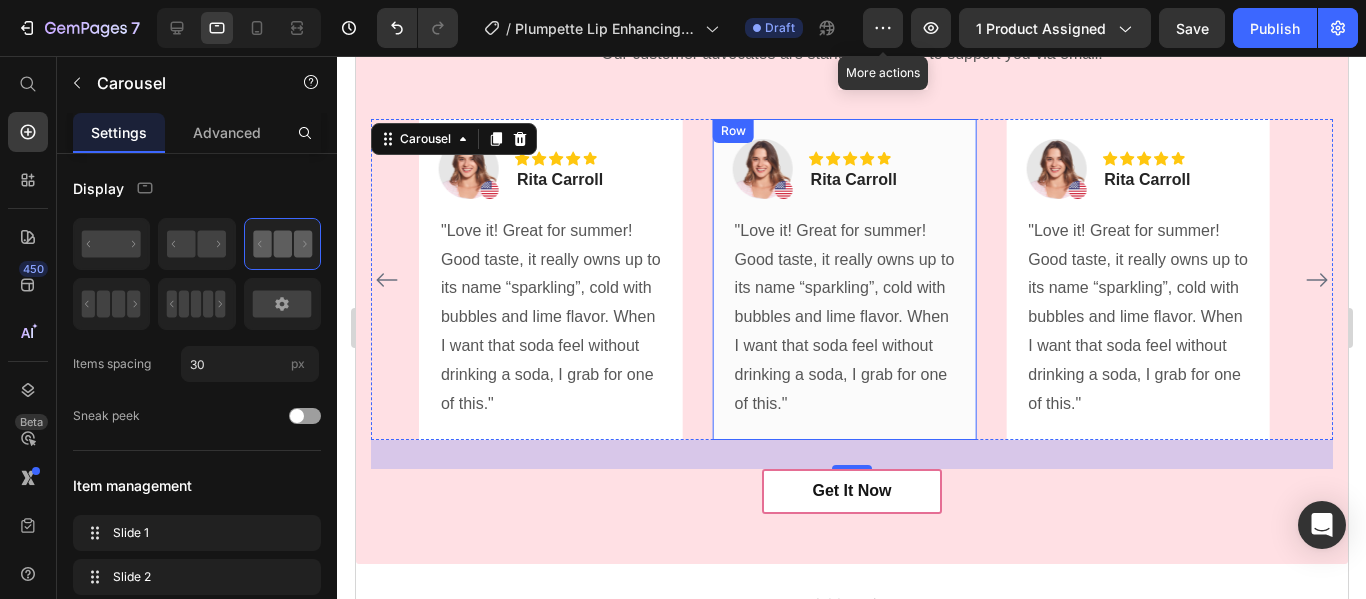 click on "Image
Icon
Icon
Icon
Icon
Icon Row Rita Carroll Text block Row "Love it! Great for summer! Good taste, it really owns up to its name “sparkling”, cold with bubbles and lime flavor. When I want that soda feel without drinking a soda, I grab for one of this." Text block Row" at bounding box center [844, 280] 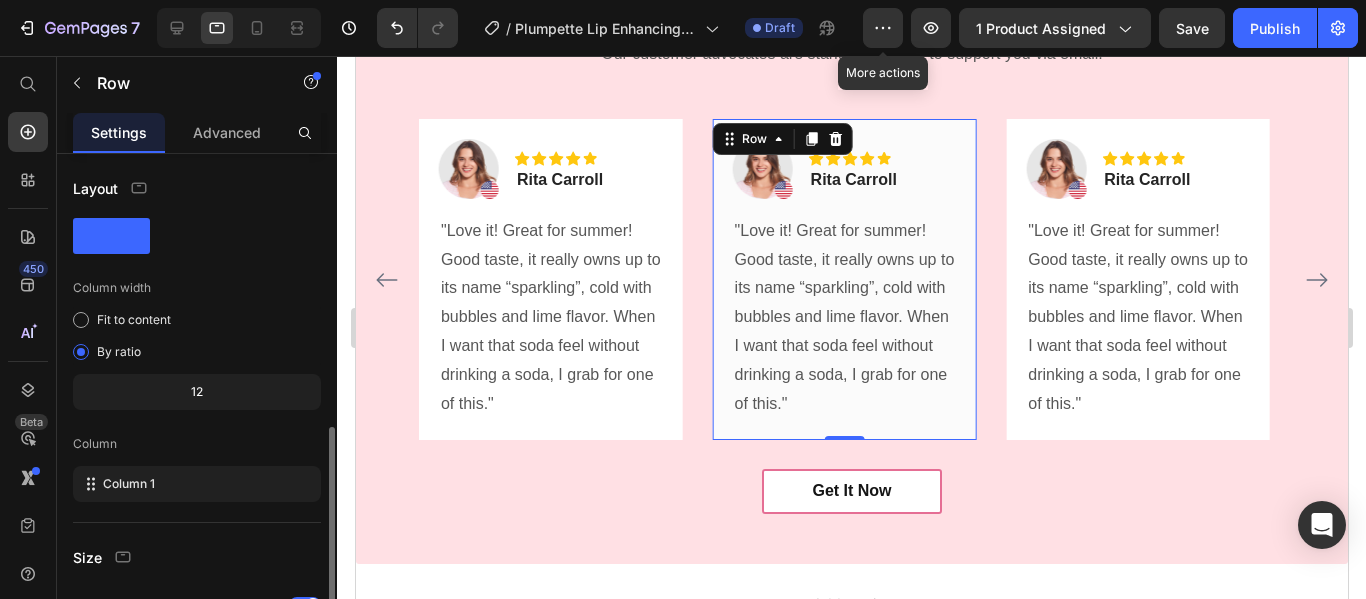 scroll, scrollTop: 314, scrollLeft: 0, axis: vertical 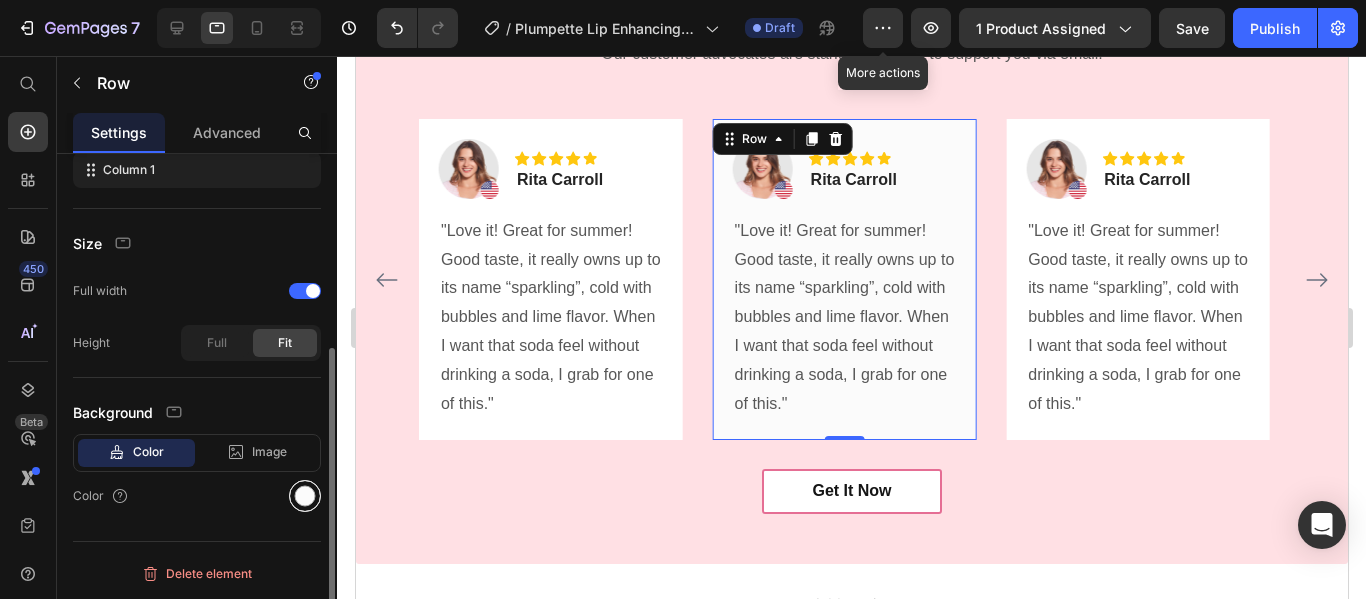 click at bounding box center [305, 496] 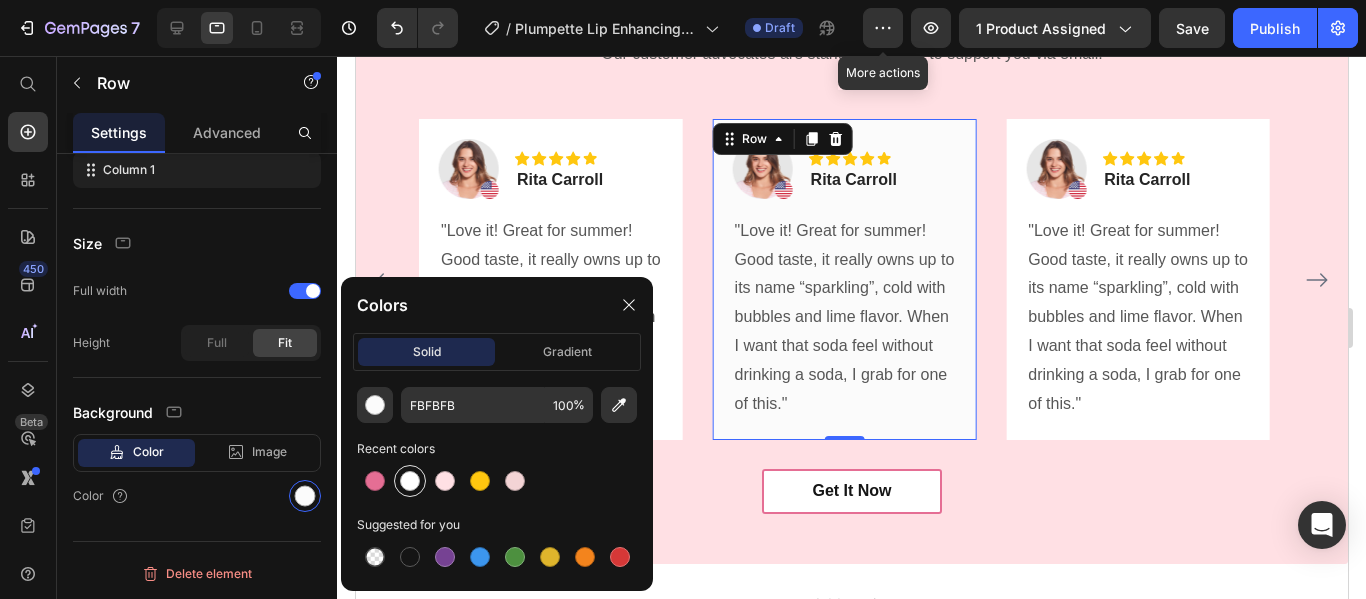 click at bounding box center [410, 481] 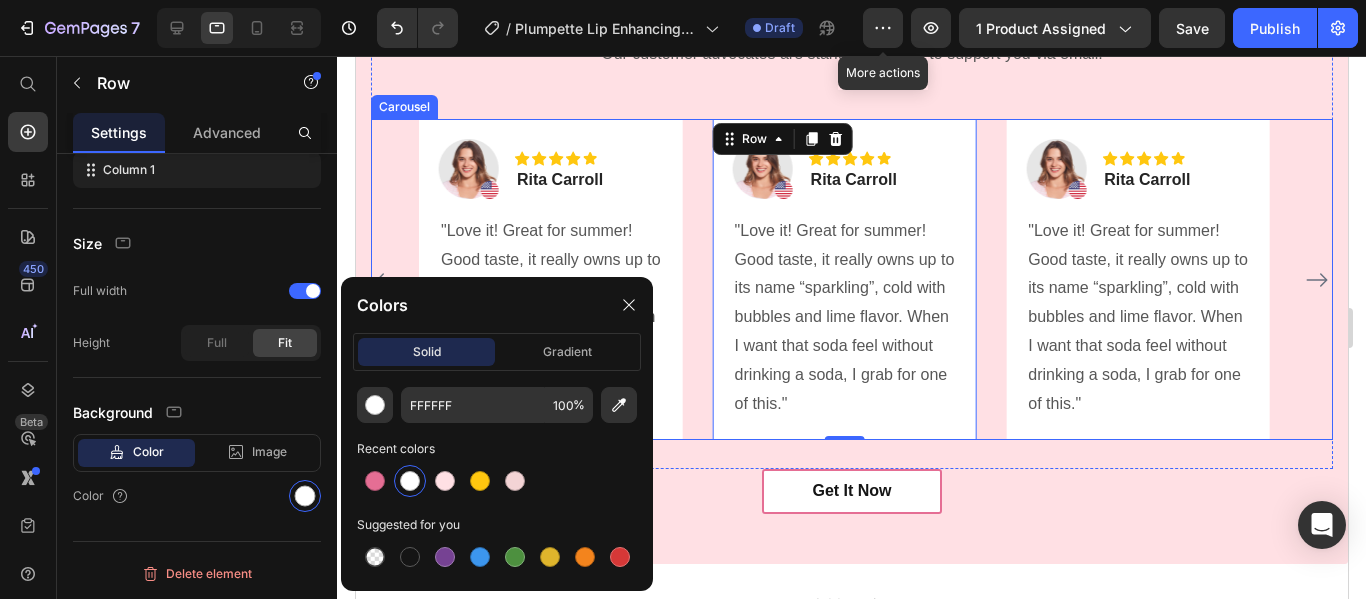 click 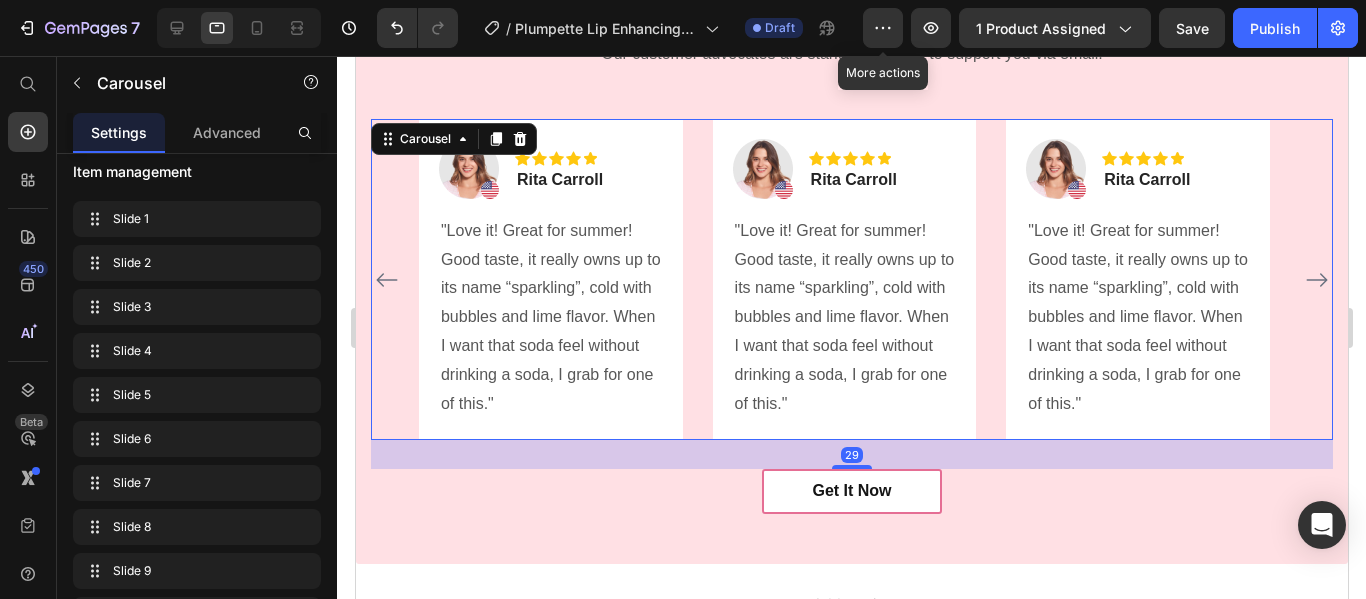 scroll, scrollTop: 0, scrollLeft: 0, axis: both 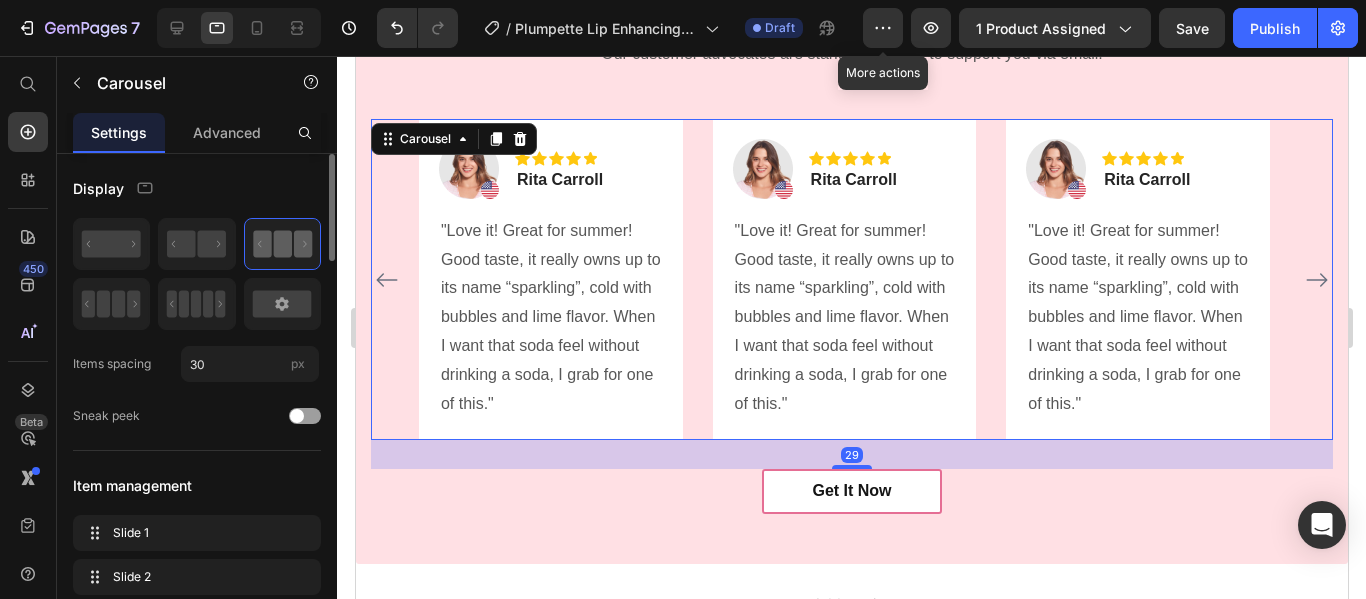 click 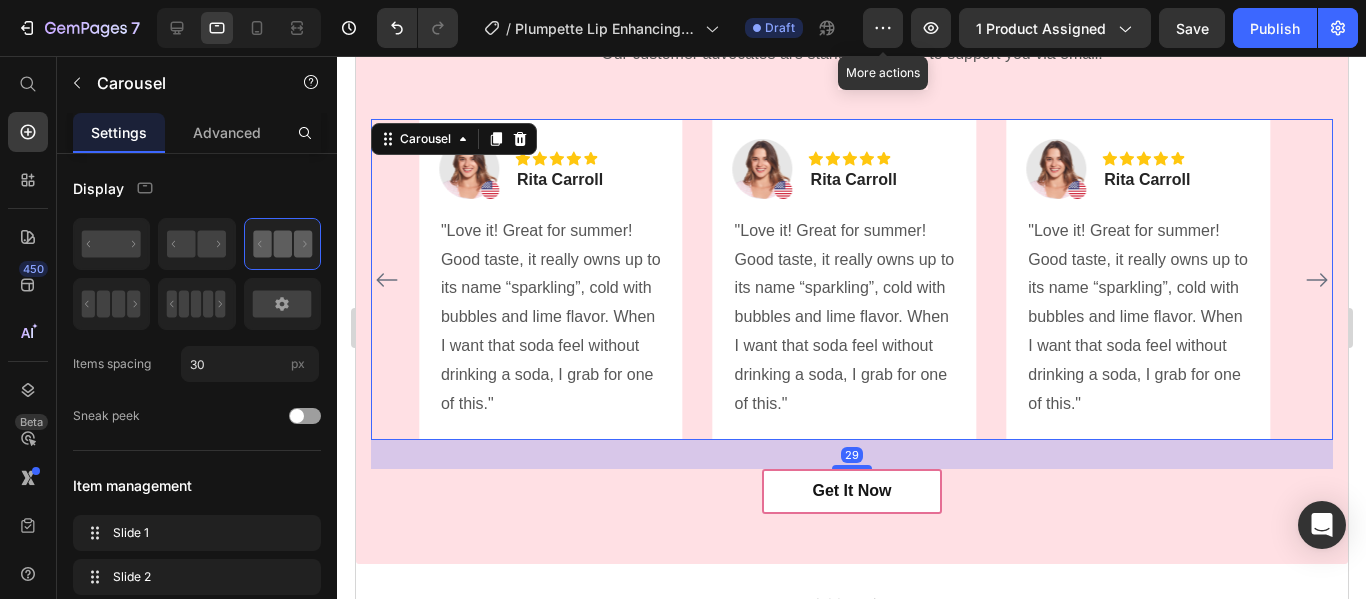 click 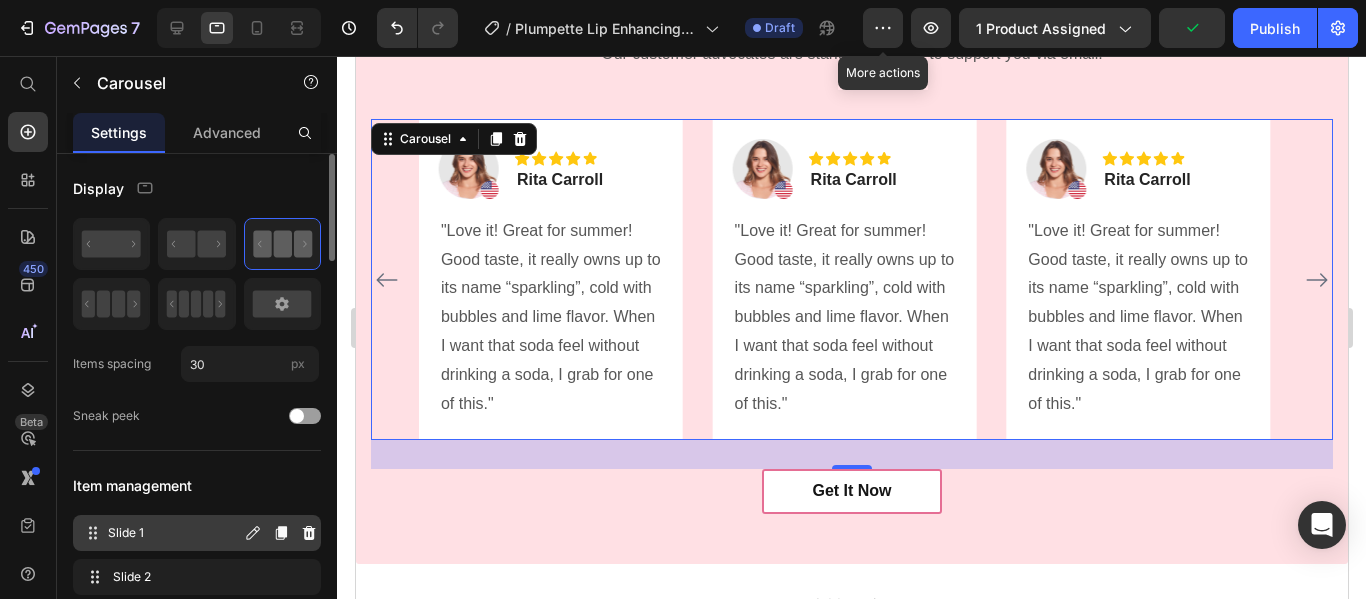 click on "Slide 1" at bounding box center (174, 533) 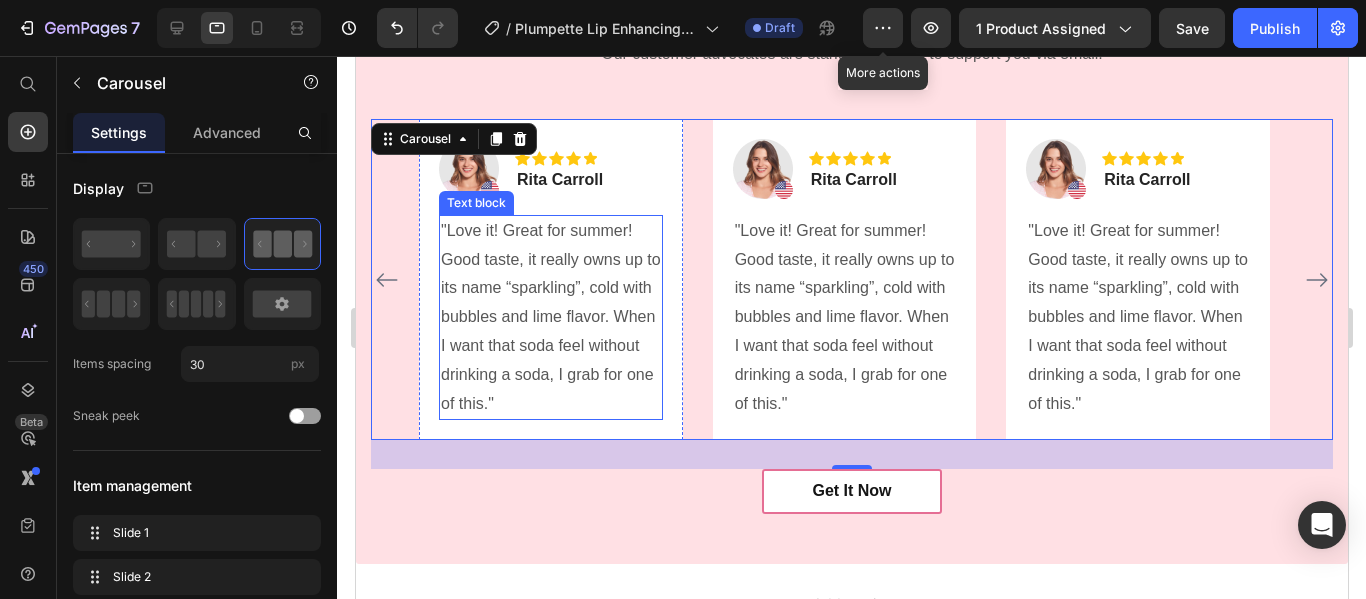 click on ""Love it! Great for summer! Good taste, it really owns up to its name “sparkling”, cold with bubbles and lime flavor. When I want that soda feel without drinking a soda, I grab for one of this."" at bounding box center [550, 318] 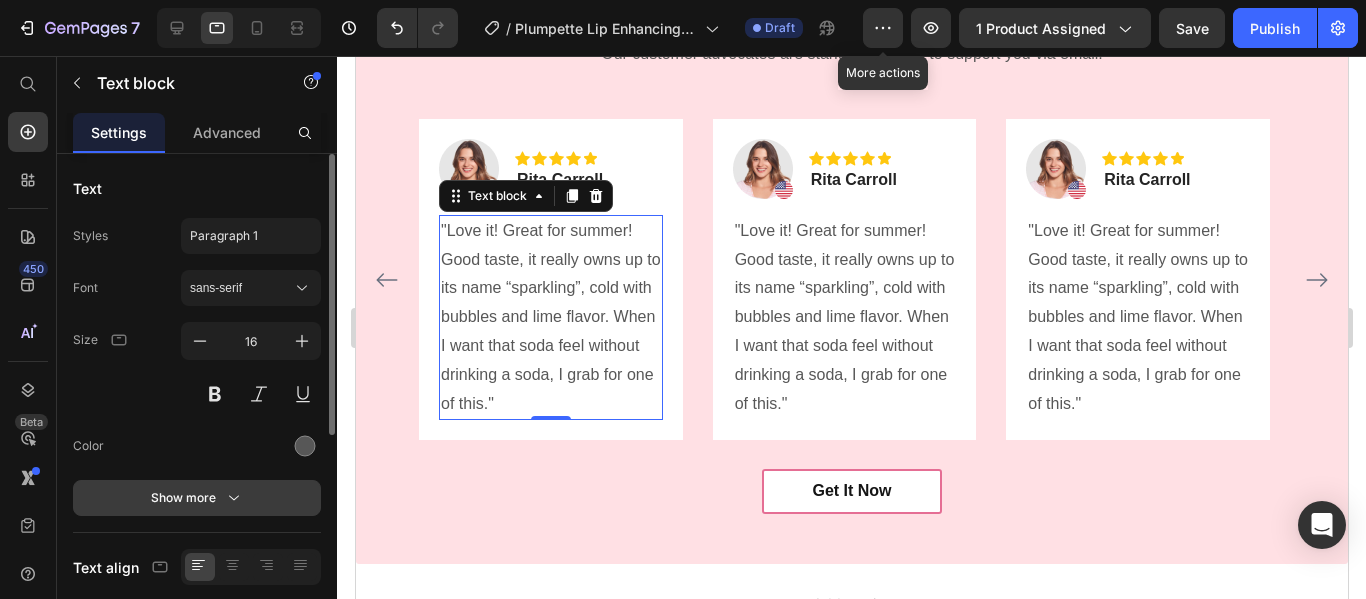 click on "Show more" at bounding box center (197, 498) 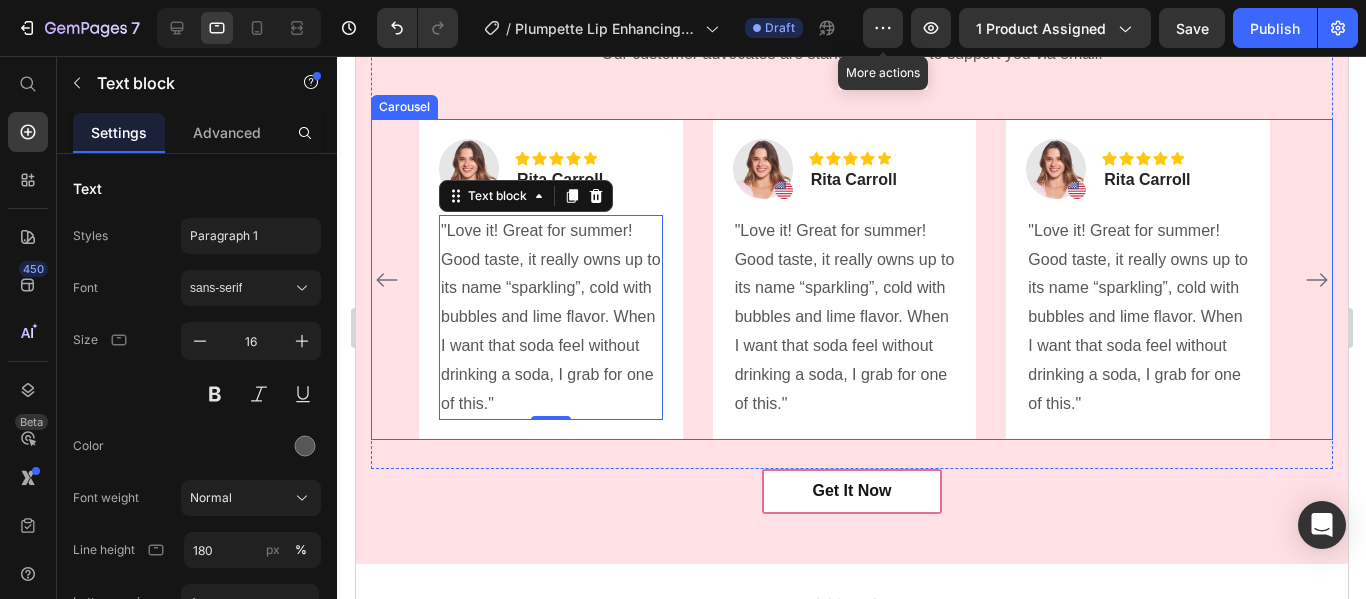 click on "Image
Icon
Icon
Icon
Icon
Icon Row Rita Carroll Text block Row "Love it! Great for summer! Good taste, it really owns up to its name “sparkling”, cold with bubbles and lime flavor. When I want that soda feel without drinking a soda, I grab for one of this." Text block   0 Row Image
Icon
Icon
Icon
Icon
Icon Row Rita Carroll Text block Row "Love it! Great for summer! Good taste, it really owns up to its name “sparkling”, cold with bubbles and lime flavor. When I want that soda feel without drinking a soda, I grab for one of this." Text block Row Image
Icon
Icon
Icon
Icon
Icon Row Rita Carroll Text block Row Text block Row Image
Icon
Icon
Icon
Icon
Icon Row Rita Carroll Text block Row Row" at bounding box center (851, 280) 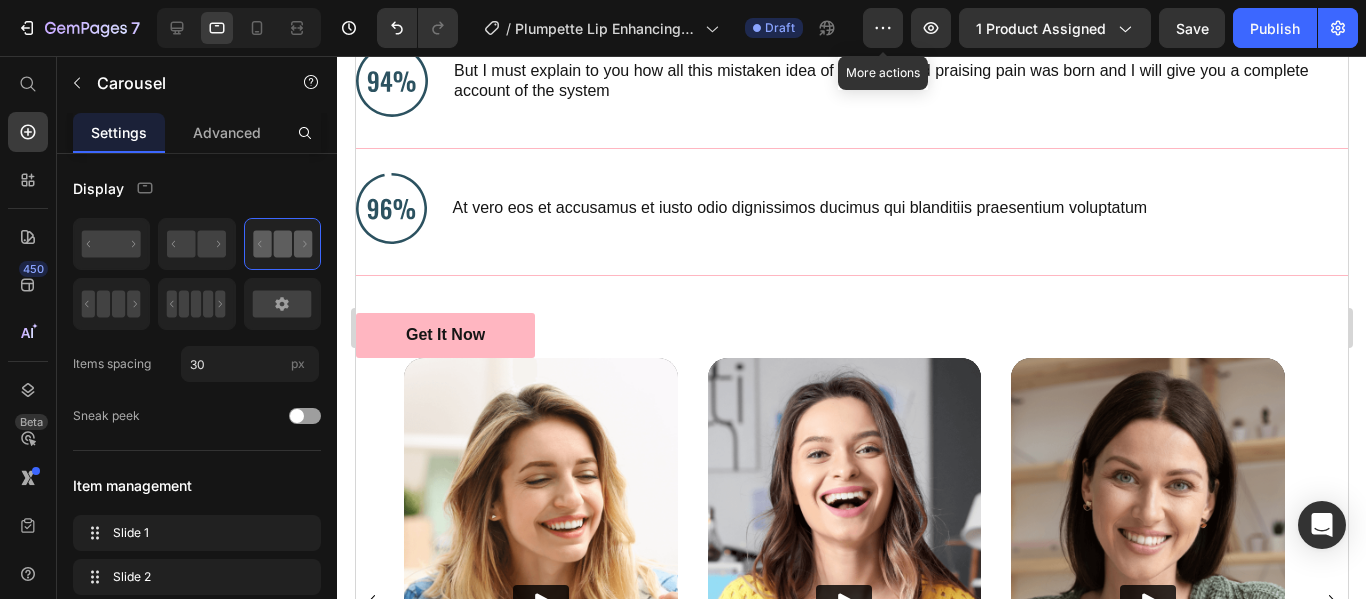 scroll, scrollTop: 1696, scrollLeft: 0, axis: vertical 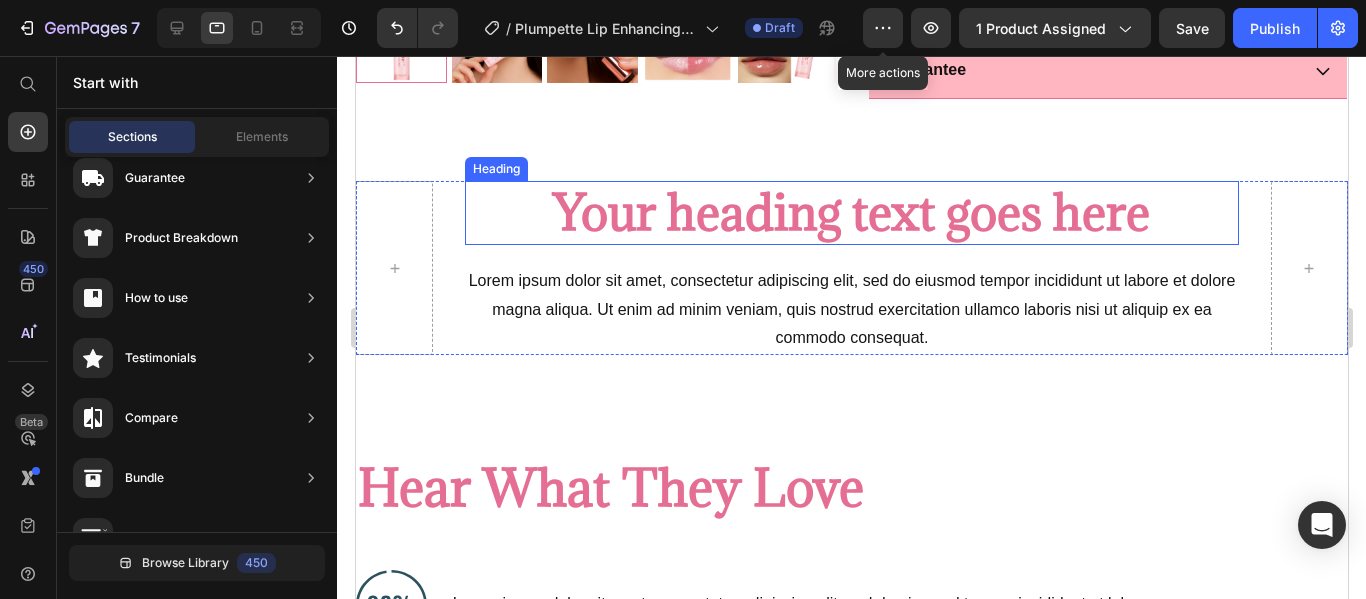 click on "Your heading text goes here" at bounding box center [850, 213] 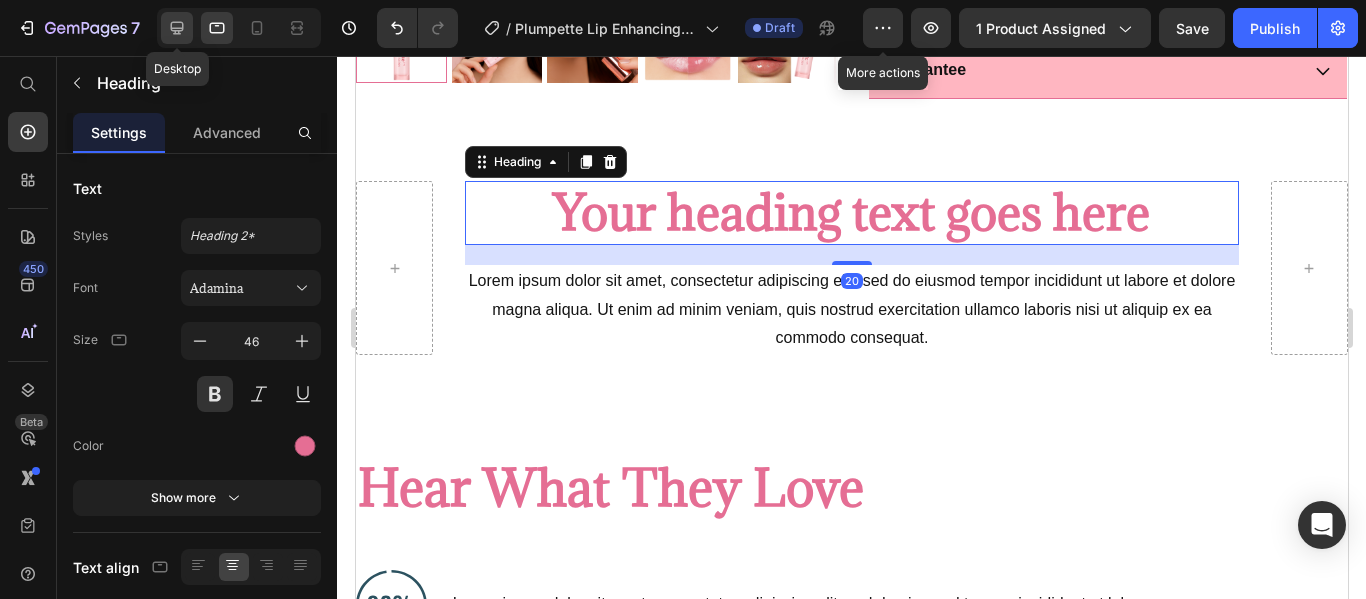 click 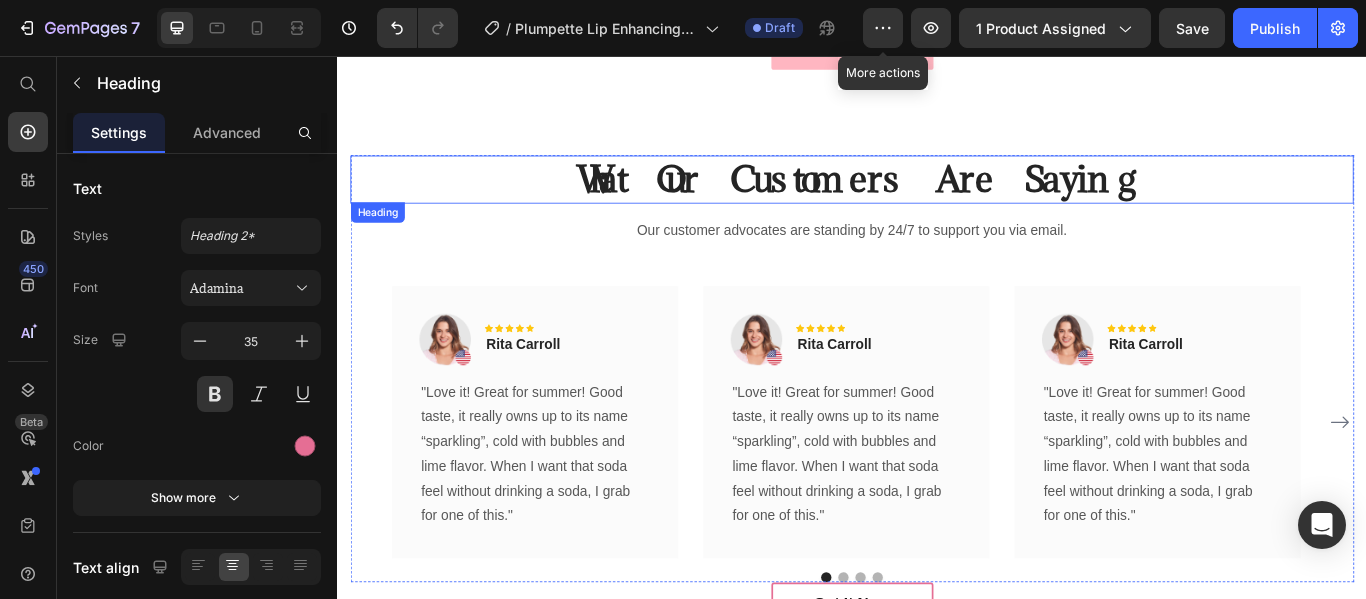 scroll, scrollTop: 2622, scrollLeft: 0, axis: vertical 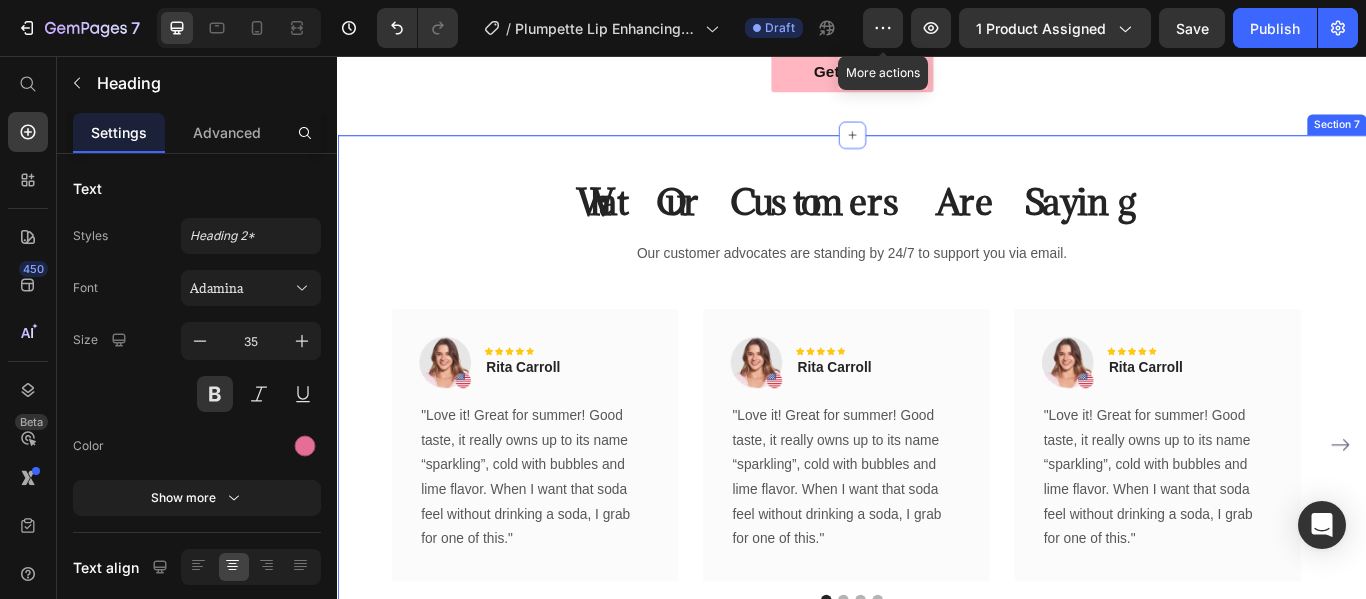click on "What Our Customers Are Saying Heading Our customer advocates are standing by 24/7 to support you via email. Text block
Image
Icon
Icon
Icon
Icon
Icon Row [FIRST] [LAST] Text block Row "Love it! Great for summer! Good taste, it really owns up to its name “sparkling”, cold with bubbles and lime flavor. When I want that soda feel without drinking a soda, I grab for one of this." Text block Row Image
Icon
Icon
Icon
Icon
Icon Row [FIRST] [LAST] Text block Row "Love it! Great for summer! Good taste, it really owns up to its name “sparkling”, cold with bubbles and lime flavor. When I want that soda feel without drinking a soda, I grab for one of this." Text block Row Image
Icon
Icon
Icon
Icon
Icon Row [FIRST] [LAST] Text block Row Text block Row Image Icon Icon" at bounding box center (937, 471) 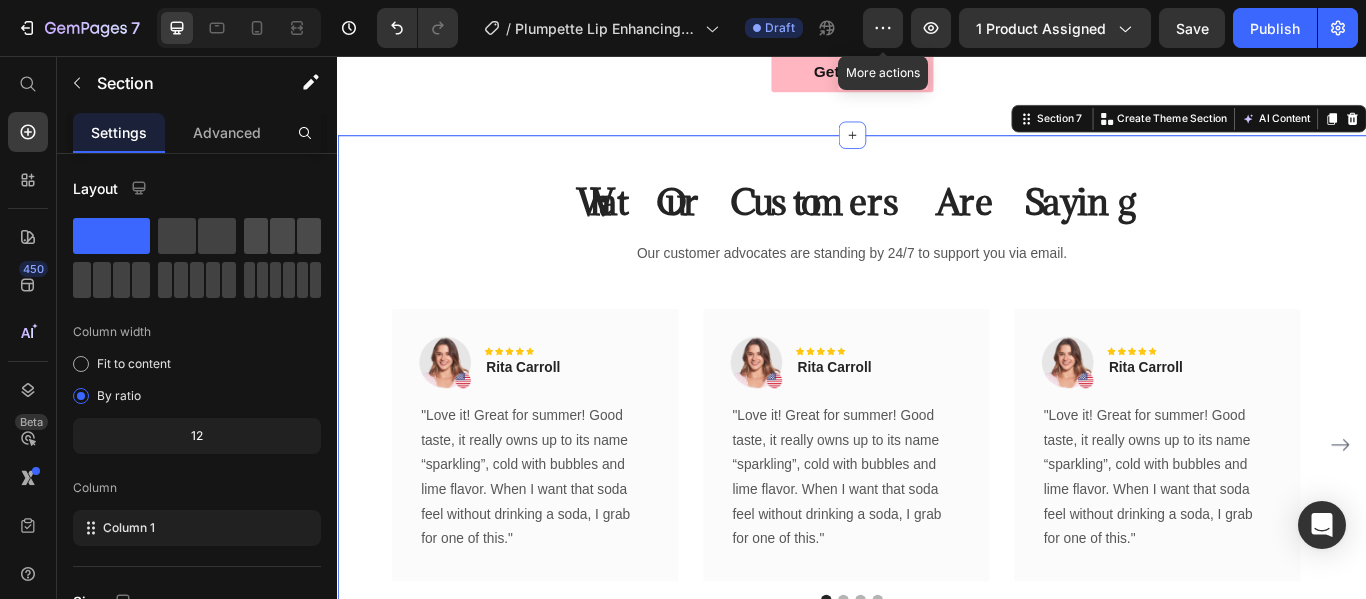 scroll, scrollTop: 306, scrollLeft: 0, axis: vertical 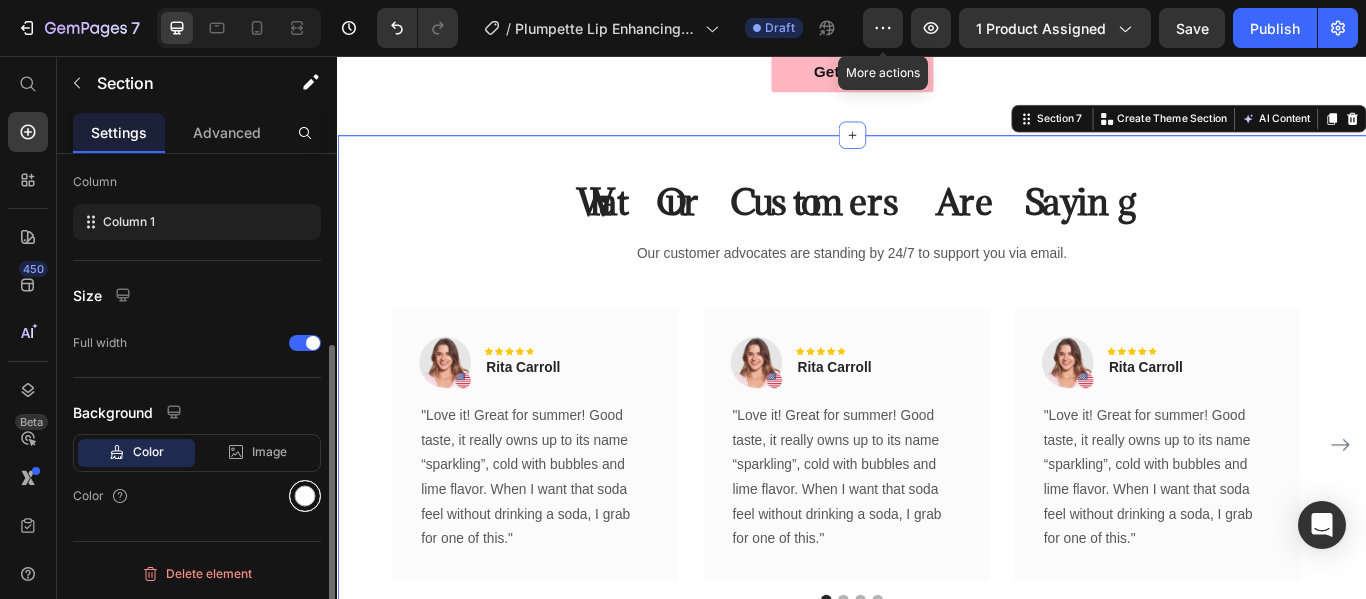 click at bounding box center [305, 496] 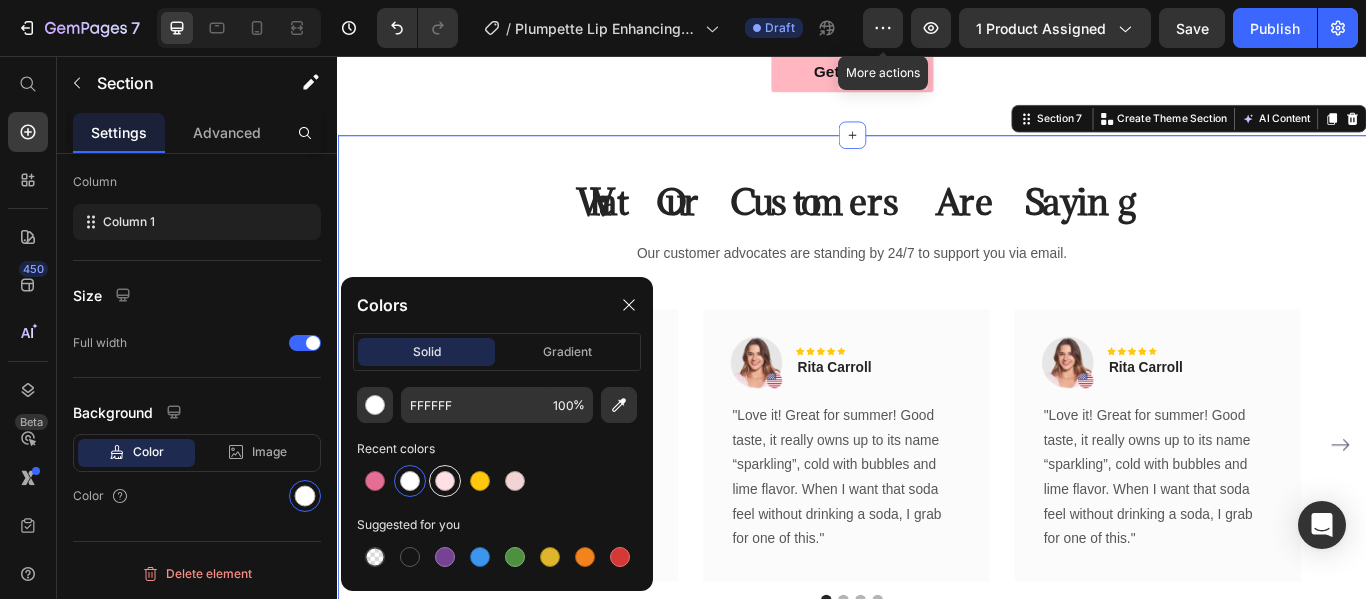 click at bounding box center (445, 481) 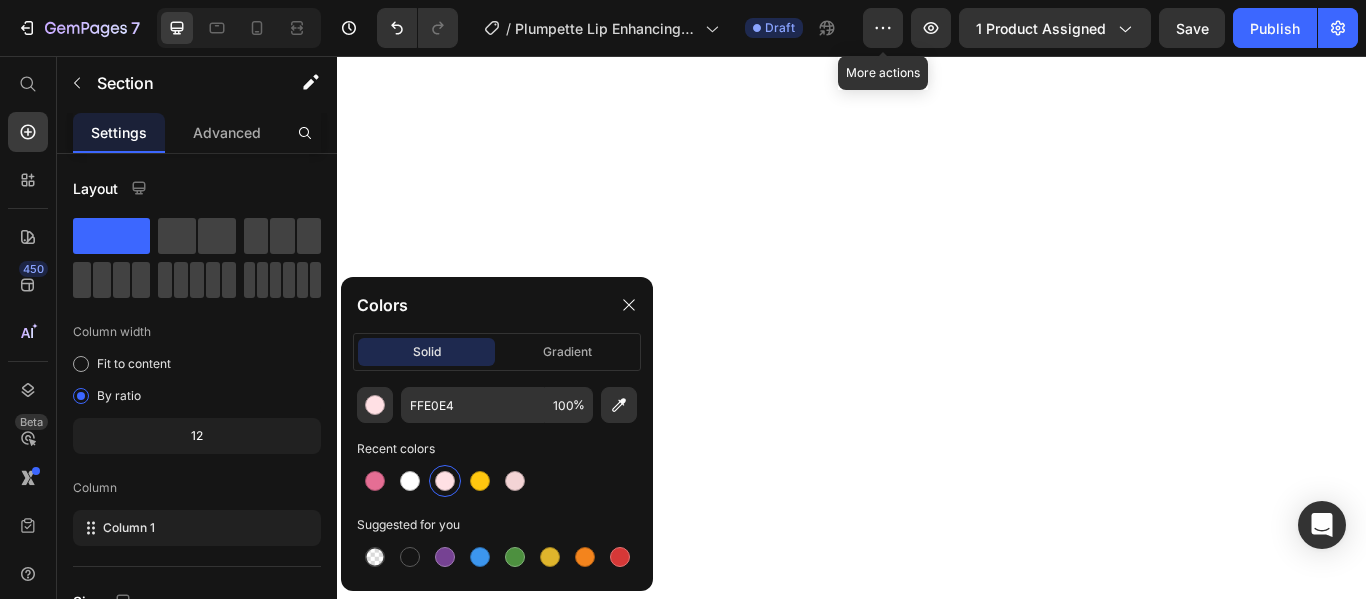 scroll, scrollTop: 0, scrollLeft: 0, axis: both 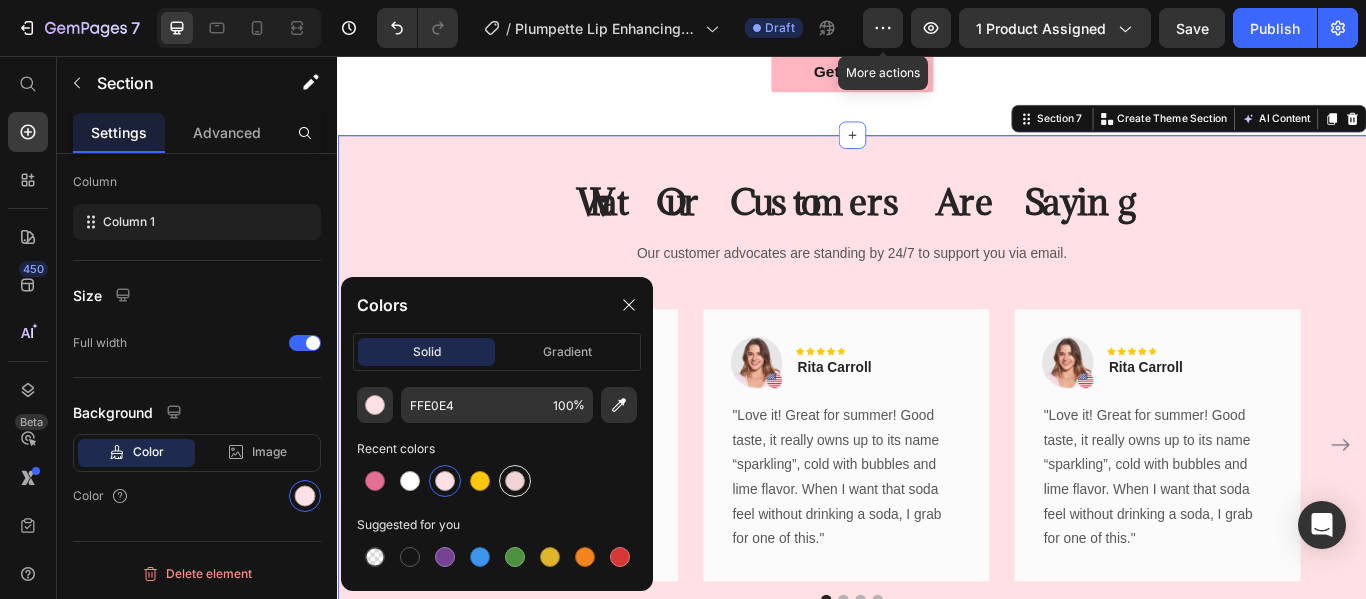 click at bounding box center (515, 481) 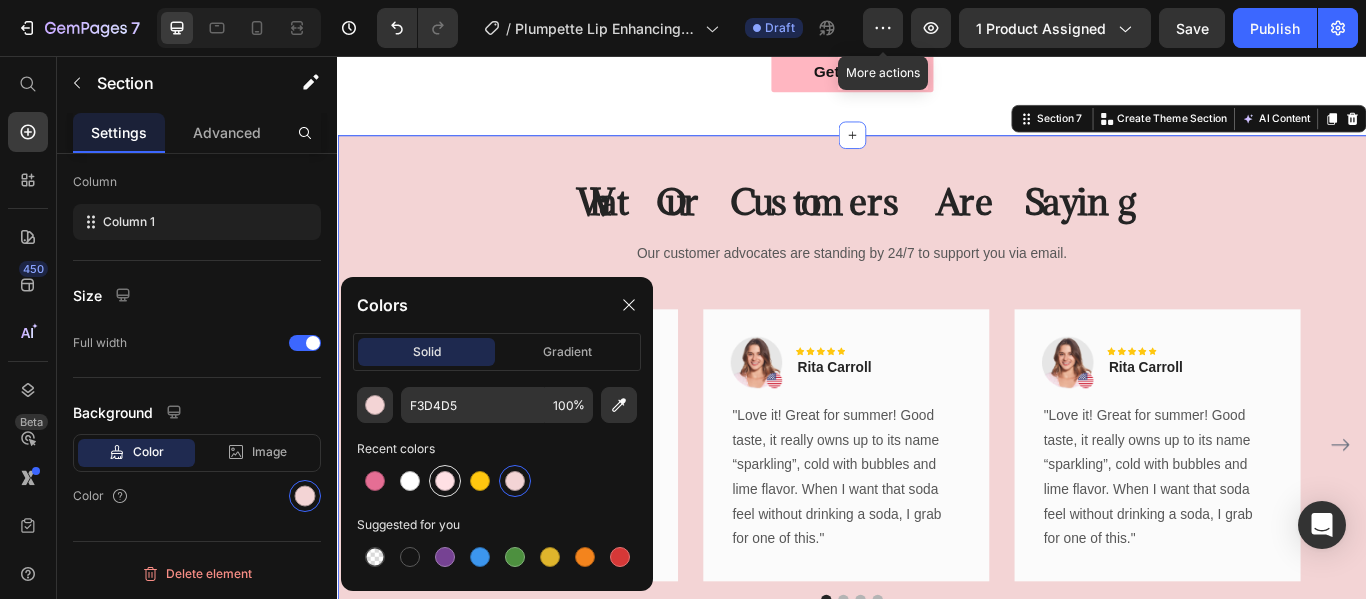 click at bounding box center (445, 481) 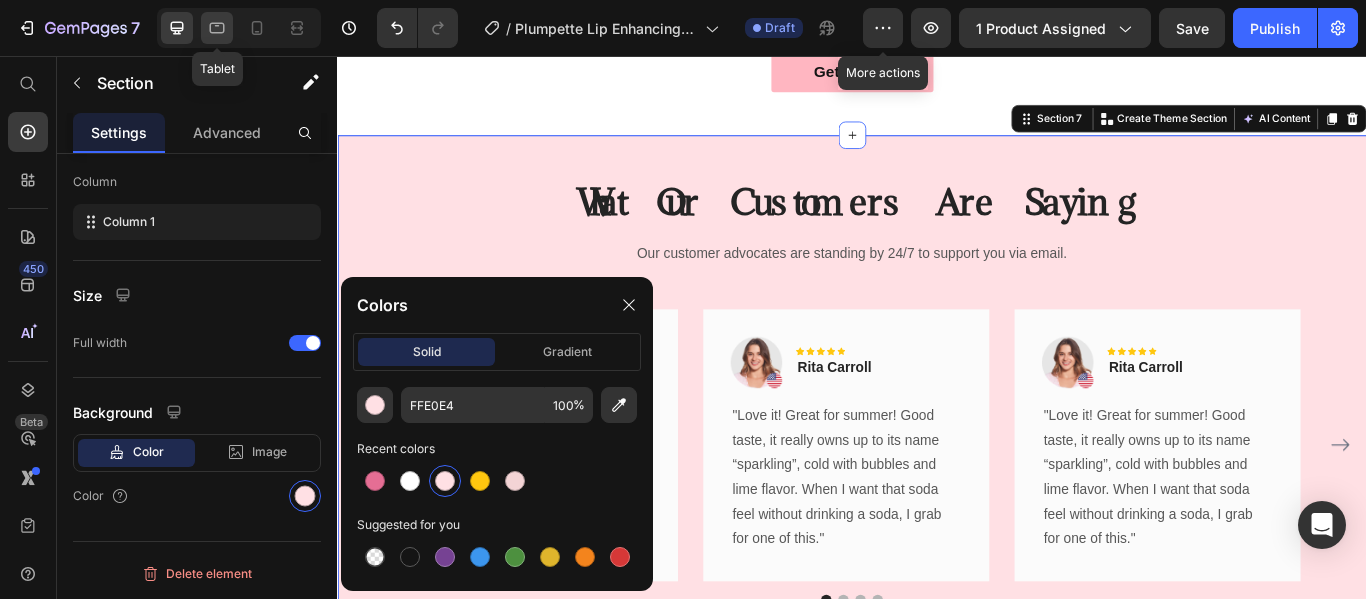 click 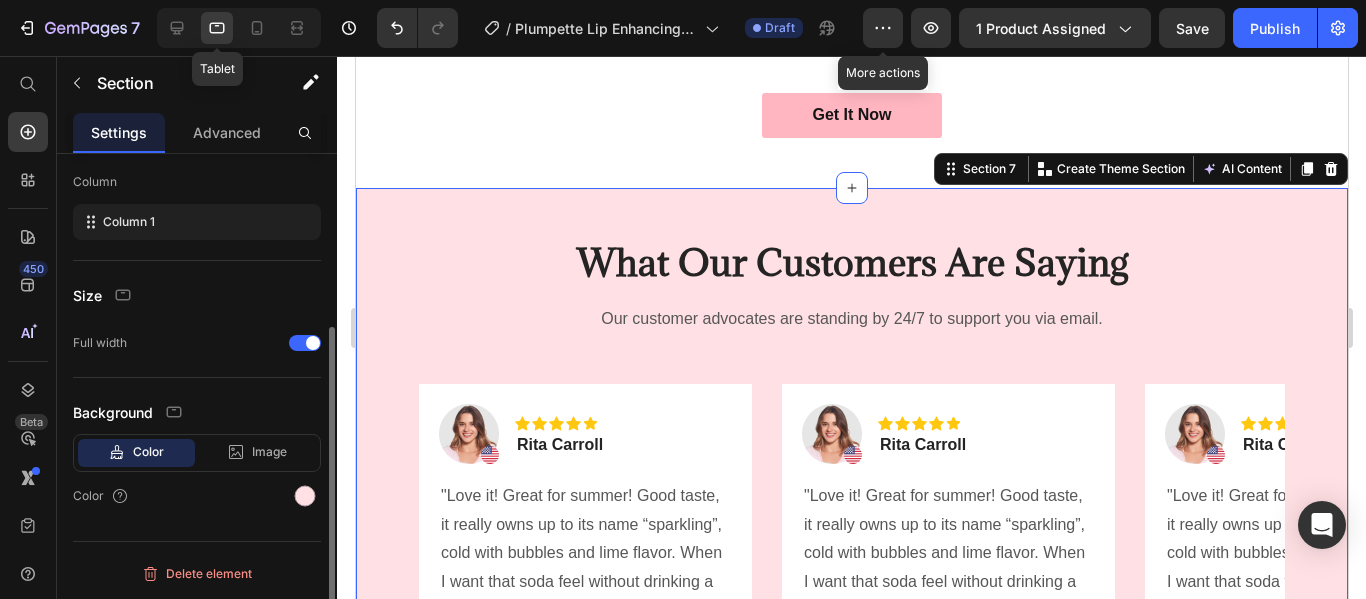 click on "What Our Customers Are Saying" at bounding box center (851, 263) 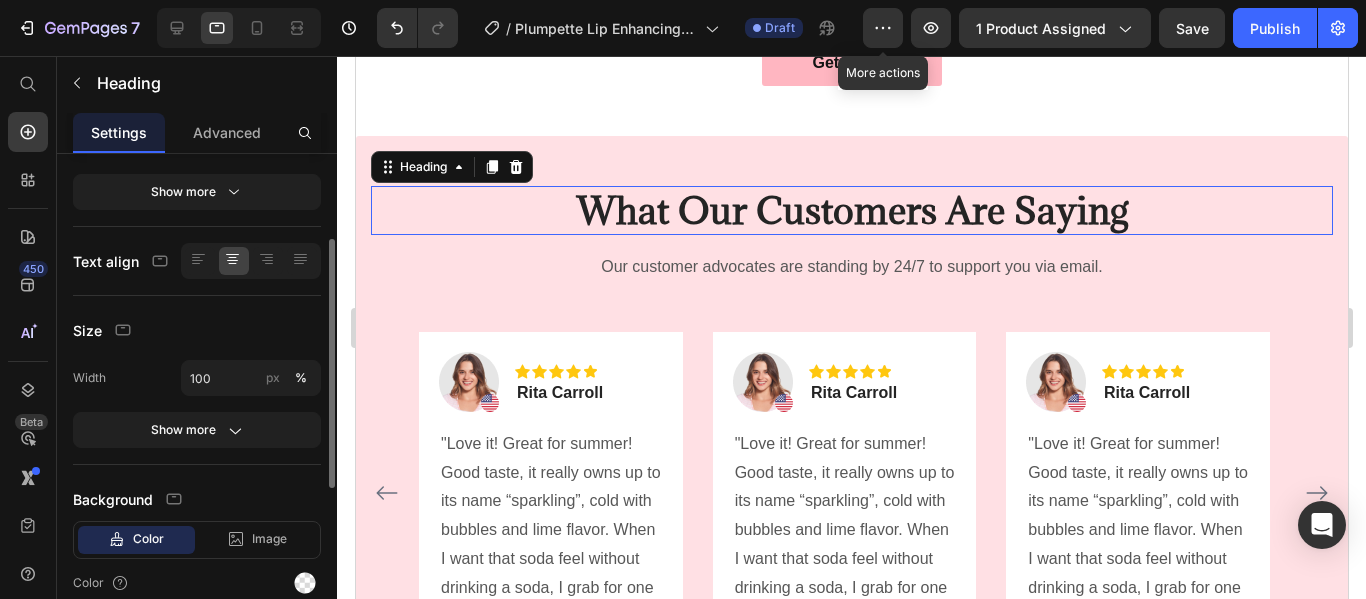 scroll, scrollTop: 262, scrollLeft: 0, axis: vertical 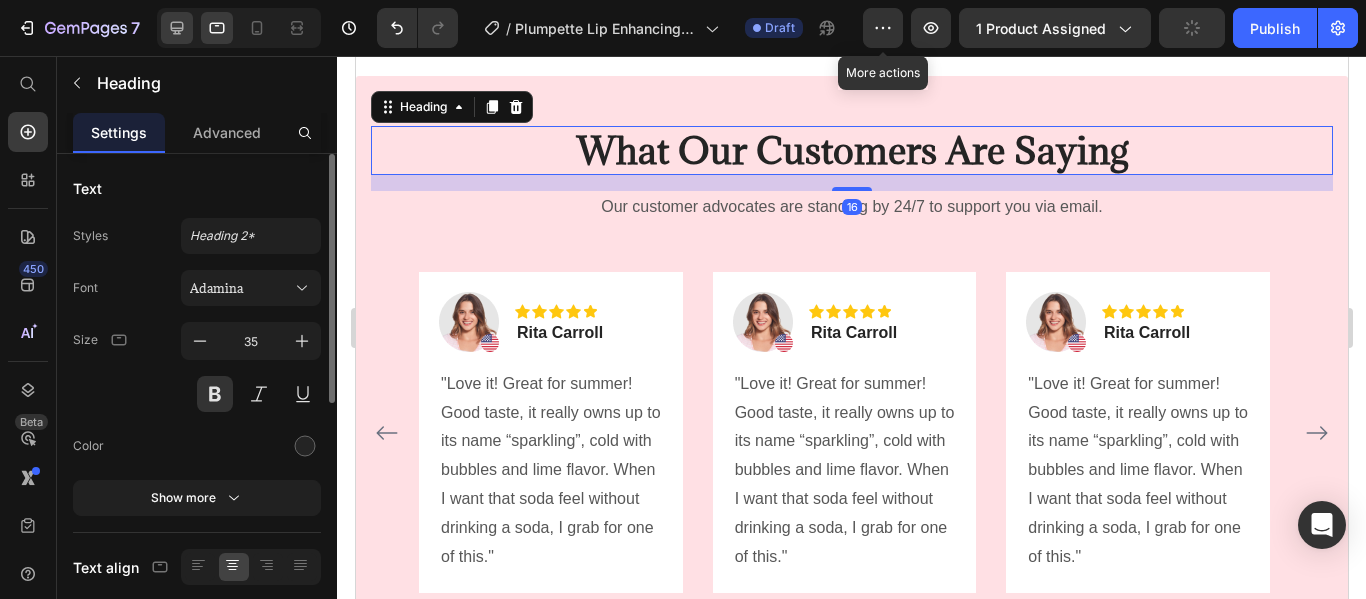 click 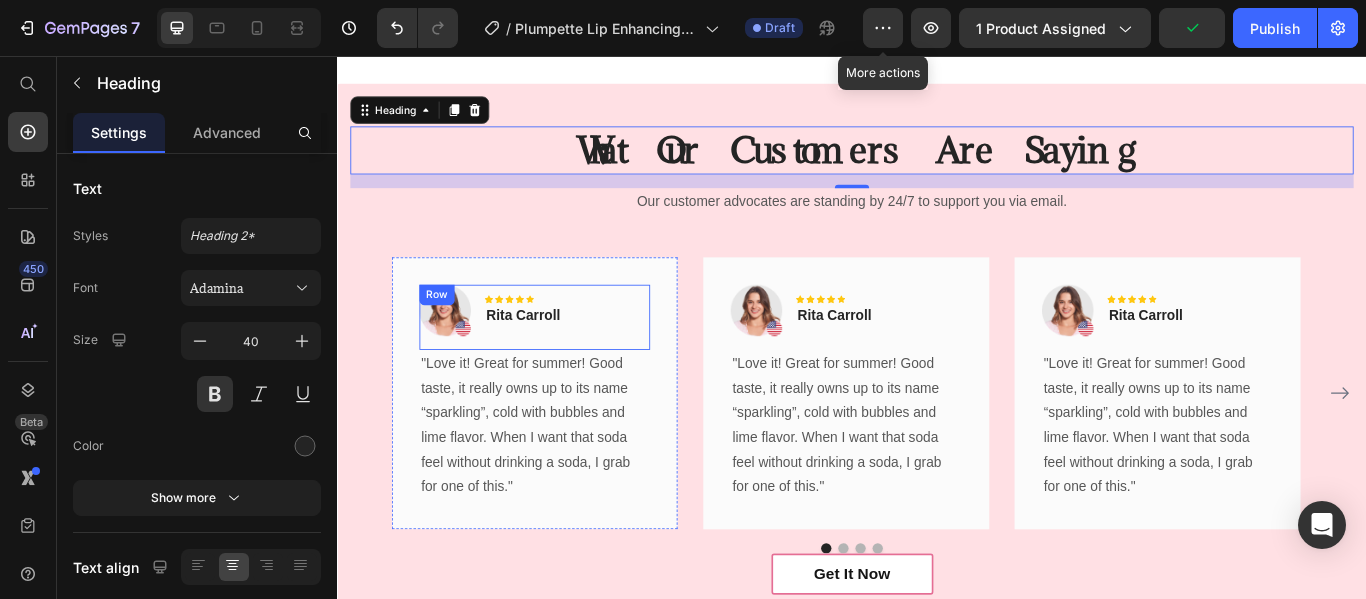 scroll, scrollTop: 2694, scrollLeft: 0, axis: vertical 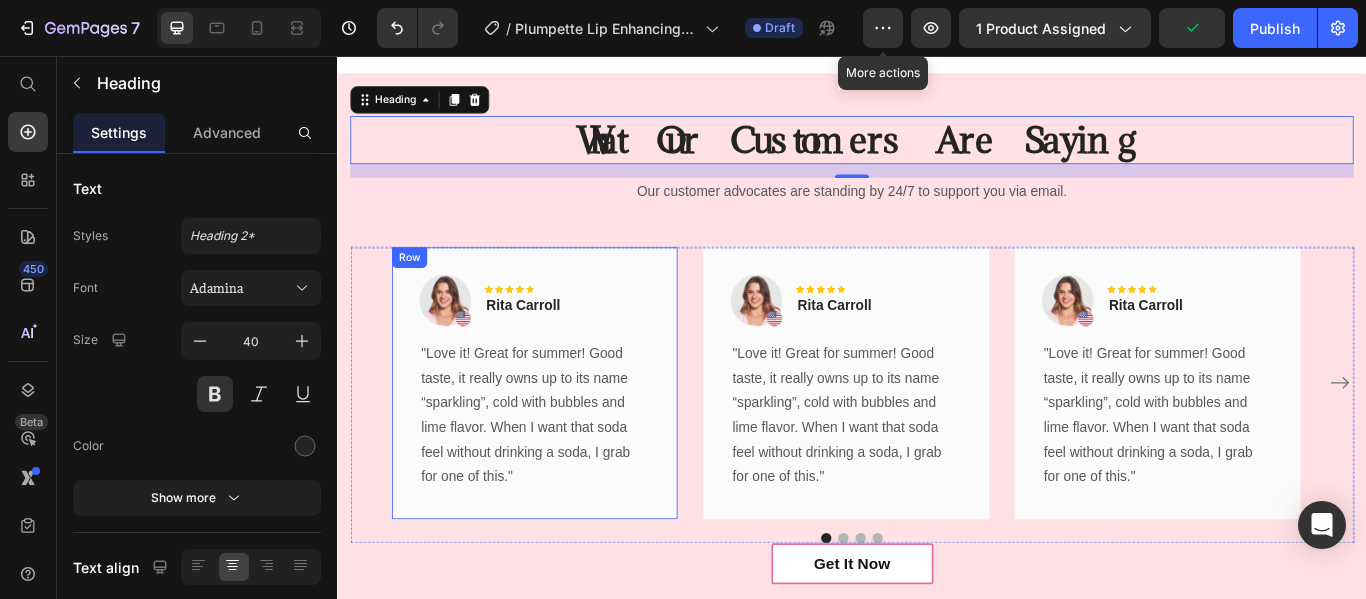 click on "Image
Icon
Icon
Icon
Icon
Icon Row Rita Carroll Text block Row "Love it! Great for summer! Good taste, it really owns up to its name “sparkling”, cold with bubbles and lime flavor. When I want that soda feel without drinking a soda, I grab for one of this." Text block Row" at bounding box center [566, 437] 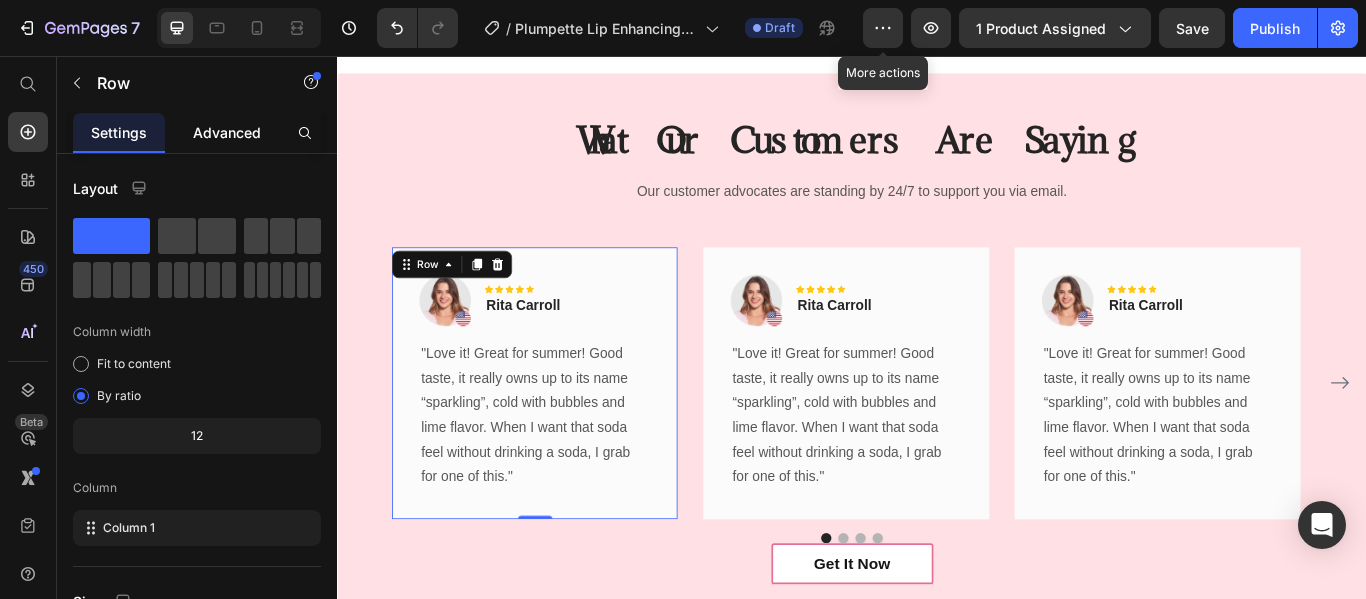 click on "Advanced" at bounding box center (227, 132) 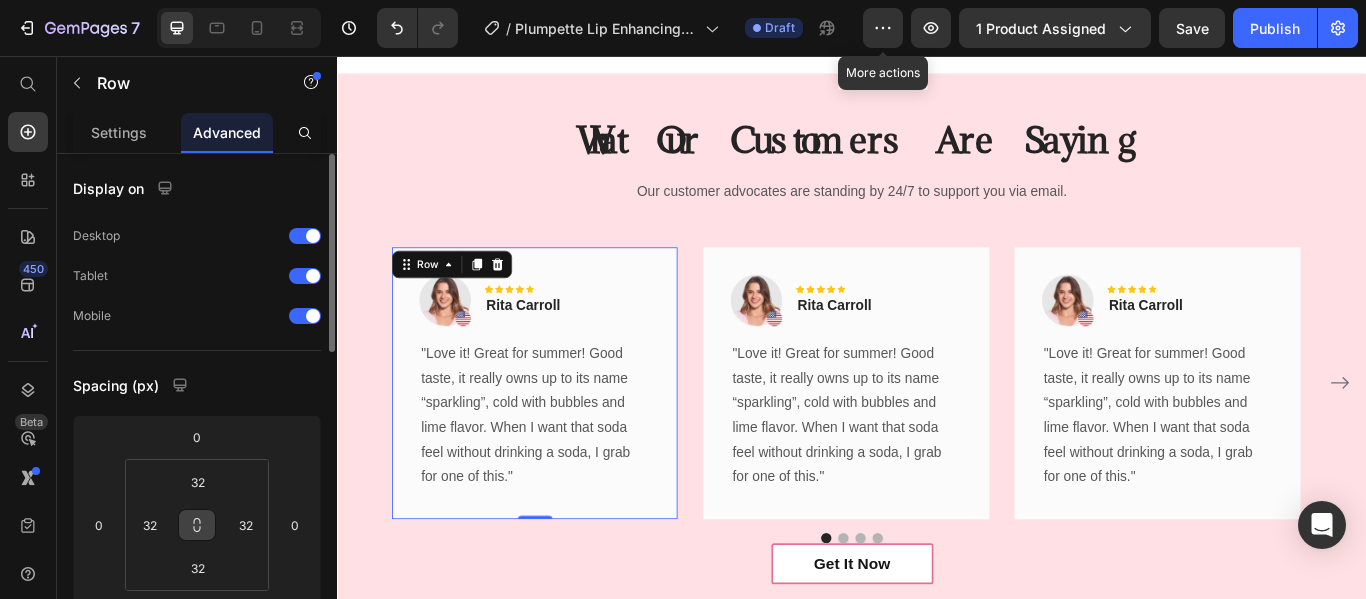 click 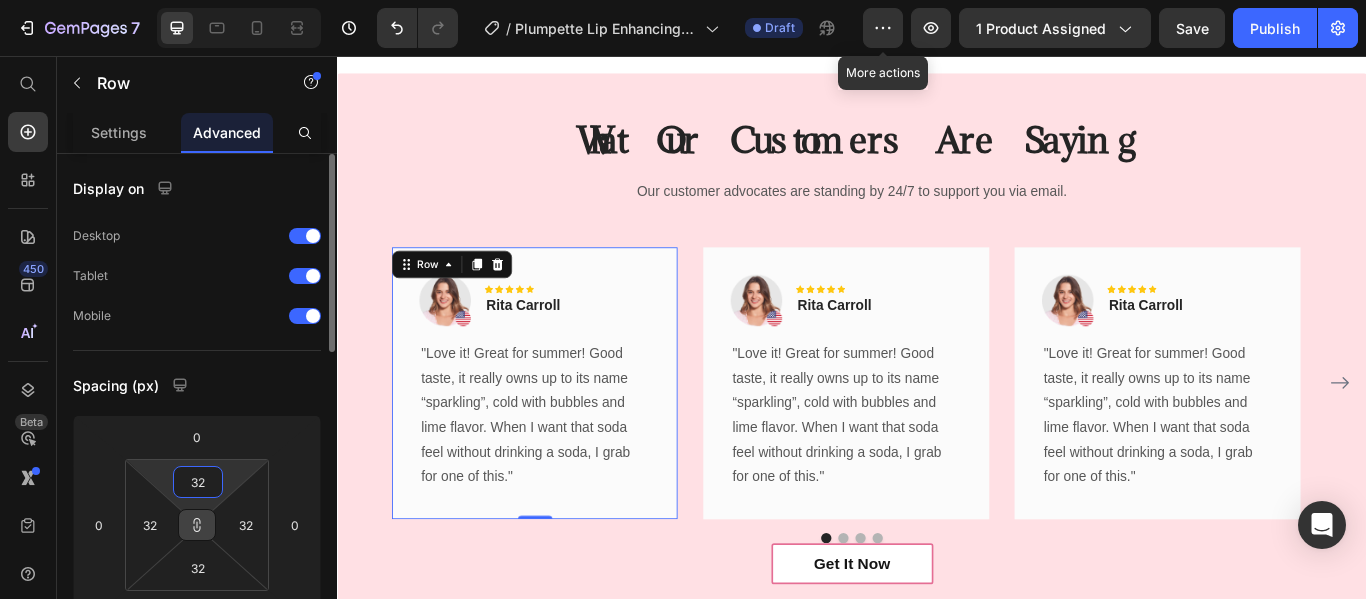 click on "32" at bounding box center (198, 482) 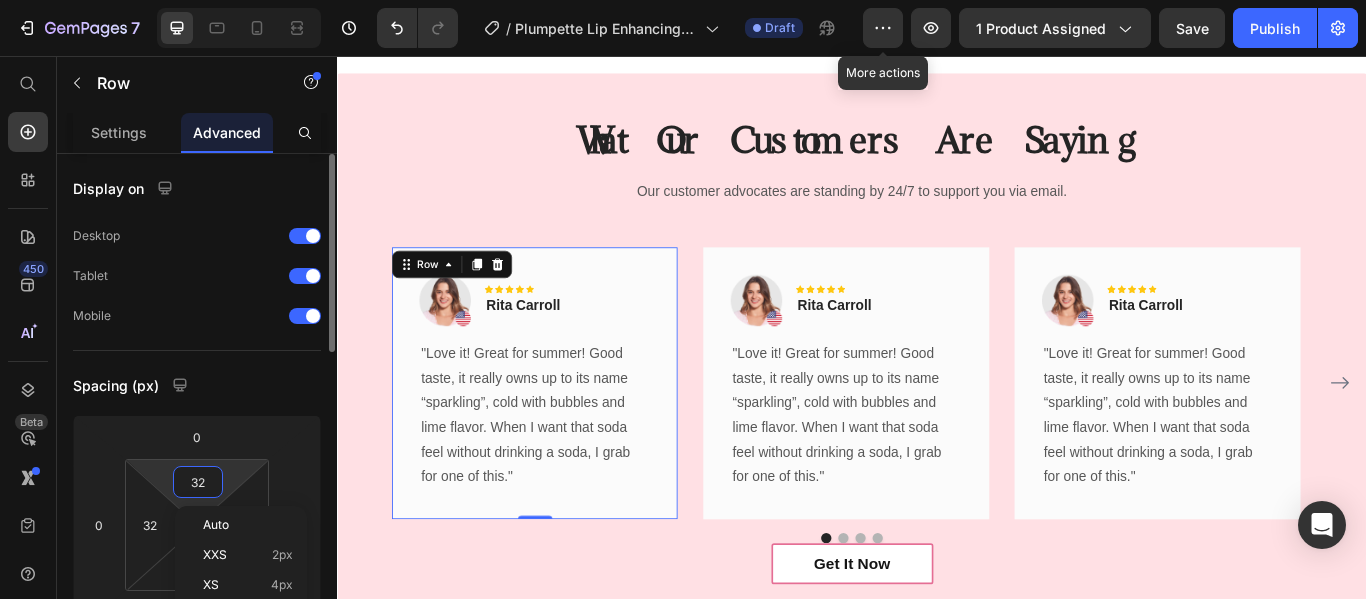 type on "2" 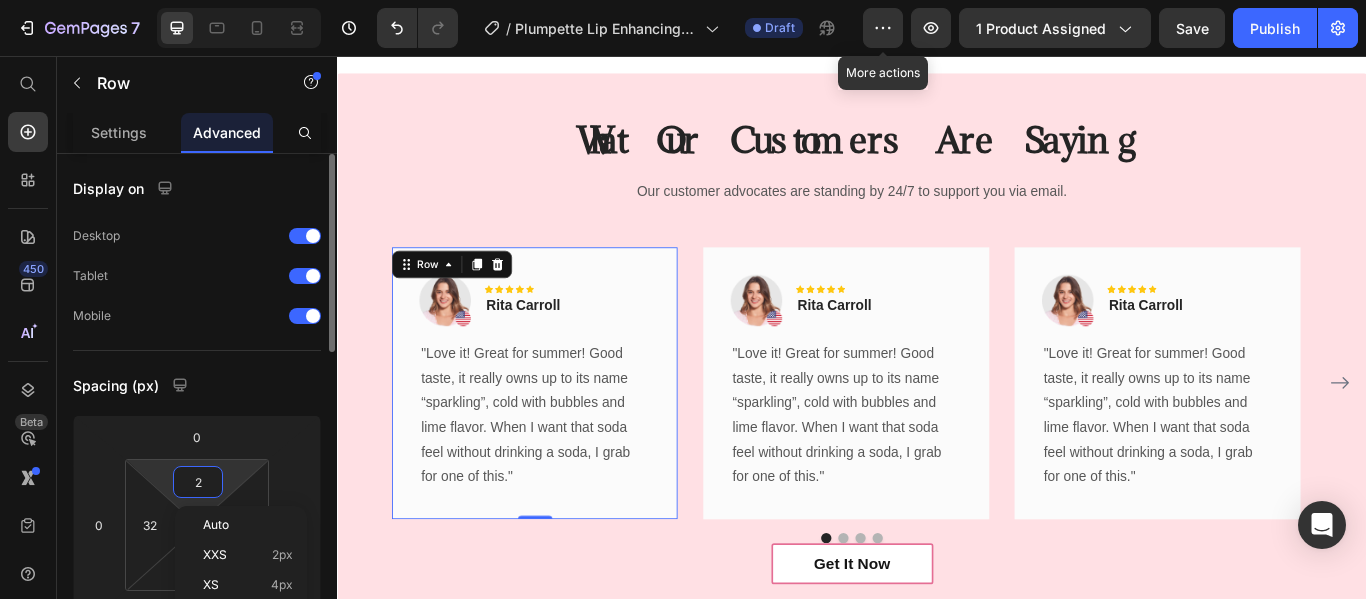 type on "2" 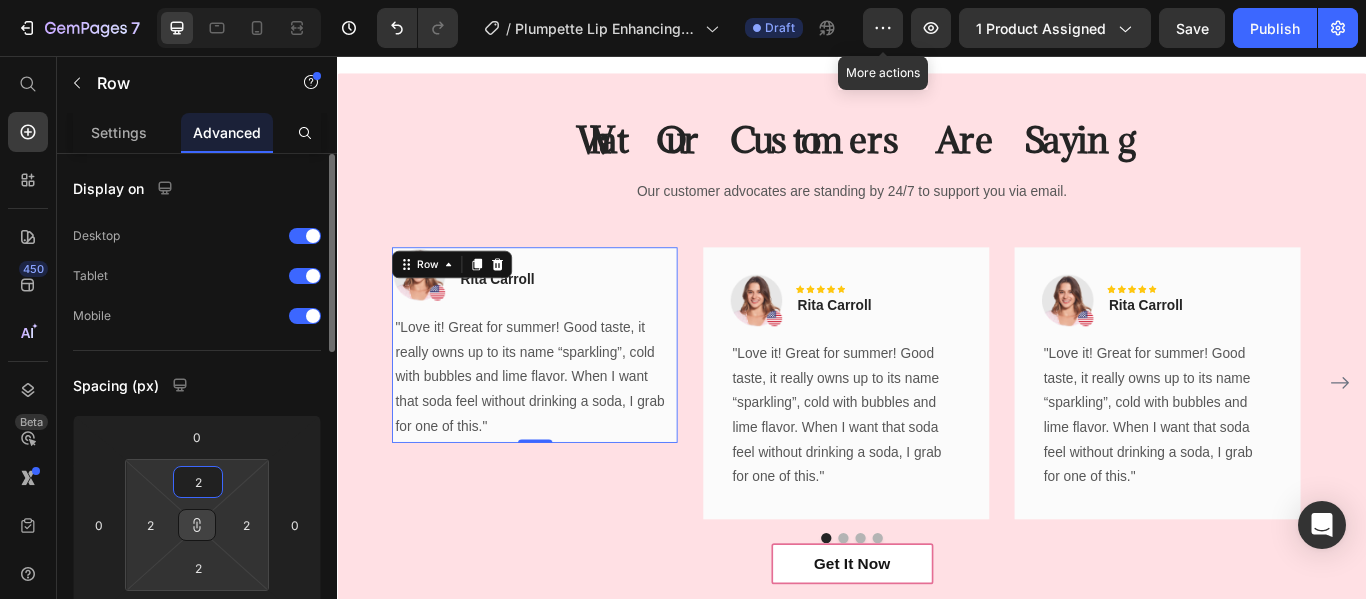 type on "20" 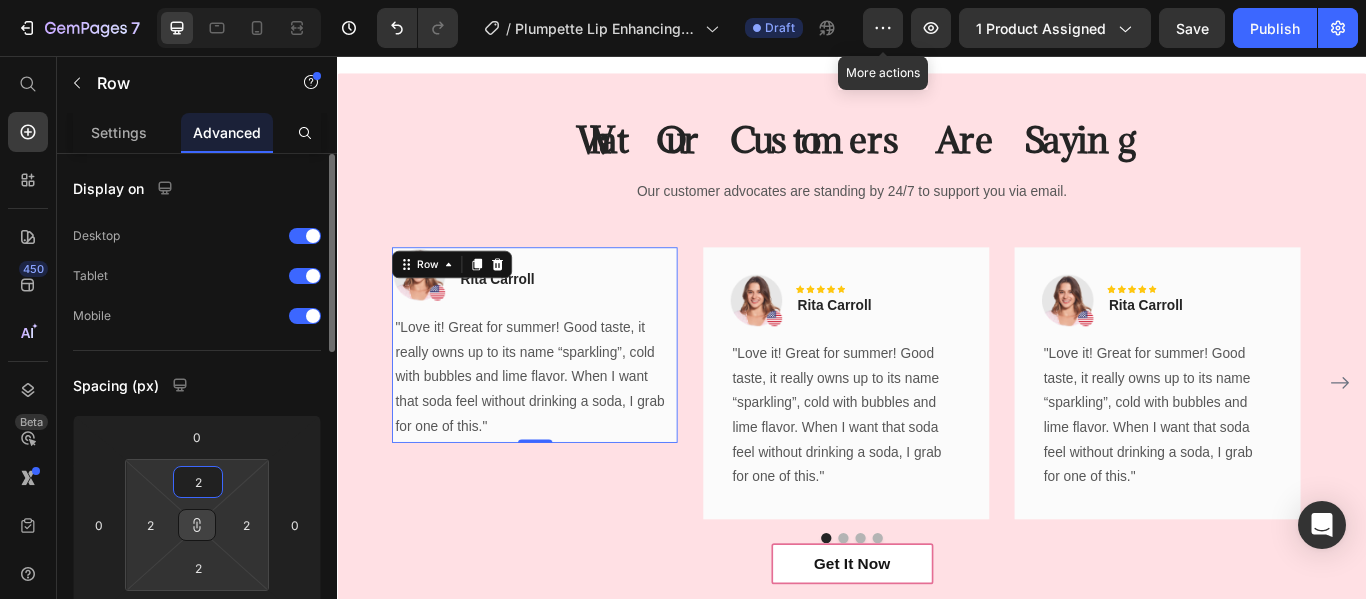 type on "20" 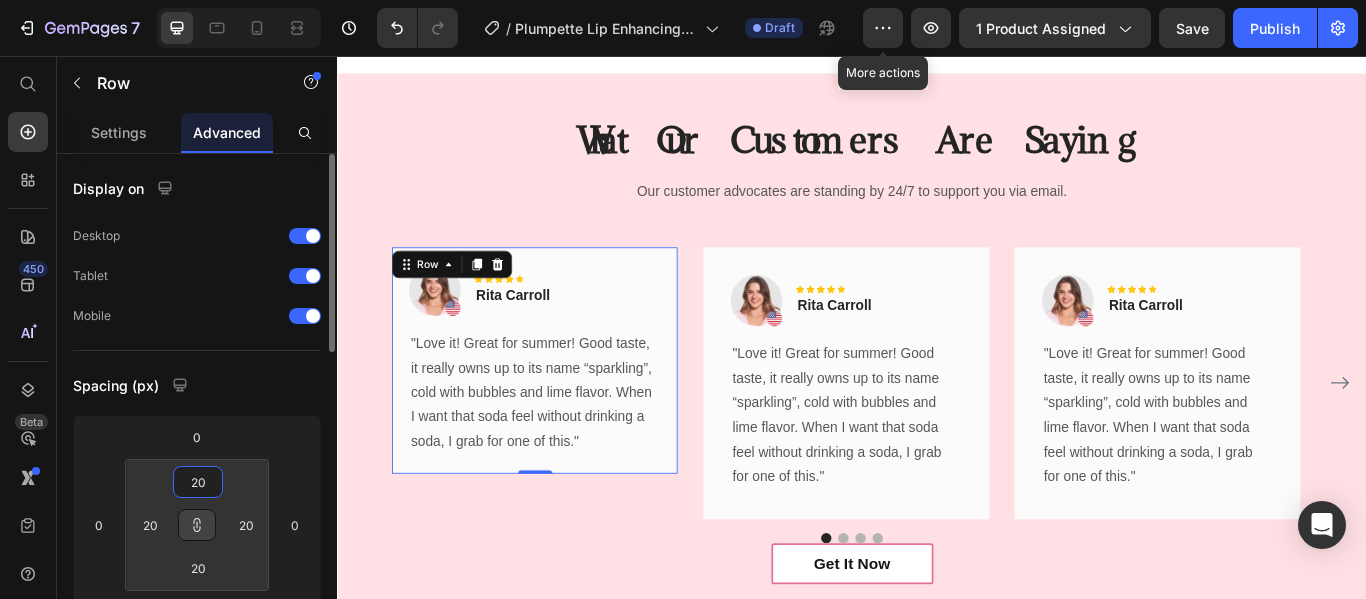 type on "20" 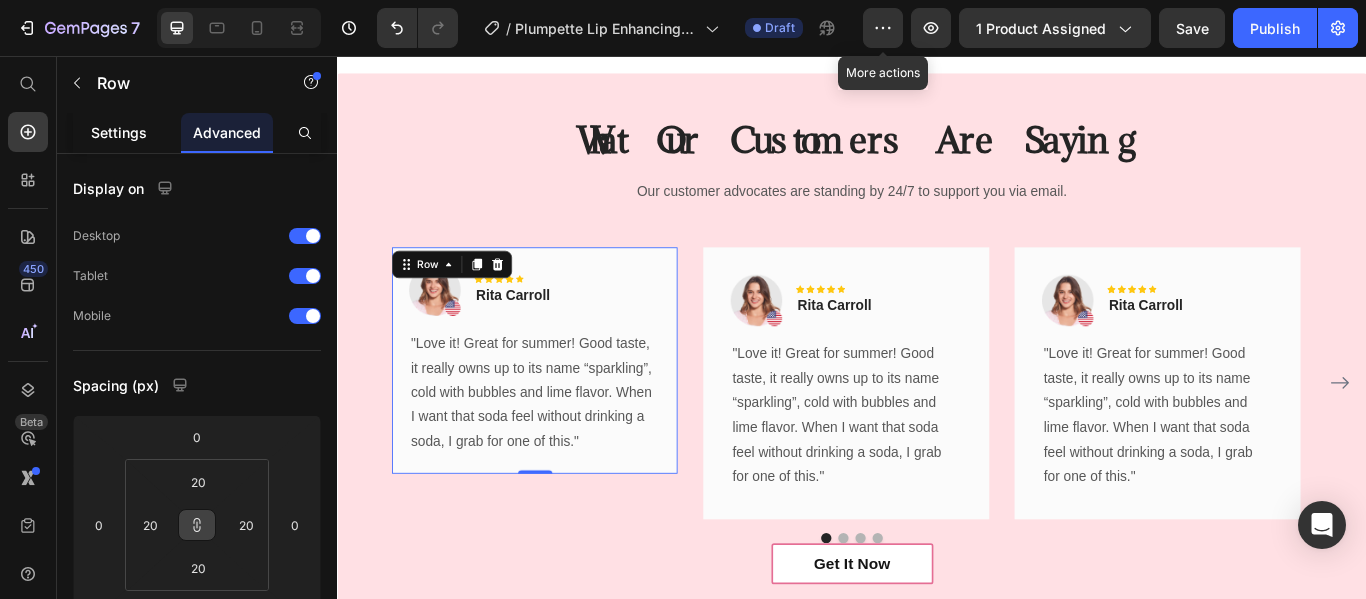 click on "Settings" 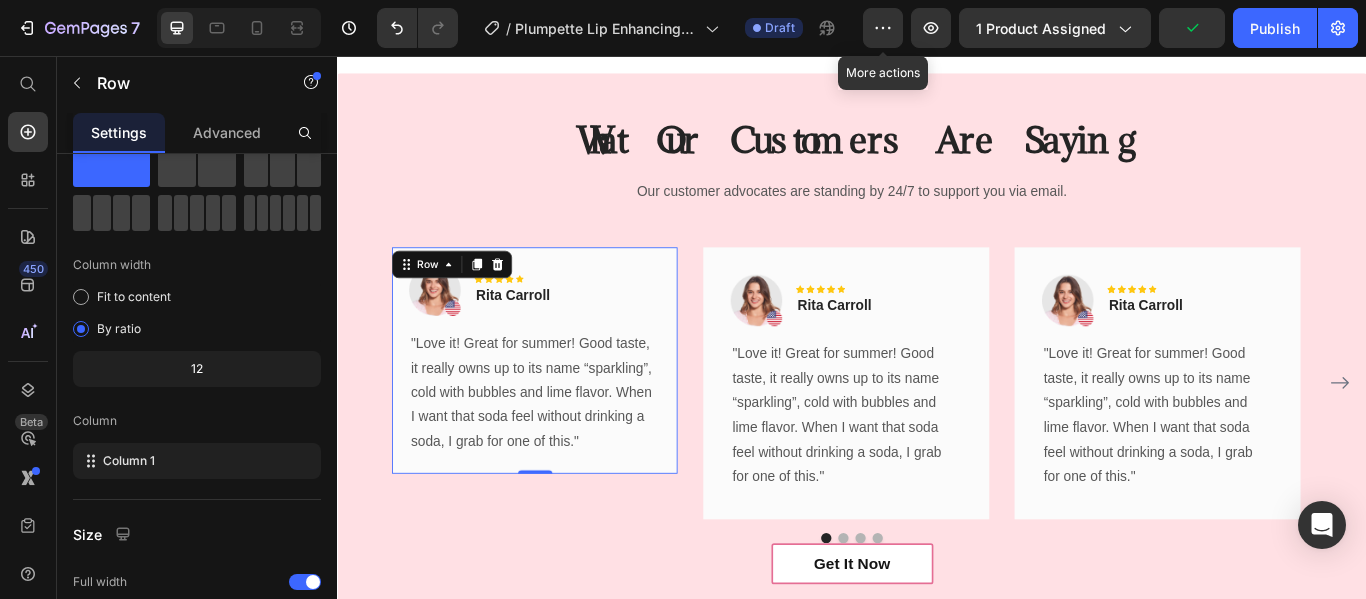 scroll, scrollTop: 358, scrollLeft: 0, axis: vertical 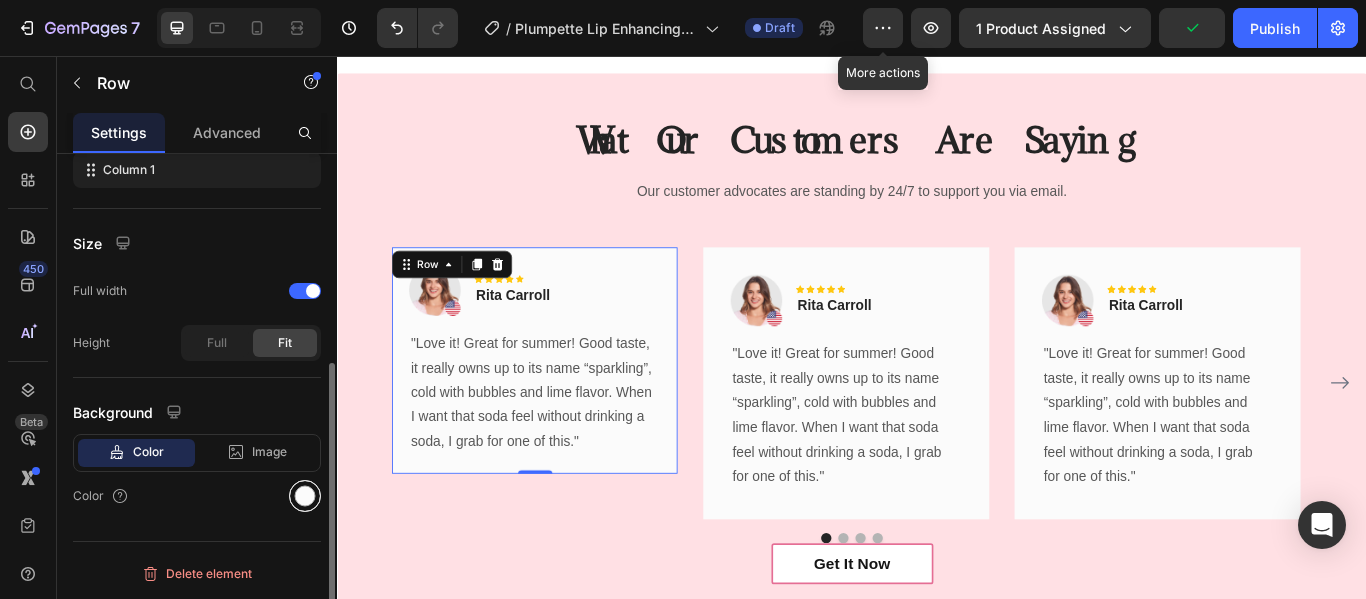 click at bounding box center (305, 496) 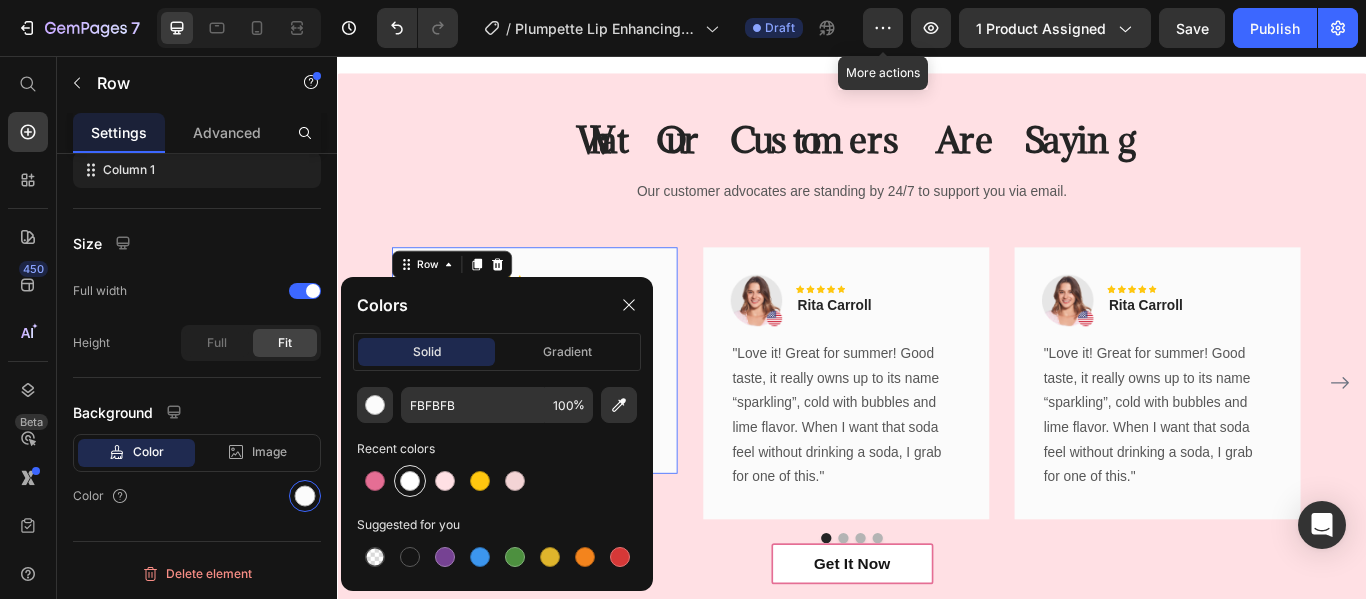 click at bounding box center [410, 481] 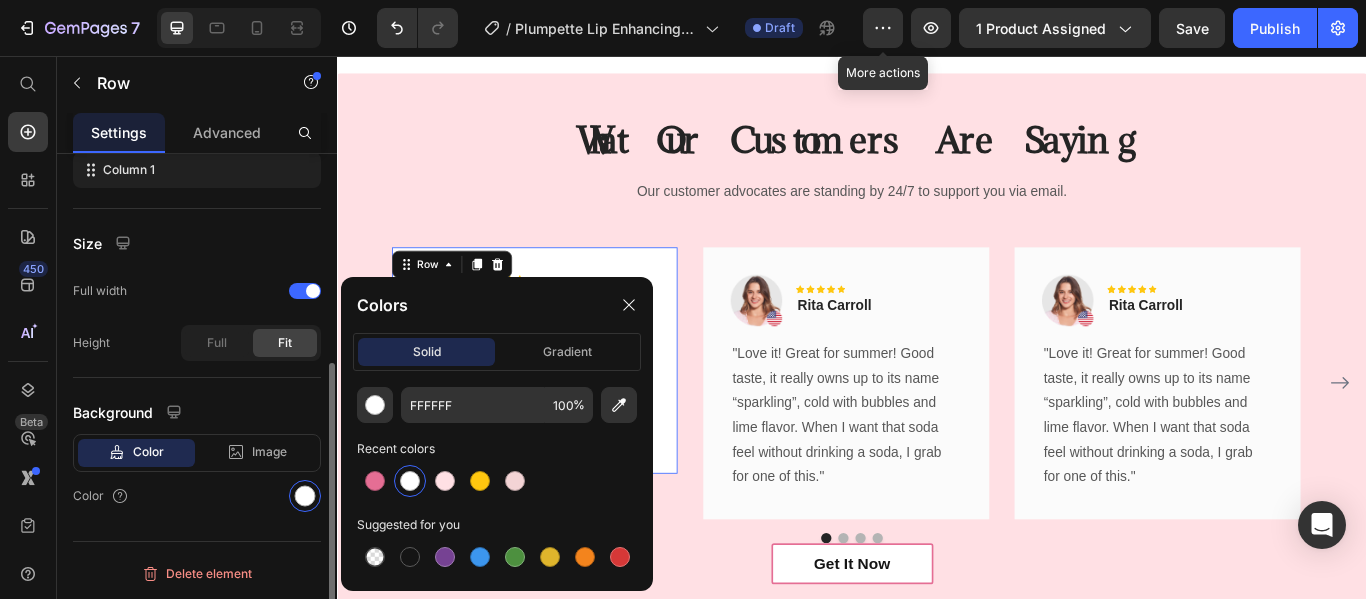 click on "Background" at bounding box center [197, 412] 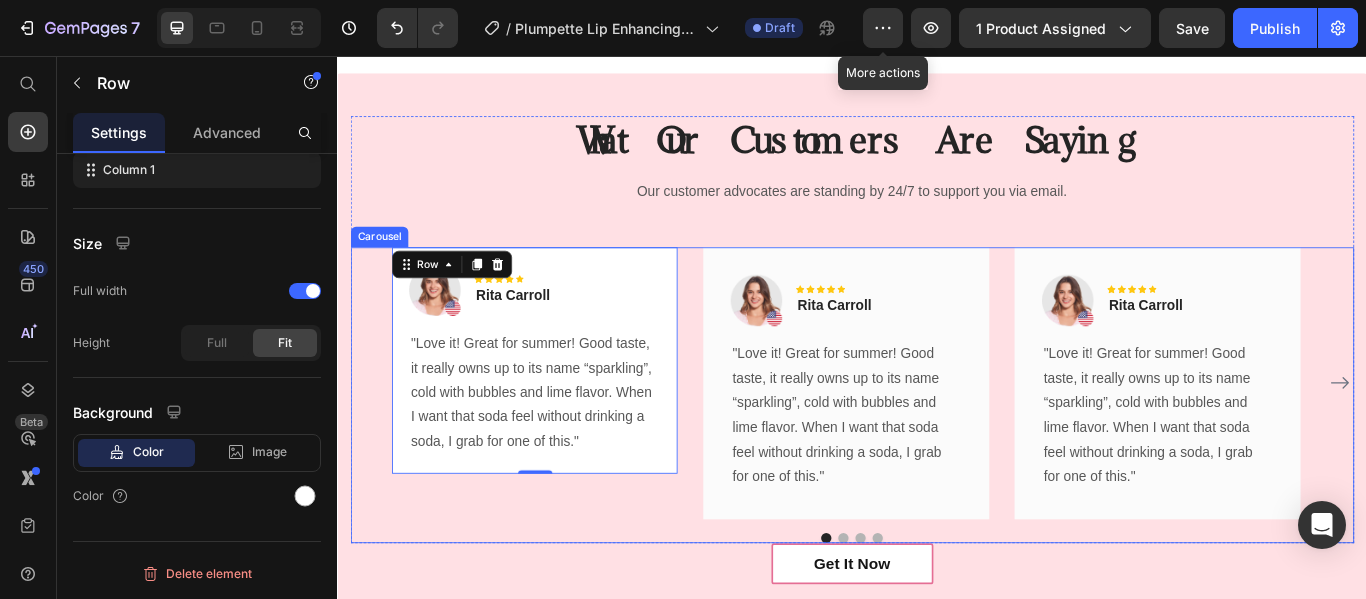 click on "Image
Icon
Icon
Icon
Icon
Icon Row Rita Carroll Text block Row "Love it! Great for summer! Good taste, it really owns up to its name “sparkling”, cold with bubbles and lime flavor. When I want that soda feel without drinking a soda, I grab for one of this." Text block Row   0" at bounding box center [566, 437] 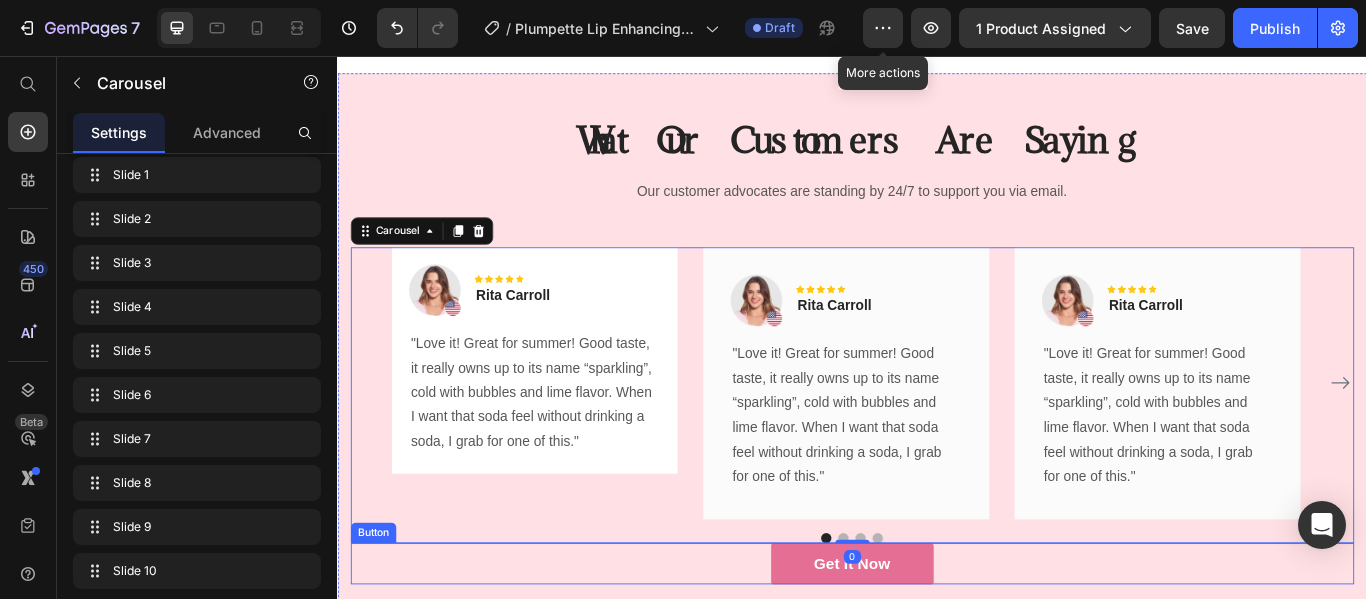 scroll, scrollTop: 0, scrollLeft: 0, axis: both 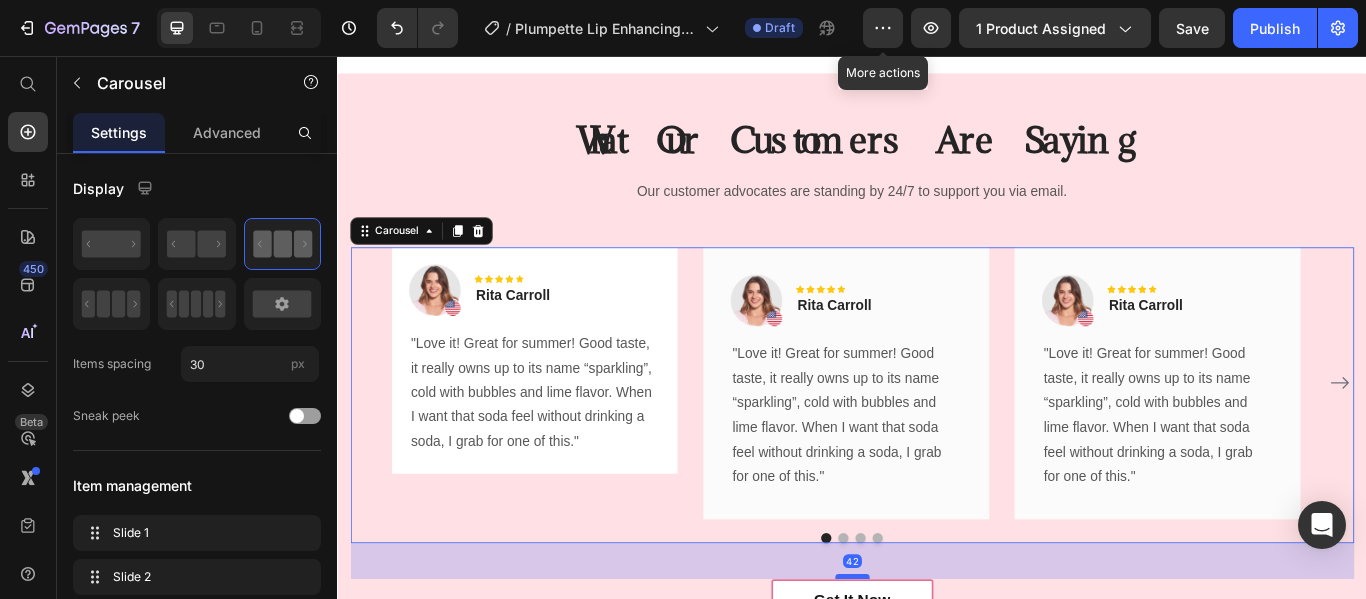 drag, startPoint x: 930, startPoint y: 616, endPoint x: 939, endPoint y: 658, distance: 42.953465 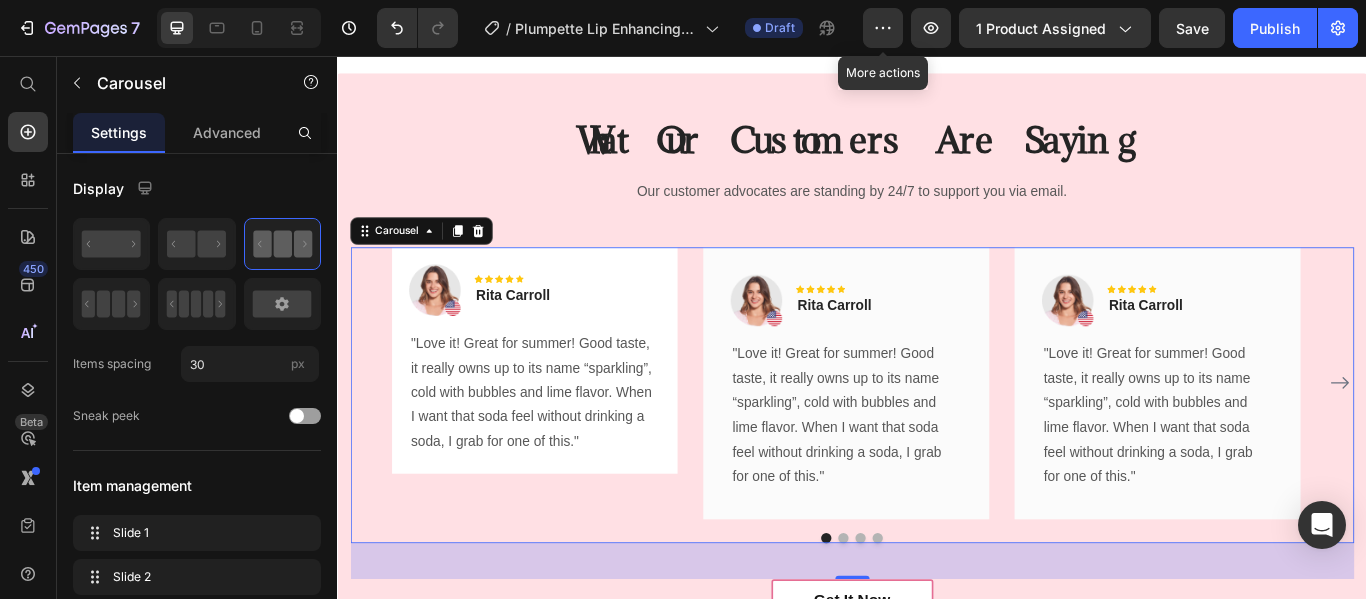 click on "Image
Icon
Icon
Icon
Icon
Icon Row [FIRST] [LAST] Text block Row "Love it! Great for summer! Good taste, it really owns up to its name “sparkling”, cold with bubbles and lime flavor. When I want that soda feel without drinking a soda, I grab for one of this." Text block Row Image
Icon
Icon
Icon
Icon
Icon Row [FIRST] [LAST] Text block Row "Love it! Great for summer! Good taste, it really owns up to its name “sparkling”, cold with bubbles and lime flavor. When I want that soda feel without drinking a soda, I grab for one of this." Text block Row Image
Icon
Icon
Icon
Icon
Icon Row [FIRST] [LAST] Text block Row Text block Row Image
Icon
Icon
Icon
Icon
Icon Row [FIRST] [LAST] Text block Row Row Image" at bounding box center [937, 437] 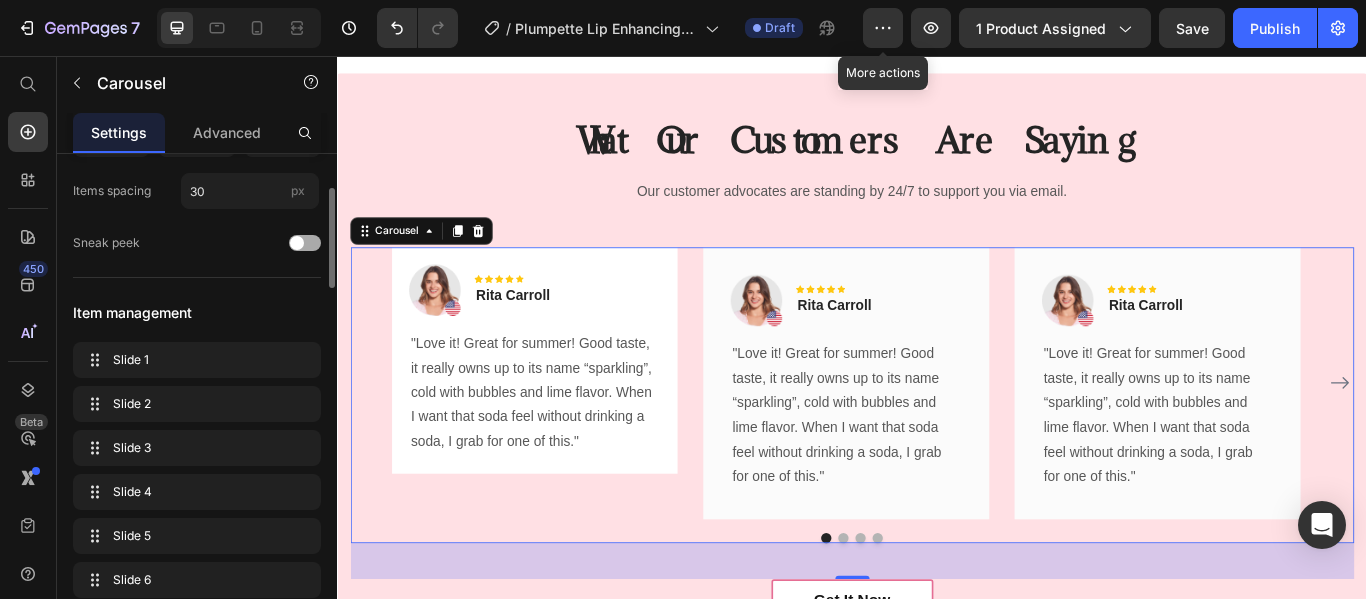 scroll, scrollTop: 210, scrollLeft: 0, axis: vertical 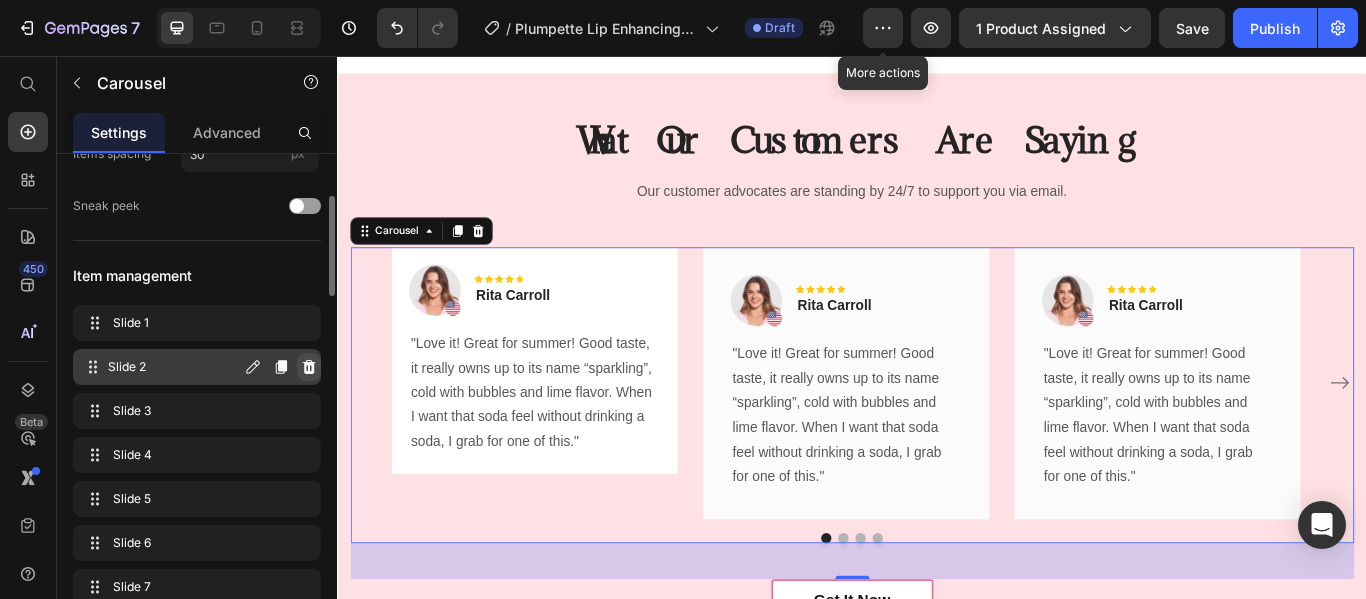 click 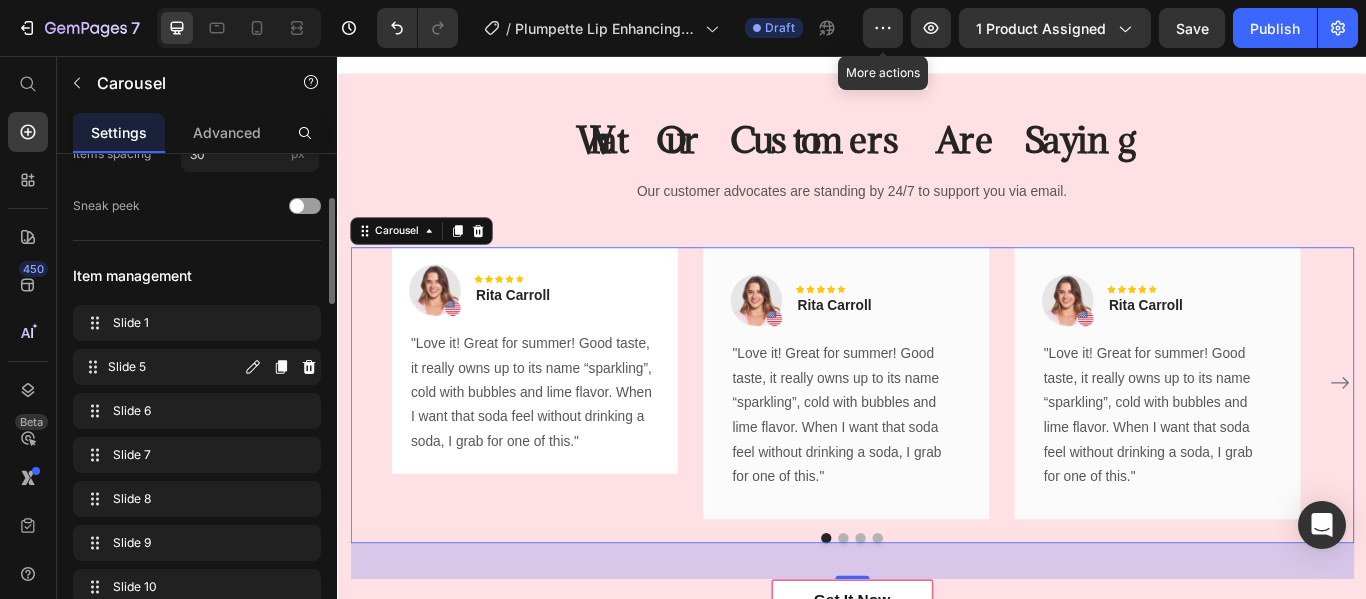 click 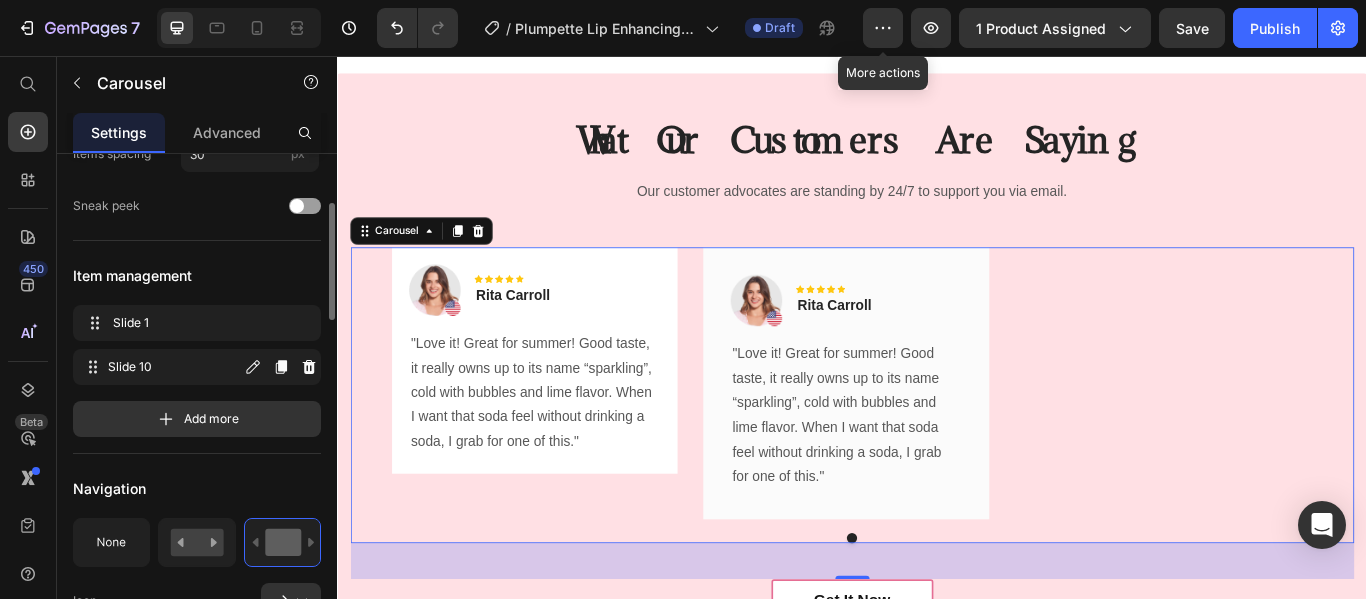 click 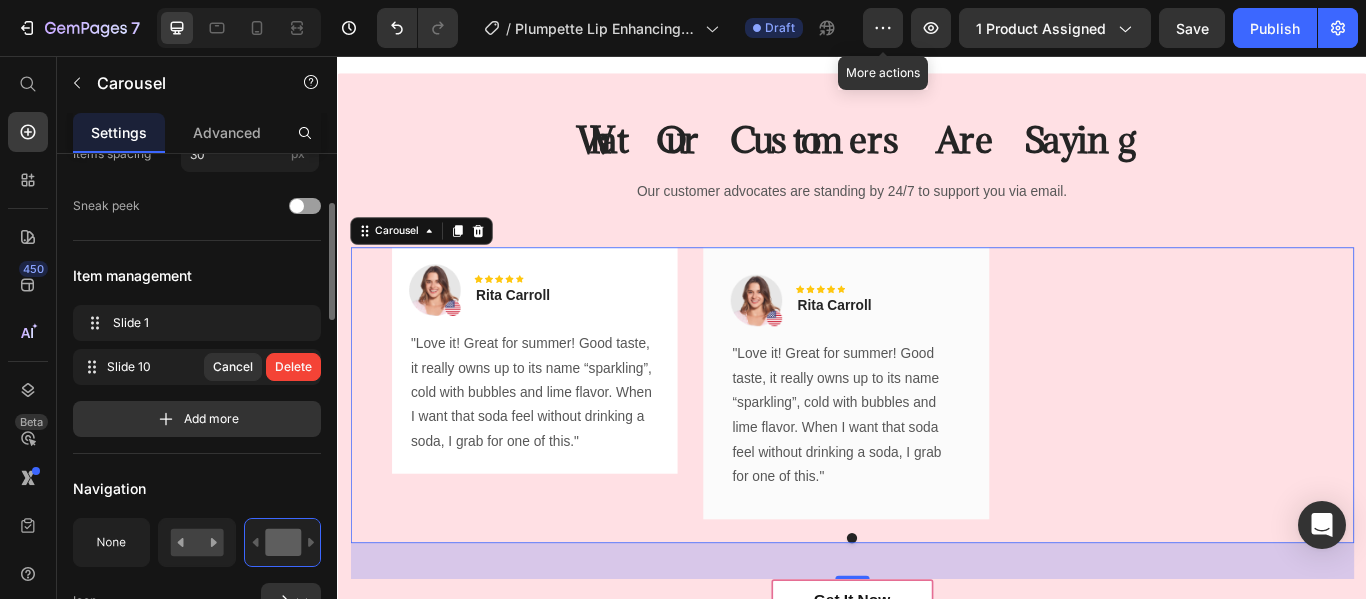 click on "Delete" at bounding box center [293, 367] 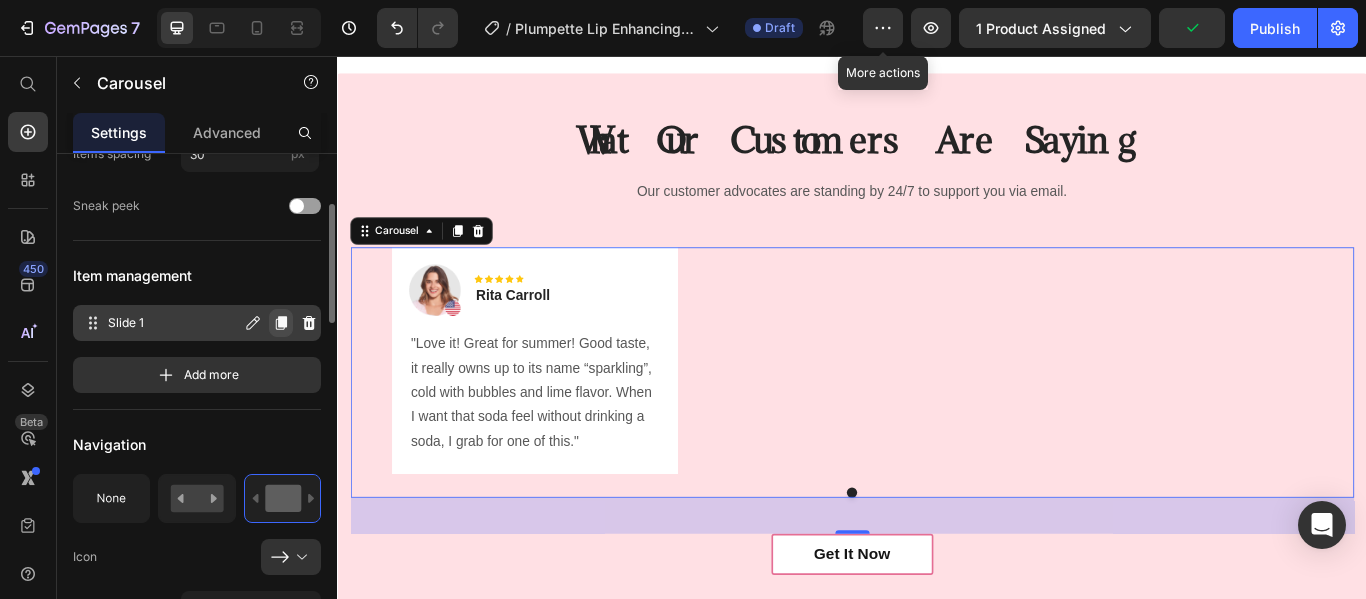 click 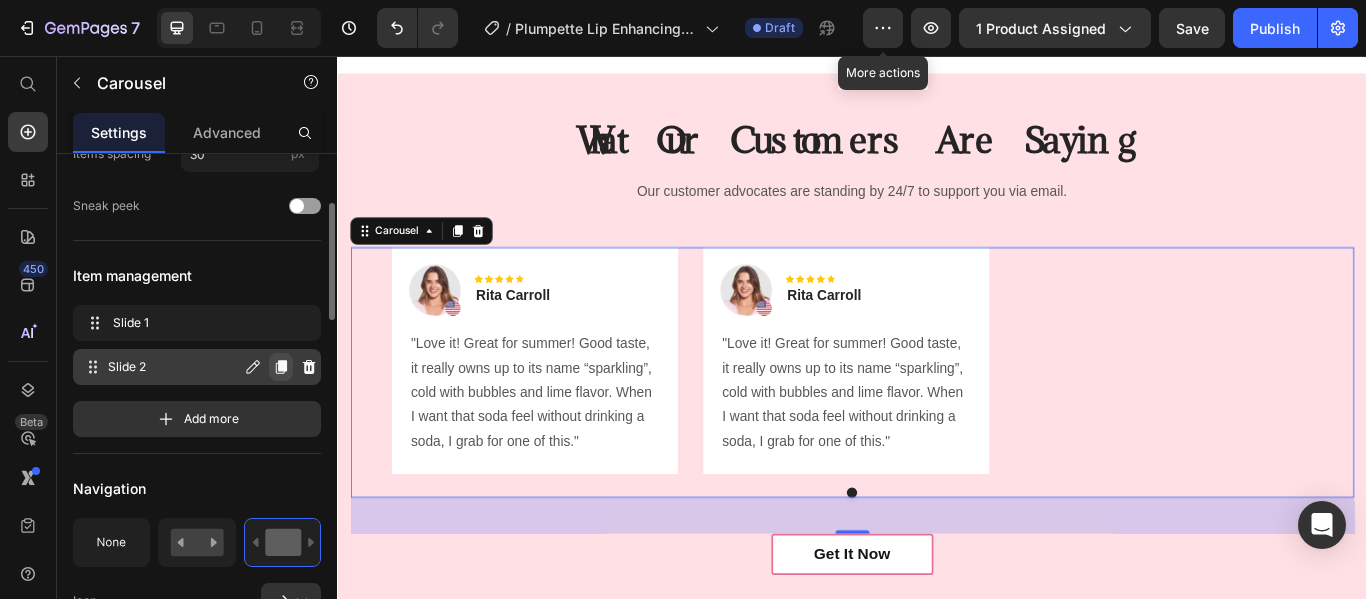 click 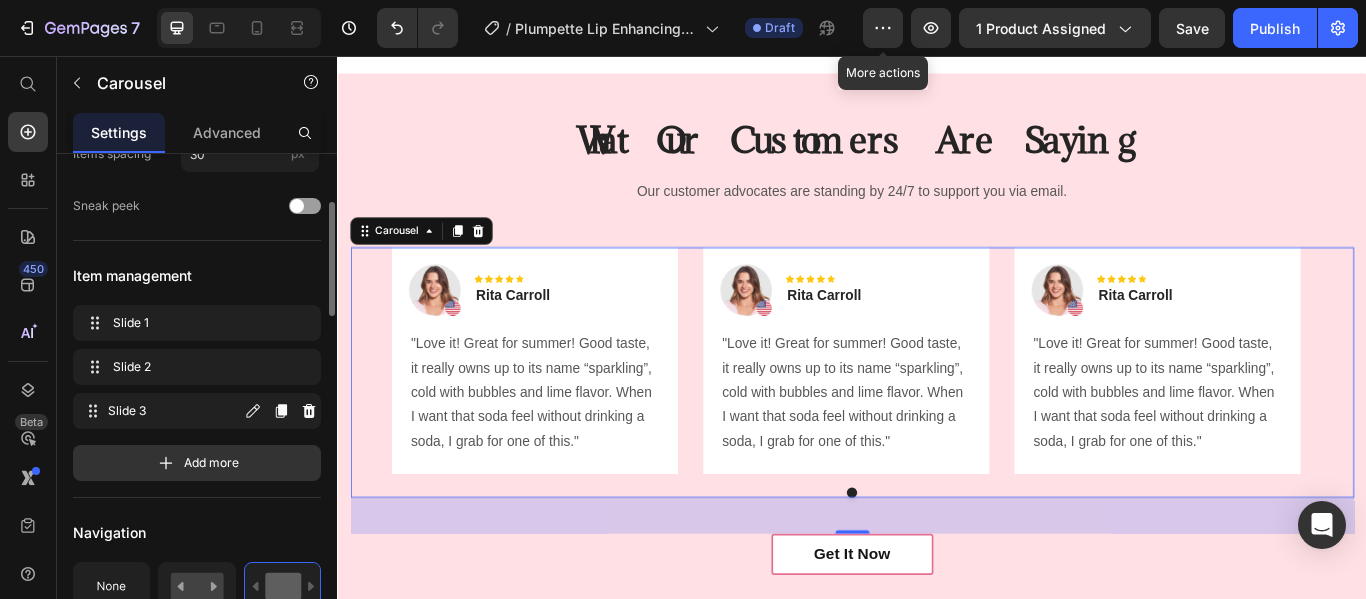 click 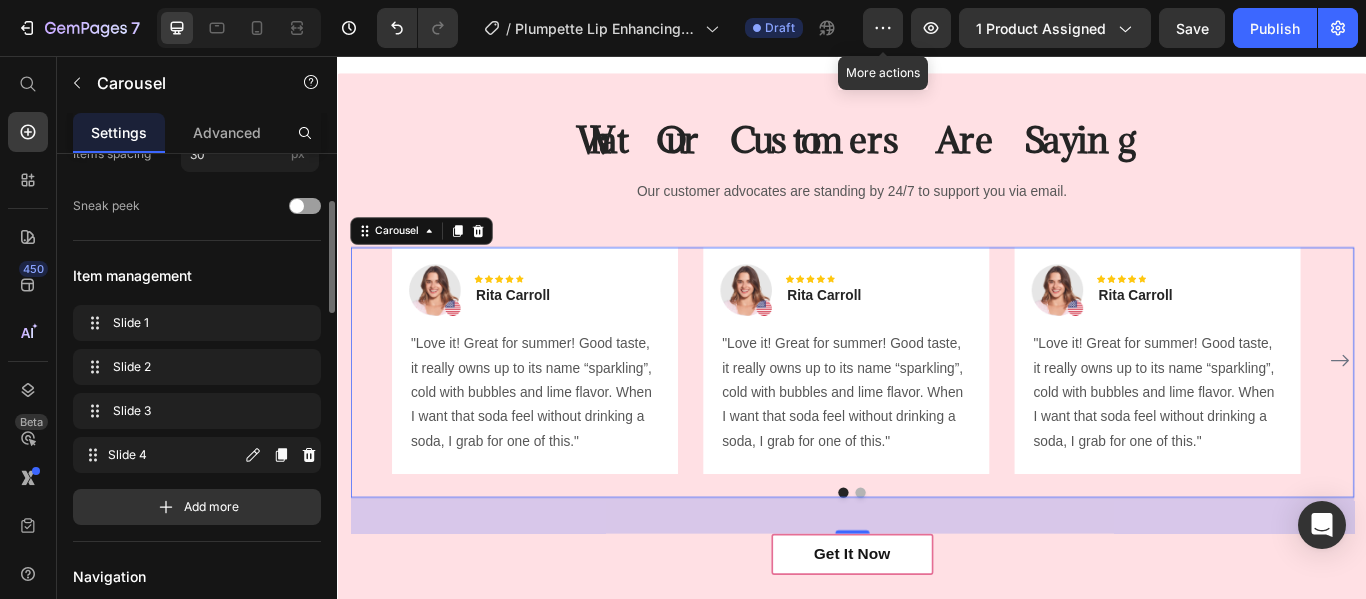 click 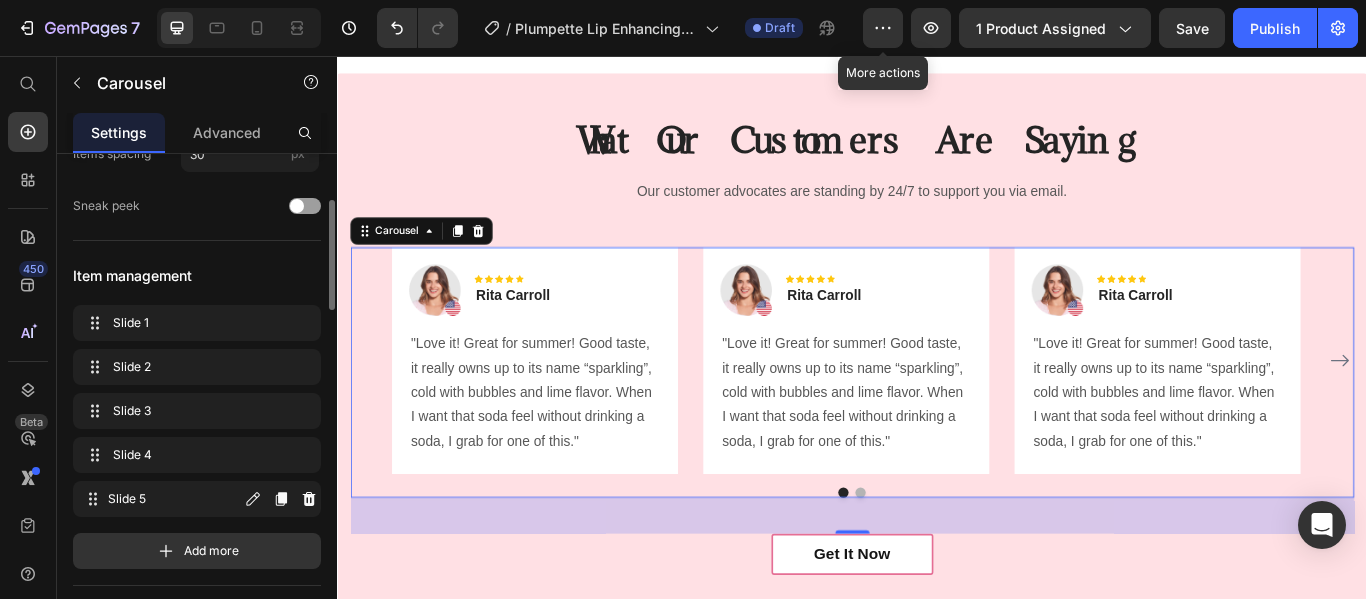 click 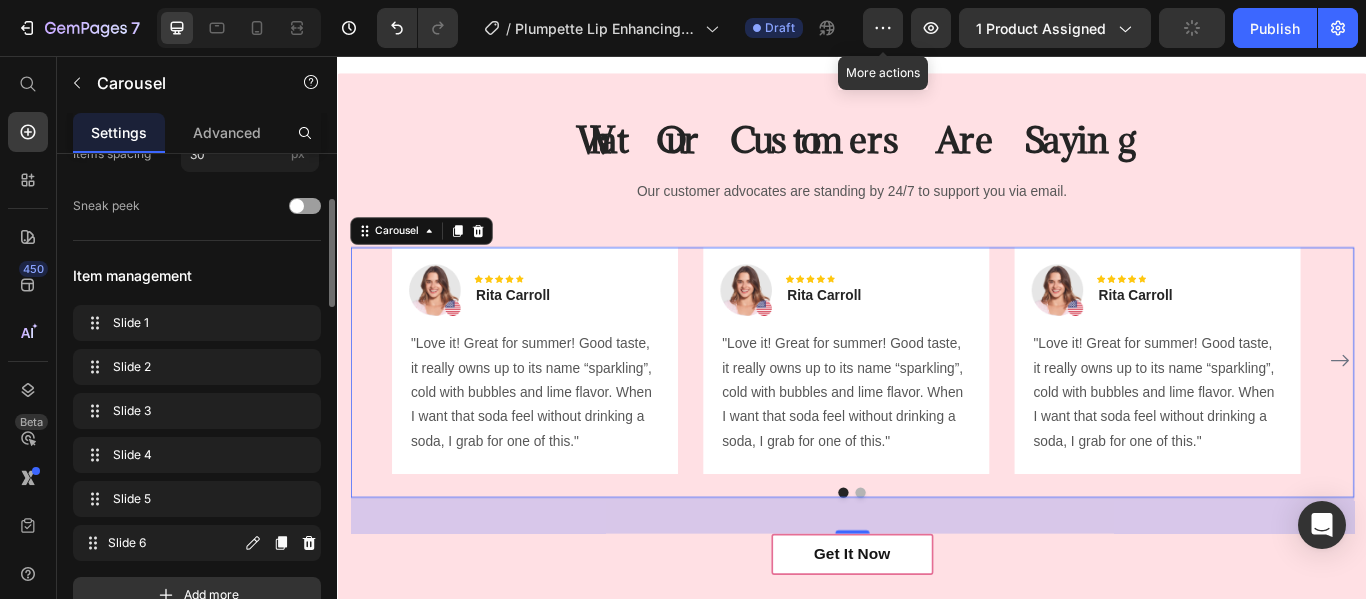 click 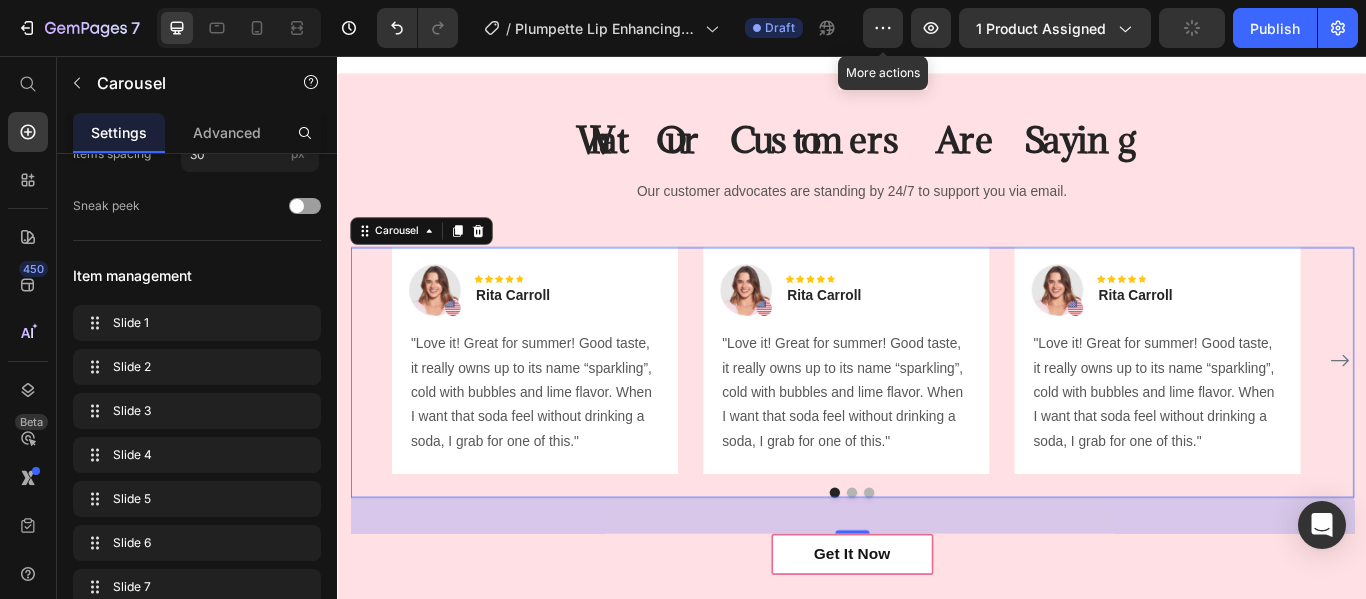 scroll, scrollTop: 613, scrollLeft: 0, axis: vertical 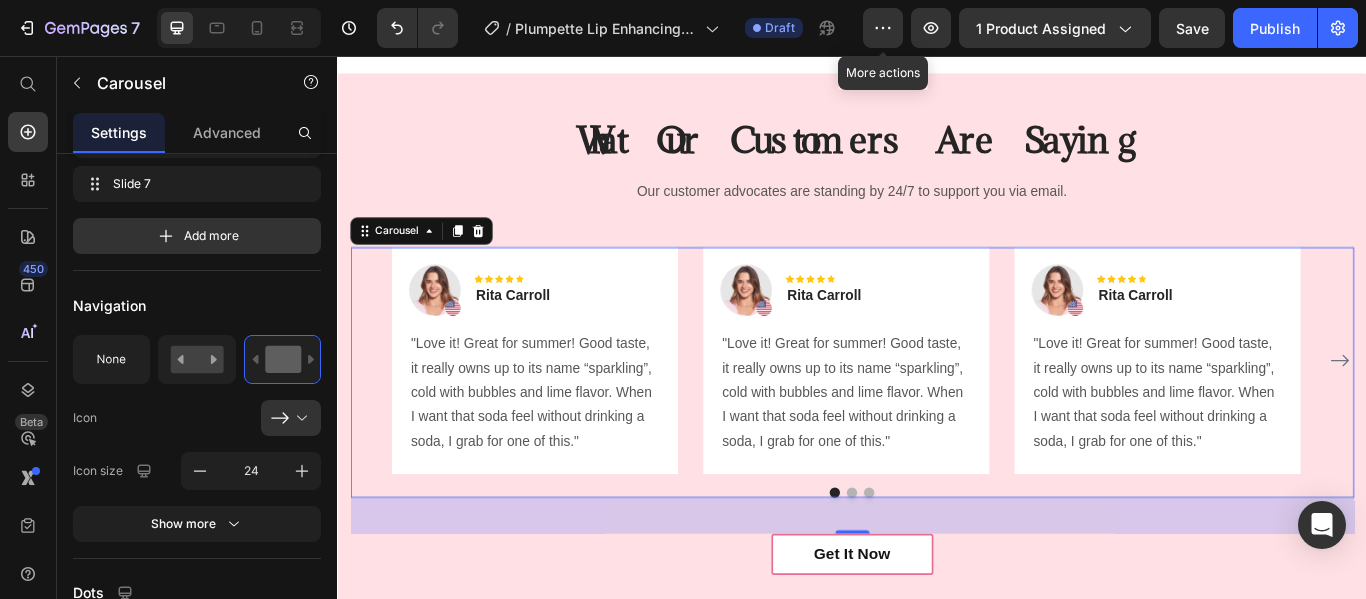 click at bounding box center (937, 565) 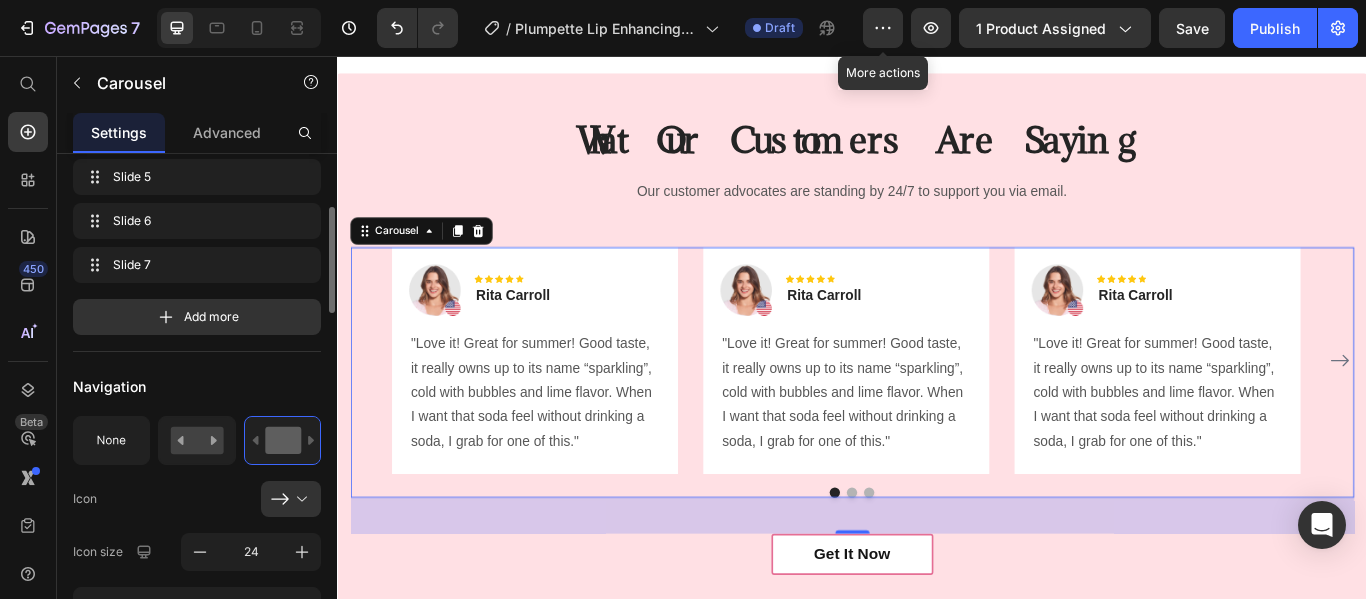 scroll, scrollTop: 455, scrollLeft: 0, axis: vertical 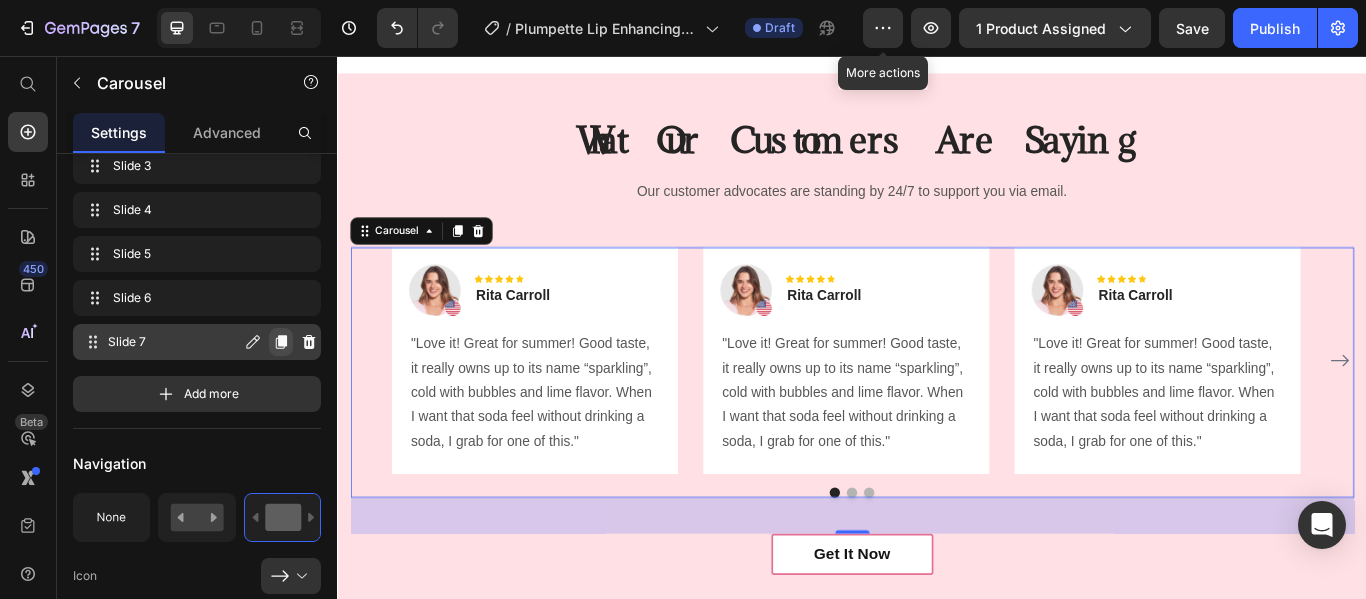 click 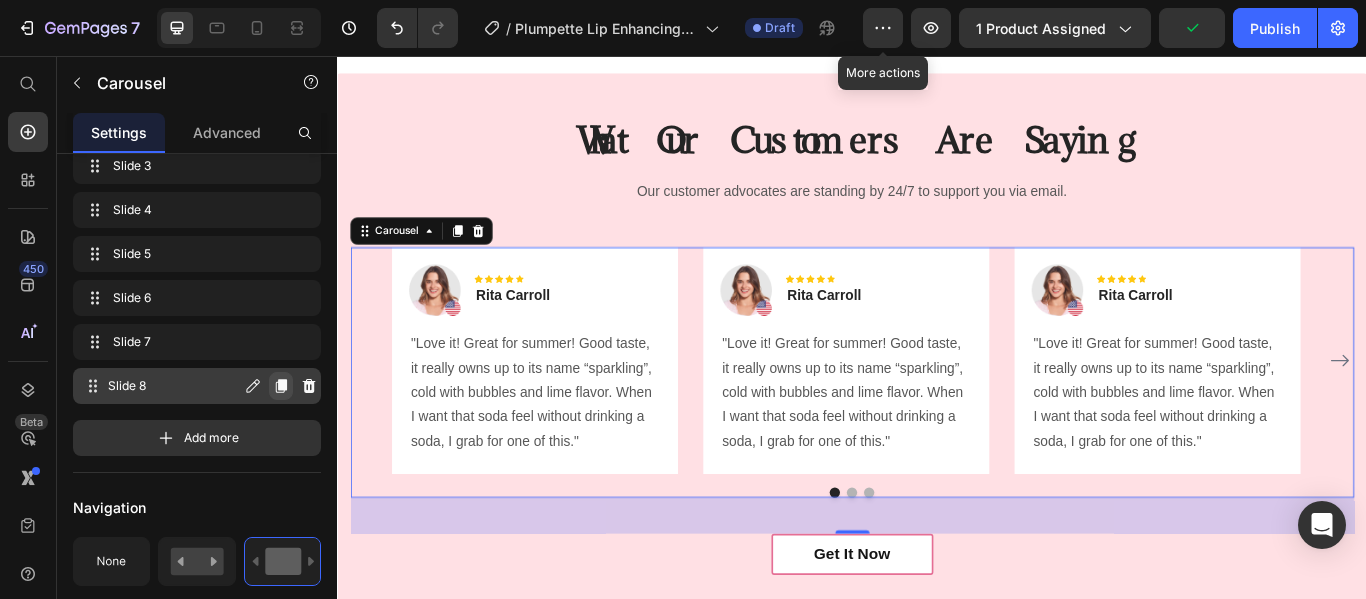 click 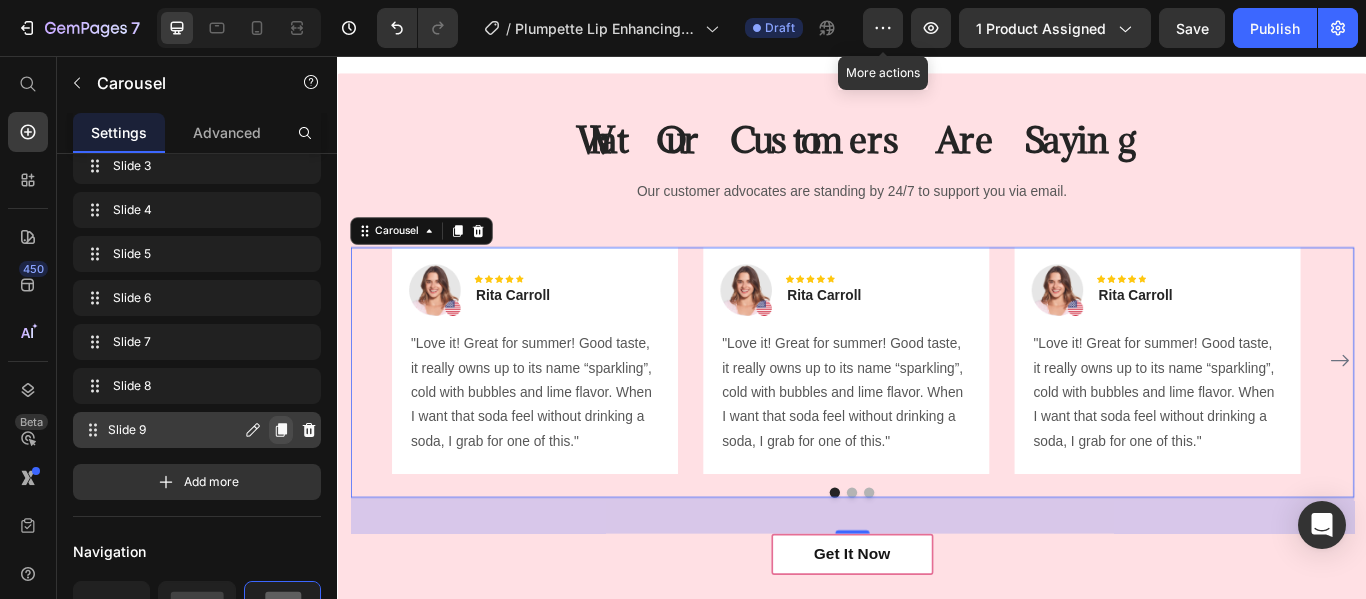 click 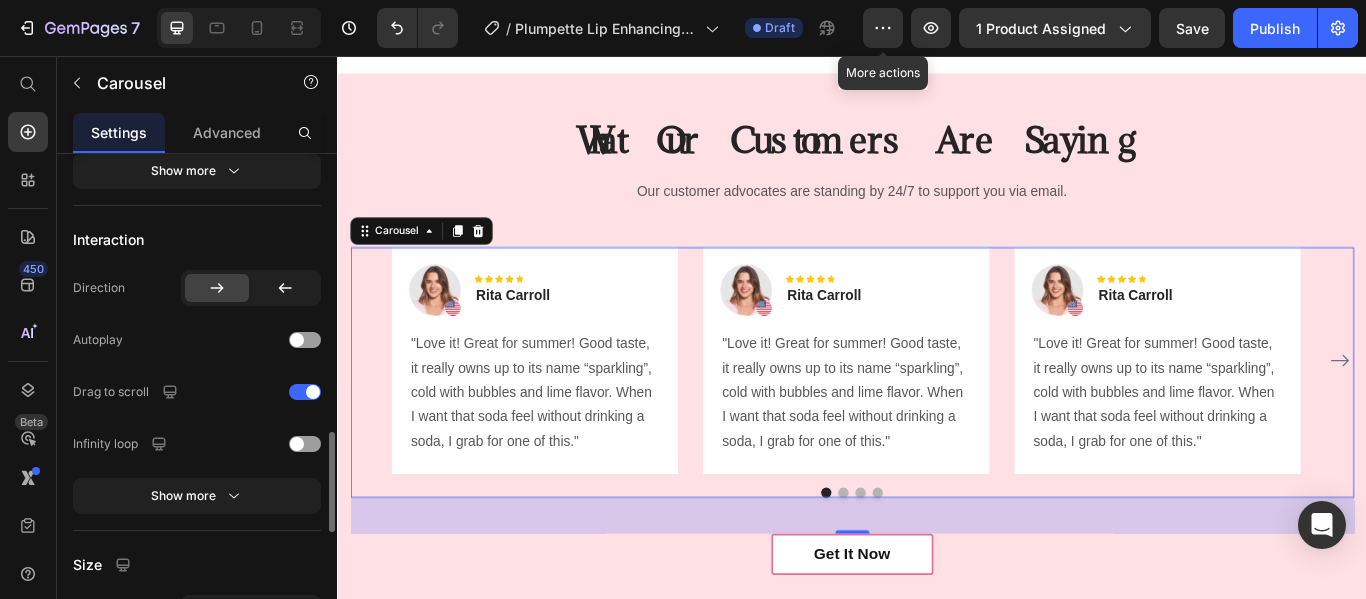 scroll, scrollTop: 1385, scrollLeft: 0, axis: vertical 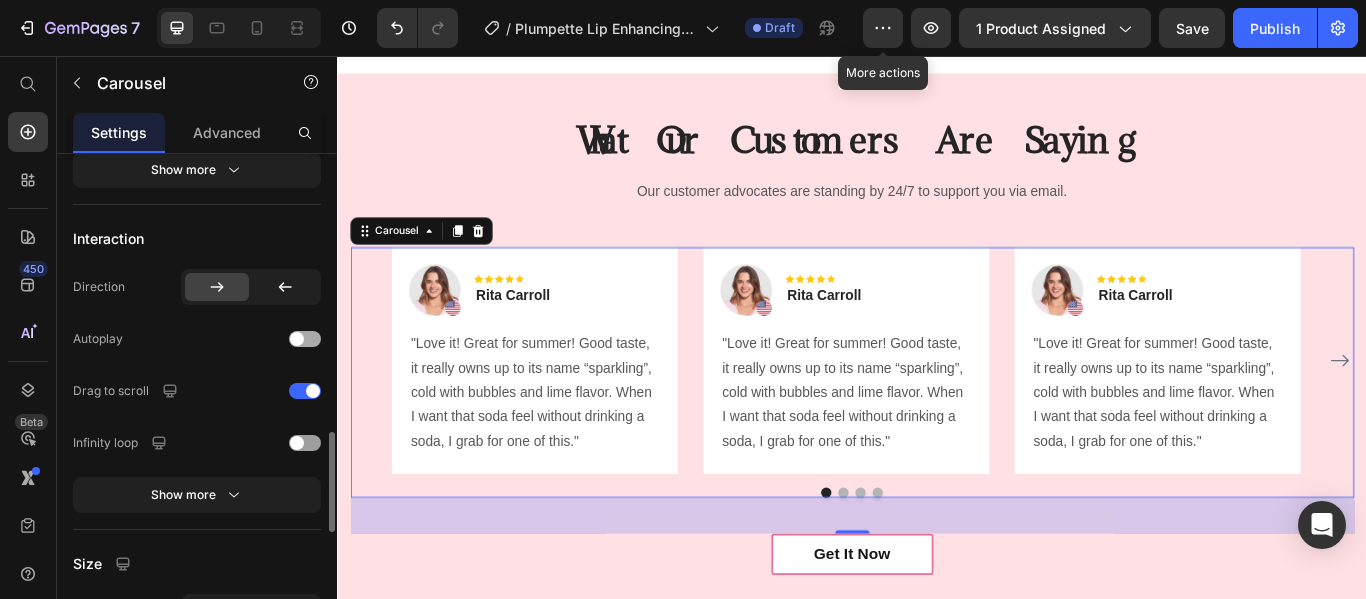 click at bounding box center (305, 339) 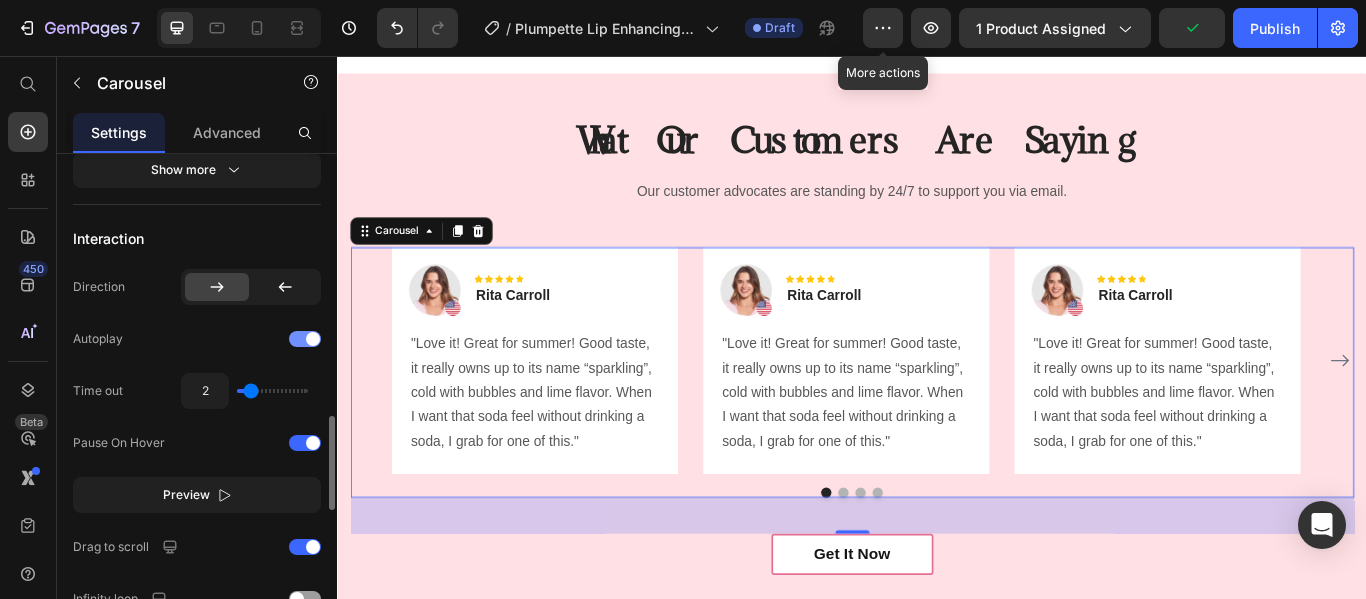 click on "Autoplay" 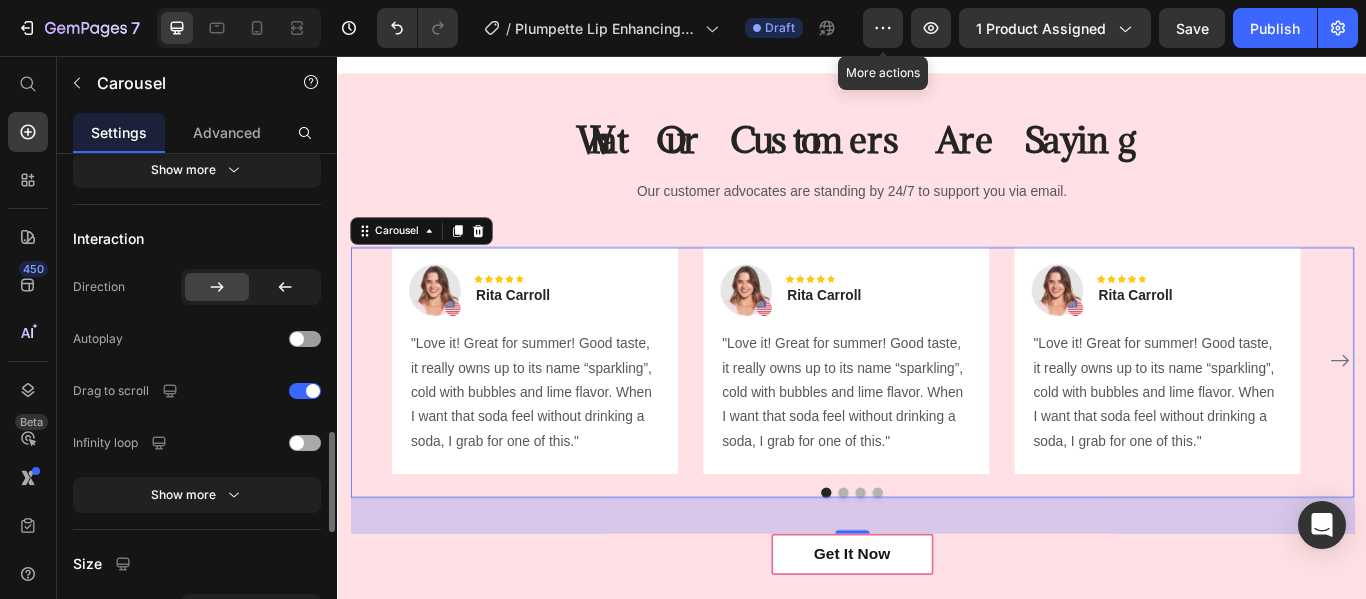 click at bounding box center (297, 443) 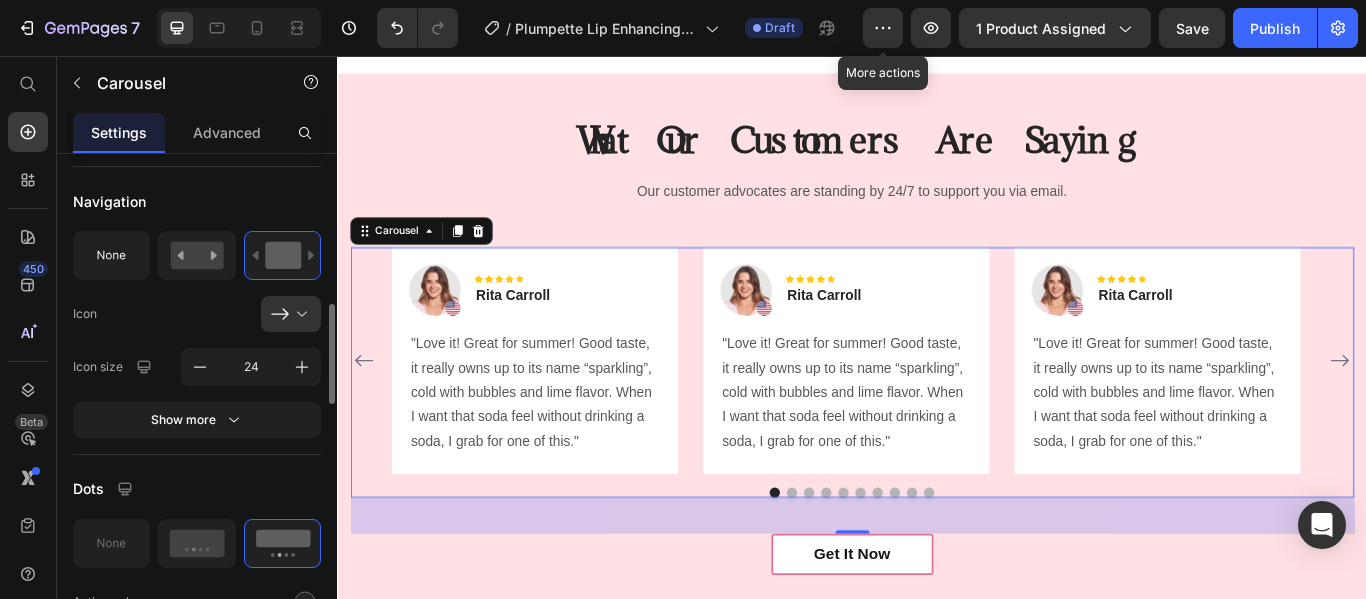 scroll, scrollTop: 794, scrollLeft: 0, axis: vertical 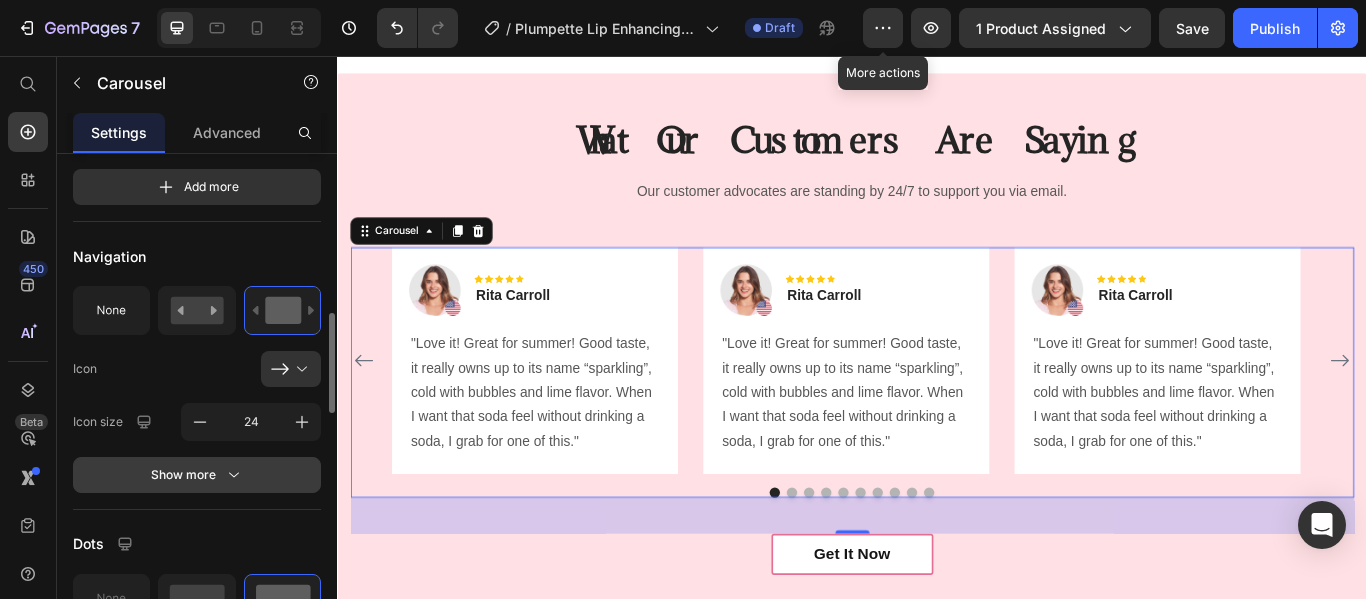 click on "Show more" at bounding box center [197, 475] 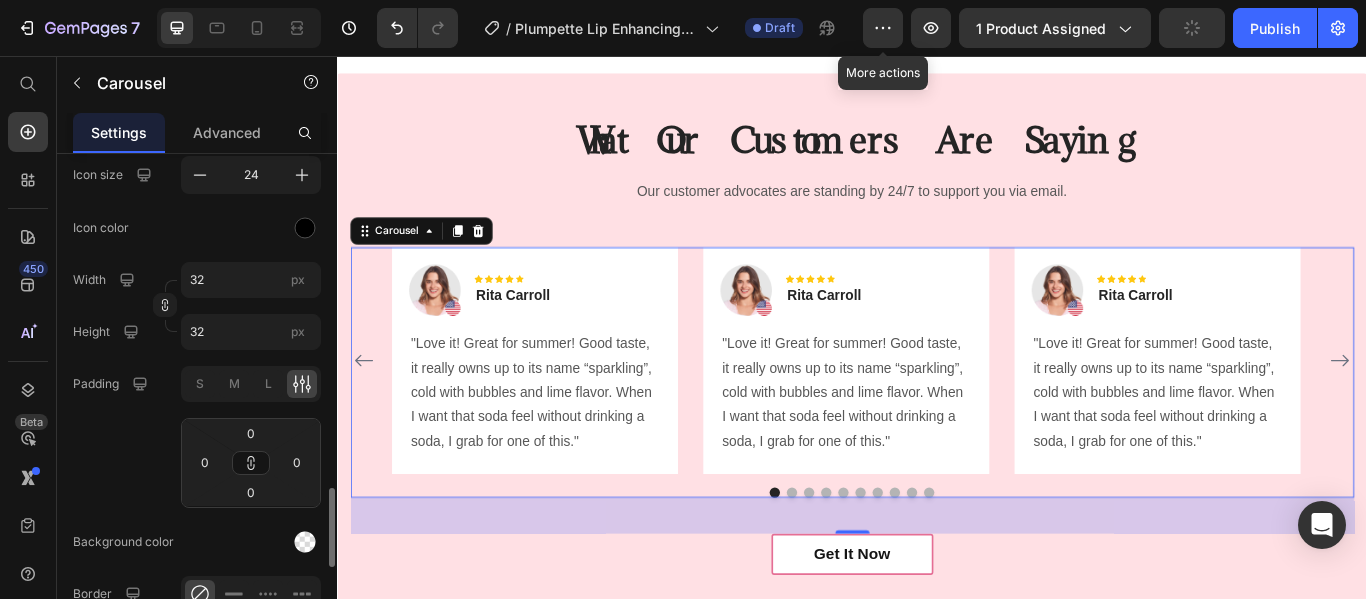 scroll, scrollTop: 1219, scrollLeft: 0, axis: vertical 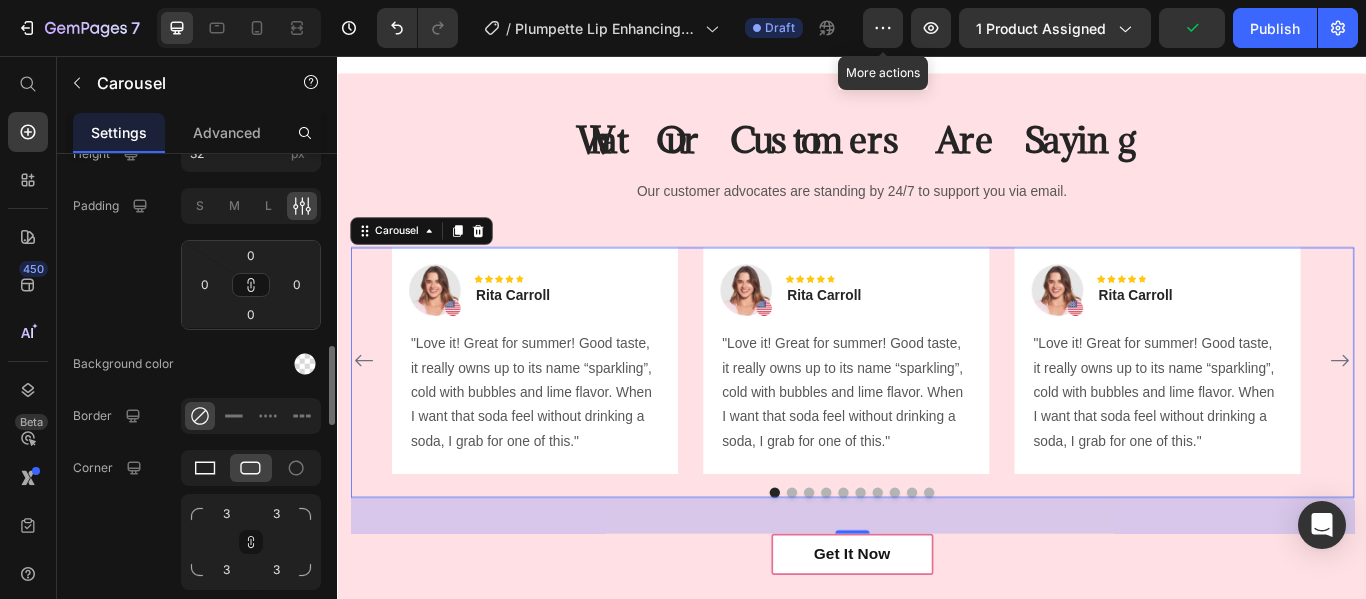 click 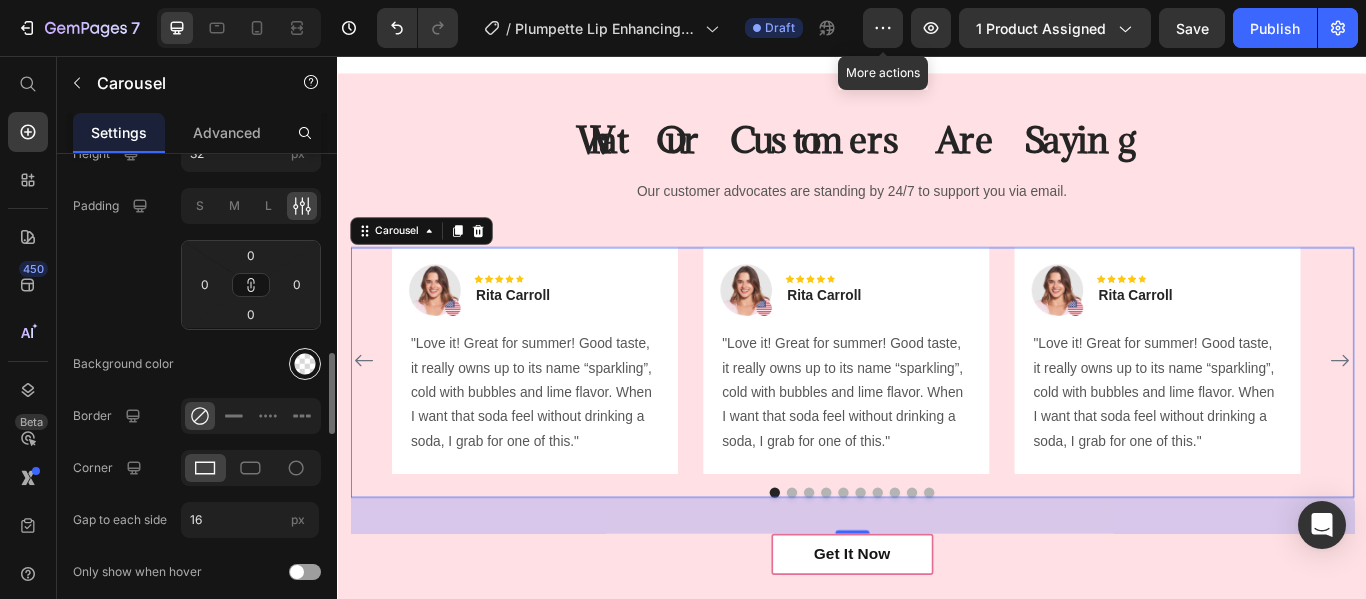 click at bounding box center [305, 364] 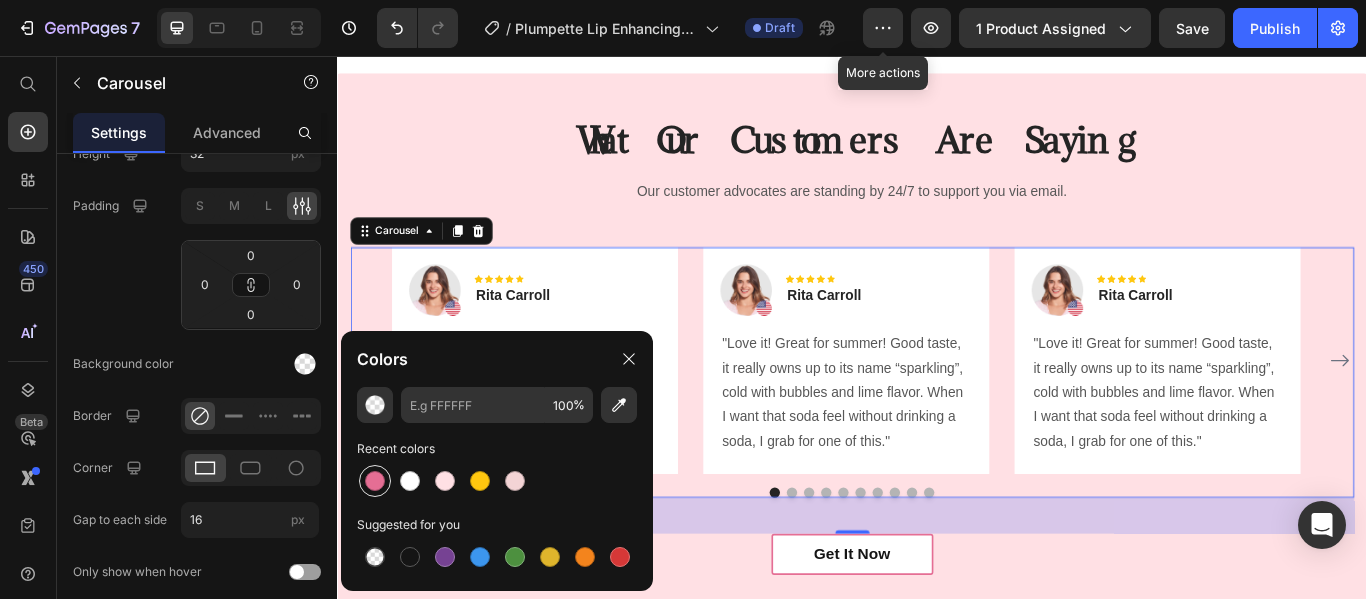 click at bounding box center (375, 481) 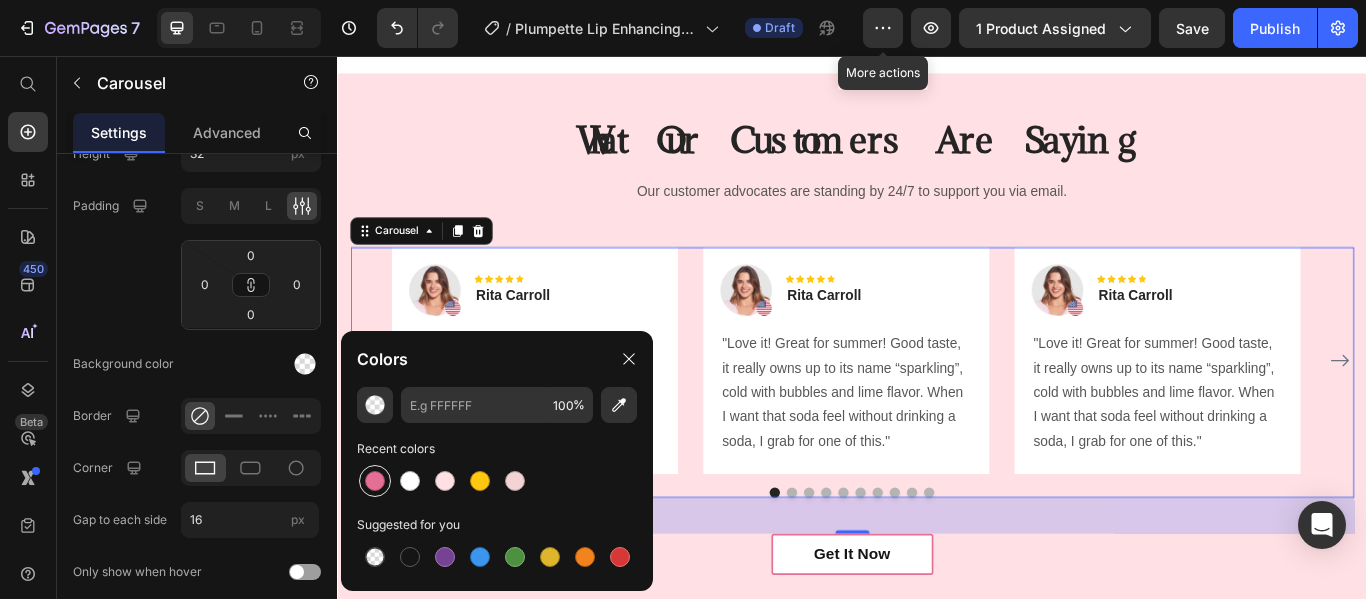 type on "E56E94" 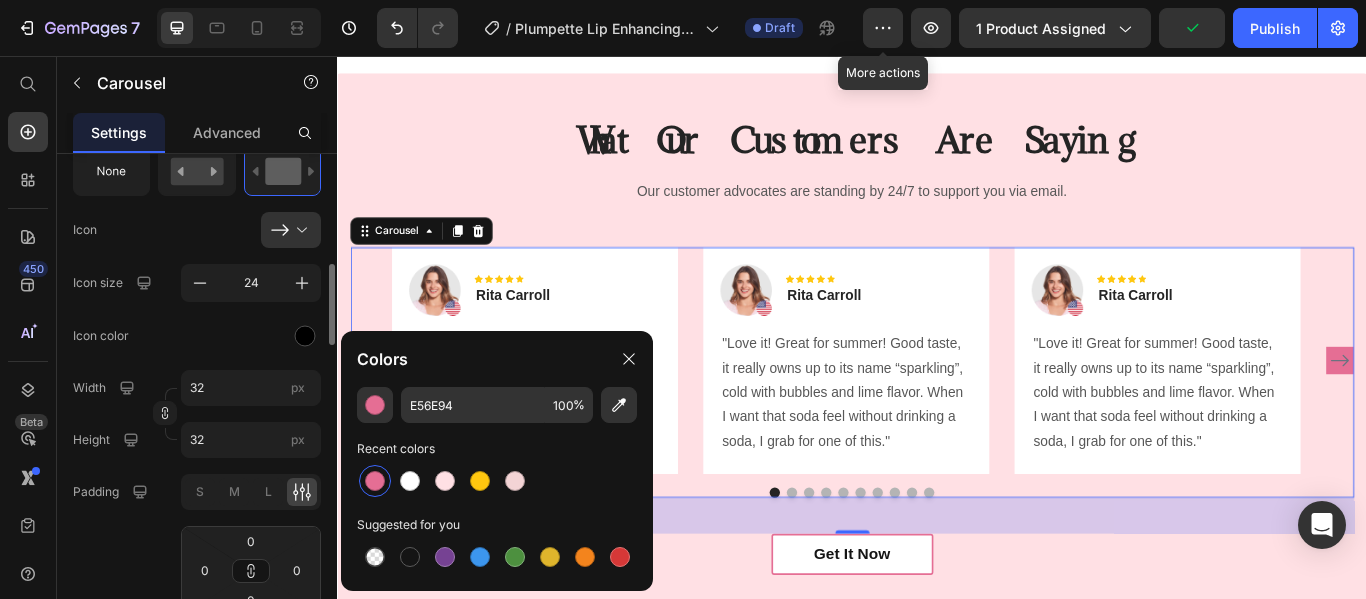scroll, scrollTop: 897, scrollLeft: 0, axis: vertical 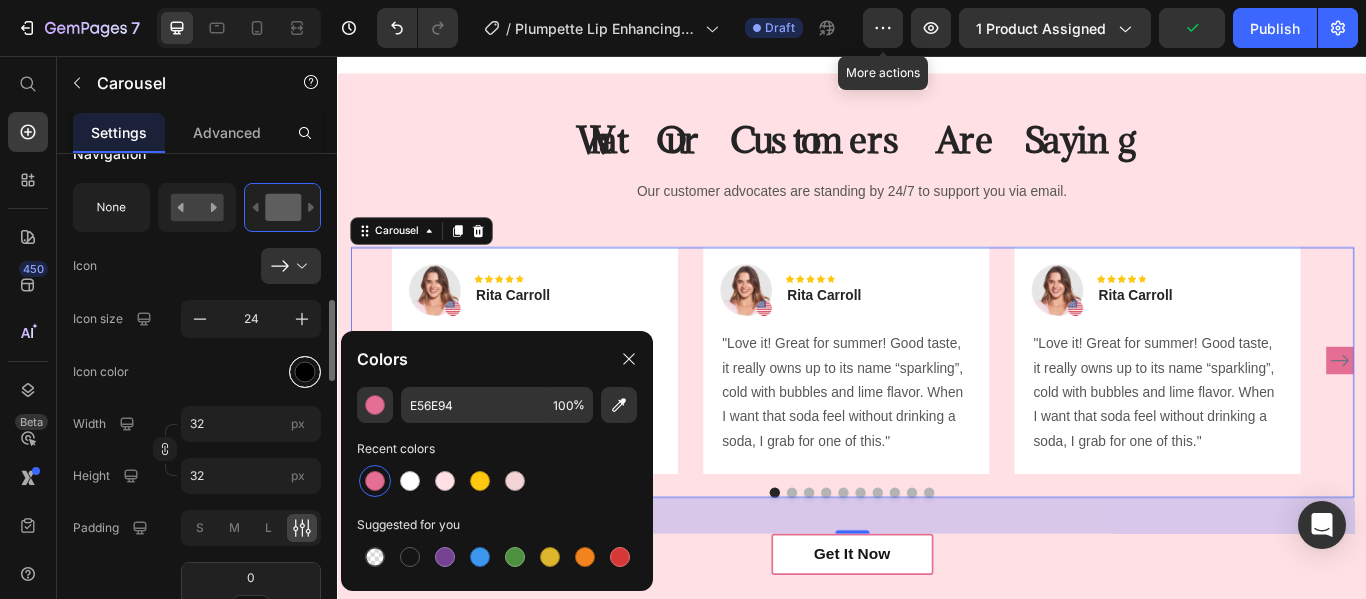 click at bounding box center [305, 371] 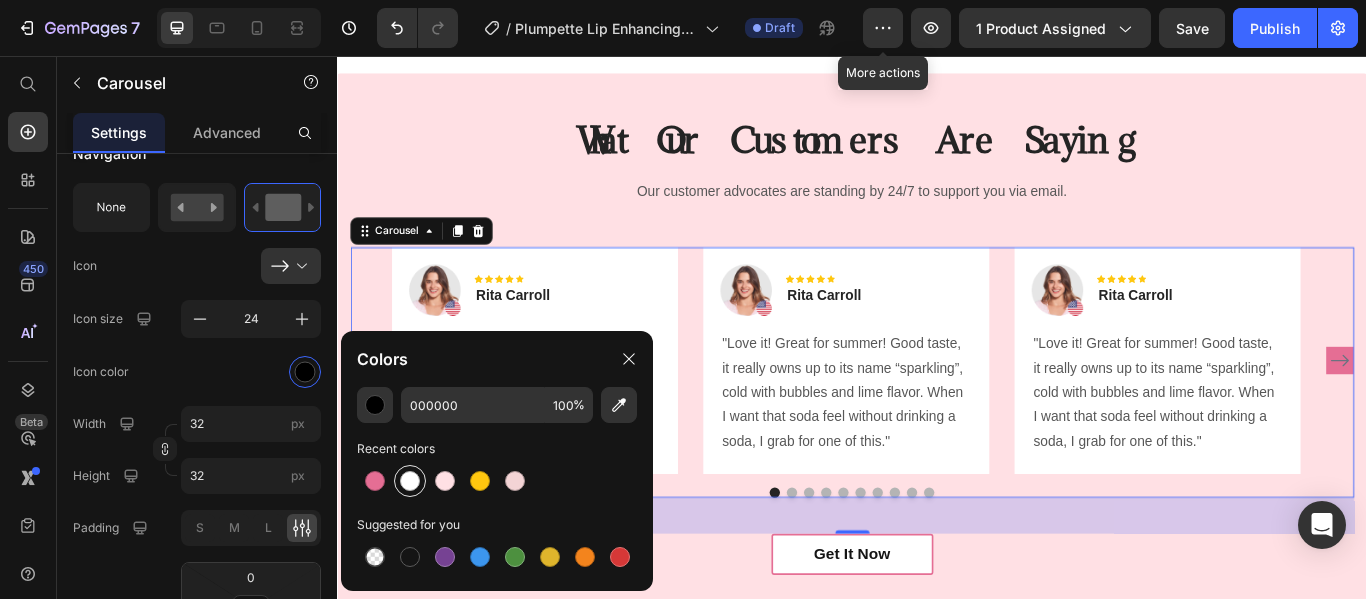 click at bounding box center (410, 481) 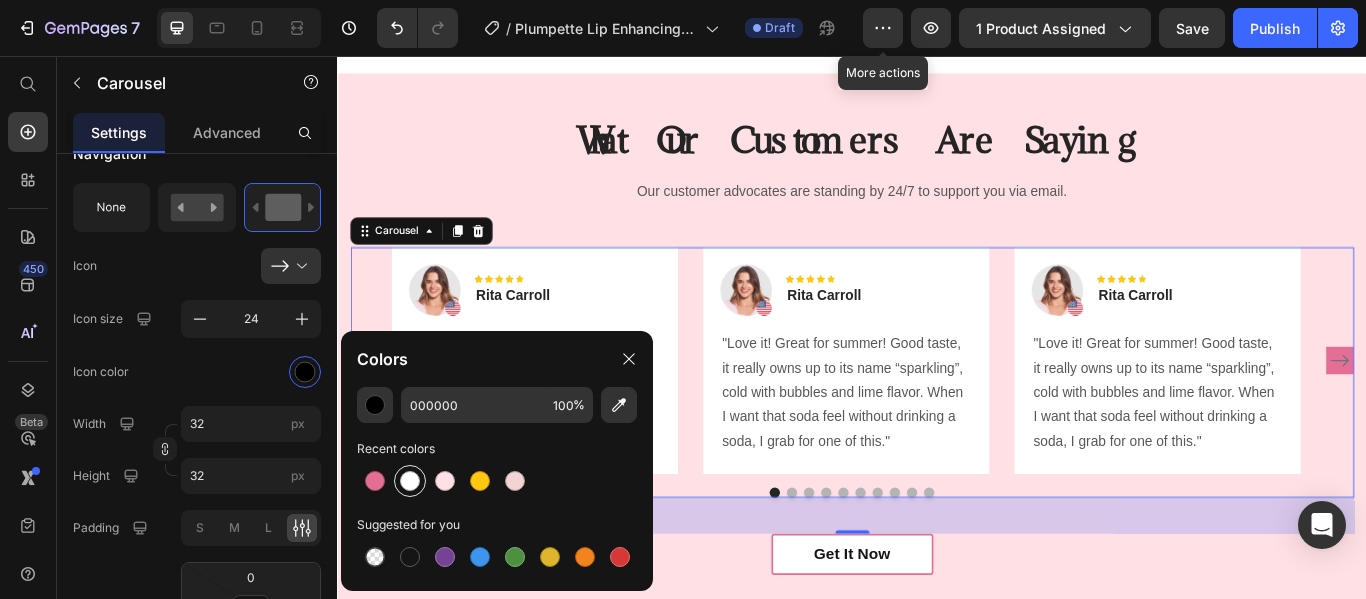 type on "FFFFFF" 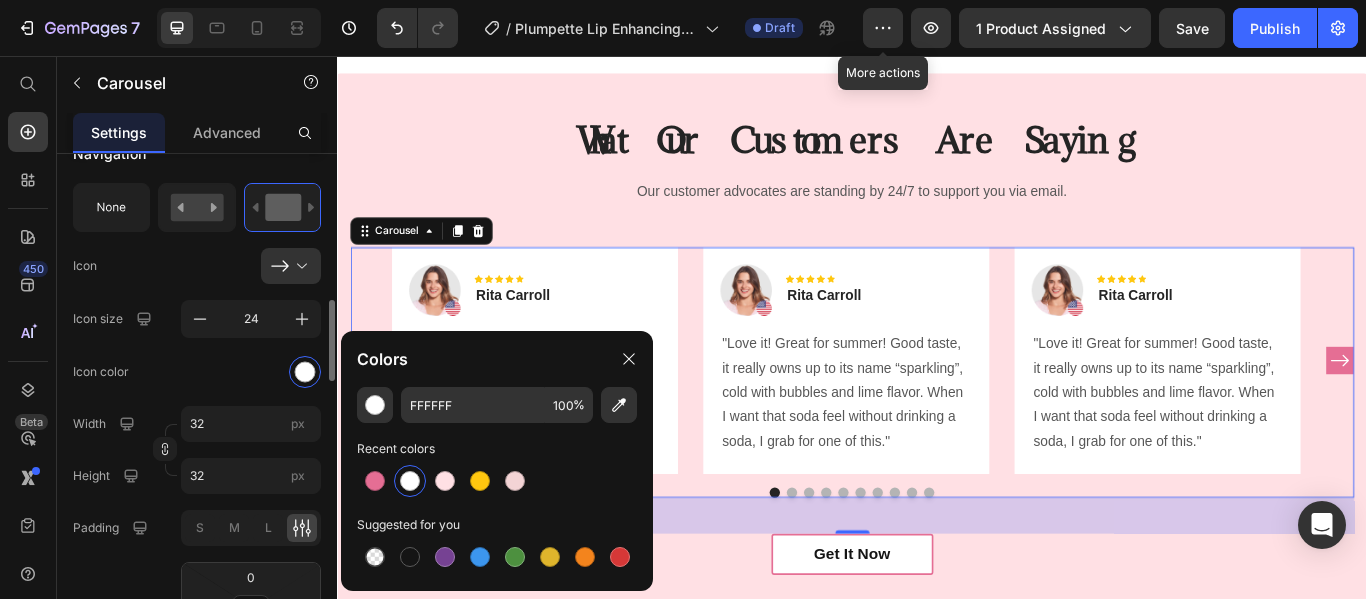 click on "Icon color" 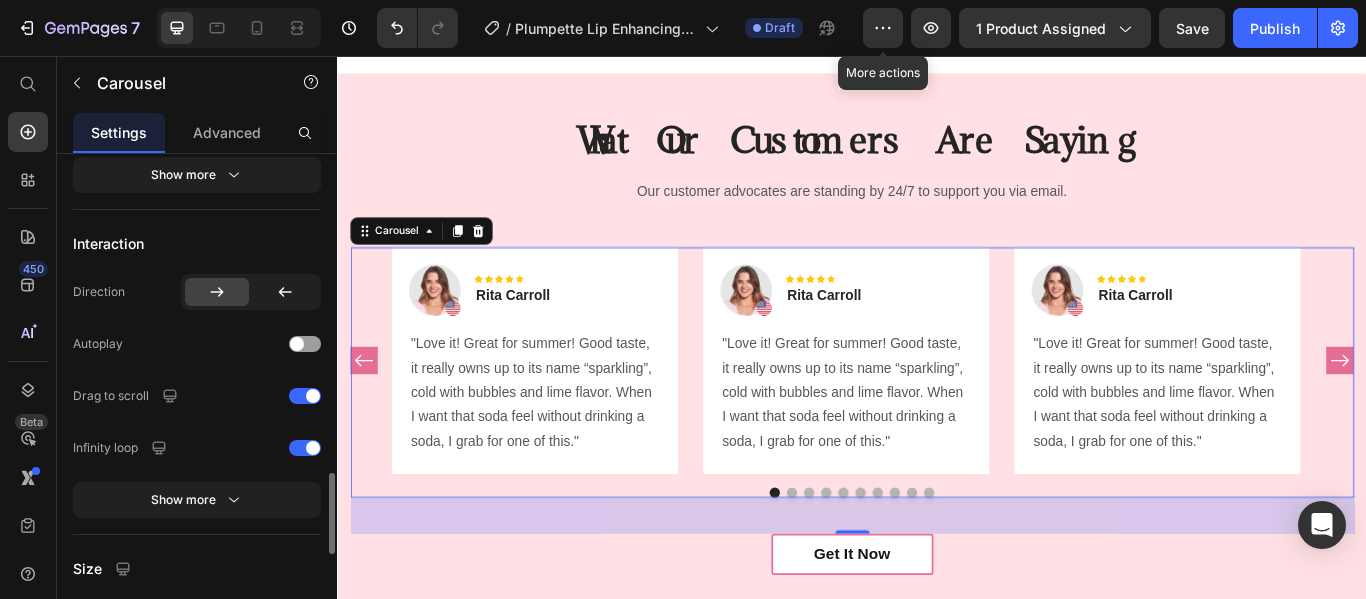 scroll, scrollTop: 1955, scrollLeft: 0, axis: vertical 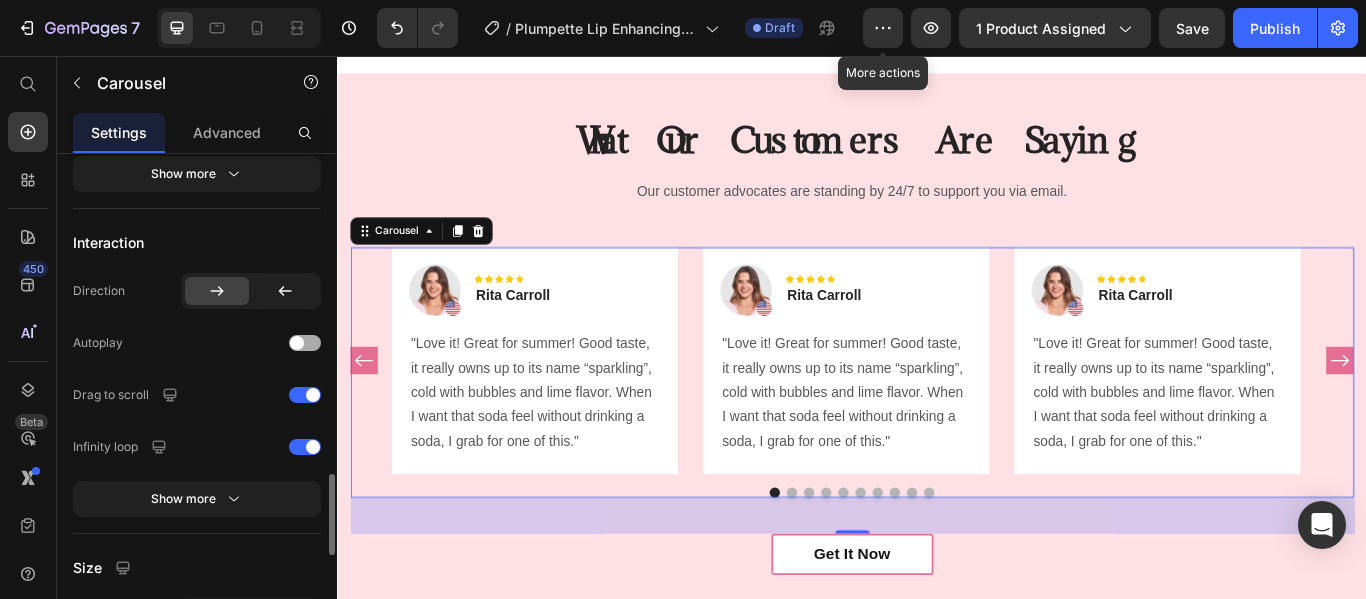 click at bounding box center [305, 343] 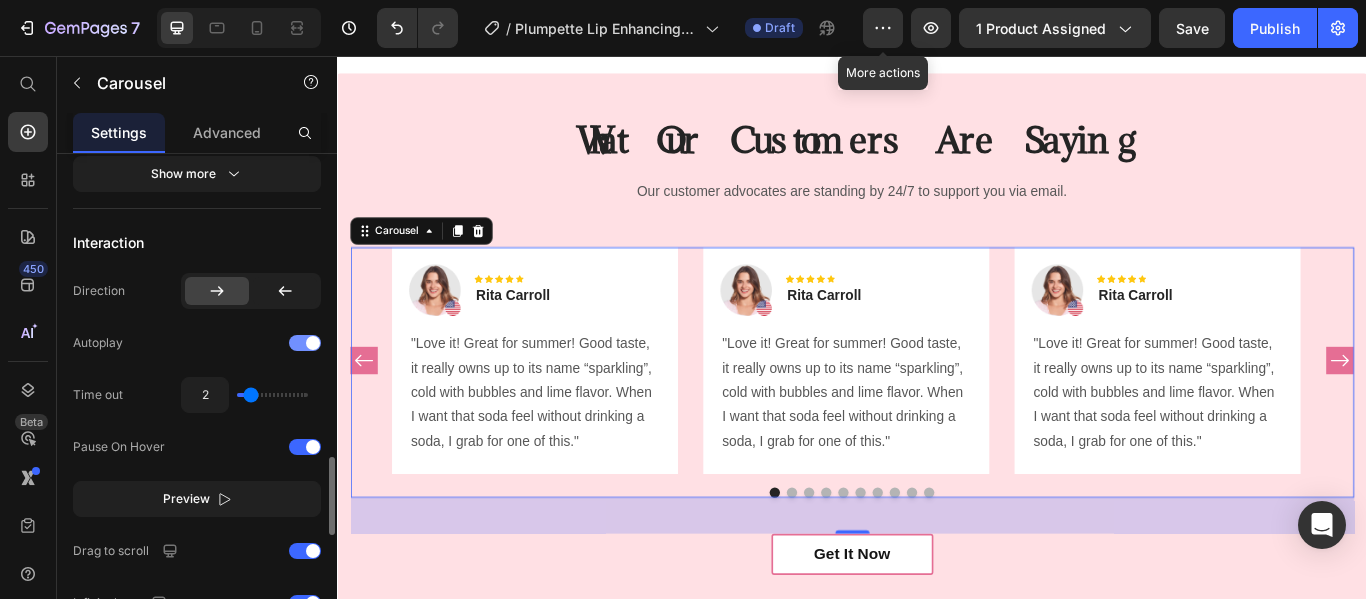 click at bounding box center (305, 343) 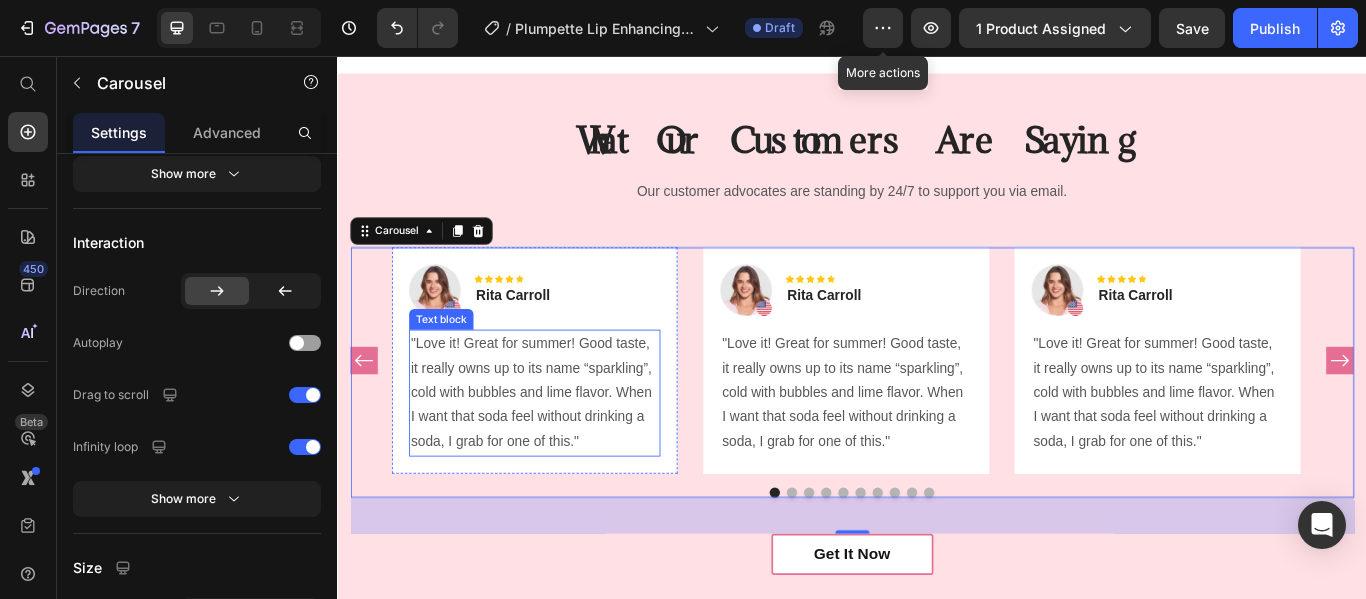 scroll, scrollTop: 3004, scrollLeft: 0, axis: vertical 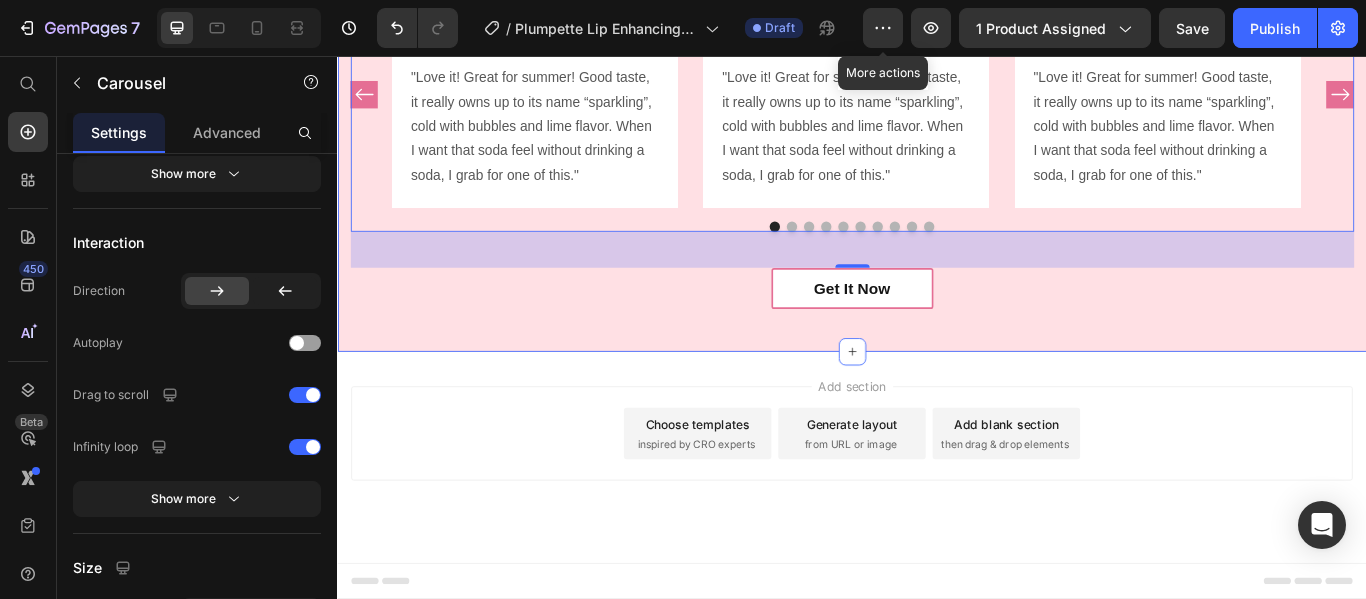 click on "What Our Customers Are Saying Heading Our customer advocates are standing by 24/7 to support you via email. Text block
Image
Icon
Icon
Icon
Icon
Icon Row [FIRST] [LAST] Text block Row "Love it! Great for summer! Good taste, it really owns up to its name “sparkling”, cold with bubbles and lime flavor. When I want that soda feel without drinking a soda, I grab for one of this." Text block Row Image
Icon
Icon
Icon
Icon
Icon Row [FIRST] [LAST] Text block Row "Love it! Great for summer! Good taste, it really owns up to its name “sparkling”, cold with bubbles and lime flavor. When I want that soda feel without drinking a soda, I grab for one of this." Text block Row Image
Icon
Icon
Icon
Icon
Icon Row [FIRST] [LAST] Text block Row Text block Row Image Icon Icon" at bounding box center [937, 83] 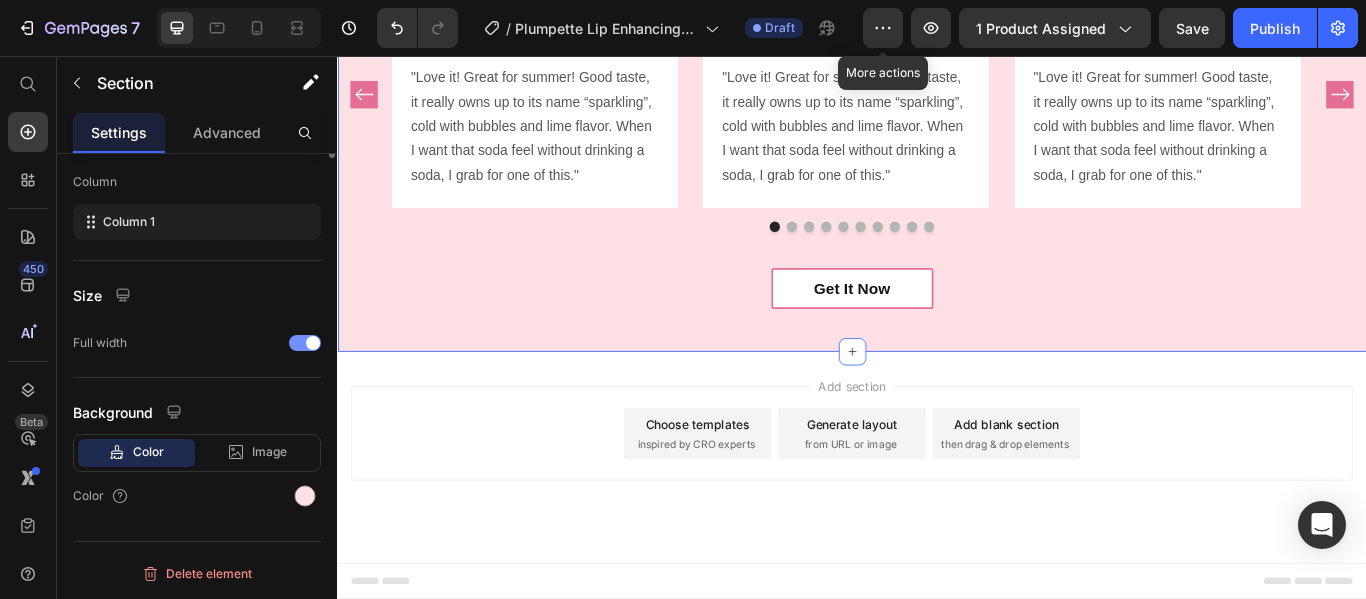 scroll, scrollTop: 0, scrollLeft: 0, axis: both 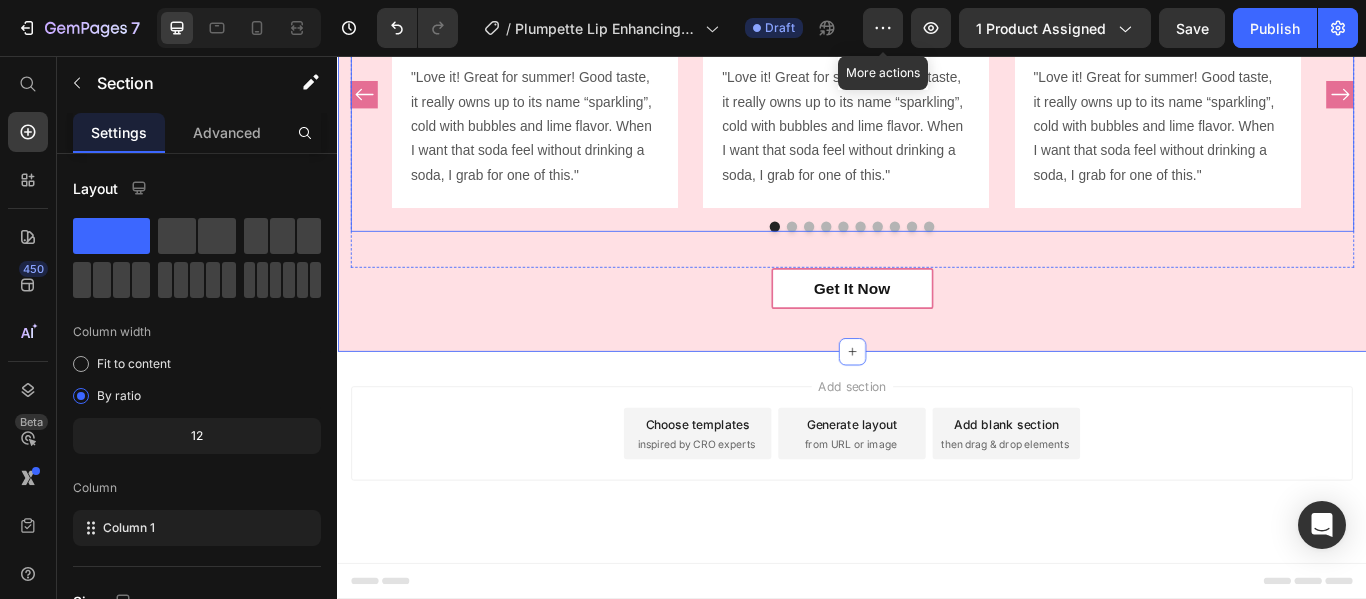 click on "Image
Icon
Icon
Icon
Icon
Icon Row [FIRST] [LAST] Text block Row "Love it! Great for summer! Good taste, it really owns up to its name “sparkling”, cold with bubbles and lime flavor. When I want that soda feel without drinking a soda, I grab for one of this." Text block Row Image
Icon
Icon
Icon
Icon
Icon Row [FIRST] [LAST] Text block Row "Love it! Great for summer! Good taste, it really owns up to its name “sparkling”, cold with bubbles and lime flavor. When I want that soda feel without drinking a soda, I grab for one of this." Text block Row Image
Icon
Icon
Icon
Icon
Icon Row [FIRST] [LAST] Text block Row Text block Row Image
Icon
Icon
Icon
Icon
Icon Row [FIRST] [LAST] Text block Row Row" at bounding box center (937, 115) 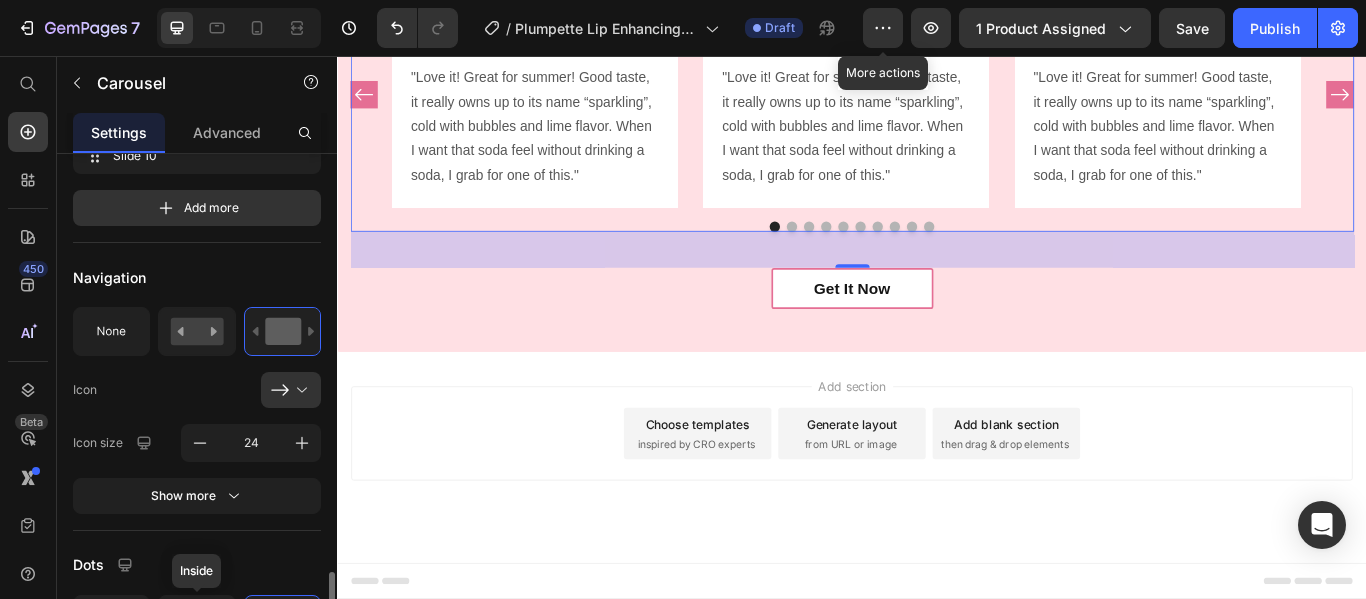scroll, scrollTop: 1005, scrollLeft: 0, axis: vertical 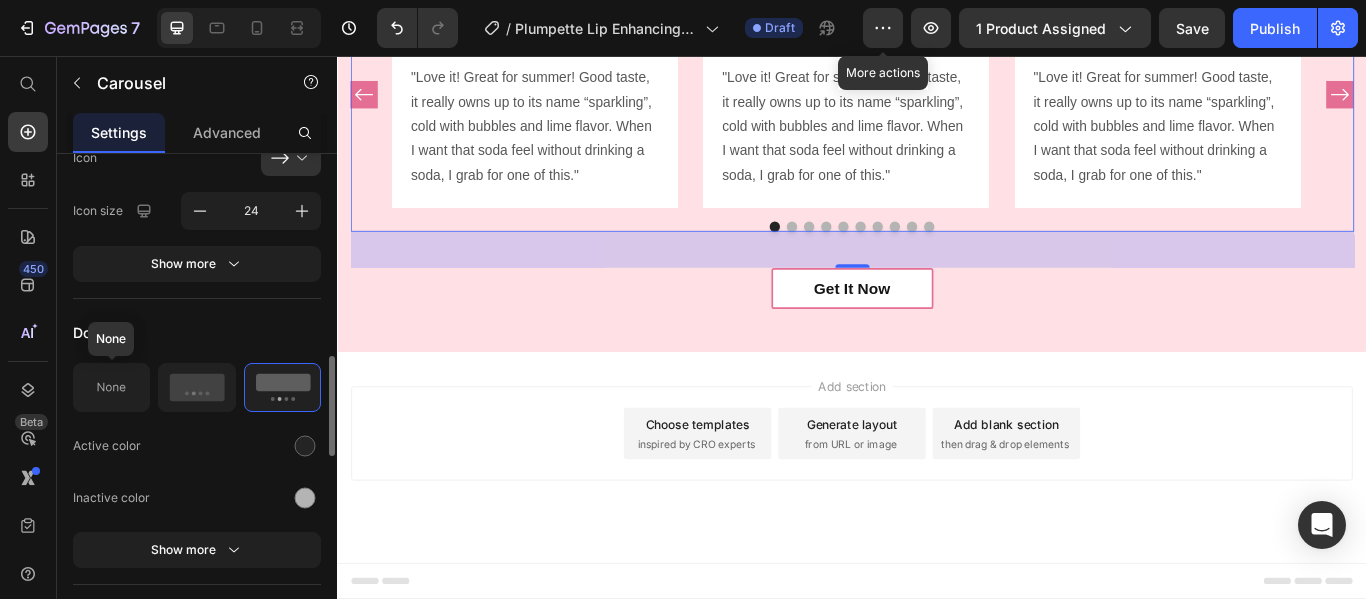 drag, startPoint x: 142, startPoint y: 403, endPoint x: 472, endPoint y: 201, distance: 386.91602 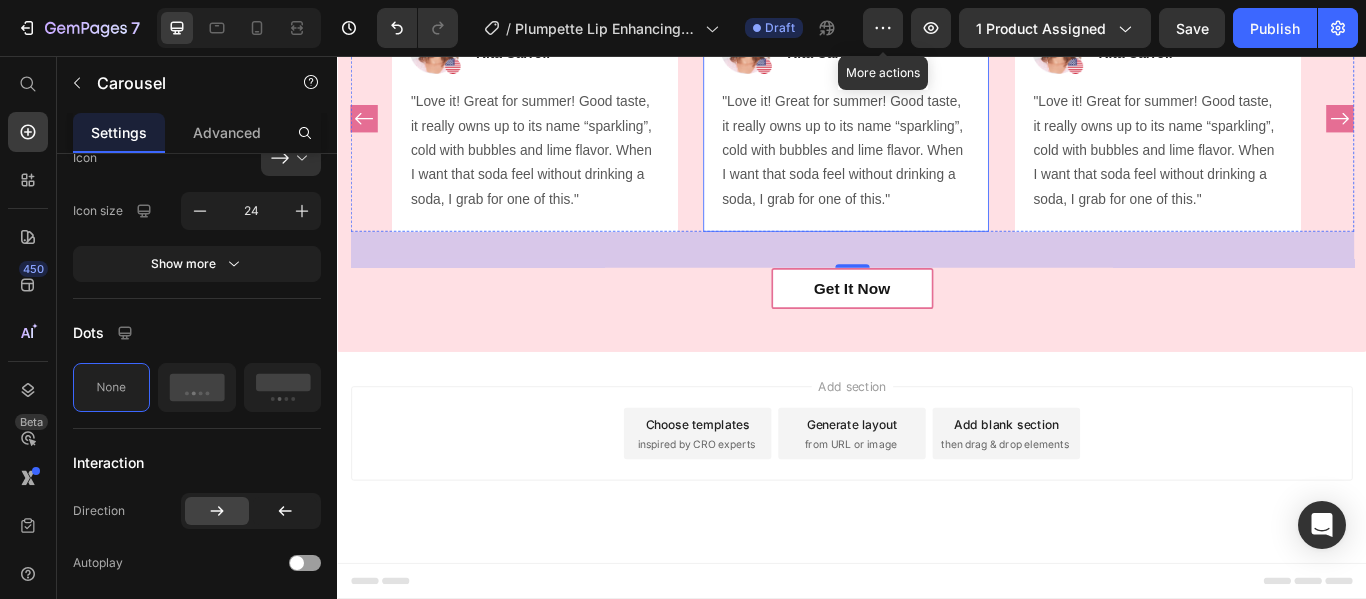 scroll, scrollTop: 2976, scrollLeft: 0, axis: vertical 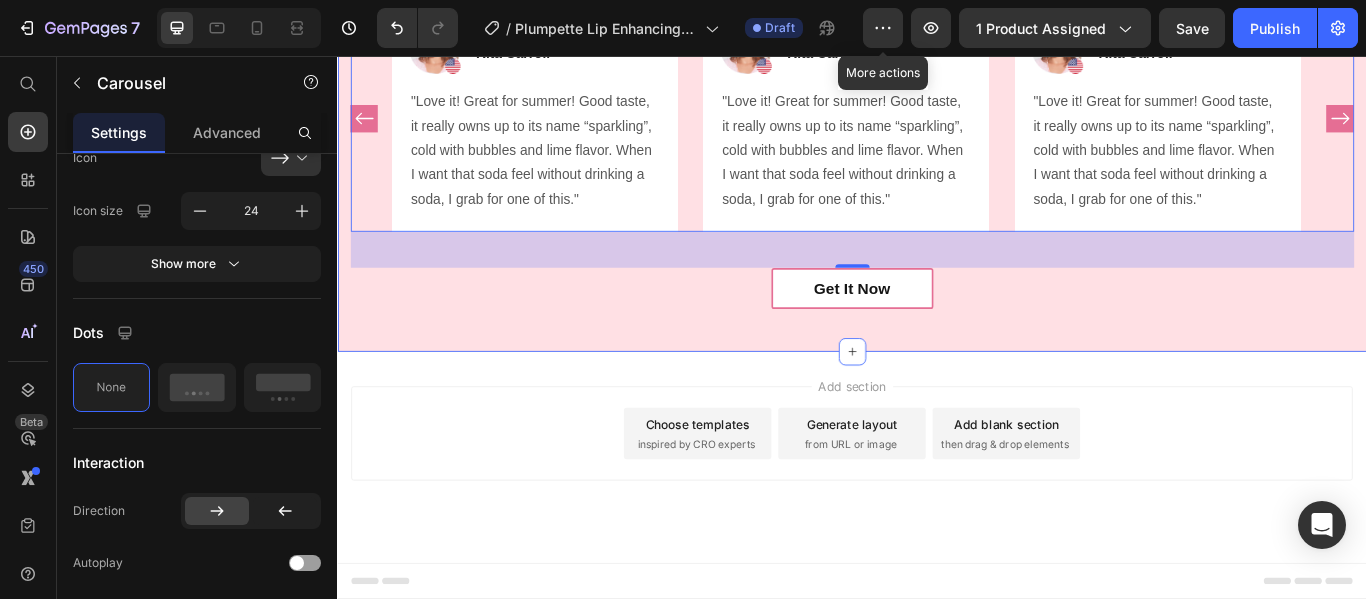 click on "What Our Customers Are Saying Heading Our customer advocates are standing by 24/7 to support you via email. Text block
Image
Icon
Icon
Icon
Icon
Icon Row [FIRST] [LAST] Text block Row "Love it! Great for summer! Good taste, it really owns up to its name “sparkling”, cold with bubbles and lime flavor. When I want that soda feel without drinking a soda, I grab for one of this." Text block Row Image
Icon
Icon
Icon
Icon
Icon Row [FIRST] [LAST] Text block Row "Love it! Great for summer! Good taste, it really owns up to its name “sparkling”, cold with bubbles and lime flavor. When I want that soda feel without drinking a soda, I grab for one of this." Text block Row Image
Icon
Icon
Icon
Icon
Icon Row [FIRST] [LAST] Text block Row Text block Row Image Icon Icon" at bounding box center [937, 97] 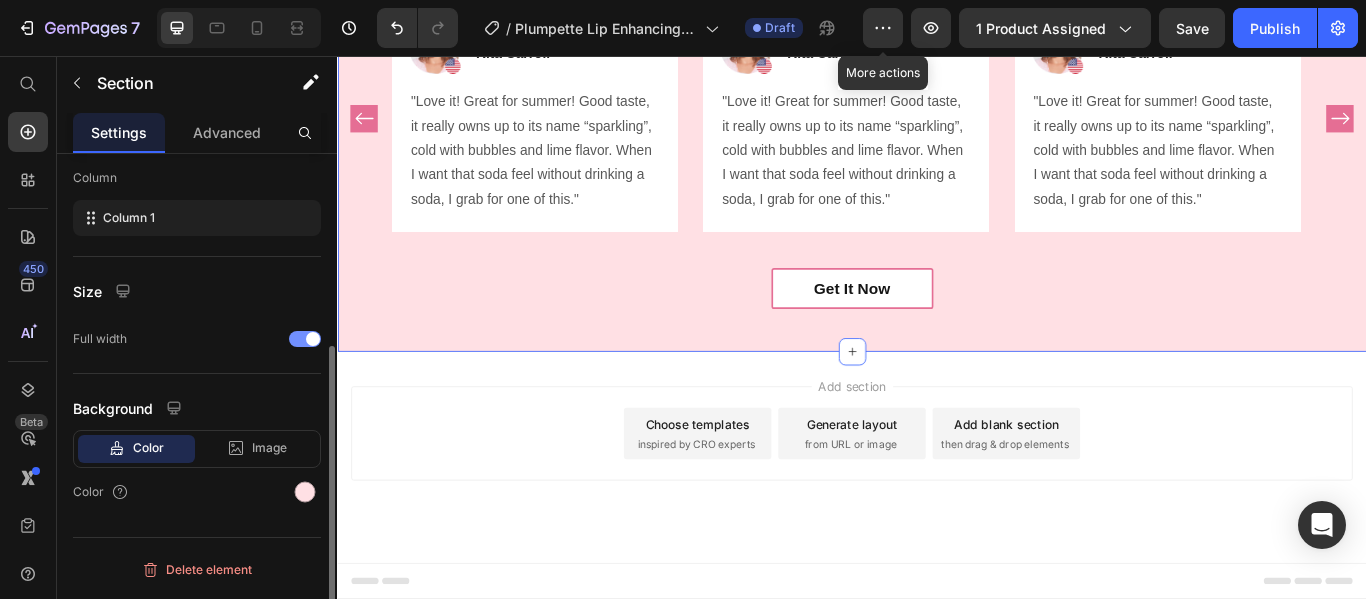 scroll, scrollTop: 0, scrollLeft: 0, axis: both 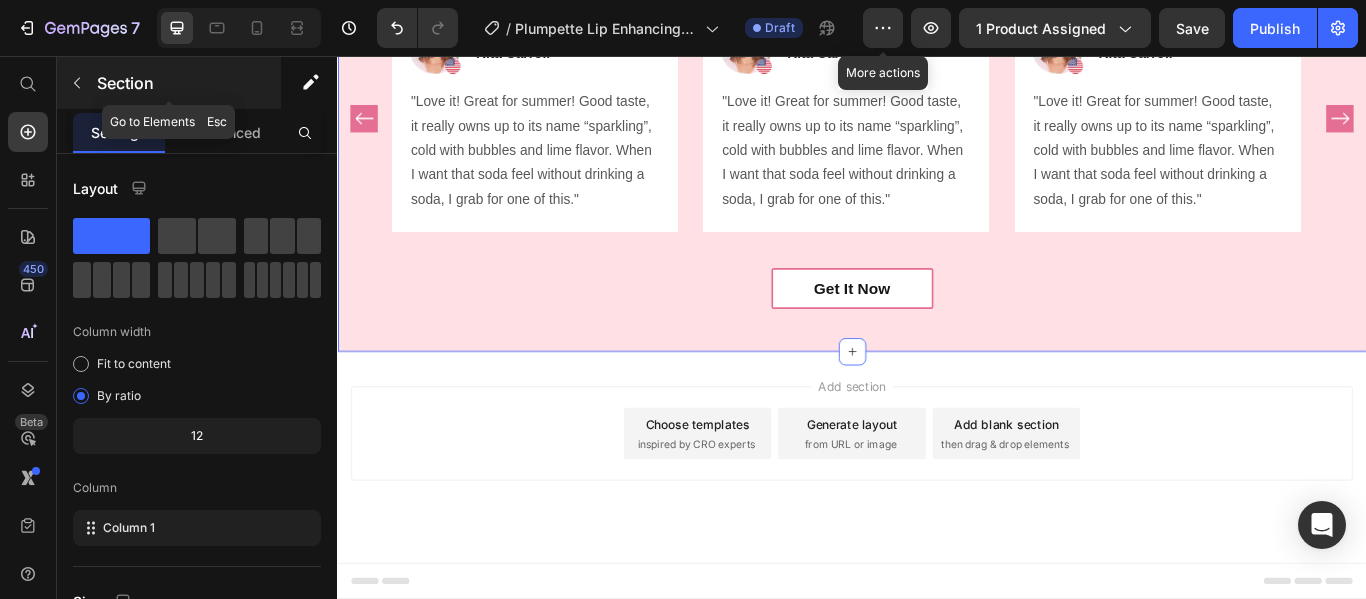 click 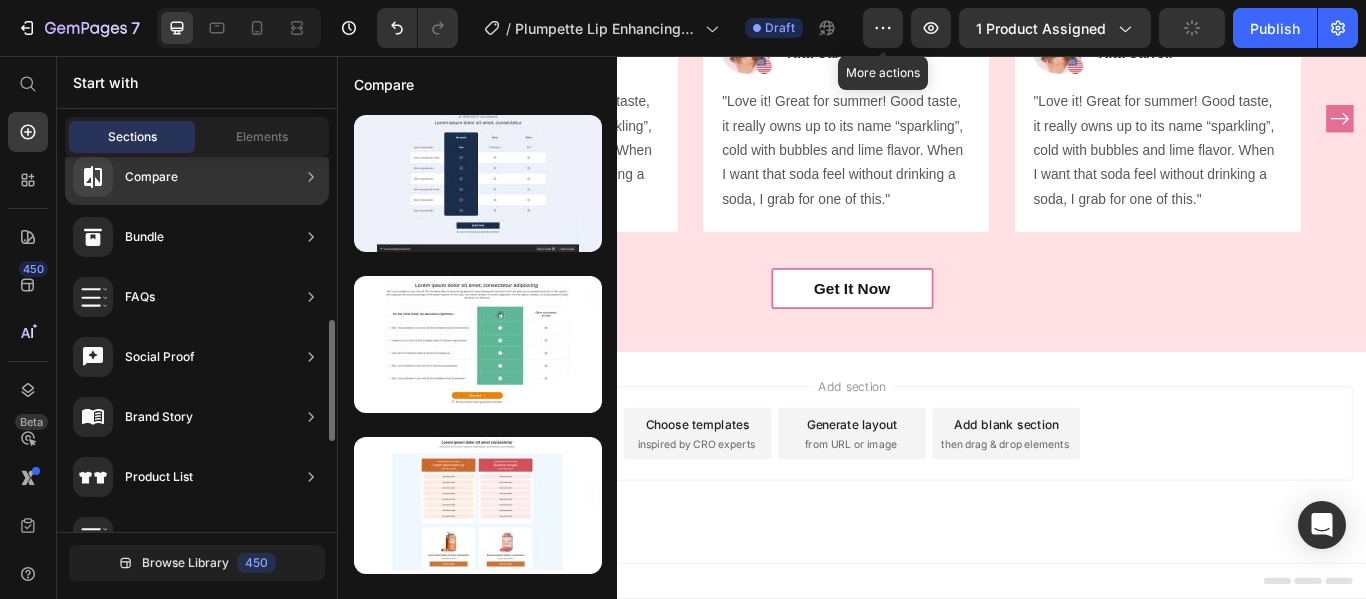 scroll, scrollTop: 517, scrollLeft: 0, axis: vertical 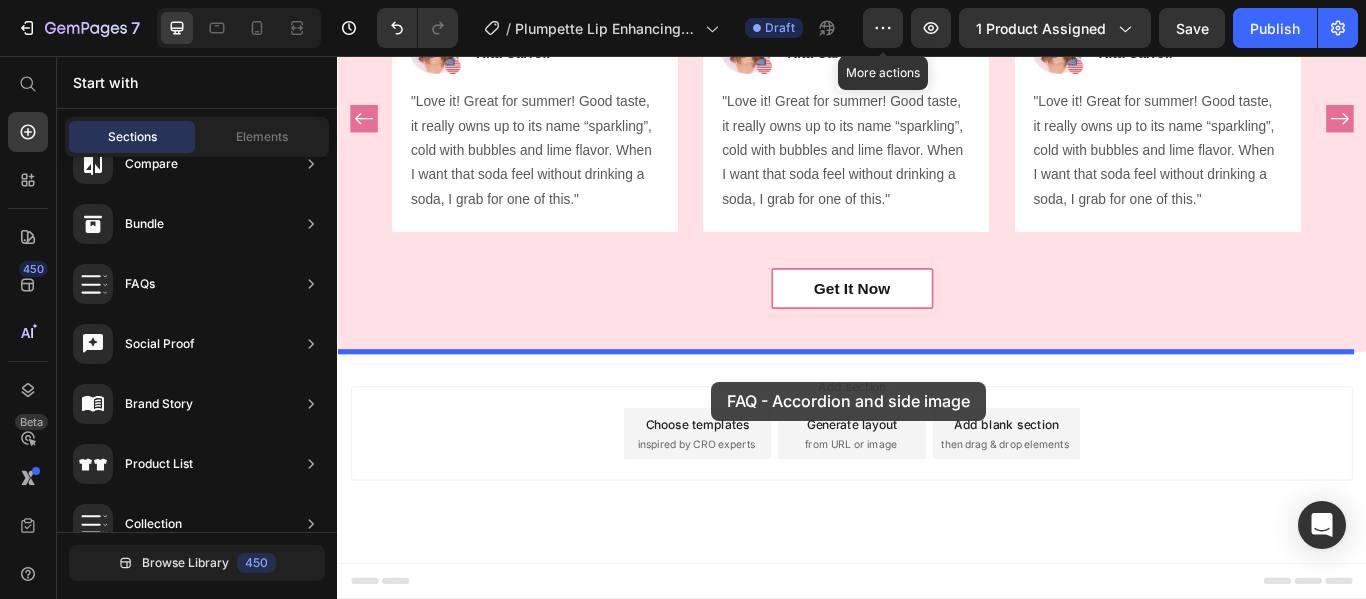 drag, startPoint x: 775, startPoint y: 391, endPoint x: 773, endPoint y: 436, distance: 45.044422 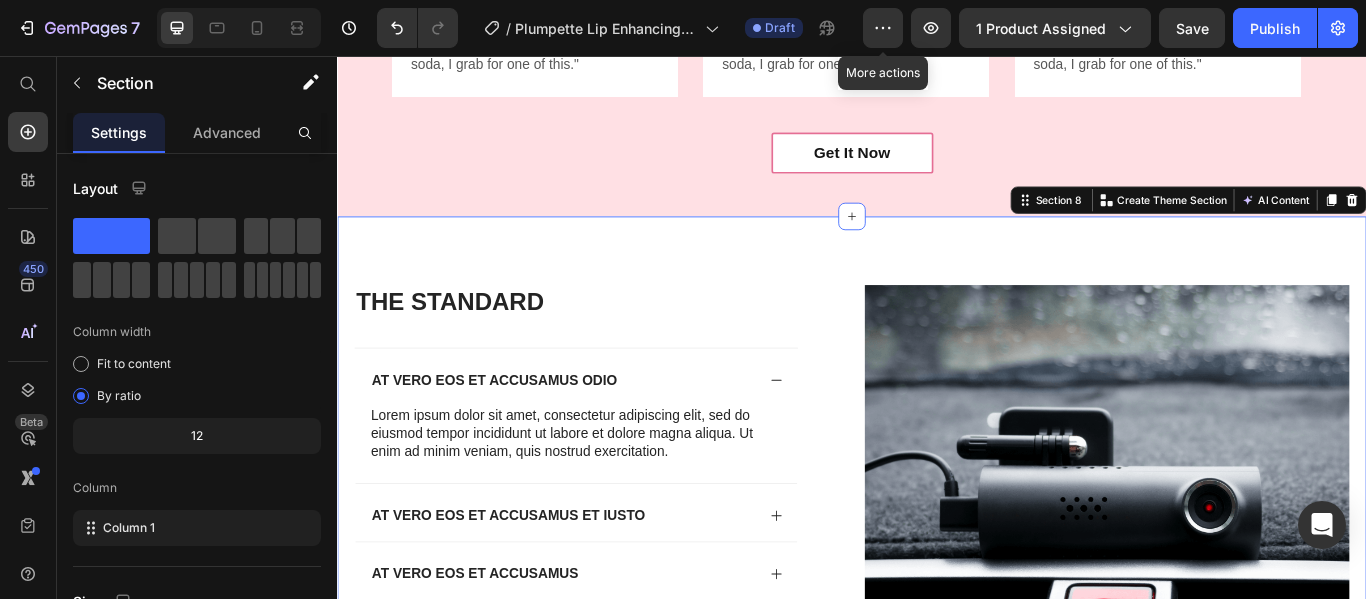 scroll, scrollTop: 3251, scrollLeft: 0, axis: vertical 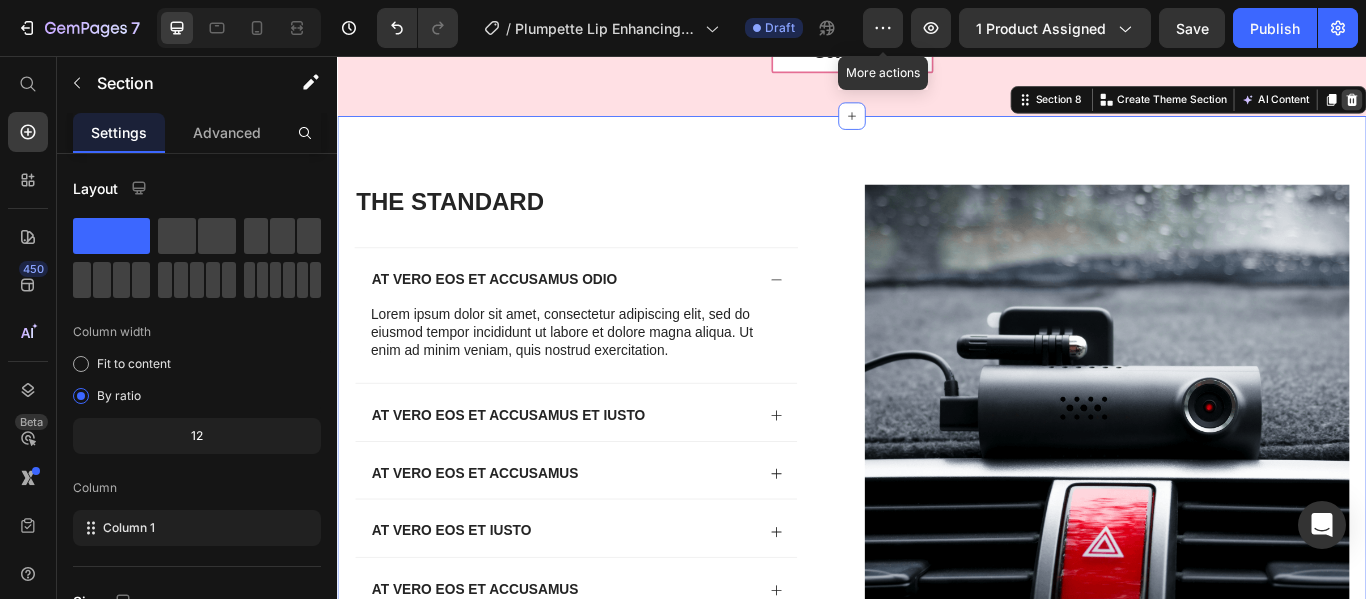 click 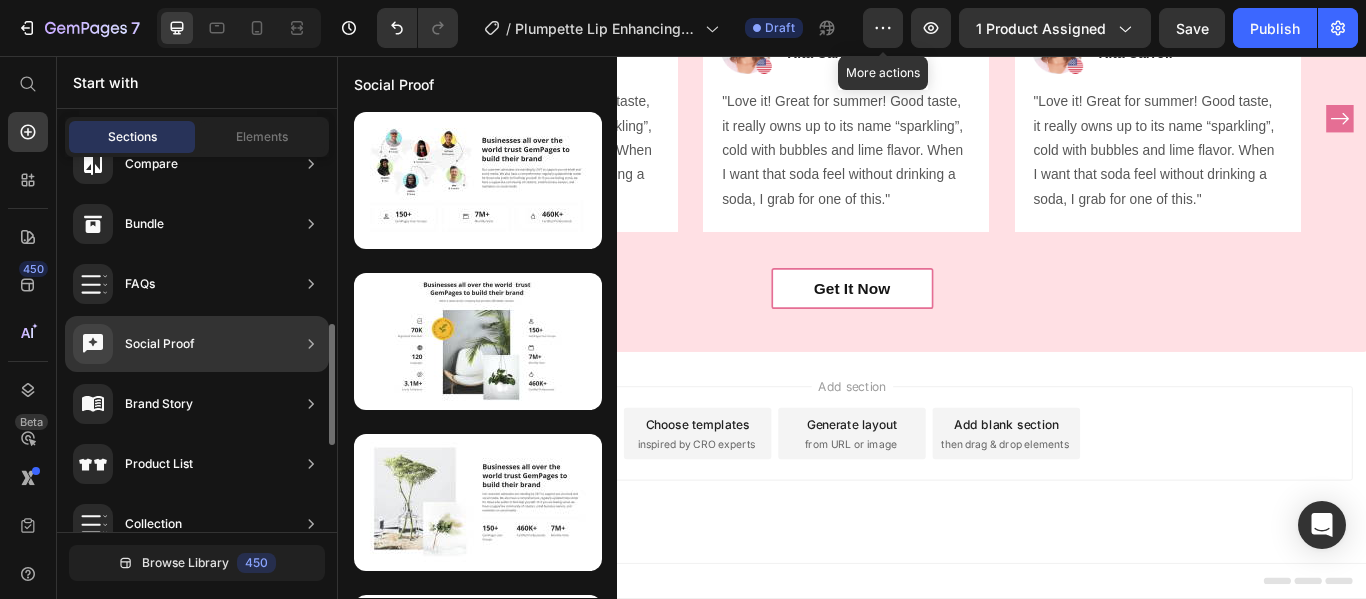scroll, scrollTop: 2976, scrollLeft: 0, axis: vertical 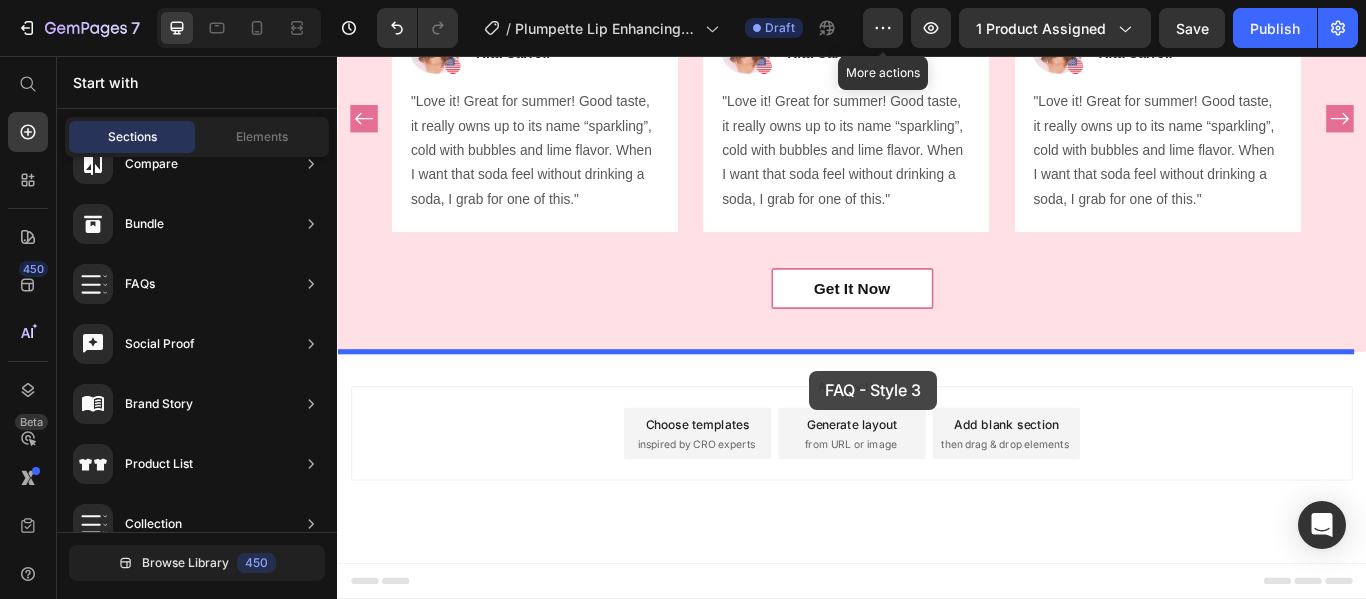 drag, startPoint x: 798, startPoint y: 595, endPoint x: 887, endPoint y: 421, distance: 195.44052 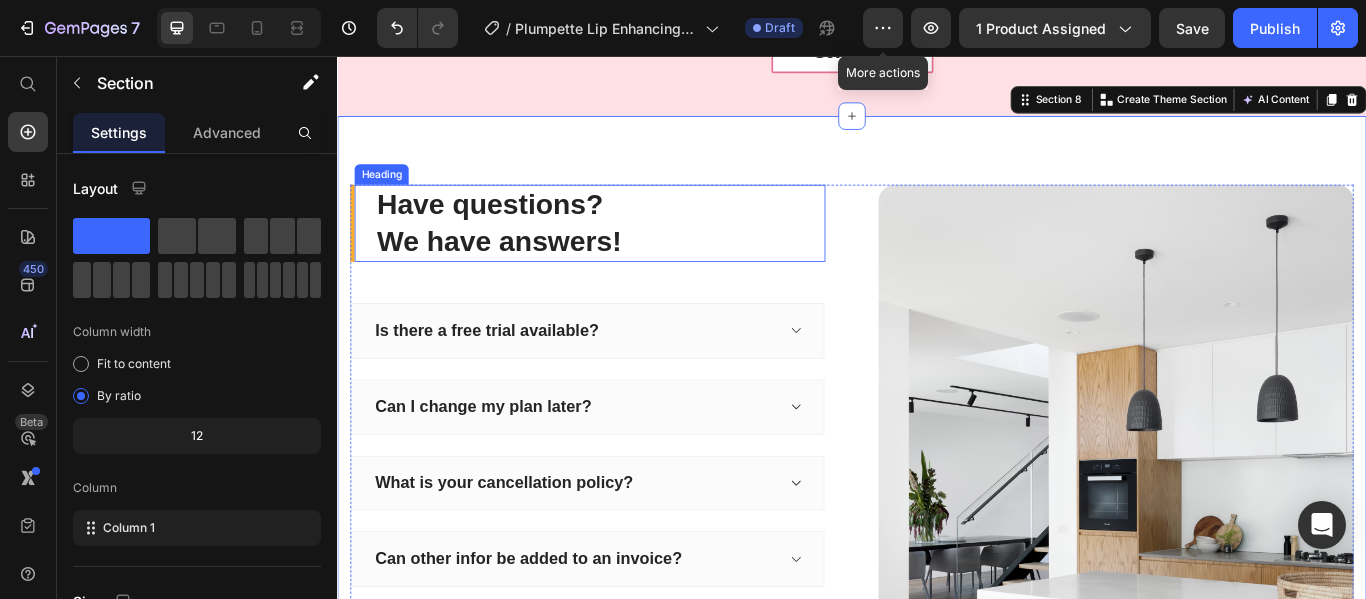 click on "Have questions? We have answers! Heading" at bounding box center (629, 251) 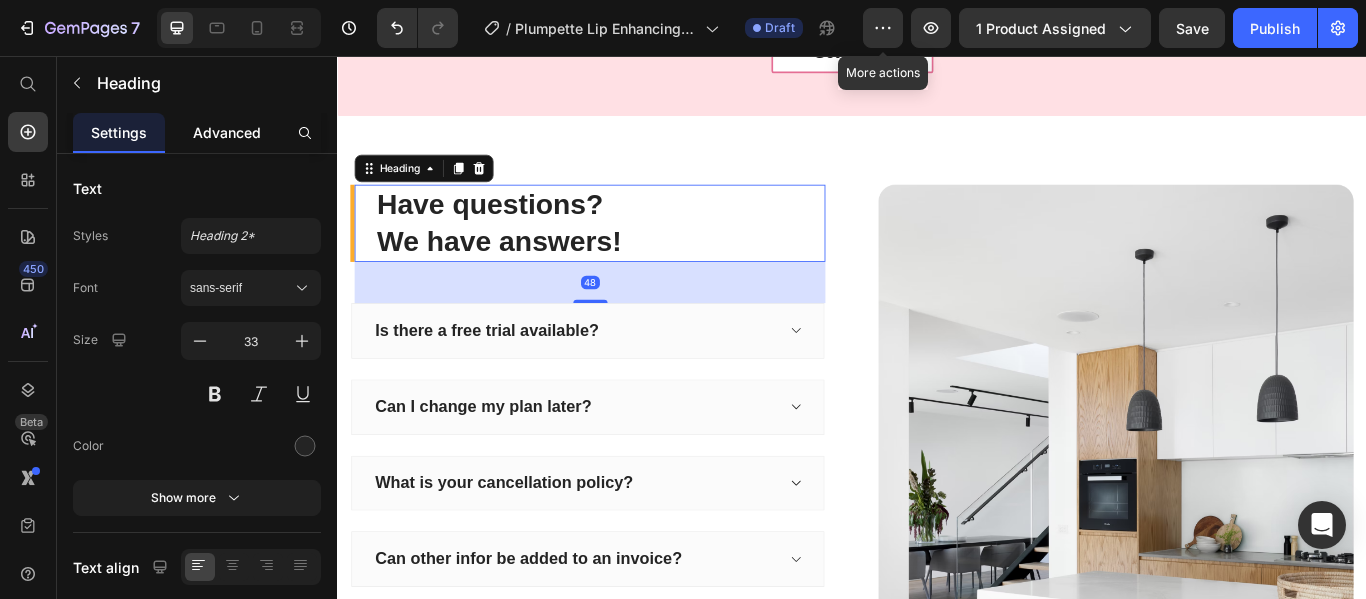click on "Advanced" at bounding box center [227, 132] 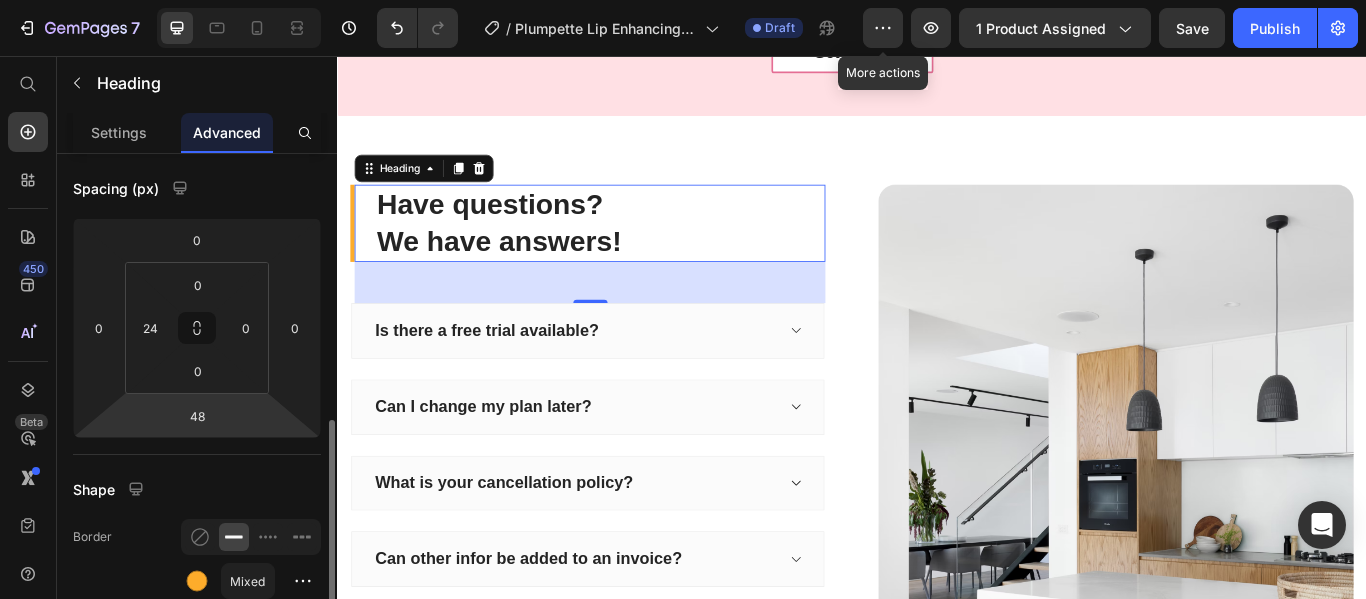 scroll, scrollTop: 335, scrollLeft: 0, axis: vertical 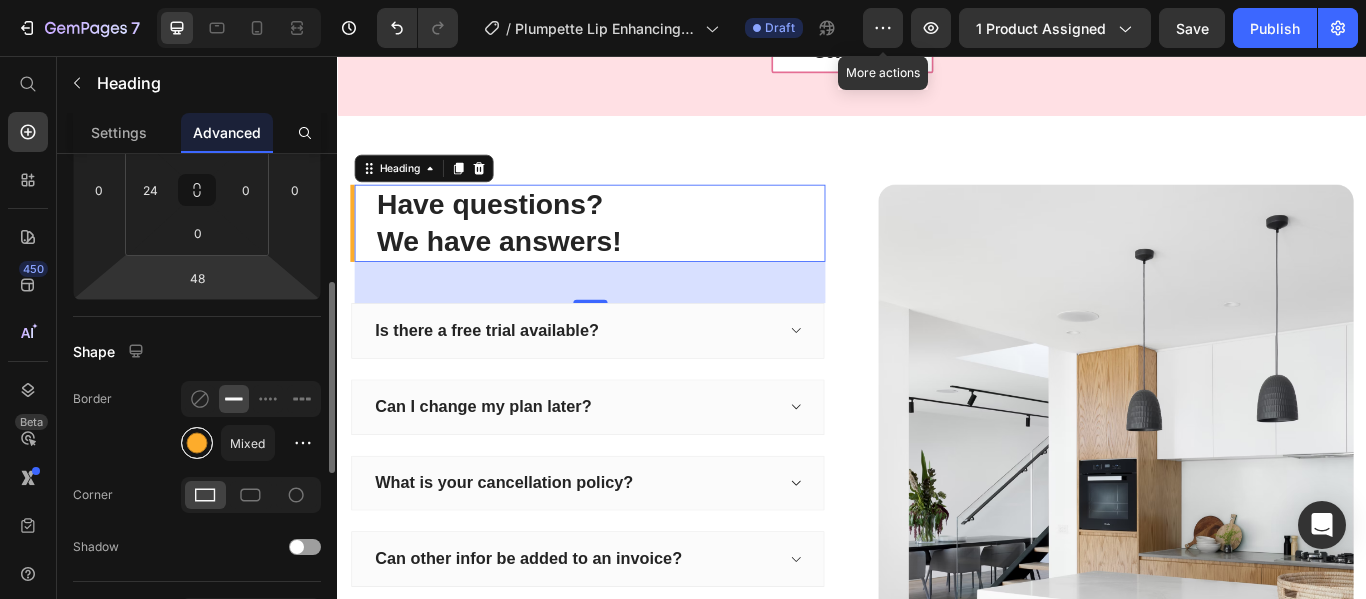click at bounding box center [197, 443] 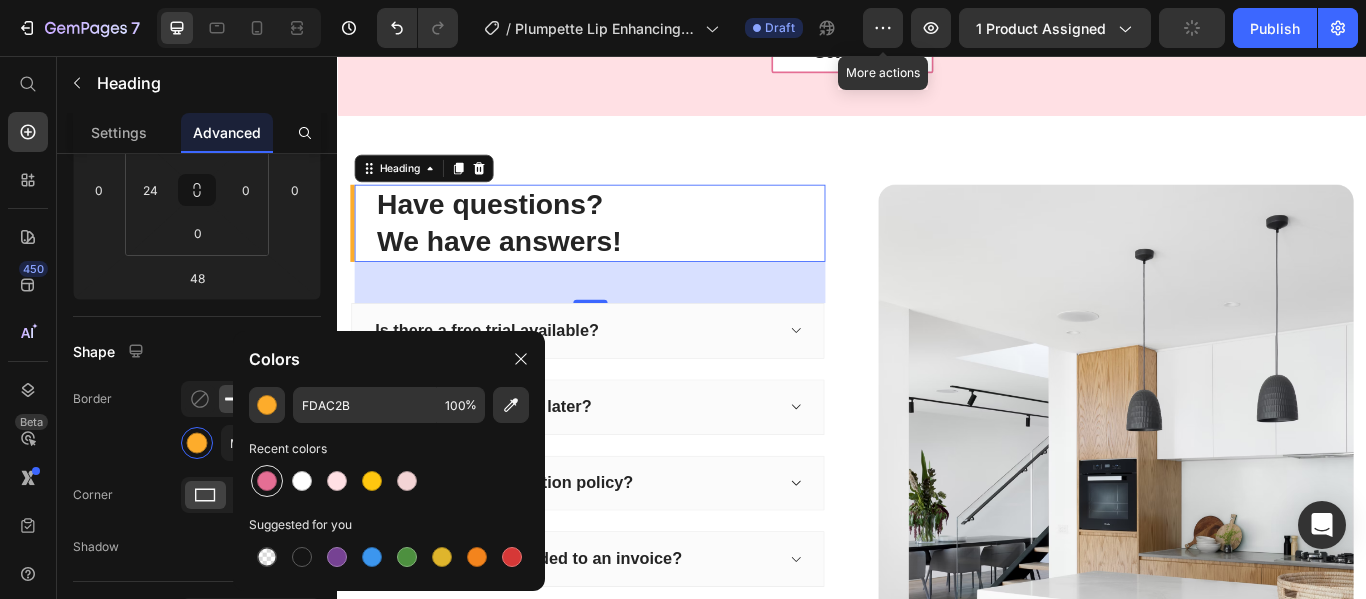click at bounding box center (267, 481) 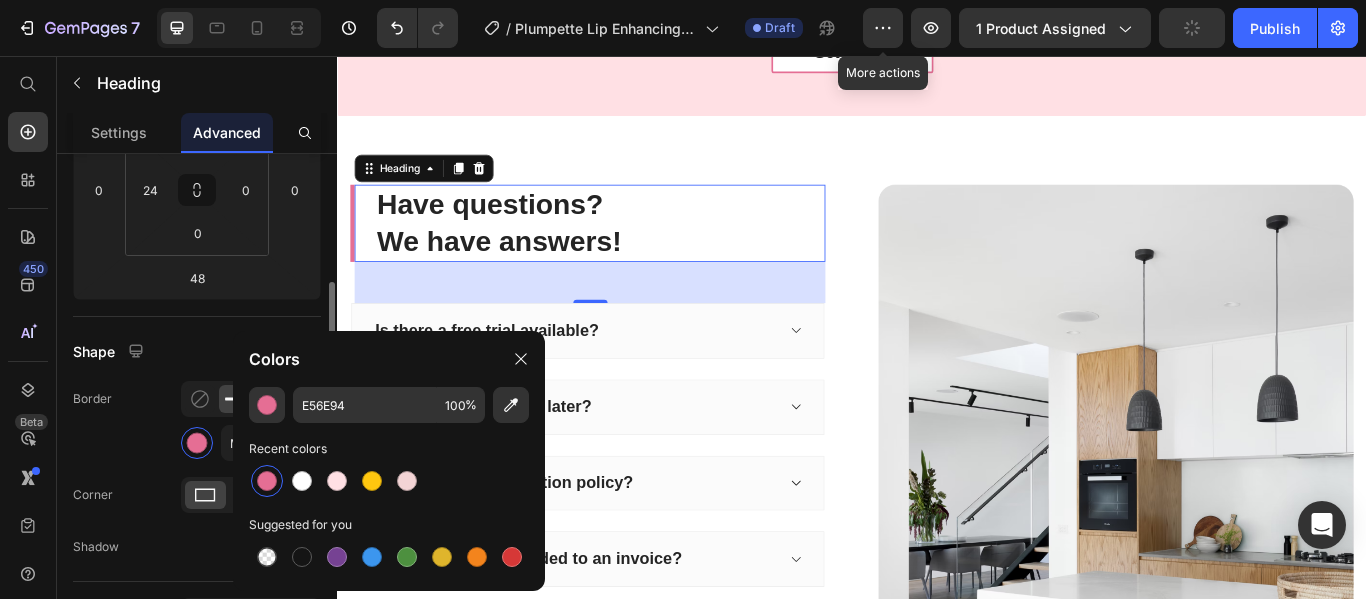 click on "Border Mixed" 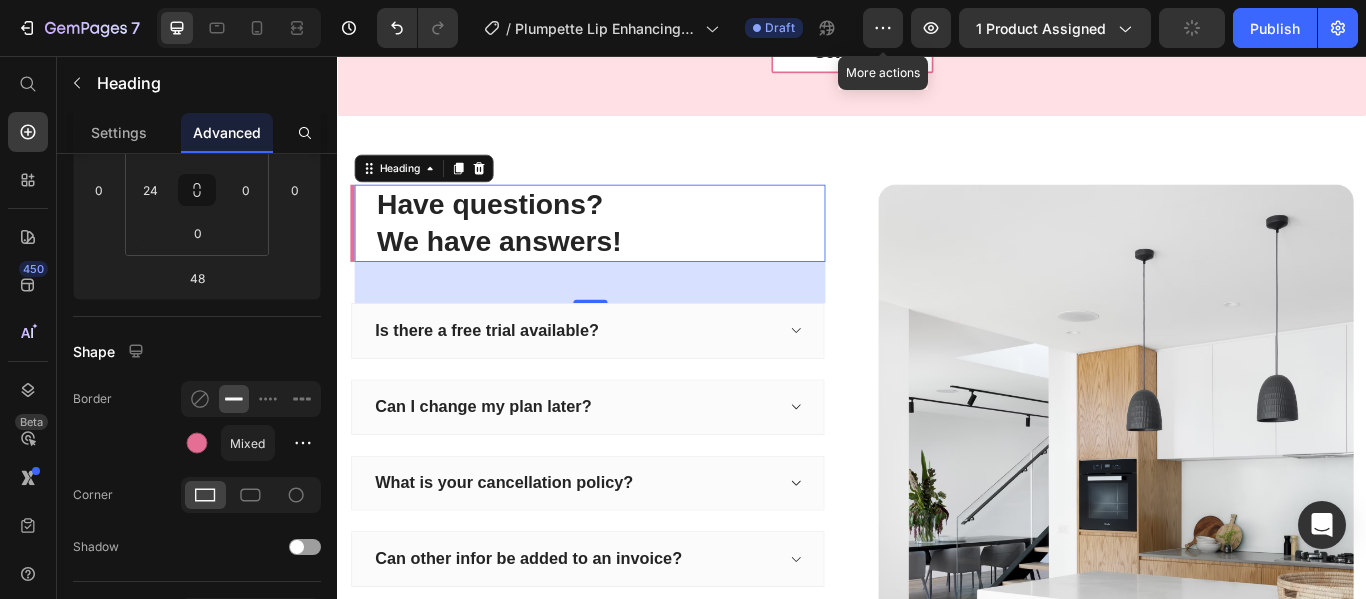 click on "Have questions? We have answers! Heading   48
Is there a free trial available?
Can I change my plan later?
What is your cancellation policy?
Can other infor be added to an invoice?
How does billing work? Accordion Let us know! Button Image Row Section 8" at bounding box center (937, 577) 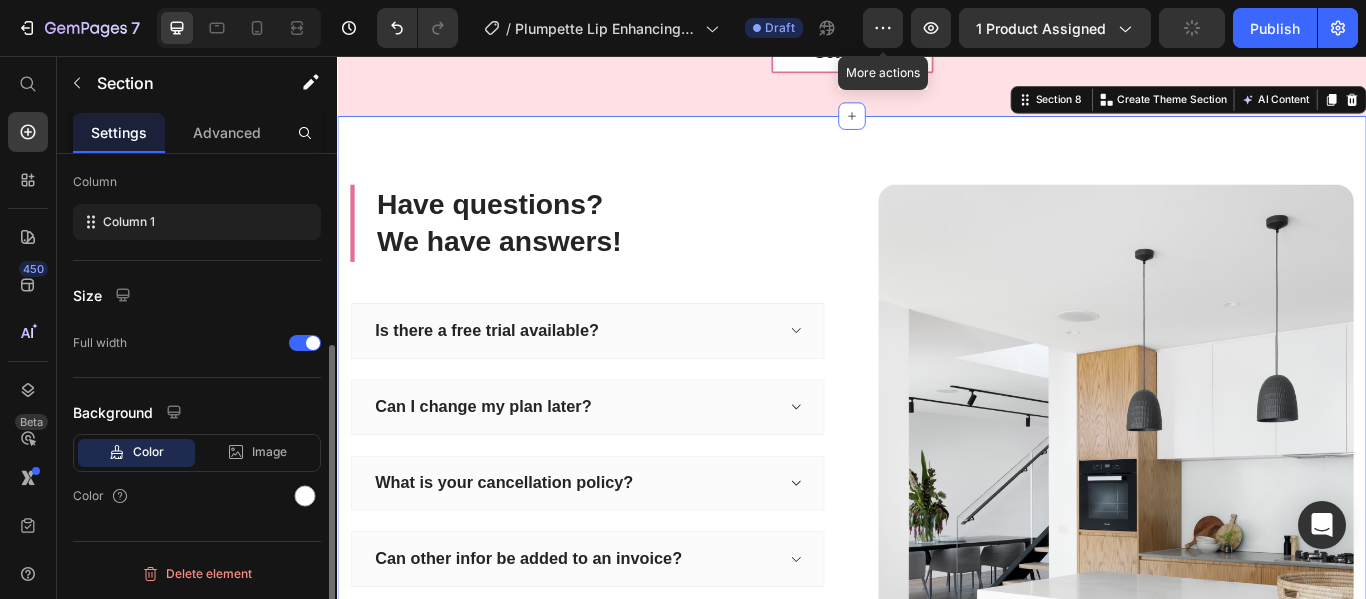 scroll, scrollTop: 0, scrollLeft: 0, axis: both 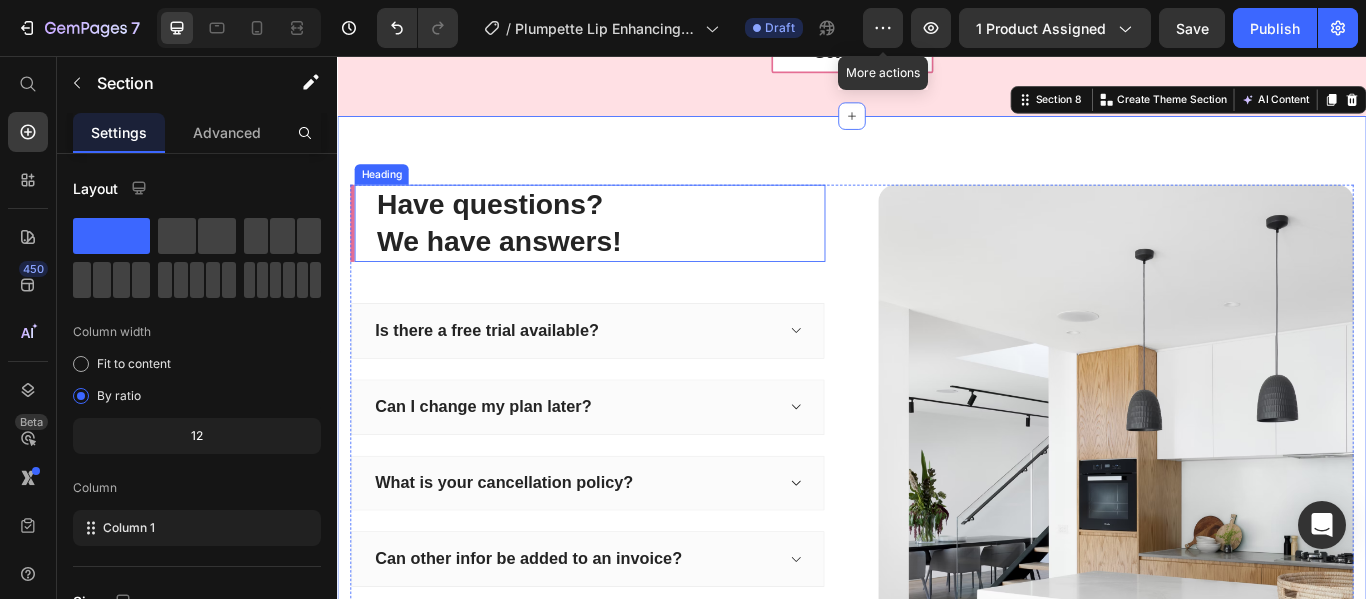 click on "Have questions? We have answers!" at bounding box center [643, 251] 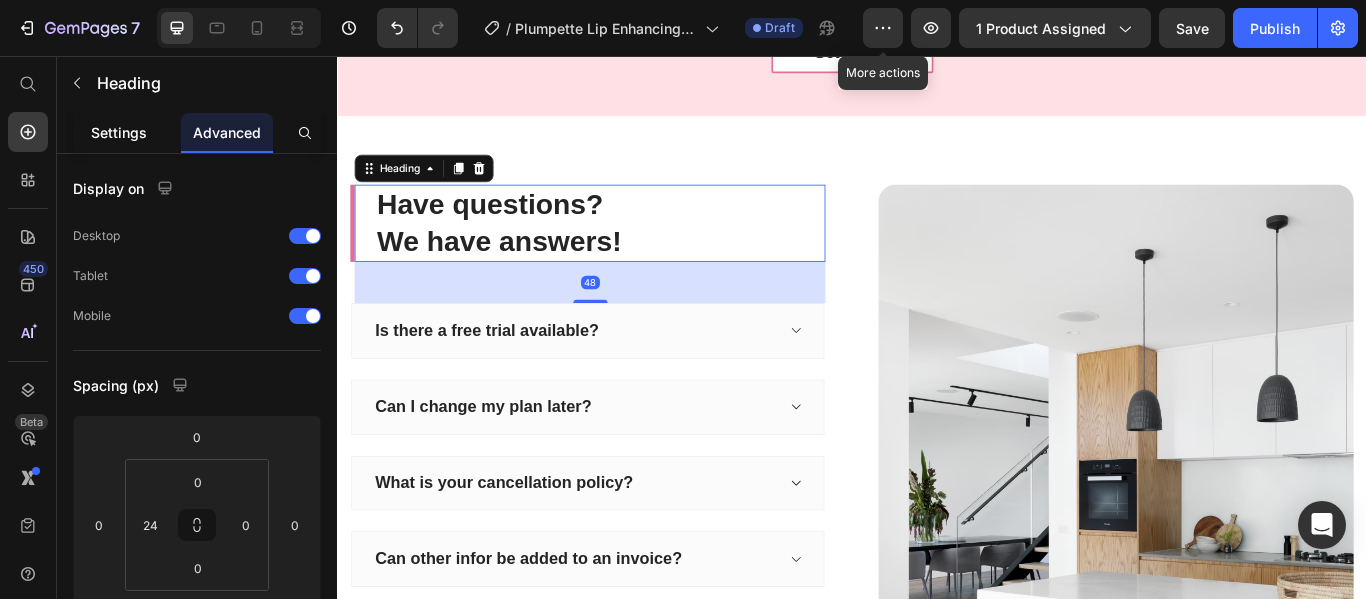 click on "Settings" at bounding box center (119, 132) 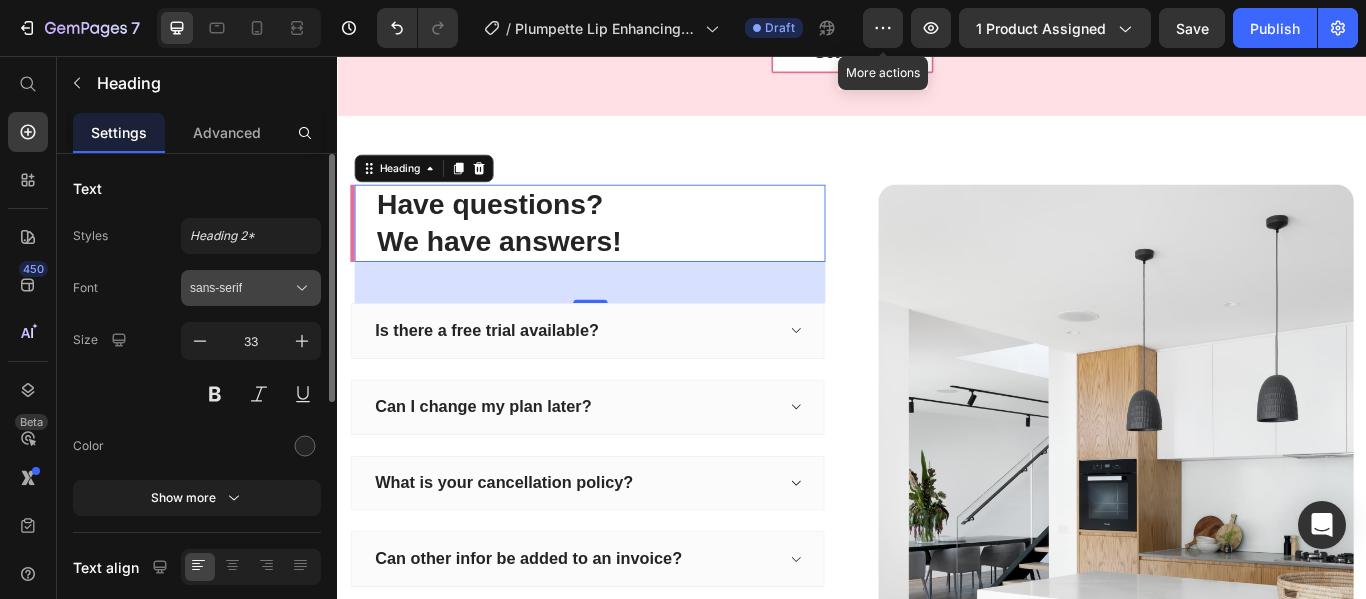 click on "sans-serif" at bounding box center [241, 288] 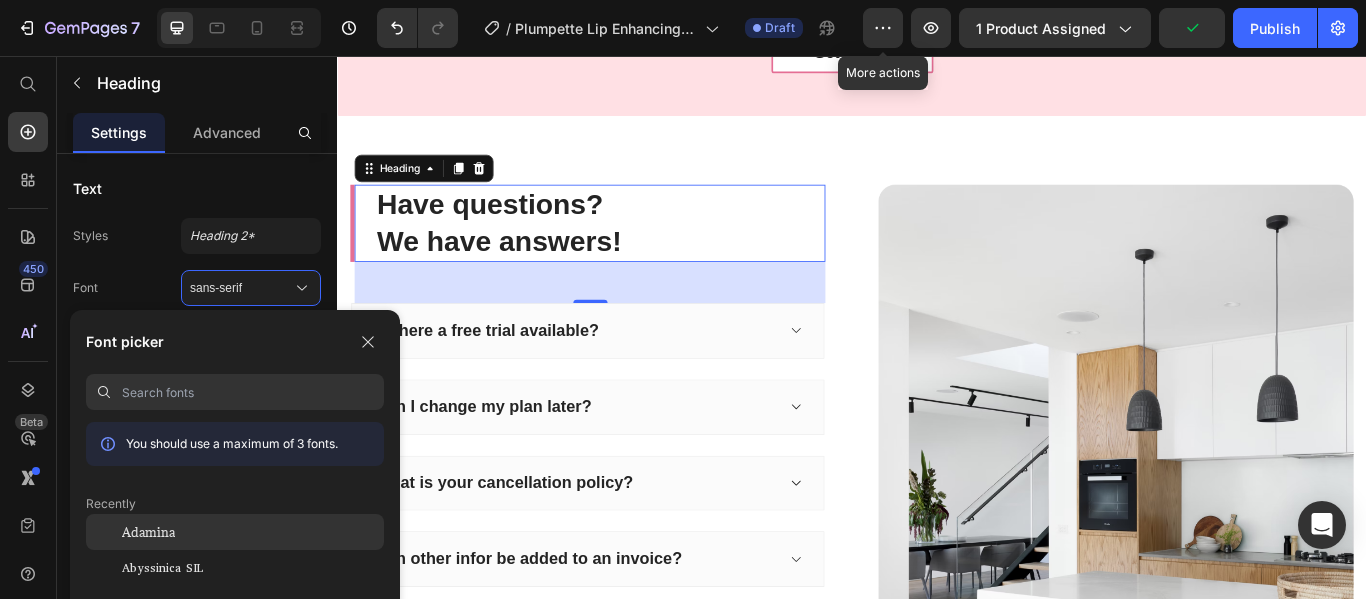 click on "Adamina" 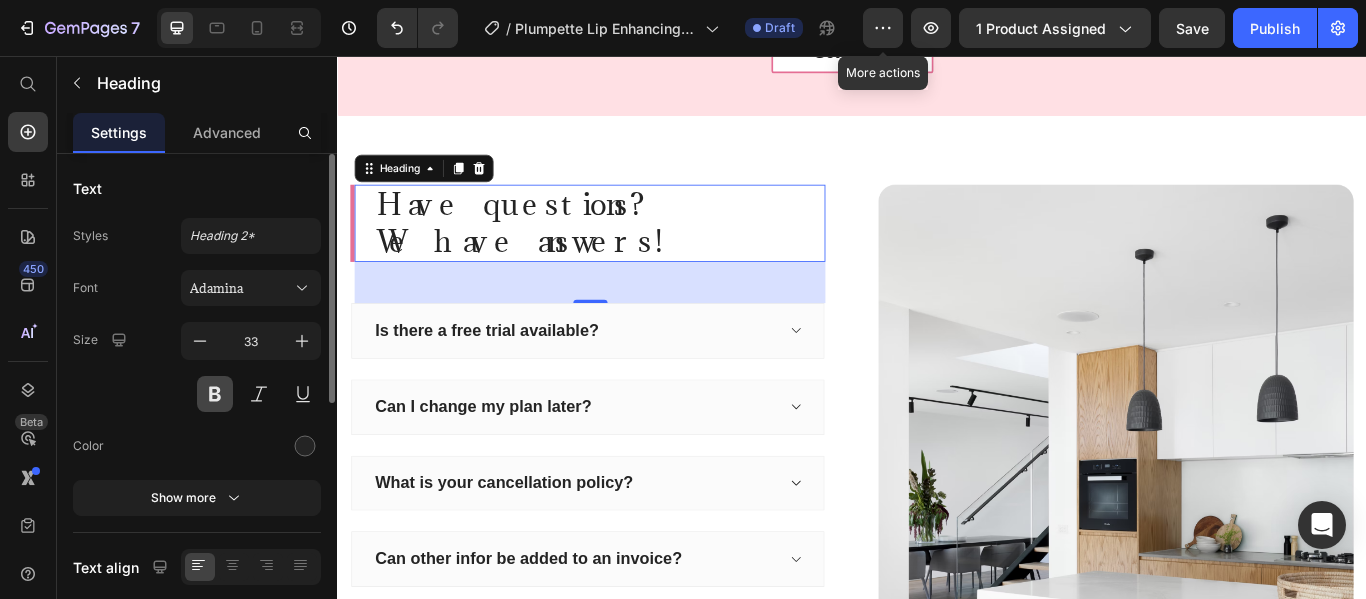 click at bounding box center [215, 394] 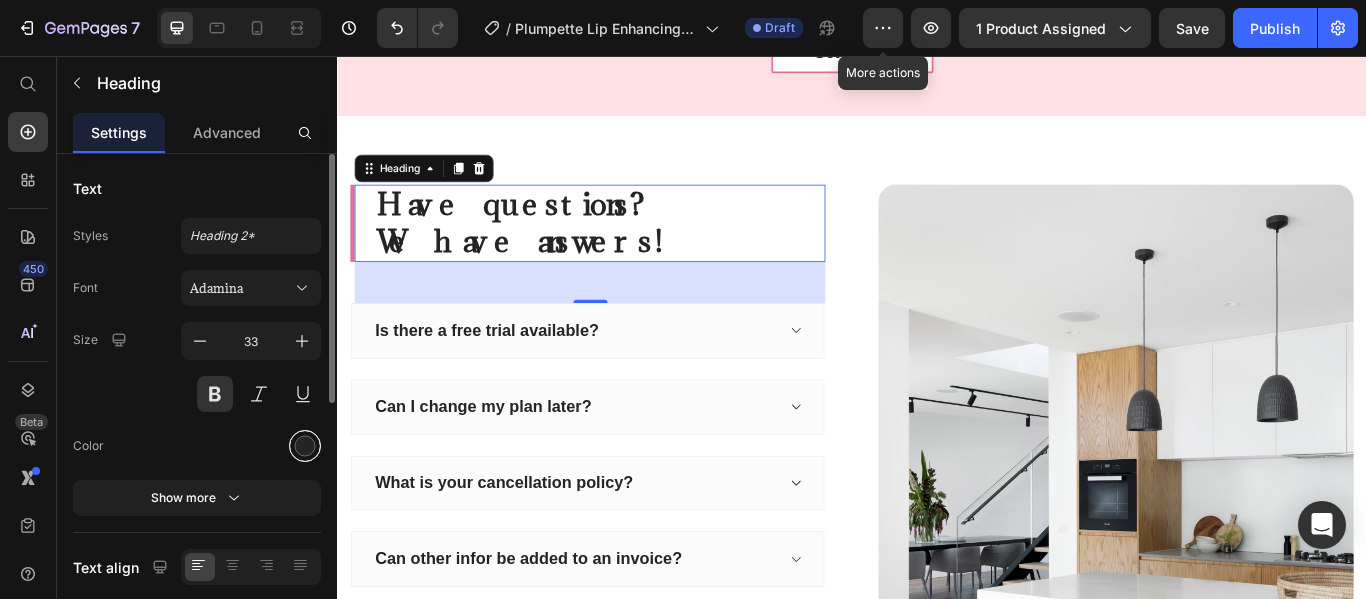 click at bounding box center [305, 446] 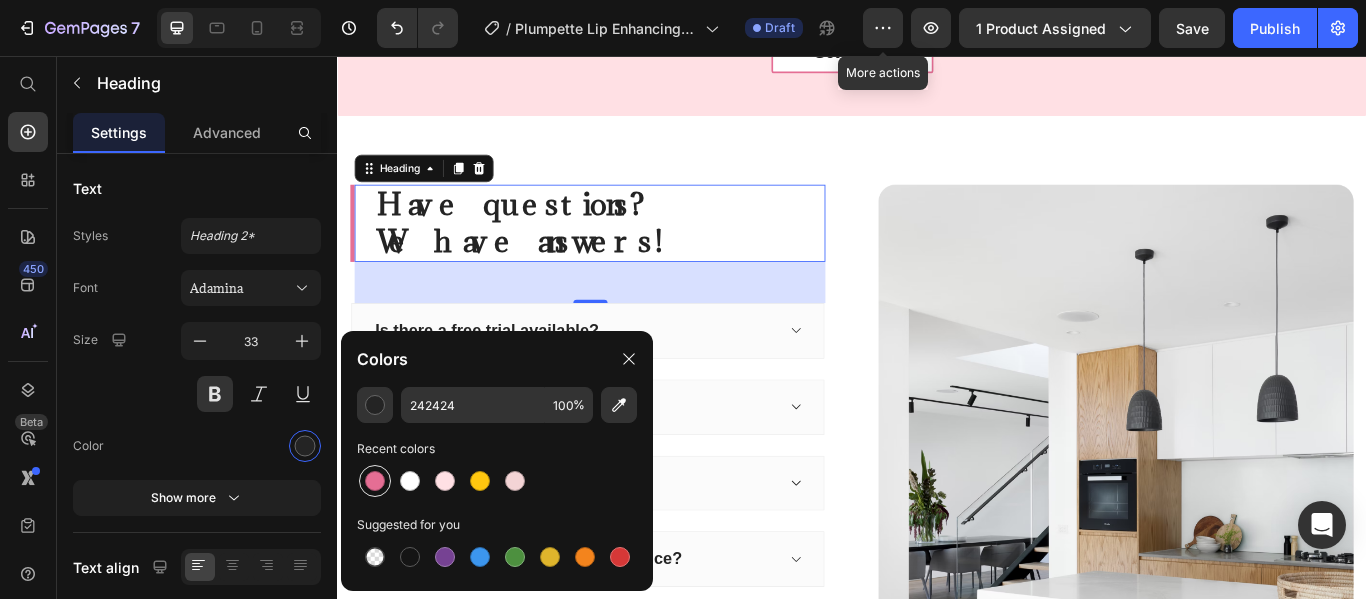 click at bounding box center (375, 481) 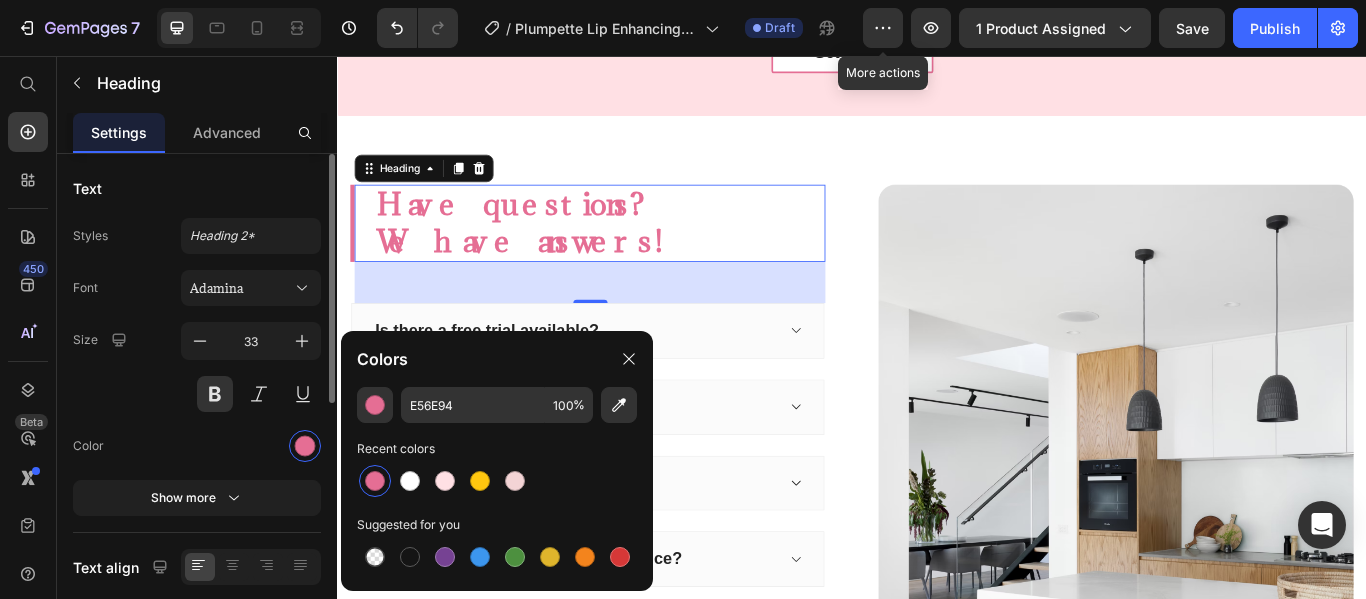 click on "Color" at bounding box center (197, 446) 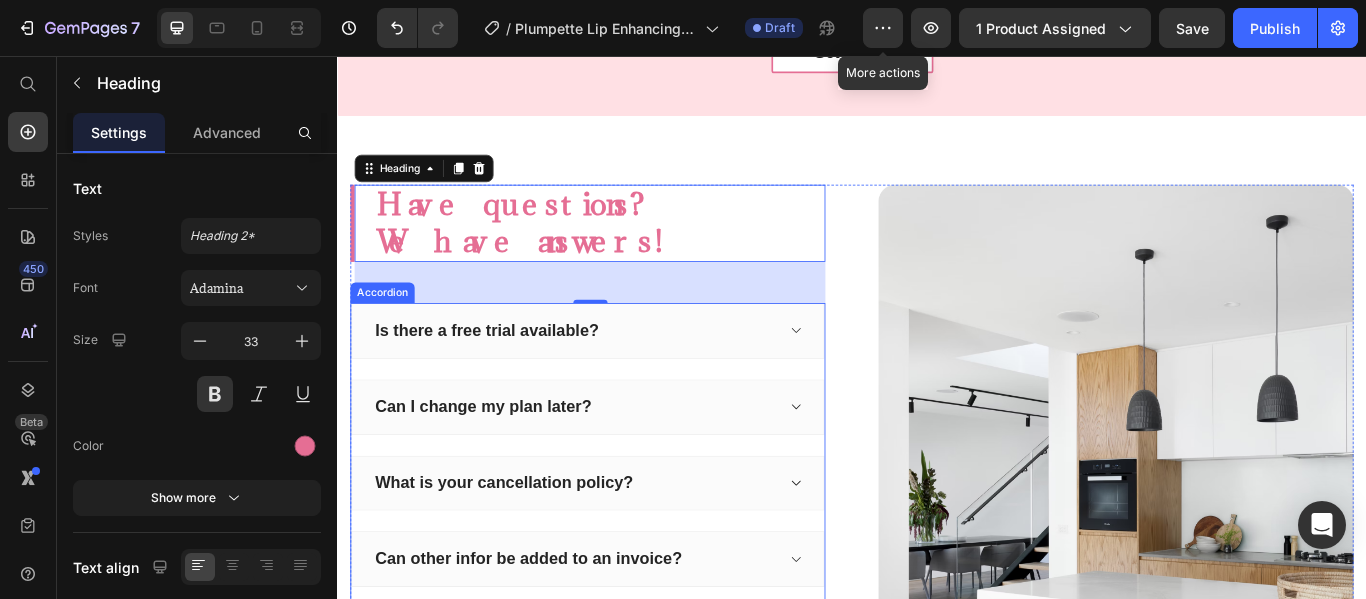 click on "Is there a free trial available?" at bounding box center [629, 376] 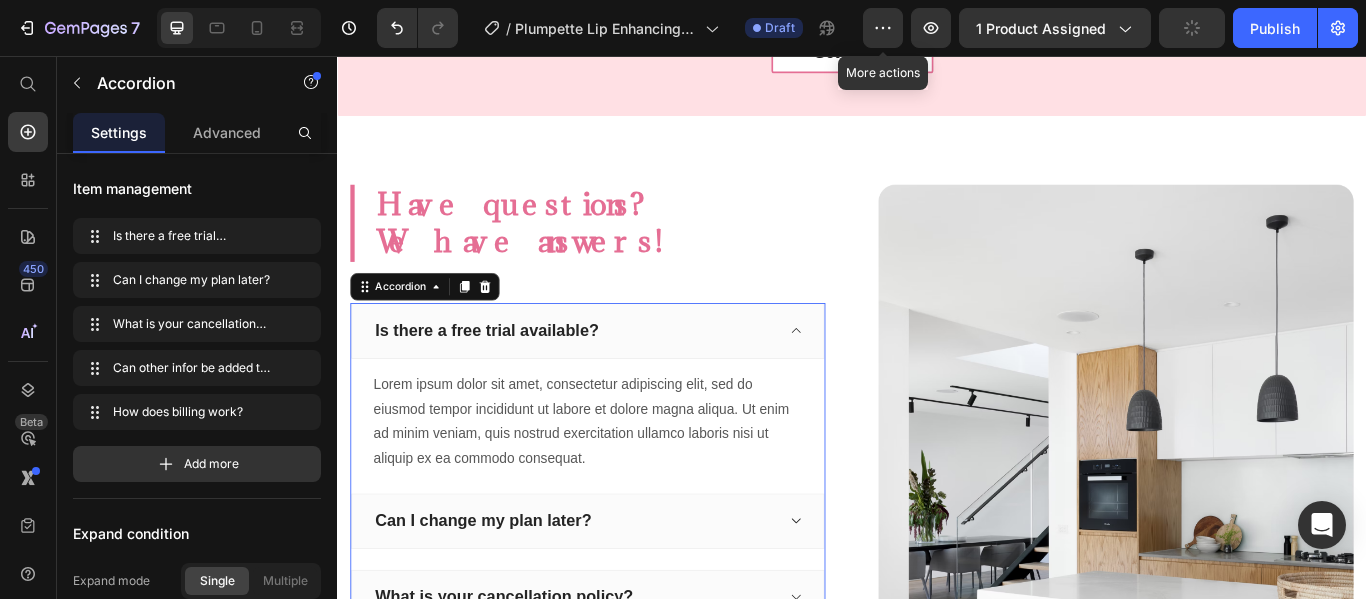 click on "Is there a free trial available?" at bounding box center [613, 376] 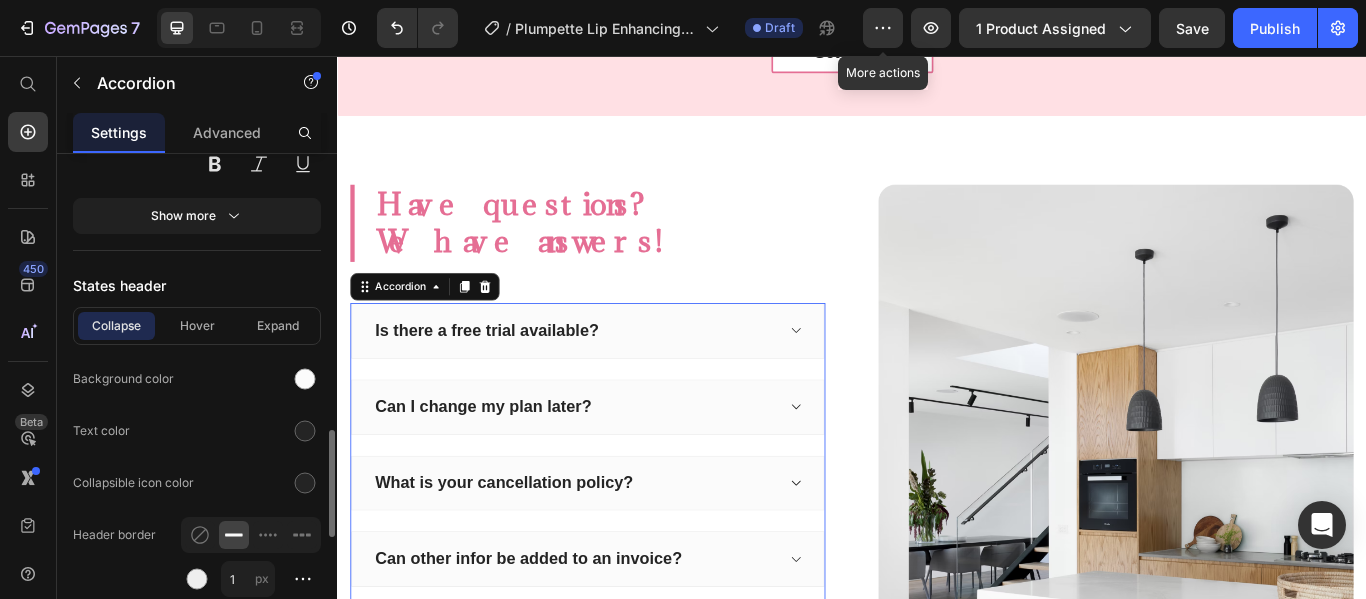 scroll, scrollTop: 1219, scrollLeft: 0, axis: vertical 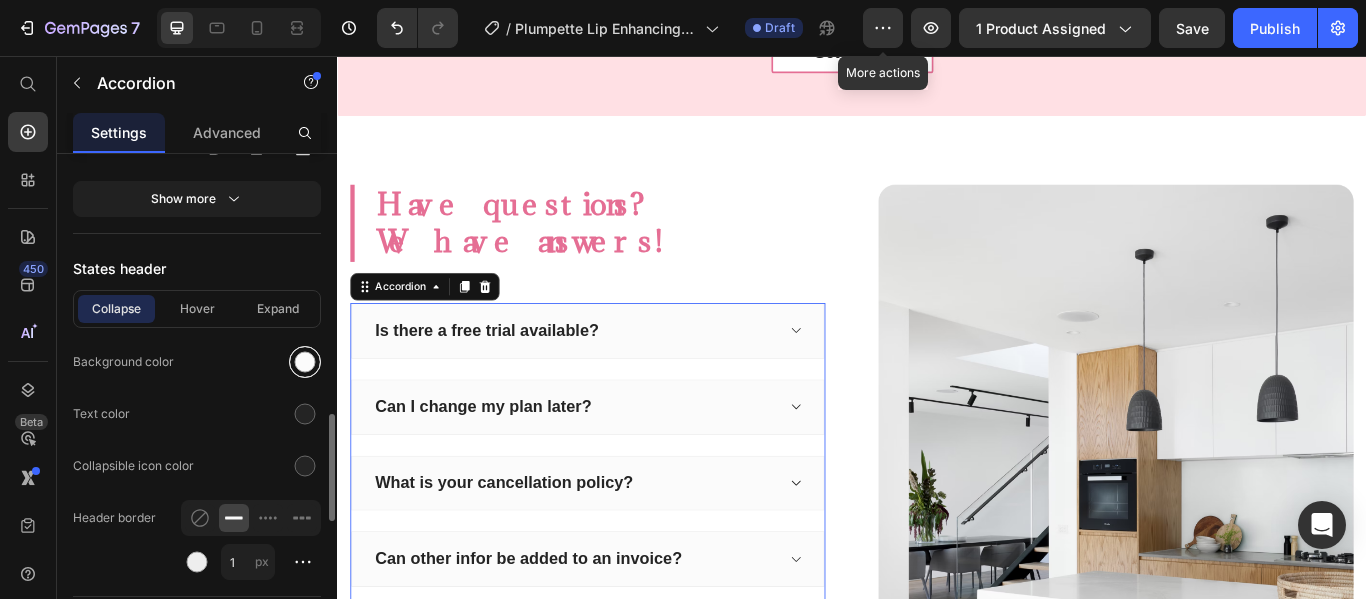 click at bounding box center (305, 362) 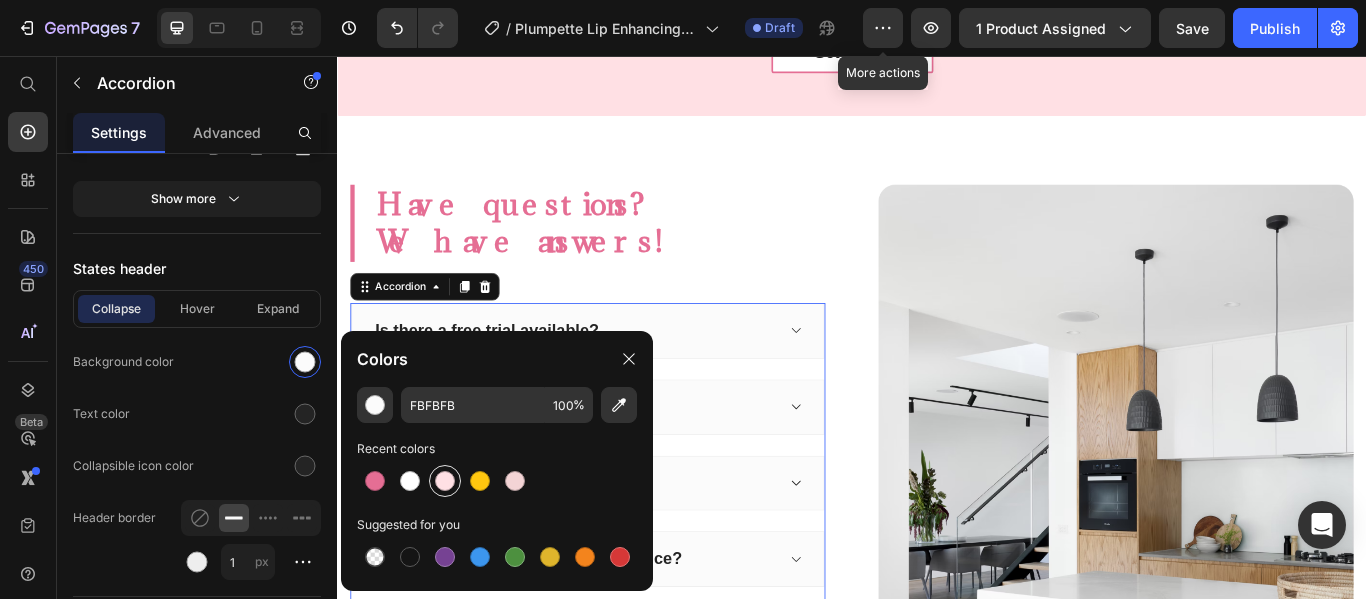 click at bounding box center [445, 481] 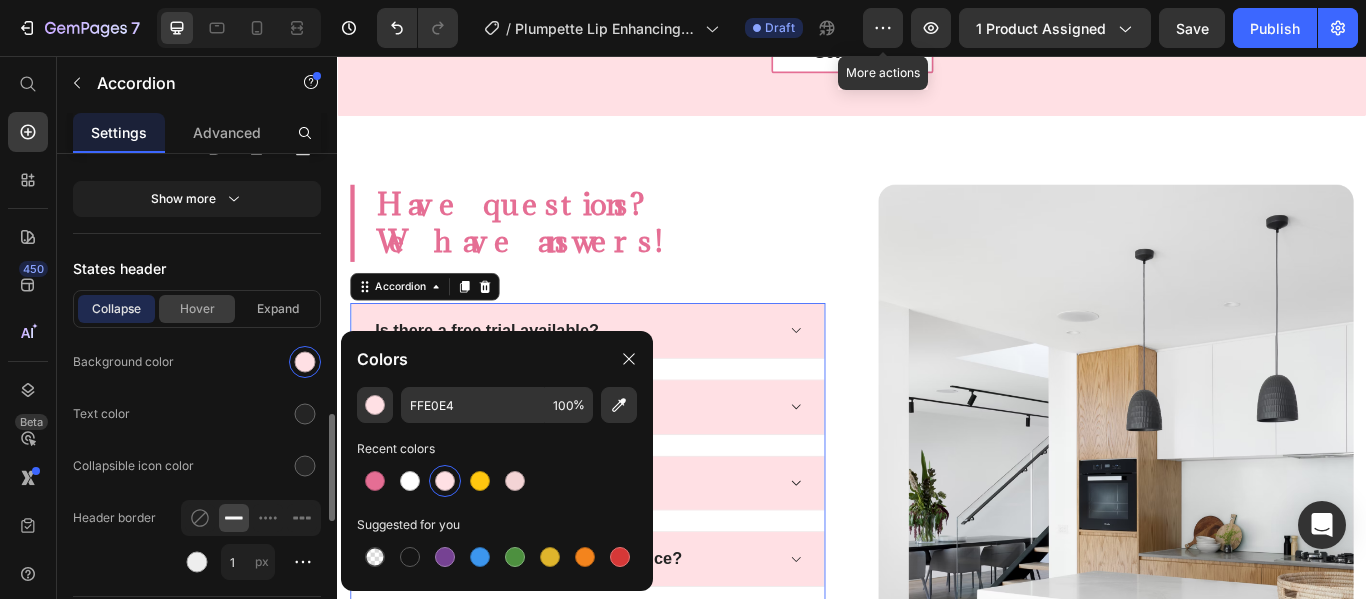 click on "Hover" at bounding box center (197, 309) 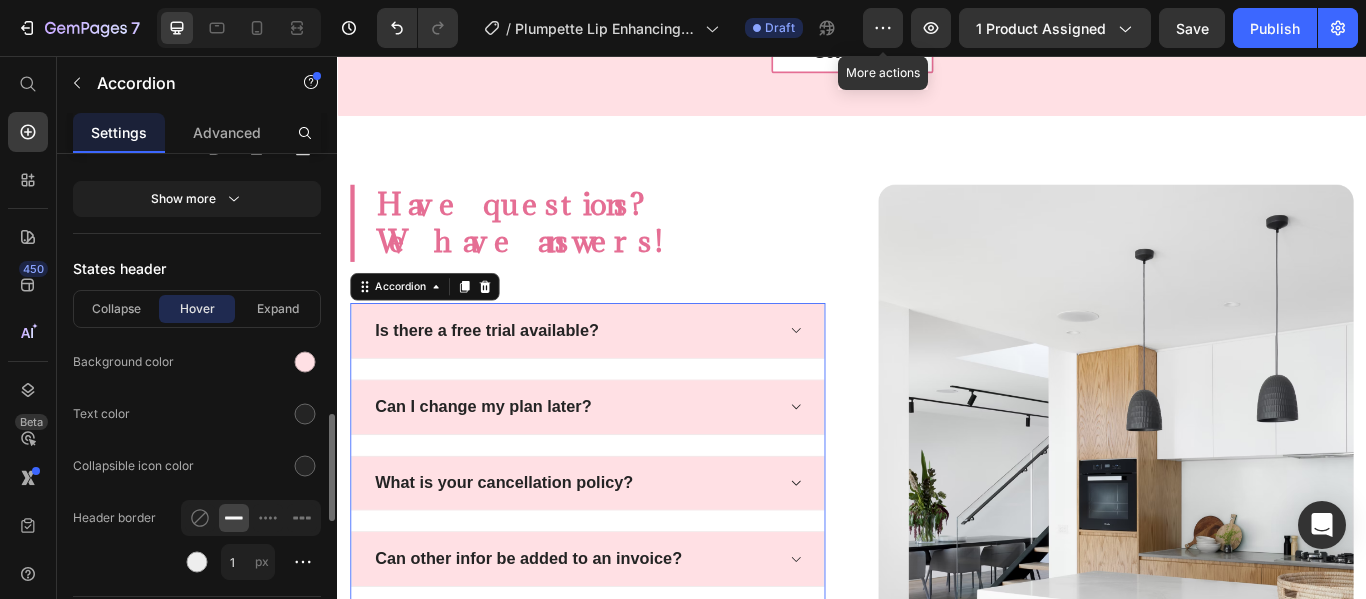 click on "Collapse Hover Expand" at bounding box center (197, 309) 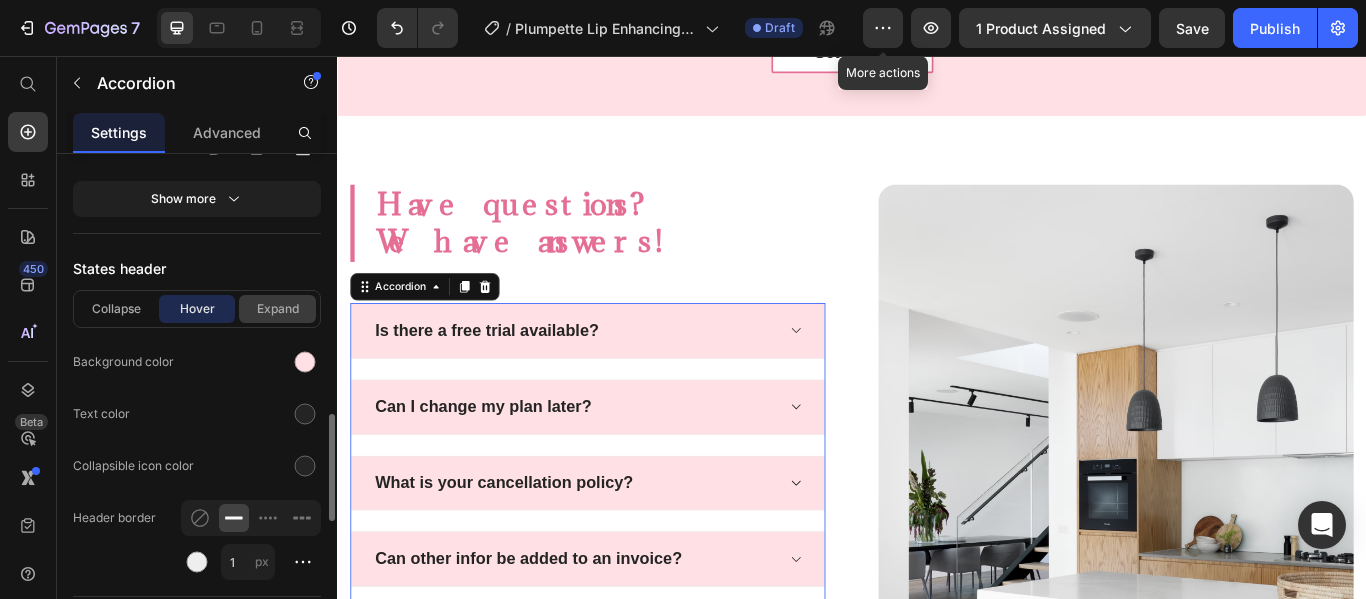 click on "Expand" at bounding box center [277, 309] 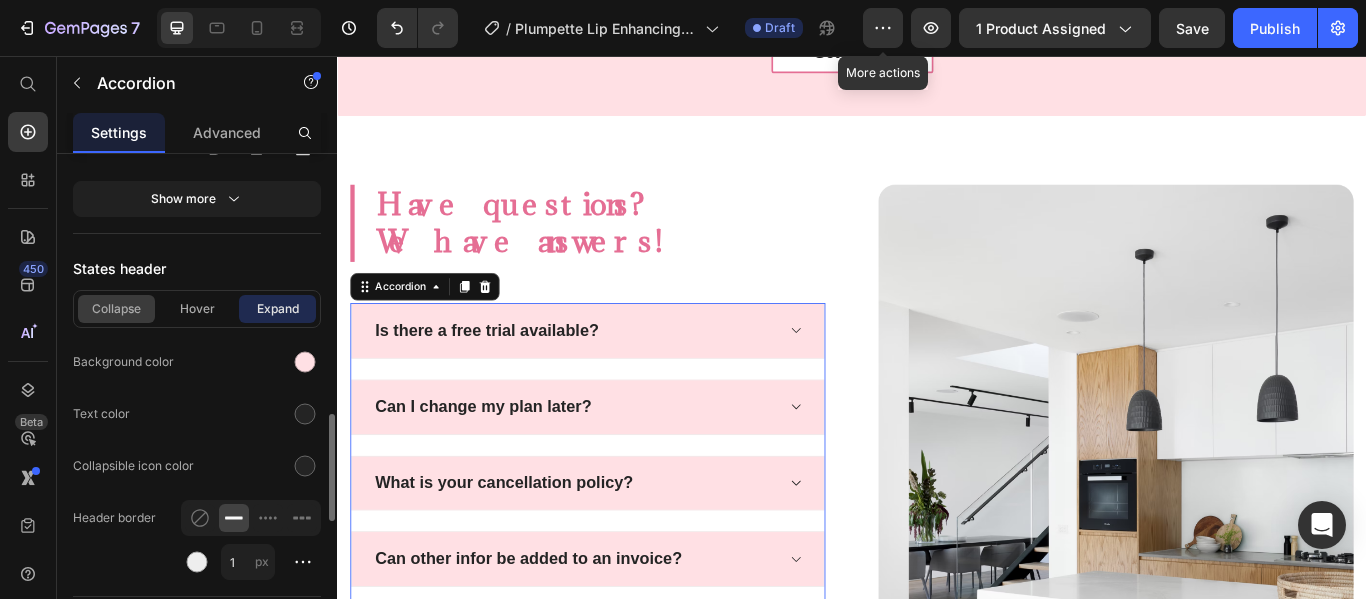click on "Collapse" at bounding box center [116, 309] 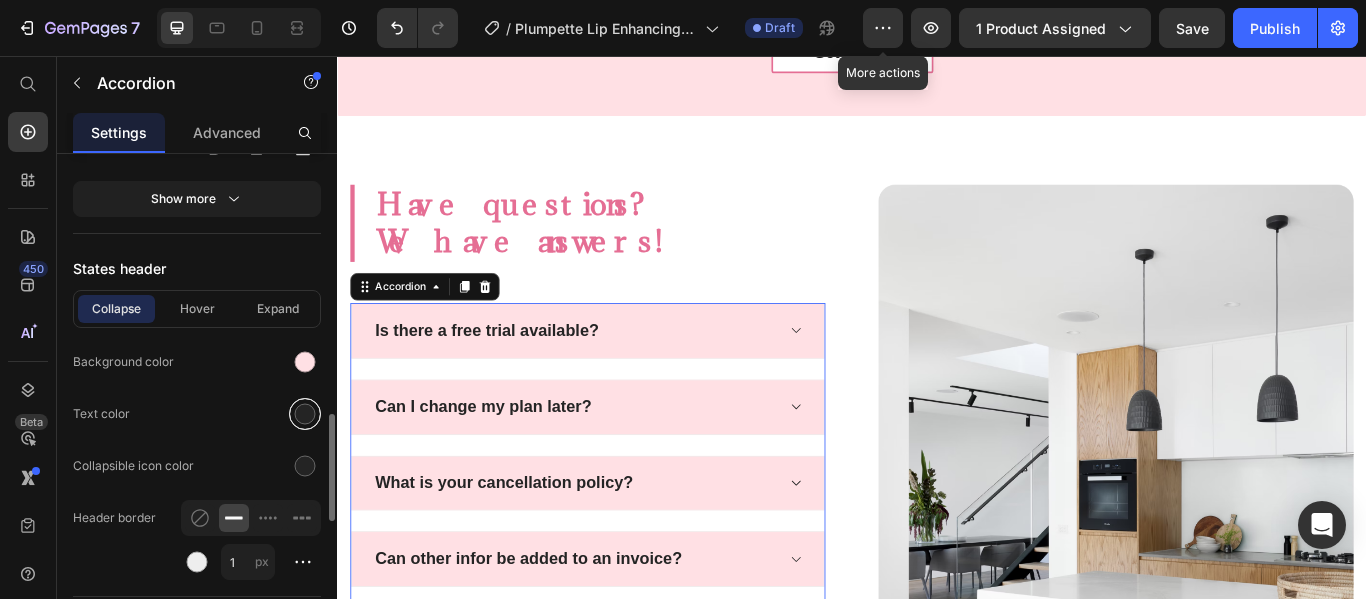 click at bounding box center [305, 414] 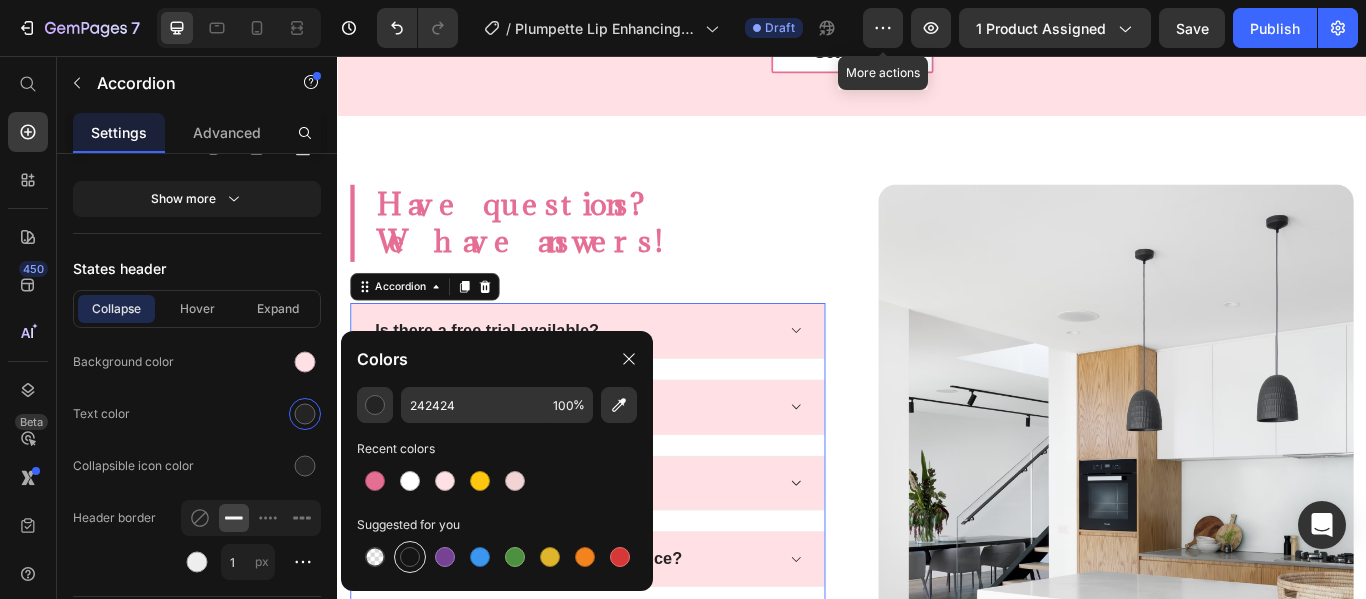 click at bounding box center (410, 557) 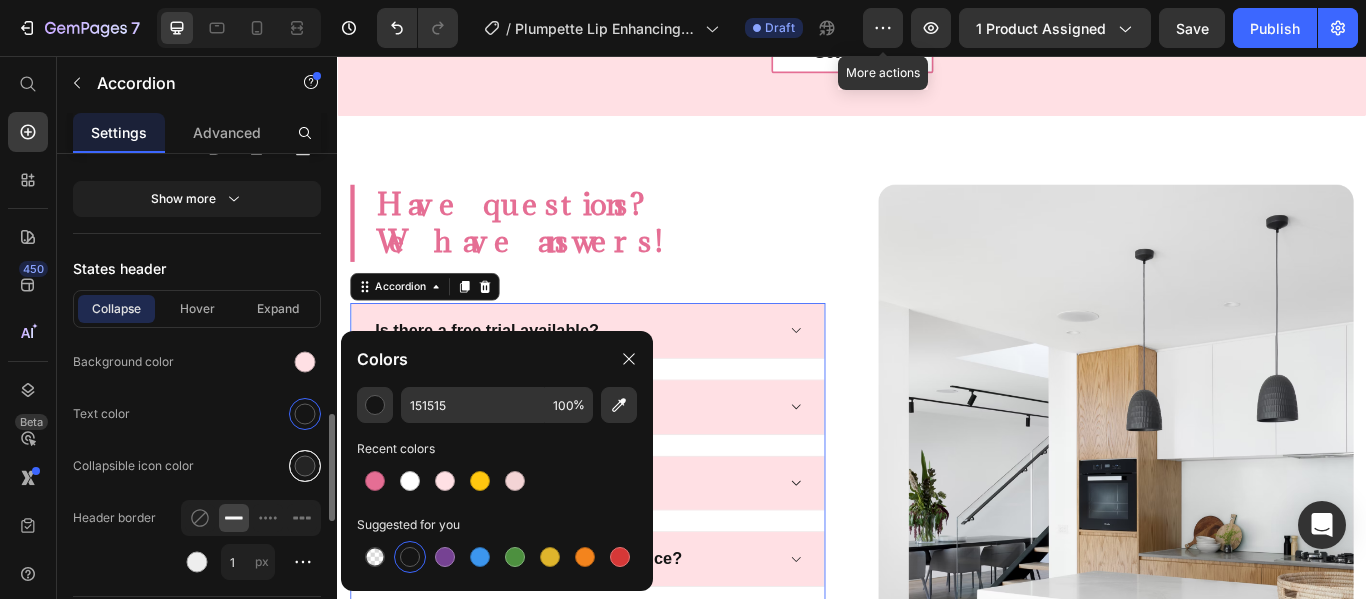 click at bounding box center (305, 466) 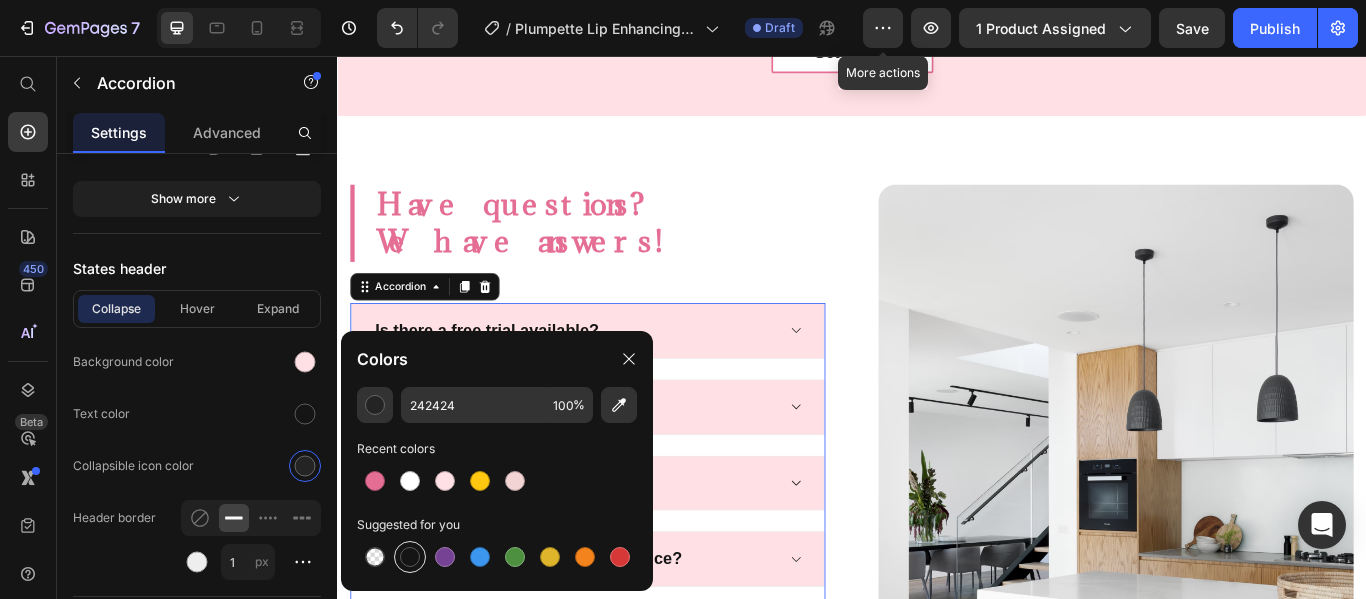 click at bounding box center [410, 557] 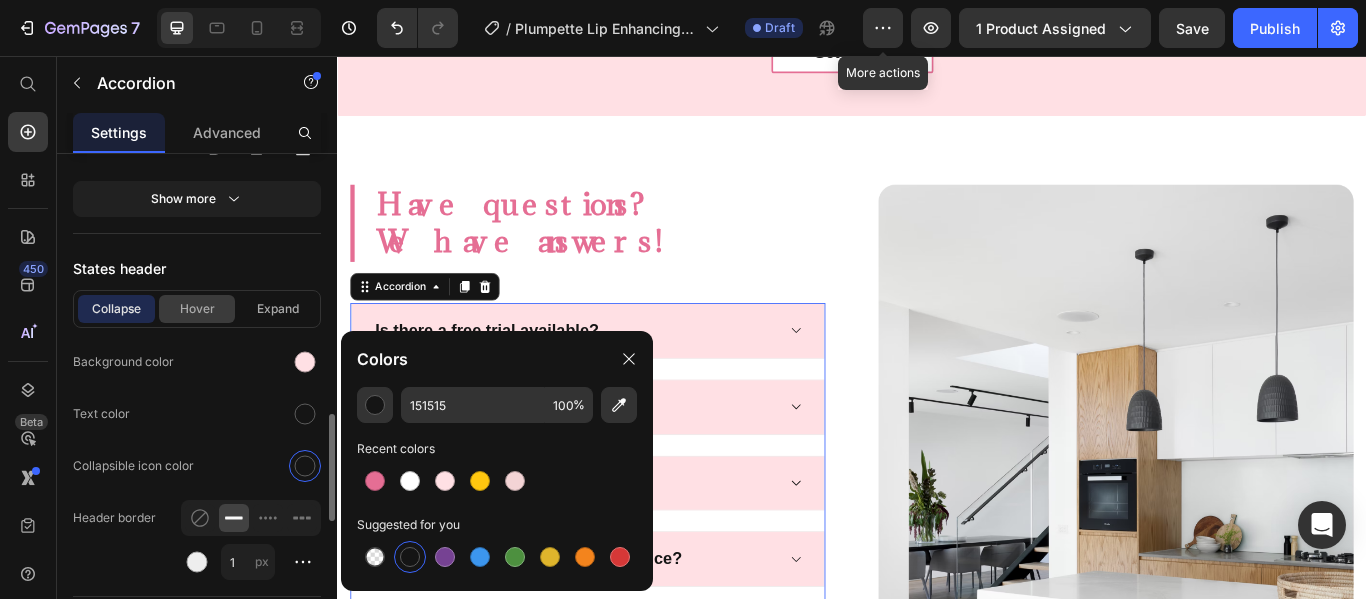 click on "Hover" at bounding box center [197, 309] 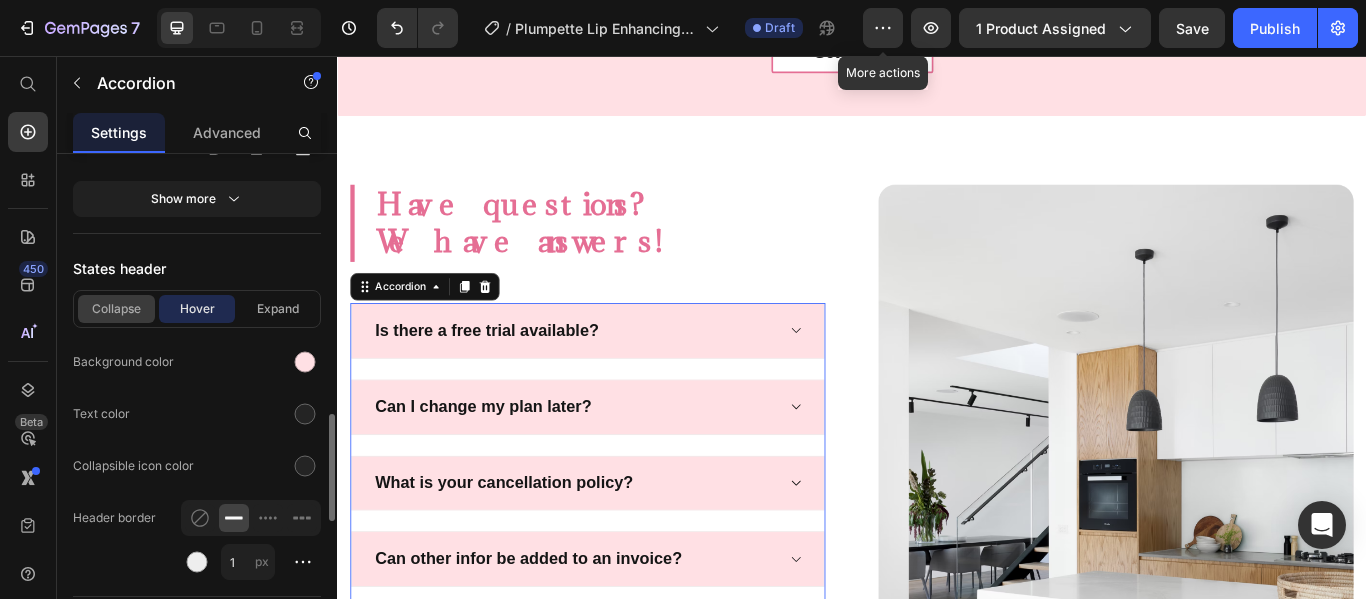 click on "Collapse" at bounding box center [116, 309] 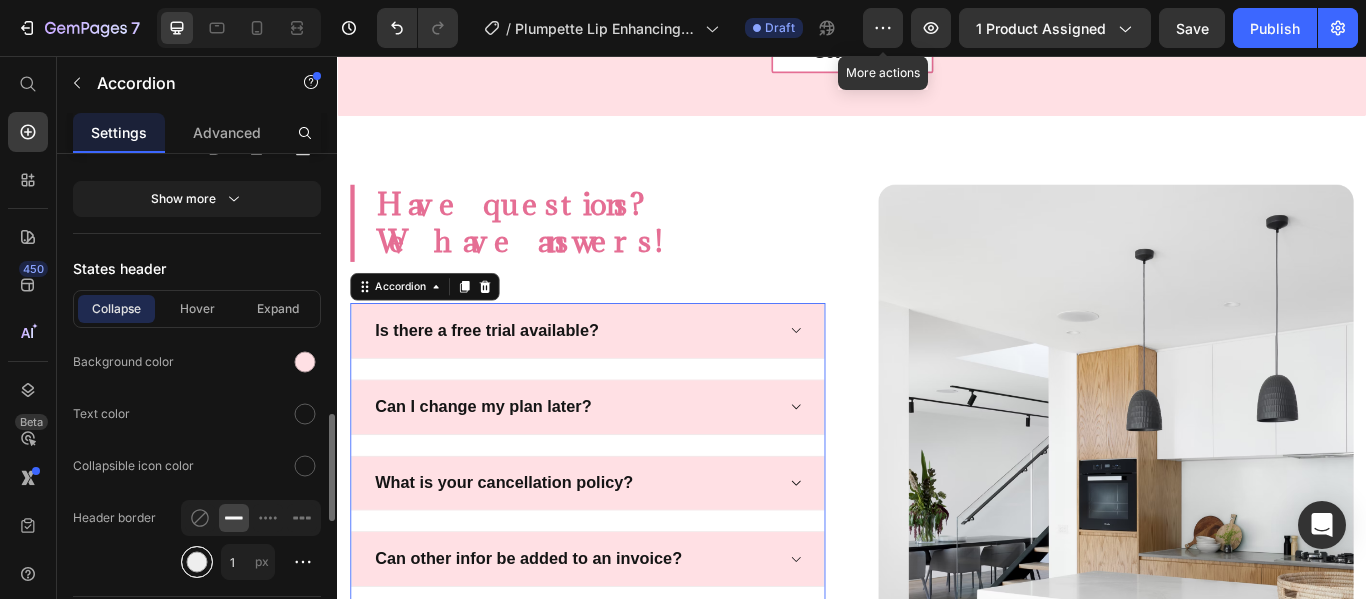 click at bounding box center (197, 562) 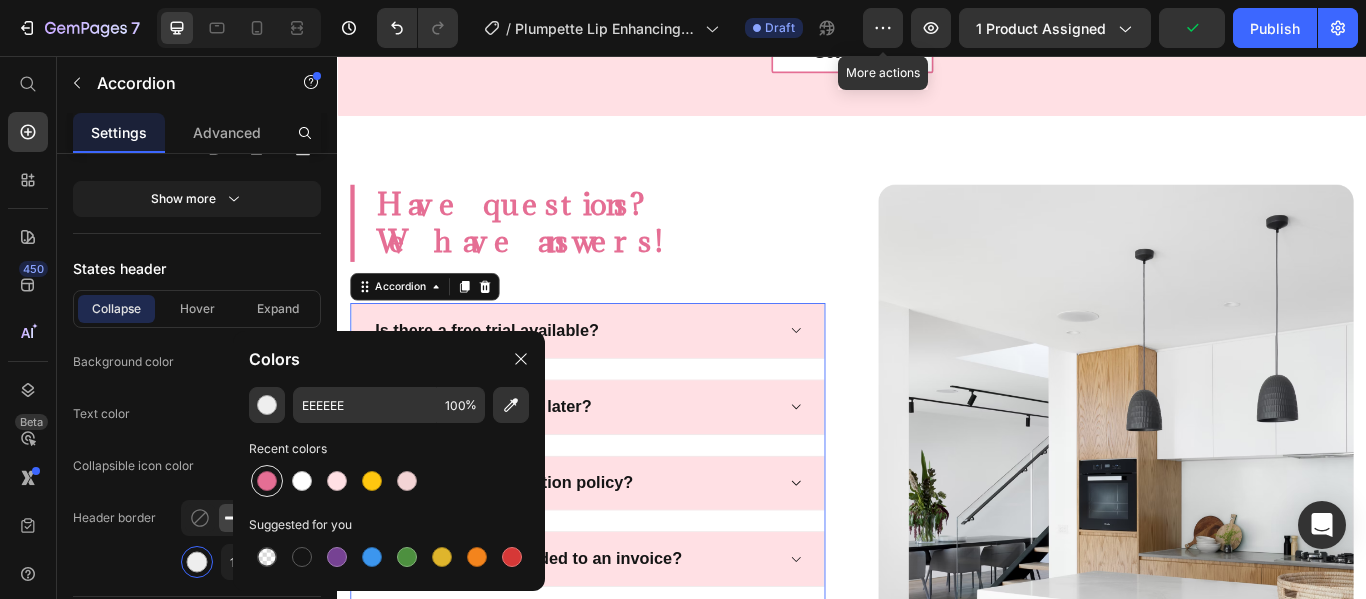 click at bounding box center (267, 481) 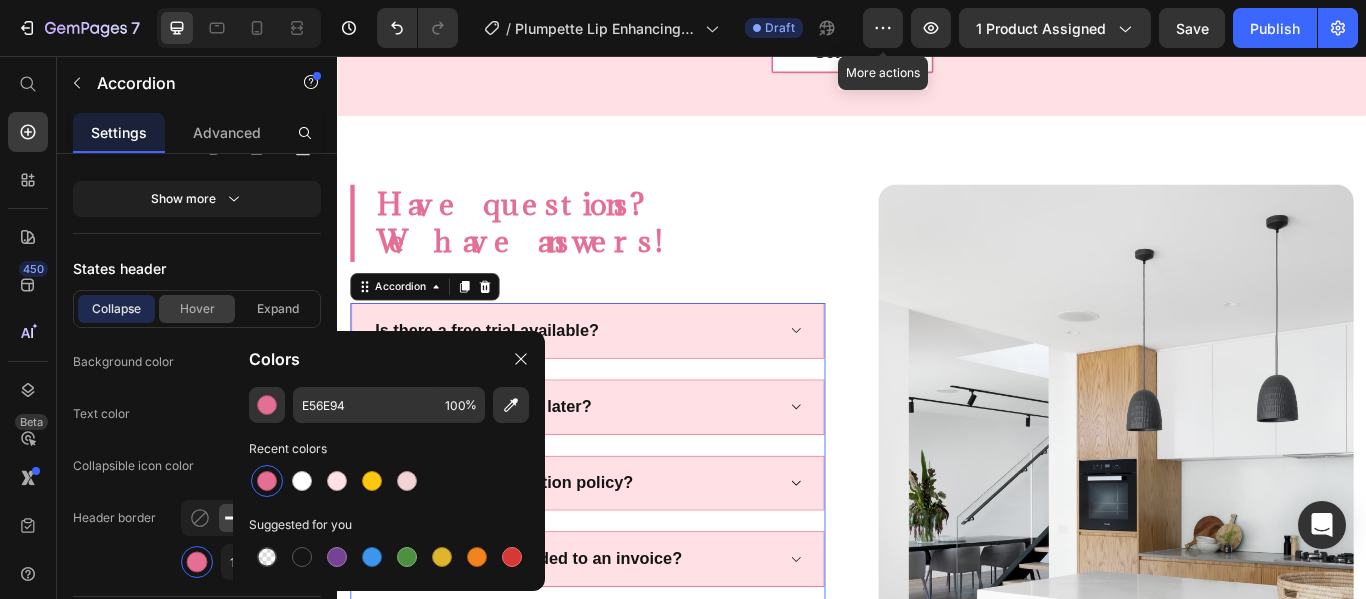 click on "Hover" at bounding box center [197, 309] 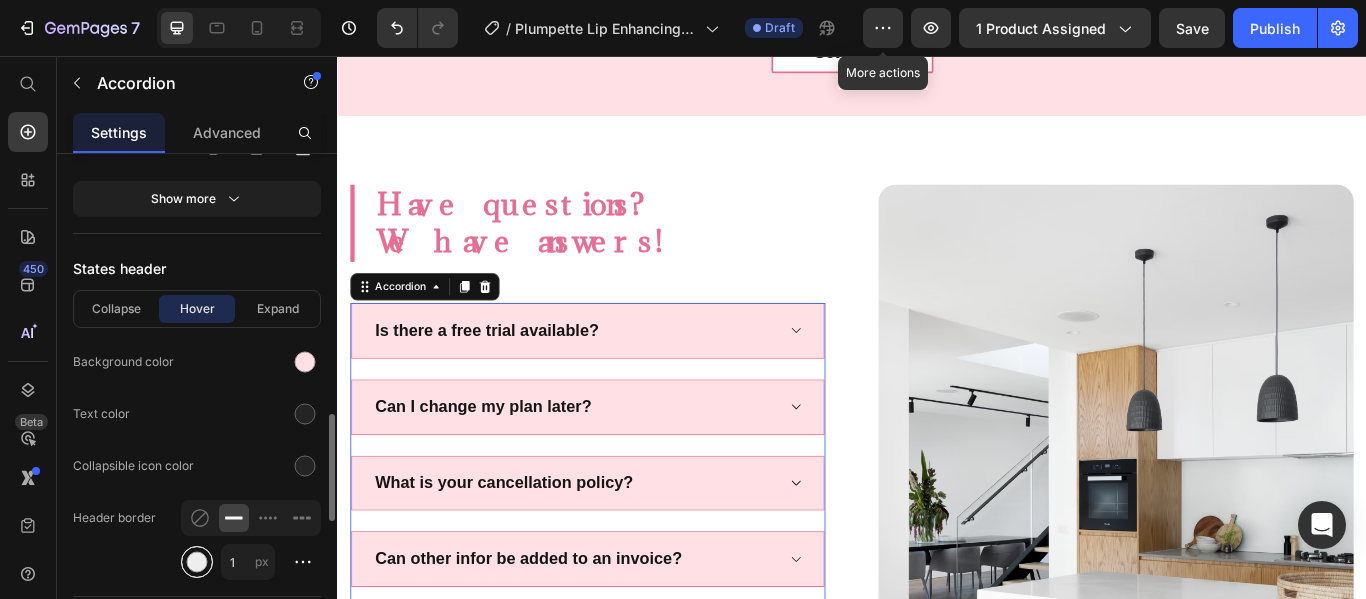 click at bounding box center (197, 562) 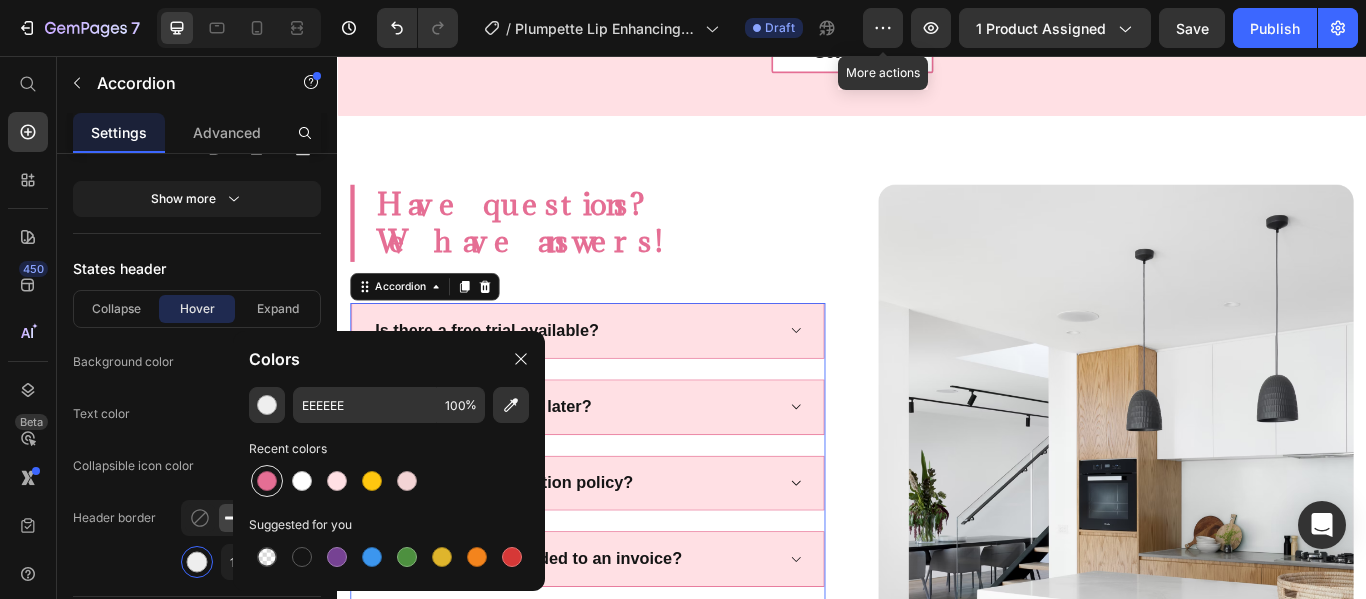 click at bounding box center [267, 481] 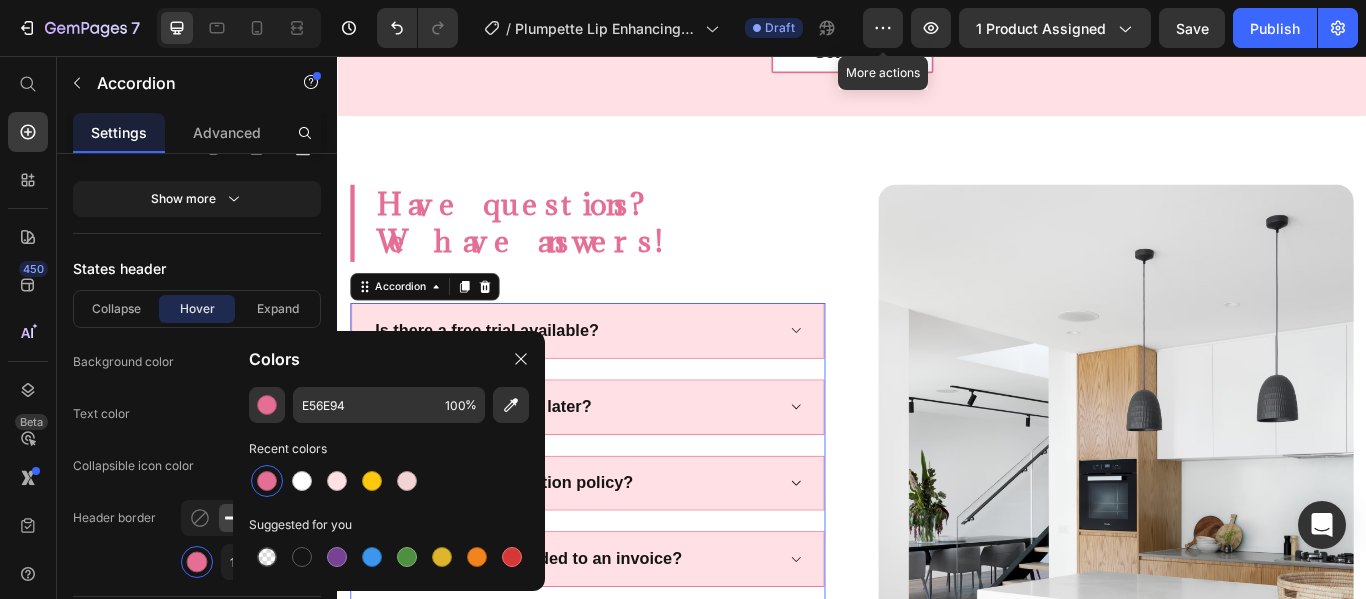 click on "Text color" 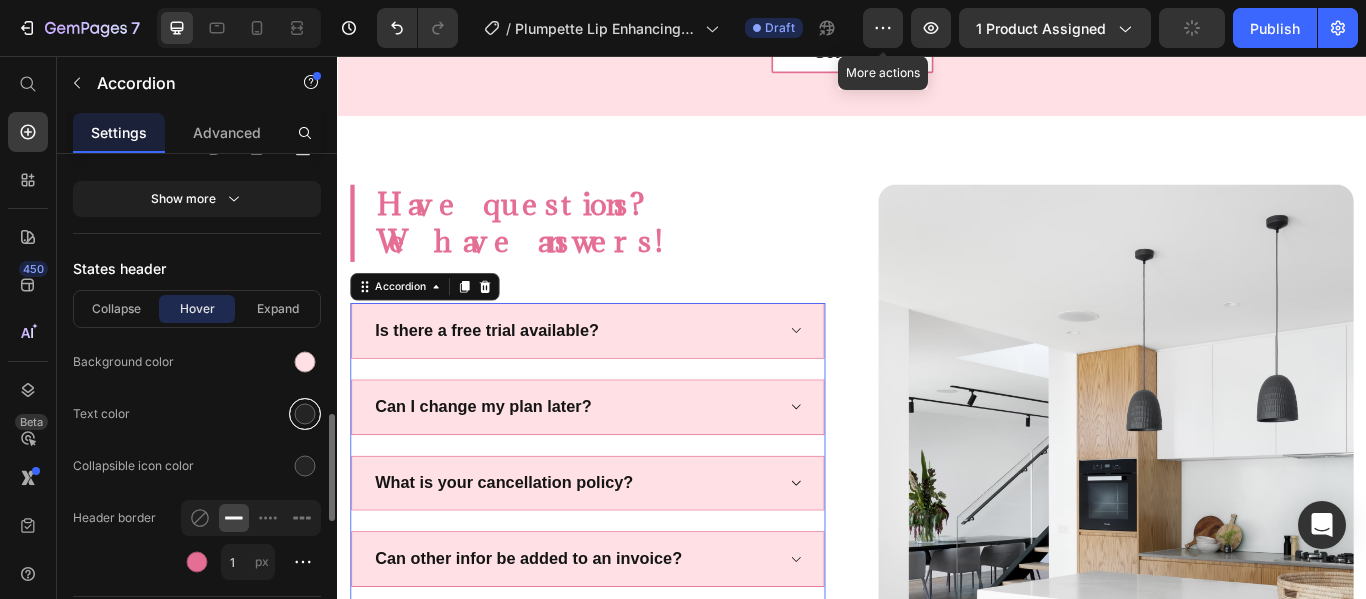 click at bounding box center (305, 414) 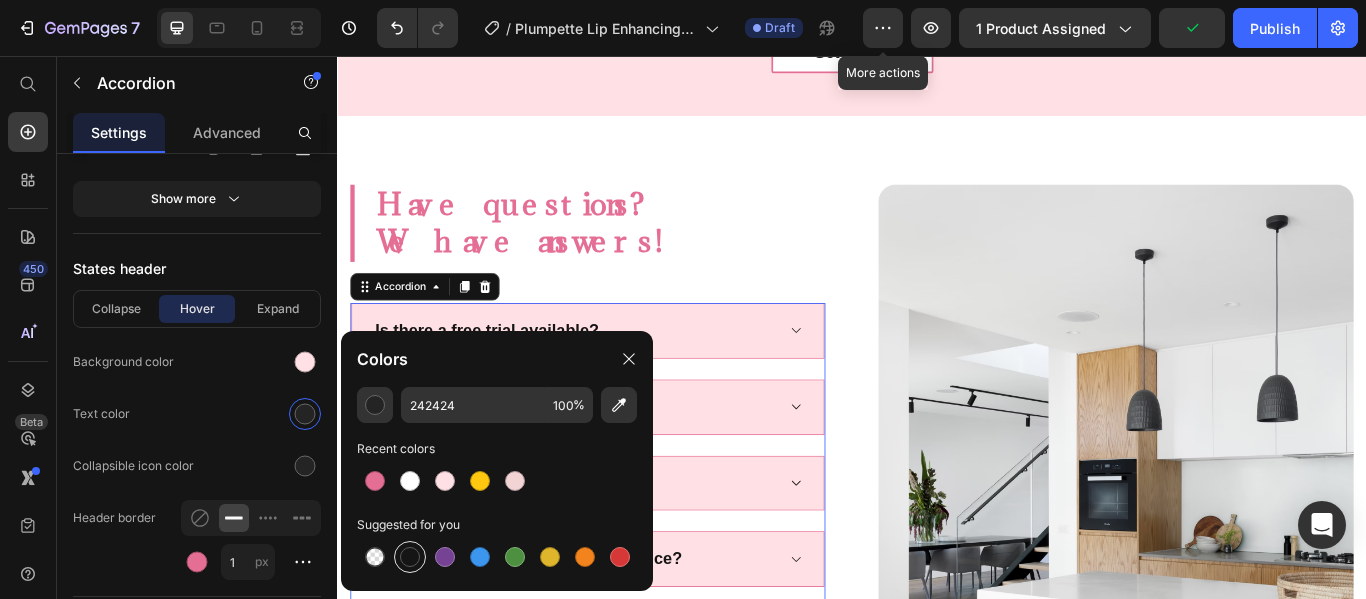 click at bounding box center (410, 557) 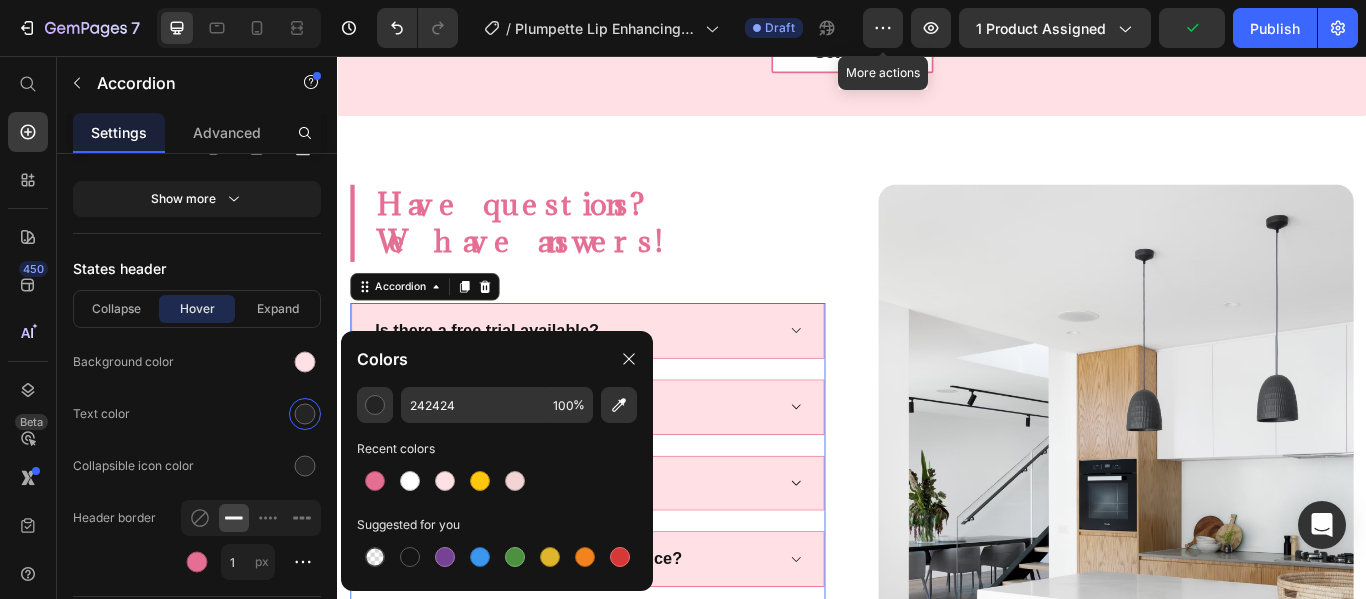 type on "151515" 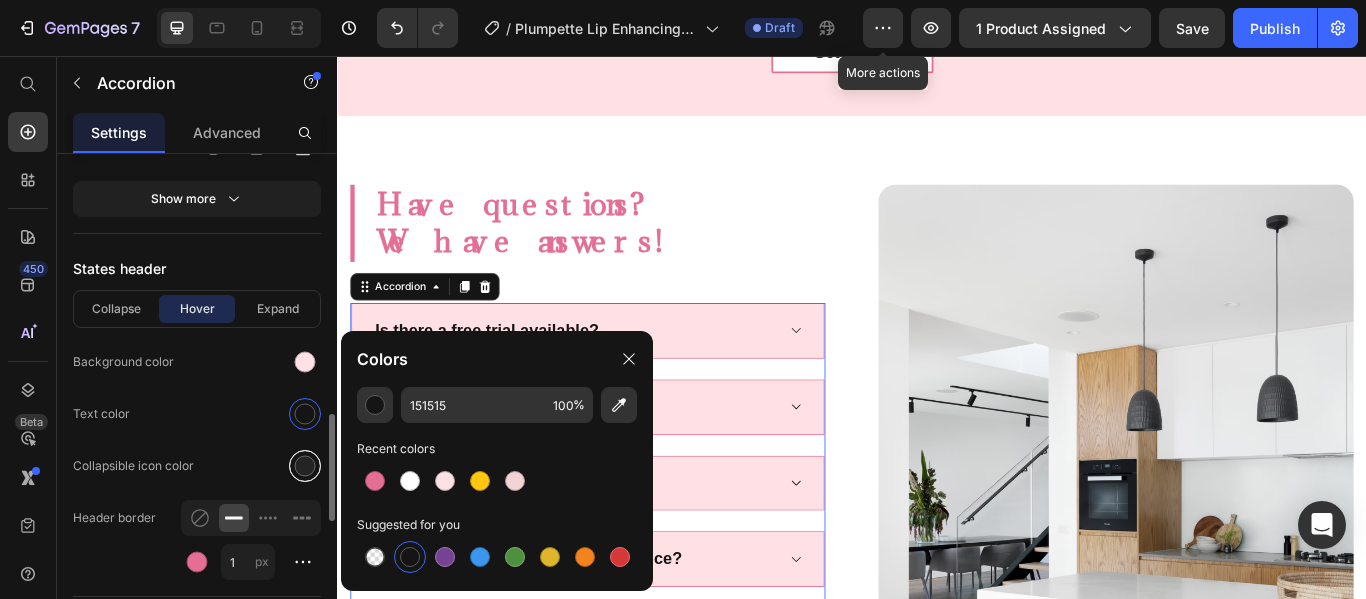 click at bounding box center [305, 466] 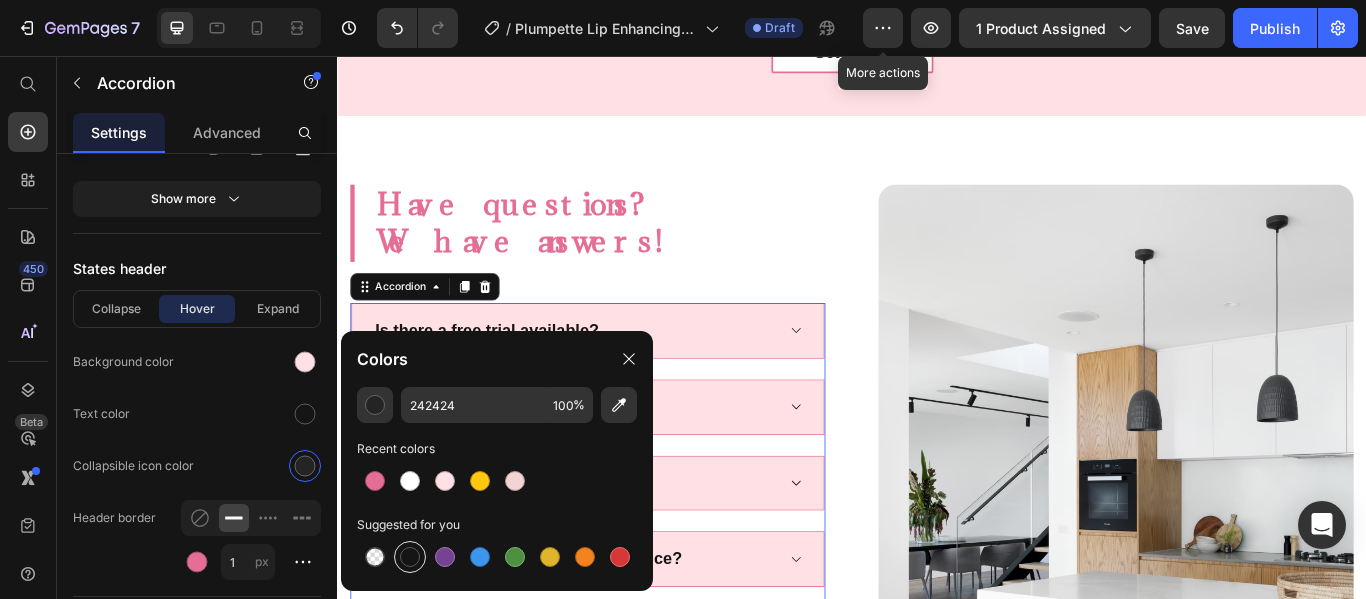 drag, startPoint x: 412, startPoint y: 561, endPoint x: 1, endPoint y: 373, distance: 451.95685 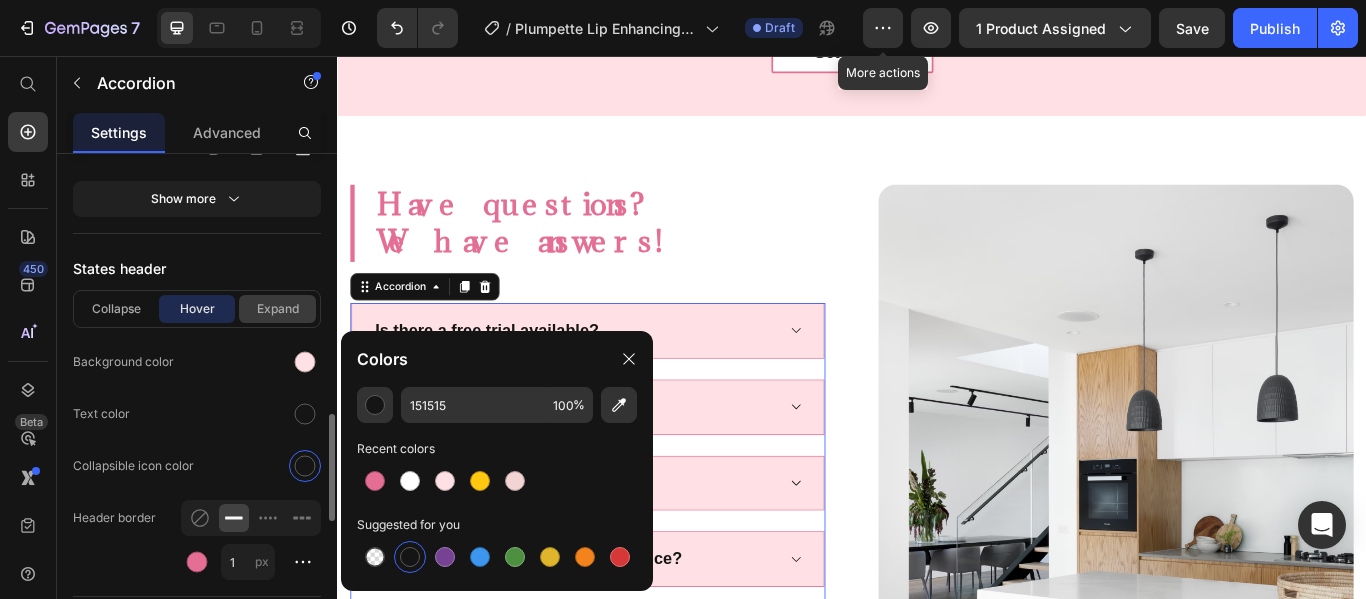 click on "Expand" at bounding box center (277, 309) 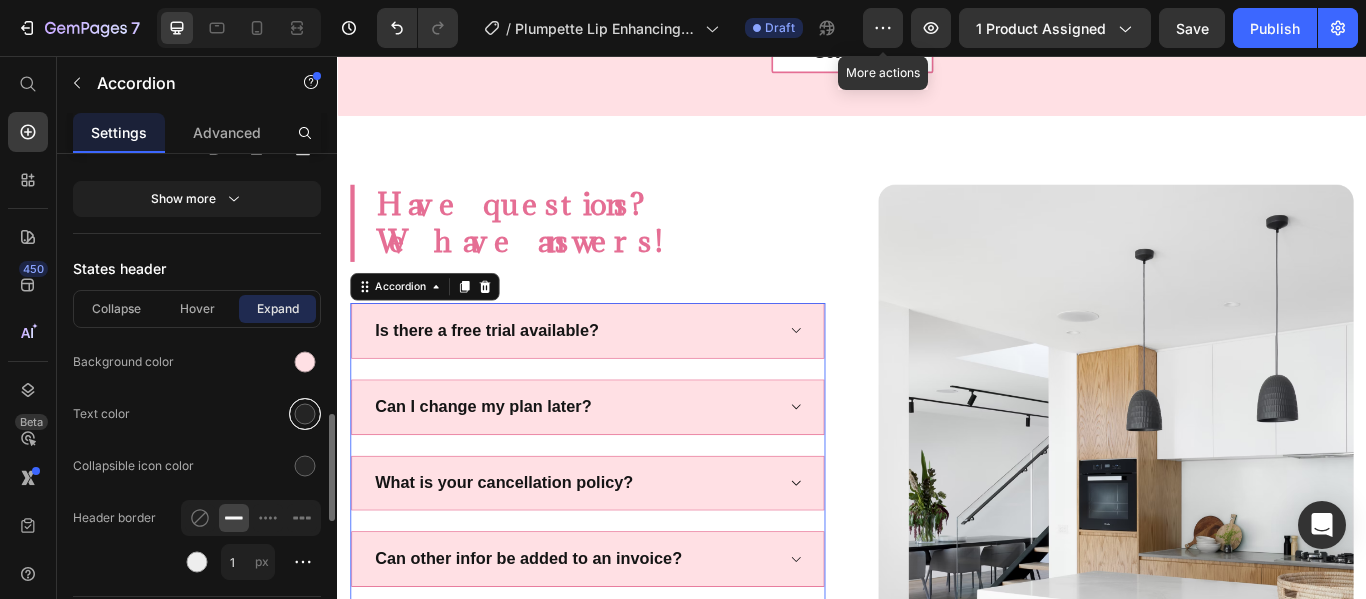 click at bounding box center (305, 414) 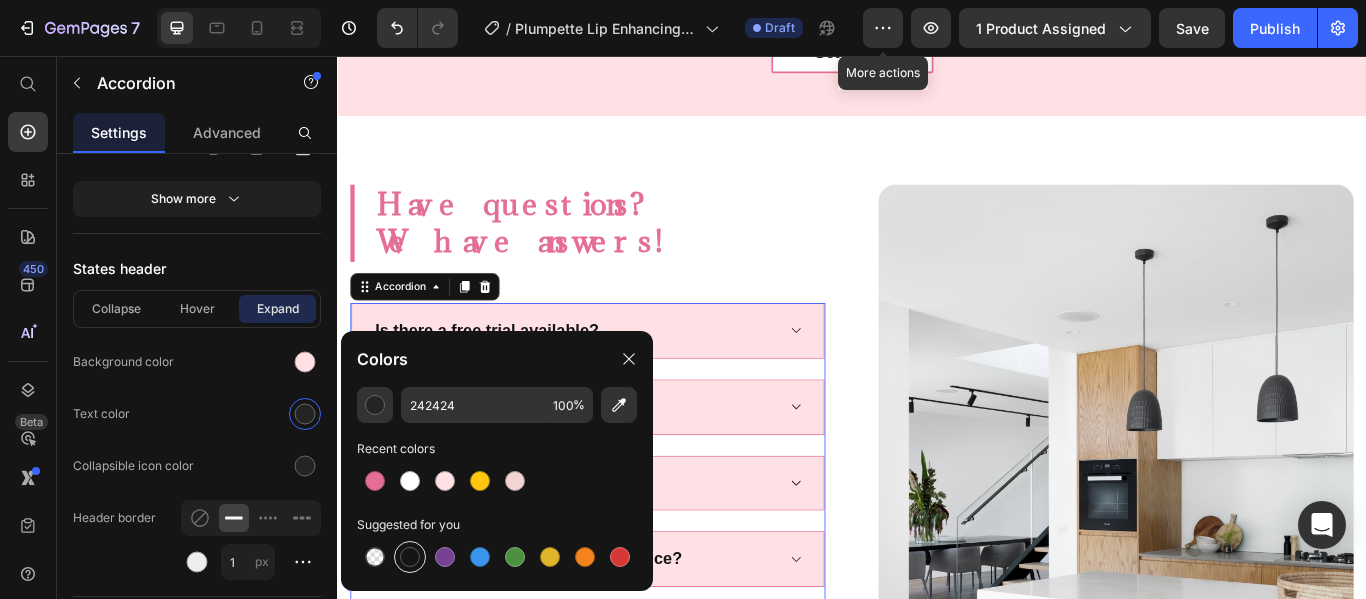 click at bounding box center (410, 557) 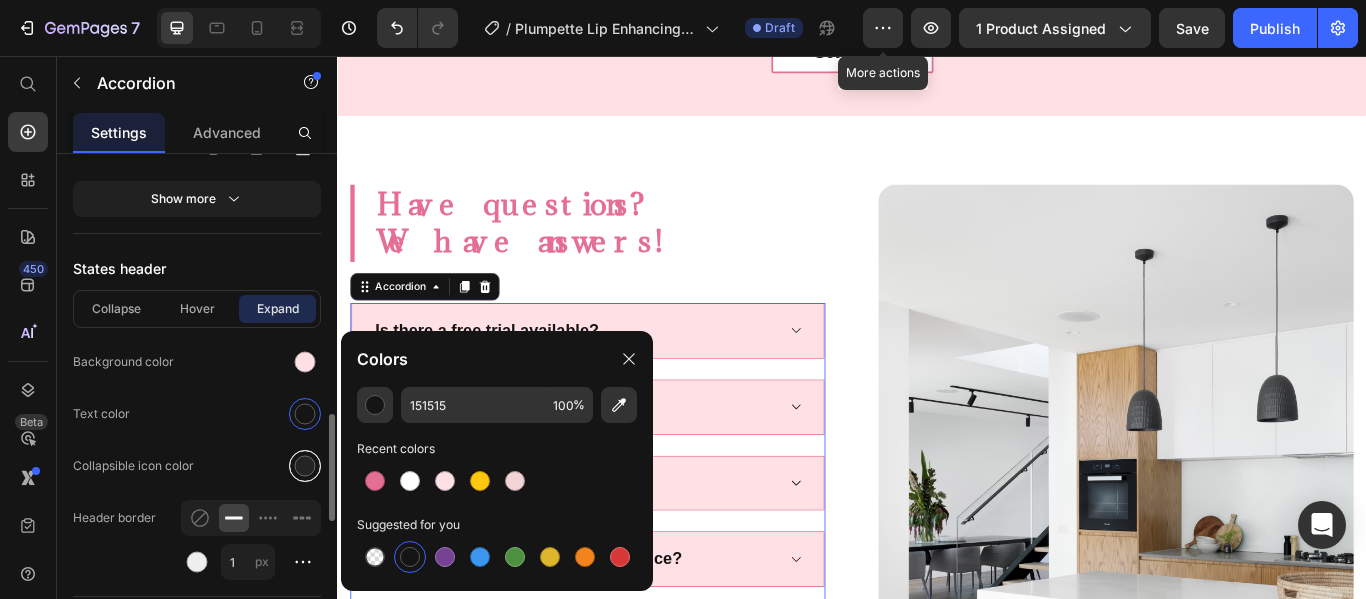 click at bounding box center [305, 466] 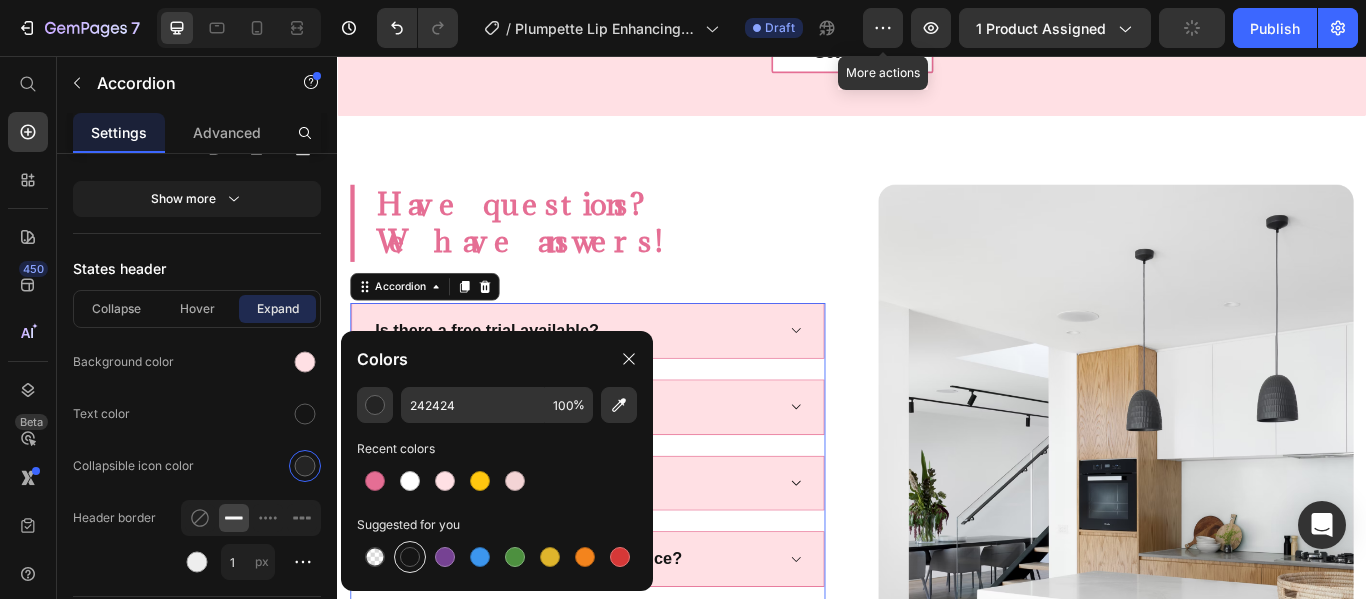 click at bounding box center (410, 557) 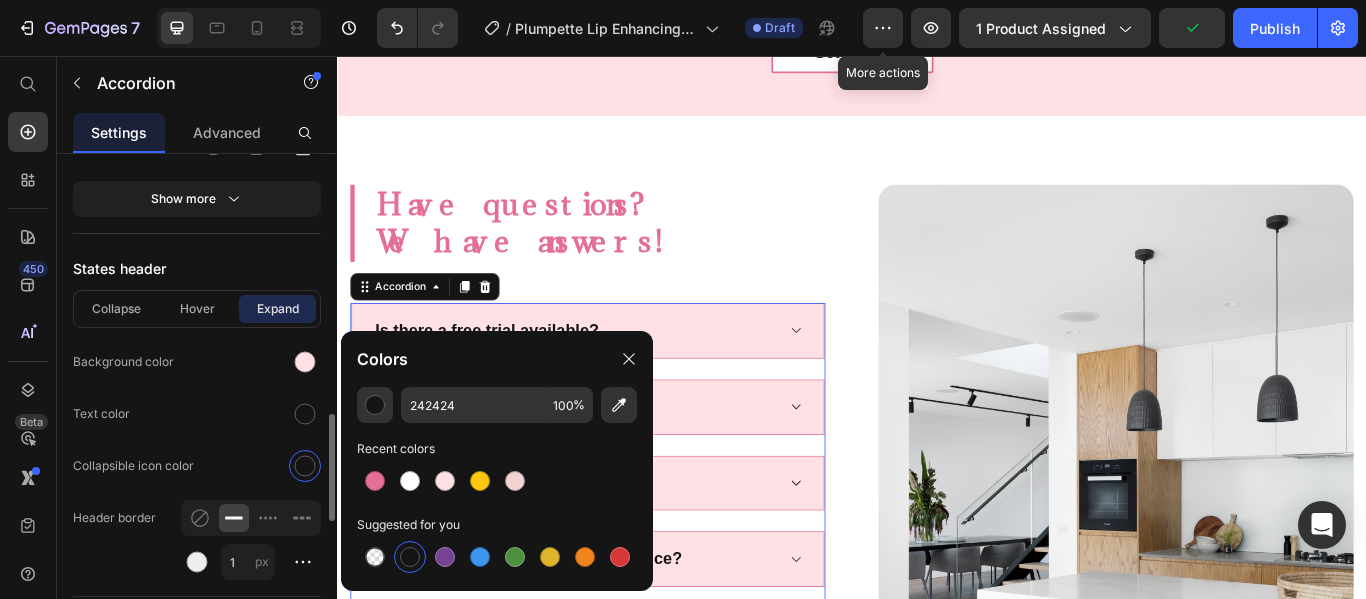 type on "151515" 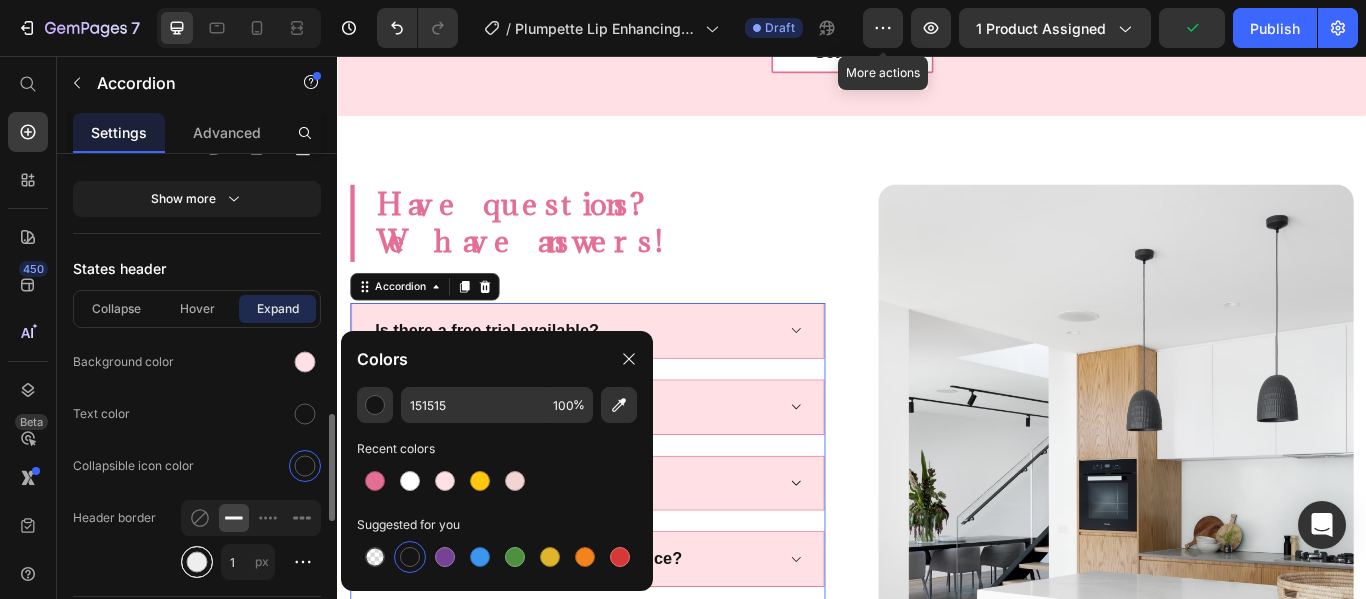 click at bounding box center [197, 562] 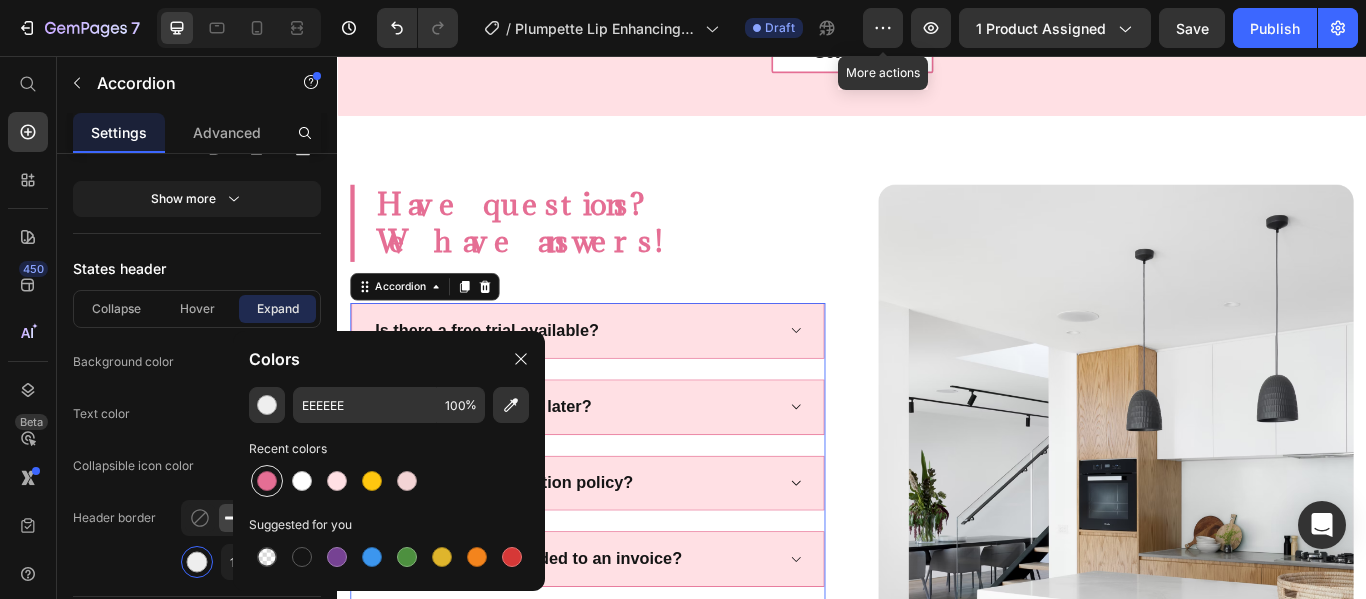 click at bounding box center [267, 481] 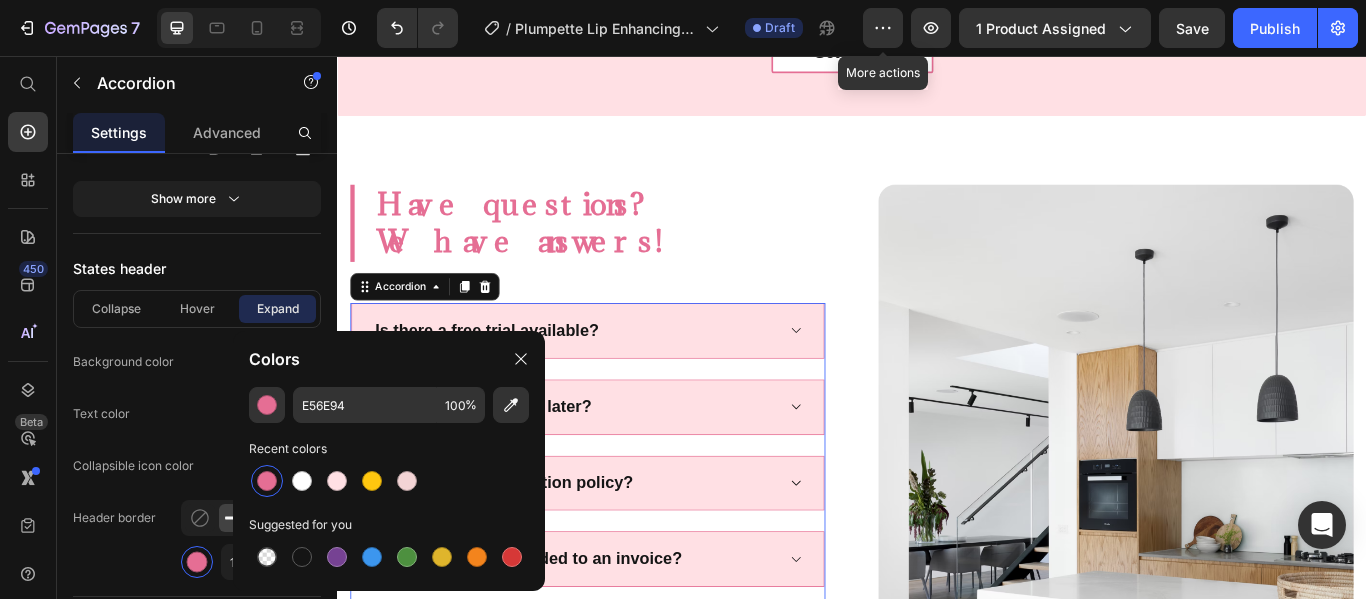 click on "Collapsible icon color" at bounding box center [133, 466] 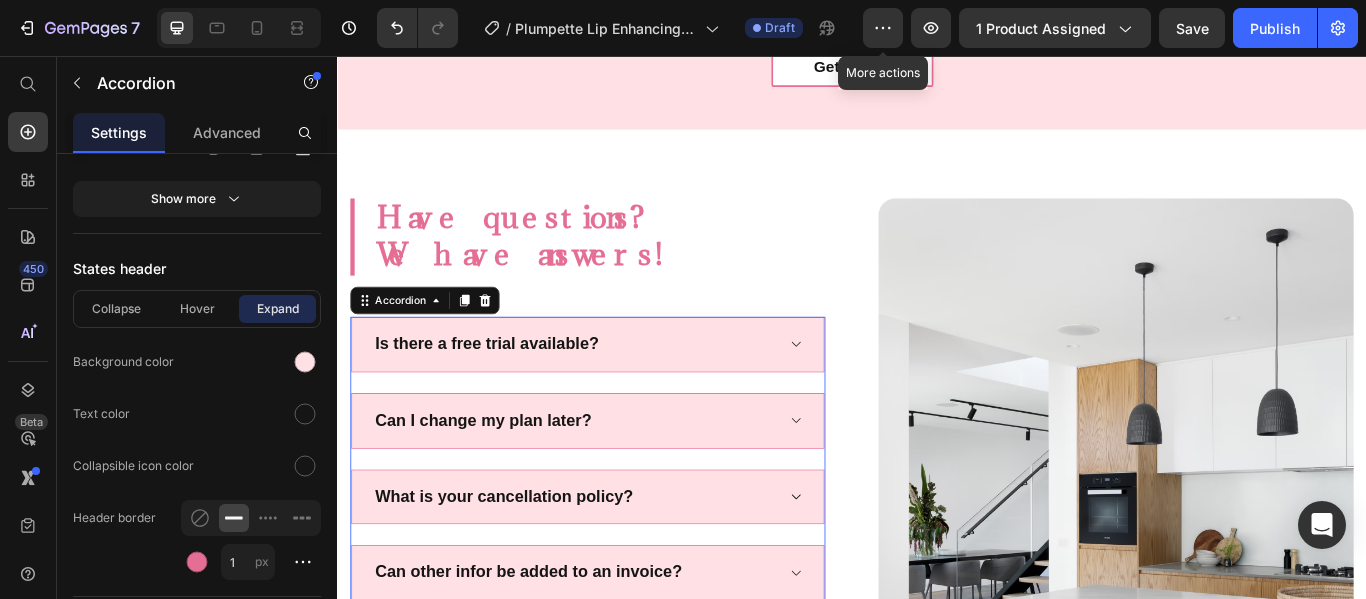 scroll, scrollTop: 2855, scrollLeft: 0, axis: vertical 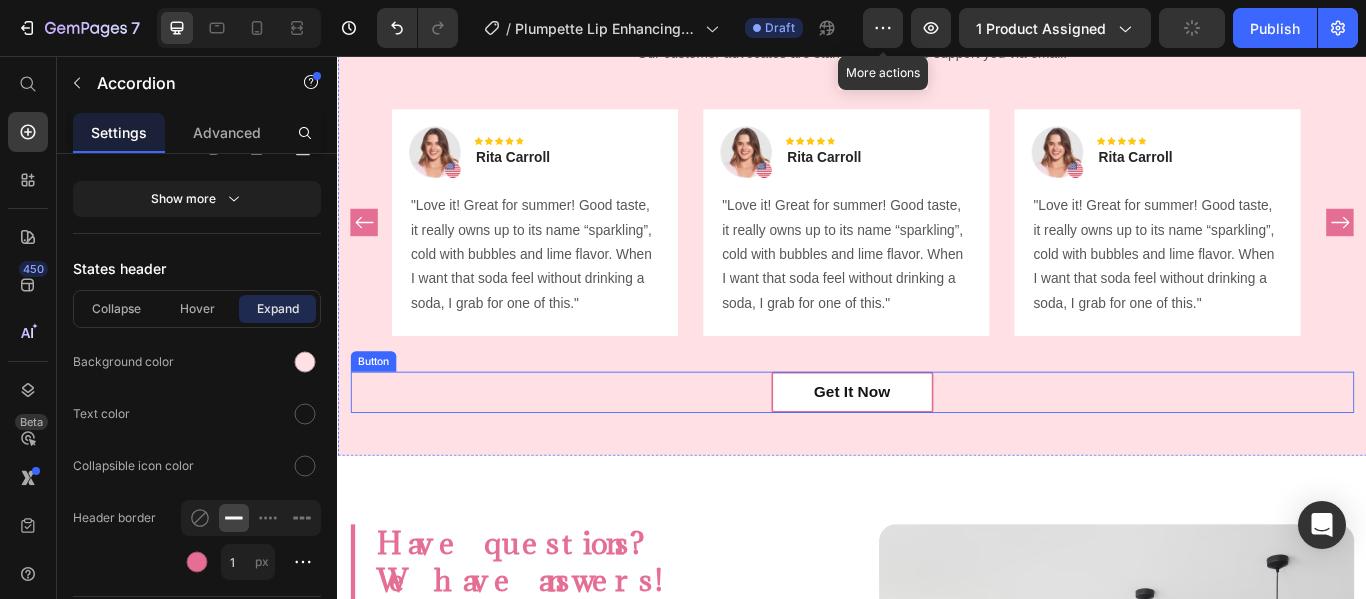 click on "Get It Now Button" at bounding box center [937, 448] 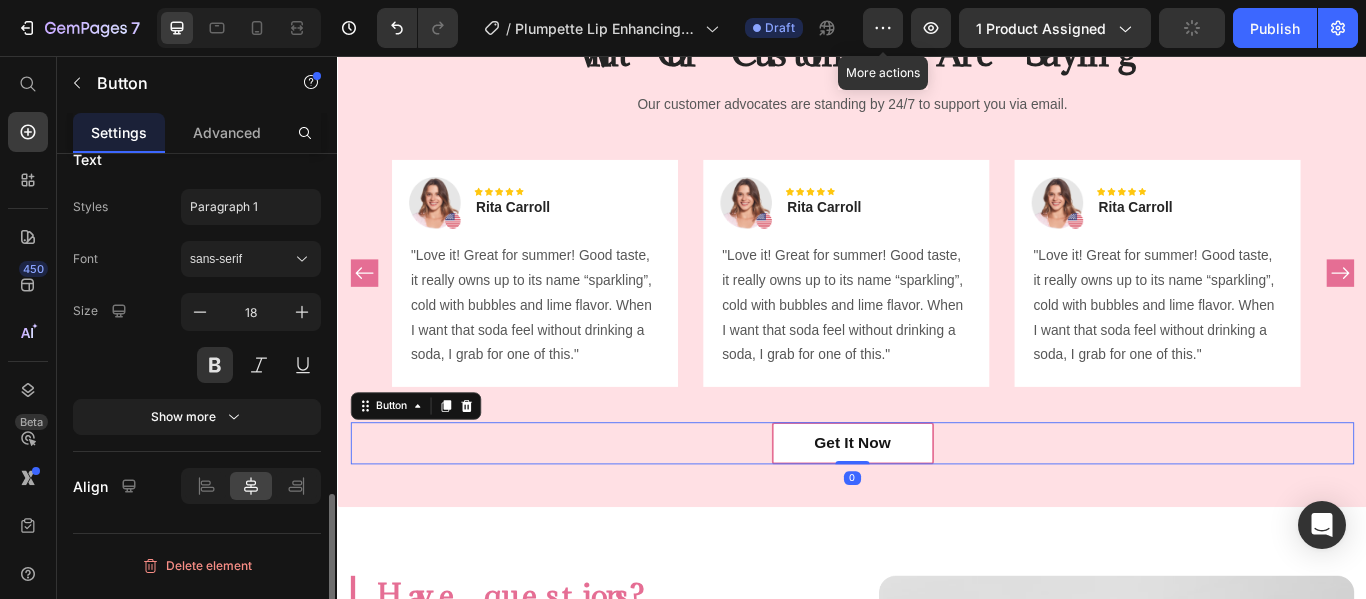 scroll, scrollTop: 2355, scrollLeft: 0, axis: vertical 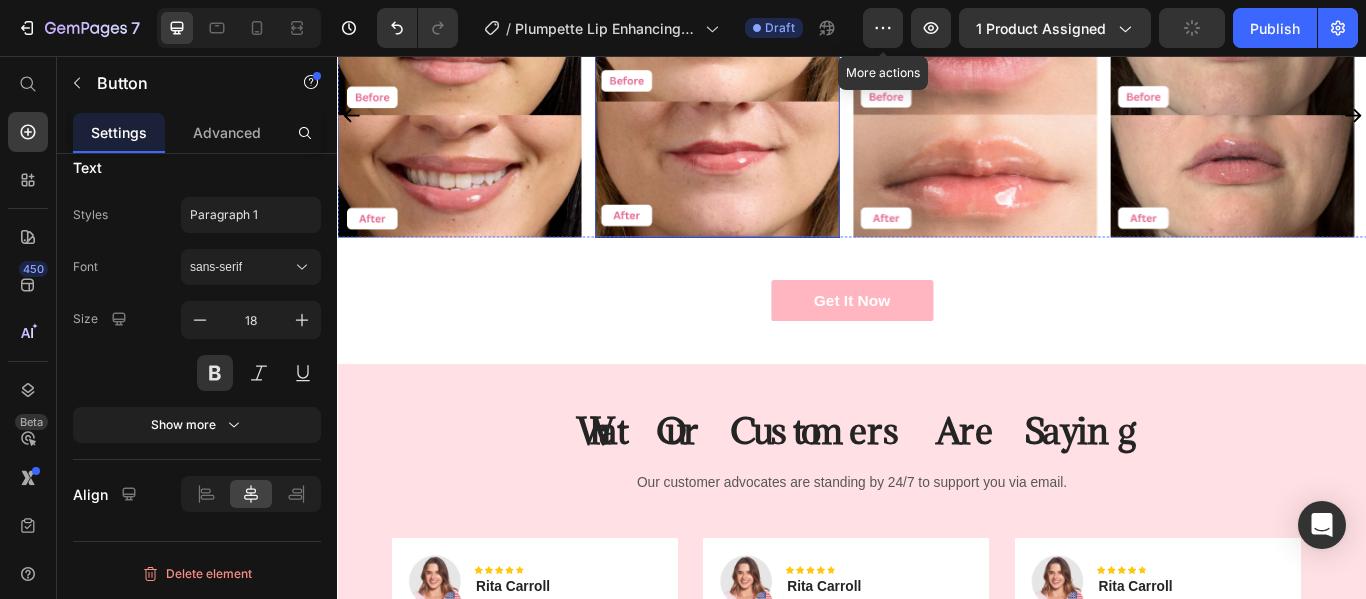 click on "Get It Now" at bounding box center [937, 341] 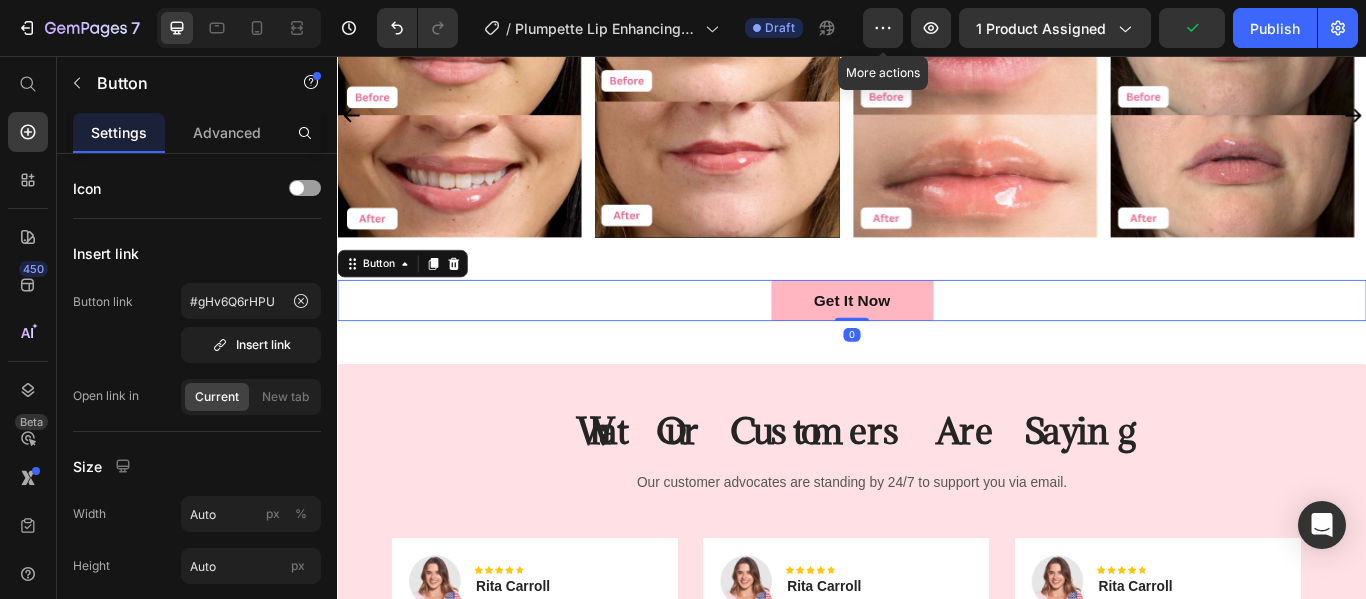 scroll, scrollTop: 2209, scrollLeft: 0, axis: vertical 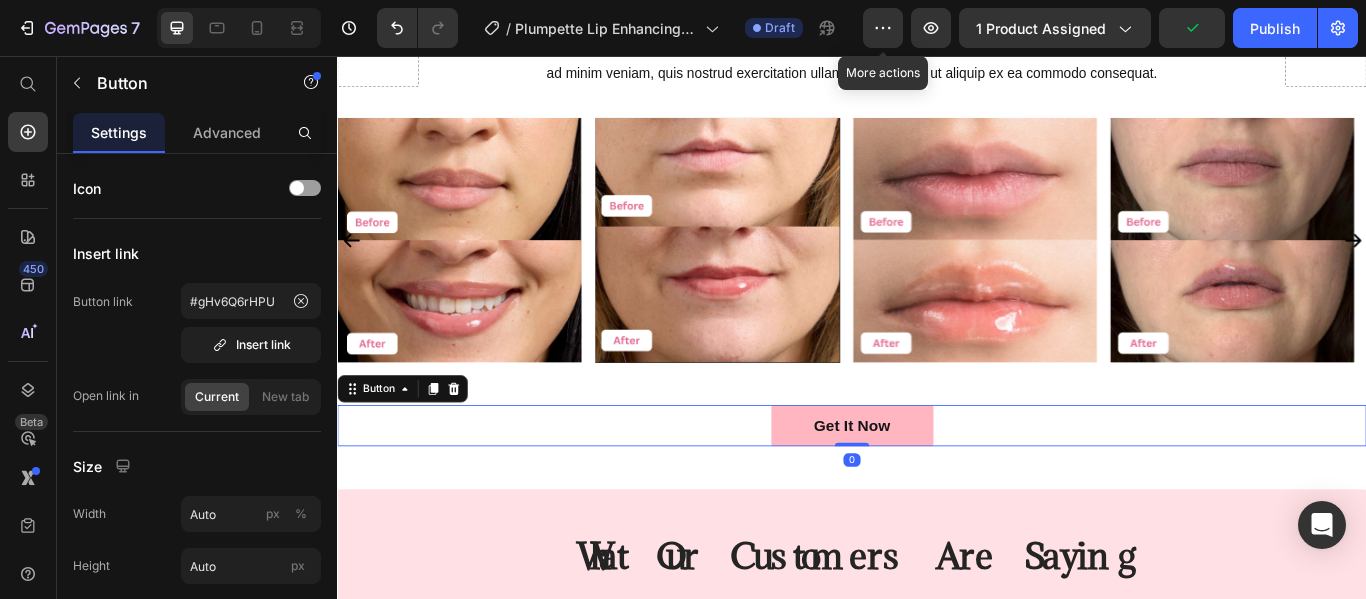 click on "Get It Now Button   0" at bounding box center [937, 487] 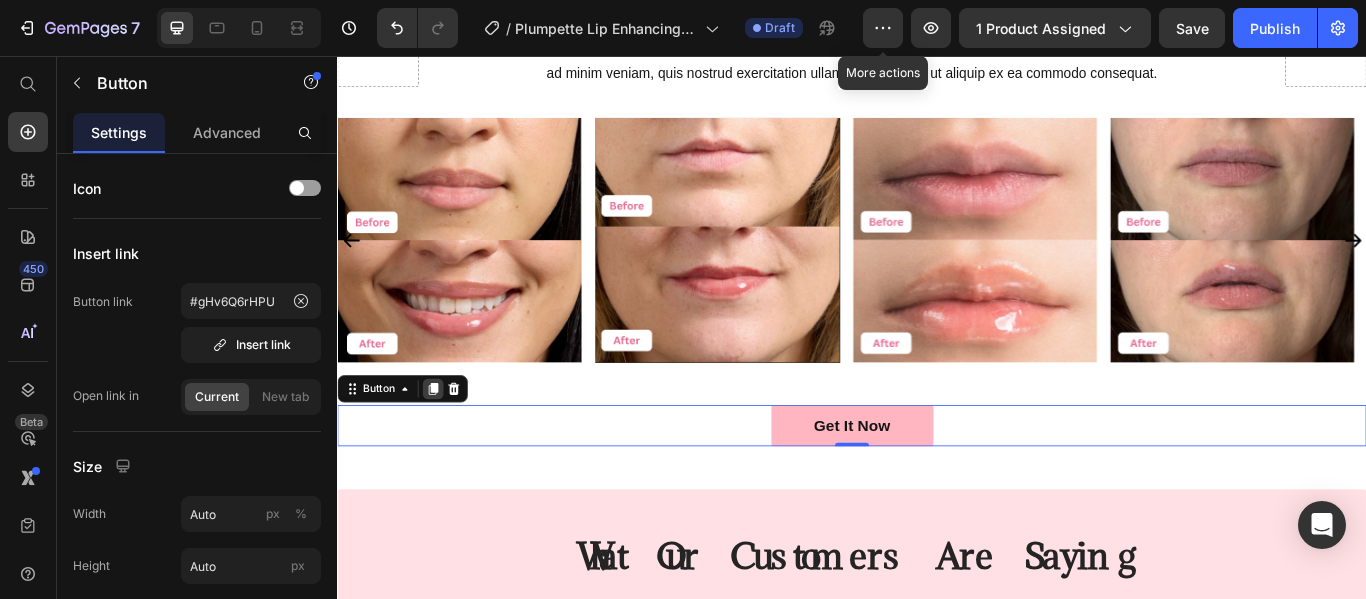 click 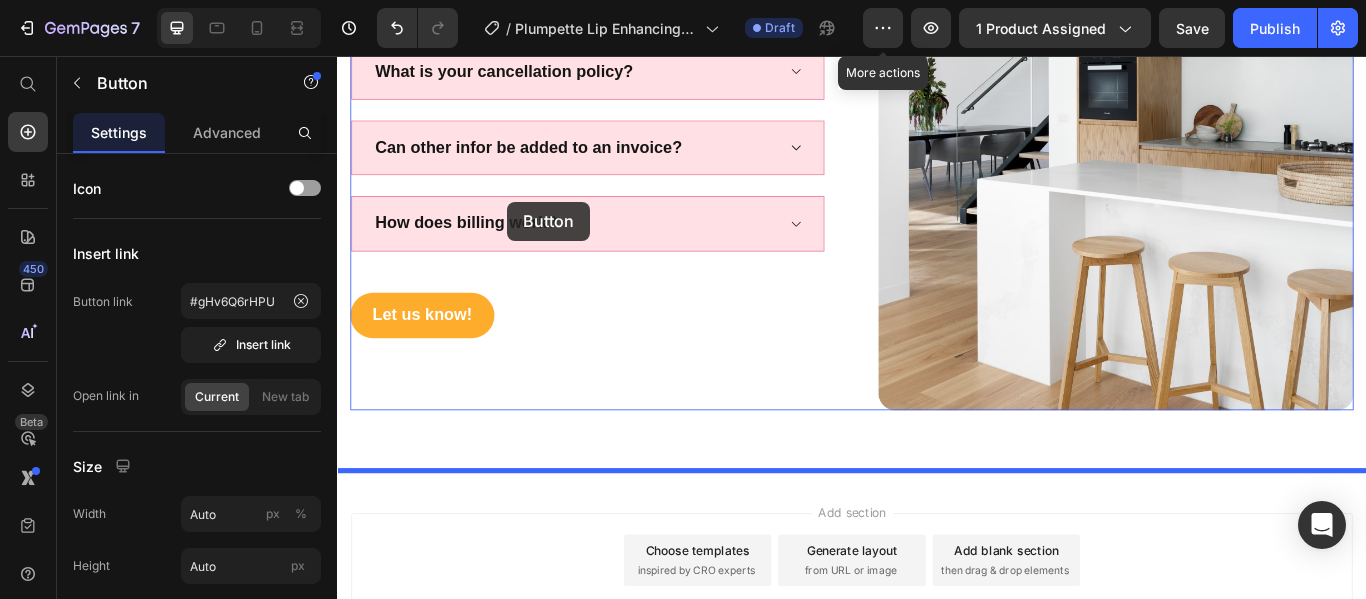 scroll, scrollTop: 3917, scrollLeft: 0, axis: vertical 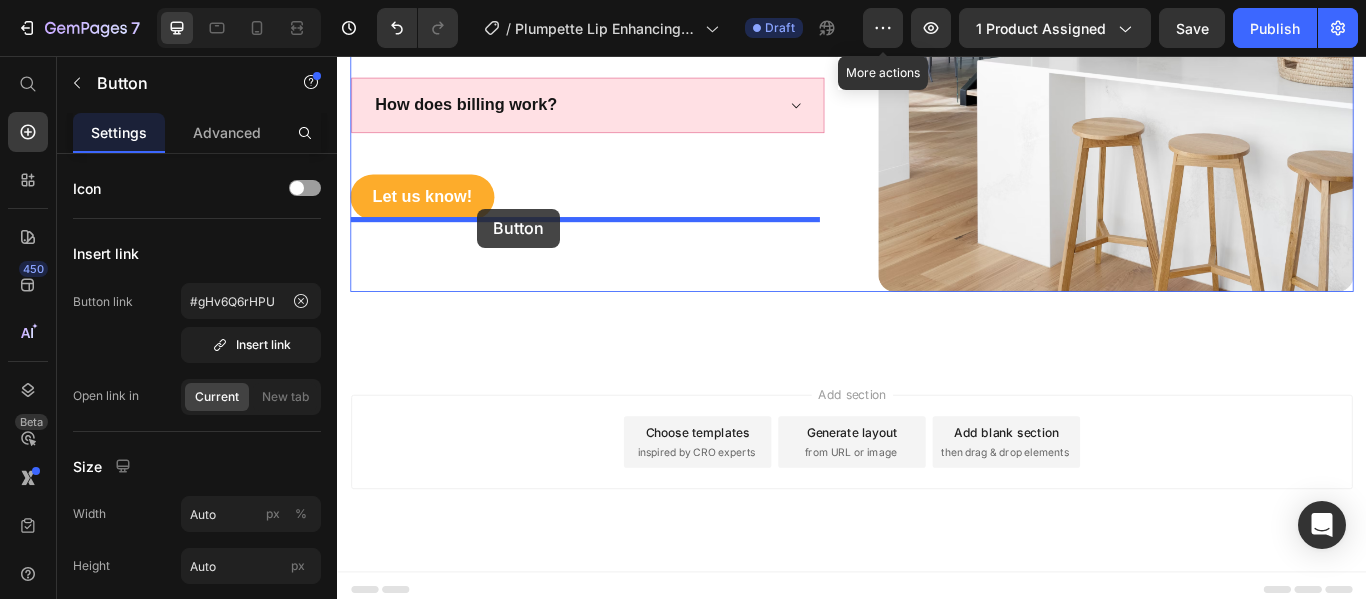 drag, startPoint x: 357, startPoint y: 495, endPoint x: 500, endPoint y: 234, distance: 297.60712 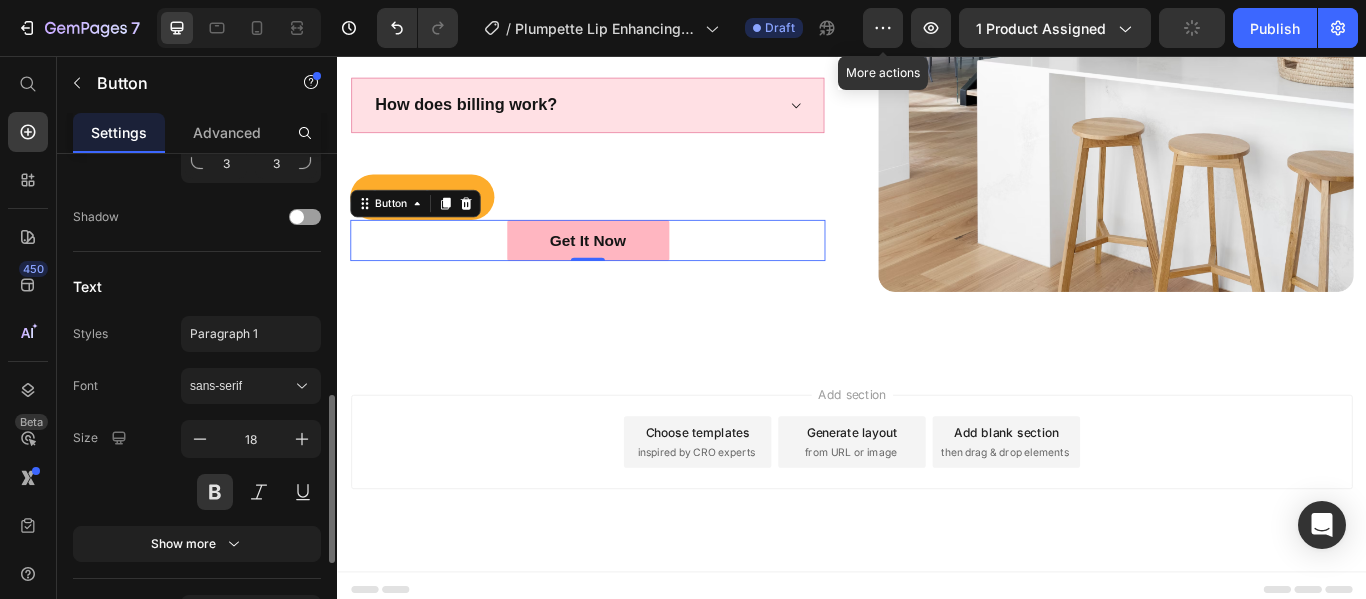 scroll, scrollTop: 995, scrollLeft: 0, axis: vertical 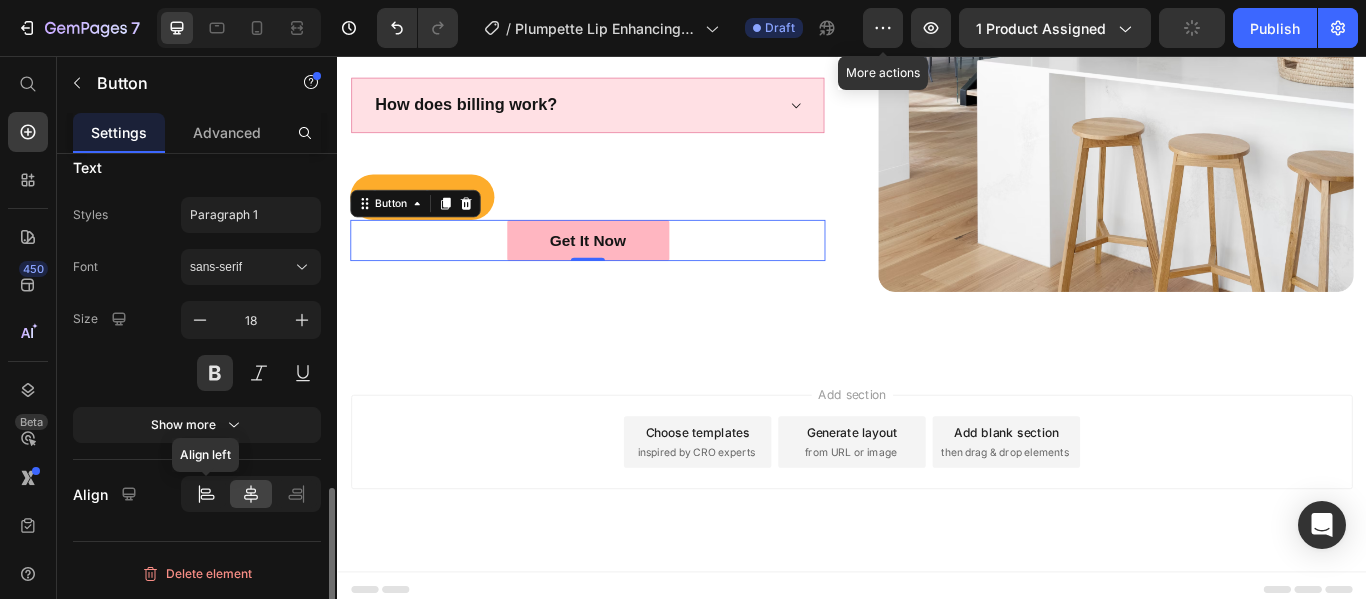 click 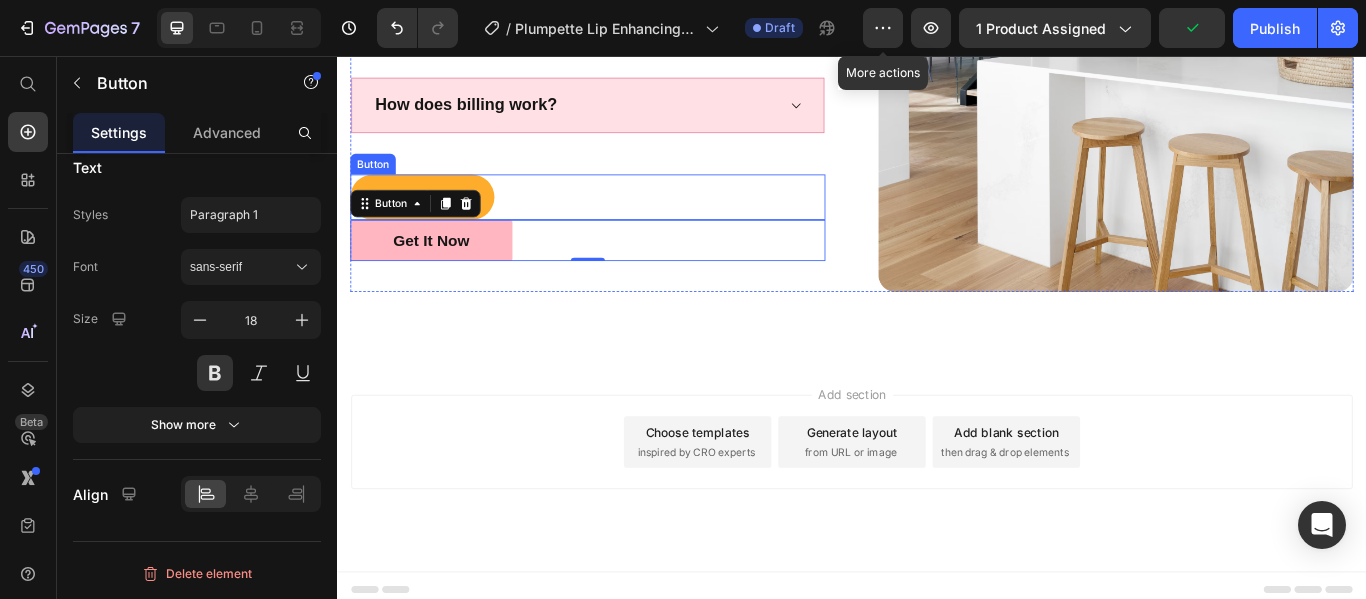 click on "Let us know! Button" at bounding box center [629, 220] 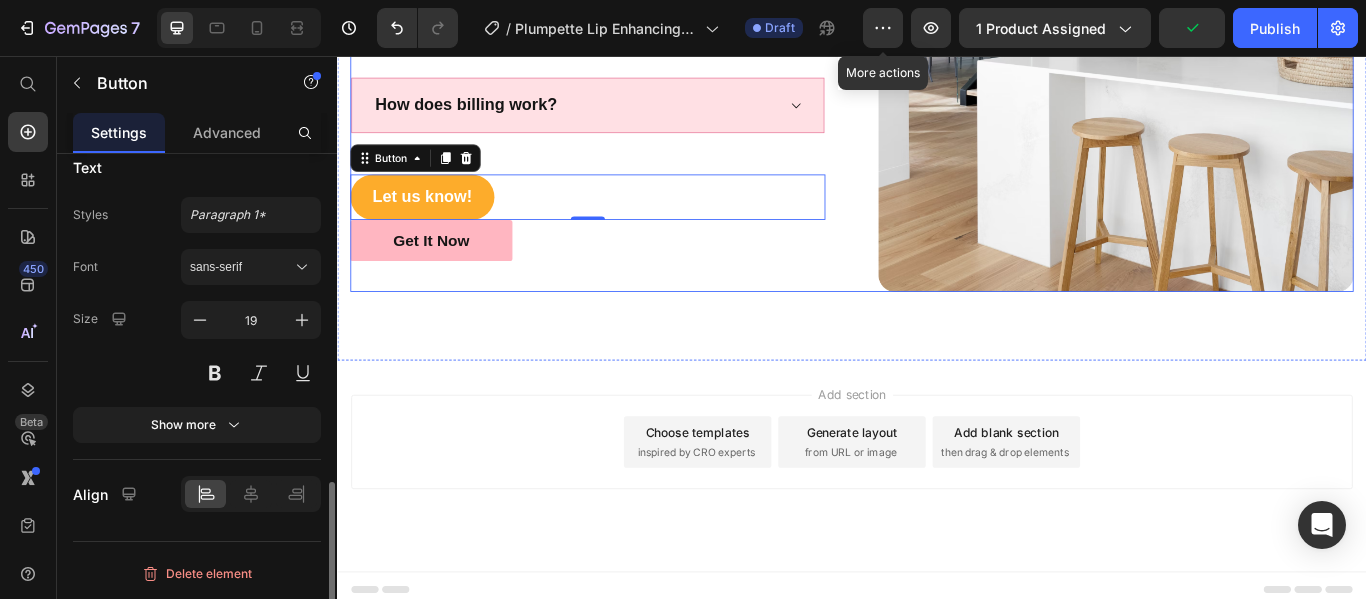 scroll, scrollTop: 943, scrollLeft: 0, axis: vertical 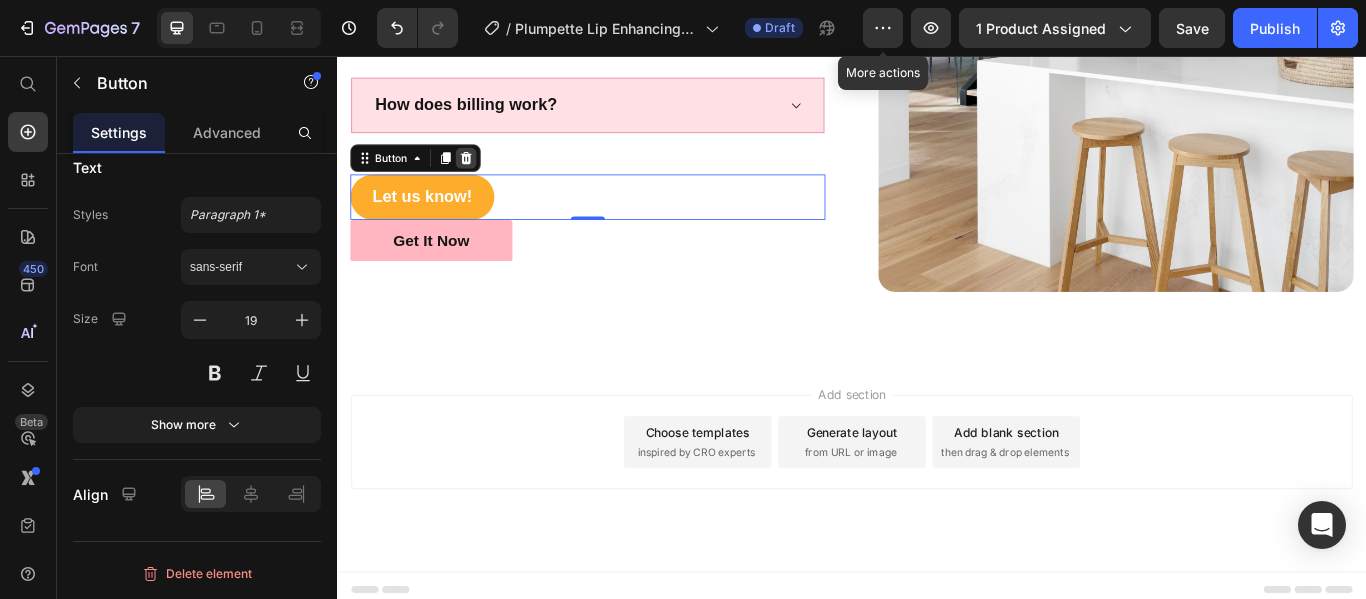 click at bounding box center (487, 175) 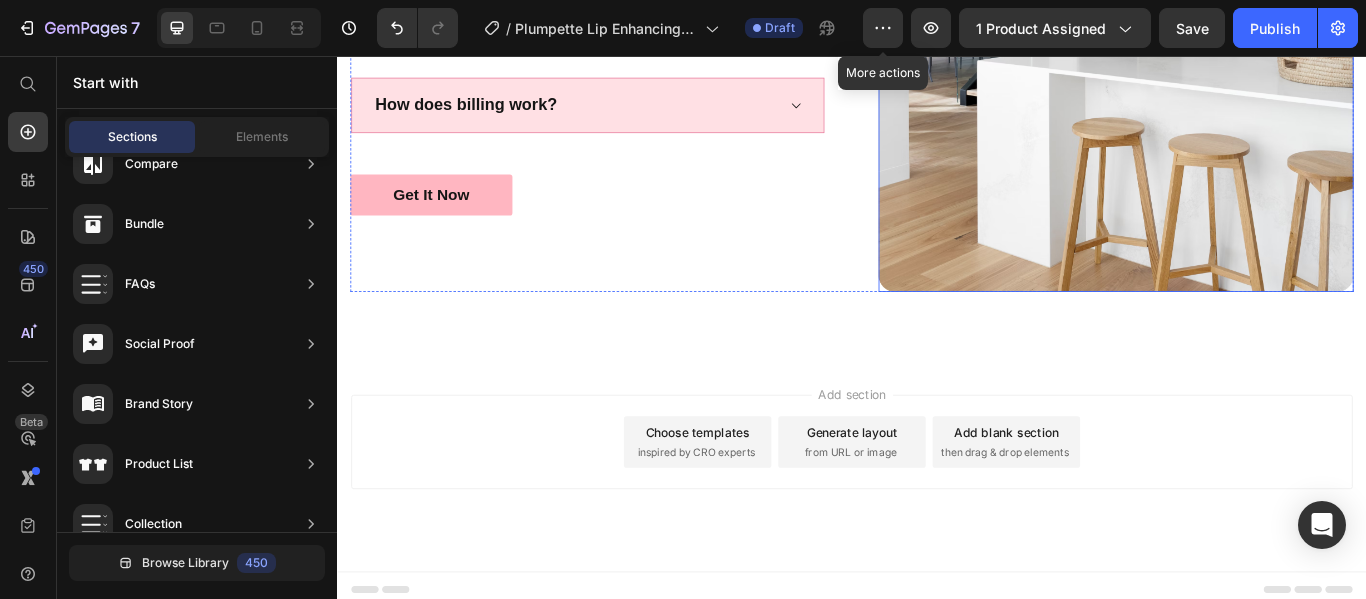 click at bounding box center (1245, -40) 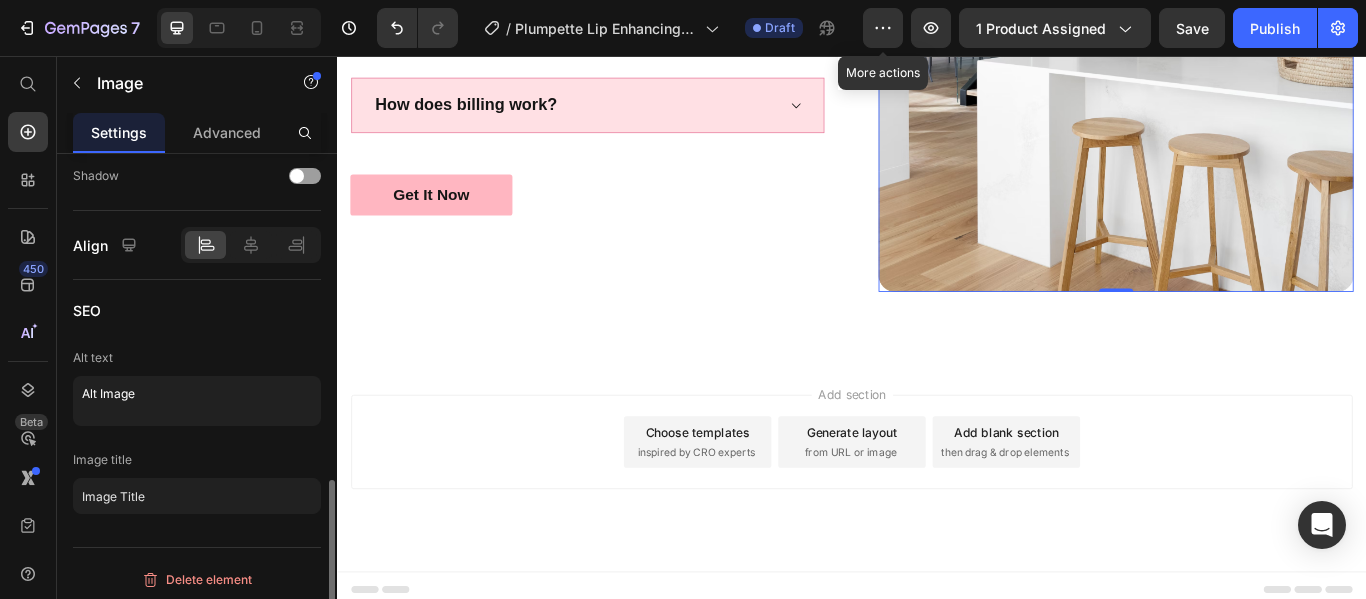 scroll, scrollTop: 0, scrollLeft: 0, axis: both 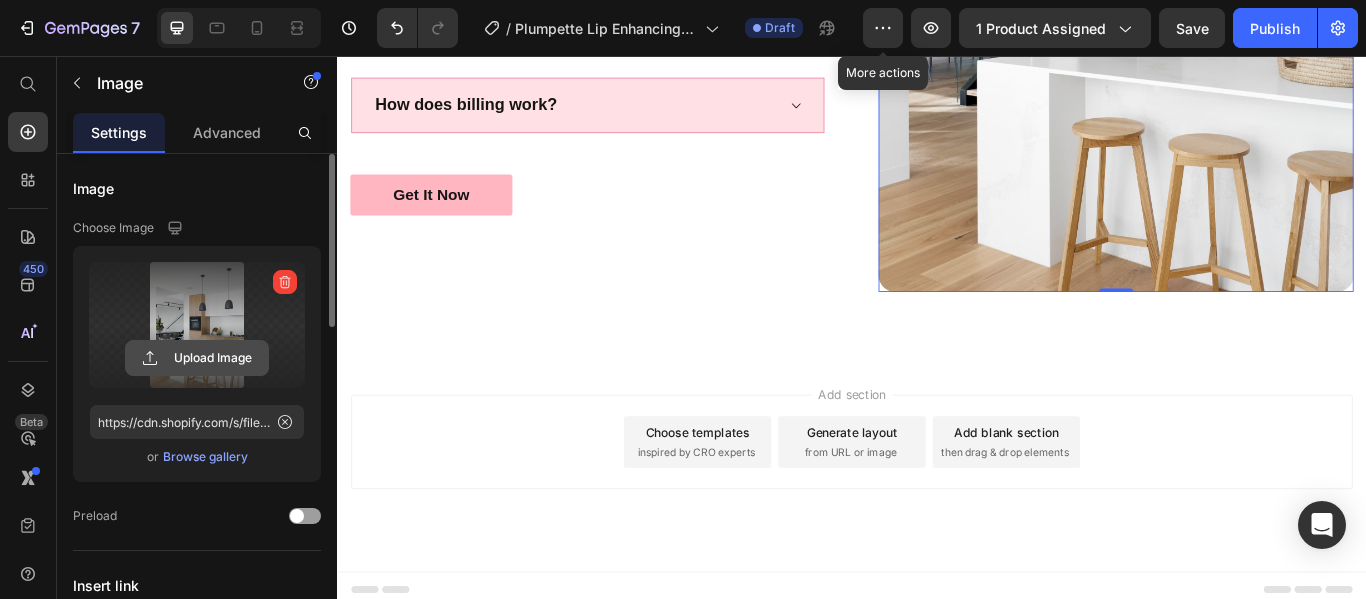 click 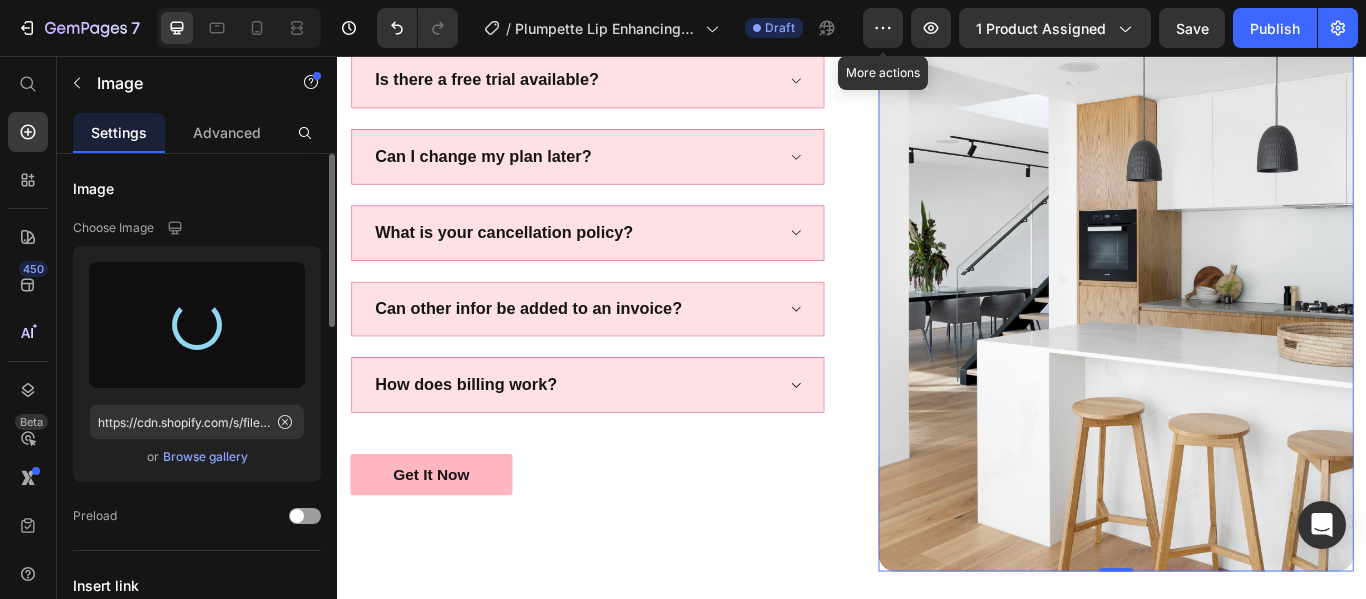 scroll, scrollTop: 3581, scrollLeft: 0, axis: vertical 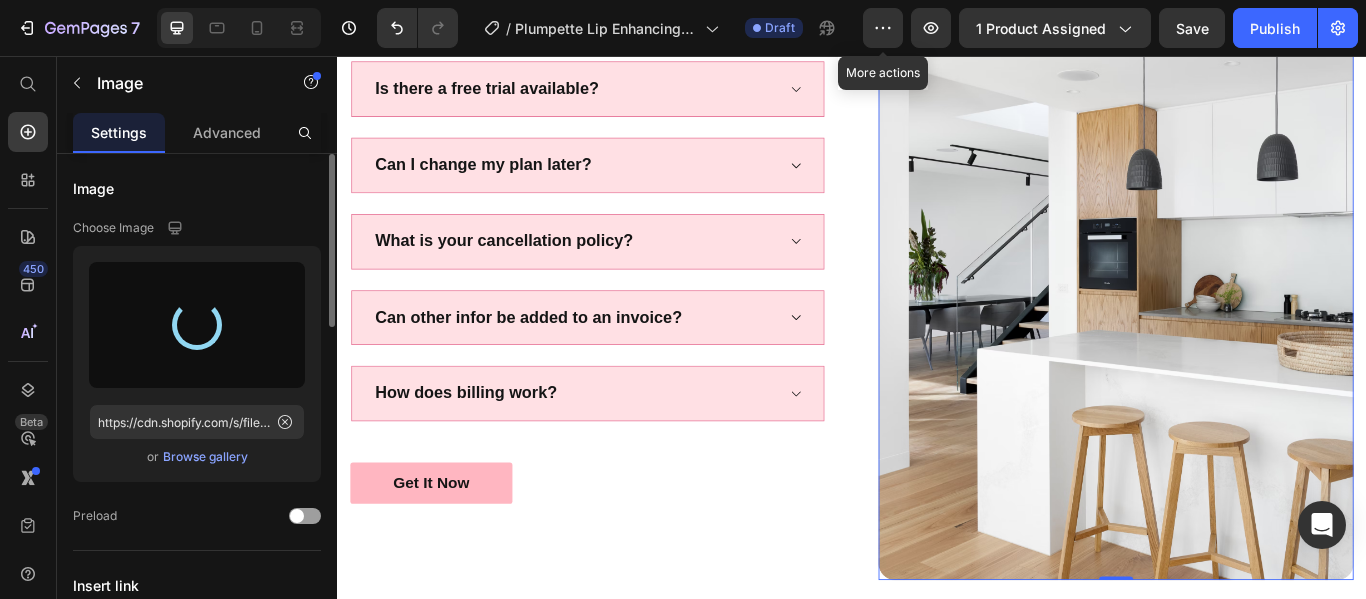click at bounding box center [1245, 296] 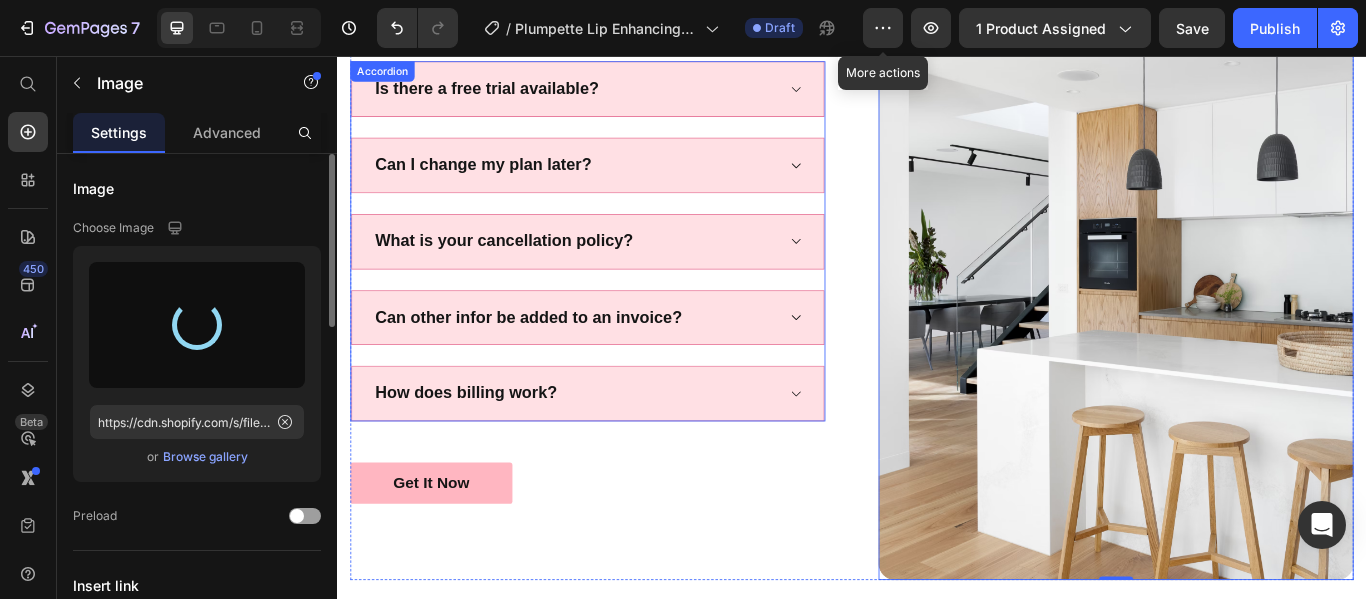 click on "How does billing work?" at bounding box center [629, 449] 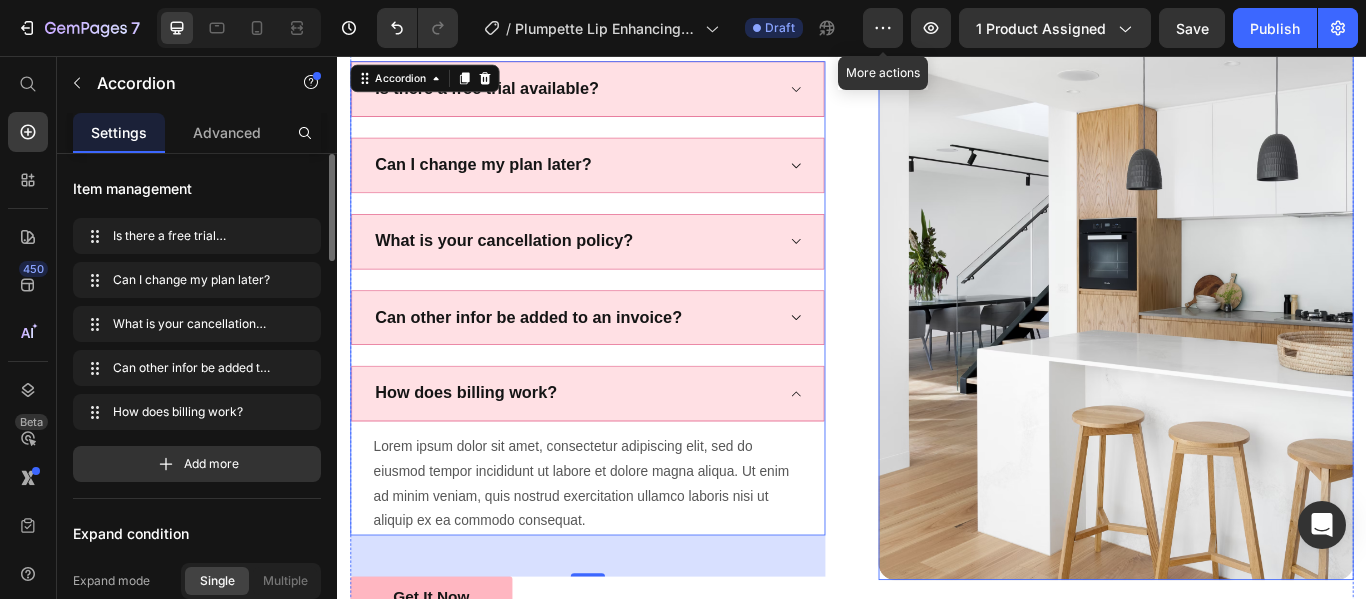 click at bounding box center [1245, 296] 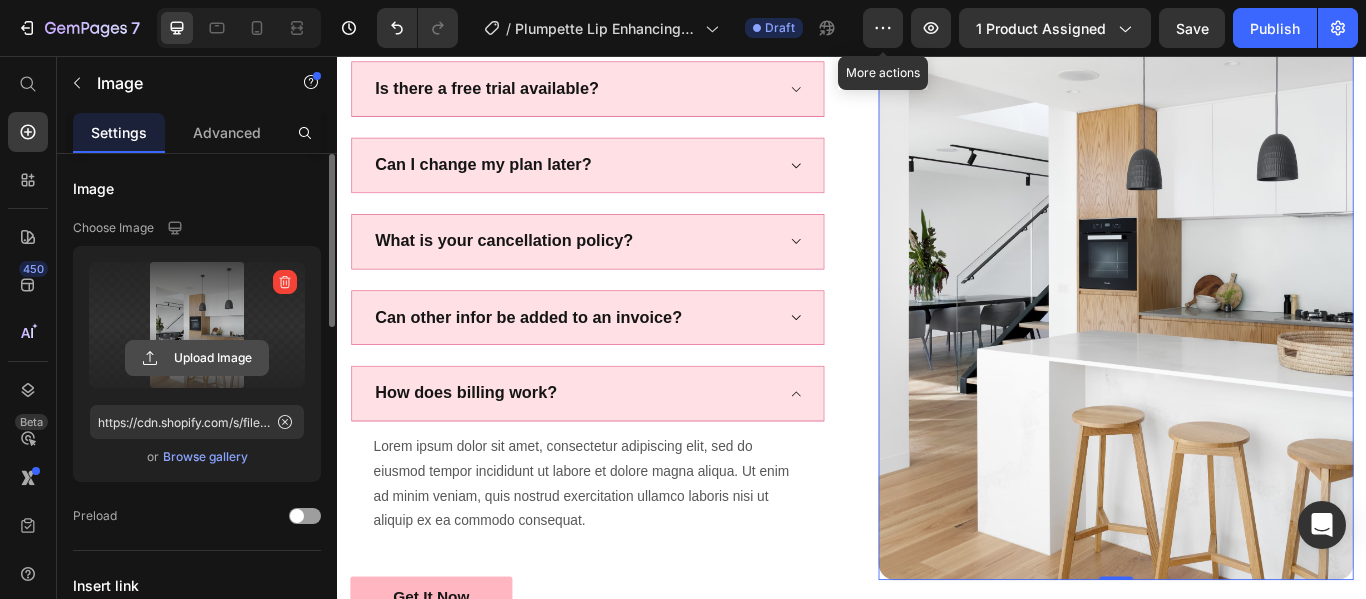 click 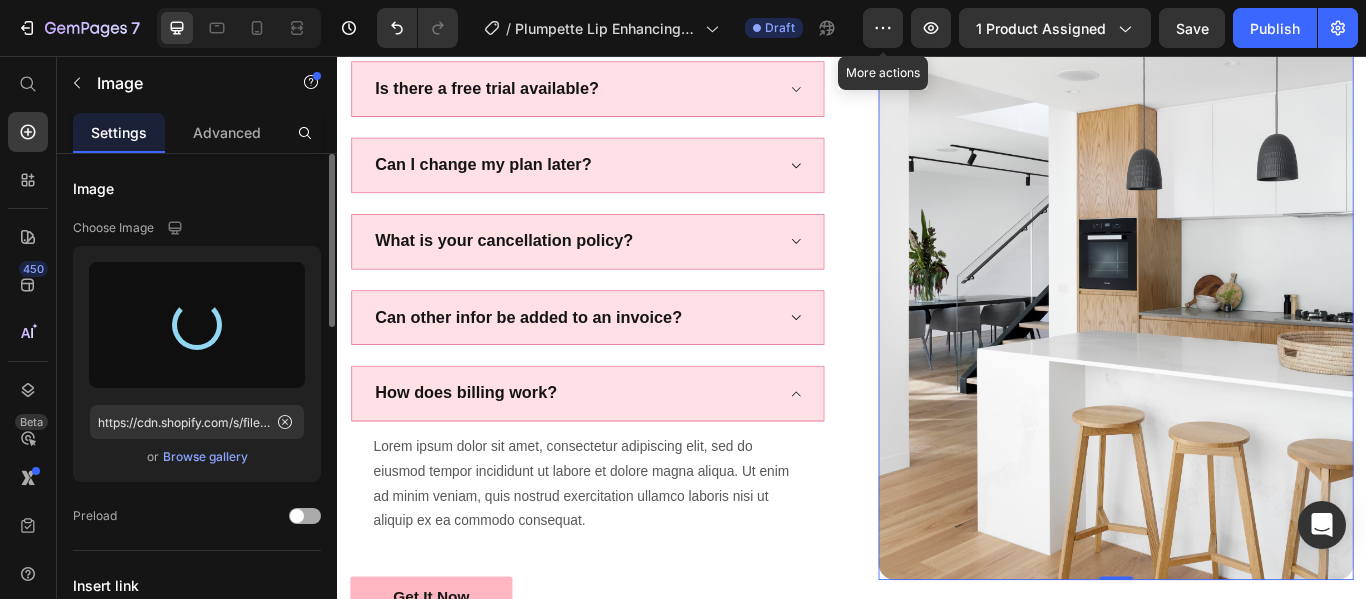 click at bounding box center (297, 516) 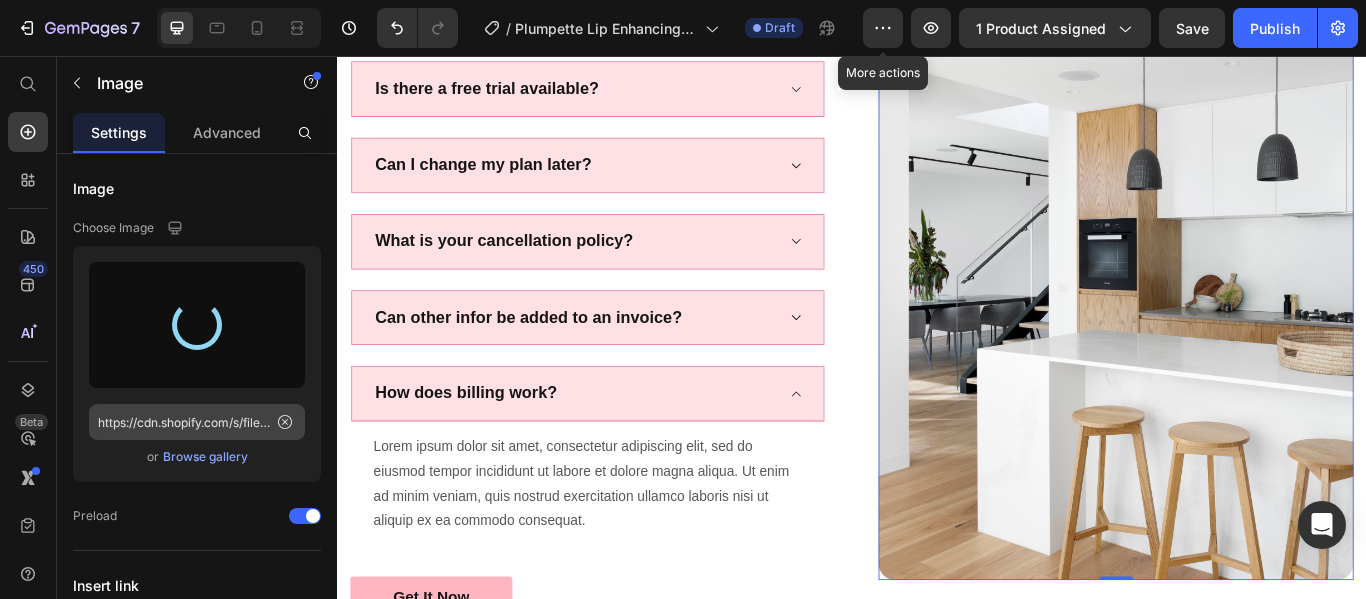 type on "https://cdn.shopify.com/s/files/1/0939/0175/0579/files/gempages_567756307172426793-50591c6b-e45a-44d0-af80-6b10c3aec592.png" 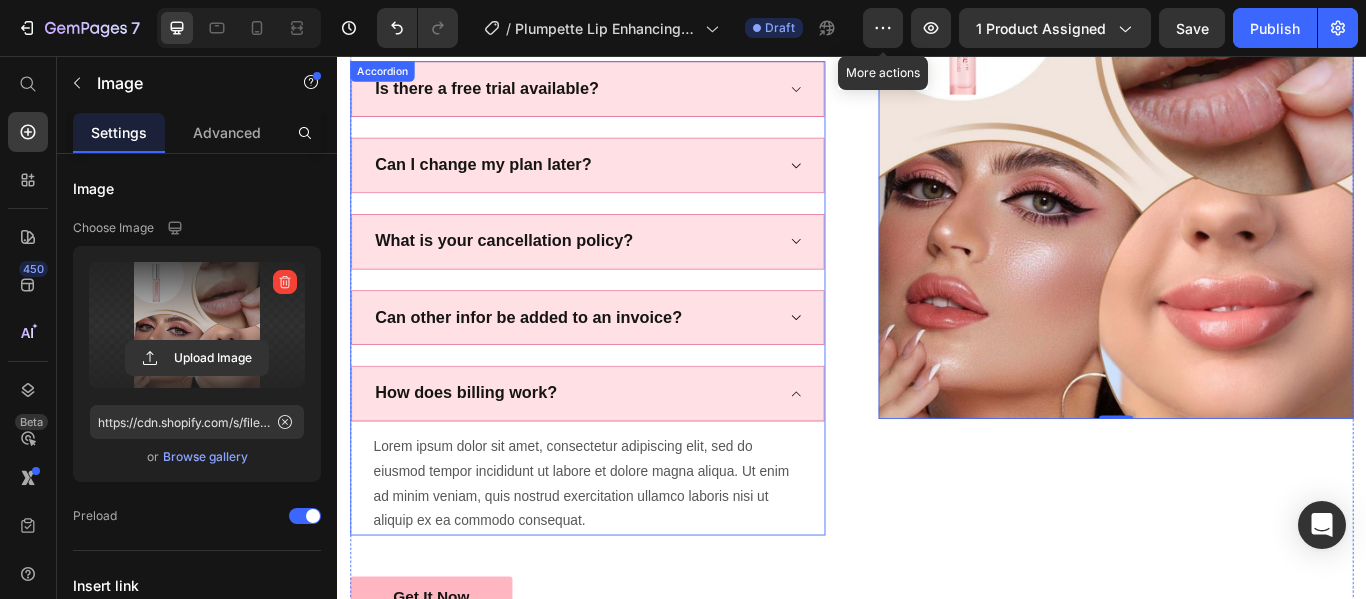click on "How does billing work?" at bounding box center (613, 449) 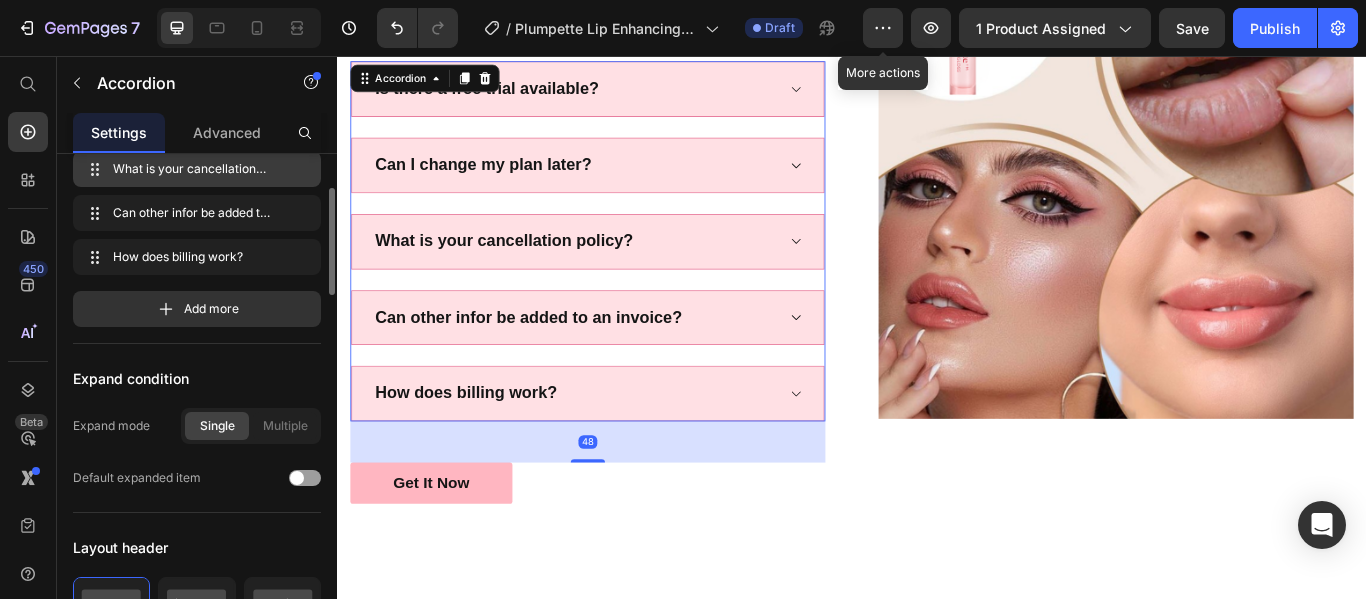 scroll, scrollTop: 200, scrollLeft: 0, axis: vertical 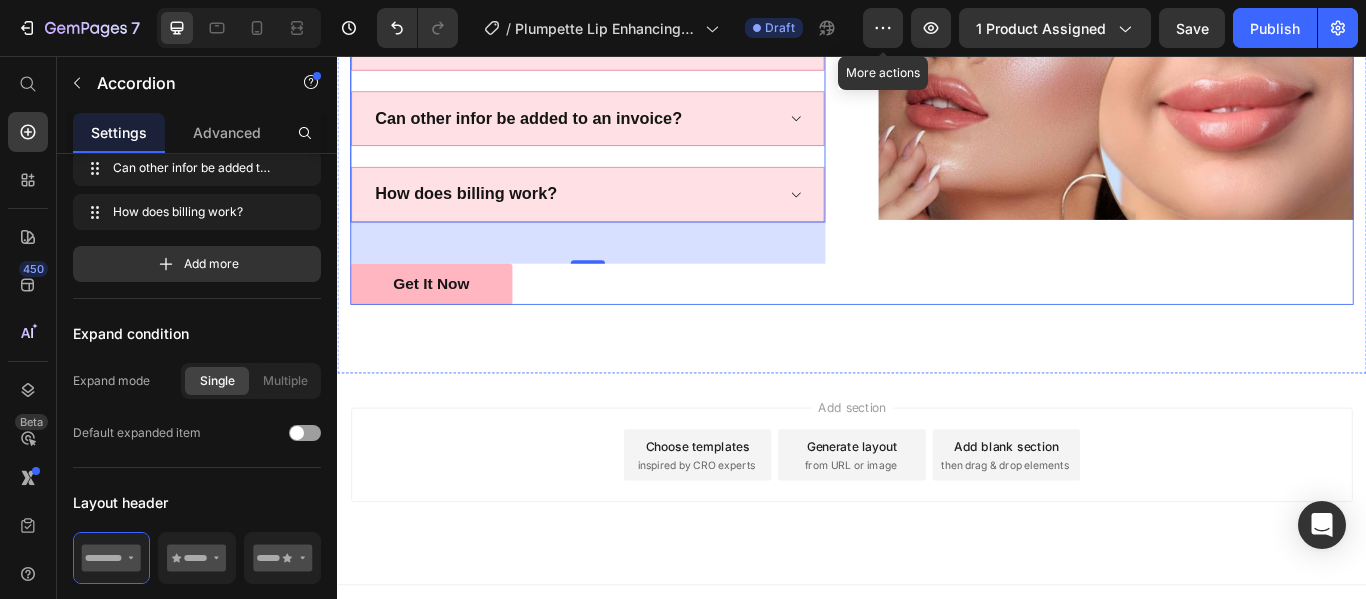 click on "Have questions? We have answers! Heading
Is there a free trial available?
Can I change my plan later?
What is your cancellation policy?
Can other infor be added to an invoice?
How does billing work? Accordion   48 Get It Now Button Image Row" at bounding box center [937, 20] 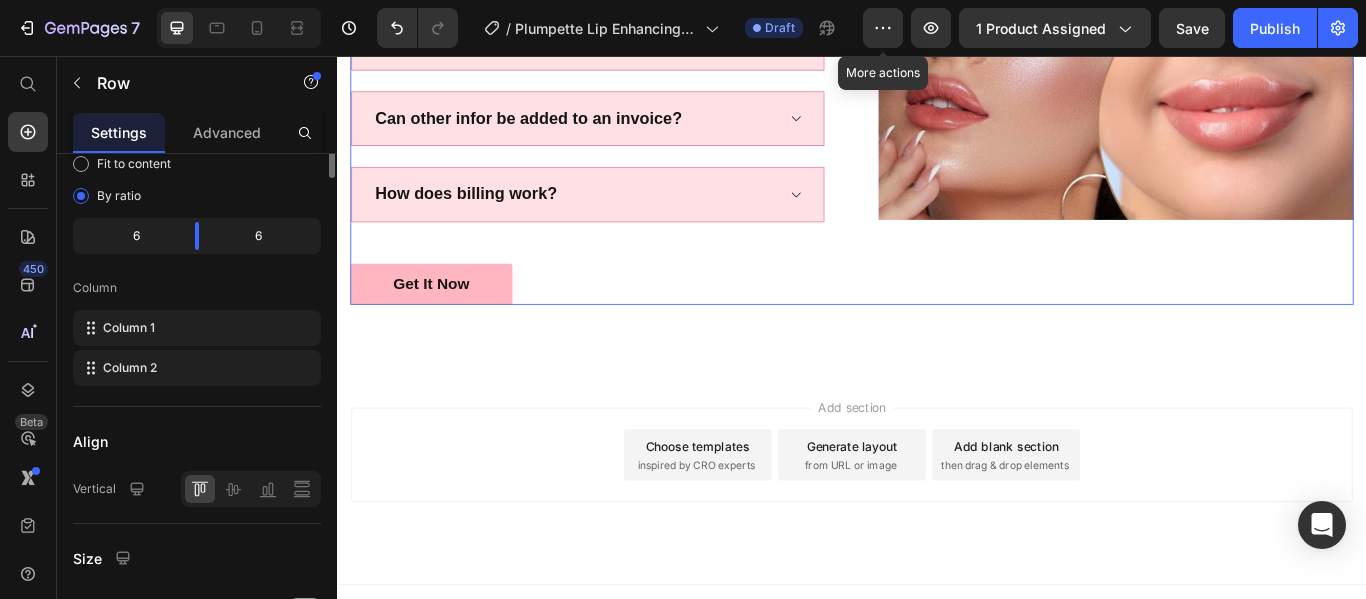 scroll, scrollTop: 0, scrollLeft: 0, axis: both 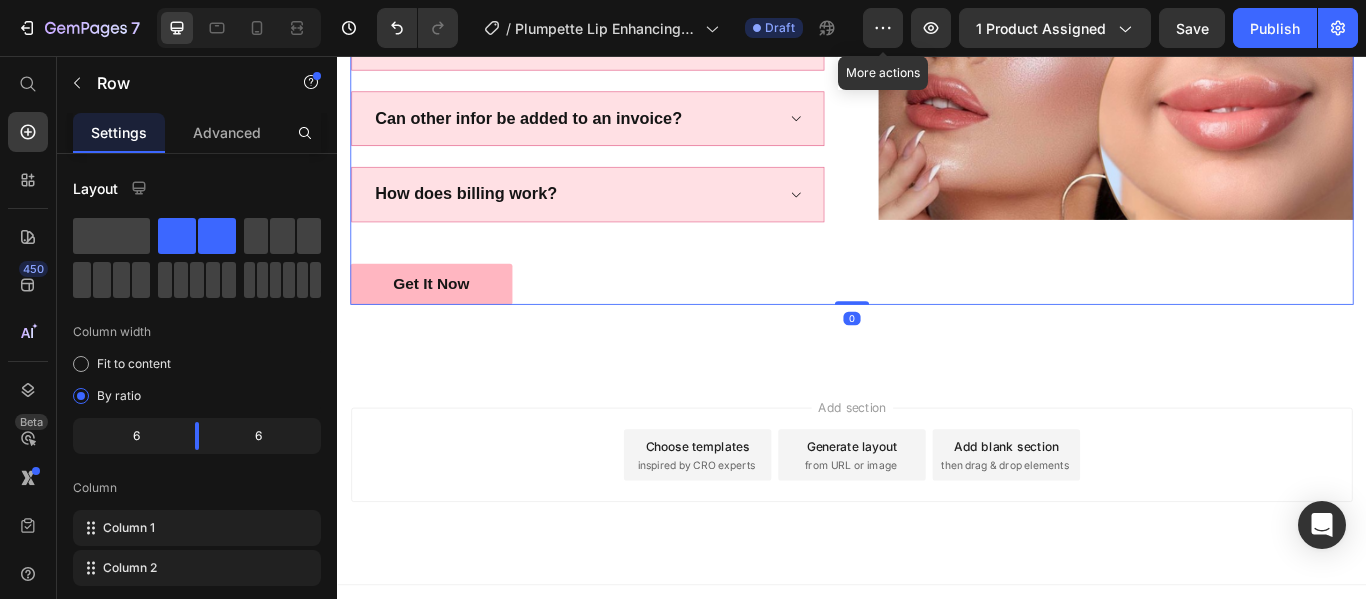 drag, startPoint x: 927, startPoint y: 345, endPoint x: 936, endPoint y: 328, distance: 19.235384 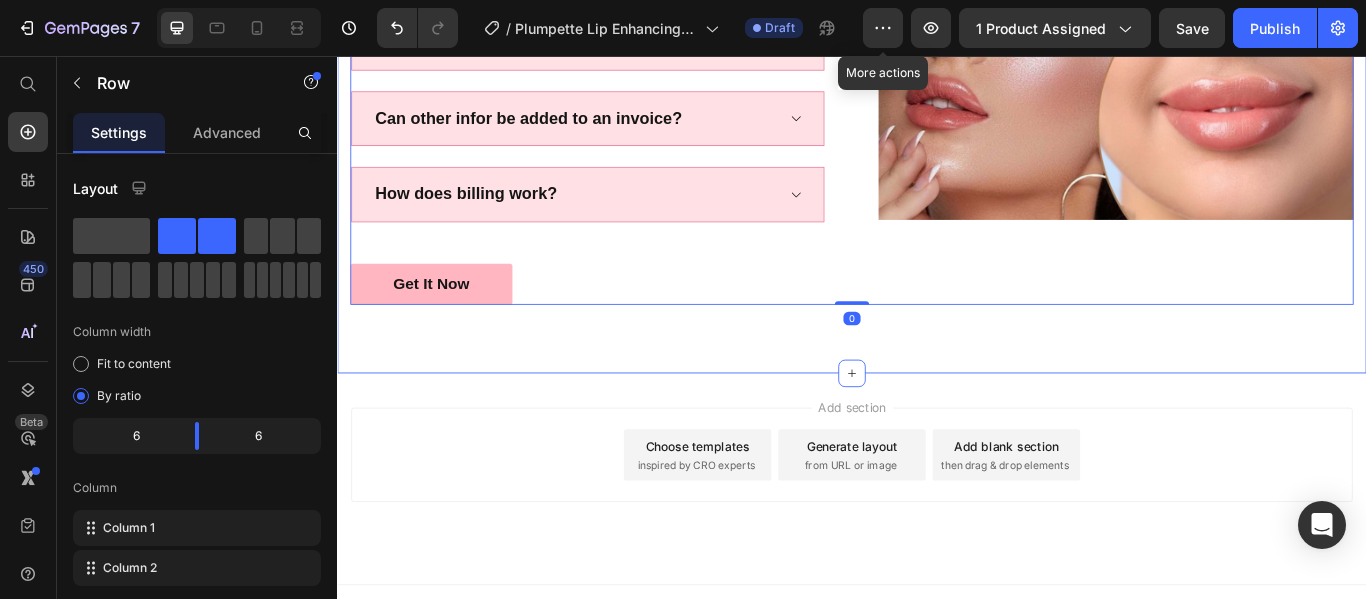 click on "Have questions? We have answers! Heading
Is there a free trial available?
Can I change my plan later?
What is your cancellation policy?
Can other infor be added to an invoice?
How does billing work? Accordion Get It Now Button Image Row   0 Section 8" at bounding box center [937, 20] 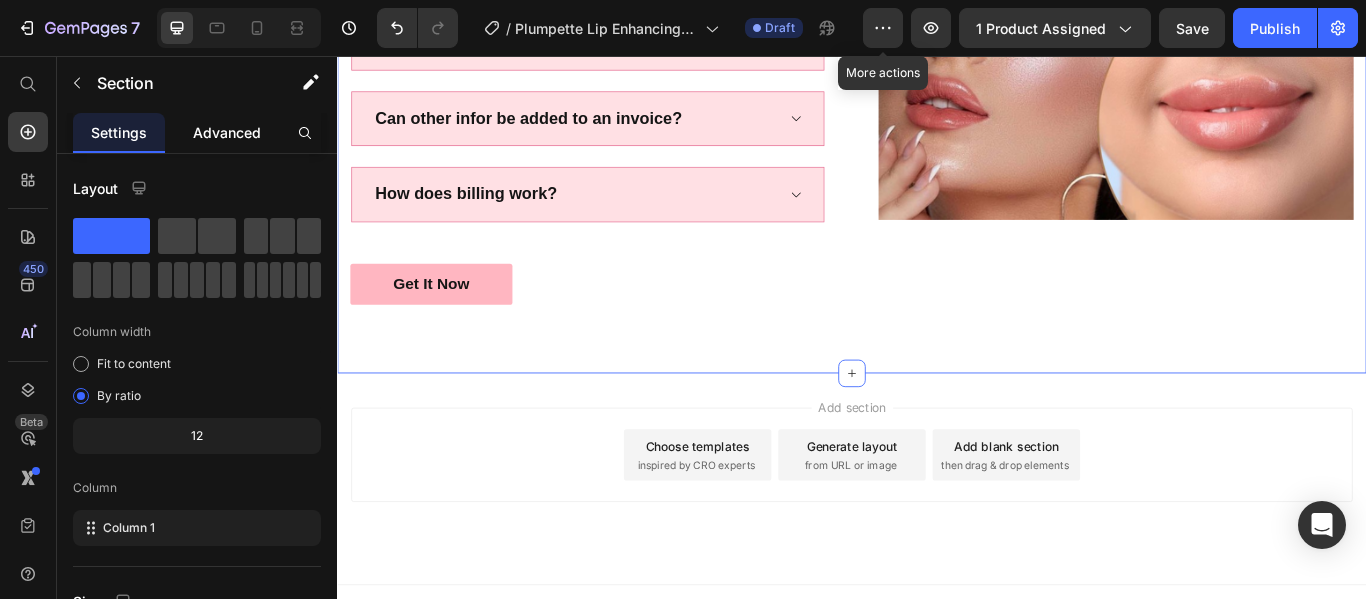 click on "Advanced" at bounding box center (227, 132) 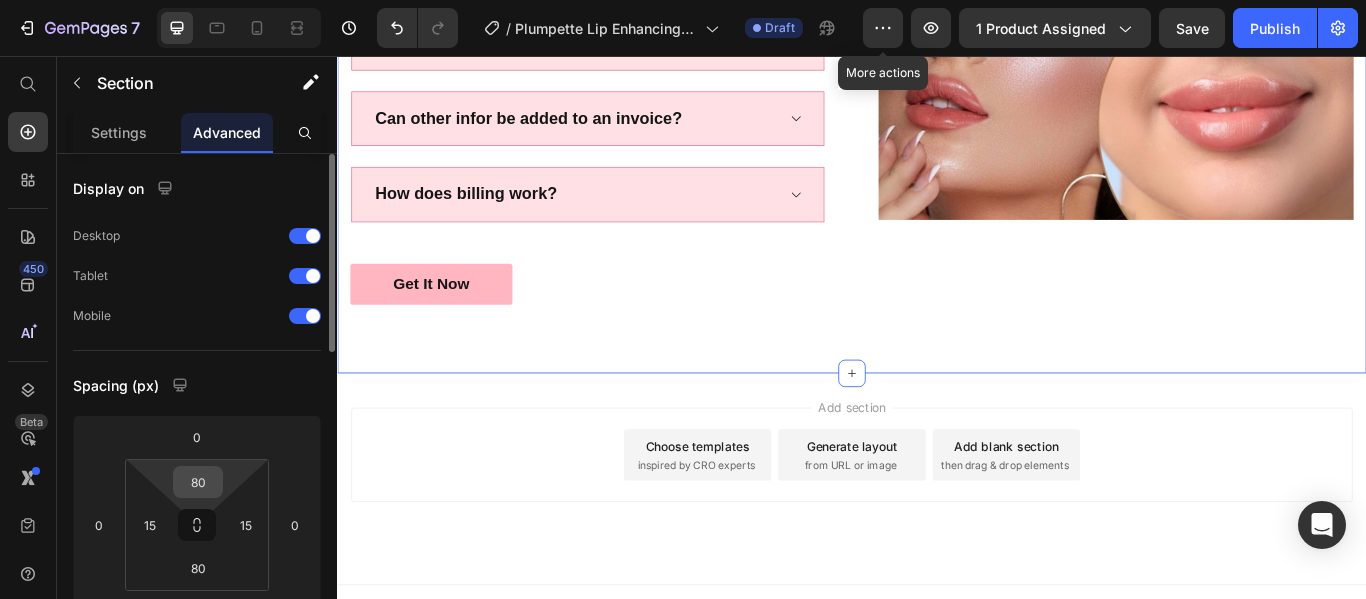 click on "80" at bounding box center (198, 482) 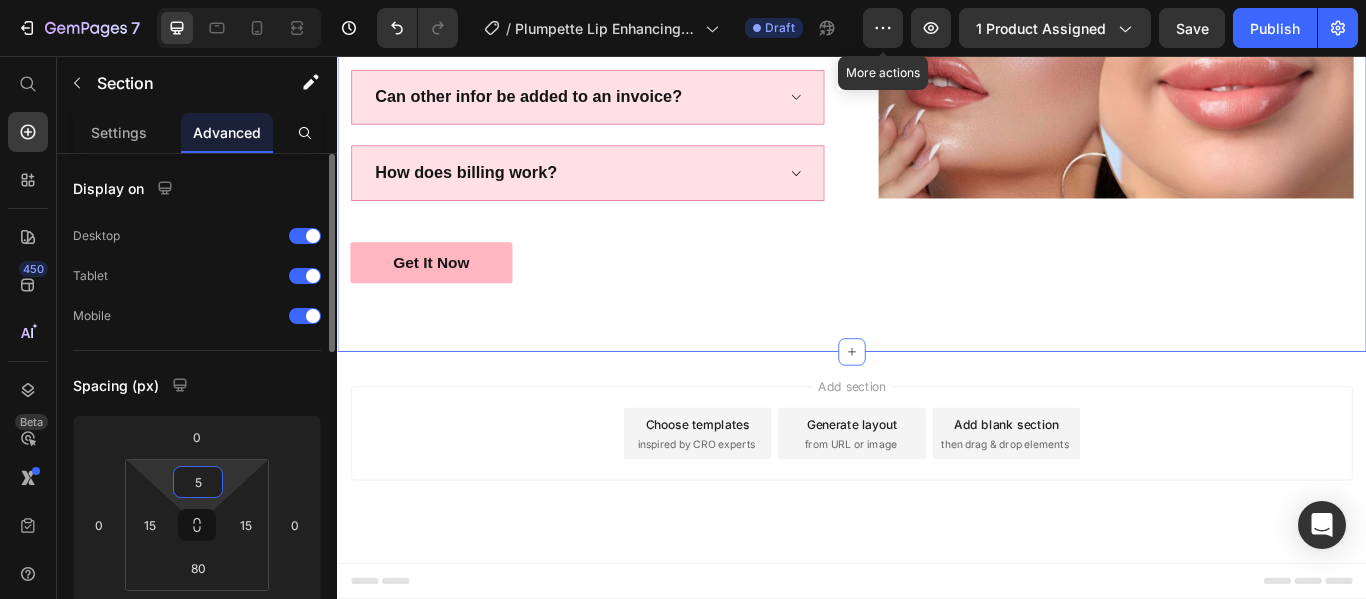 scroll, scrollTop: 3763, scrollLeft: 0, axis: vertical 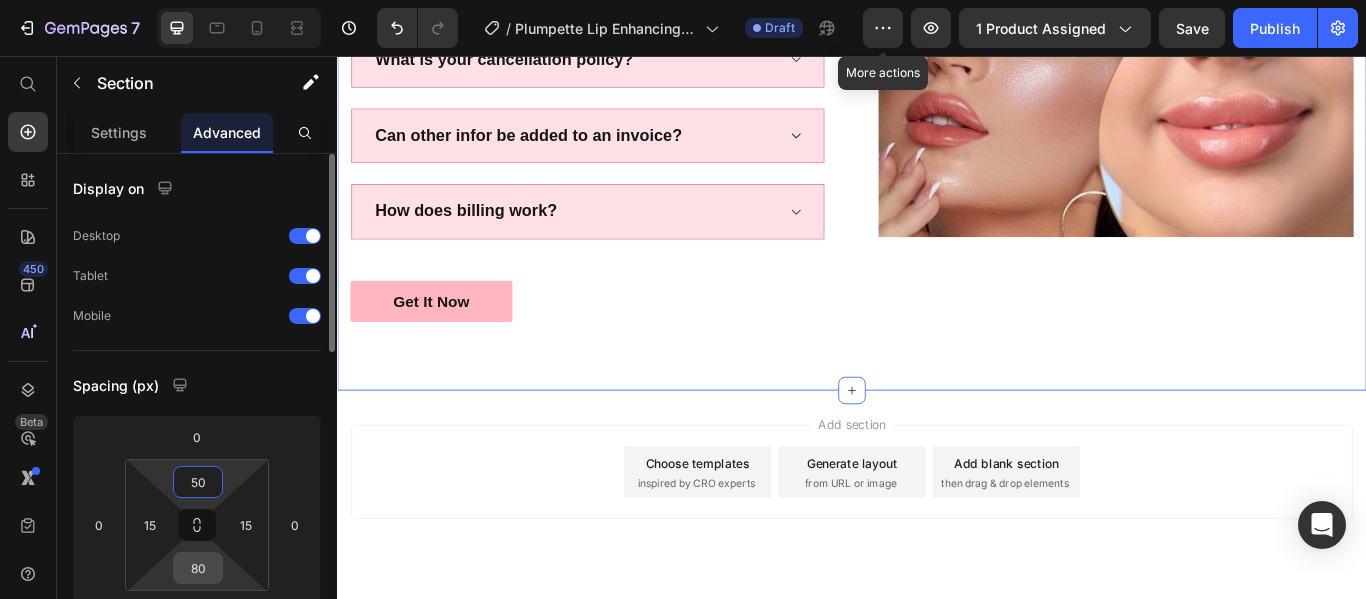 type on "50" 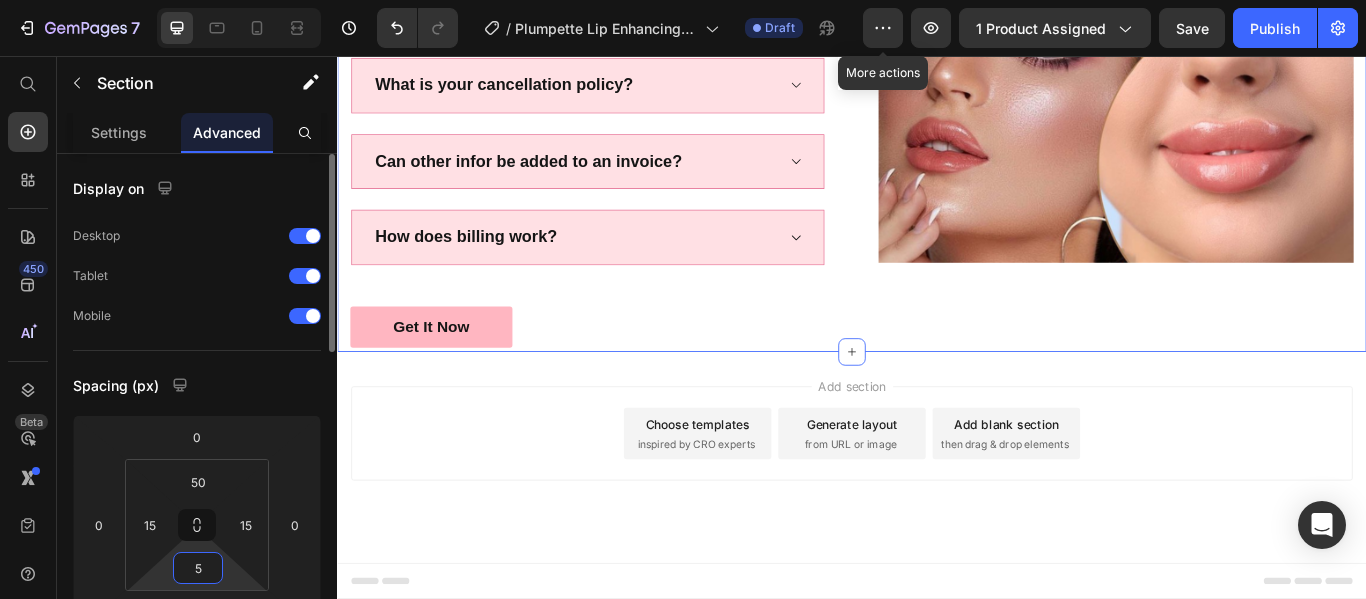 scroll, scrollTop: 3733, scrollLeft: 0, axis: vertical 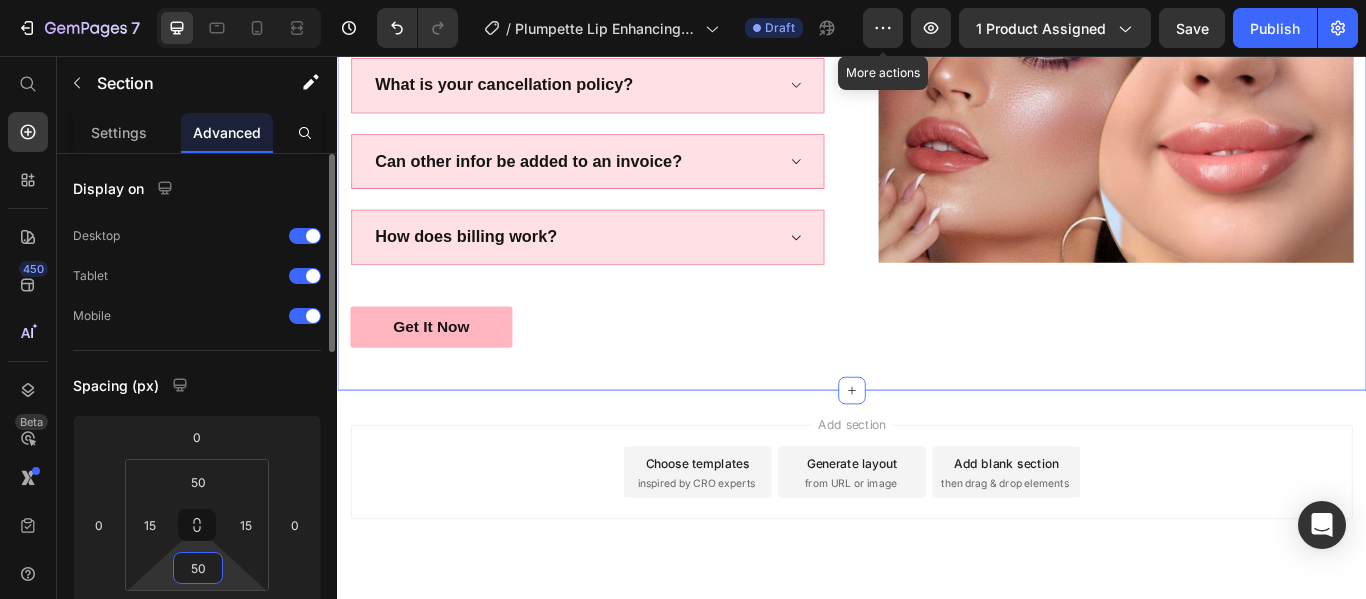 type on "50" 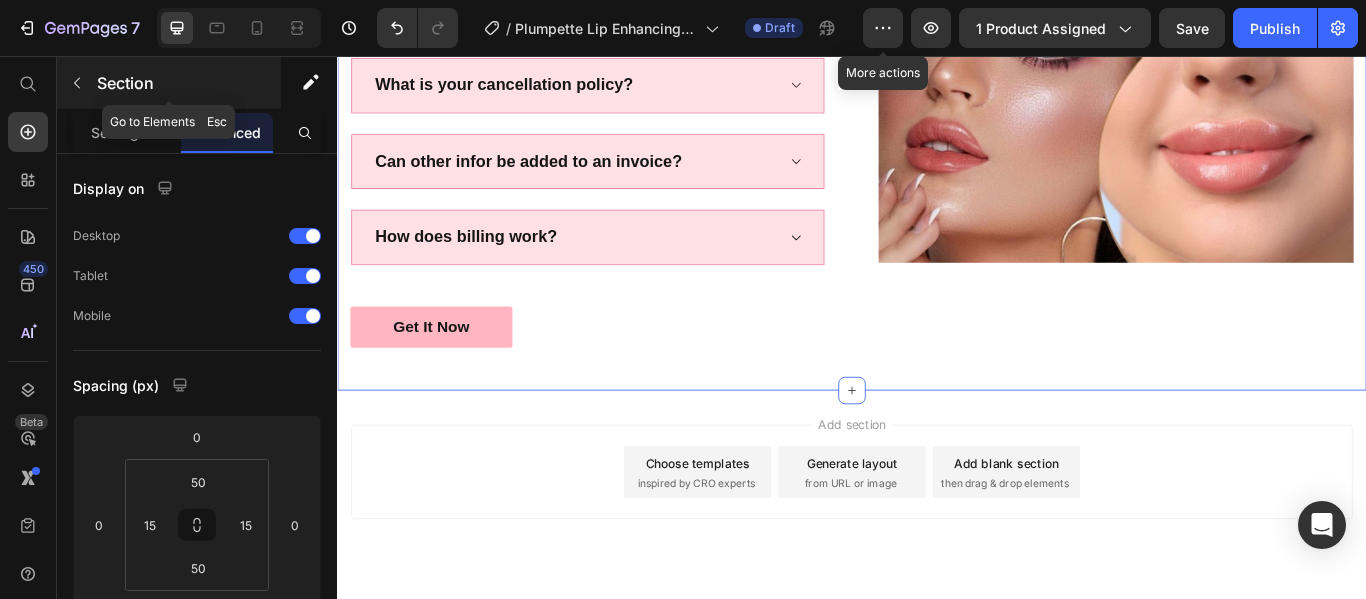 click 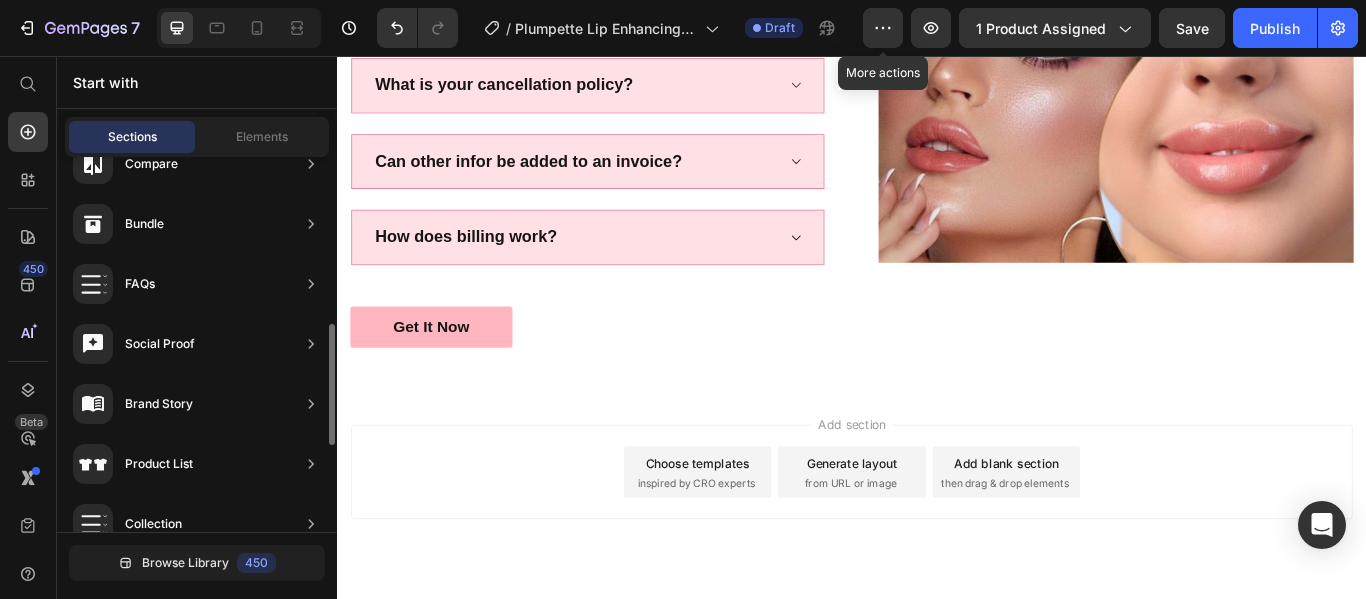 scroll, scrollTop: 1109, scrollLeft: 0, axis: vertical 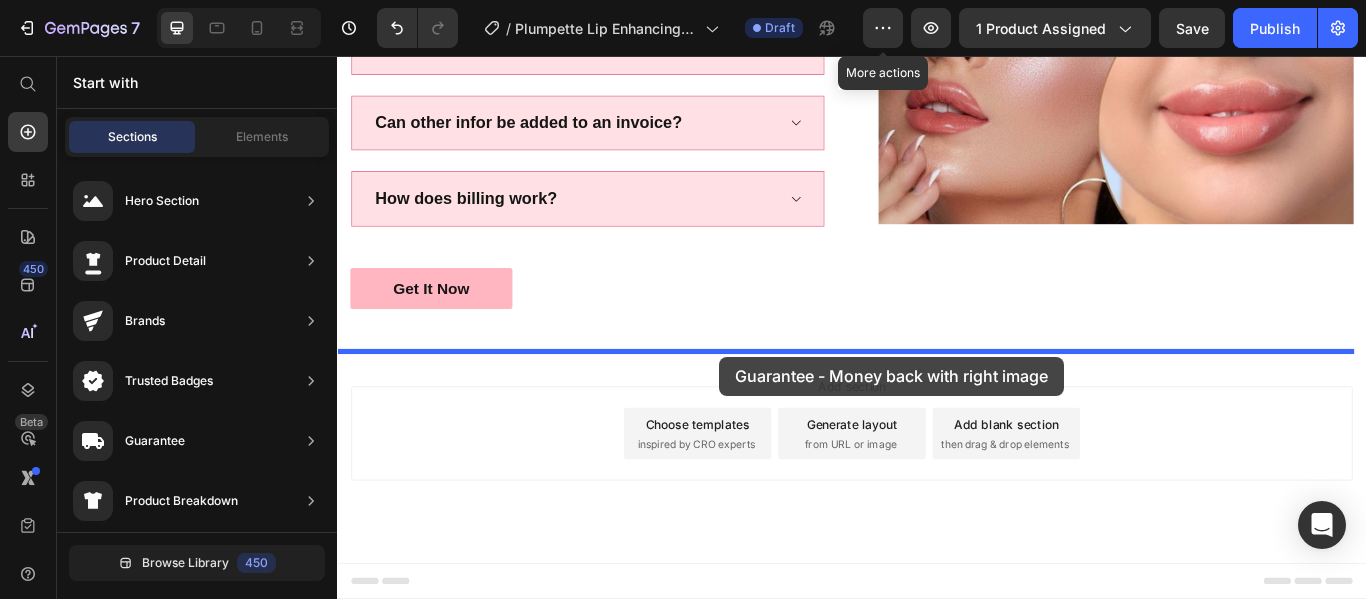 drag, startPoint x: 799, startPoint y: 396, endPoint x: 782, endPoint y: 407, distance: 20.248457 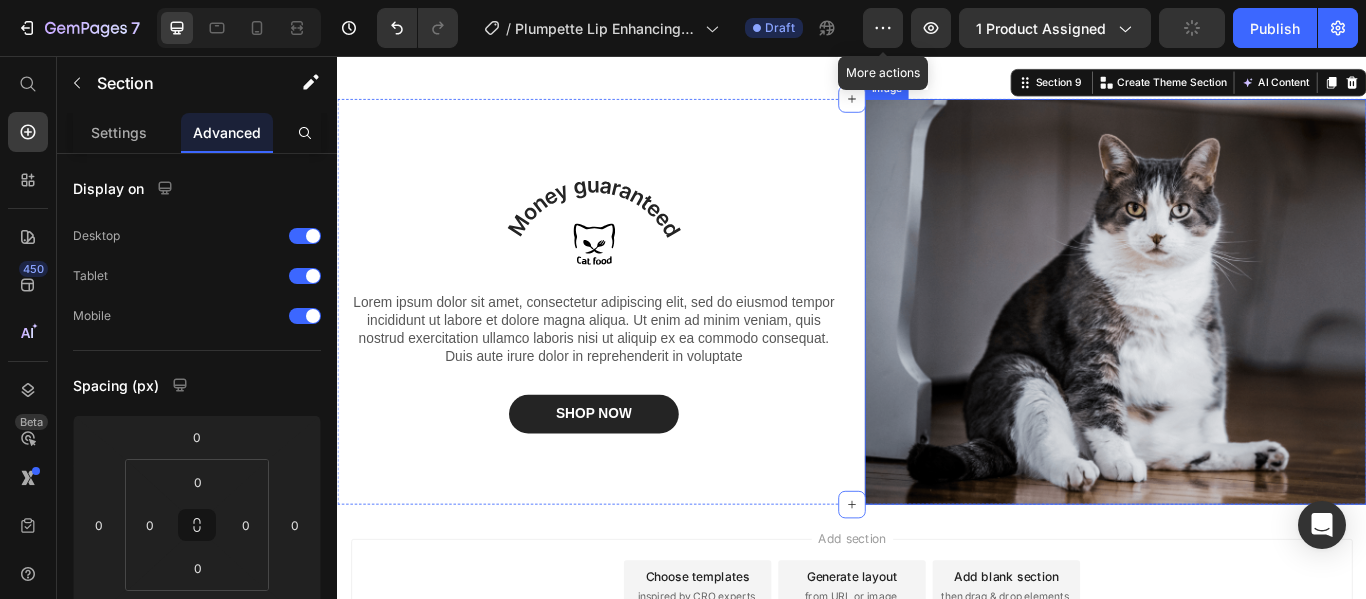 scroll, scrollTop: 4026, scrollLeft: 0, axis: vertical 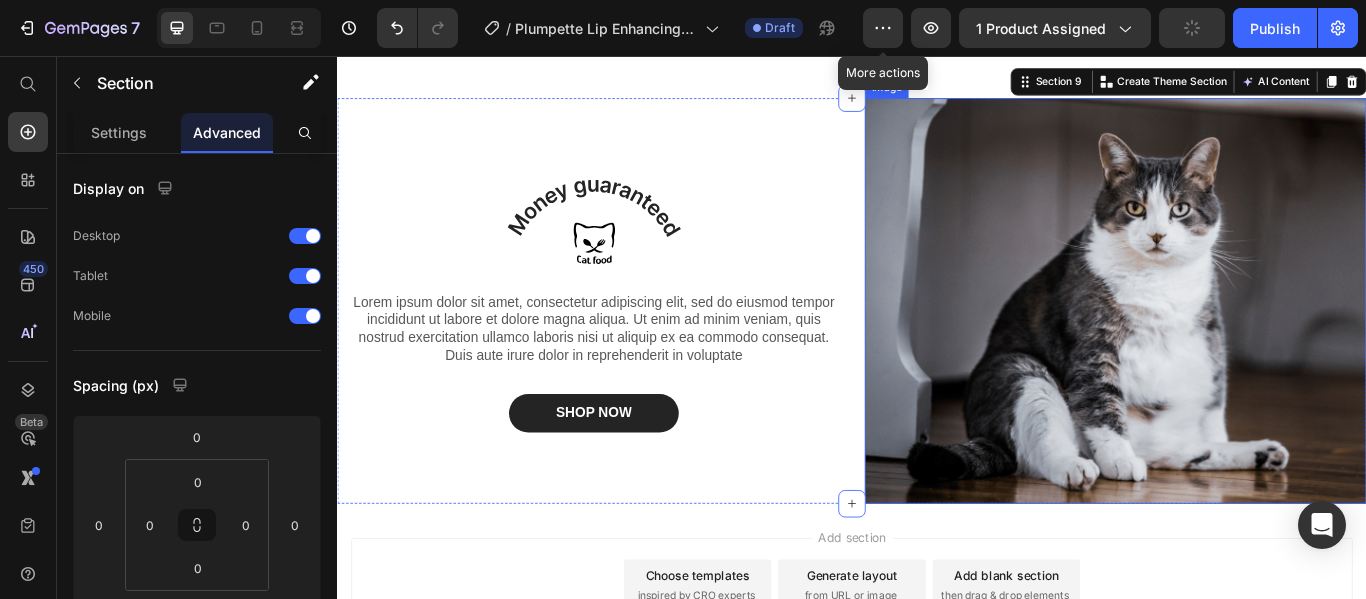 click at bounding box center [1244, 341] 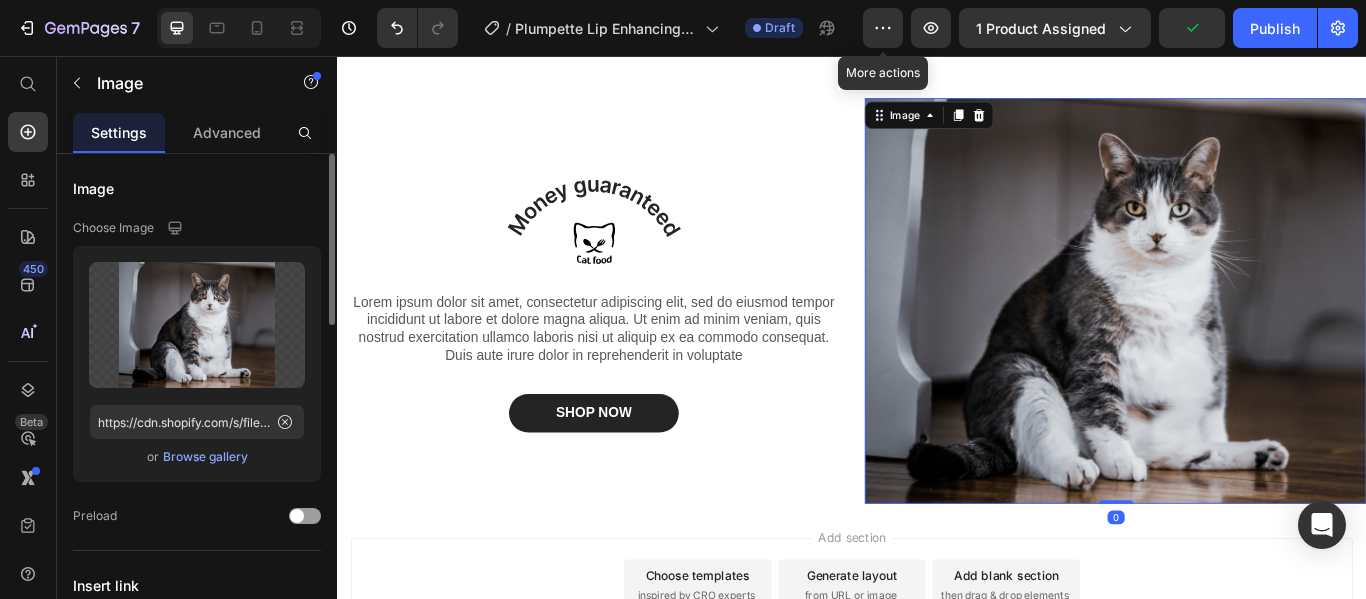 click on "Upload Image https://cdn.shopify.com/s/files/1/0939/0175/0579/files/gempages_567756307172426793-0e6a309b-28d8-4b1b-850e-f71681634384.png  or   Browse gallery" at bounding box center (197, 364) 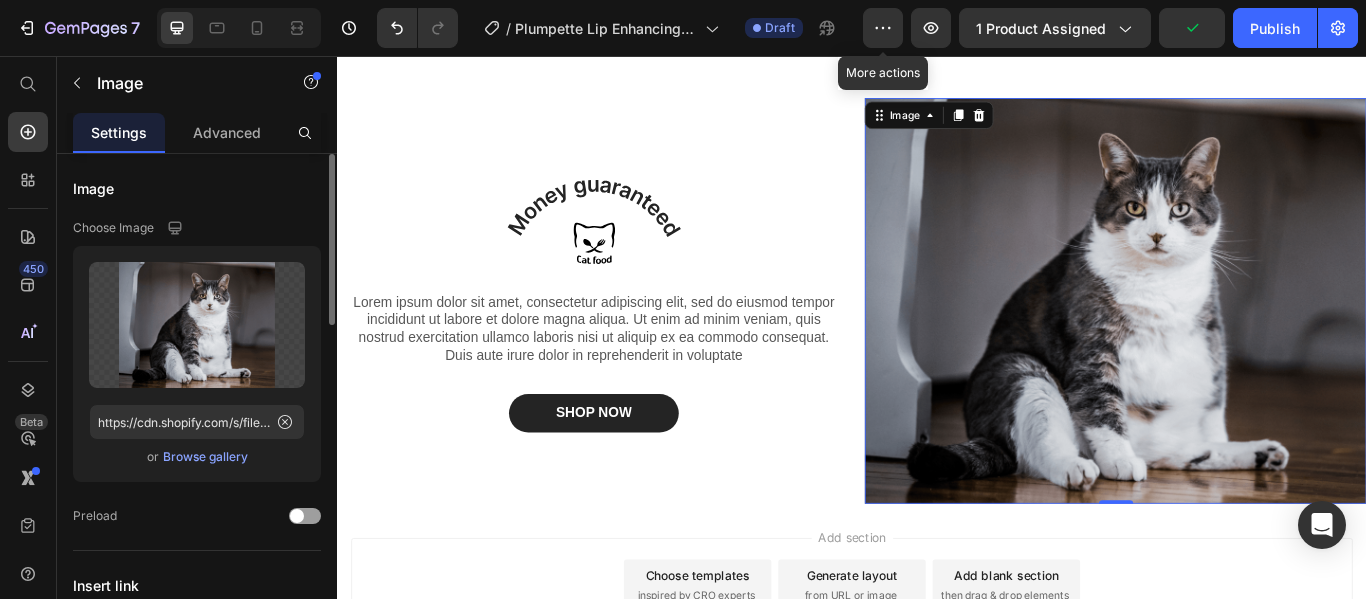 click on "Browse gallery" at bounding box center (205, 457) 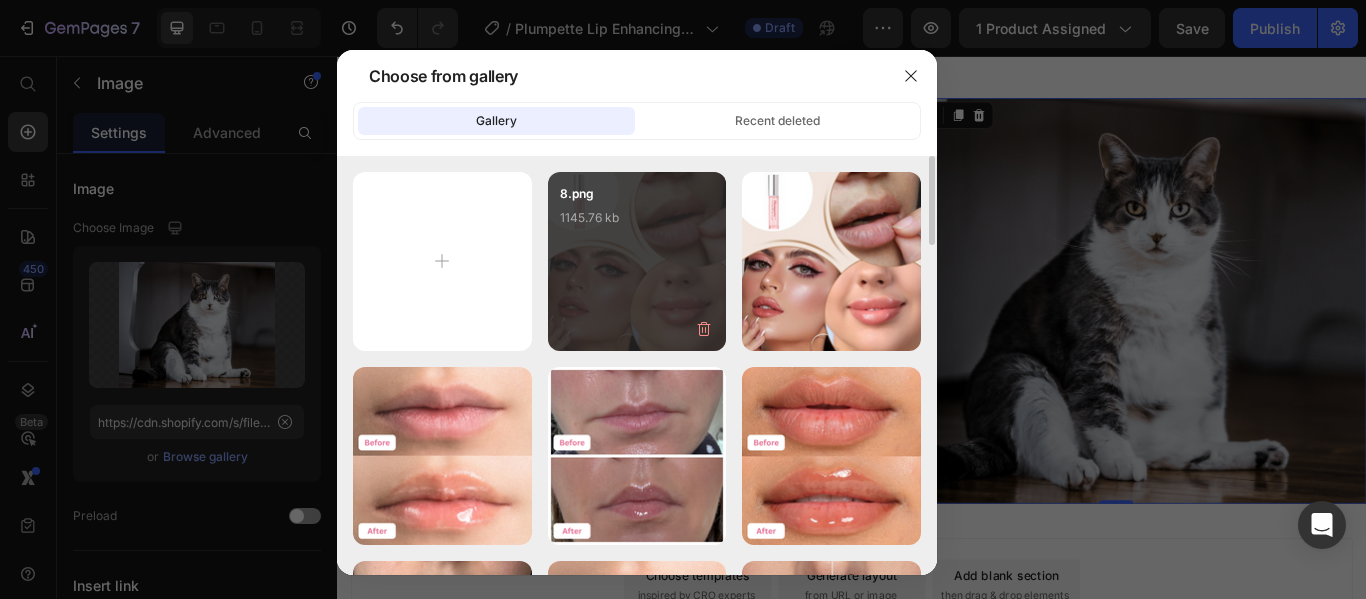 click on "8.png 1145.76 kb" at bounding box center [637, 224] 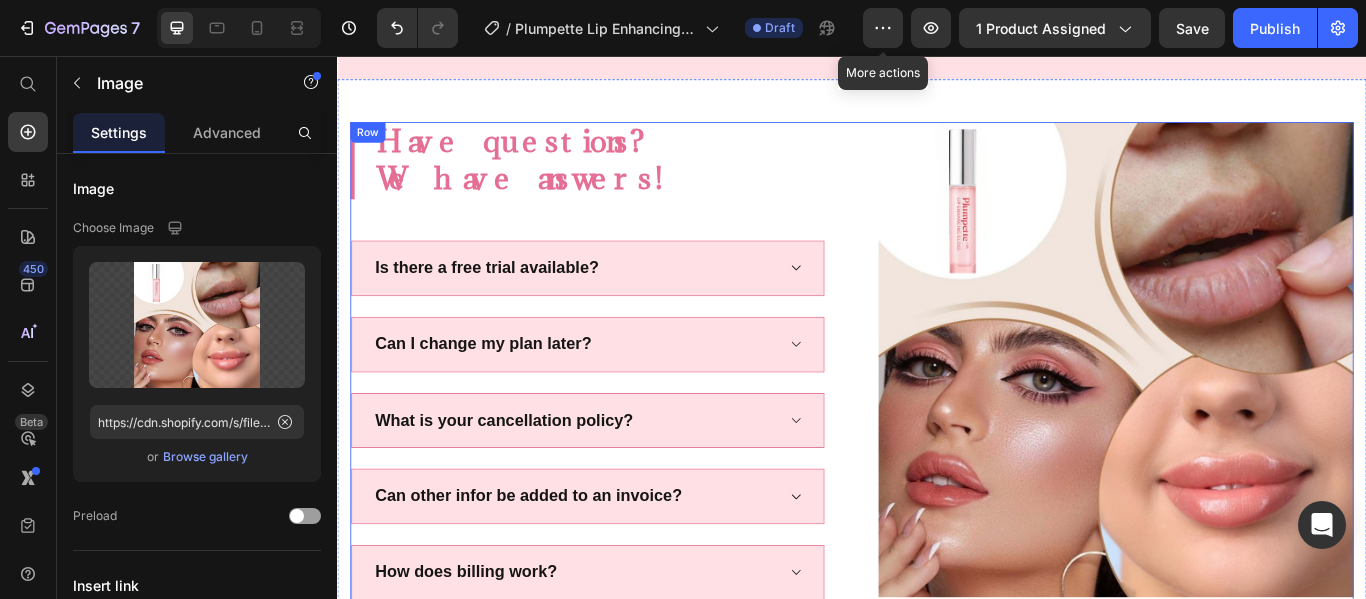 scroll, scrollTop: 3288, scrollLeft: 0, axis: vertical 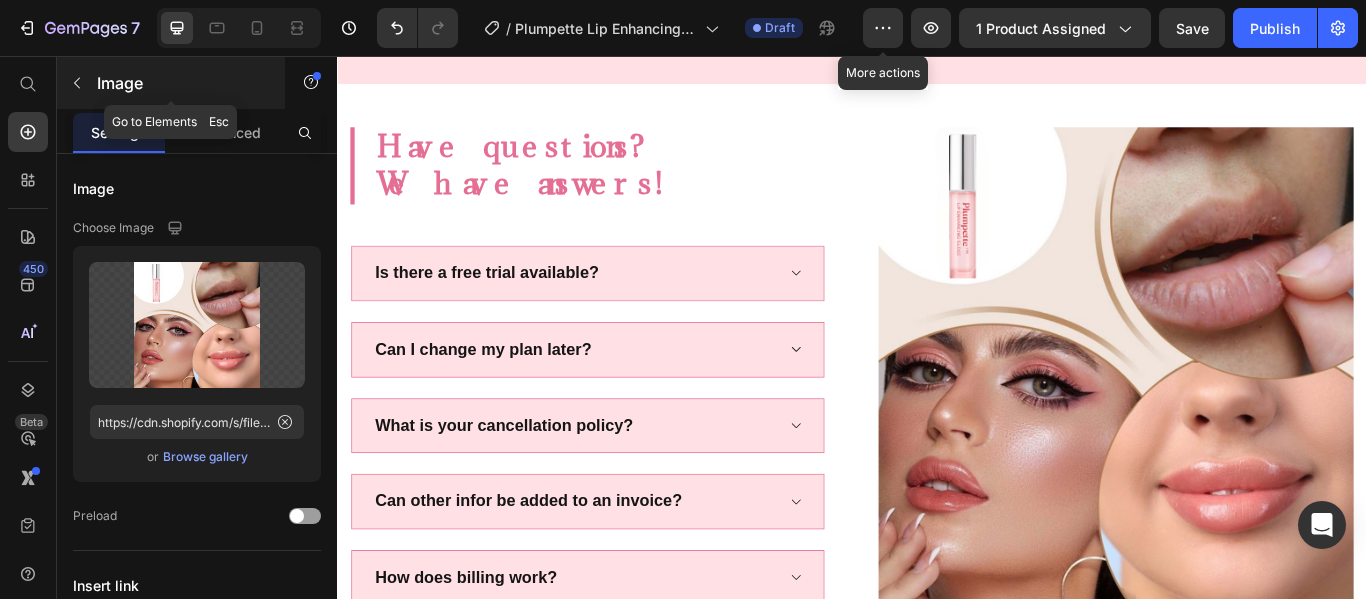 click at bounding box center [77, 83] 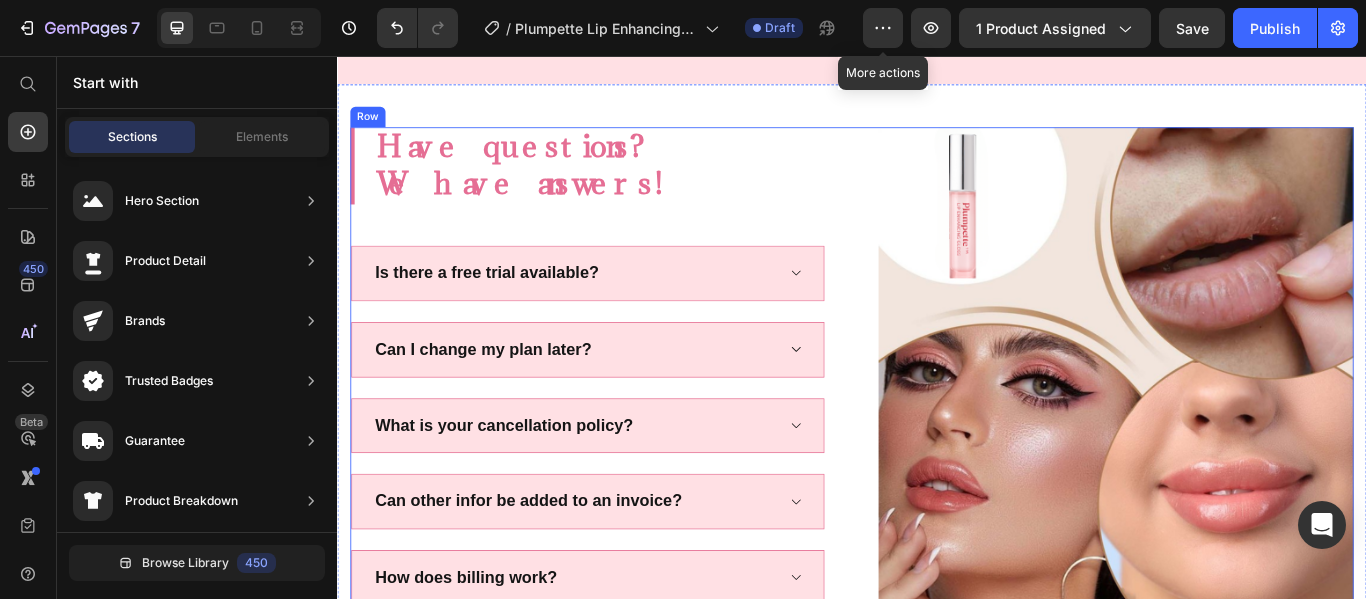 click on "Have questions? We have answers! Heading
Is there a free trial available?
Can I change my plan later?
What is your cancellation policy?
Can other infor be added to an invoice?
How does billing work? Accordion Get It Now Button Image Row" at bounding box center (937, 466) 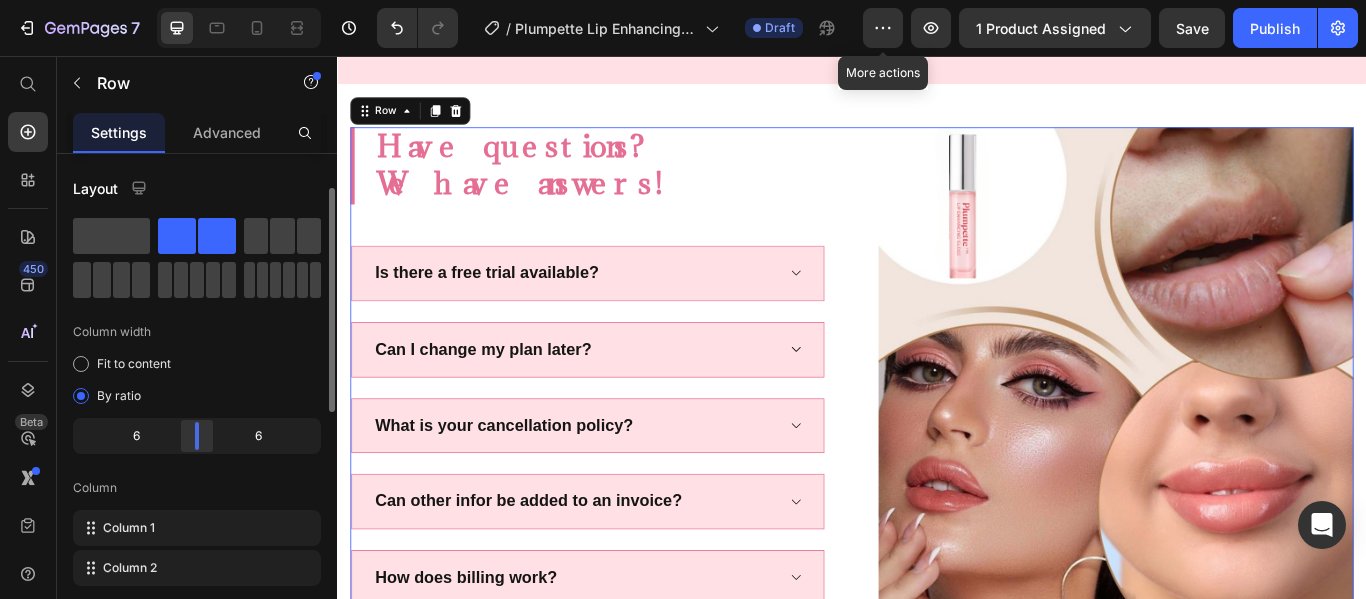 scroll, scrollTop: 160, scrollLeft: 0, axis: vertical 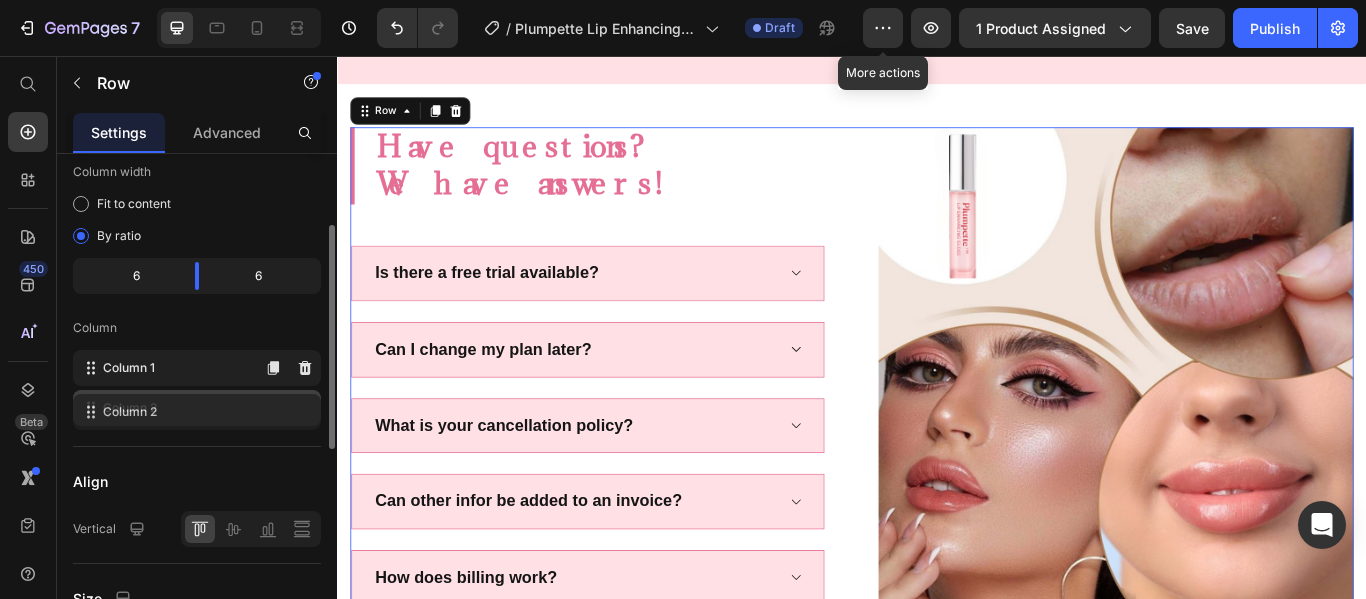 type 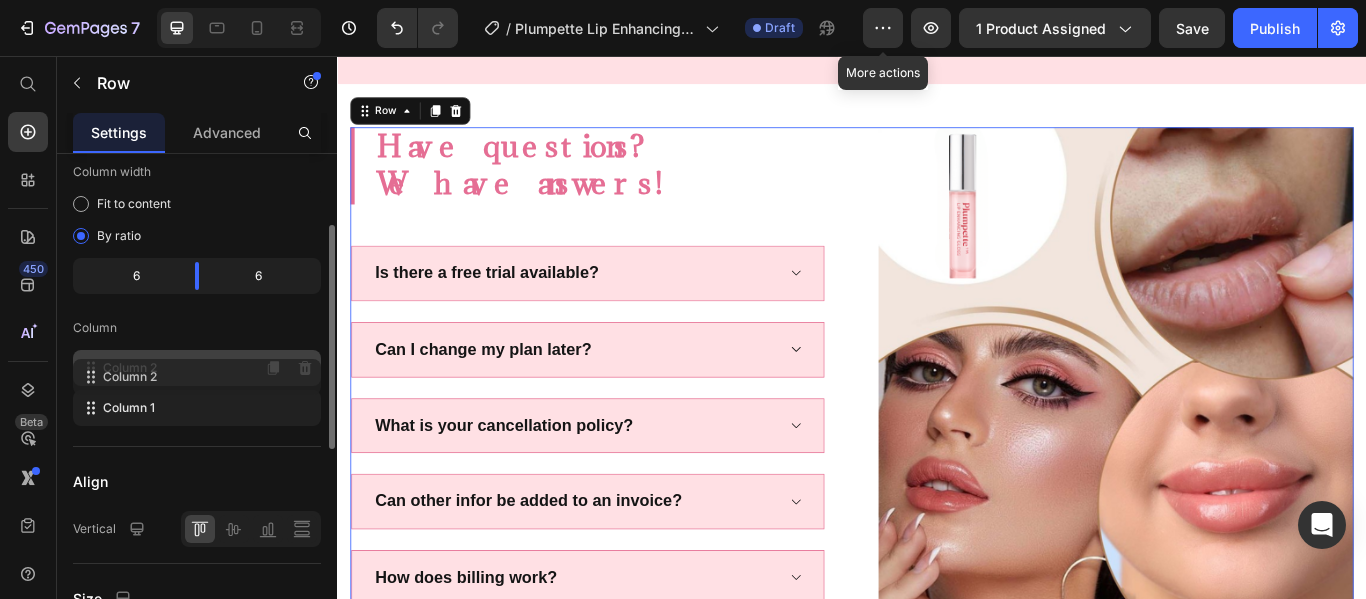 drag, startPoint x: 91, startPoint y: 407, endPoint x: 91, endPoint y: 371, distance: 36 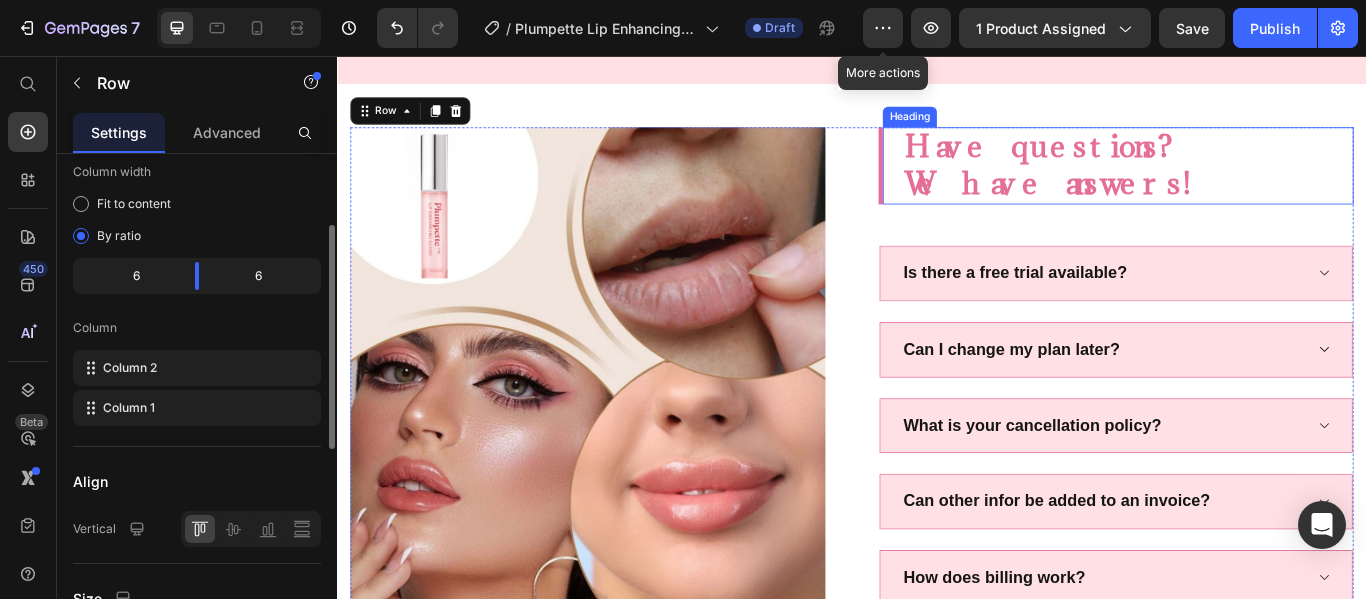 click on "Have questions? We have answers!" at bounding box center [1259, 184] 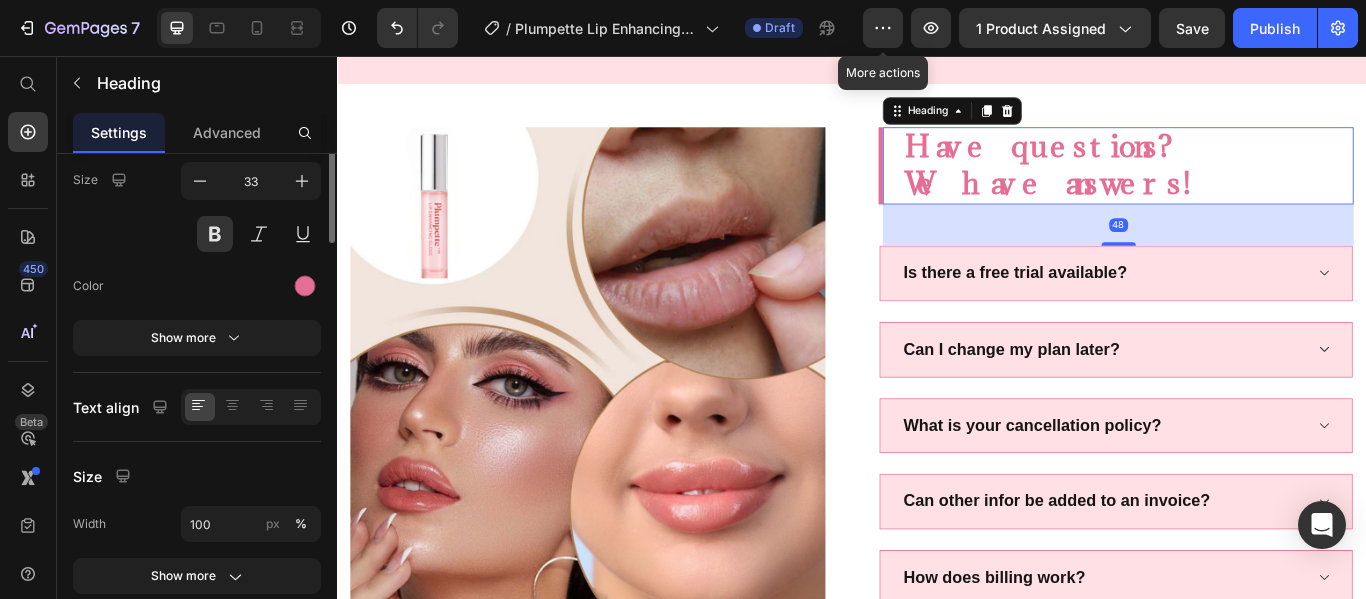 scroll, scrollTop: 0, scrollLeft: 0, axis: both 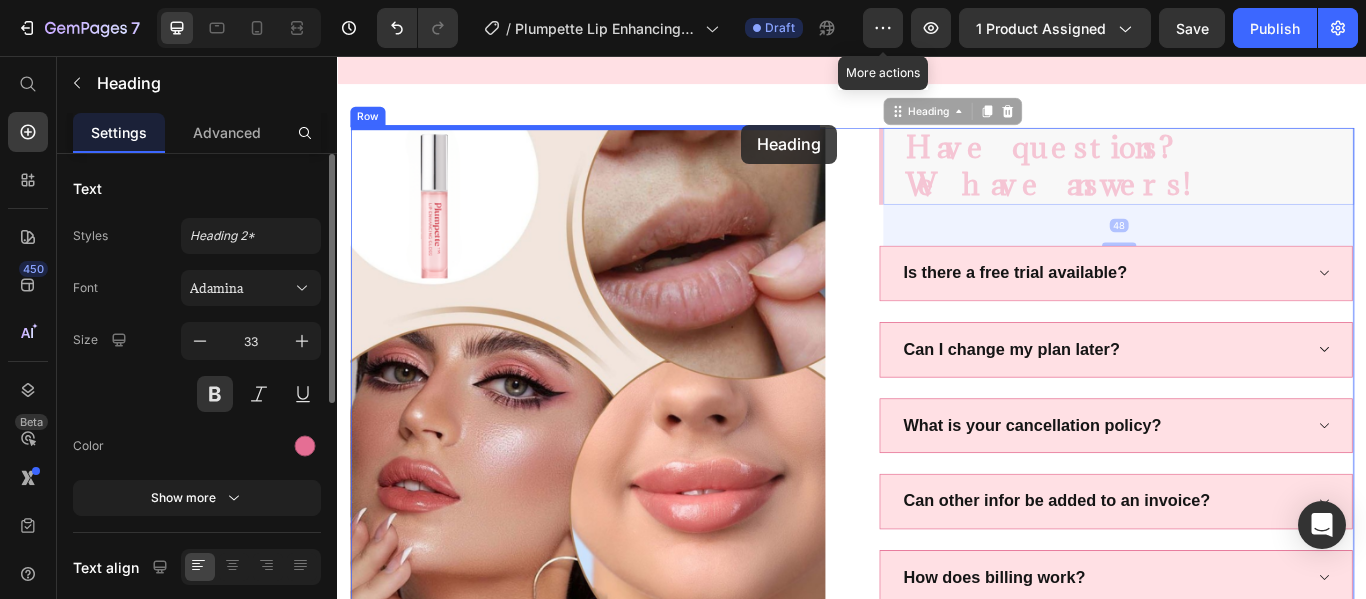 drag, startPoint x: 986, startPoint y: 122, endPoint x: 808, endPoint y: 136, distance: 178.54971 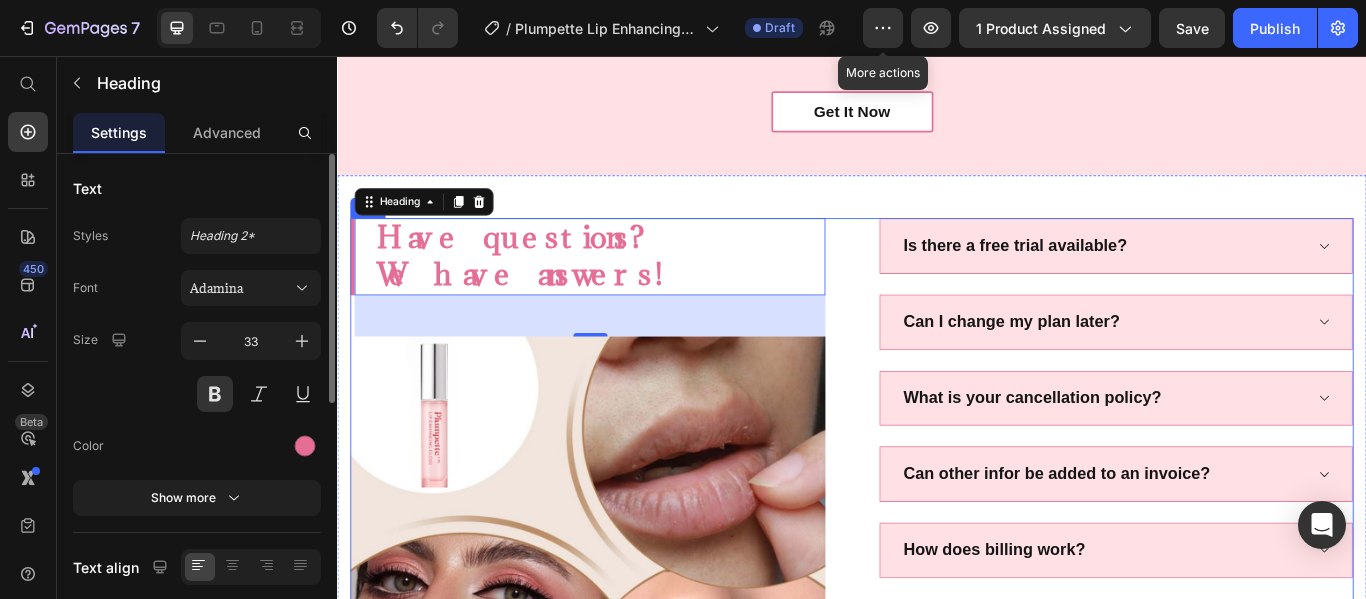scroll, scrollTop: 3314, scrollLeft: 0, axis: vertical 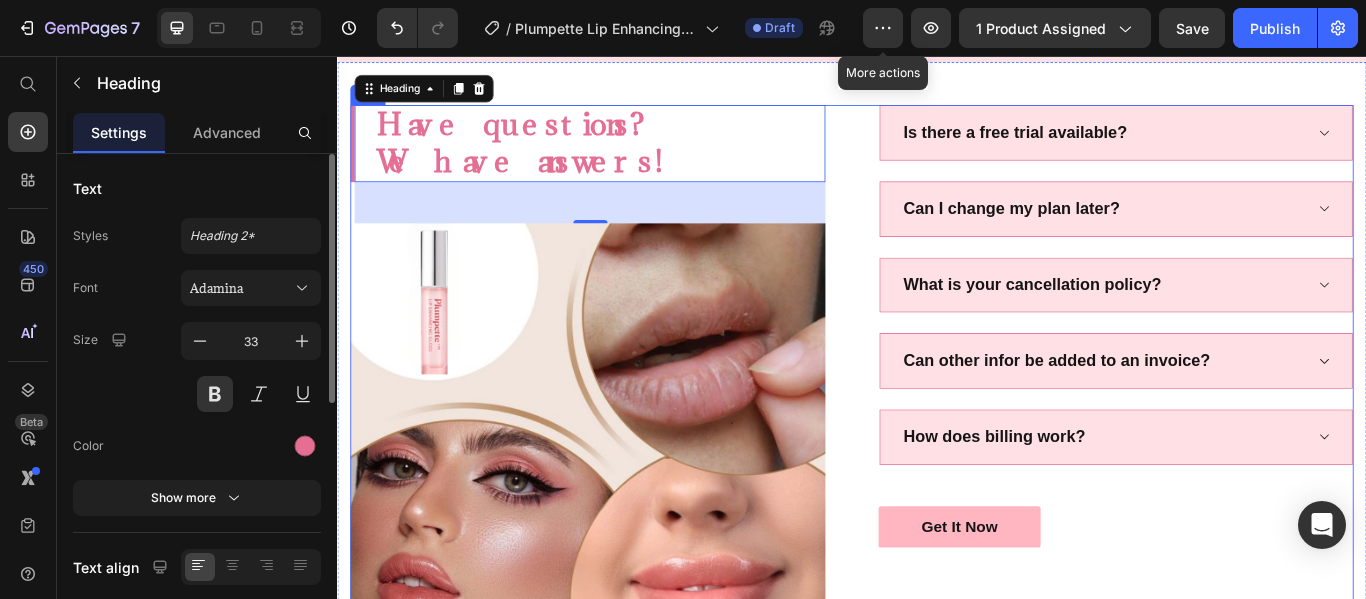 click on "Is there a free trial available?
Can I change my plan later?
What is your cancellation policy?
Can other infor be added to an invoice?
How does billing work? Accordion Get It Now Button Have questions? We have answers! Heading   48 Image Row" at bounding box center (937, 459) 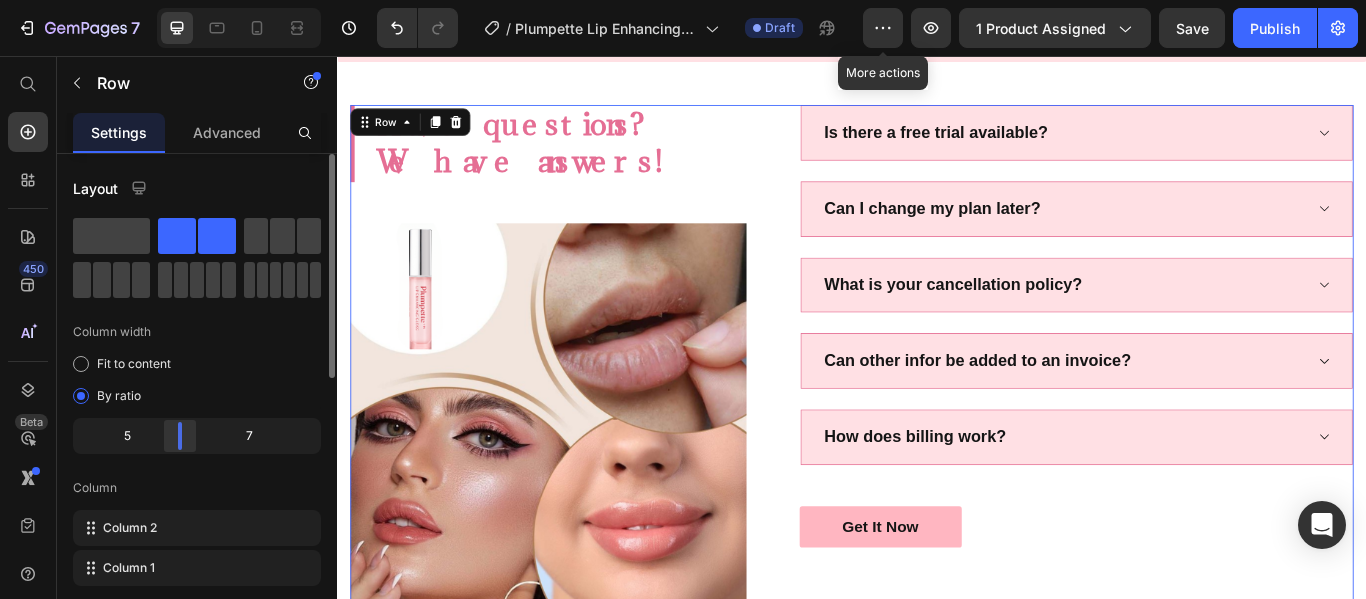 drag, startPoint x: 194, startPoint y: 426, endPoint x: 177, endPoint y: 426, distance: 17 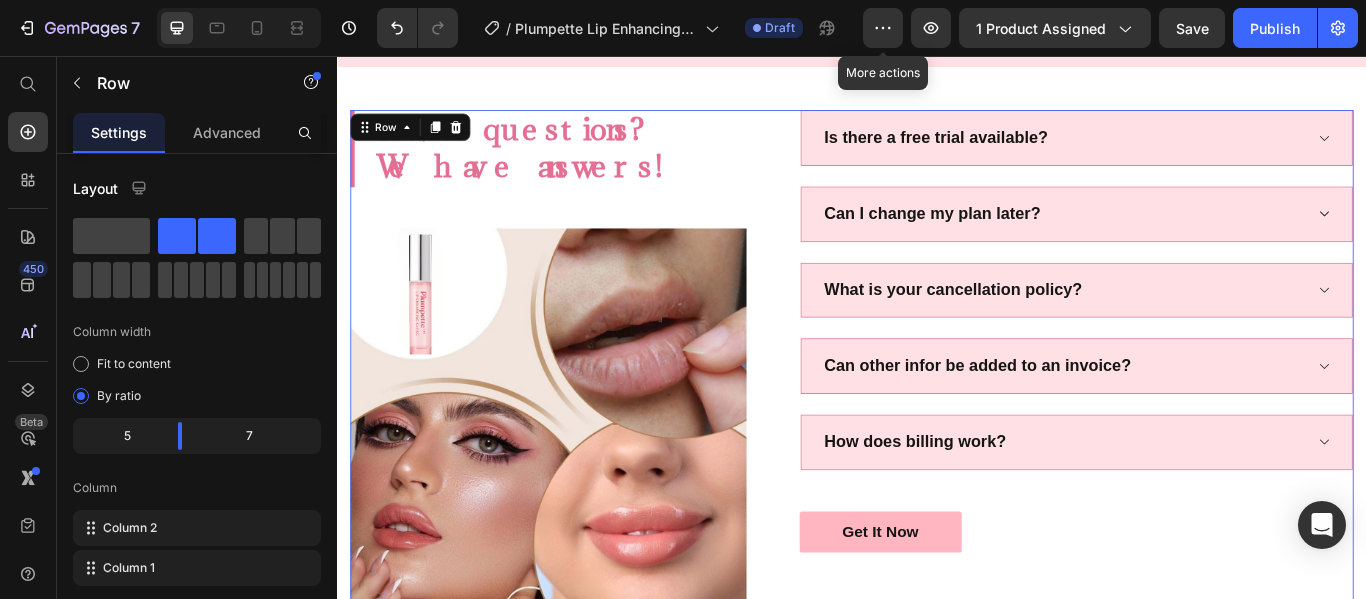 scroll, scrollTop: 3256, scrollLeft: 0, axis: vertical 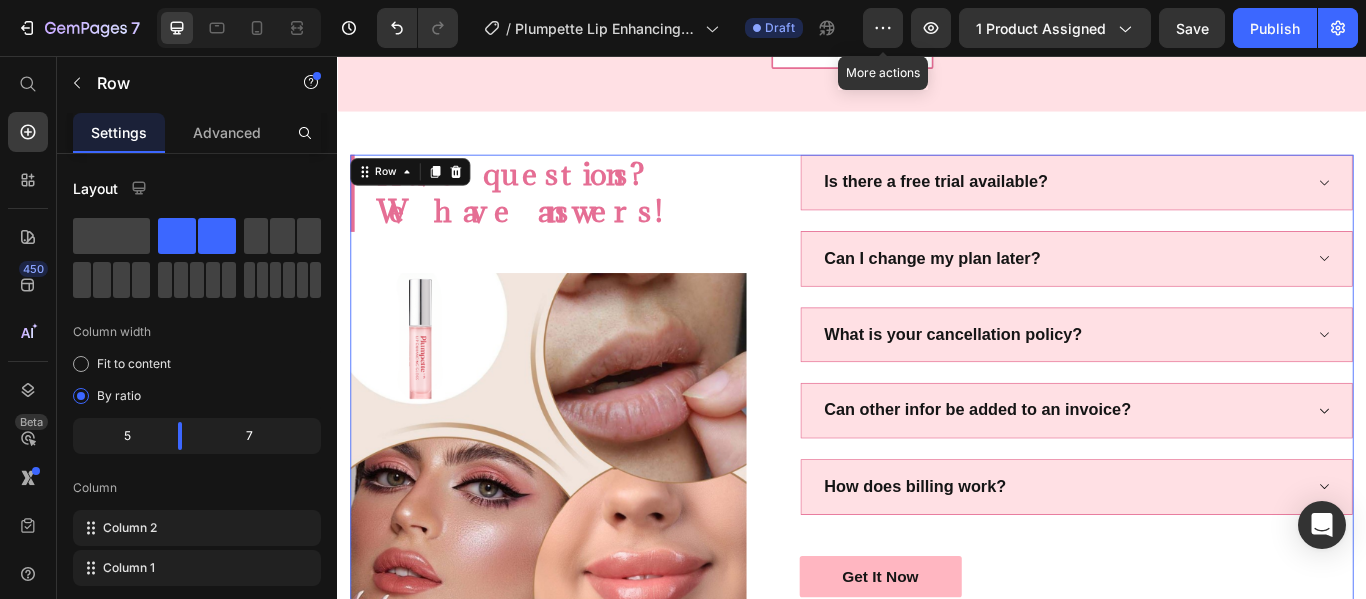 click on "Have questions? We have answers! Heading Image" at bounding box center [583, 470] 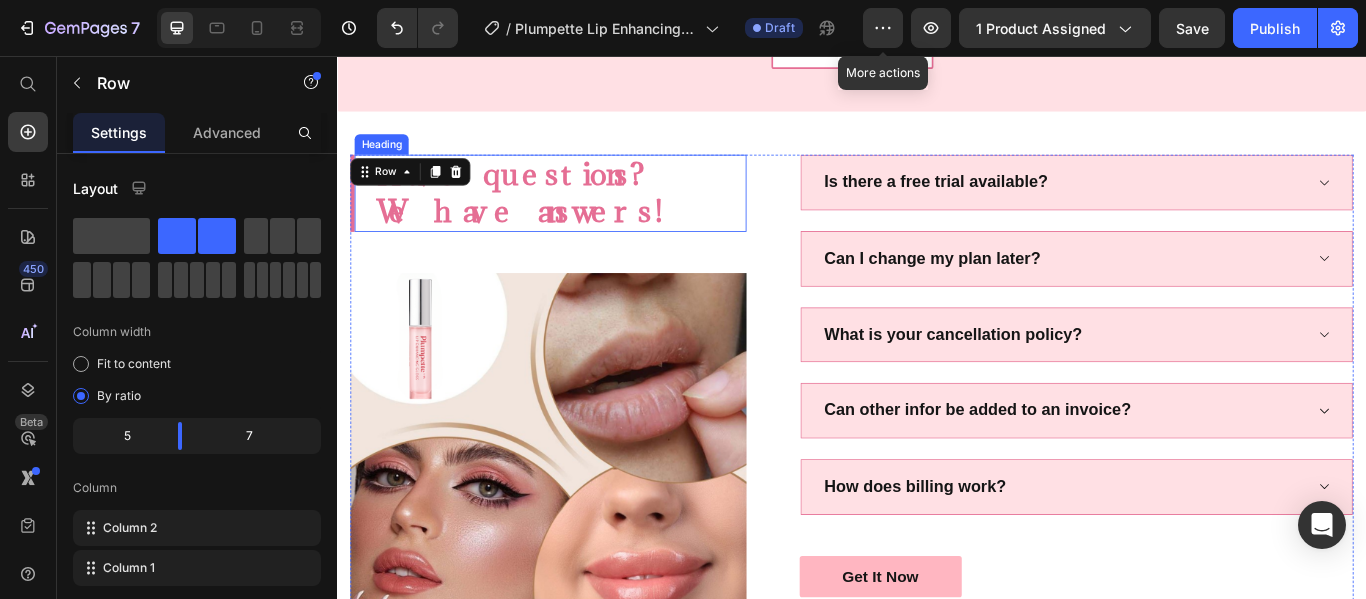 scroll, scrollTop: 3155, scrollLeft: 0, axis: vertical 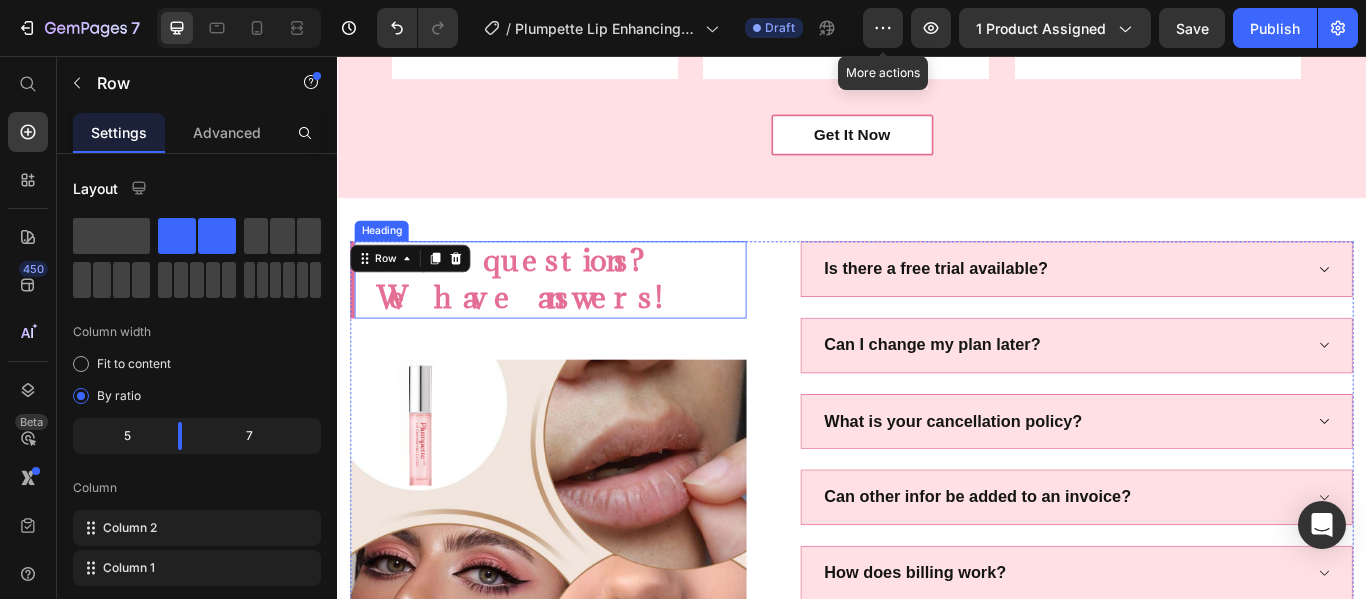click on "Have questions? We have answers!" at bounding box center (597, 317) 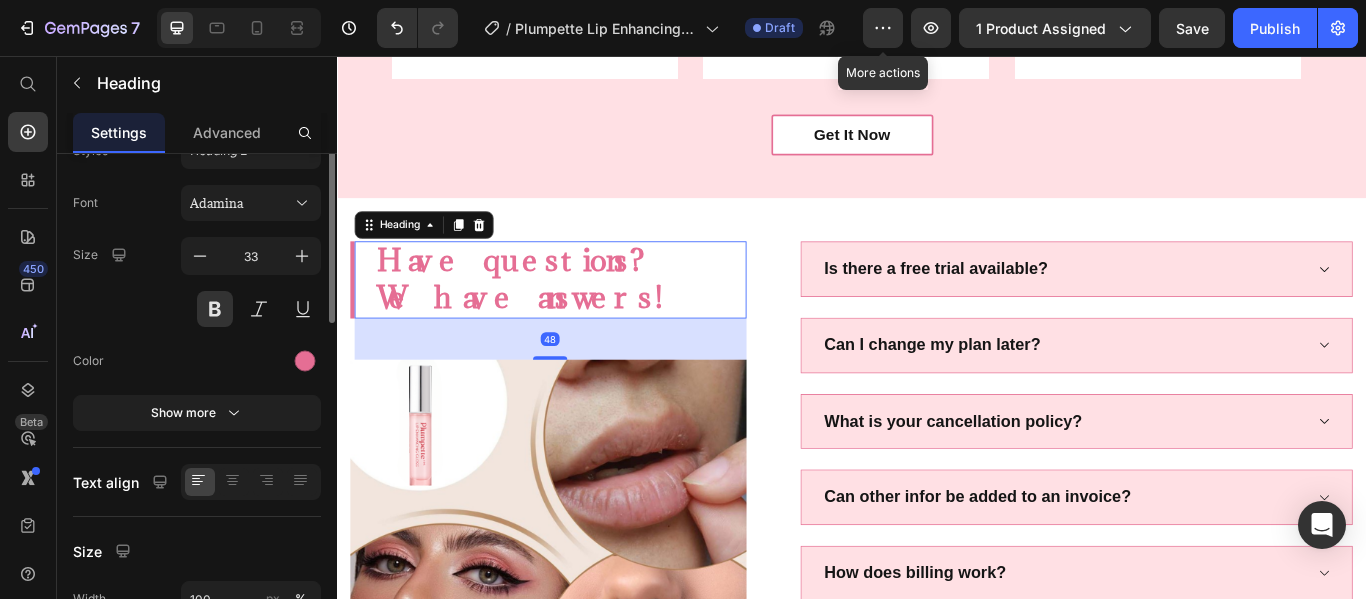 scroll, scrollTop: 94, scrollLeft: 0, axis: vertical 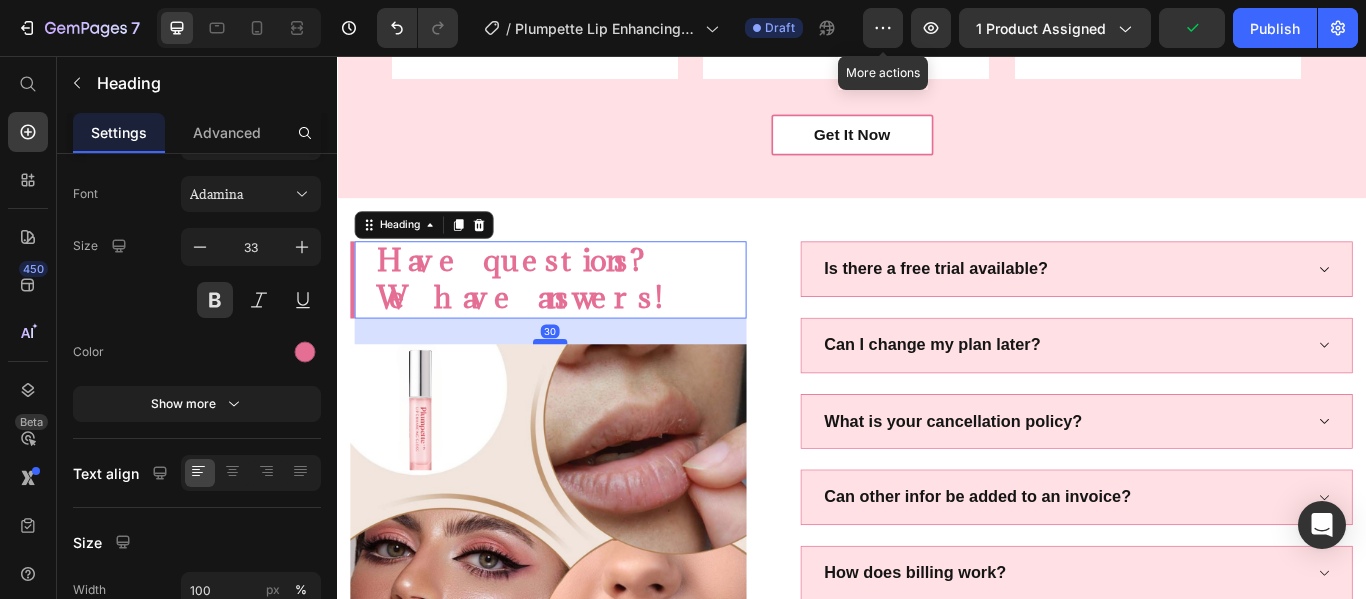 drag, startPoint x: 576, startPoint y: 404, endPoint x: 577, endPoint y: 387, distance: 17.029387 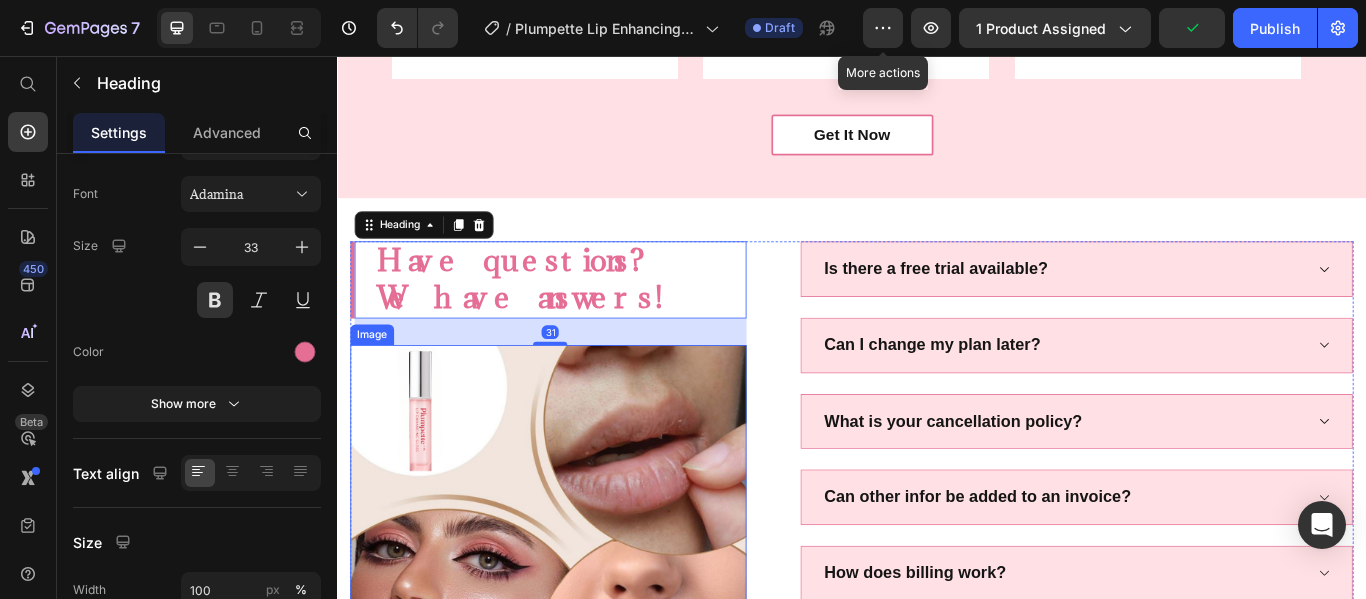 click at bounding box center [583, 624] 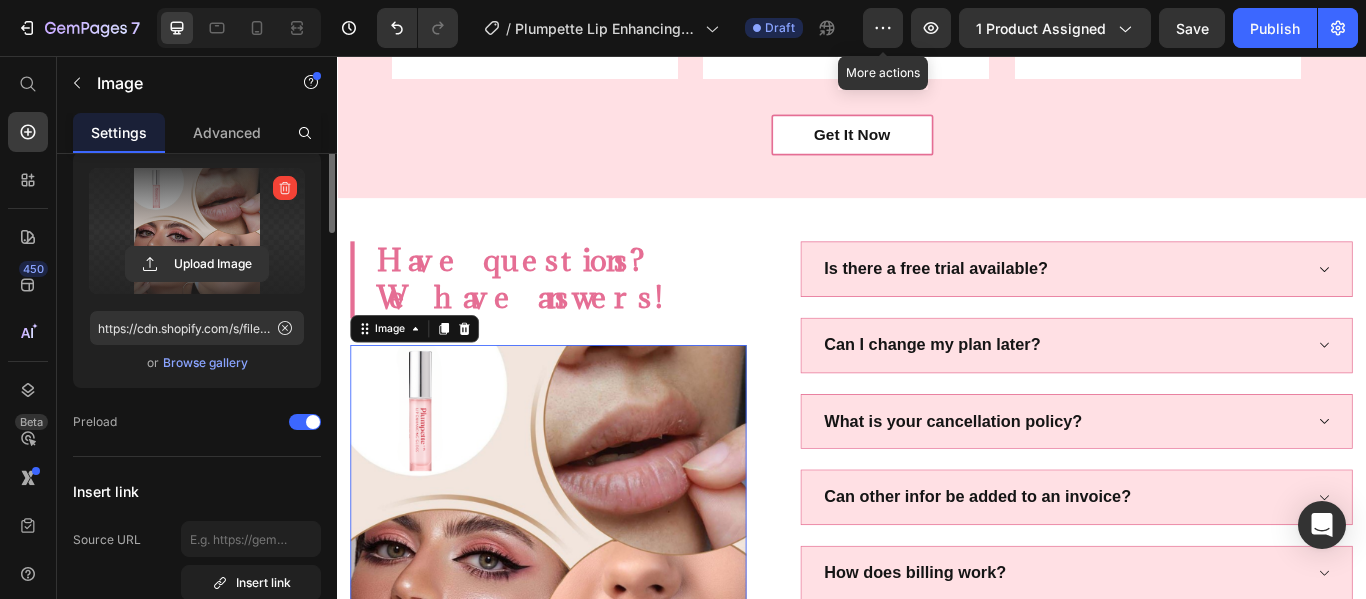 scroll, scrollTop: 0, scrollLeft: 0, axis: both 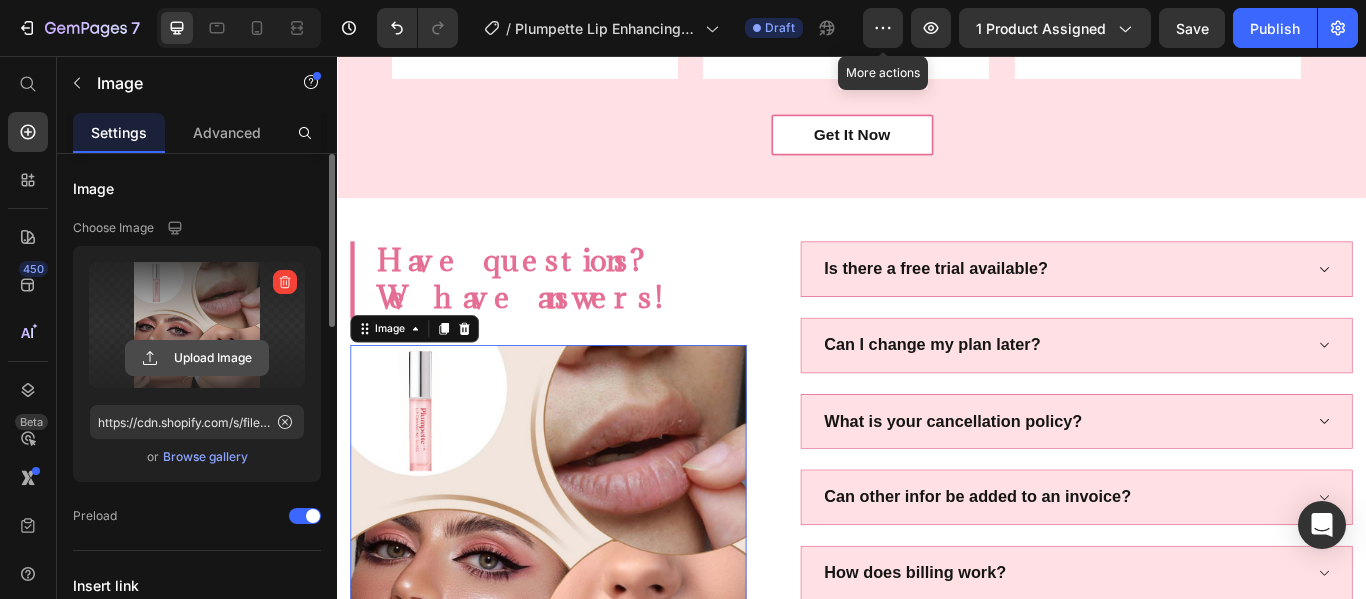 click 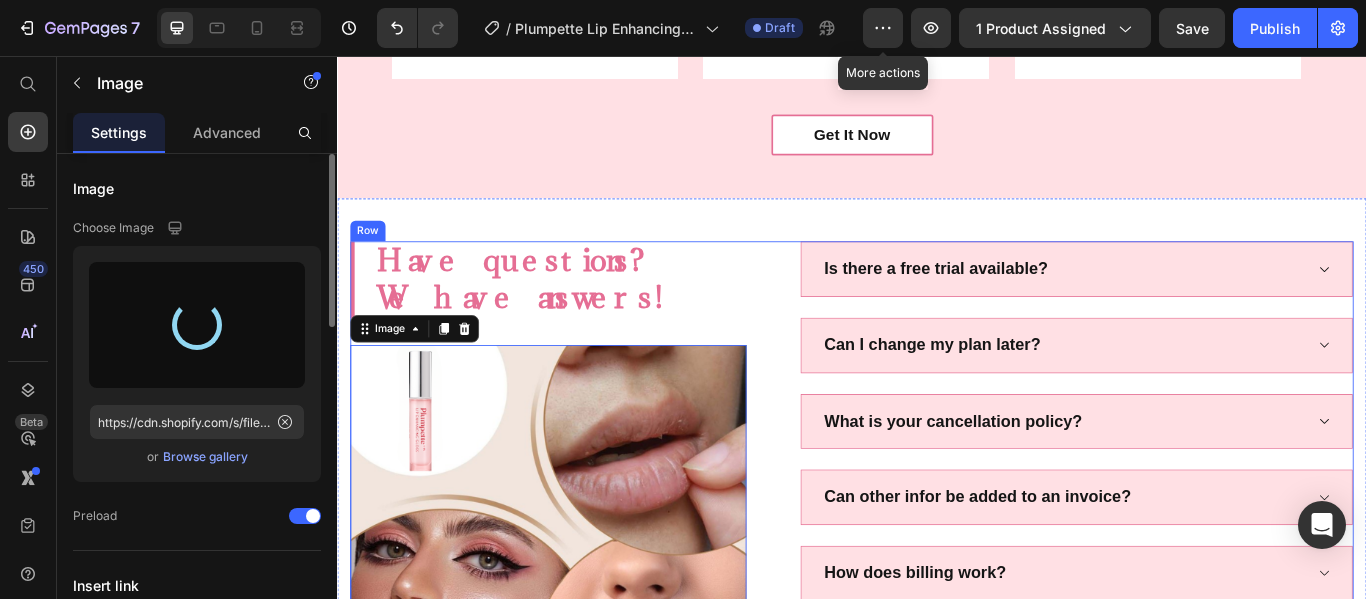 click on "Is there a free trial available?
Can I change my plan later?
What is your cancellation policy?
Can other infor be added to an invoice?
How does billing work? Accordion Get It Now Button Have questions? We have answers! Heading Image   0 Row" at bounding box center (937, 563) 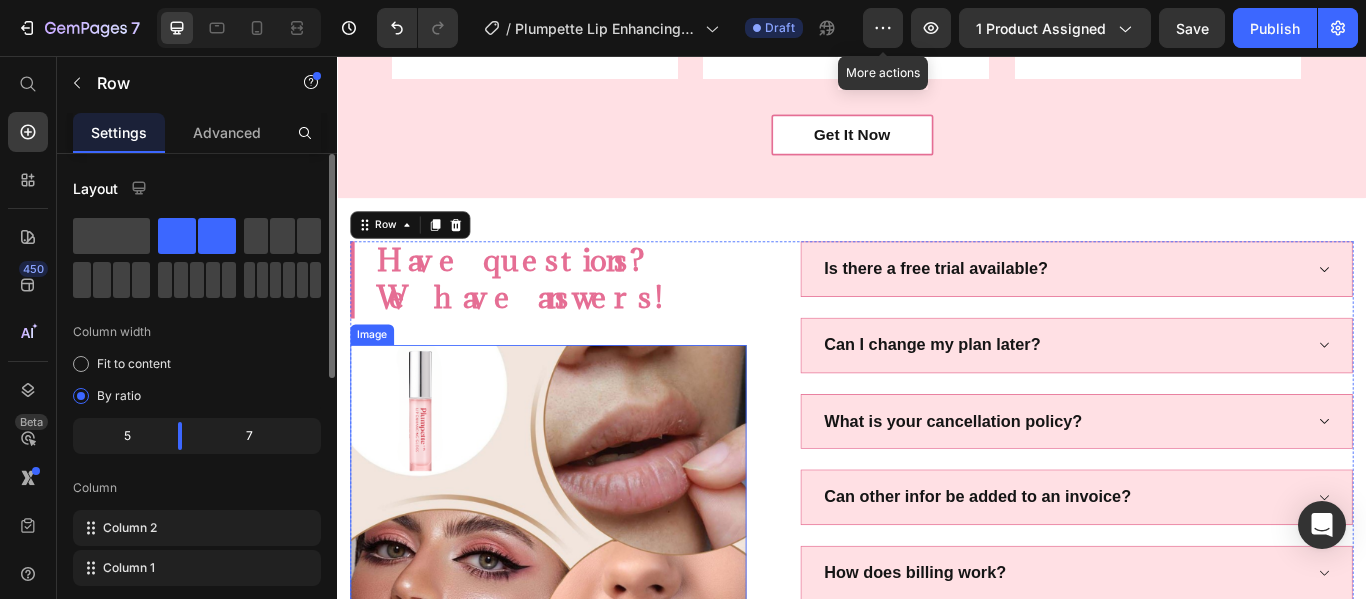 click at bounding box center (583, 624) 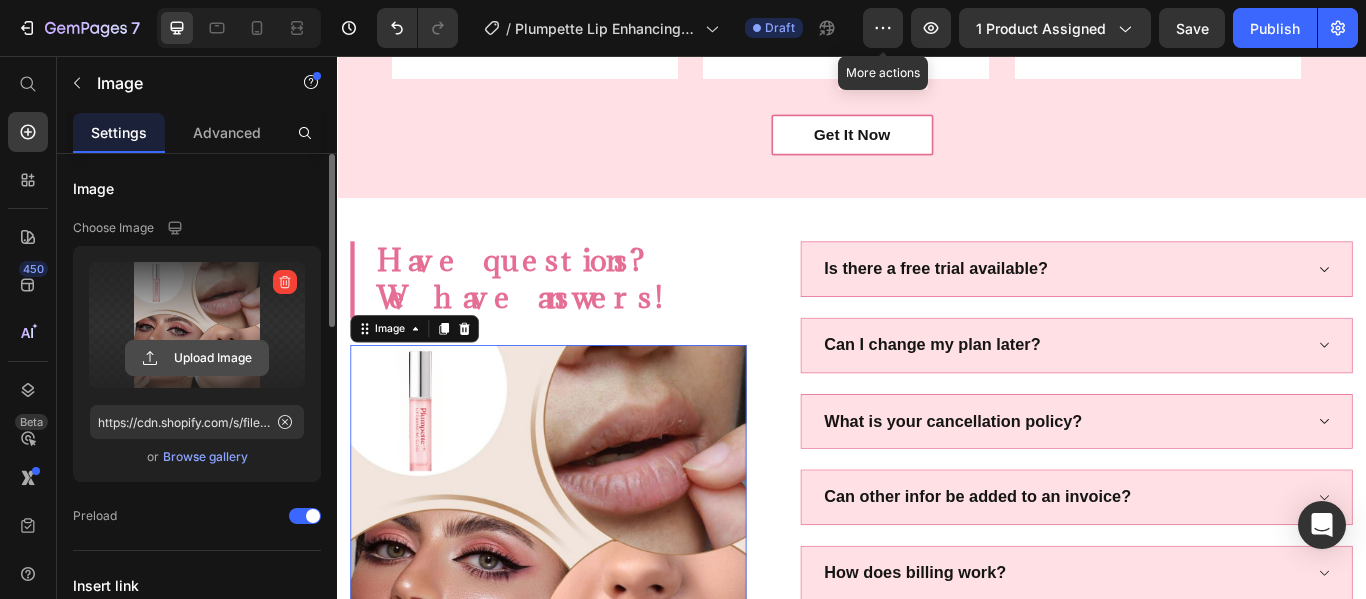click 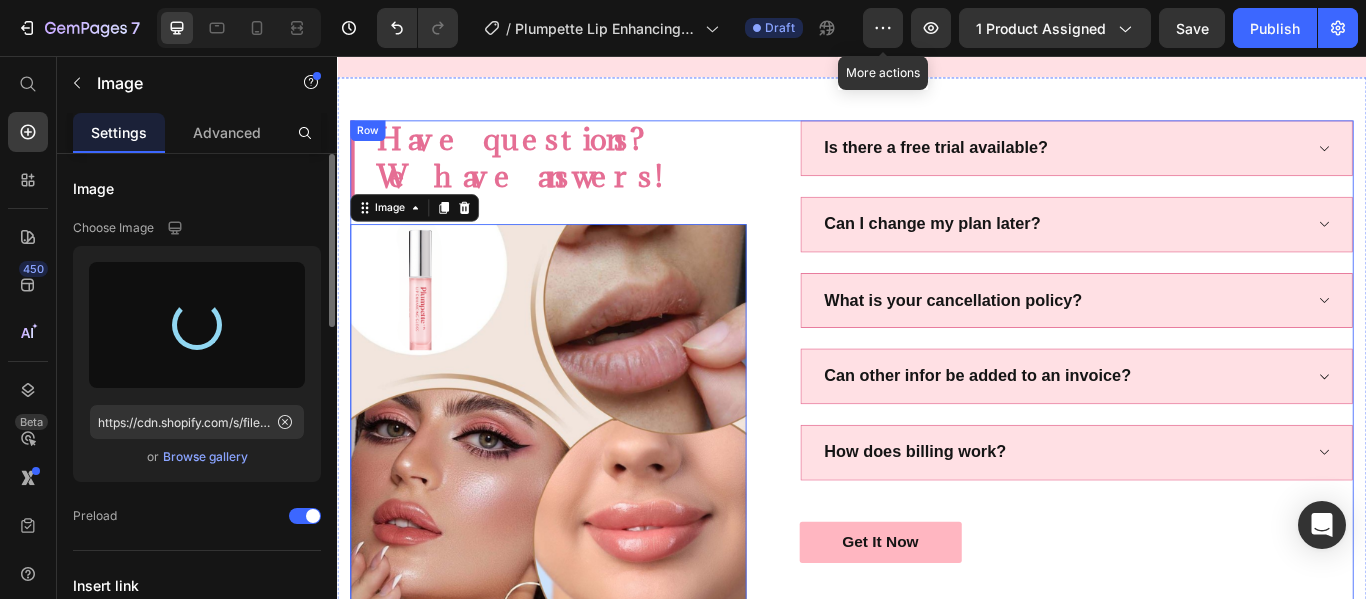 scroll, scrollTop: 3297, scrollLeft: 0, axis: vertical 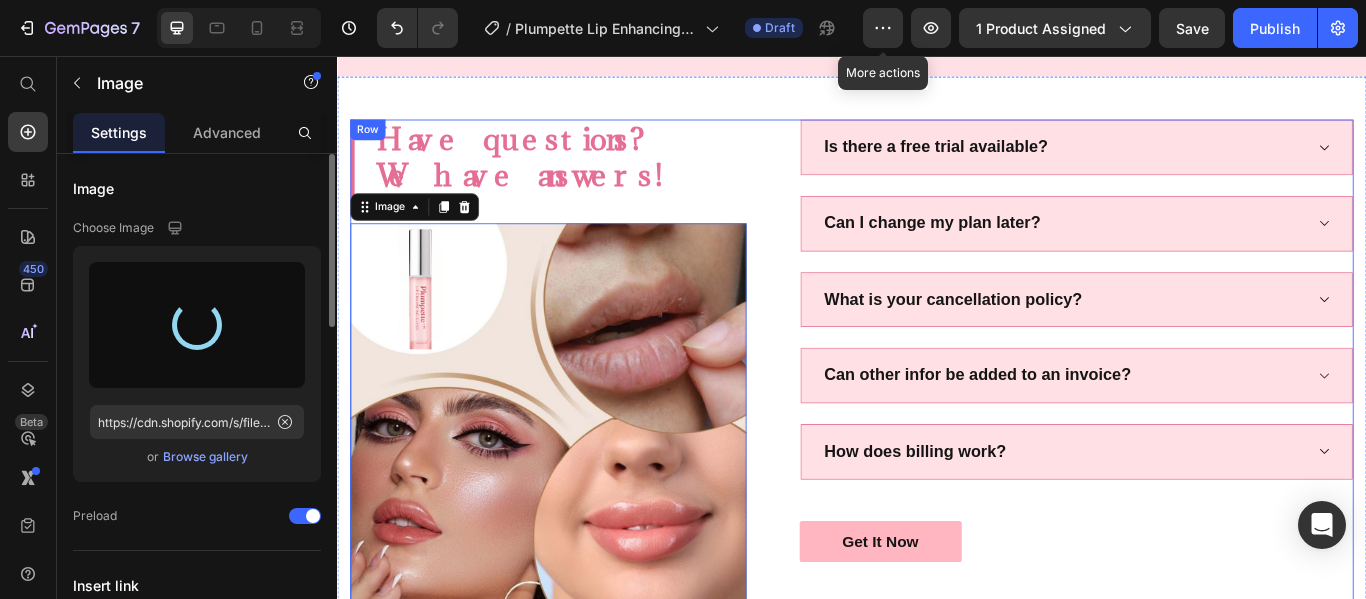 type on "https://cdn.shopify.com/s/files/1/0939/0175/0579/files/gempages_567756307172426793-3f618aa5-2e93-45ef-9226-dae5dc768f44.png" 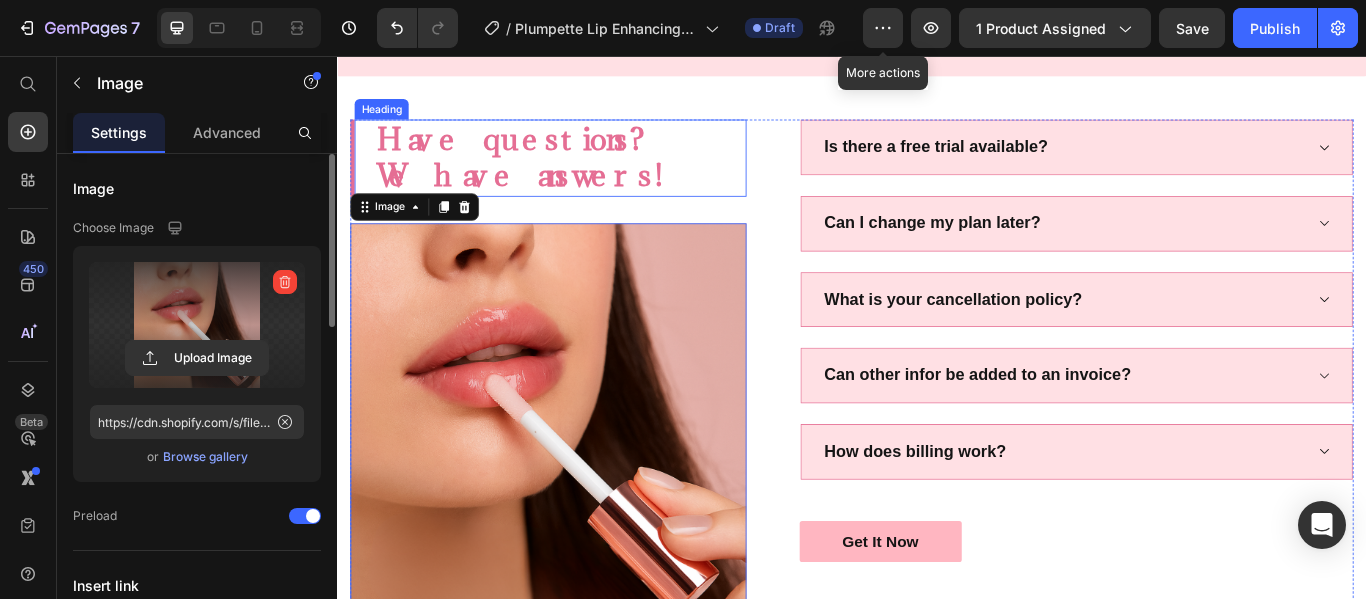 click on "Have questions? We have answers!" at bounding box center [597, 175] 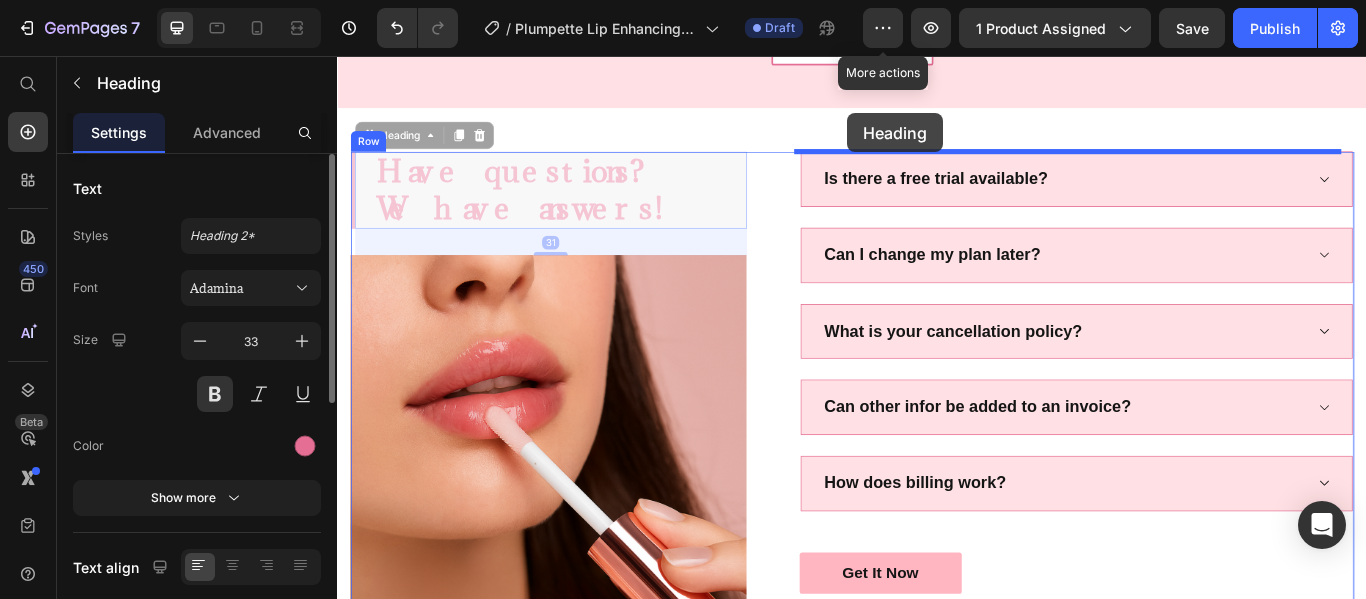scroll, scrollTop: 3235, scrollLeft: 0, axis: vertical 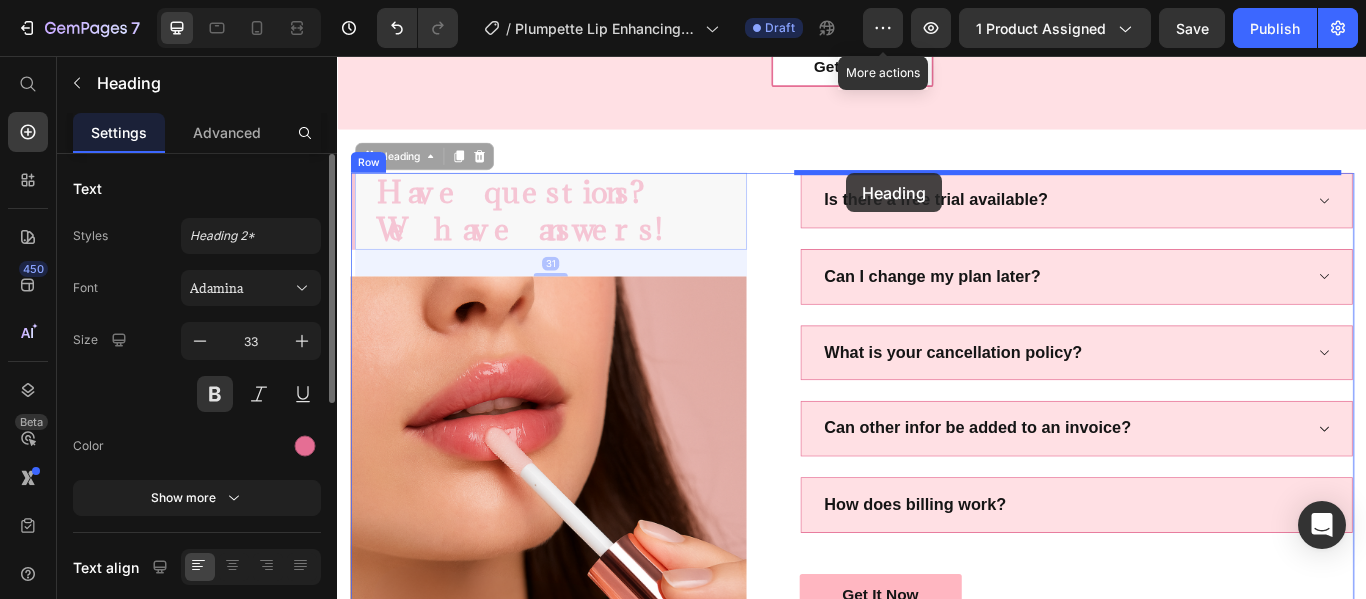 drag, startPoint x: 371, startPoint y: 113, endPoint x: 930, endPoint y: 194, distance: 564.838 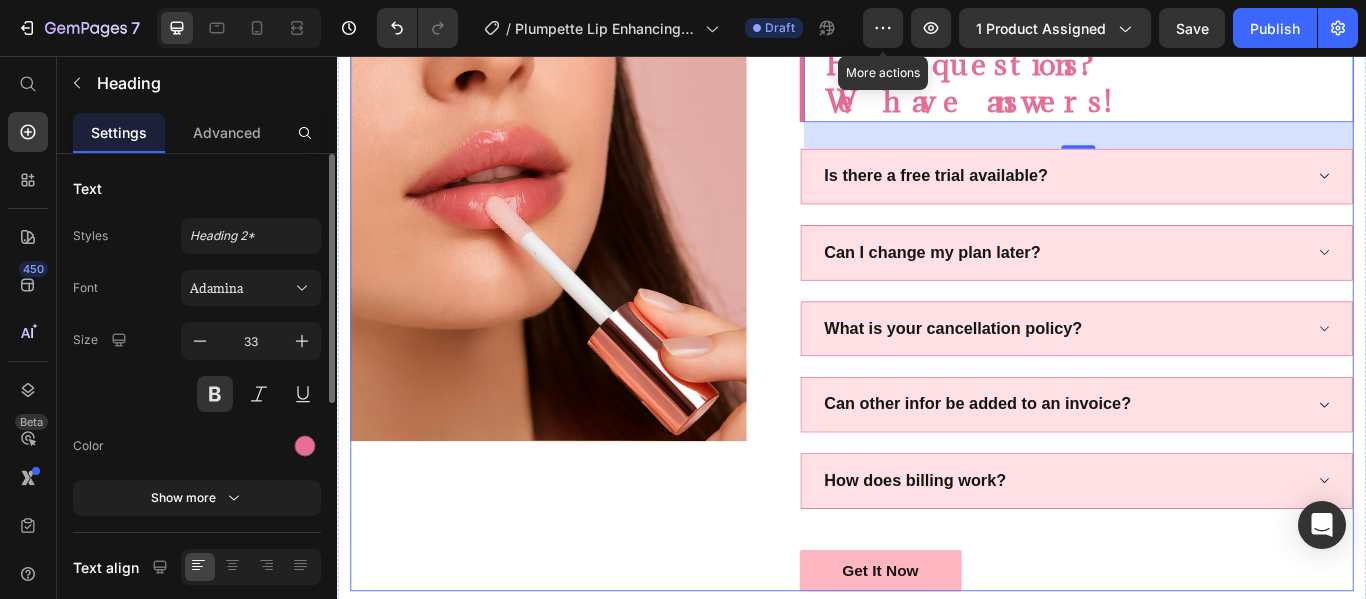scroll, scrollTop: 3541, scrollLeft: 0, axis: vertical 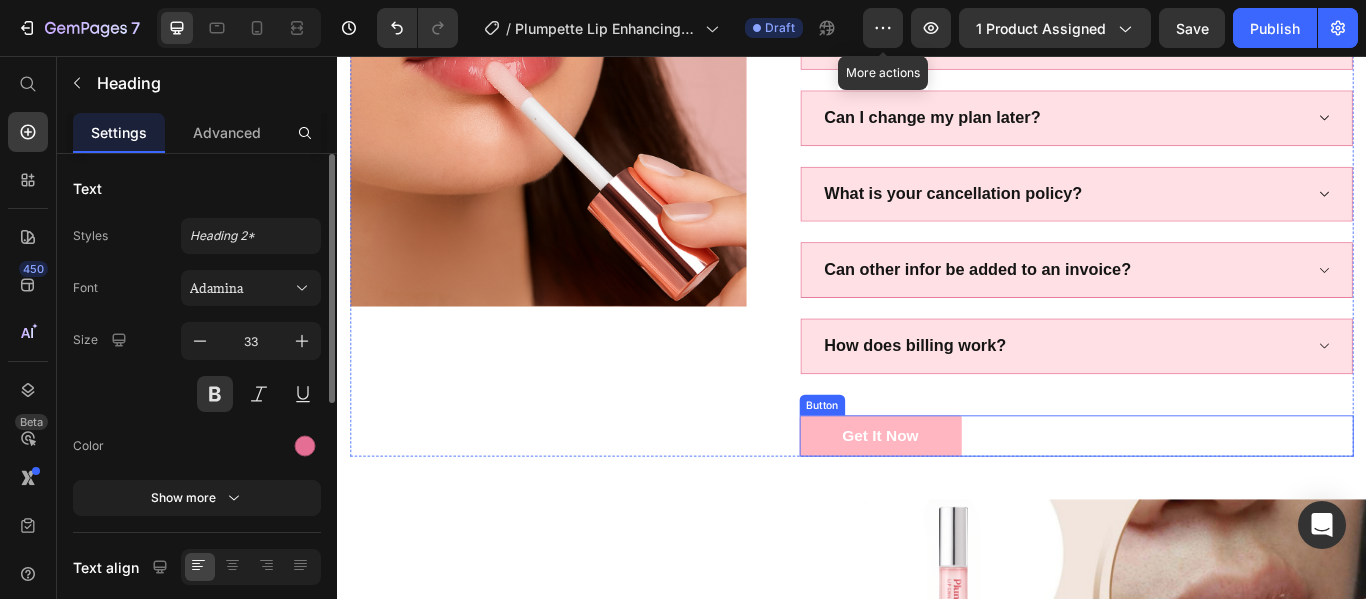 click on "Get It Now" at bounding box center (970, 499) 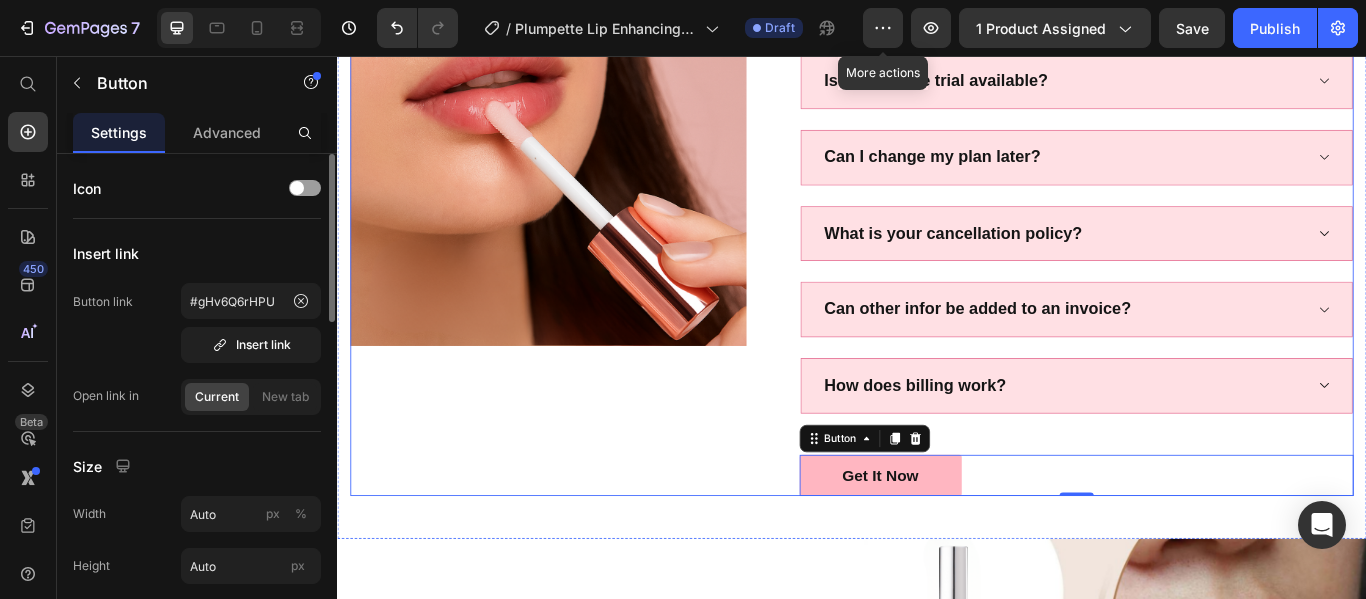 scroll, scrollTop: 3491, scrollLeft: 0, axis: vertical 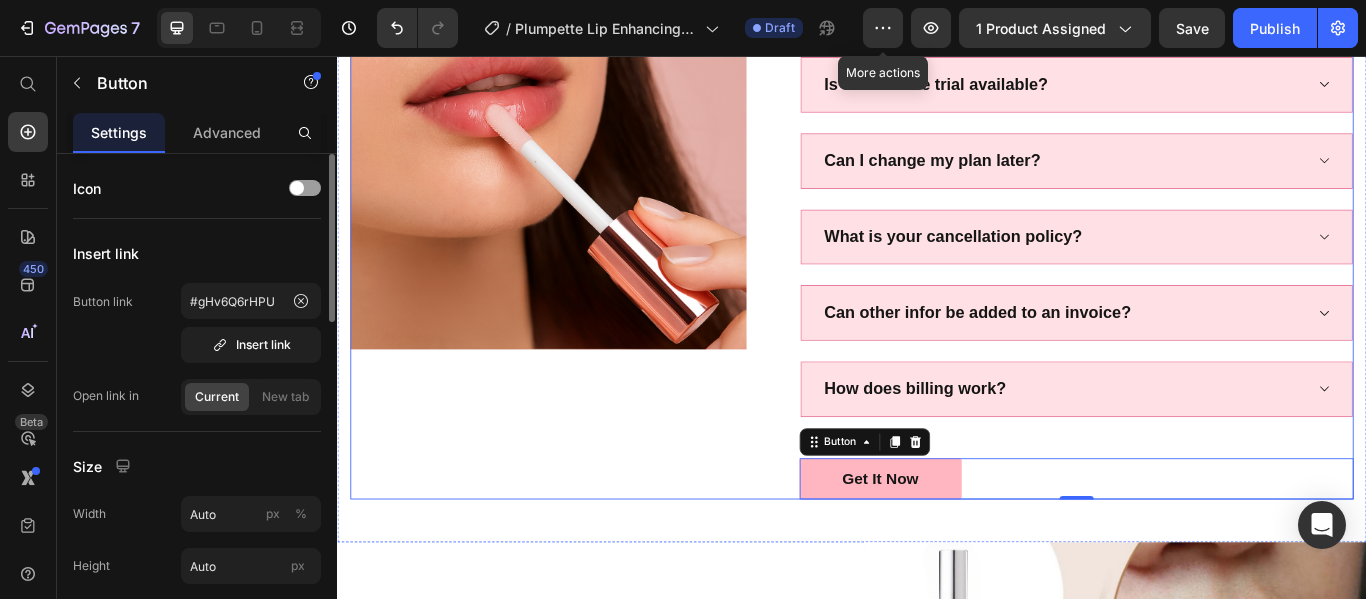 click on "Have questions? We have answers! Heading
Is there a free trial available?
Can I change my plan later?
What is your cancellation policy?
Can other infor be added to an invoice?
How does billing work? Accordion Get It Now Button   0 Image Row" at bounding box center (937, 254) 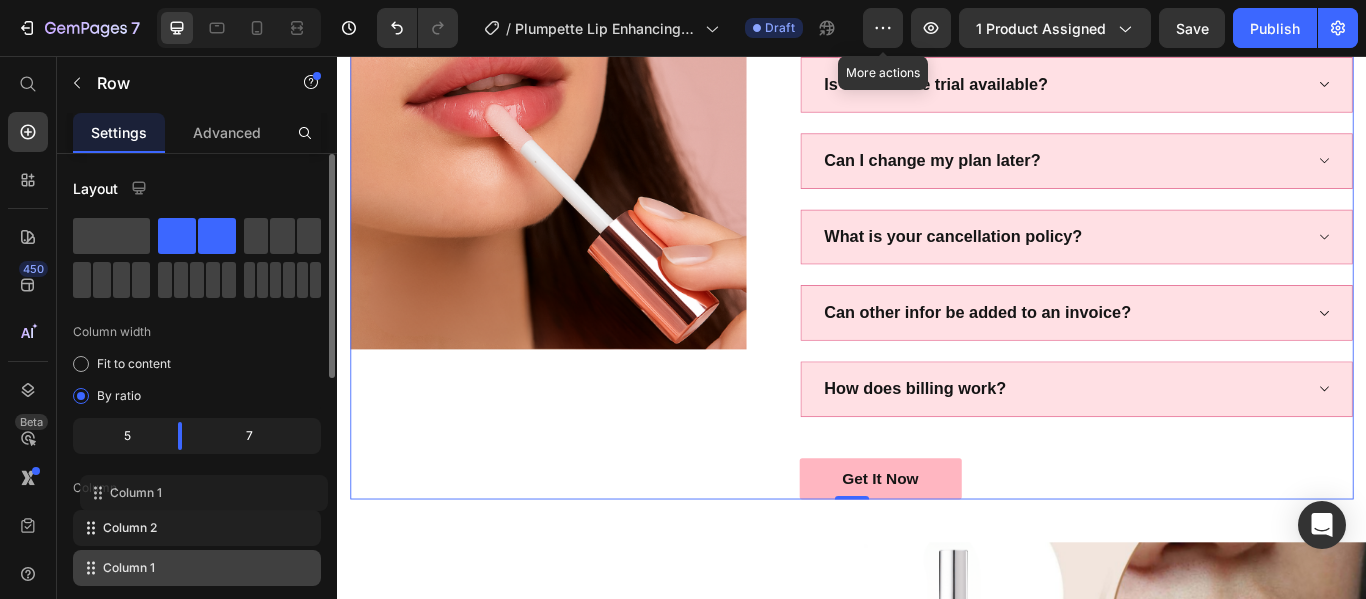 drag, startPoint x: 97, startPoint y: 565, endPoint x: 103, endPoint y: 491, distance: 74.24284 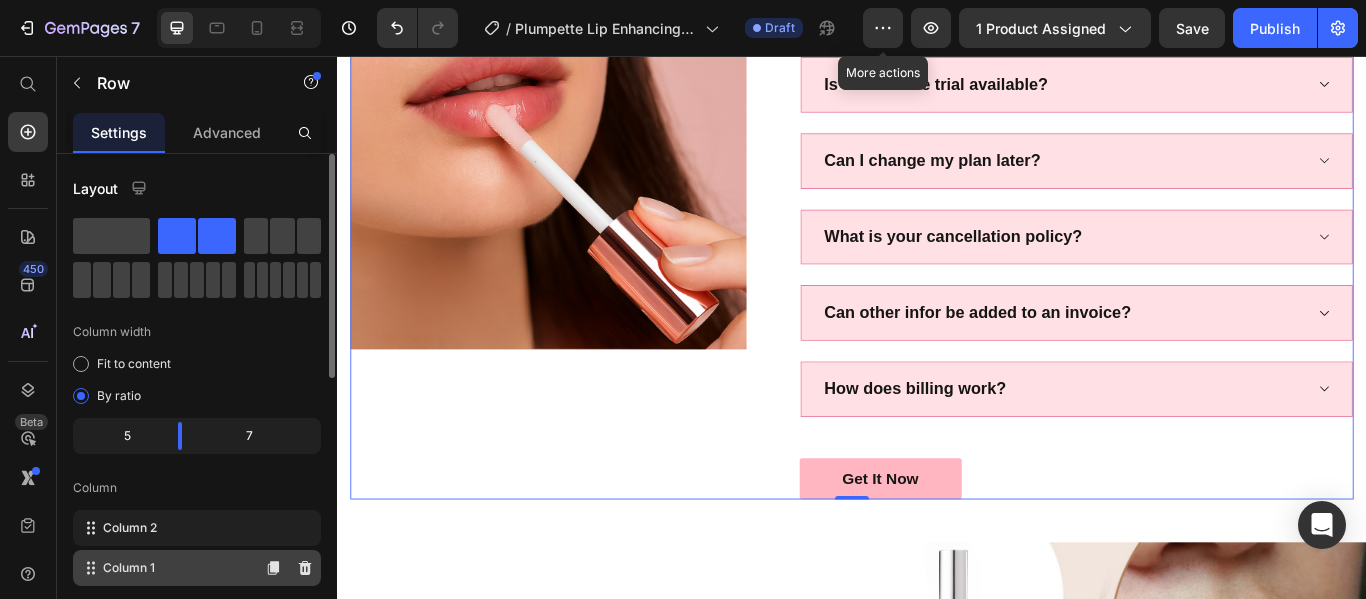 type 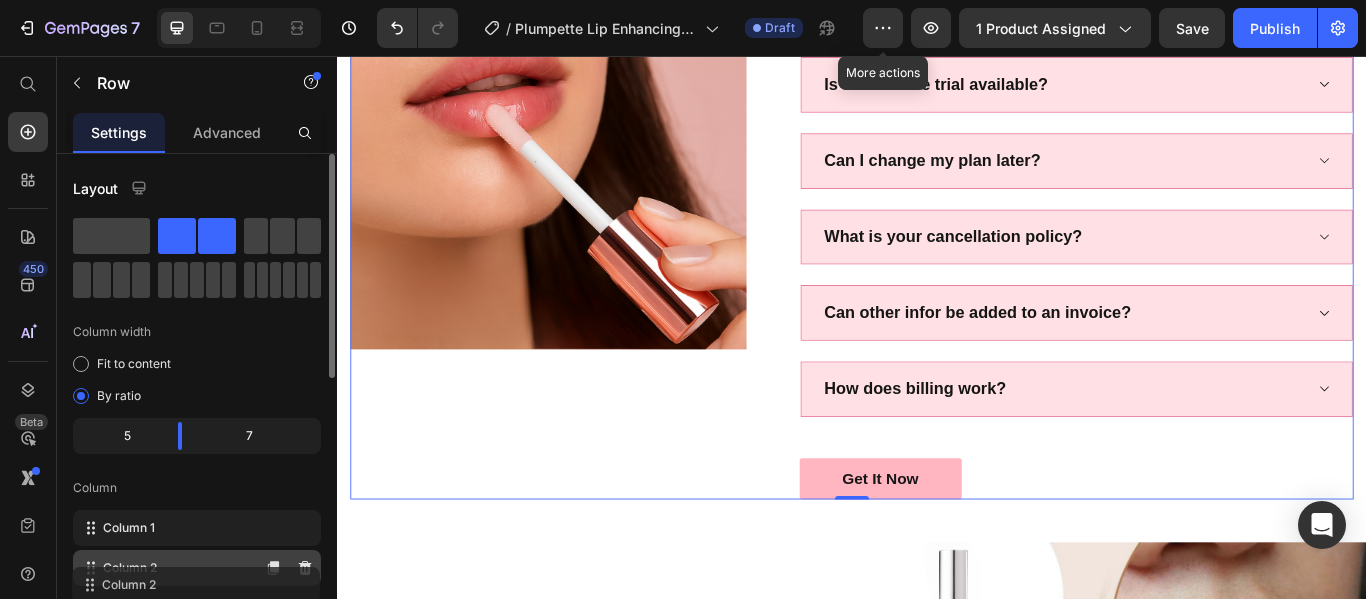 drag, startPoint x: 95, startPoint y: 530, endPoint x: 94, endPoint y: 583, distance: 53.009434 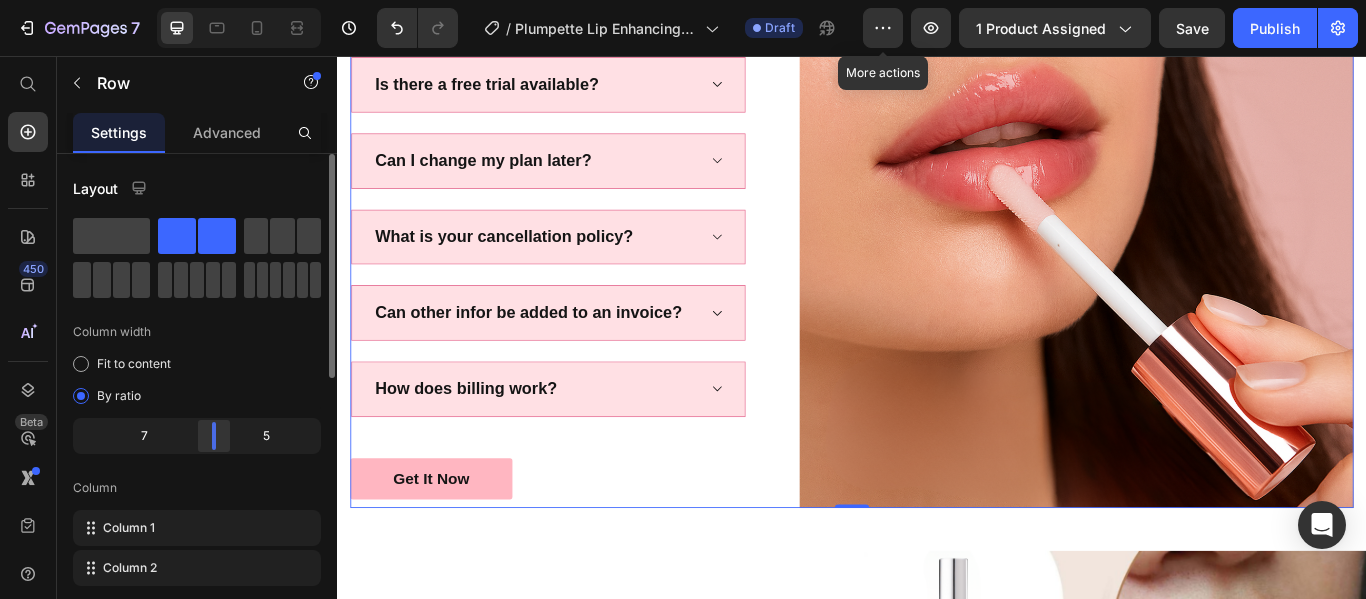 drag, startPoint x: 178, startPoint y: 429, endPoint x: 237, endPoint y: 430, distance: 59.008472 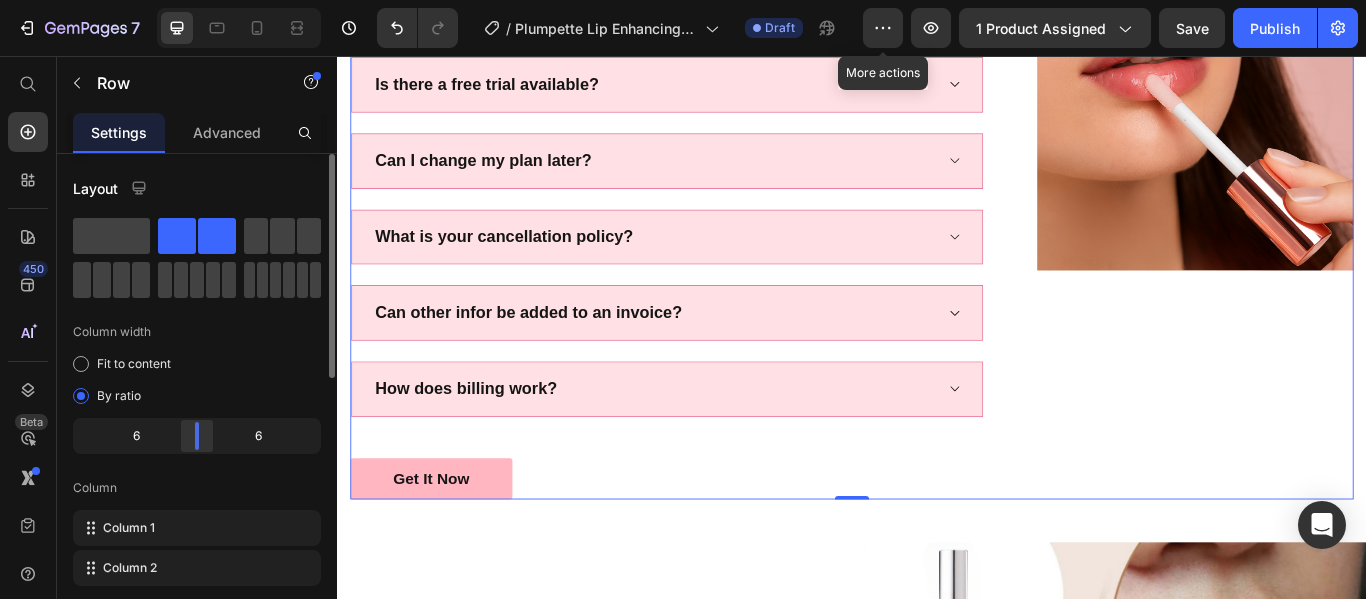 drag, startPoint x: 237, startPoint y: 431, endPoint x: 206, endPoint y: 431, distance: 31 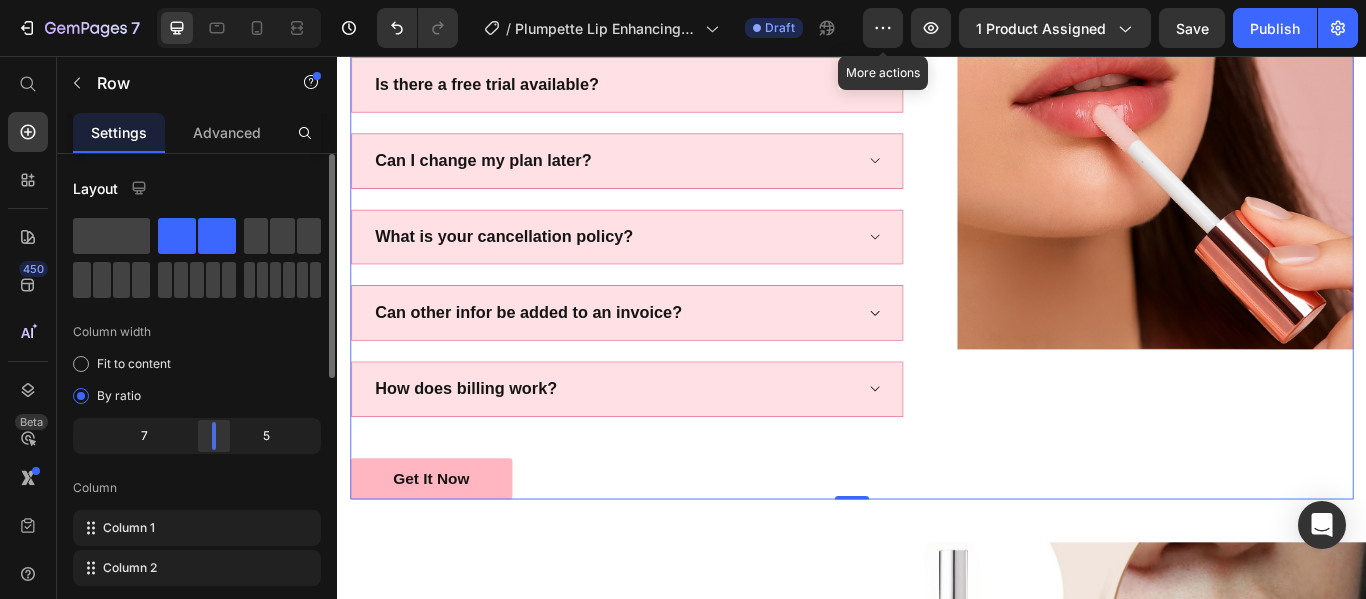 drag, startPoint x: 206, startPoint y: 431, endPoint x: 219, endPoint y: 433, distance: 13.152946 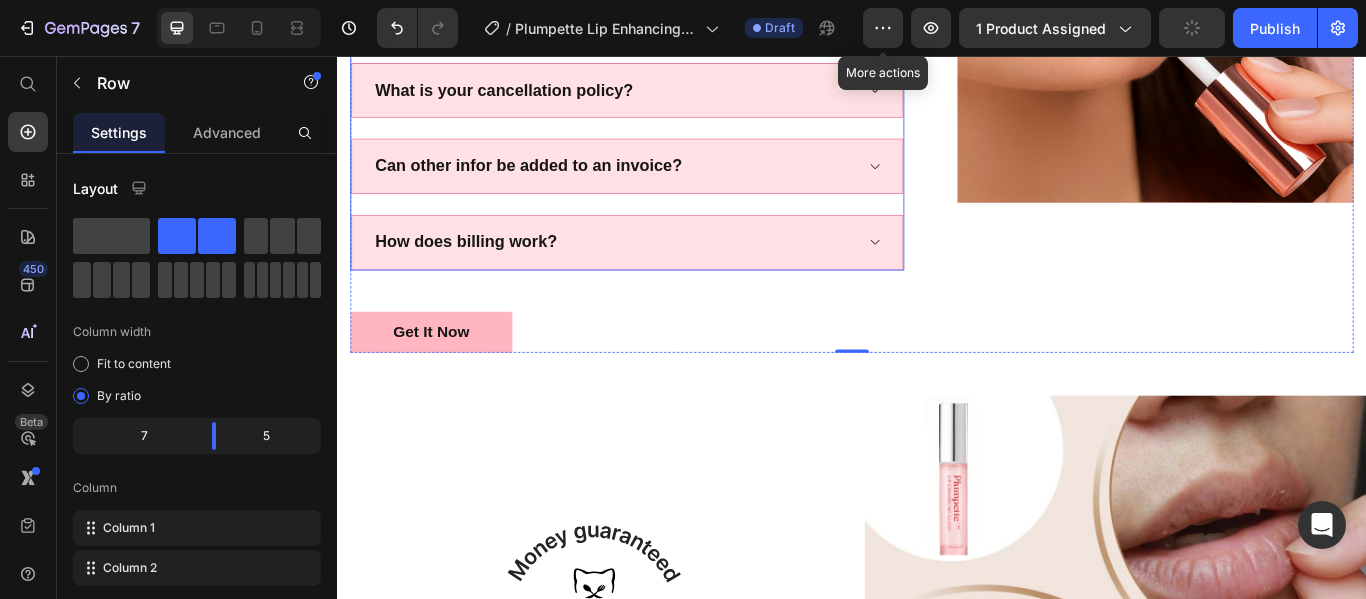 scroll, scrollTop: 3950, scrollLeft: 0, axis: vertical 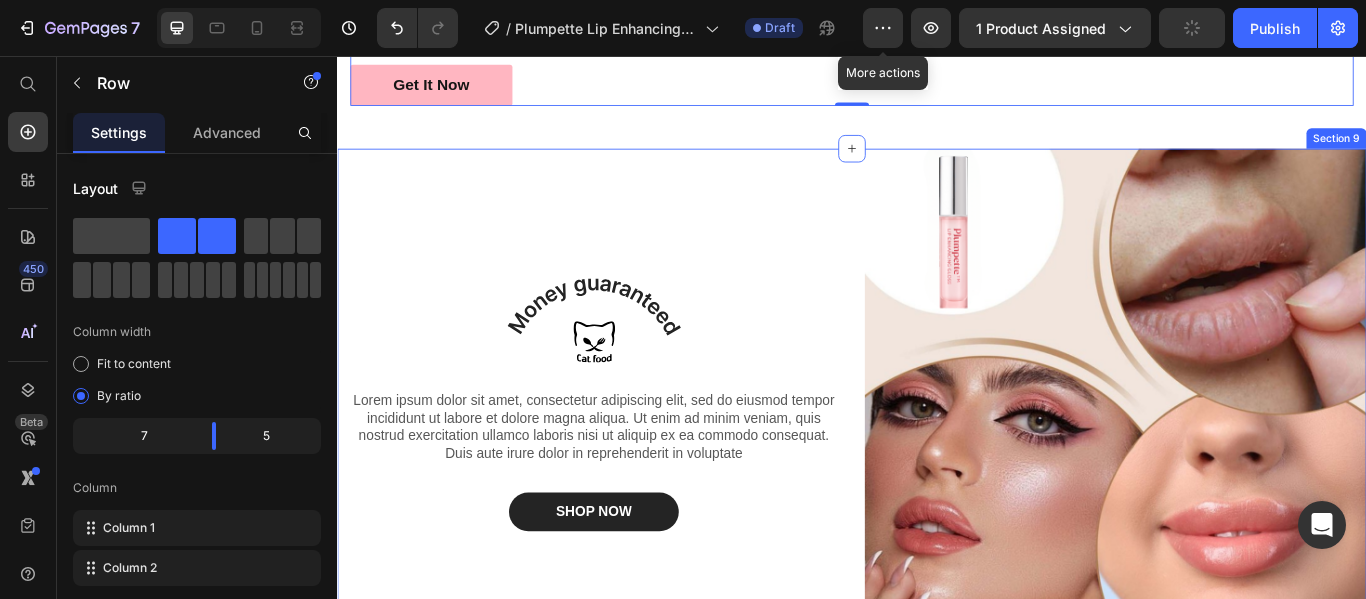 click on "Image Lorem ipsum dolor sit amet, consectetur adipiscing elit, sed do eiusmod tempor incididunt ut labore et dolore magna aliqua. Ut enim ad minim veniam, quis nostrud exercitation ullamco laboris nisi ut aliquip ex ea commodo consequat. Duis aute irure dolor in reprehenderit in voluptate Text Block SHOP NOW Button Row Image Section 9" at bounding box center (937, 456) 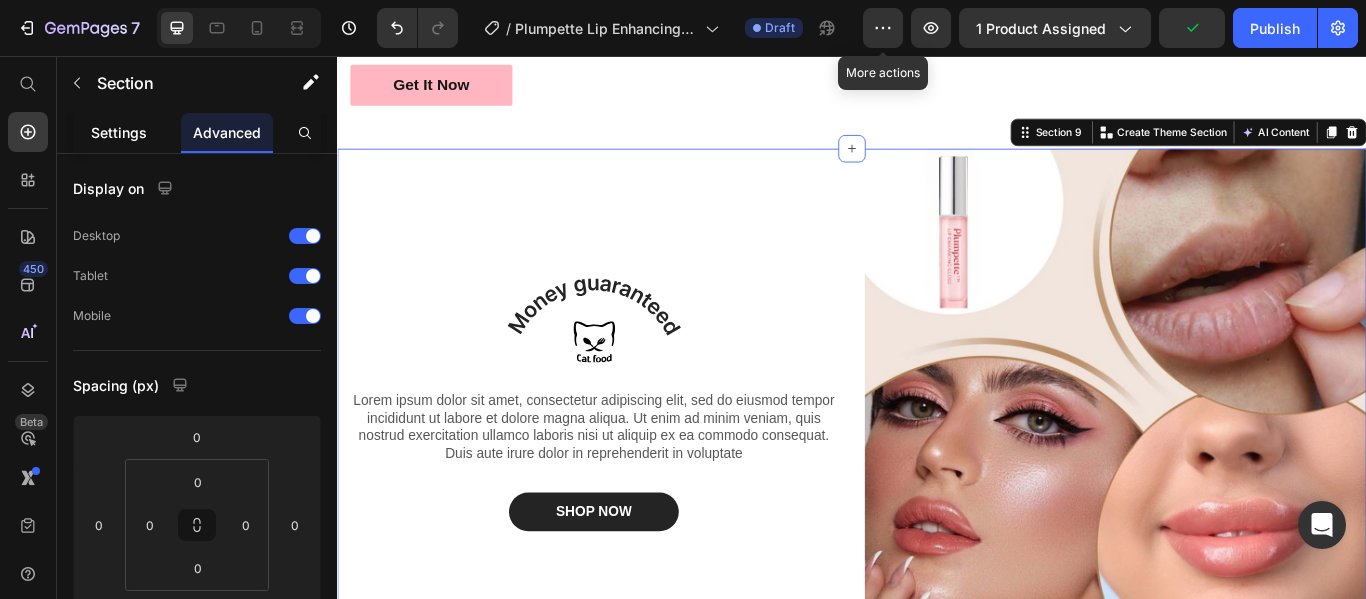 click on "Settings" at bounding box center (119, 132) 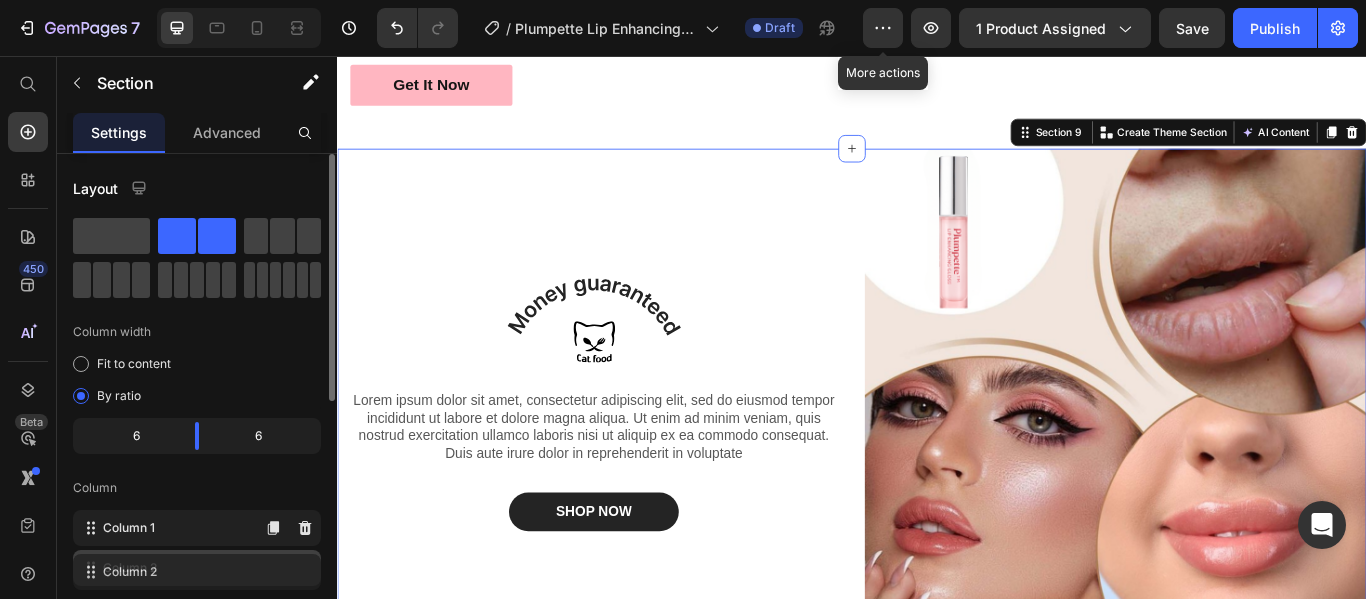 type 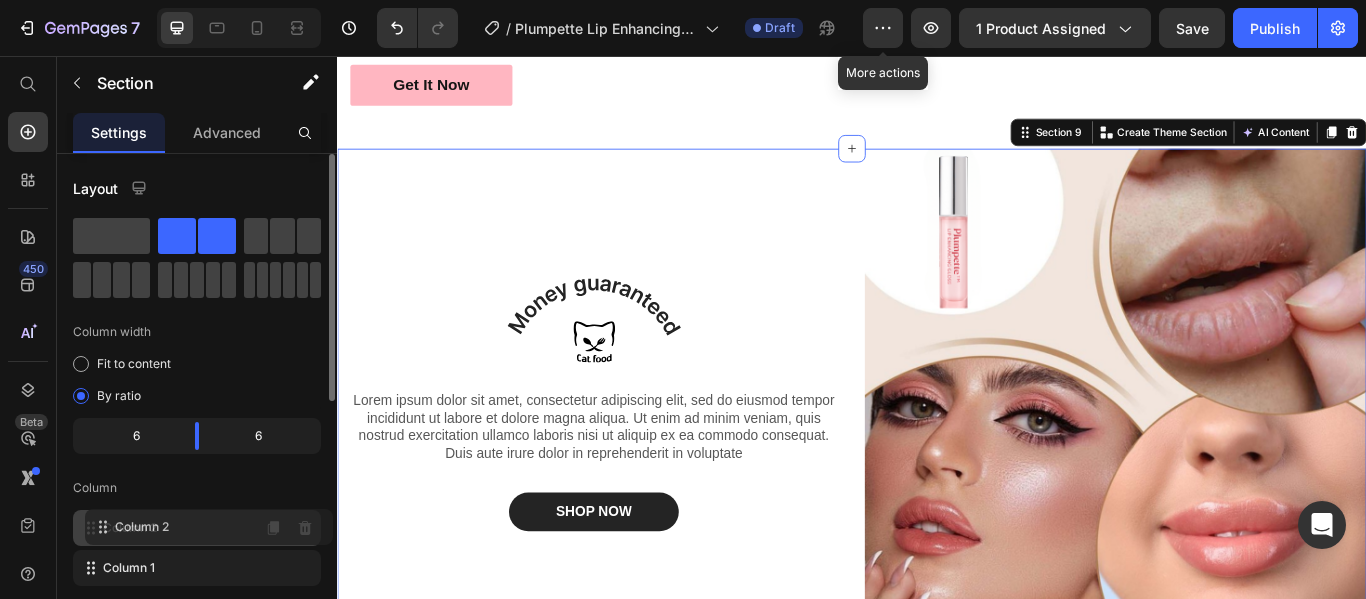 drag, startPoint x: 113, startPoint y: 559, endPoint x: 124, endPoint y: 515, distance: 45.35416 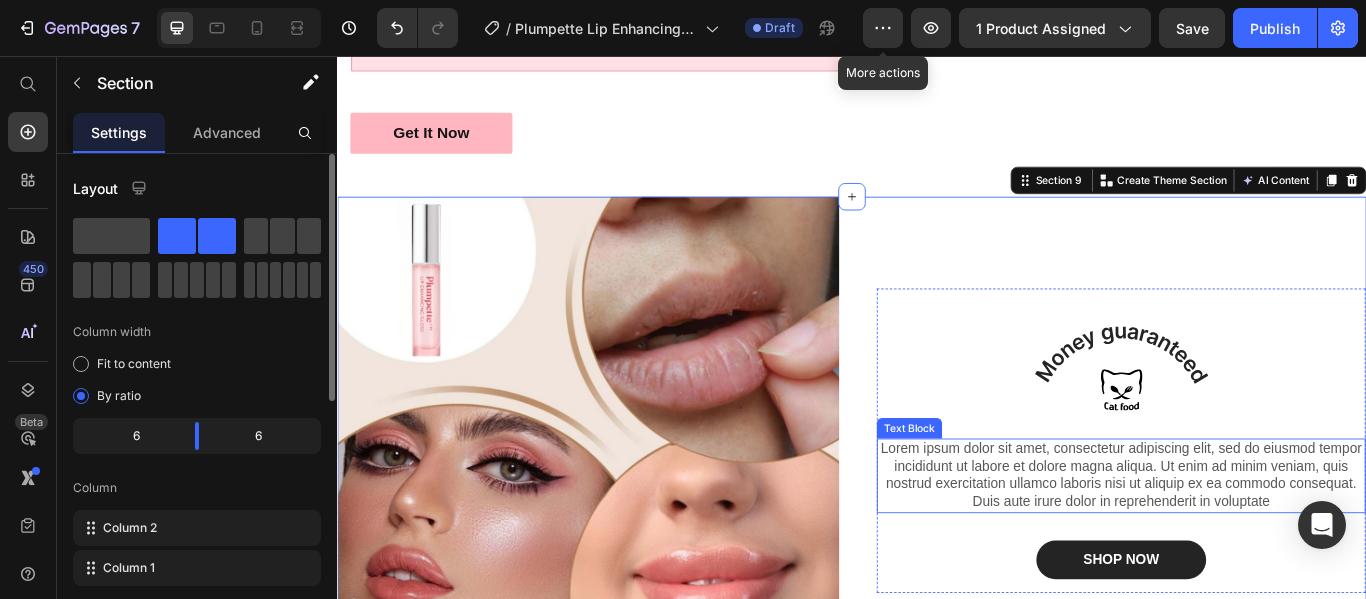 scroll, scrollTop: 3921, scrollLeft: 0, axis: vertical 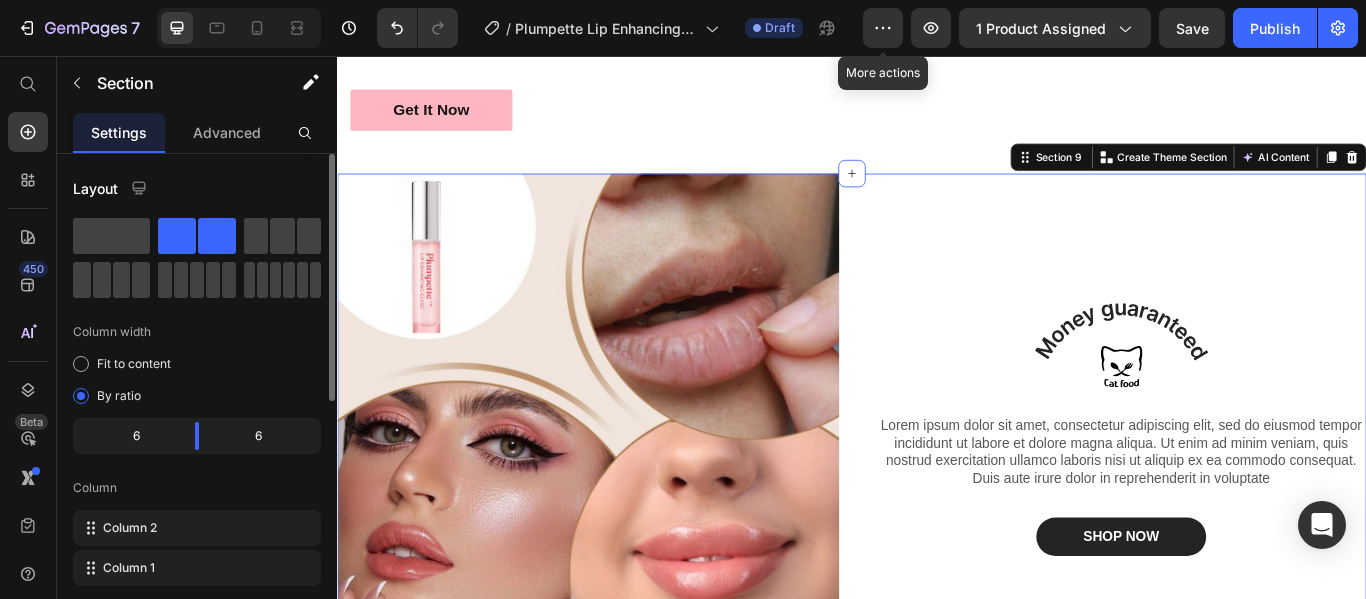 click on "Image Lorem ipsum dolor sit amet, consectetur adipiscing elit, sed do eiusmod tempor incididunt ut labore et dolore magna aliqua. Ut enim ad minim veniam, quis nostrud exercitation ullamco laboris nisi ut aliquip ex ea commodo consequat. Duis aute irure dolor in reprehenderit in voluptate Text Block SHOP NOW Button Row" at bounding box center (1244, 485) 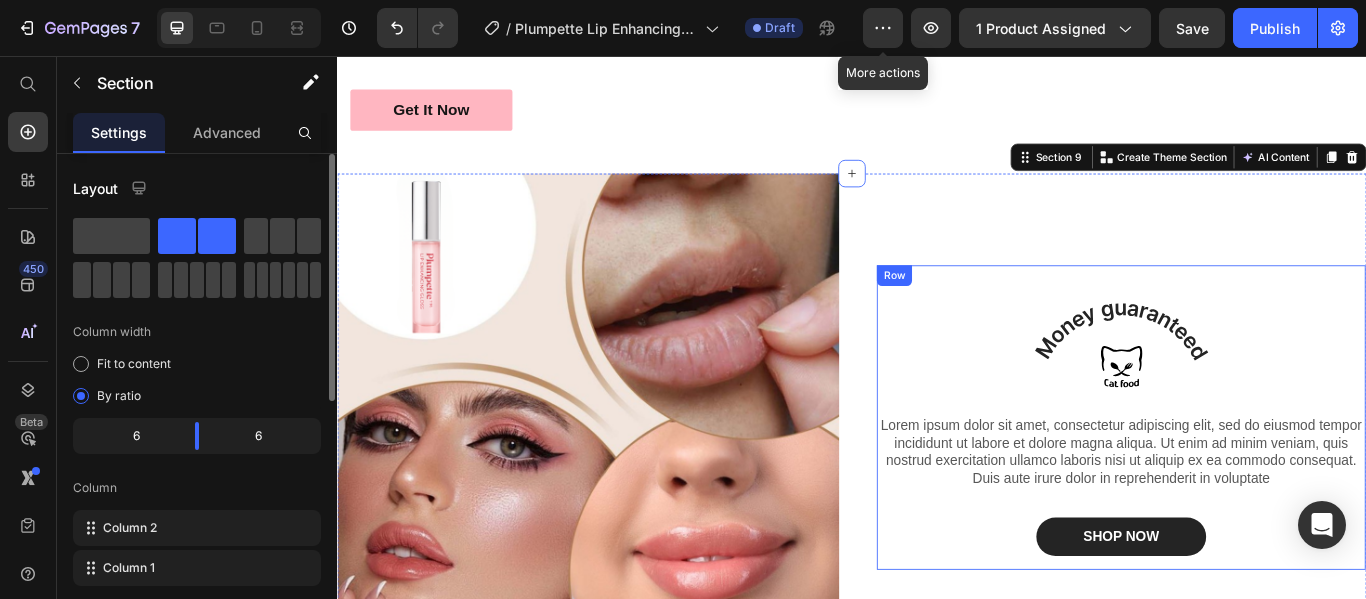 scroll, scrollTop: 4121, scrollLeft: 0, axis: vertical 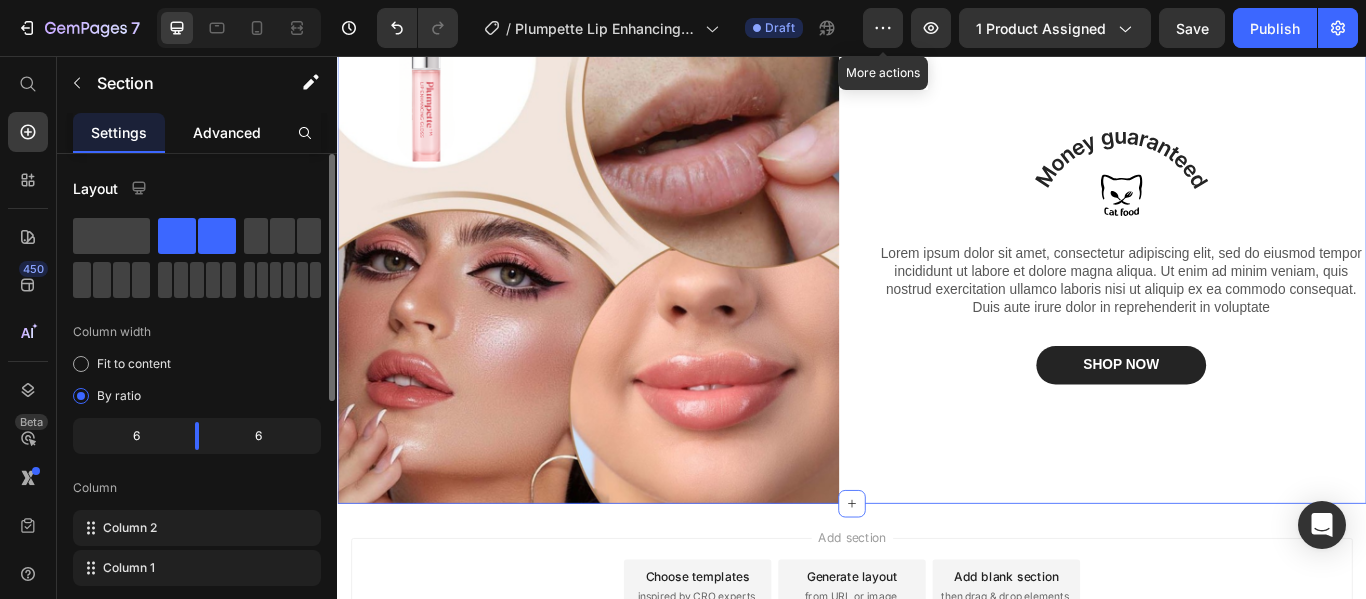 click on "Advanced" at bounding box center [227, 132] 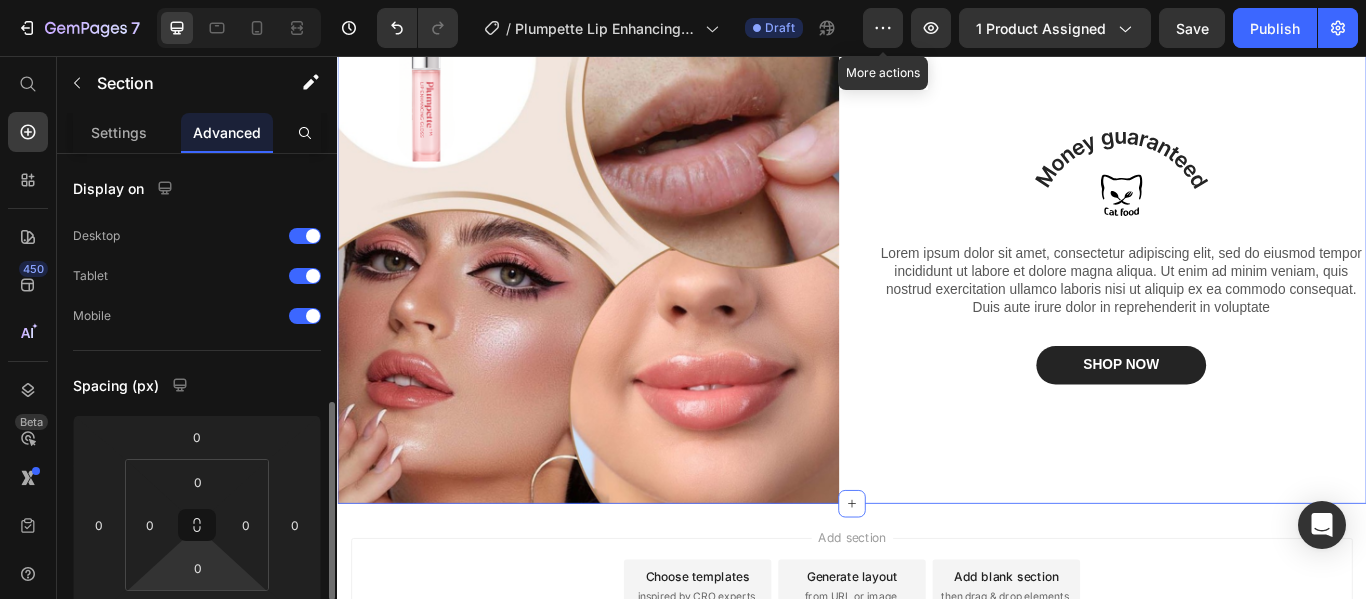 scroll, scrollTop: 215, scrollLeft: 0, axis: vertical 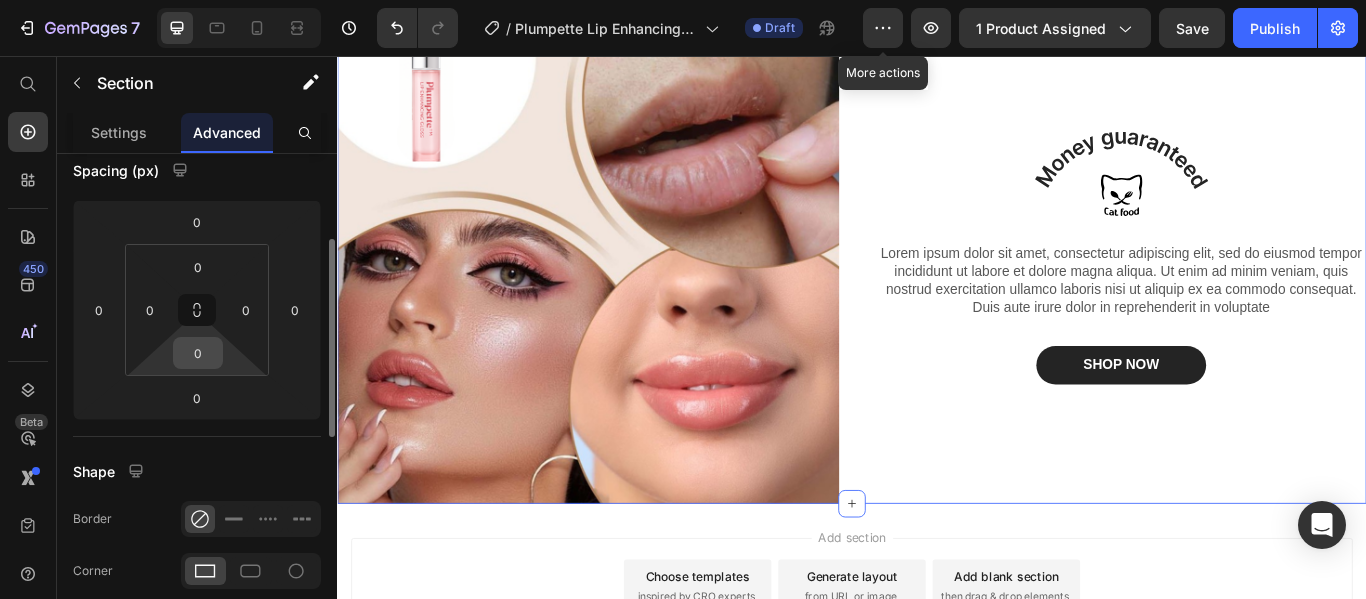 click on "0" at bounding box center [198, 353] 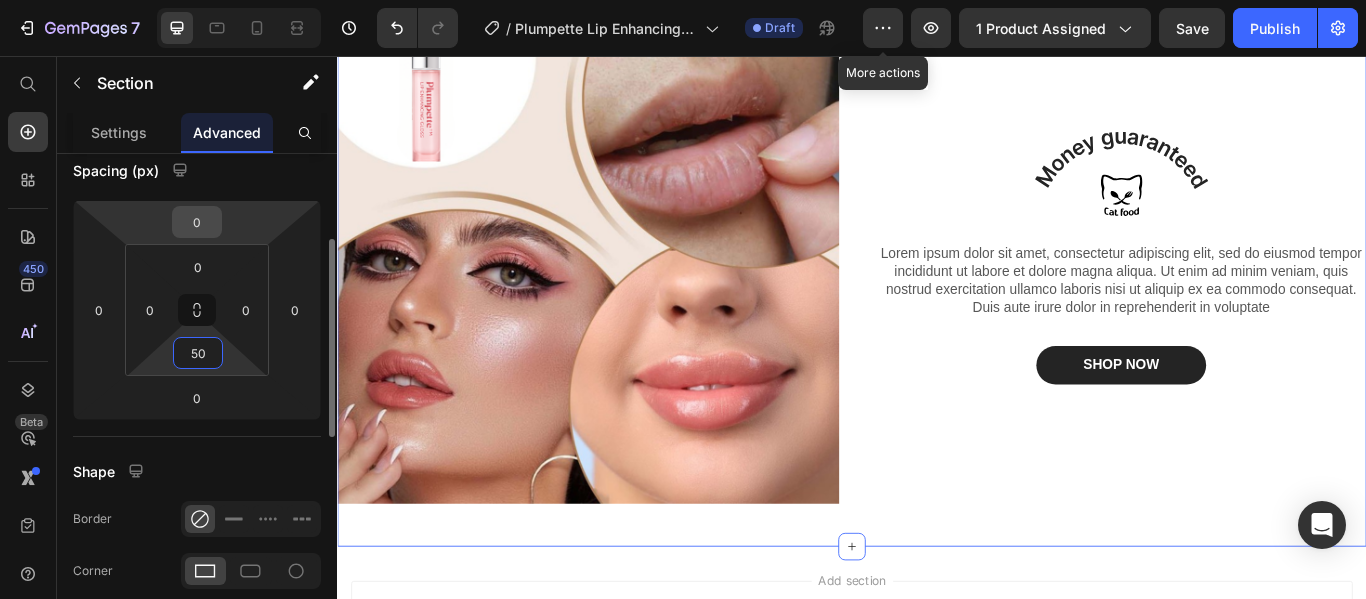 type on "50" 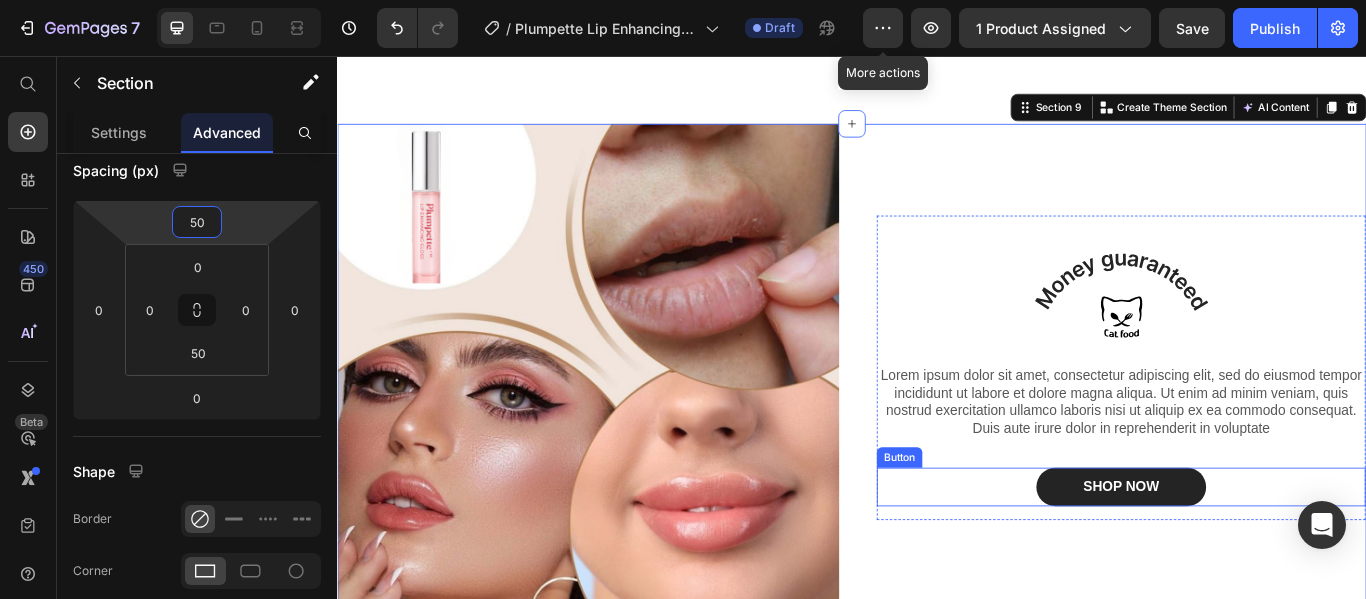 scroll, scrollTop: 3874, scrollLeft: 0, axis: vertical 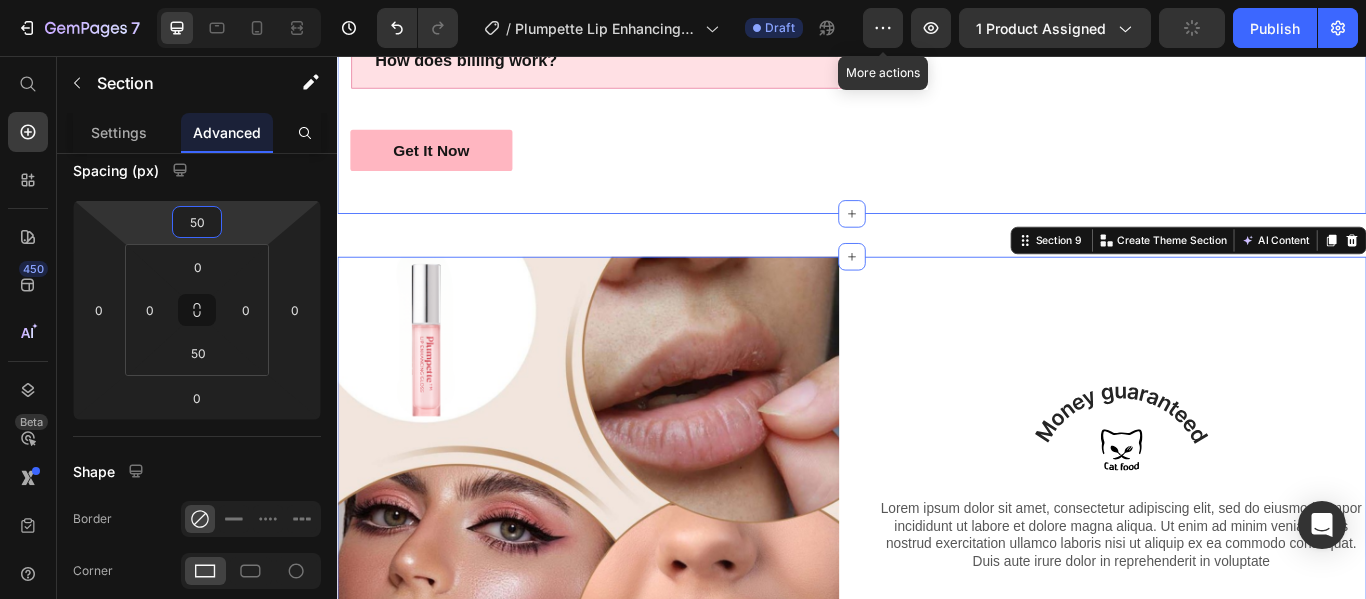type on "5" 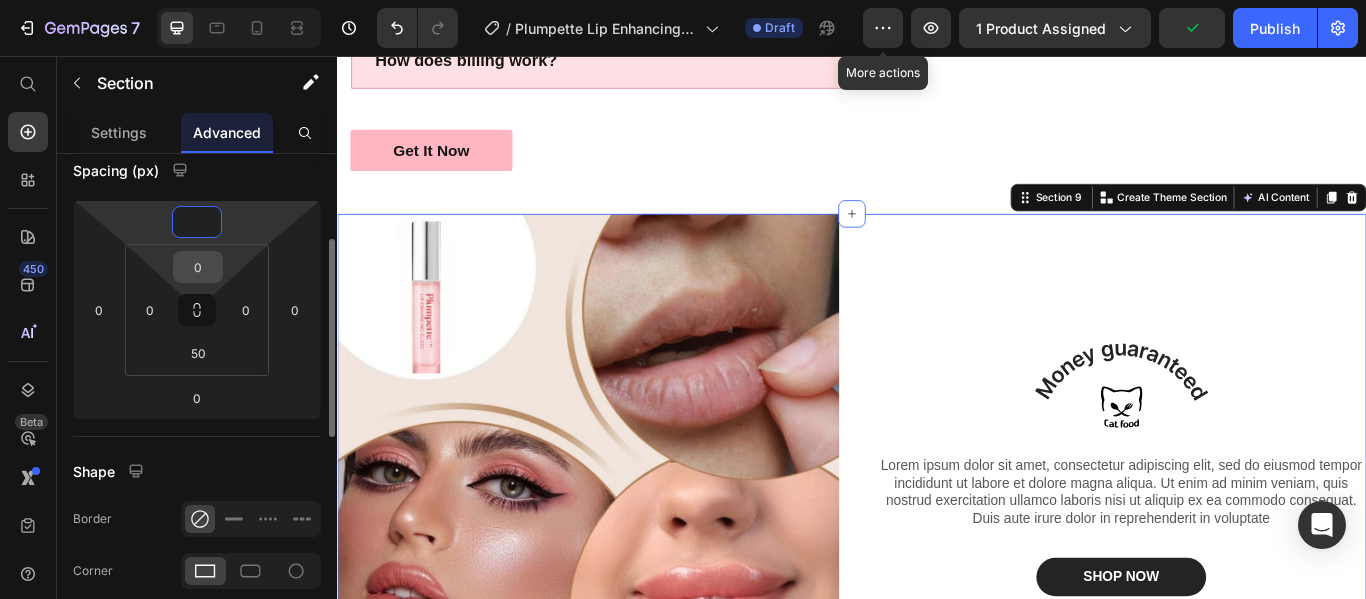 click on "0" at bounding box center (198, 267) 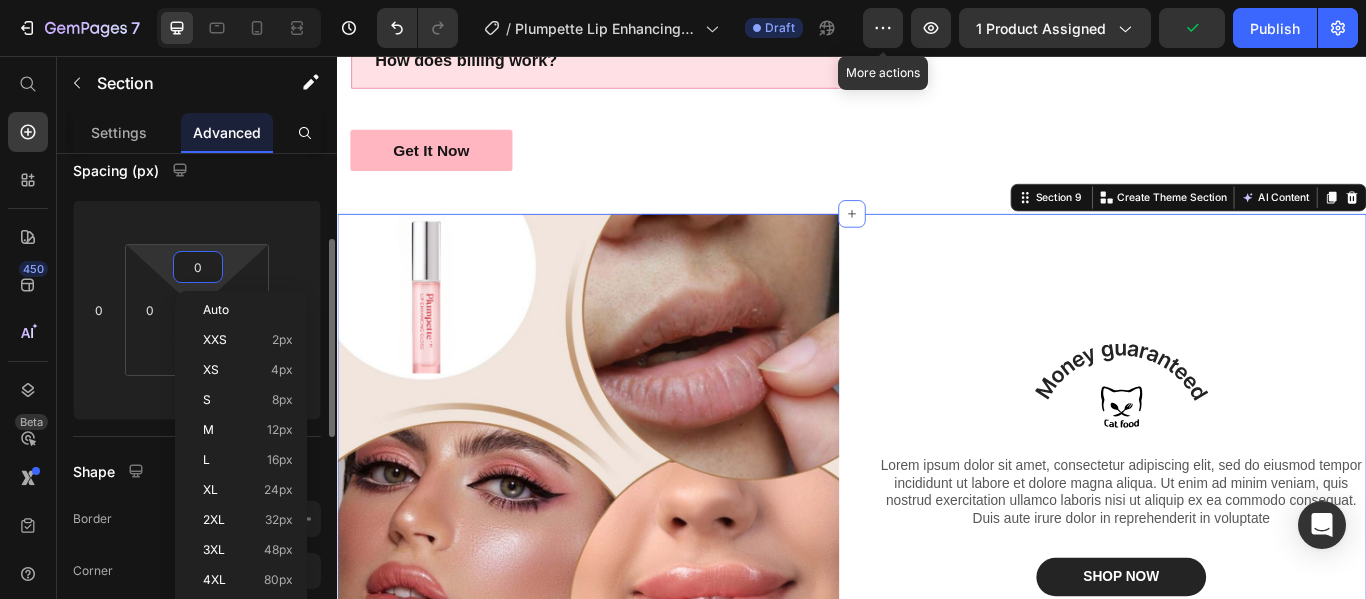 type on "0" 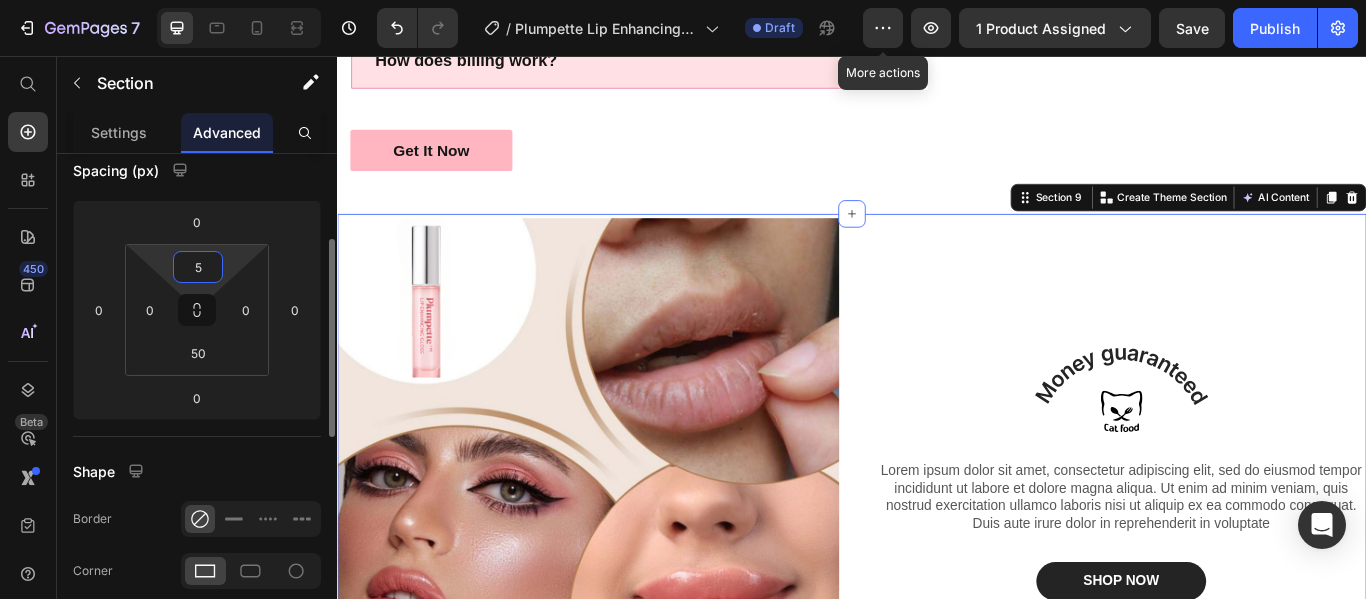 type on "50" 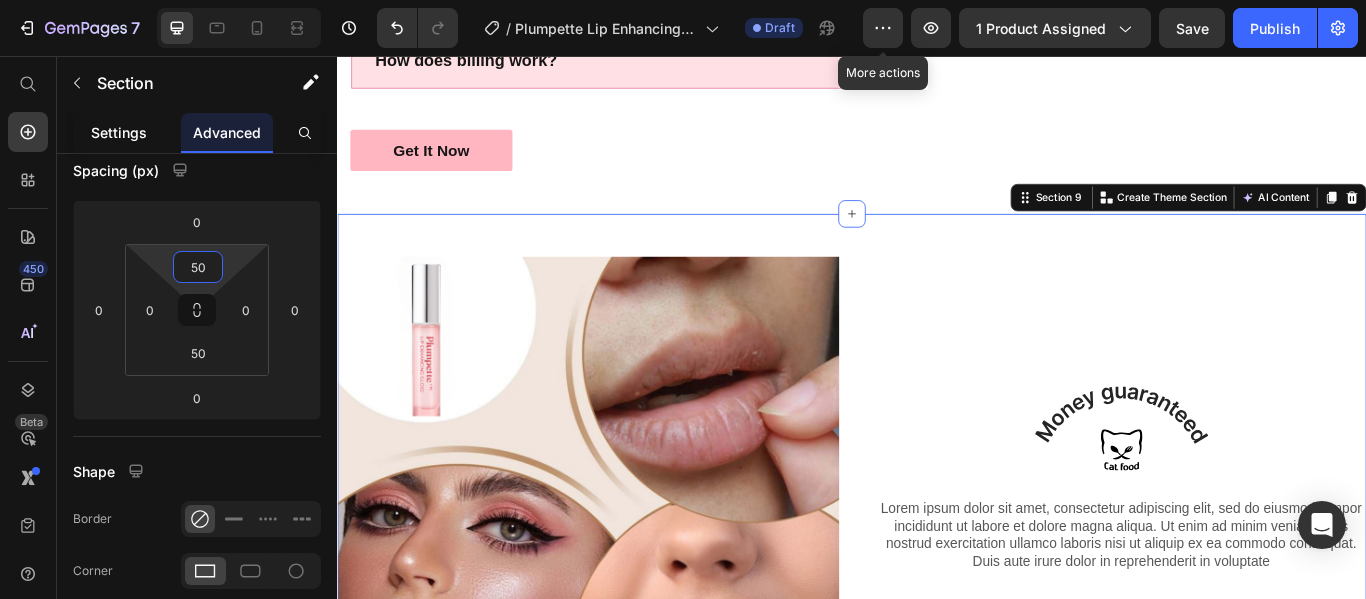 click on "Settings" at bounding box center (119, 132) 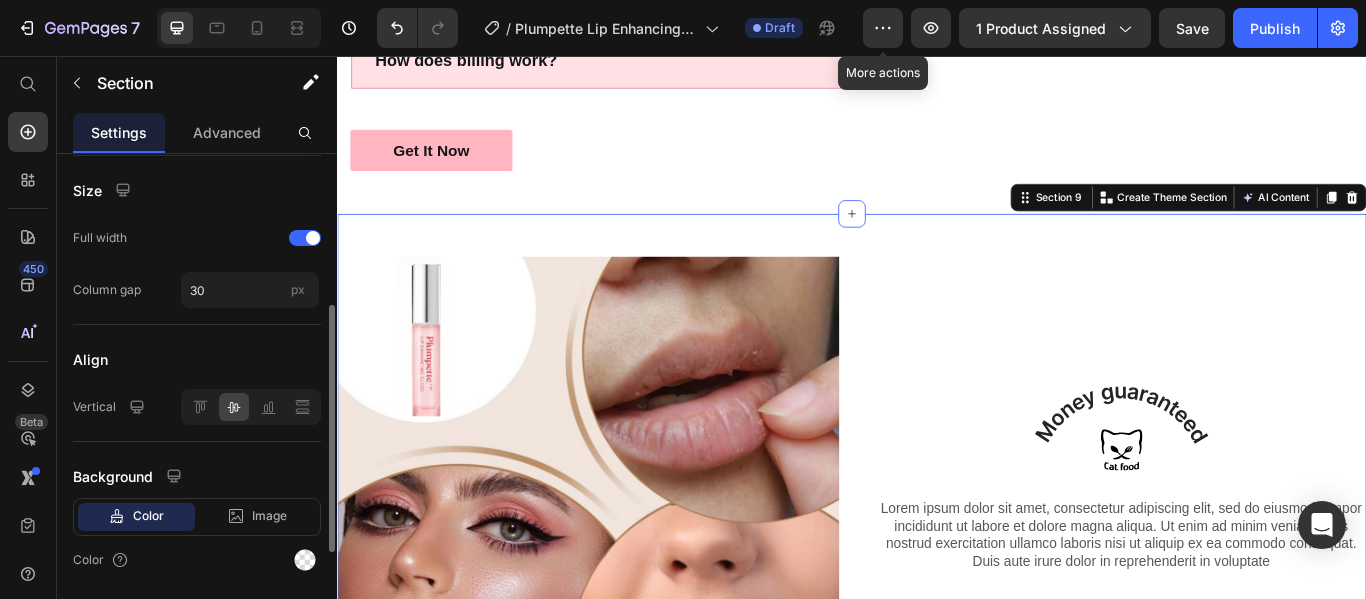 scroll, scrollTop: 515, scrollLeft: 0, axis: vertical 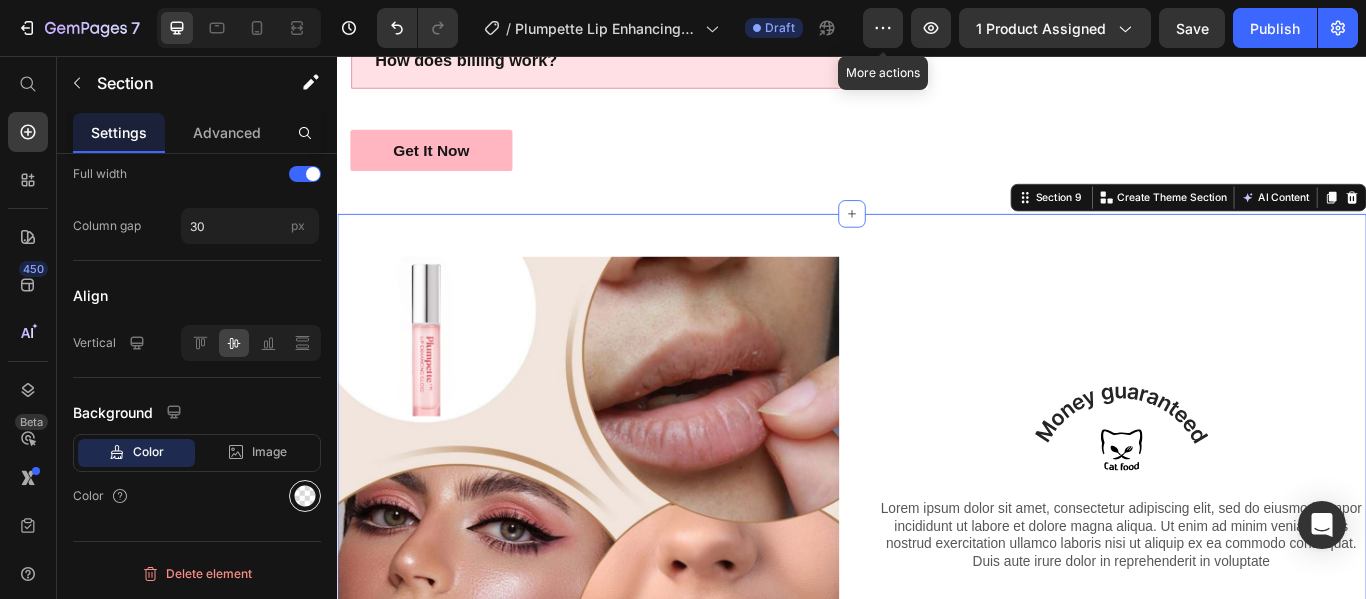 click at bounding box center (305, 496) 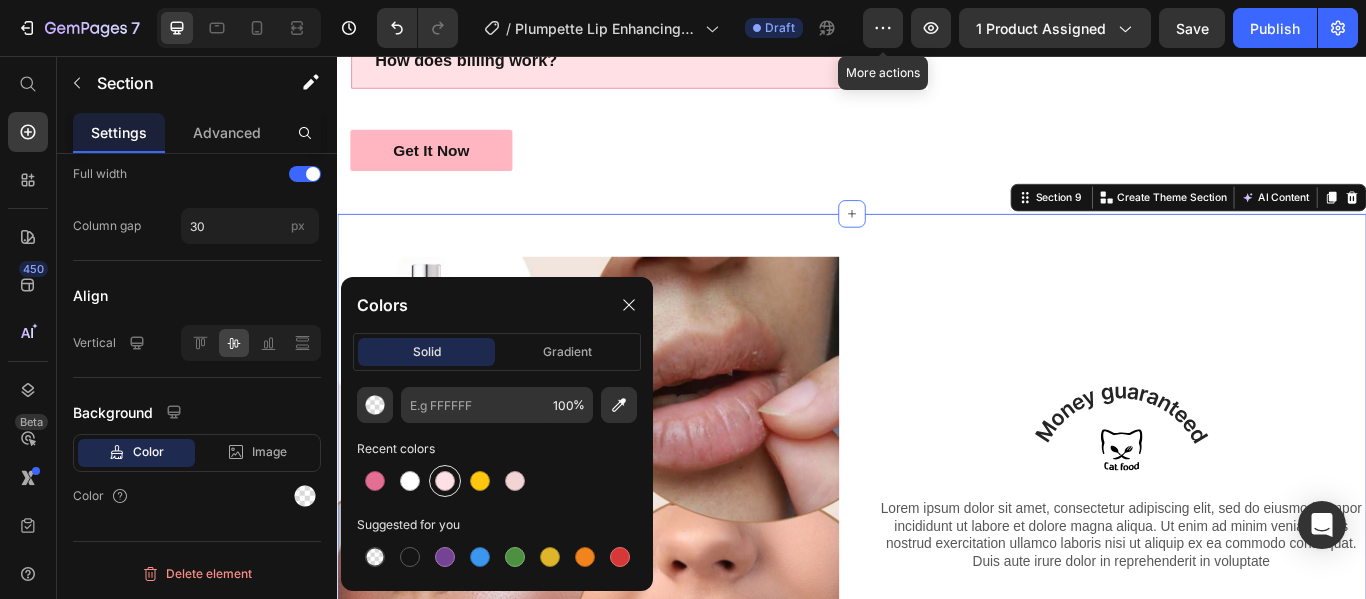 click at bounding box center (445, 481) 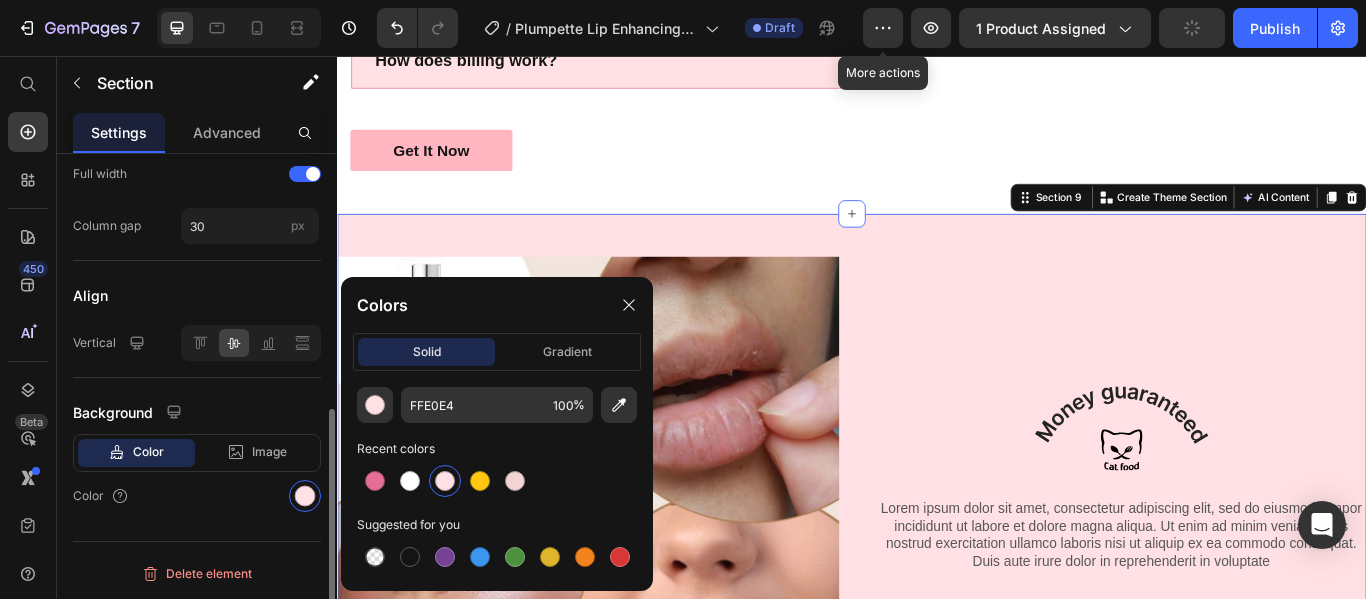 click on "Color" at bounding box center [197, 496] 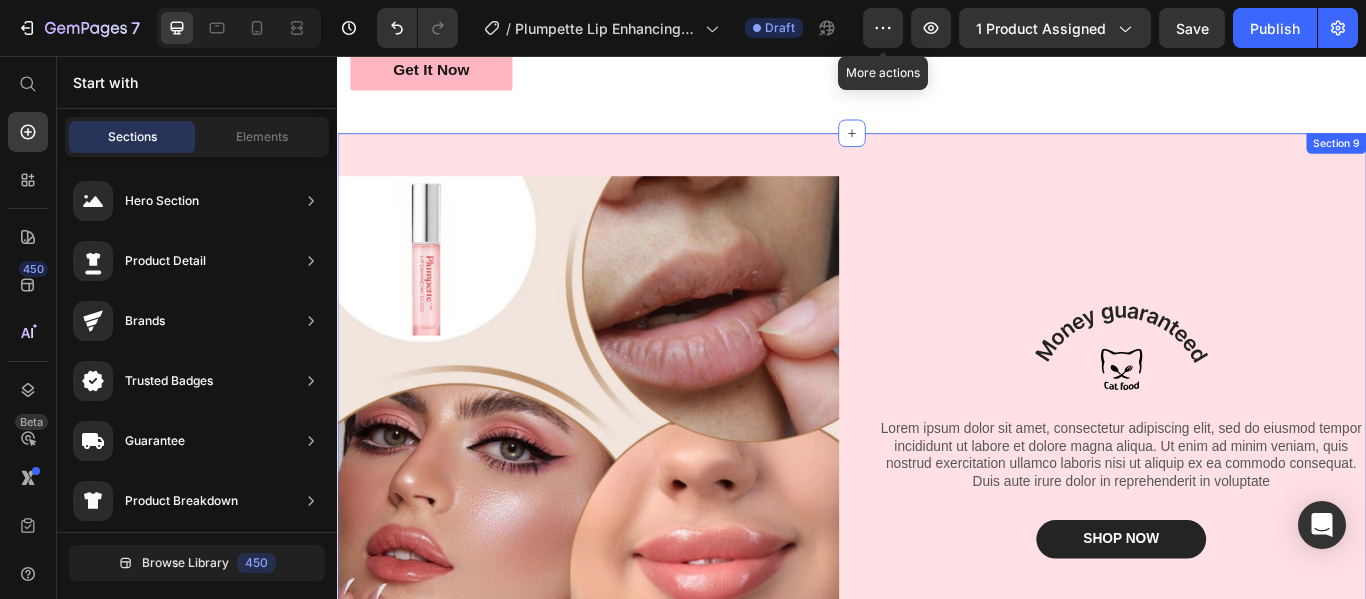 scroll, scrollTop: 3964, scrollLeft: 0, axis: vertical 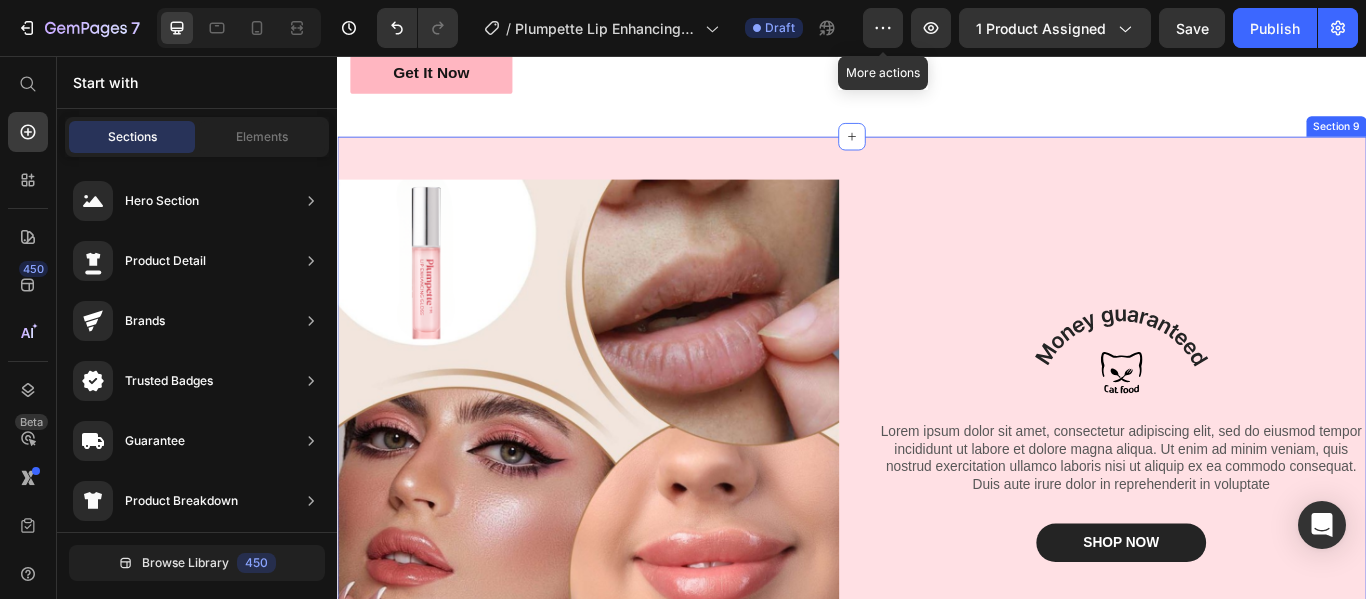 click on "Have questions? We have answers! Heading
Is there a free trial available?
Can I change my plan later?
What is your cancellation policy?
Can other infor be added to an invoice?
How does billing work? Accordion Get It Now Button Image Row Section 8" at bounding box center [937, -219] 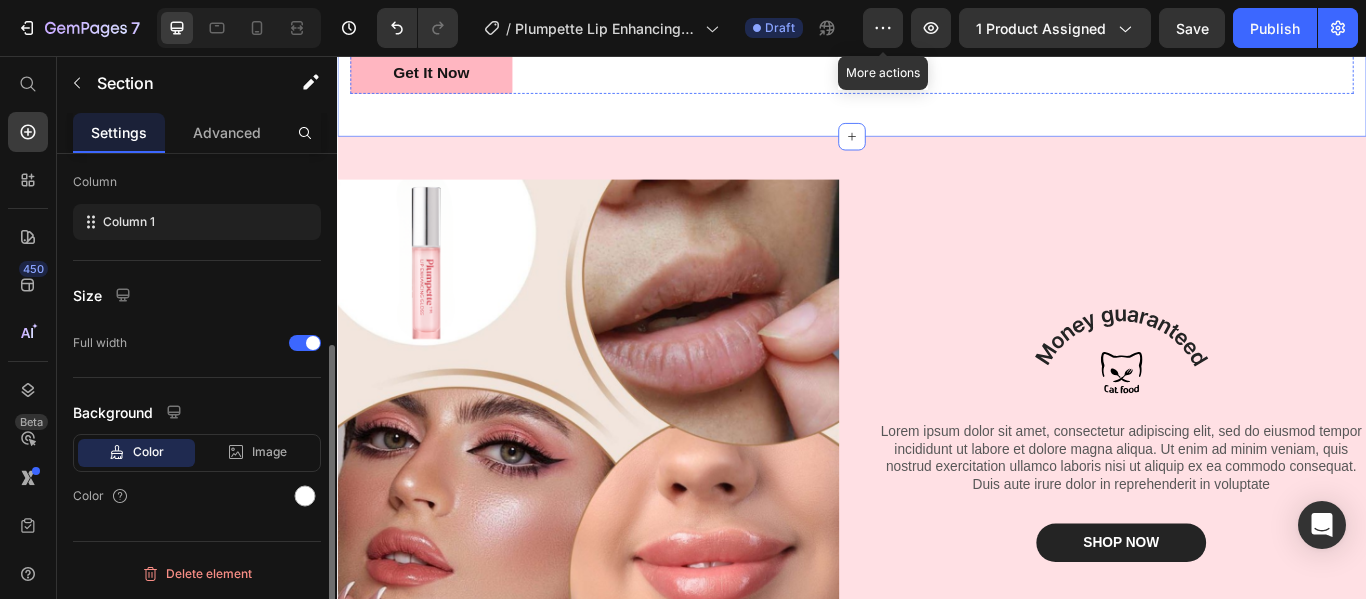 scroll, scrollTop: 306, scrollLeft: 0, axis: vertical 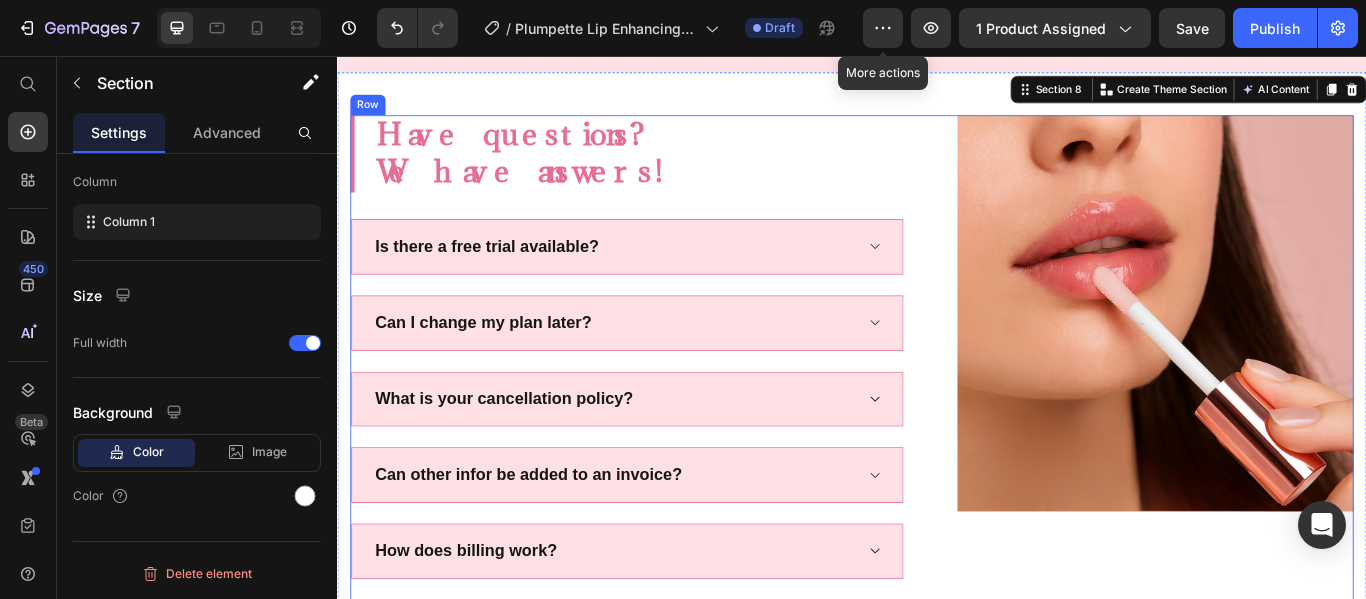 click on "Have questions? We have answers! Heading
Is there a free trial available?
Can I change my plan later?
What is your cancellation policy?
Can other infor be added to an invoice?
How does billing work? Accordion Get It Now Button Image Row" at bounding box center [937, 443] 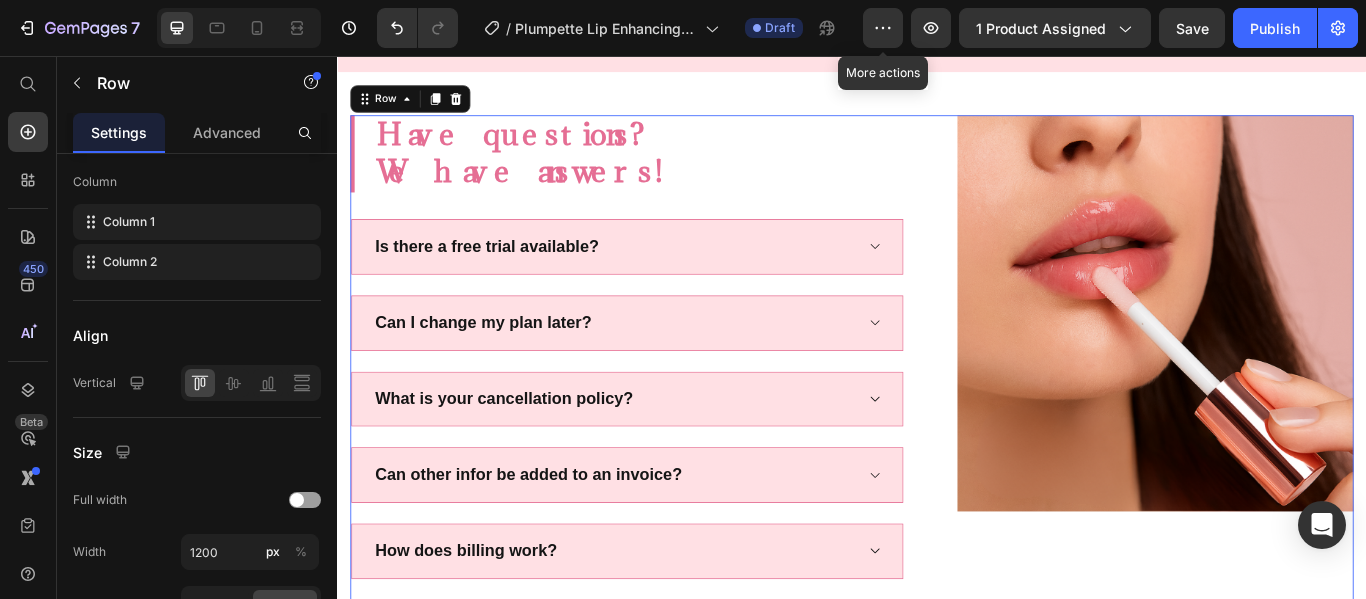 scroll, scrollTop: 0, scrollLeft: 0, axis: both 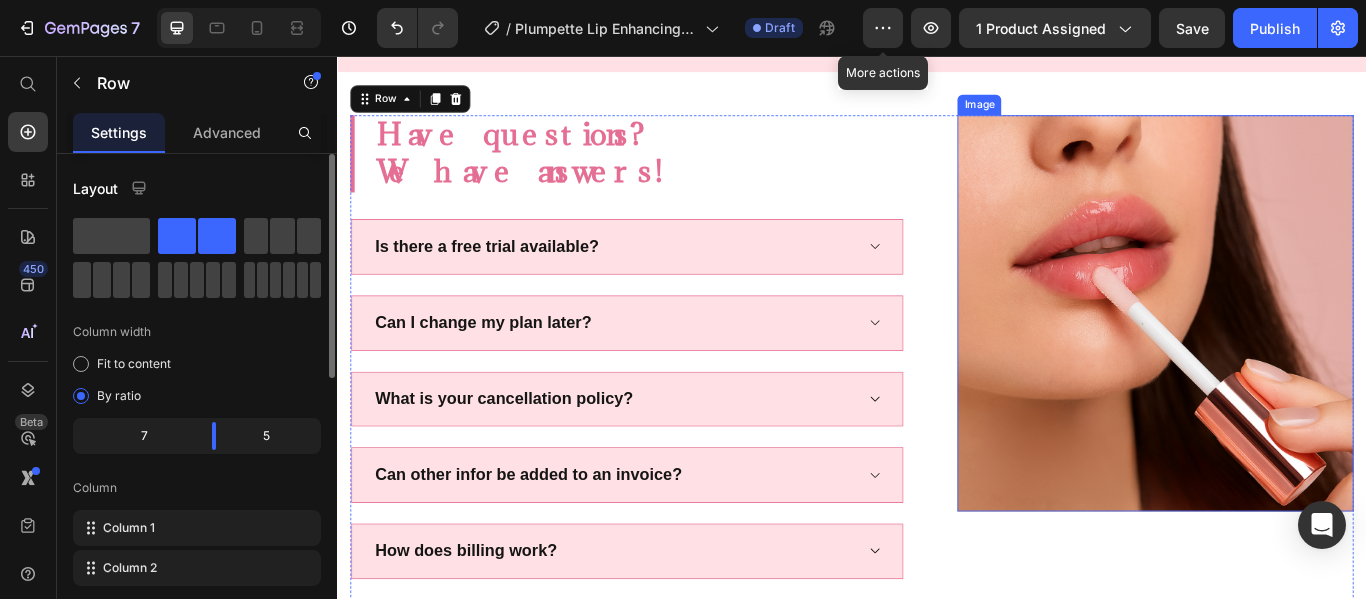 click at bounding box center (1291, 356) 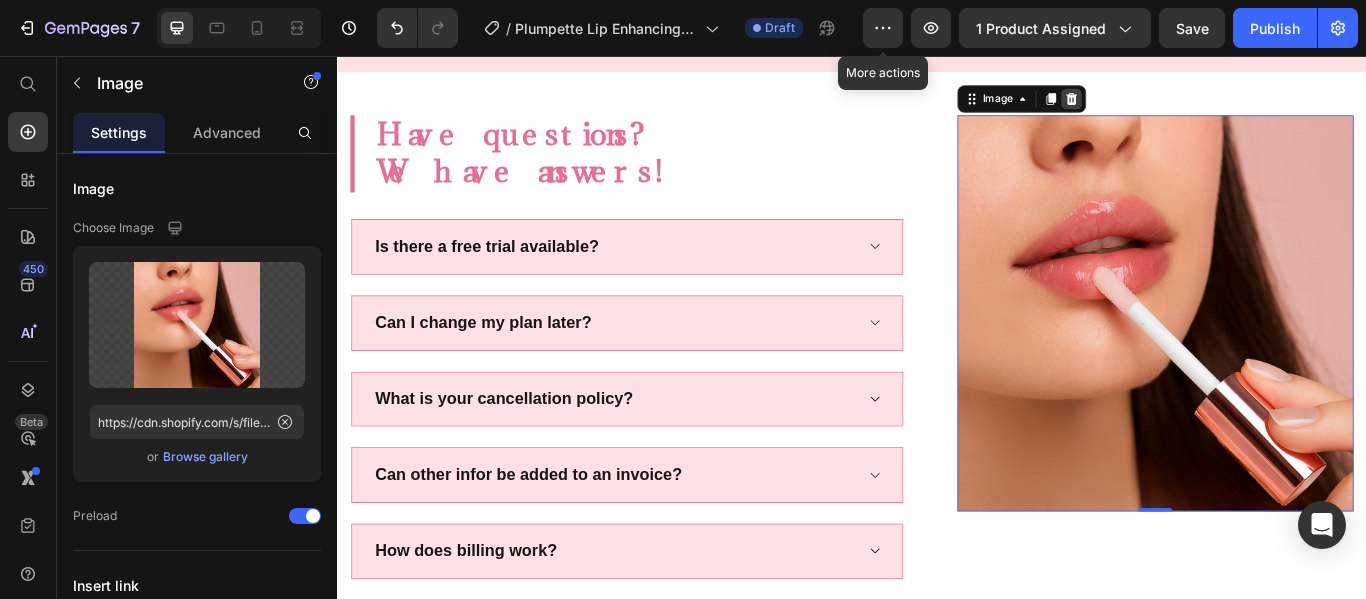 click at bounding box center [1193, 106] 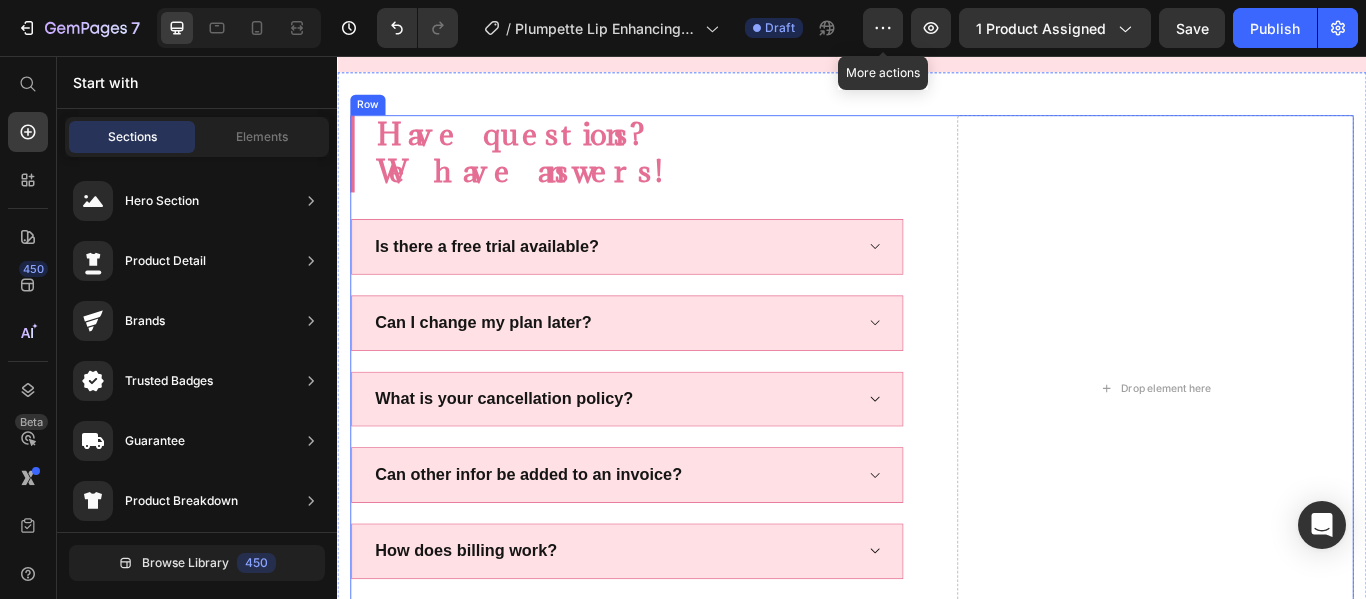 click on "Have questions? We have answers! Heading
Is there a free trial available?
Can I change my plan later?
What is your cancellation policy?
Can other infor be added to an invoice?
How does billing work? Accordion Get It Now Button
Drop element here Row" at bounding box center [937, 443] 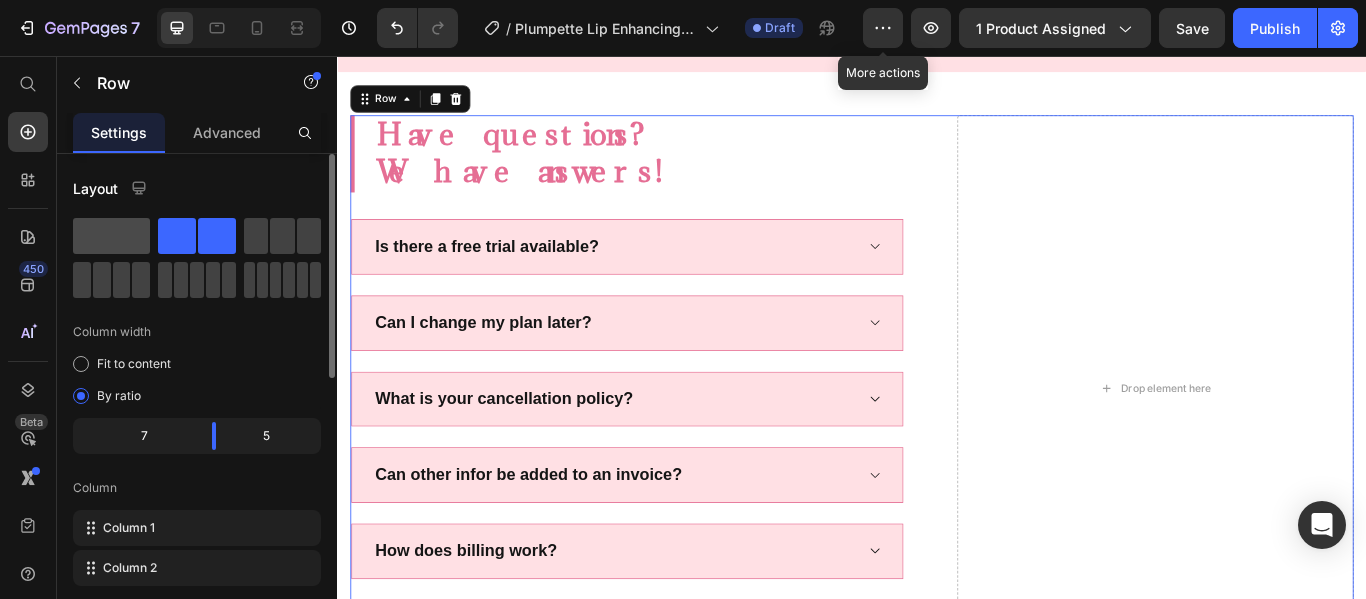 click 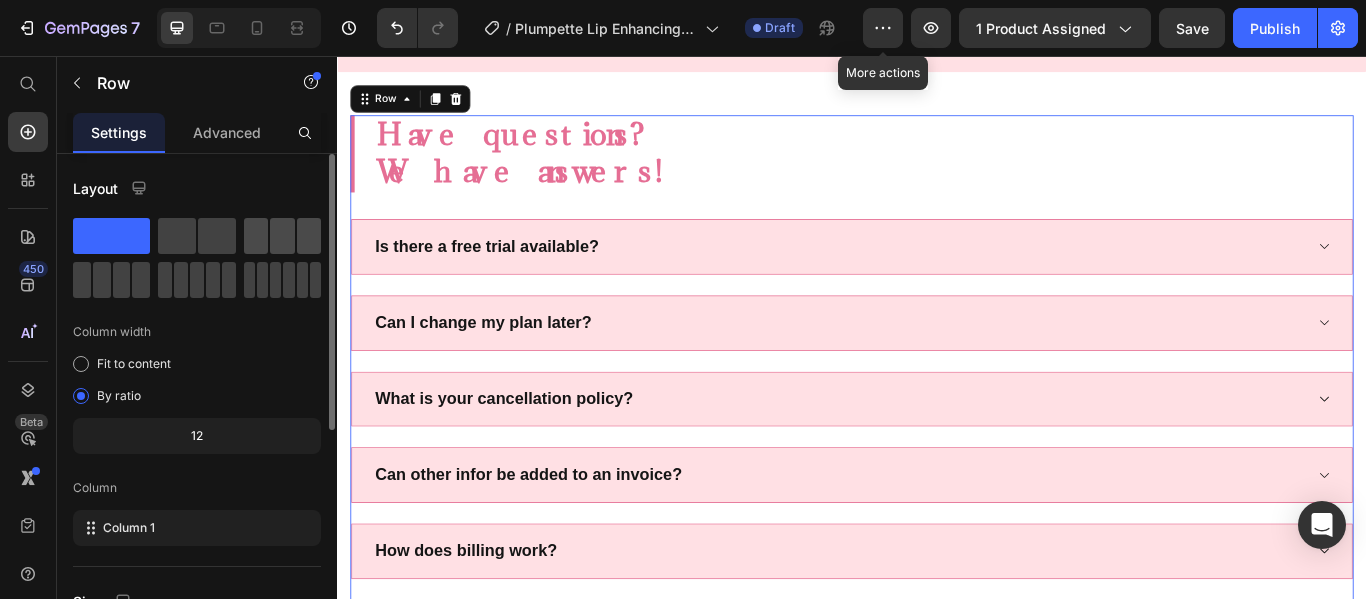click 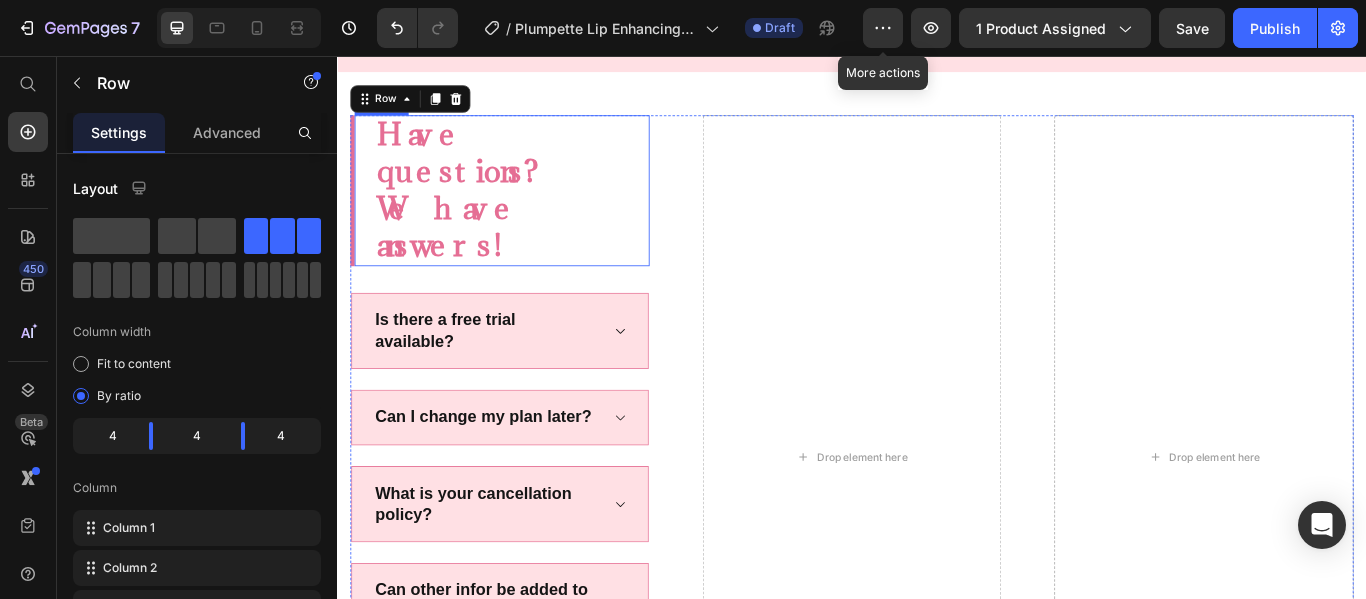 click on "Have questions? We have answers!" at bounding box center [541, 213] 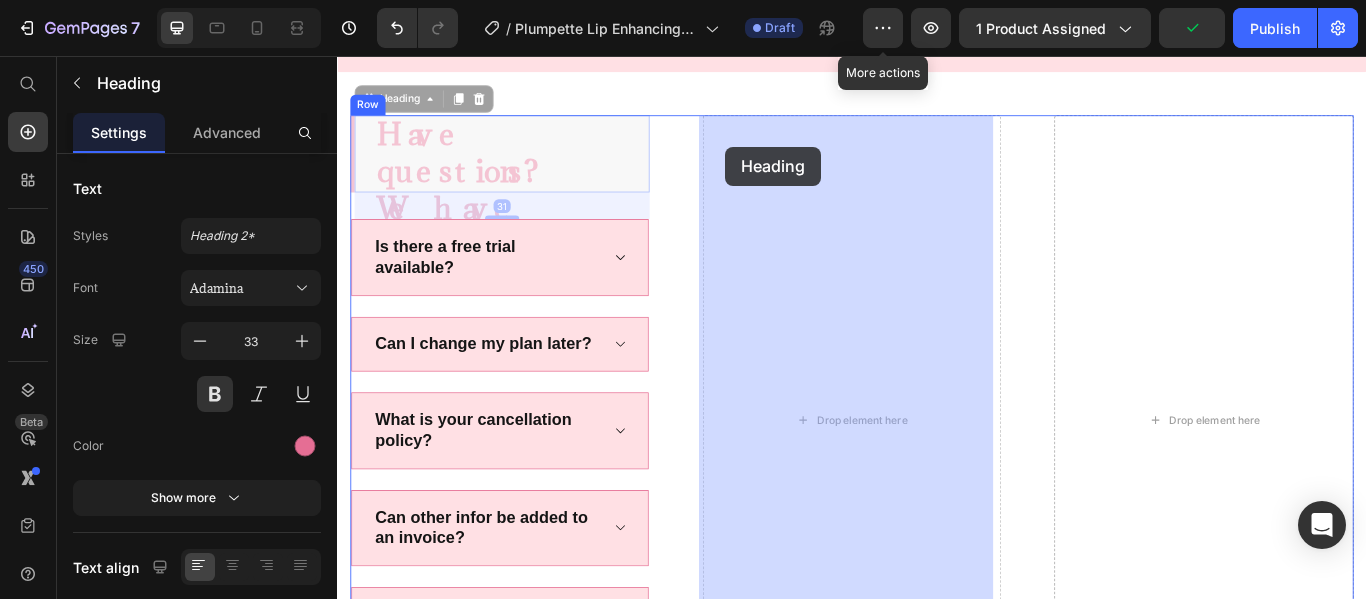 drag, startPoint x: 366, startPoint y: 107, endPoint x: 789, endPoint y: 162, distance: 426.56067 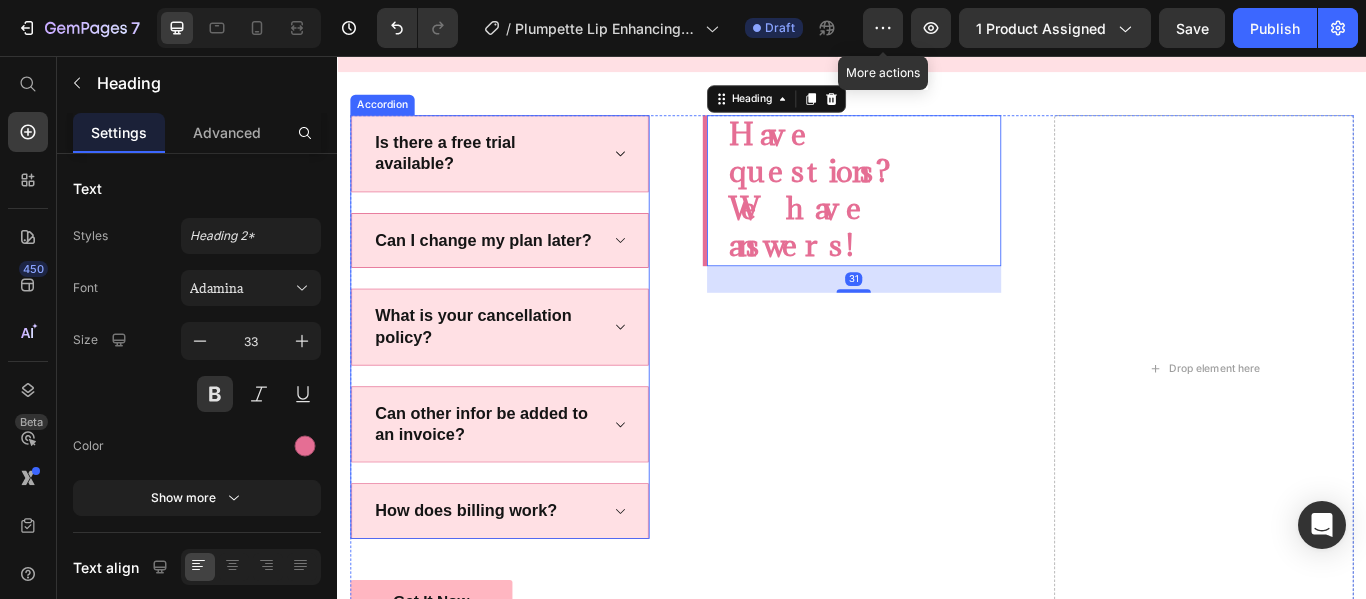 click on "Is there a free trial available?
Can I change my plan later?
What is your cancellation policy?
Can other infor be added to an invoice?
How does billing work?" at bounding box center (526, 372) 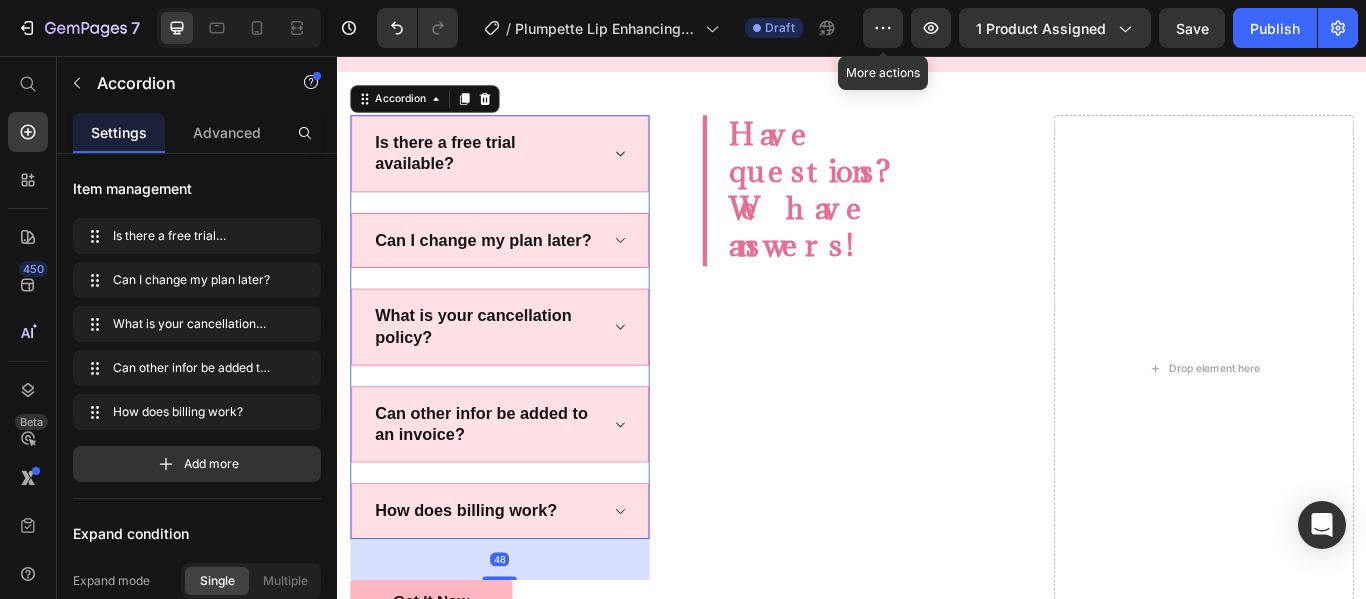 drag, startPoint x: 371, startPoint y: 106, endPoint x: 812, endPoint y: 271, distance: 470.85666 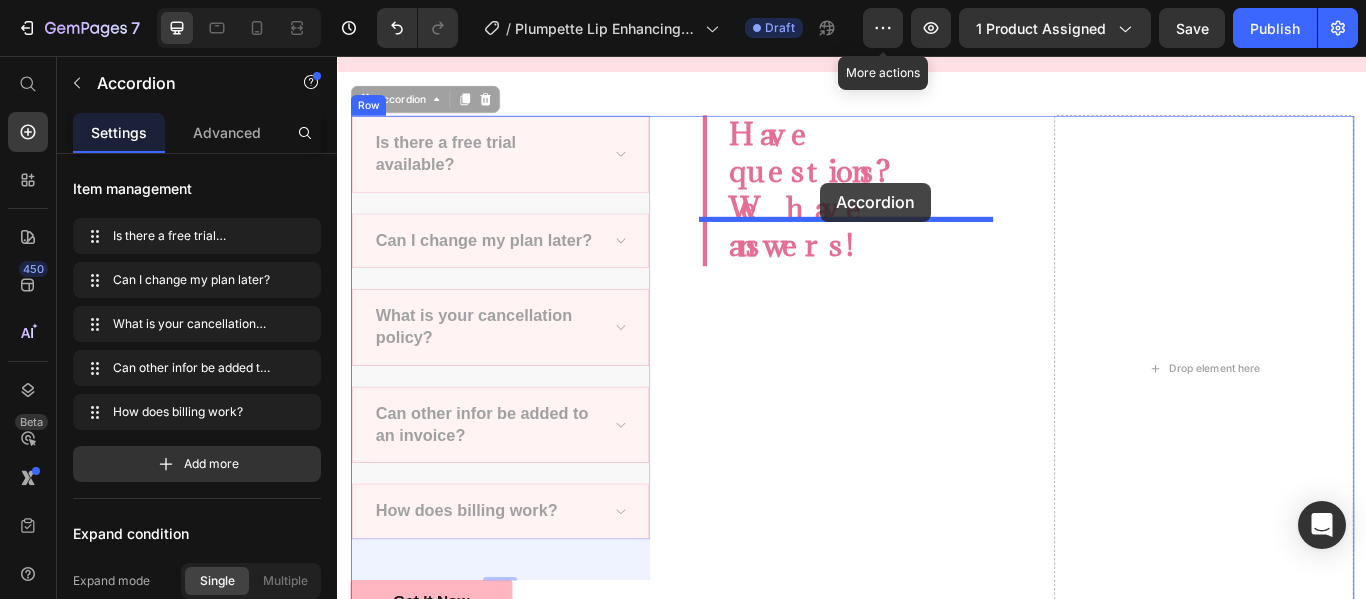 drag, startPoint x: 369, startPoint y: 108, endPoint x: 900, endPoint y: 204, distance: 539.6082 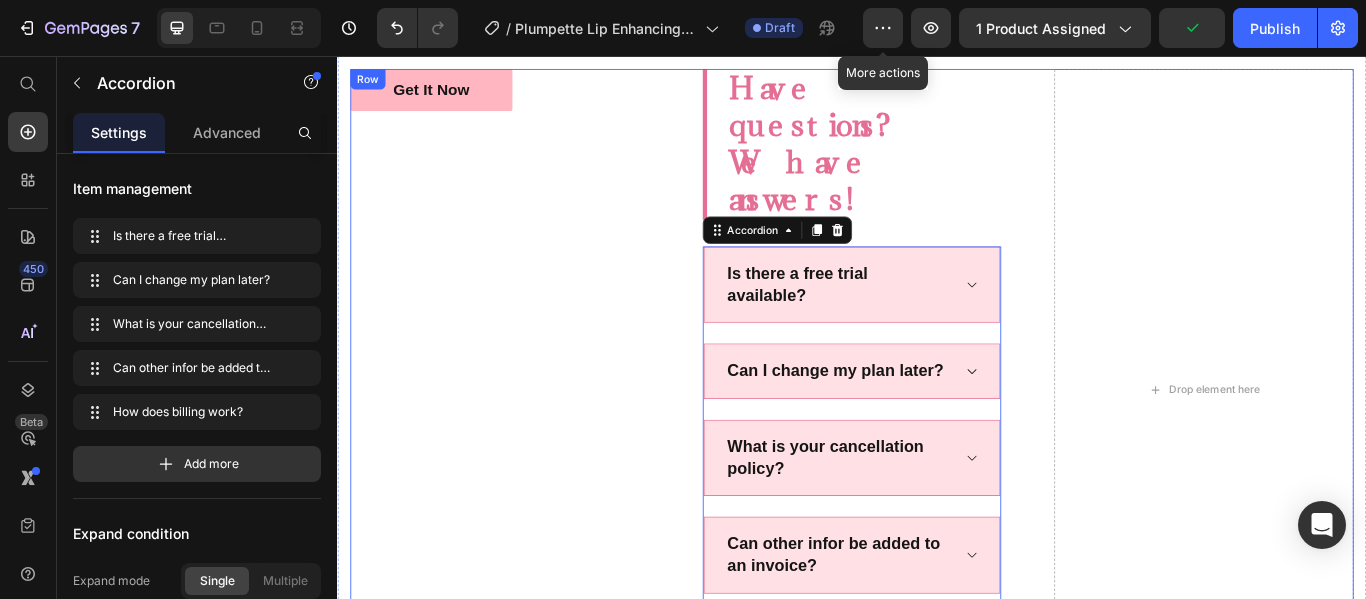 scroll, scrollTop: 3343, scrollLeft: 0, axis: vertical 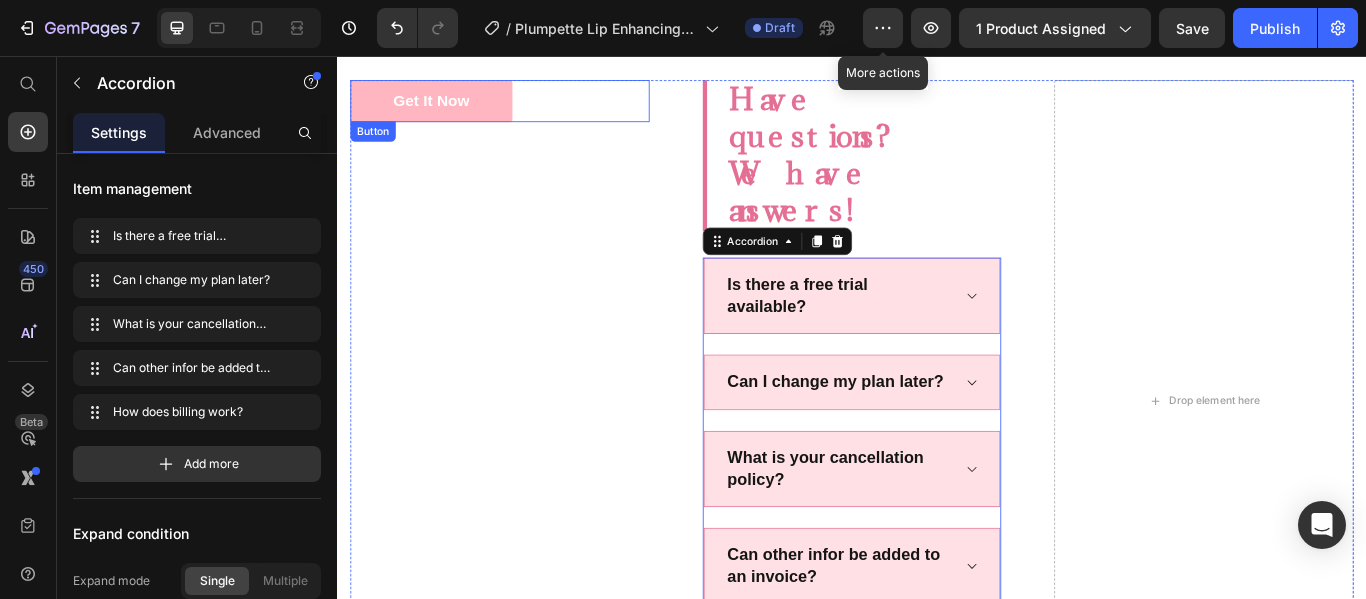 click on "Get It Now" at bounding box center [446, 108] 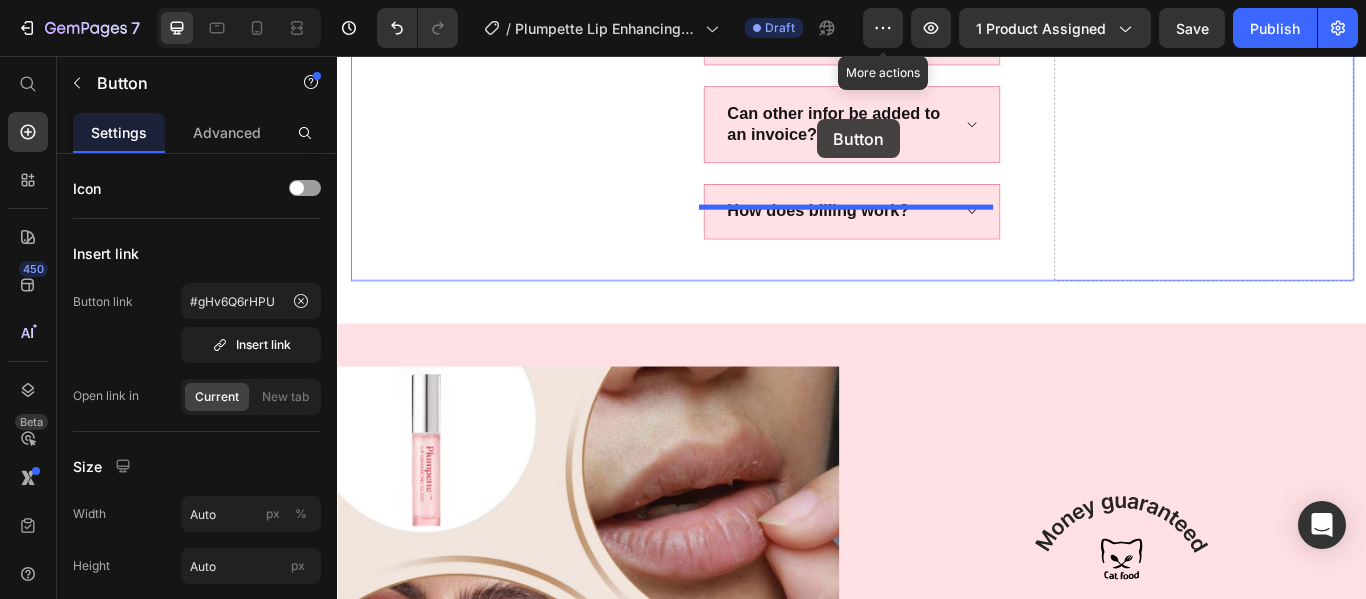 scroll, scrollTop: 3830, scrollLeft: 0, axis: vertical 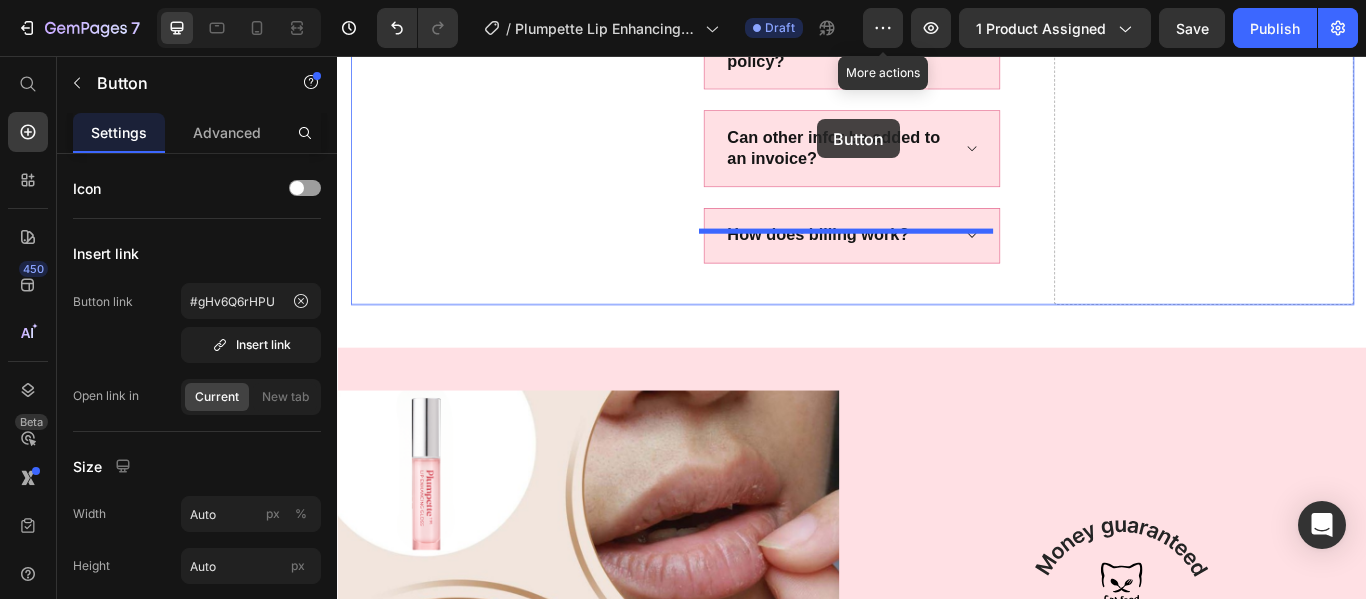 drag, startPoint x: 366, startPoint y: 152, endPoint x: 894, endPoint y: 162, distance: 528.09467 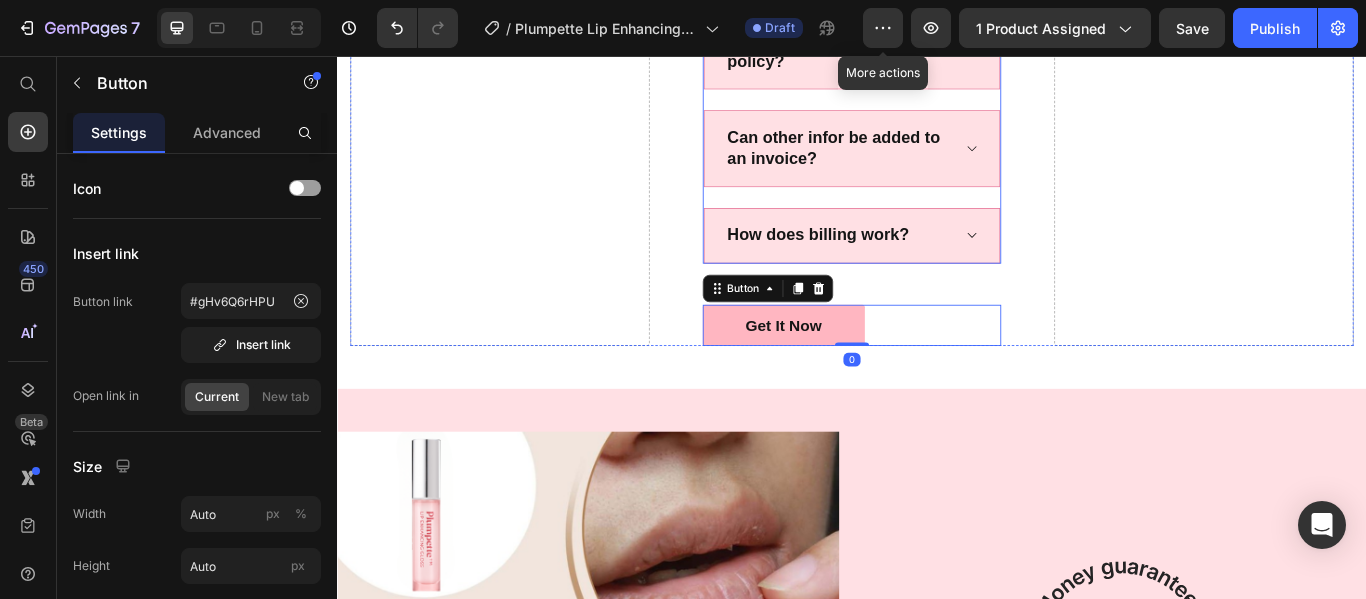 scroll, scrollTop: 3669, scrollLeft: 0, axis: vertical 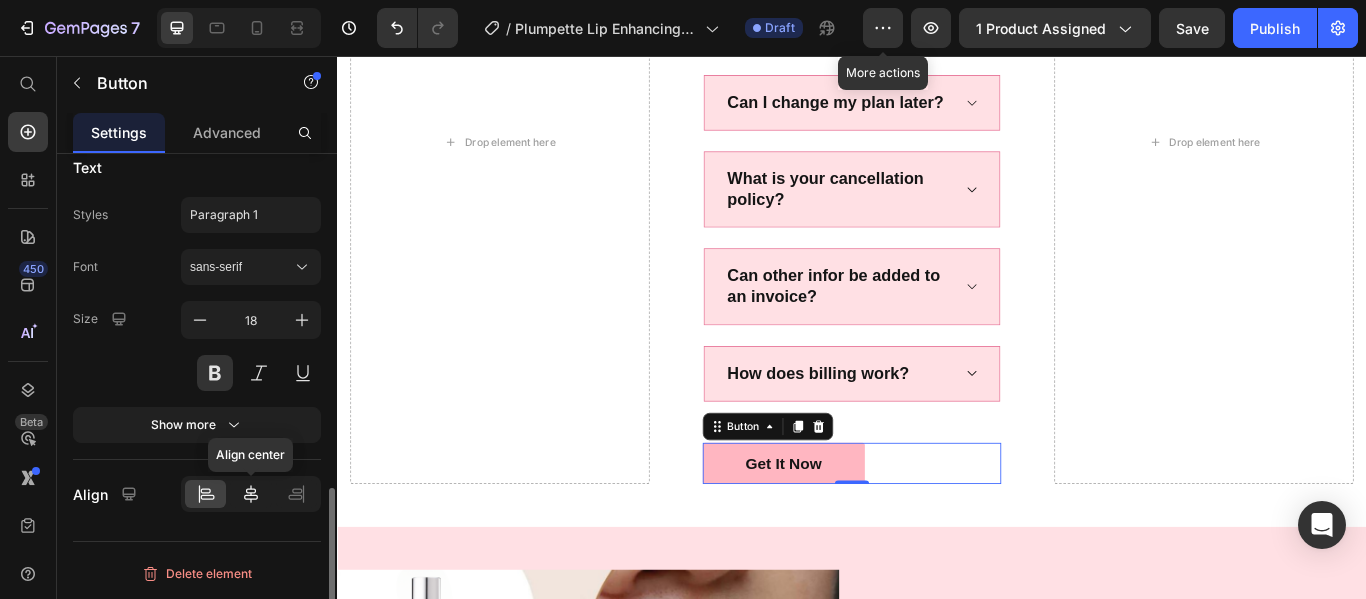 click 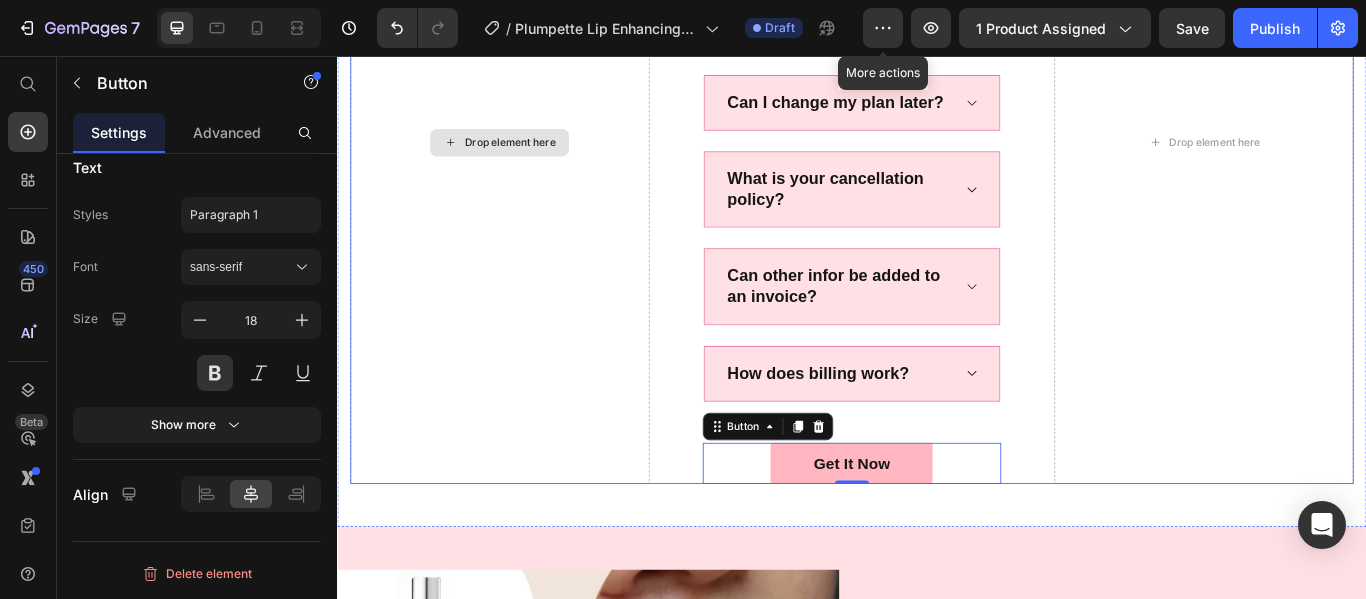 click on "Drop element here" at bounding box center (526, 156) 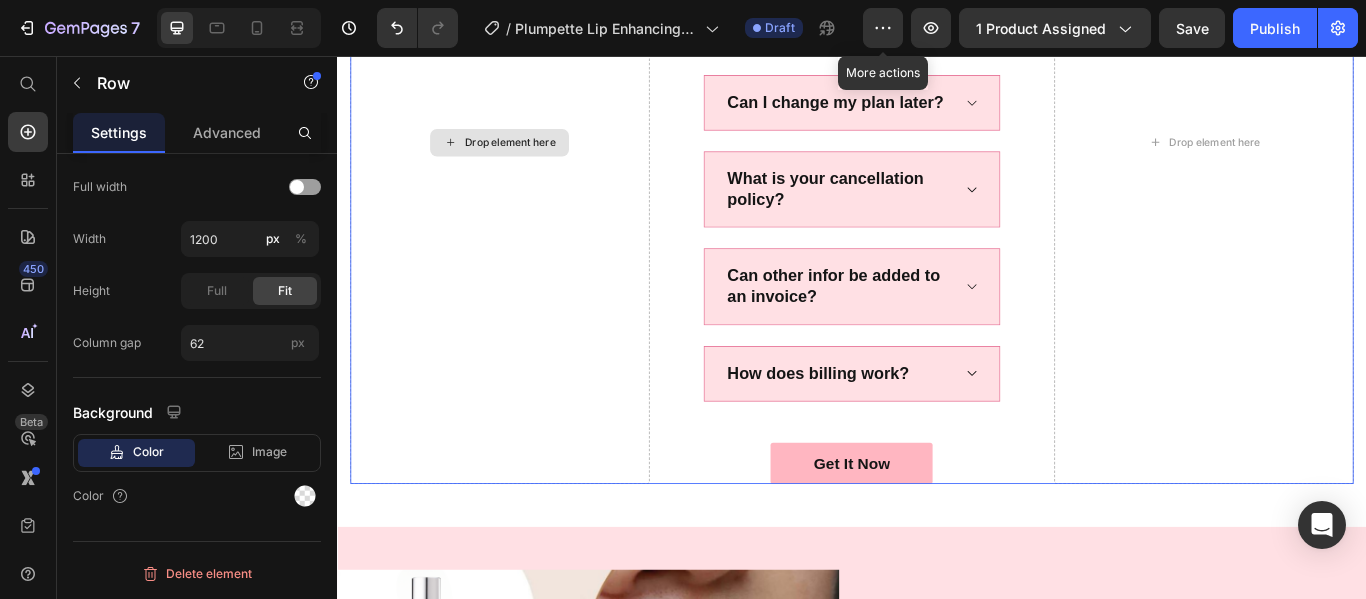 scroll, scrollTop: 0, scrollLeft: 0, axis: both 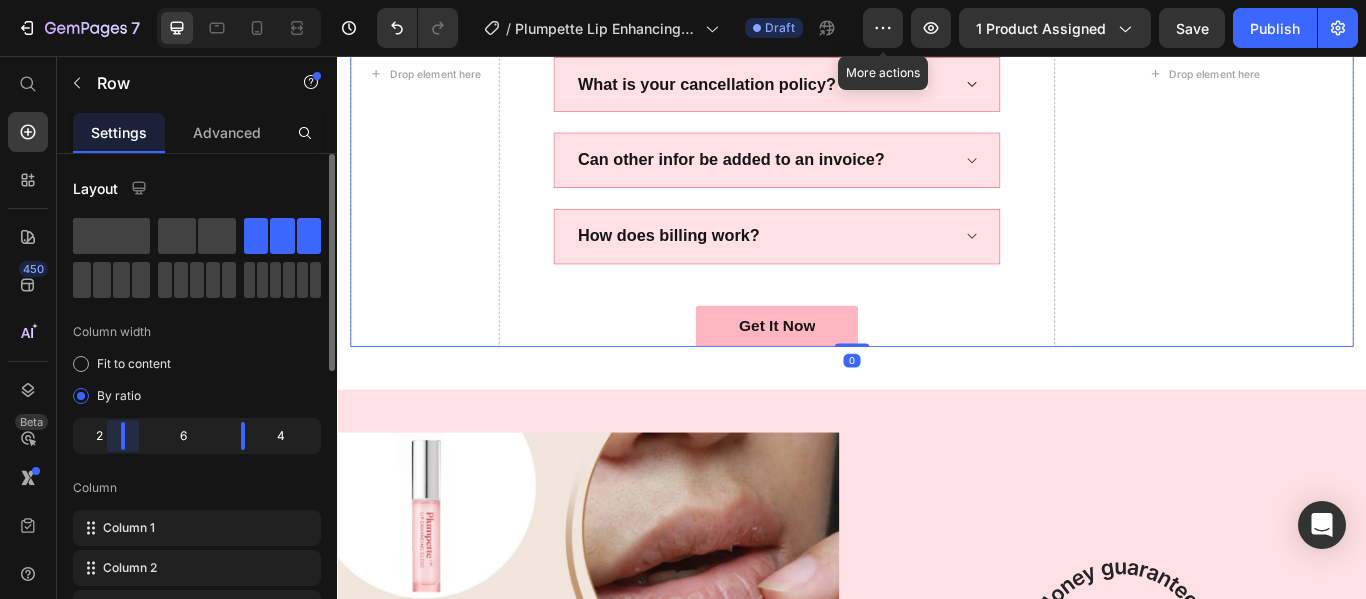 drag, startPoint x: 149, startPoint y: 440, endPoint x: 107, endPoint y: 437, distance: 42.107006 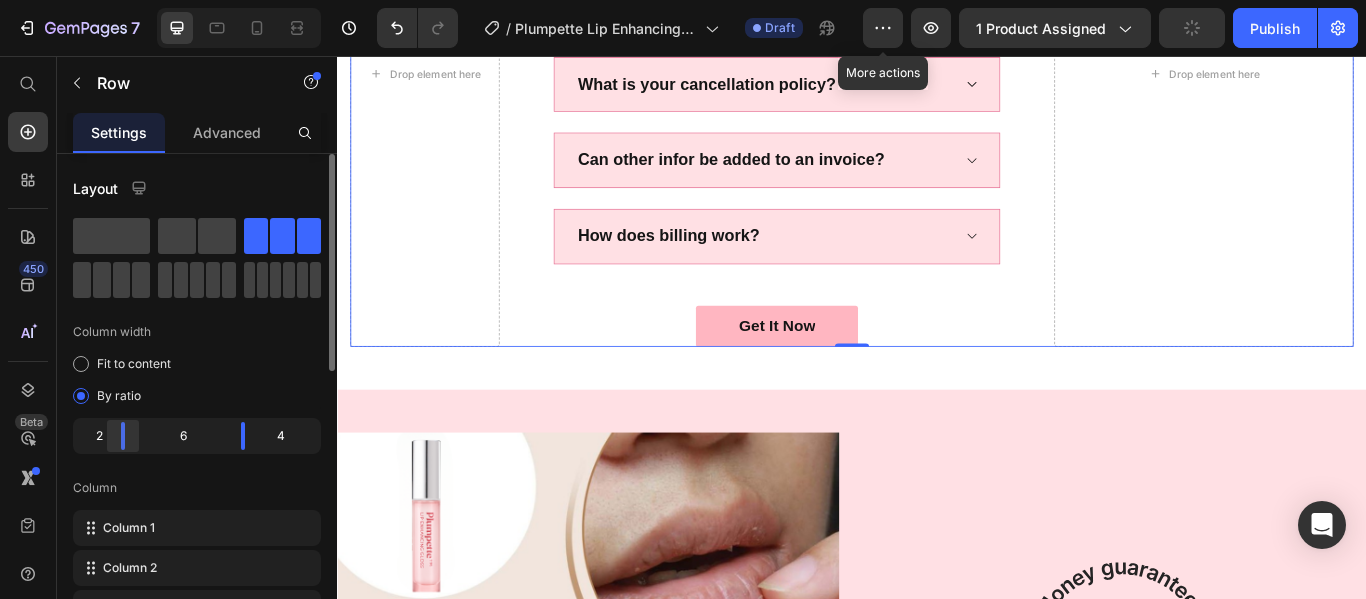 scroll, scrollTop: 3632, scrollLeft: 0, axis: vertical 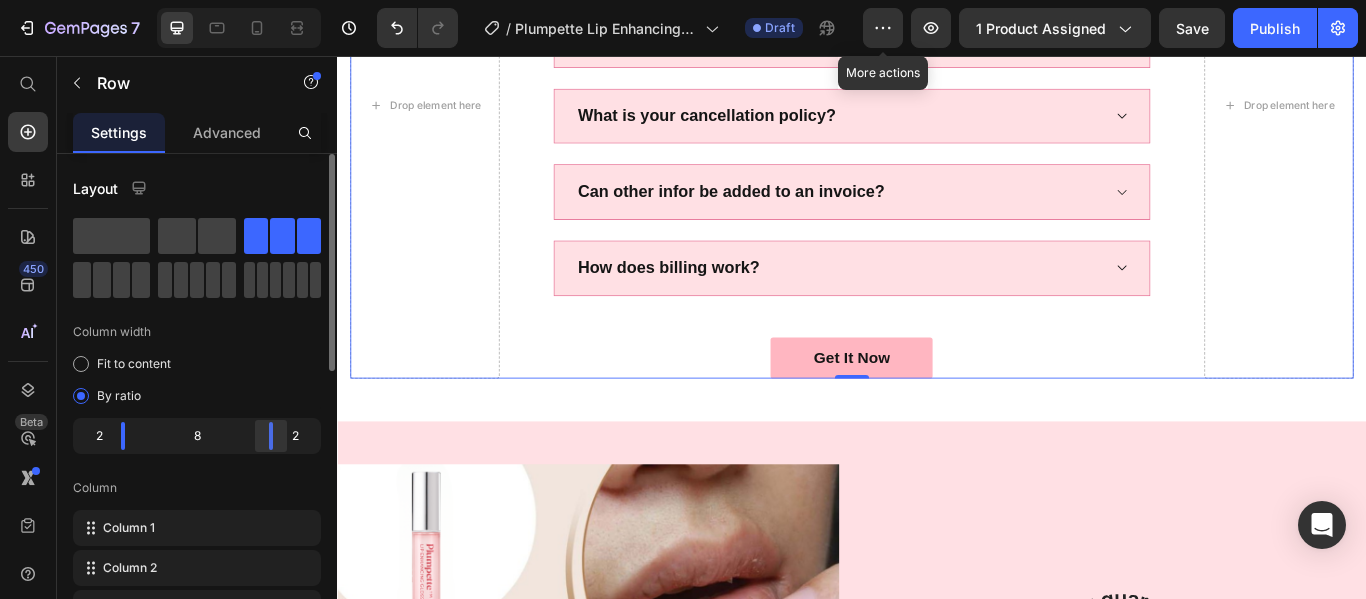 drag, startPoint x: 241, startPoint y: 441, endPoint x: 279, endPoint y: 446, distance: 38.327538 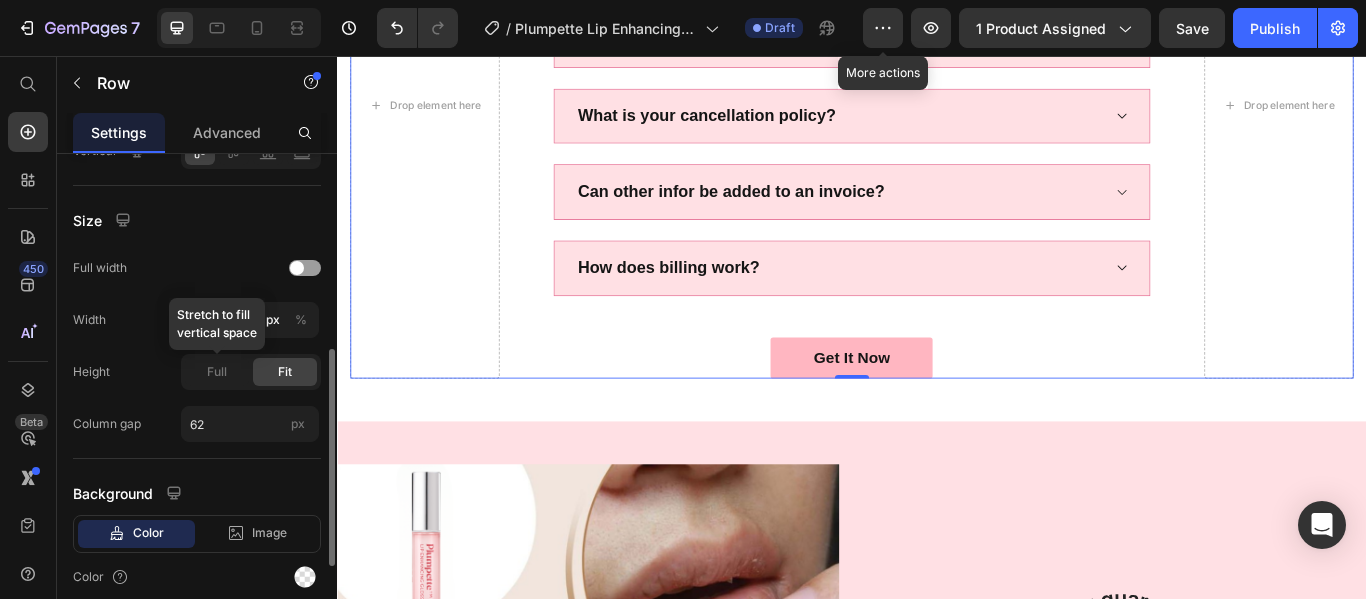 scroll, scrollTop: 579, scrollLeft: 0, axis: vertical 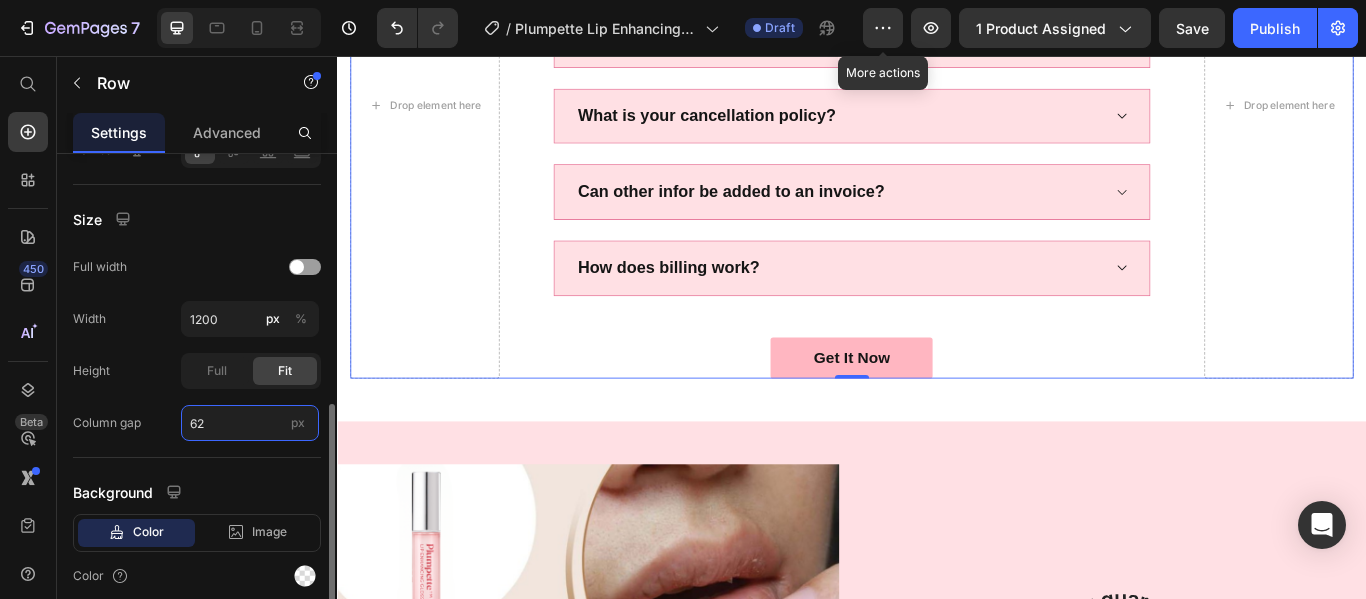 click on "62" at bounding box center (250, 423) 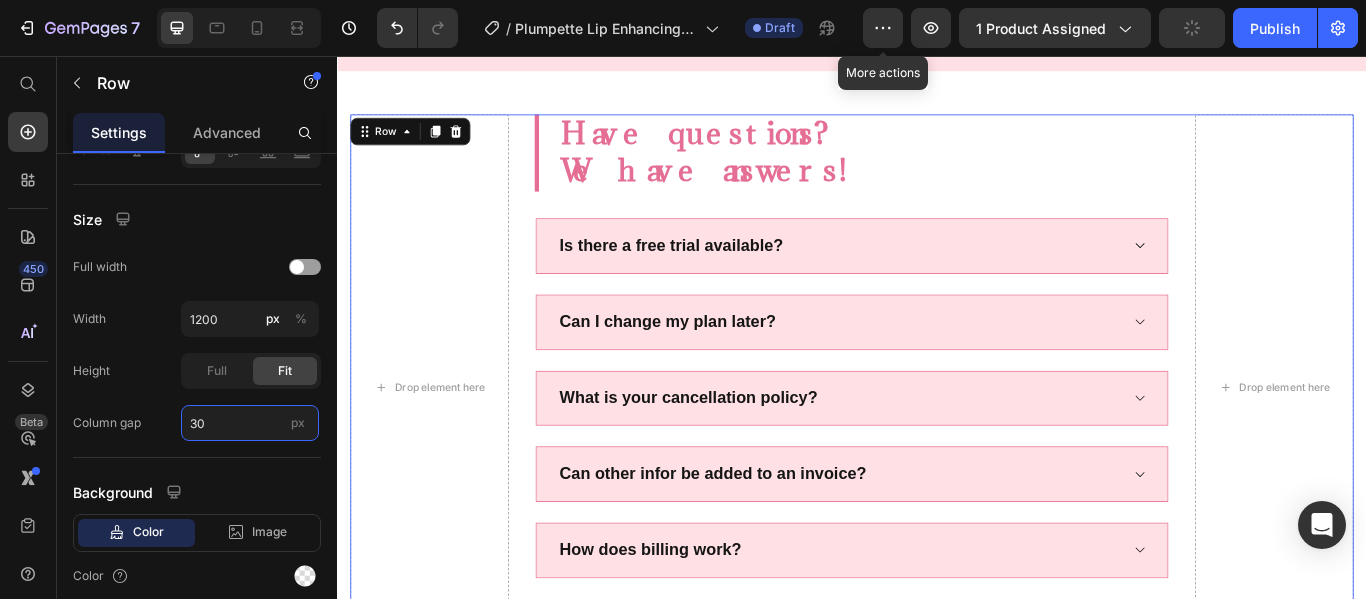 scroll, scrollTop: 3073, scrollLeft: 0, axis: vertical 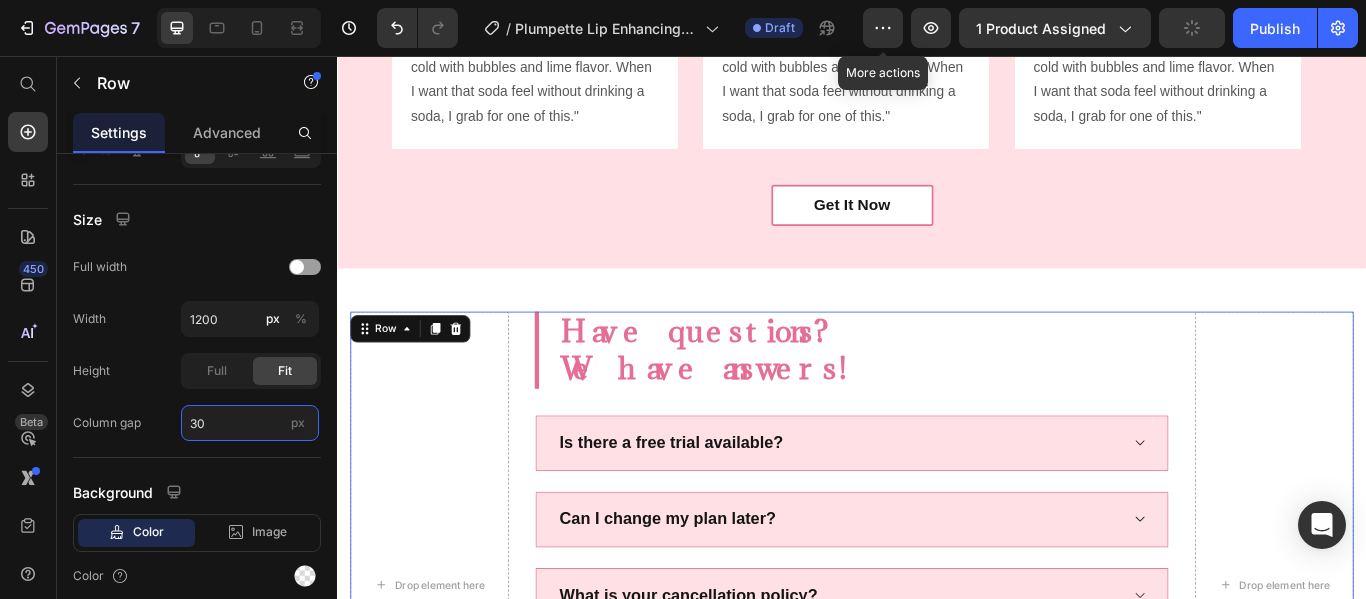 type on "62" 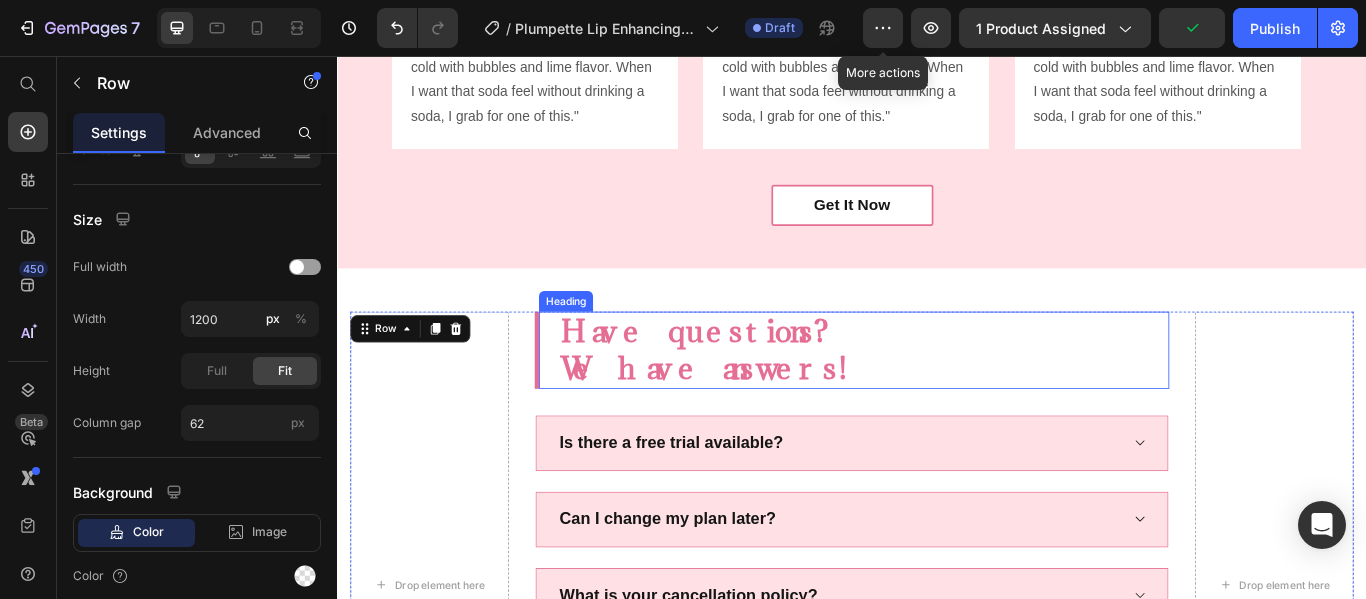 click on "Have questions? We have answers!" at bounding box center (951, 399) 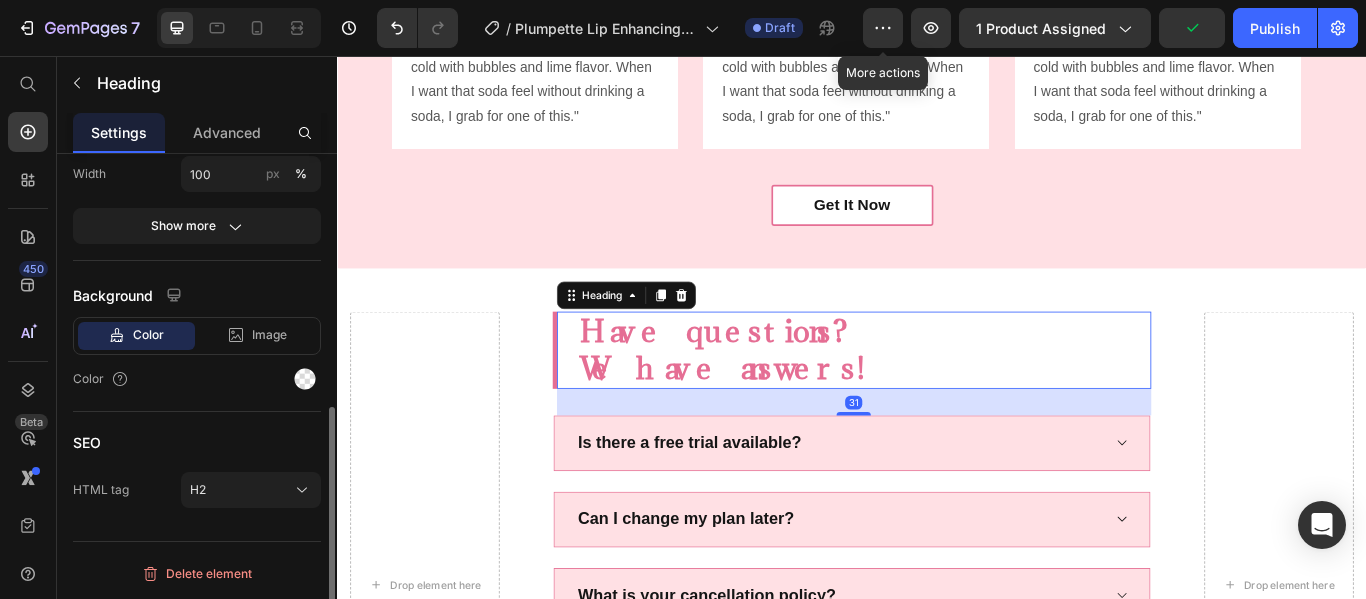 scroll, scrollTop: 0, scrollLeft: 0, axis: both 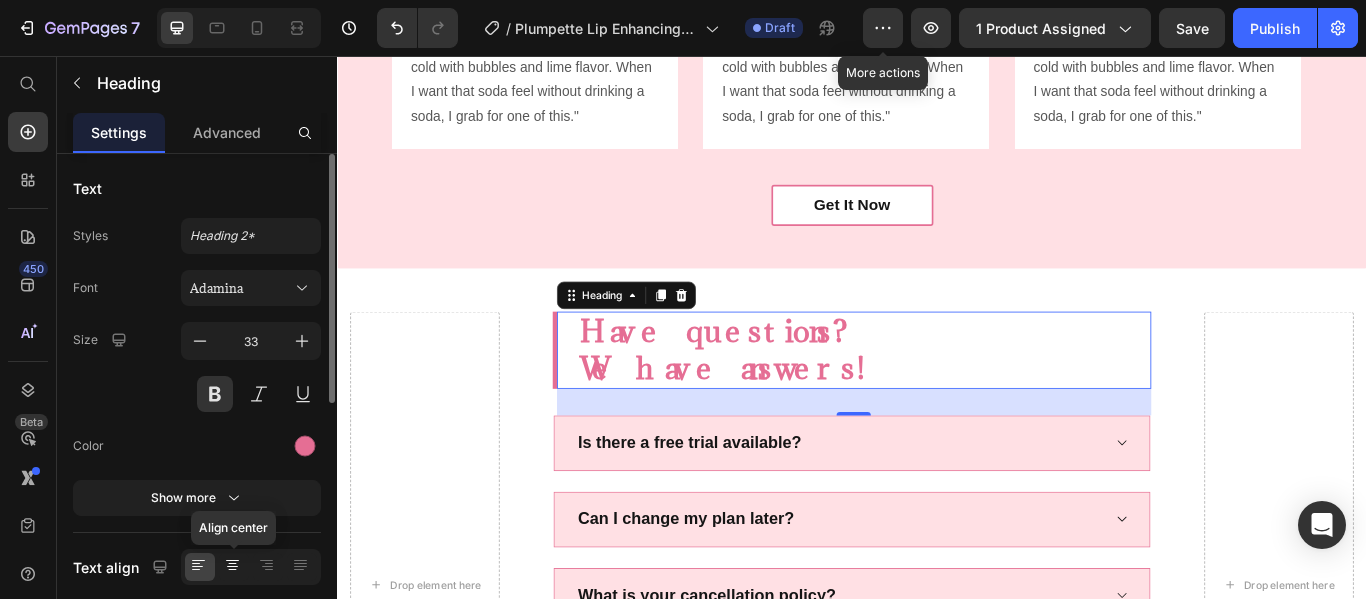 click 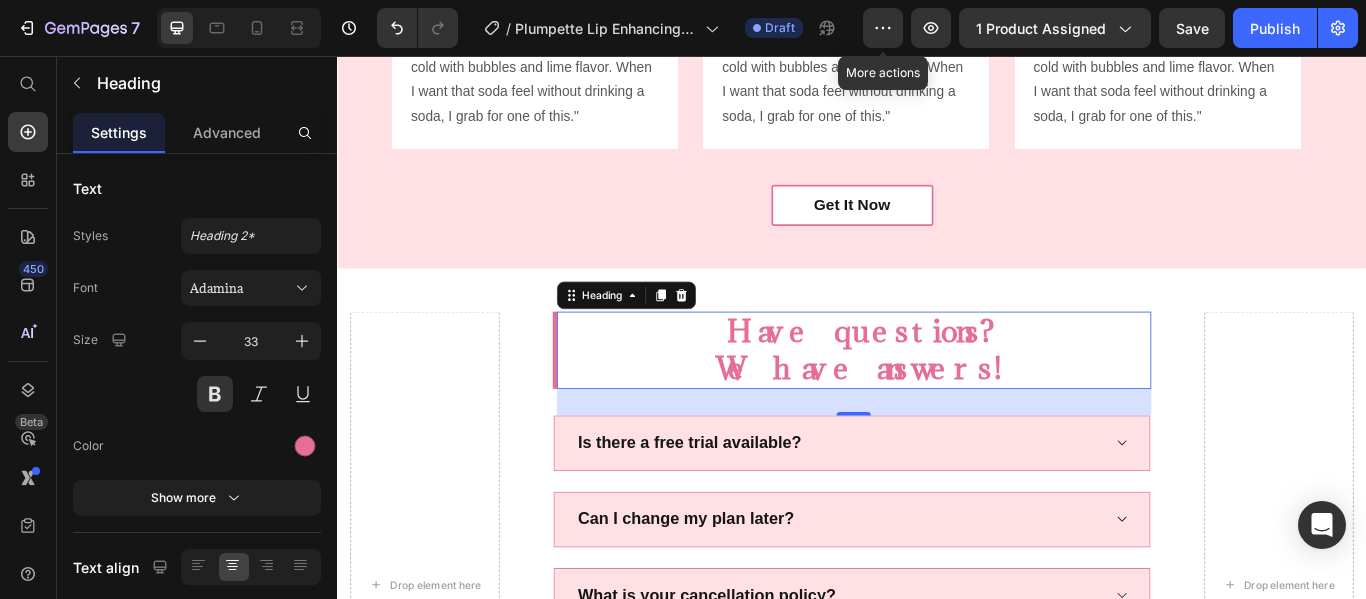 click on "Have questions? We have answers!" at bounding box center (951, 399) 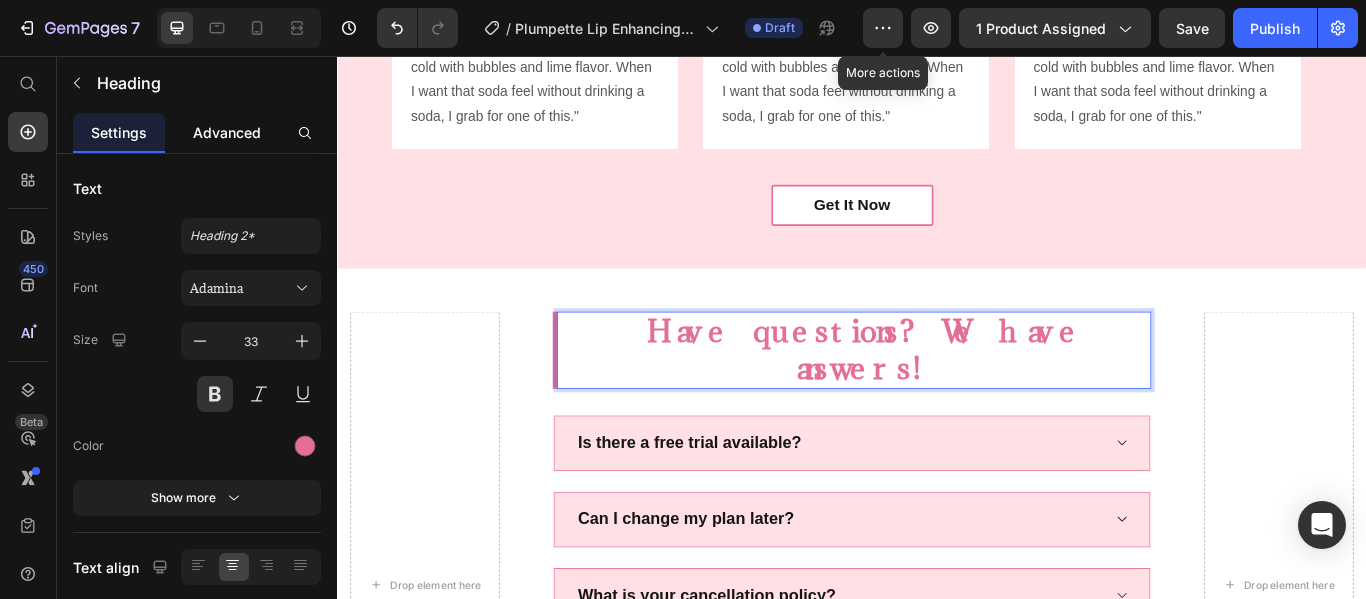 click on "Advanced" at bounding box center (227, 132) 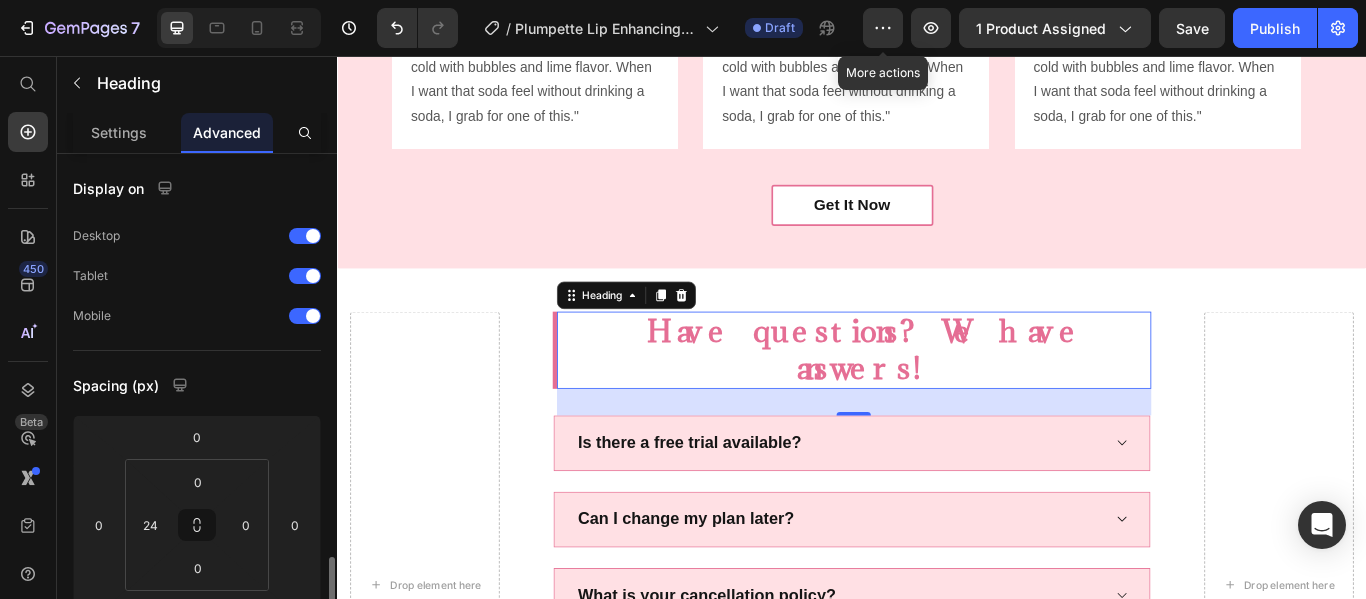 scroll, scrollTop: 308, scrollLeft: 0, axis: vertical 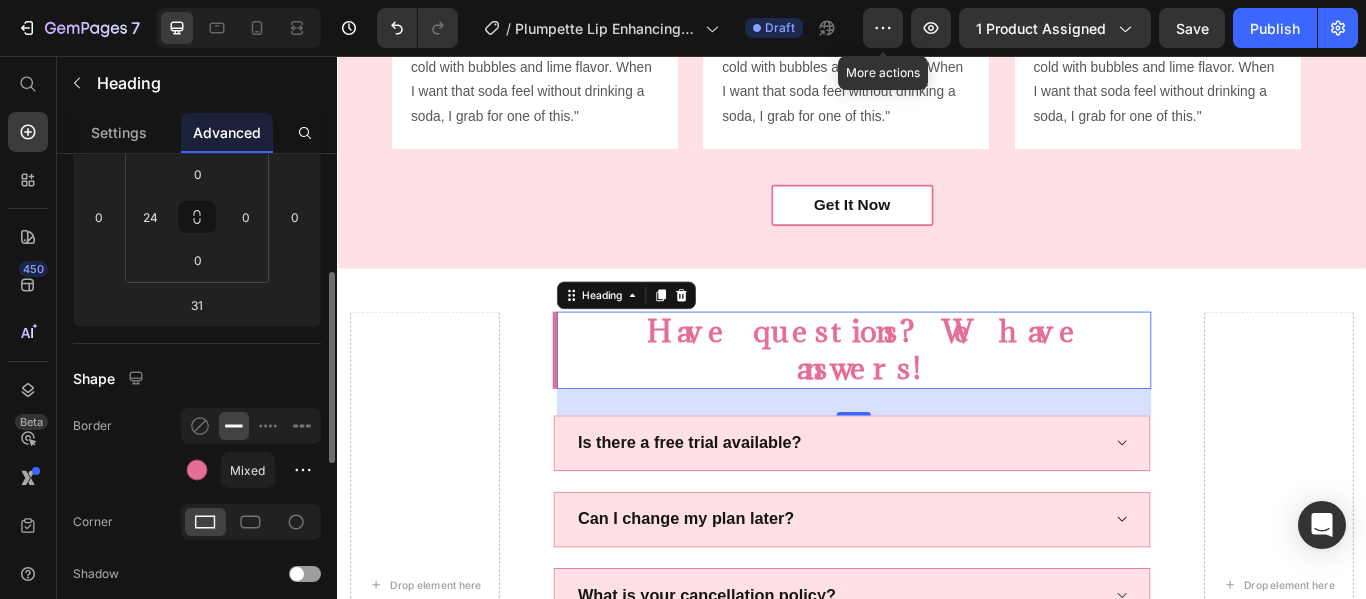 click 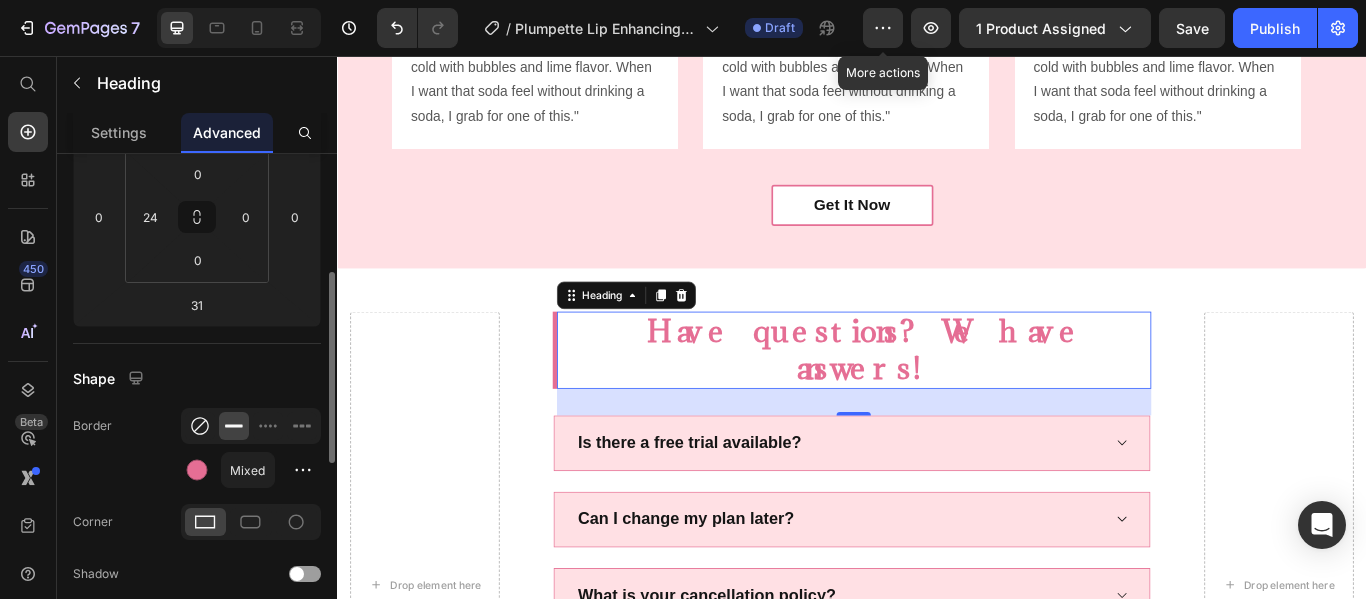 click 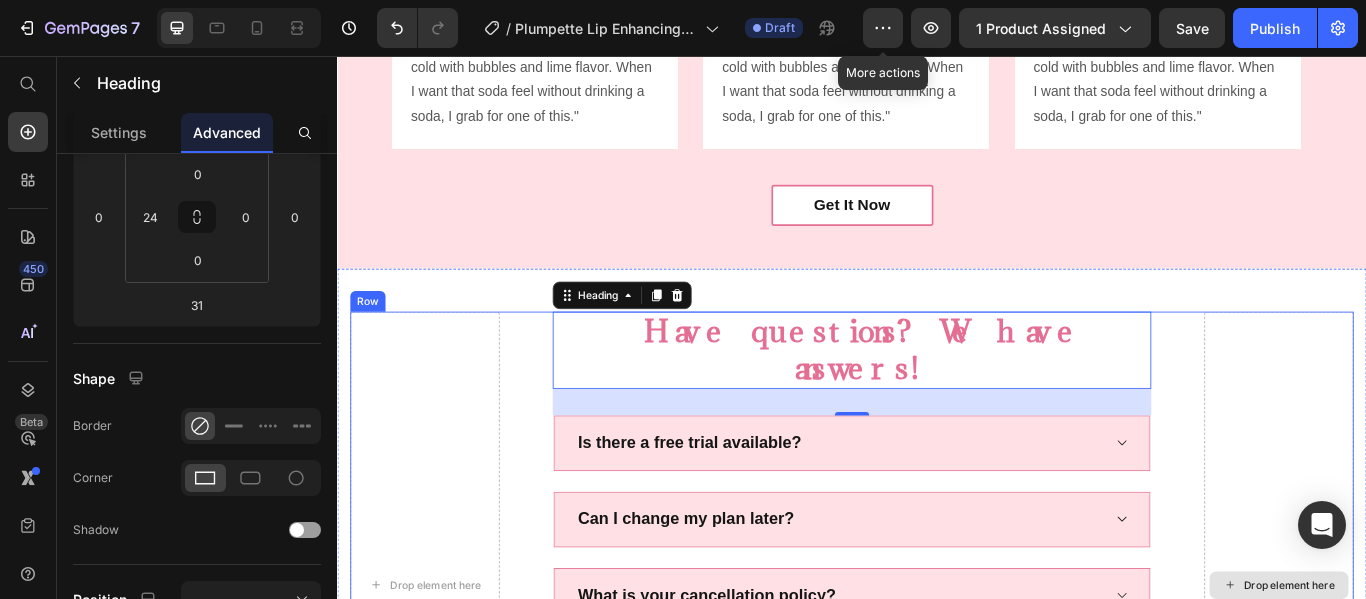 click on "Drop element here" at bounding box center (1435, 672) 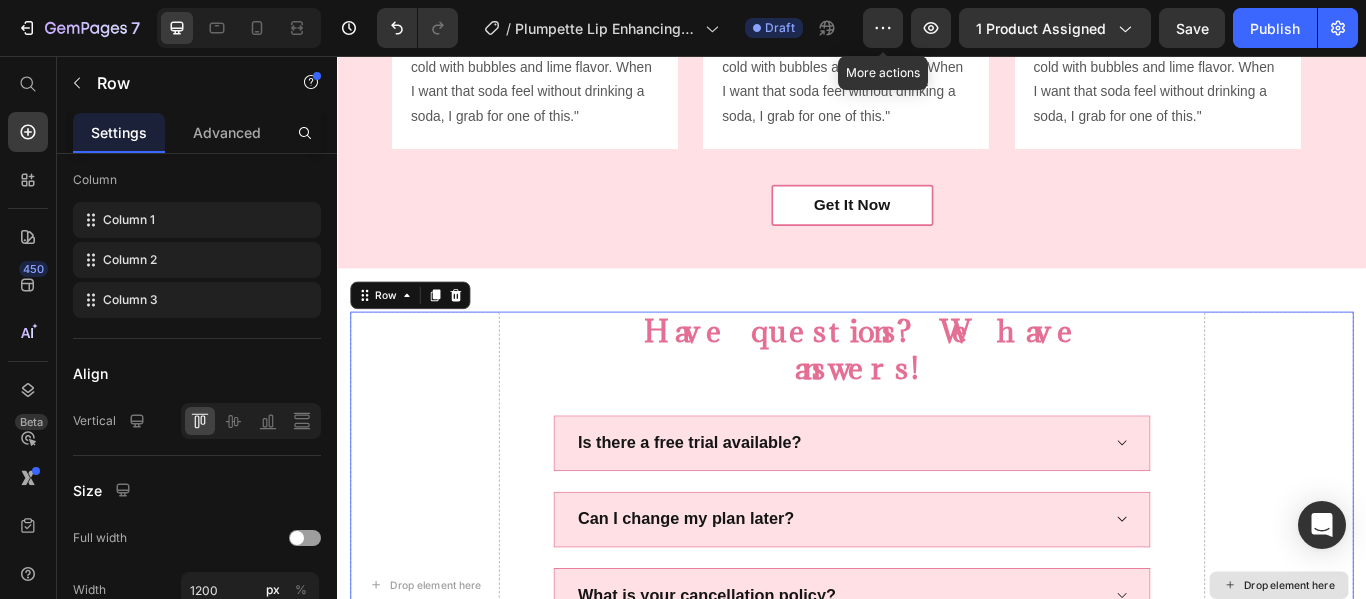 scroll, scrollTop: 0, scrollLeft: 0, axis: both 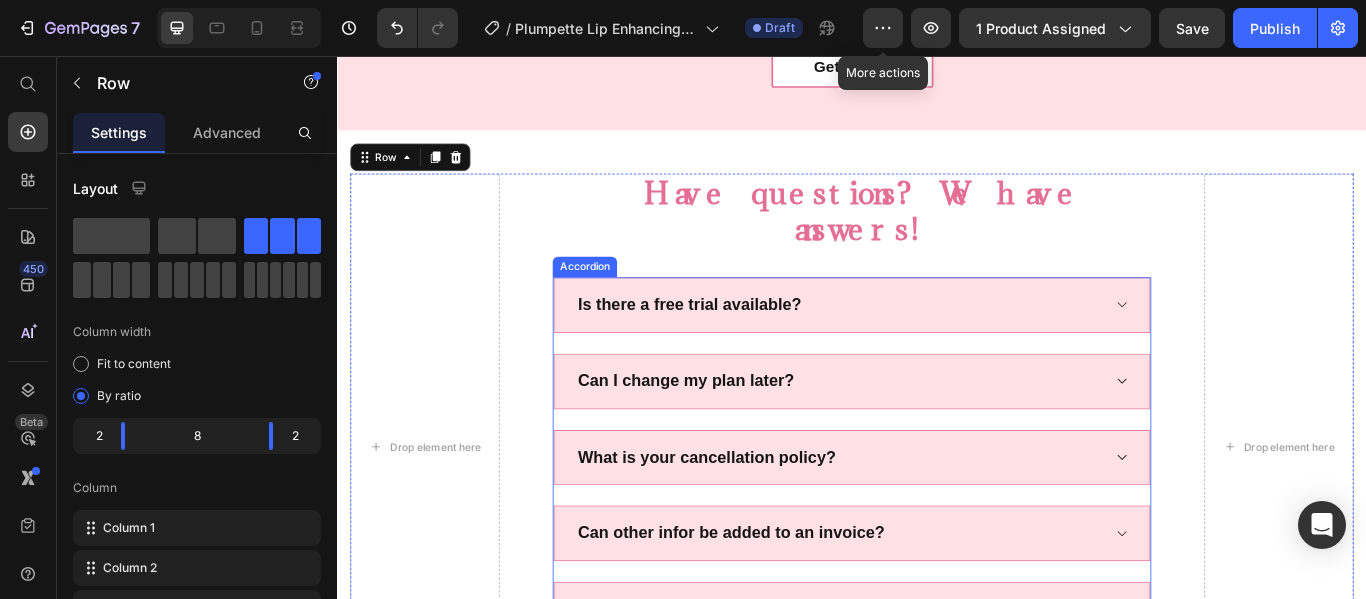 click on "Is there a free trial available?" at bounding box center [936, 346] 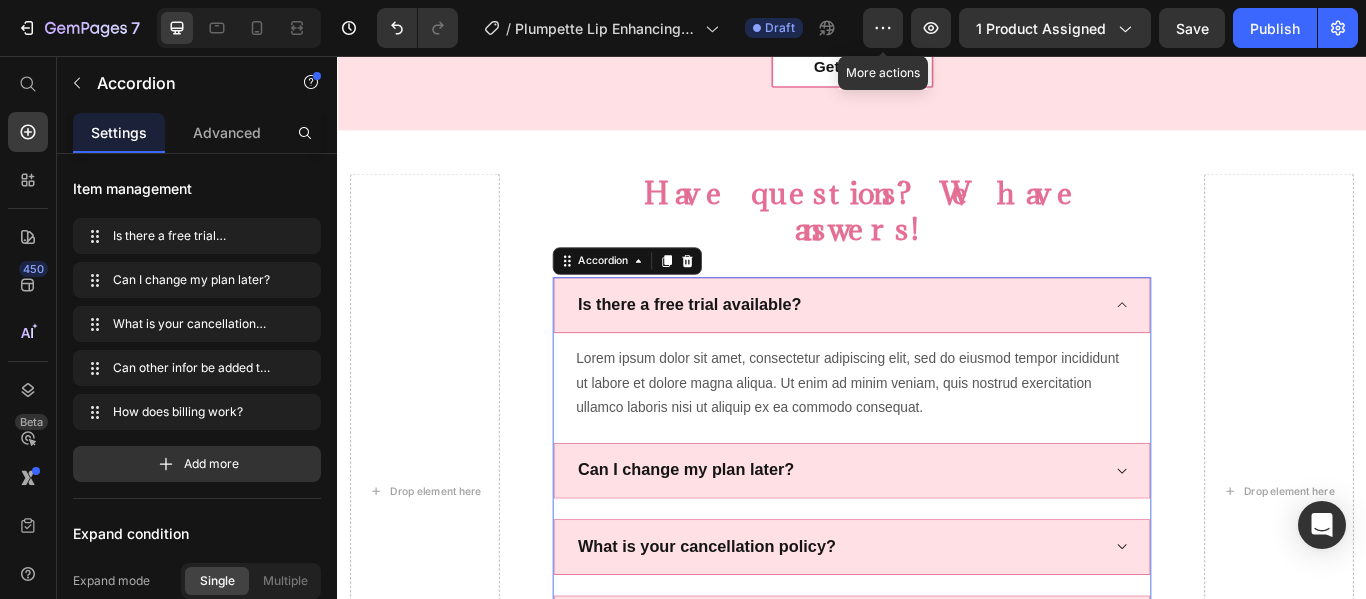 click on "Is there a free trial available?" at bounding box center (936, 346) 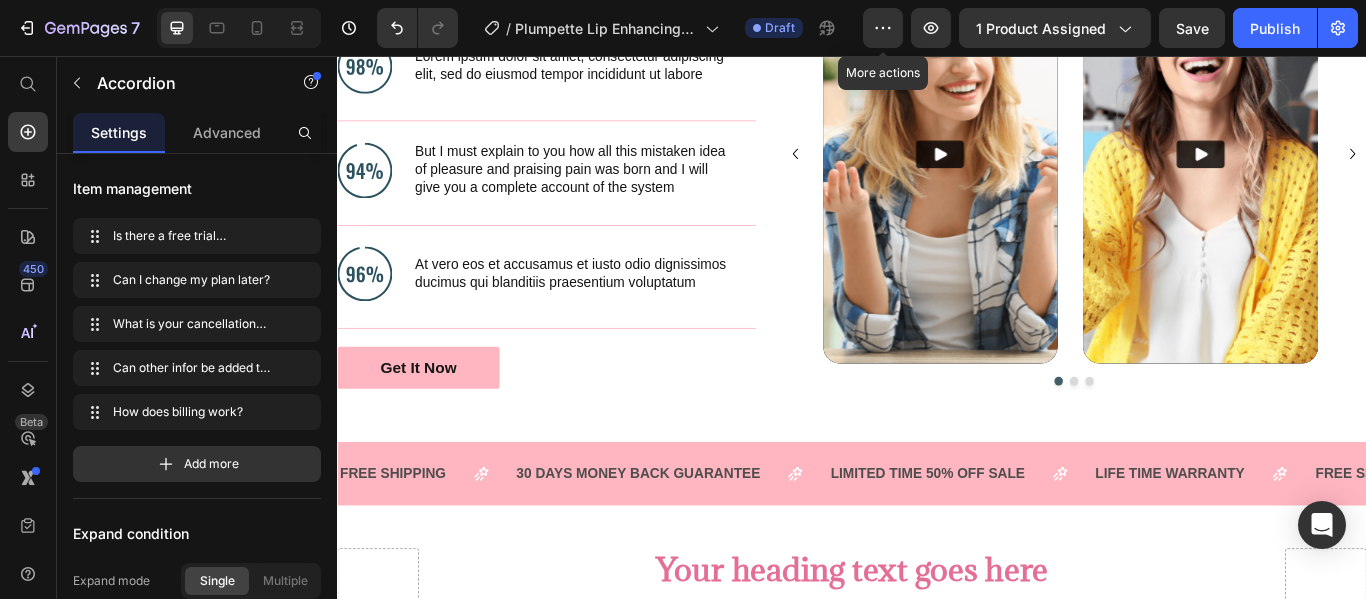 scroll, scrollTop: 2036, scrollLeft: 0, axis: vertical 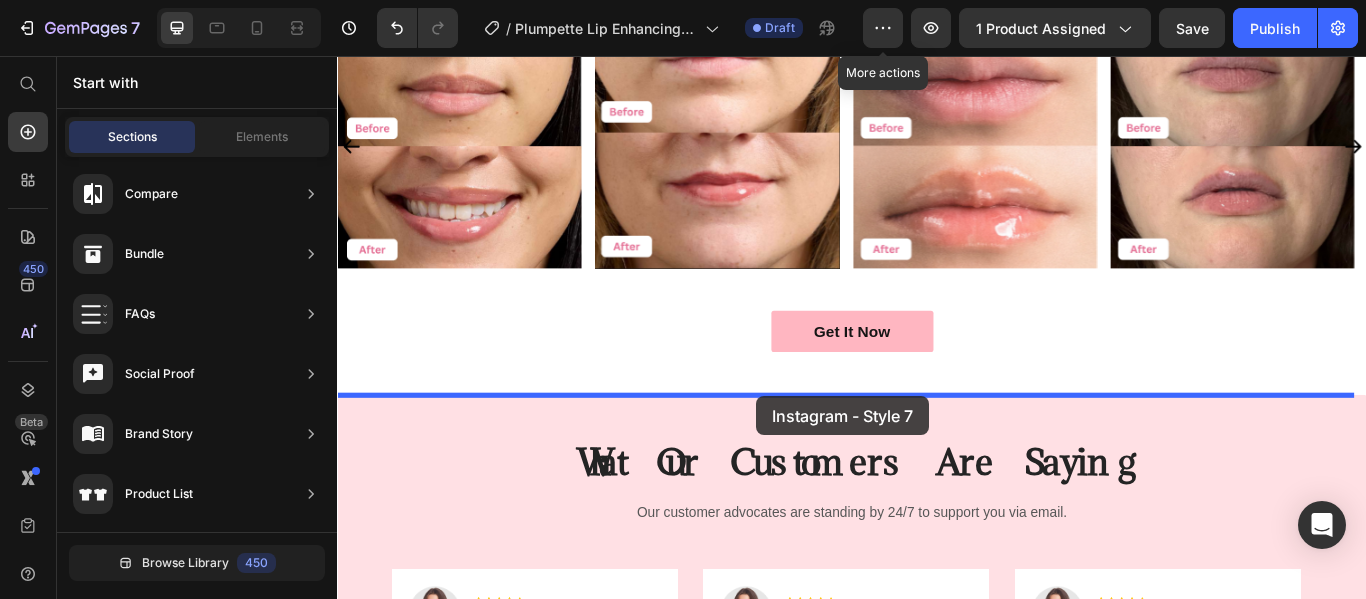 drag, startPoint x: 788, startPoint y: 446, endPoint x: 826, endPoint y: 452, distance: 38.470768 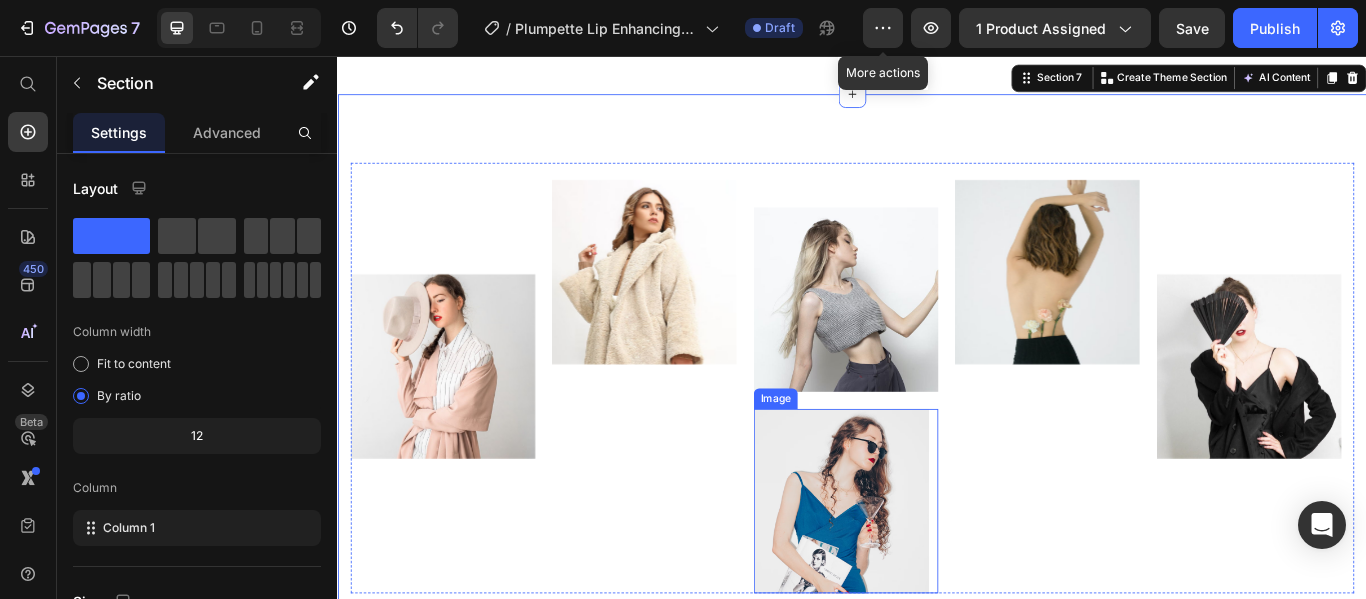 scroll, scrollTop: 2668, scrollLeft: 0, axis: vertical 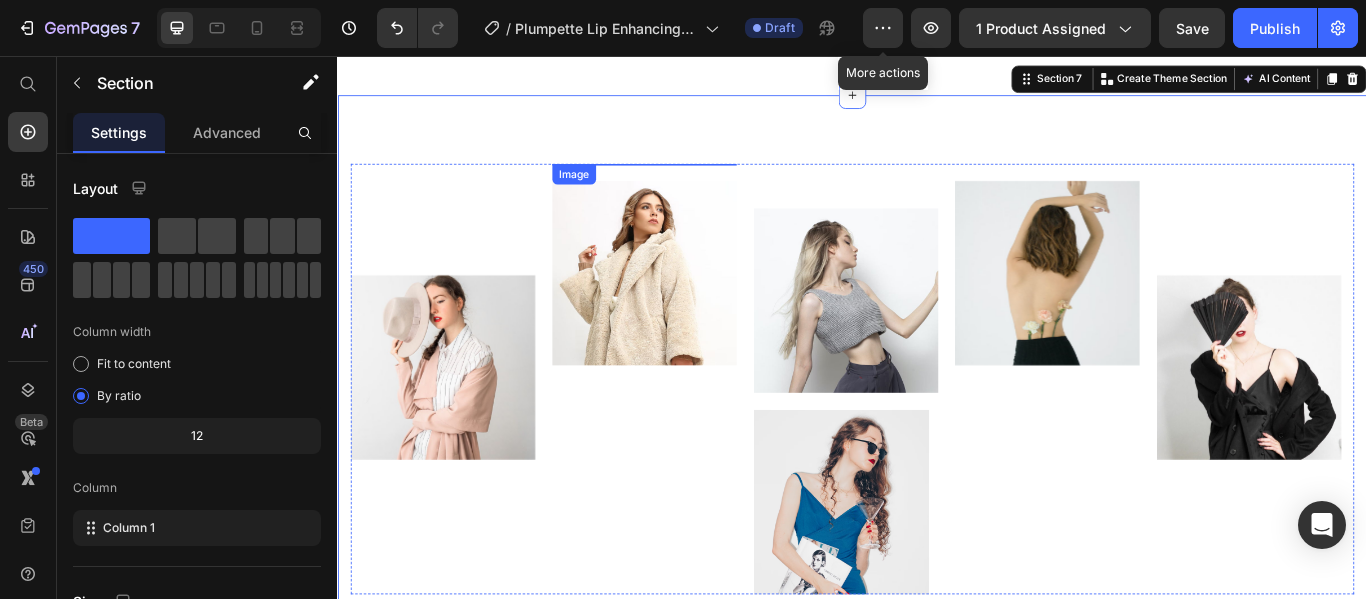 click at bounding box center (694, 182) 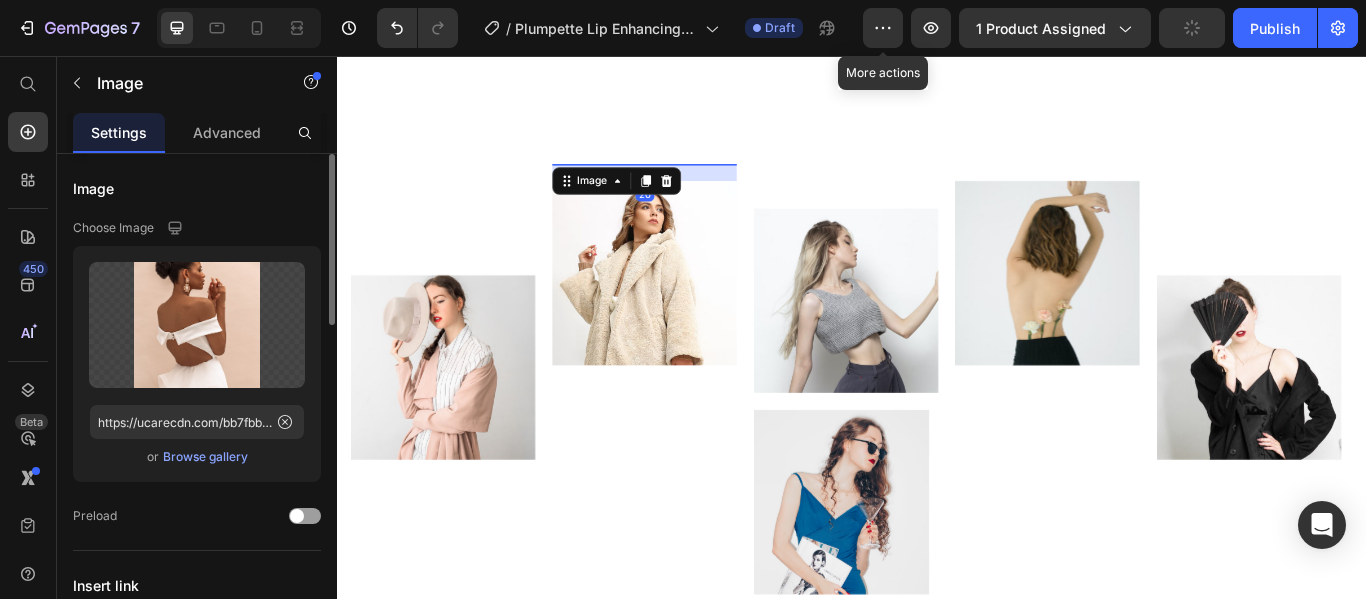 click on "Browse gallery" at bounding box center (205, 457) 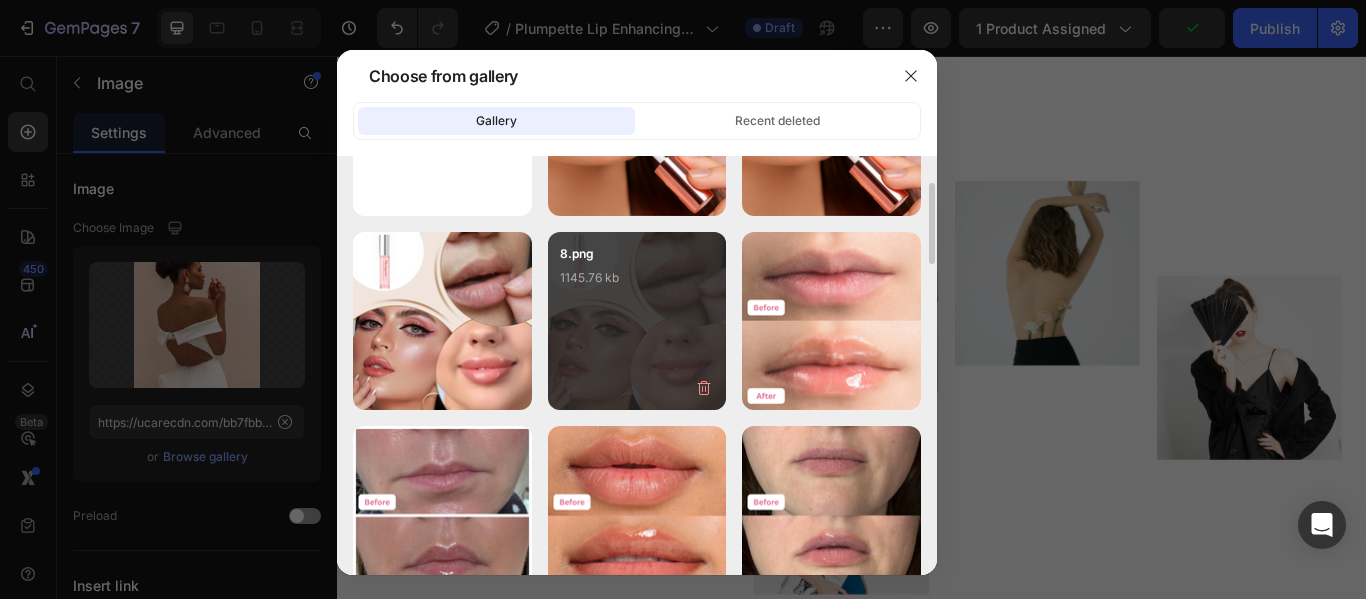 scroll, scrollTop: 139, scrollLeft: 0, axis: vertical 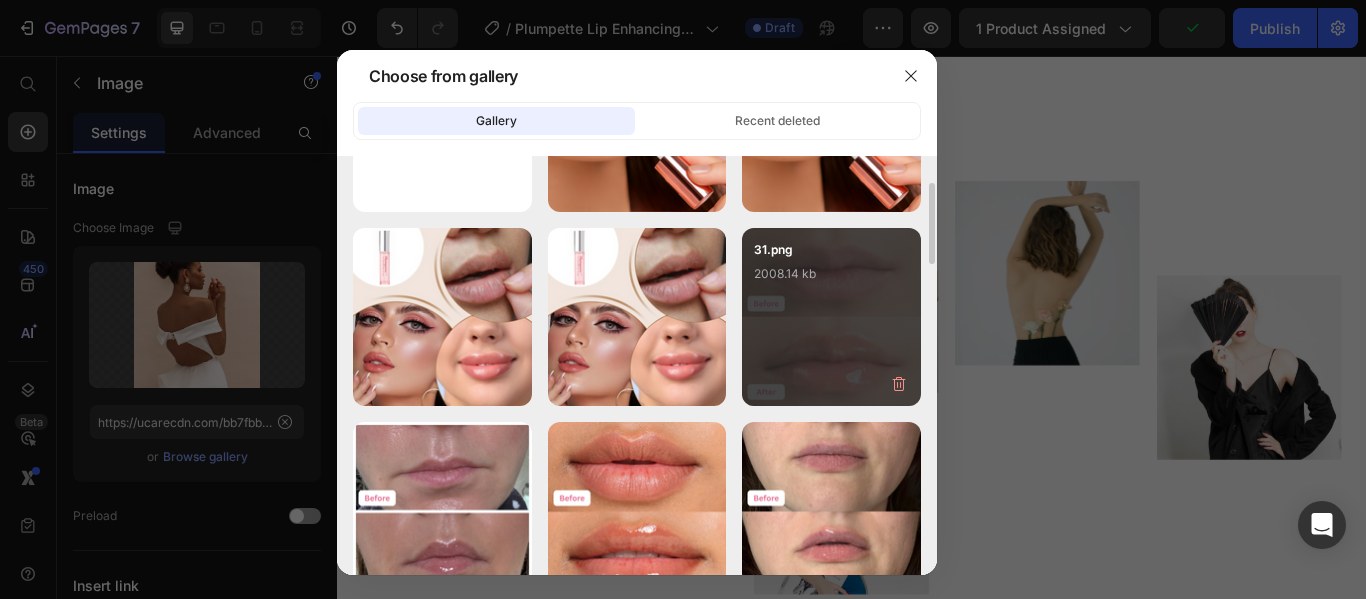 click on "31.png 2008.14 kb" at bounding box center [831, 280] 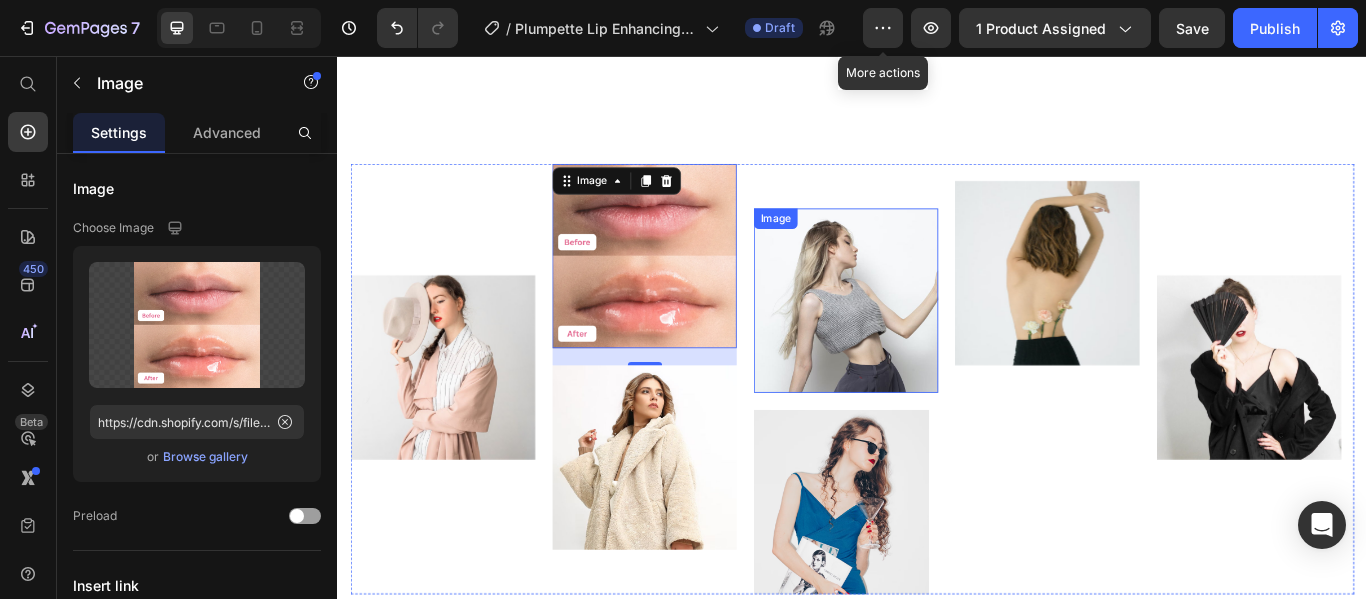 click at bounding box center (929, 341) 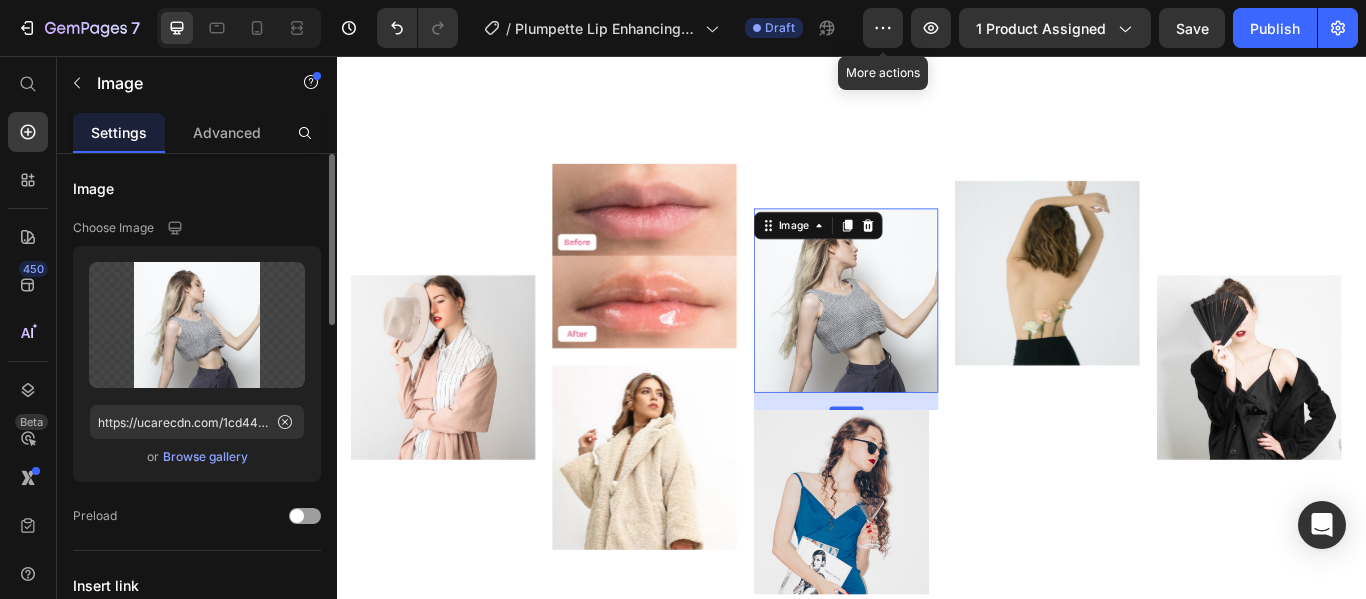 click on "Browse gallery" at bounding box center (205, 457) 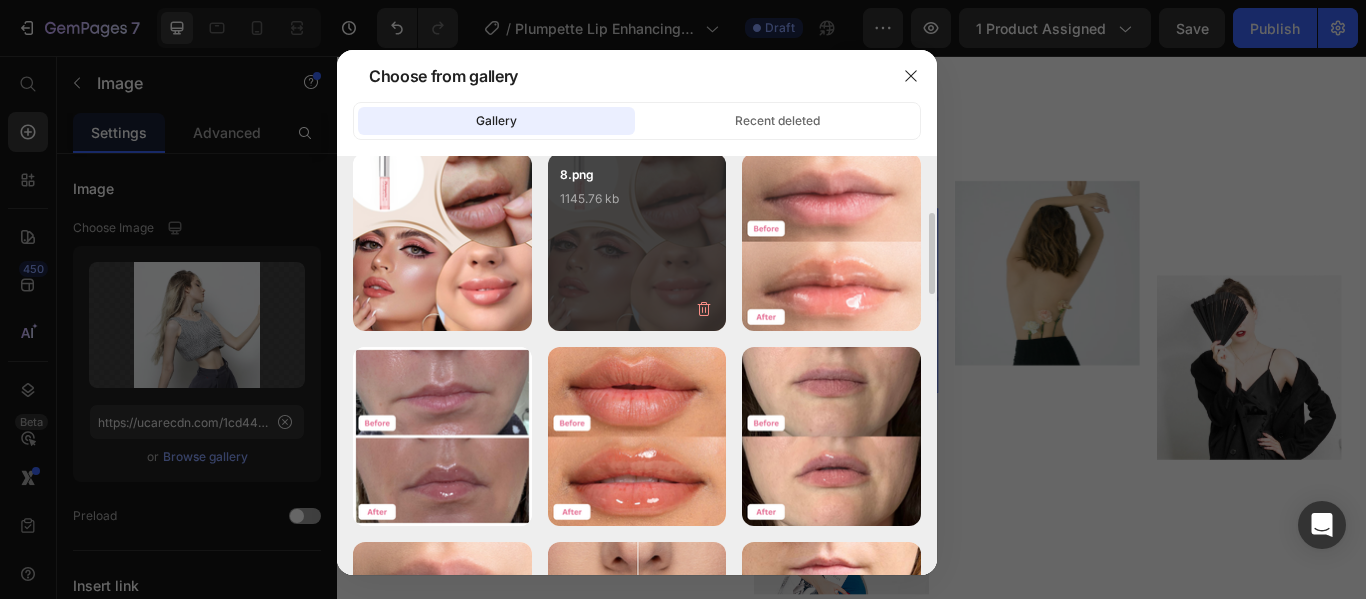 scroll, scrollTop: 227, scrollLeft: 0, axis: vertical 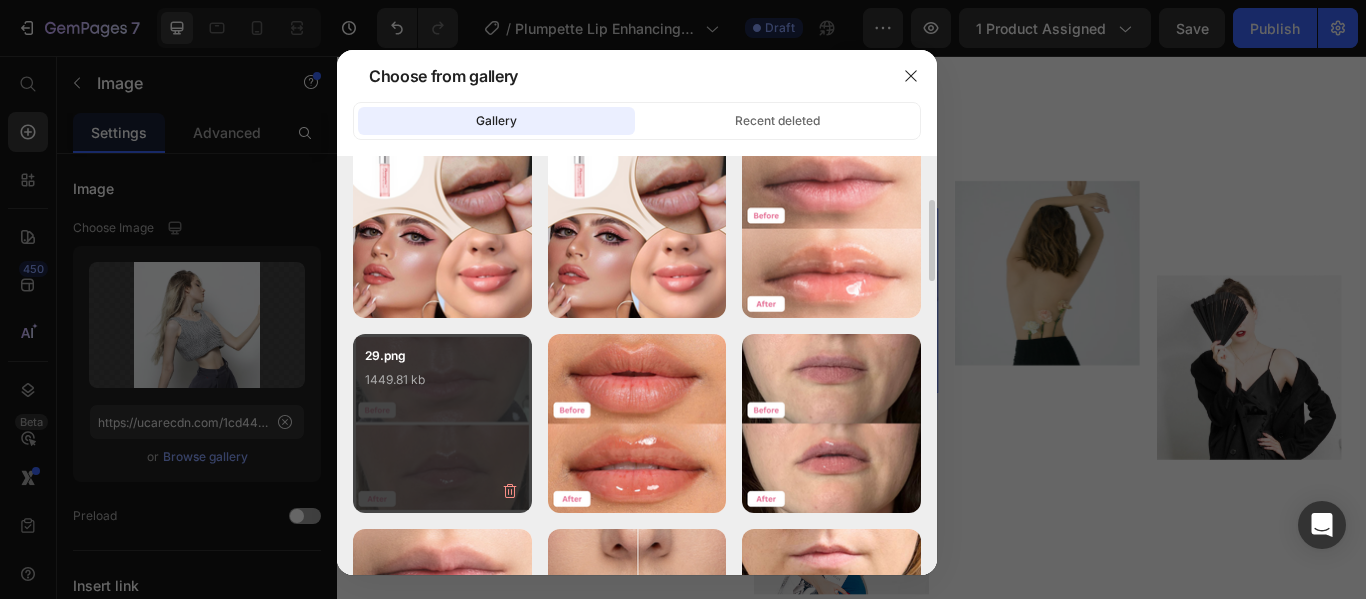 click on "29.png 1449.81 kb" at bounding box center (442, 386) 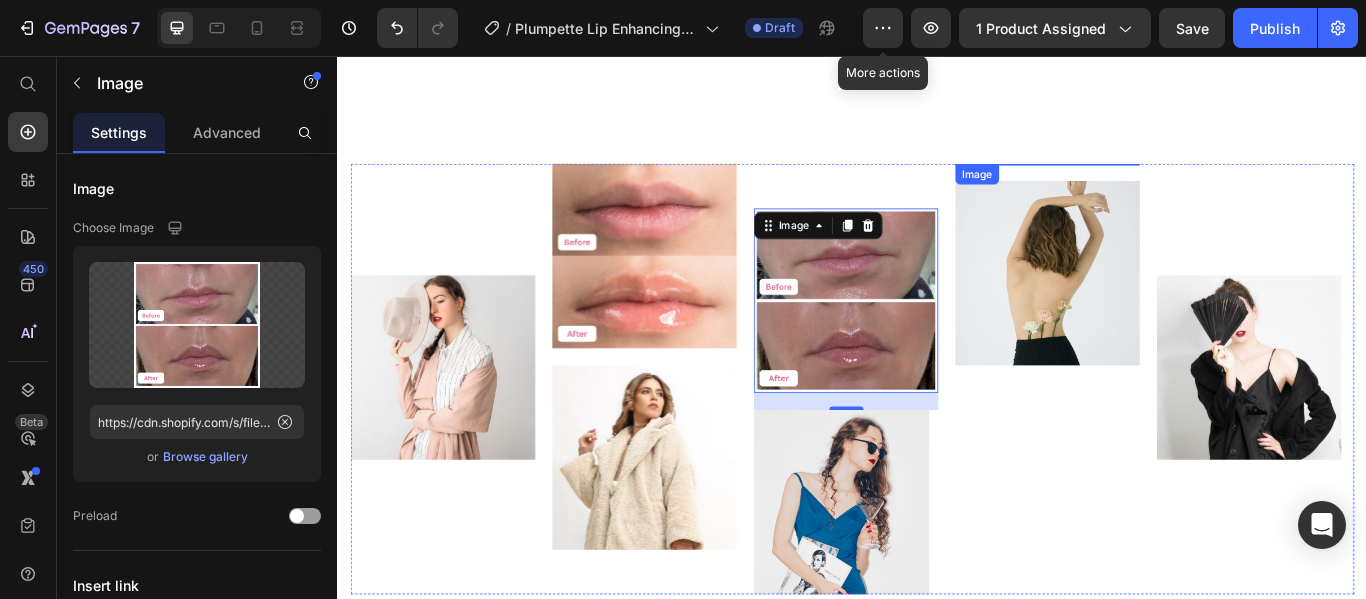 click at bounding box center (1164, 182) 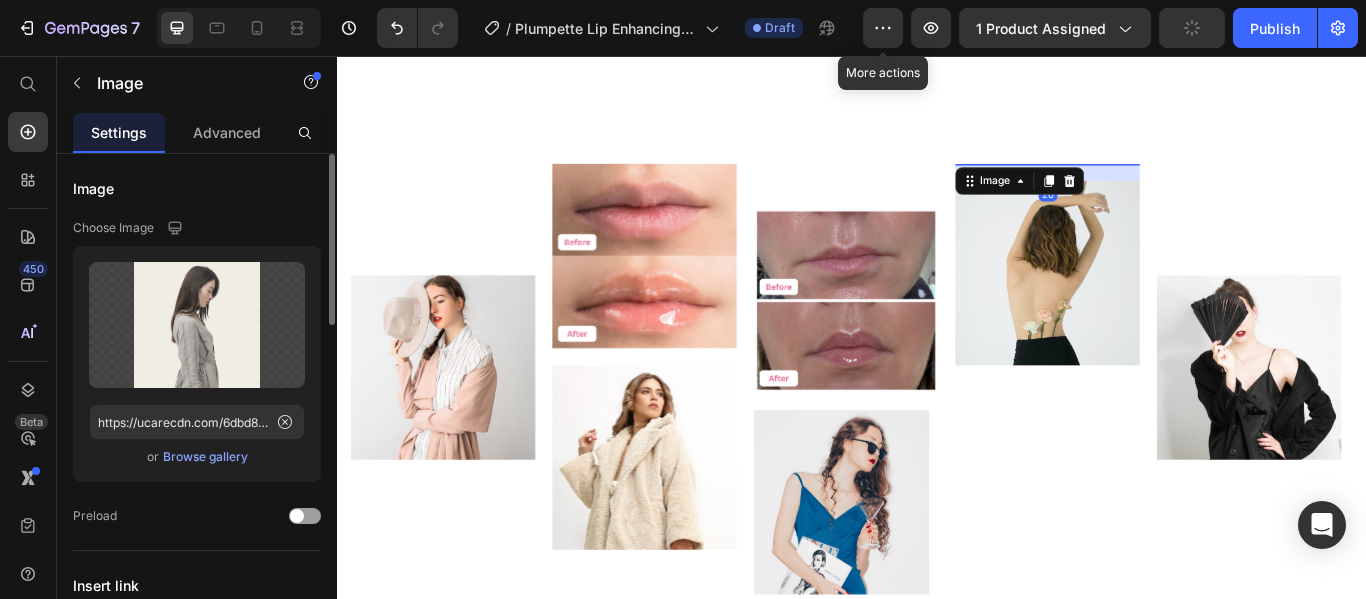 click on "Browse gallery" at bounding box center [205, 457] 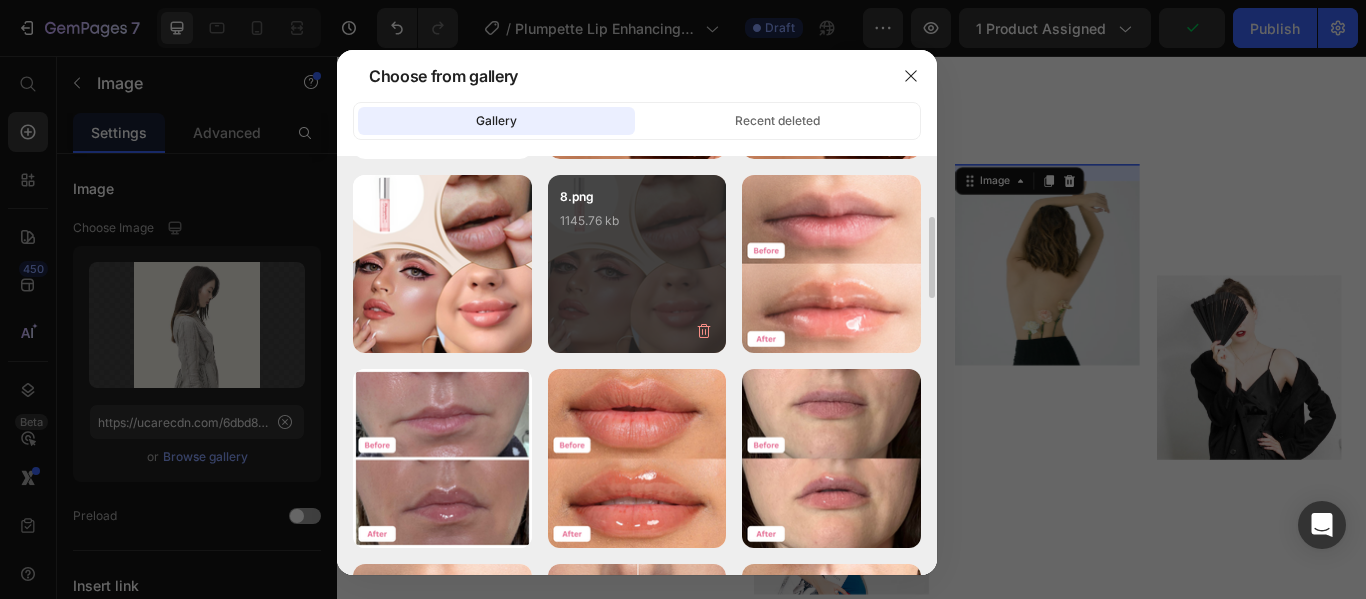 scroll, scrollTop: 220, scrollLeft: 0, axis: vertical 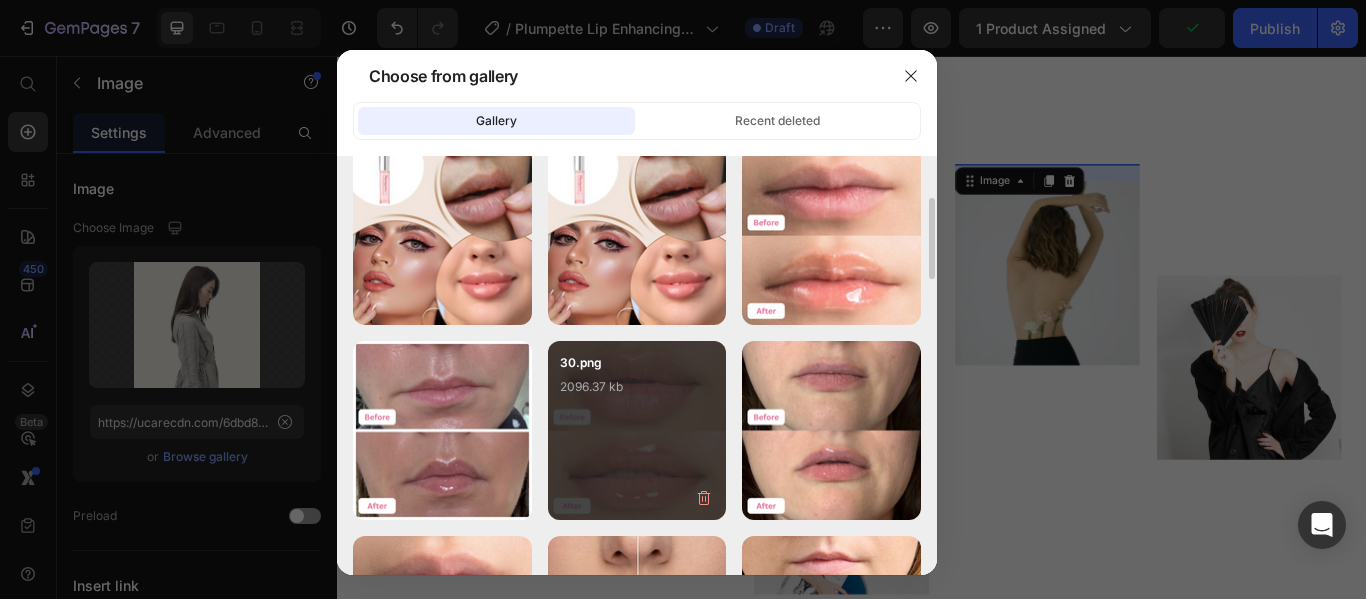 click on "30.png 2096.37 kb" at bounding box center [637, 393] 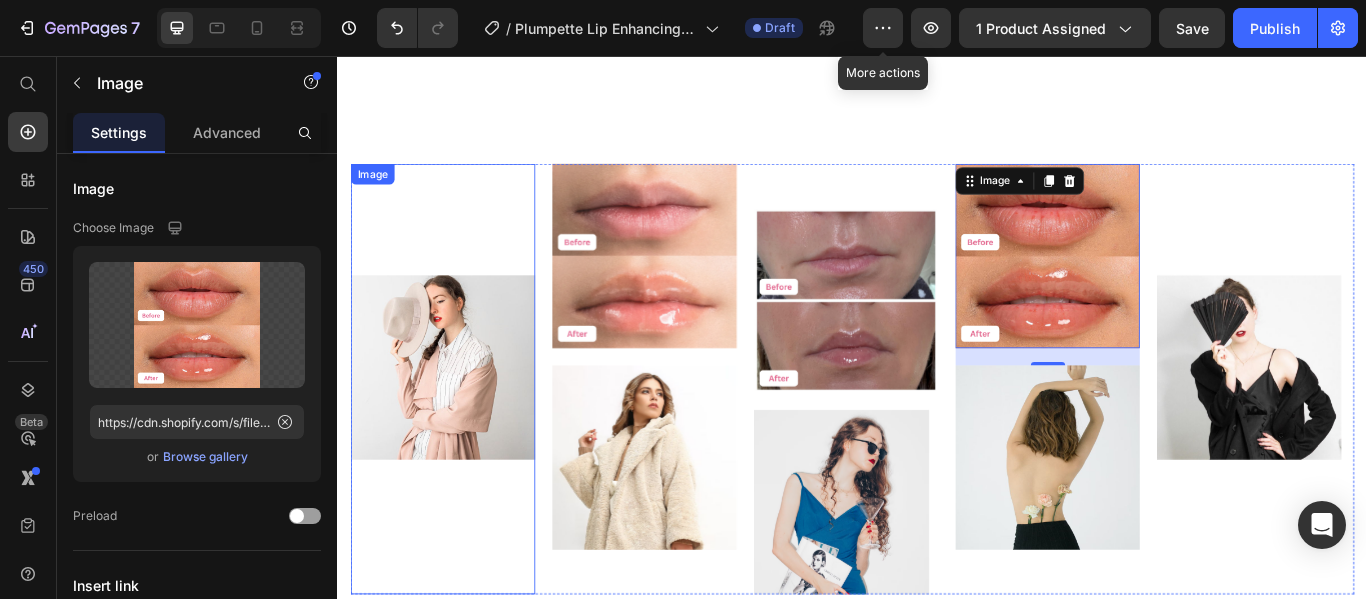 click at bounding box center [459, 433] 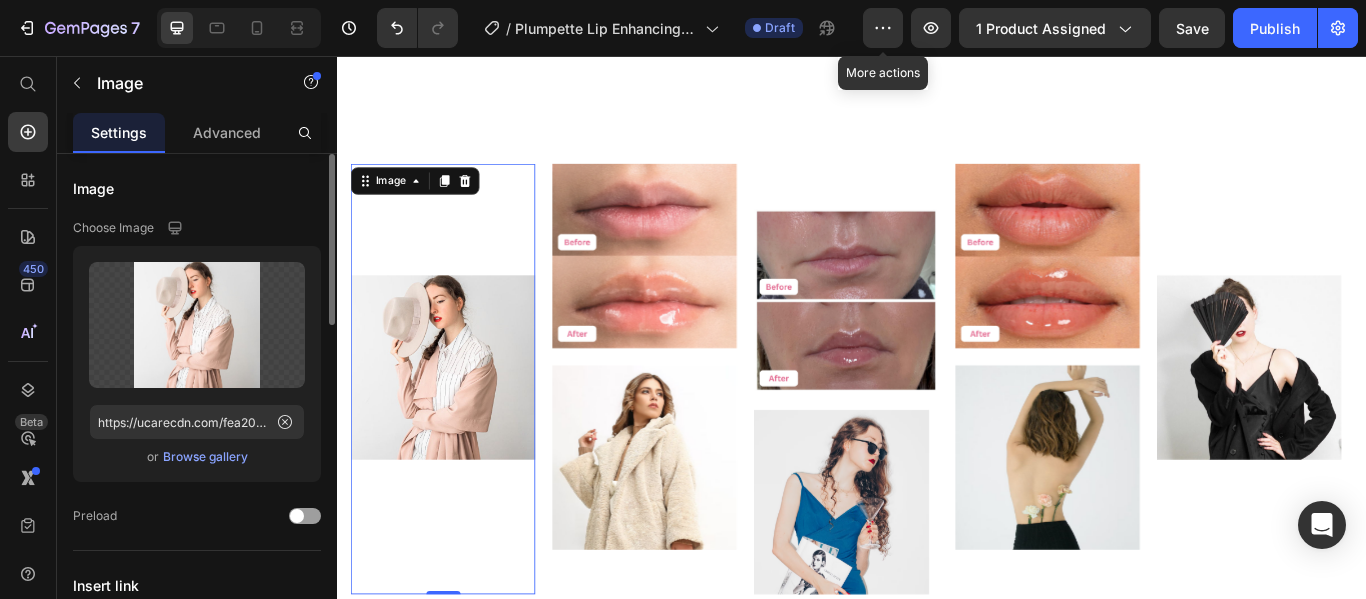 click on "Browse gallery" at bounding box center (205, 457) 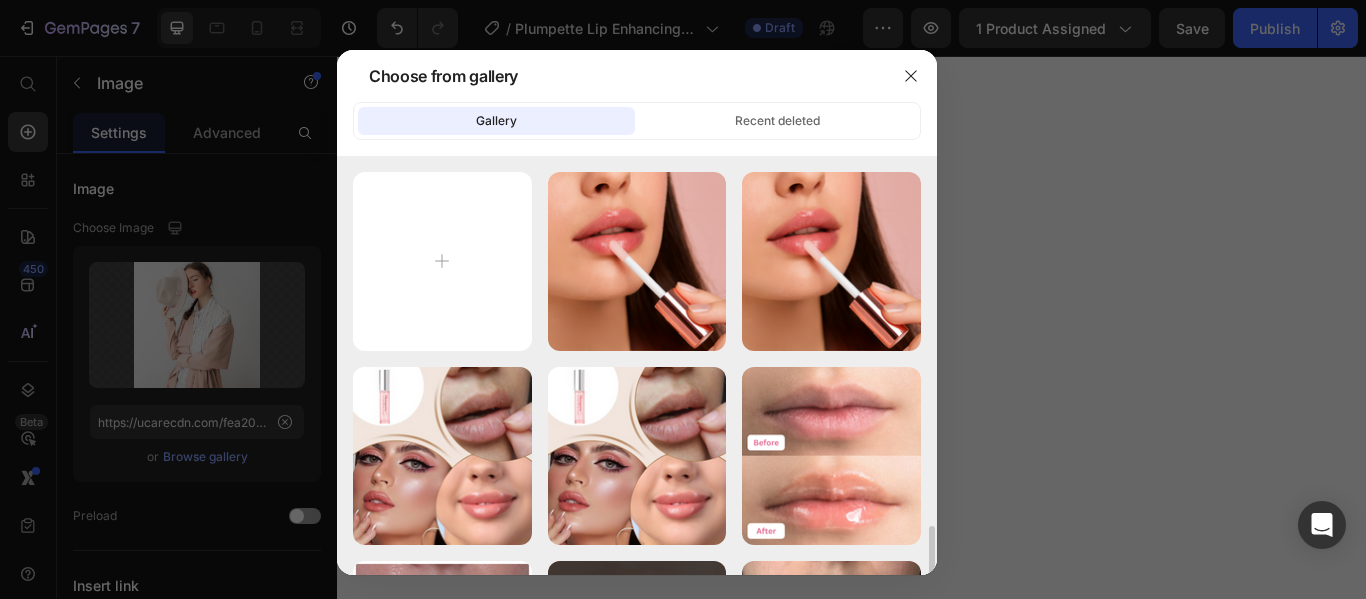 scroll, scrollTop: 0, scrollLeft: 0, axis: both 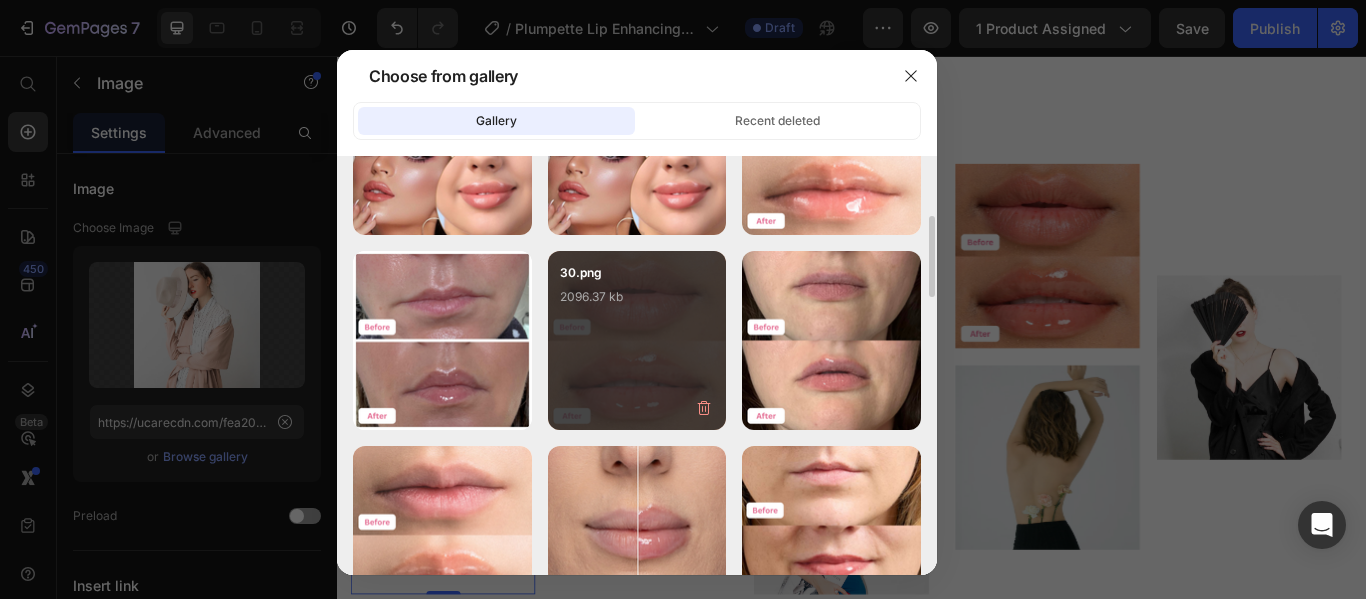 click on "30.png 2096.37 kb" at bounding box center [637, 303] 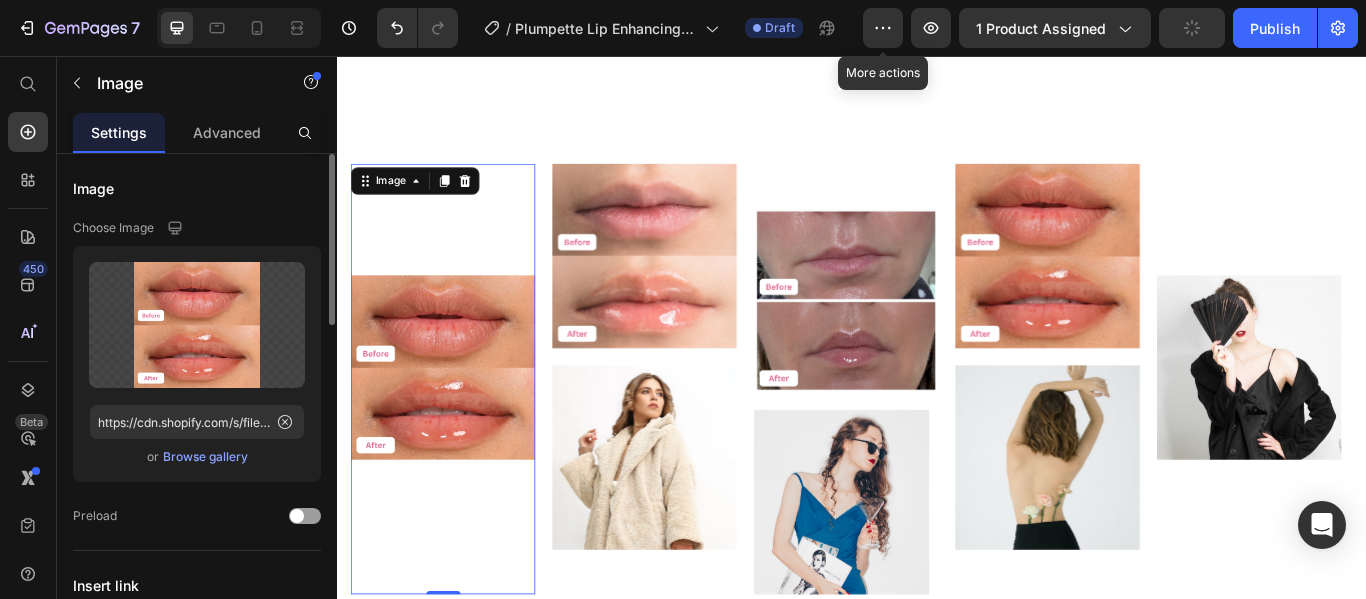 click on "Browse gallery" at bounding box center (205, 457) 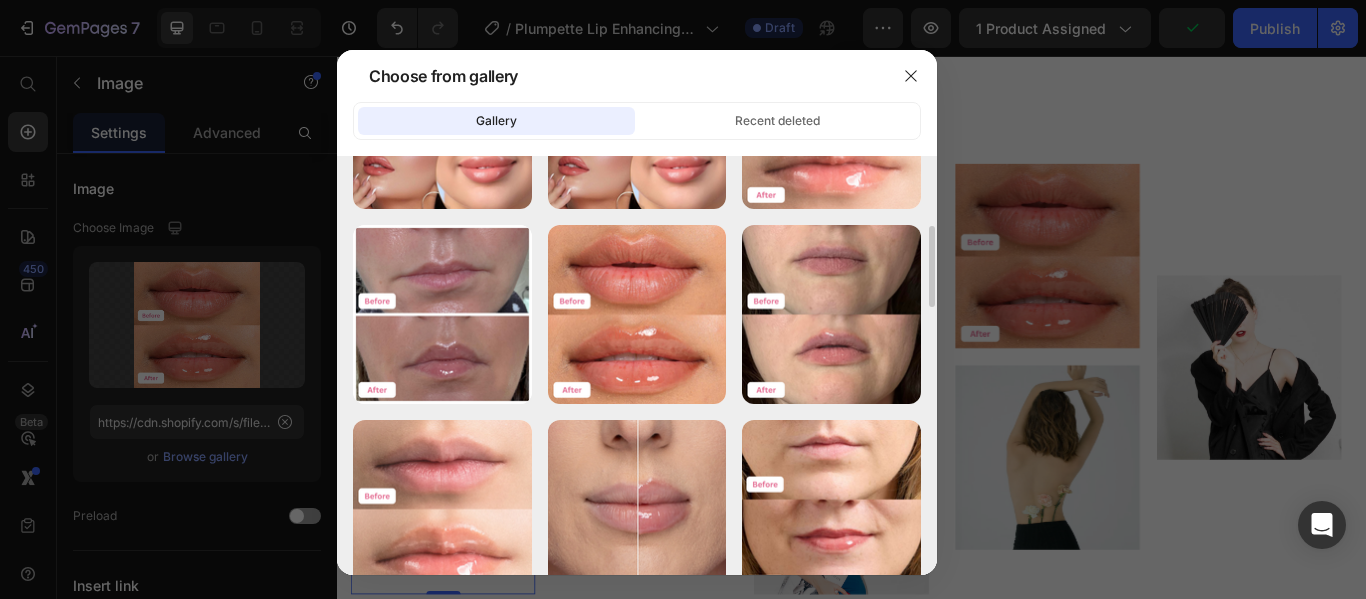 scroll, scrollTop: 340, scrollLeft: 0, axis: vertical 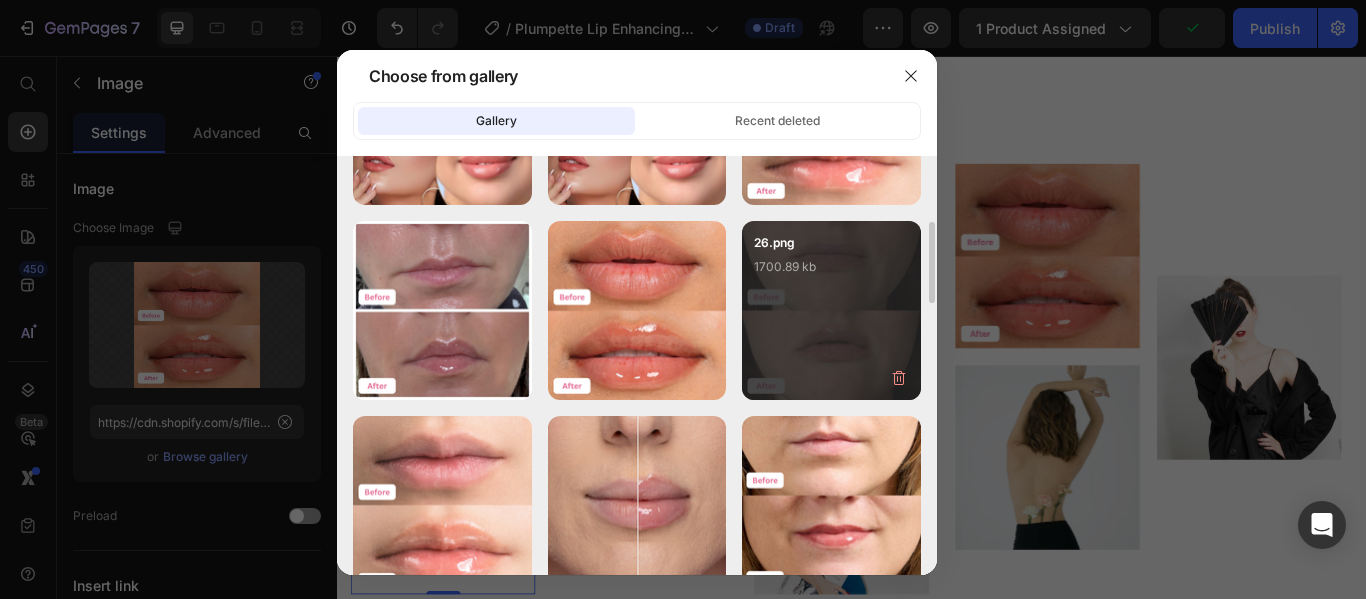 click on "26.png 1700.89 kb" at bounding box center (831, 310) 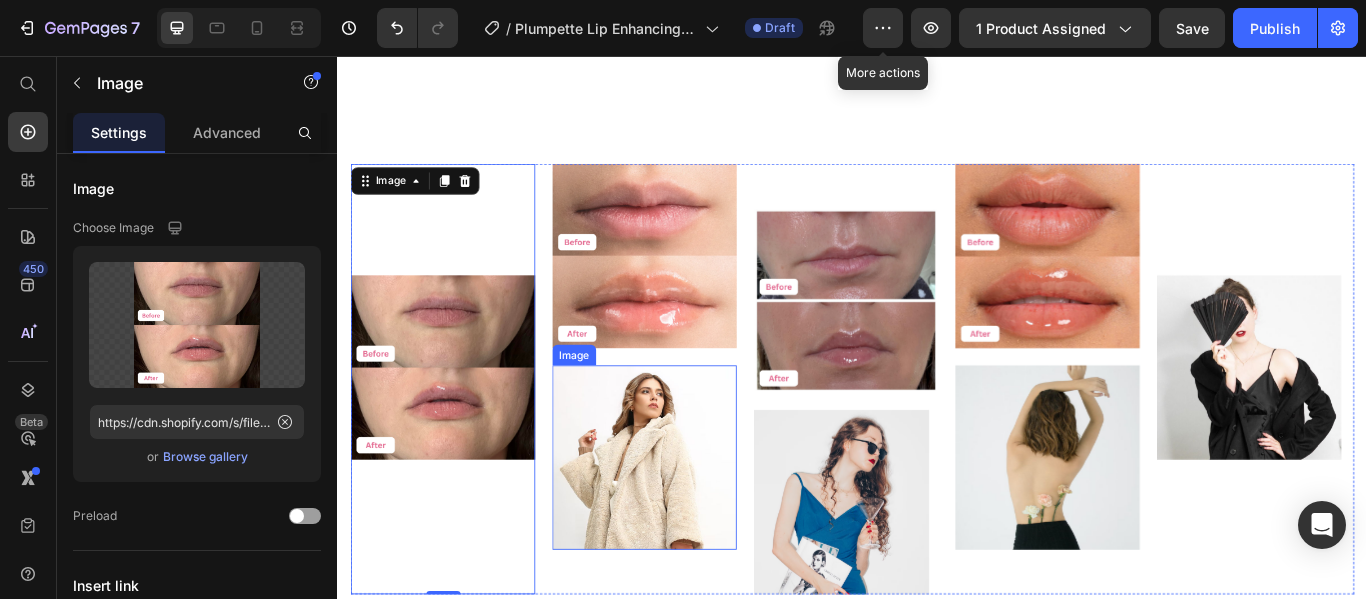 click at bounding box center [694, 524] 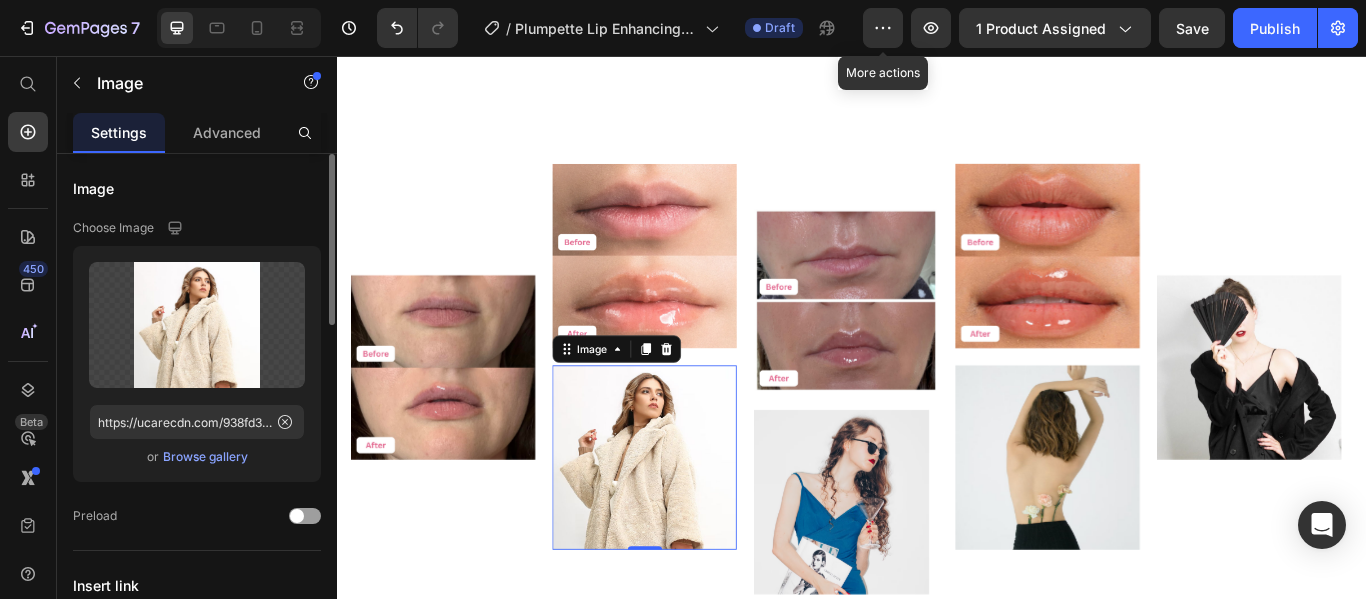 click on "Browse gallery" at bounding box center [205, 457] 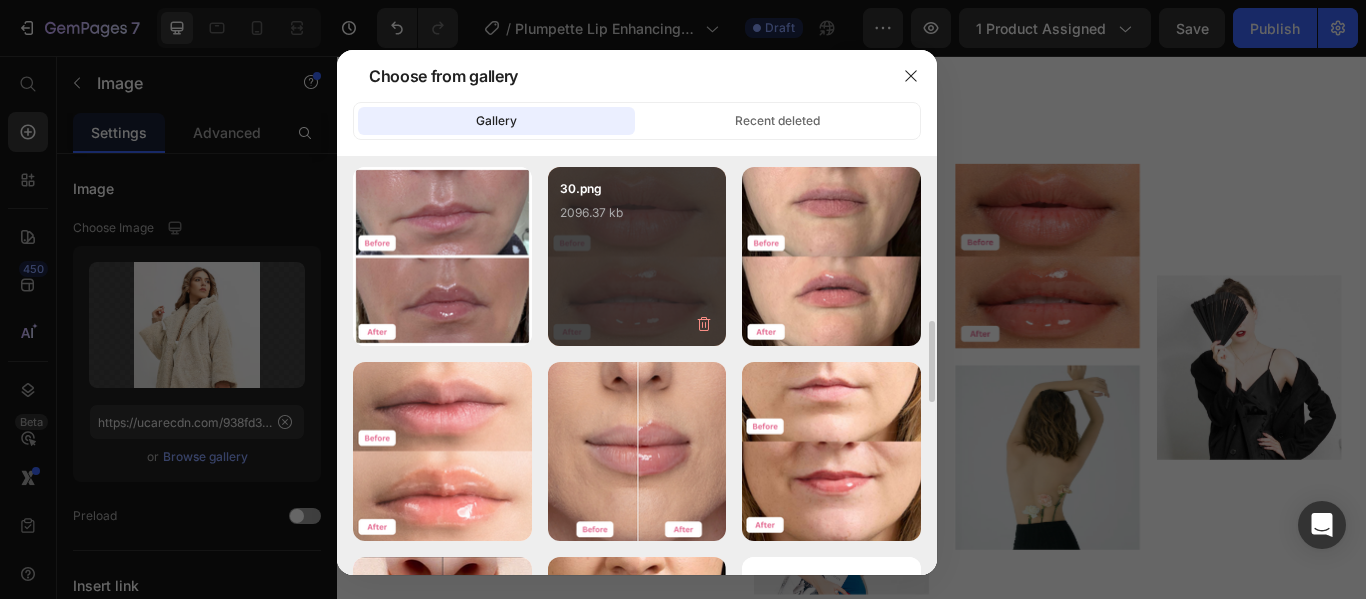 scroll, scrollTop: 518, scrollLeft: 0, axis: vertical 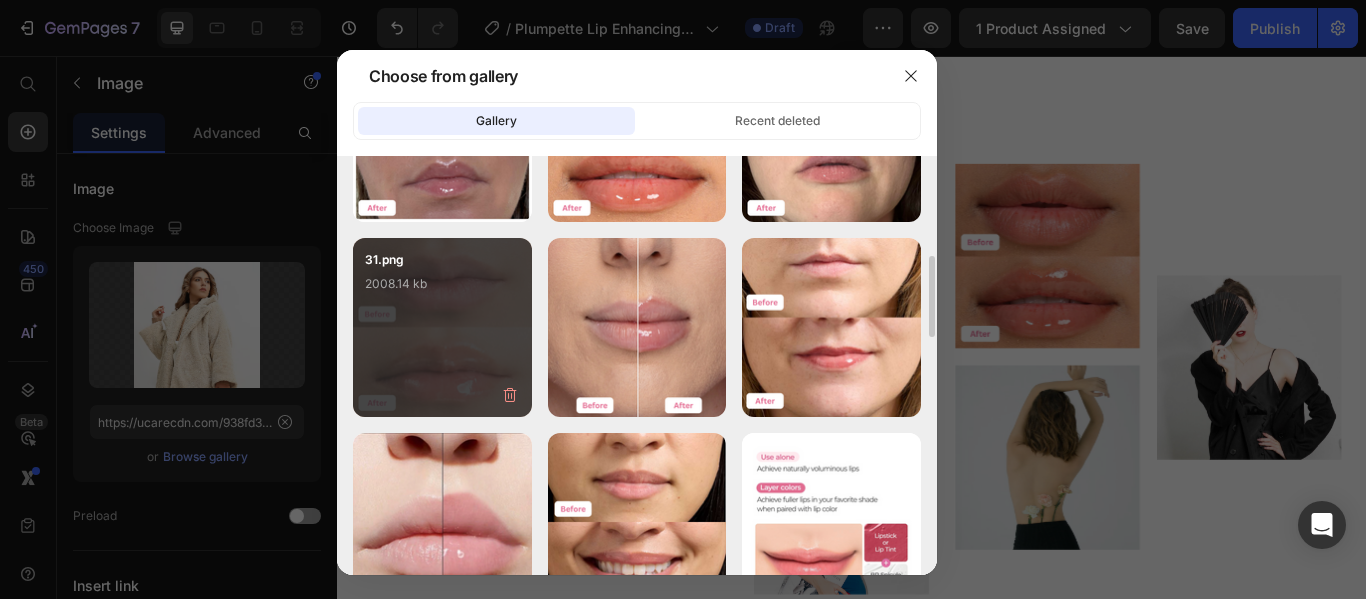 click on "31.png 2008.14 kb" at bounding box center [442, 290] 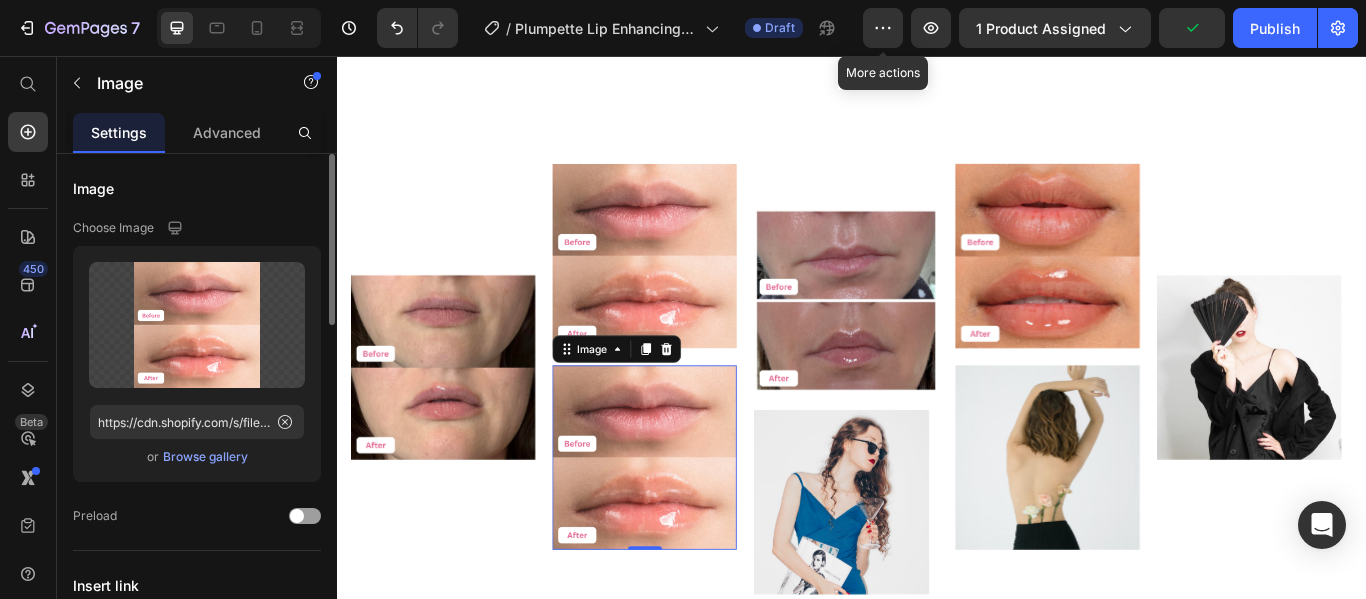 click on "Browse gallery" at bounding box center [205, 457] 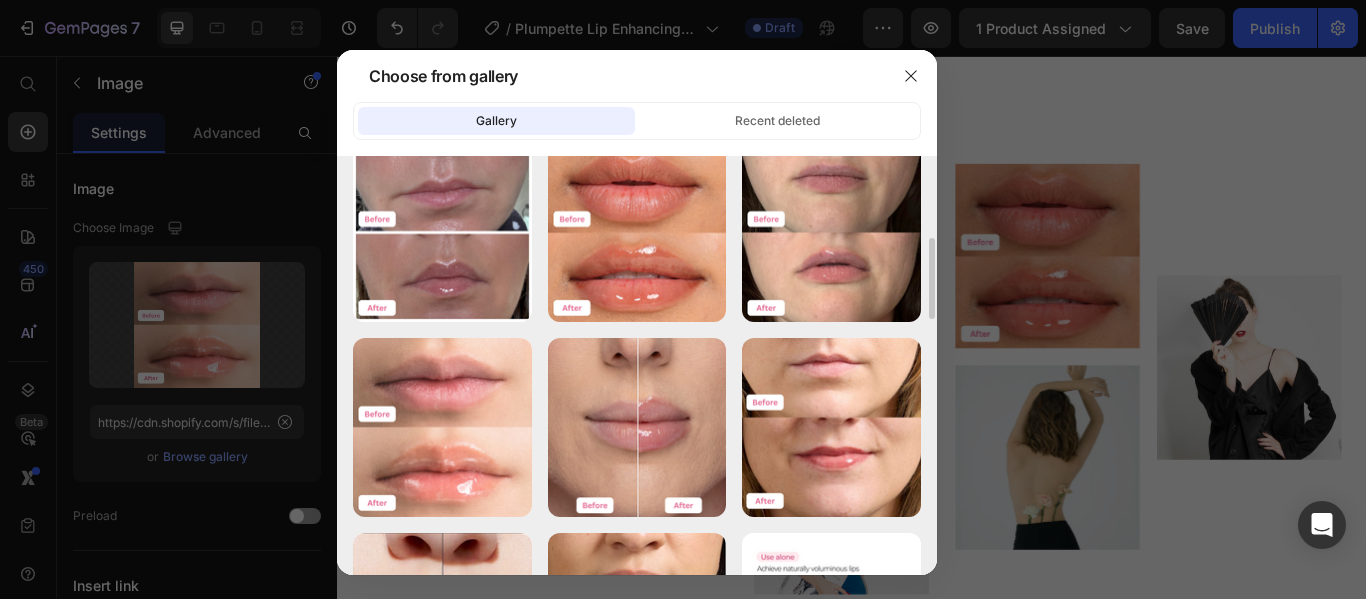 scroll, scrollTop: 438, scrollLeft: 0, axis: vertical 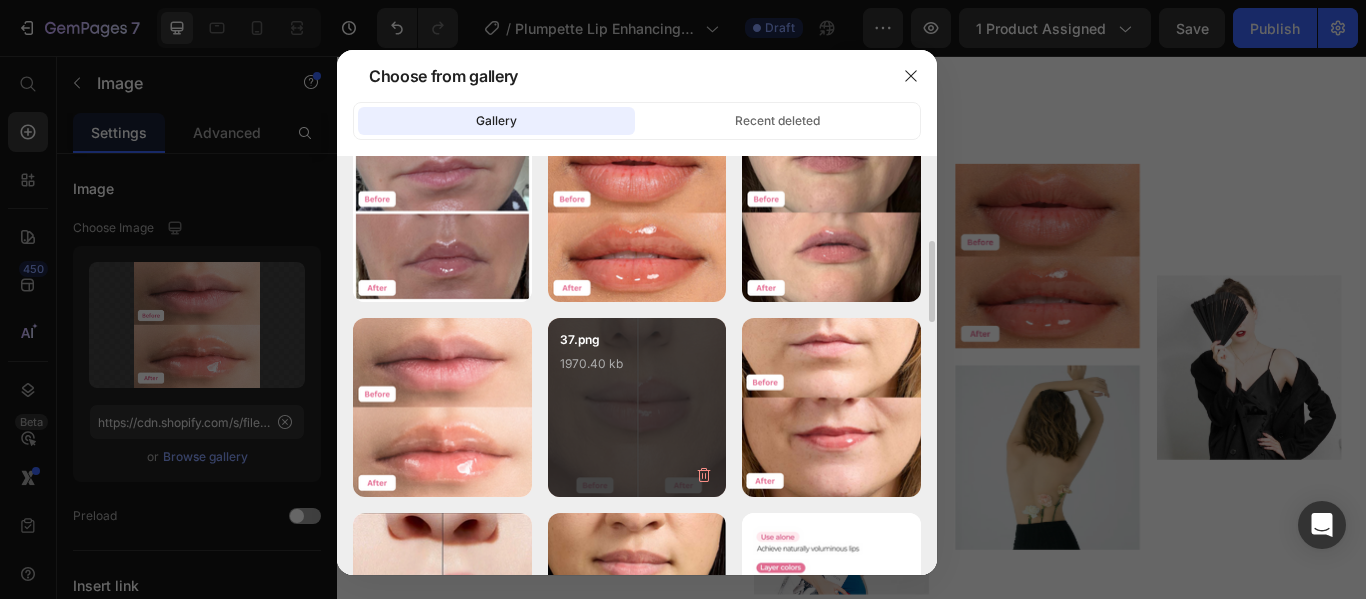 click on "37.png 1970.40 kb" at bounding box center [637, 370] 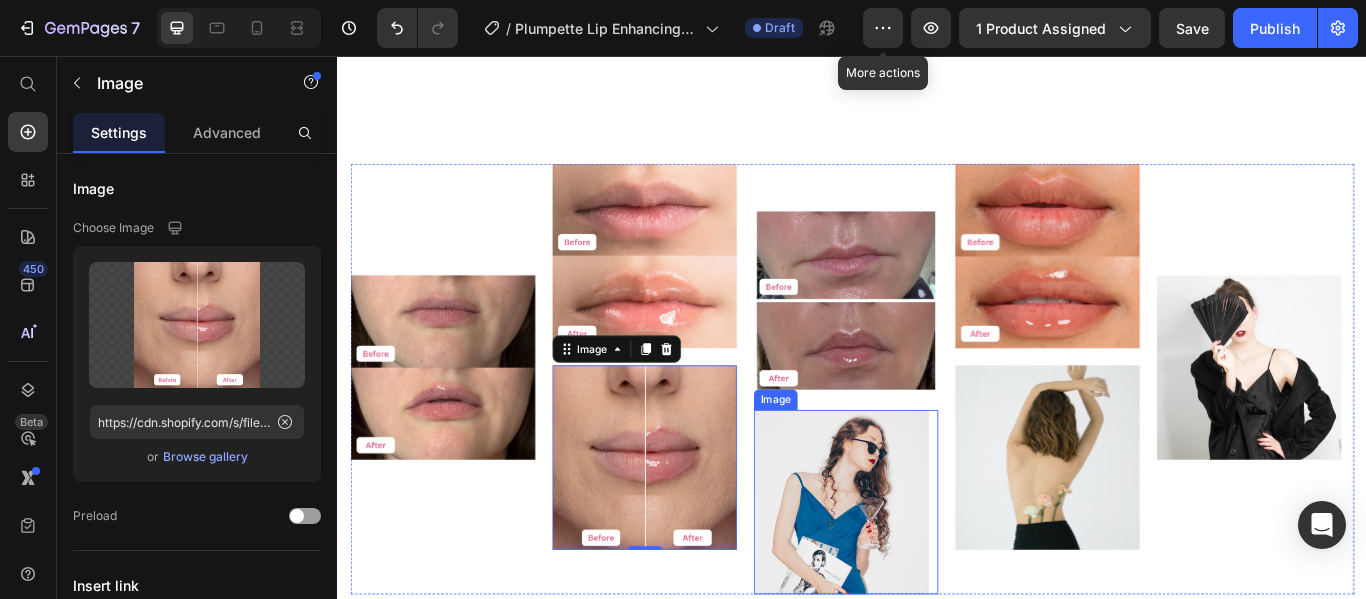 click at bounding box center [929, 576] 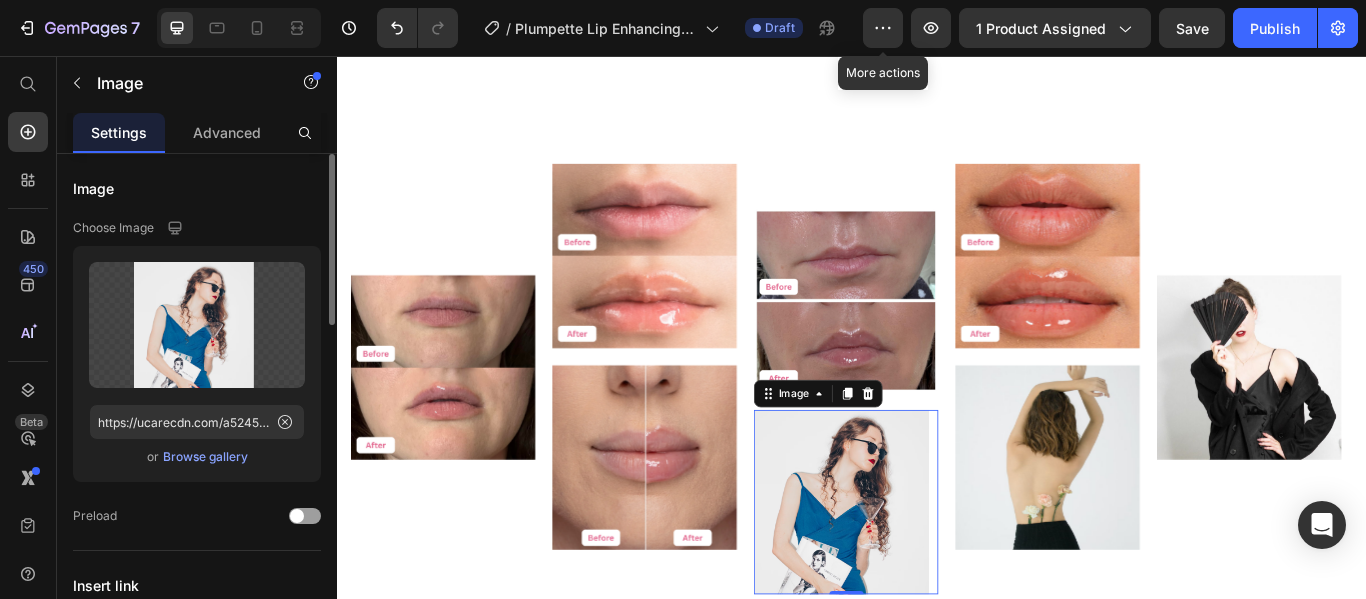 click on "Browse gallery" at bounding box center [205, 457] 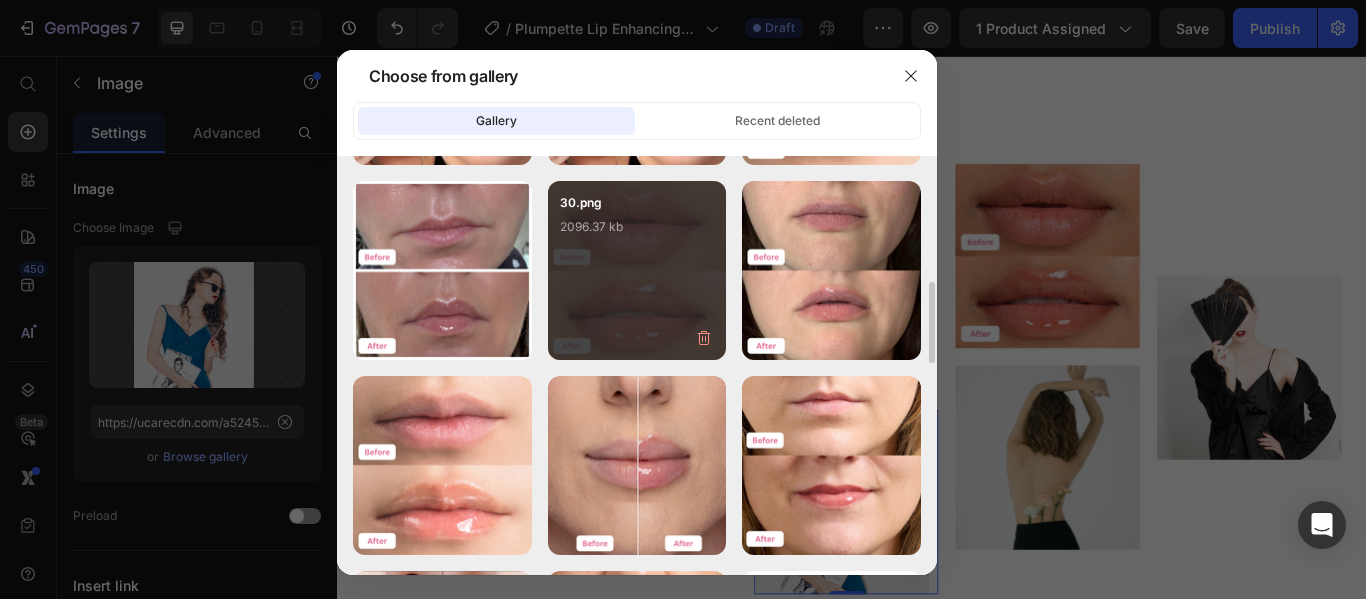 scroll, scrollTop: 427, scrollLeft: 0, axis: vertical 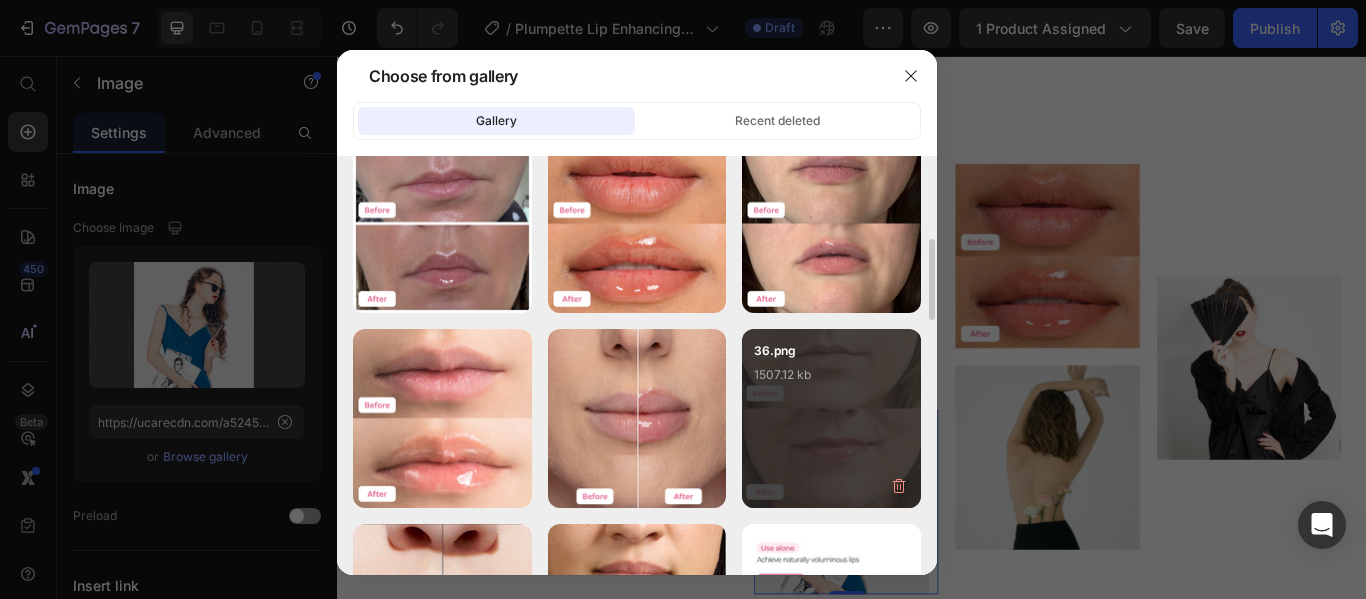 click on "36.png 1507.12 kb" at bounding box center (831, 381) 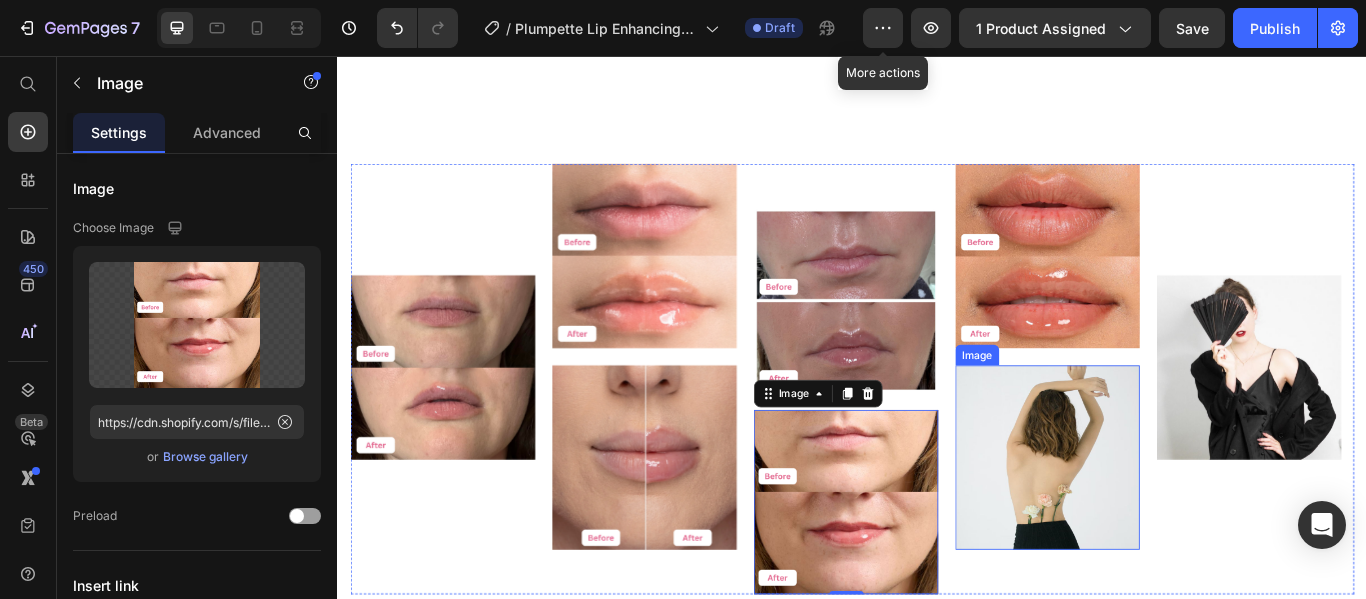 click at bounding box center (1164, 524) 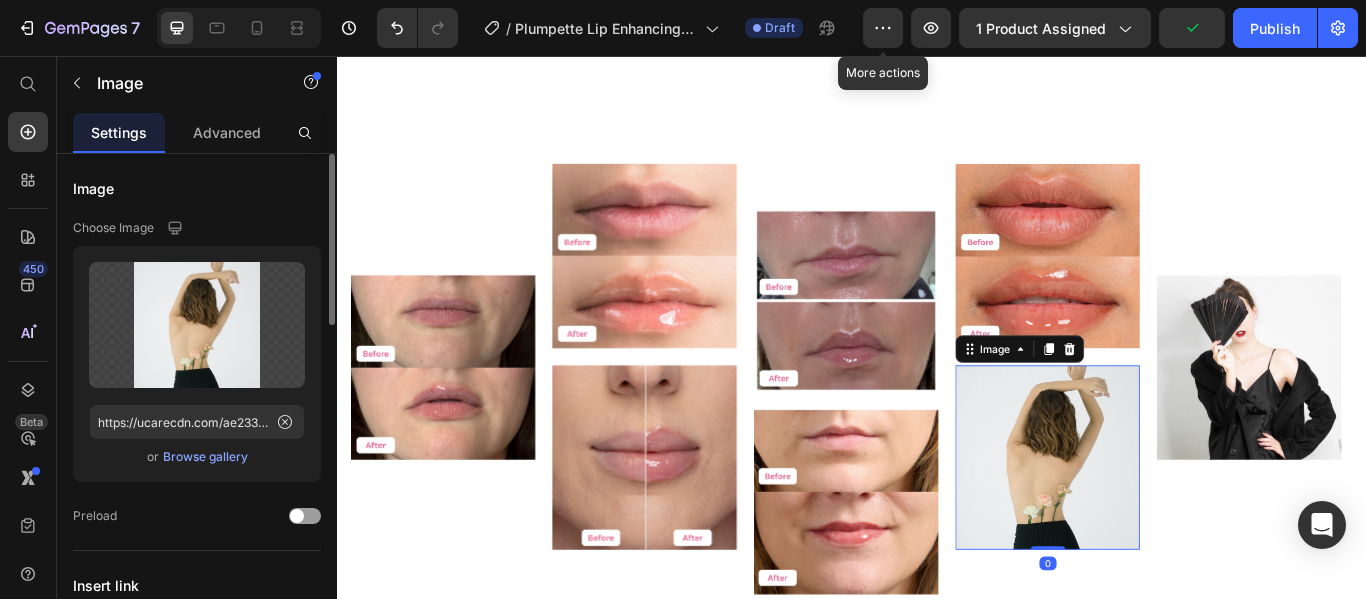 click on "Browse gallery" at bounding box center (205, 457) 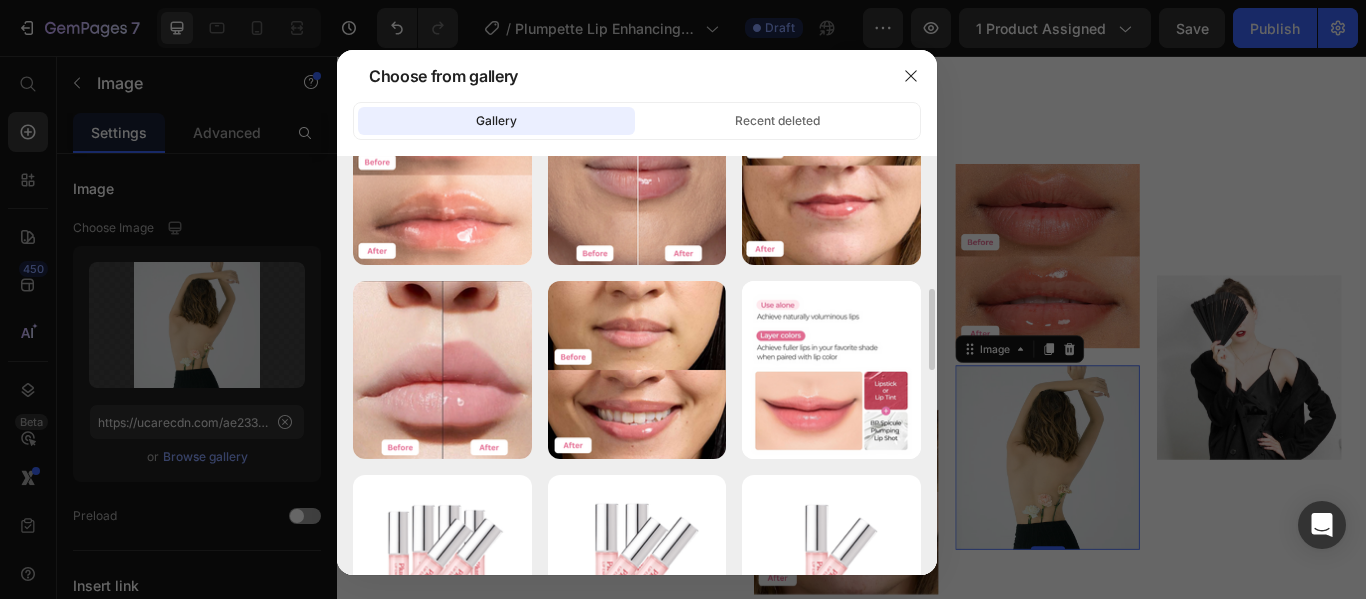 scroll, scrollTop: 674, scrollLeft: 0, axis: vertical 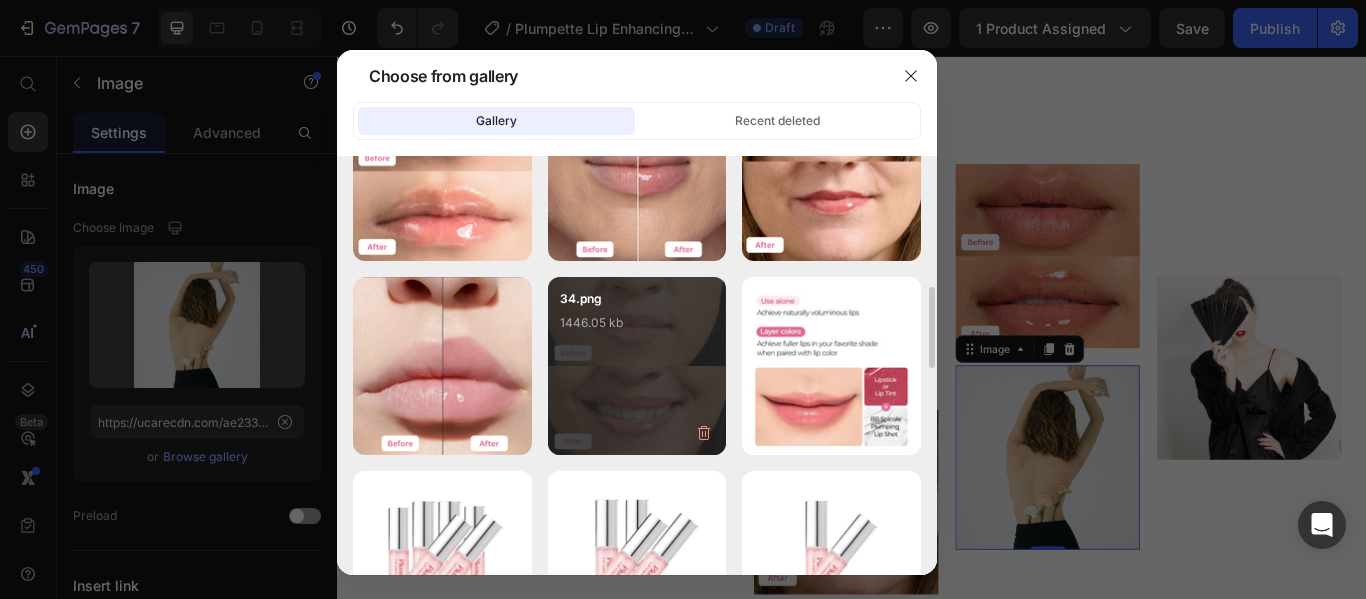 click on "34.png 1446.05 kb" at bounding box center [637, 329] 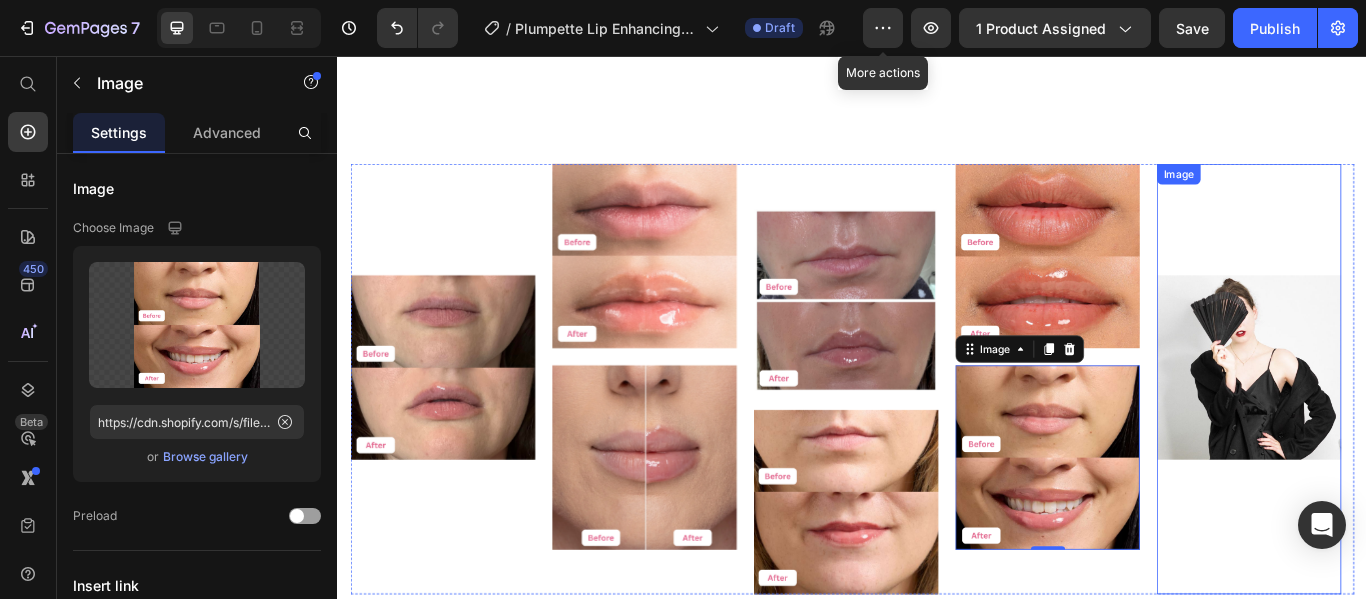 click at bounding box center (1399, 433) 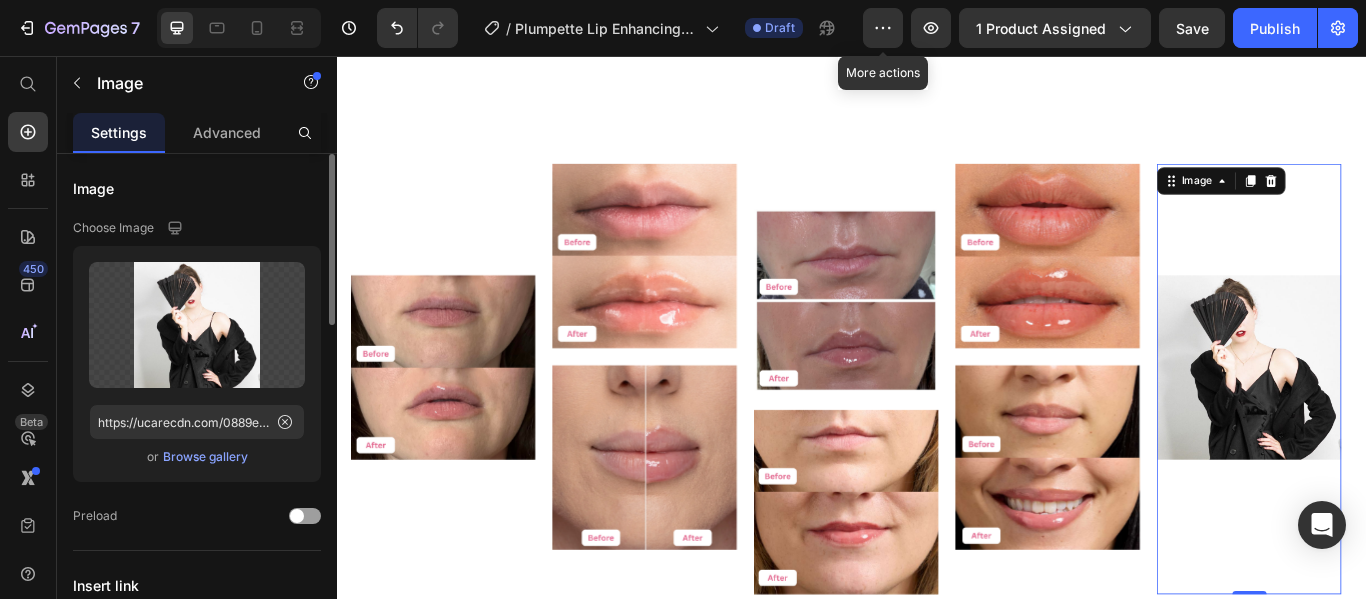 click on "Browse gallery" at bounding box center (205, 457) 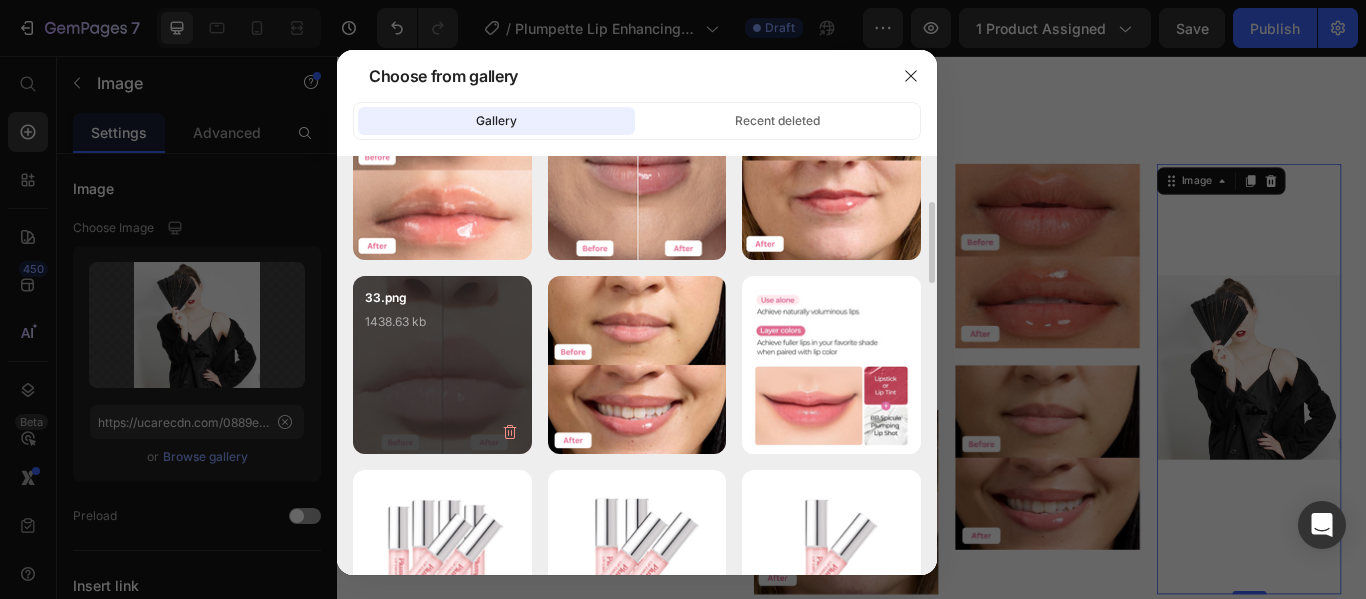 scroll, scrollTop: 735, scrollLeft: 0, axis: vertical 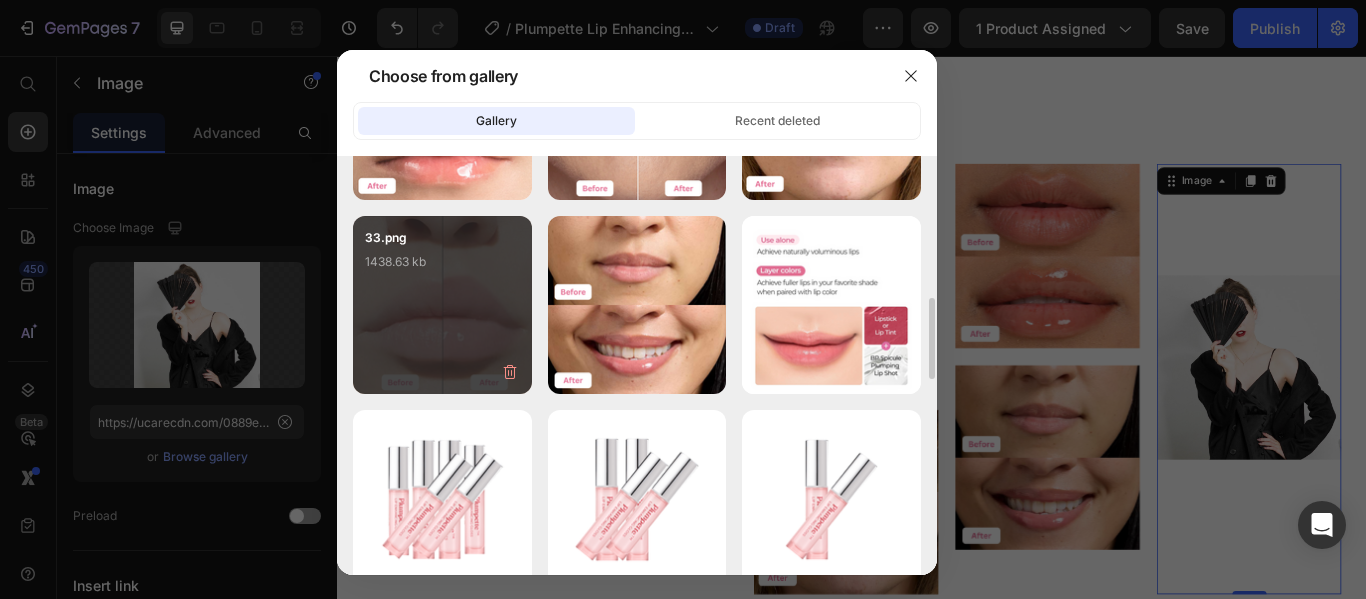 click on "33.png 1438.63 kb" at bounding box center [442, 268] 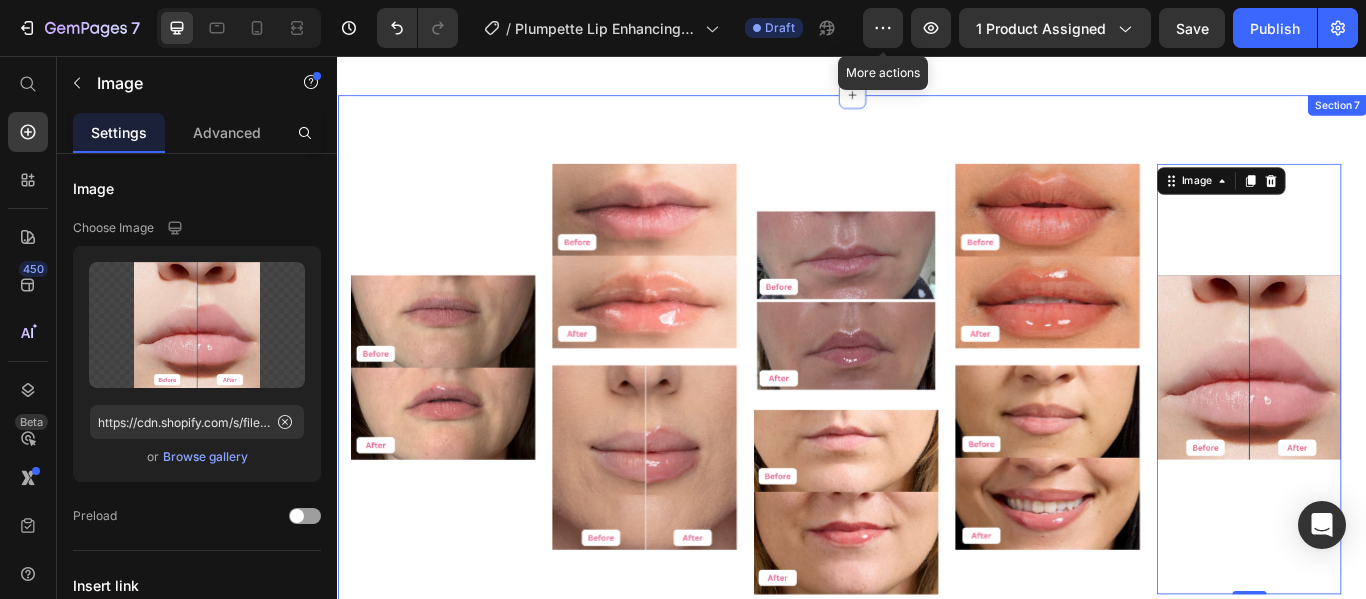 click on "Image Image Image Image Image Image Image Image   0 Carousel Row Section 7" at bounding box center (937, 433) 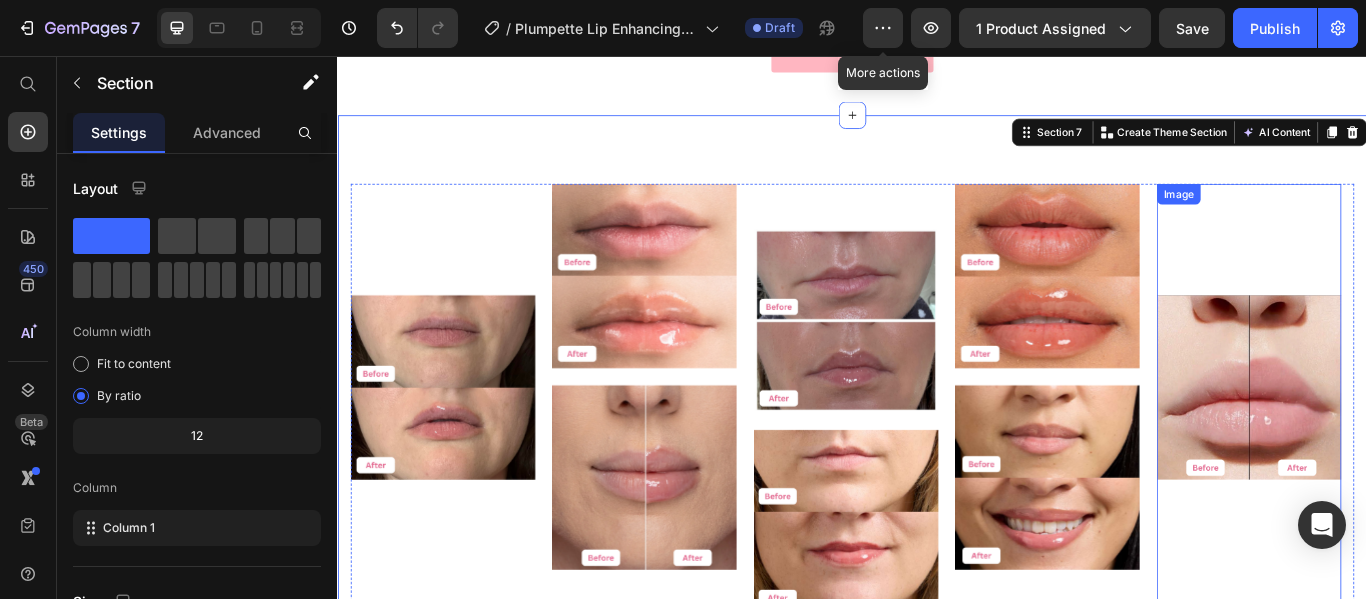 scroll, scrollTop: 2644, scrollLeft: 0, axis: vertical 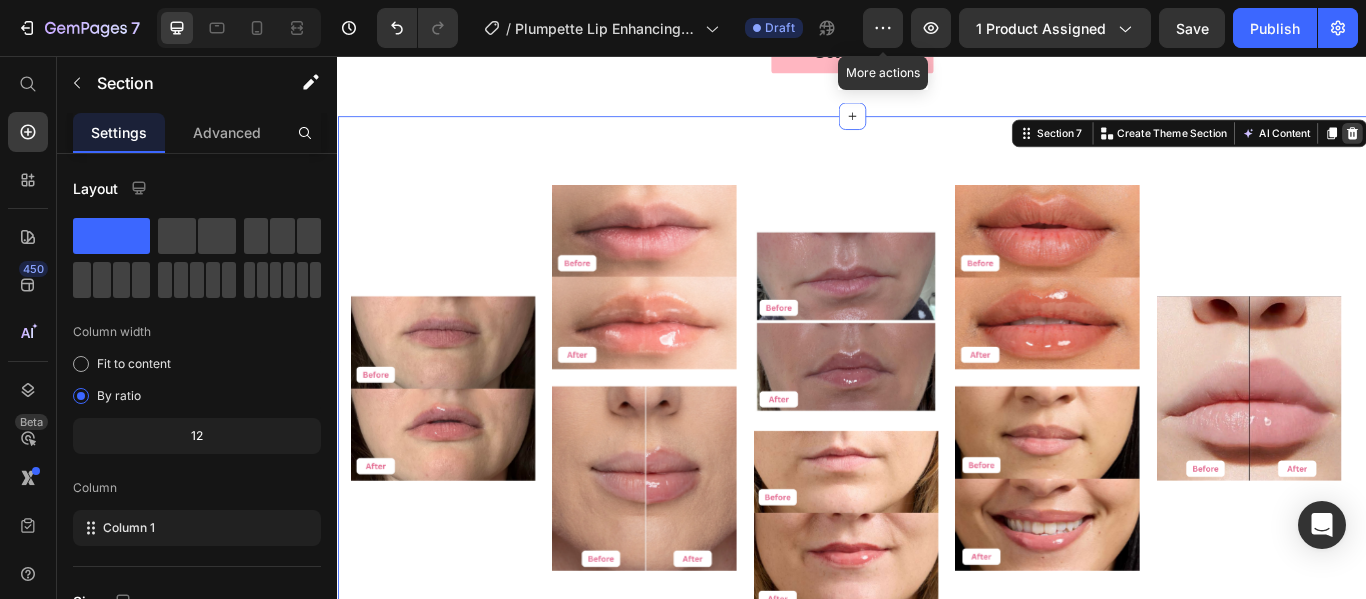 click 